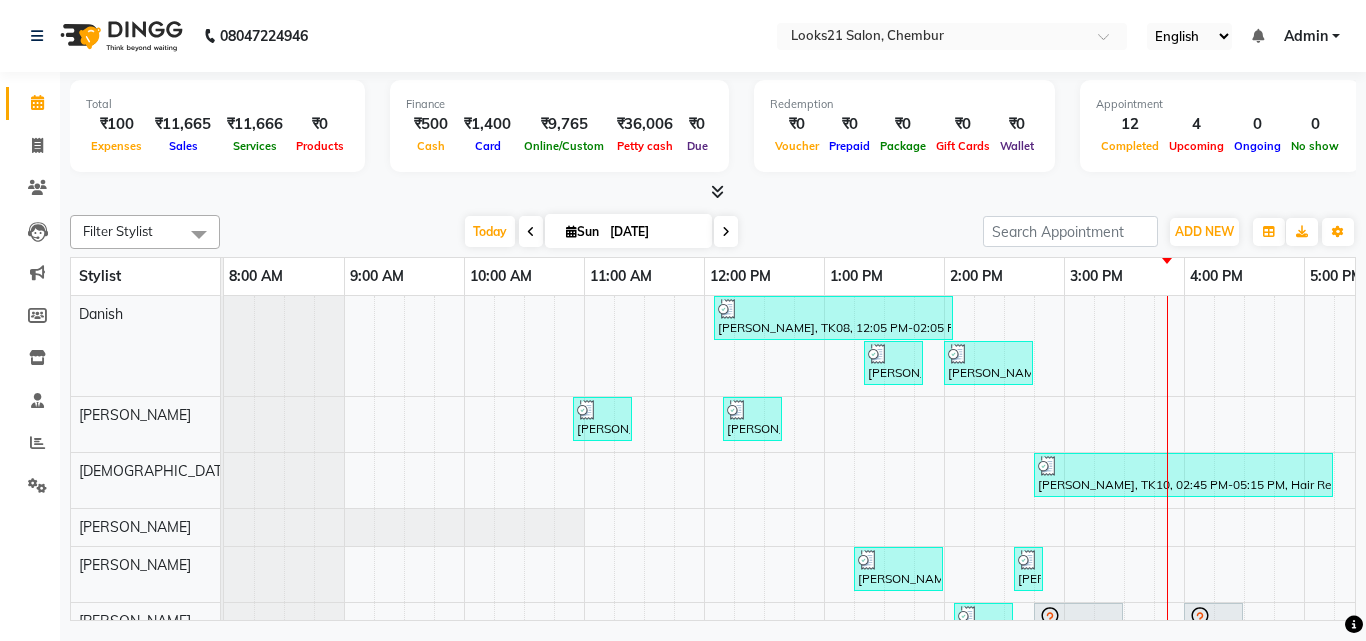 scroll, scrollTop: 0, scrollLeft: 0, axis: both 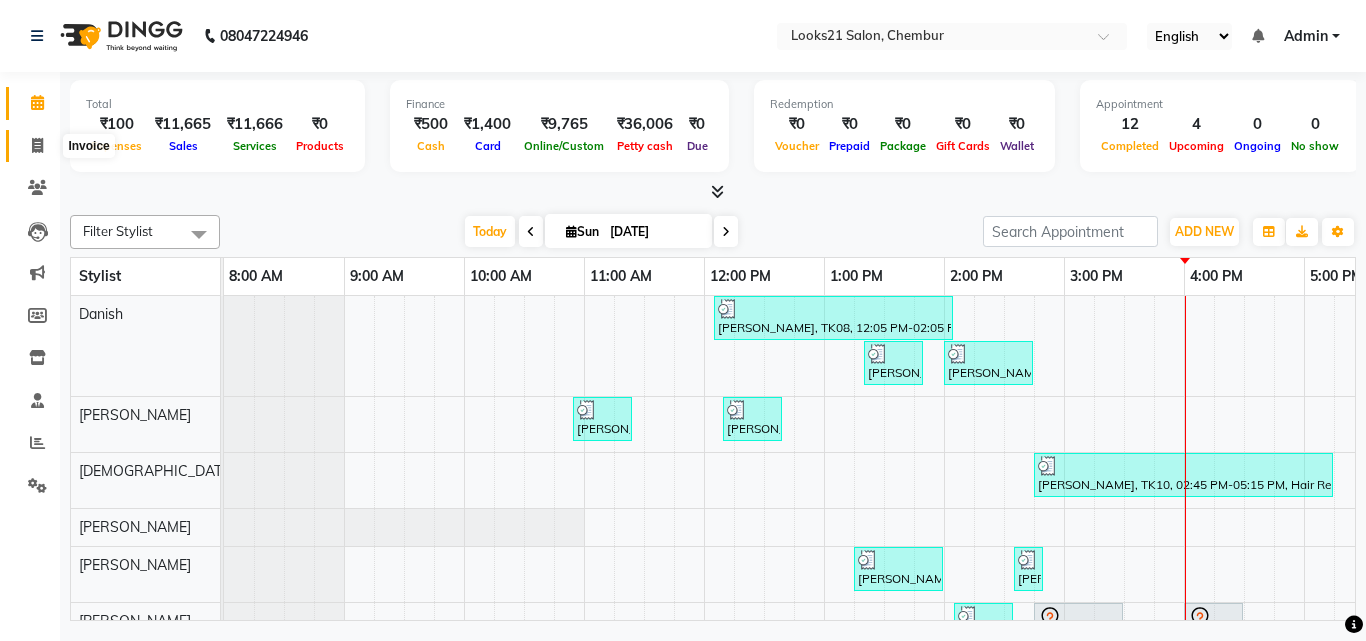click 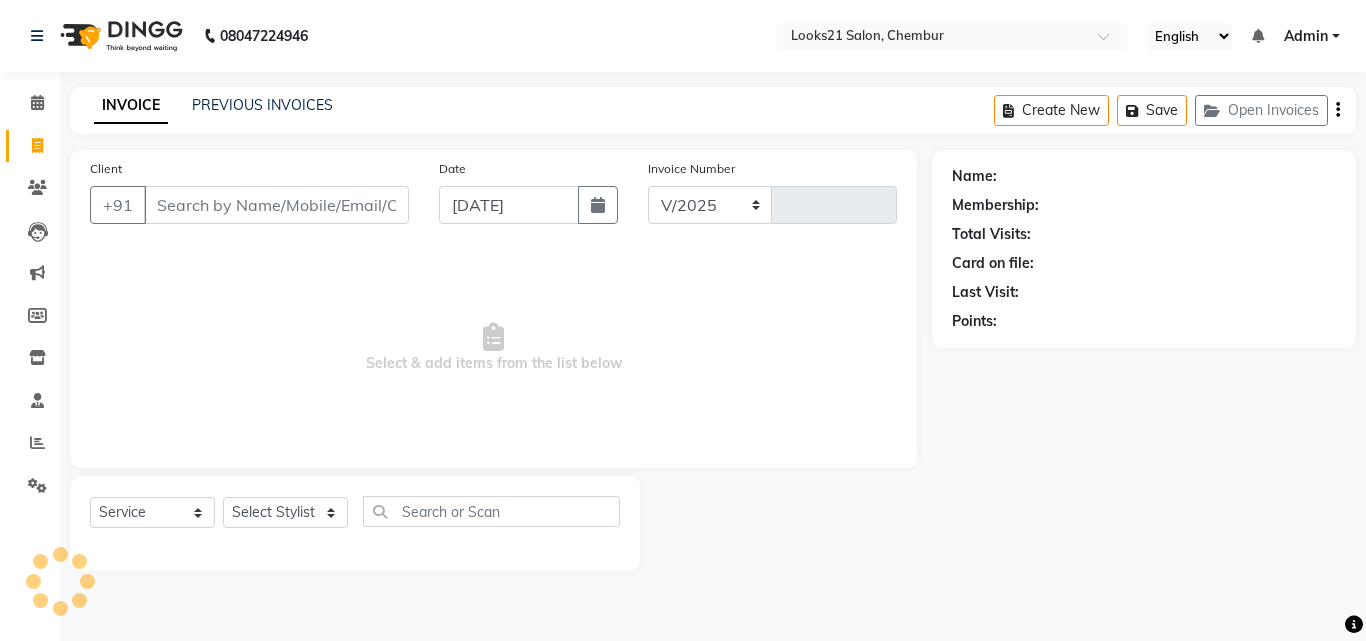 select on "844" 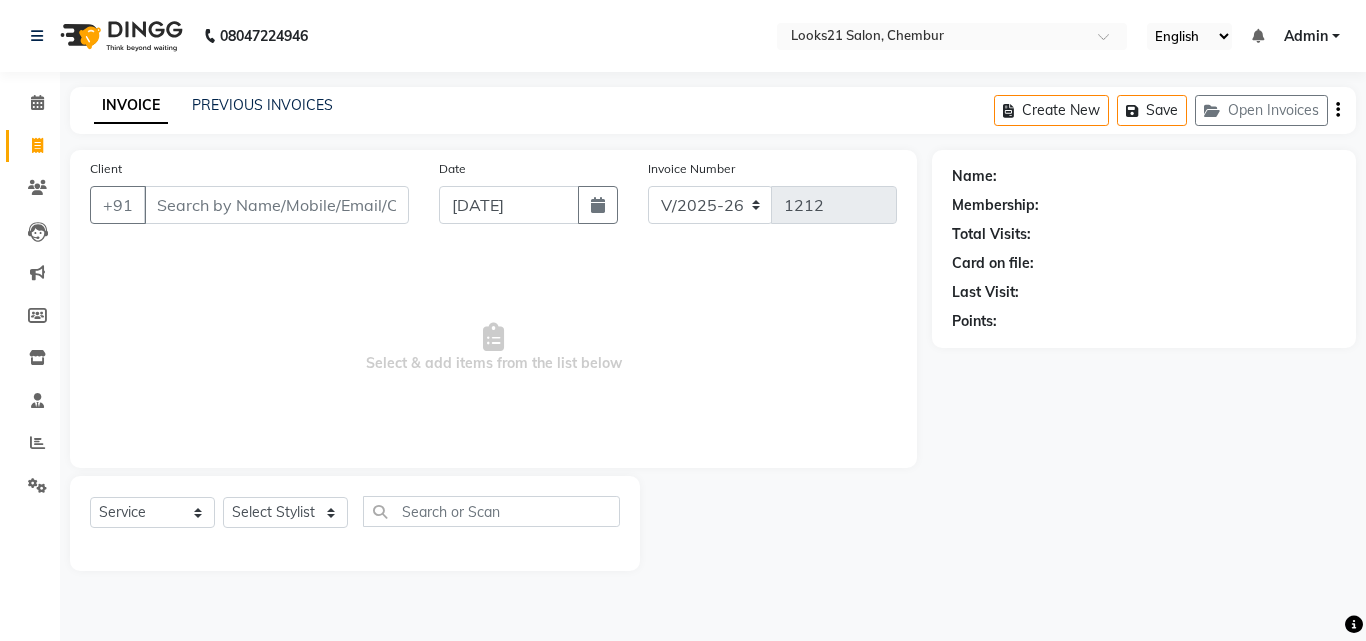 click on "Client +91" 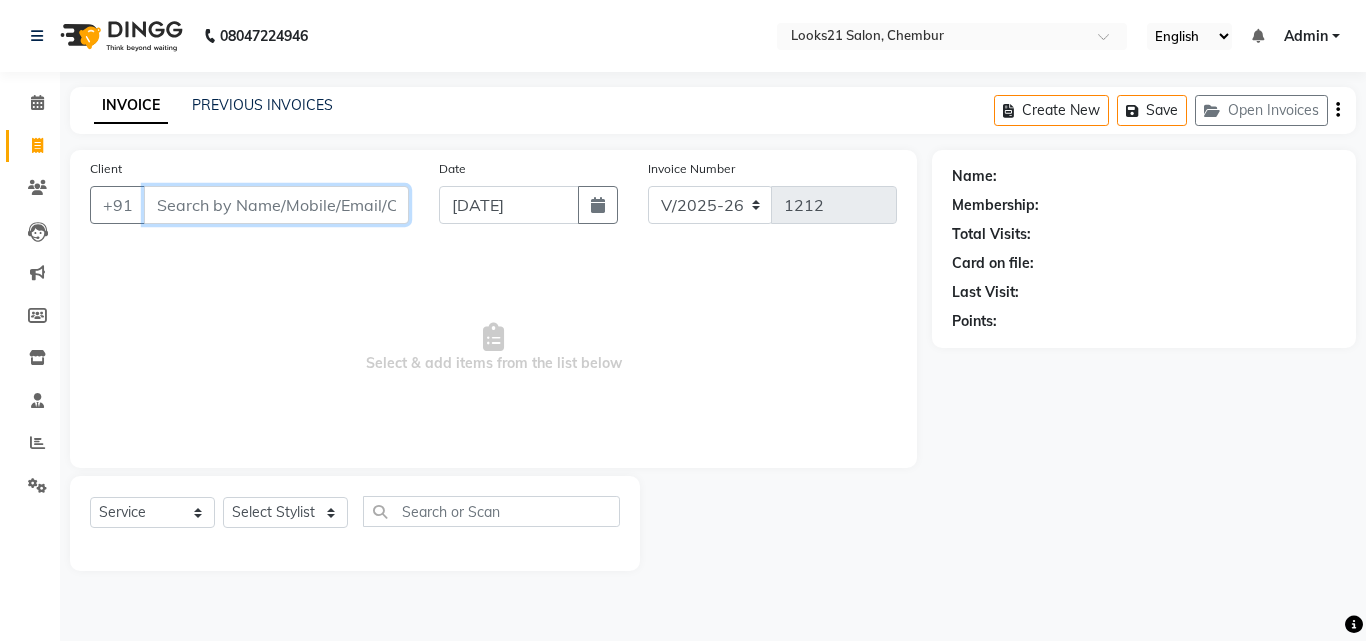 click on "Client" at bounding box center (276, 205) 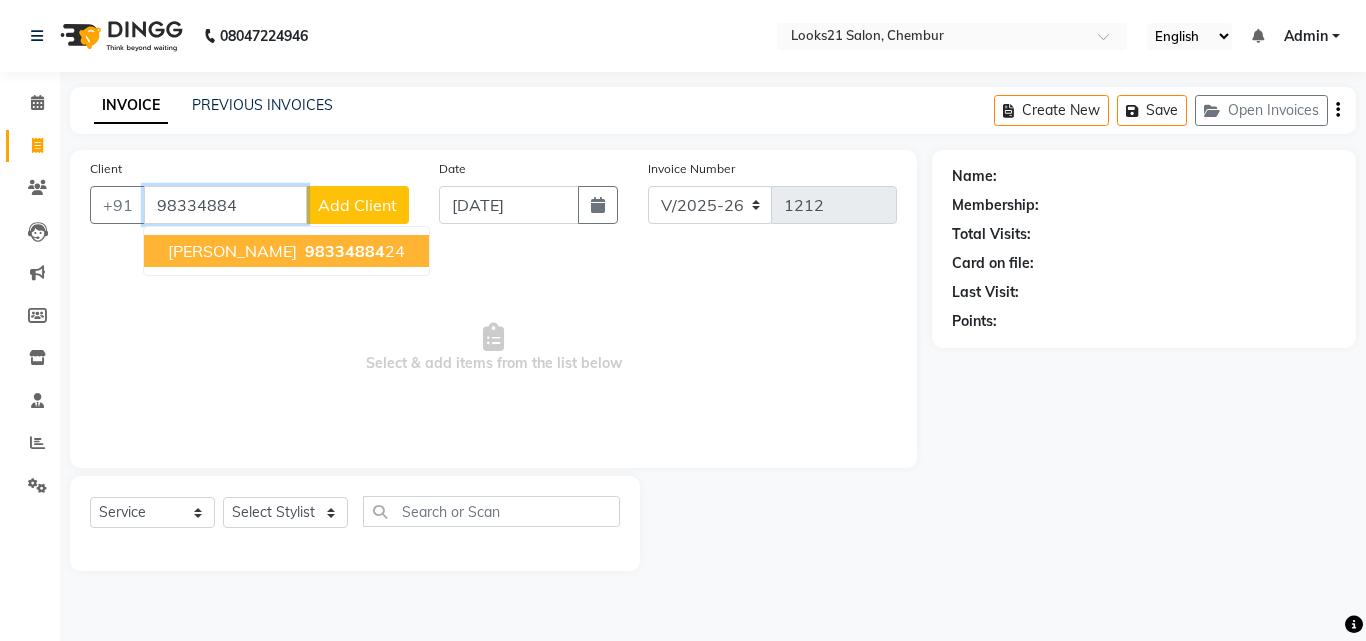click on "Aarti Mepani" at bounding box center (232, 251) 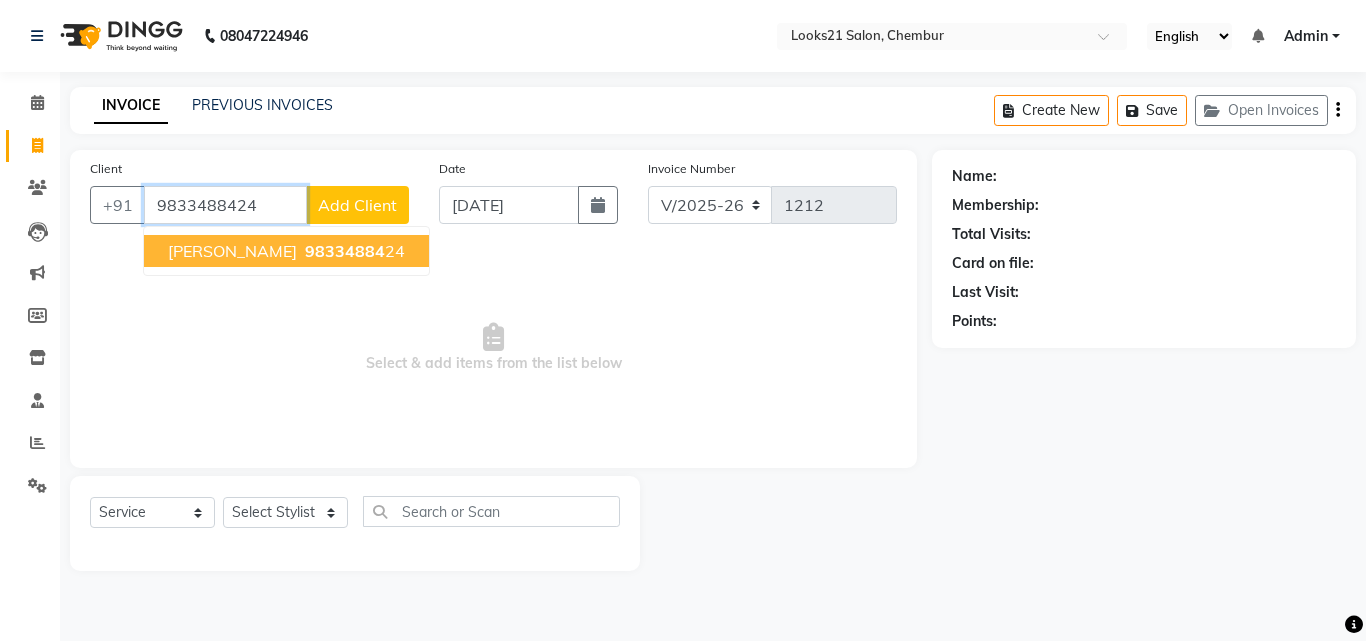 type on "9833488424" 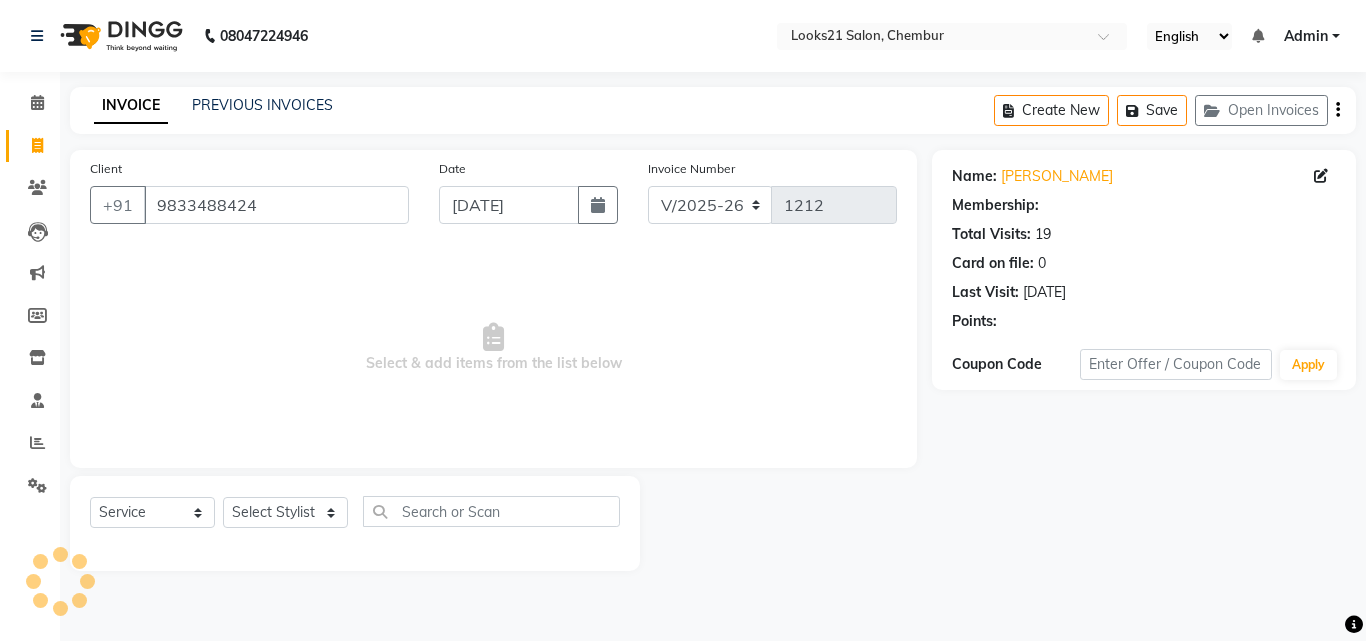 select on "1: Object" 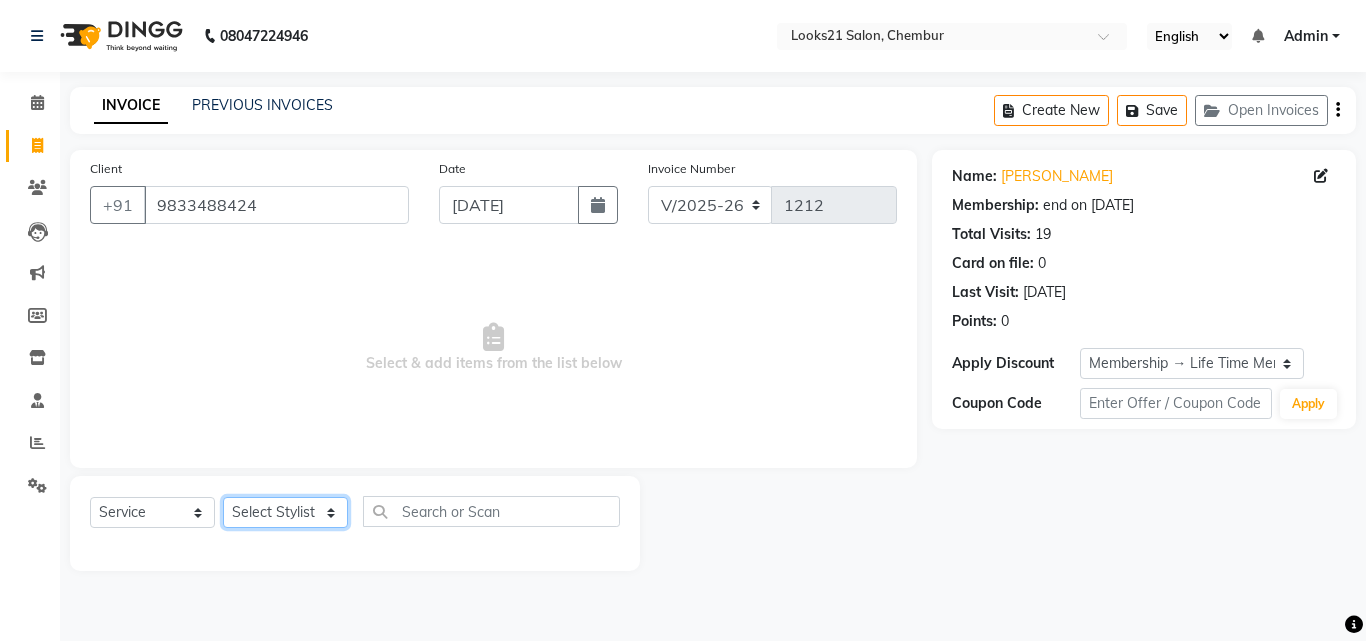 click on "Select Stylist [PERSON_NAME] [PERSON_NAME] LOOKS 21  [PERSON_NAME] [PERSON_NAME] [PERSON_NAME] [PERSON_NAME] [PERSON_NAME] [PERSON_NAME]" 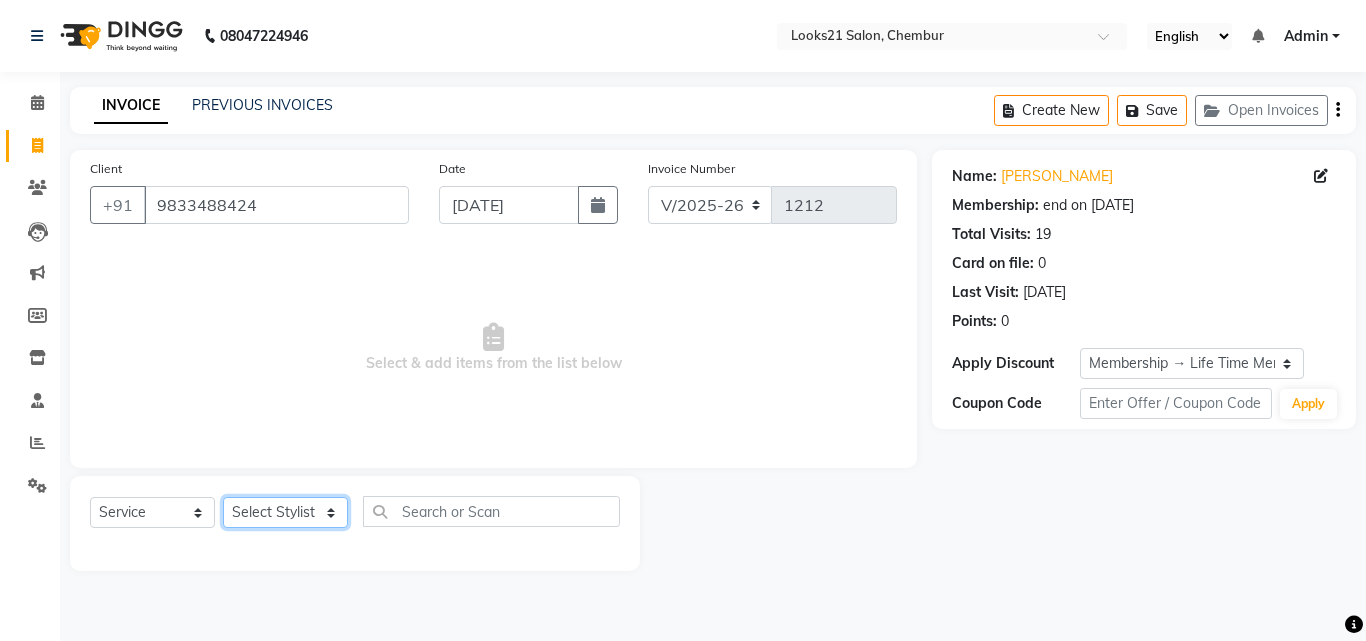 select on "13884" 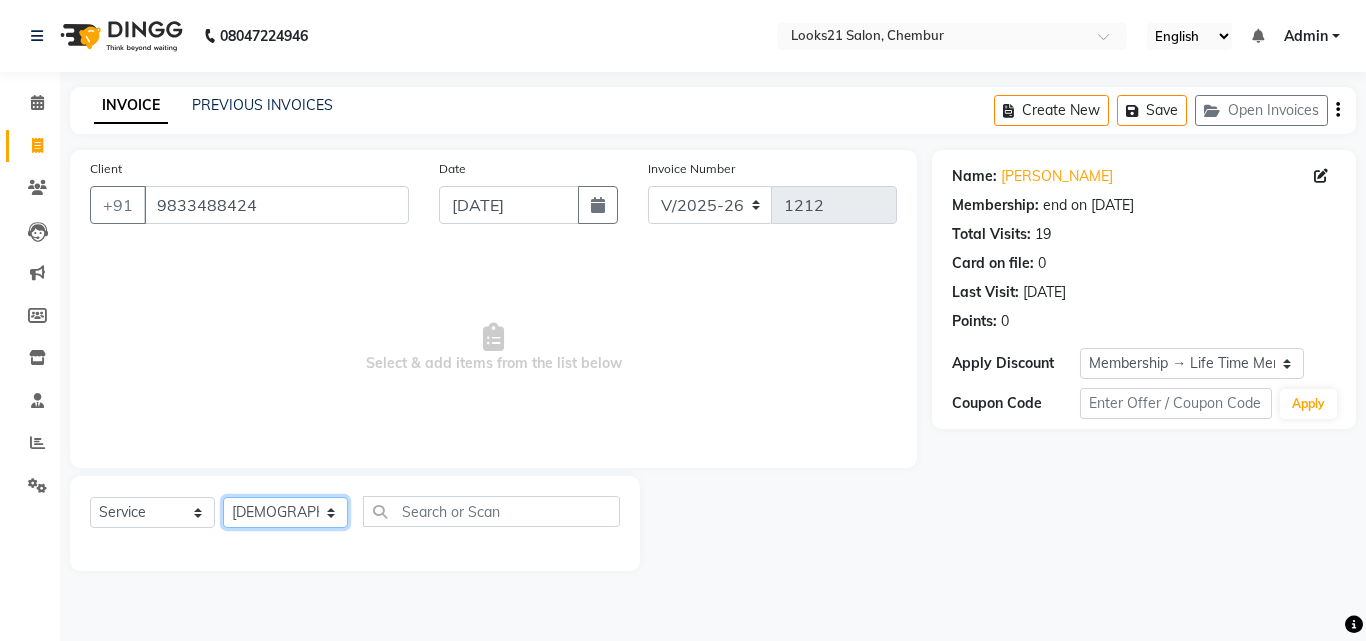 click on "Select Stylist [PERSON_NAME] [PERSON_NAME] LOOKS 21  [PERSON_NAME] [PERSON_NAME] [PERSON_NAME] [PERSON_NAME] [PERSON_NAME] [PERSON_NAME]" 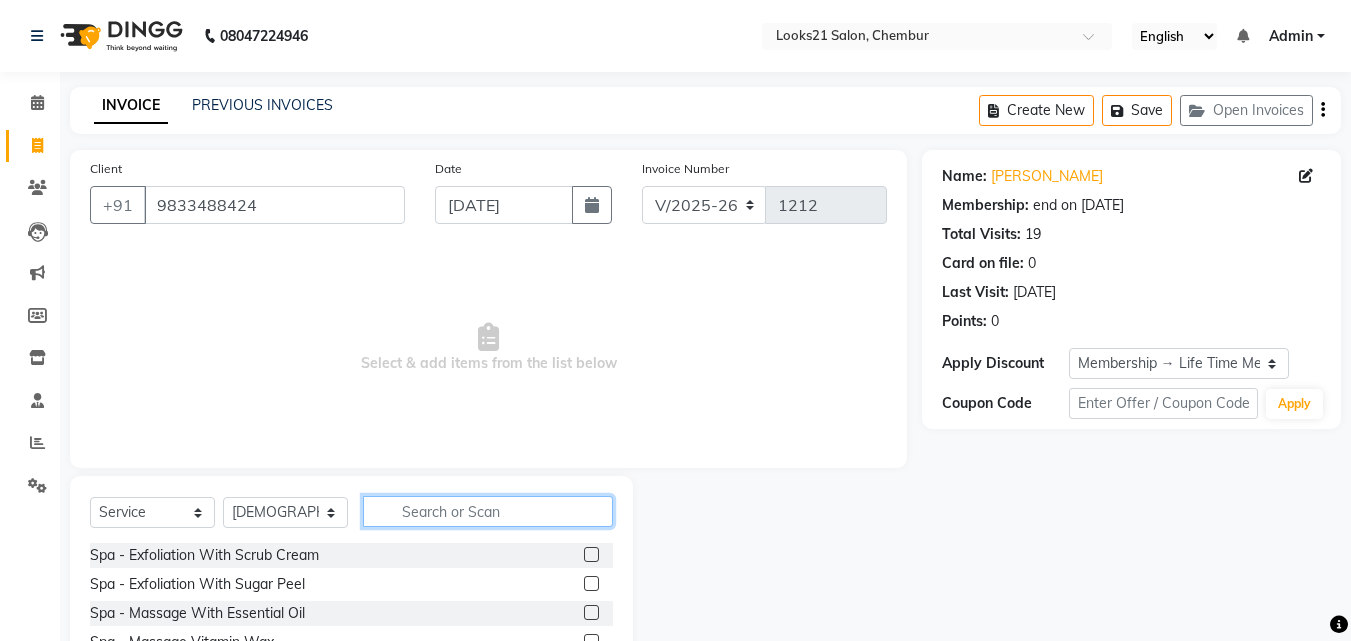 click 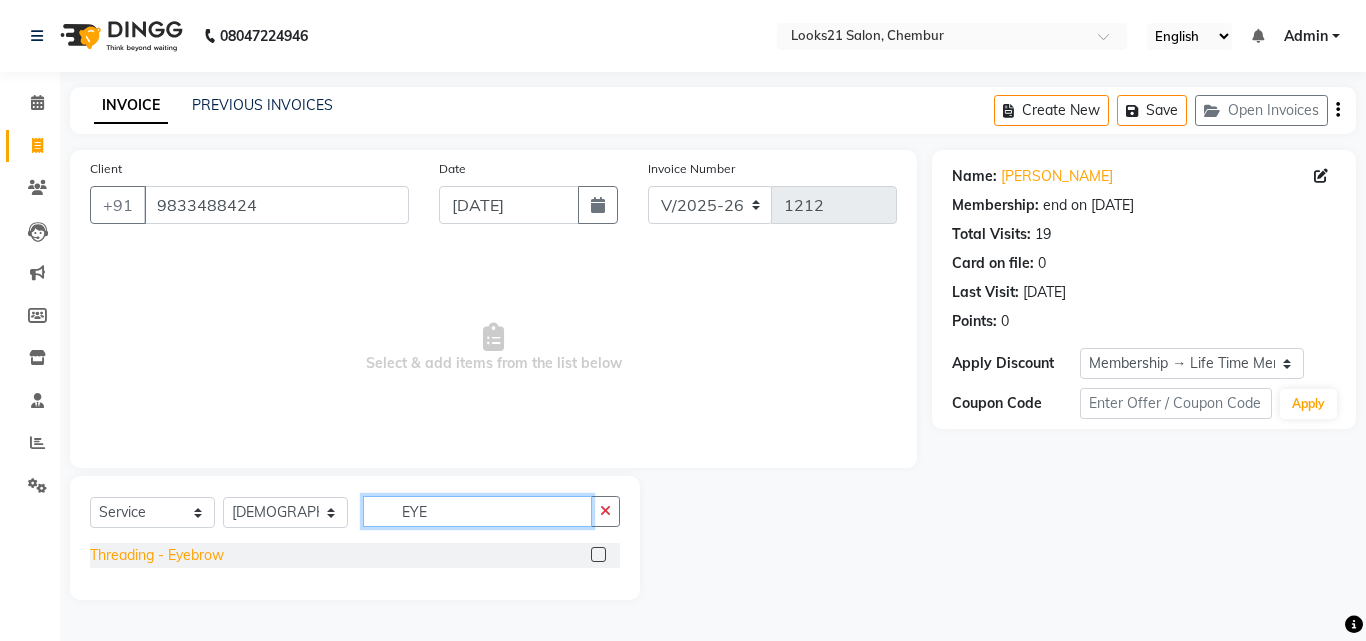 type on "EYE" 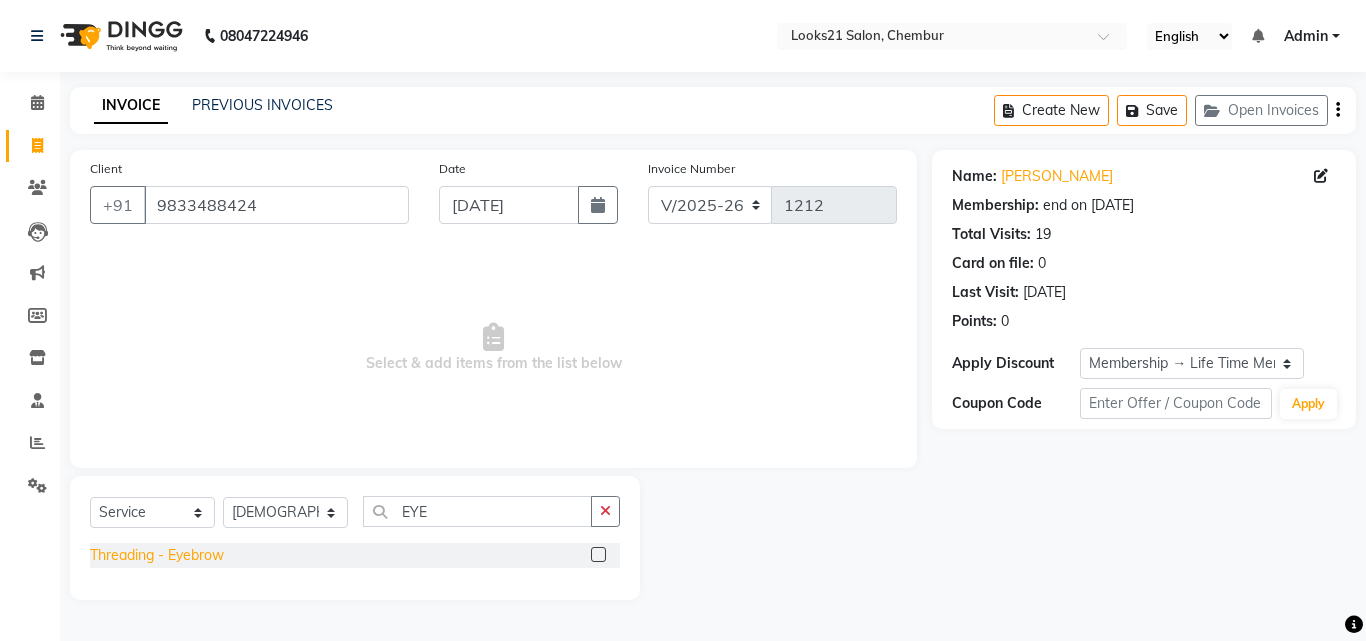click on "Threading  - Eyebrow" 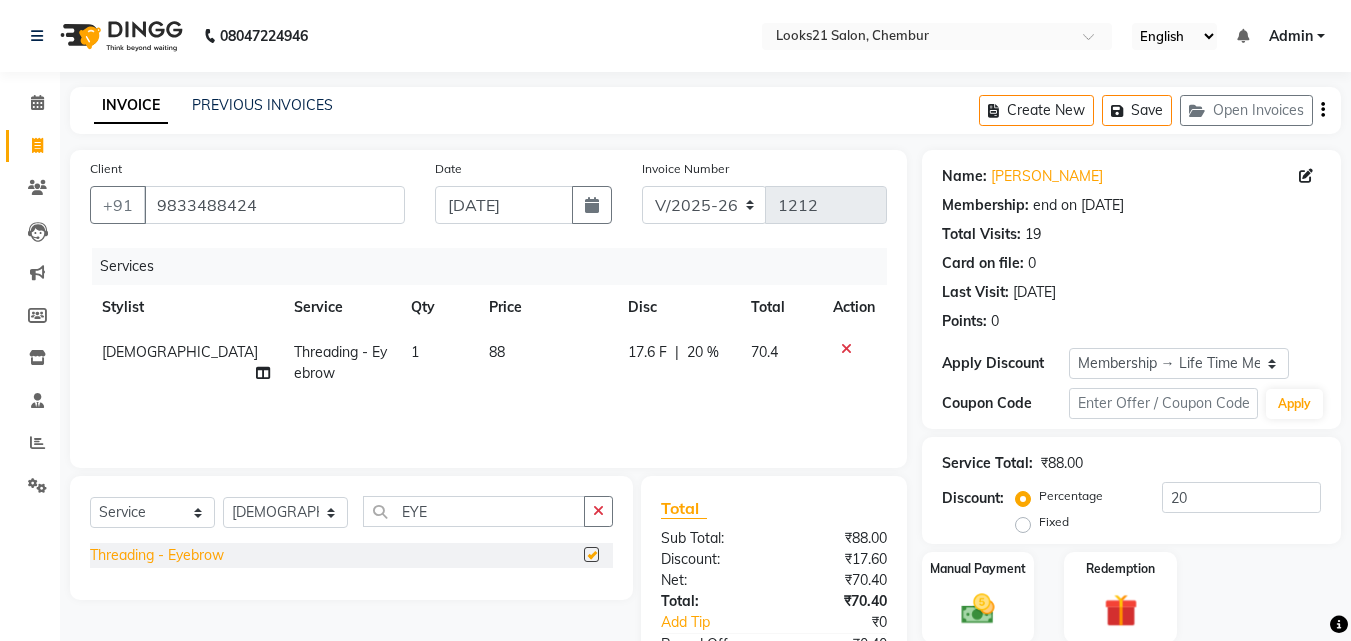 checkbox on "false" 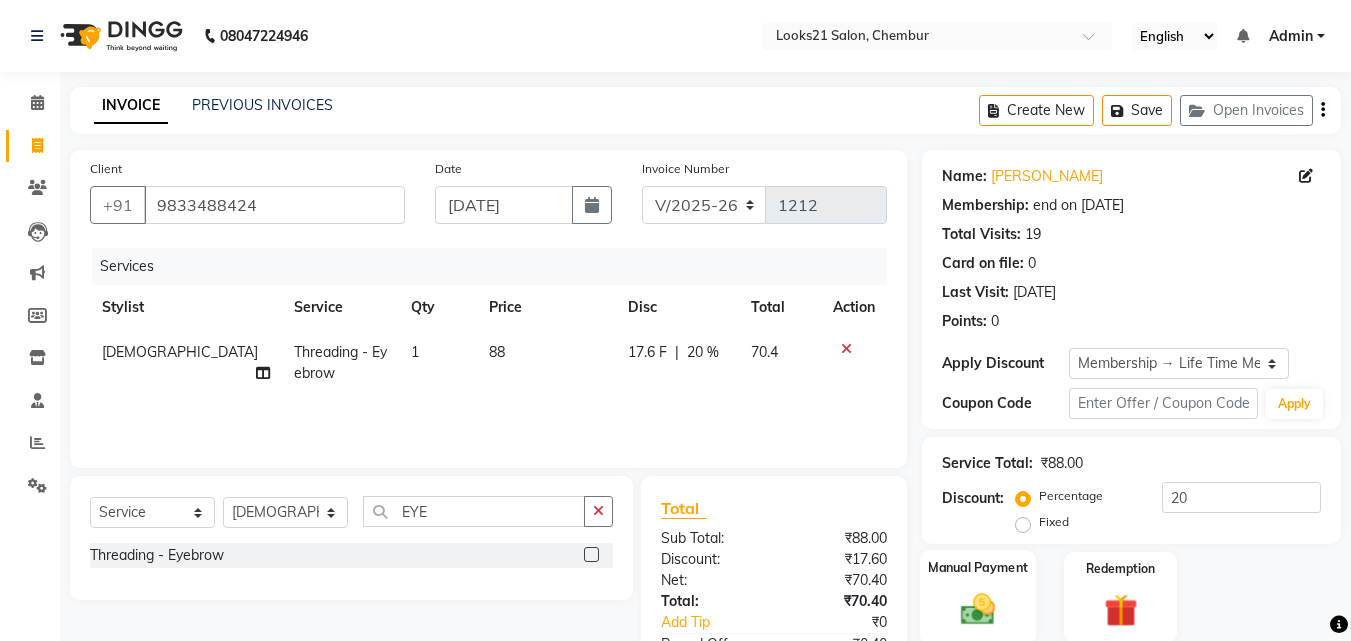 click on "Manual Payment" 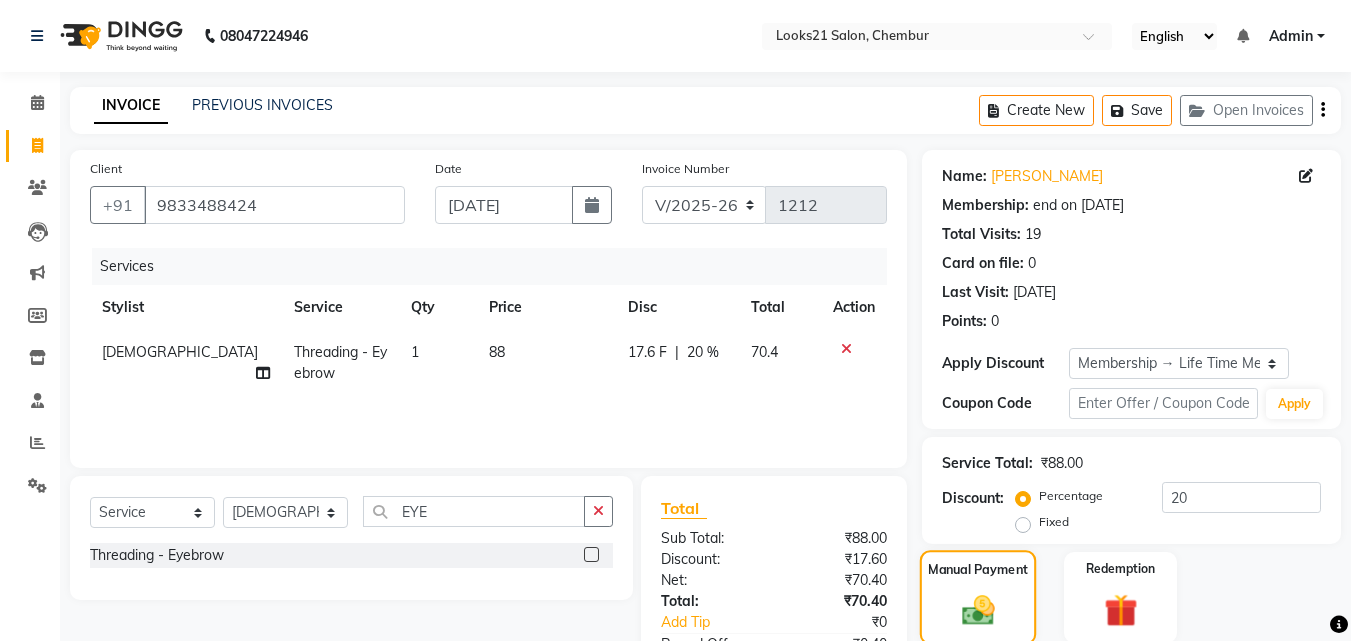 click 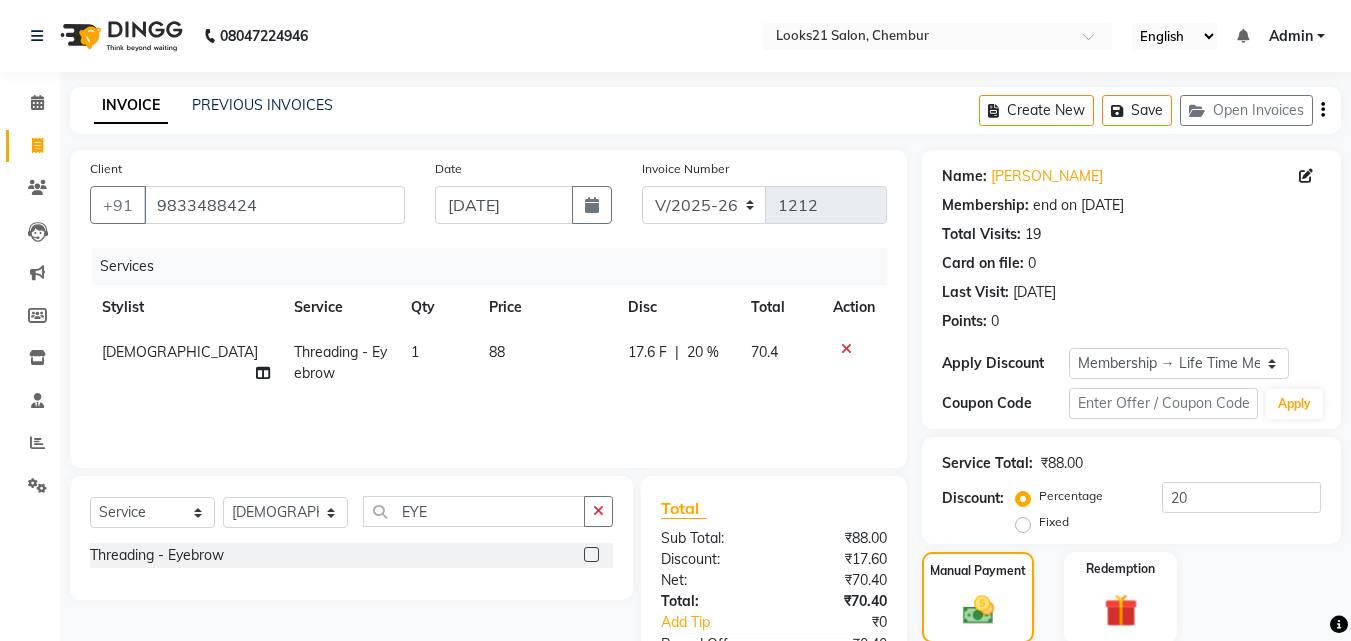scroll, scrollTop: 201, scrollLeft: 0, axis: vertical 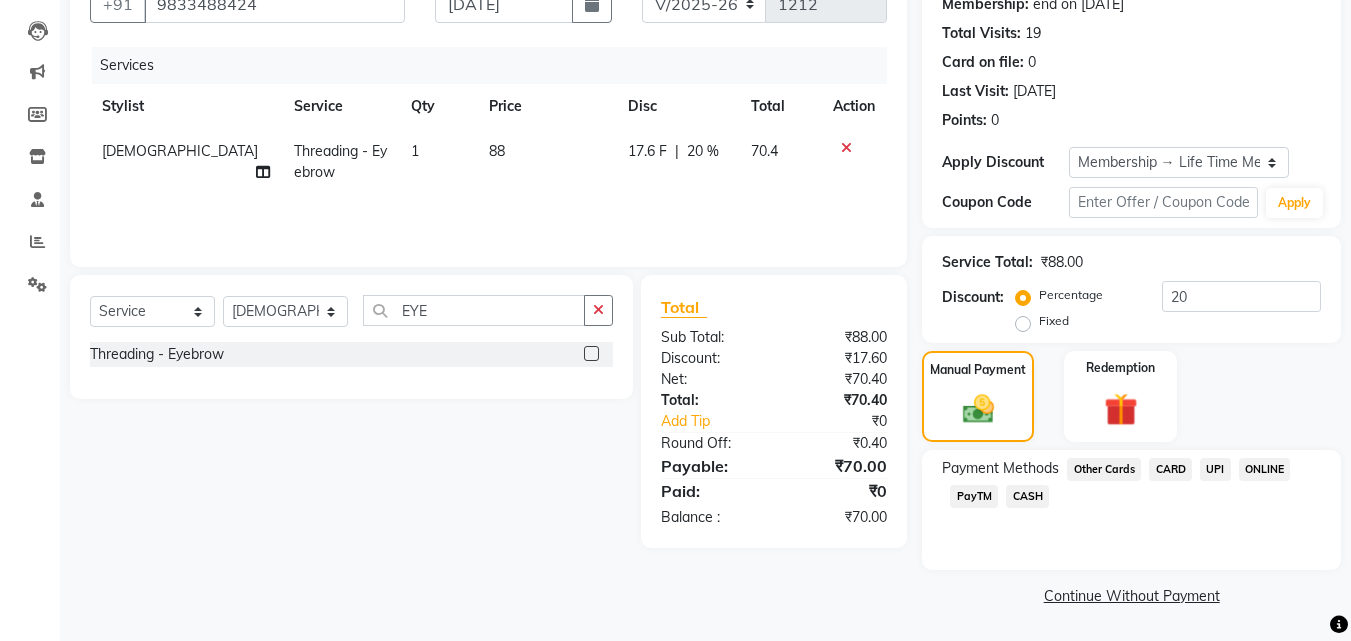 click on "UPI" 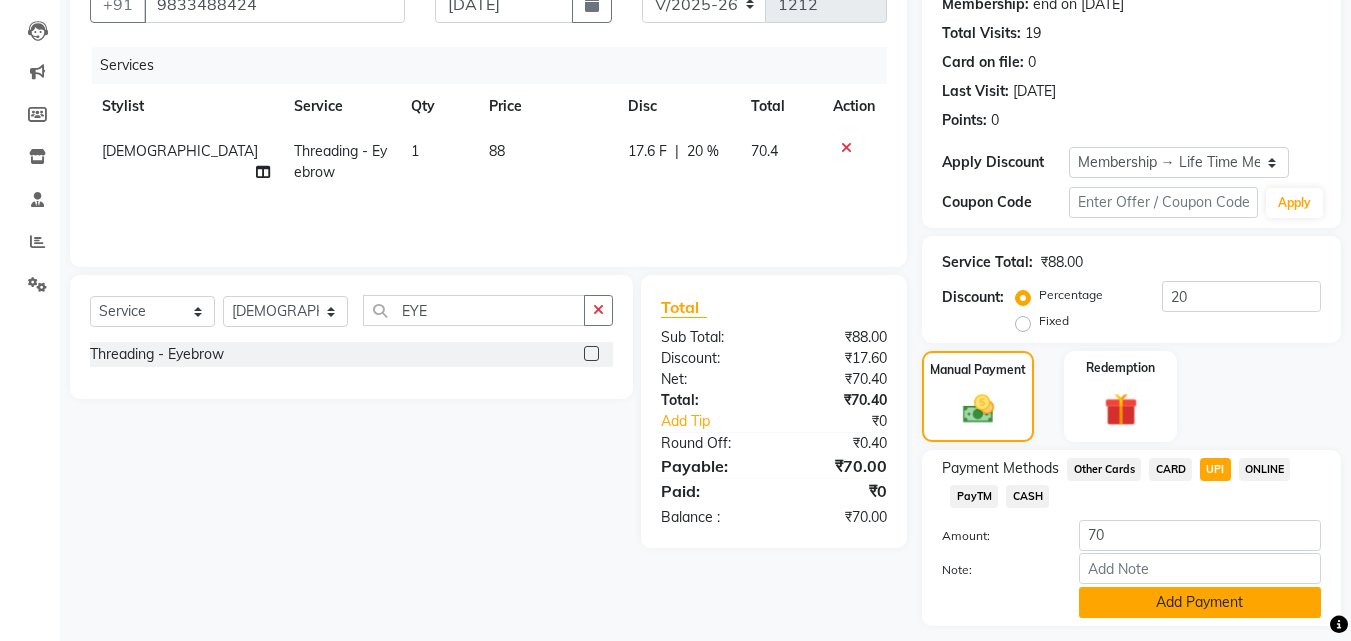 click on "Add Payment" 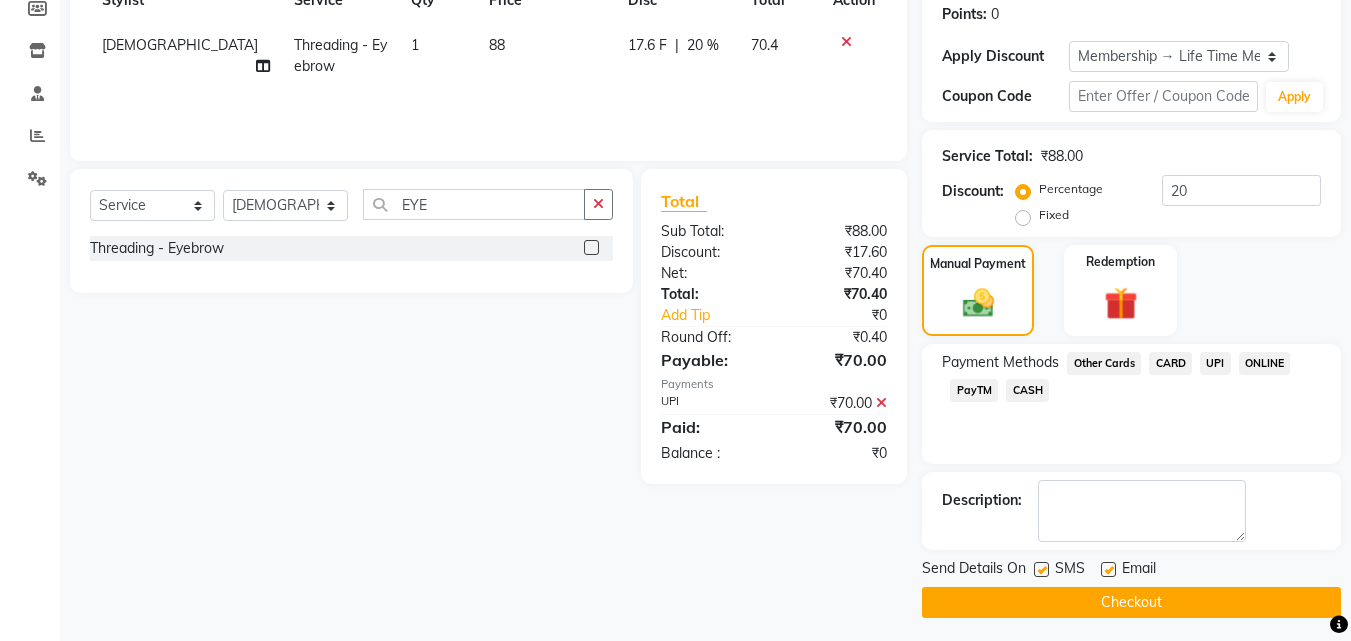scroll, scrollTop: 314, scrollLeft: 0, axis: vertical 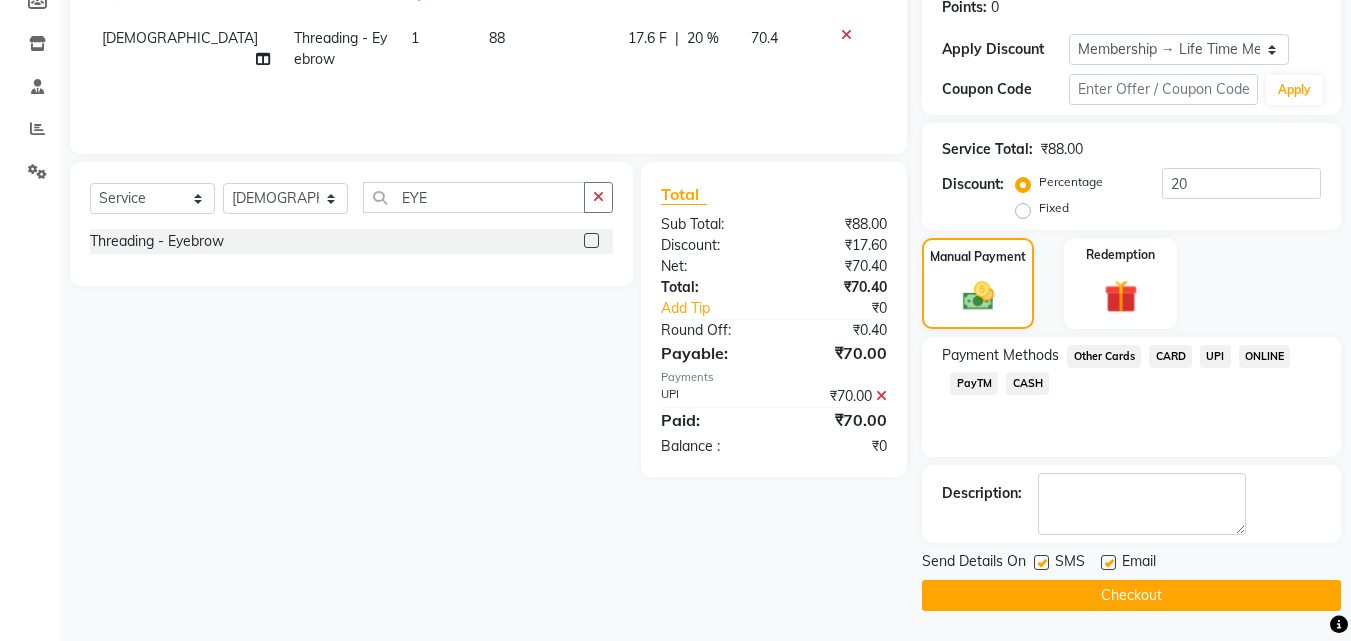 click on "Checkout" 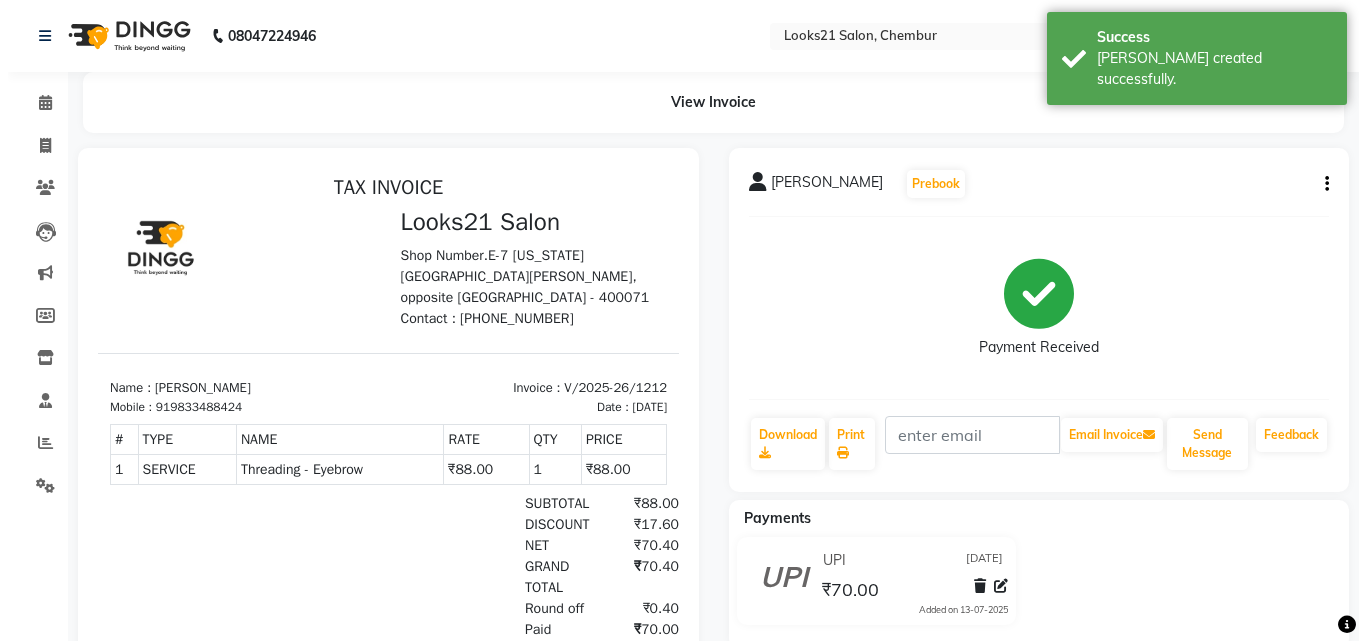 scroll, scrollTop: 0, scrollLeft: 0, axis: both 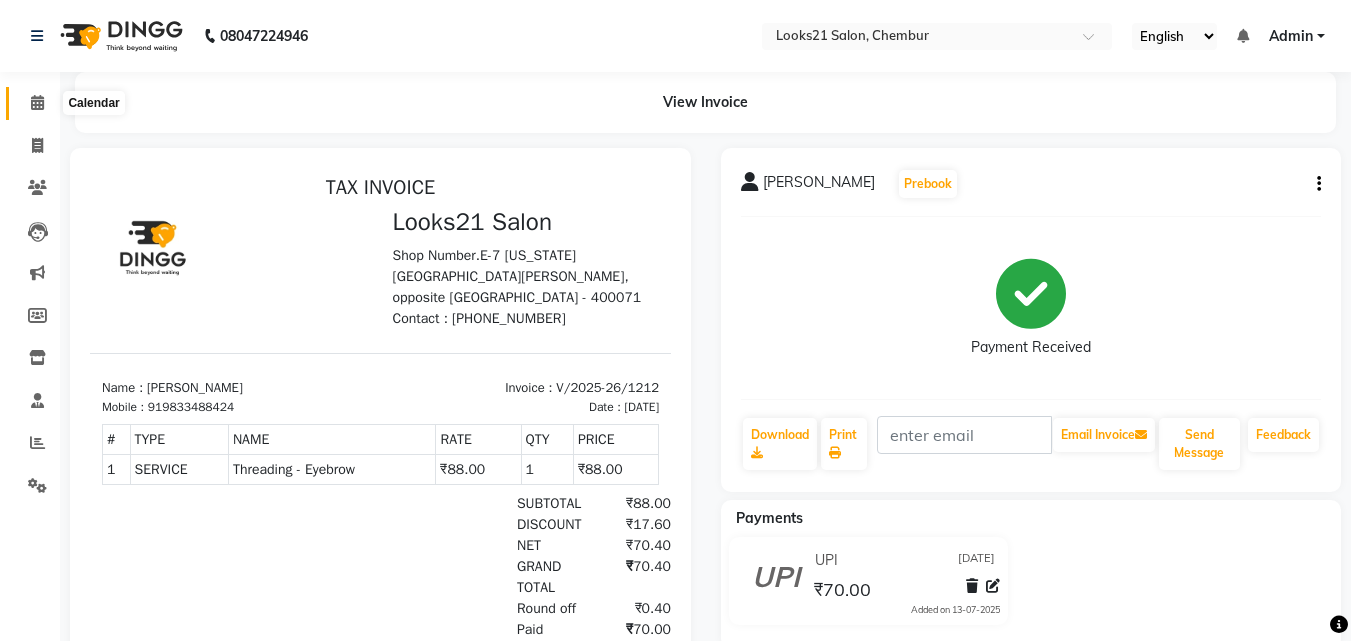 click 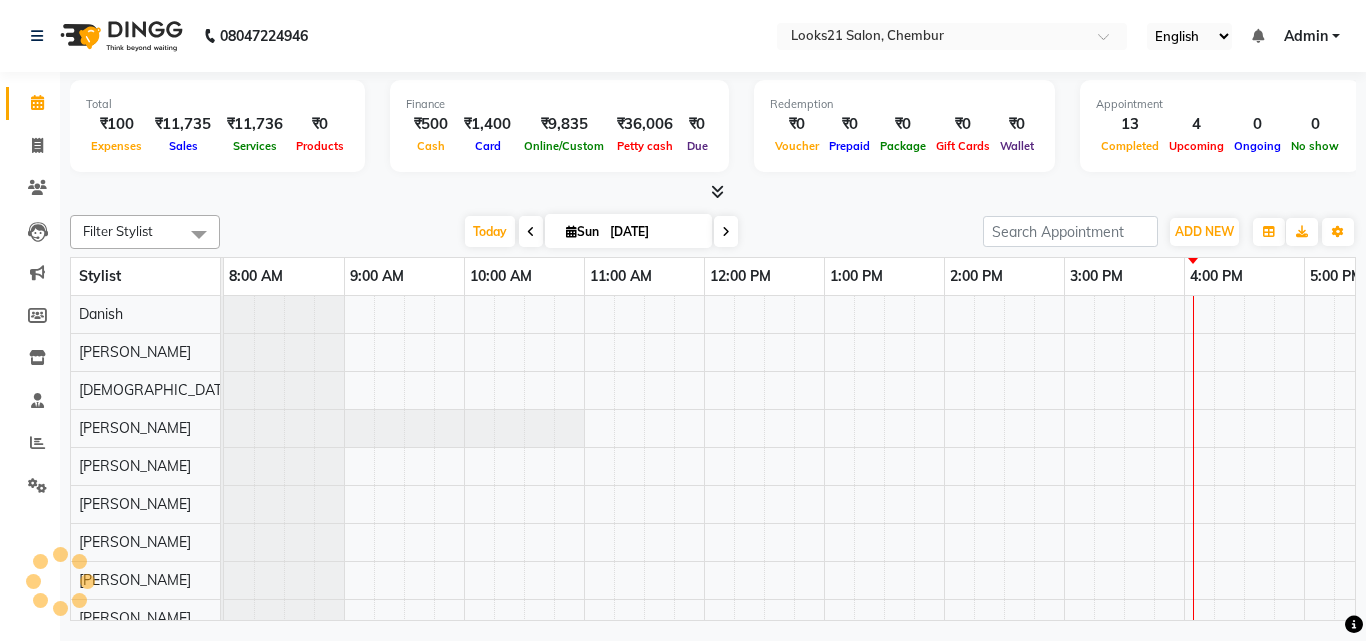 scroll, scrollTop: 0, scrollLeft: 429, axis: horizontal 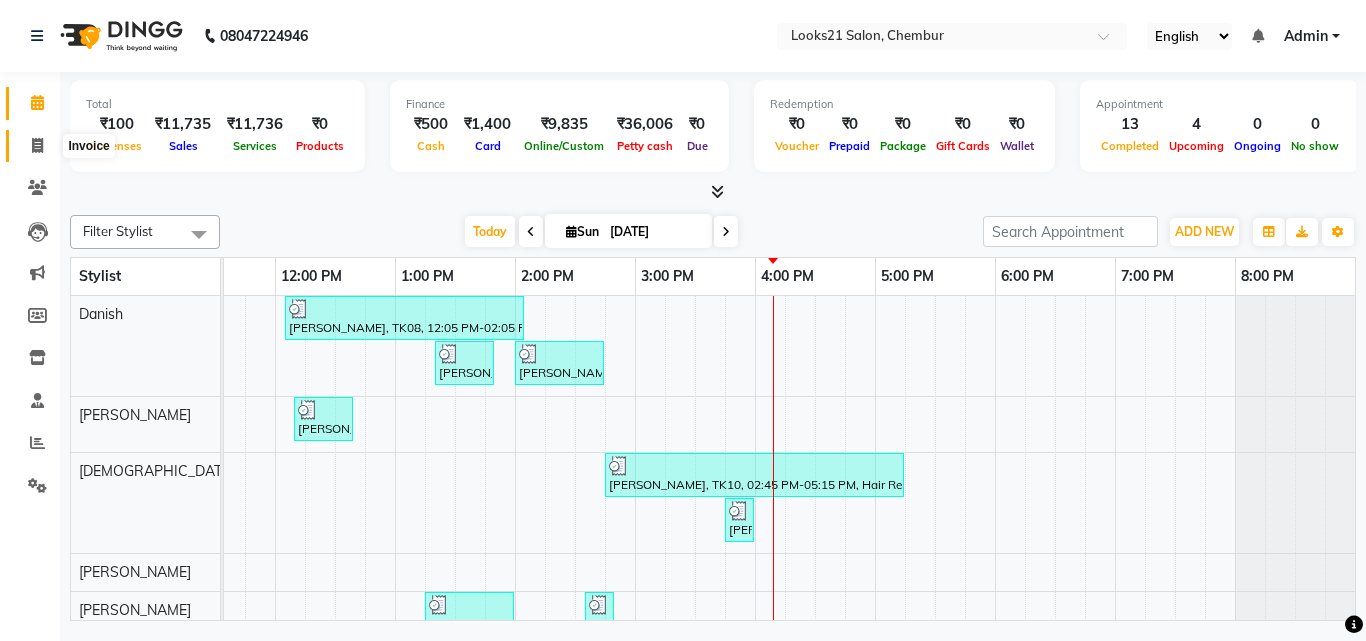 click 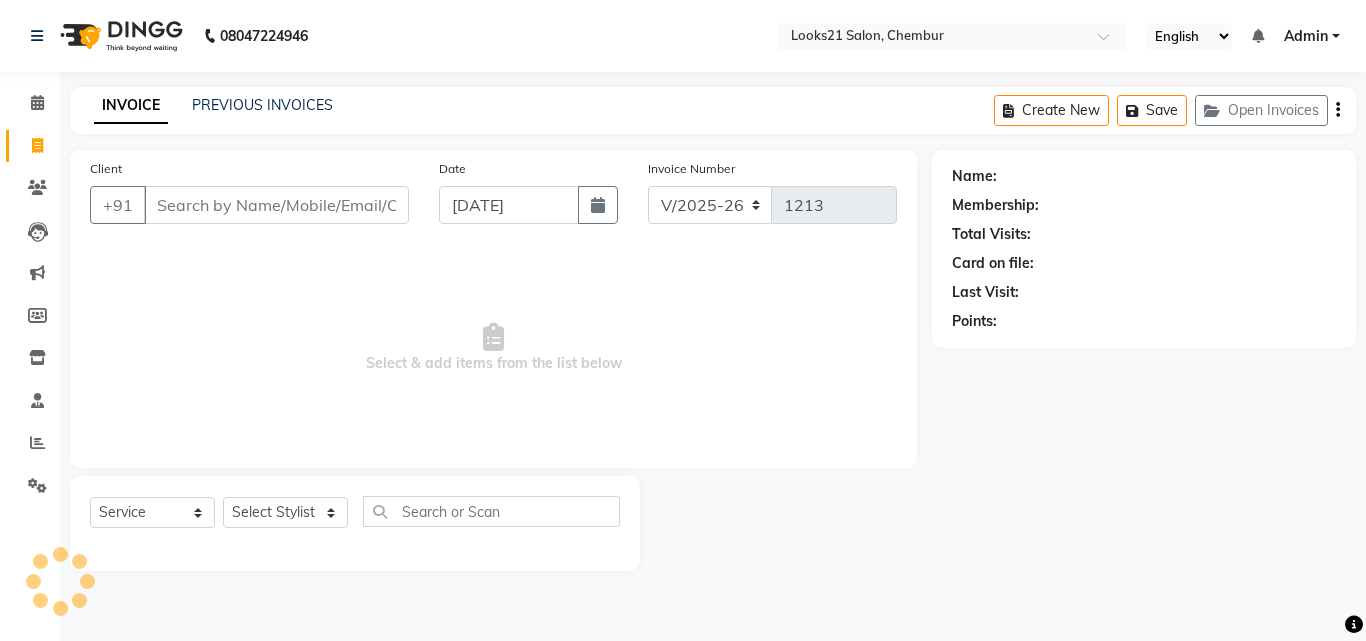 click on "Client" at bounding box center [276, 205] 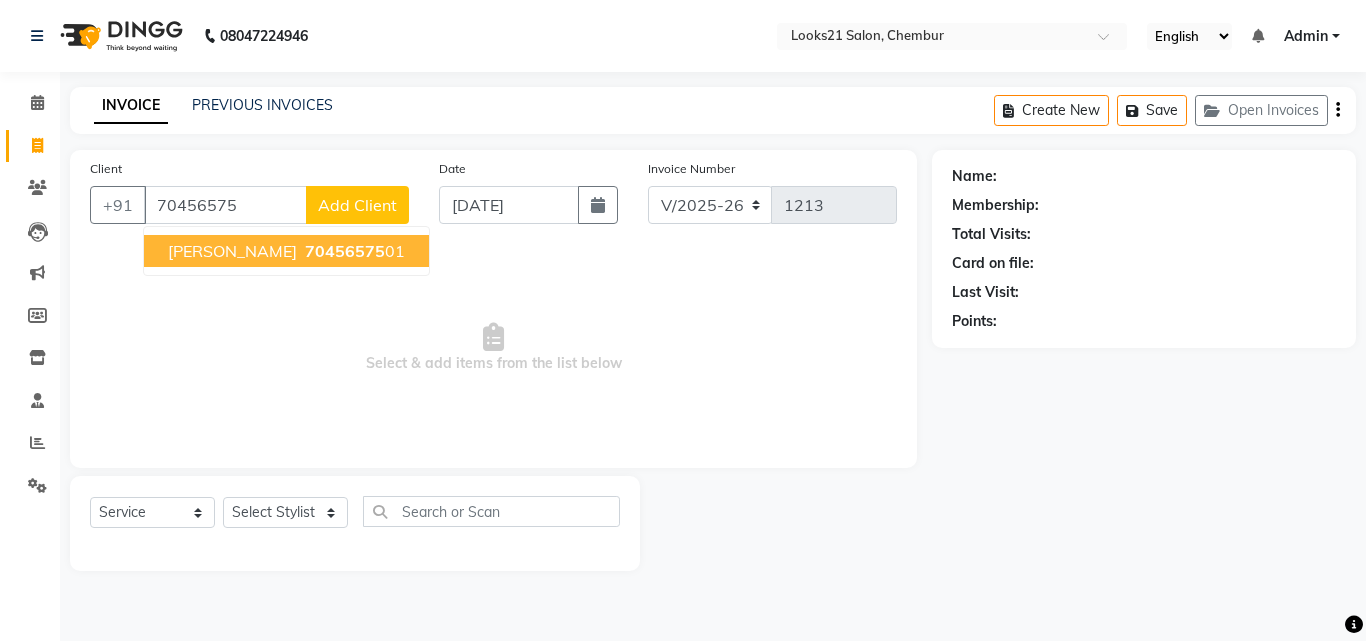 click on "Archana Bhujbal   70456575 01" at bounding box center [286, 251] 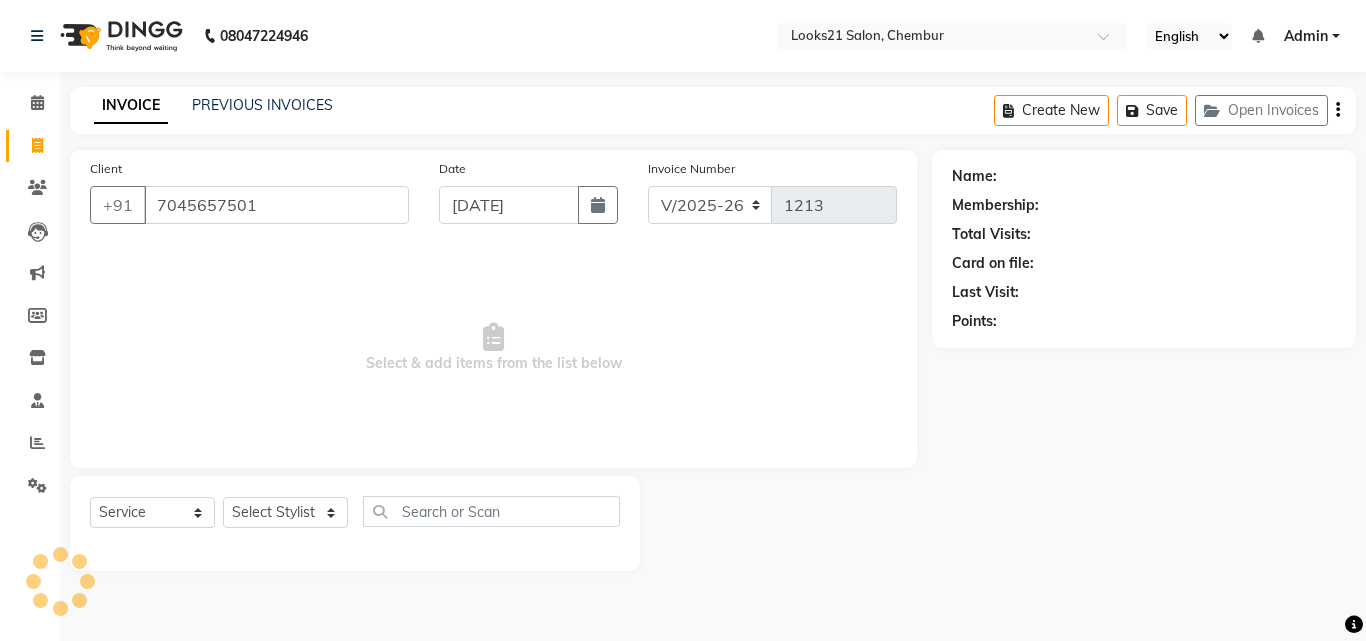 type on "7045657501" 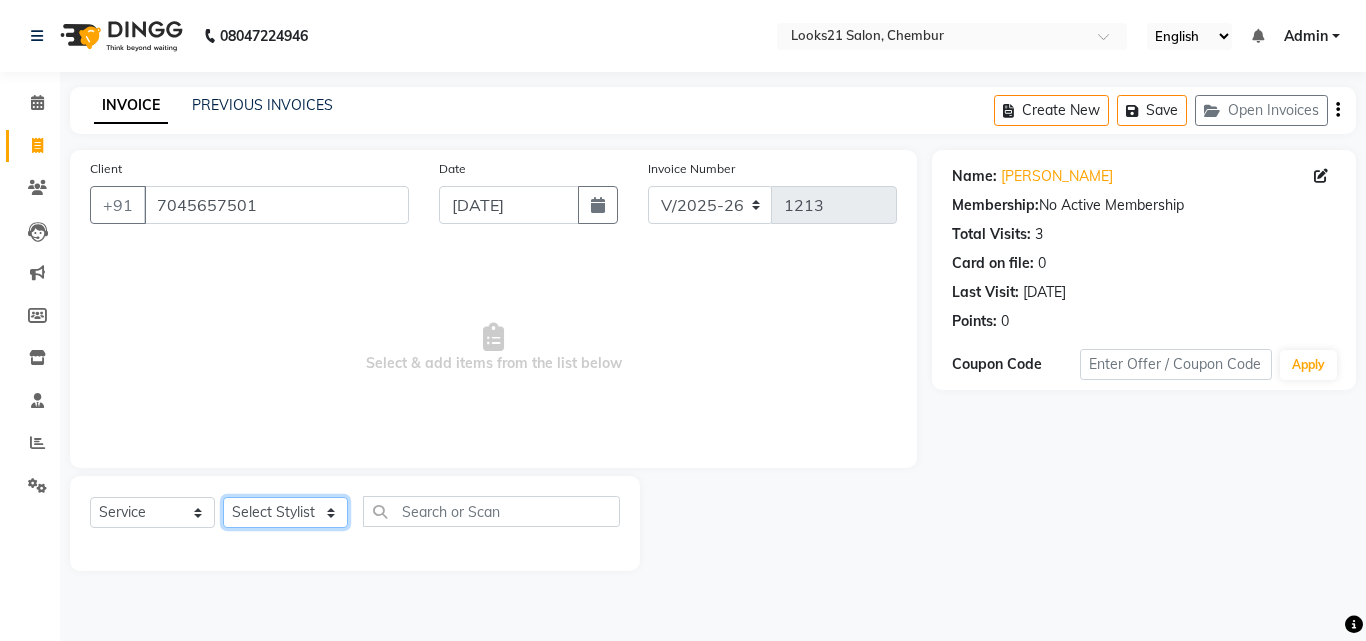 click on "Select Stylist [PERSON_NAME] [PERSON_NAME] LOOKS 21  [PERSON_NAME] [PERSON_NAME] [PERSON_NAME] [PERSON_NAME] [PERSON_NAME] [PERSON_NAME]" 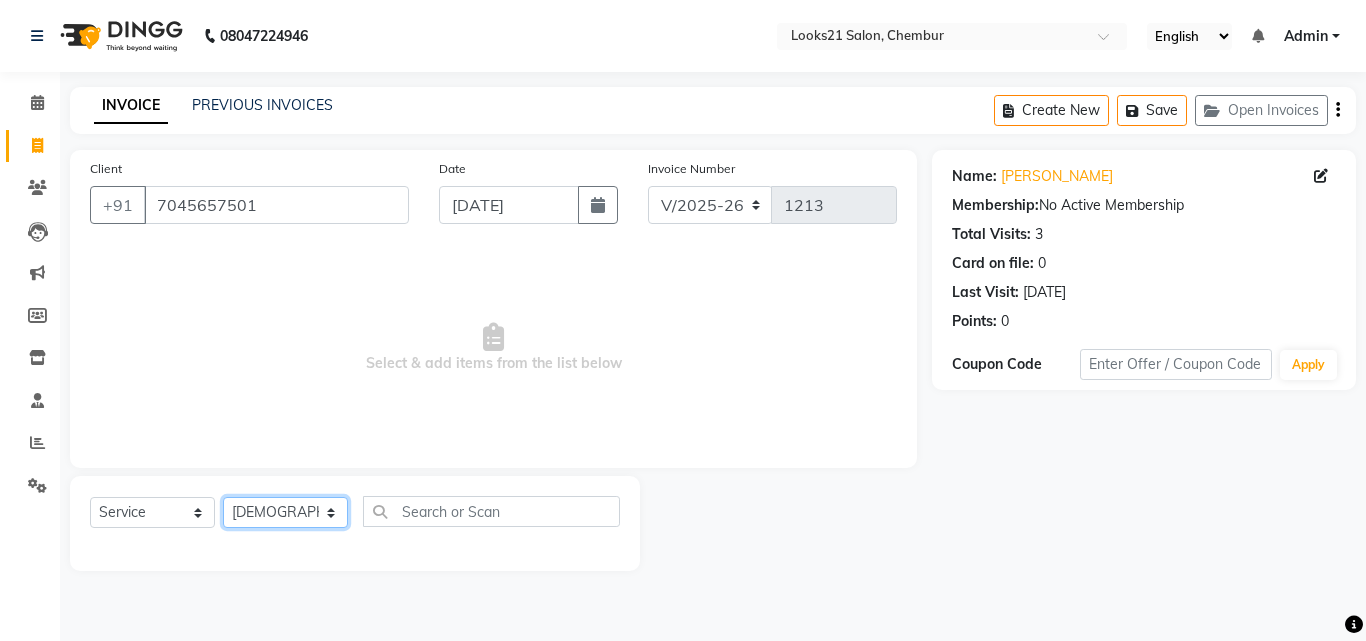 click on "Select Stylist [PERSON_NAME] [PERSON_NAME] LOOKS 21  [PERSON_NAME] [PERSON_NAME] [PERSON_NAME] [PERSON_NAME] [PERSON_NAME] [PERSON_NAME]" 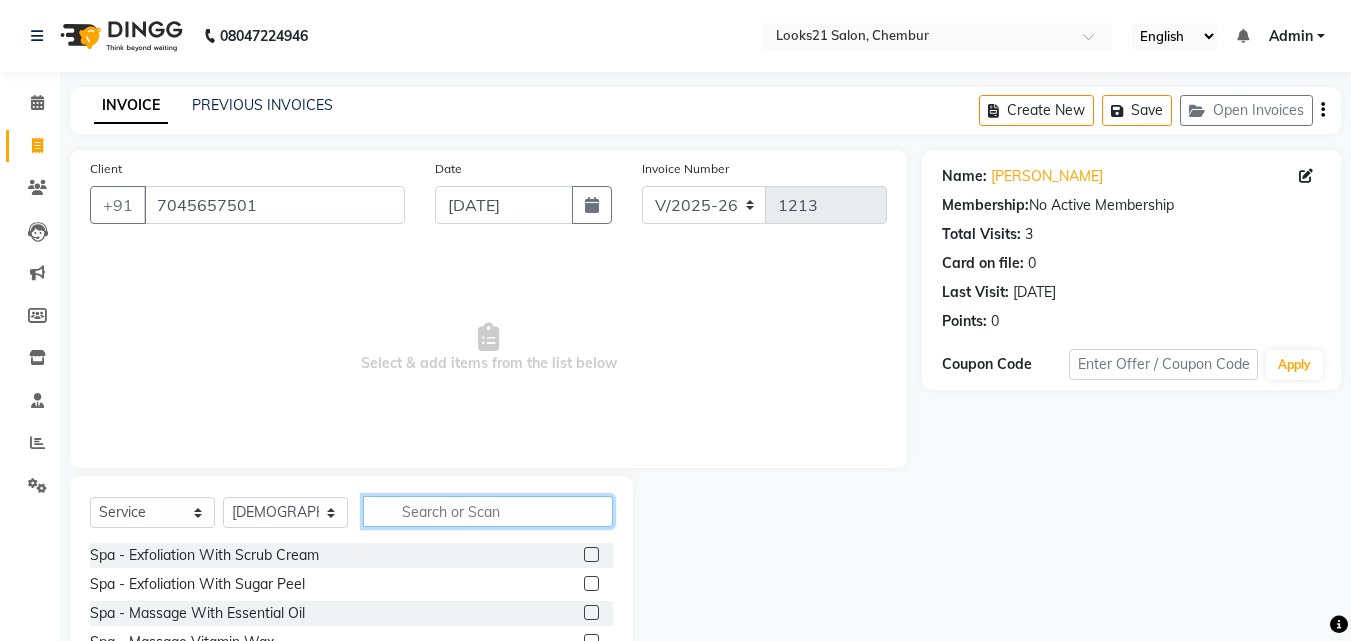 click 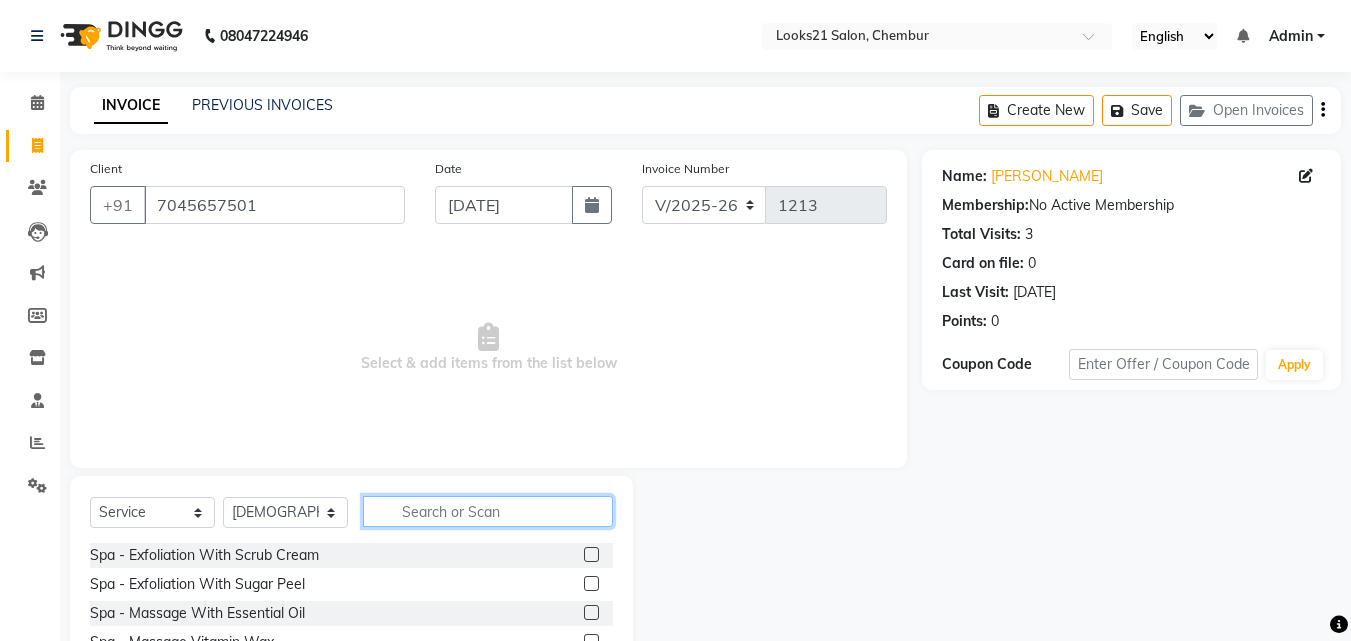 click 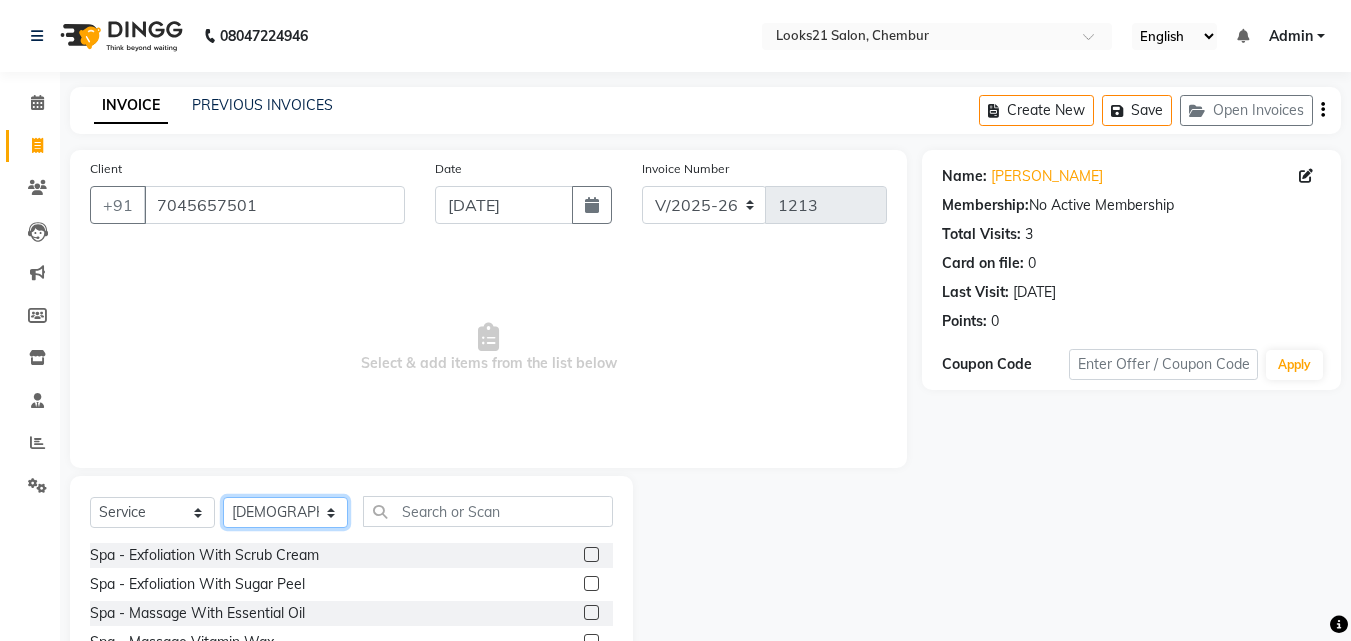 click on "Select Stylist [PERSON_NAME] [PERSON_NAME] LOOKS 21  [PERSON_NAME] [PERSON_NAME] [PERSON_NAME] [PERSON_NAME] [PERSON_NAME] [PERSON_NAME]" 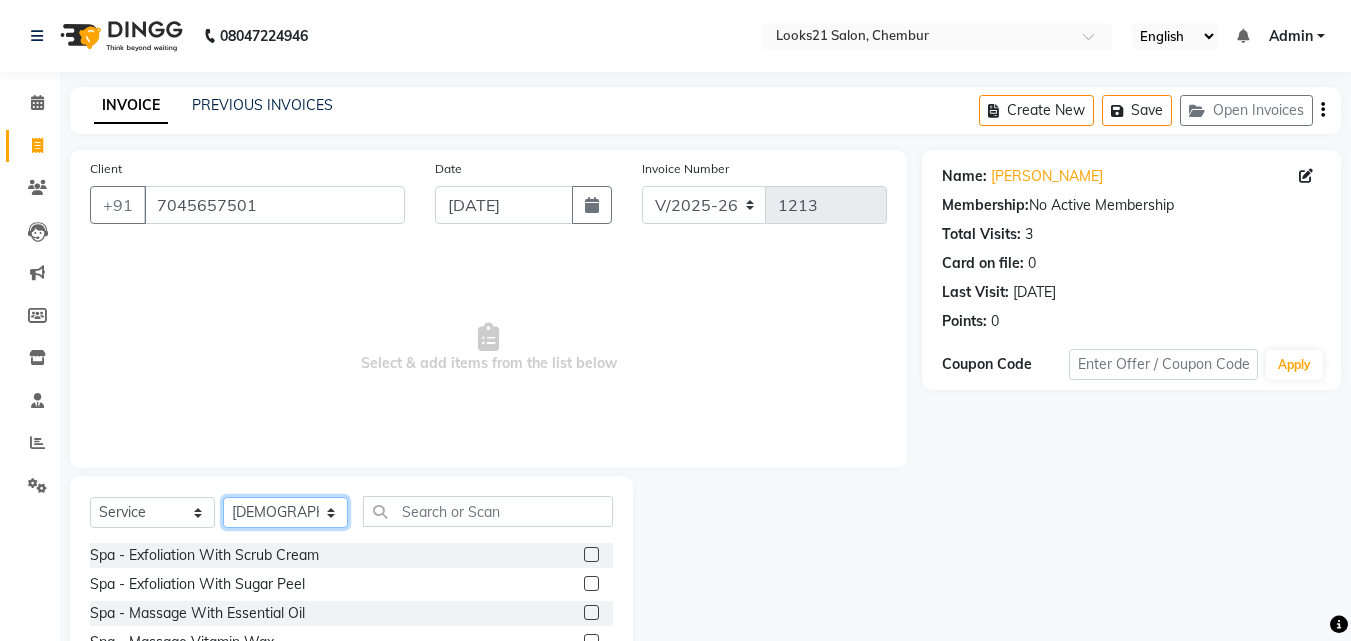 select on "13888" 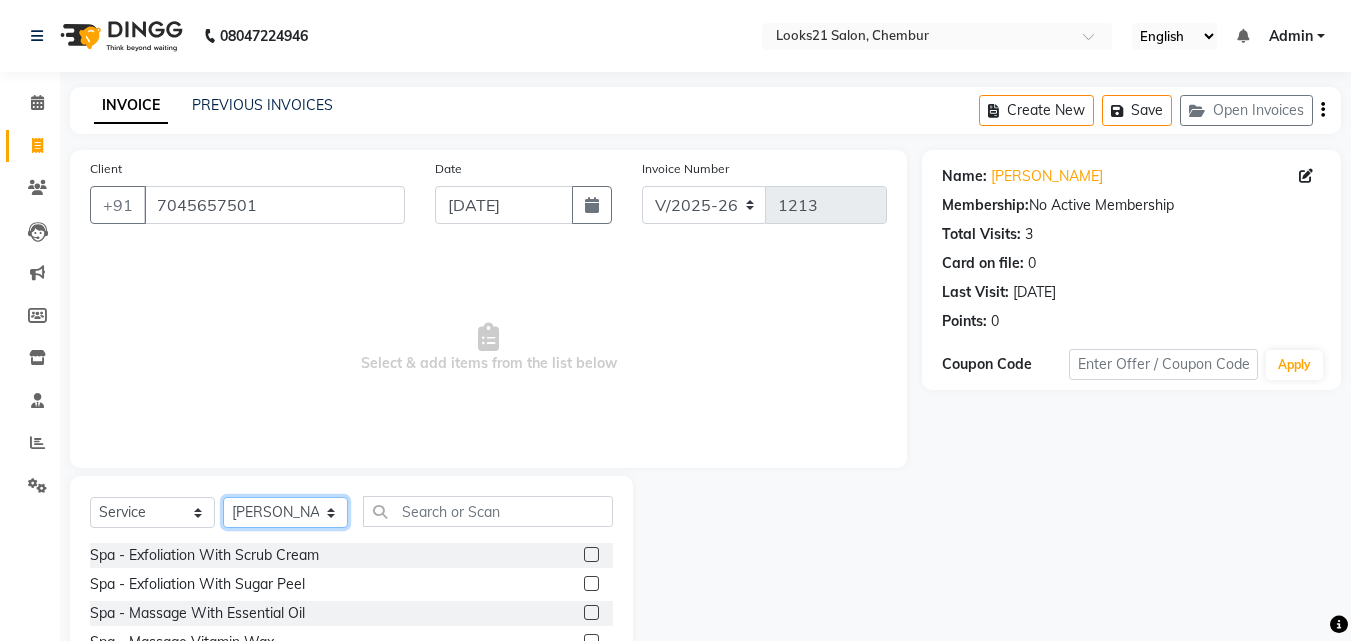 click on "Select Stylist [PERSON_NAME] [PERSON_NAME] LOOKS 21  [PERSON_NAME] [PERSON_NAME] [PERSON_NAME] [PERSON_NAME] [PERSON_NAME] [PERSON_NAME]" 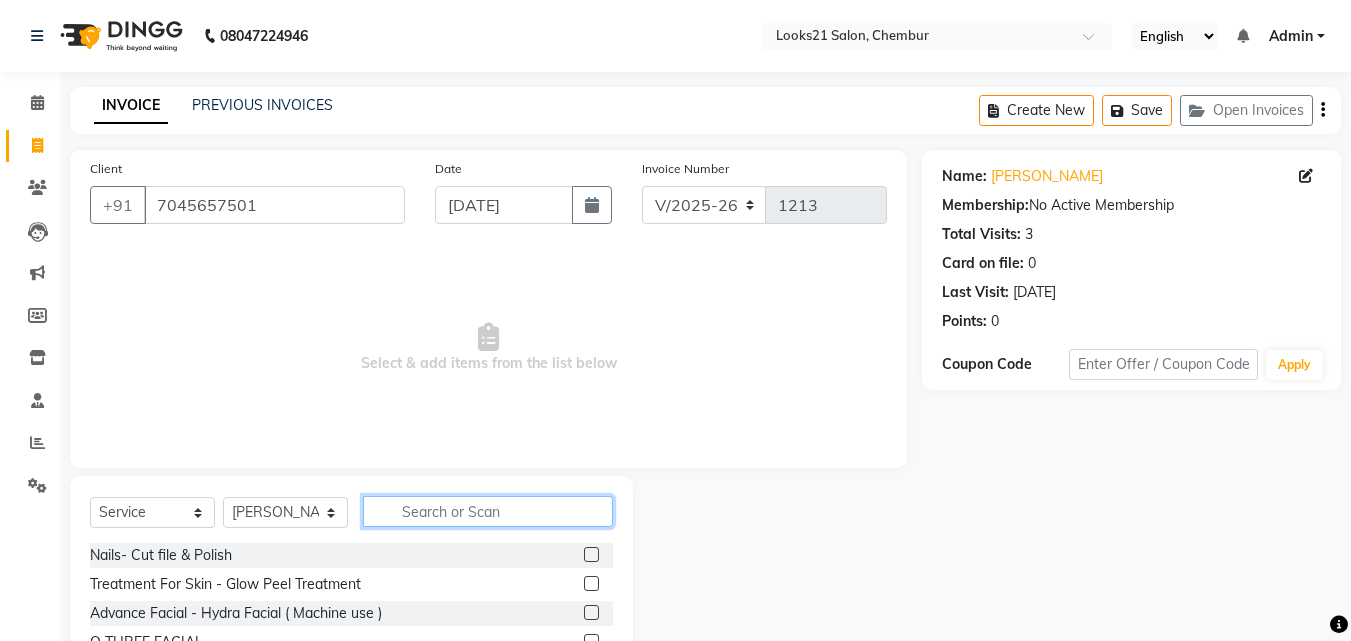 click 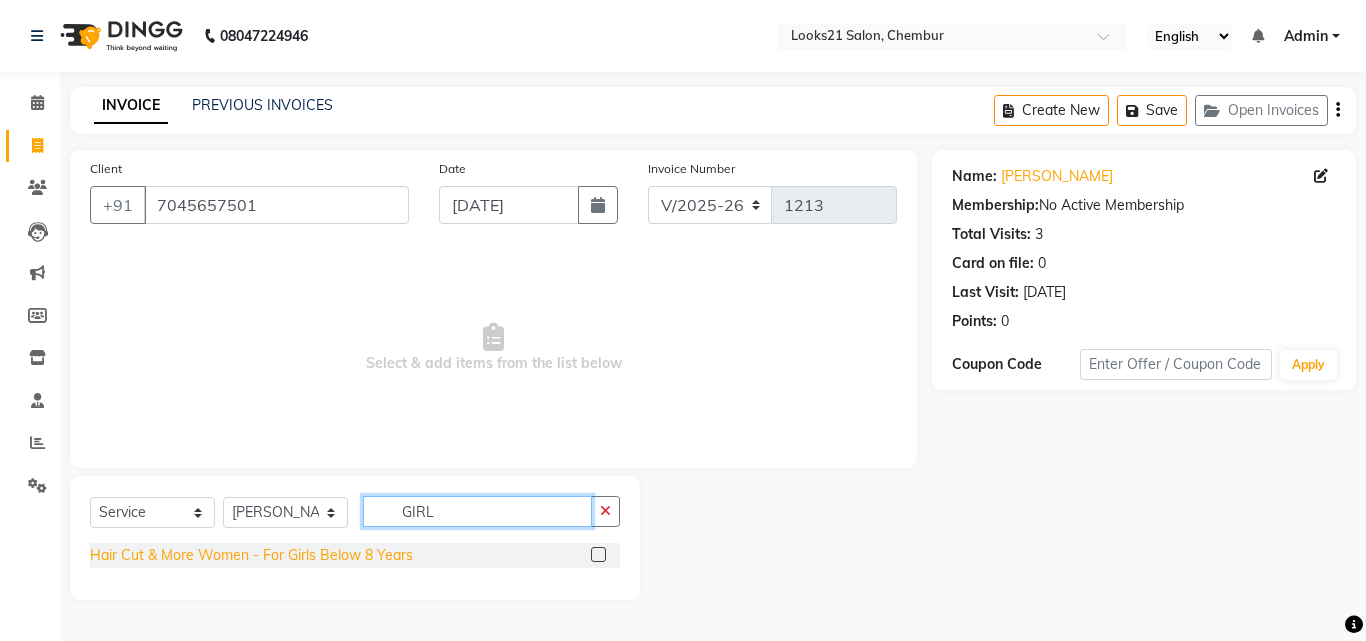 type on "GIRL" 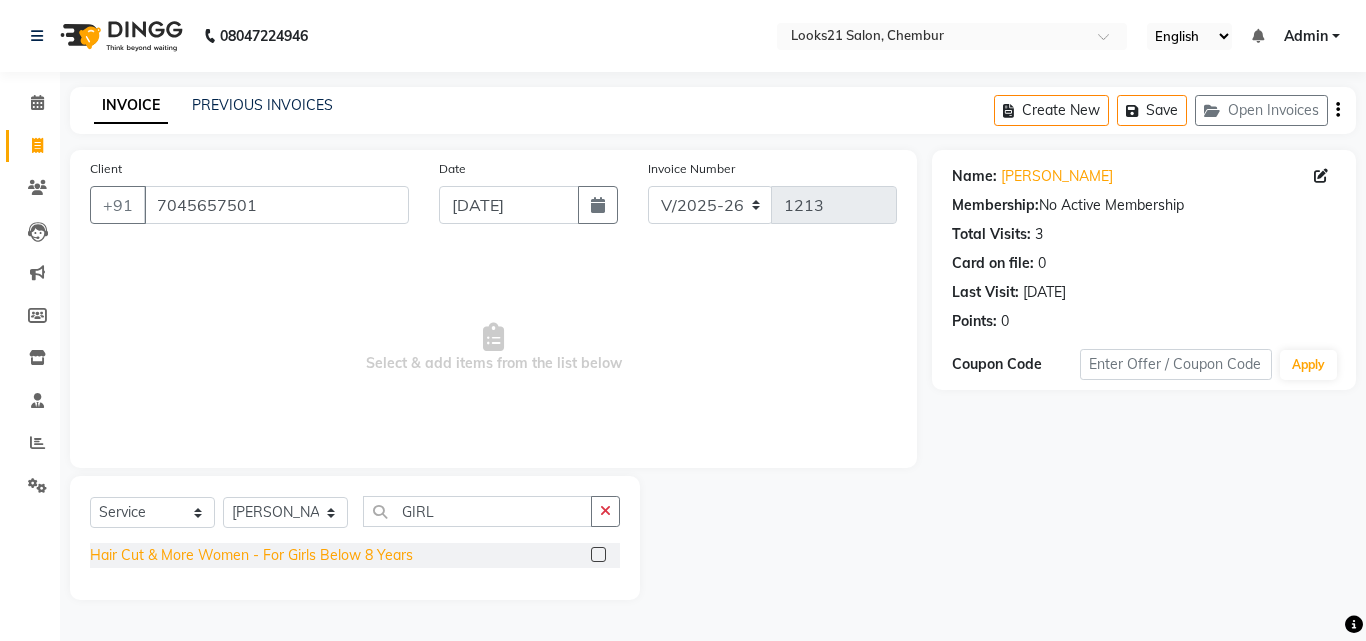 click on "Hair Cut & More Women  - For Girls Below 8 Years" 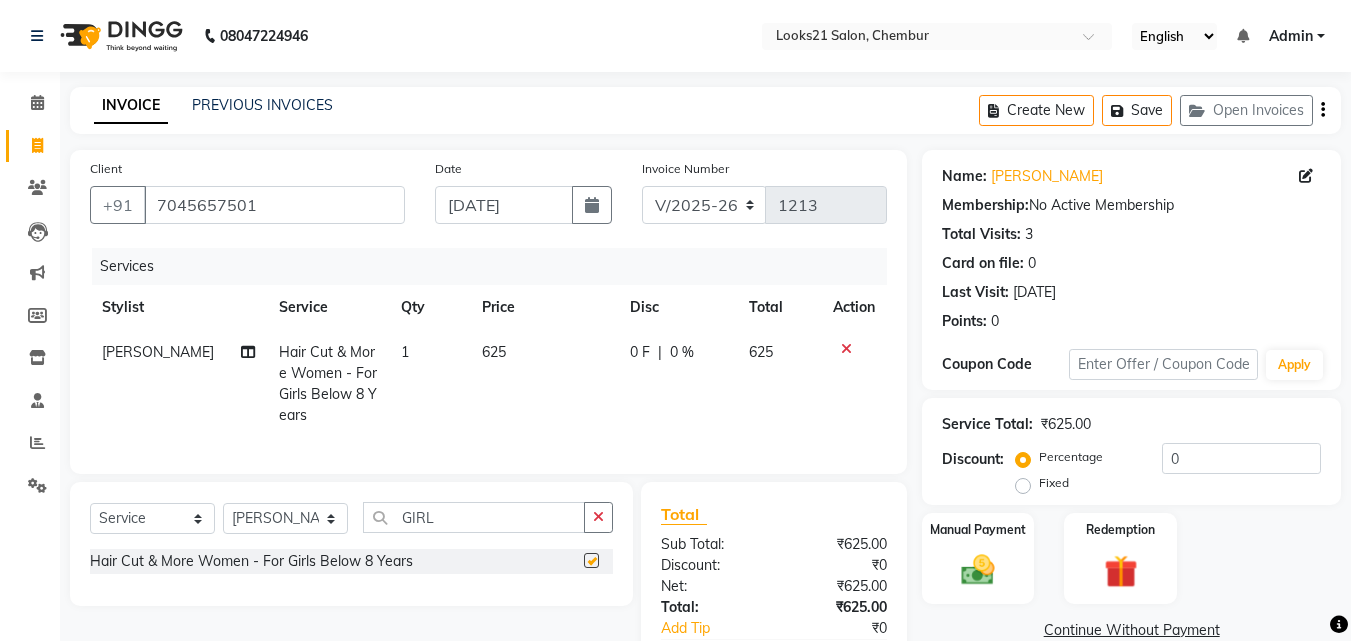 checkbox on "false" 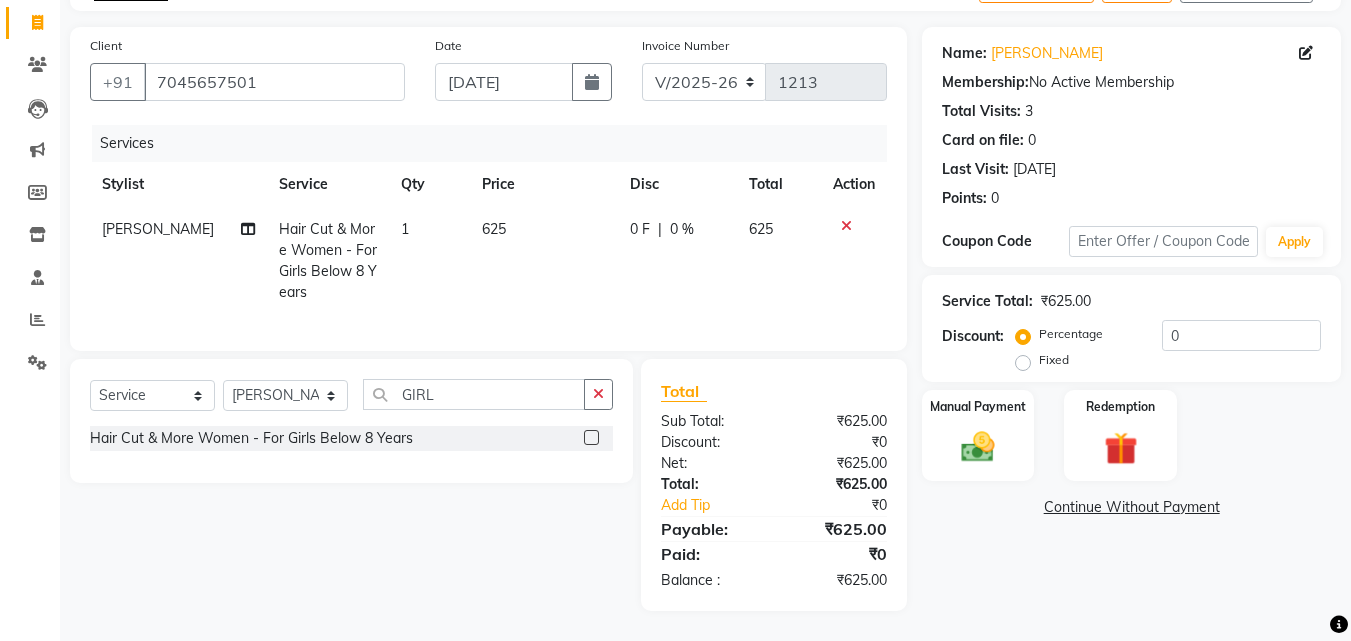 scroll, scrollTop: 138, scrollLeft: 0, axis: vertical 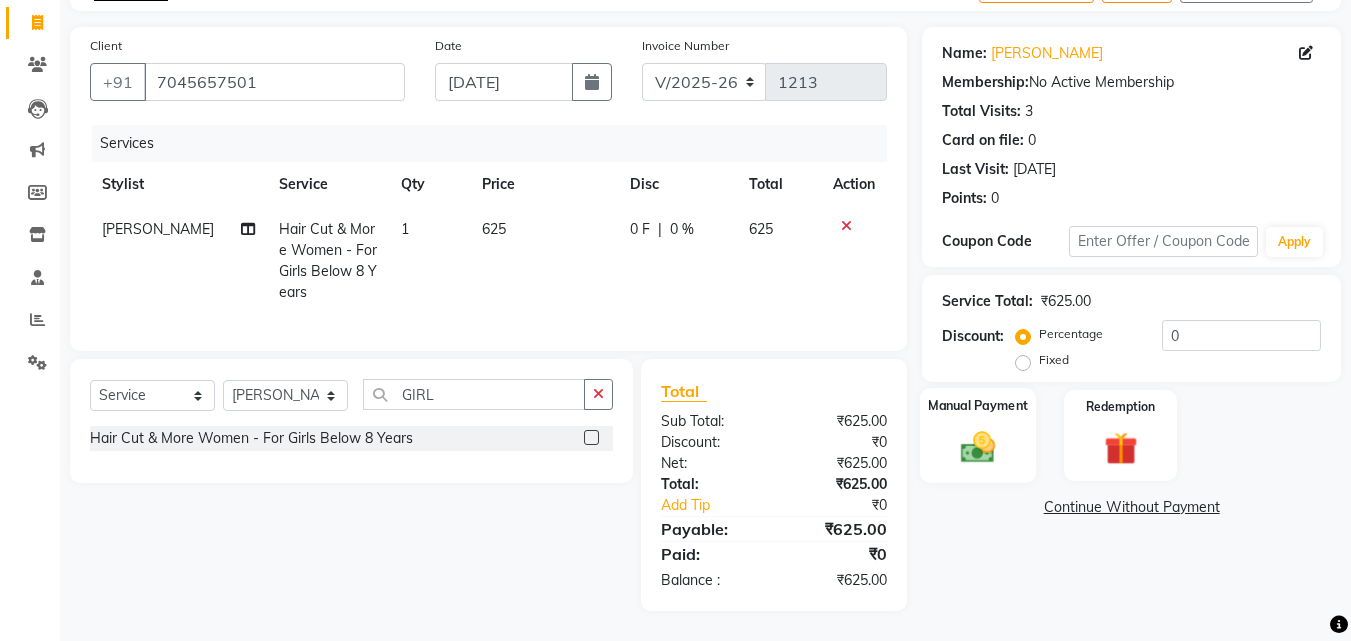 click 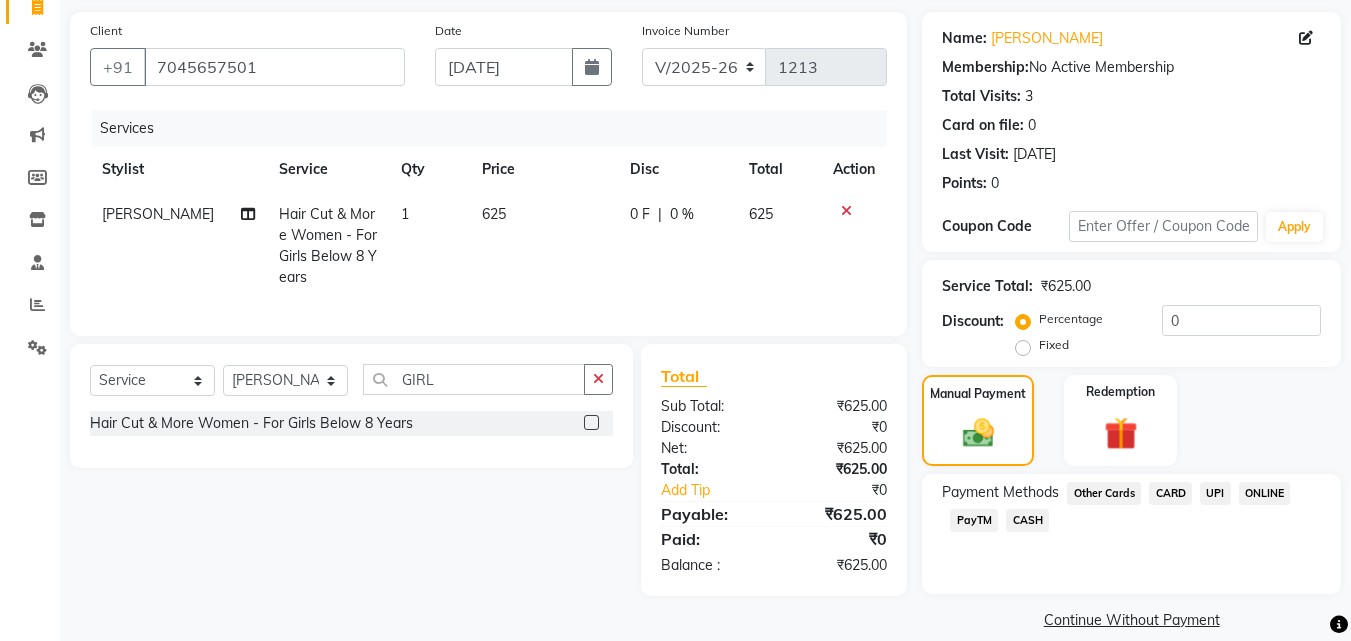 click on "UPI" 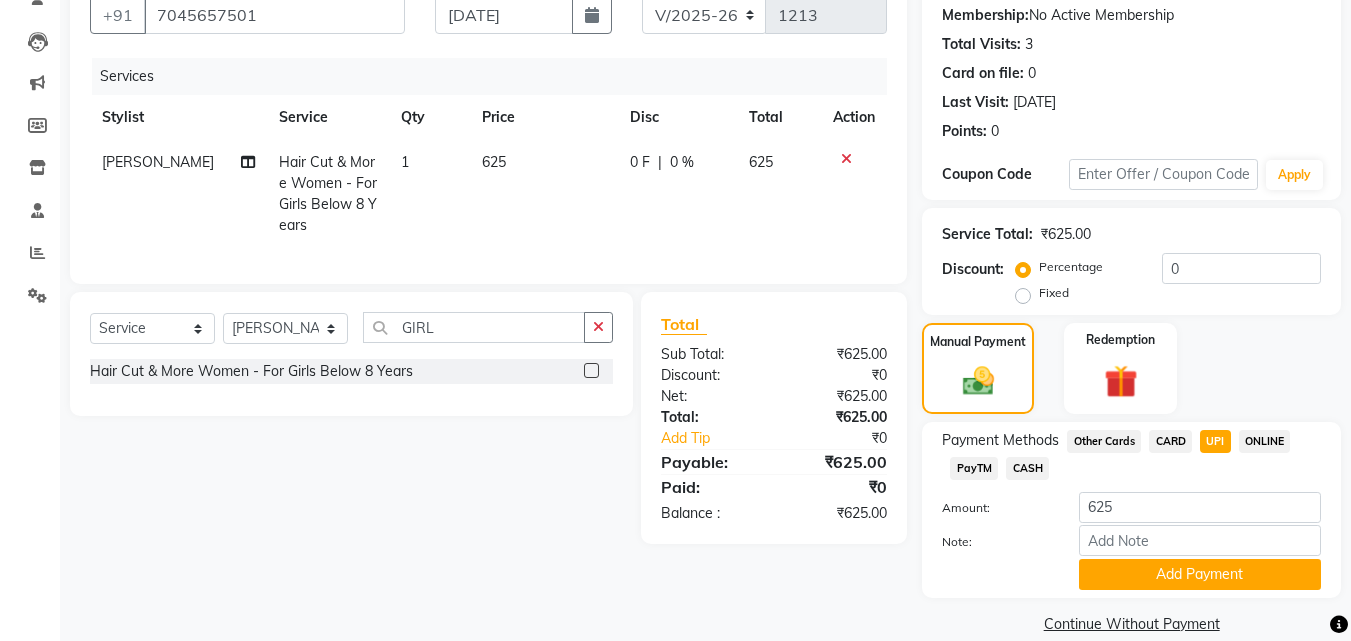 scroll, scrollTop: 218, scrollLeft: 0, axis: vertical 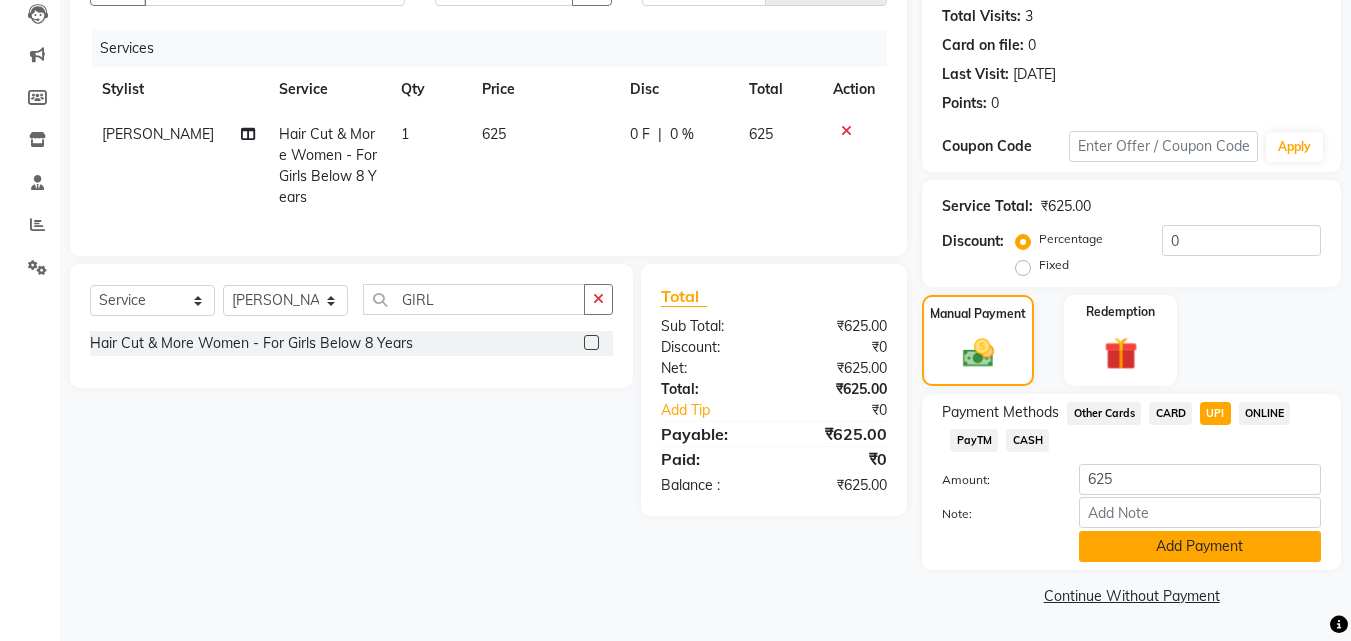 click on "Add Payment" 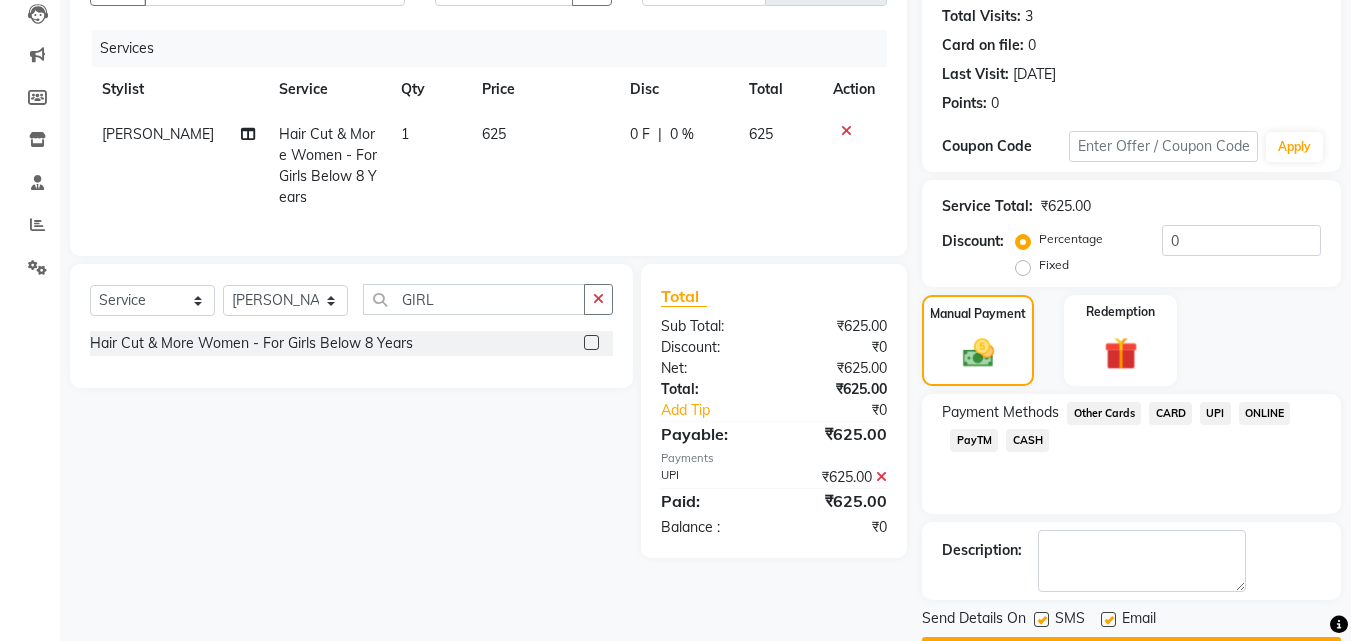 scroll, scrollTop: 275, scrollLeft: 0, axis: vertical 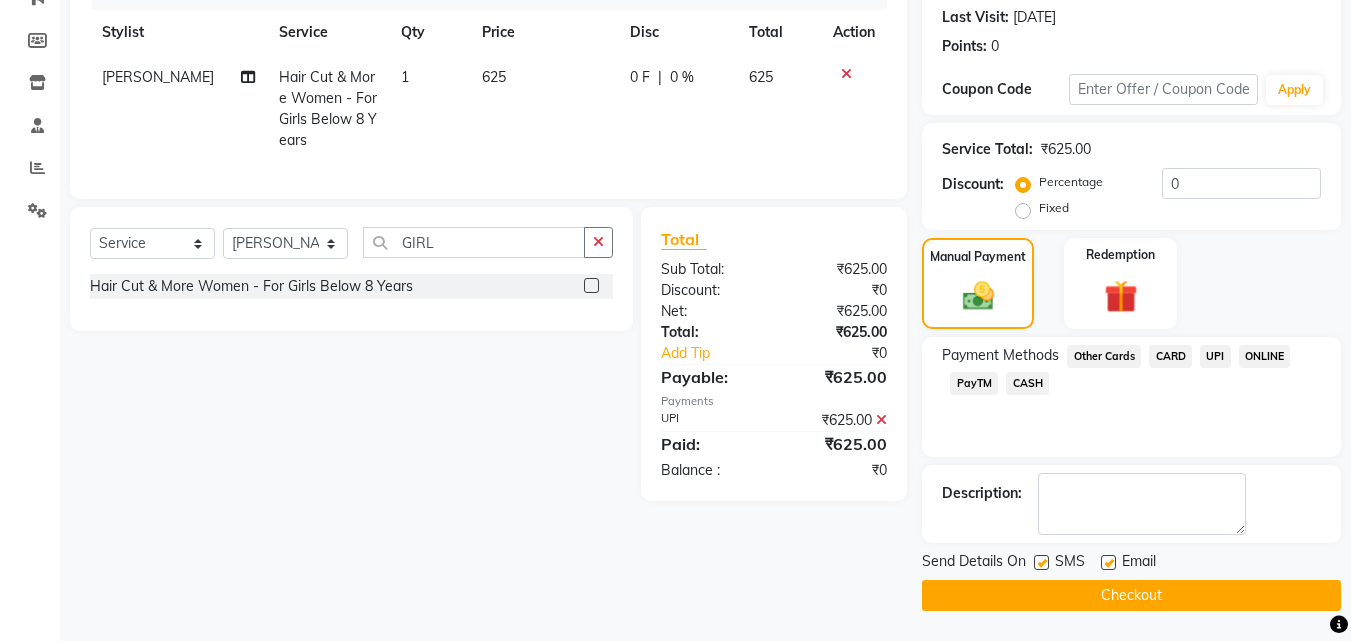 click on "Checkout" 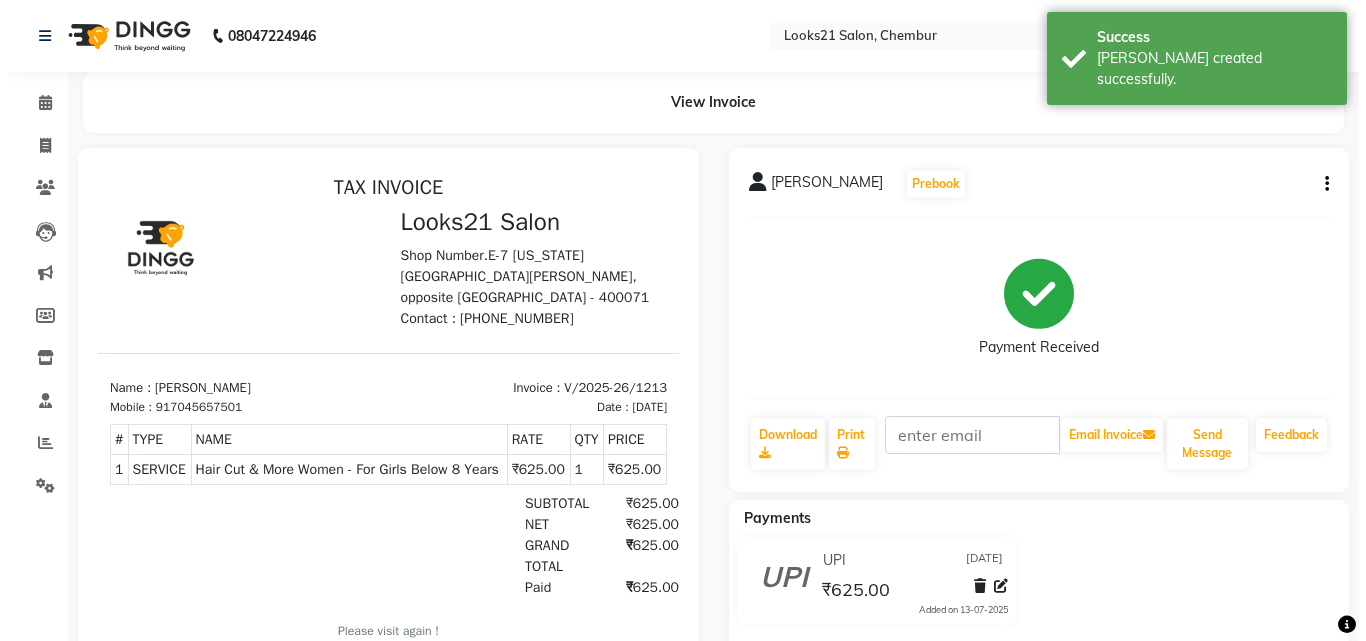 scroll, scrollTop: 0, scrollLeft: 0, axis: both 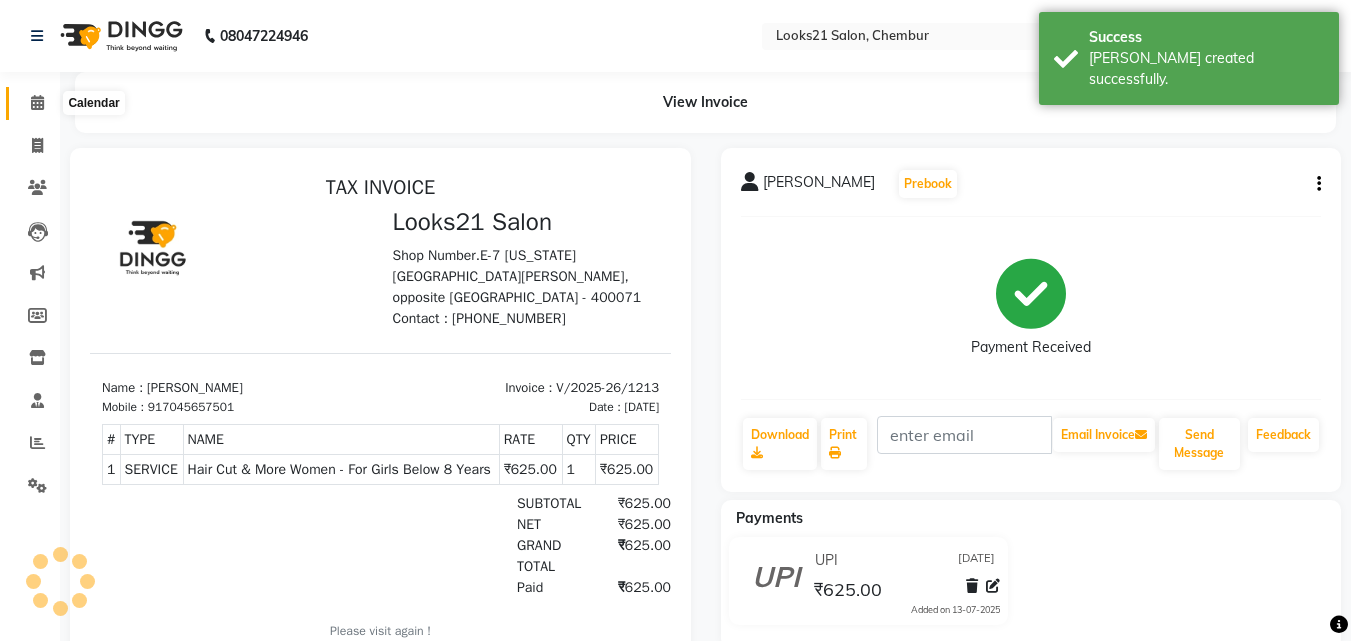 click 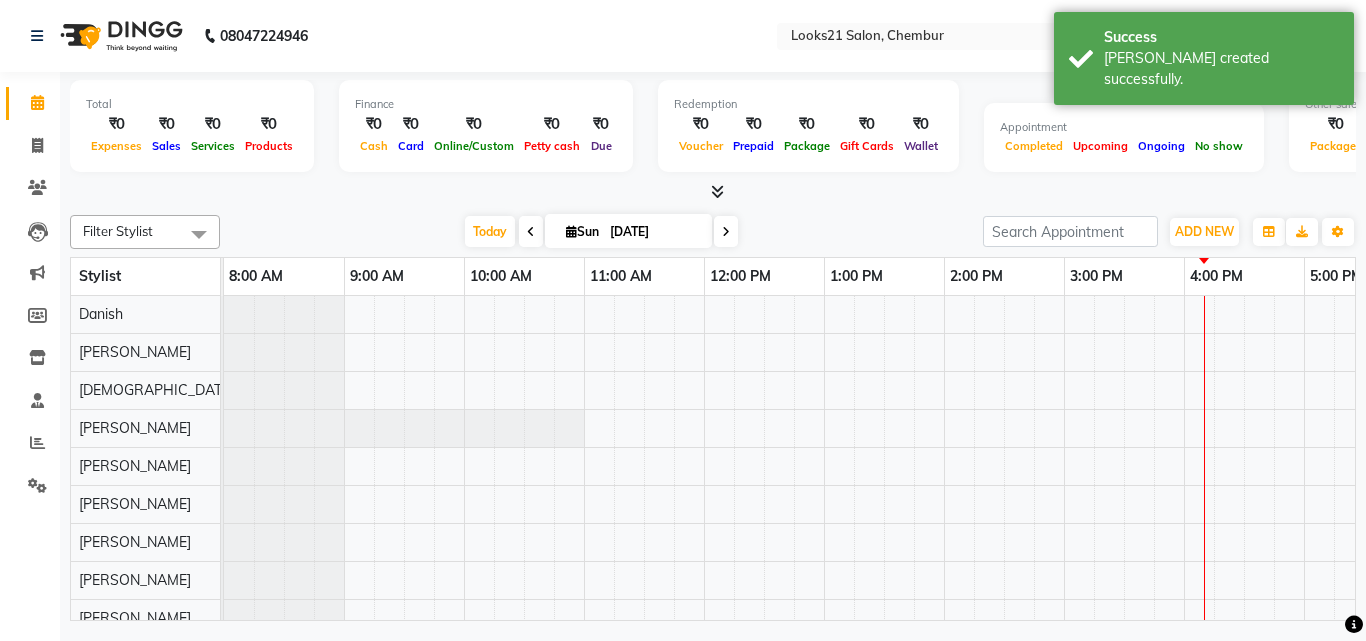 scroll, scrollTop: 0, scrollLeft: 309, axis: horizontal 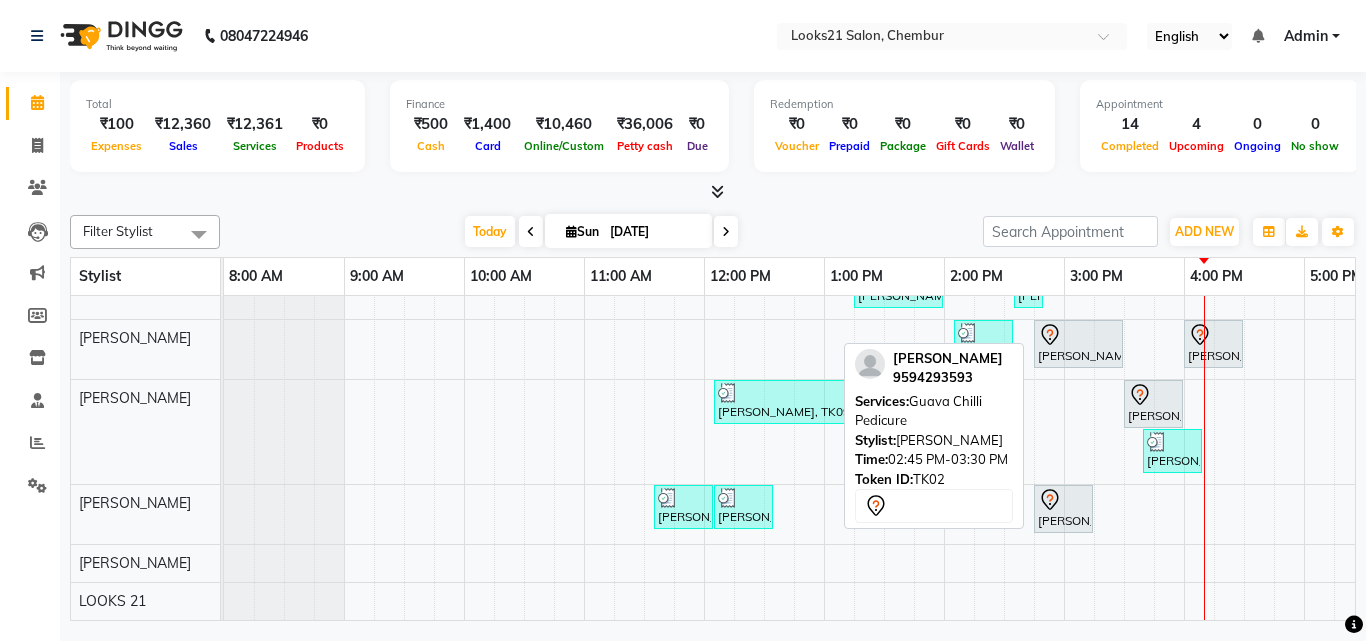 click on "Mayank Goswami, TK02, 02:45 PM-03:30 PM, Guava Chilli Pedicure" at bounding box center (1078, 344) 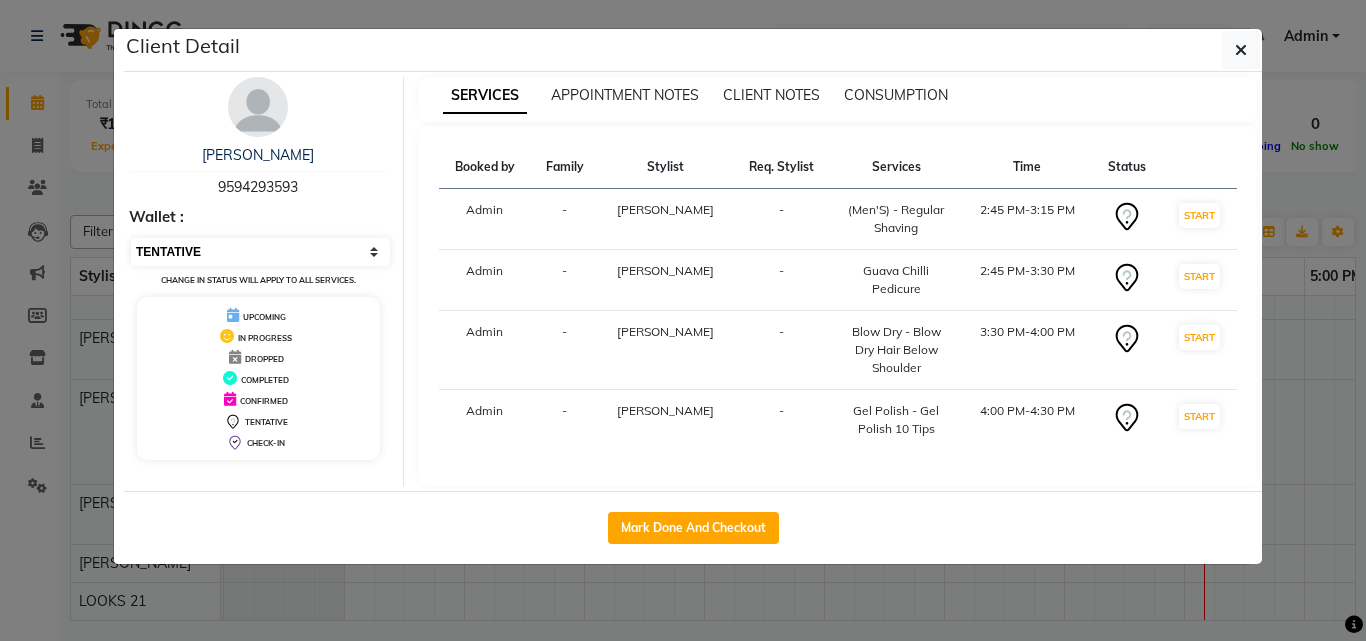 click on "Select IN SERVICE CONFIRMED TENTATIVE CHECK IN MARK DONE DROPPED UPCOMING" at bounding box center [260, 252] 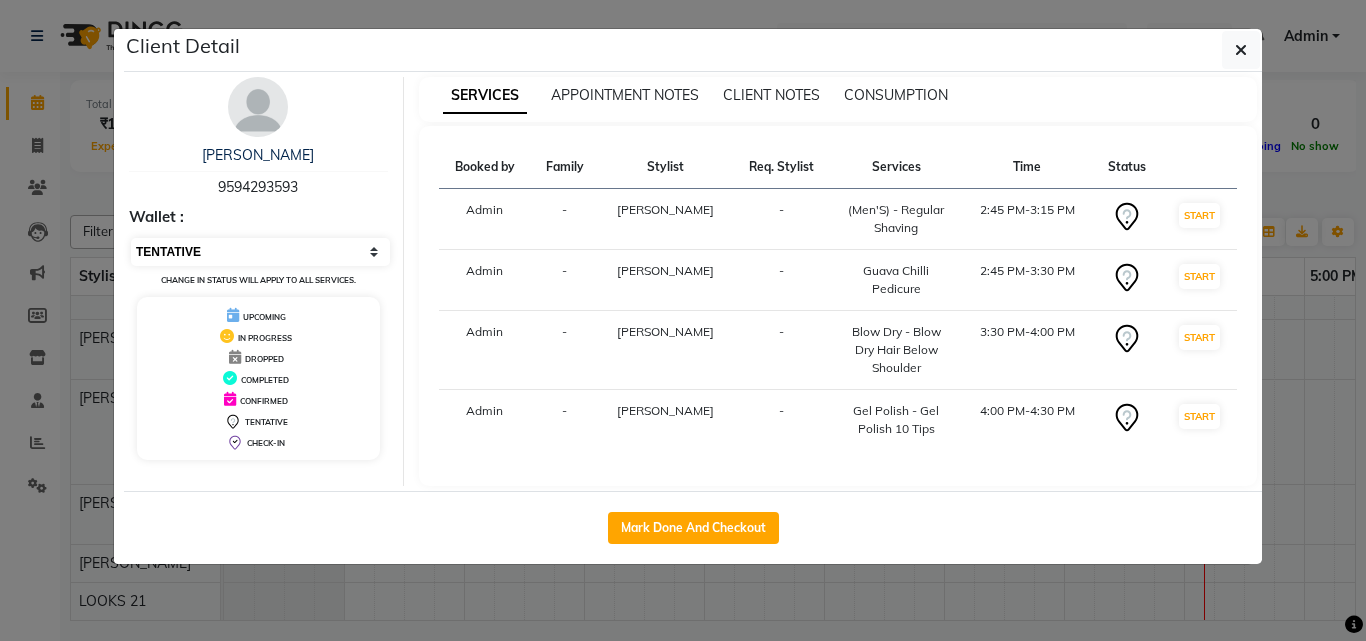 select on "3" 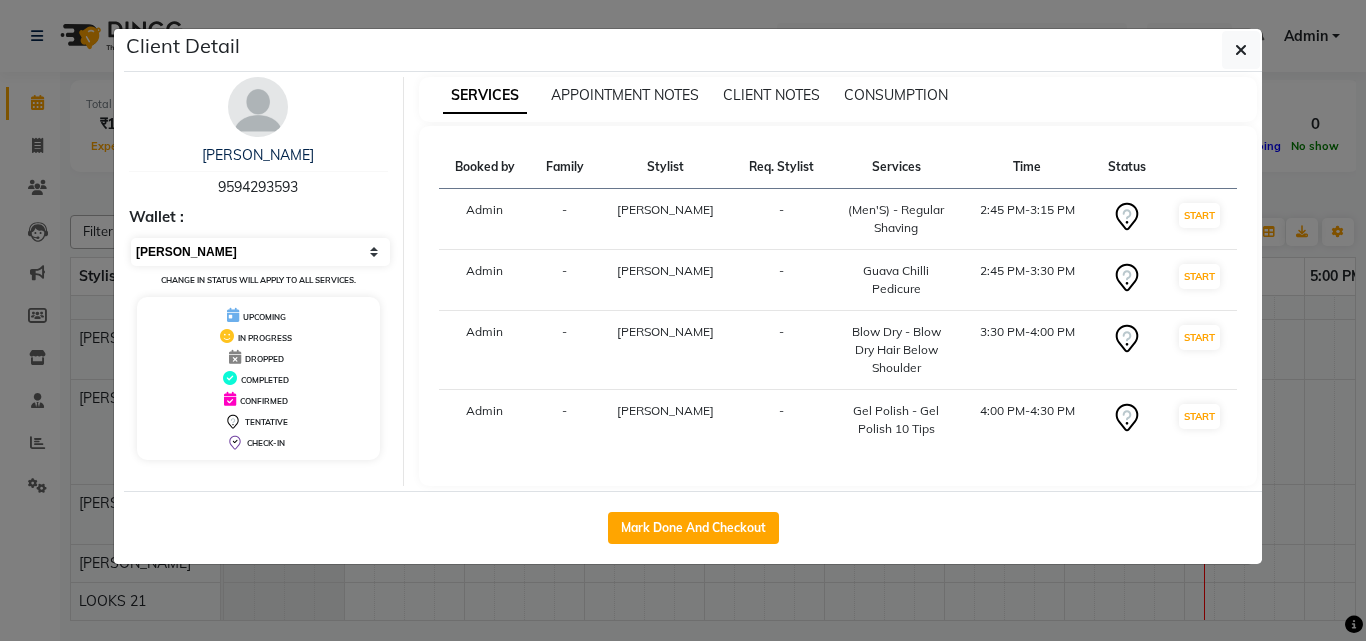 click on "Select IN SERVICE CONFIRMED TENTATIVE CHECK IN MARK DONE DROPPED UPCOMING" at bounding box center (260, 252) 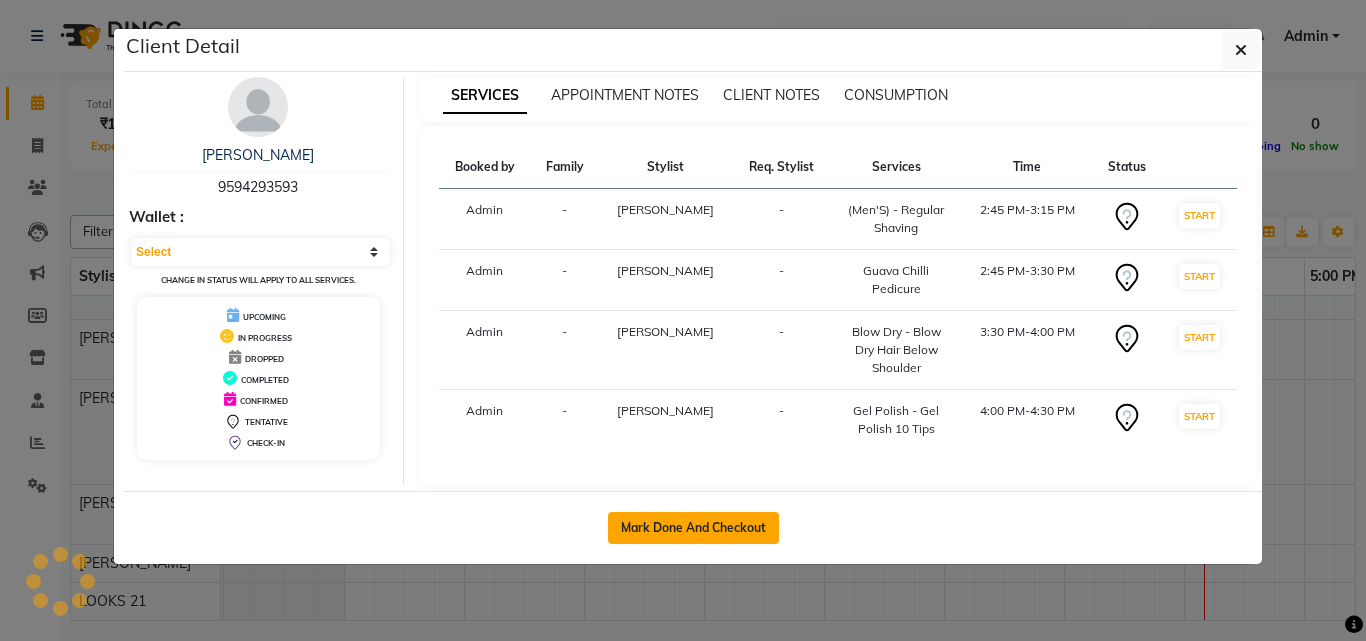 click on "Mark Done And Checkout" 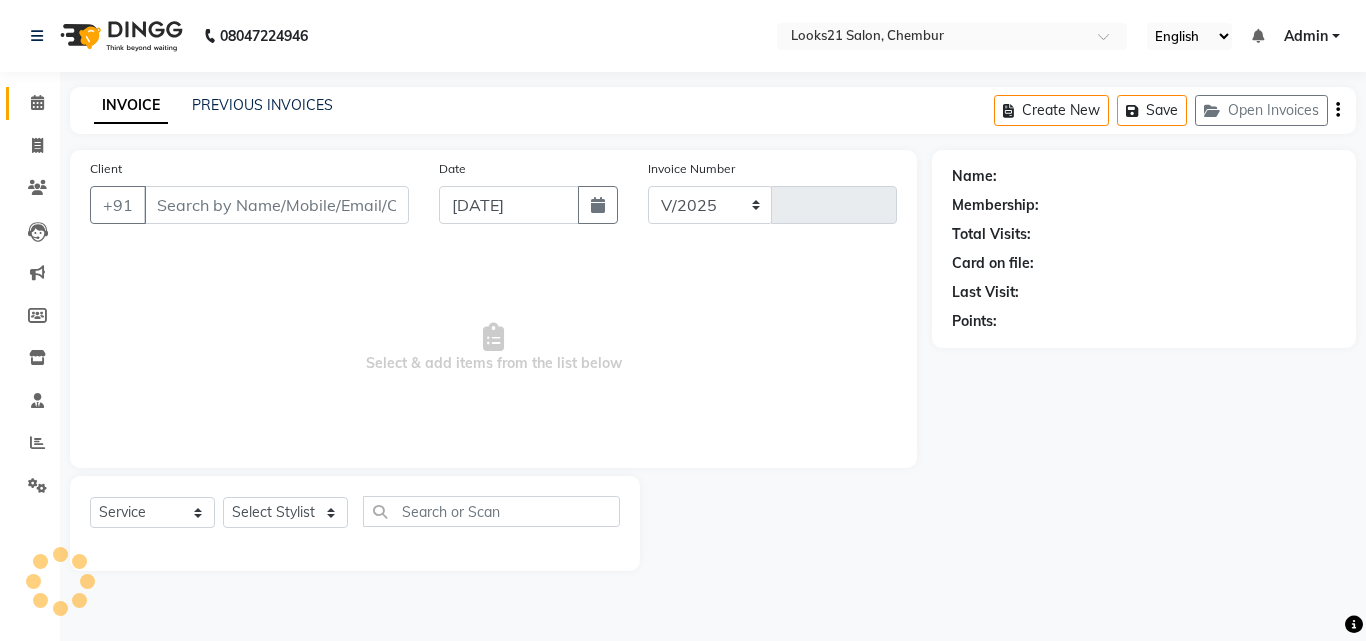 select on "844" 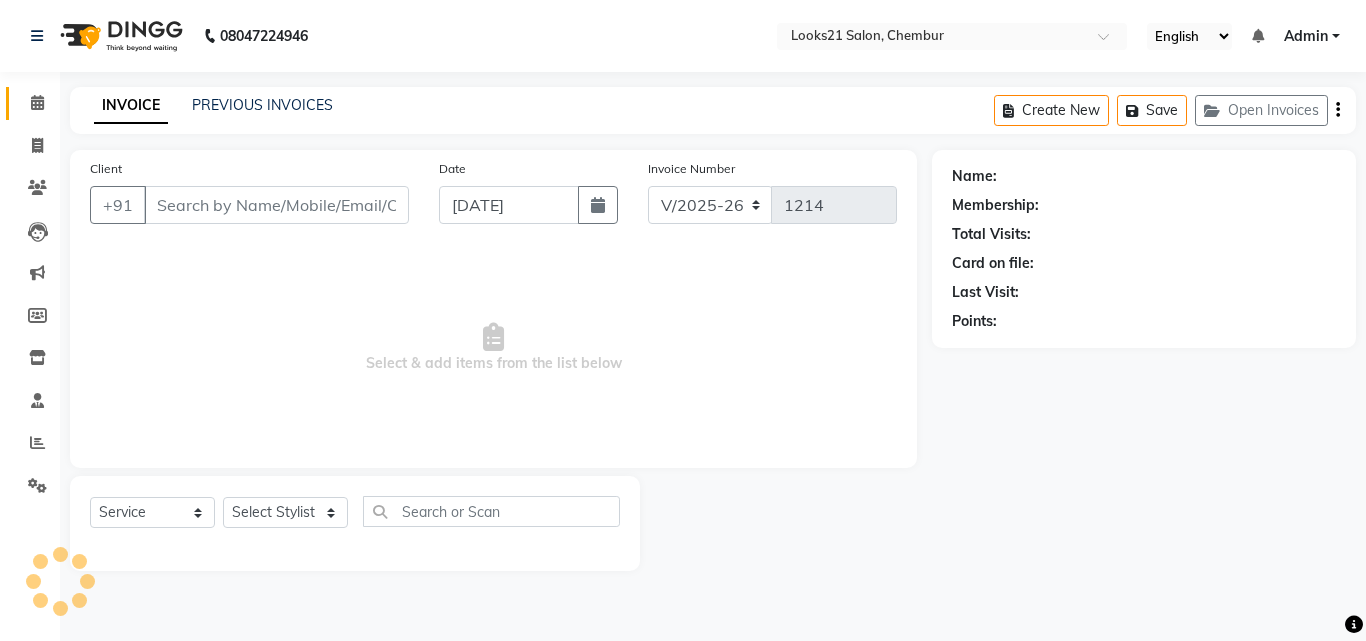 type on "9594293593" 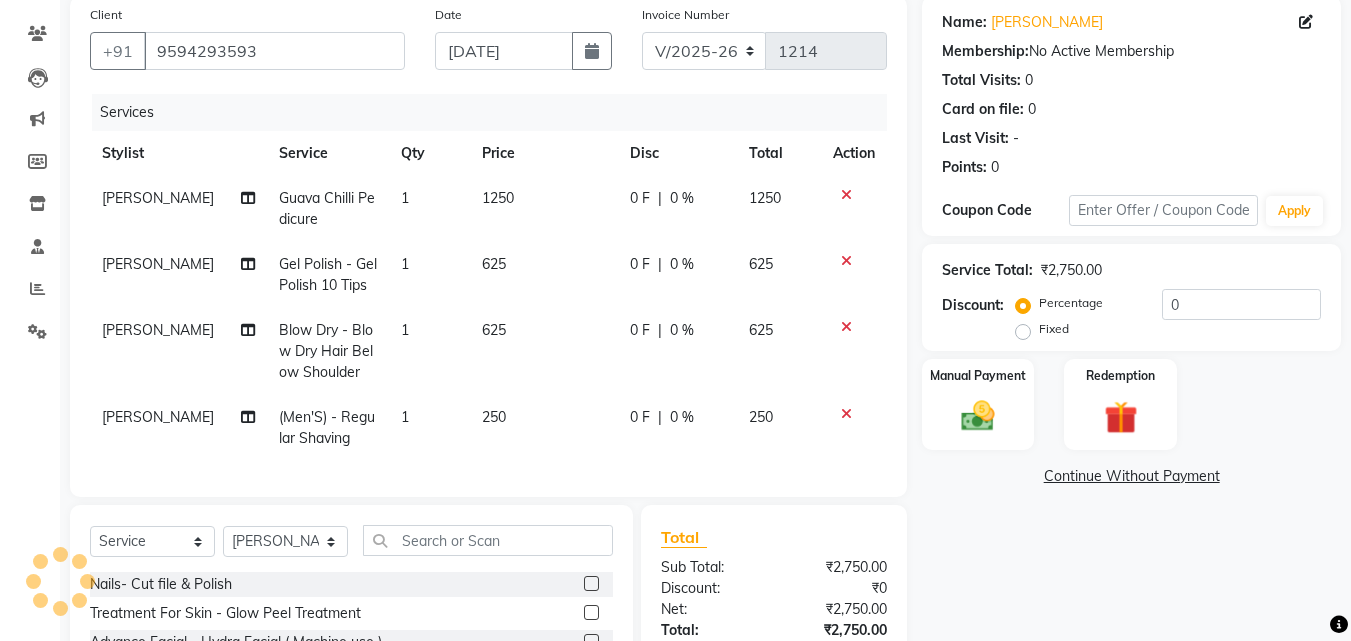 scroll, scrollTop: 200, scrollLeft: 0, axis: vertical 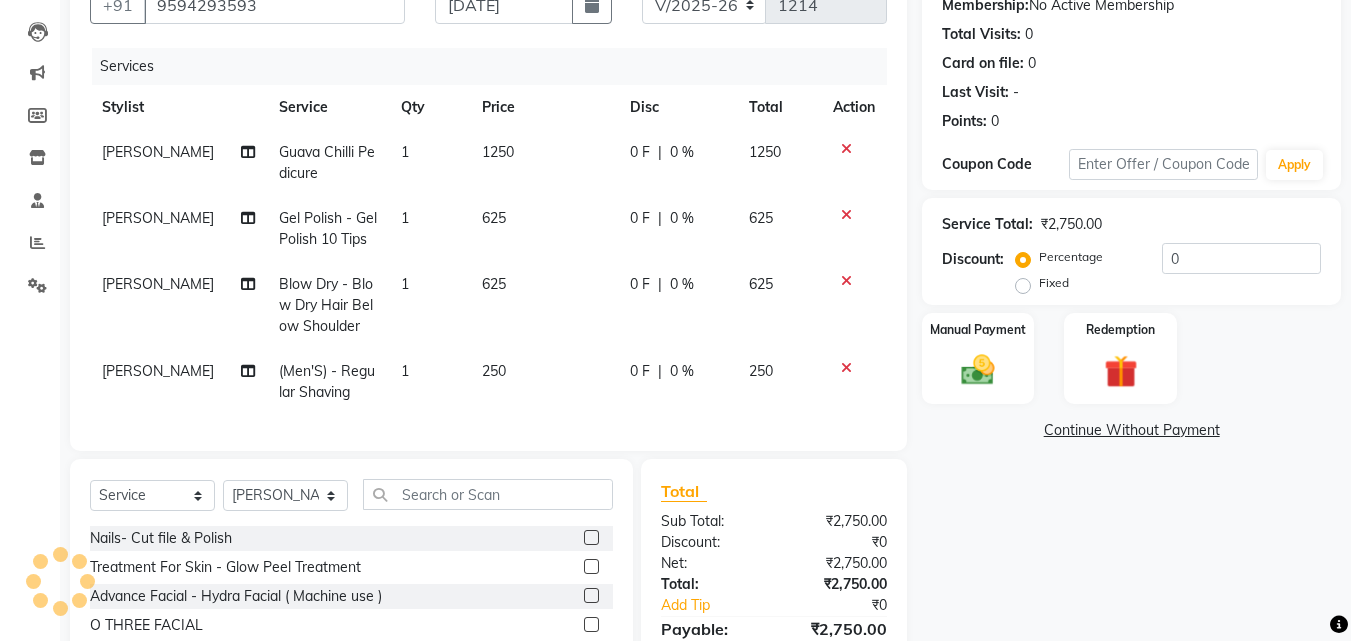 click 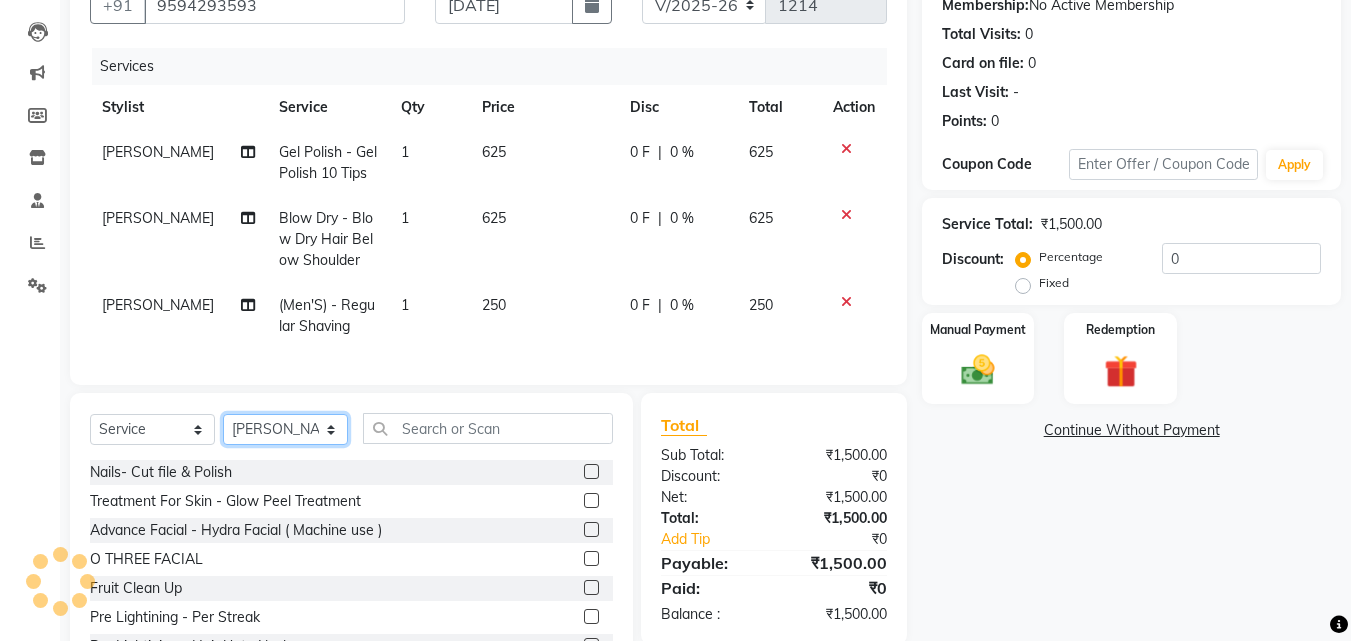 click on "Select Stylist [PERSON_NAME] [PERSON_NAME] LOOKS 21  [PERSON_NAME] [PERSON_NAME] [PERSON_NAME] [PERSON_NAME] [PERSON_NAME] [PERSON_NAME]" 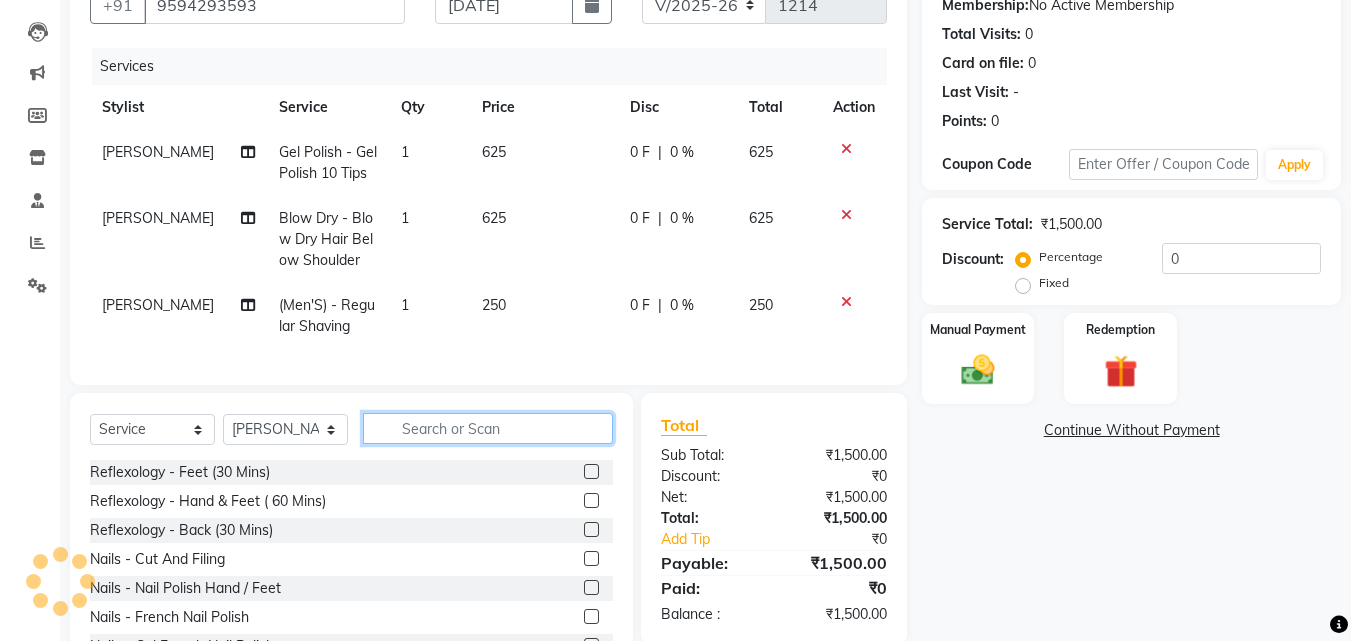 click 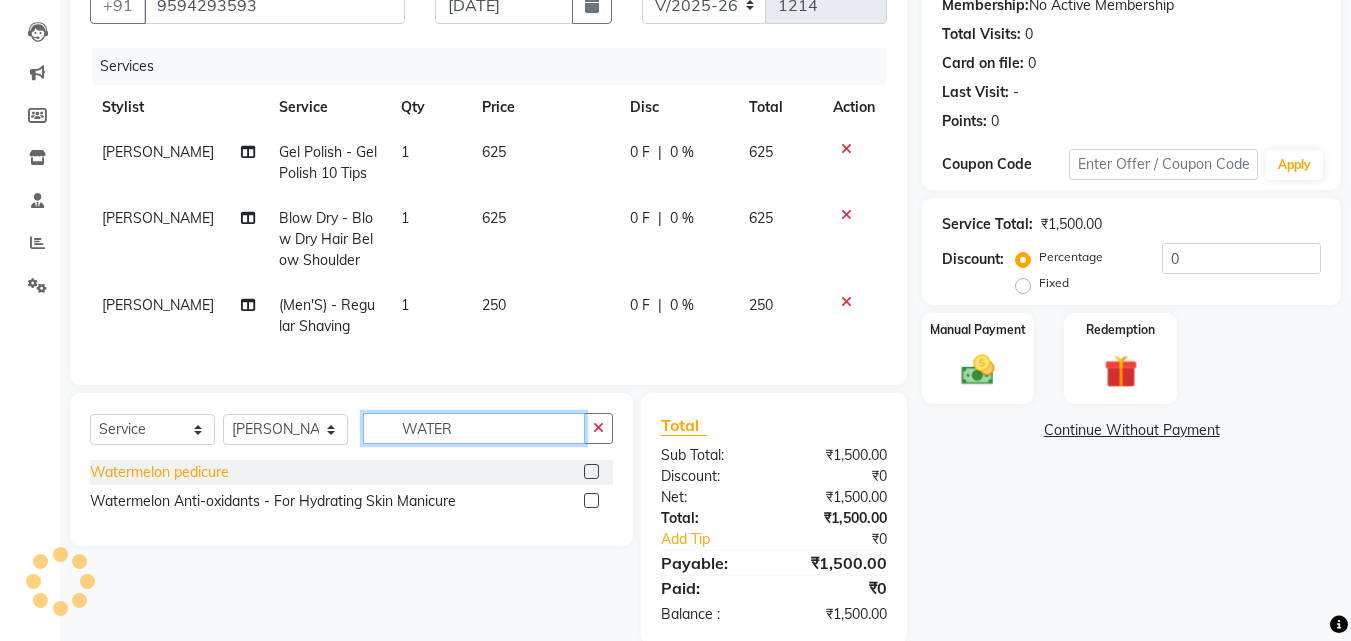 type on "WATER" 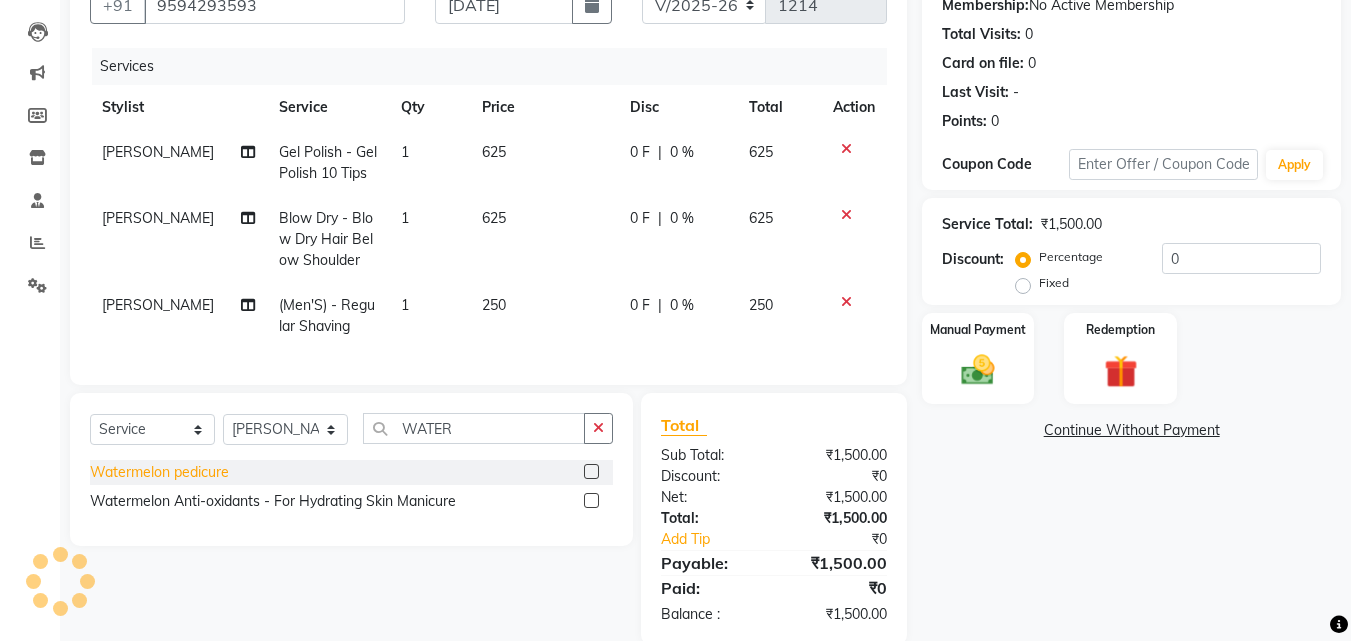 click on "Watermelon pedicure" 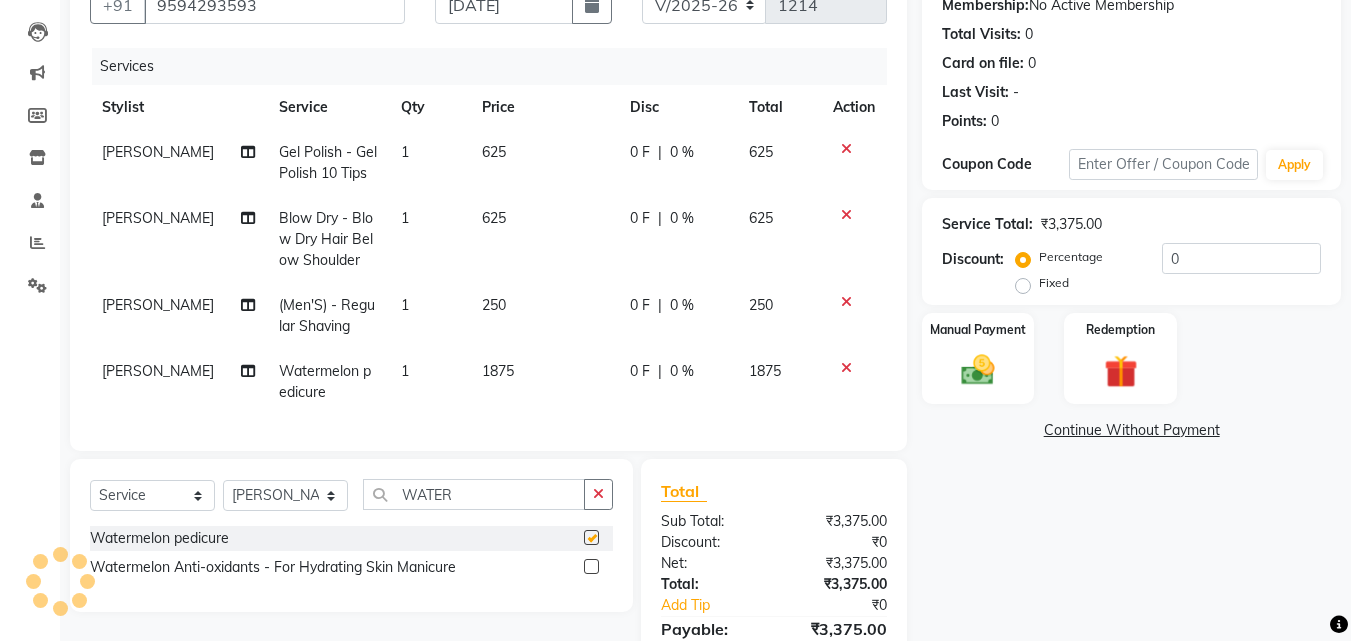 checkbox on "false" 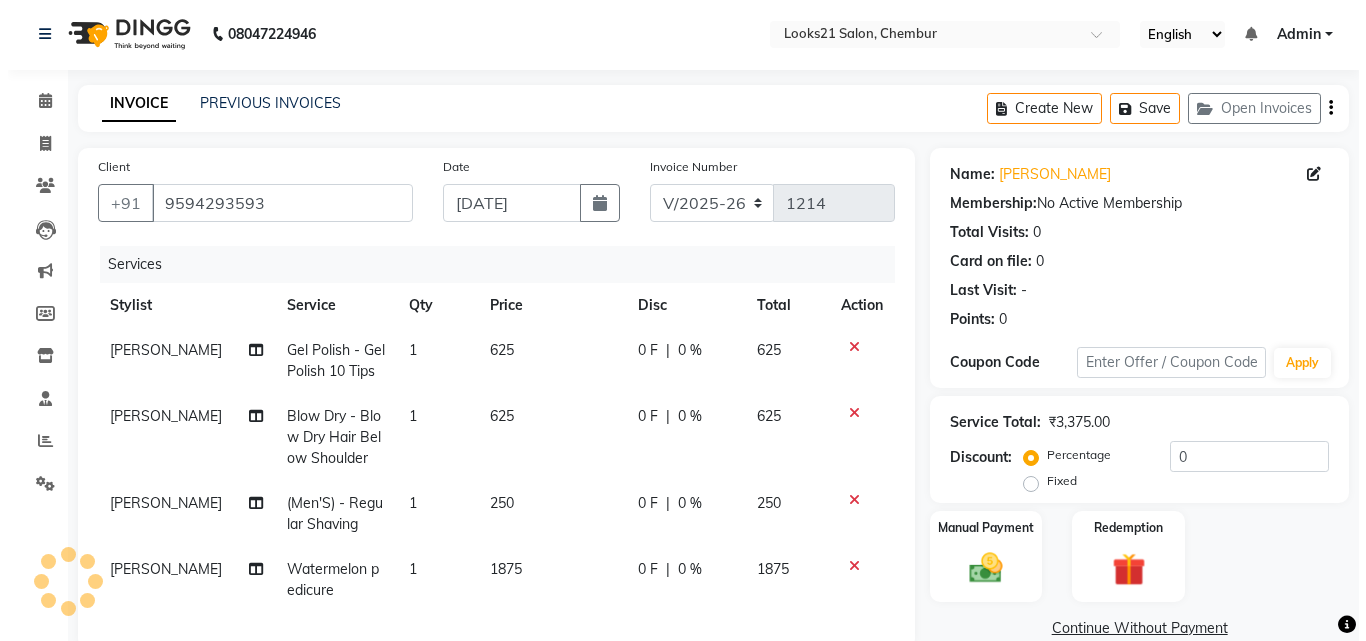 scroll, scrollTop: 0, scrollLeft: 0, axis: both 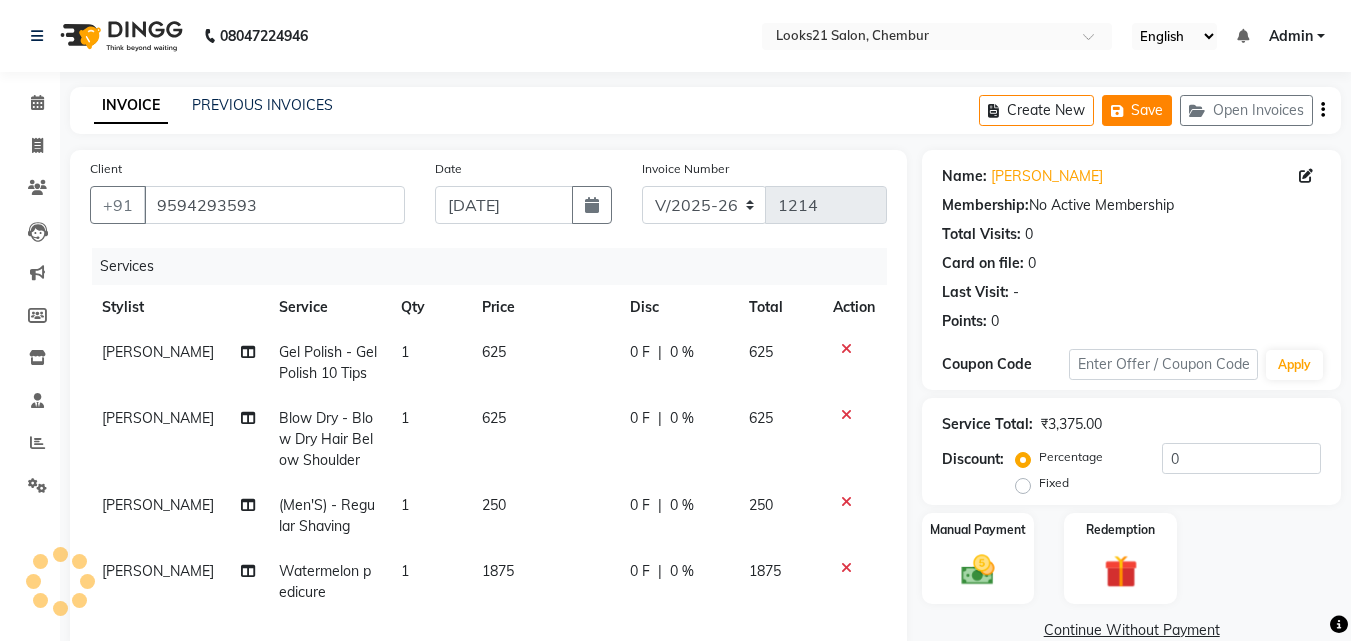 click on "Save" 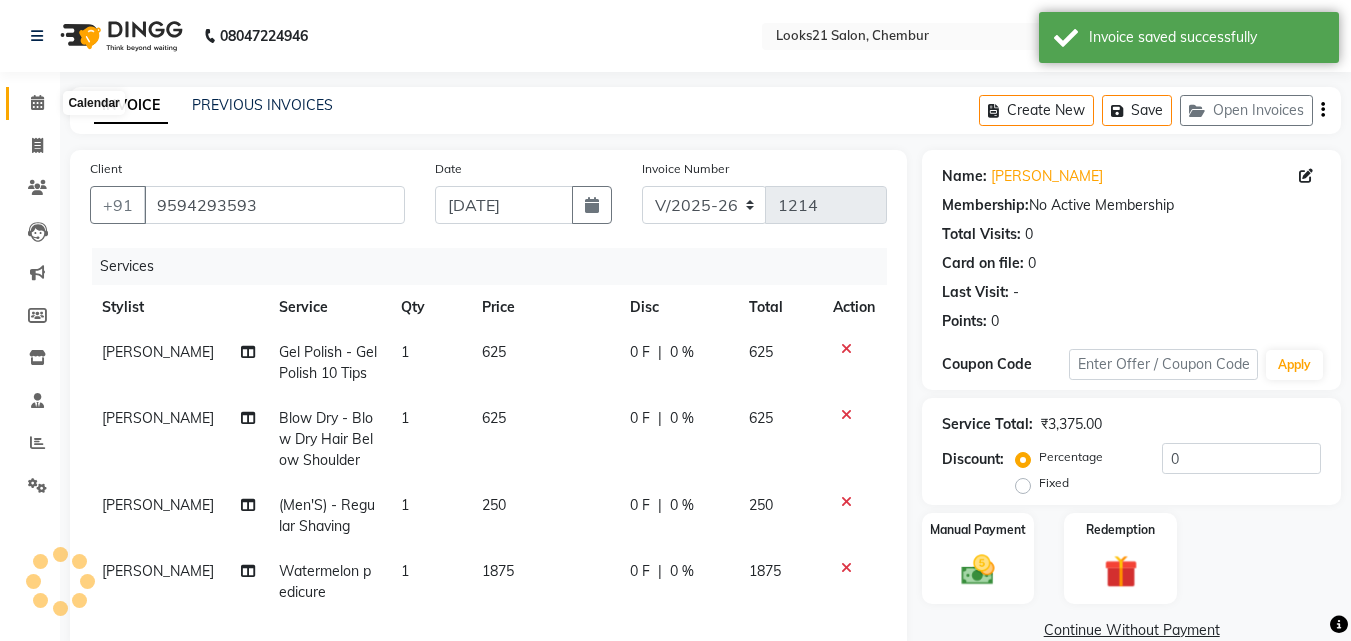 click 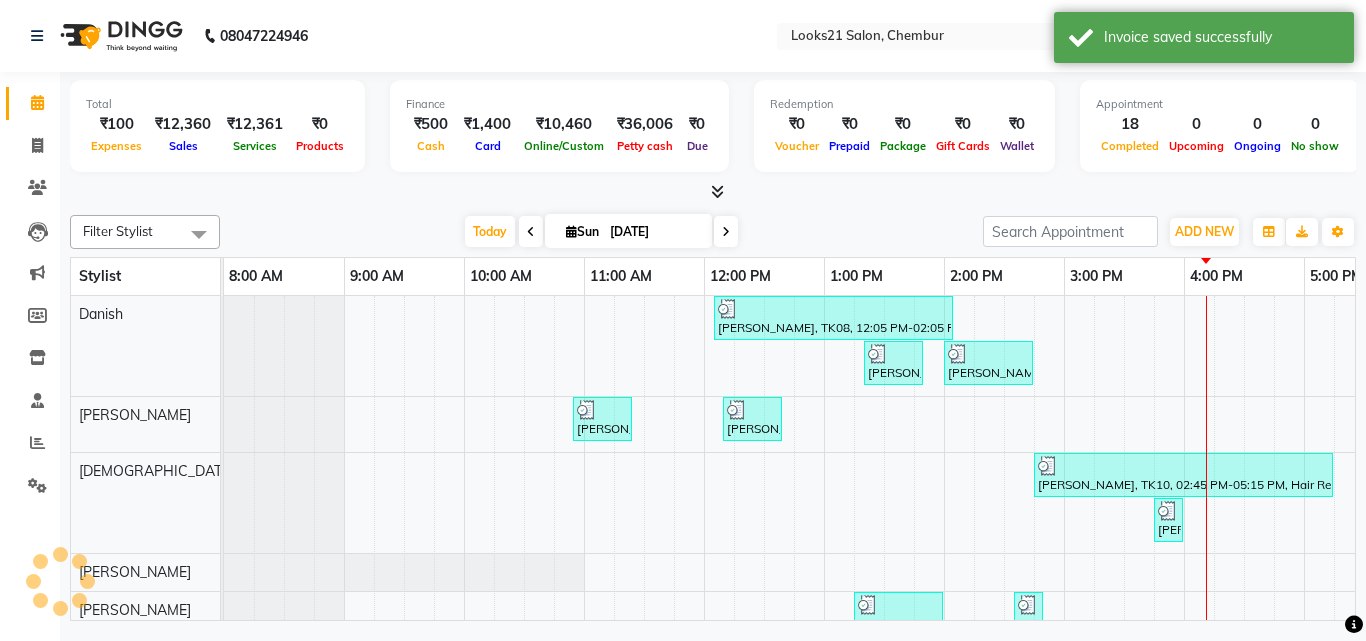 scroll, scrollTop: 0, scrollLeft: 429, axis: horizontal 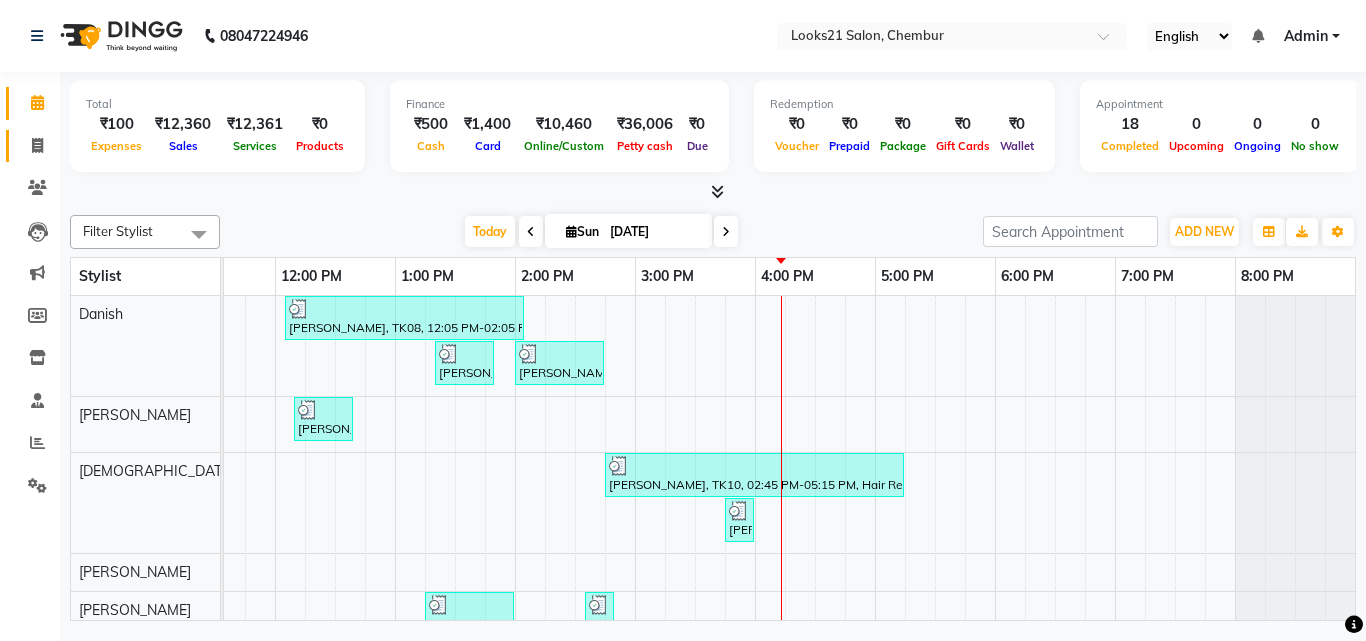 click on "Invoice" 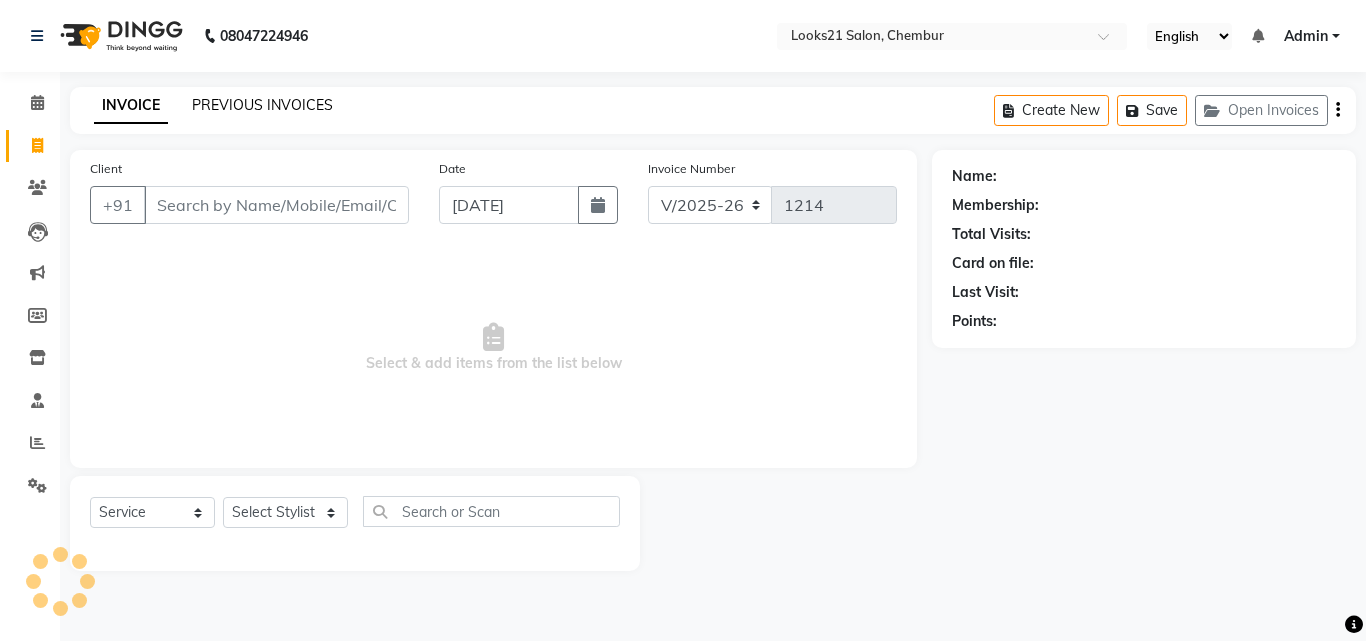 click on "PREVIOUS INVOICES" 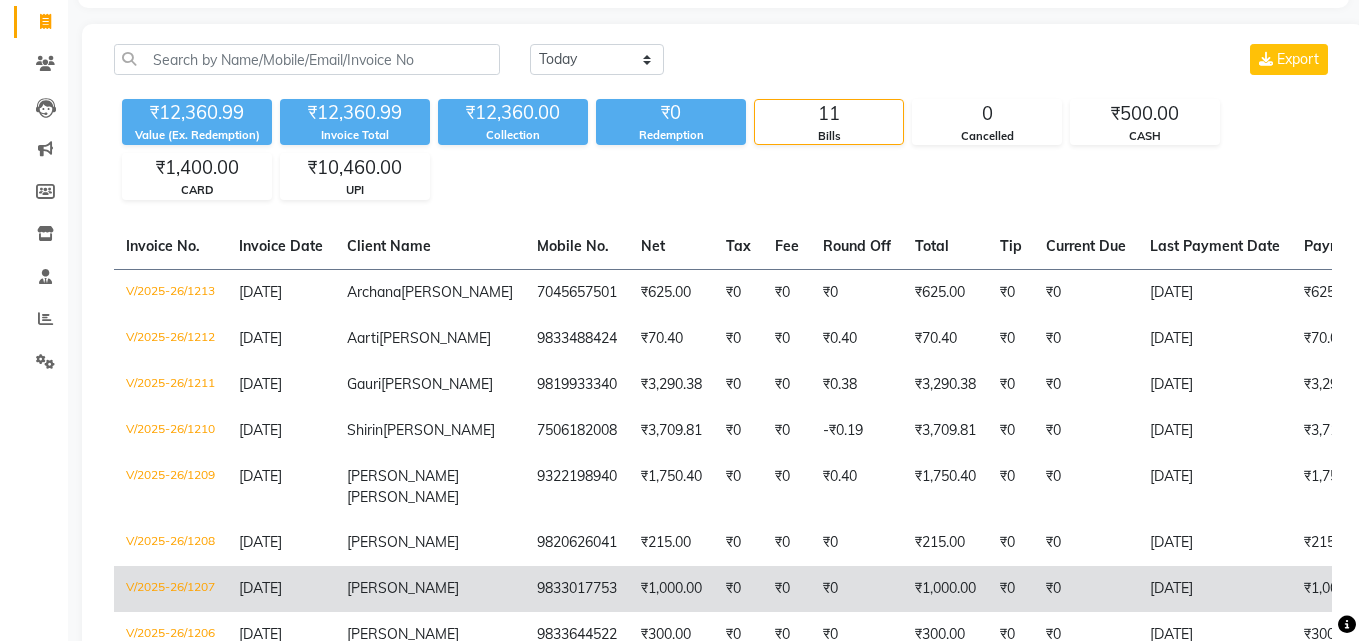 scroll, scrollTop: 0, scrollLeft: 0, axis: both 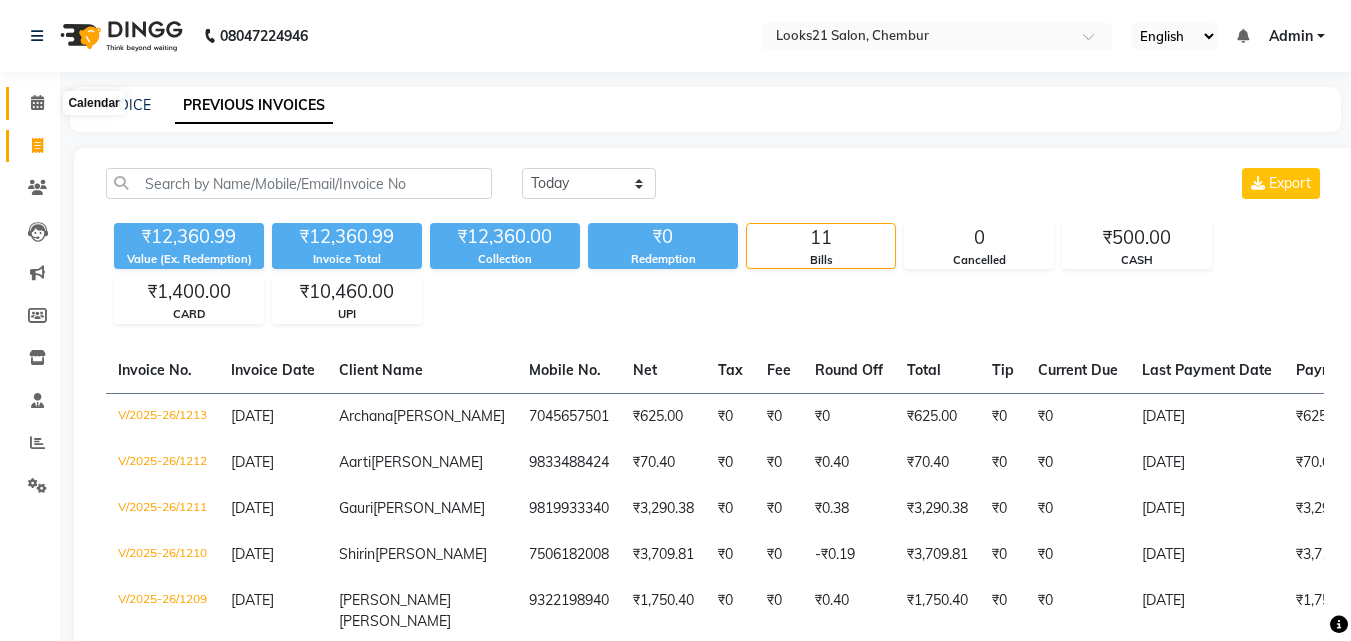click 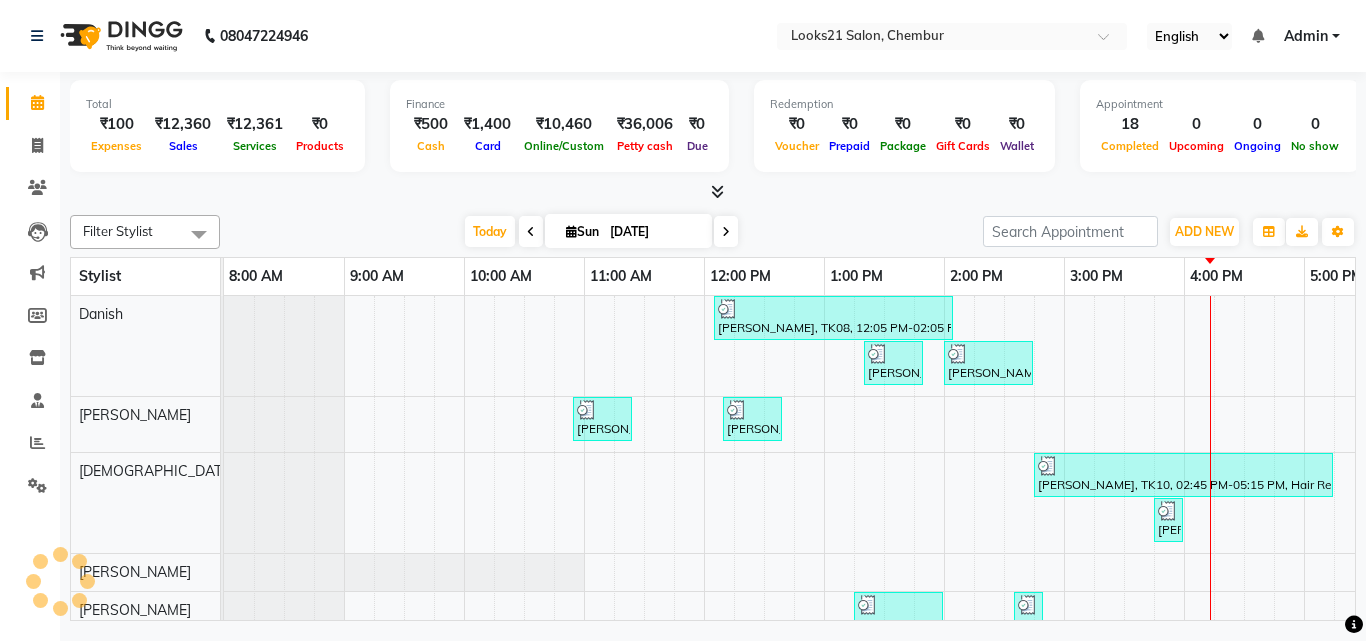scroll, scrollTop: 0, scrollLeft: 0, axis: both 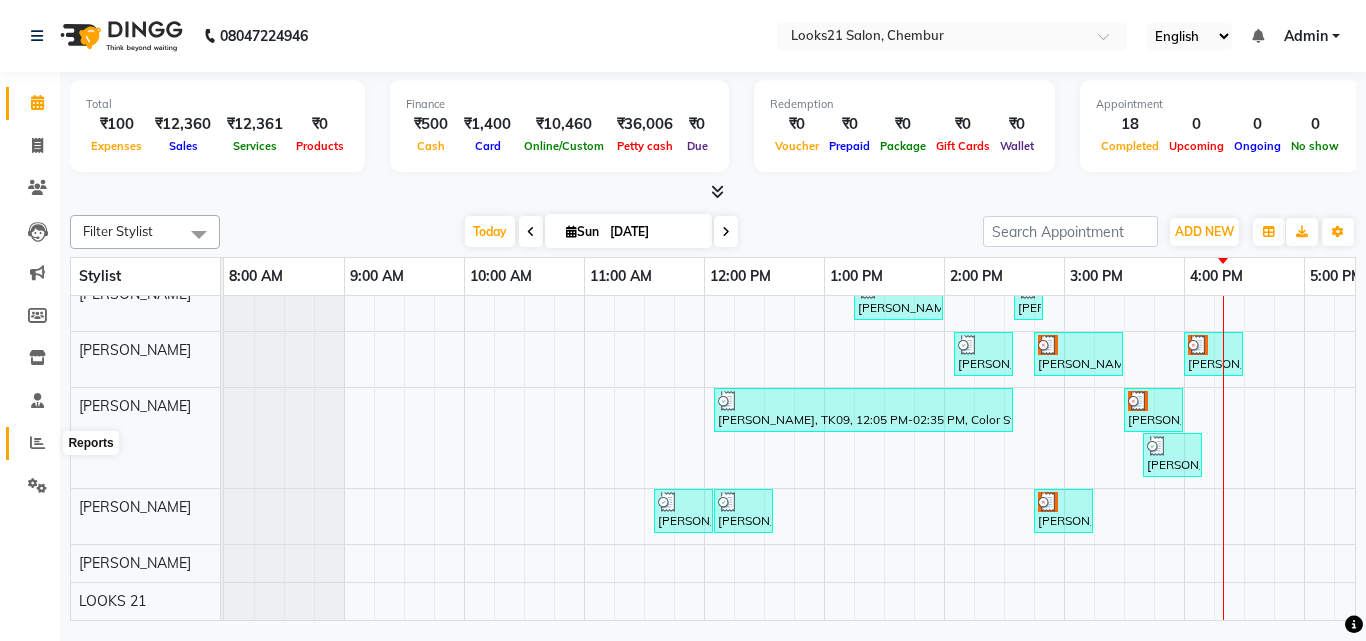 click 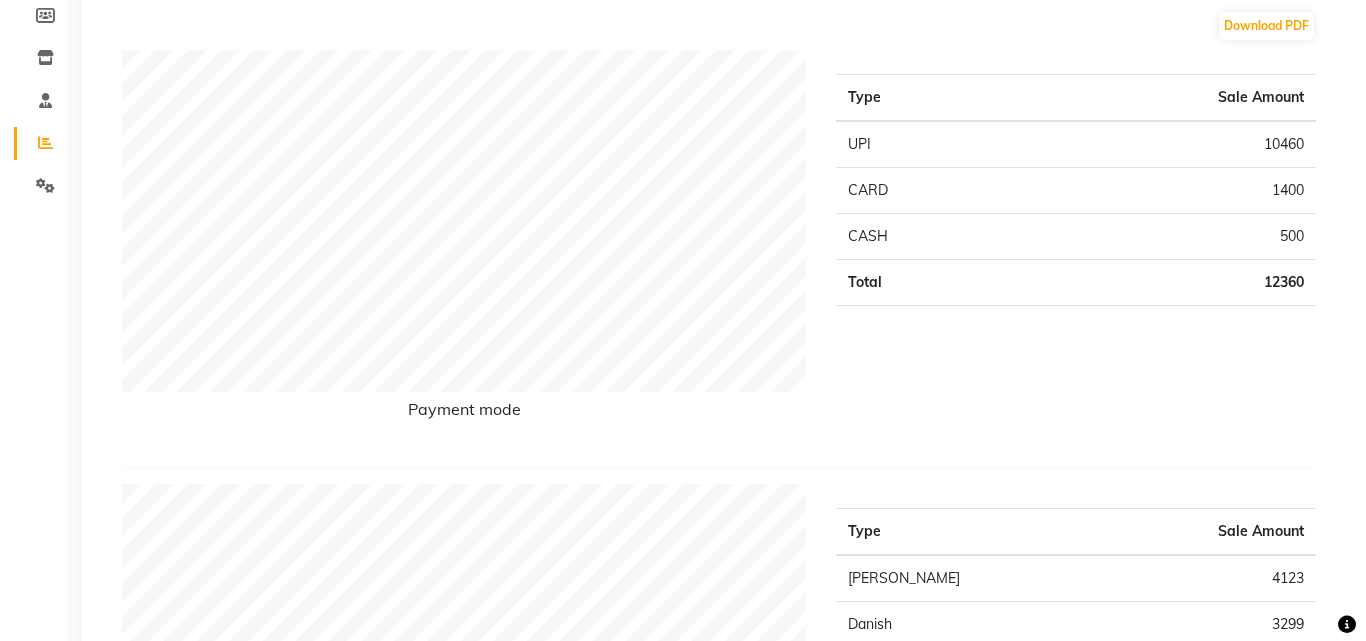 scroll, scrollTop: 0, scrollLeft: 0, axis: both 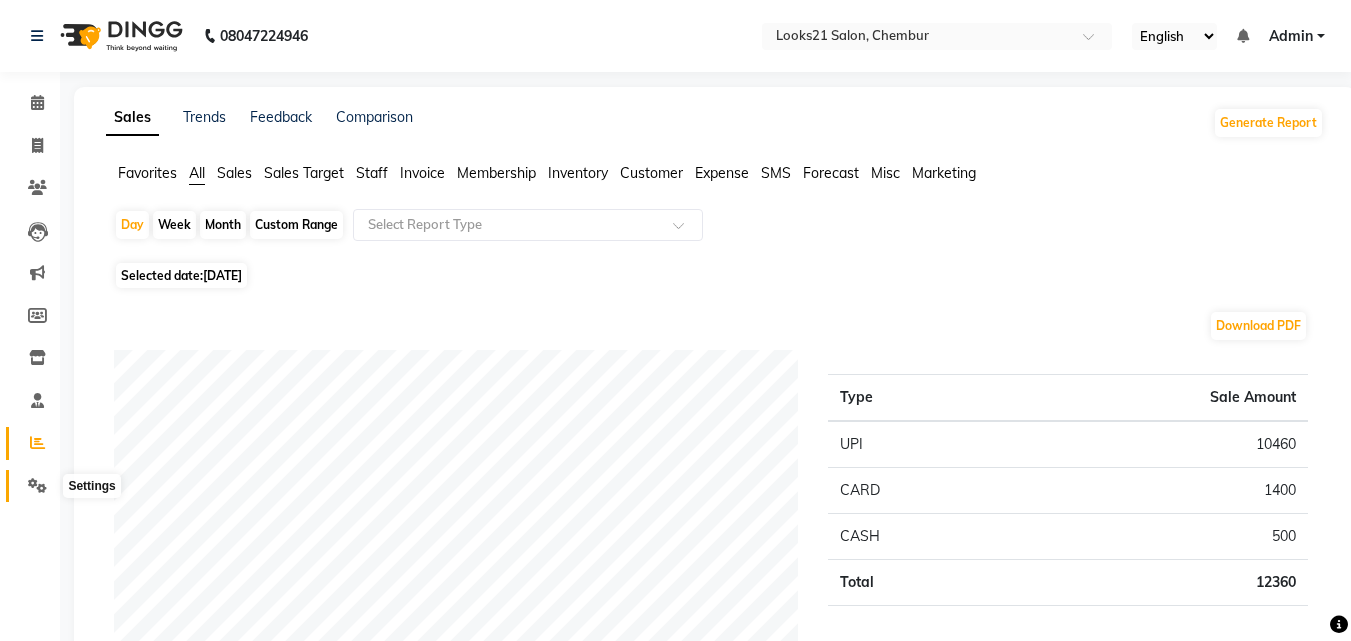 click 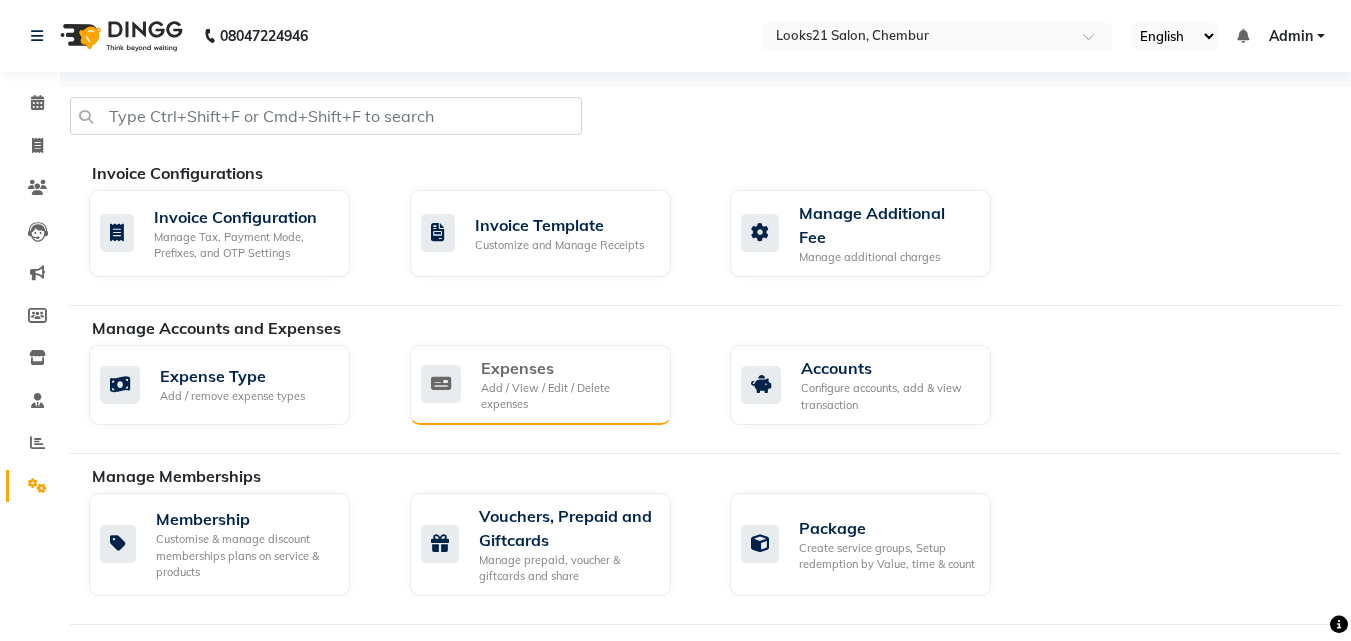 click on "Add / View / Edit / Delete expenses" 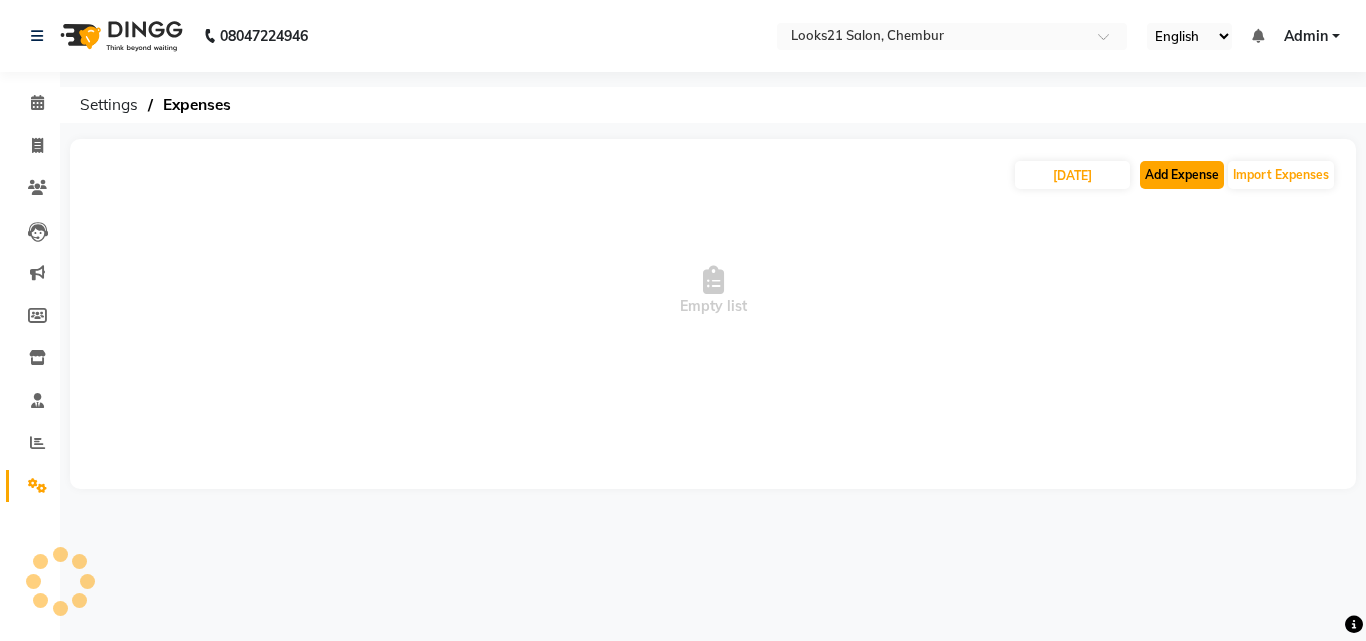click on "Add Expense" 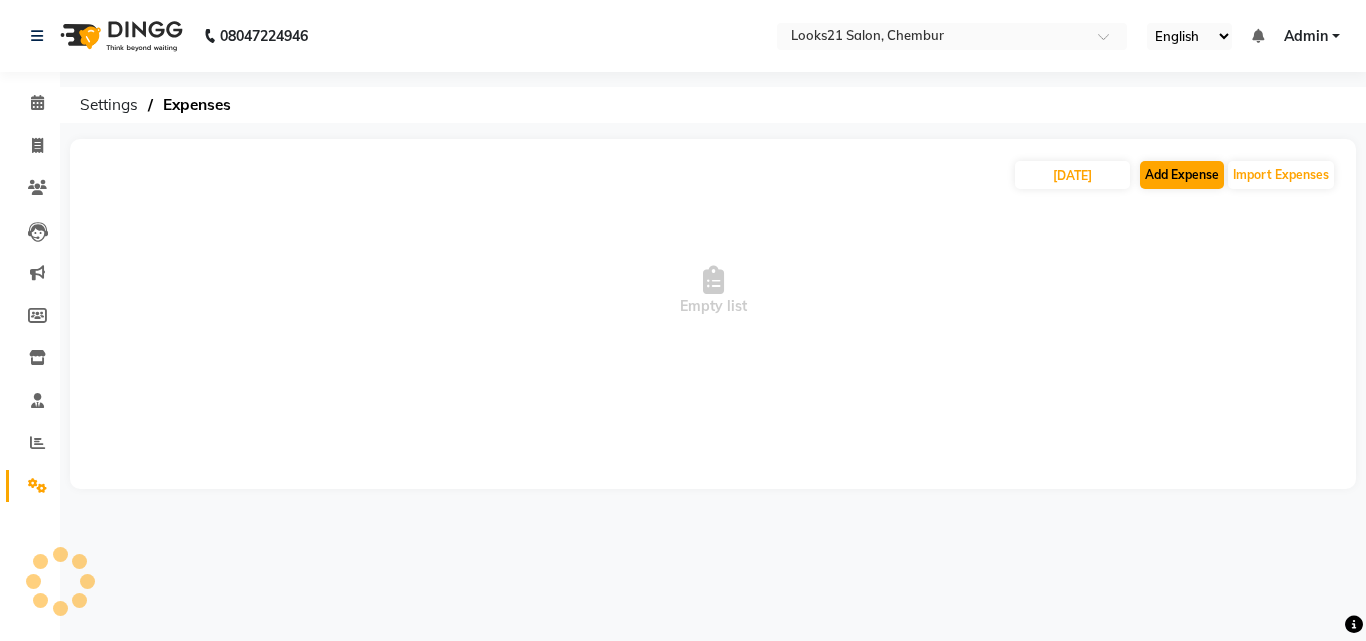 select on "1" 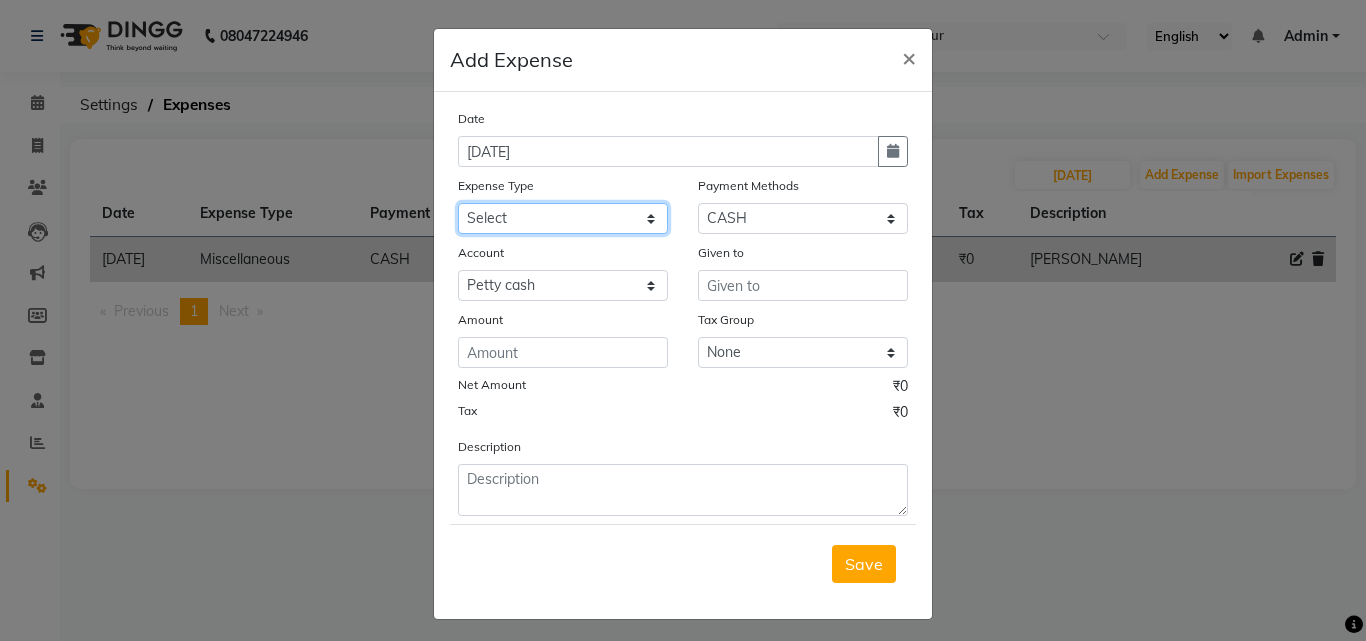 click on "Select Advance Salary Bank charges Car maintenance  Cash transfer to bank Cash transfer to hub Client Snacks Clinical charges Equipment Fuel Govt fee Incentive Insurance International purchase Loan Repayment Maintenance Marketing Miscellaneous MRA Other Pantry Product Rent Salary Staff Snacks Tax Tea & Refreshment Utilities" 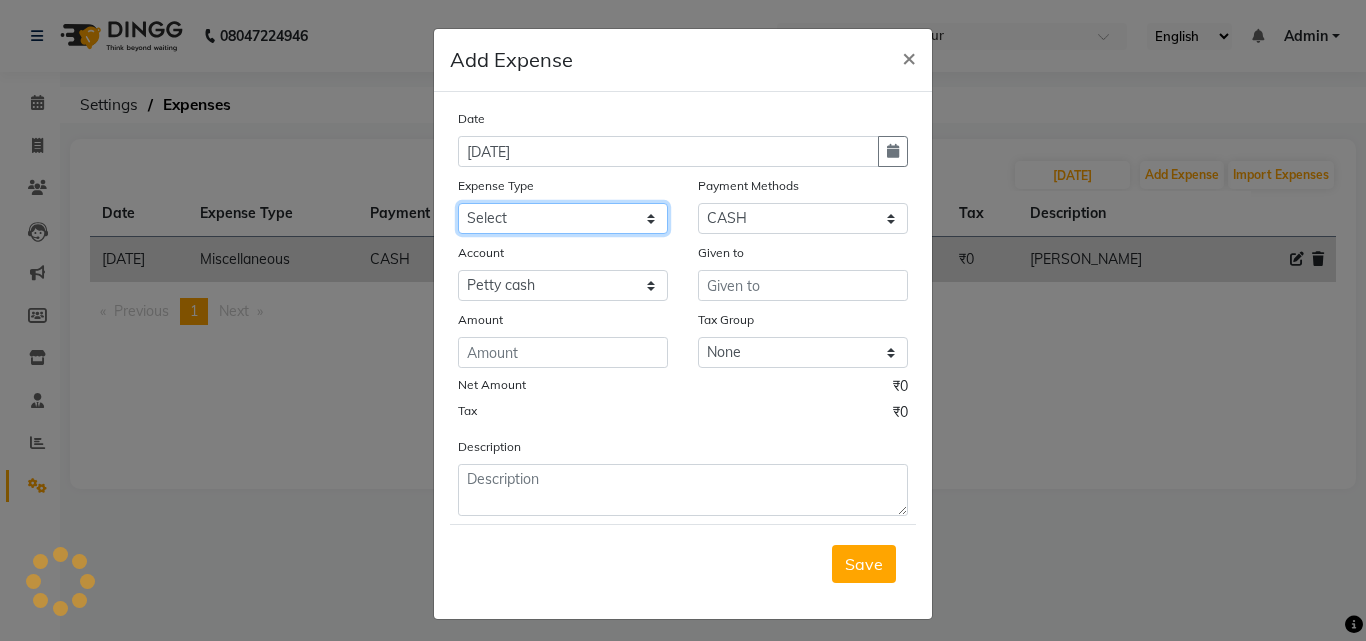 select on "18" 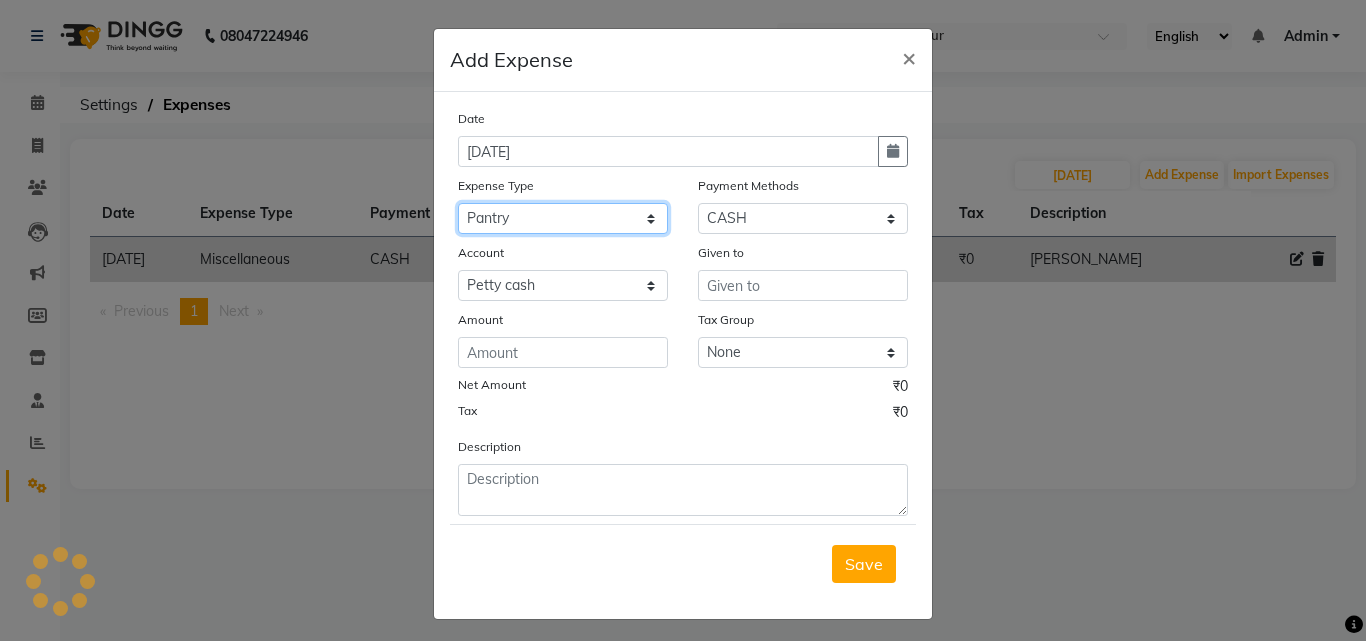 click on "Select Advance Salary Bank charges Car maintenance  Cash transfer to bank Cash transfer to hub Client Snacks Clinical charges Equipment Fuel Govt fee Incentive Insurance International purchase Loan Repayment Maintenance Marketing Miscellaneous MRA Other Pantry Product Rent Salary Staff Snacks Tax Tea & Refreshment Utilities" 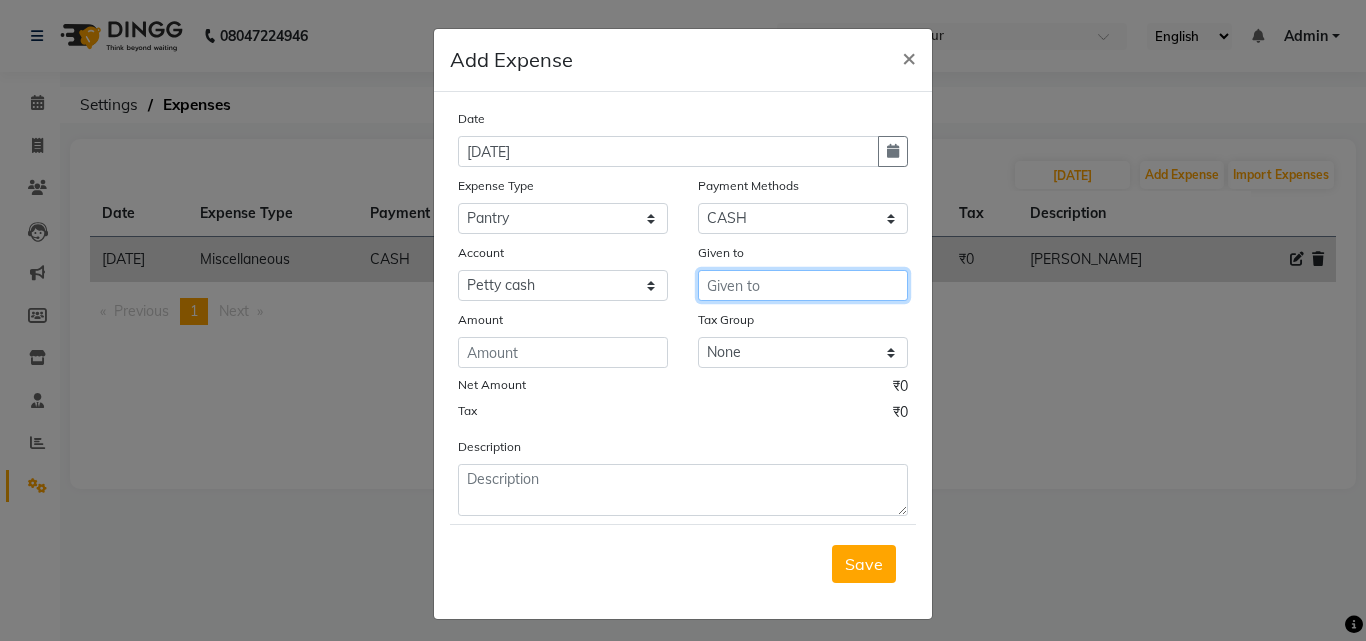 click at bounding box center (803, 285) 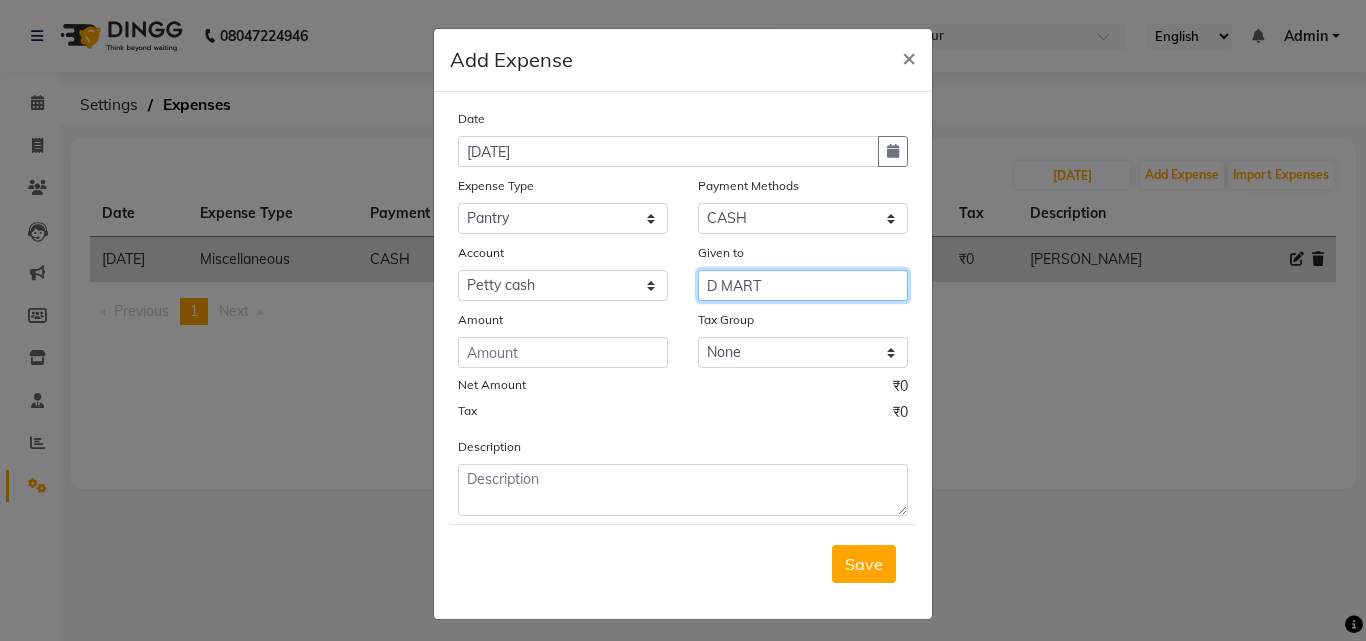 type on "D MART" 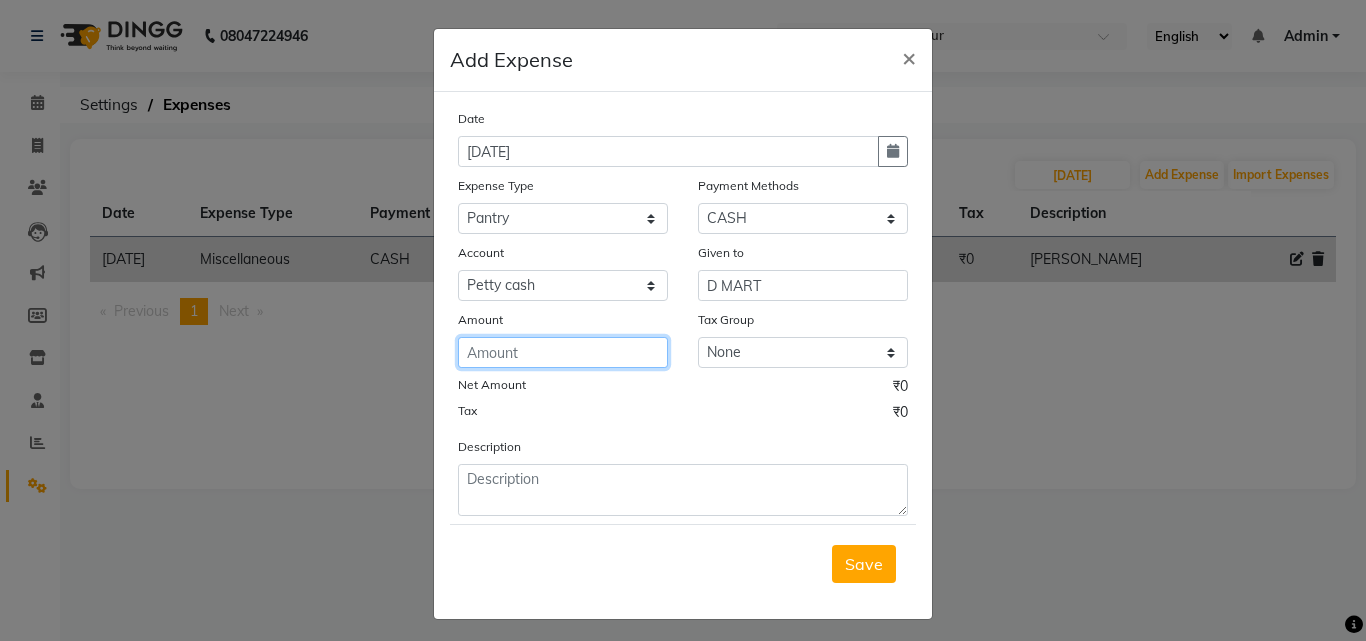 click 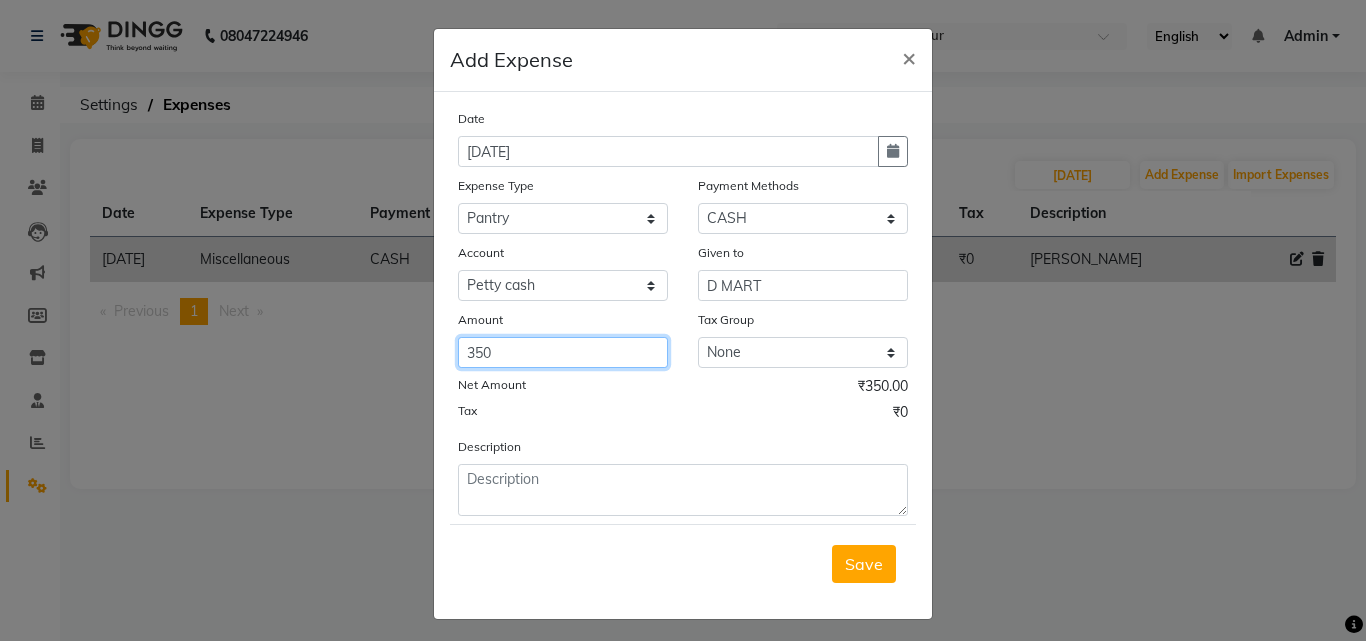 type on "350" 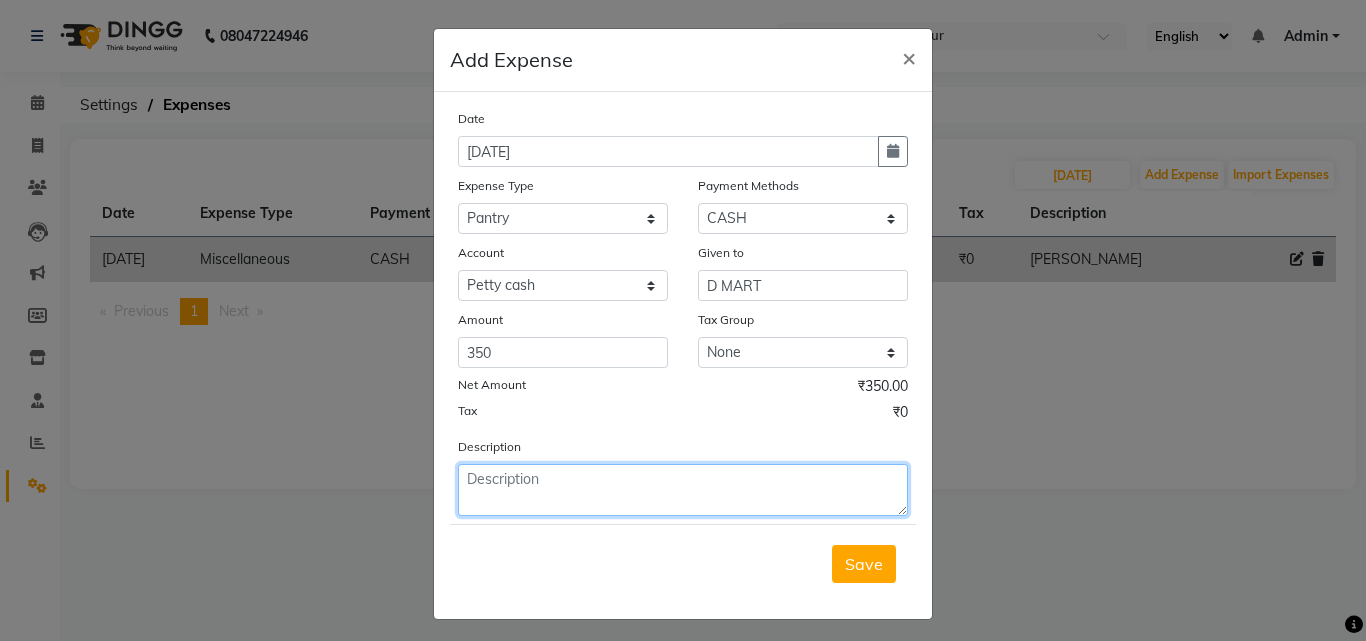 click 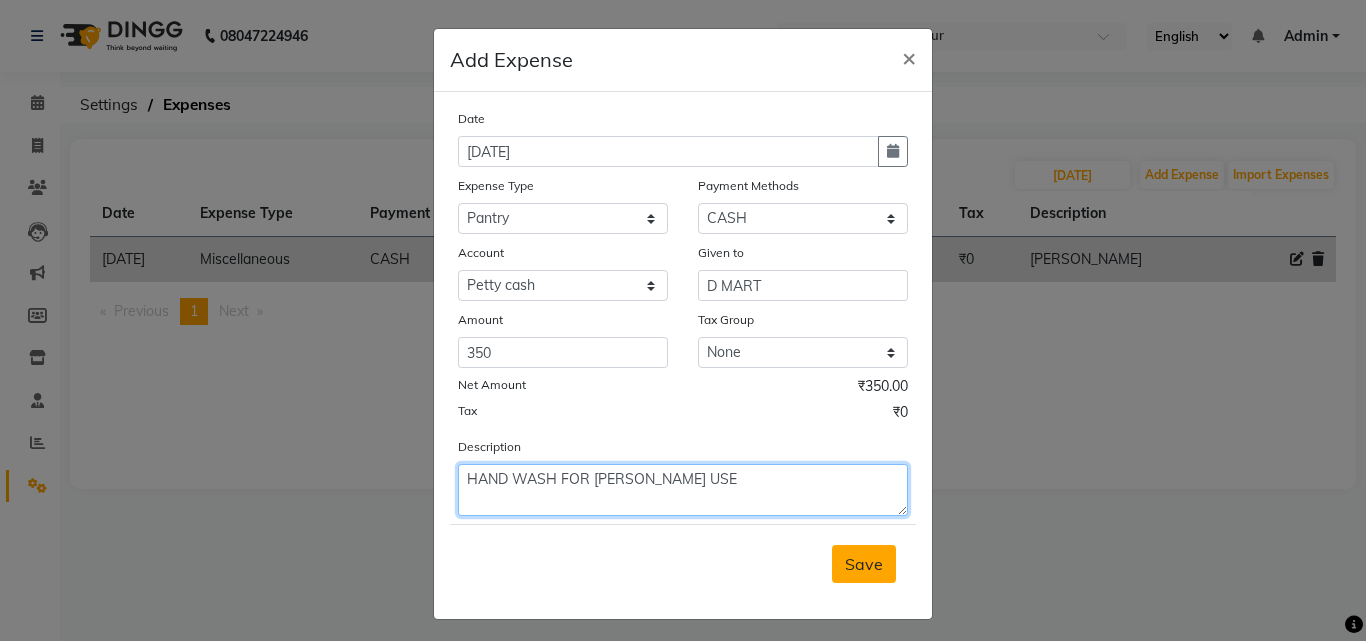 type on "HAND WASH FOR [PERSON_NAME] USE" 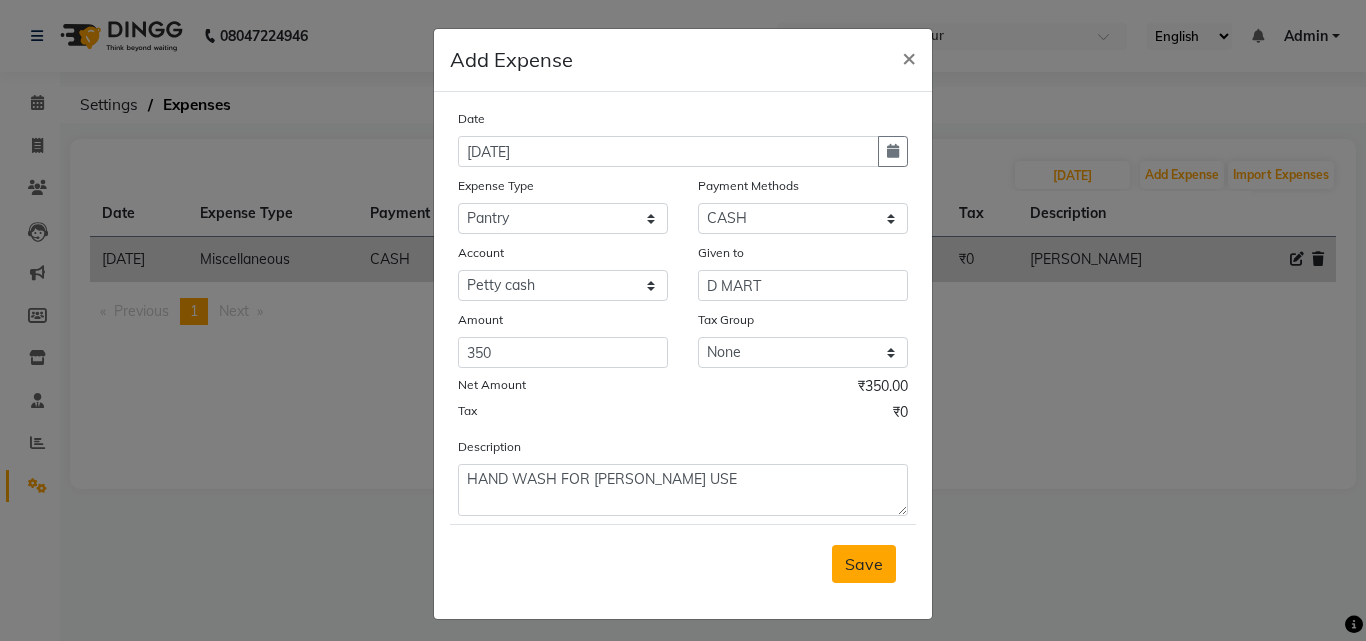 click on "Save" at bounding box center (864, 564) 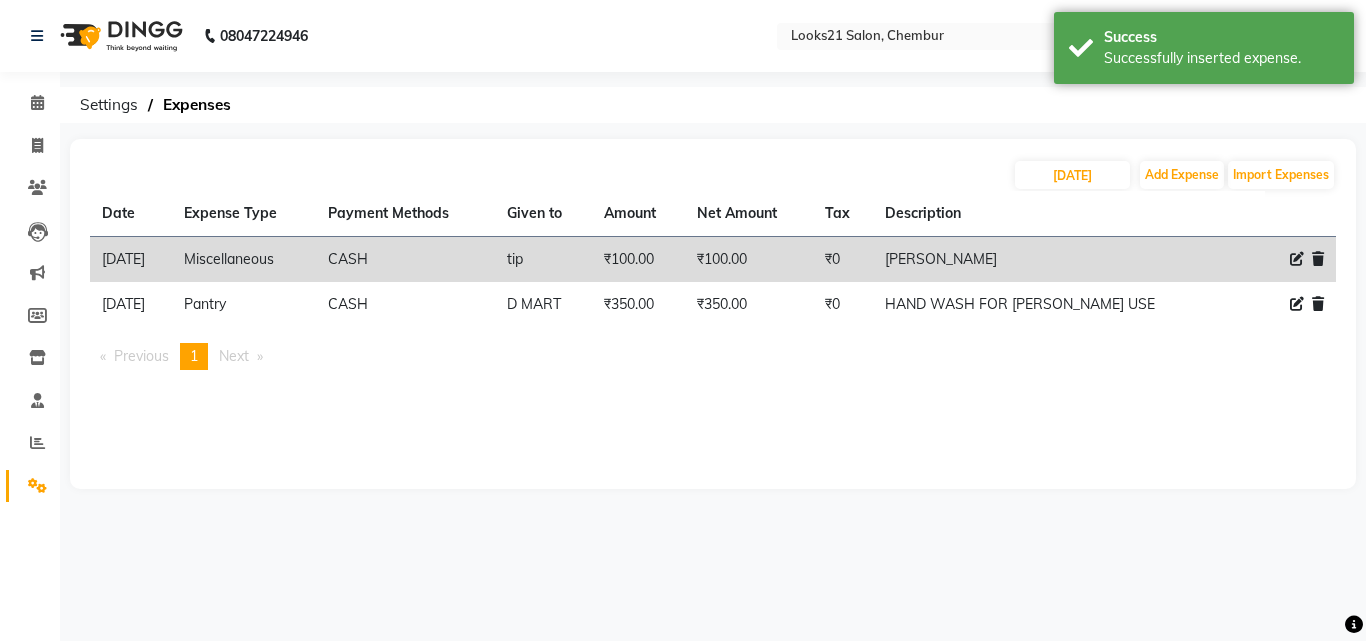 click on "anwar" 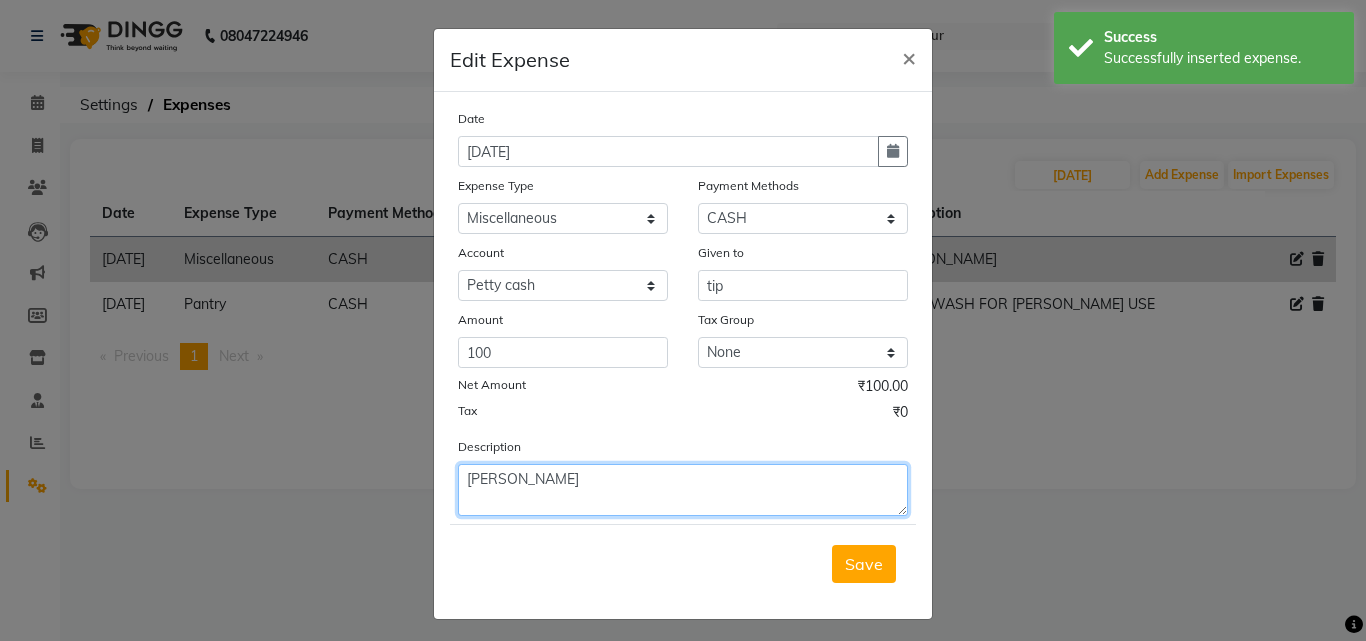 click on "anwar" 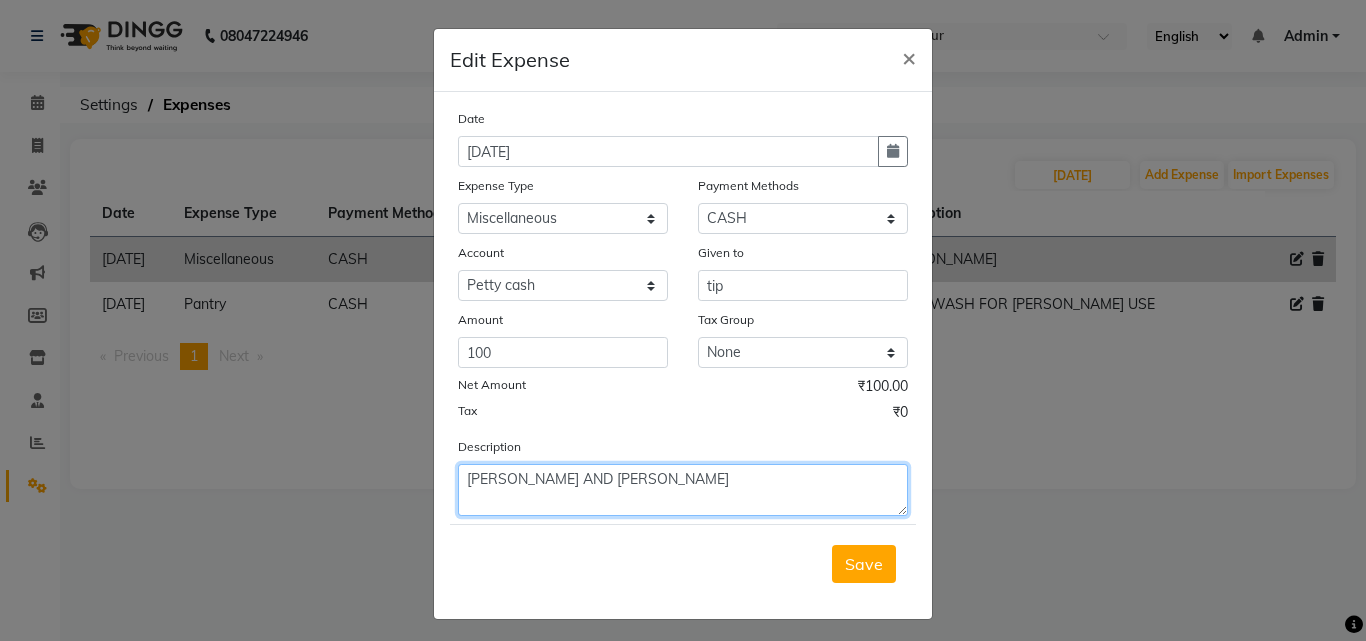 type on "[PERSON_NAME] AND [PERSON_NAME]" 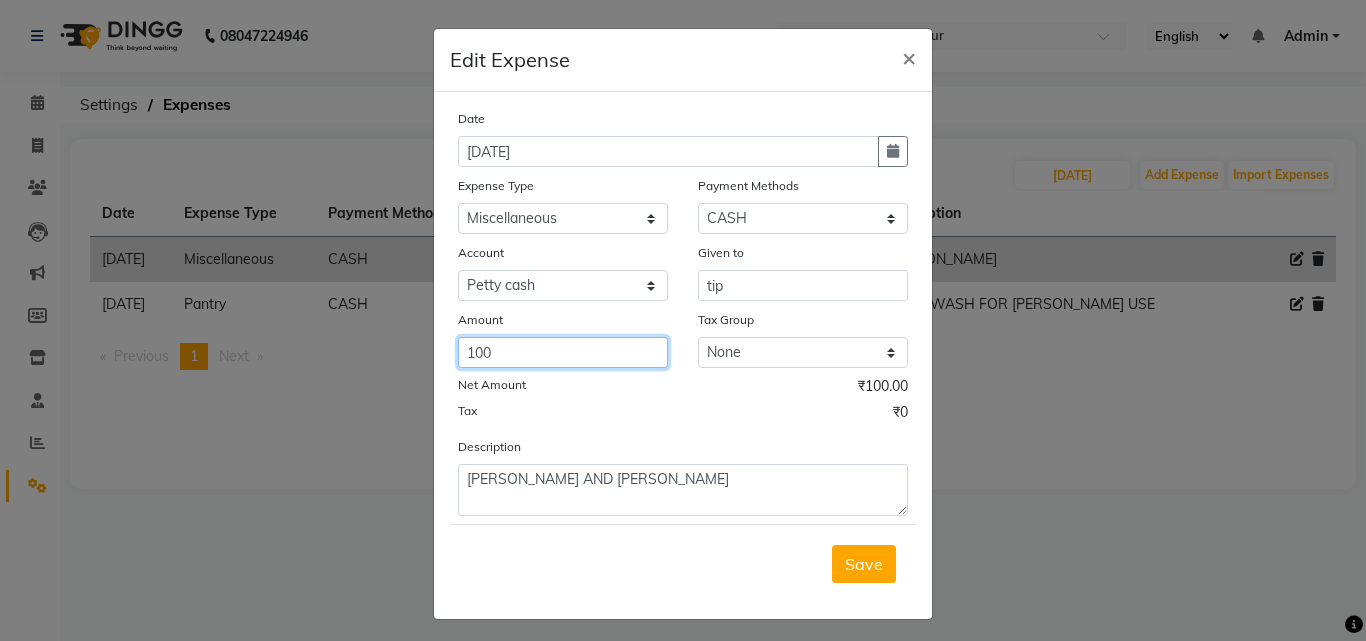 drag, startPoint x: 502, startPoint y: 340, endPoint x: 296, endPoint y: 331, distance: 206.1965 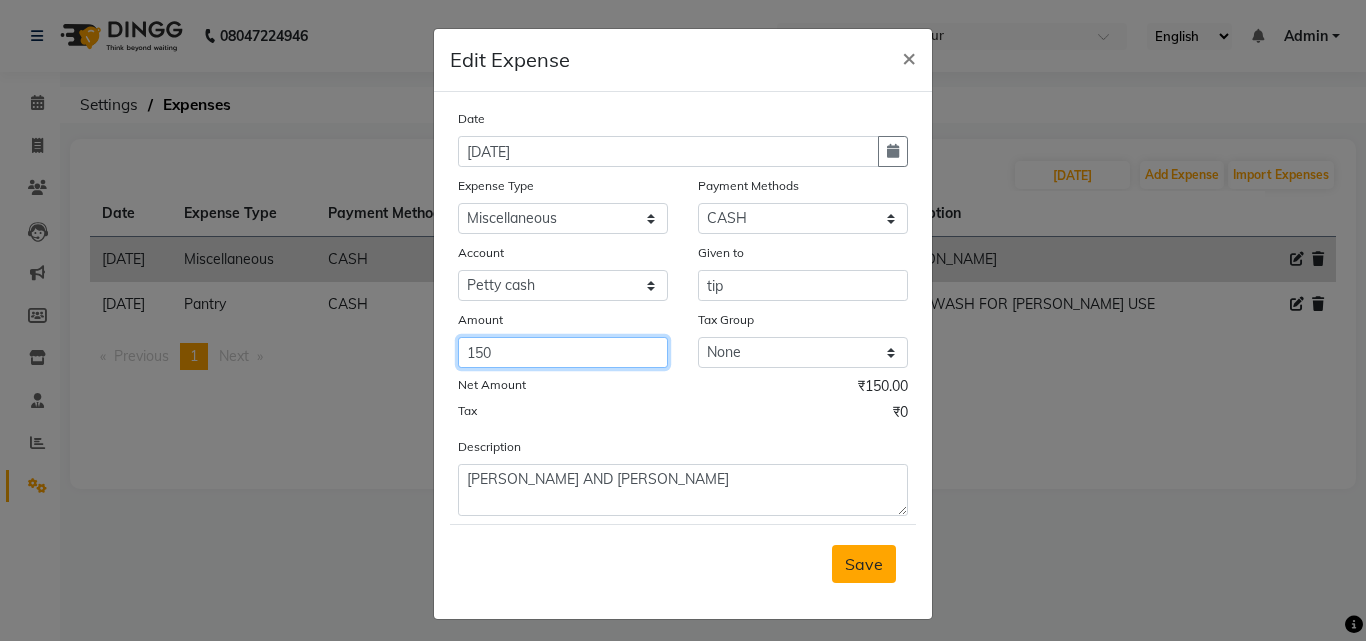 type on "150" 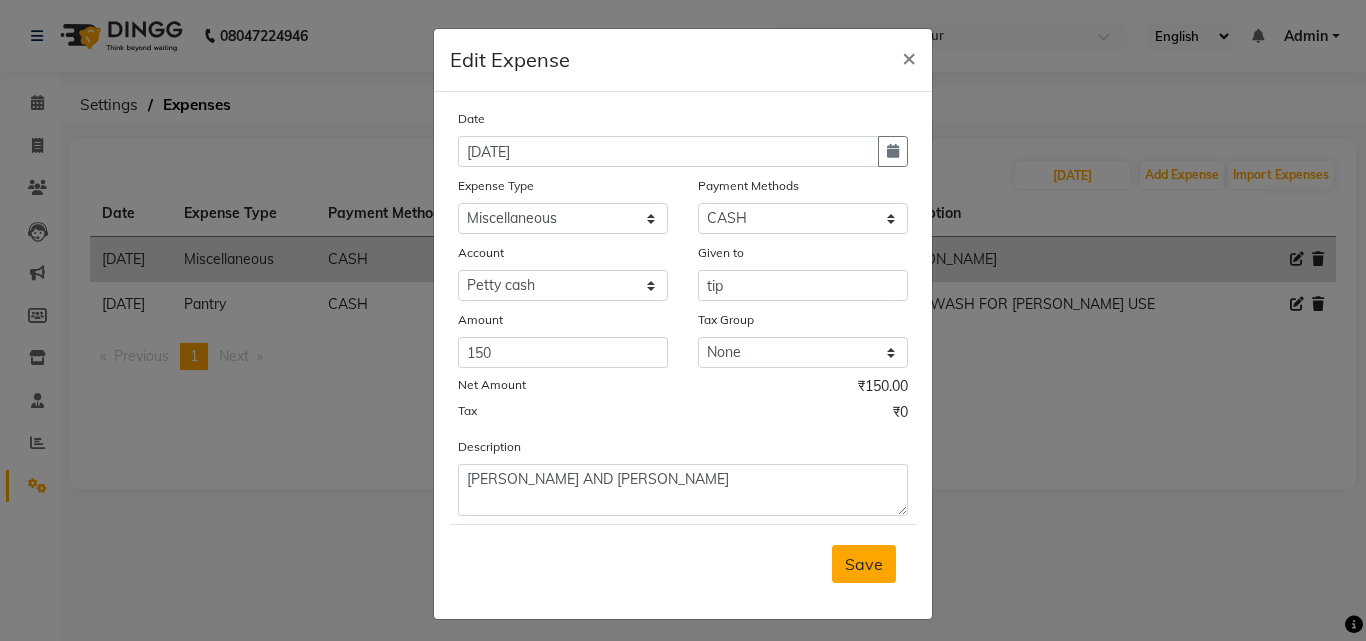 click on "Save" at bounding box center (864, 564) 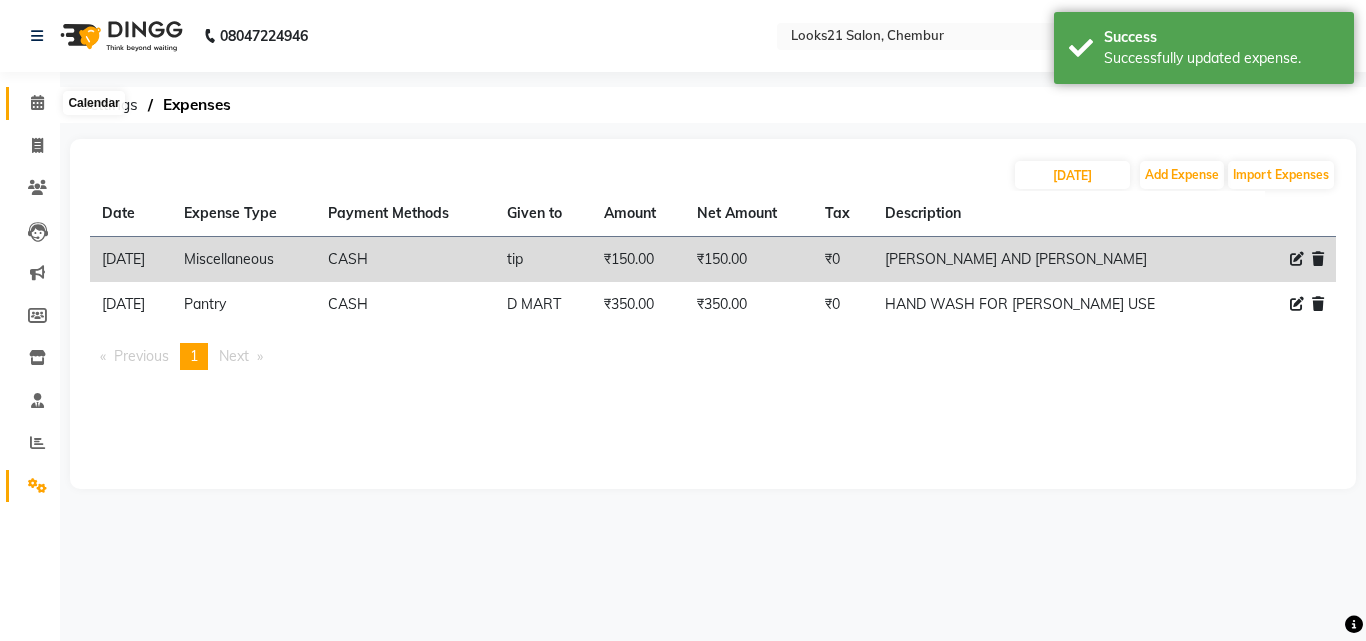 click 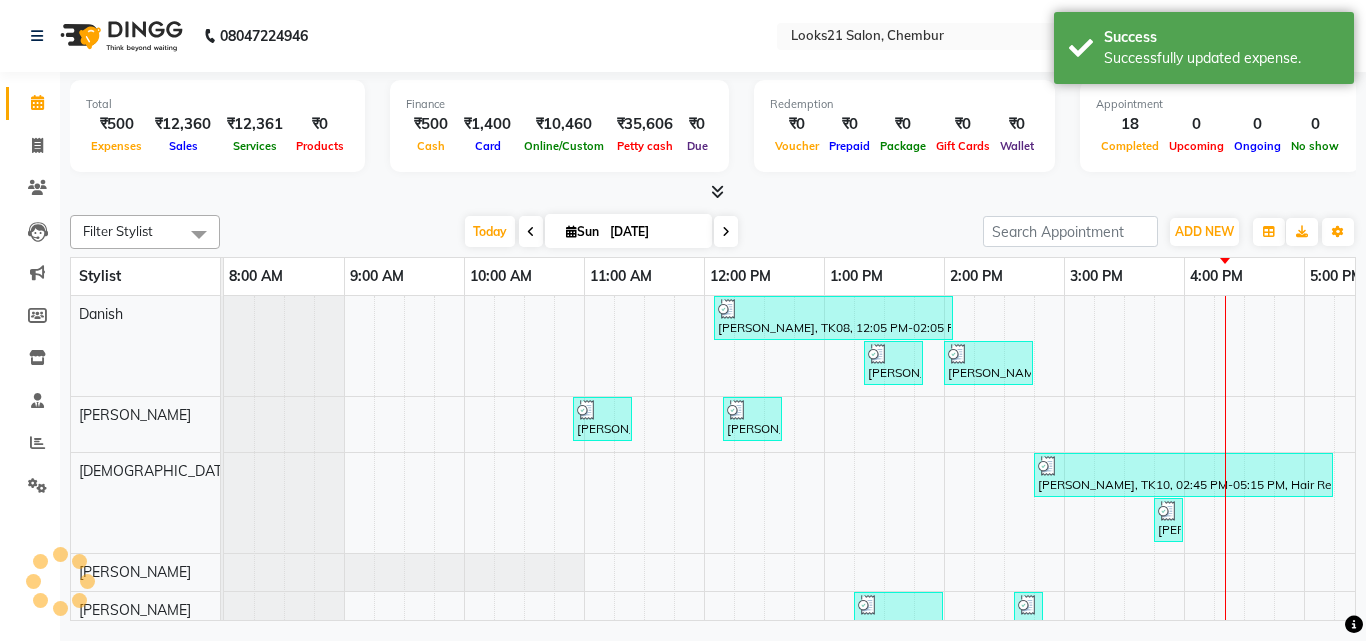 scroll, scrollTop: 0, scrollLeft: 0, axis: both 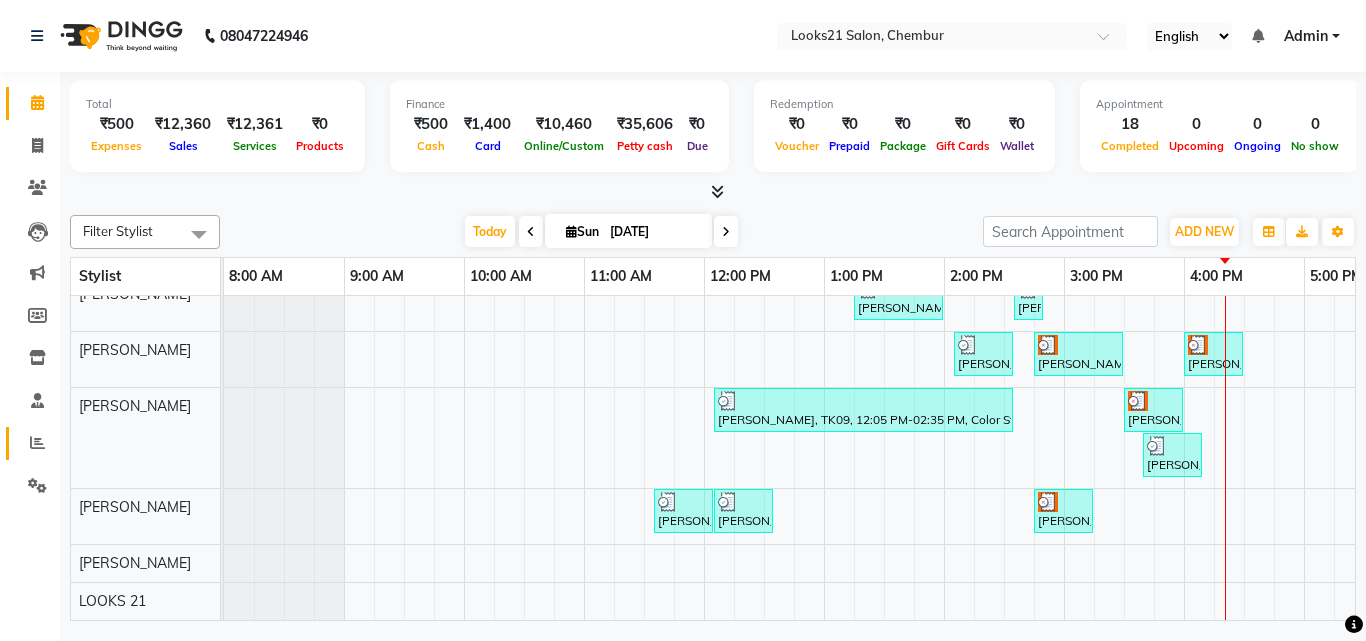 click on "Reports" 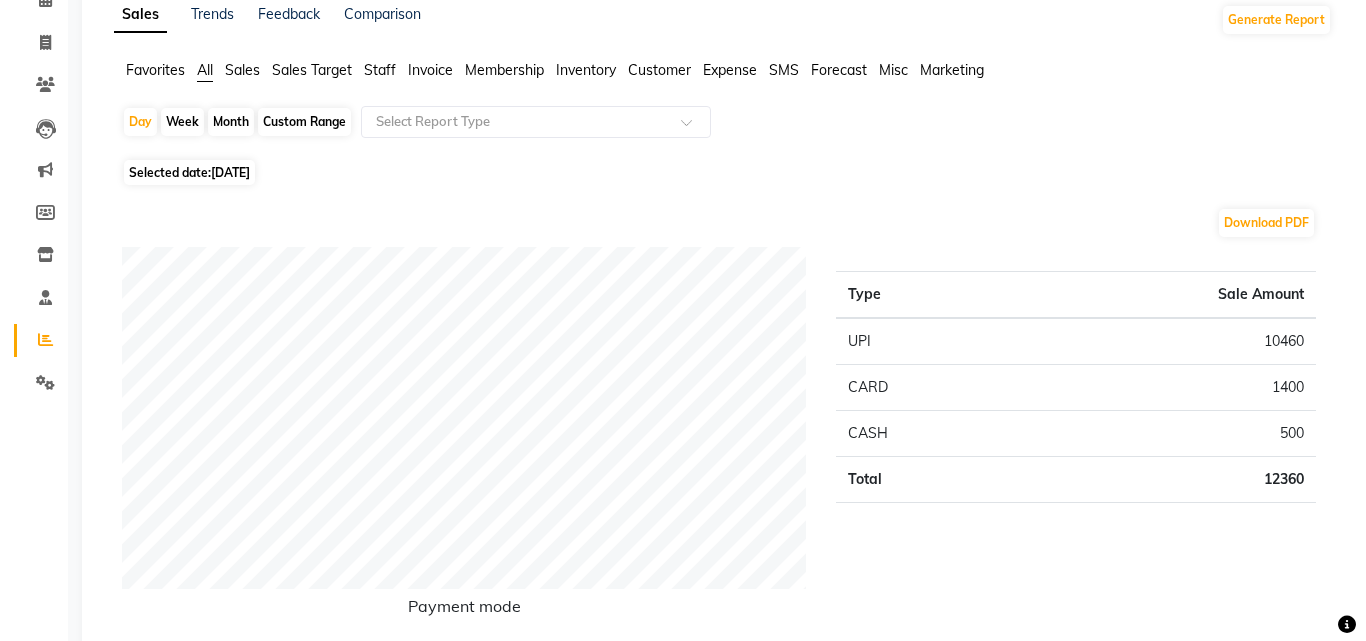 scroll, scrollTop: 0, scrollLeft: 0, axis: both 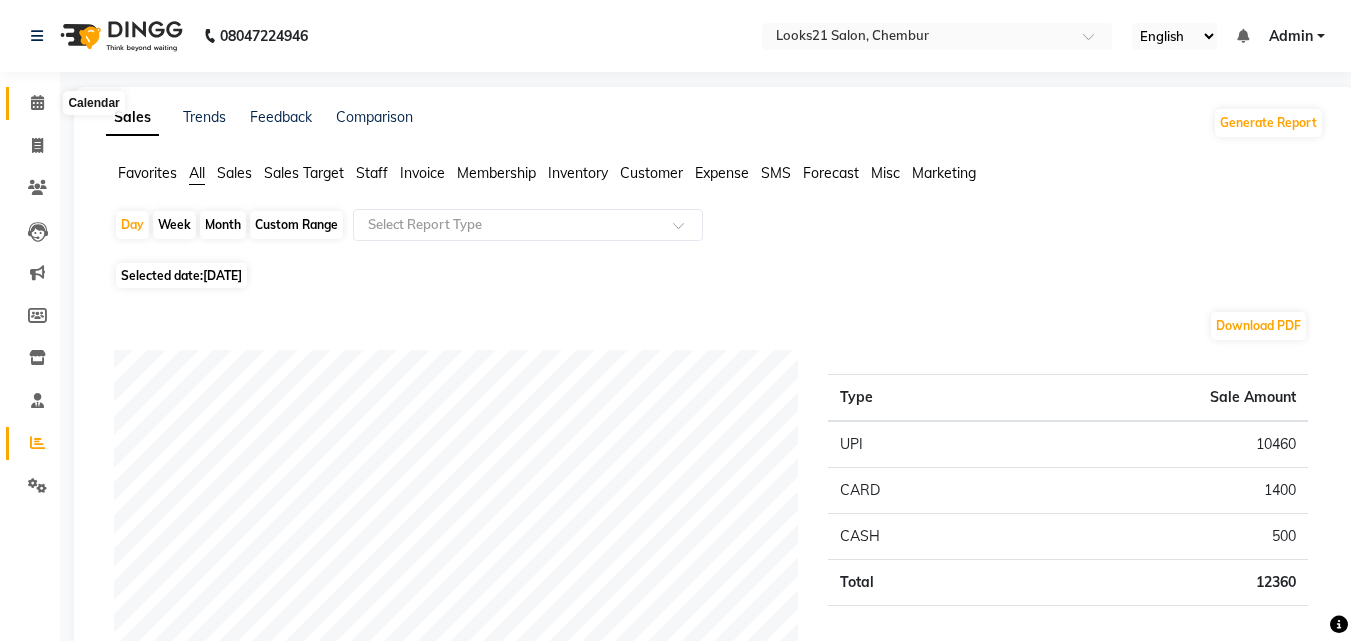click 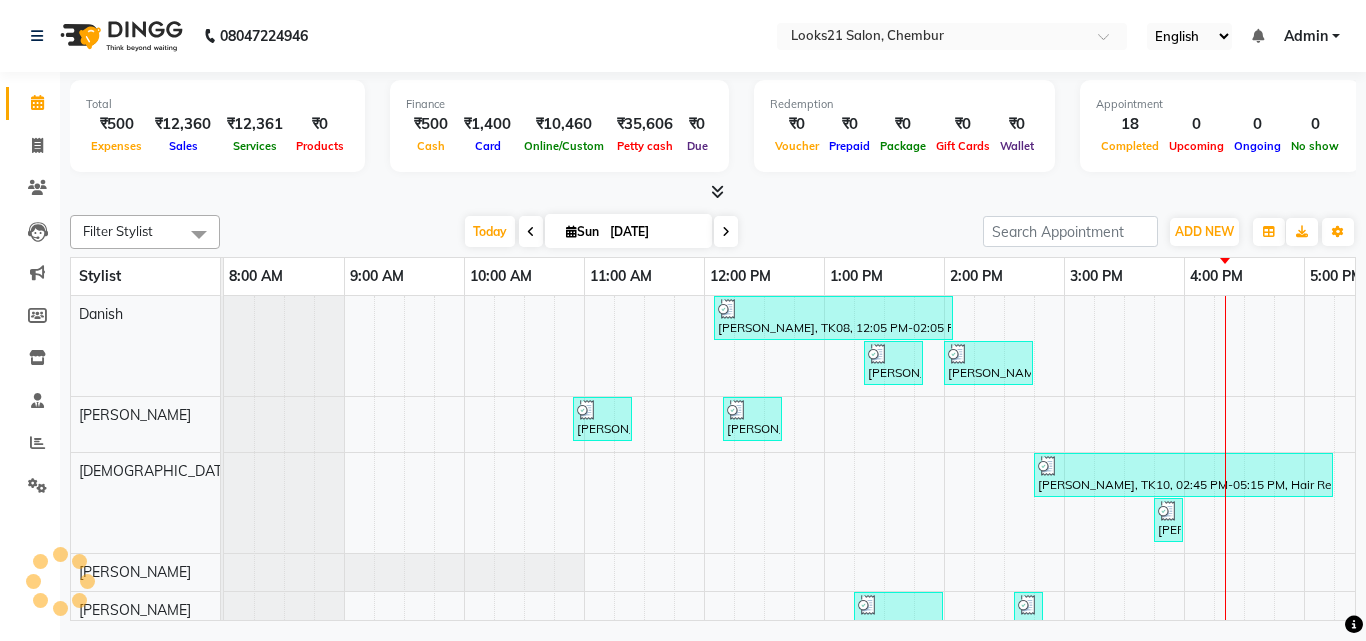 scroll, scrollTop: 0, scrollLeft: 0, axis: both 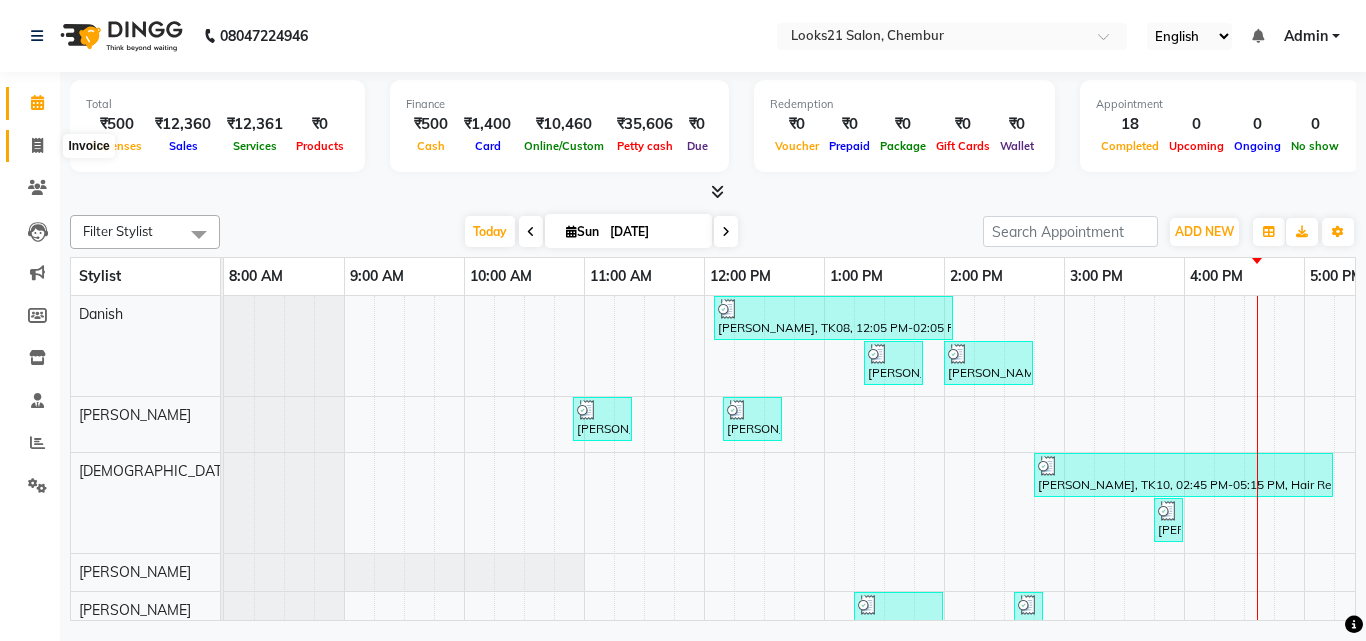 click 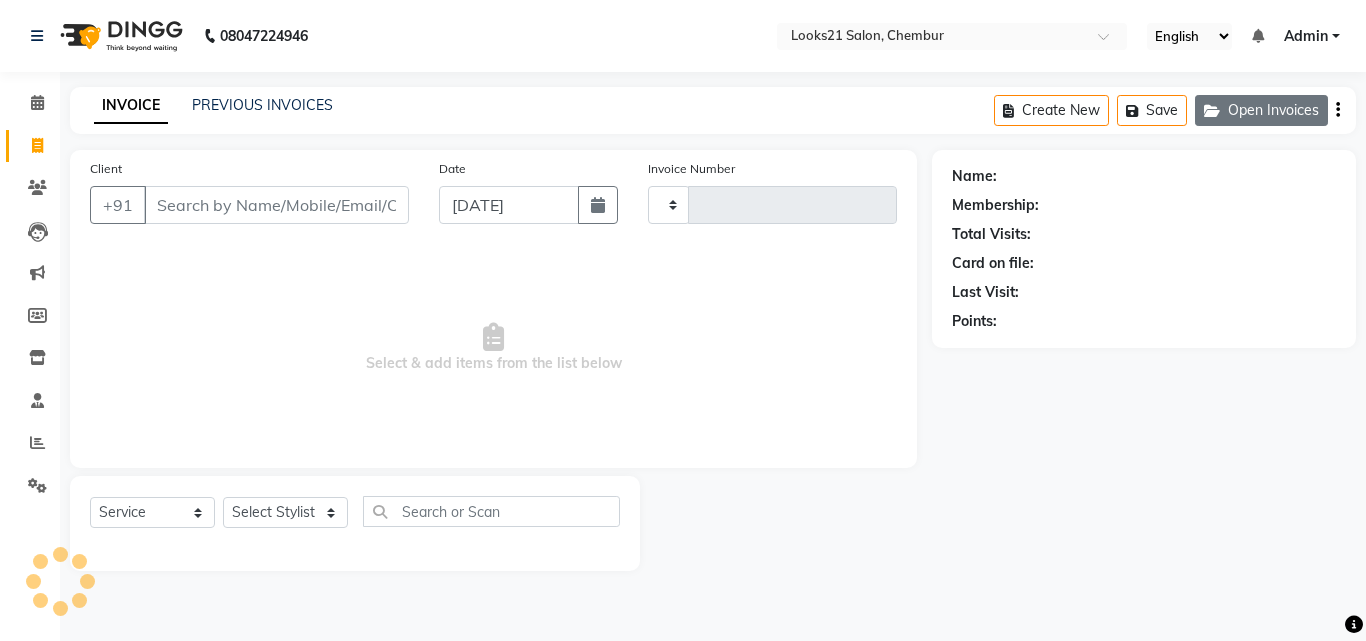 type on "1214" 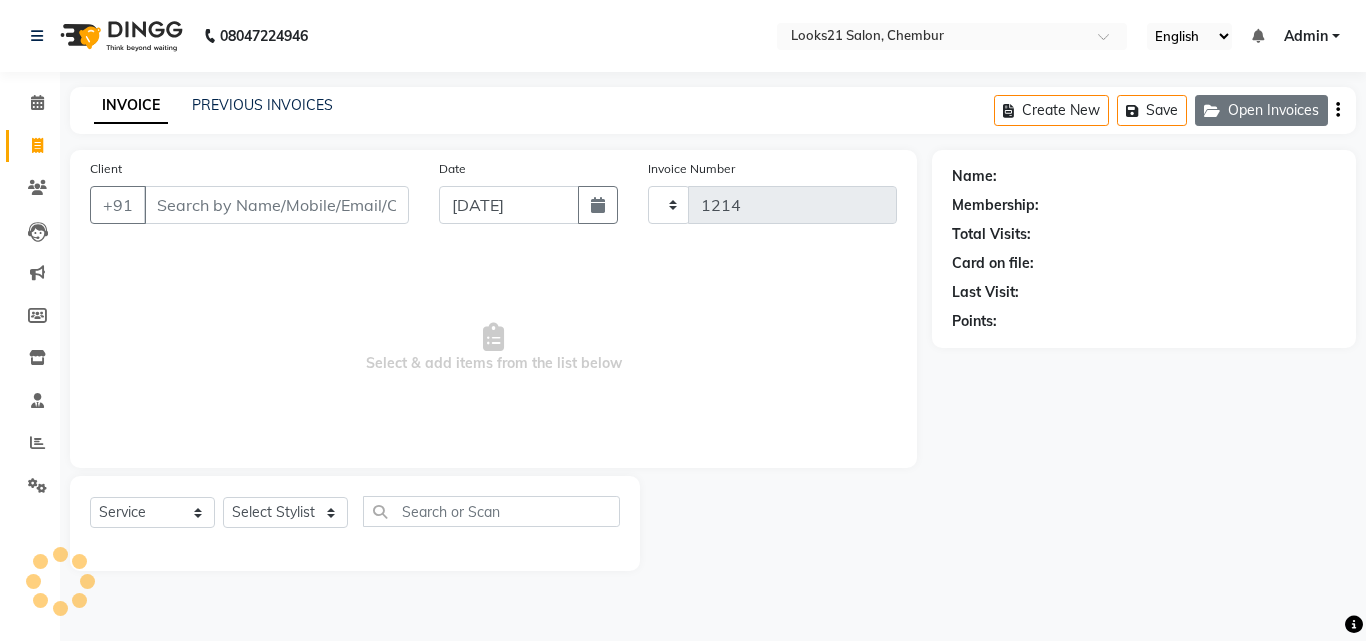 select on "844" 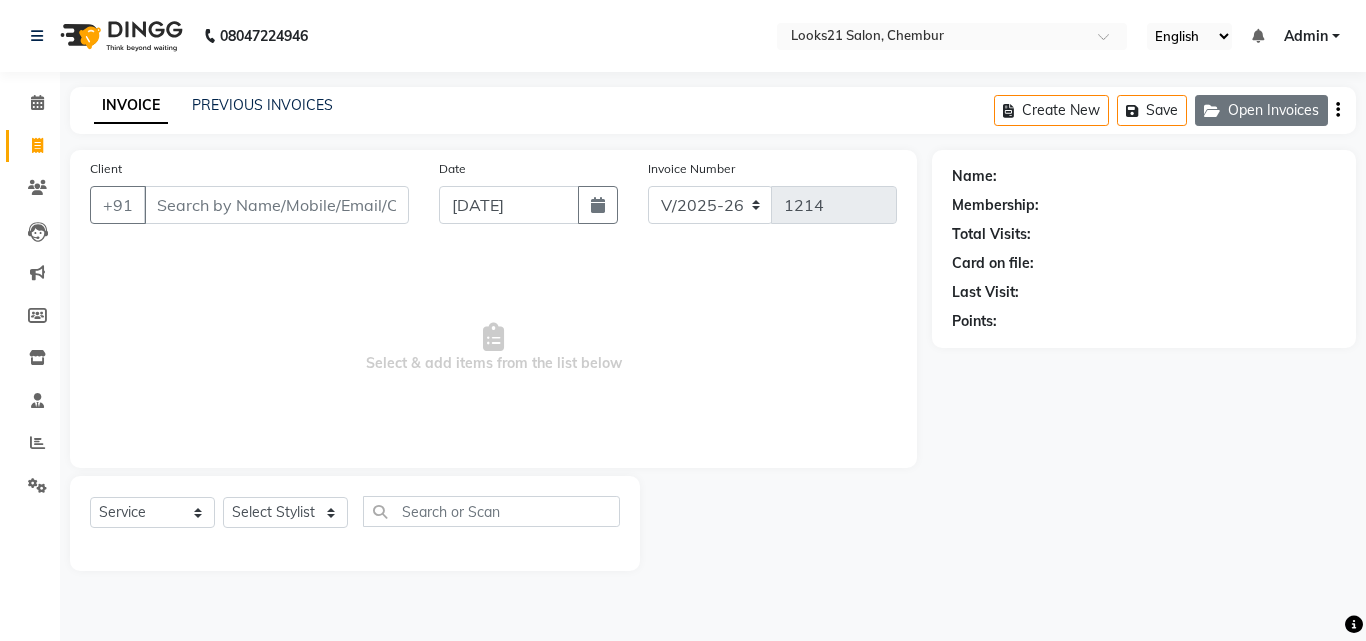 click on "Open Invoices" 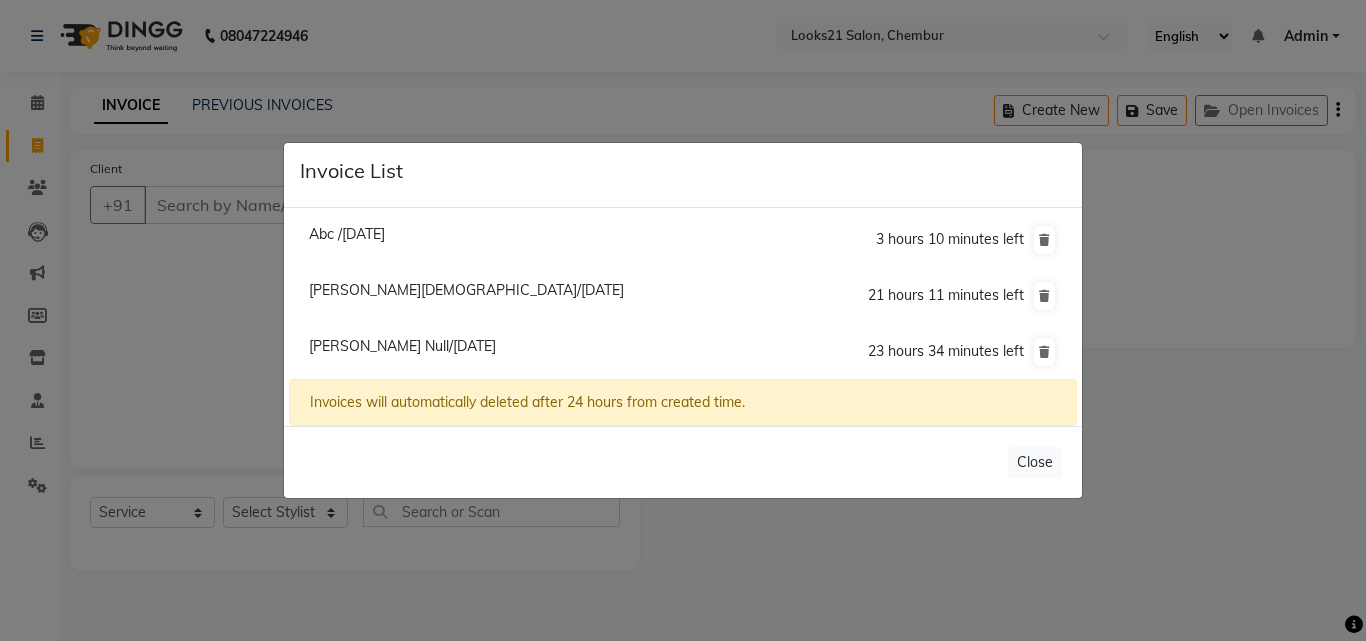 click on "Mayank Goswami Null/13 July 2025" 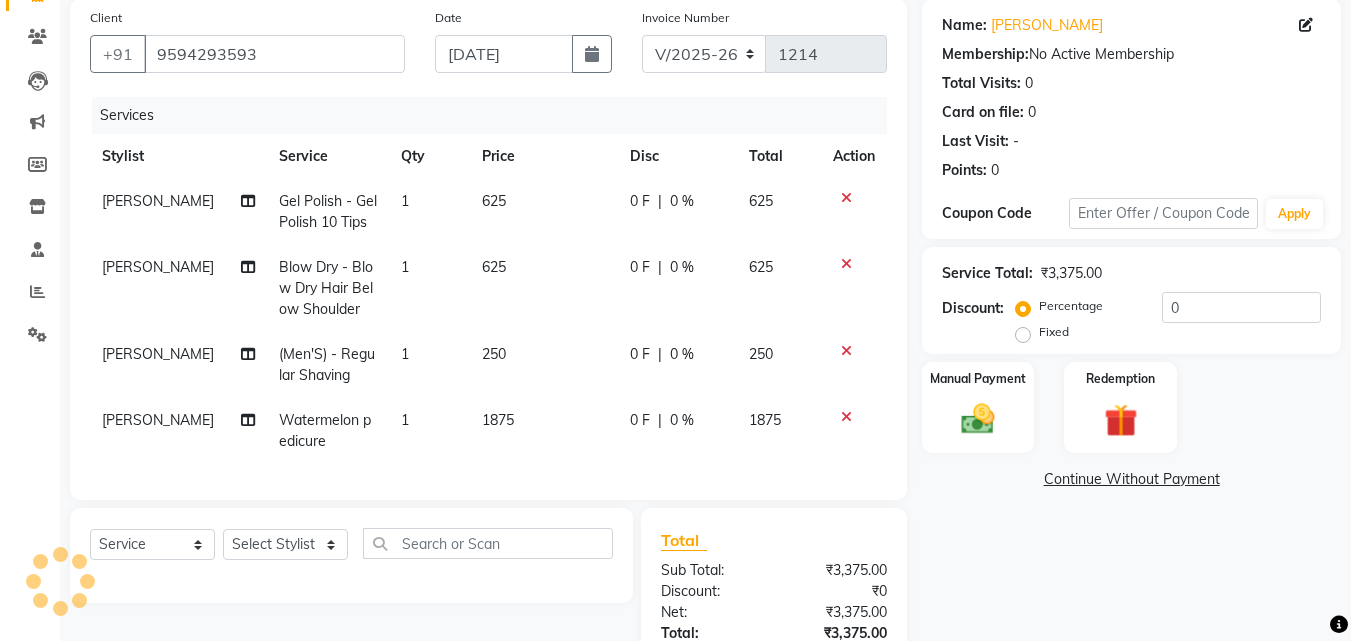 scroll, scrollTop: 200, scrollLeft: 0, axis: vertical 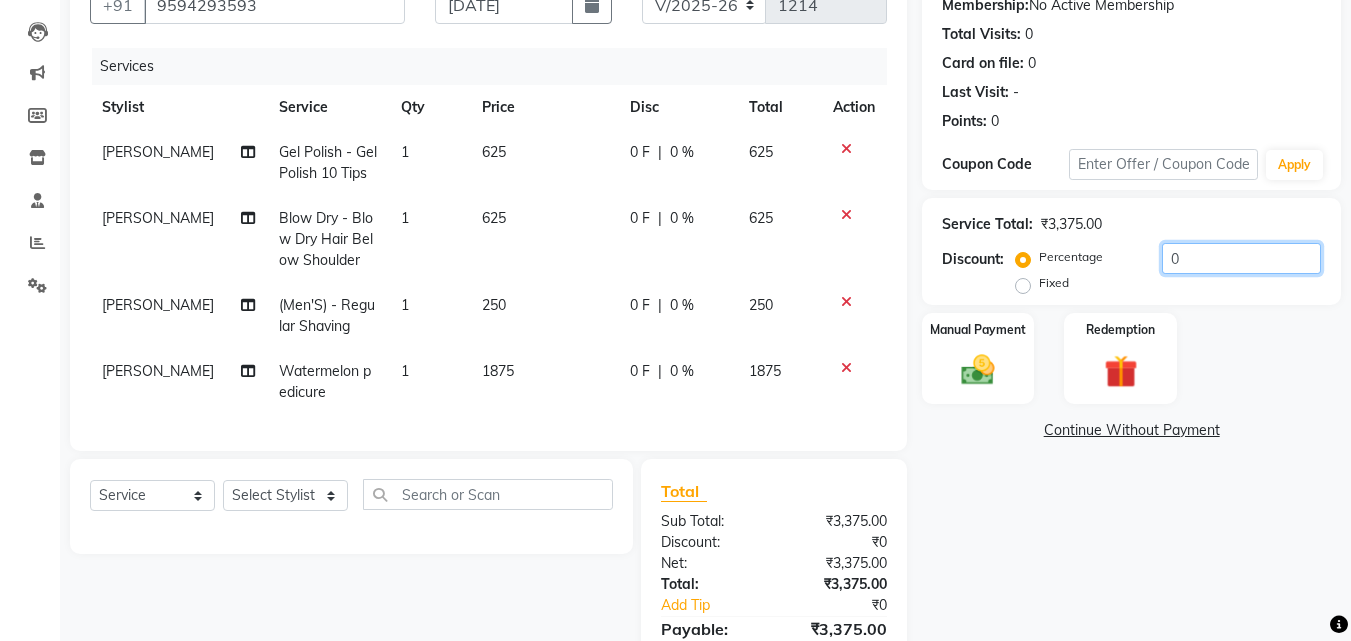 click on "0" 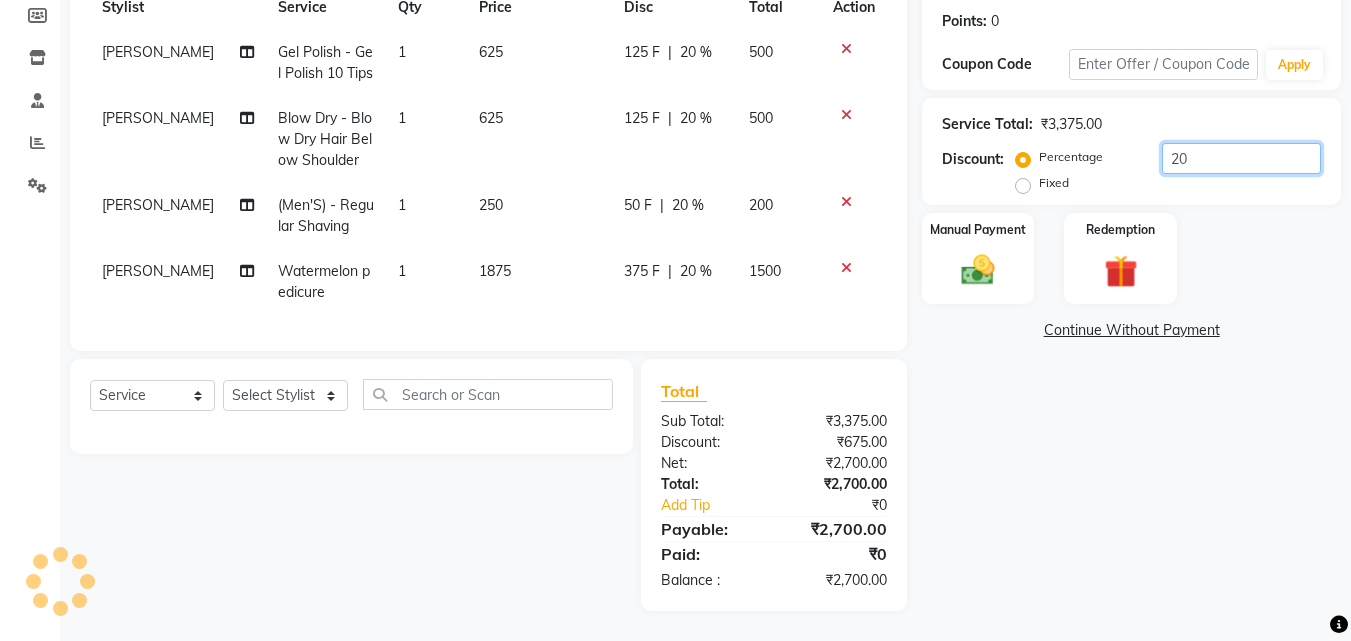 scroll, scrollTop: 315, scrollLeft: 0, axis: vertical 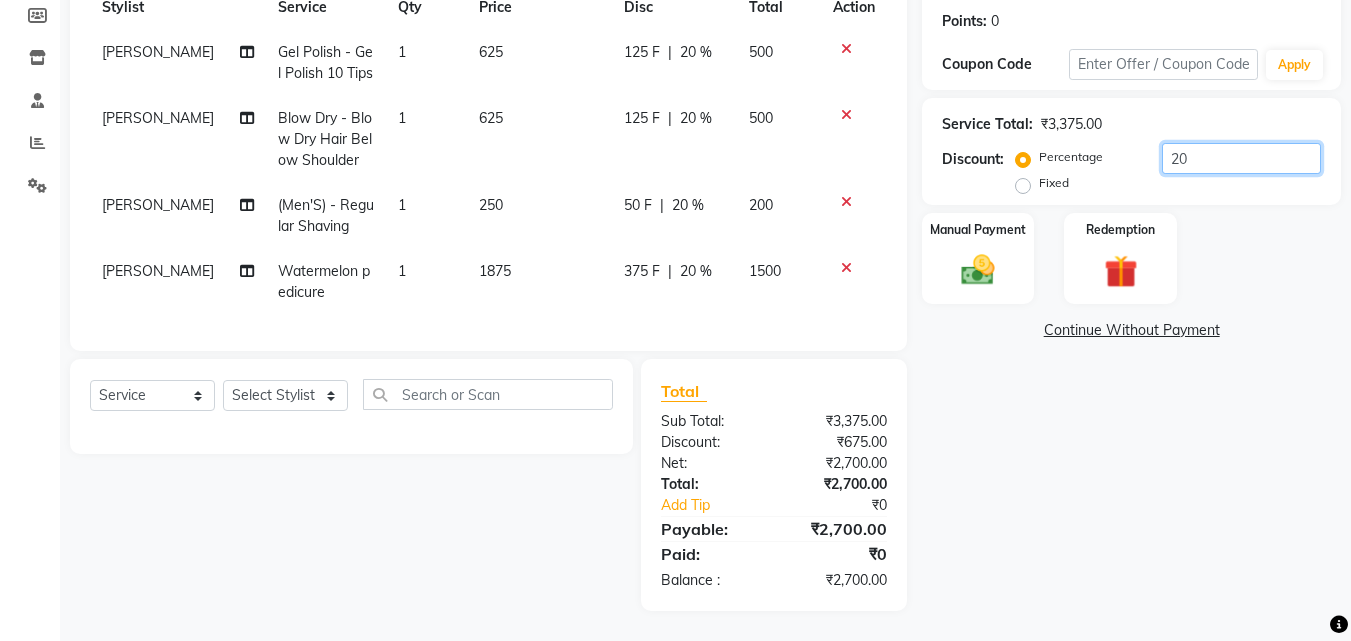 type on "20" 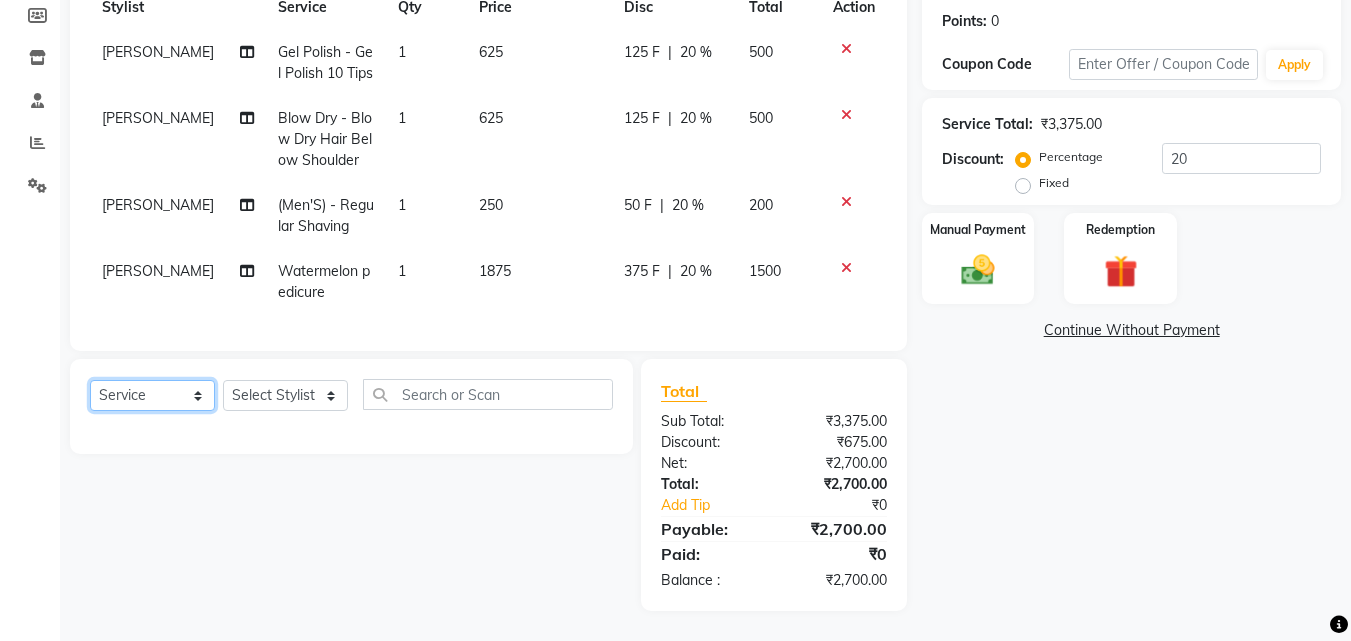 click on "Select  Service  Product  Membership  Package Voucher Prepaid Gift Card" 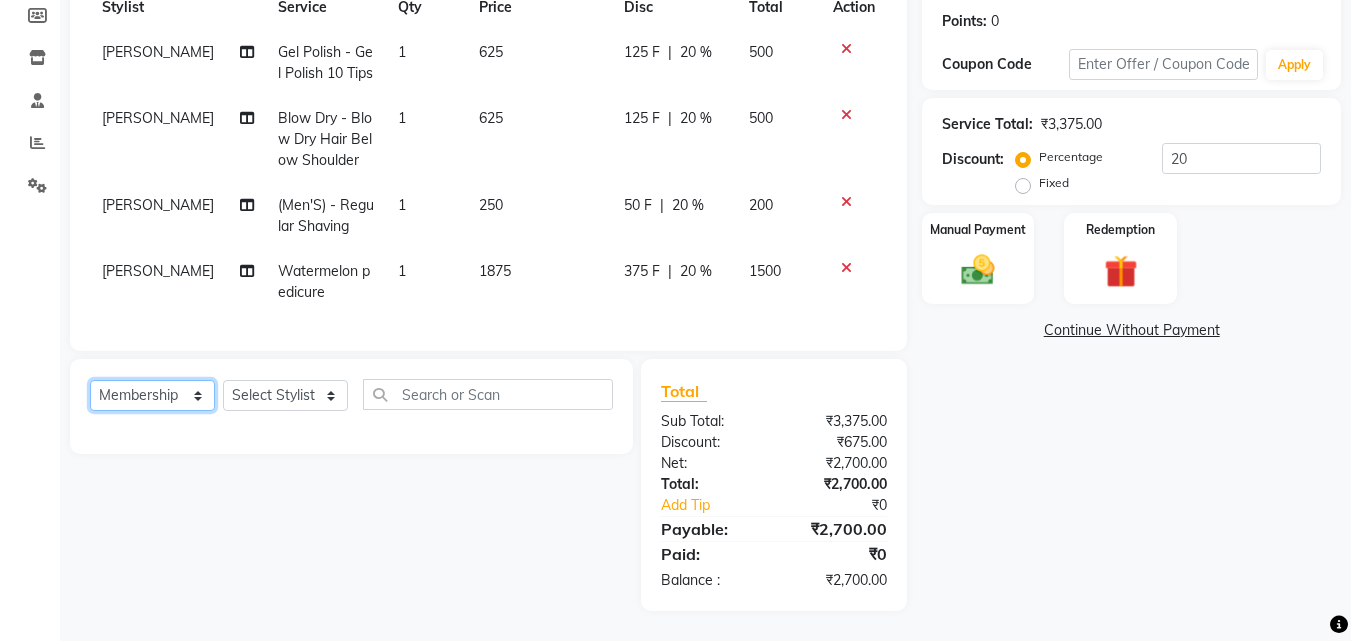 click on "Select  Service  Product  Membership  Package Voucher Prepaid Gift Card" 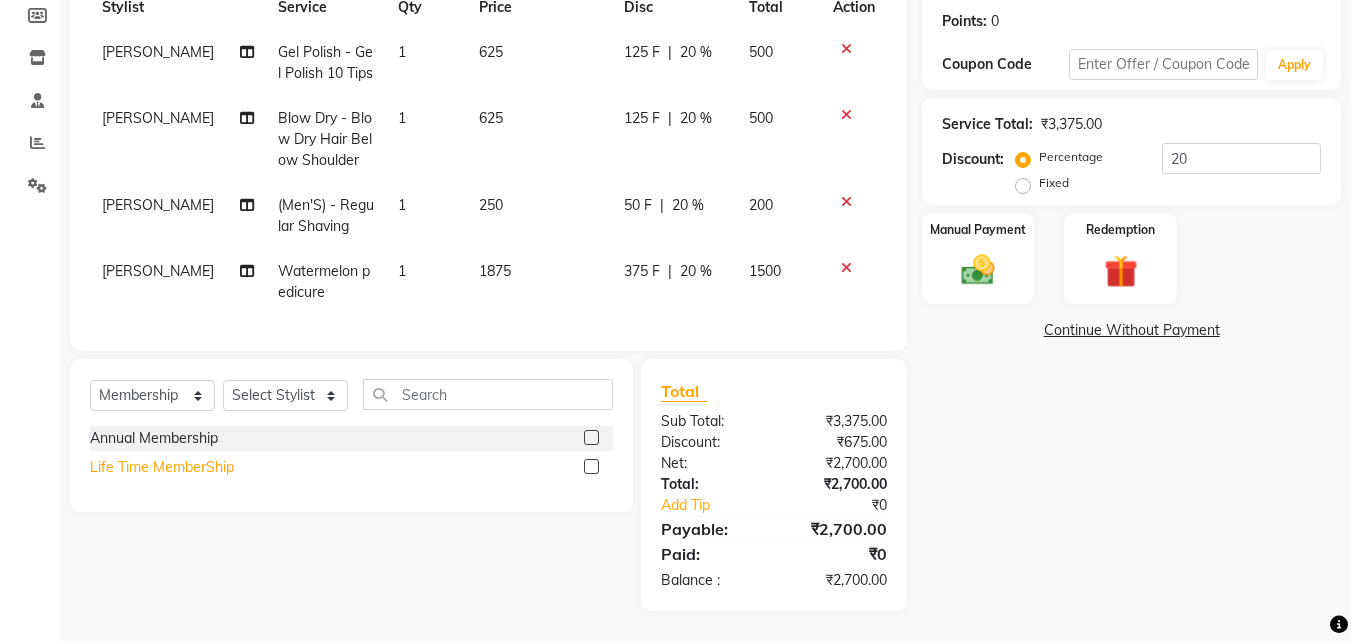 click on "Life Time MemberShip" 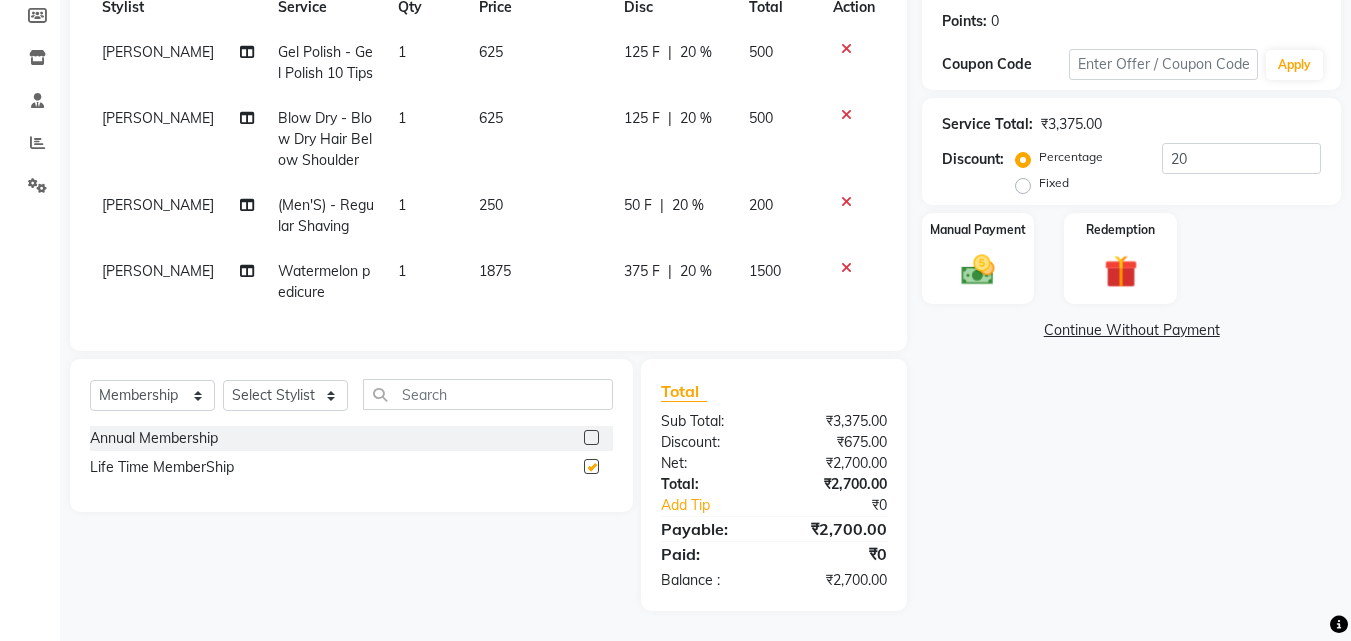 checkbox on "false" 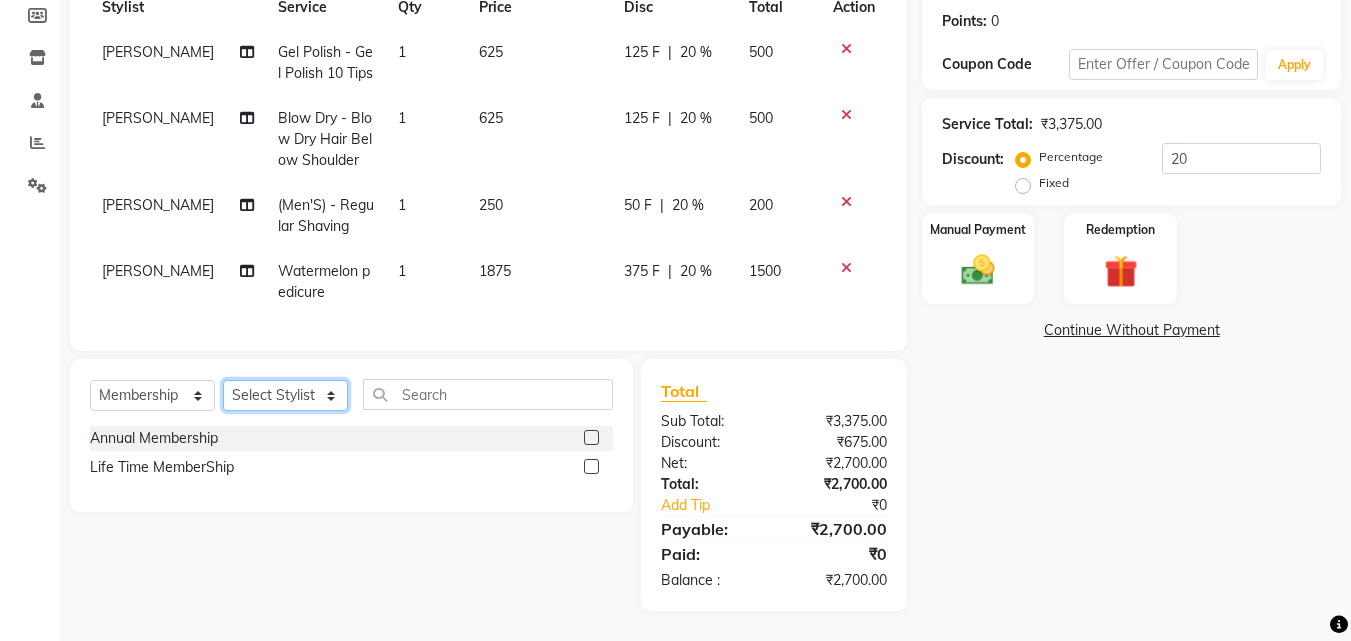 click on "Select Stylist [PERSON_NAME] [PERSON_NAME] LOOKS 21  [PERSON_NAME] [PERSON_NAME] [PERSON_NAME] [PERSON_NAME] [PERSON_NAME] [PERSON_NAME]" 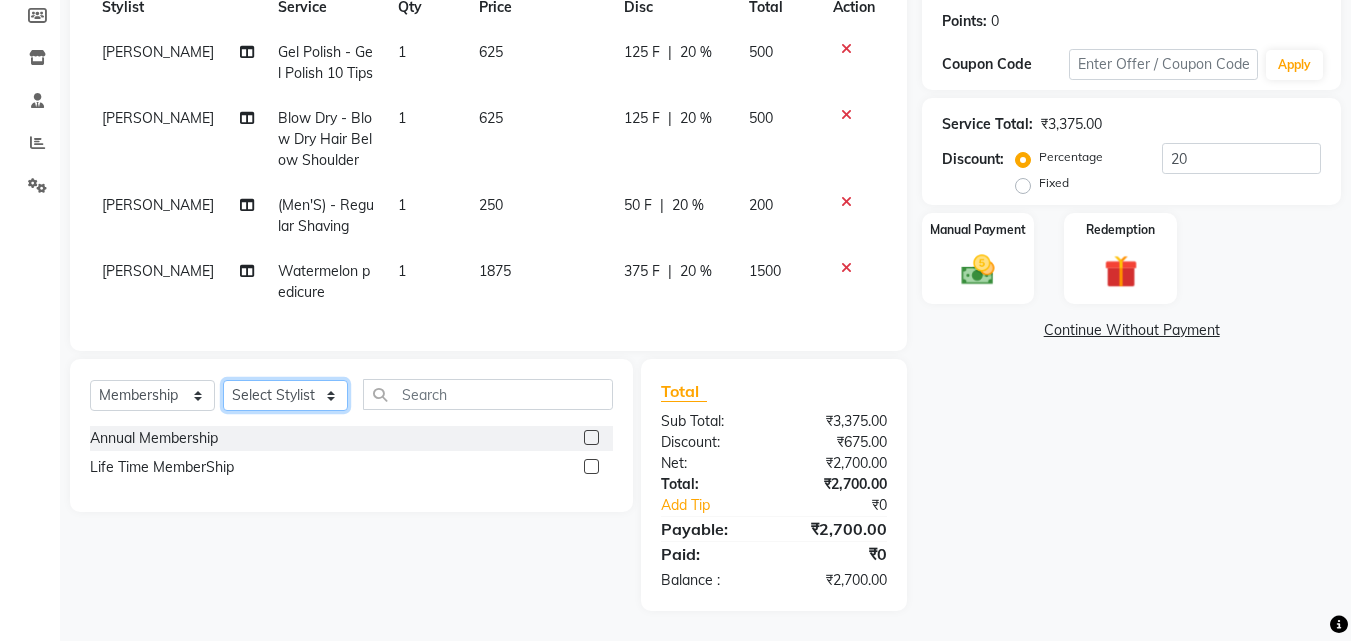 select on "86086" 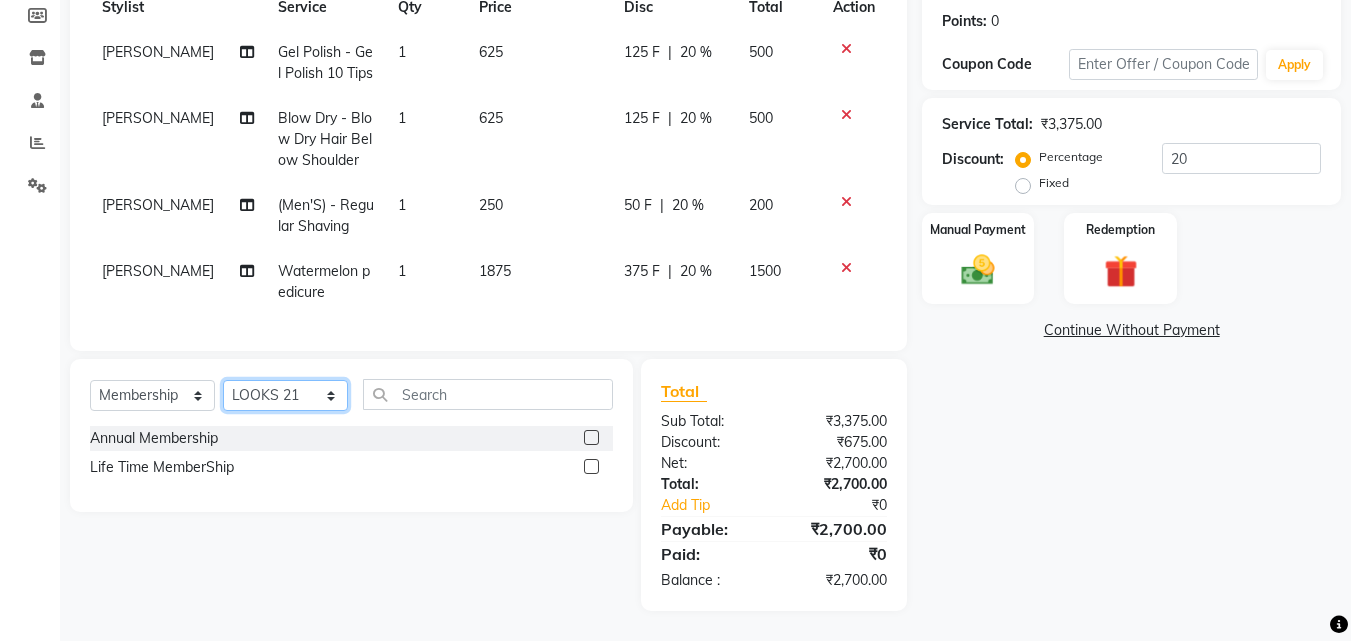 click on "Select Stylist [PERSON_NAME] [PERSON_NAME] LOOKS 21  [PERSON_NAME] [PERSON_NAME] [PERSON_NAME] [PERSON_NAME] [PERSON_NAME] [PERSON_NAME]" 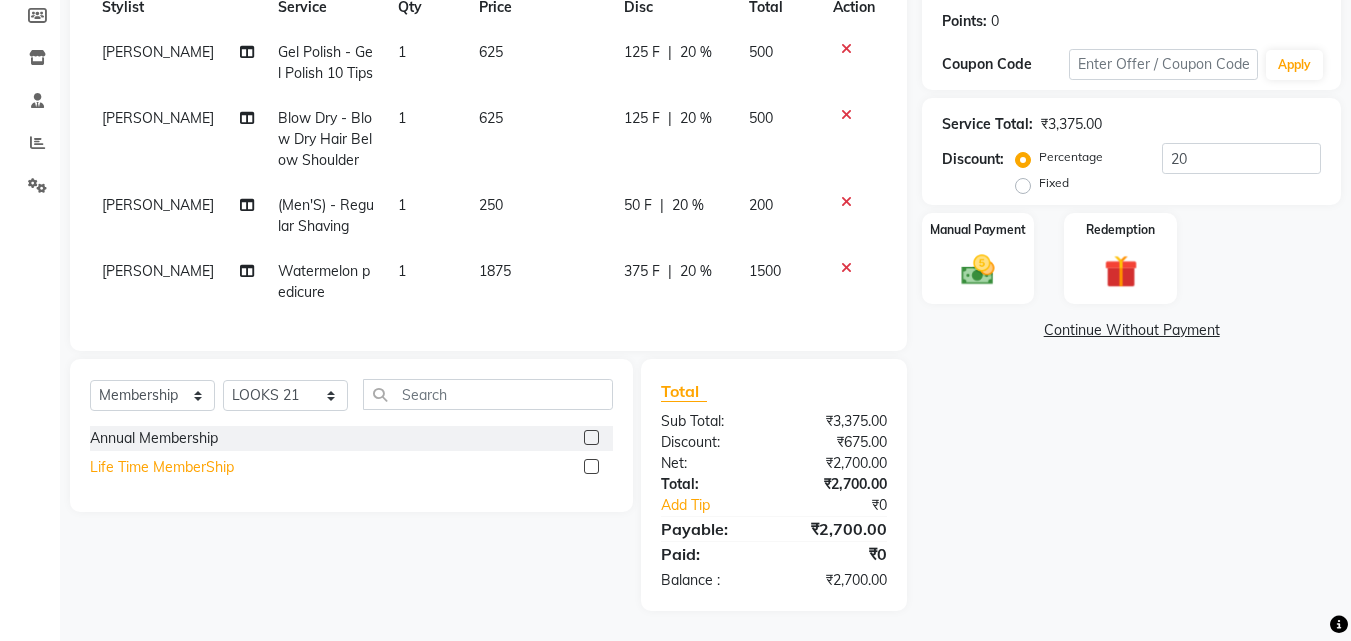 click on "Life Time MemberShip" 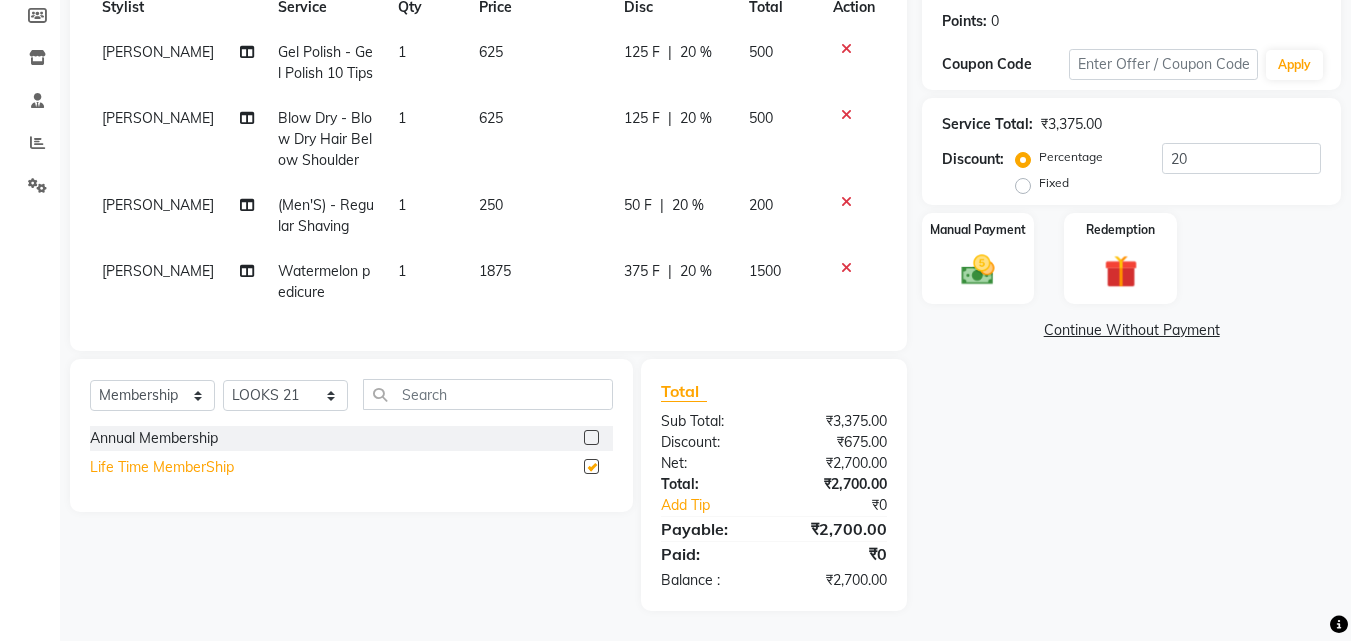 select on "select" 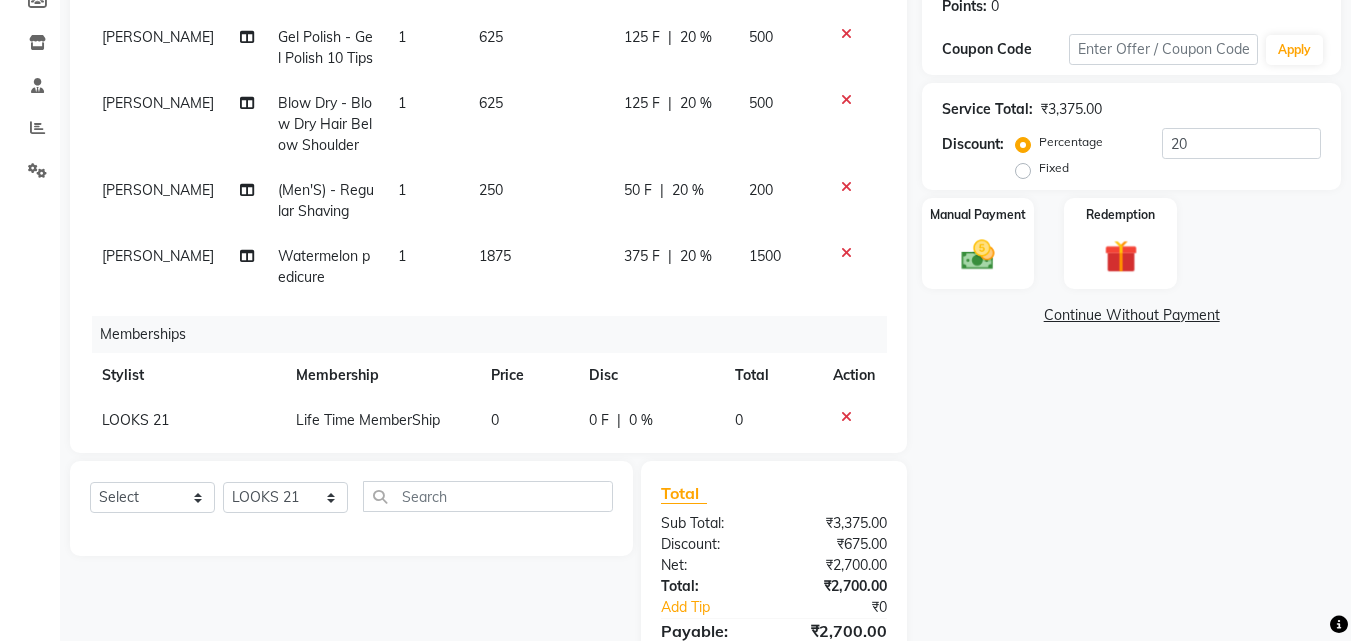 scroll, scrollTop: 62, scrollLeft: 0, axis: vertical 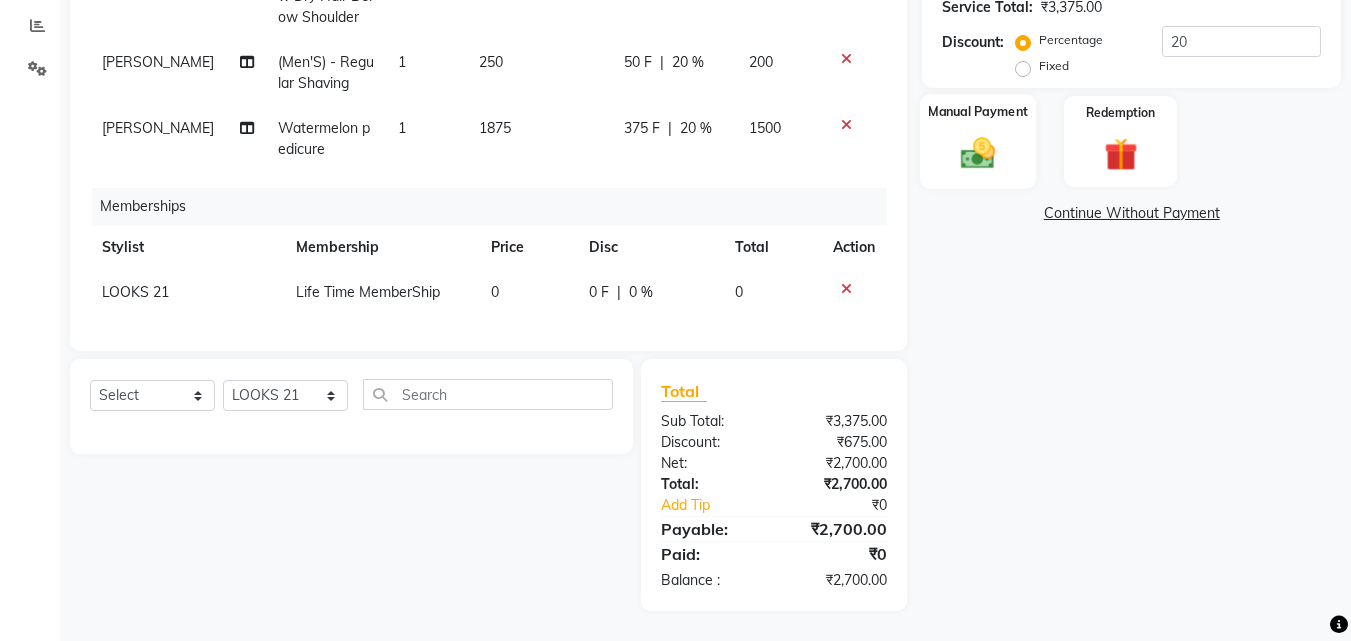 click 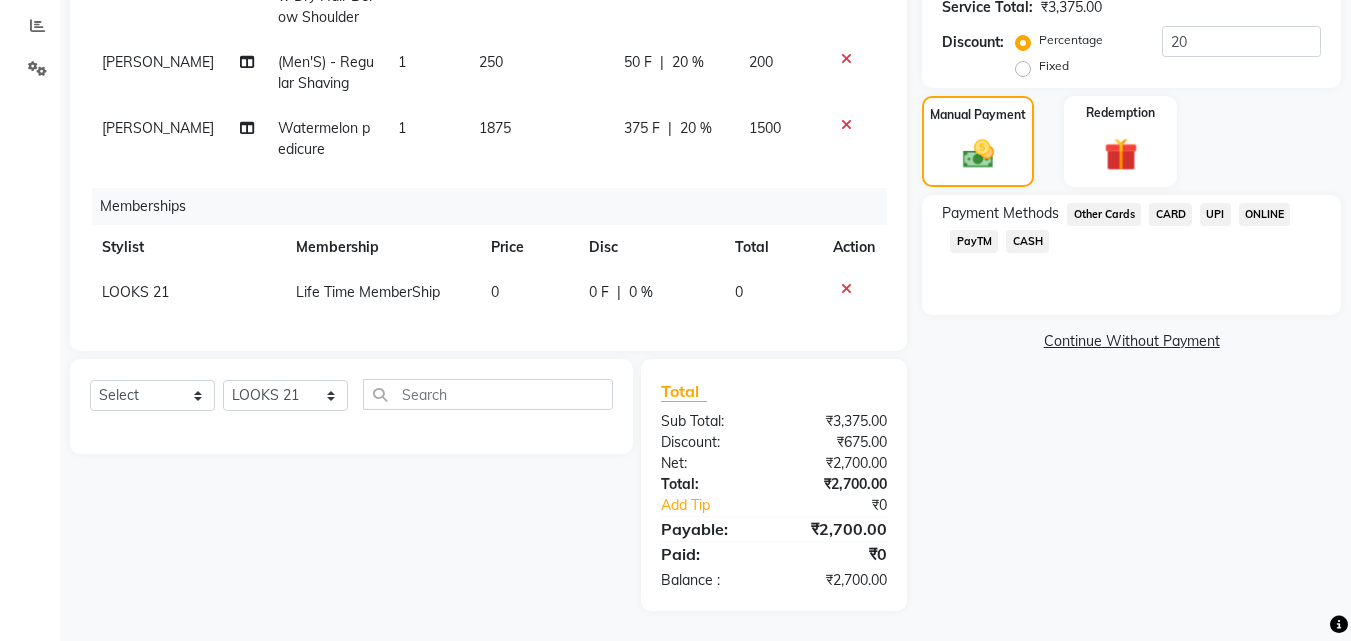 click on "CARD" 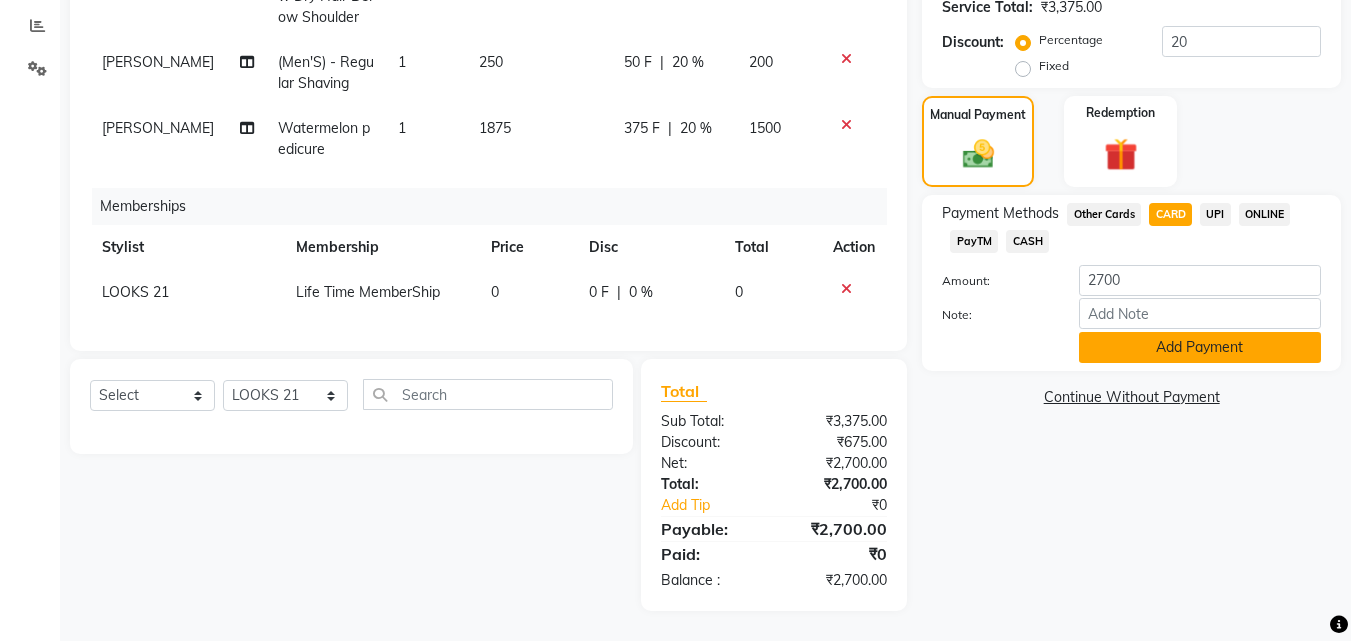 click on "Add Payment" 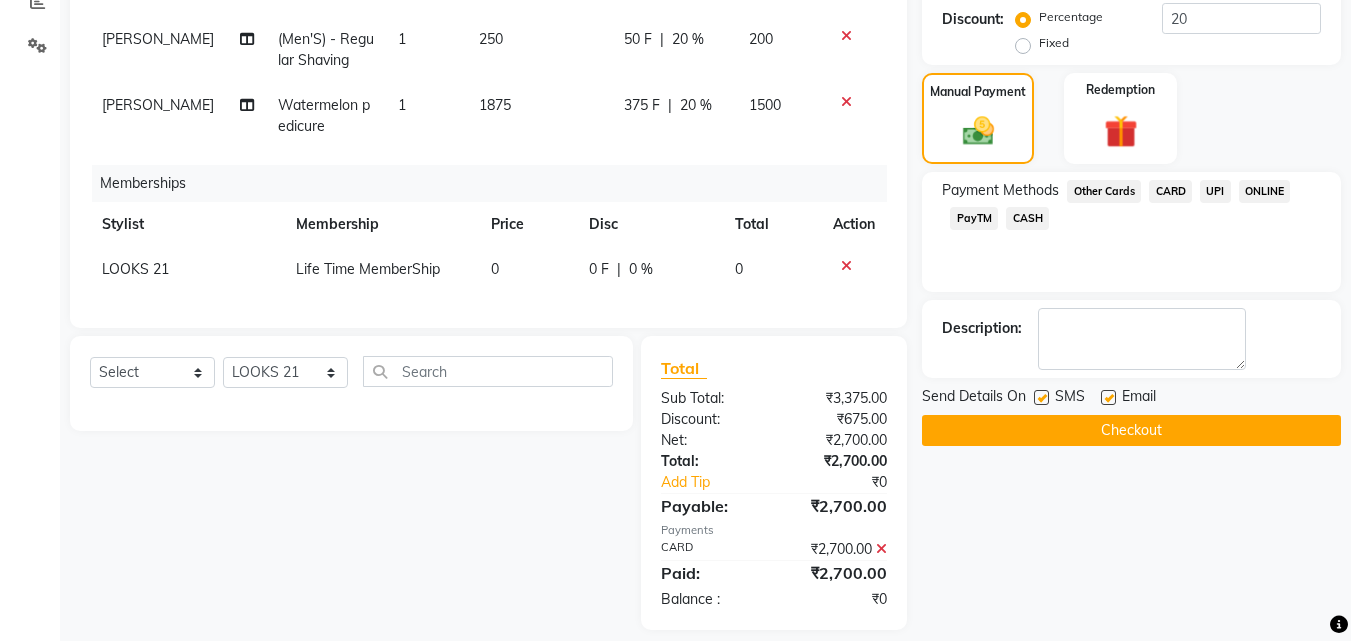 scroll, scrollTop: 459, scrollLeft: 0, axis: vertical 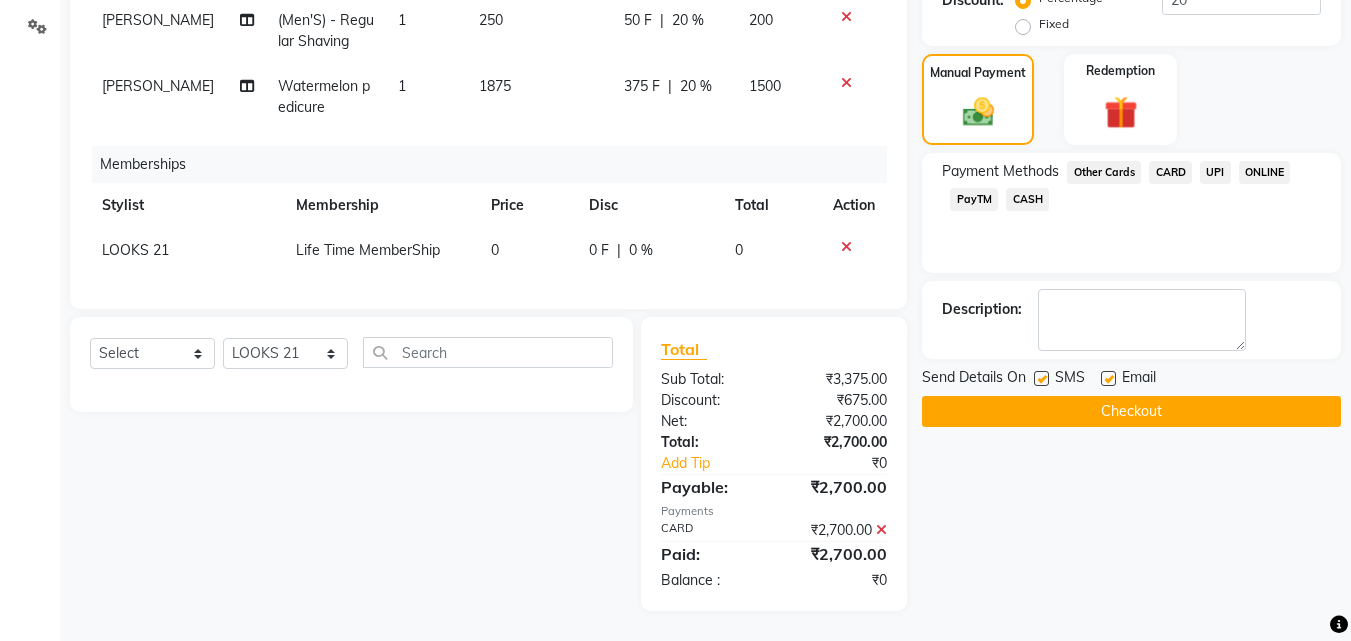 click on "Checkout" 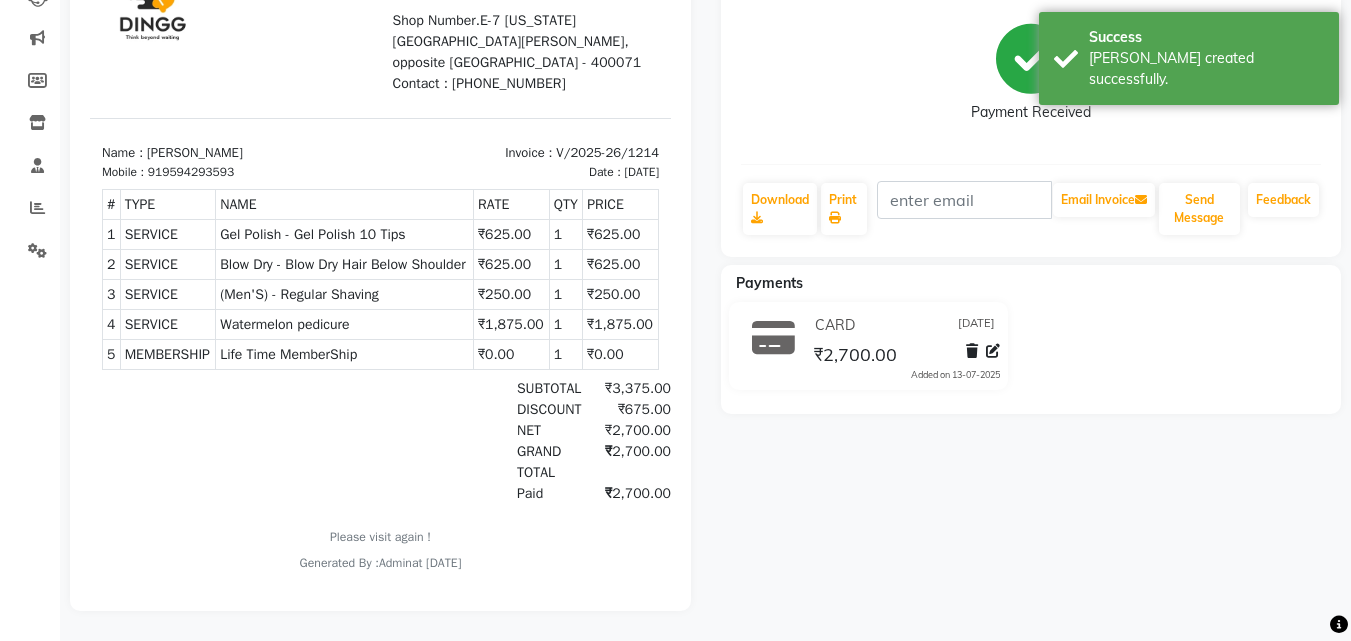scroll, scrollTop: 0, scrollLeft: 0, axis: both 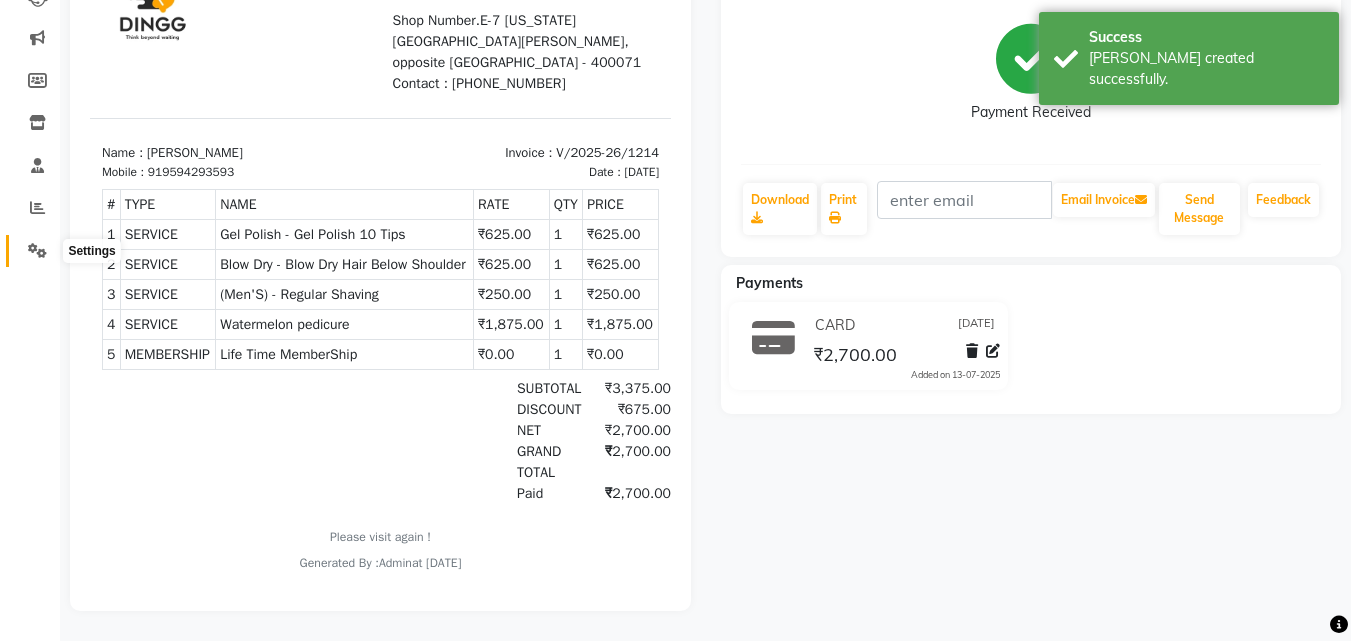 click 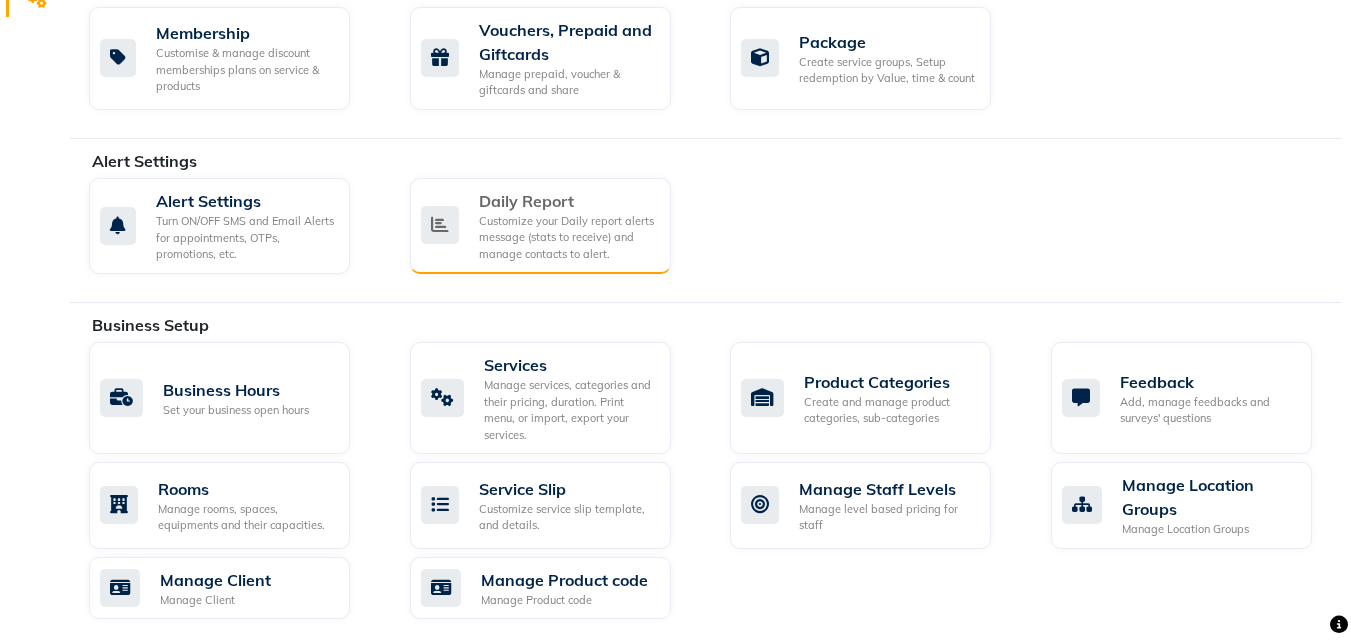 scroll, scrollTop: 550, scrollLeft: 0, axis: vertical 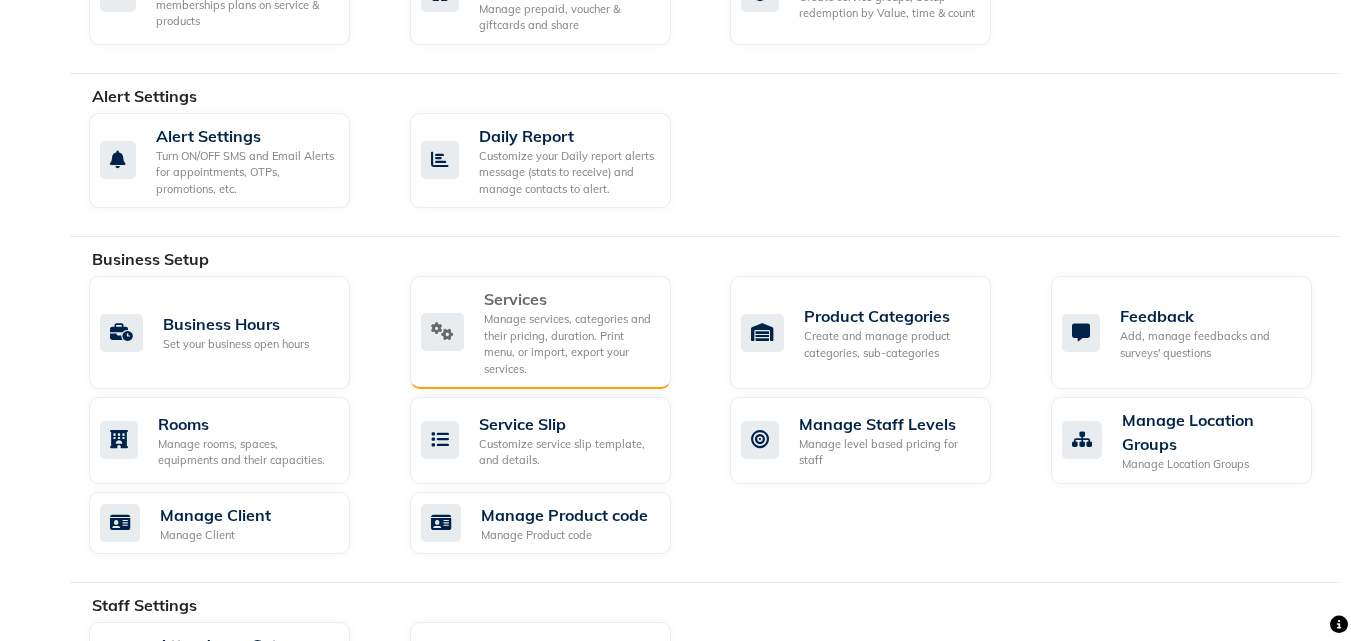 click on "Services" 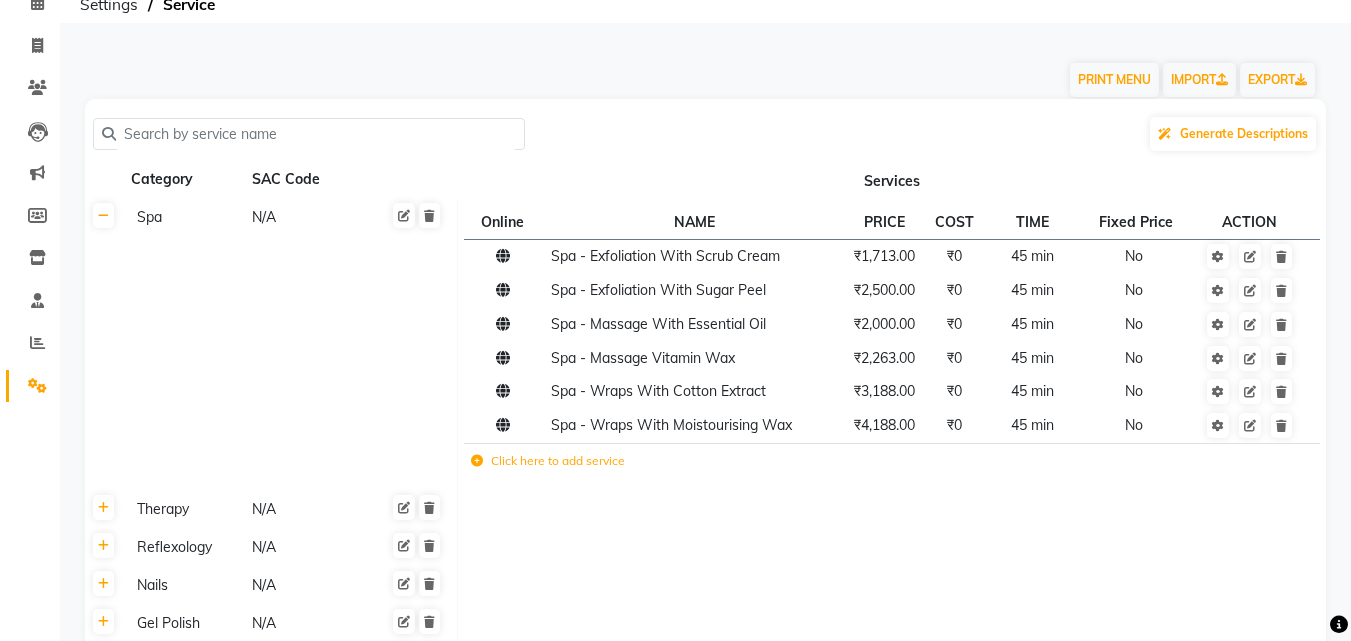 scroll, scrollTop: 200, scrollLeft: 0, axis: vertical 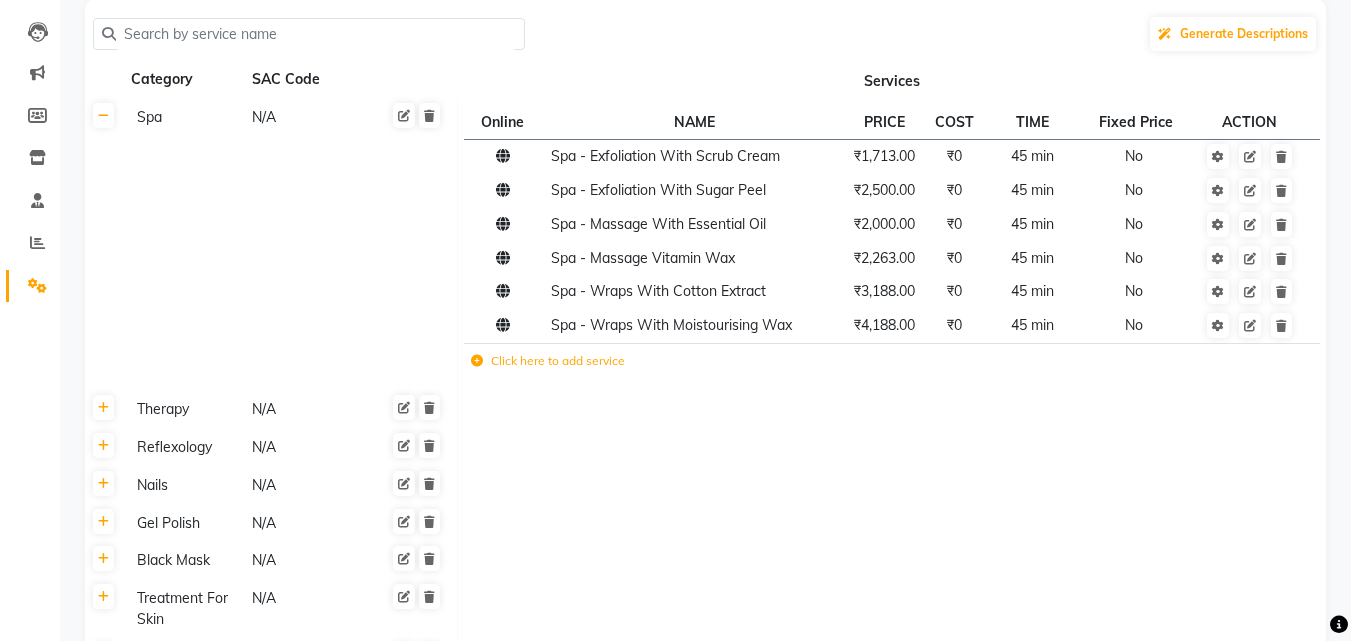 click on "Click here to add service" 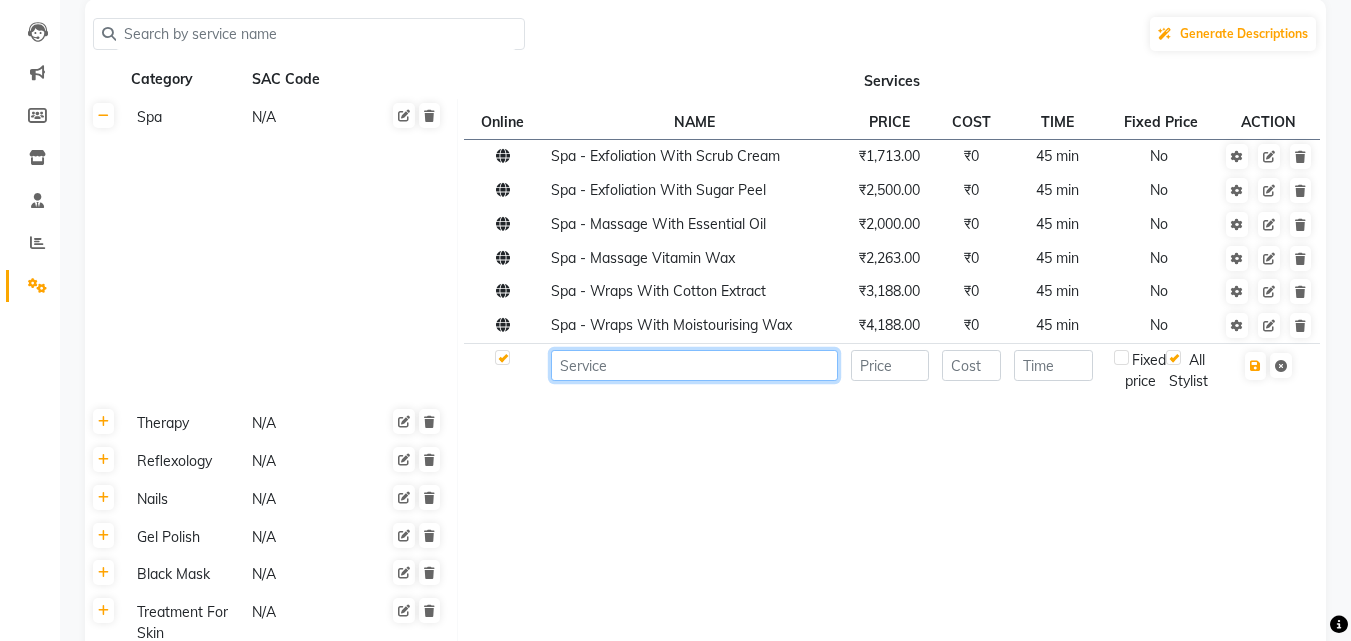 click 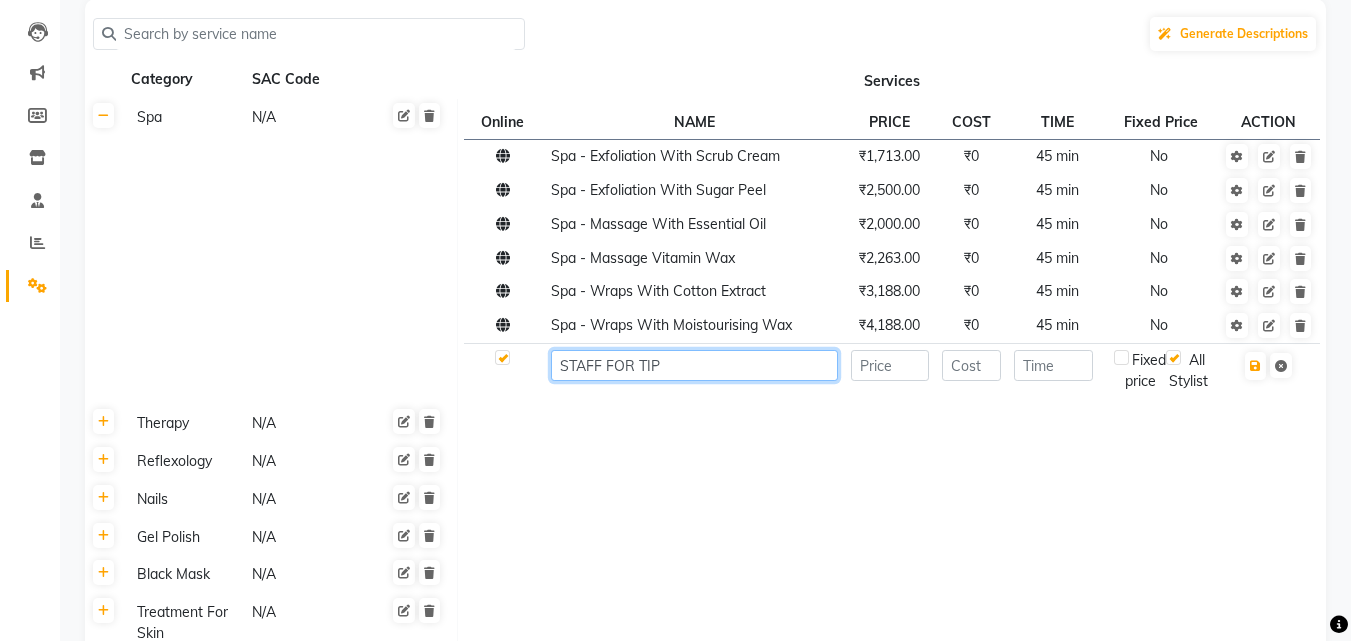 click on "STAFF FOR TIP" 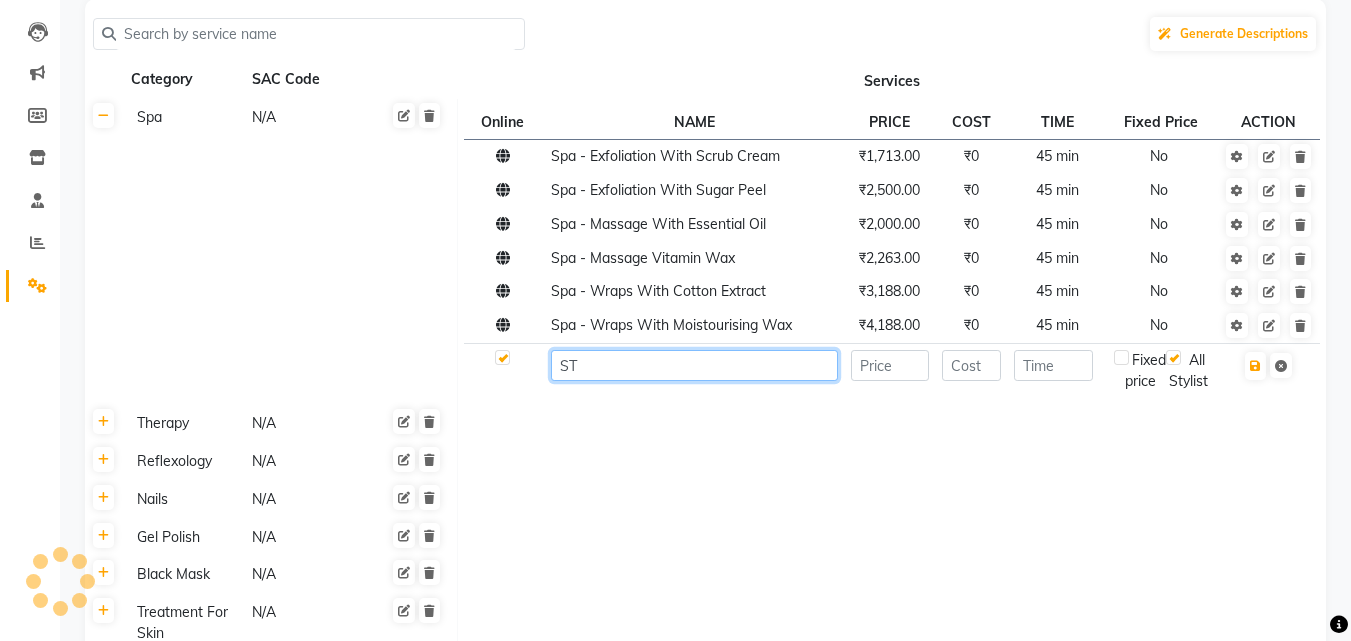 type on "S" 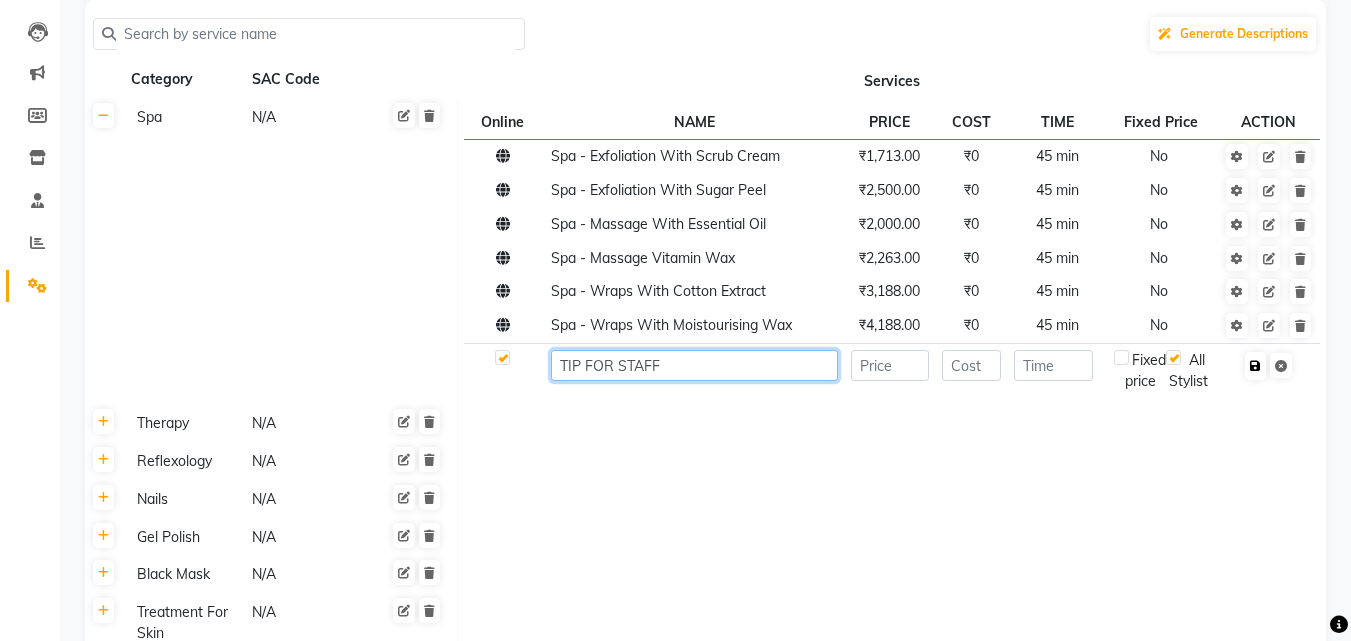 type on "TIP FOR STAFF" 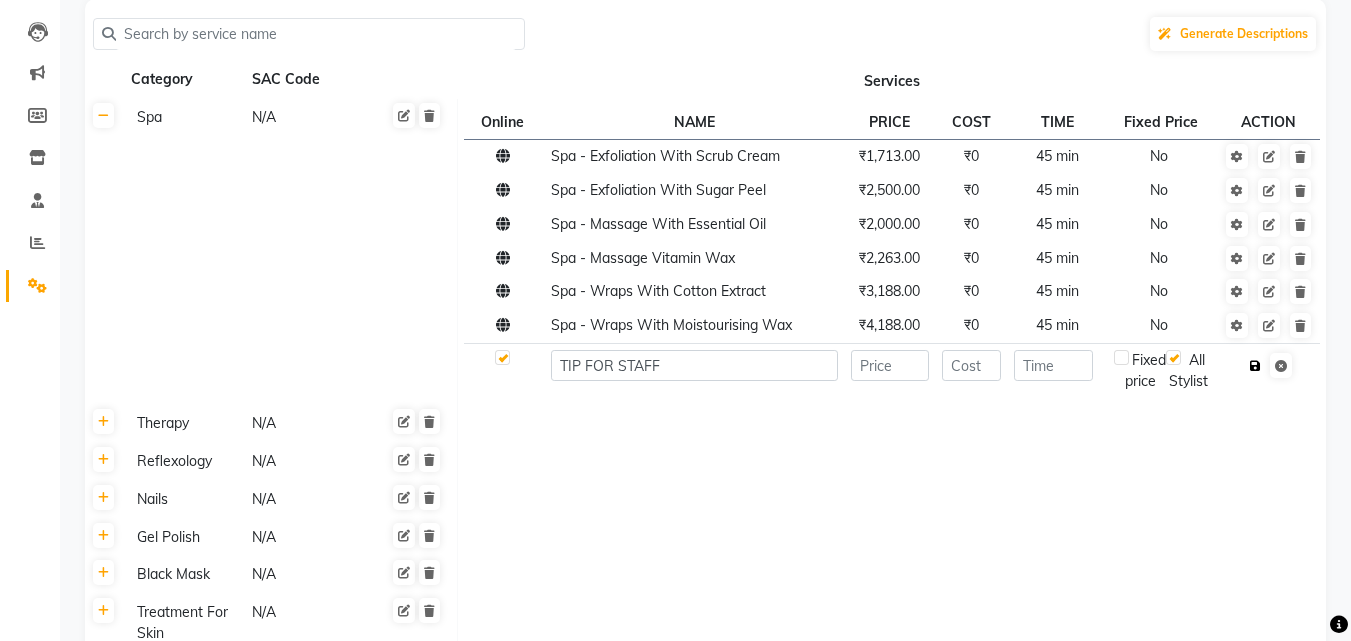 click at bounding box center (1255, 366) 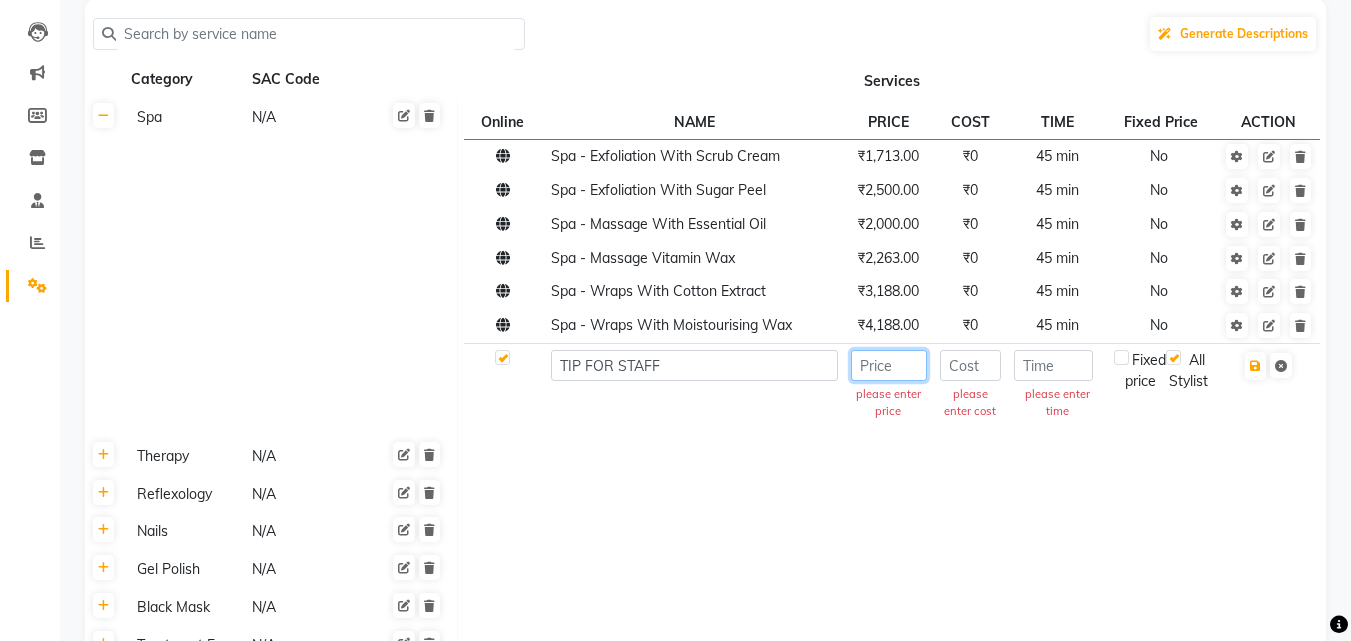 click 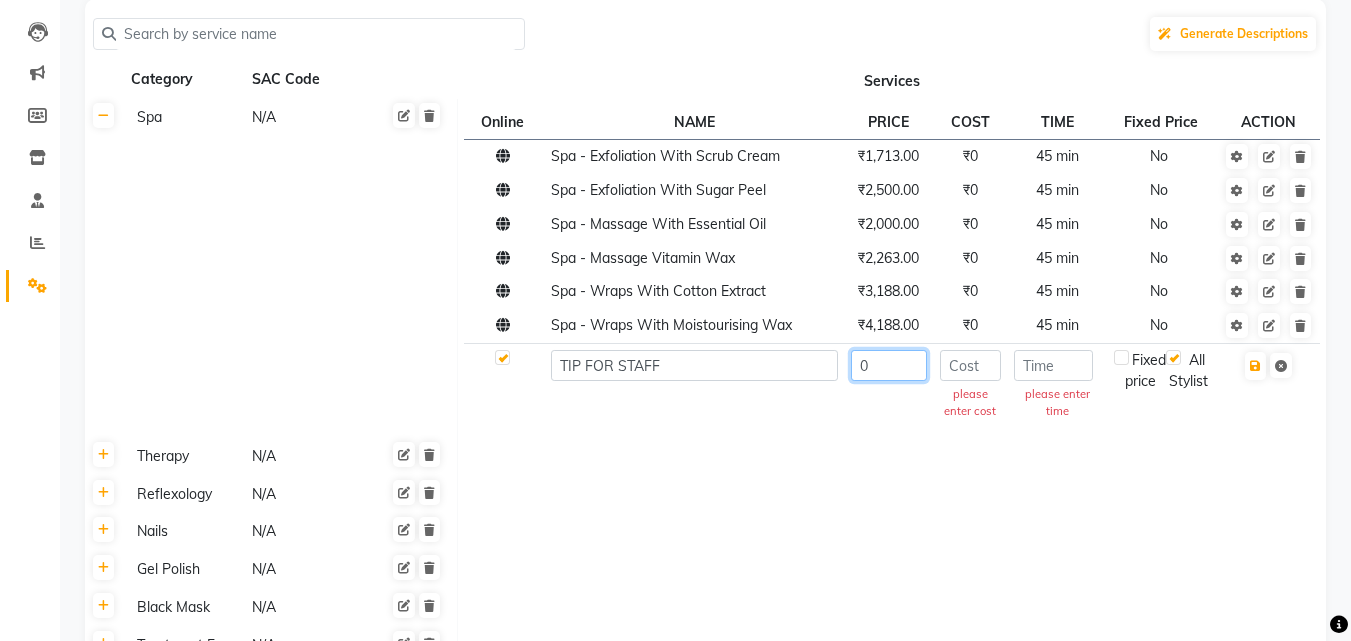 type on "0" 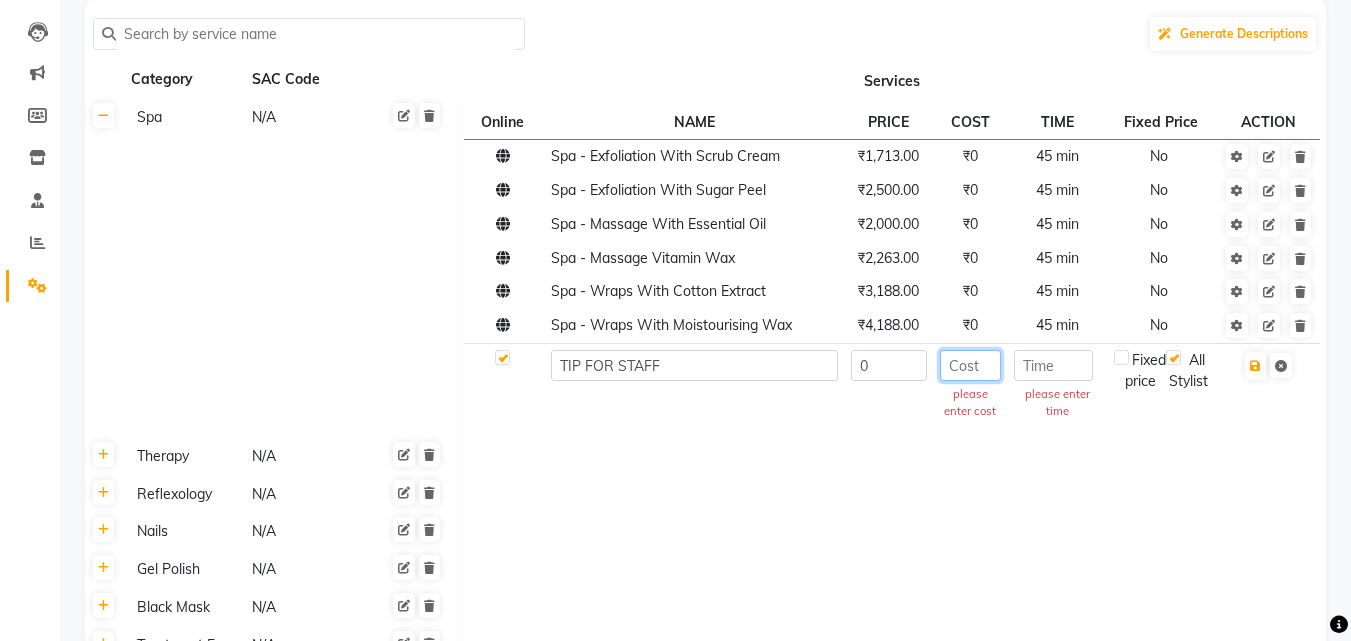 click 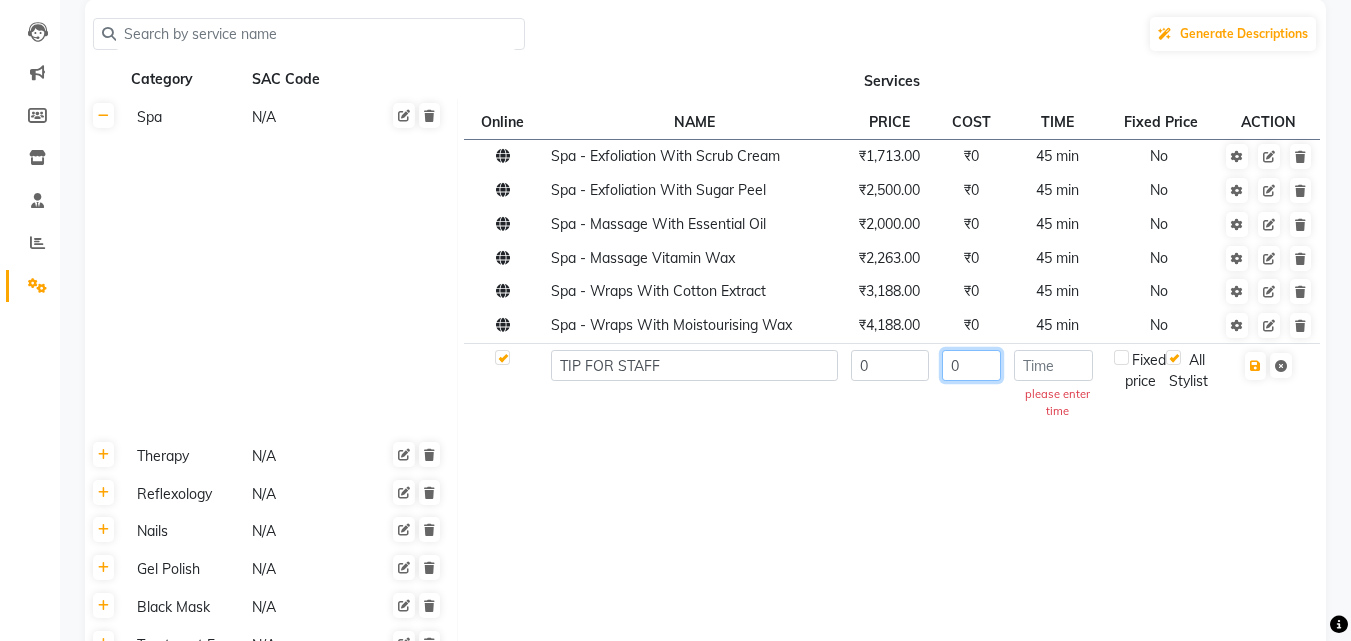 type on "0" 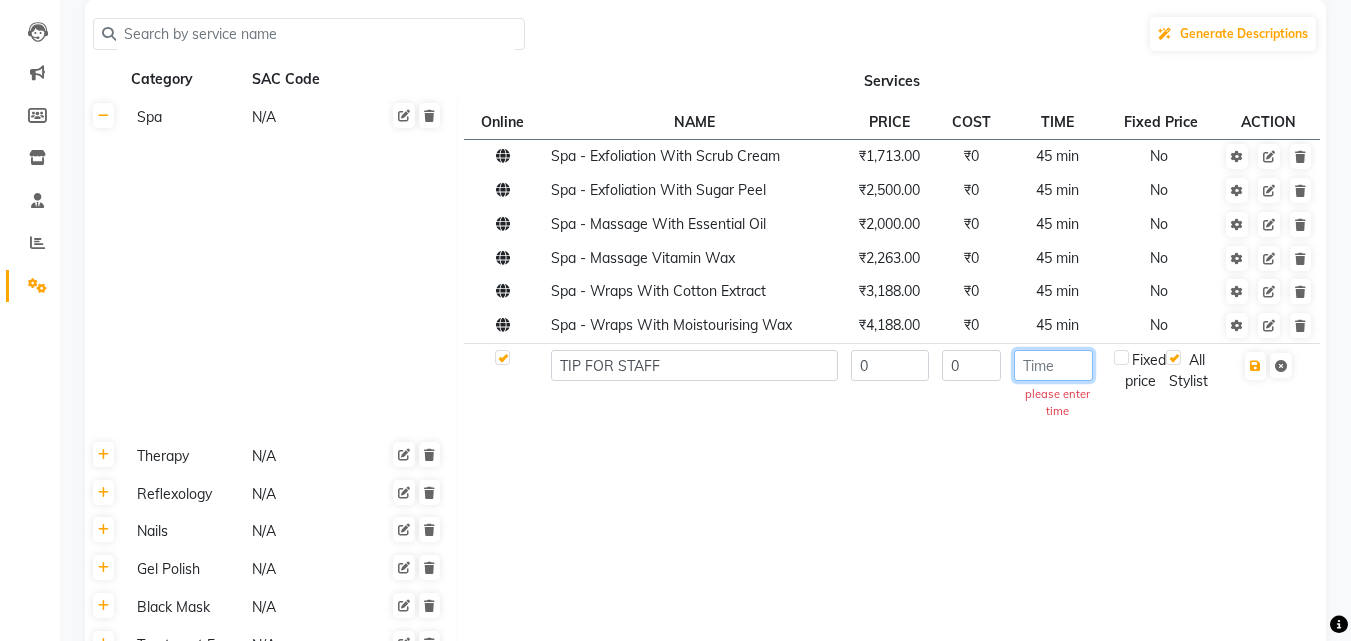 click 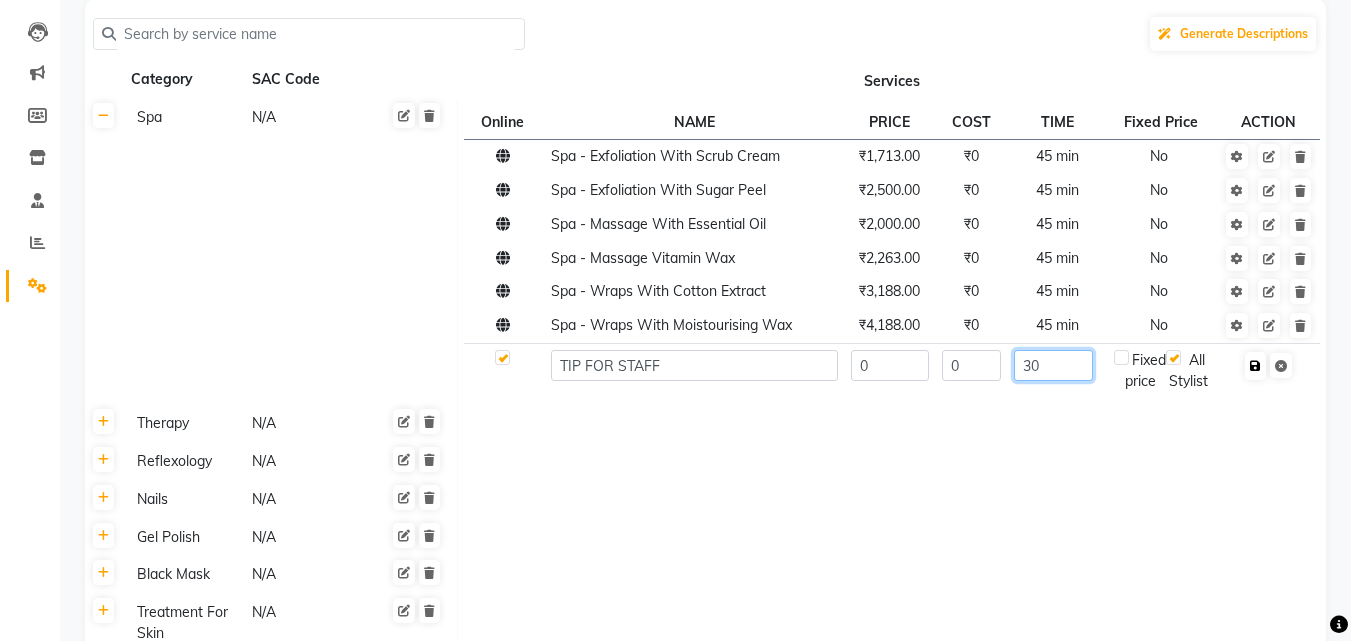 type on "30" 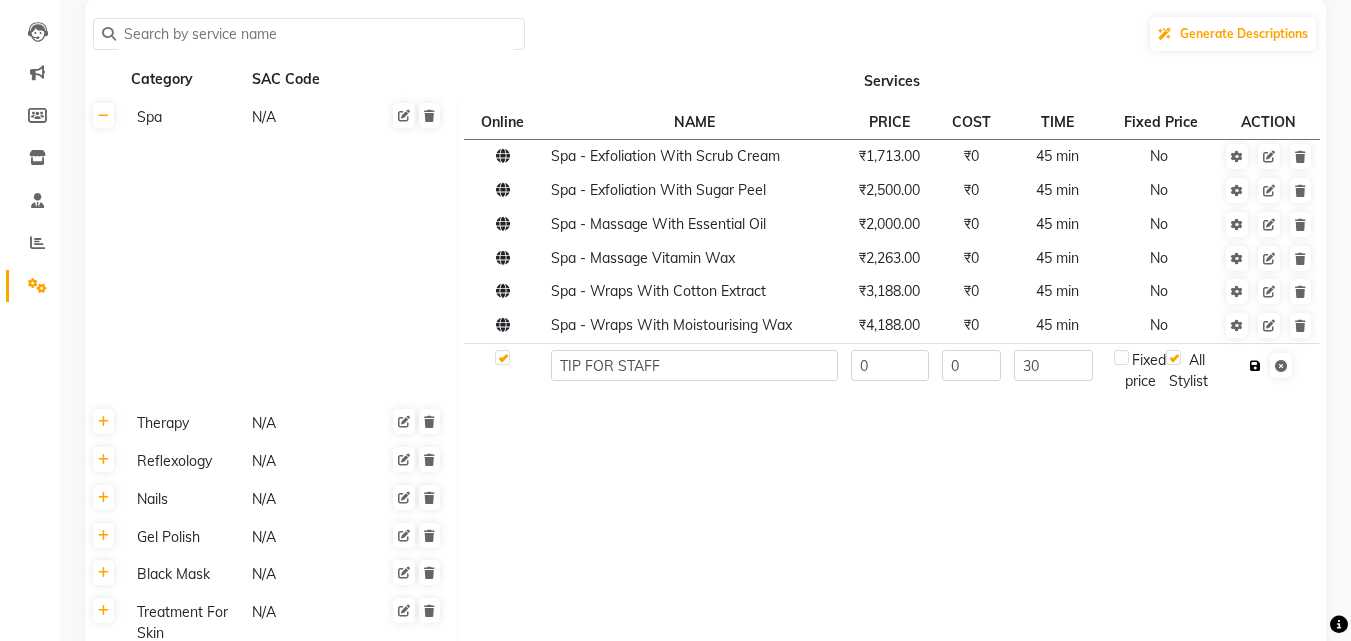 click at bounding box center (1255, 366) 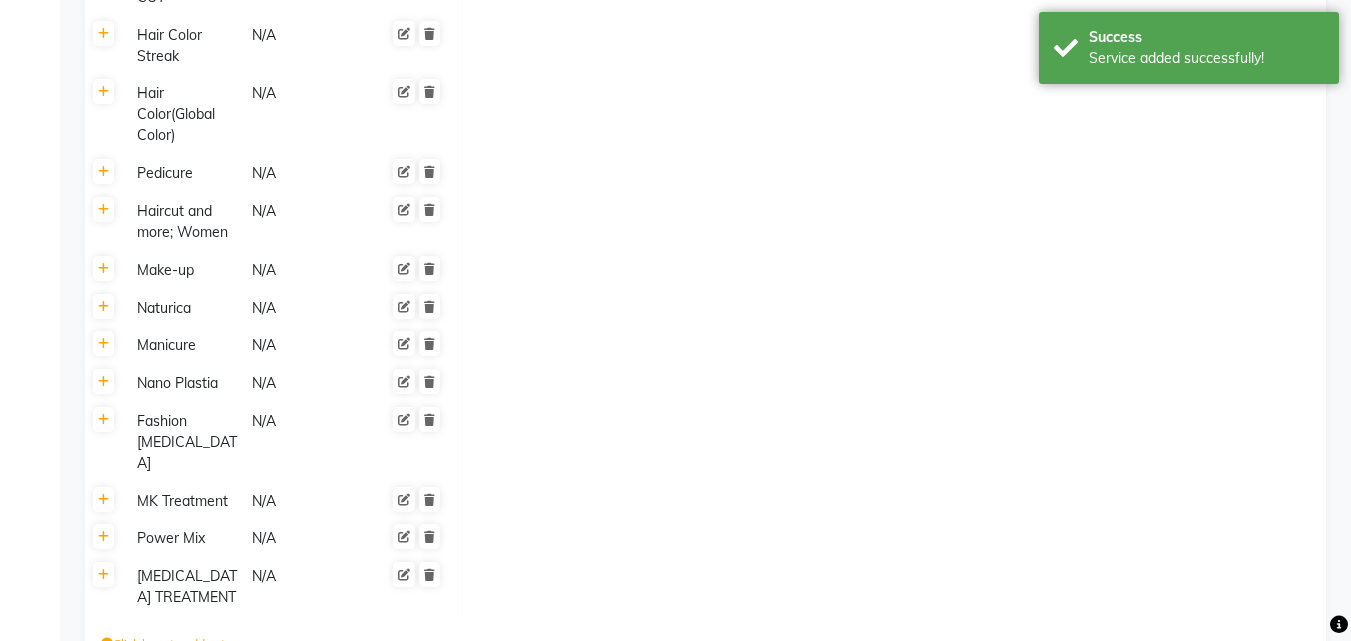 scroll, scrollTop: 2634, scrollLeft: 0, axis: vertical 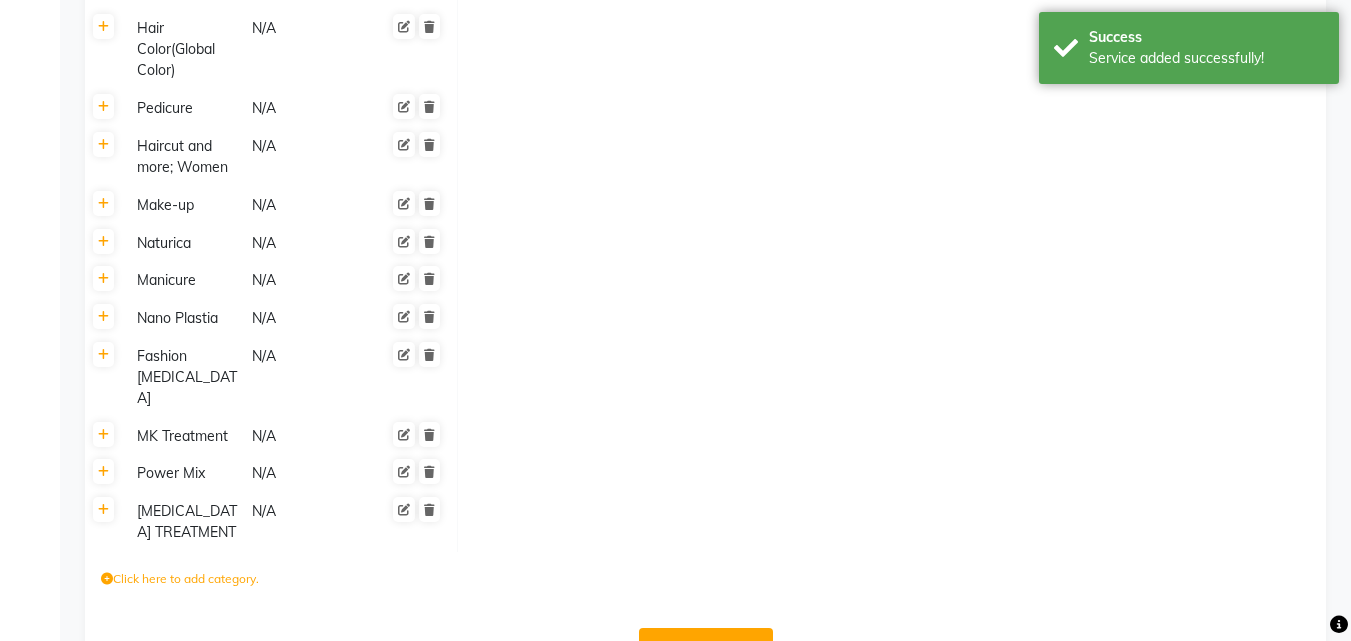 click on "Save Changes" 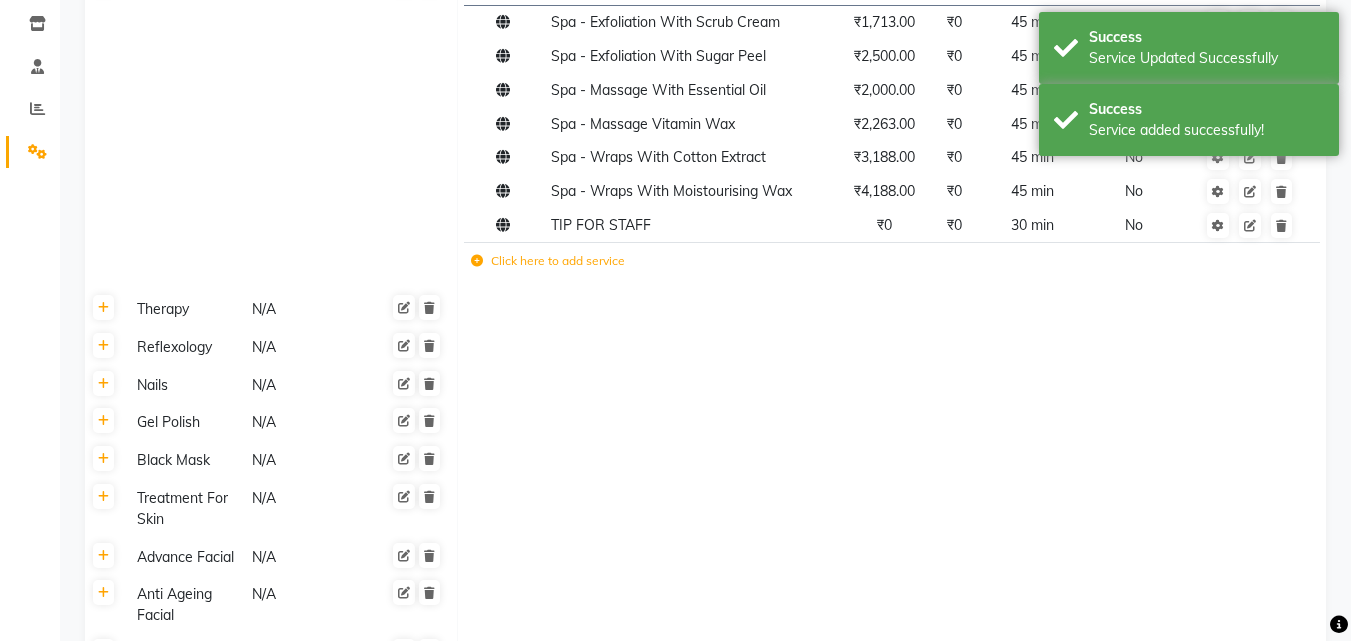 scroll, scrollTop: 0, scrollLeft: 0, axis: both 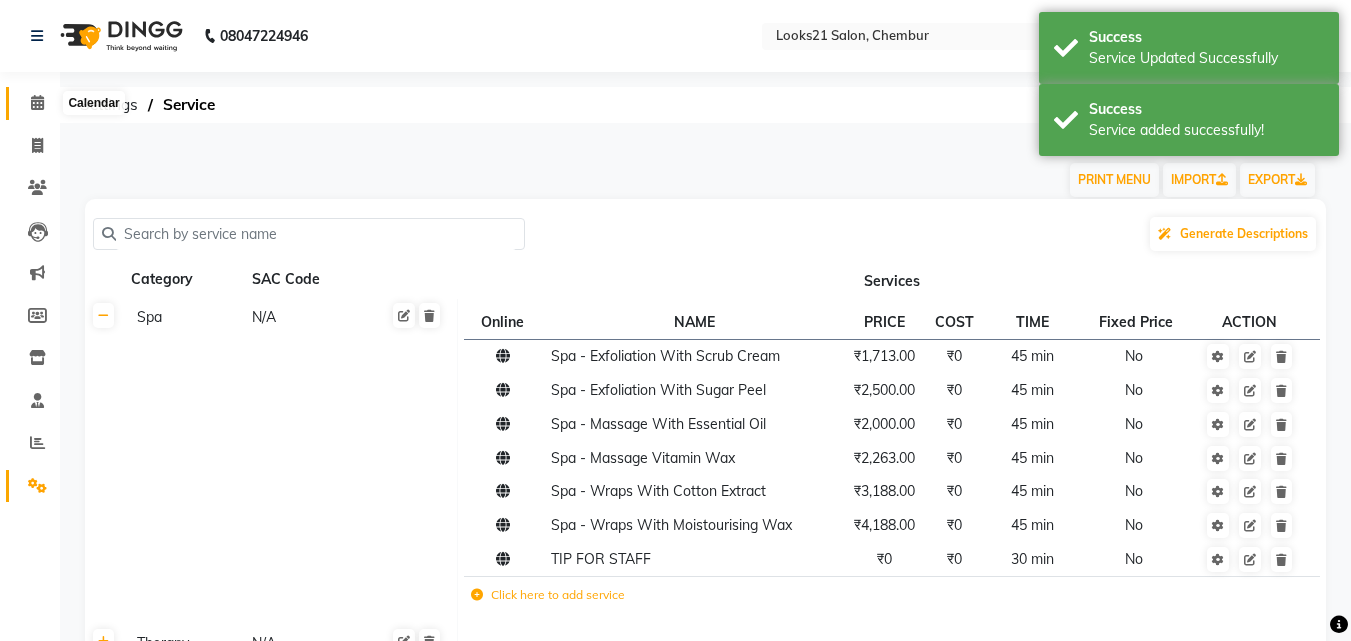 click 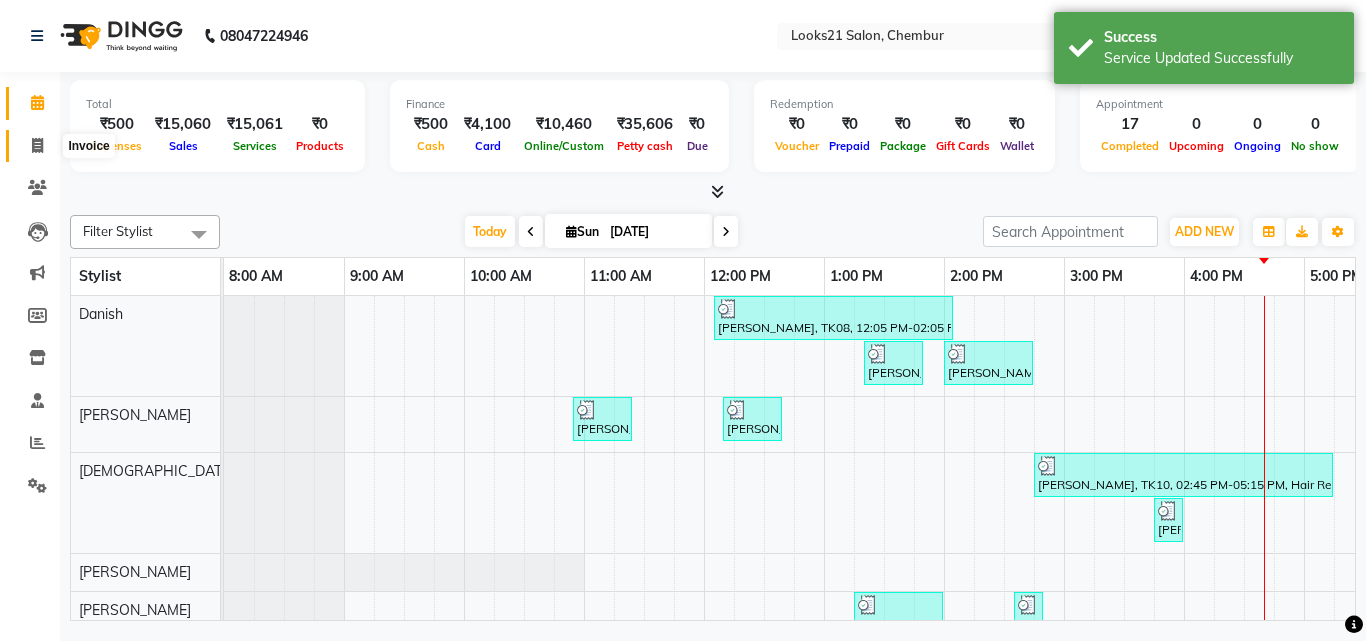 click 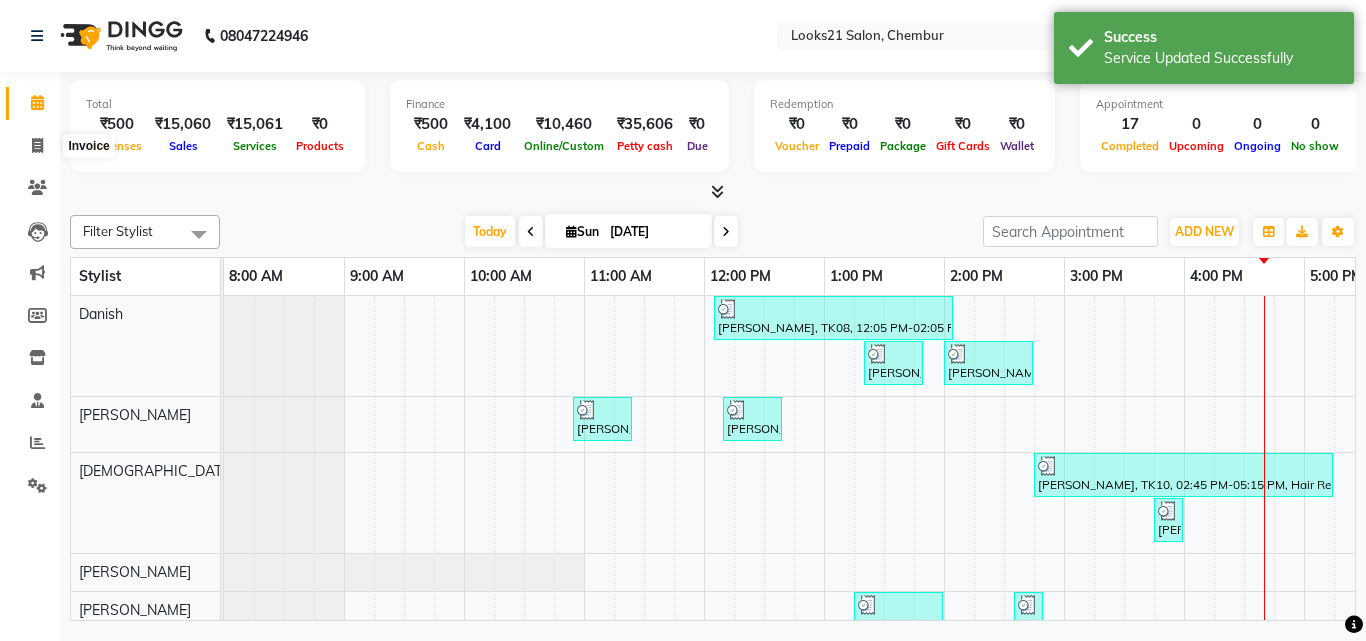 select on "844" 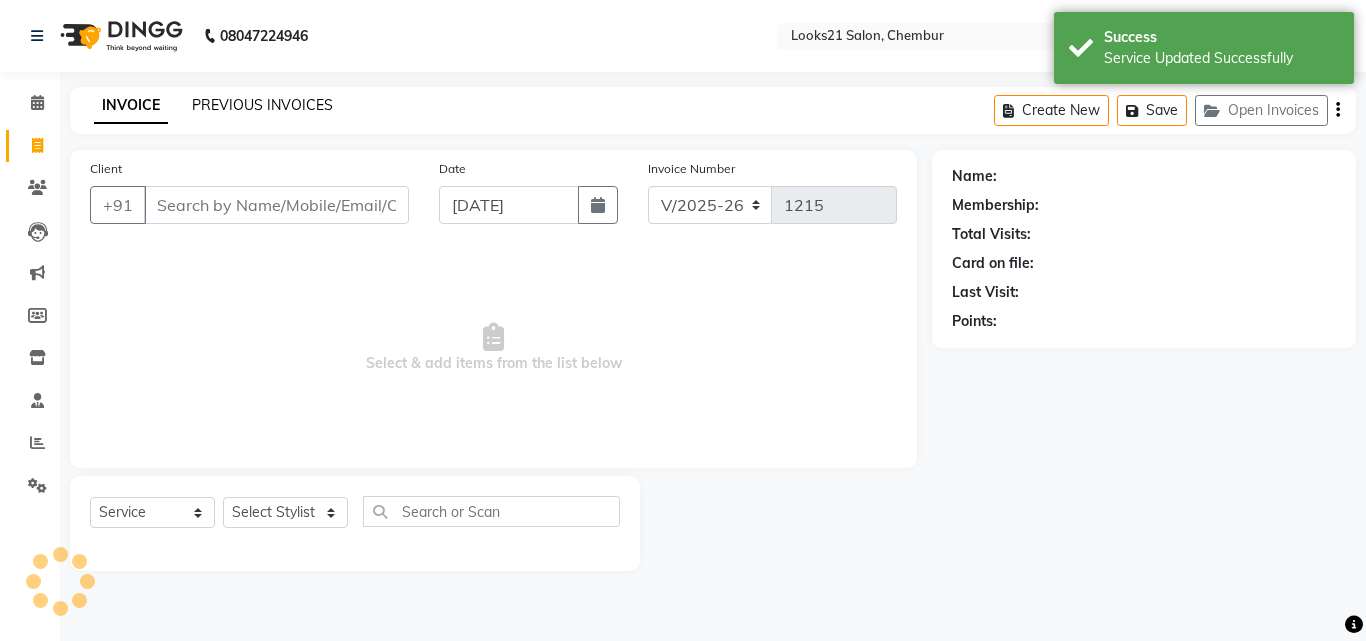 click on "PREVIOUS INVOICES" 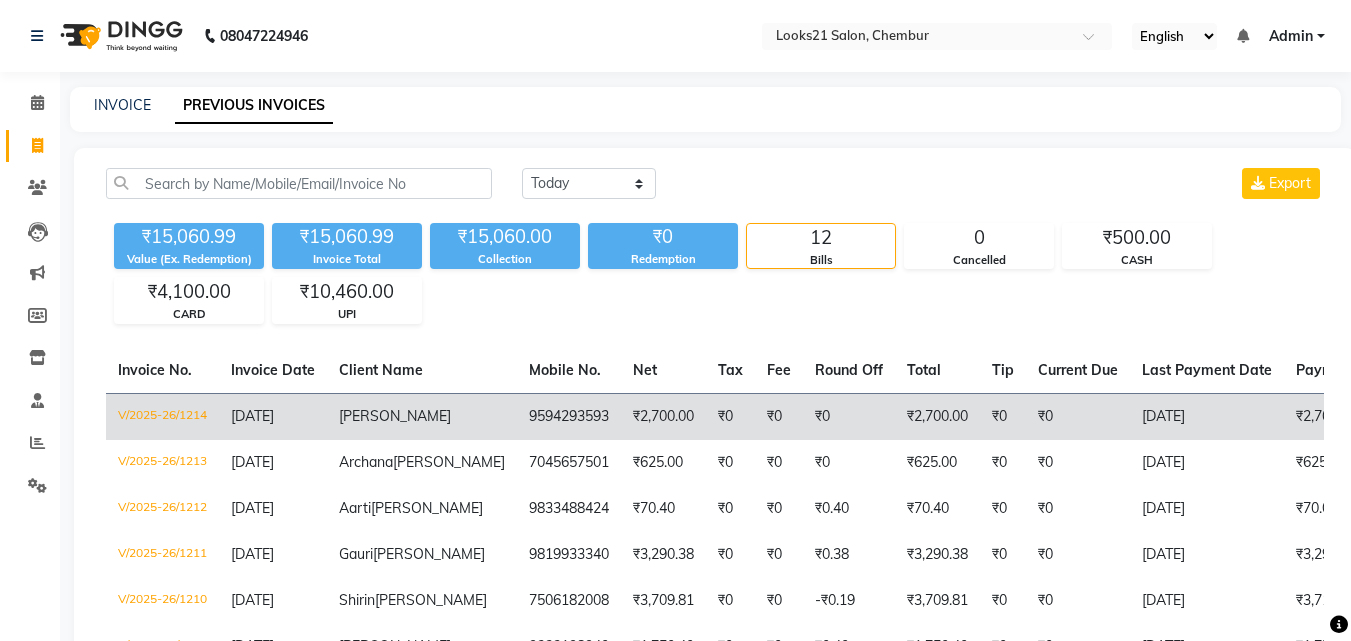 click on "[DATE]" 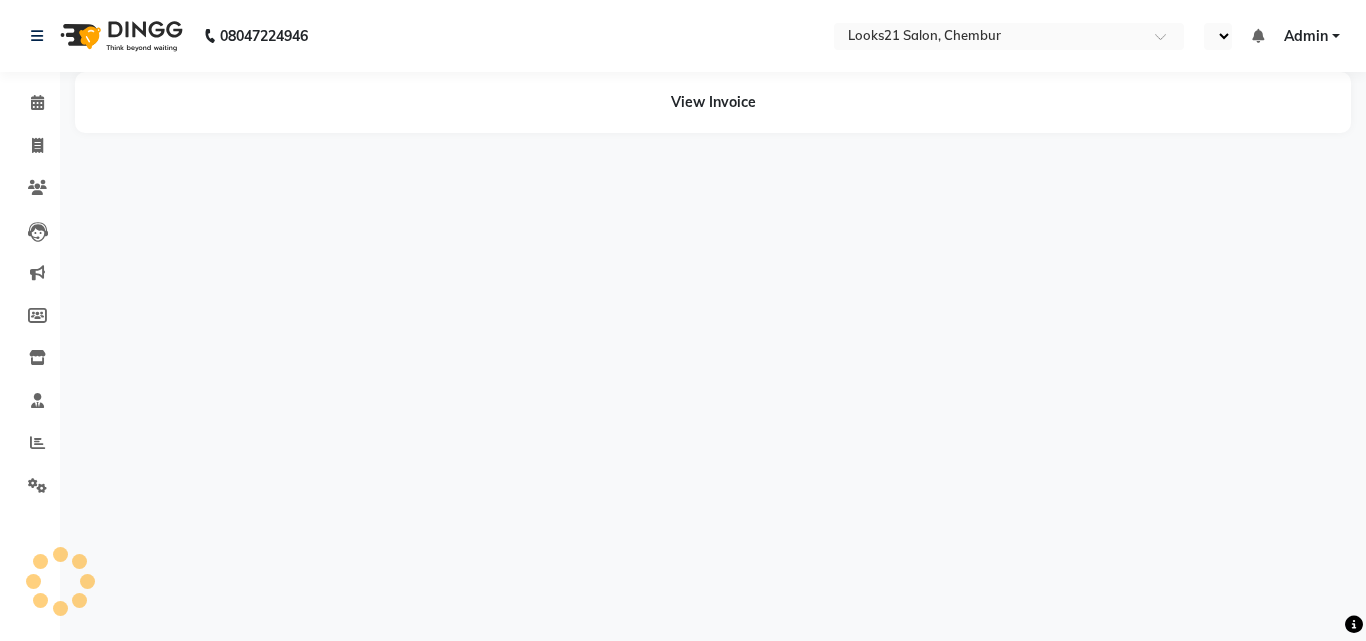 select on "en" 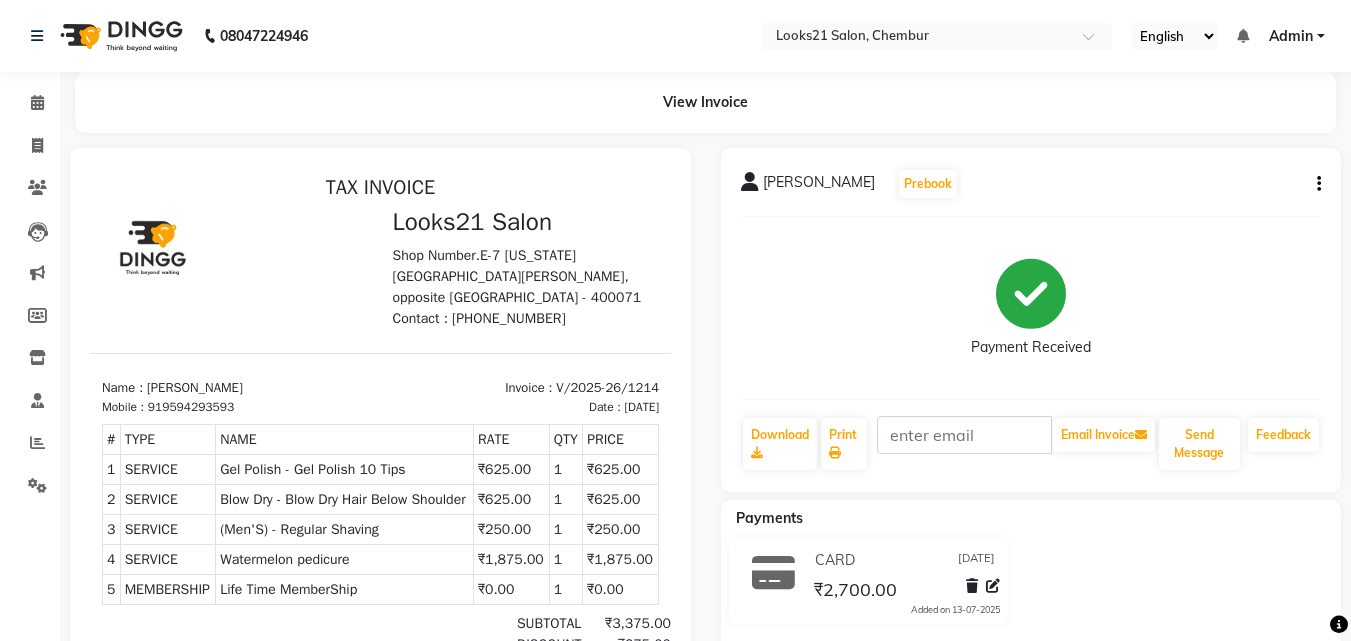 scroll, scrollTop: 0, scrollLeft: 0, axis: both 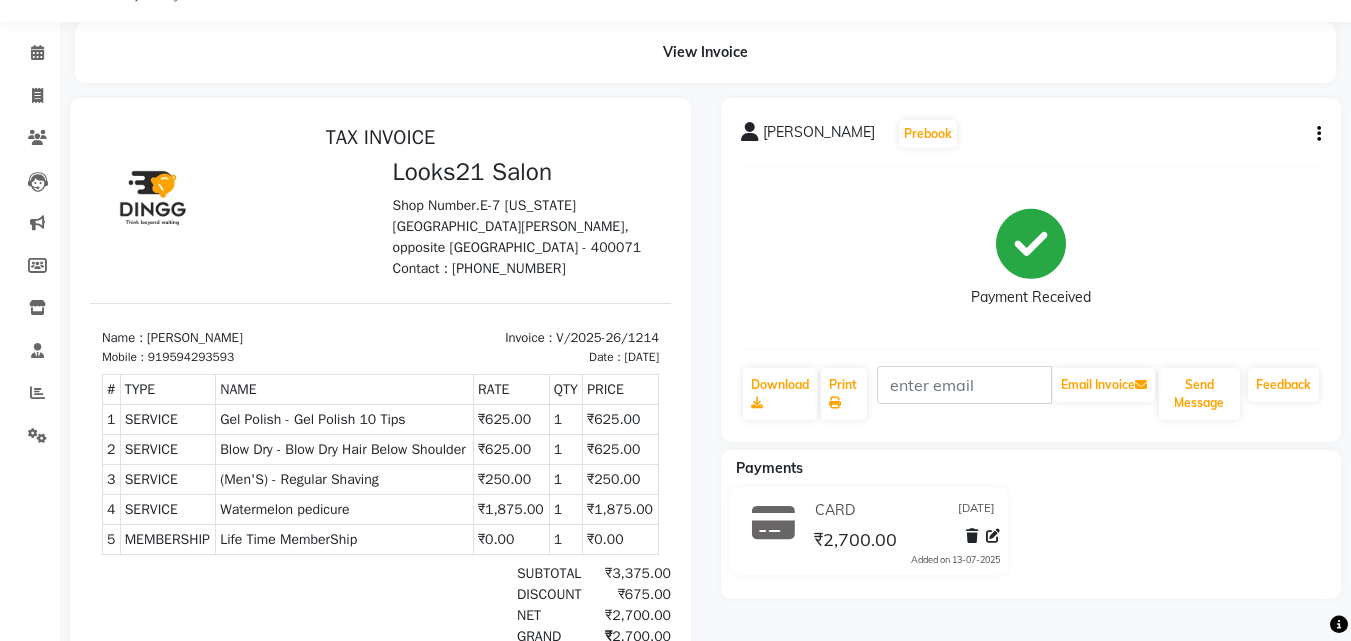 click 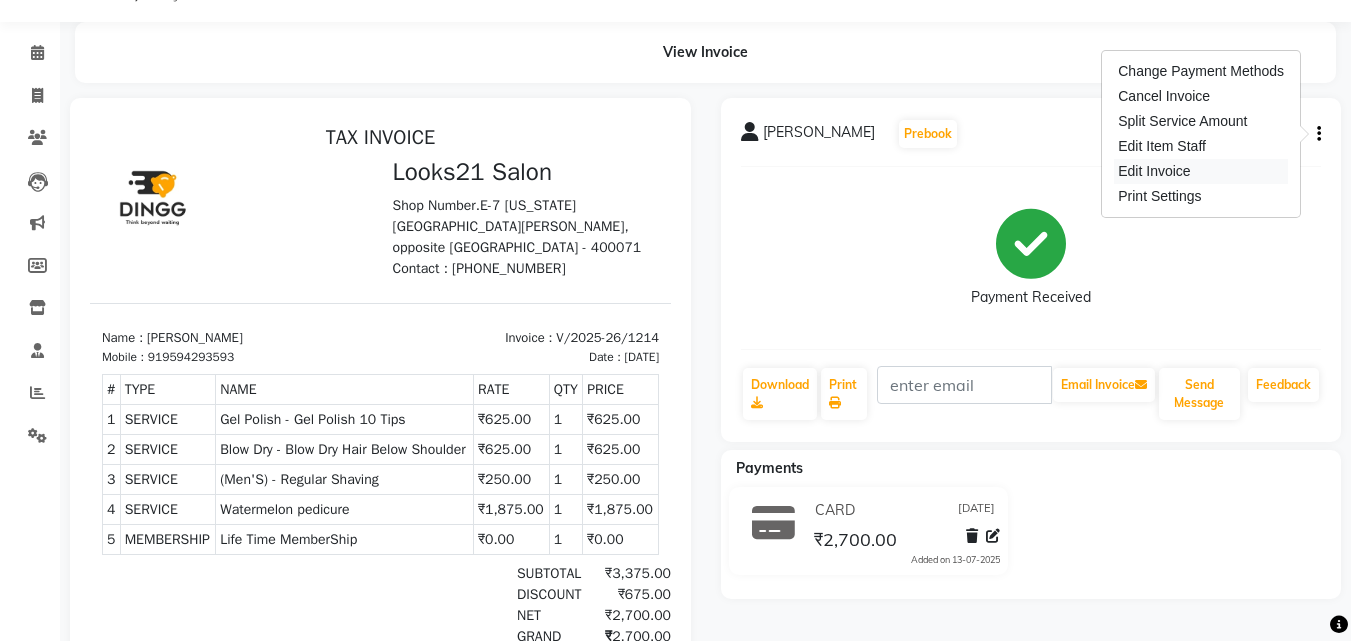 click on "Edit Invoice" at bounding box center [1201, 171] 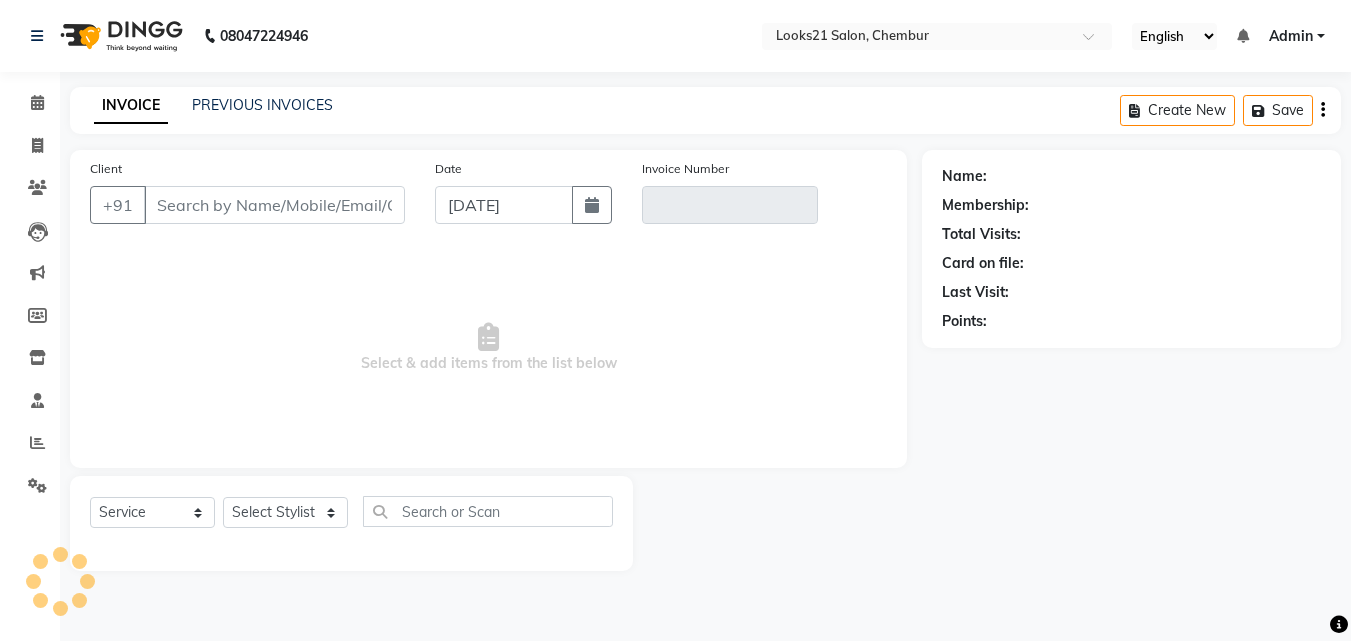 scroll, scrollTop: 0, scrollLeft: 0, axis: both 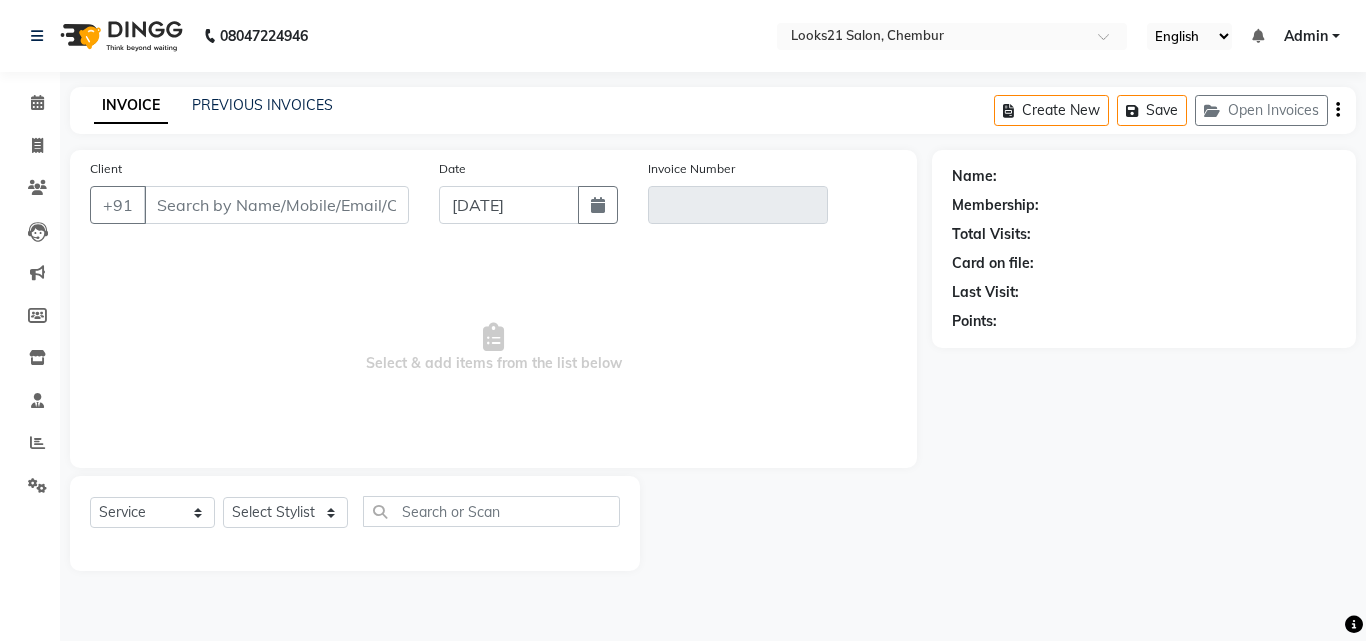 type on "9594293593" 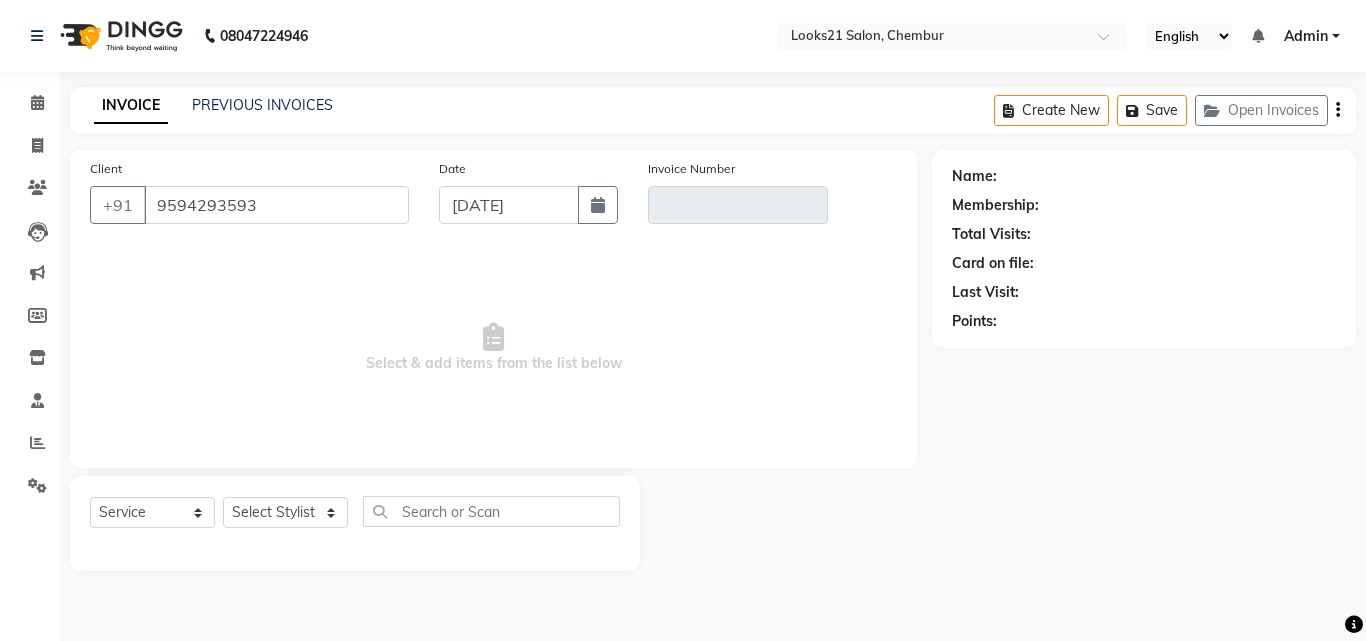 type on "V/2025-26/1214" 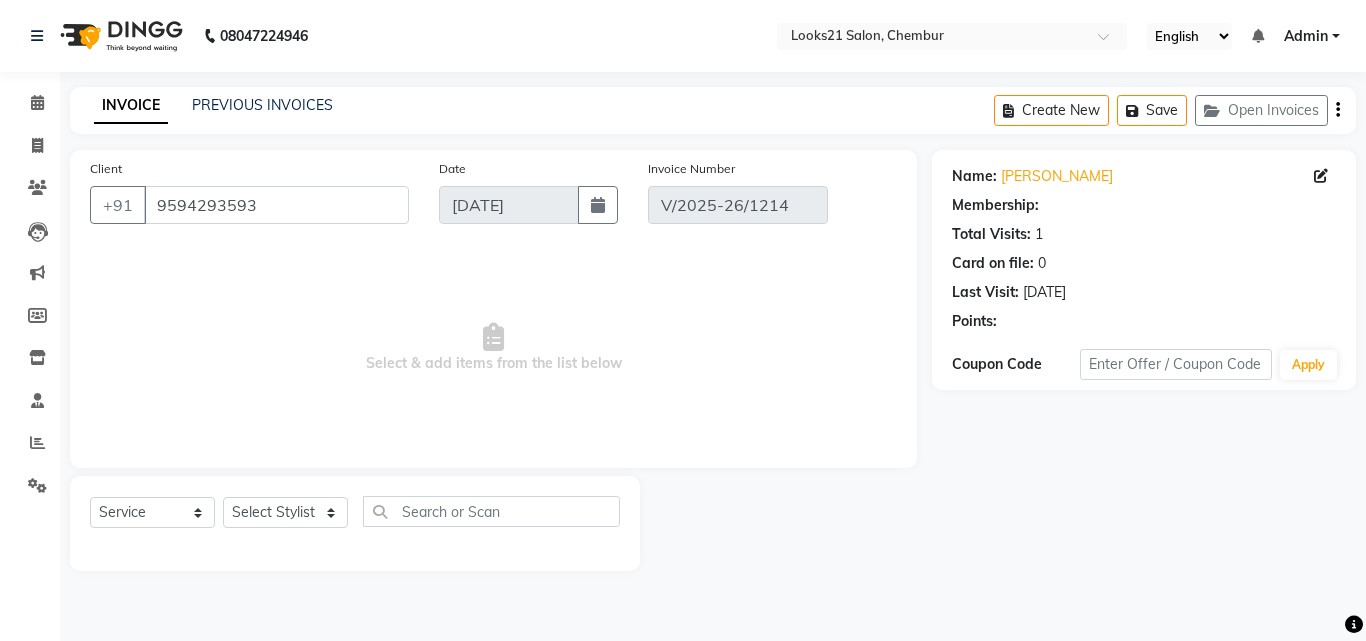 select on "1: Object" 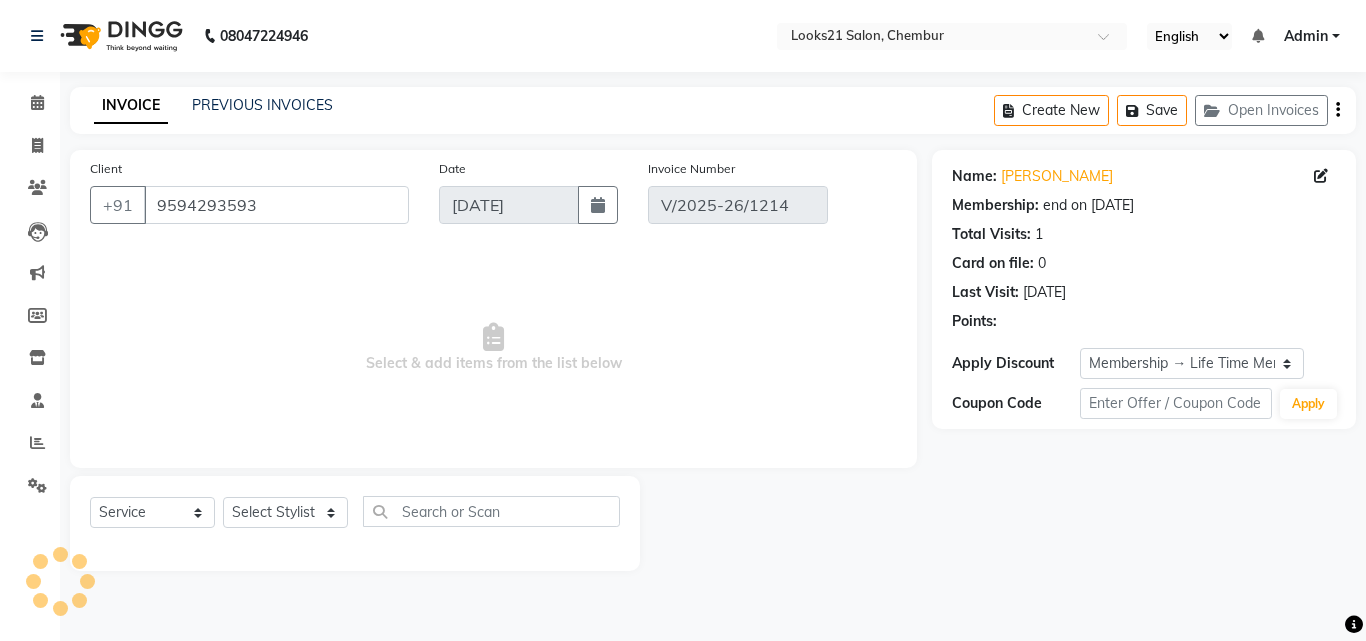 select on "select" 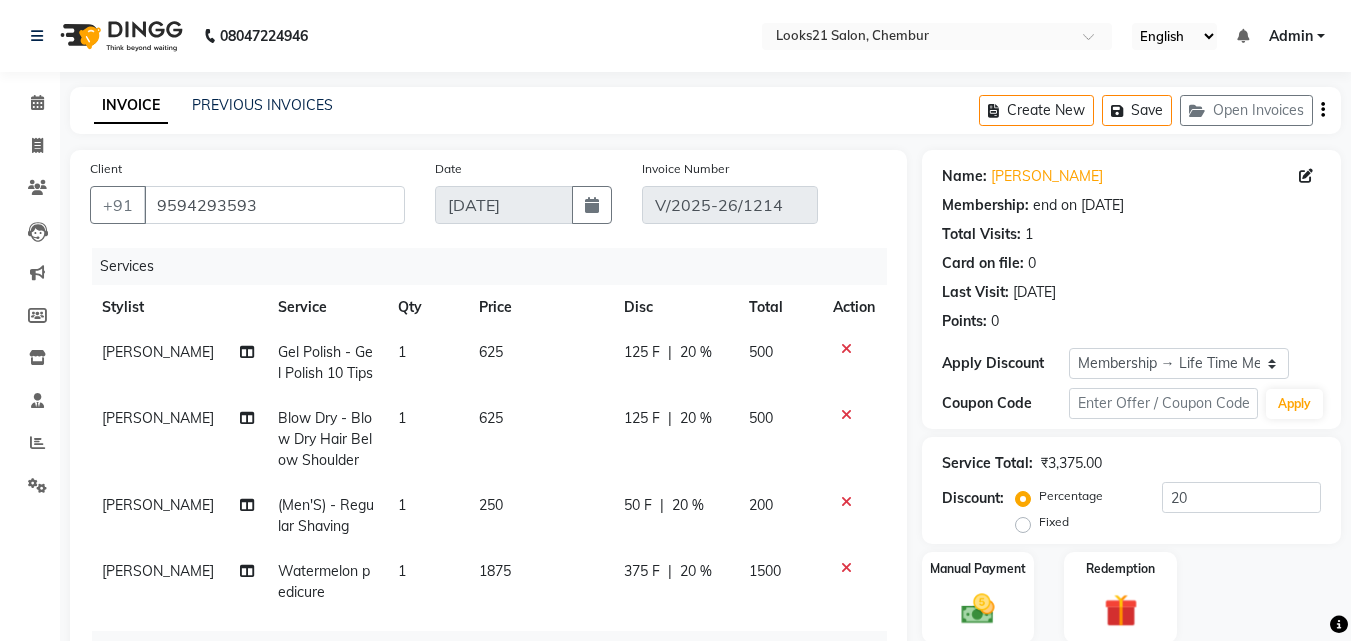 scroll, scrollTop: 62, scrollLeft: 0, axis: vertical 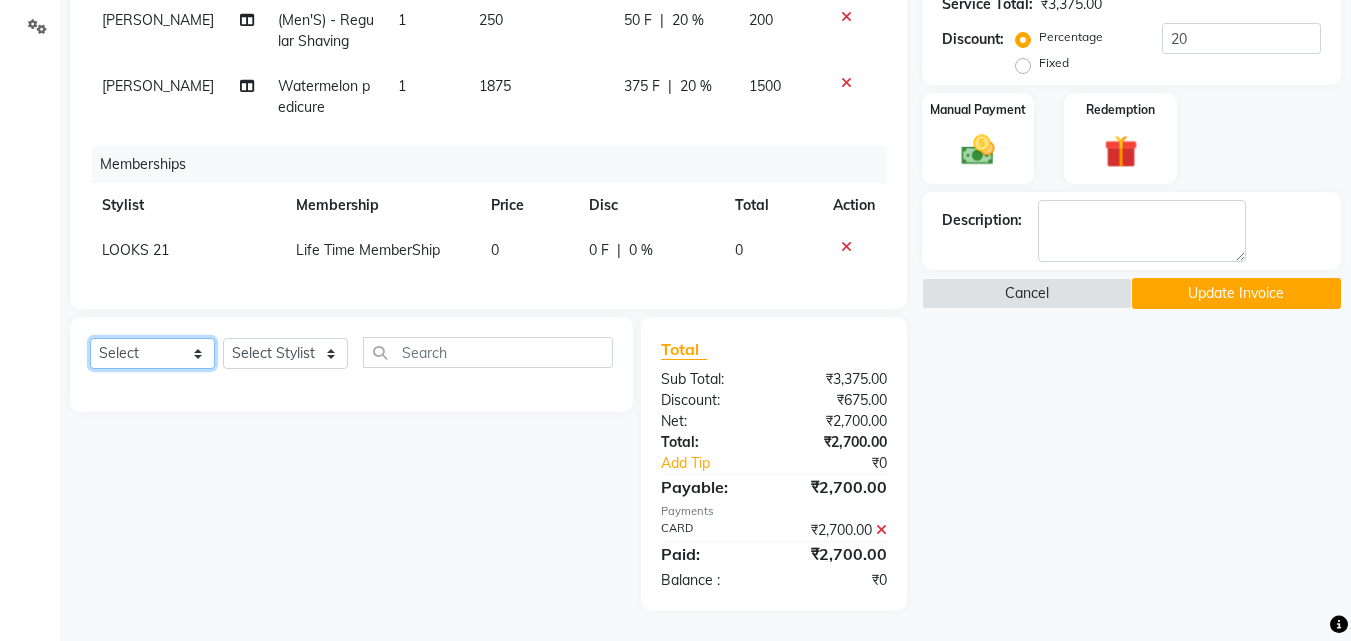 click on "Select  Service  Product  Package Voucher Prepaid Gift Card" 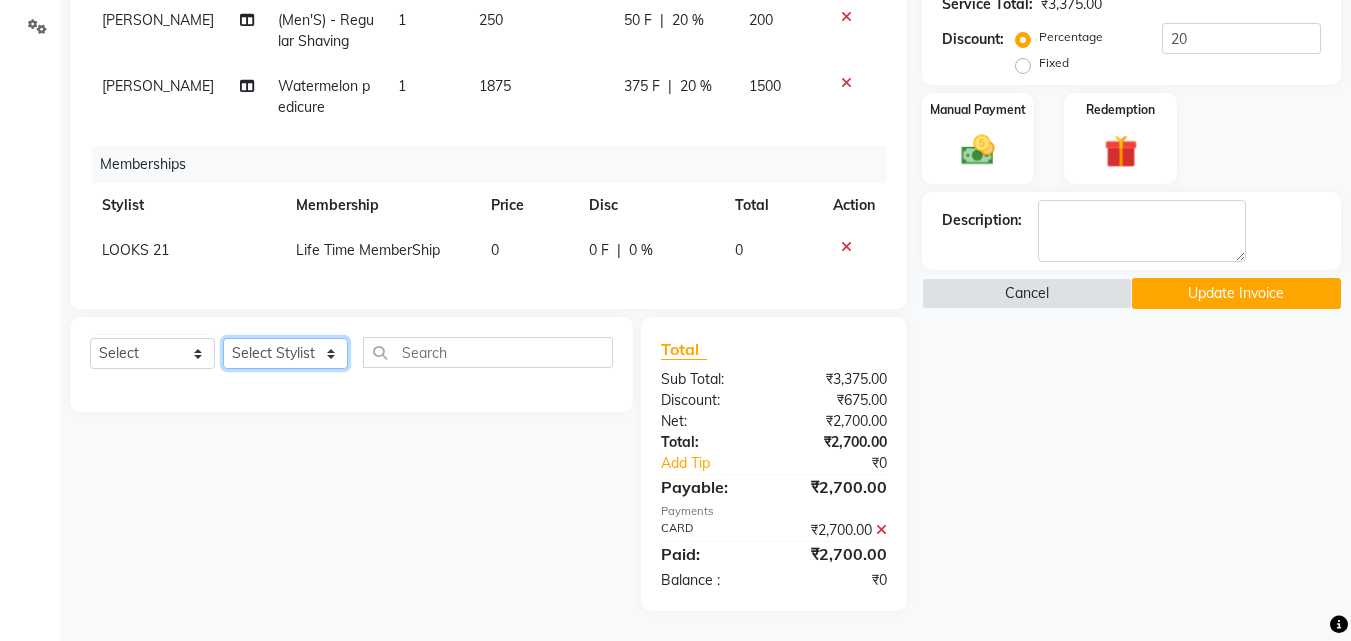 click on "Select Stylist [PERSON_NAME] [PERSON_NAME] LOOKS 21  [PERSON_NAME] [PERSON_NAME] [PERSON_NAME] [PERSON_NAME] [PERSON_NAME] [PERSON_NAME]" 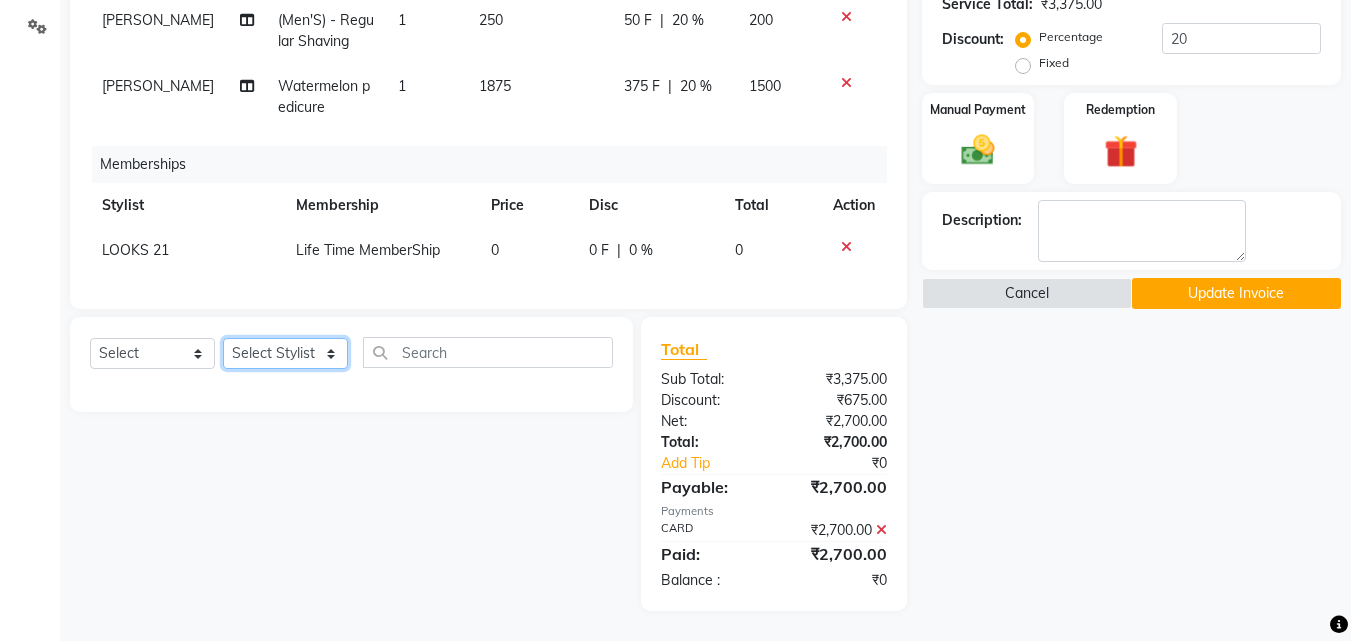 select on "86086" 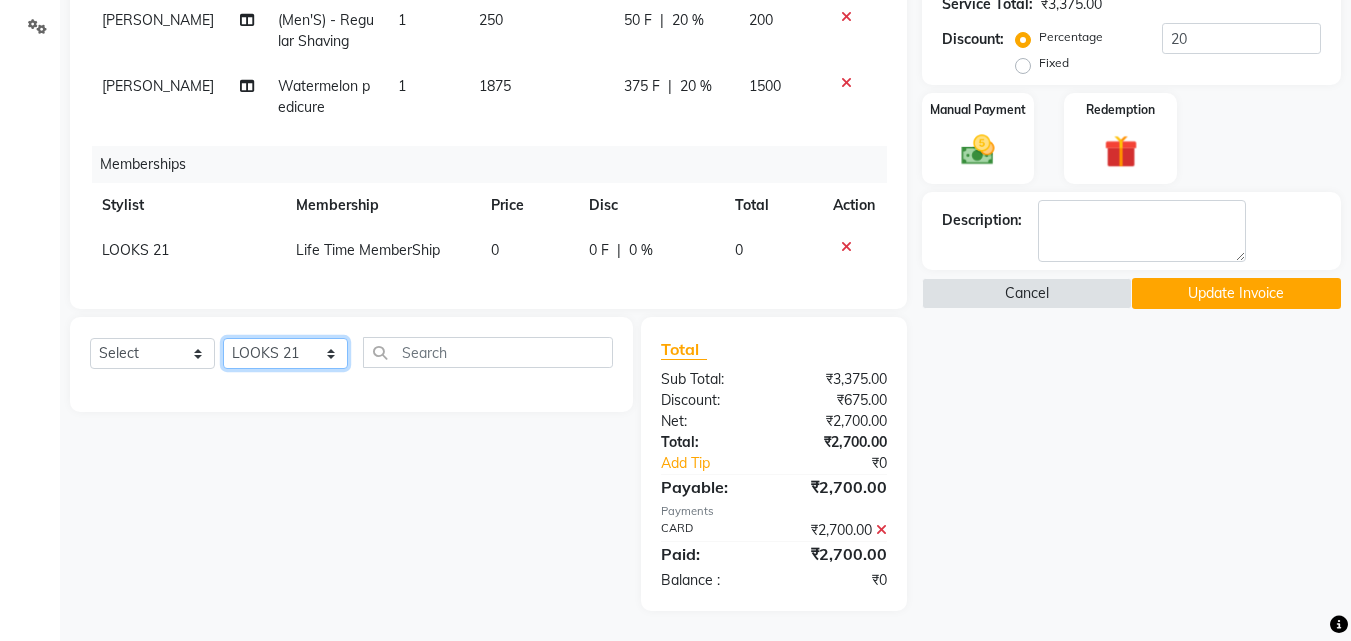 click on "Select Stylist [PERSON_NAME] [PERSON_NAME] LOOKS 21  [PERSON_NAME] [PERSON_NAME] [PERSON_NAME] [PERSON_NAME] [PERSON_NAME] [PERSON_NAME]" 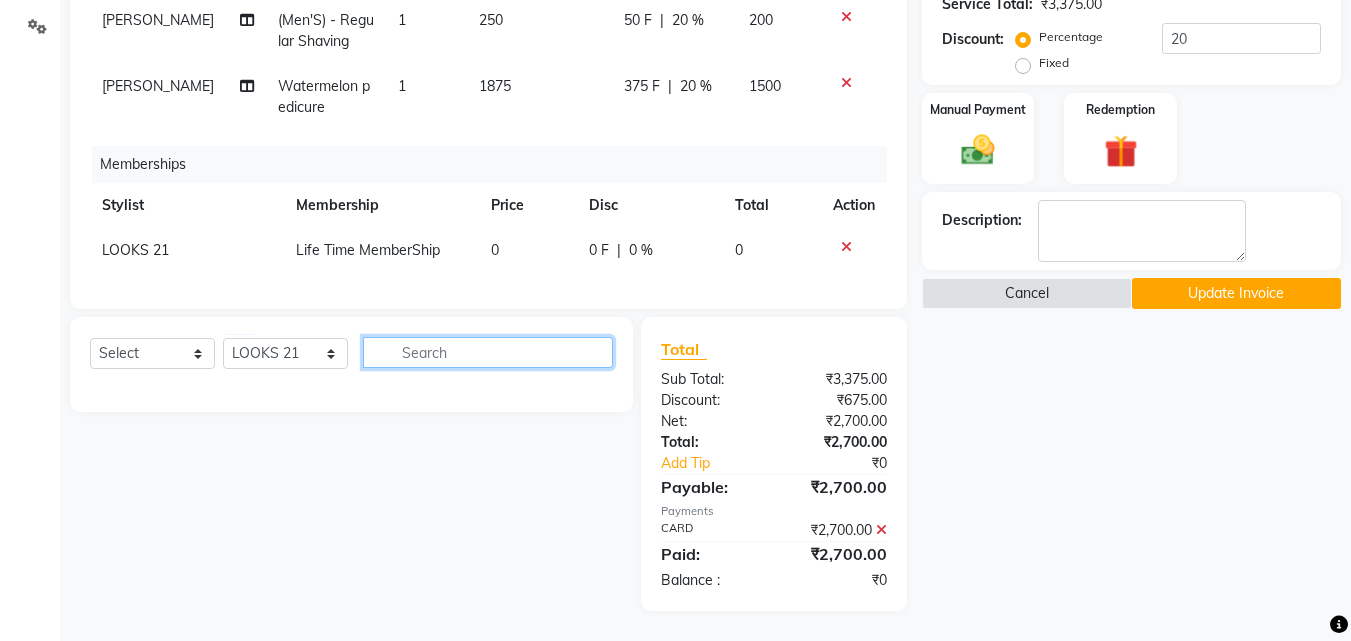 click 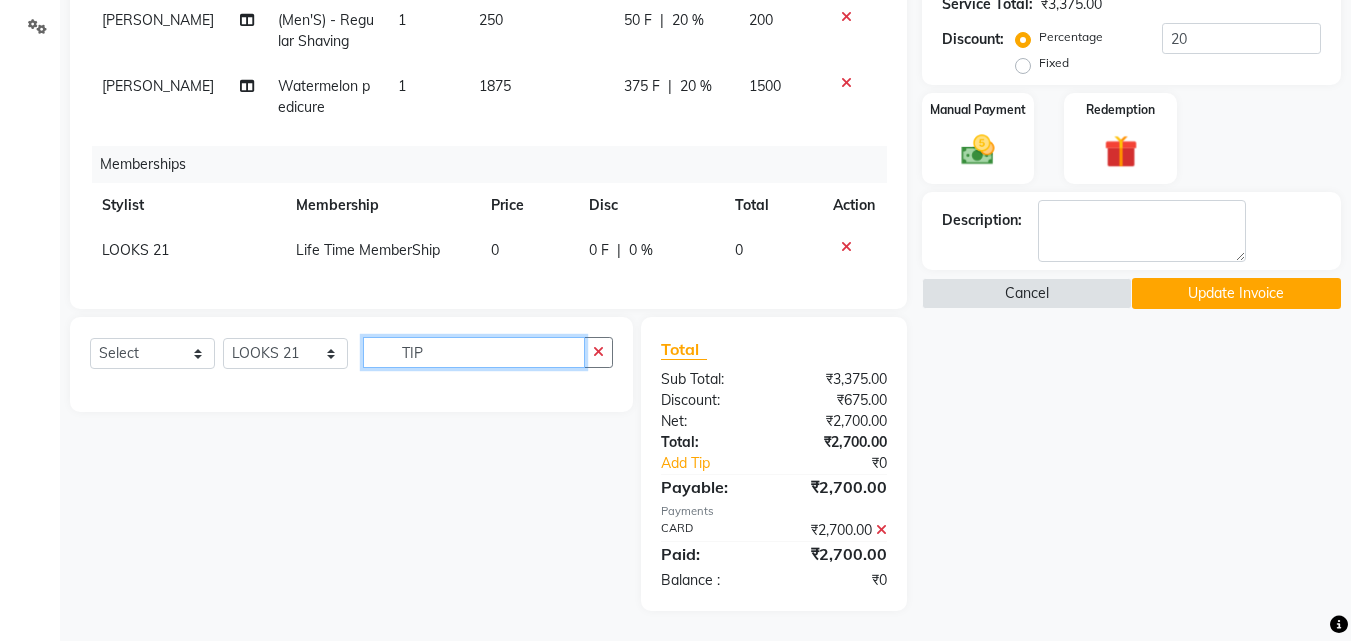 type on "TIP" 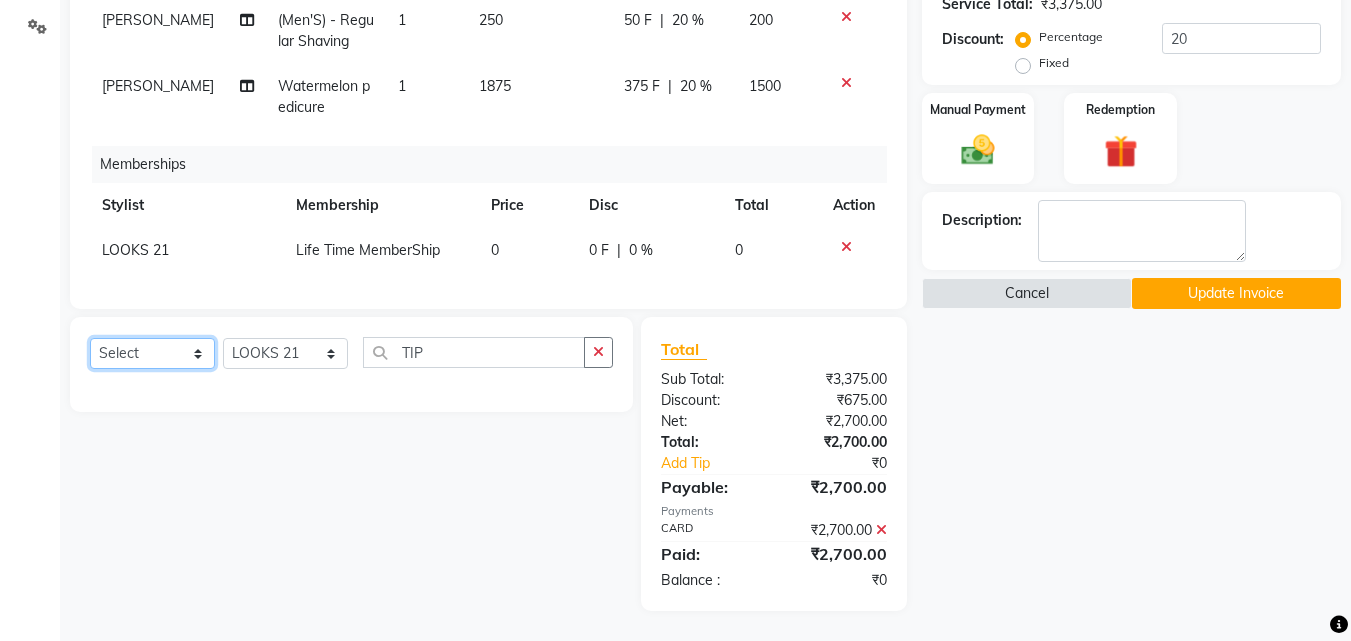 click on "Select  Service  Product  Package Voucher Prepaid Gift Card" 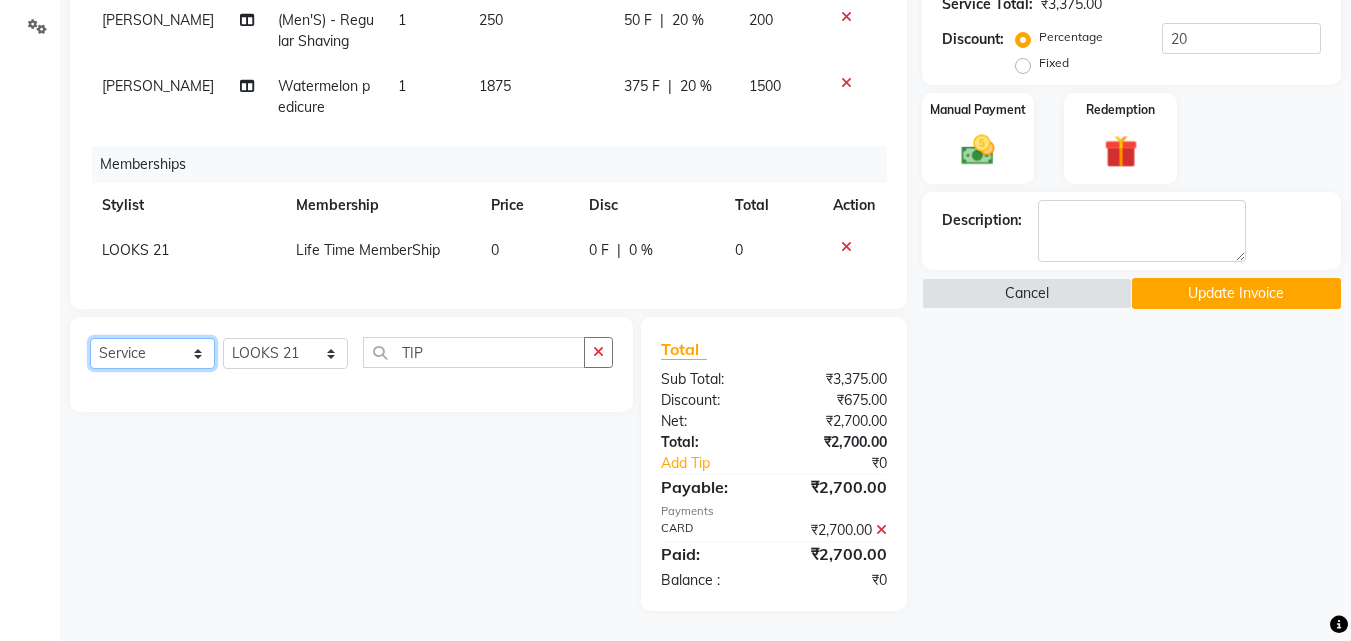 click on "Select  Service  Product  Package Voucher Prepaid Gift Card" 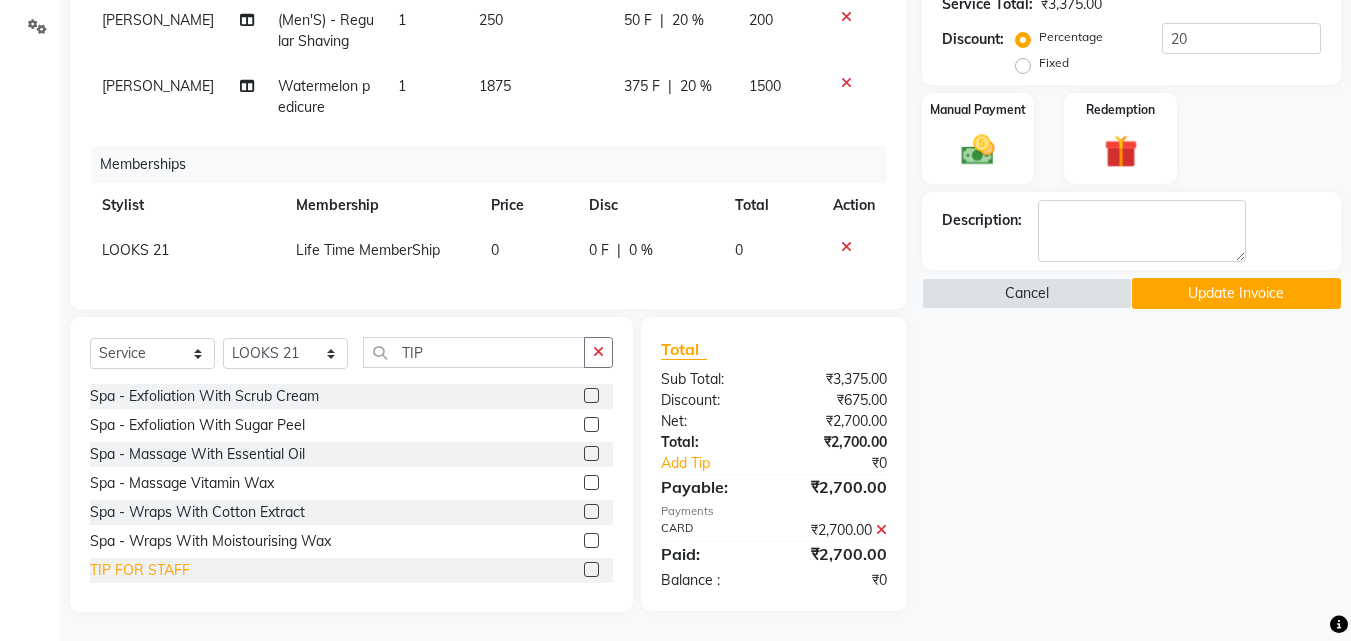 click on "TIP FOR STAFF" 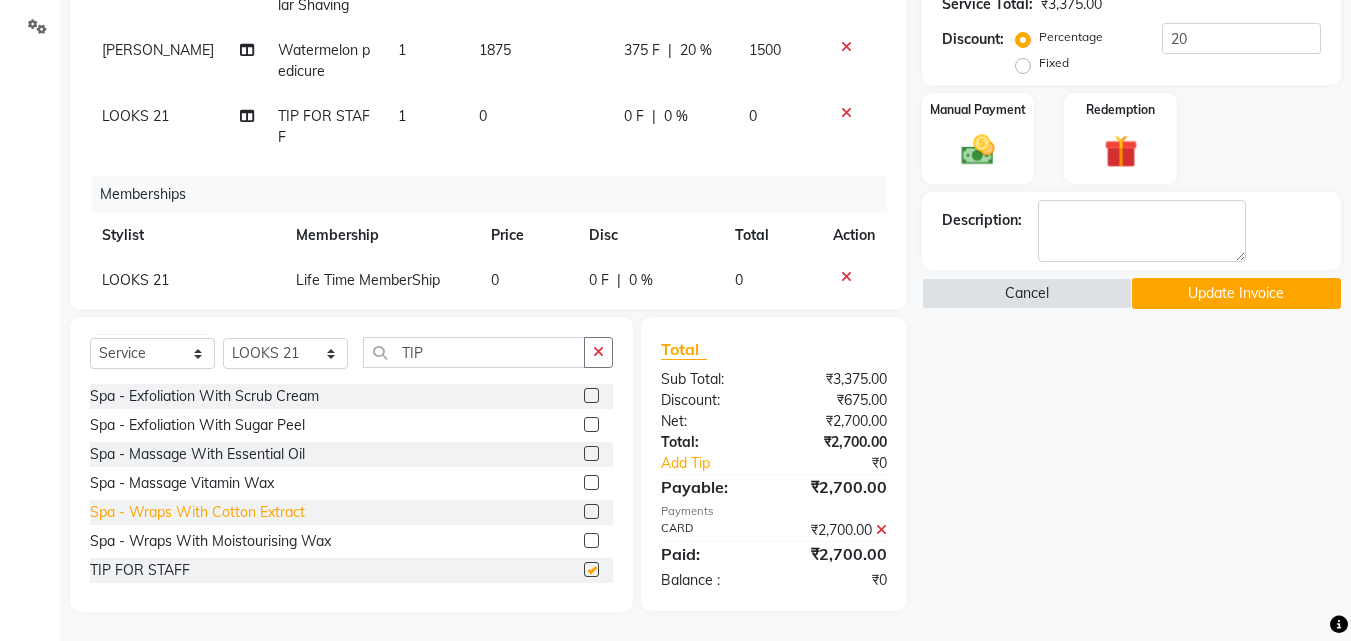 checkbox on "false" 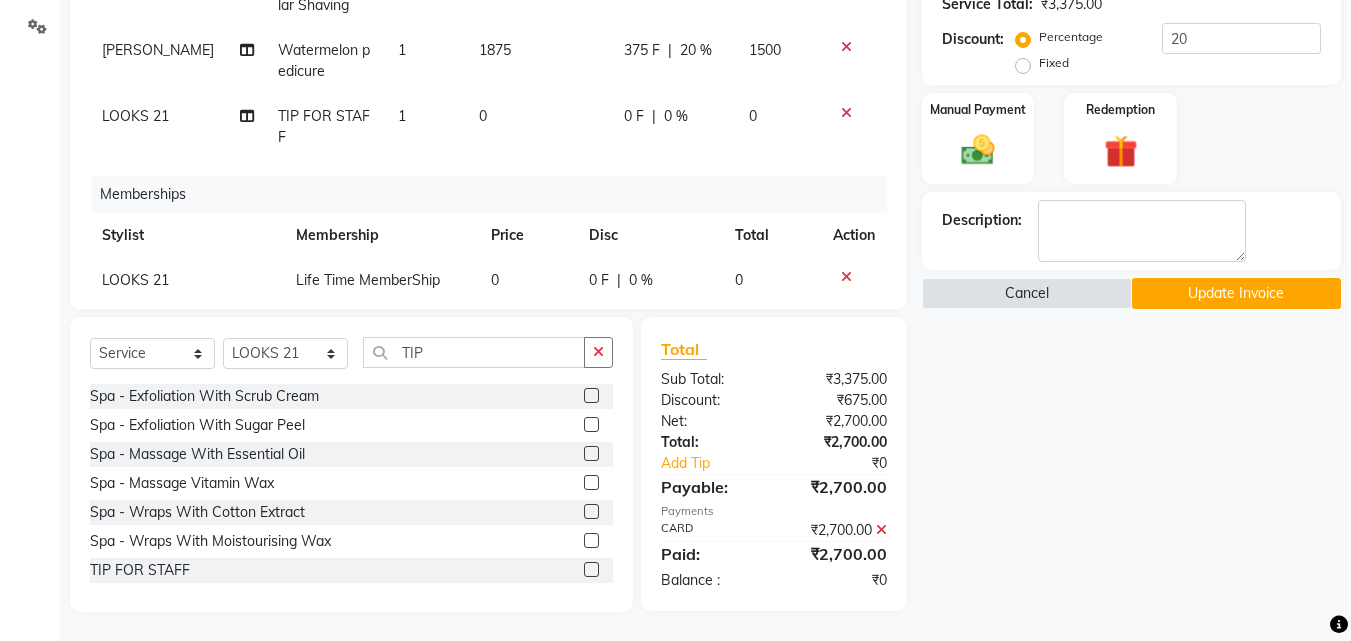 scroll, scrollTop: 128, scrollLeft: 0, axis: vertical 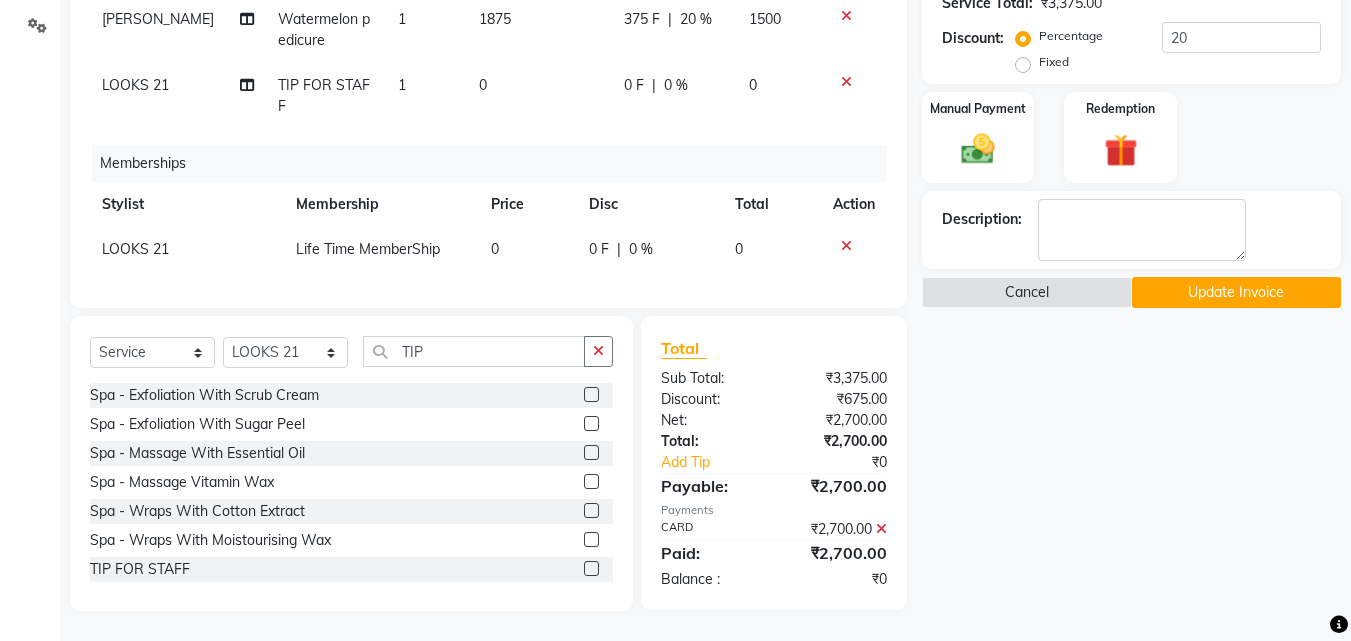 click on "1" 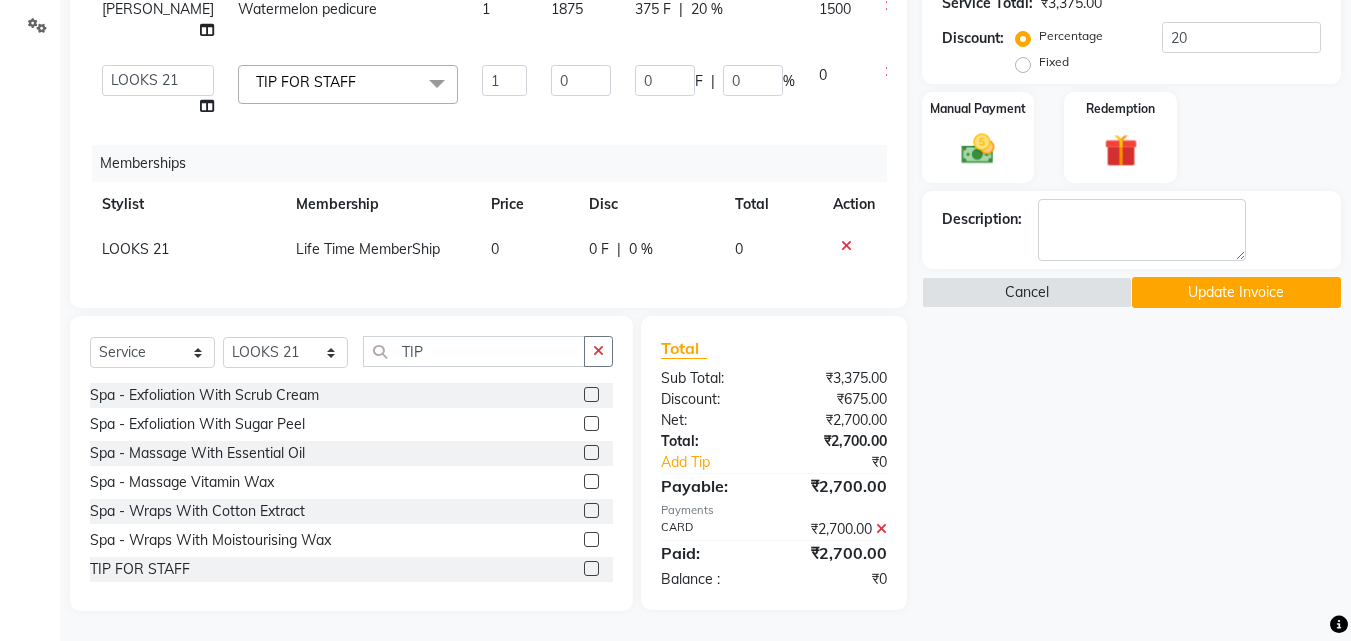 scroll, scrollTop: 75, scrollLeft: 0, axis: vertical 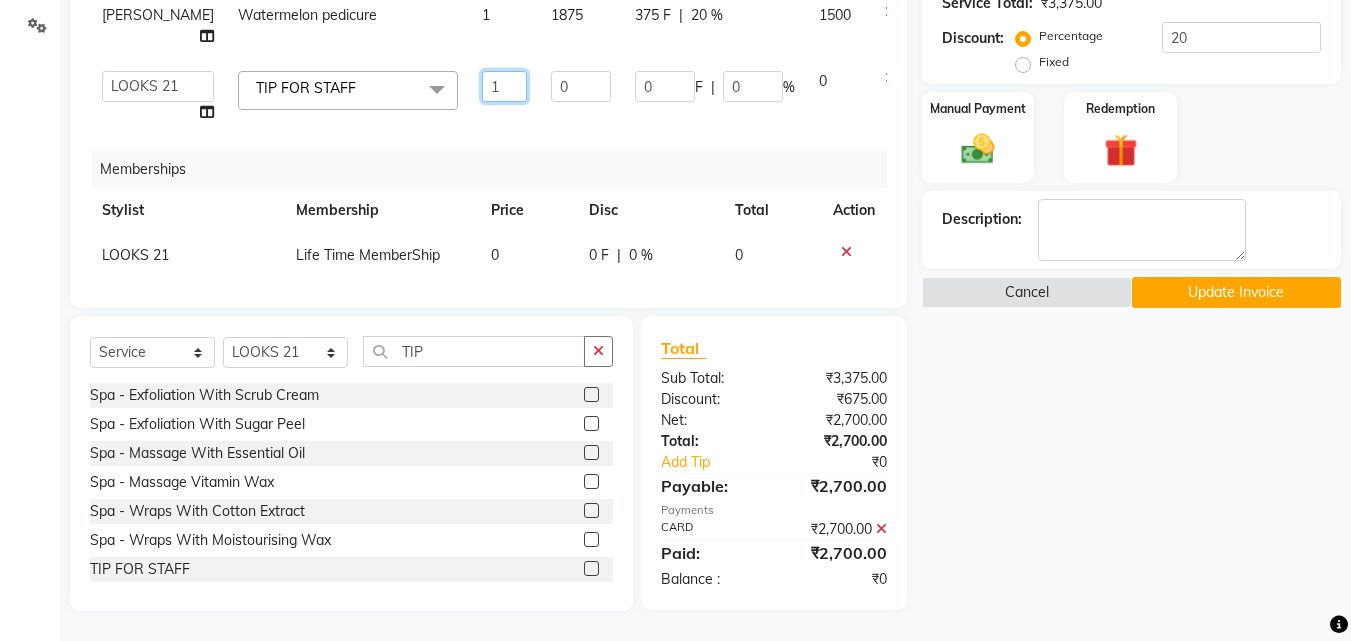 drag, startPoint x: 459, startPoint y: 64, endPoint x: 429, endPoint y: 43, distance: 36.619667 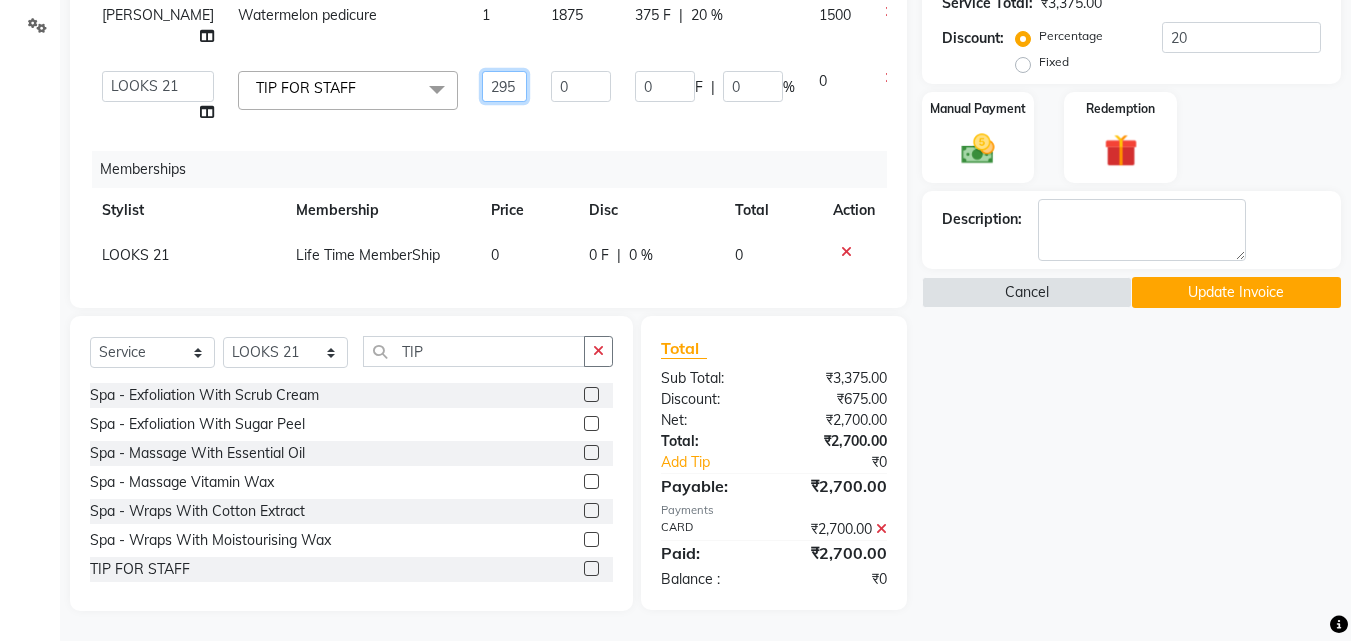 type on "2950" 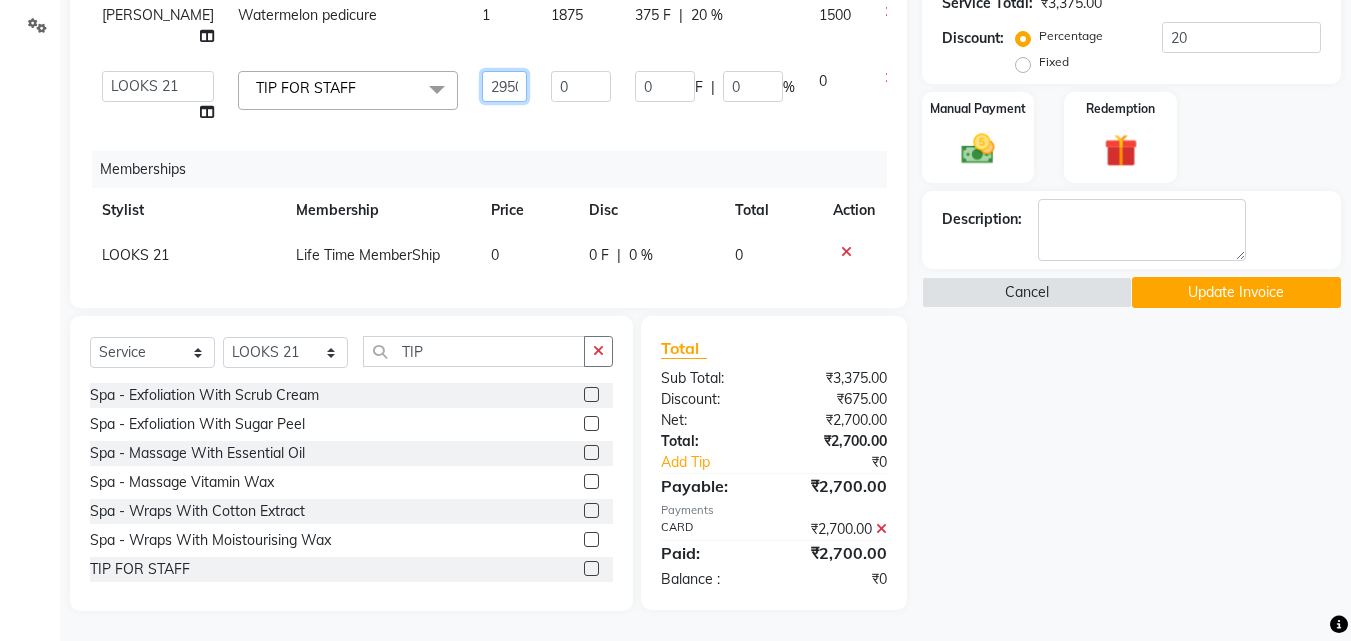 scroll, scrollTop: 0, scrollLeft: 6, axis: horizontal 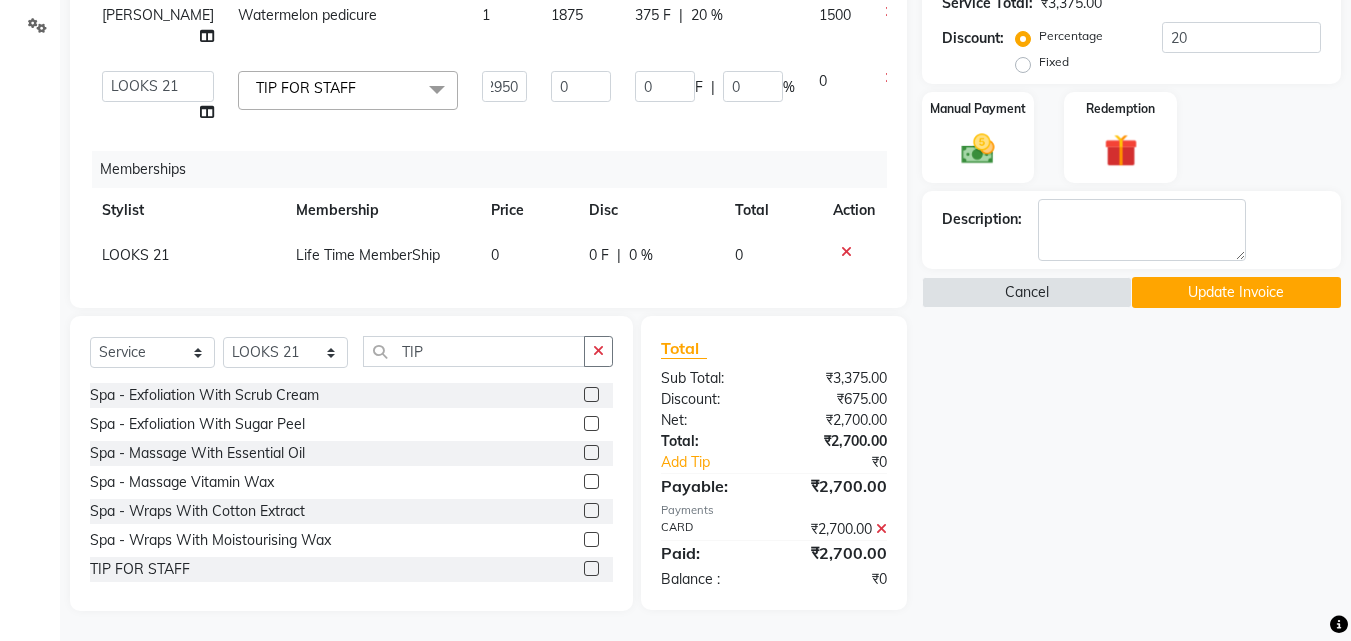 click on "Services Stylist Service Qty Price Disc Total Action Janardhan Gel Polish  - Gel Polish 10 Tips 1 625 125 F | 20 % 500 Shakil Blow Dry  - Blow Dry Hair Below Shoulder 1 625 125 F | 20 % 500 Anwar  (Men'S)  - Regular Shaving 1 250 50 F | 20 % 200 Janardhan Watermelon pedicure 1 1875 375 F | 20 % 1500  Anwar   Danish   Janardhan   LOOKS 21    sabiya khan   Sajeda Siddiqui   Samiksha   Shakil   Sharif Ahmed   Shraddha   Vaishali  TIP FOR STAFF  x Spa  - Exfoliation With Scrub Cream Spa  - Exfoliation With Sugar Peel Spa  - Massage With Essential Oil Spa  - Massage Vitamin Wax Spa  - Wraps With Cotton Extract Spa  - Wraps With Moistourising Wax TIP FOR STAFF Therapy  - Full Arms Therapy  - Full Leg Therapy  - Sparkling Back Reflexology  - Feet (30 Mins) Reflexology  - Hand & Feet ( 60 Mins) Reflexology  - Back (30 Mins) Nails  - Cut And Filing Nails  - Nail Polish Hand / Feet Nails  - French Nail Polish Nails  - Gel French Nail Polish Nails- Cut file & Polish Gel Polish  - Gel Polish 10 Tips Black Mask  - Front" 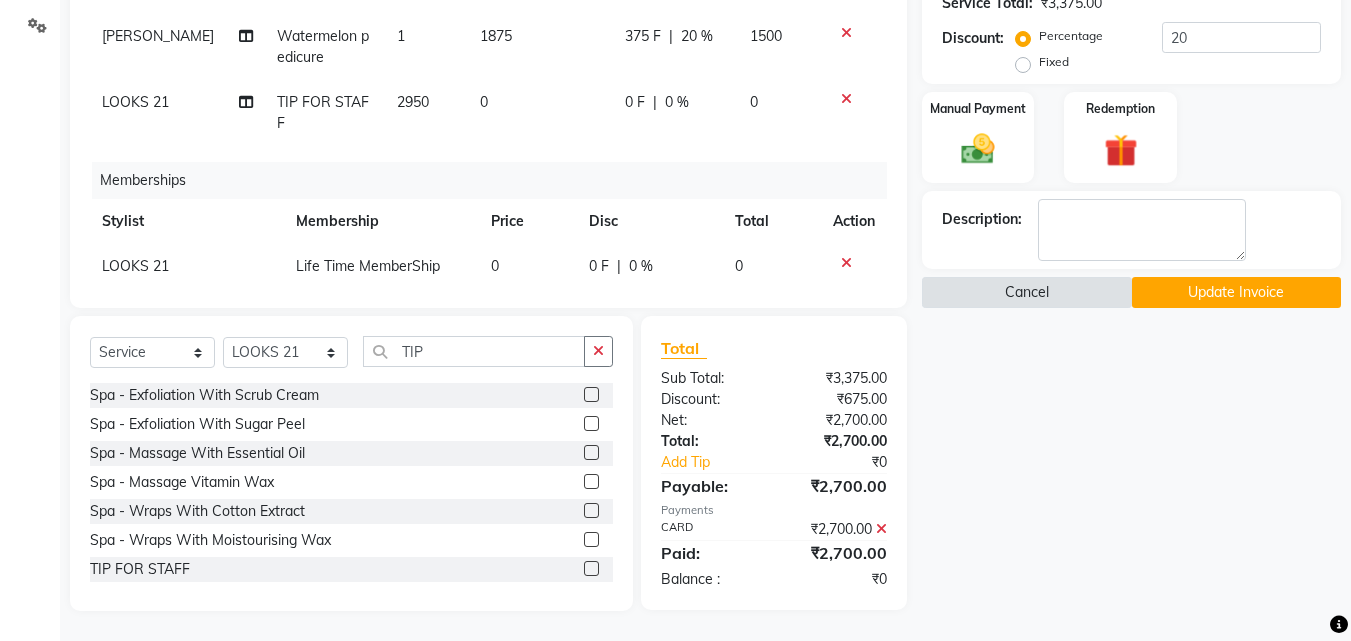 click on "Cancel" 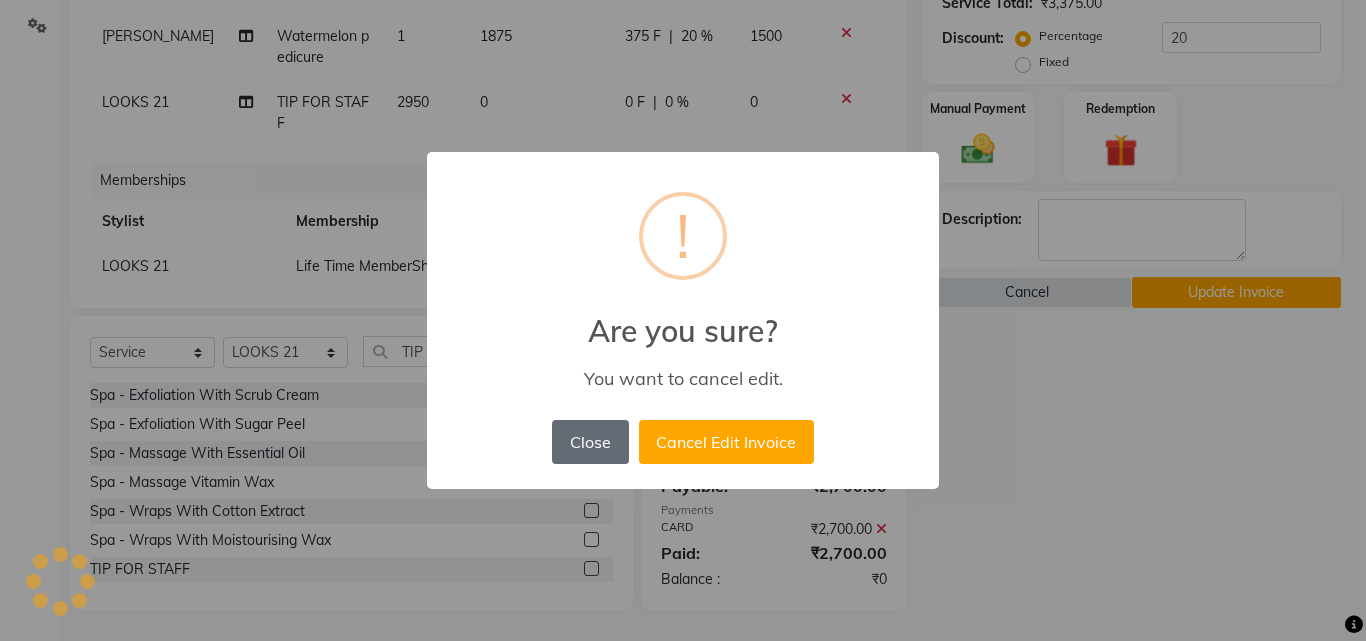 click on "Close" at bounding box center [590, 442] 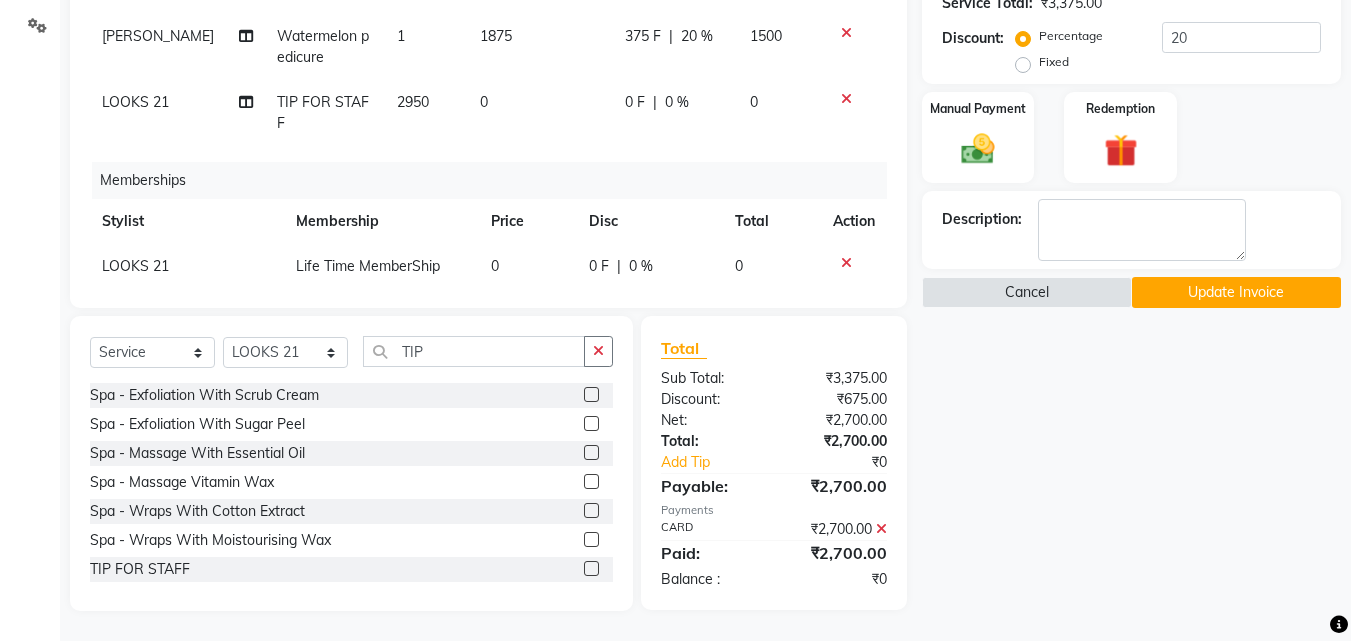 click 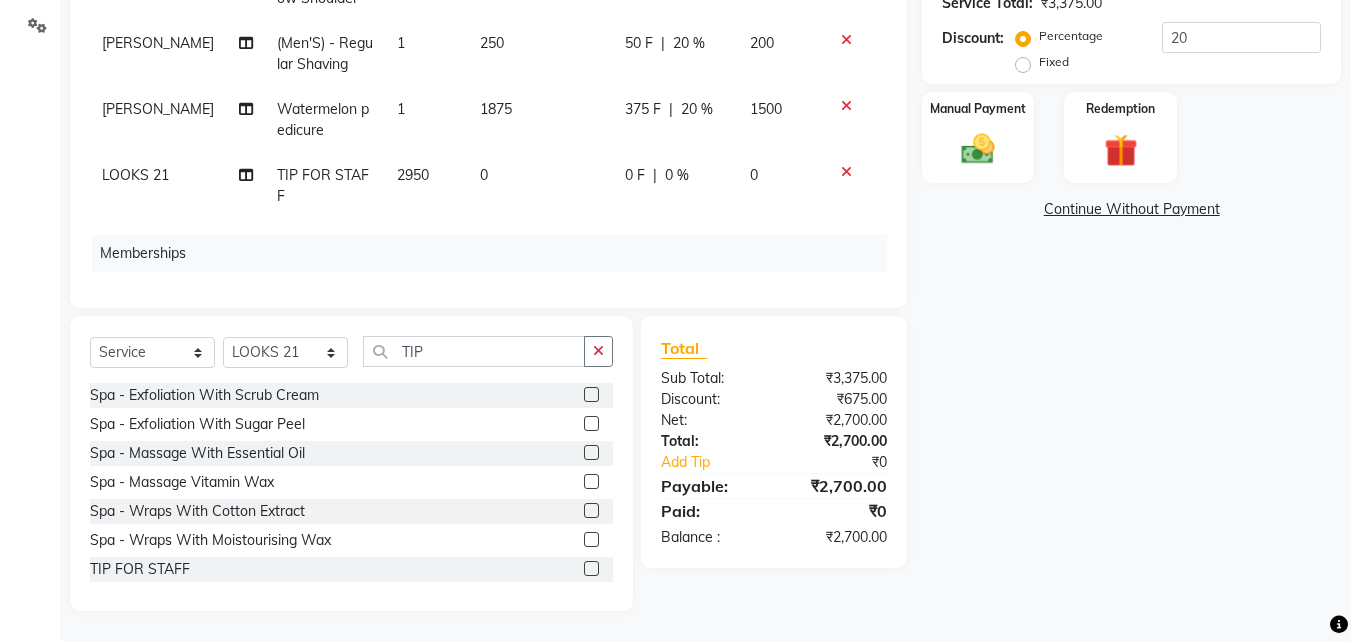 scroll, scrollTop: 0, scrollLeft: 0, axis: both 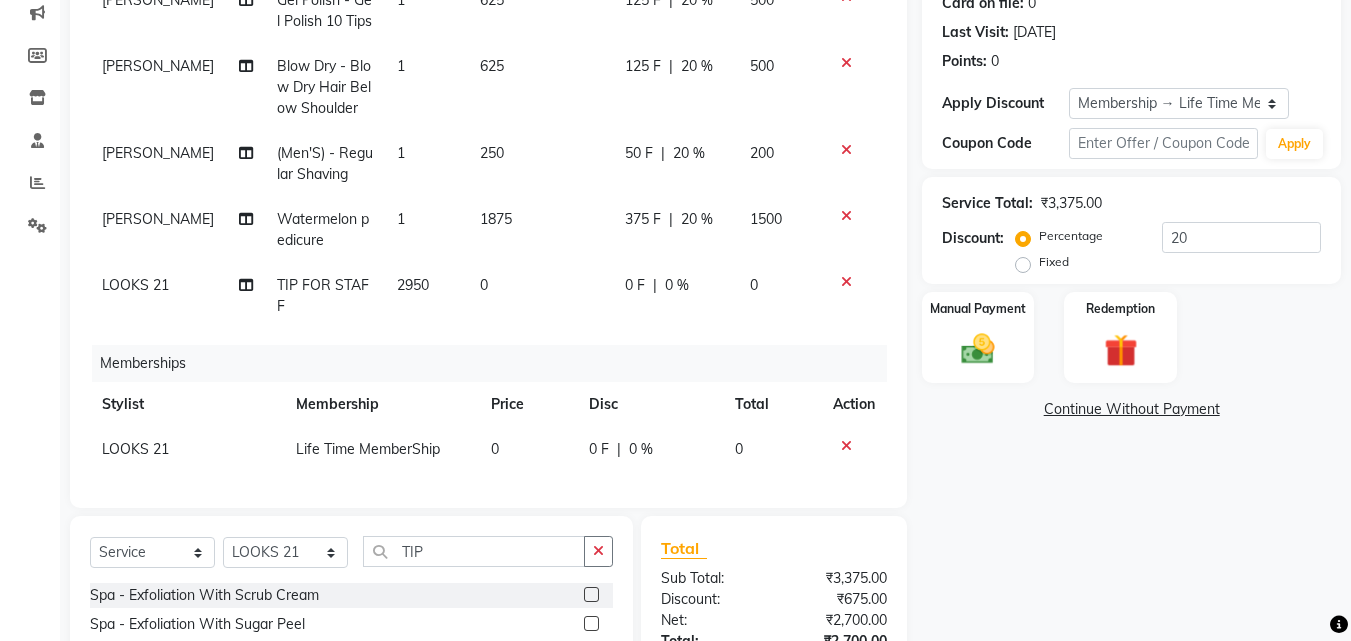 click on "2950" 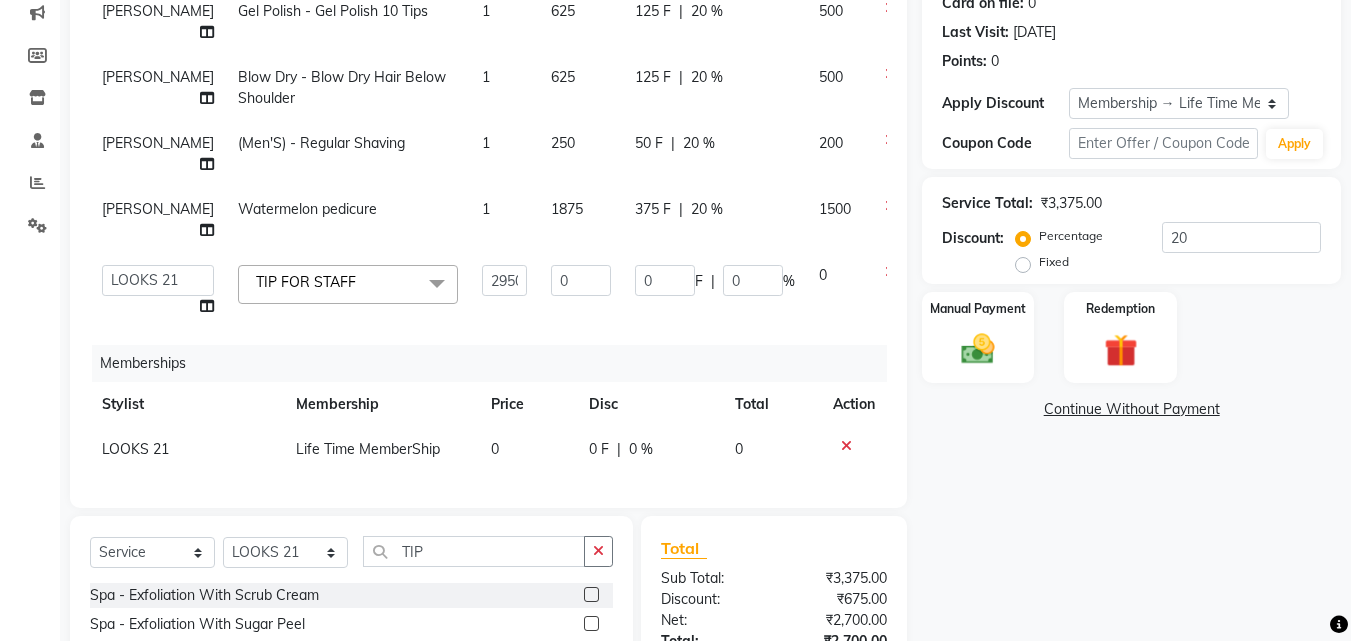 scroll, scrollTop: 75, scrollLeft: 0, axis: vertical 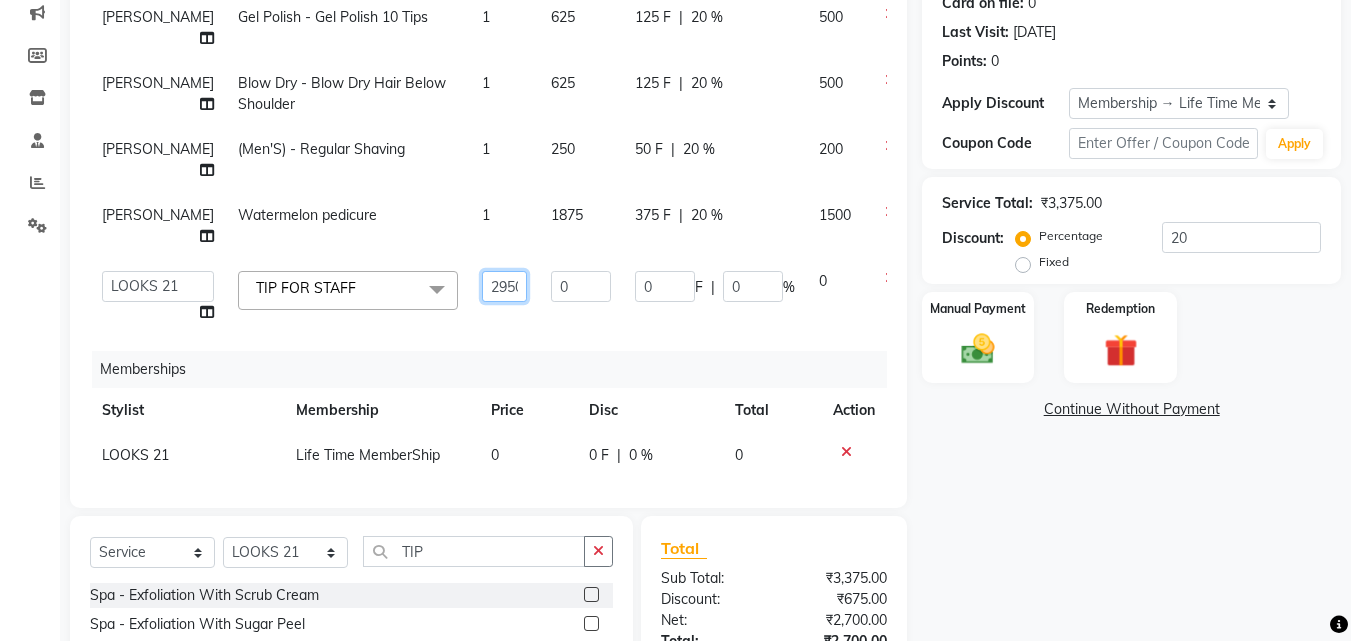 drag, startPoint x: 475, startPoint y: 259, endPoint x: 447, endPoint y: 261, distance: 28.071337 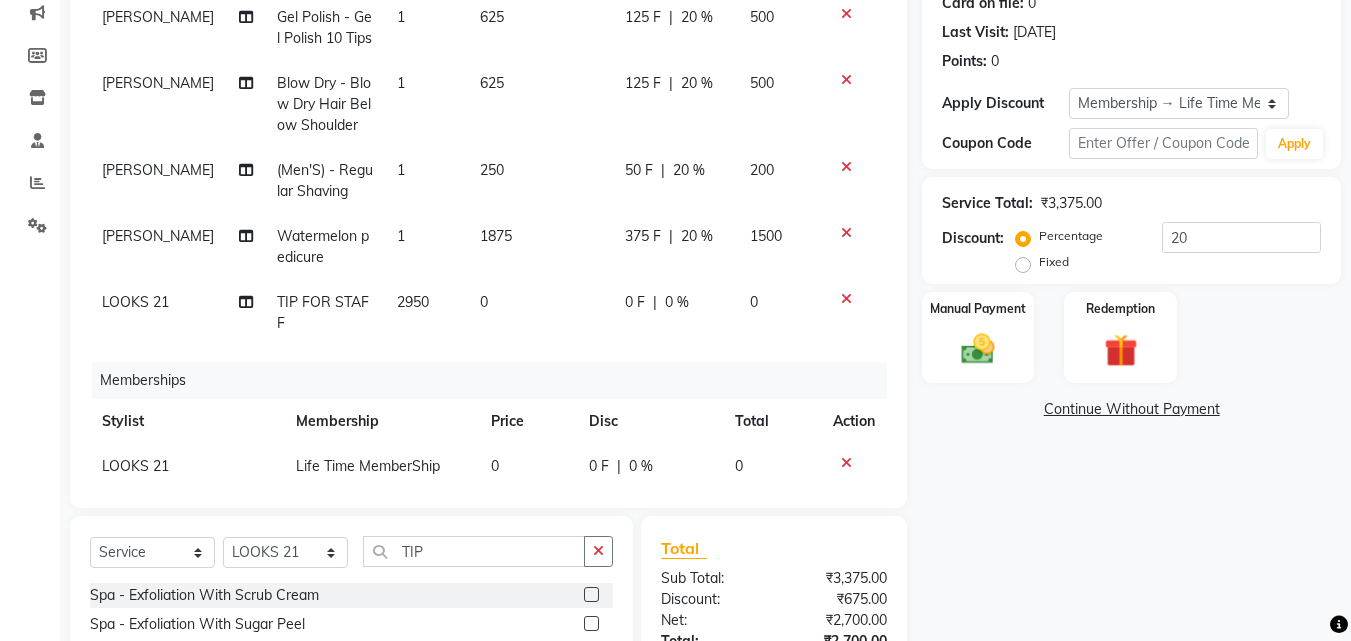 click on "2950" 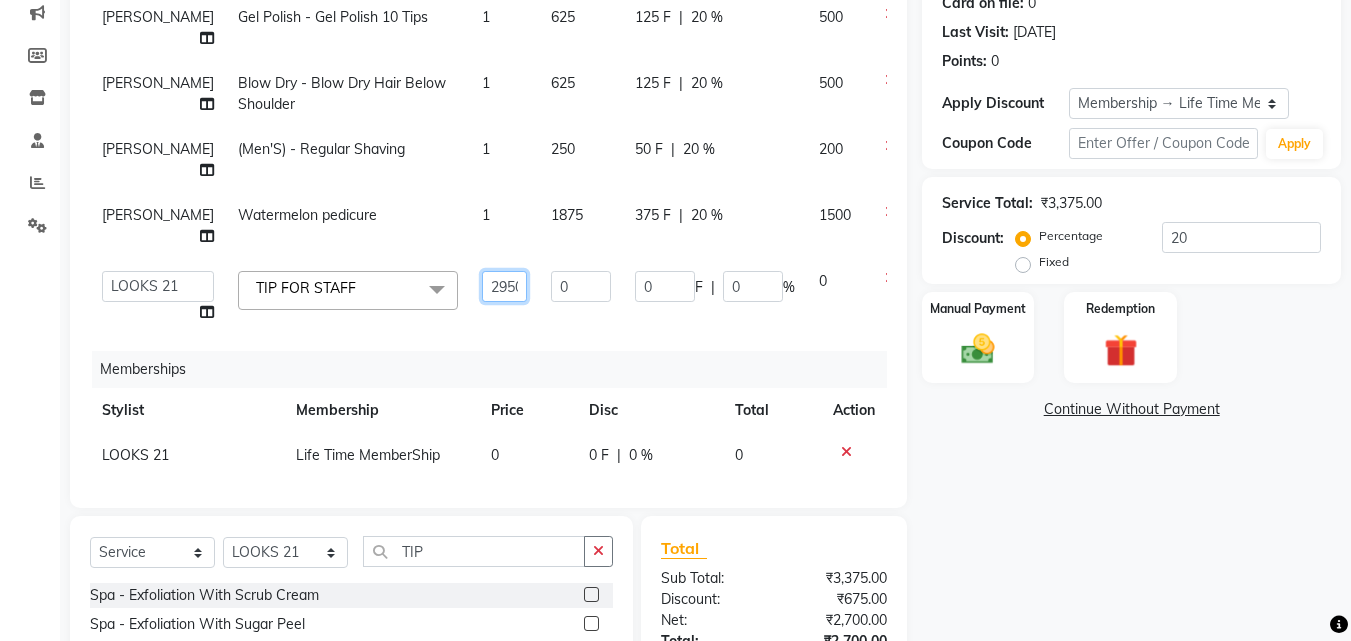 click on "2950" 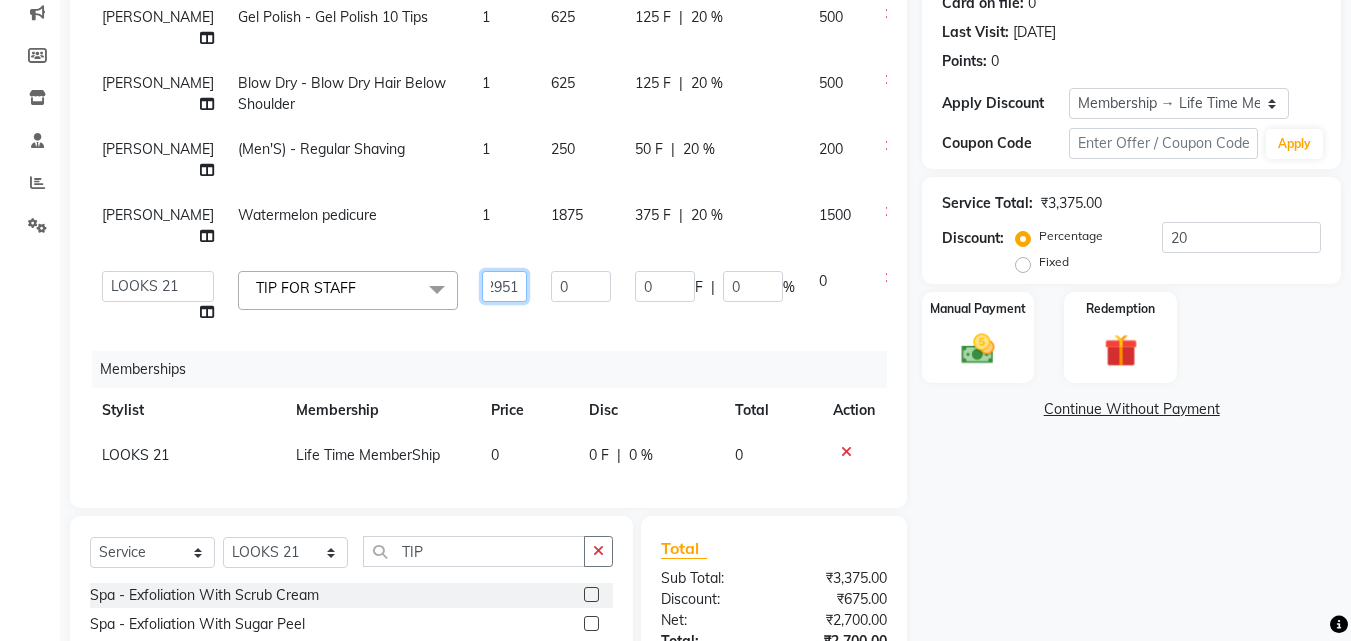 scroll, scrollTop: 0, scrollLeft: 7, axis: horizontal 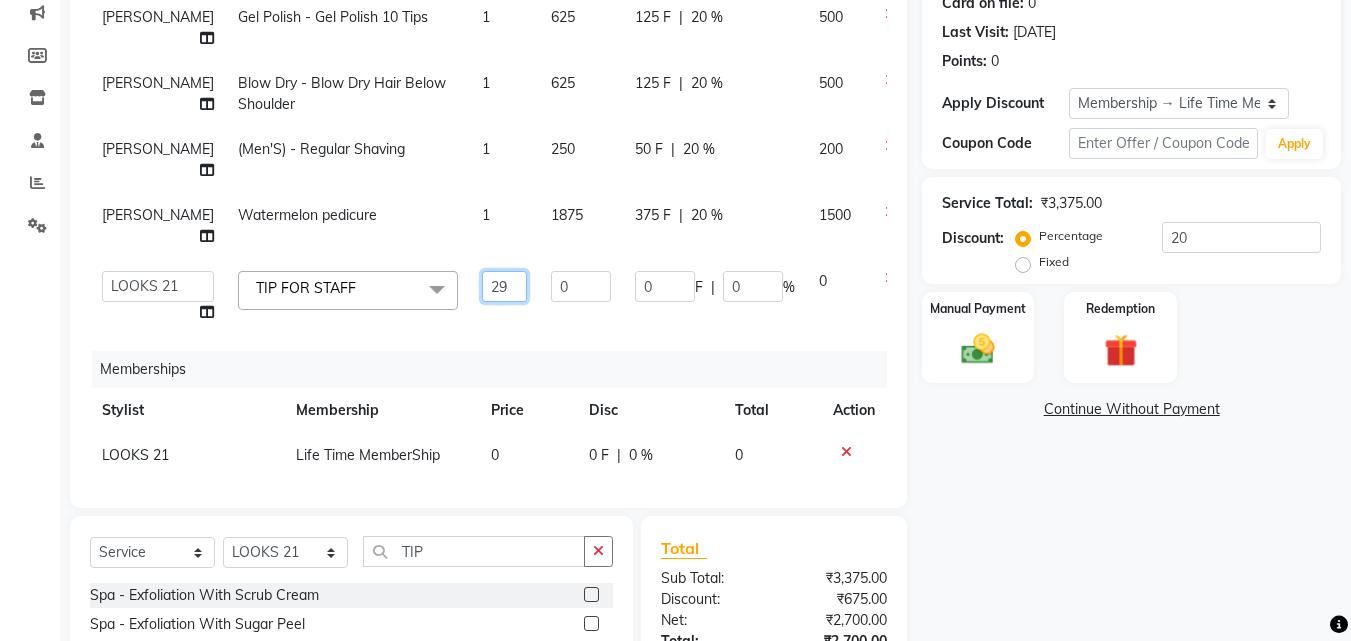 type on "2" 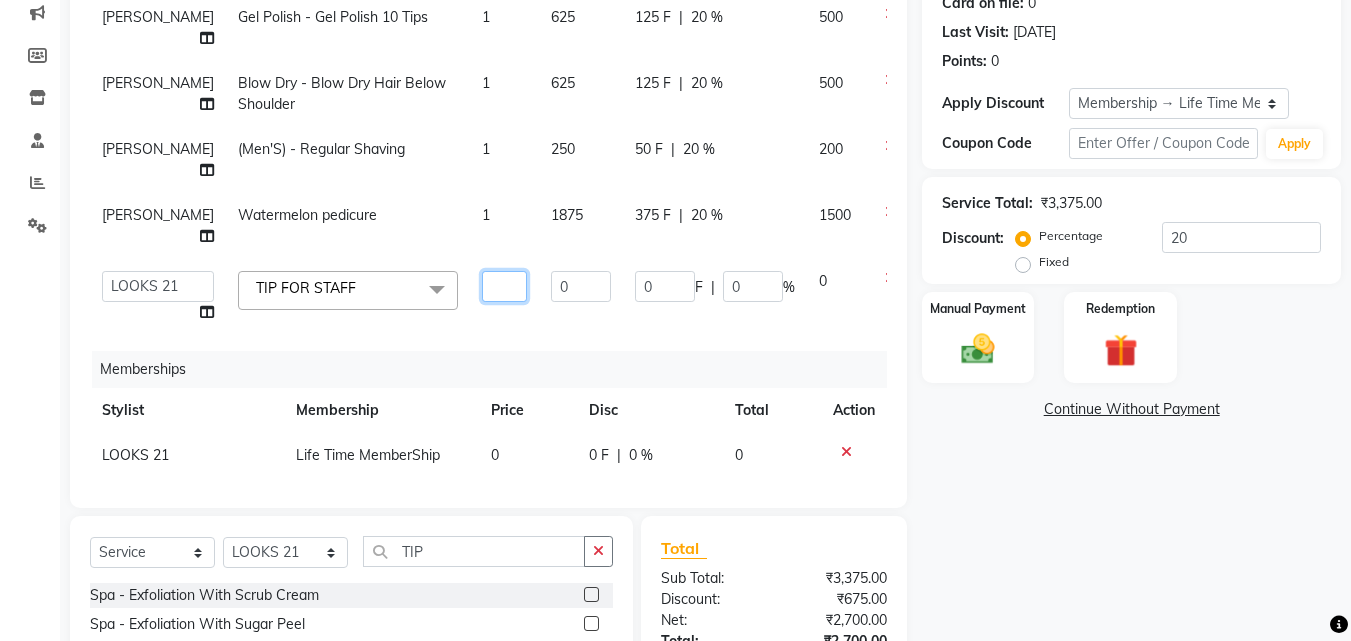 scroll, scrollTop: 0, scrollLeft: 0, axis: both 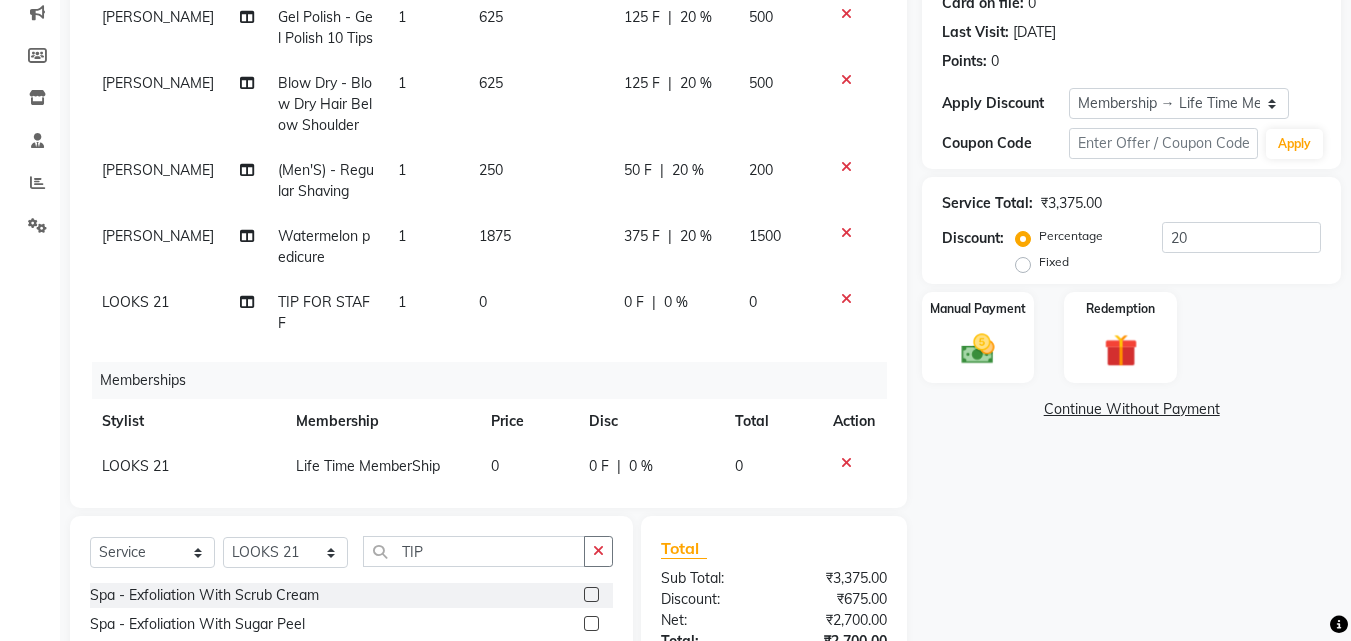 click on "0" 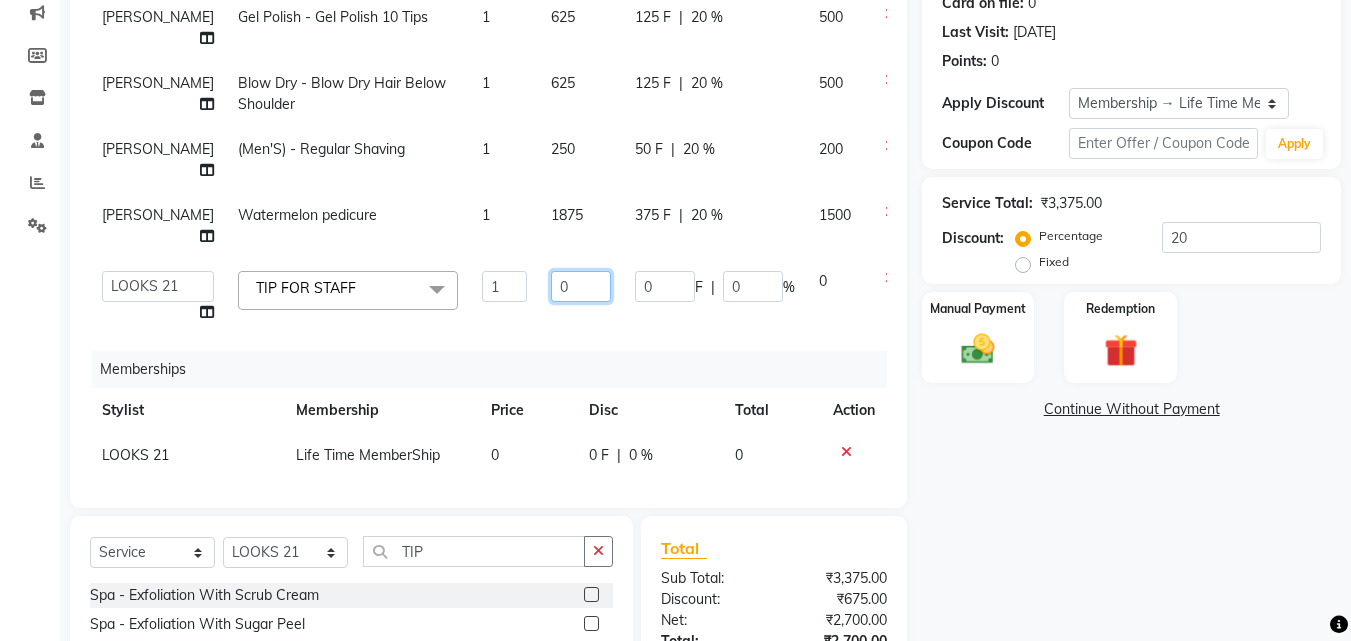 drag, startPoint x: 556, startPoint y: 267, endPoint x: 505, endPoint y: 260, distance: 51.47815 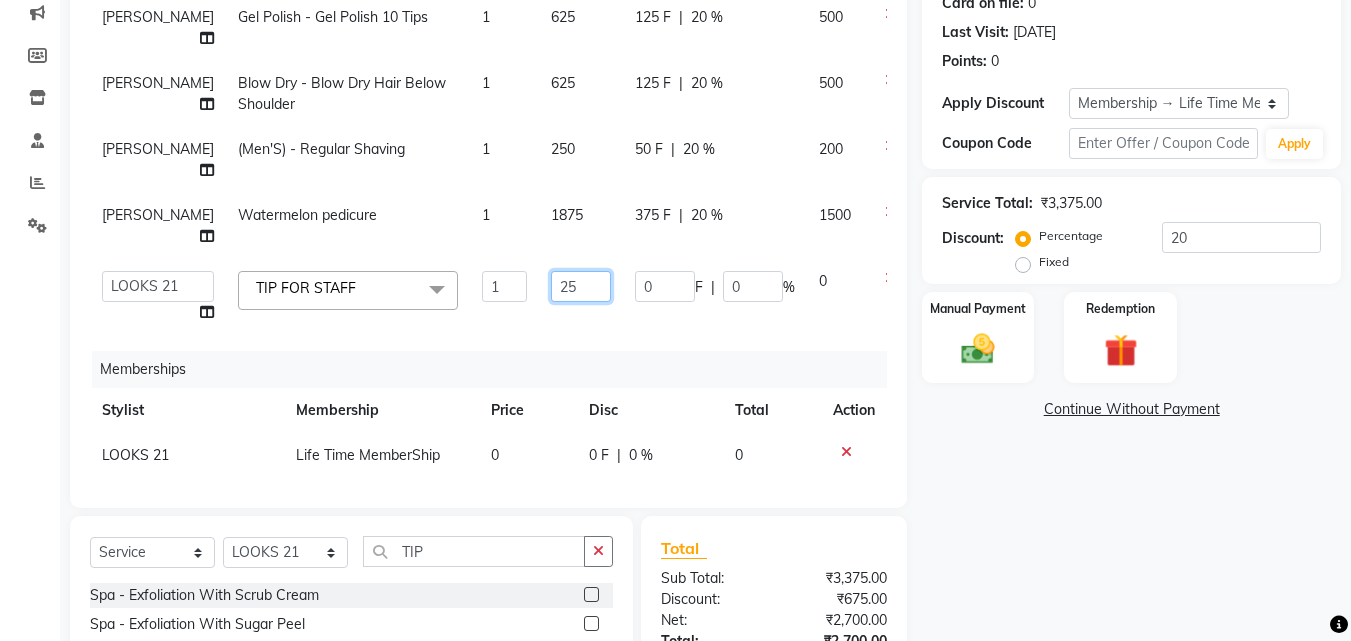 type on "250" 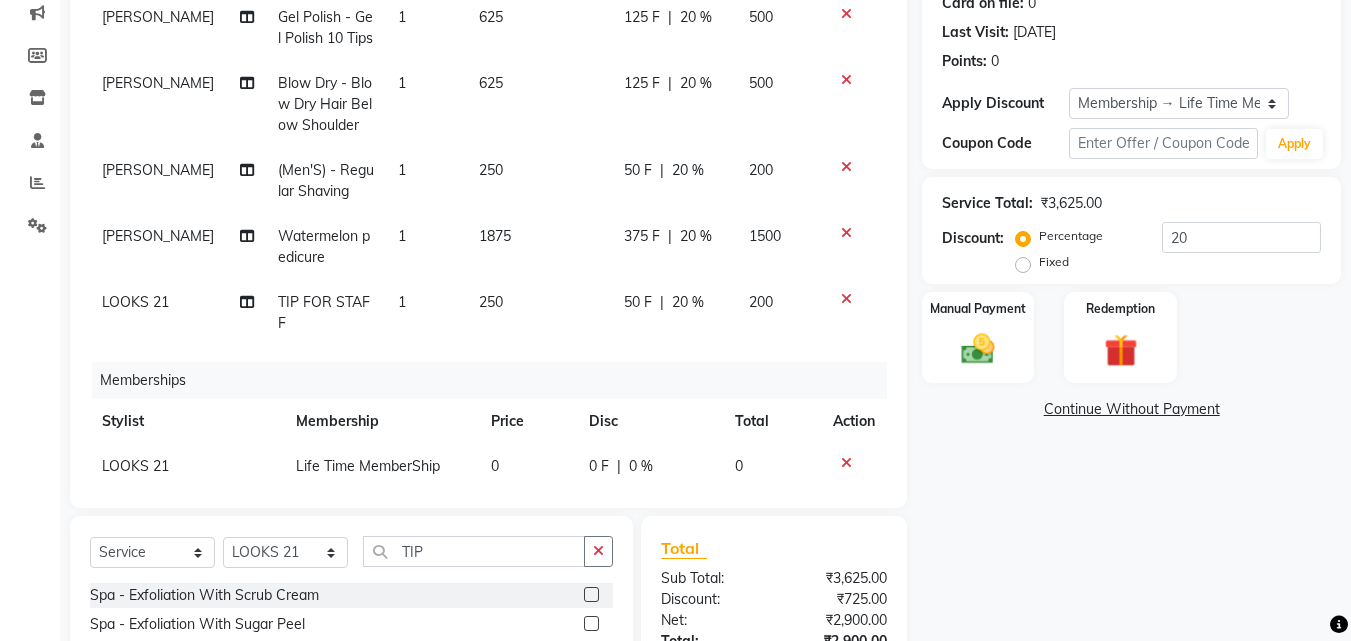 click on "LOOKS 21  TIP FOR STAFF 1 250 50 F | 20 % 200" 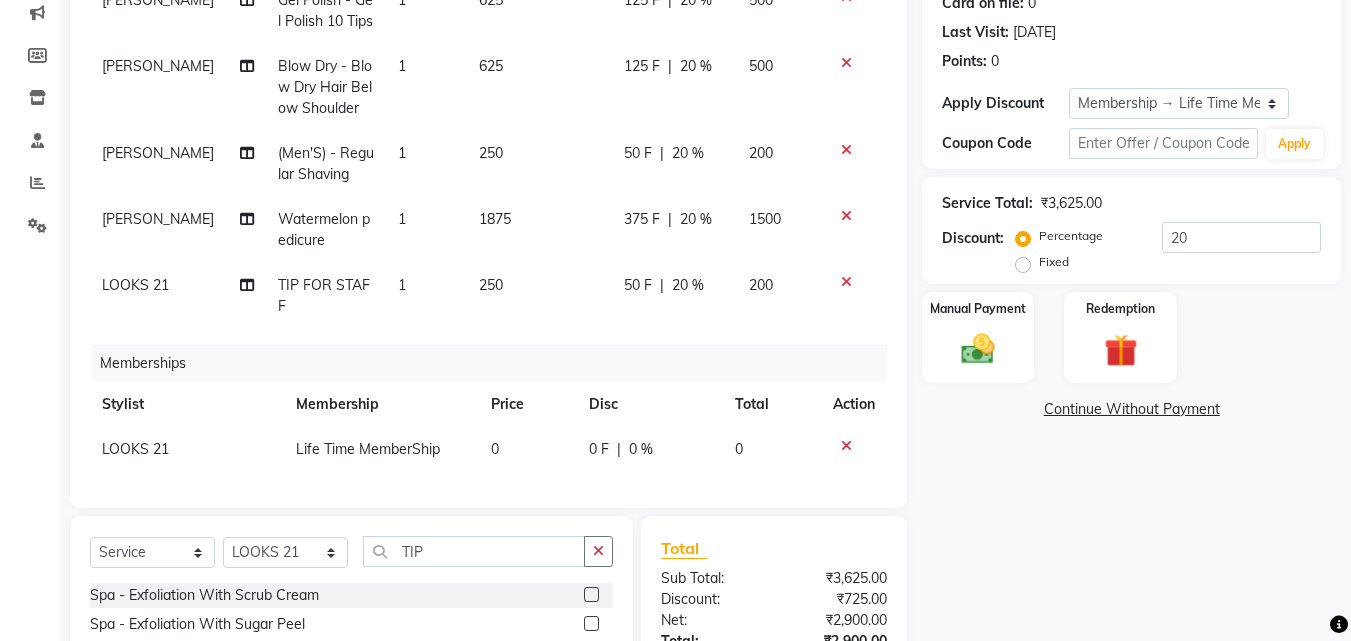 scroll, scrollTop: 128, scrollLeft: 0, axis: vertical 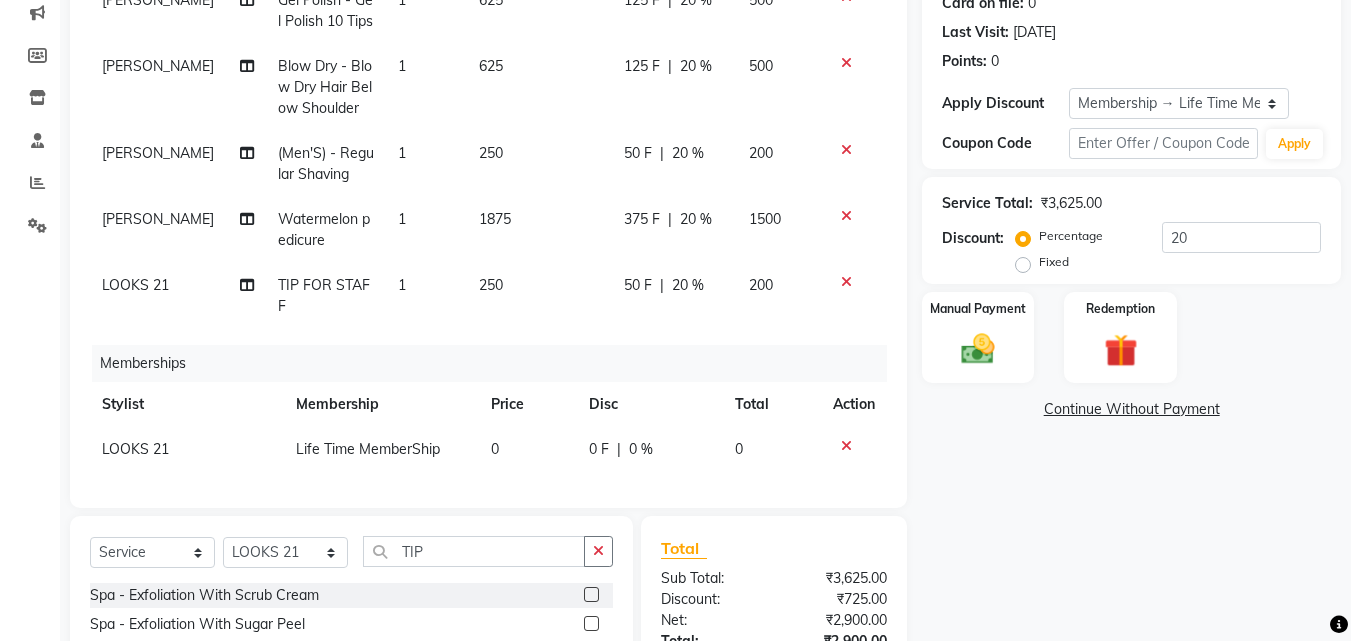 select on "86086" 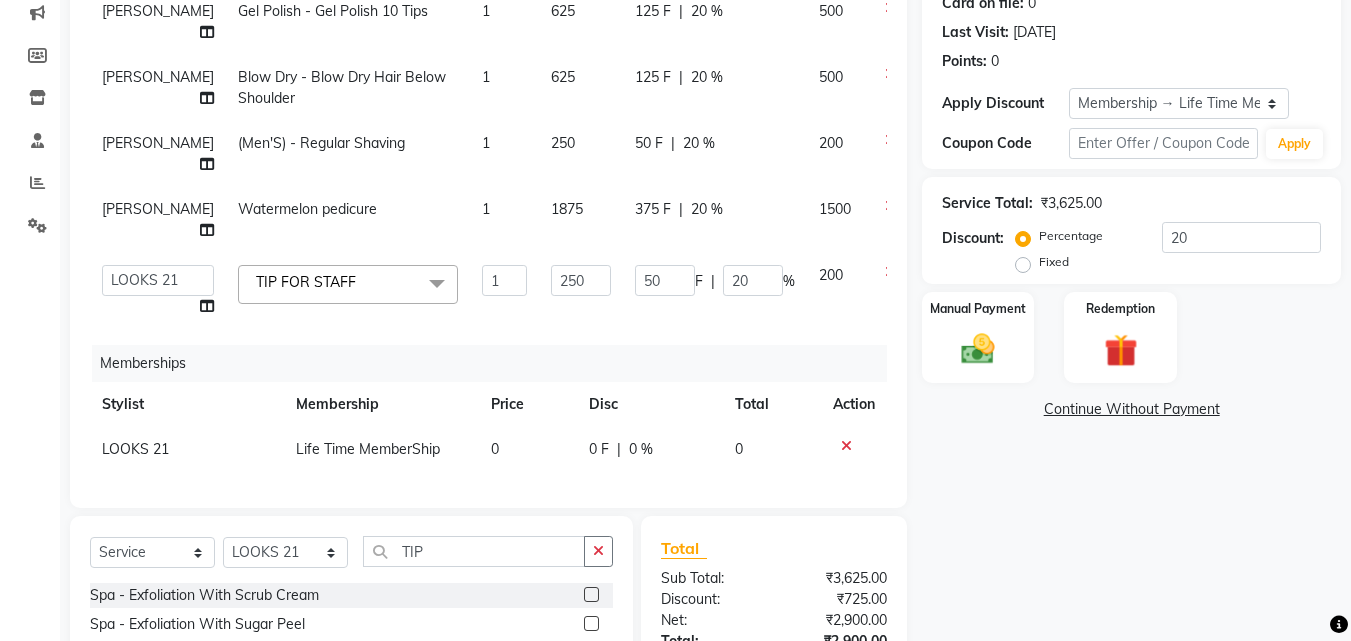 scroll, scrollTop: 75, scrollLeft: 0, axis: vertical 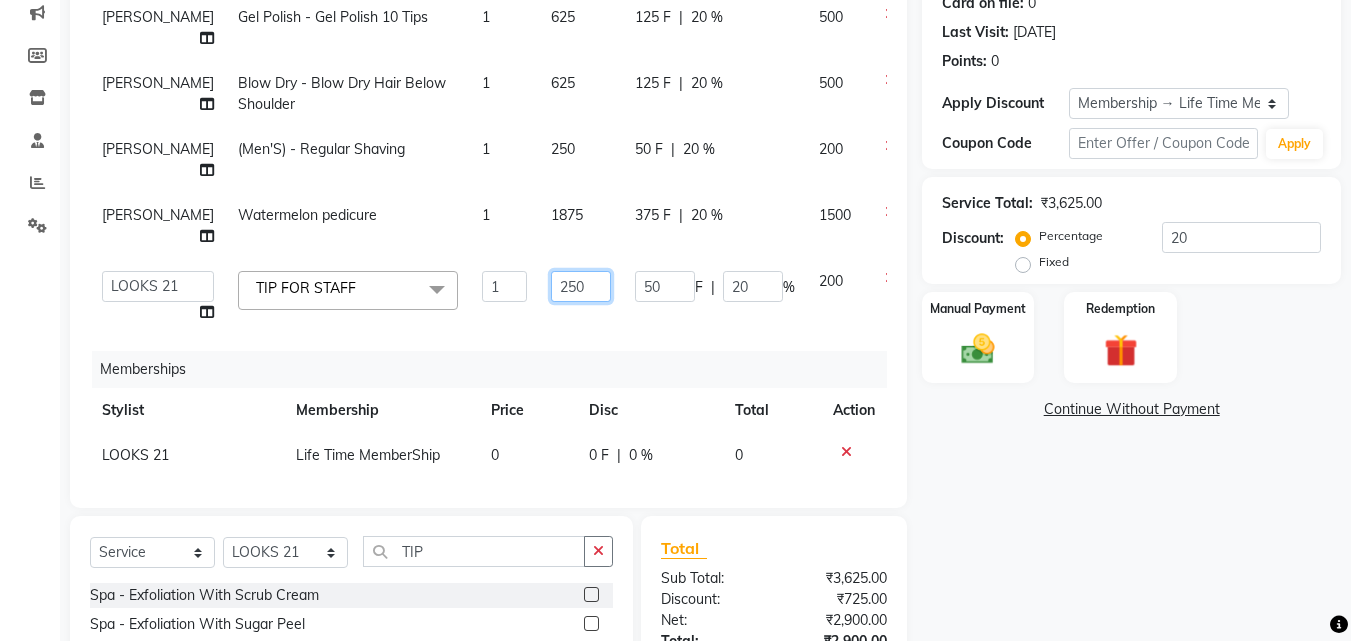 drag, startPoint x: 550, startPoint y: 265, endPoint x: 474, endPoint y: 264, distance: 76.00658 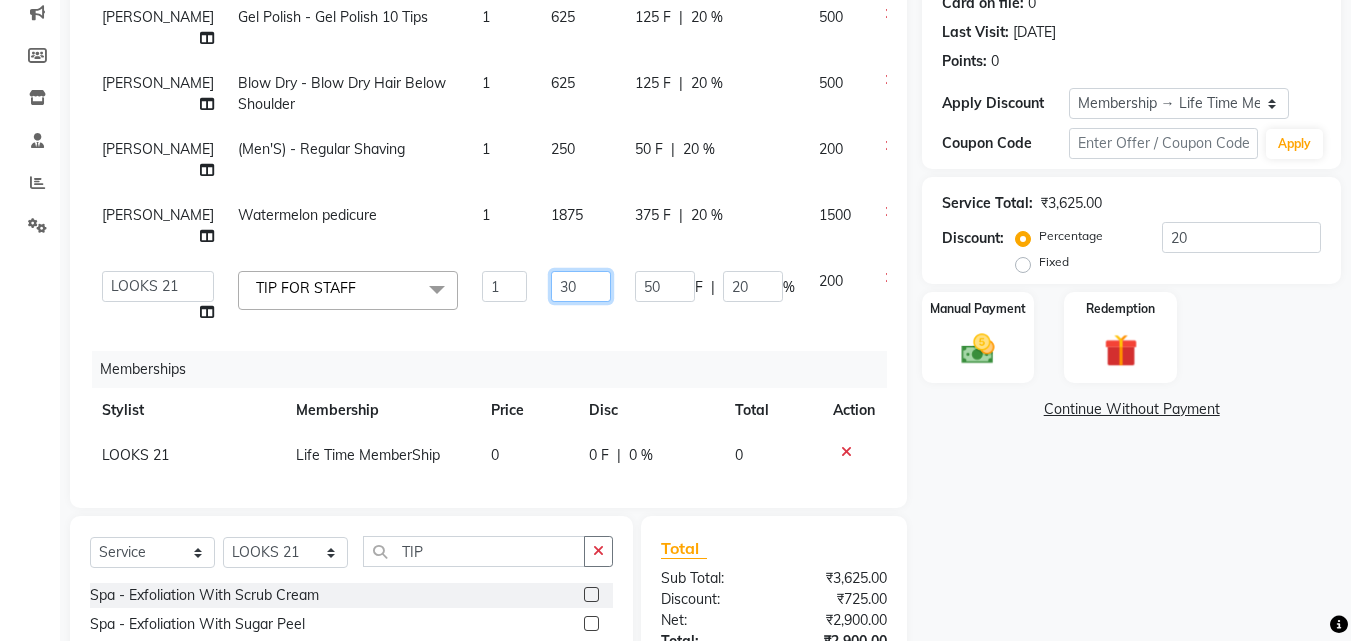 type on "300" 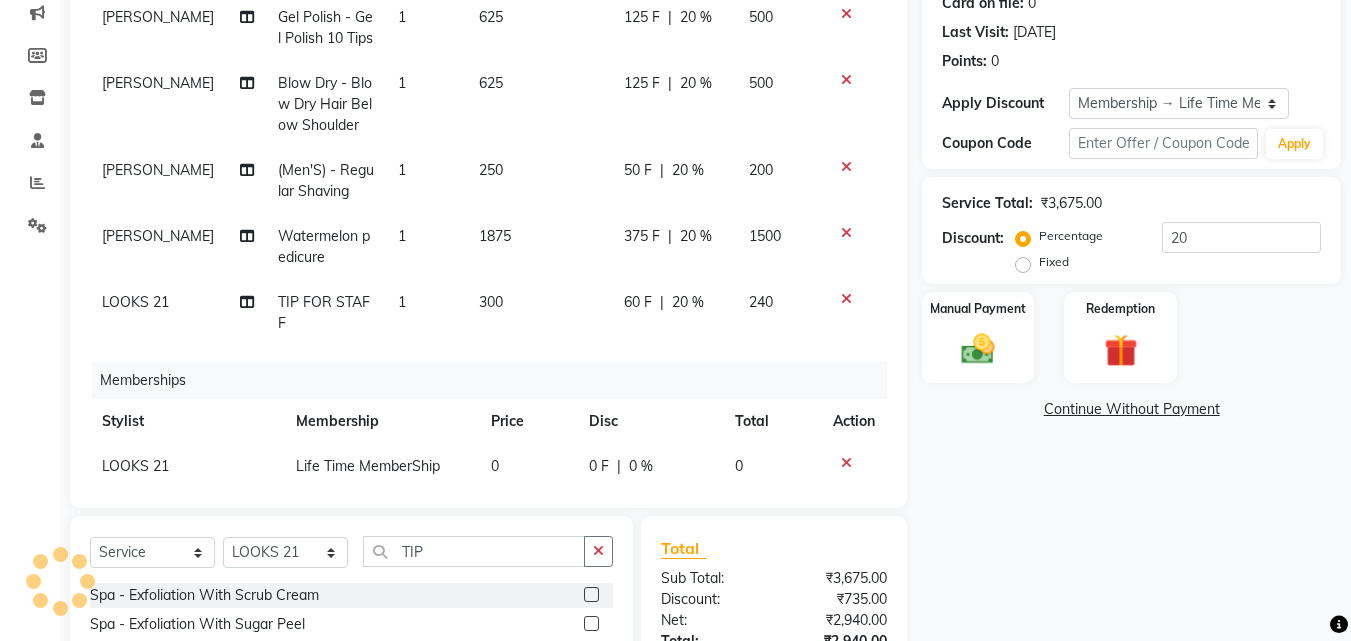 click on "Services Stylist Service Qty Price Disc Total Action Janardhan Gel Polish  - Gel Polish 10 Tips 1 625 125 F | 20 % 500 Shakil Blow Dry  - Blow Dry Hair Below Shoulder 1 625 125 F | 20 % 500 Anwar  (Men'S)  - Regular Shaving 1 250 50 F | 20 % 200 Janardhan Watermelon pedicure 1 1875 375 F | 20 % 1500 LOOKS 21  TIP FOR STAFF 1 300 60 F | 20 % 240 Memberships Stylist Membership Price Disc Total Action LOOKS 21  Life Time MemberShip 0 0 F | 0 % 0" 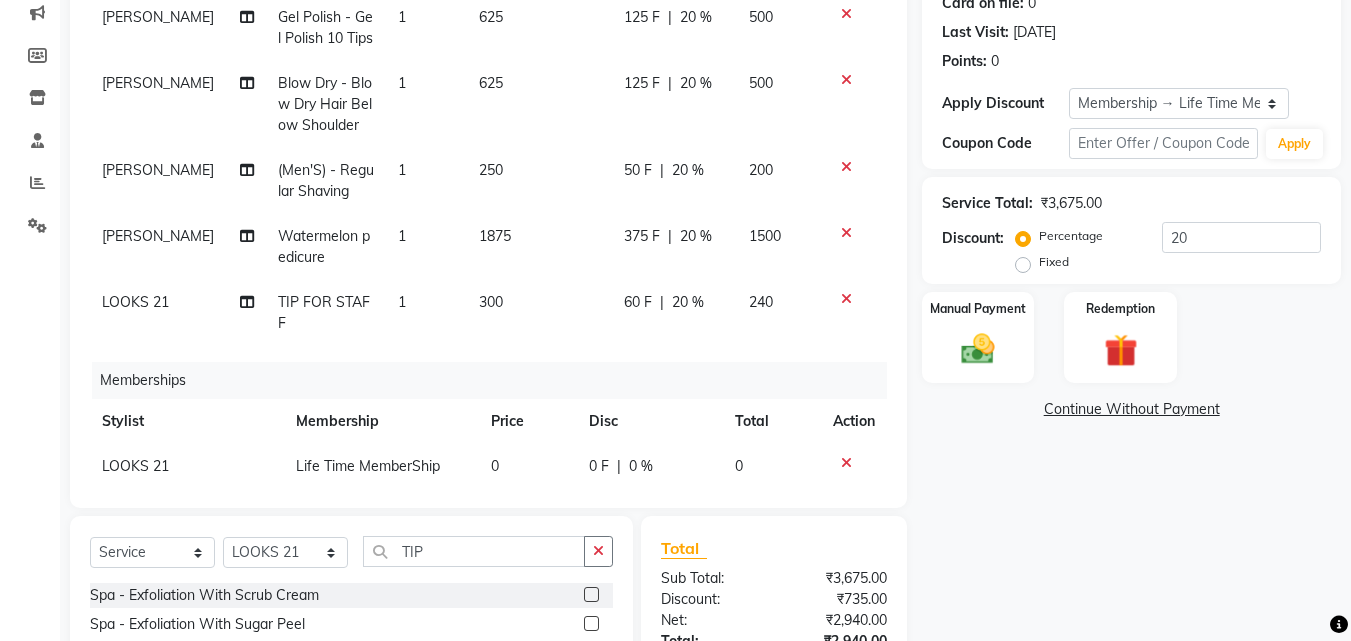 scroll, scrollTop: 128, scrollLeft: 0, axis: vertical 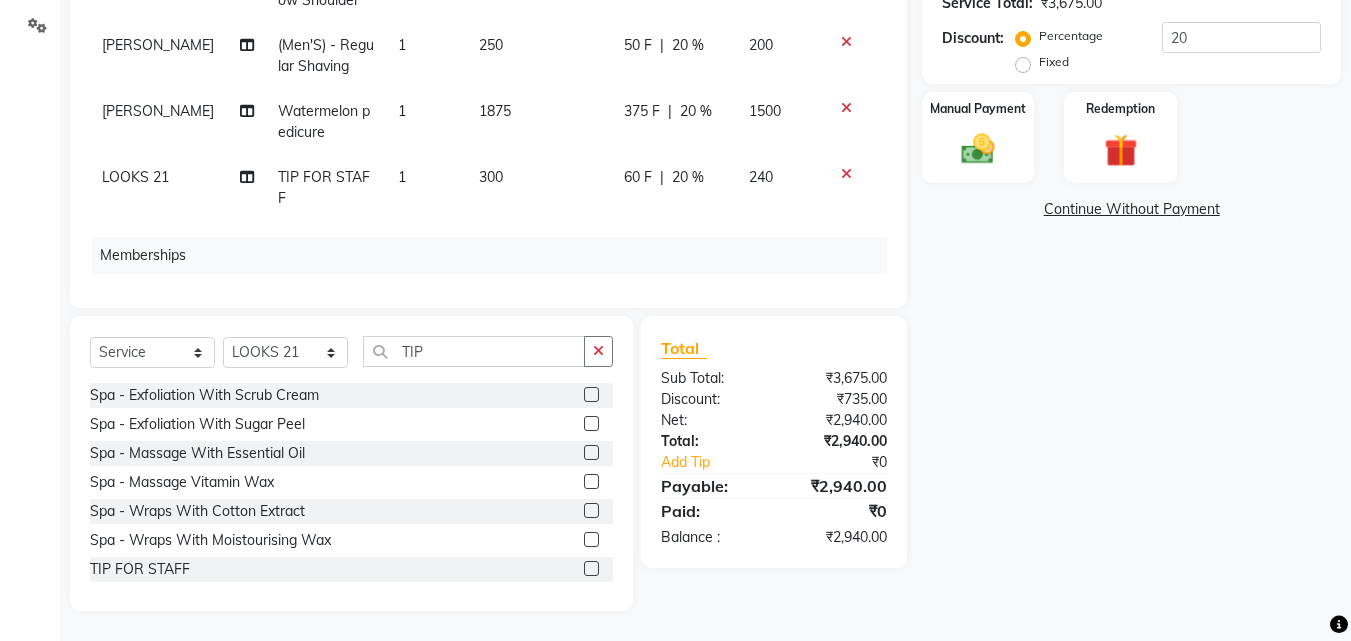 click on "60 F | 20 %" 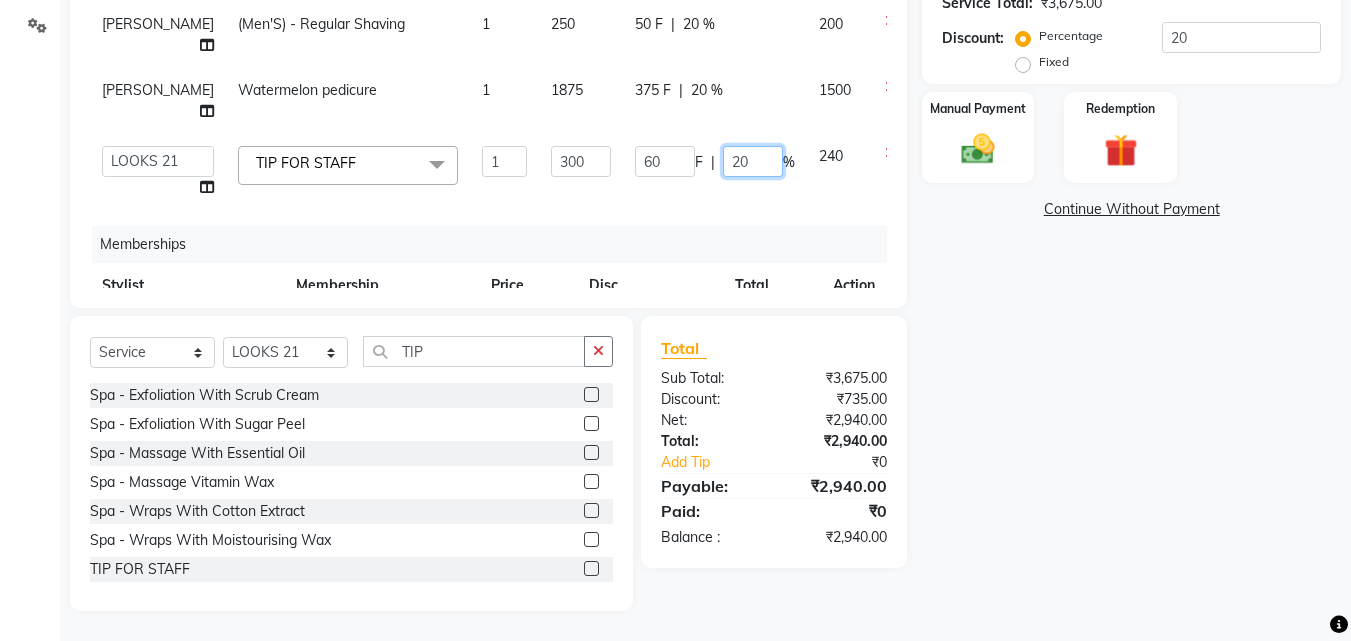 drag, startPoint x: 718, startPoint y: 137, endPoint x: 641, endPoint y: 136, distance: 77.00649 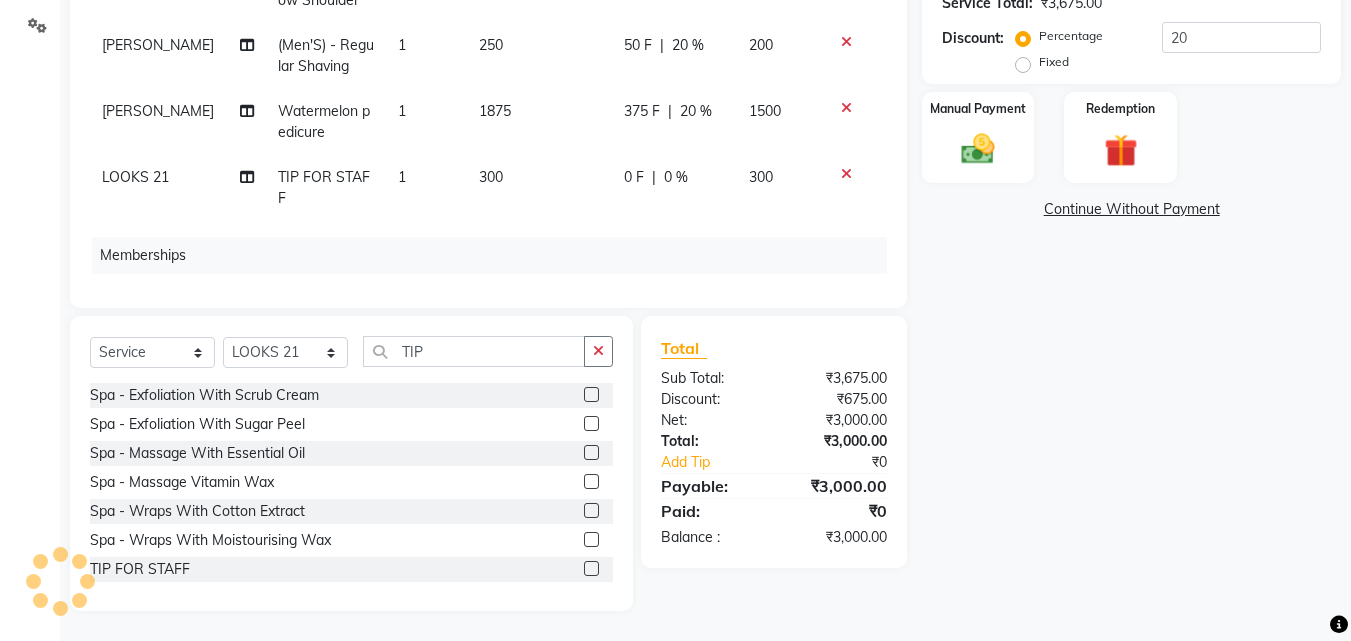 click on "Services Stylist Service Qty Price Disc Total Action Janardhan Gel Polish  - Gel Polish 10 Tips 1 625 125 F | 20 % 500 Shakil Blow Dry  - Blow Dry Hair Below Shoulder 1 625 125 F | 20 % 500 Anwar  (Men'S)  - Regular Shaving 1 250 50 F | 20 % 200 Janardhan Watermelon pedicure 1 1875 375 F | 20 % 1500 LOOKS 21  TIP FOR STAFF 1 300 0 F | 0 % 300 Memberships Stylist Membership Price Disc Total Action LOOKS 21  Life Time MemberShip 0 0 F | 0 % 0" 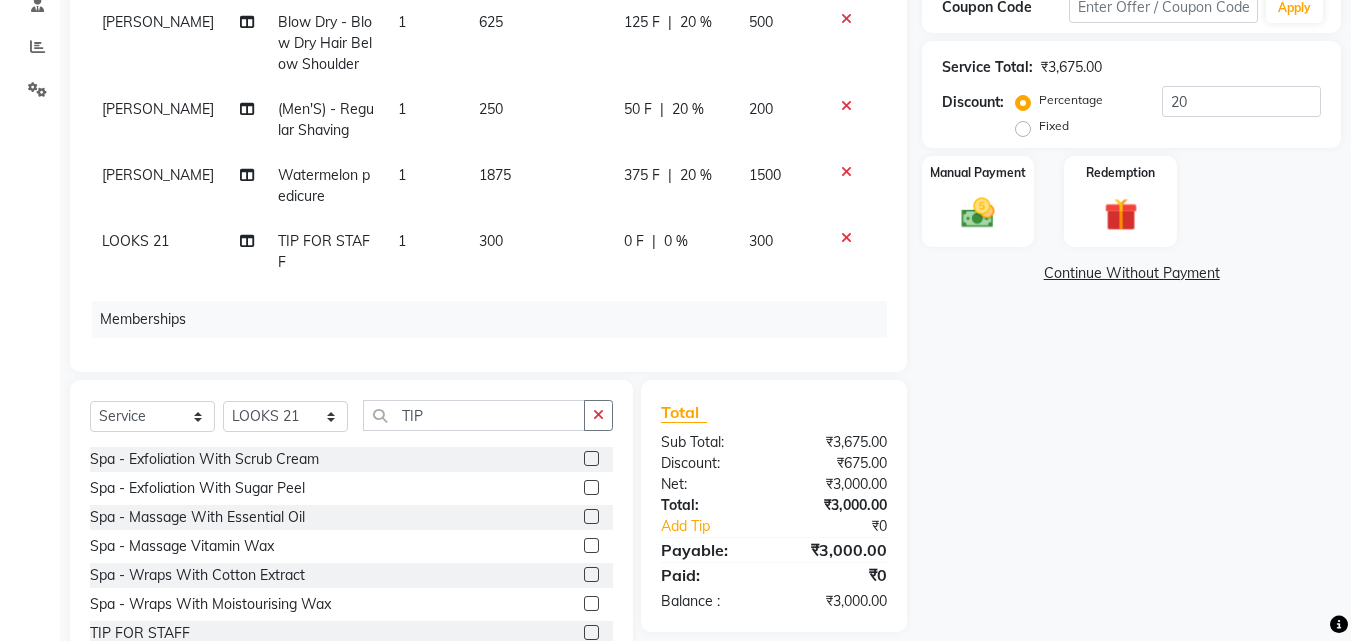 scroll, scrollTop: 160, scrollLeft: 0, axis: vertical 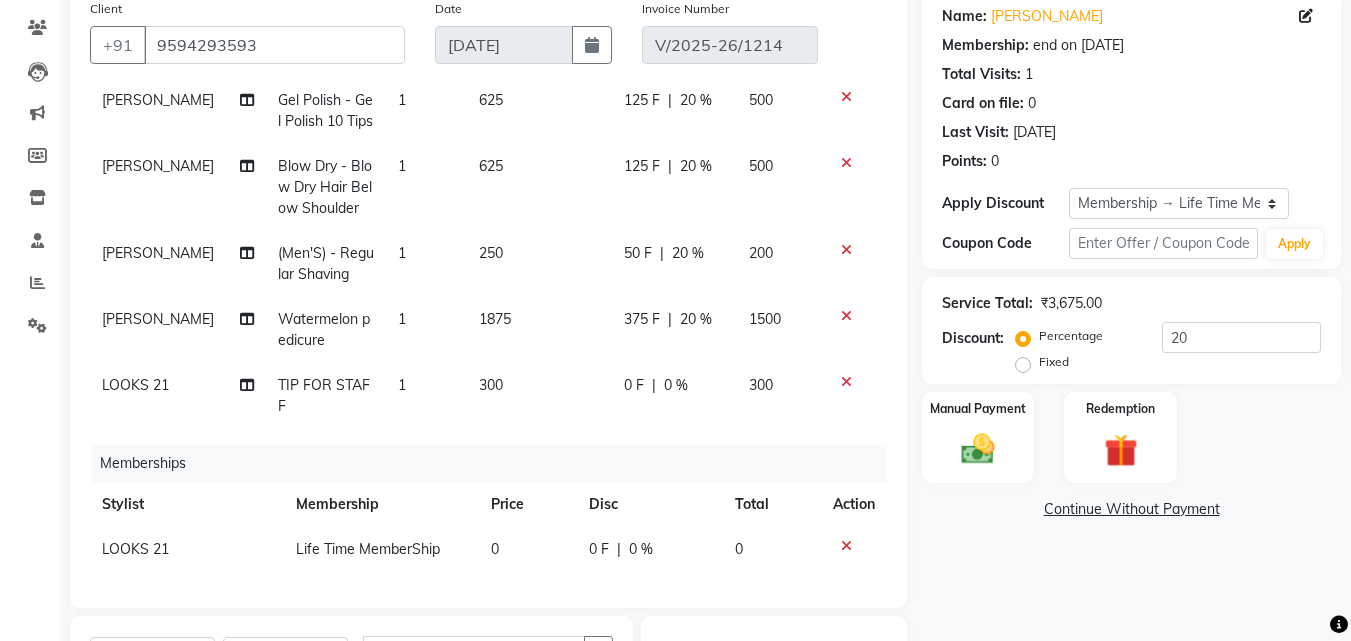 drag, startPoint x: 476, startPoint y: 374, endPoint x: 488, endPoint y: 370, distance: 12.649111 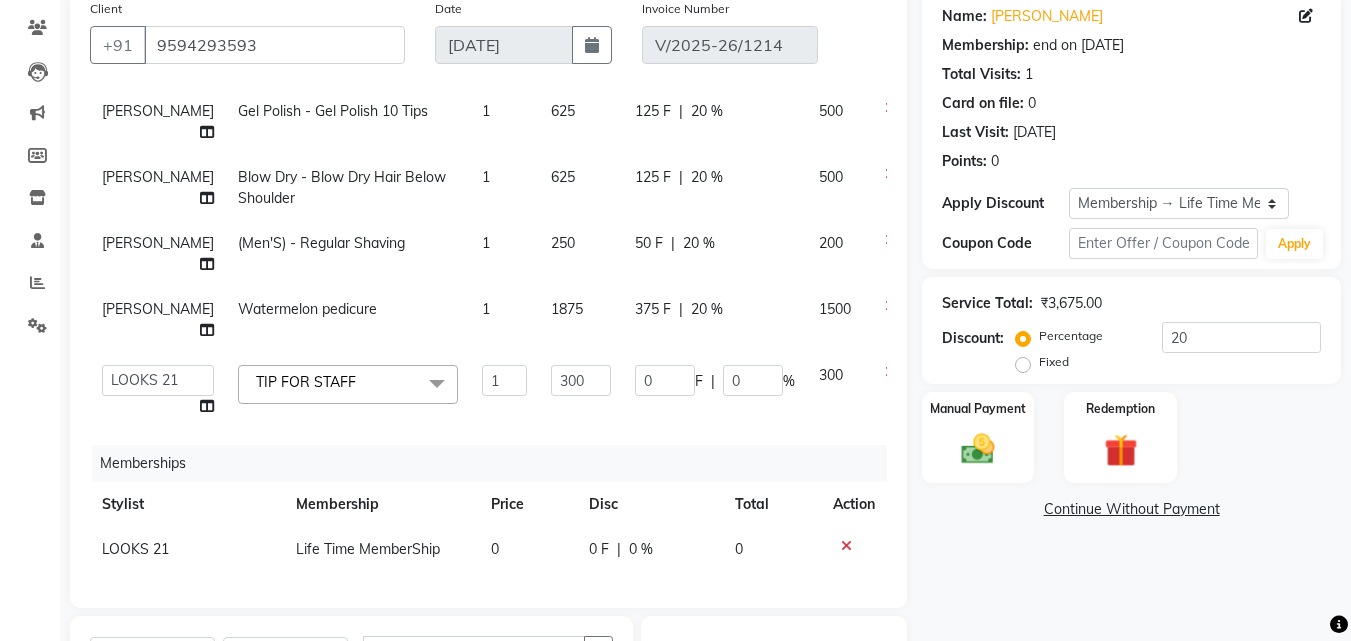 scroll, scrollTop: 75, scrollLeft: 0, axis: vertical 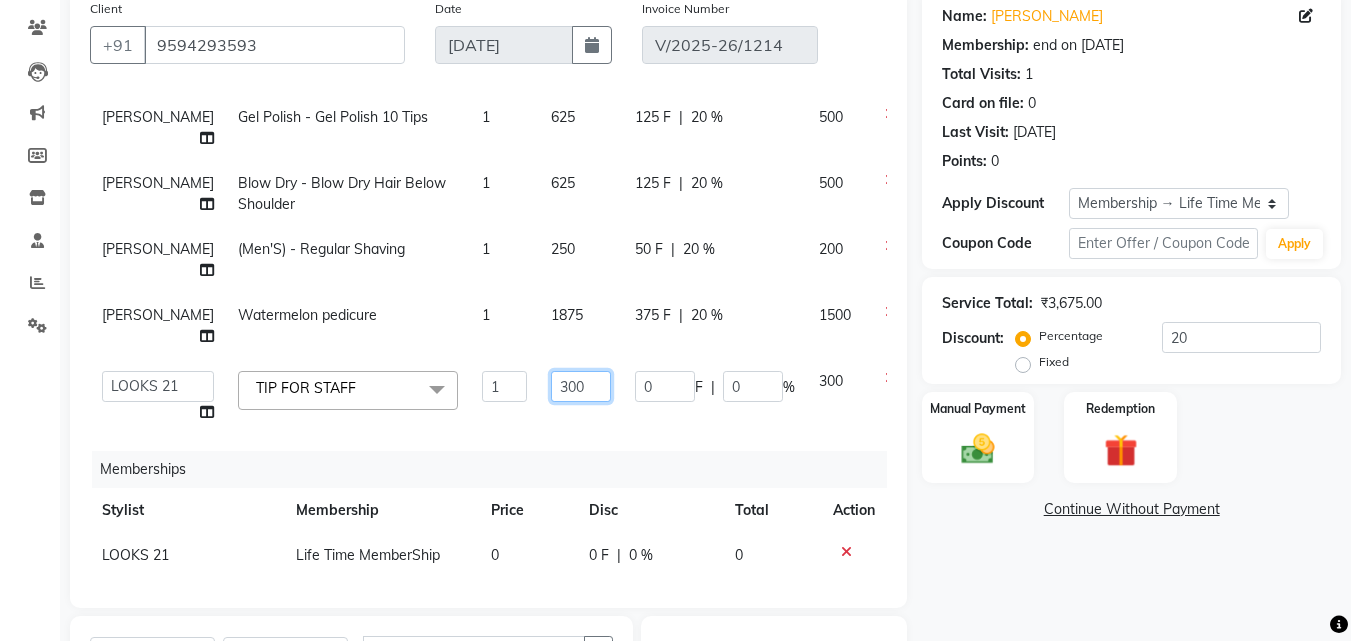 drag, startPoint x: 547, startPoint y: 360, endPoint x: 516, endPoint y: 356, distance: 31.257 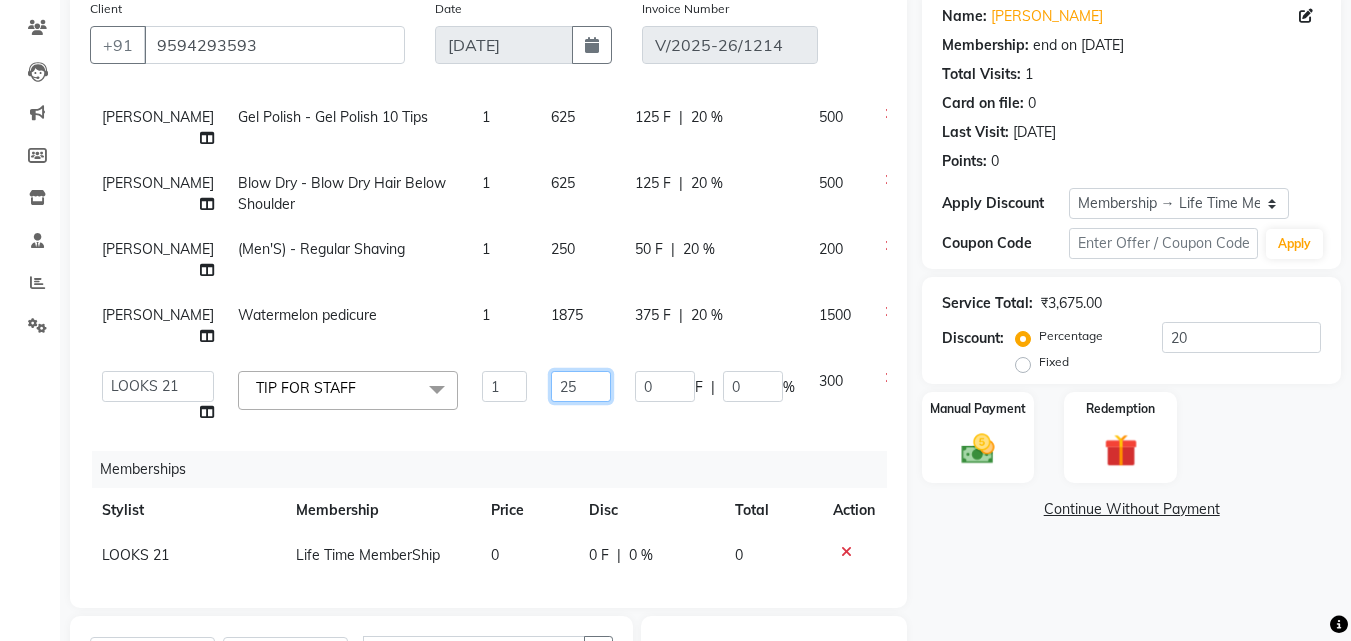 type on "250" 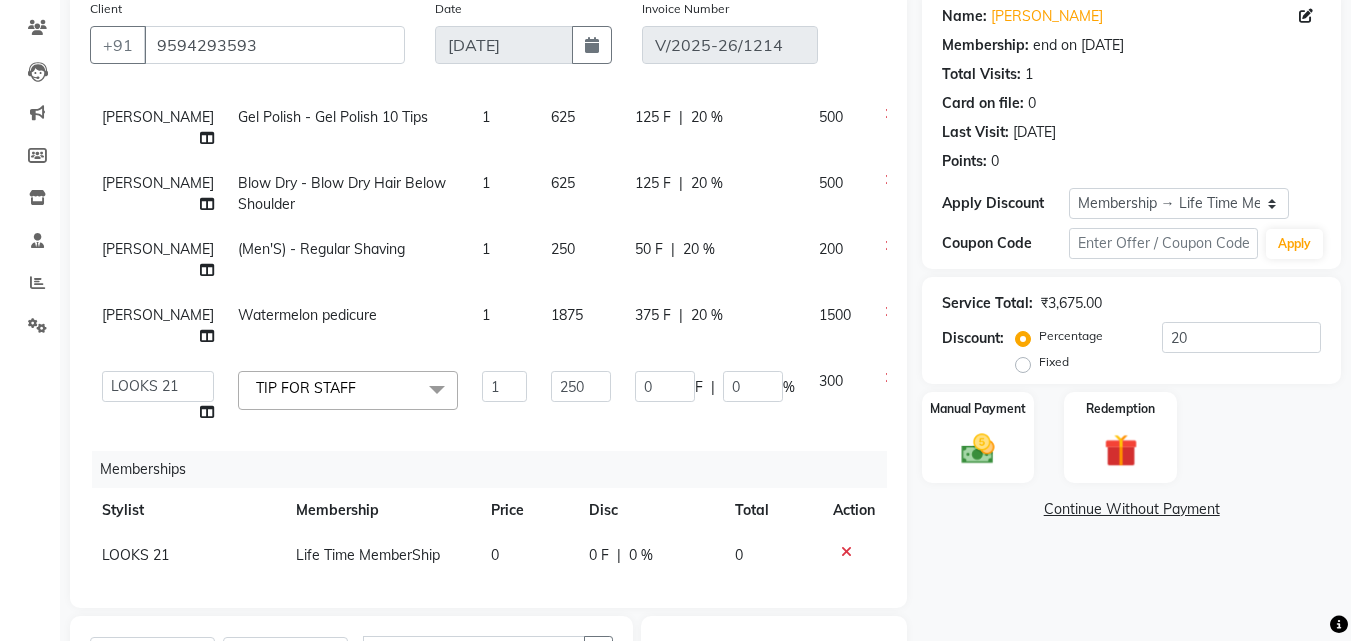 click on "Services Stylist Service Qty Price Disc Total Action Janardhan Gel Polish  - Gel Polish 10 Tips 1 625 125 F | 20 % 500 Shakil Blow Dry  - Blow Dry Hair Below Shoulder 1 625 125 F | 20 % 500 Anwar  (Men'S)  - Regular Shaving 1 250 50 F | 20 % 200 Janardhan Watermelon pedicure 1 1875 375 F | 20 % 1500  Anwar   Danish   Janardhan   LOOKS 21    sabiya khan   Sajeda Siddiqui   Samiksha   Shakil   Sharif Ahmed   Shraddha   Vaishali  TIP FOR STAFF  x Spa  - Exfoliation With Scrub Cream Spa  - Exfoliation With Sugar Peel Spa  - Massage With Essential Oil Spa  - Massage Vitamin Wax Spa  - Wraps With Cotton Extract Spa  - Wraps With Moistourising Wax TIP FOR STAFF Therapy  - Full Arms Therapy  - Full Leg Therapy  - Sparkling Back Reflexology  - Feet (30 Mins) Reflexology  - Hand & Feet ( 60 Mins) Reflexology  - Back (30 Mins) Nails  - Cut And Filing Nails  - Nail Polish Hand / Feet Nails  - French Nail Polish Nails  - Gel French Nail Polish Nails- Cut file & Polish Gel Polish  - Gel Polish 10 Tips Black Mask  - Front" 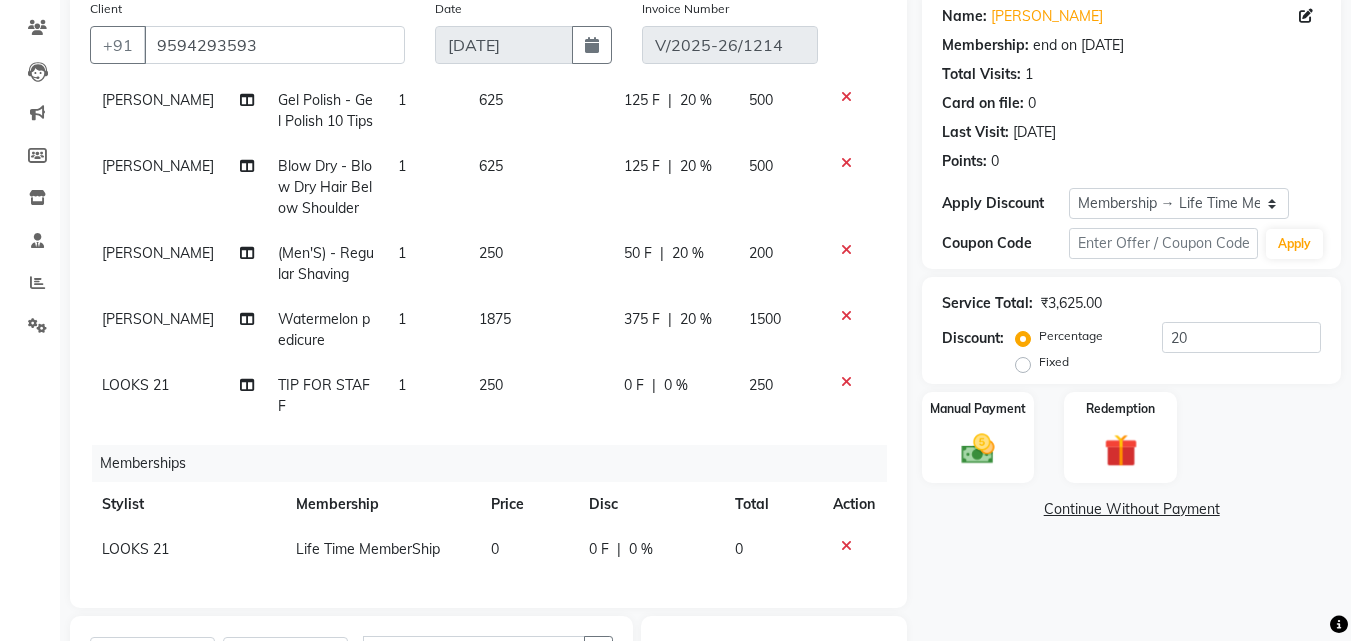 scroll, scrollTop: 128, scrollLeft: 0, axis: vertical 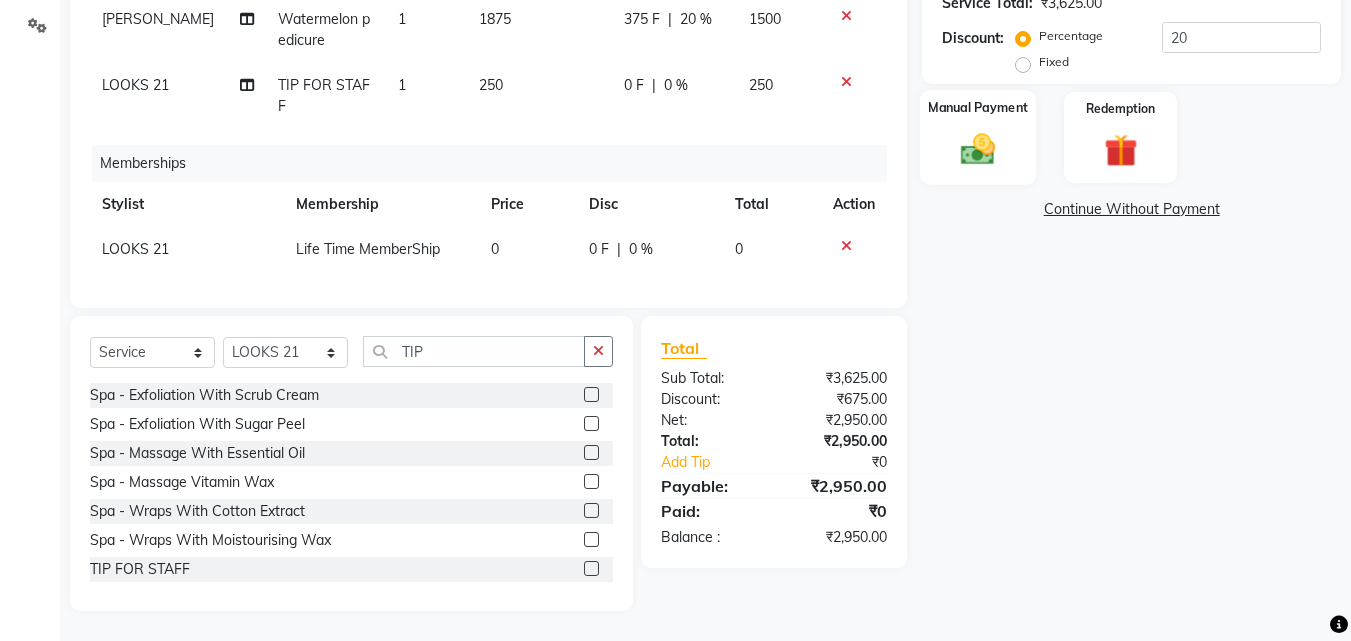 click 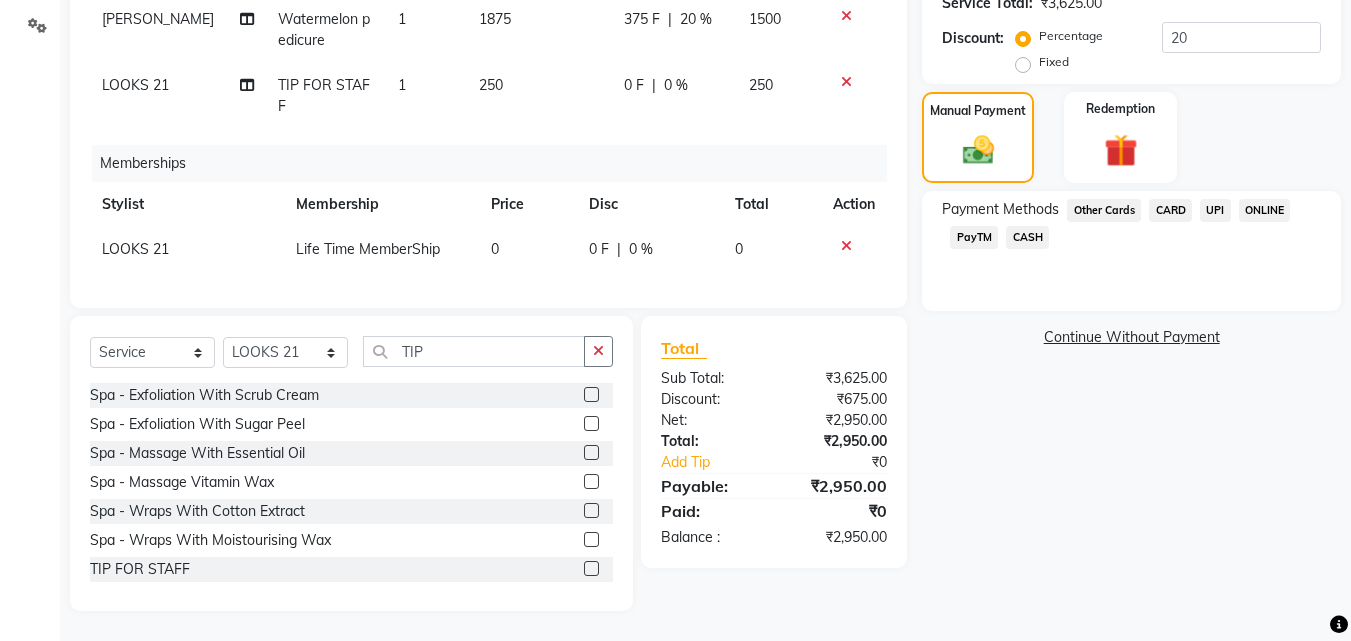 click on "CARD" 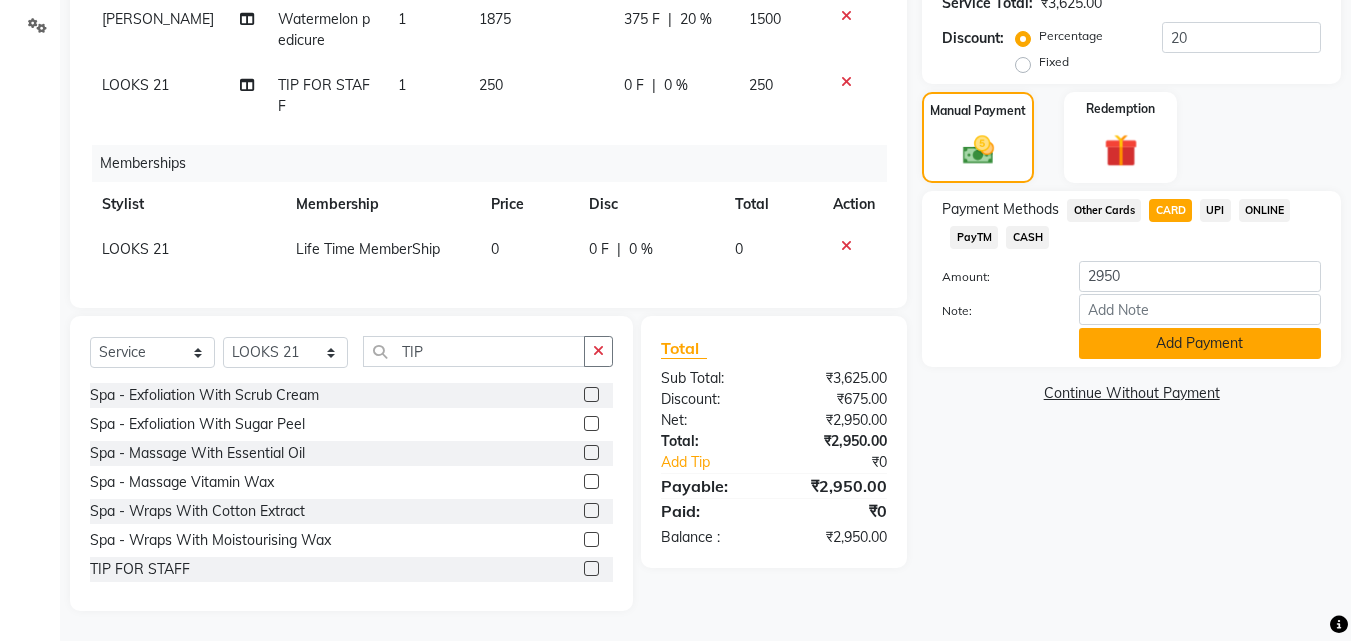 click on "Add Payment" 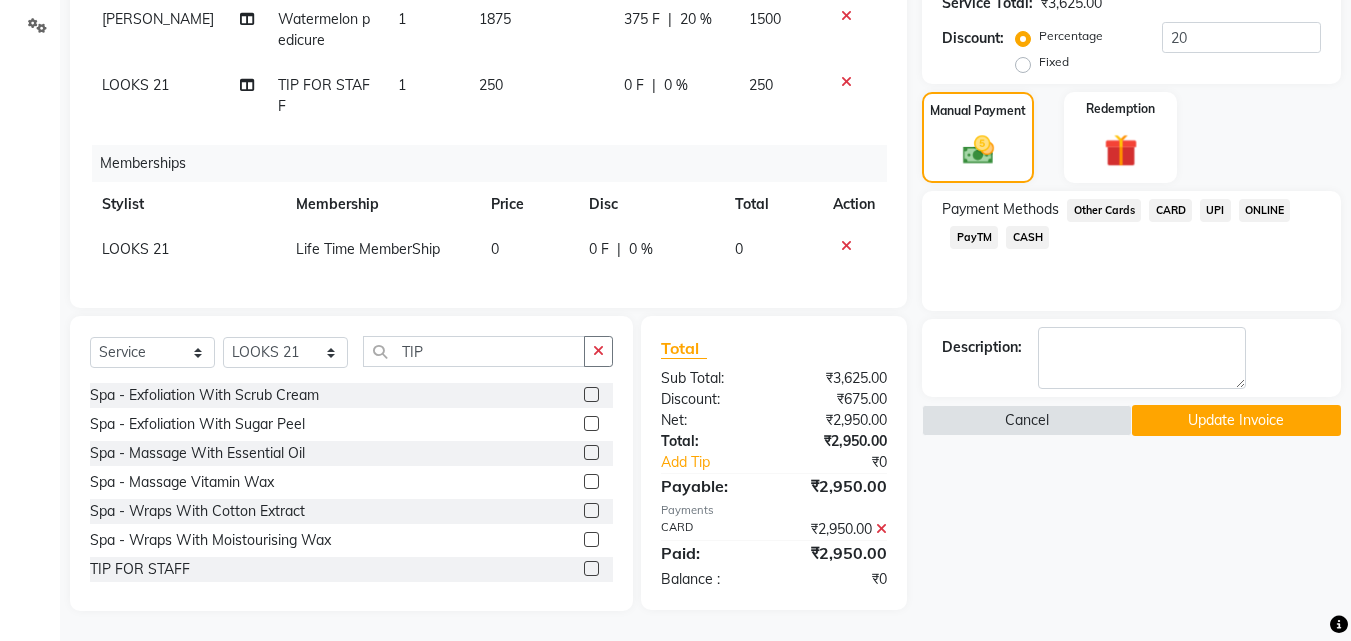 drag, startPoint x: 1190, startPoint y: 418, endPoint x: 1185, endPoint y: 409, distance: 10.29563 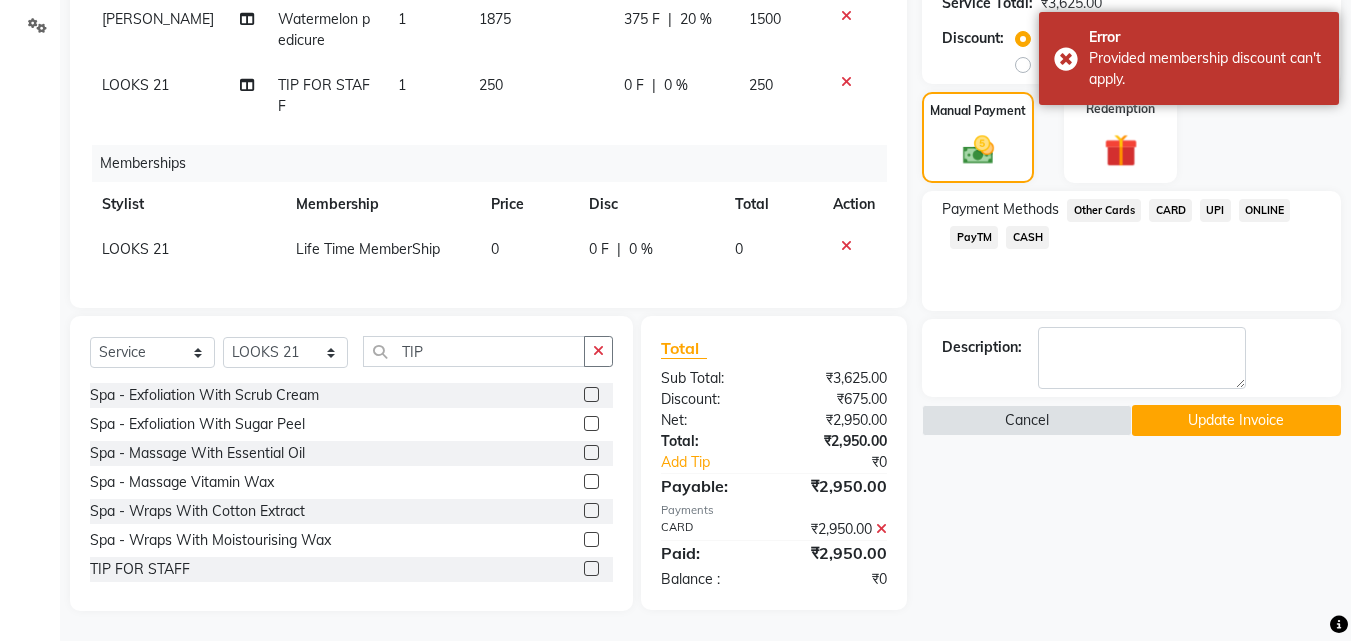 click on "Update Invoice" 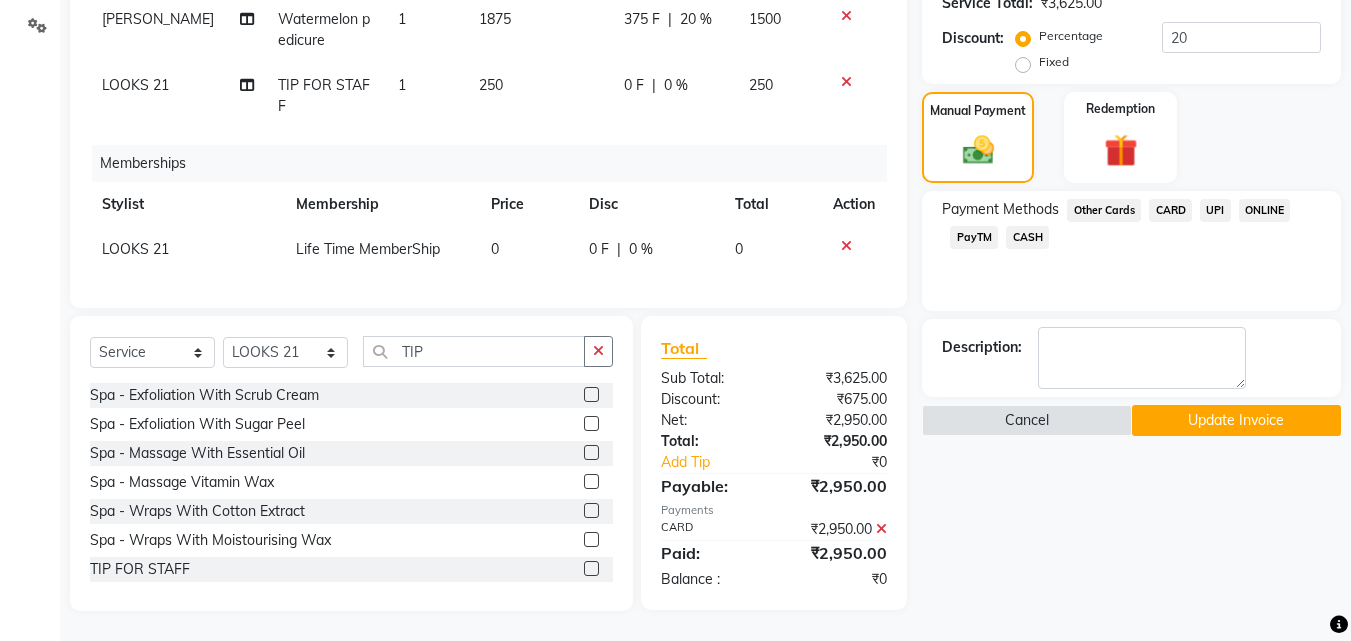 click 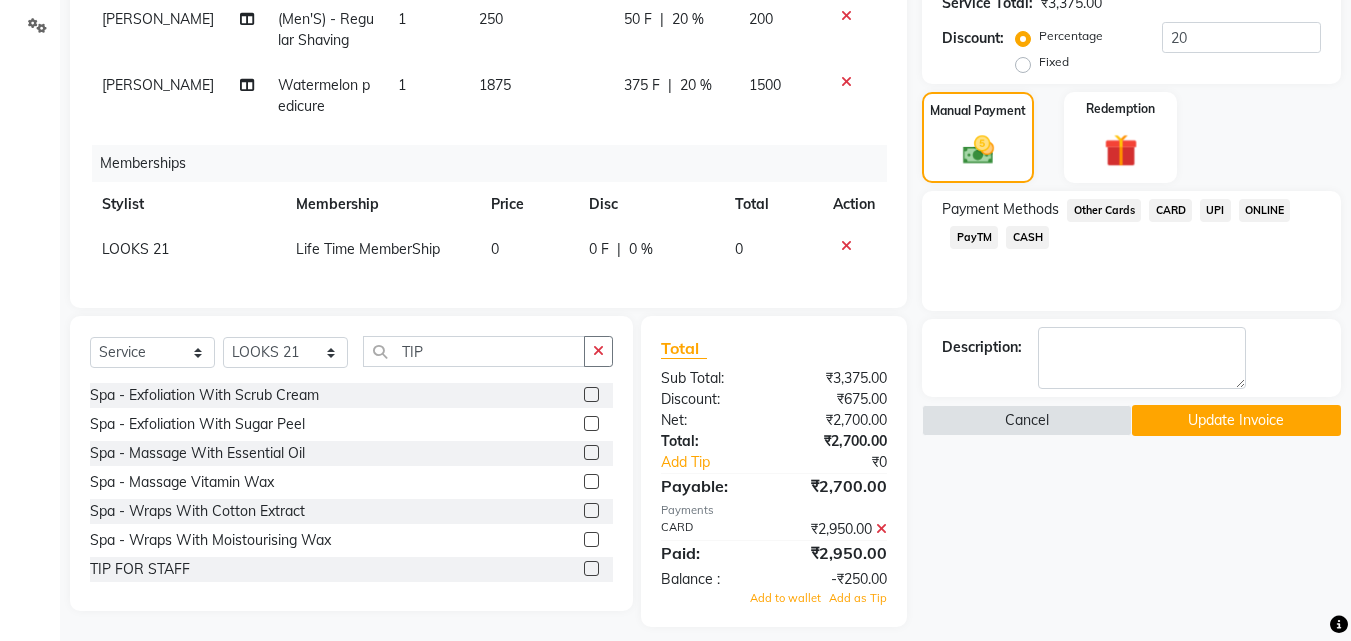 click on "Update Invoice" 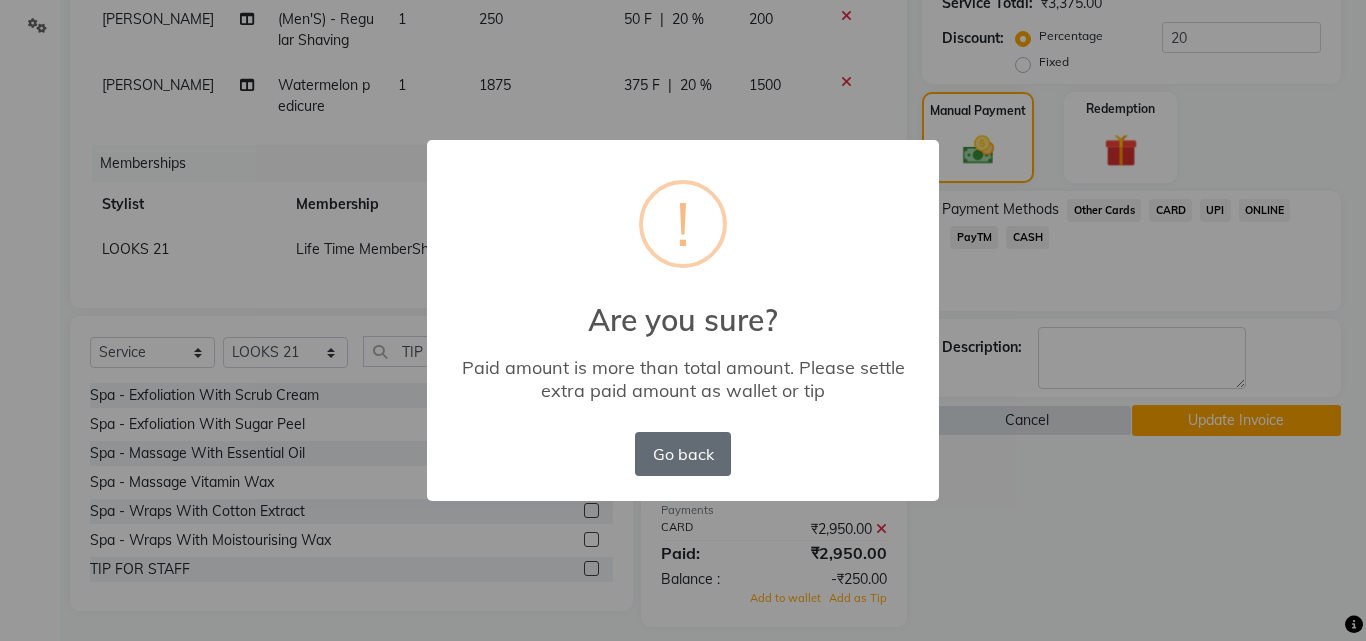 click on "Go back" at bounding box center (683, 454) 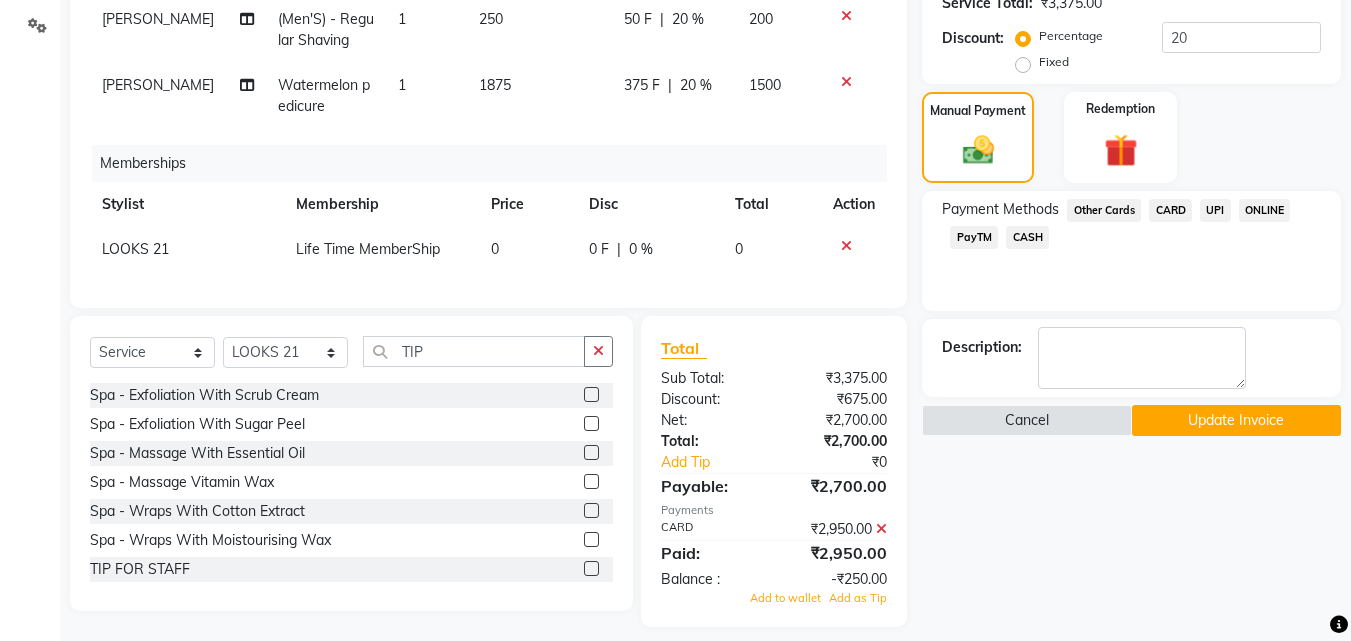 click 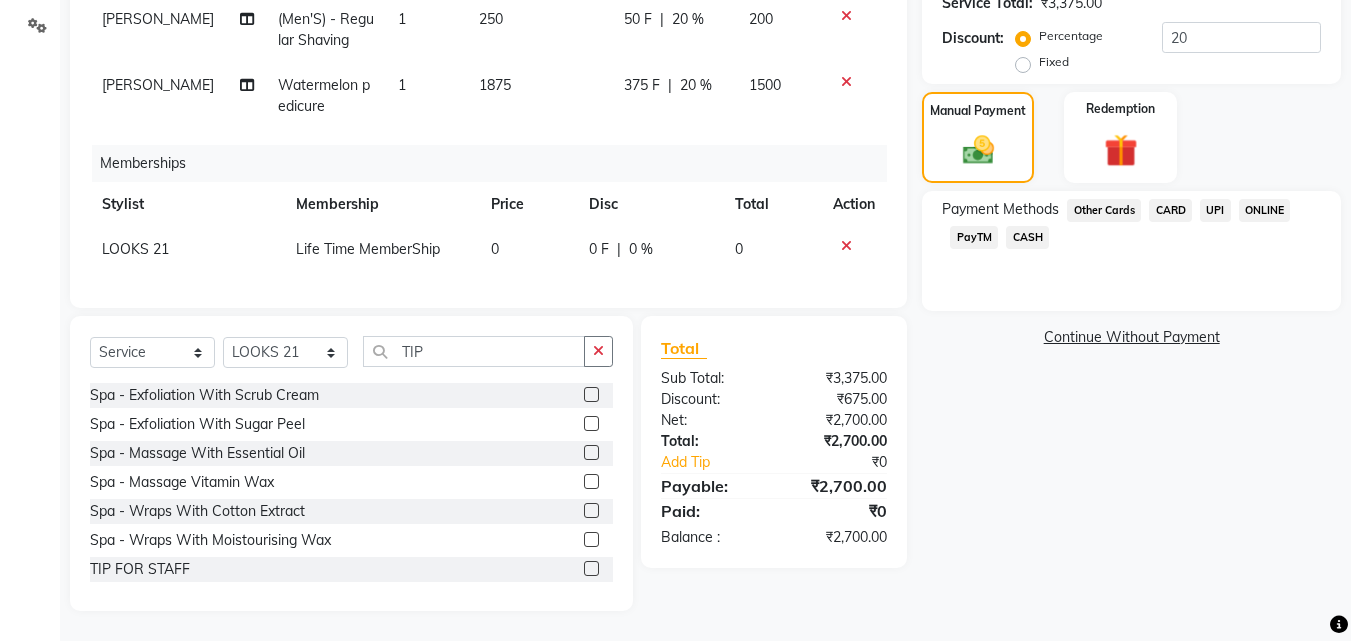 click on "CARD" 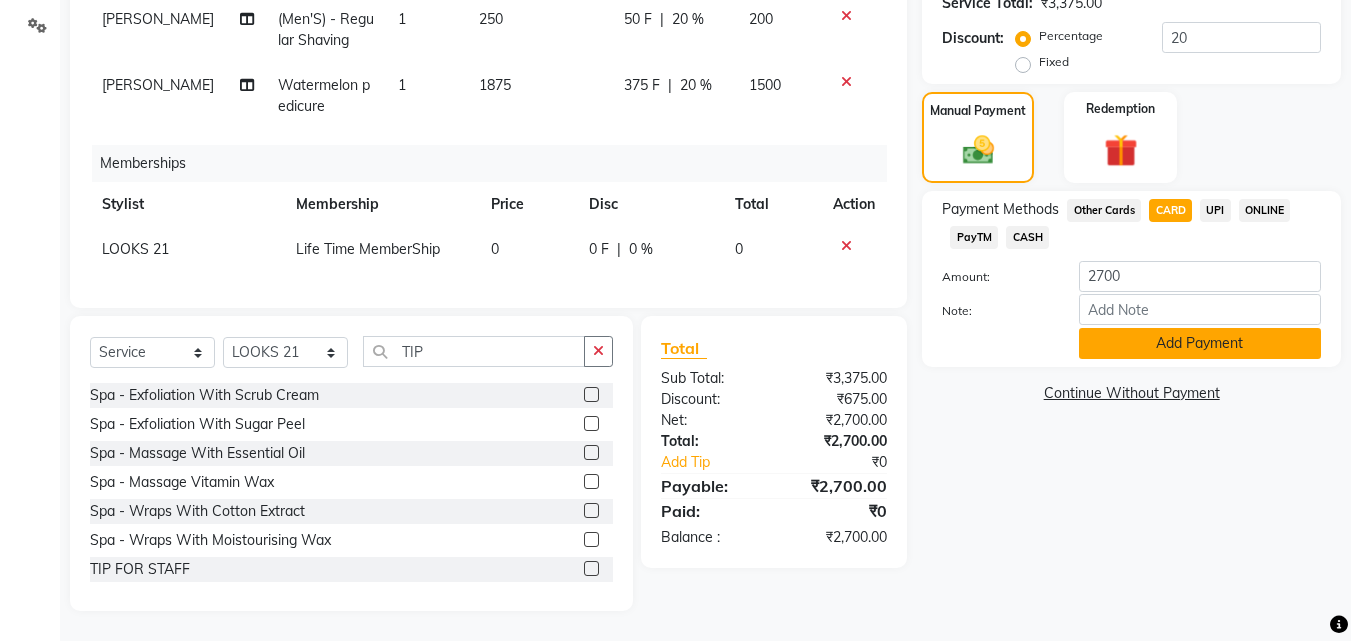 click on "Add Payment" 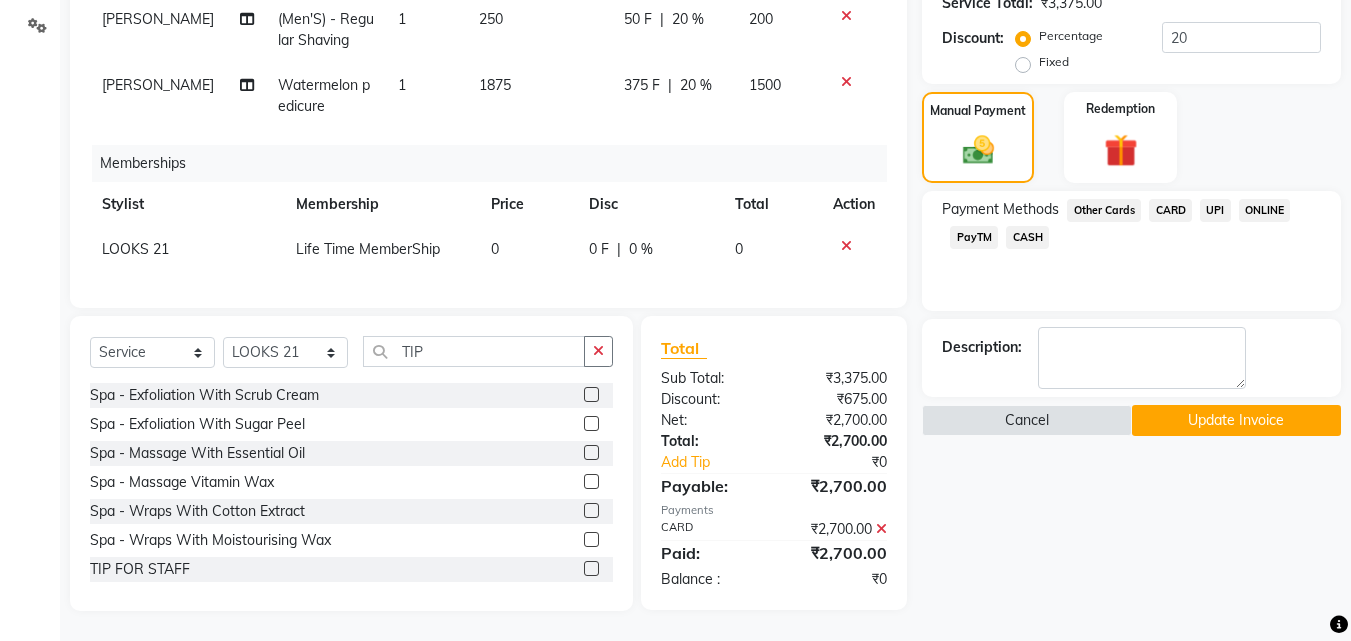 click on "Update Invoice" 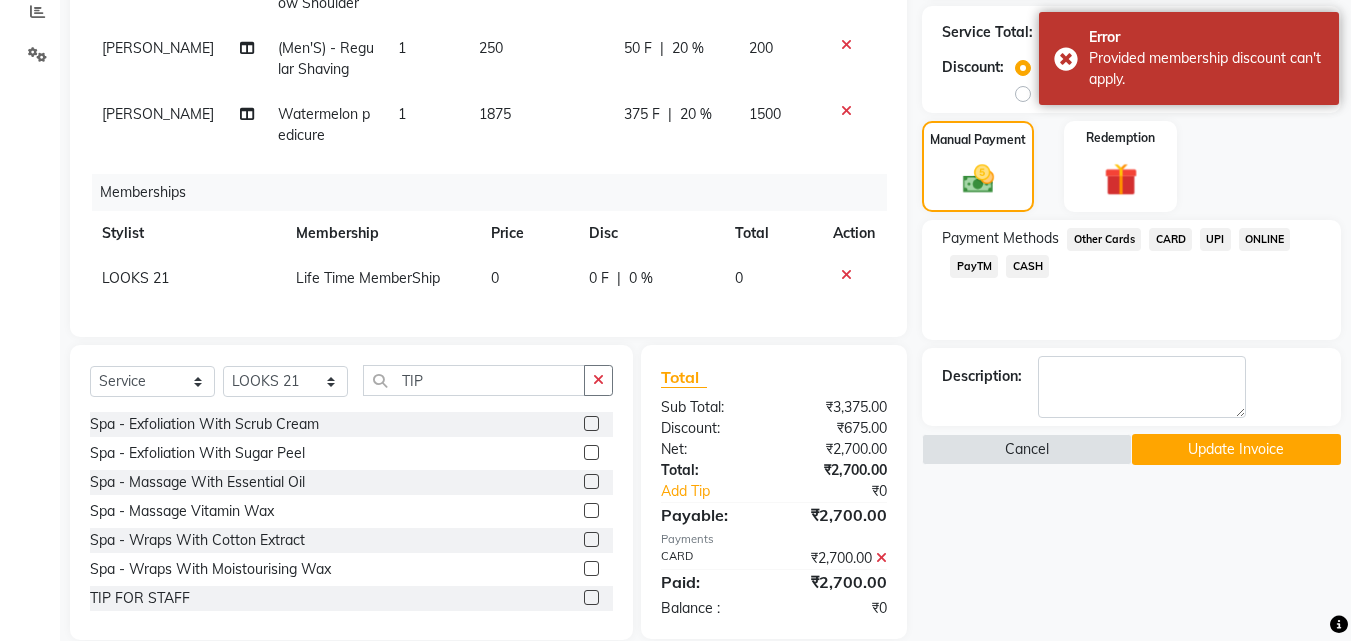 scroll, scrollTop: 460, scrollLeft: 0, axis: vertical 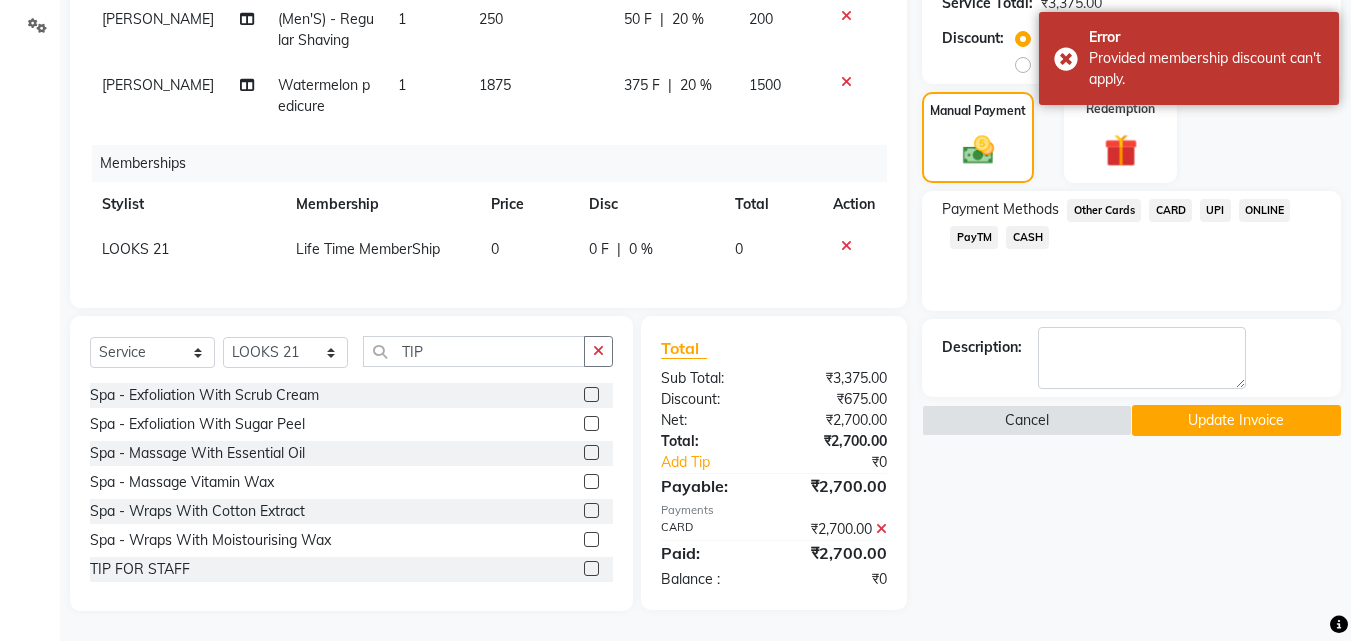 click on "Update Invoice" 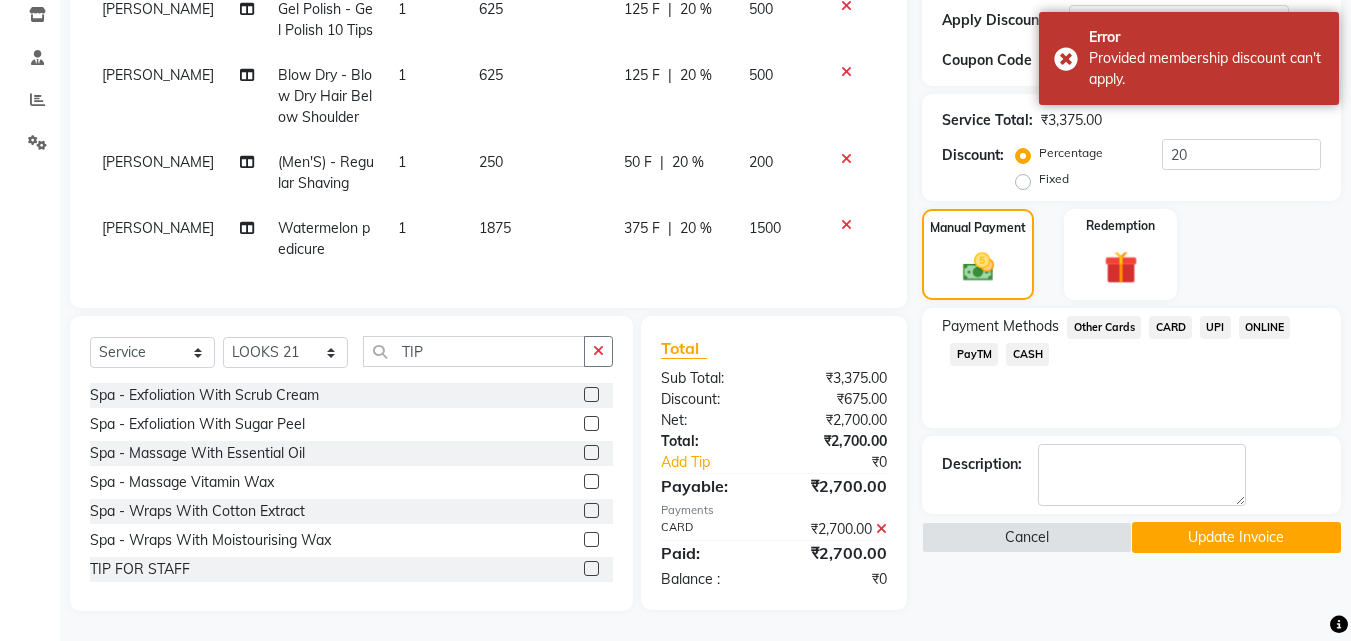 scroll, scrollTop: 343, scrollLeft: 0, axis: vertical 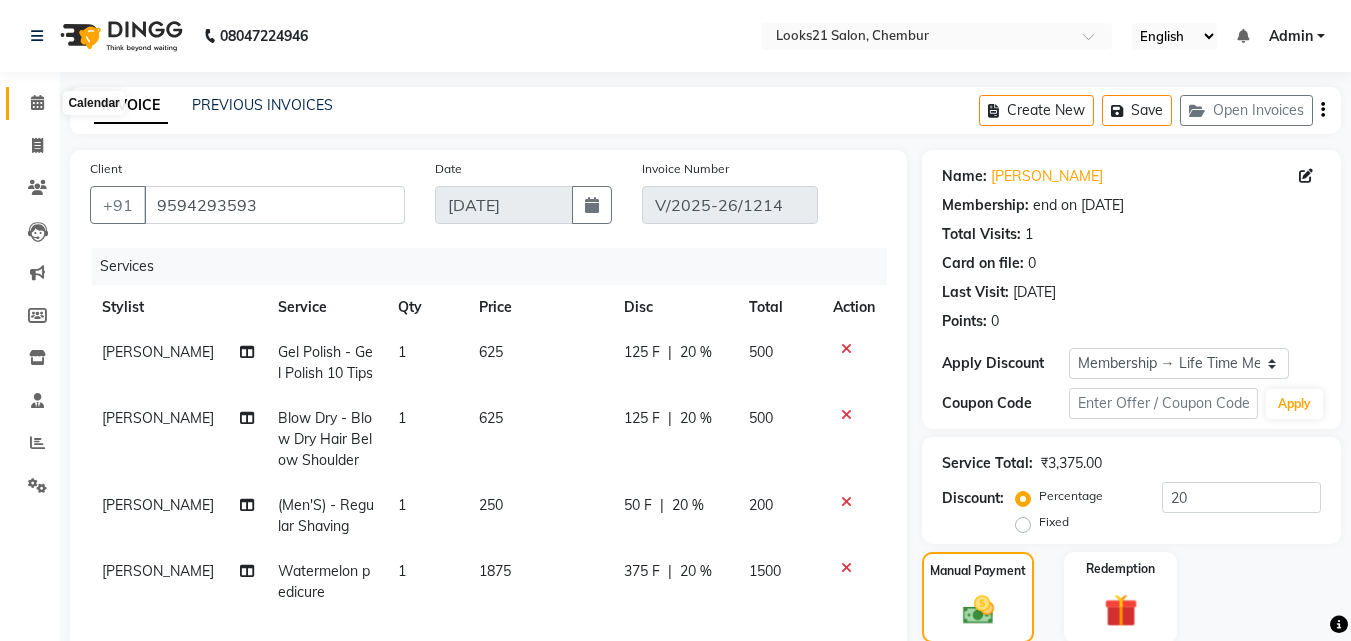 click 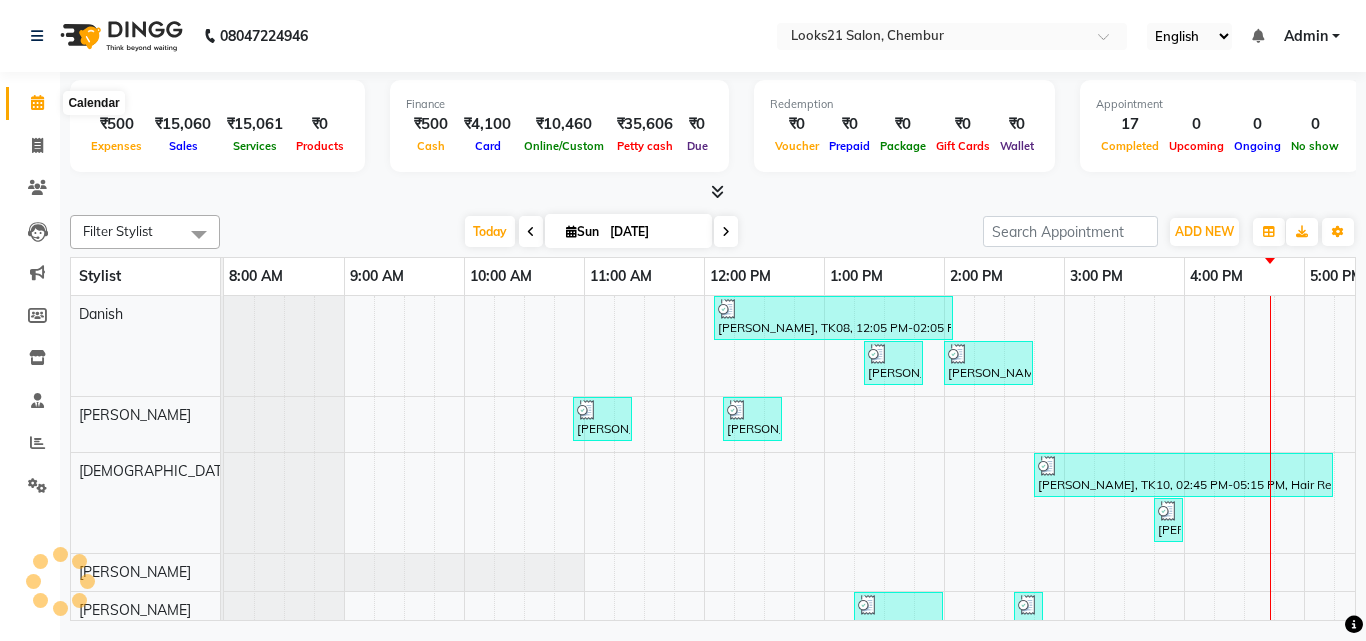 scroll, scrollTop: 0, scrollLeft: 0, axis: both 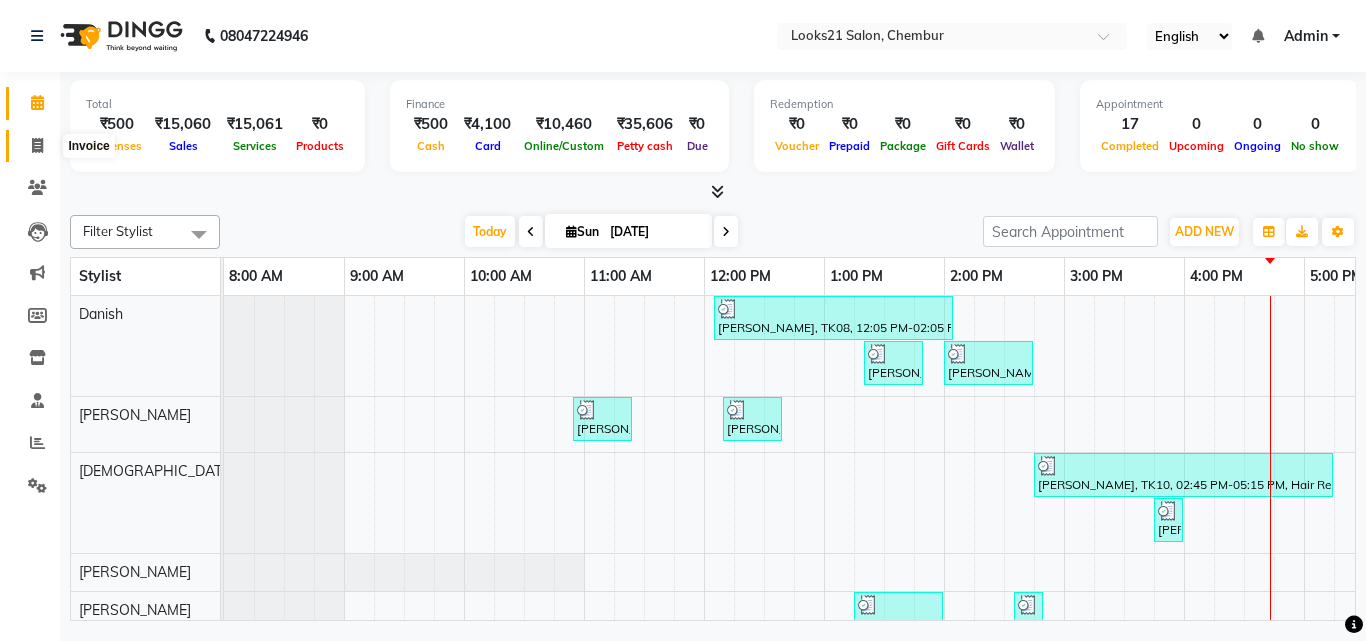 click 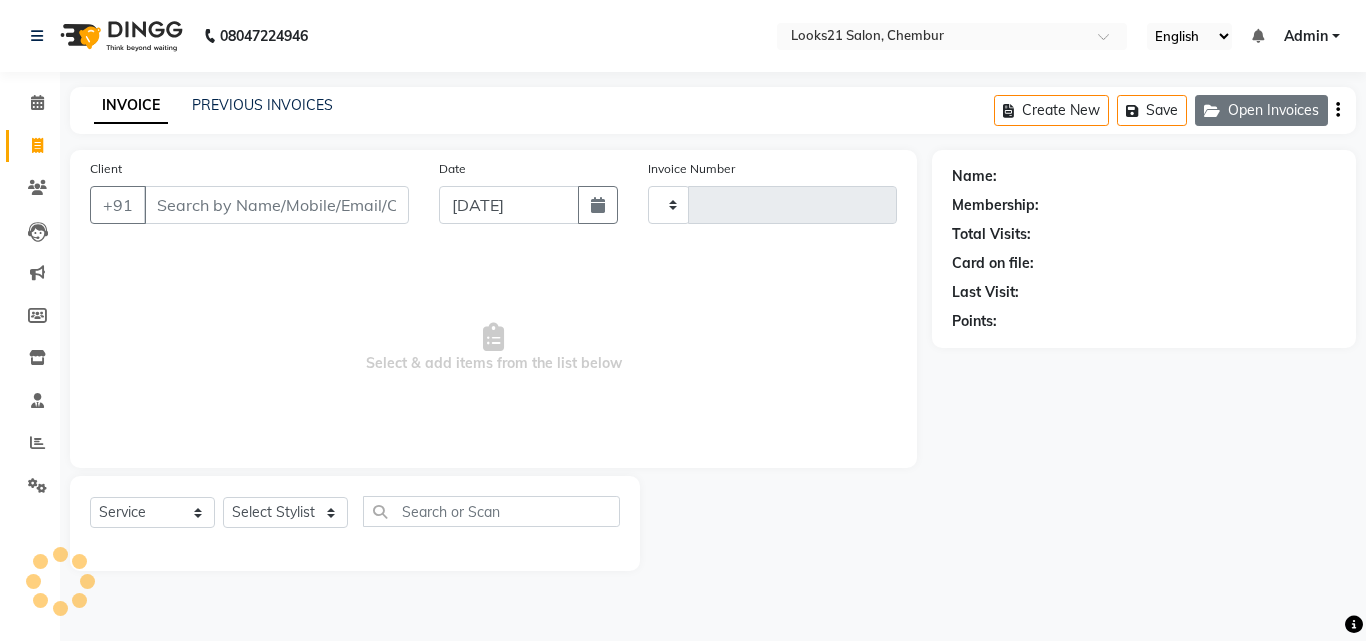 type on "1215" 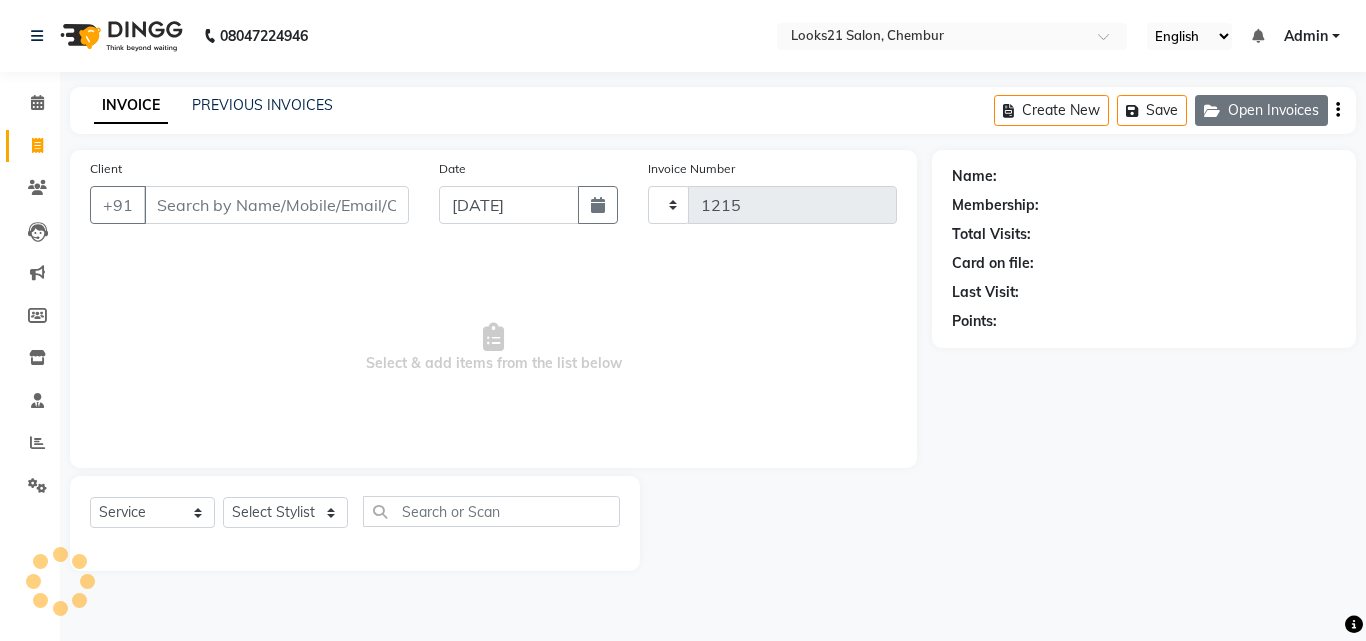 select on "844" 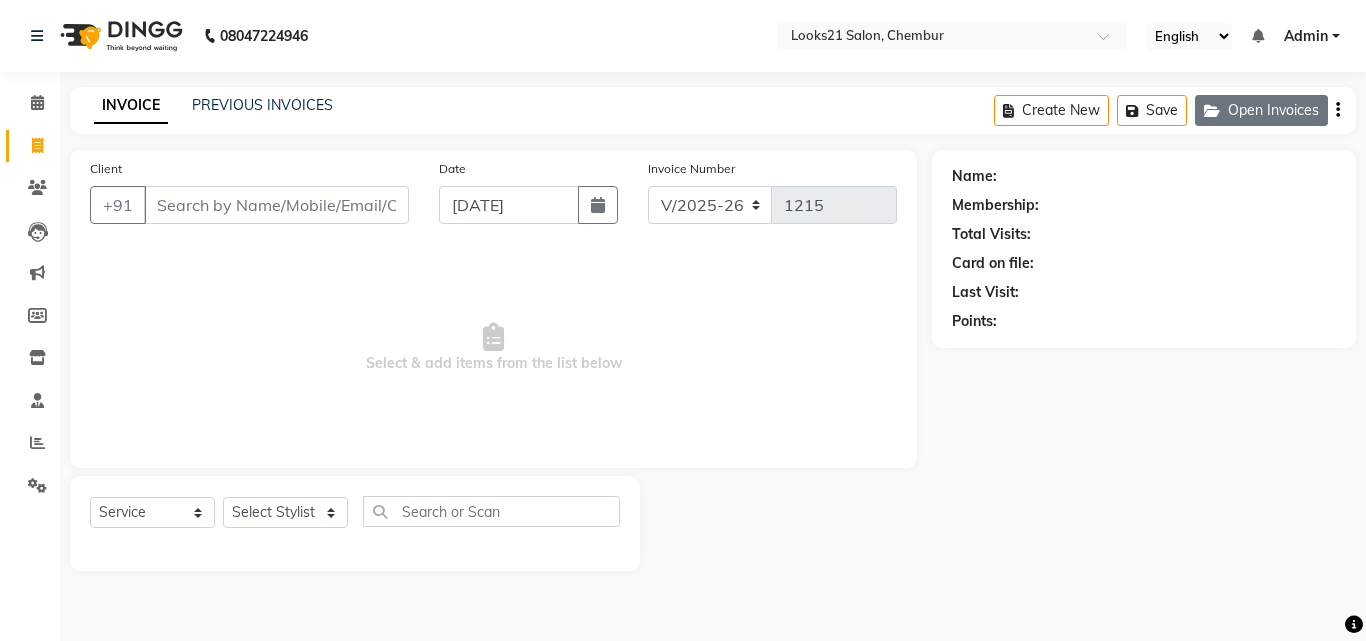 click on "Open Invoices" 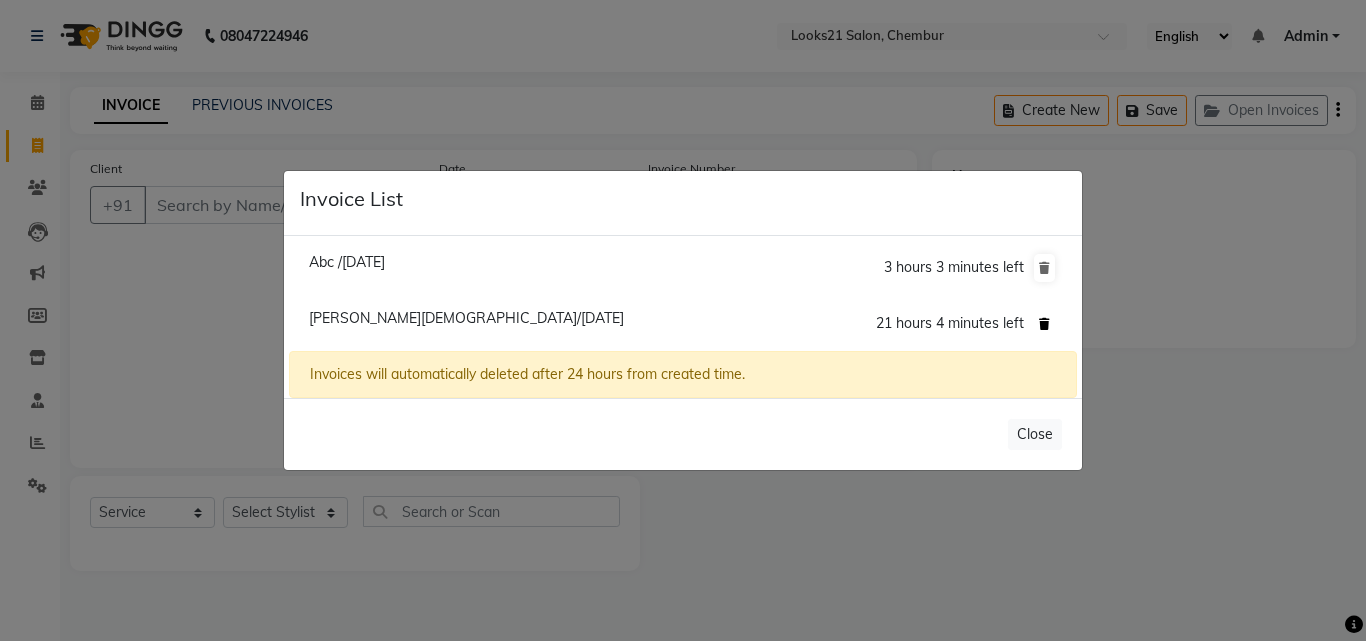 drag, startPoint x: 1040, startPoint y: 320, endPoint x: 1049, endPoint y: 311, distance: 12.727922 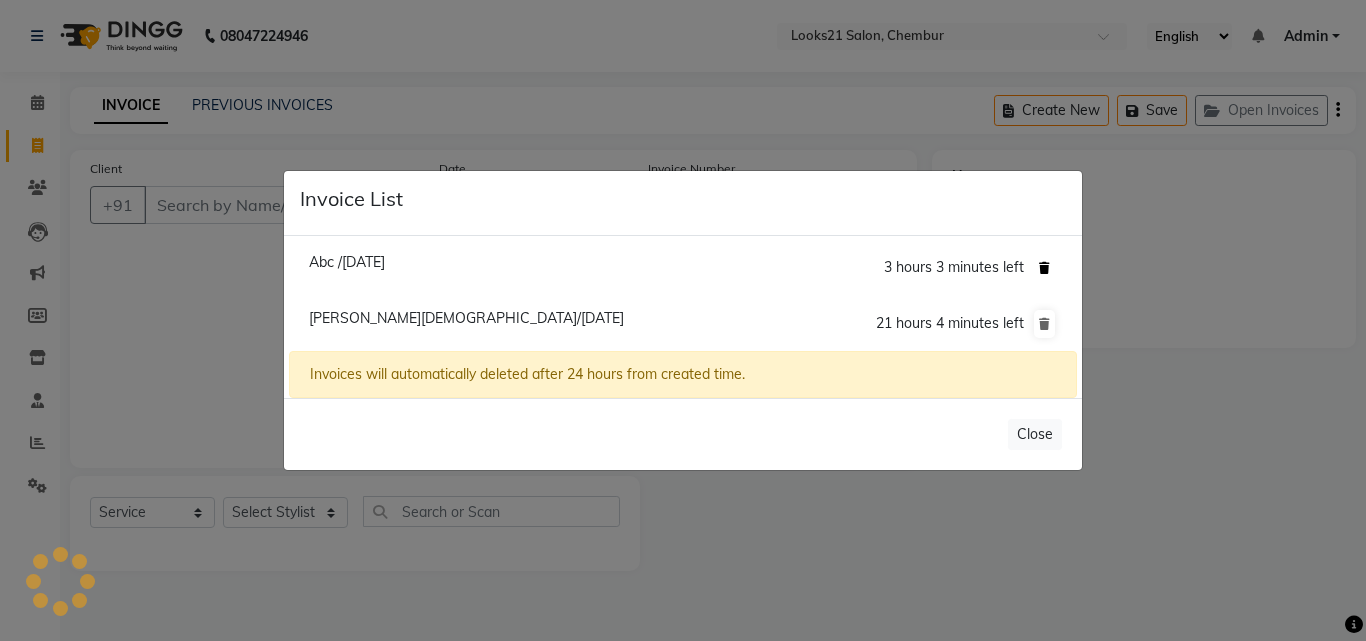 click 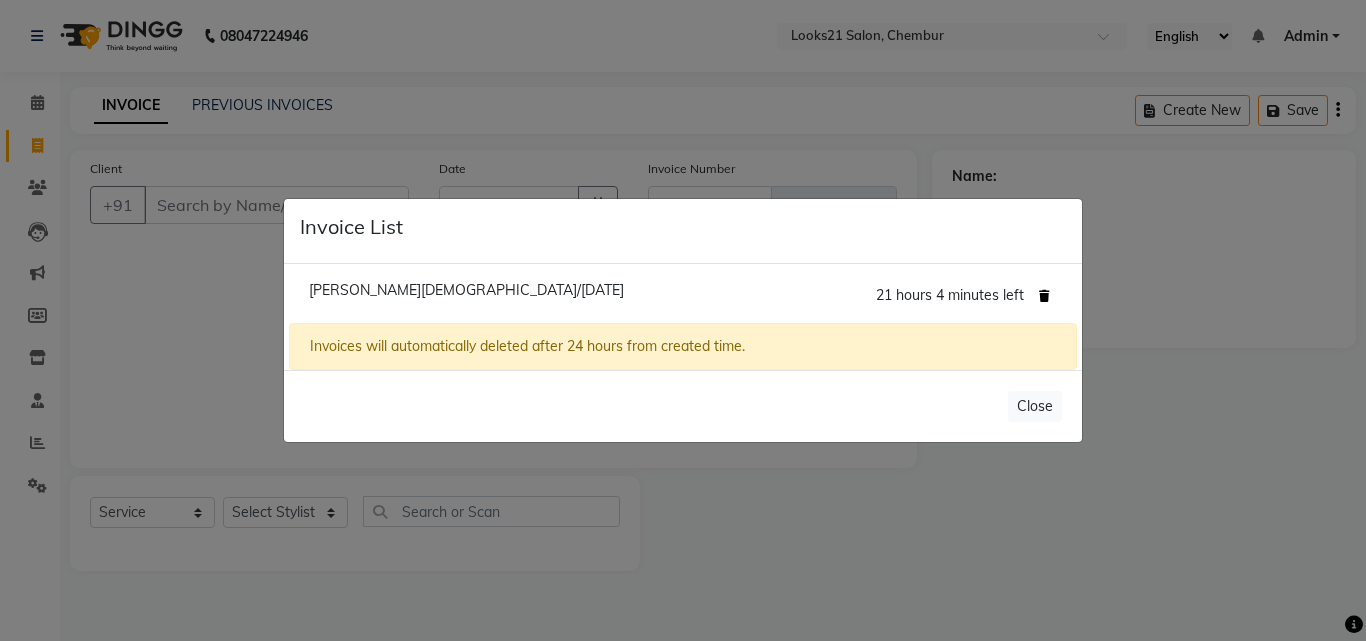 click 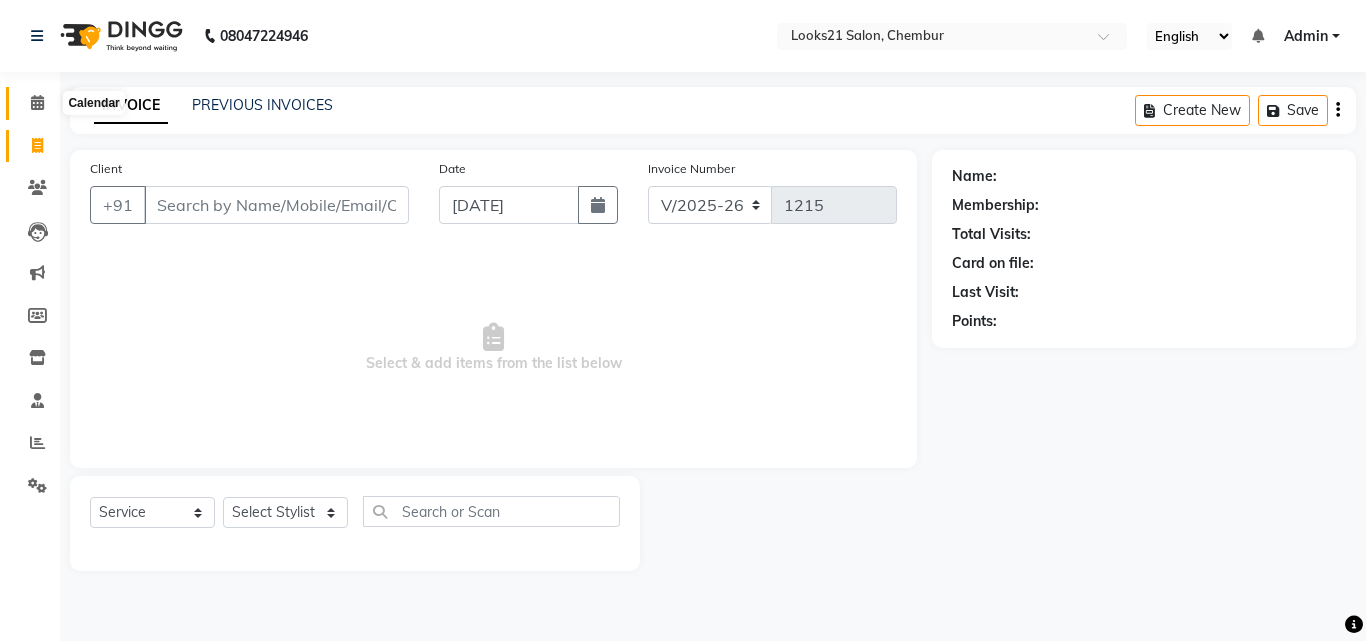 click 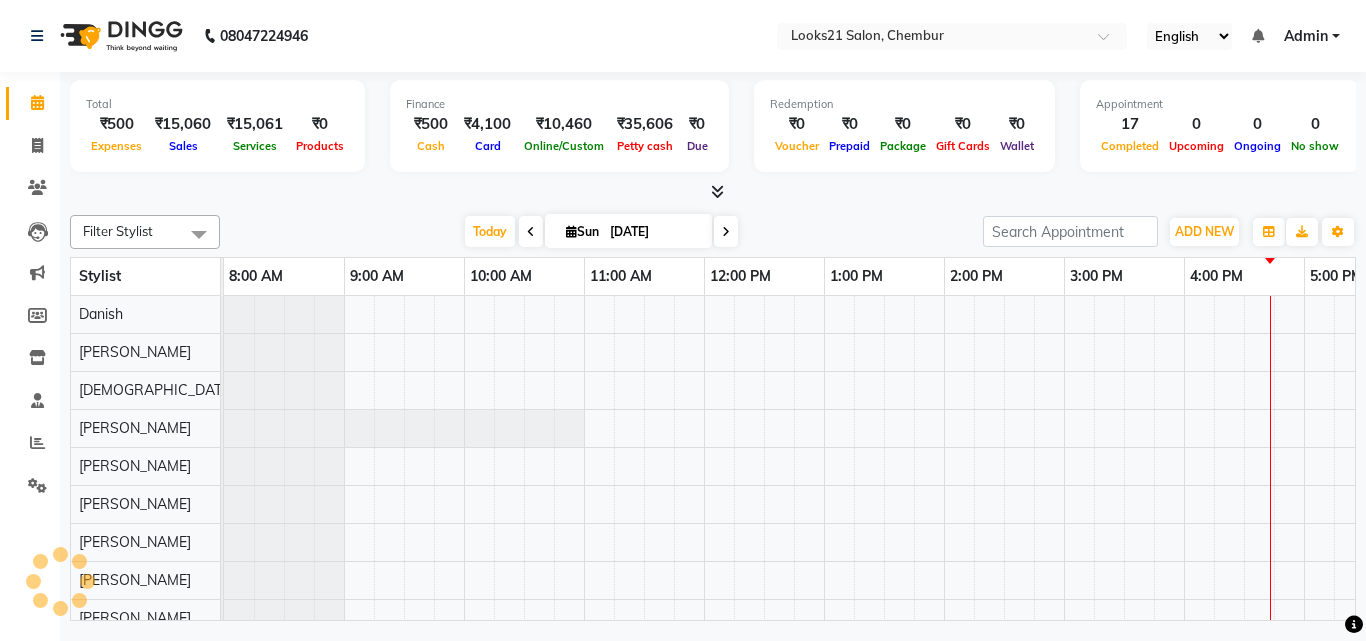 scroll, scrollTop: 0, scrollLeft: 0, axis: both 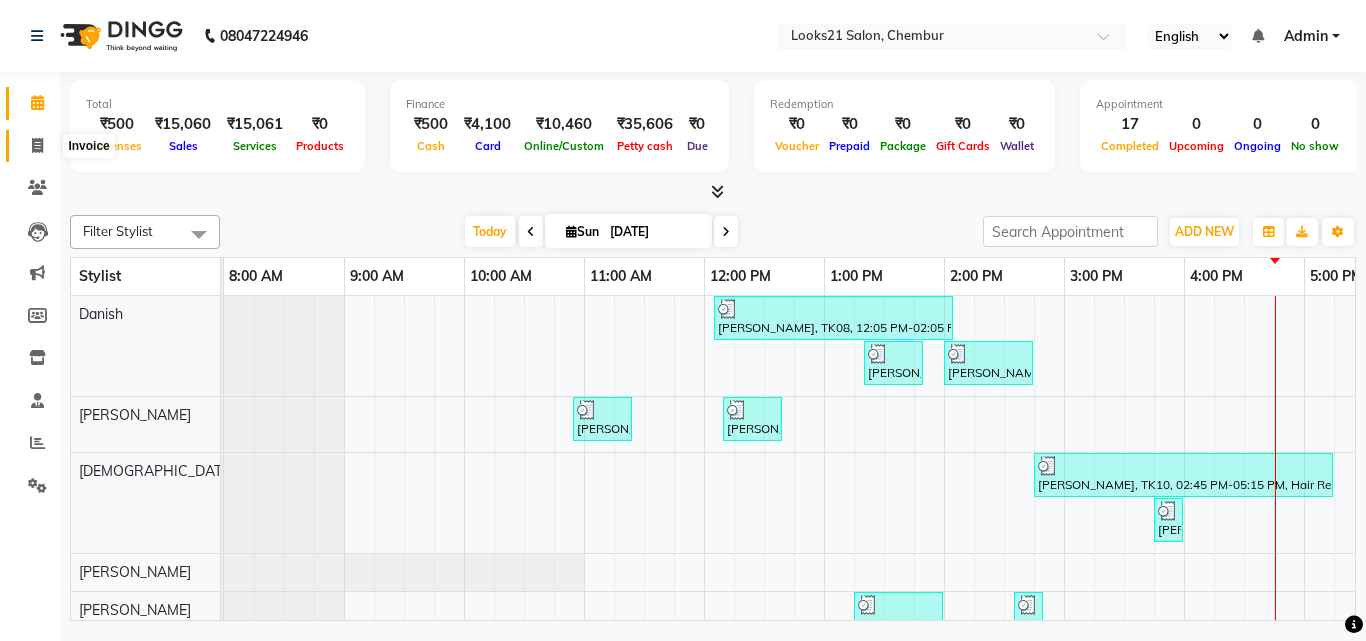 drag, startPoint x: 39, startPoint y: 151, endPoint x: 287, endPoint y: 59, distance: 264.51465 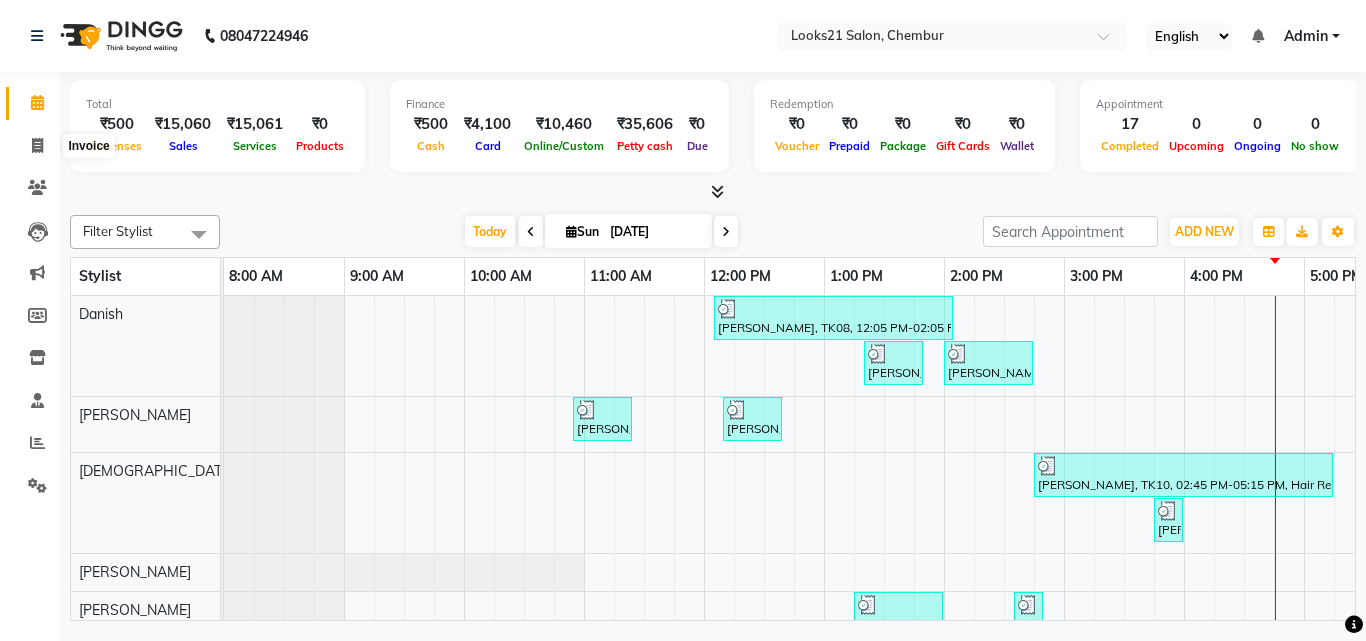 select on "service" 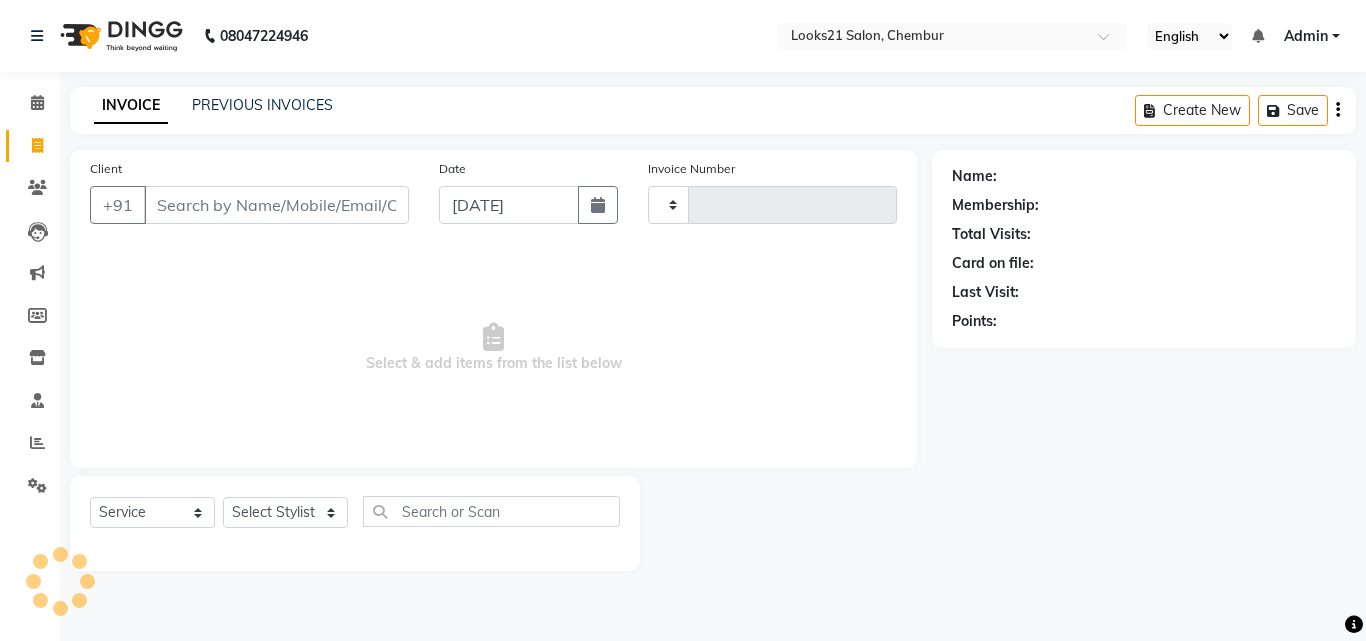 click on "PREVIOUS INVOICES" 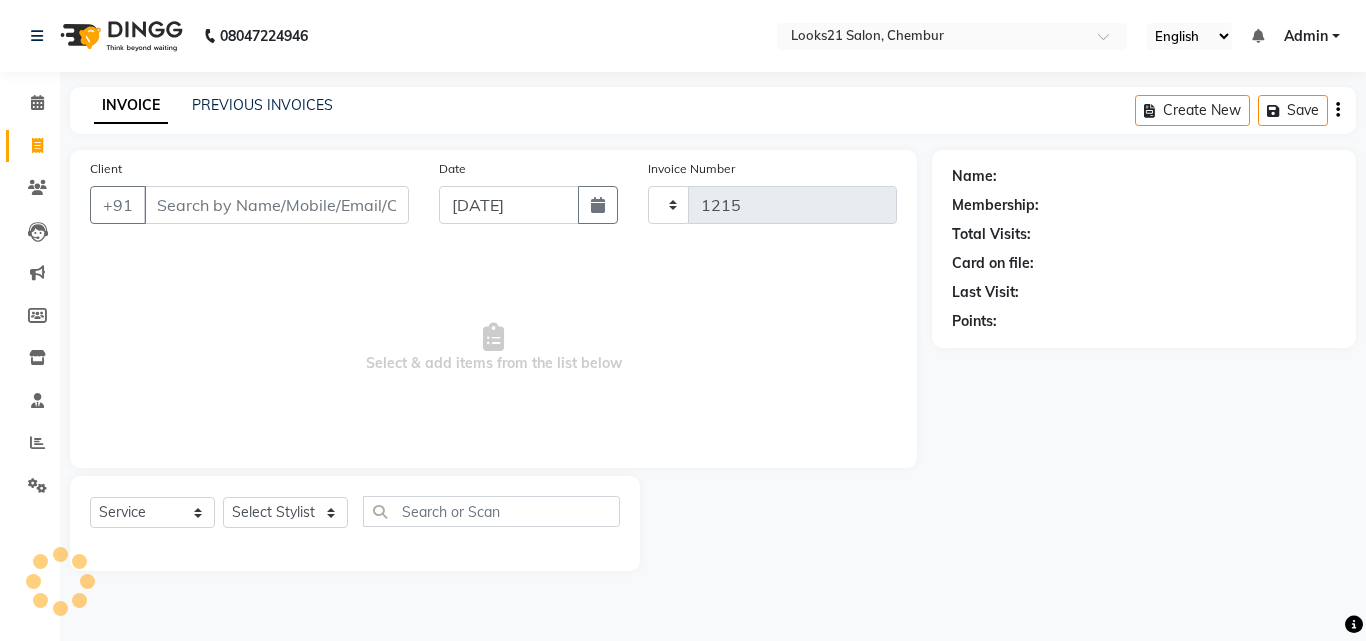 select on "844" 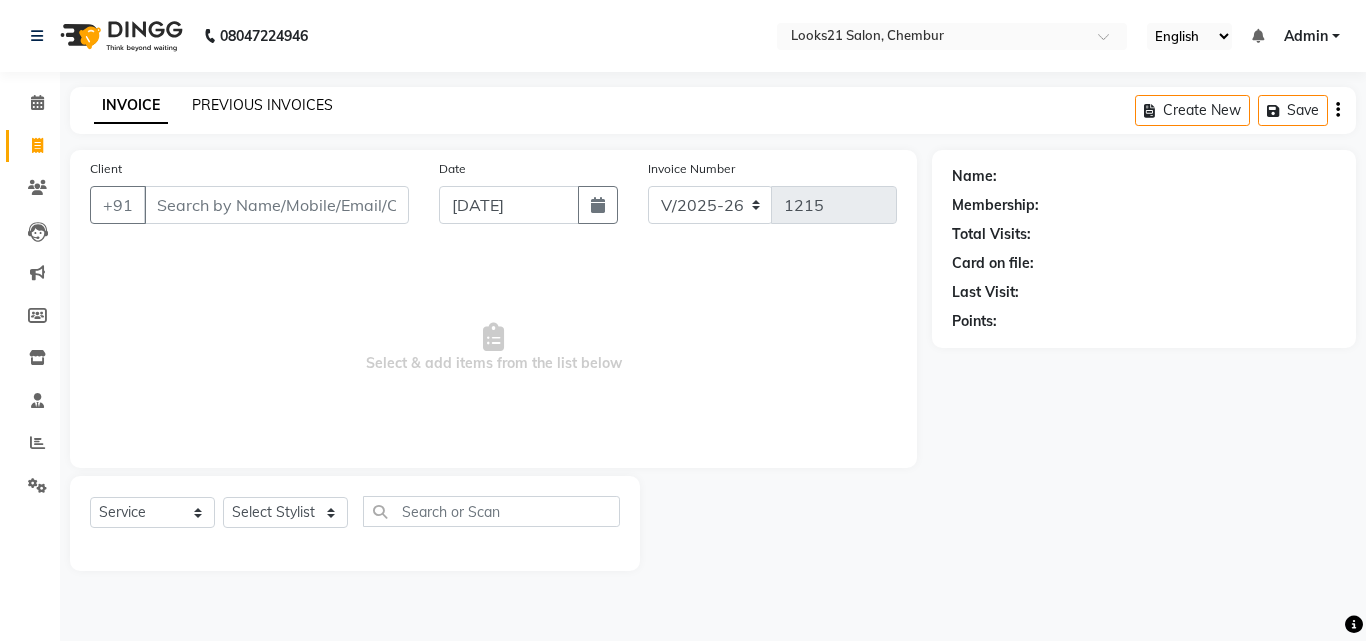 click on "PREVIOUS INVOICES" 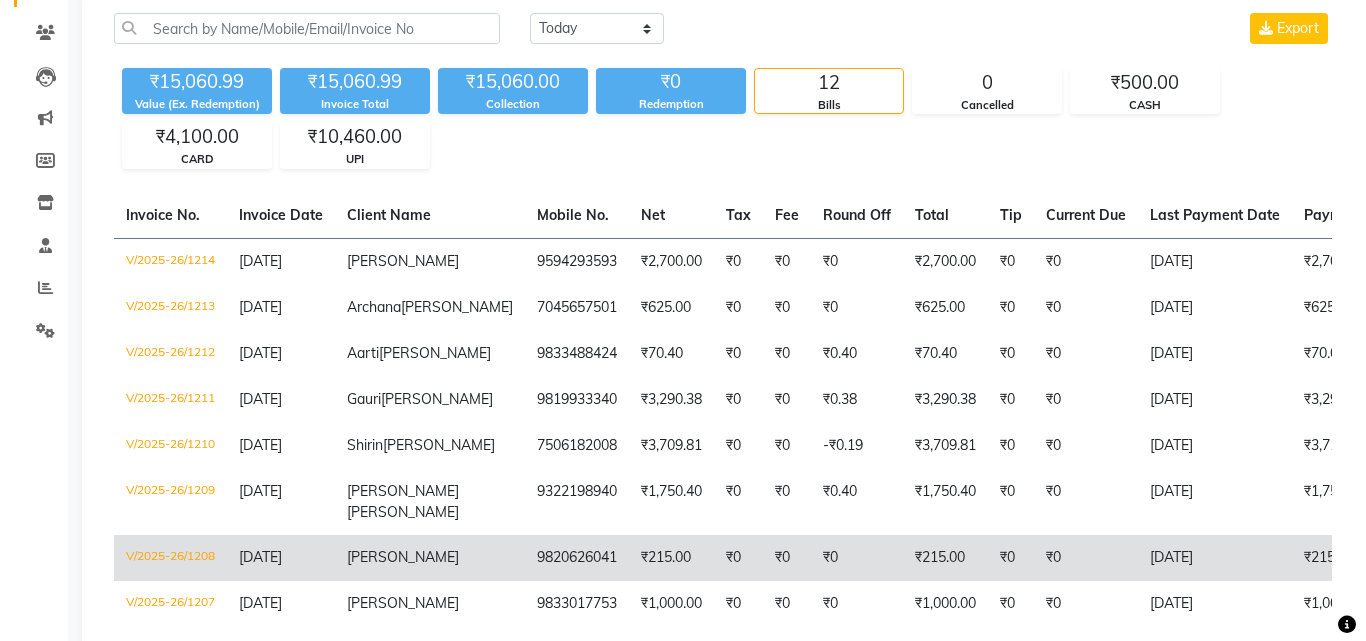 scroll, scrollTop: 0, scrollLeft: 0, axis: both 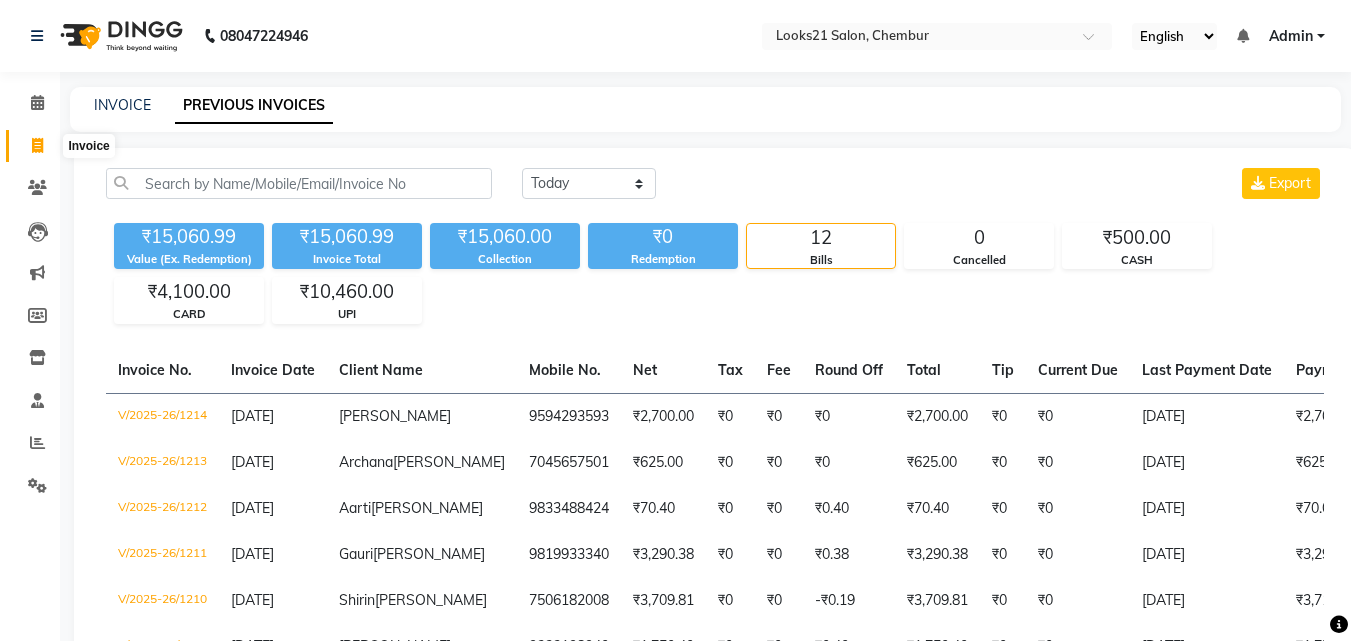 click 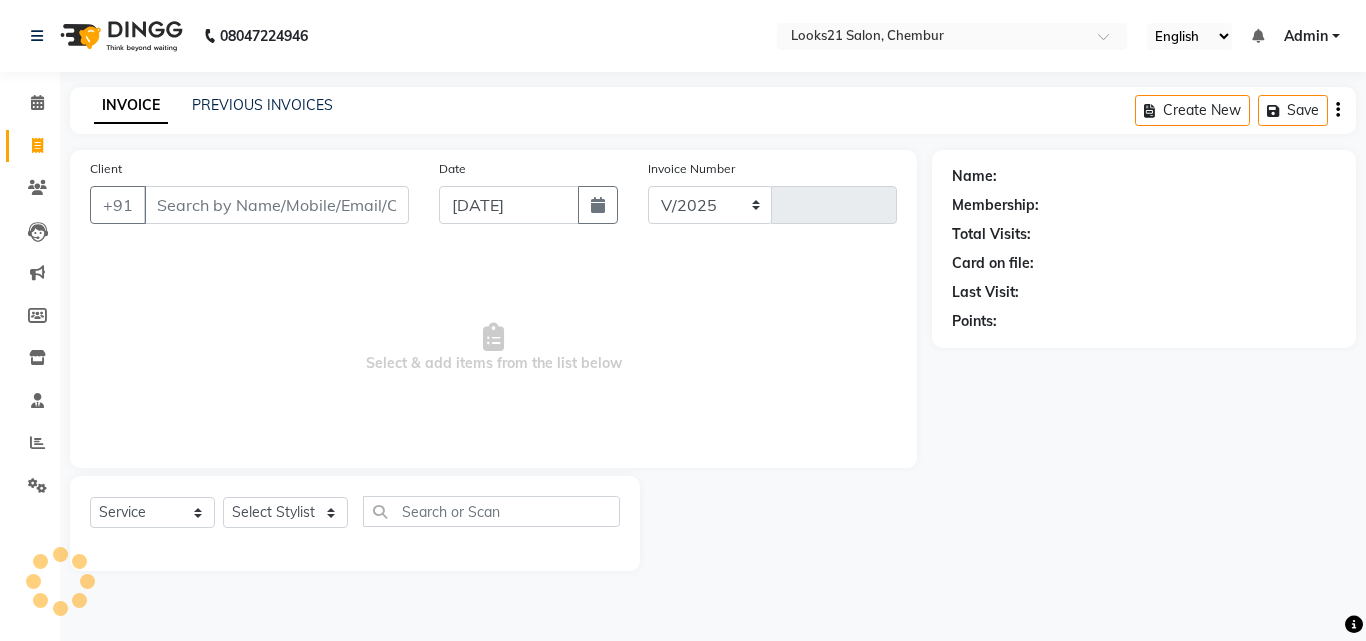 click on "Client" at bounding box center [276, 205] 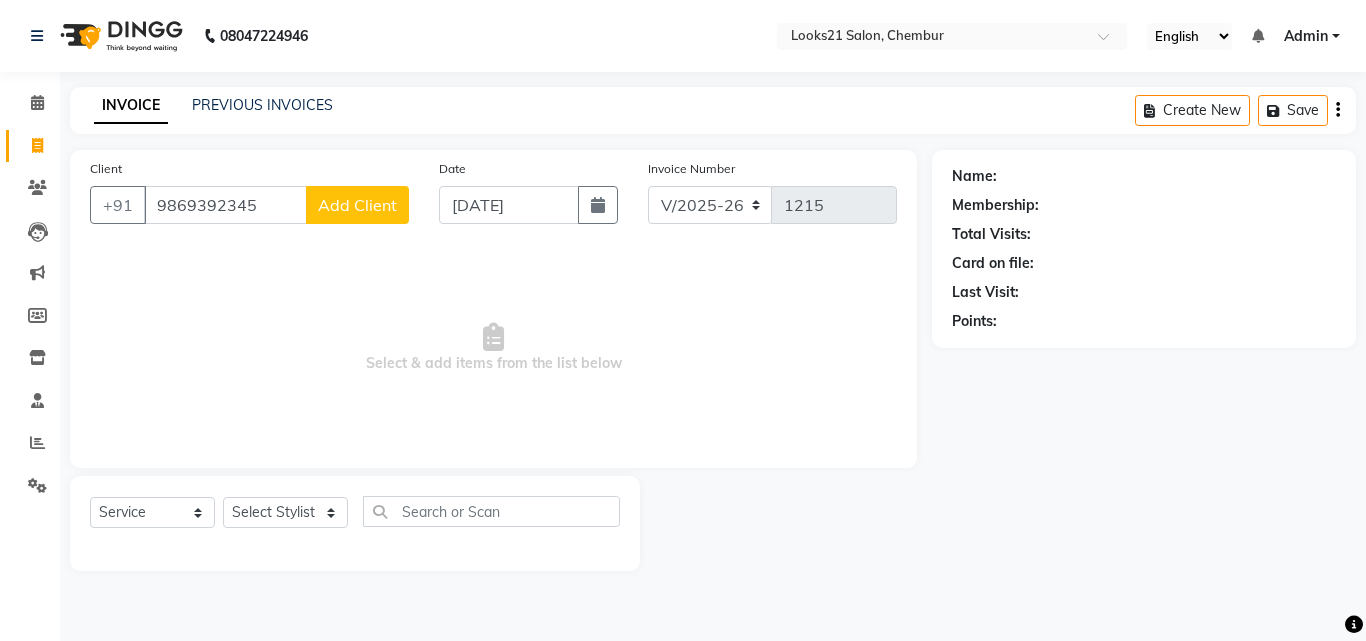 type on "9869392345" 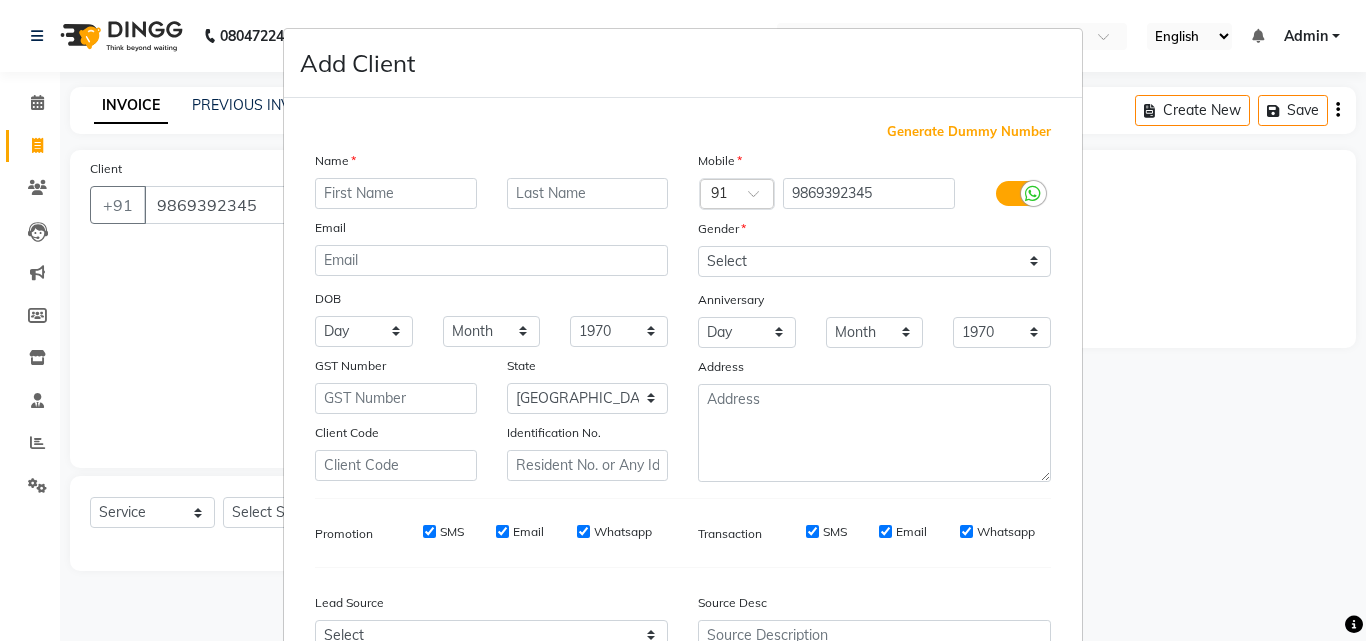 type on "a" 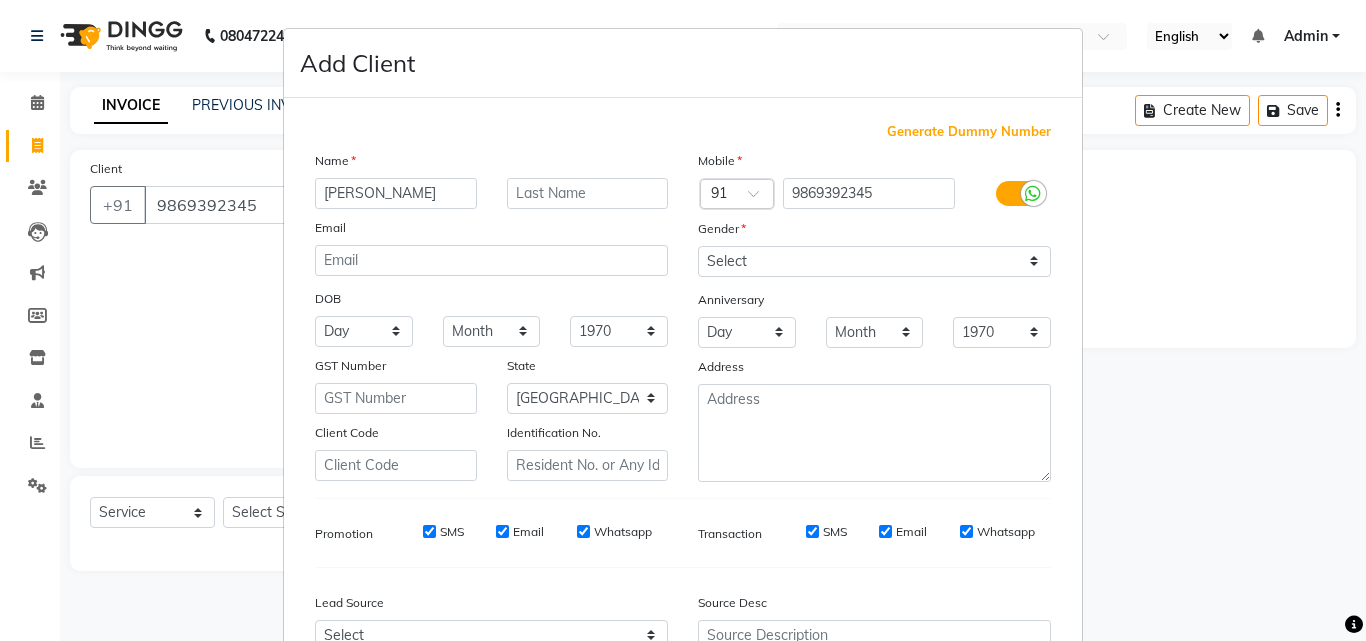 type on "[PERSON_NAME]" 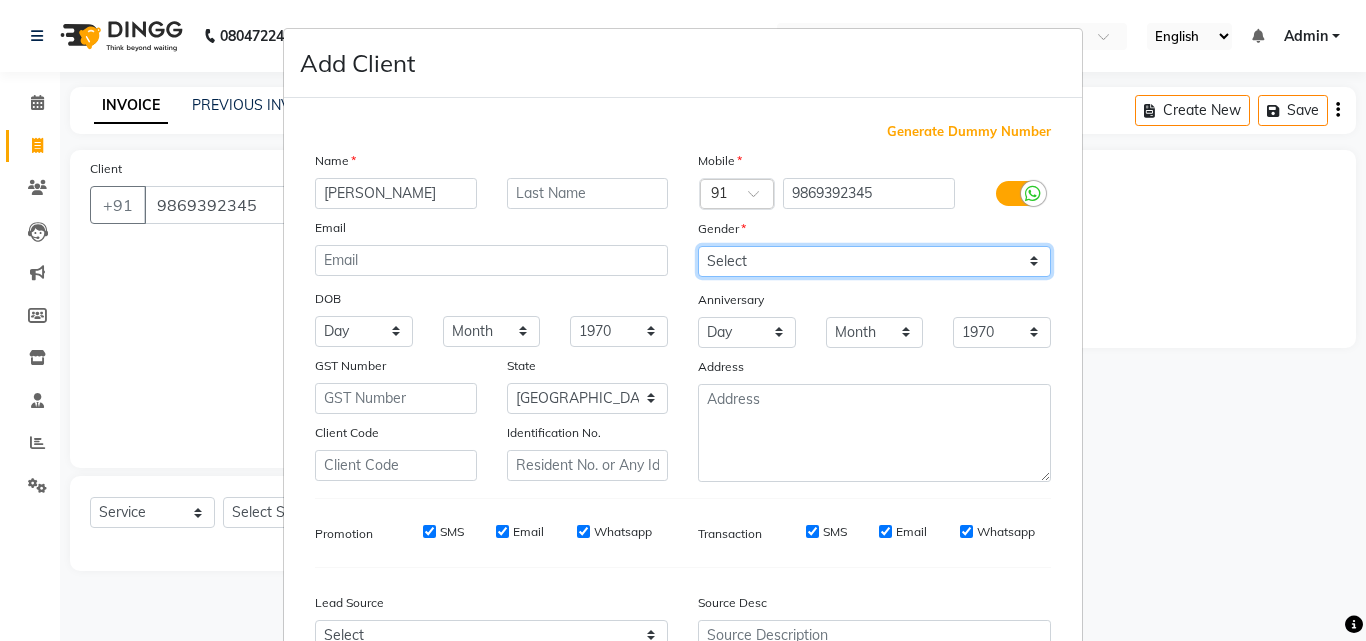 click on "Select Male Female Other Prefer Not To Say" at bounding box center (874, 261) 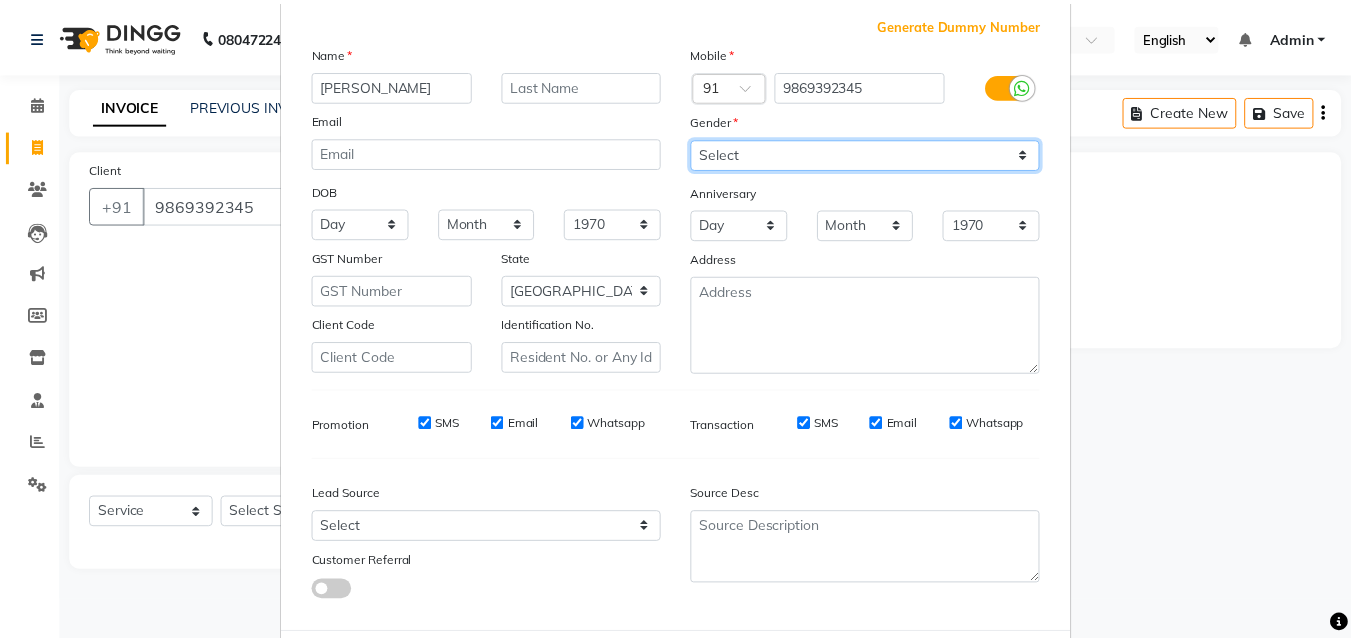 scroll, scrollTop: 208, scrollLeft: 0, axis: vertical 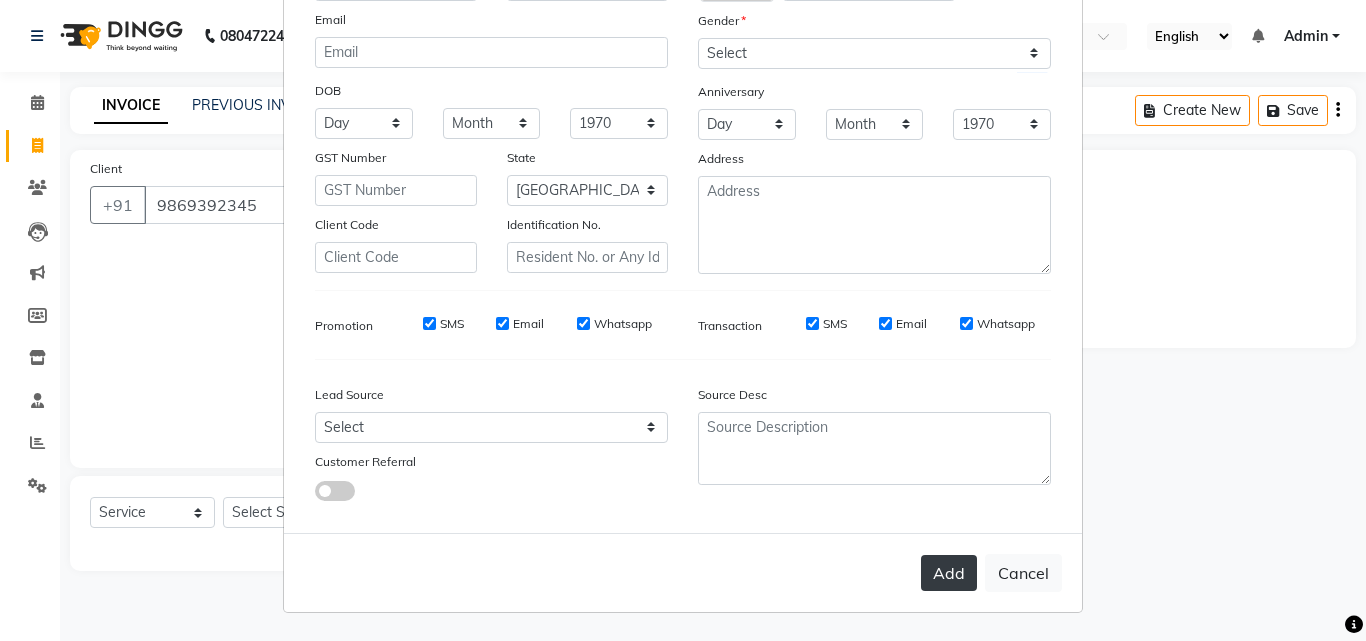 click on "Add" at bounding box center [949, 573] 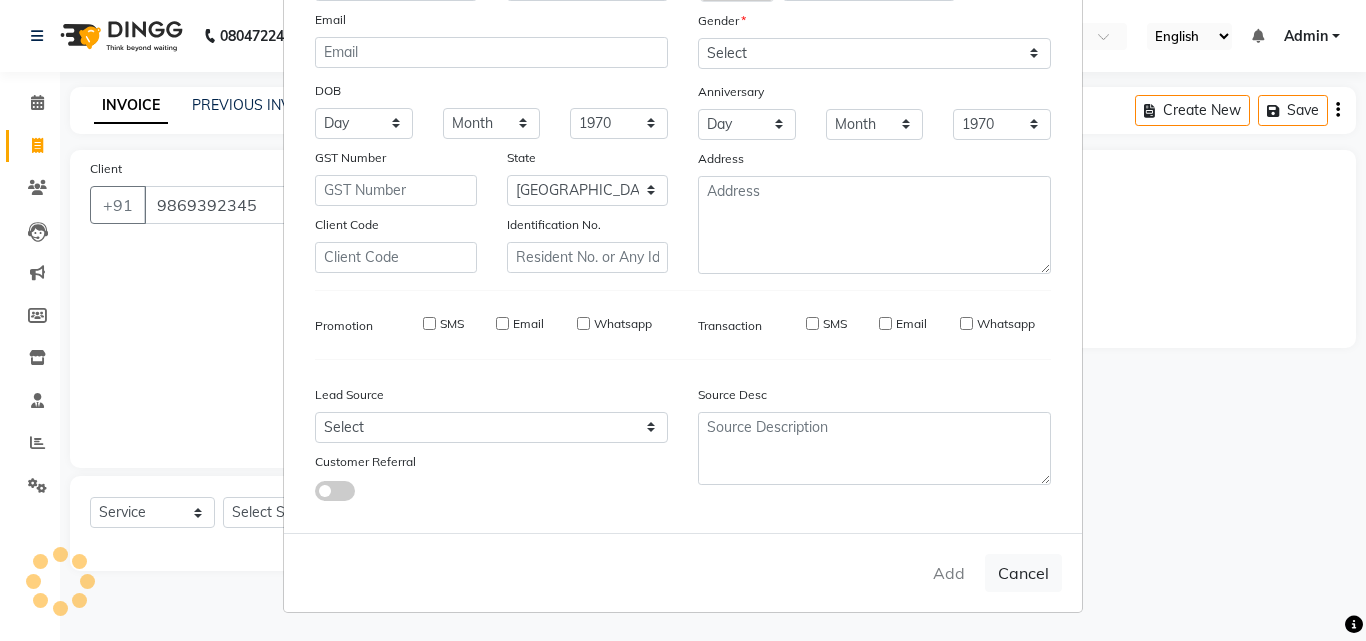 type 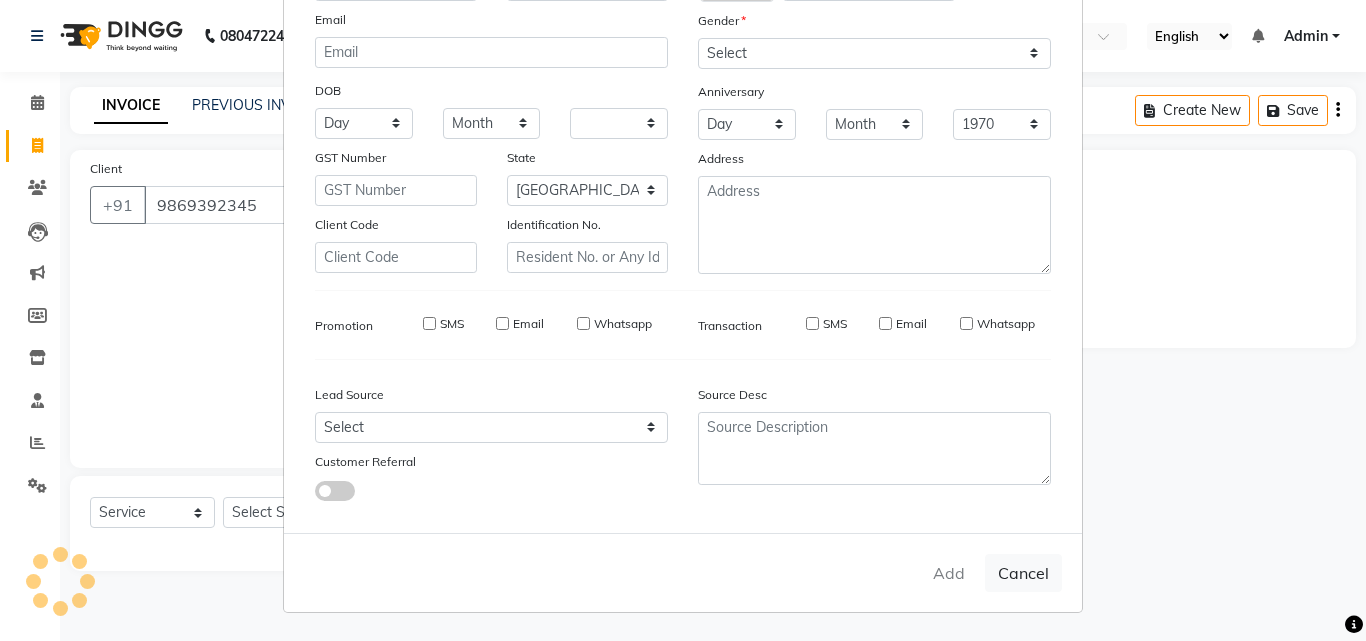 select on "null" 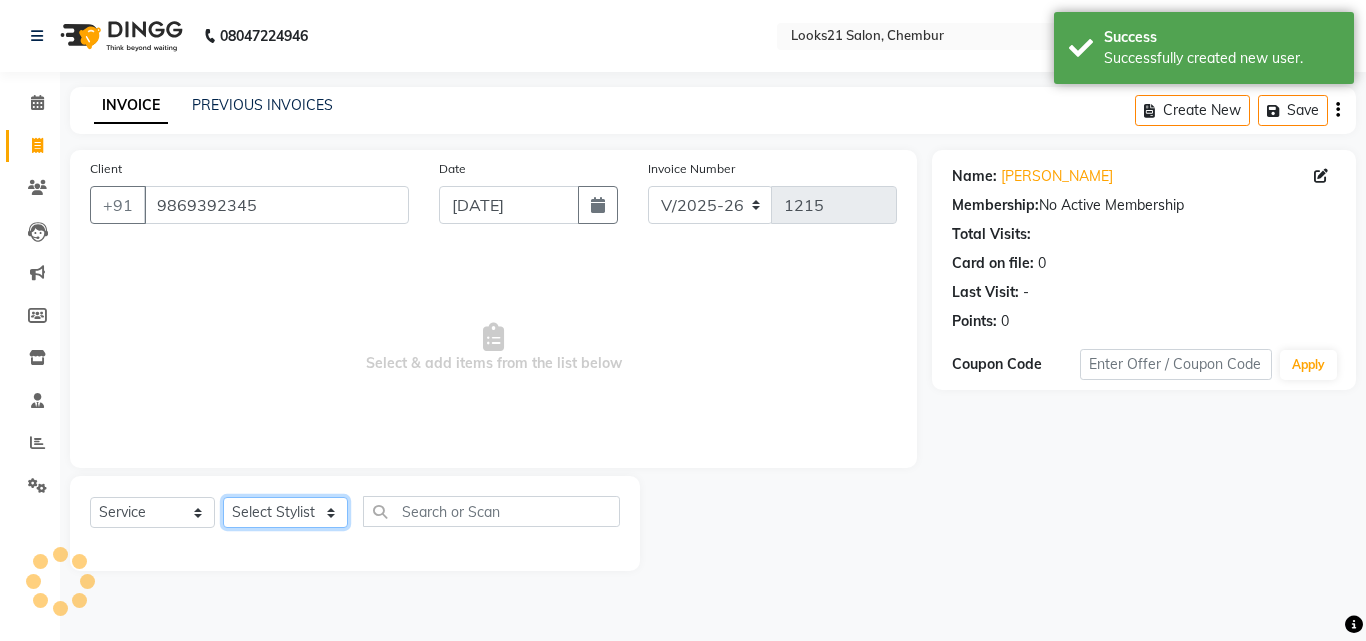 click on "Select Stylist [PERSON_NAME] [PERSON_NAME] LOOKS 21  [PERSON_NAME] [PERSON_NAME] [PERSON_NAME] [PERSON_NAME] [PERSON_NAME] [PERSON_NAME]" 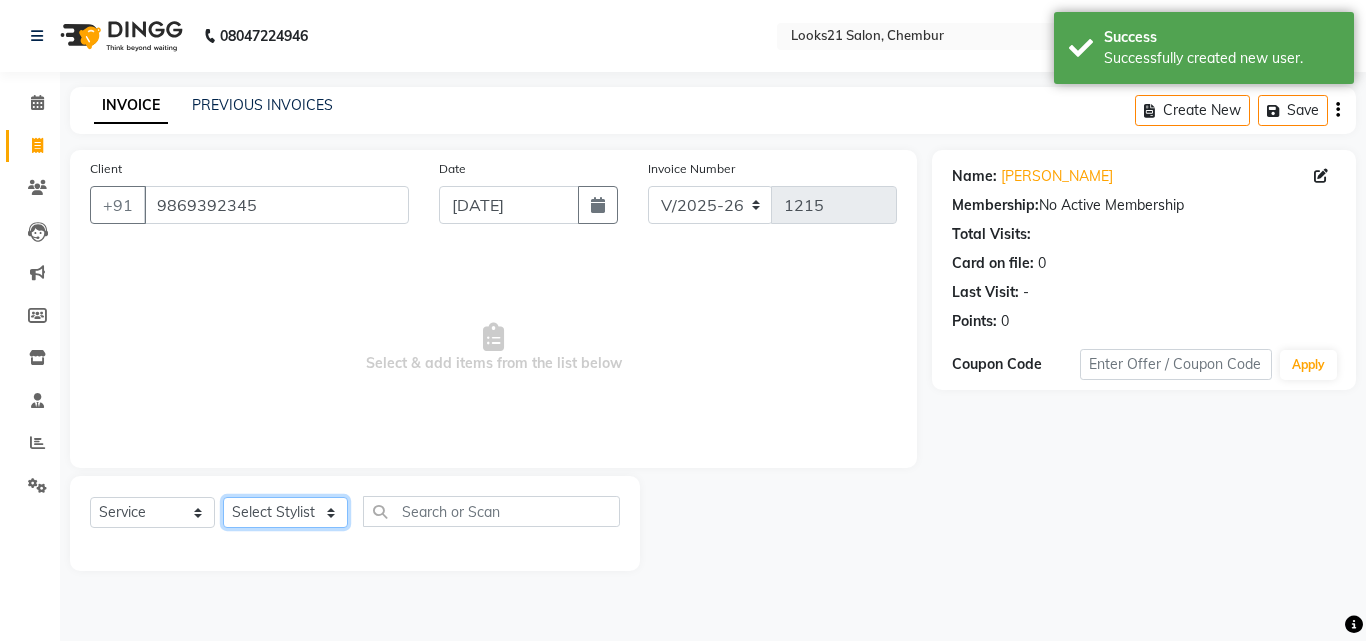 select on "13883" 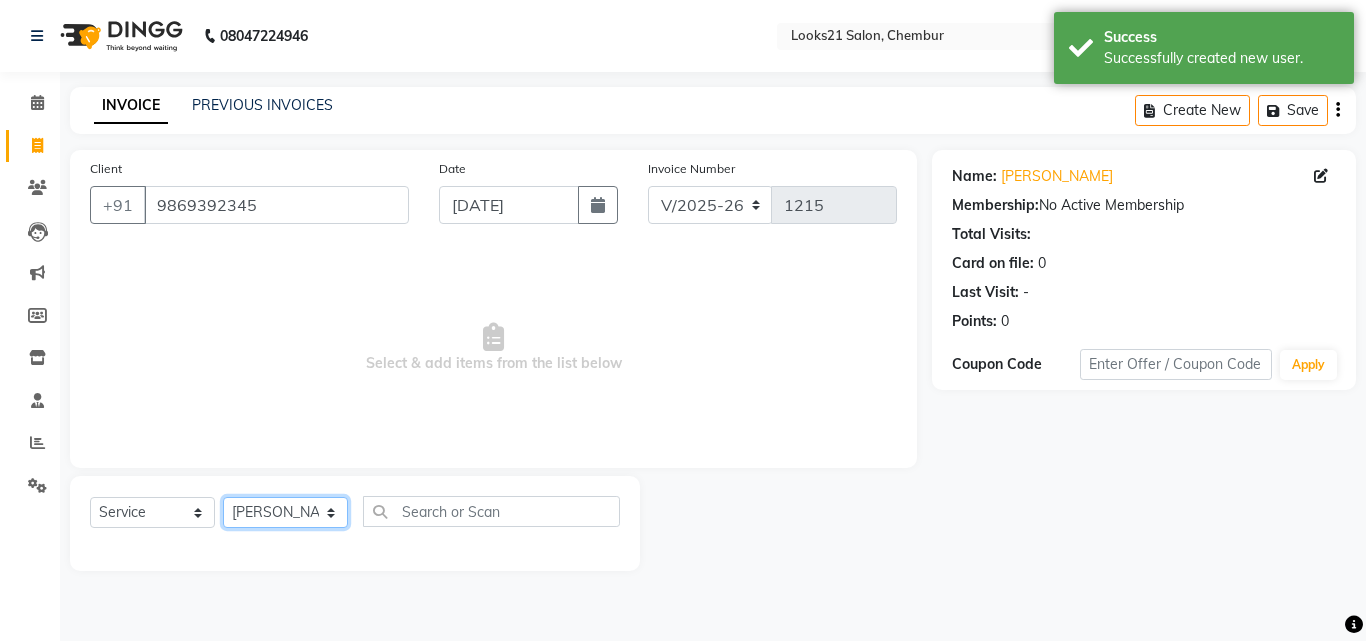 click on "Select Stylist [PERSON_NAME] [PERSON_NAME] LOOKS 21  [PERSON_NAME] [PERSON_NAME] [PERSON_NAME] [PERSON_NAME] [PERSON_NAME] [PERSON_NAME]" 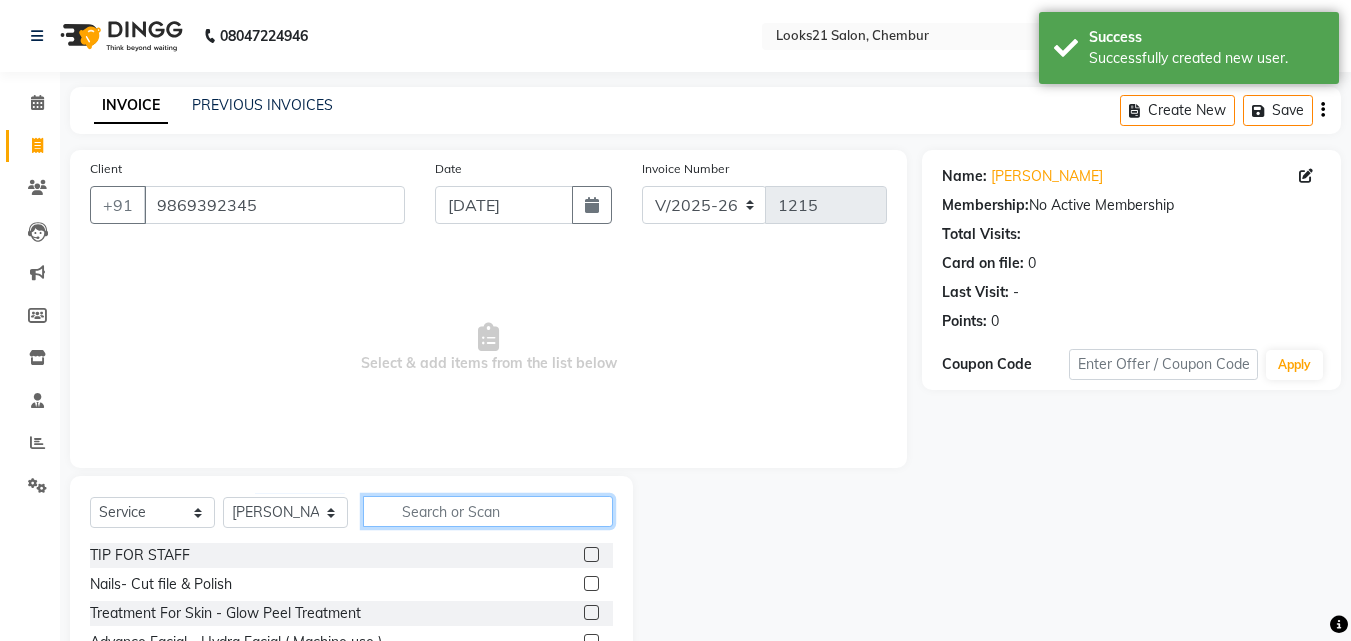 click 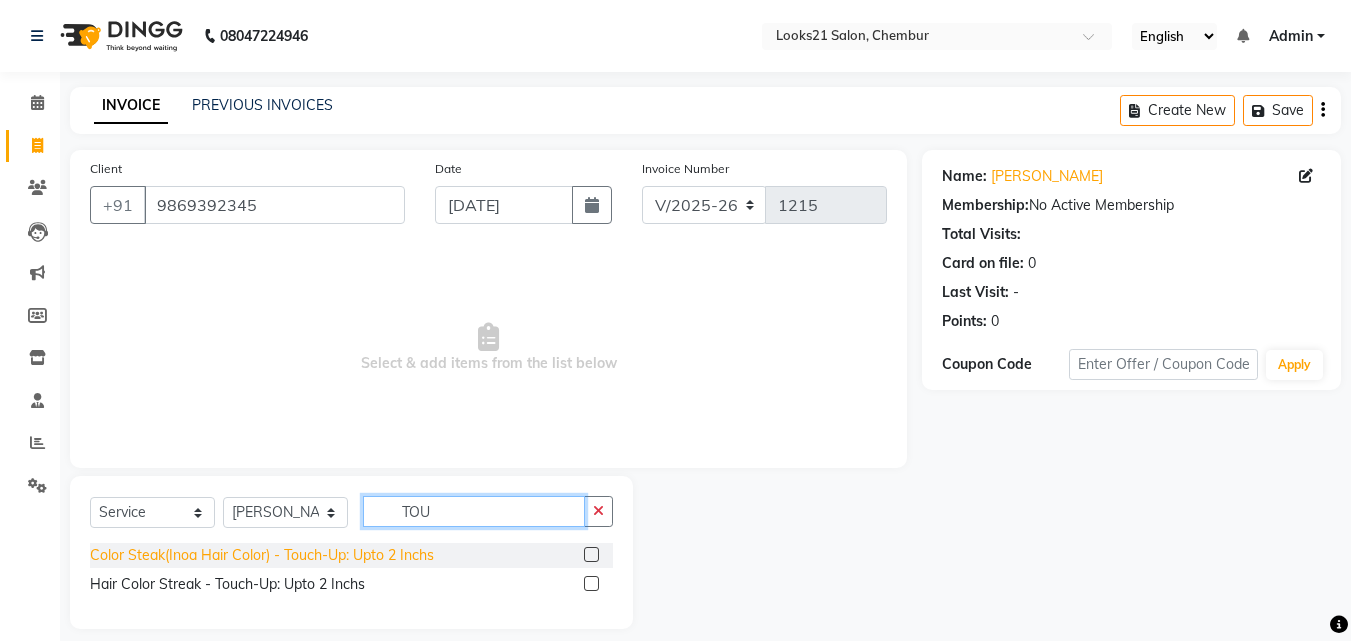 type on "TOU" 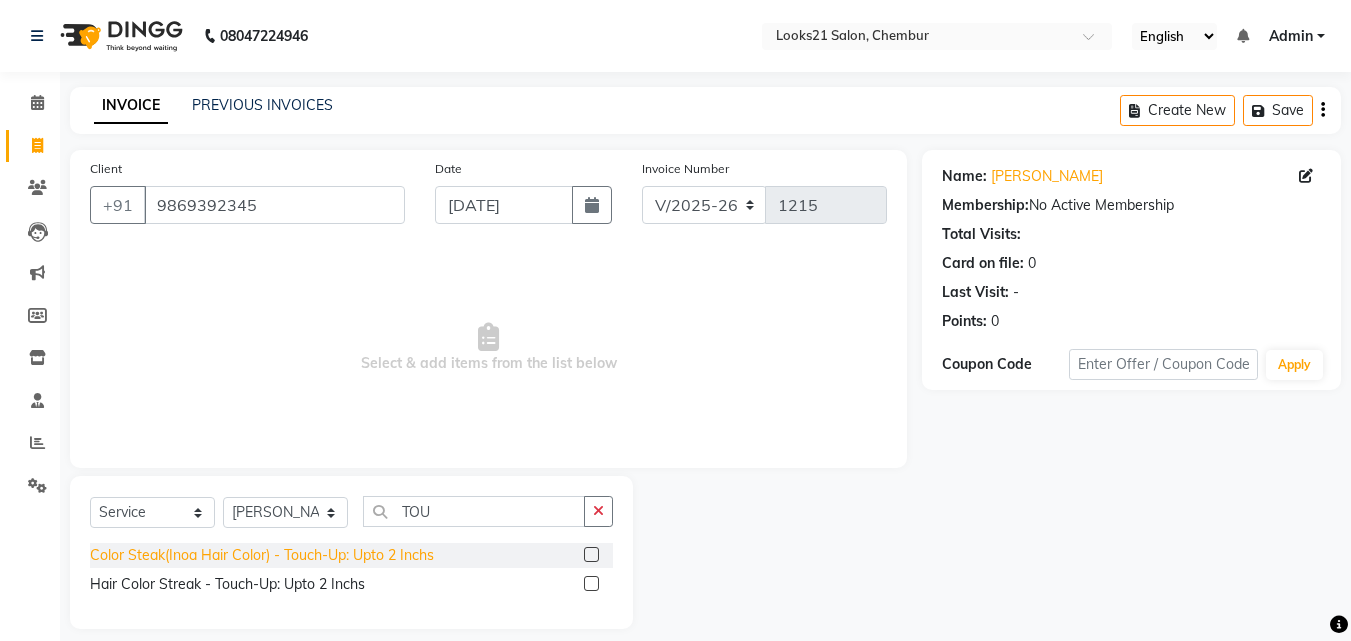 click on "Color Steak(Inoa Hair Color)  - Touch-Up: Upto 2 Inchs" 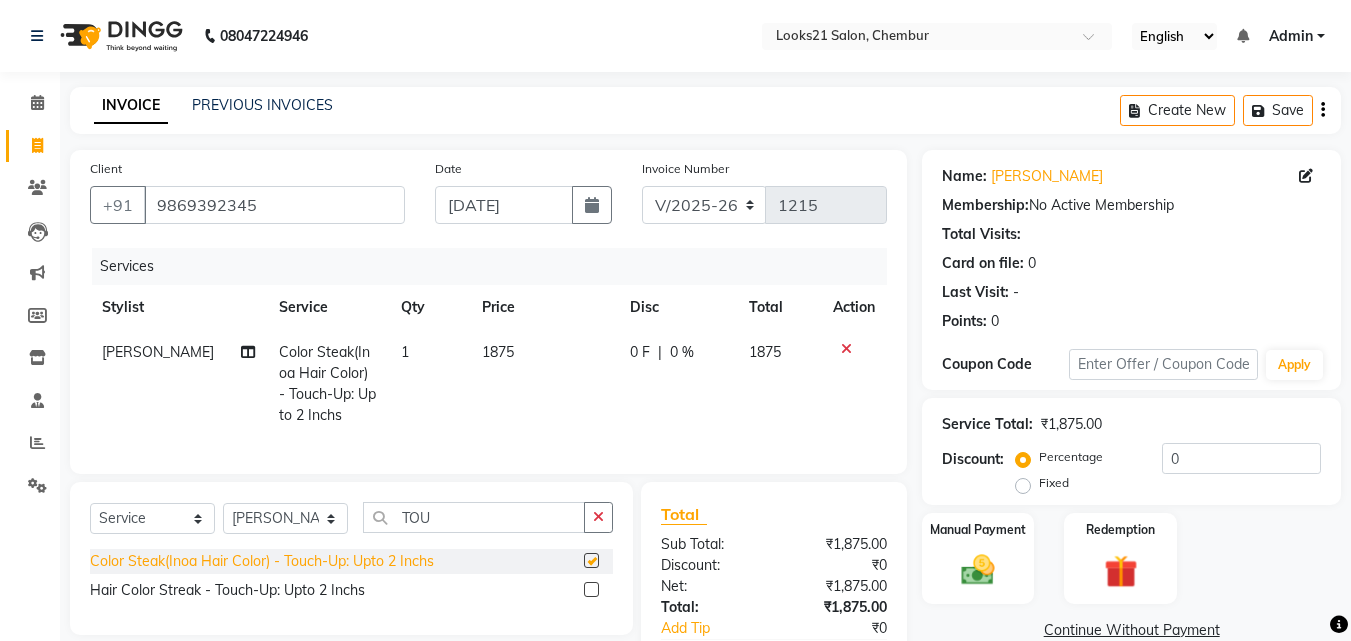 checkbox on "false" 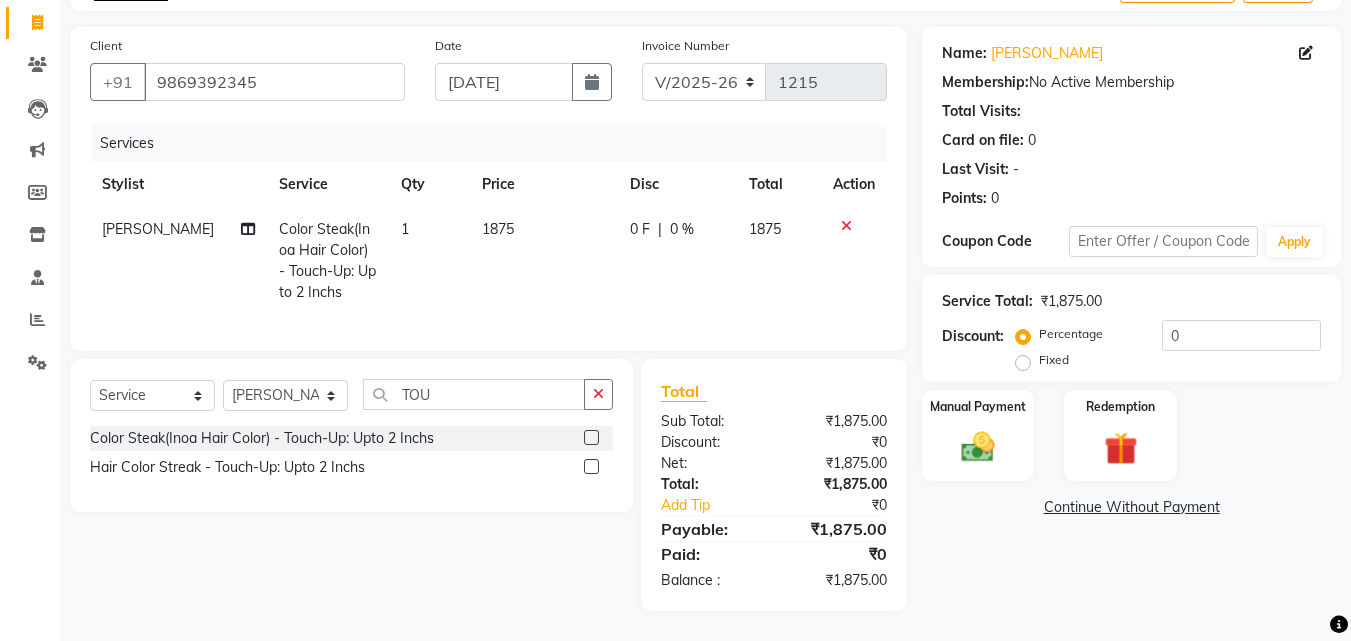 scroll, scrollTop: 138, scrollLeft: 0, axis: vertical 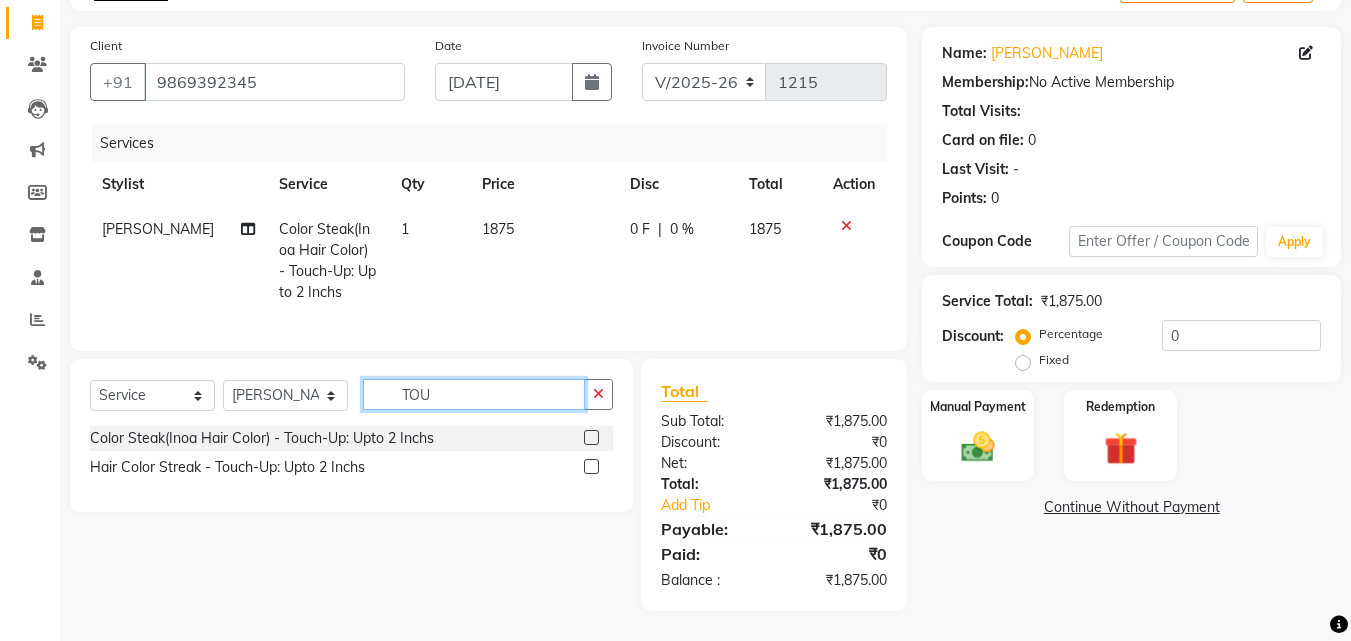 drag, startPoint x: 470, startPoint y: 398, endPoint x: 341, endPoint y: 387, distance: 129.46814 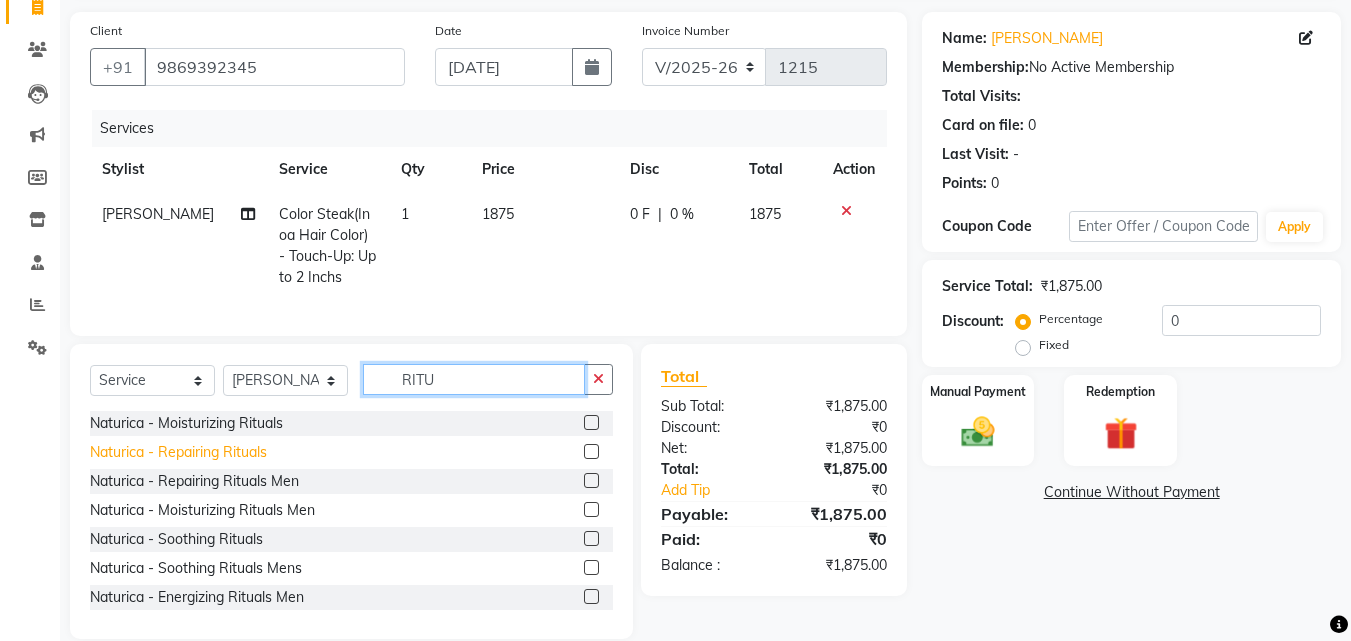 type on "RITU" 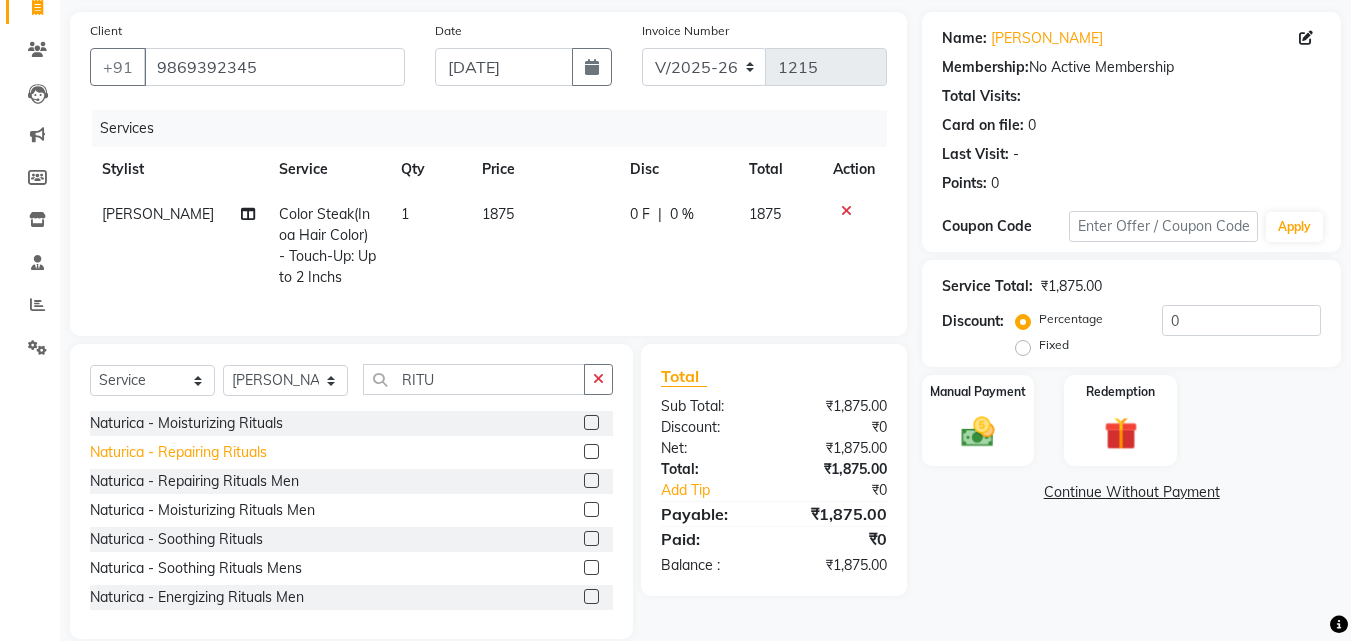 click on "Naturica - Repairing Rituals" 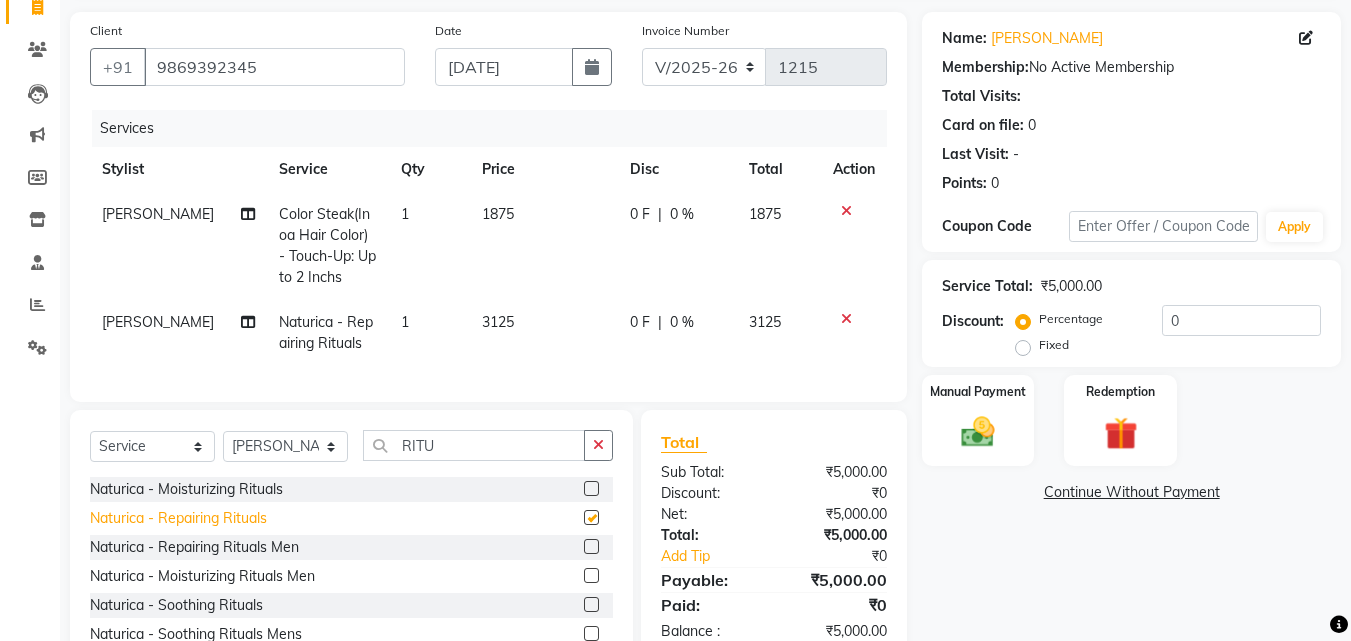 checkbox on "false" 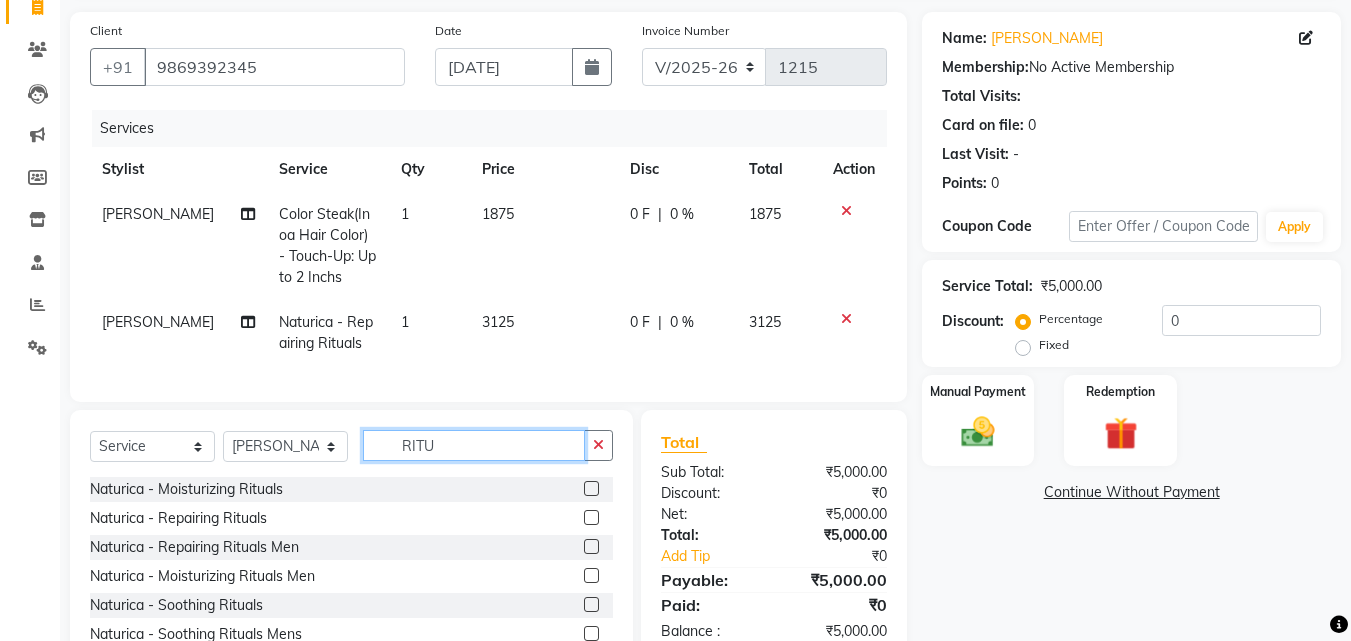 drag, startPoint x: 461, startPoint y: 465, endPoint x: 402, endPoint y: 467, distance: 59.03389 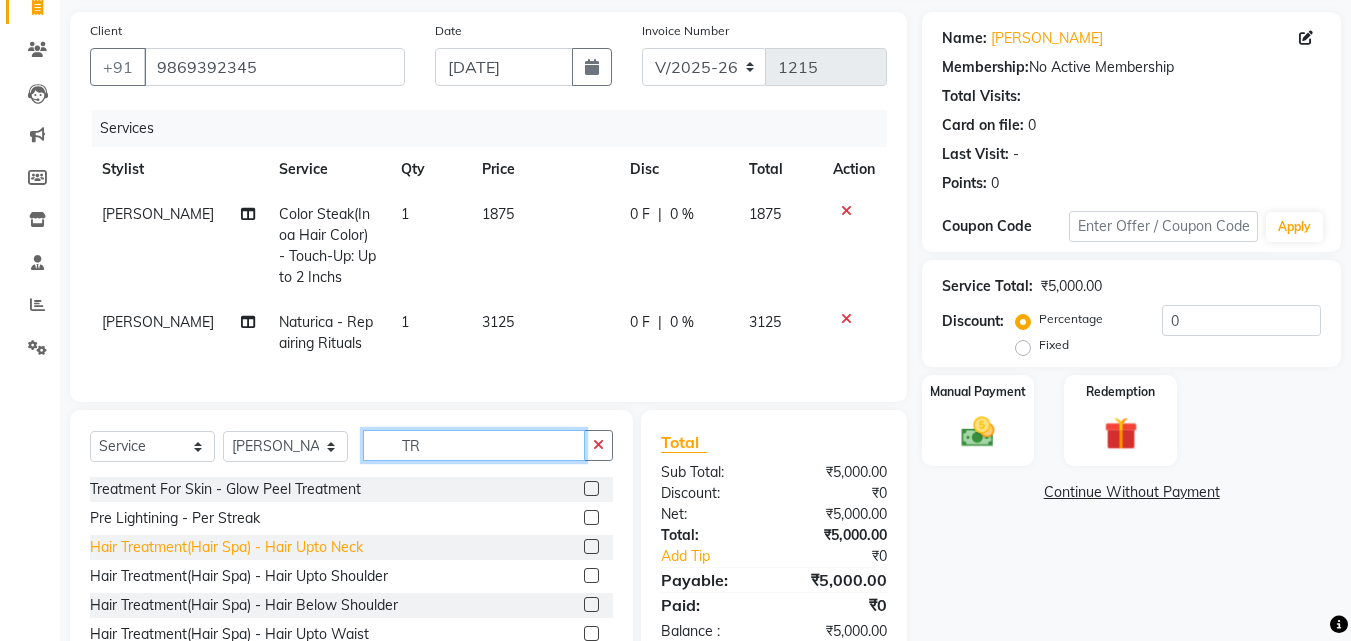 type on "TR" 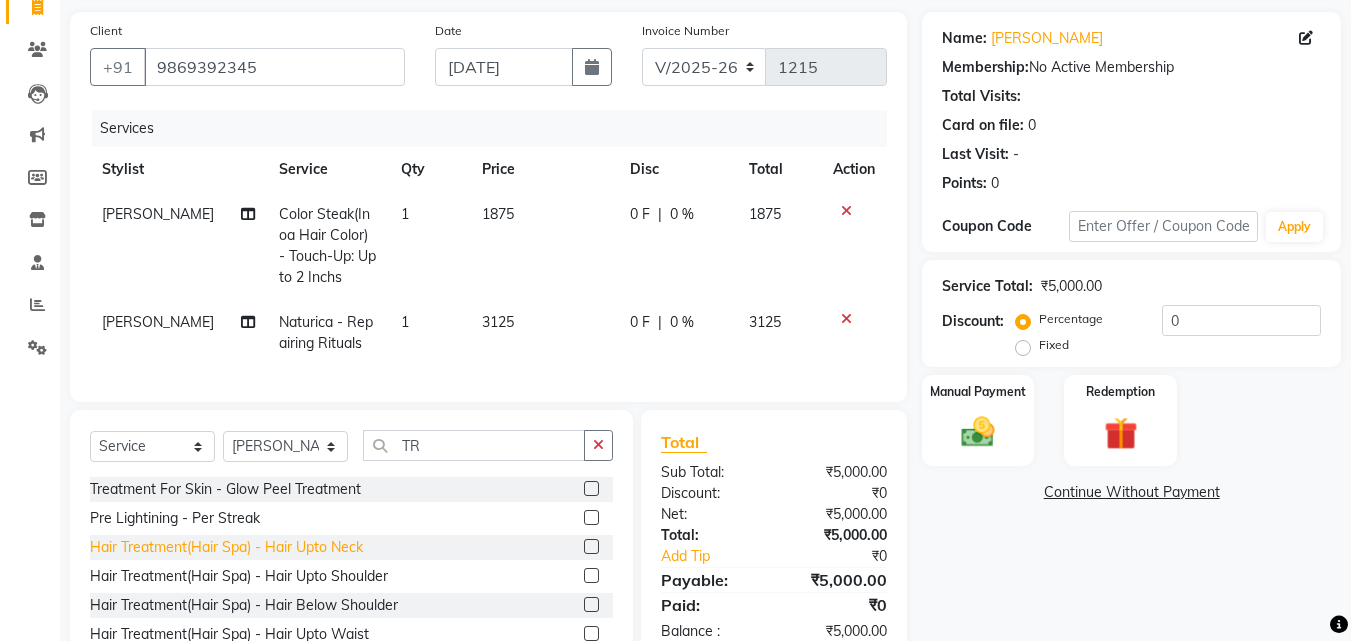click on "Hair Treatment(Hair Spa)  - Hair Upto Neck" 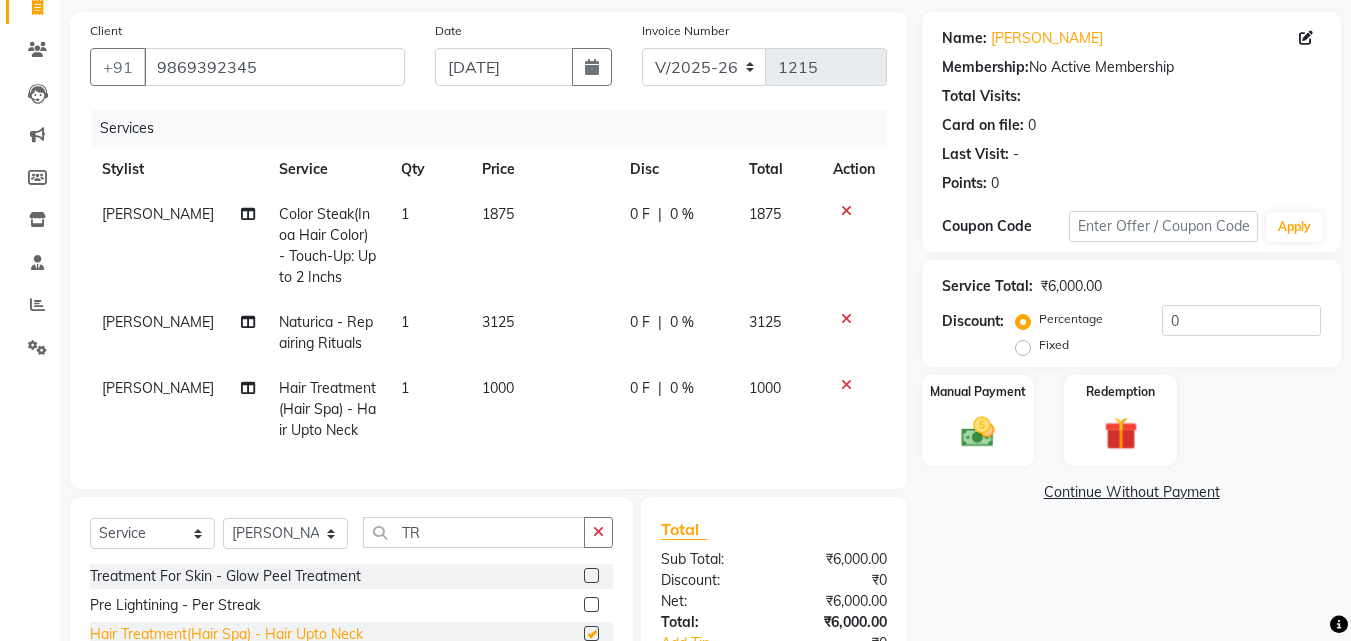 checkbox on "false" 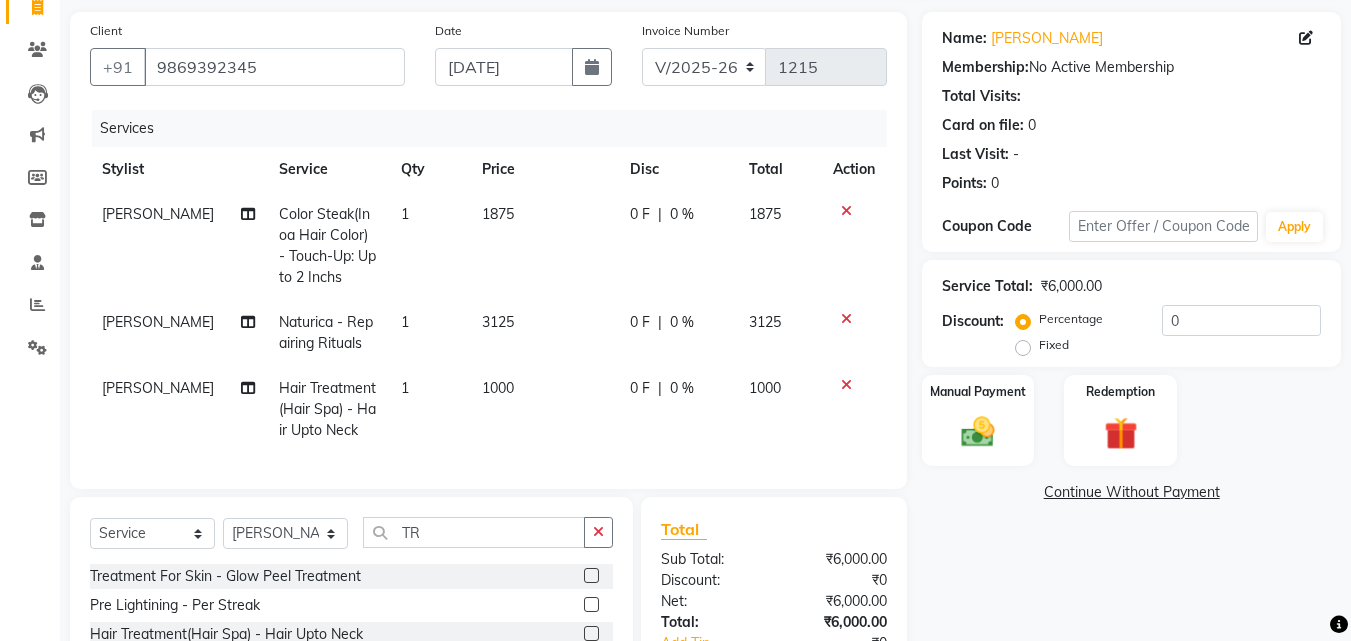 scroll, scrollTop: 238, scrollLeft: 0, axis: vertical 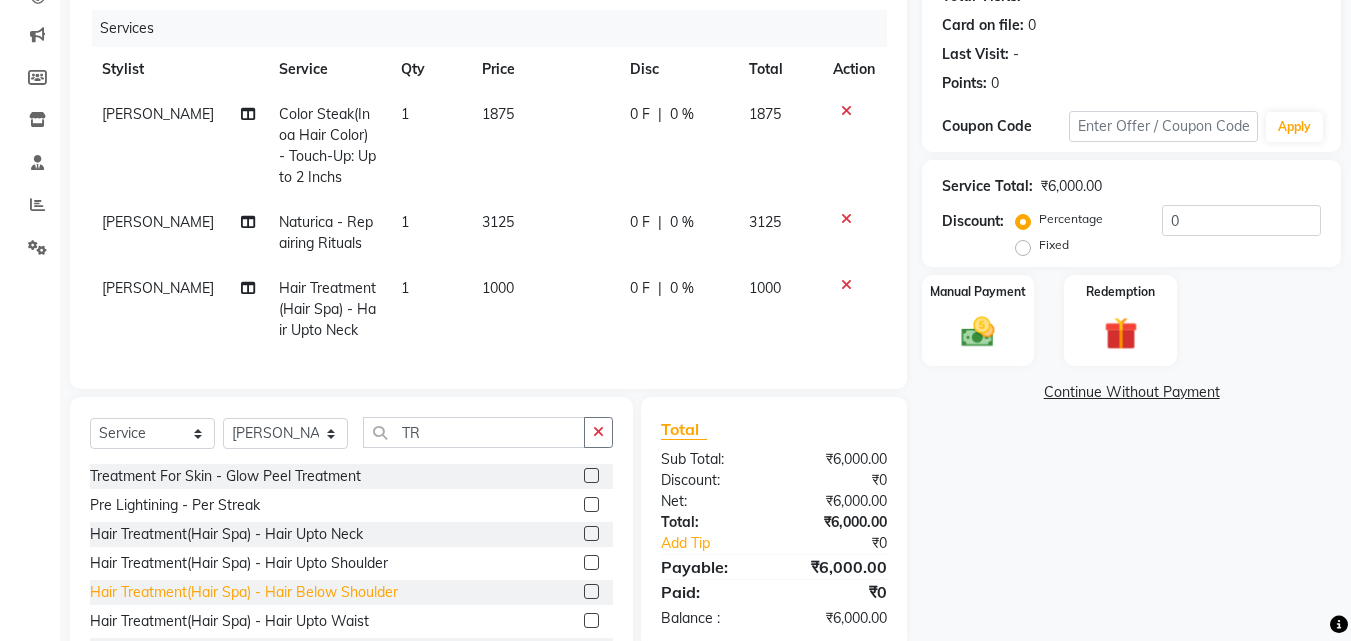click on "Hair Treatment(Hair Spa)  - Hair Below Shoulder" 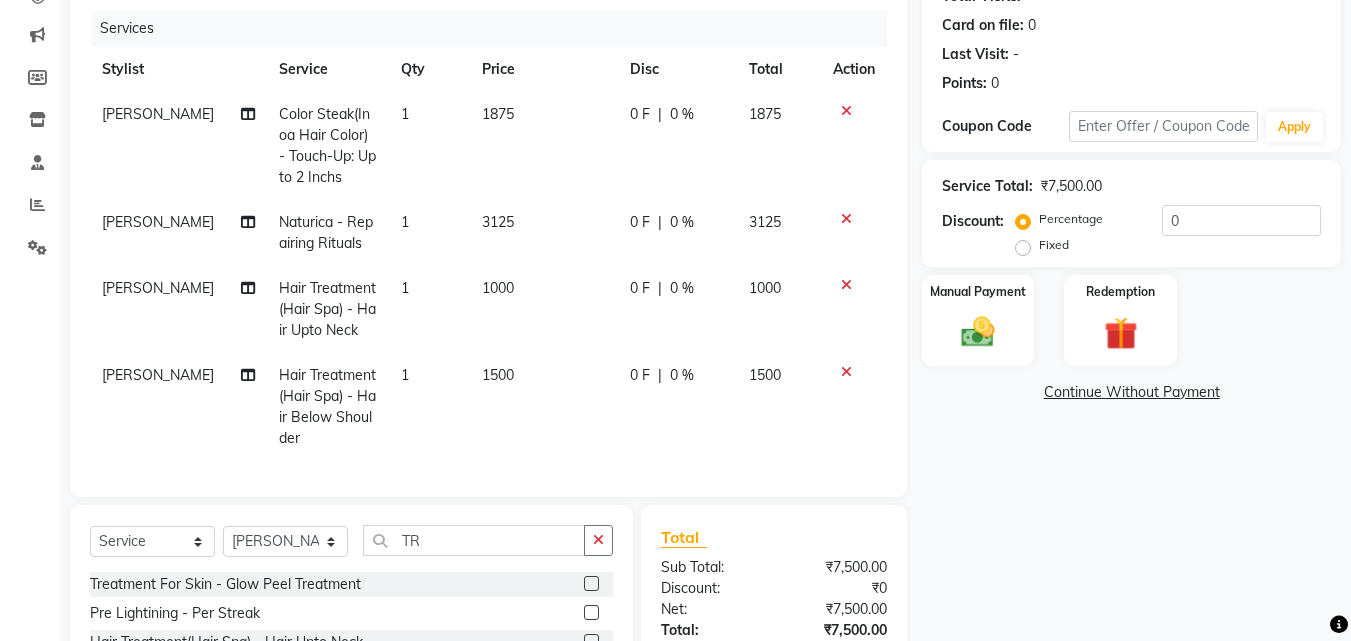 checkbox on "false" 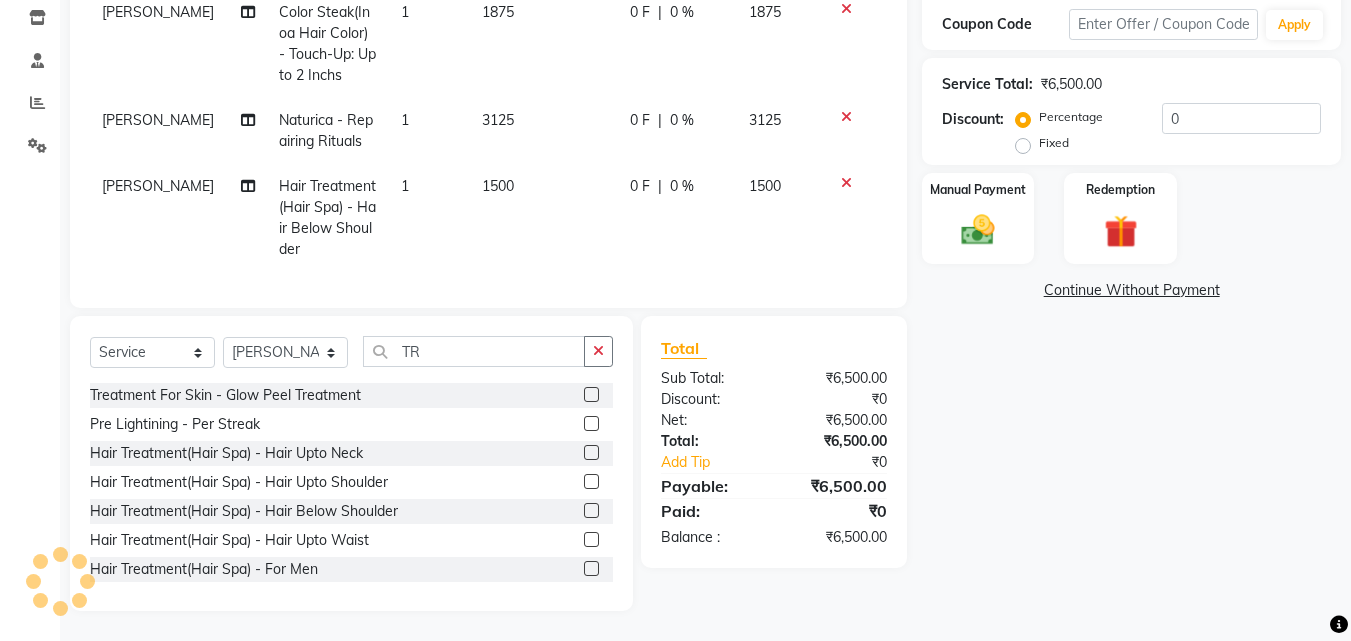 scroll, scrollTop: 355, scrollLeft: 0, axis: vertical 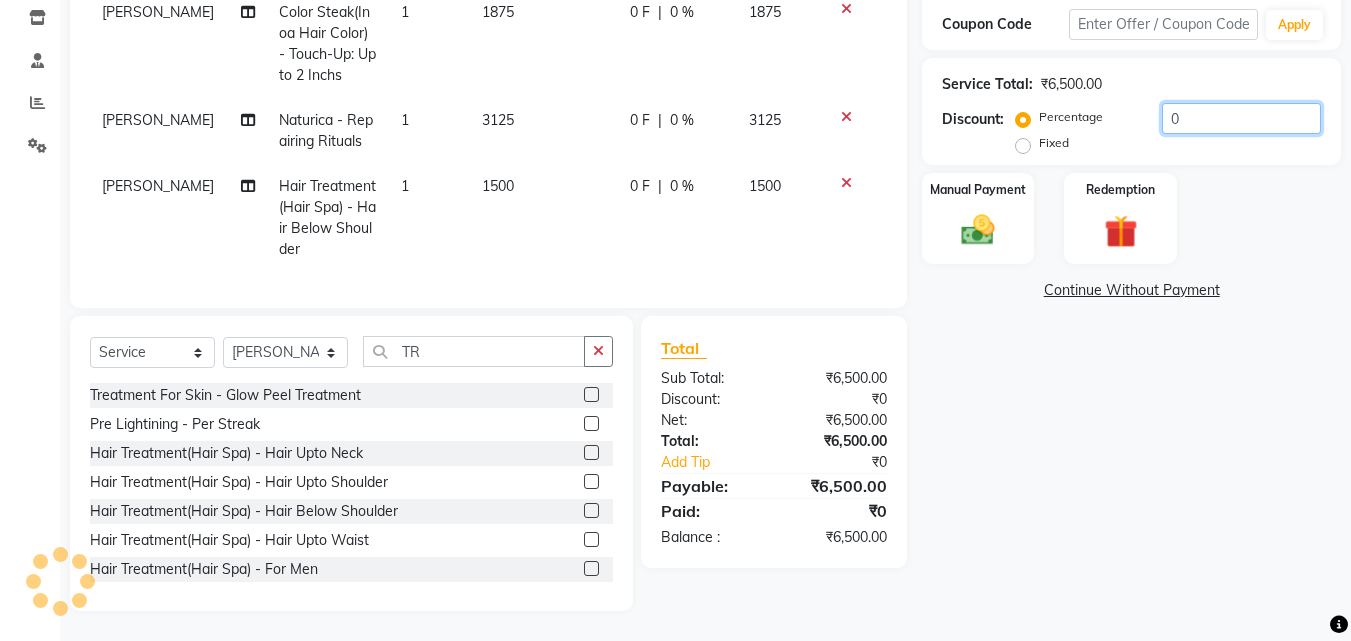 drag, startPoint x: 1190, startPoint y: 104, endPoint x: 1151, endPoint y: 104, distance: 39 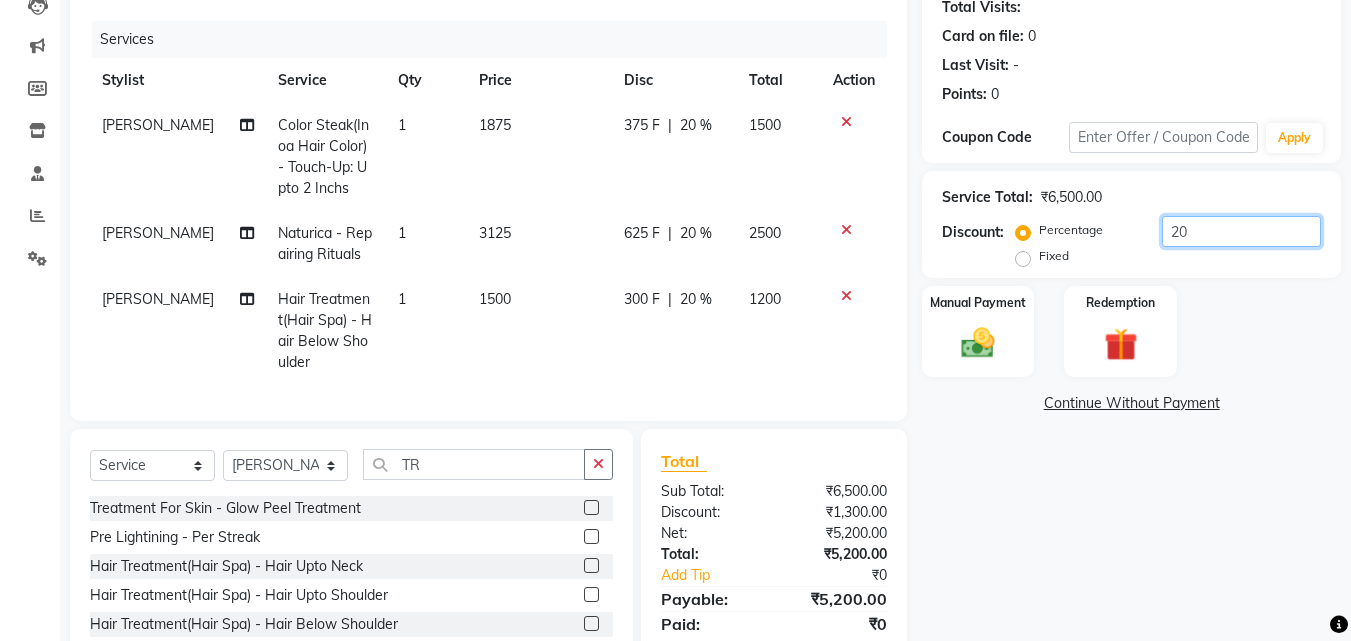 scroll, scrollTop: 0, scrollLeft: 0, axis: both 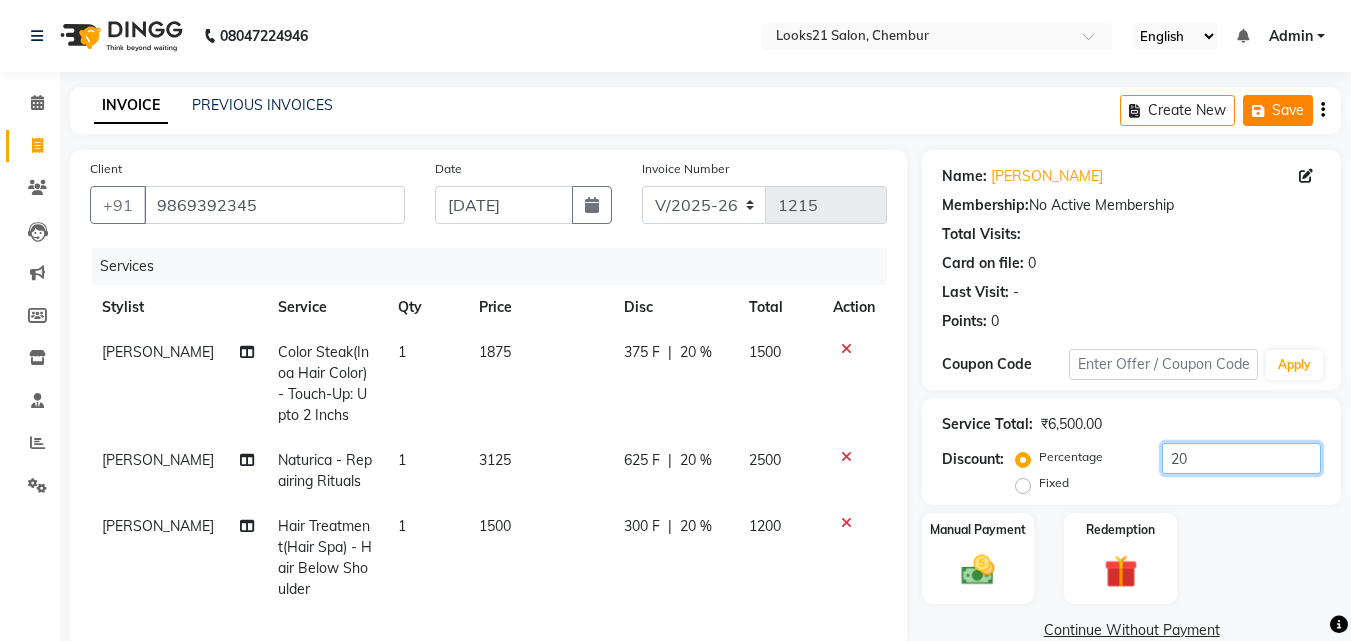 type on "20" 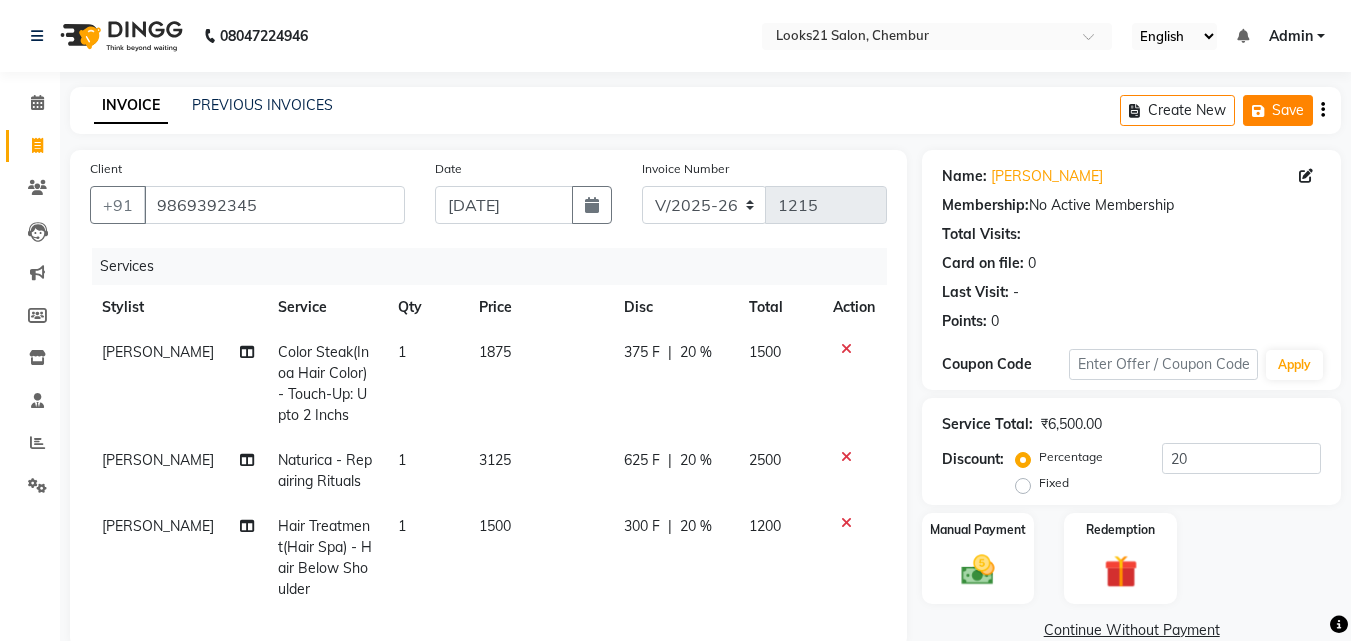 click on "Save" 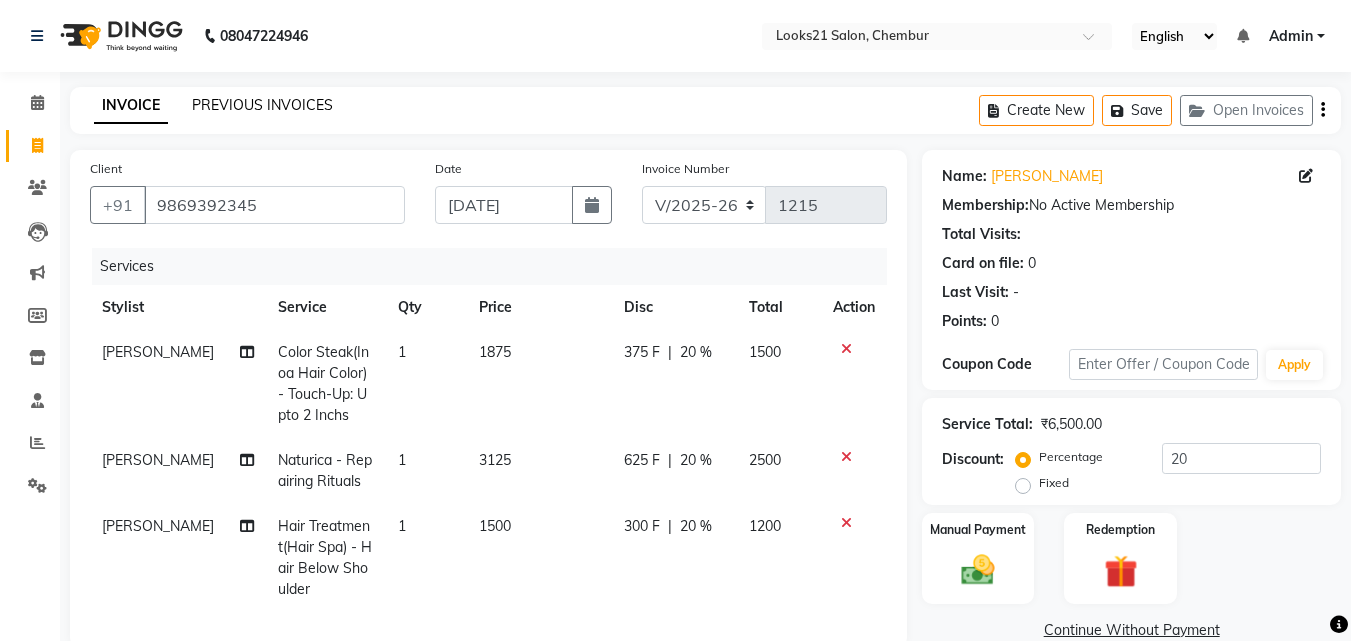click on "PREVIOUS INVOICES" 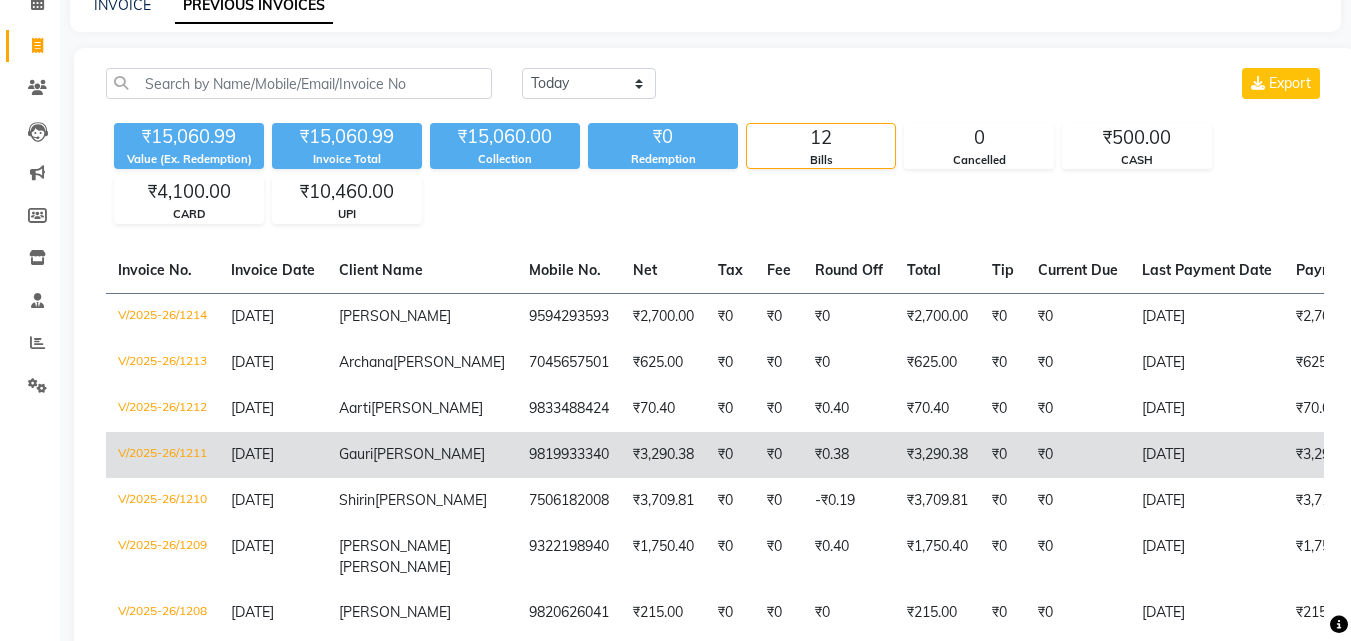 scroll, scrollTop: 200, scrollLeft: 0, axis: vertical 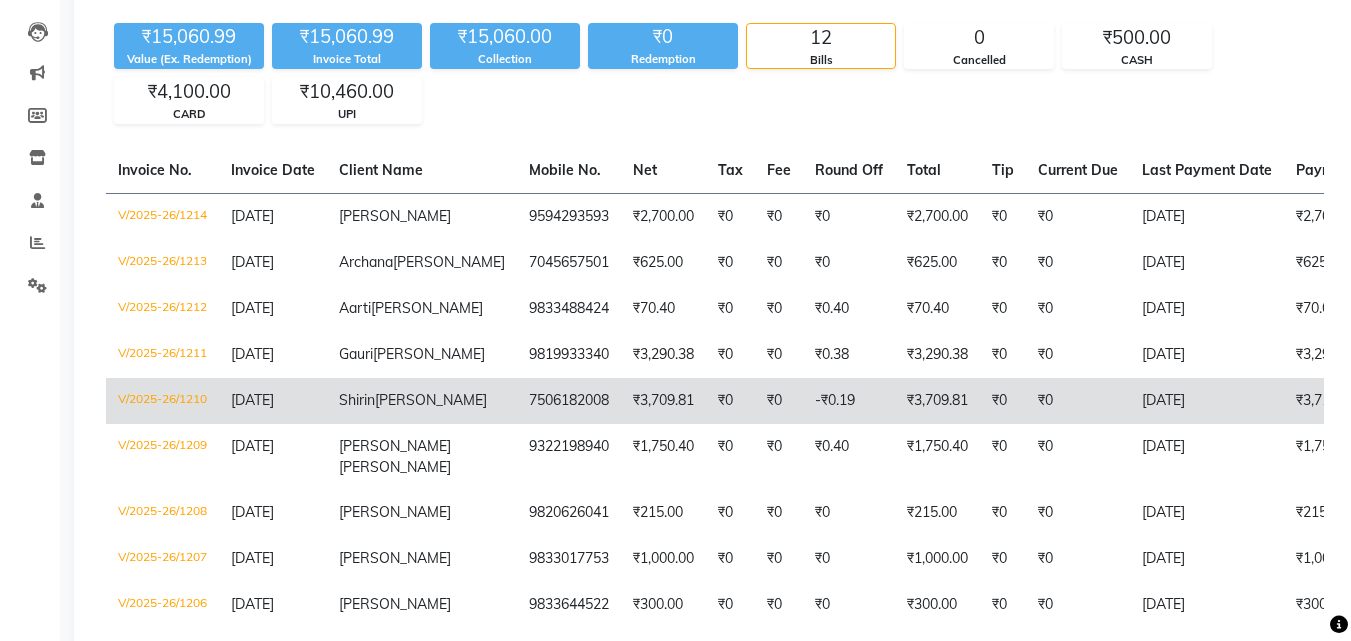 click on "₹0" 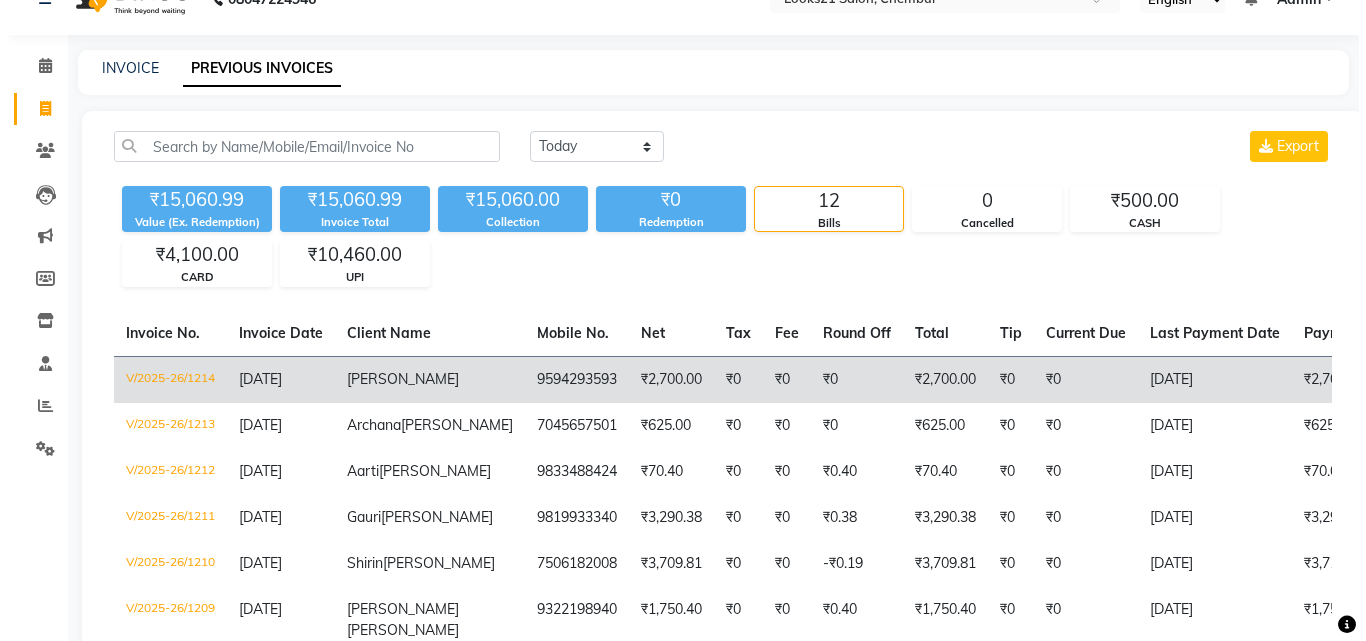 scroll, scrollTop: 0, scrollLeft: 0, axis: both 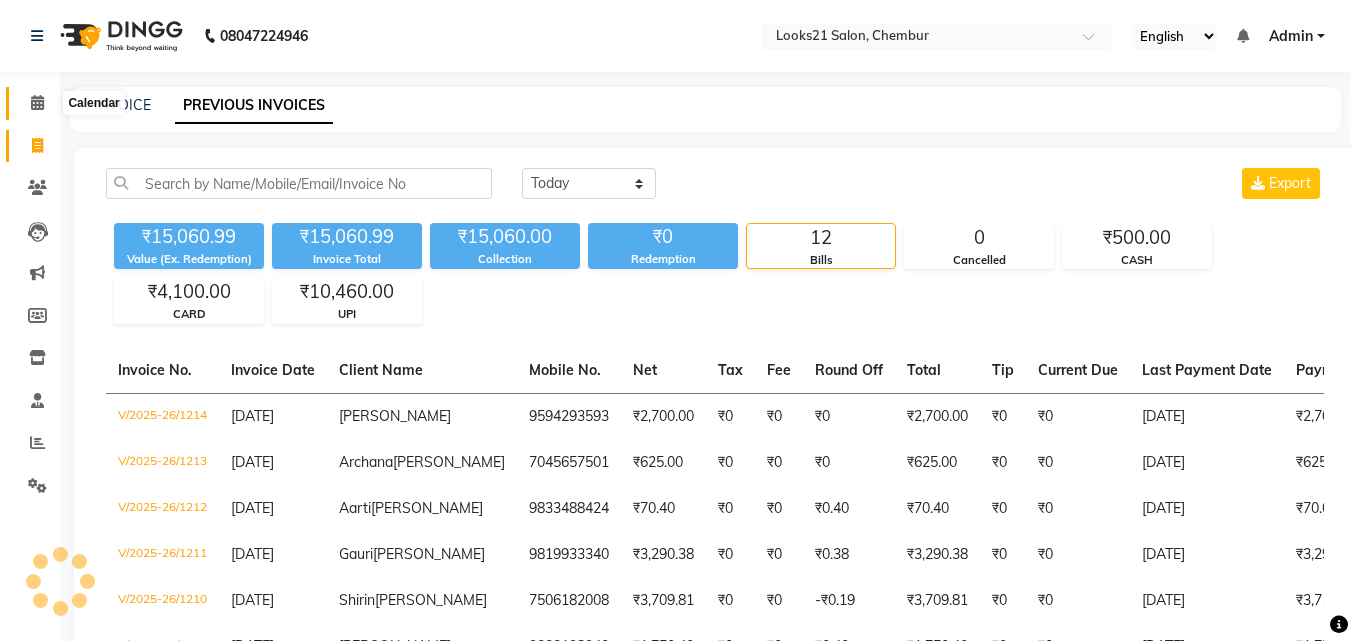 click 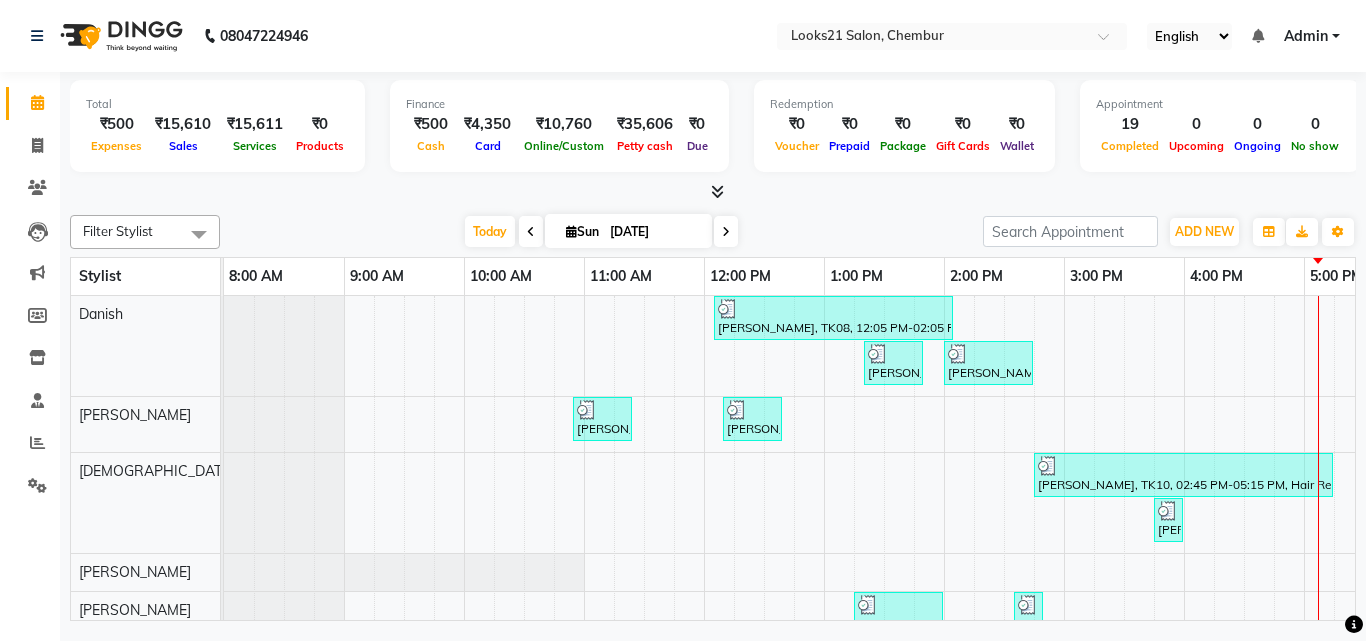 scroll, scrollTop: 100, scrollLeft: 0, axis: vertical 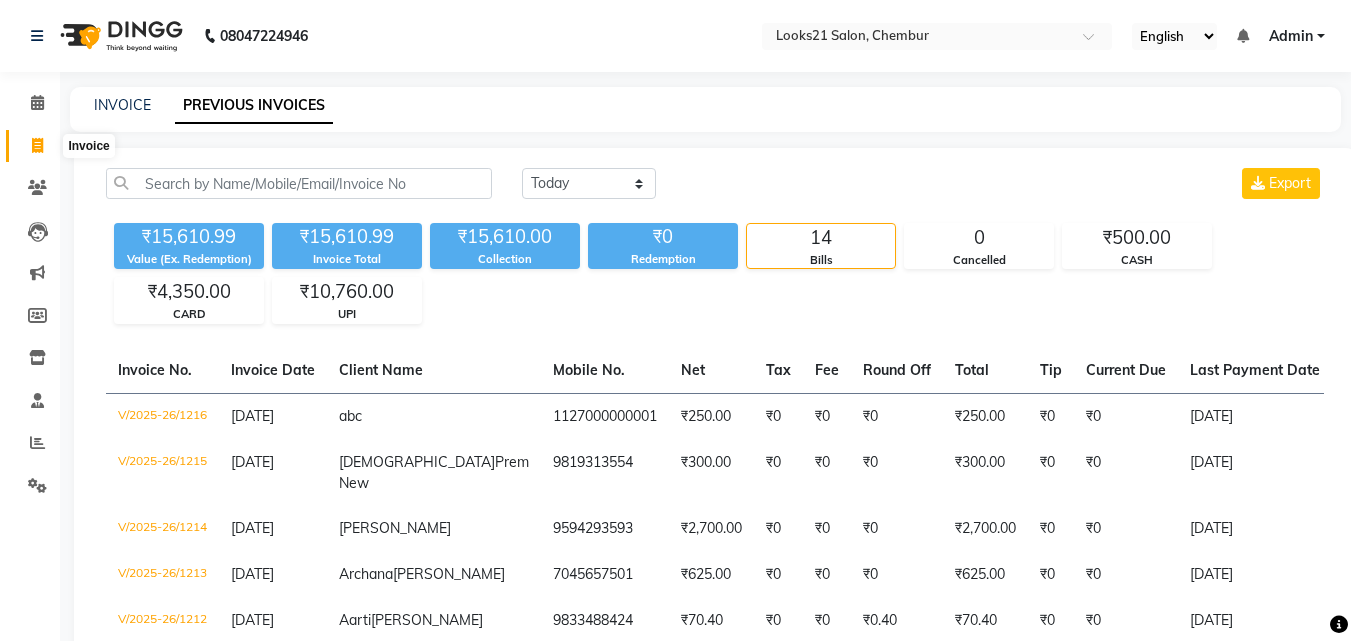 drag, startPoint x: 41, startPoint y: 151, endPoint x: 109, endPoint y: 149, distance: 68.0294 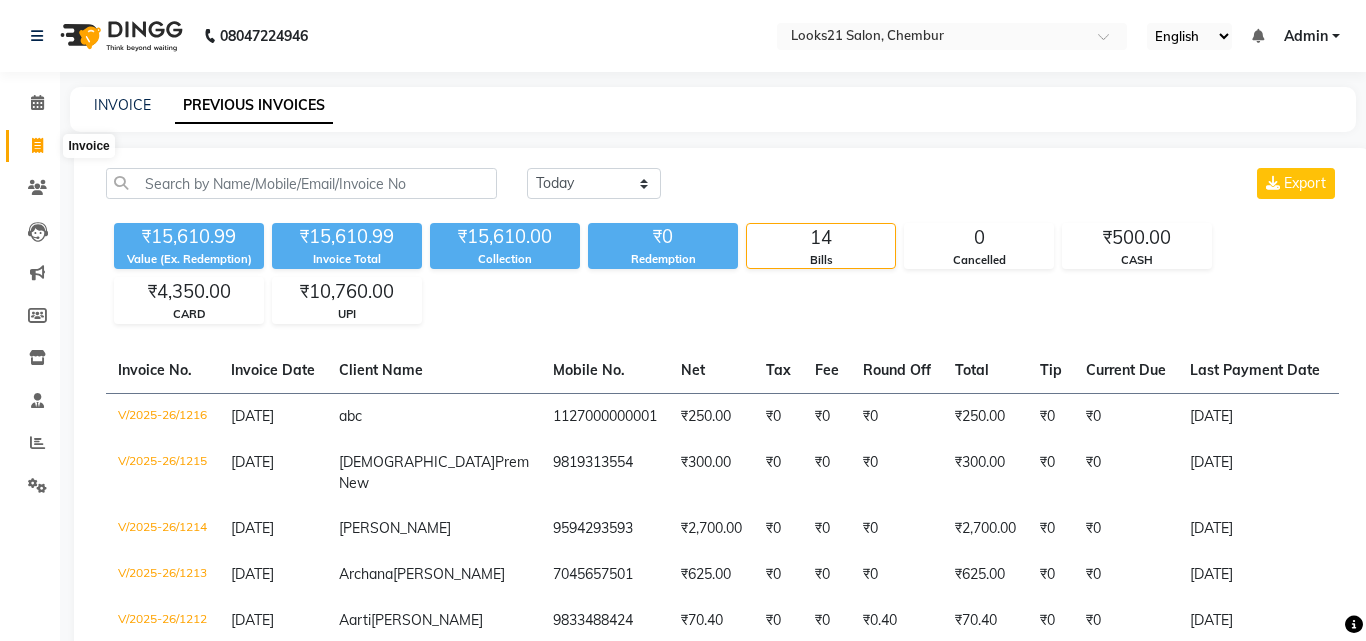select on "service" 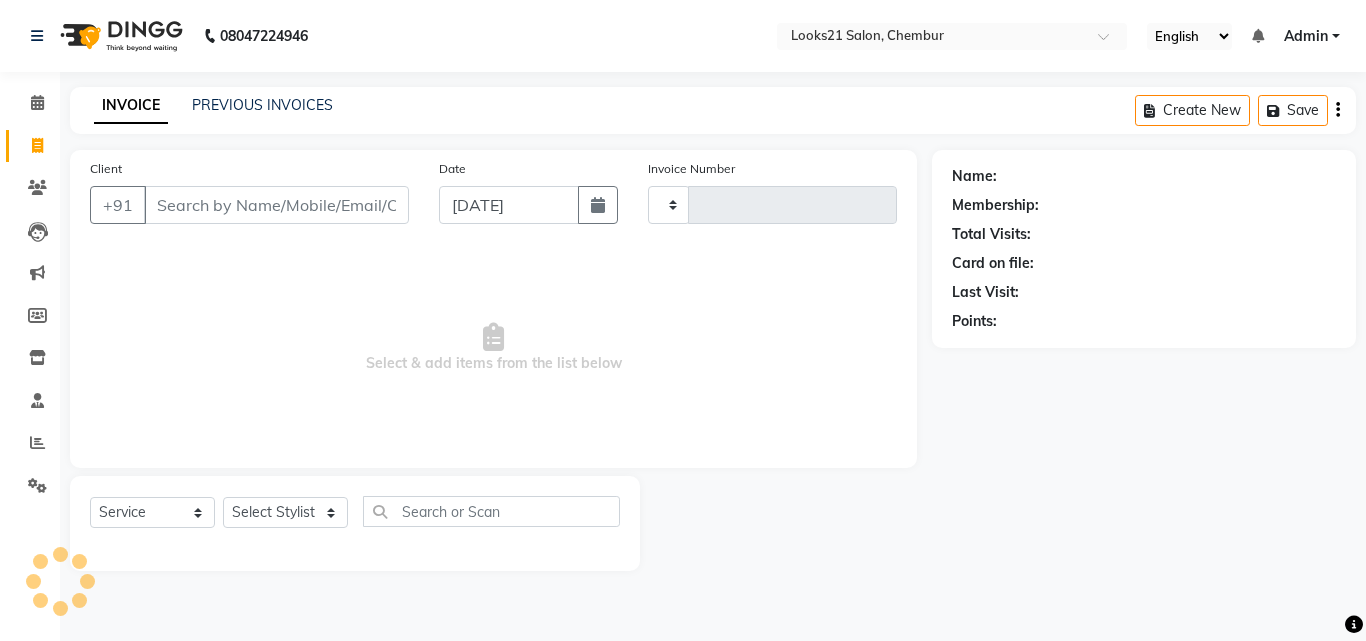 click on "Client" at bounding box center (276, 205) 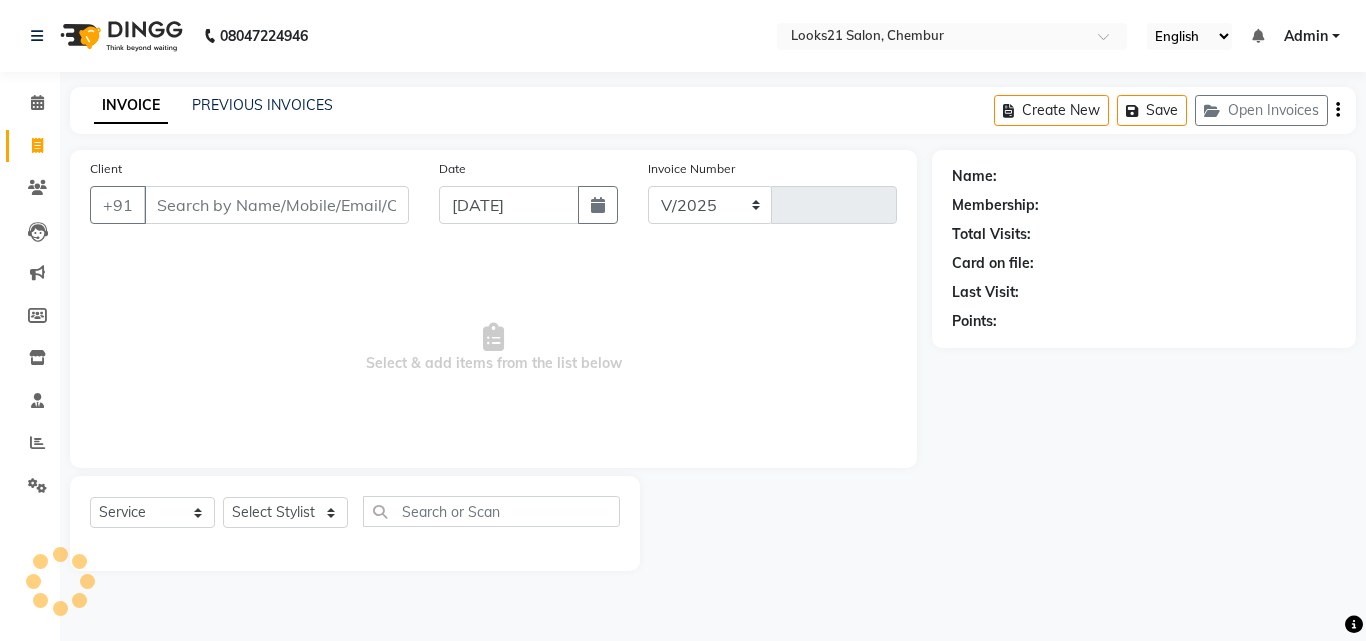 select on "844" 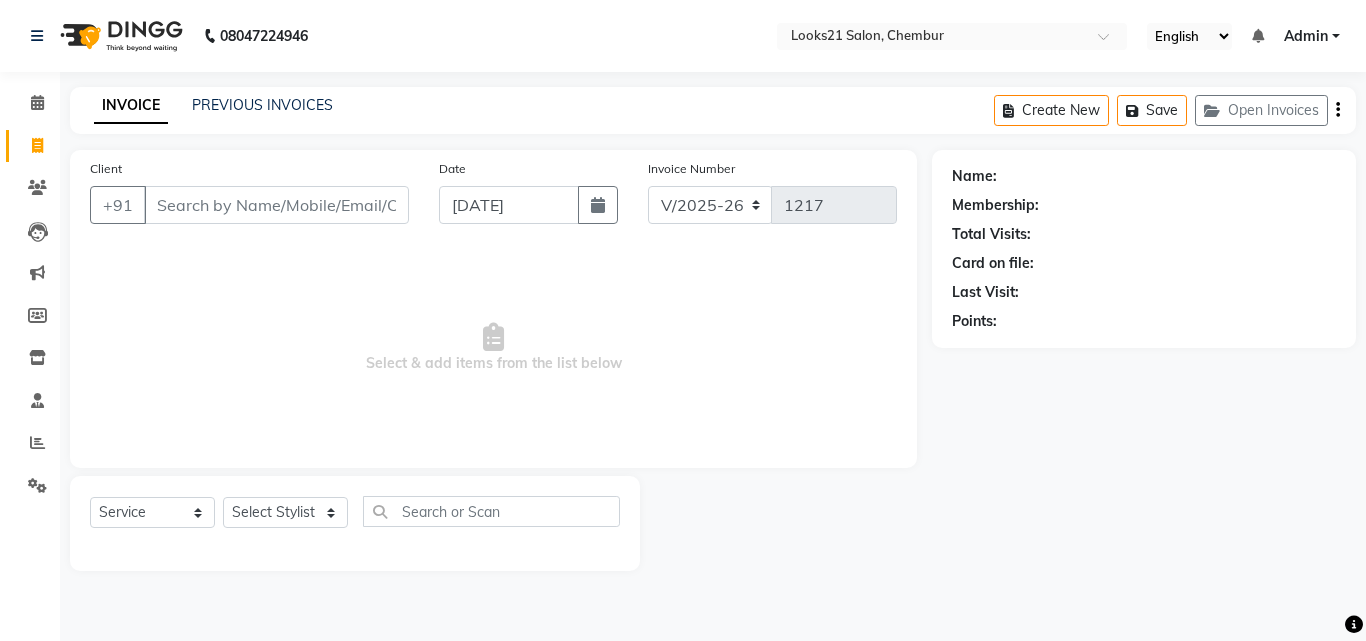 click on "Client" at bounding box center [276, 205] 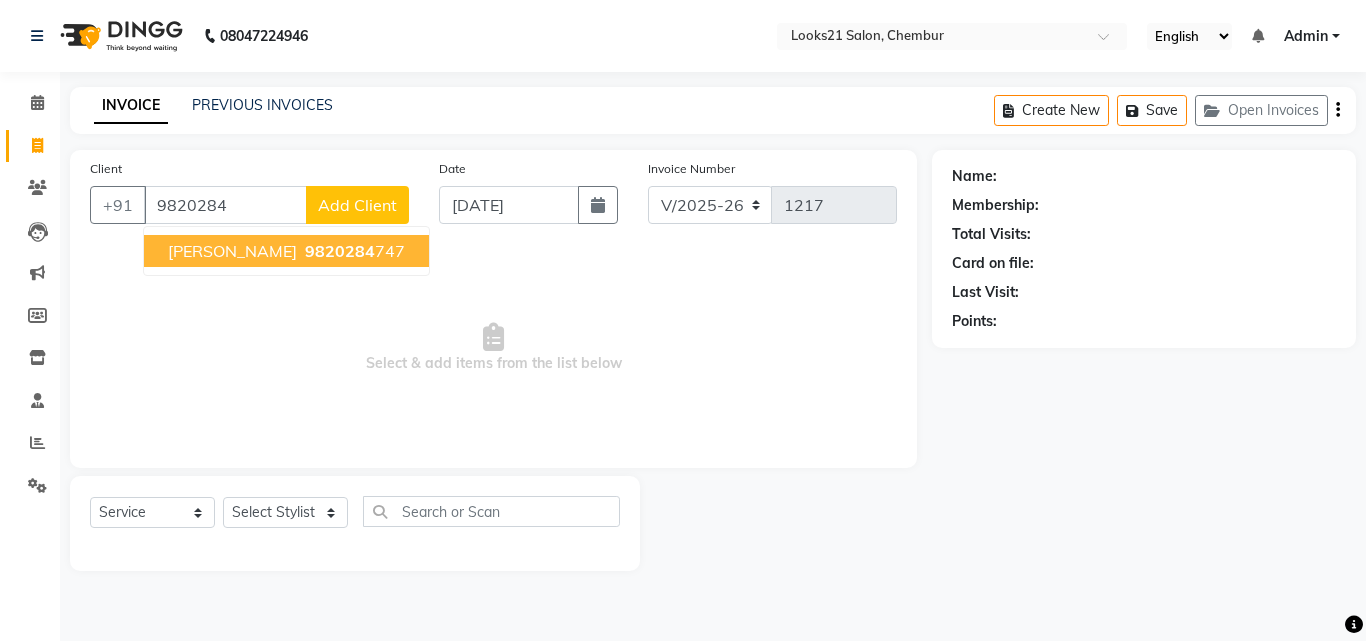 click on "Seema Bhide" at bounding box center (232, 251) 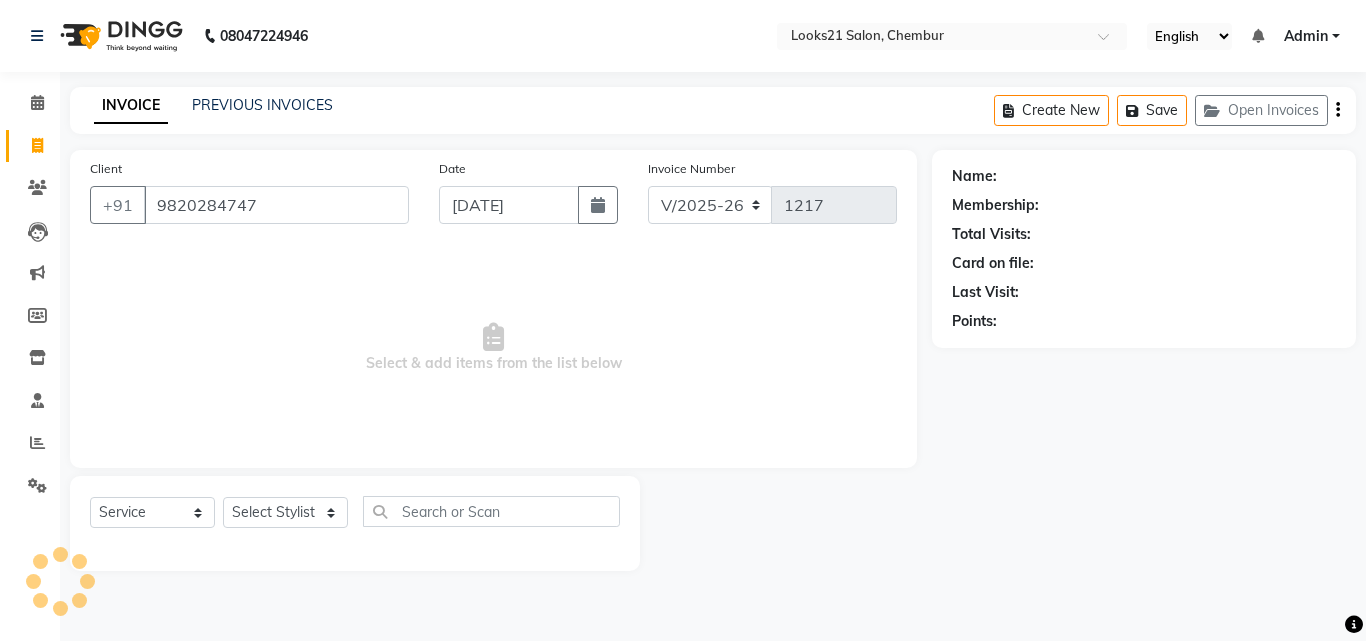 type on "9820284747" 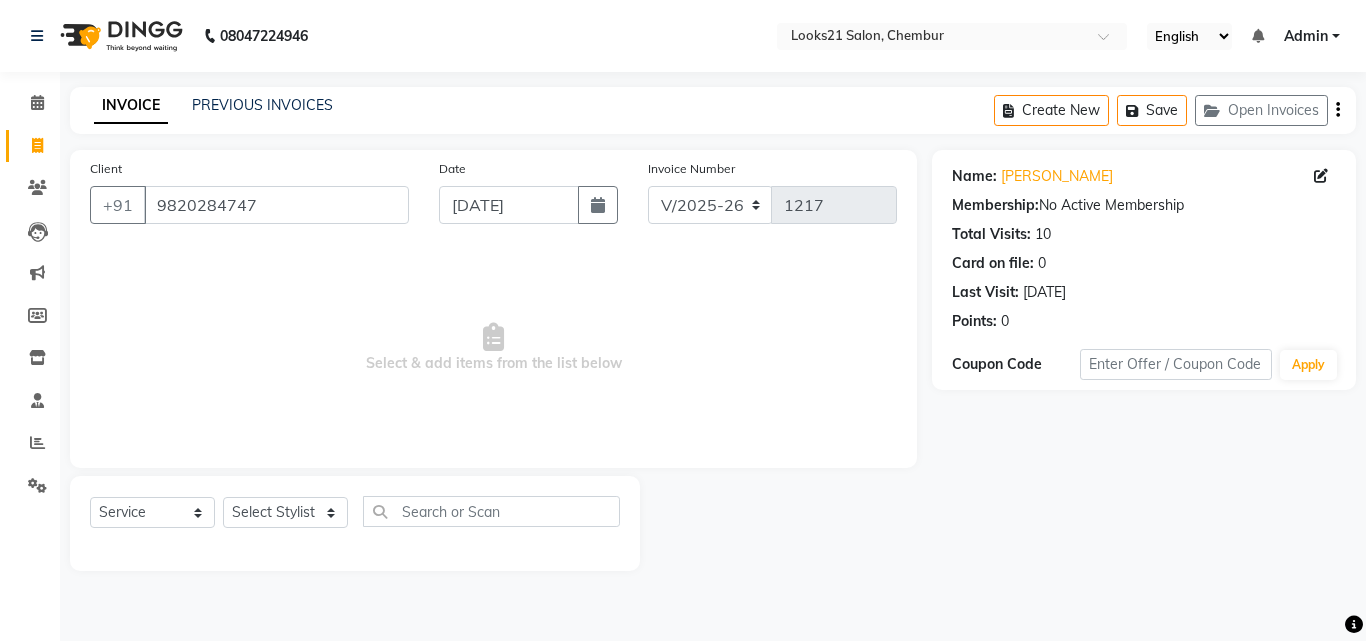 click on "INVOICE PREVIOUS INVOICES" 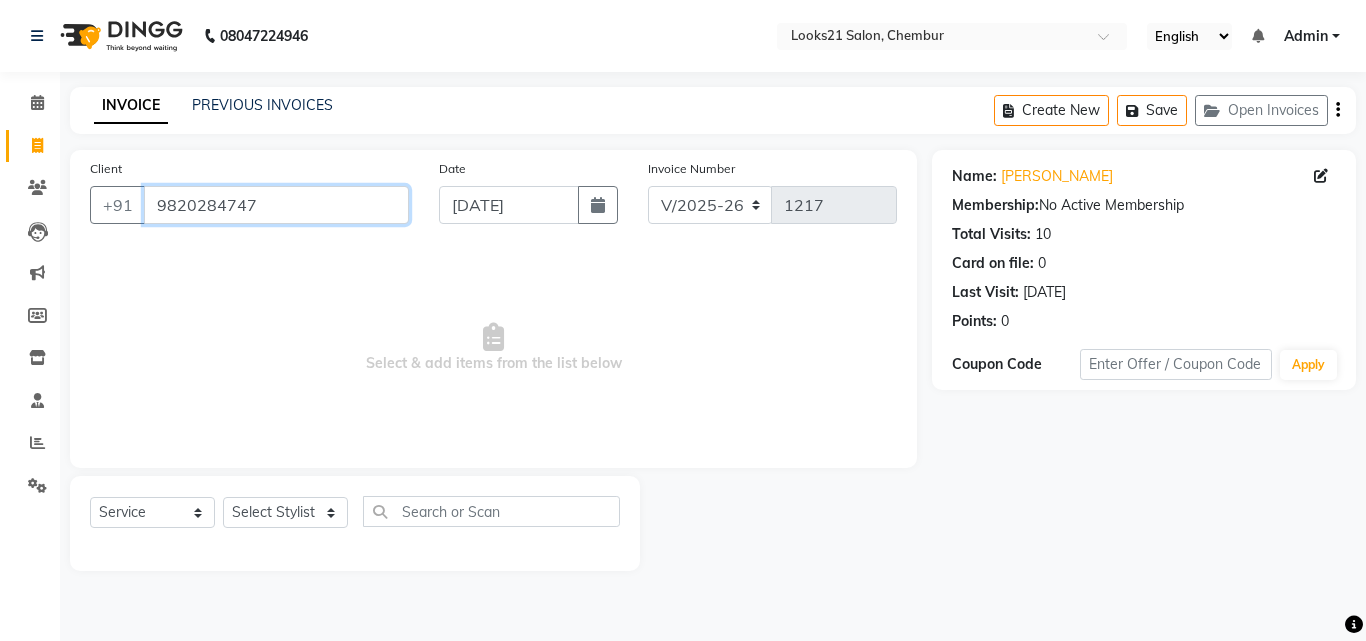 drag, startPoint x: 285, startPoint y: 210, endPoint x: 1, endPoint y: 204, distance: 284.0634 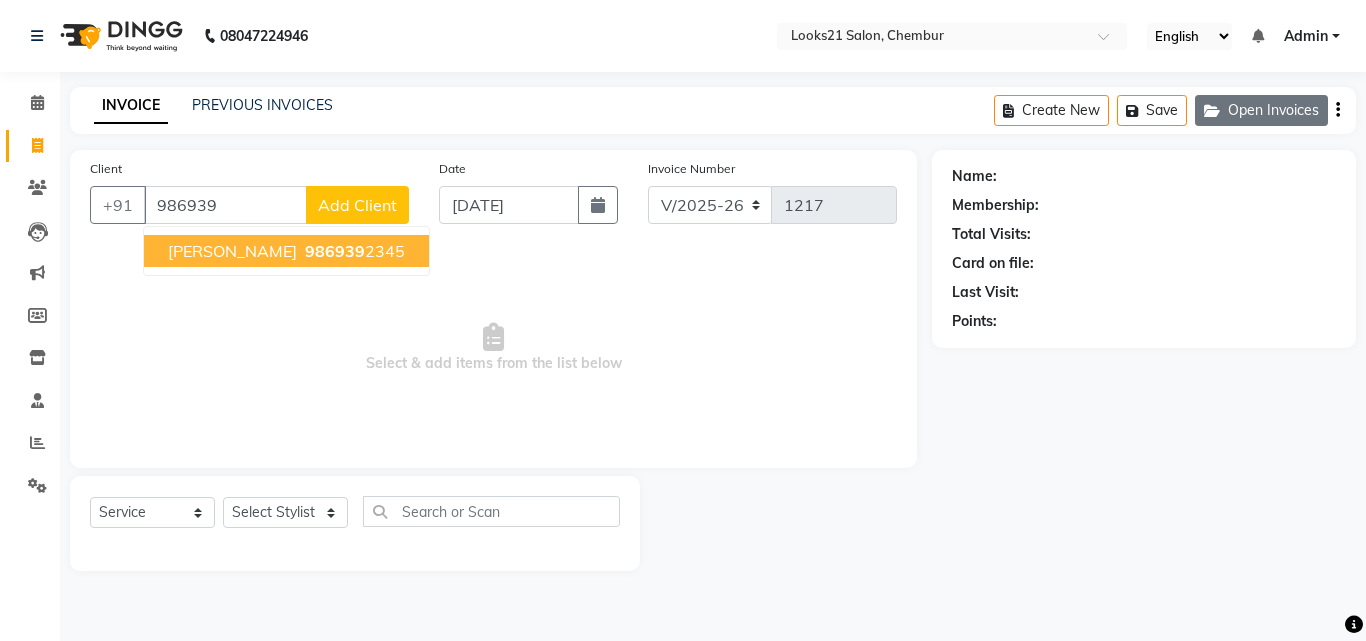 click on "Open Invoices" 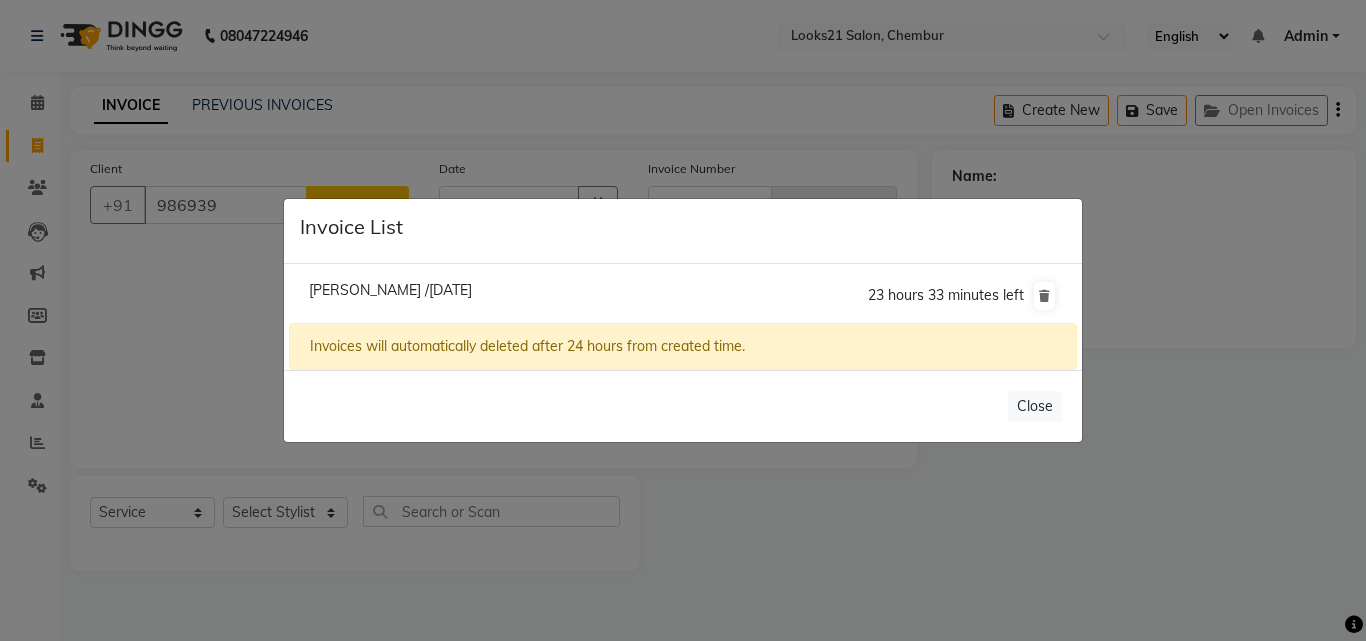 click on "Anita /13 July 2025" 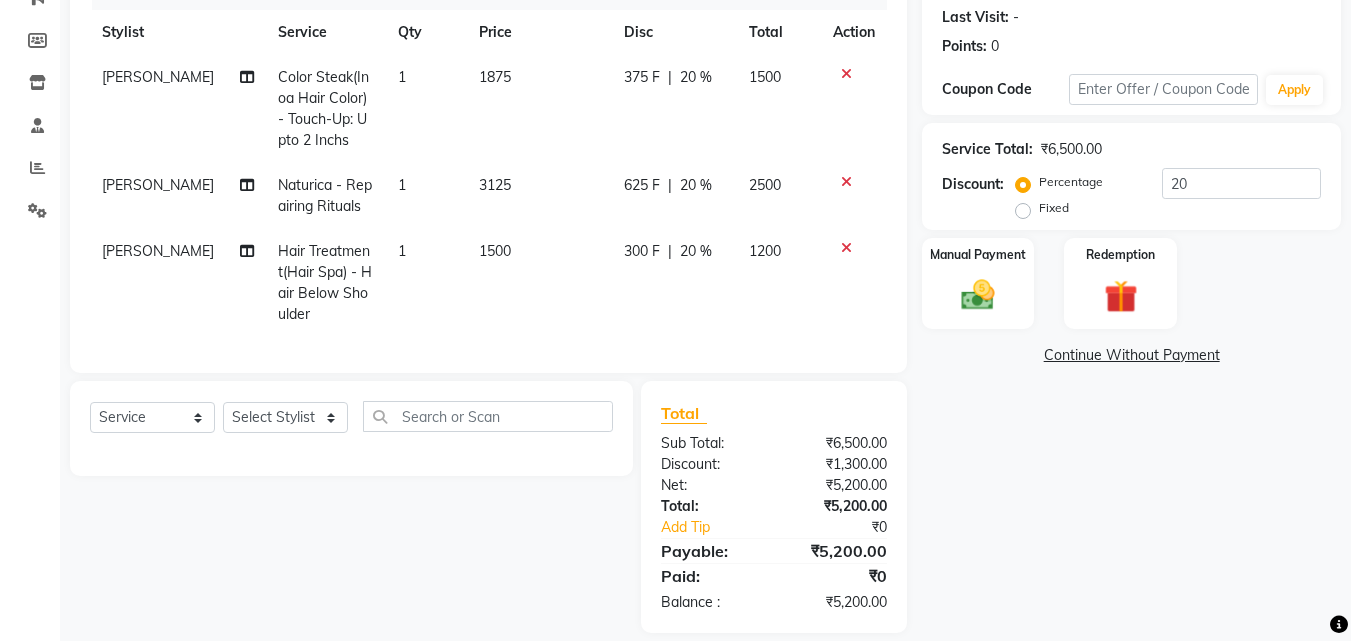 scroll, scrollTop: 312, scrollLeft: 0, axis: vertical 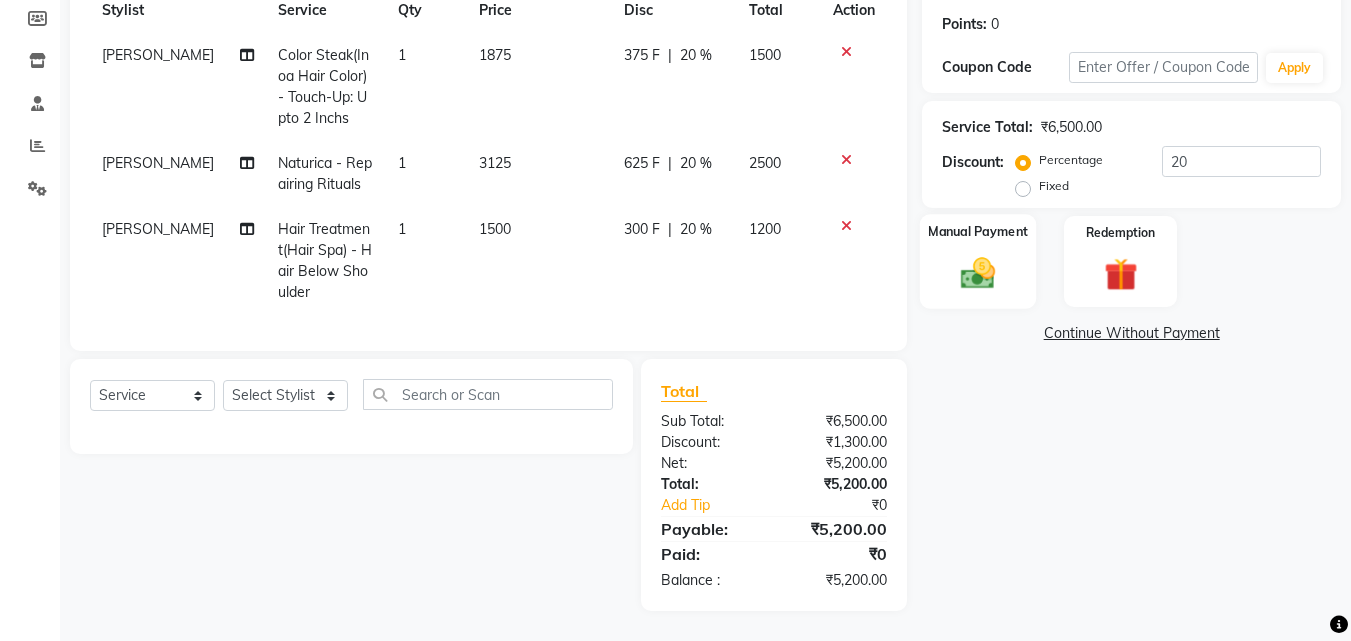 click on "Manual Payment" 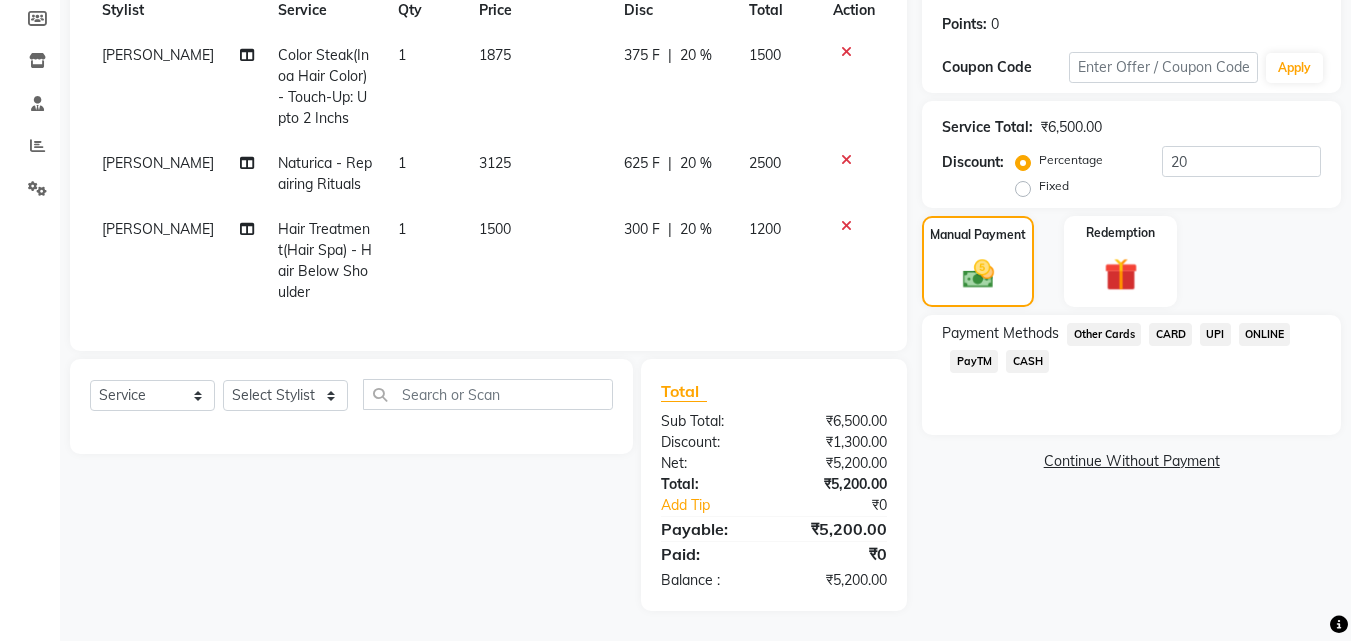click on "UPI" 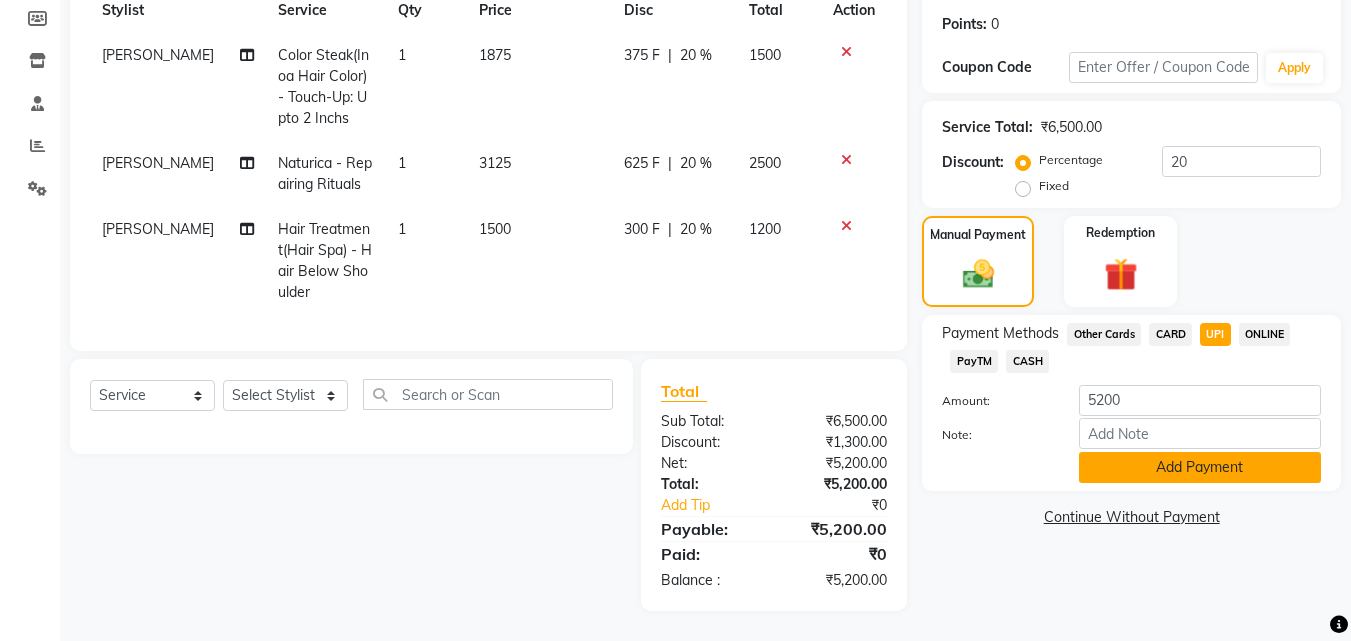 click on "Add Payment" 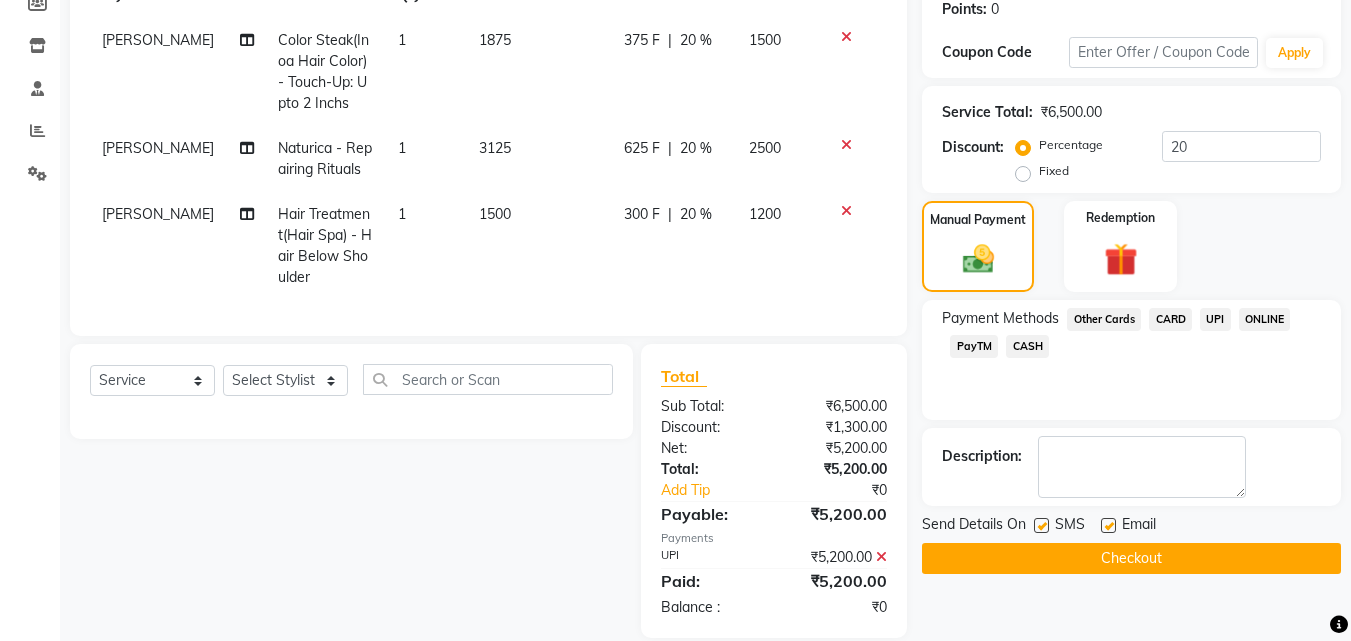 click on "Checkout" 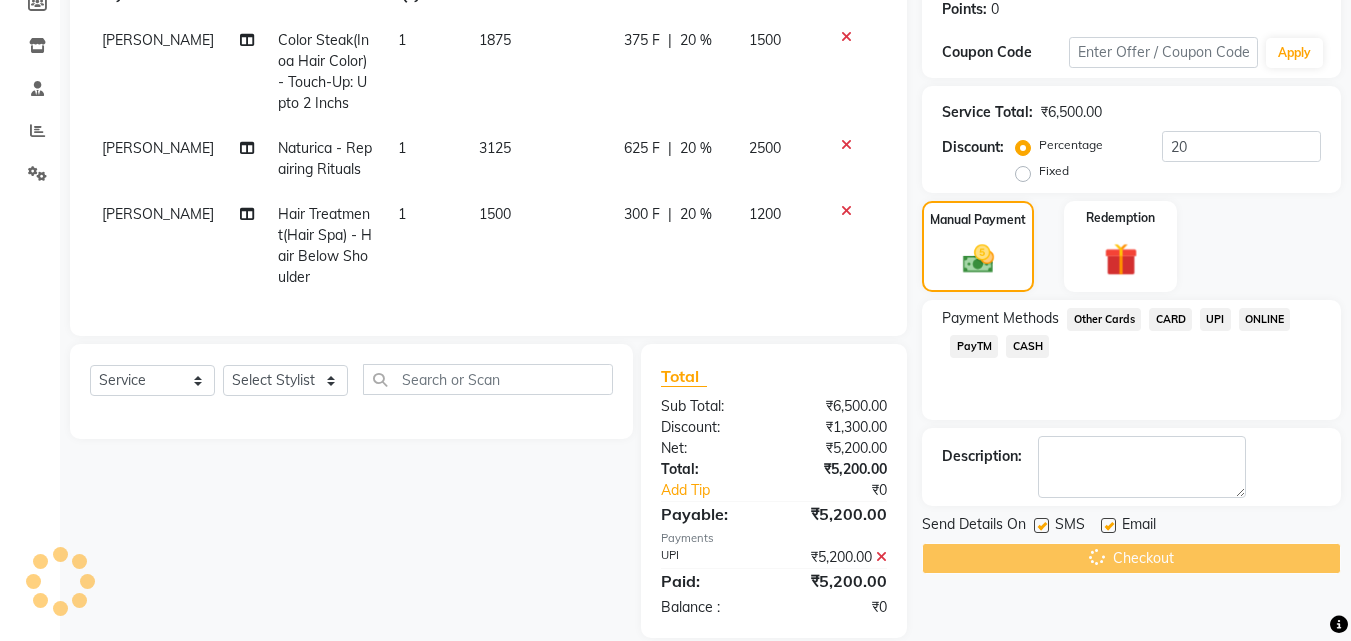 scroll, scrollTop: 54, scrollLeft: 0, axis: vertical 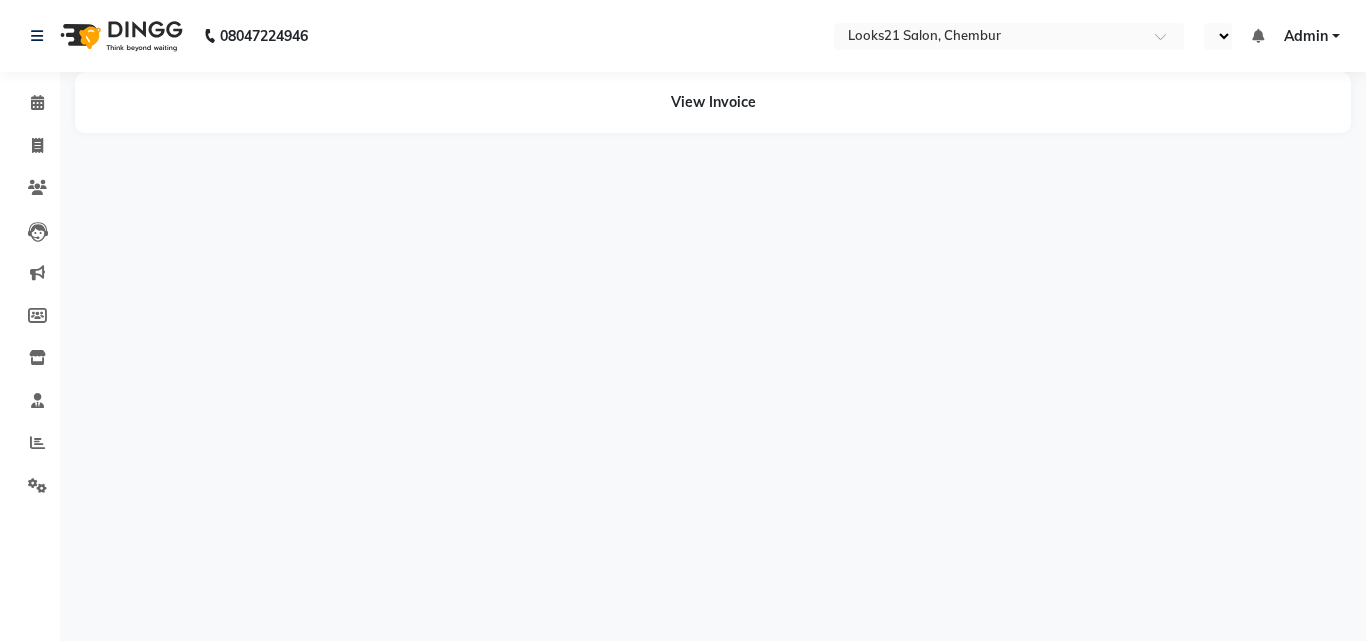 select on "en" 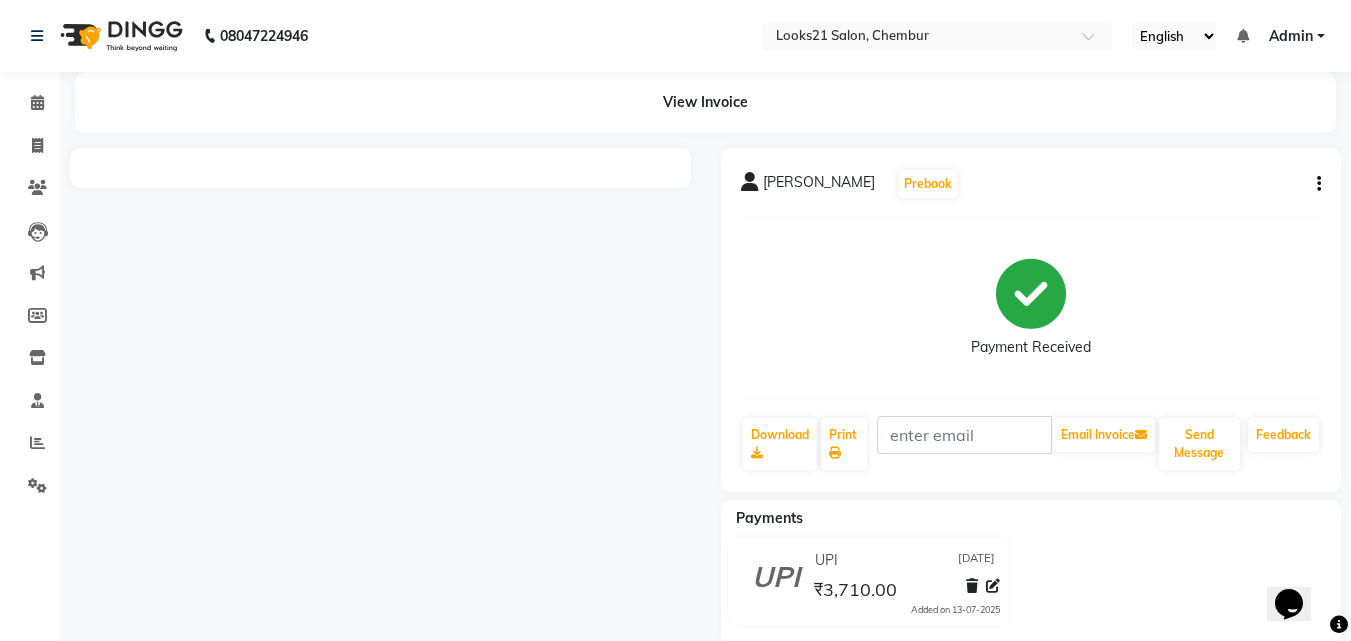 scroll, scrollTop: 0, scrollLeft: 0, axis: both 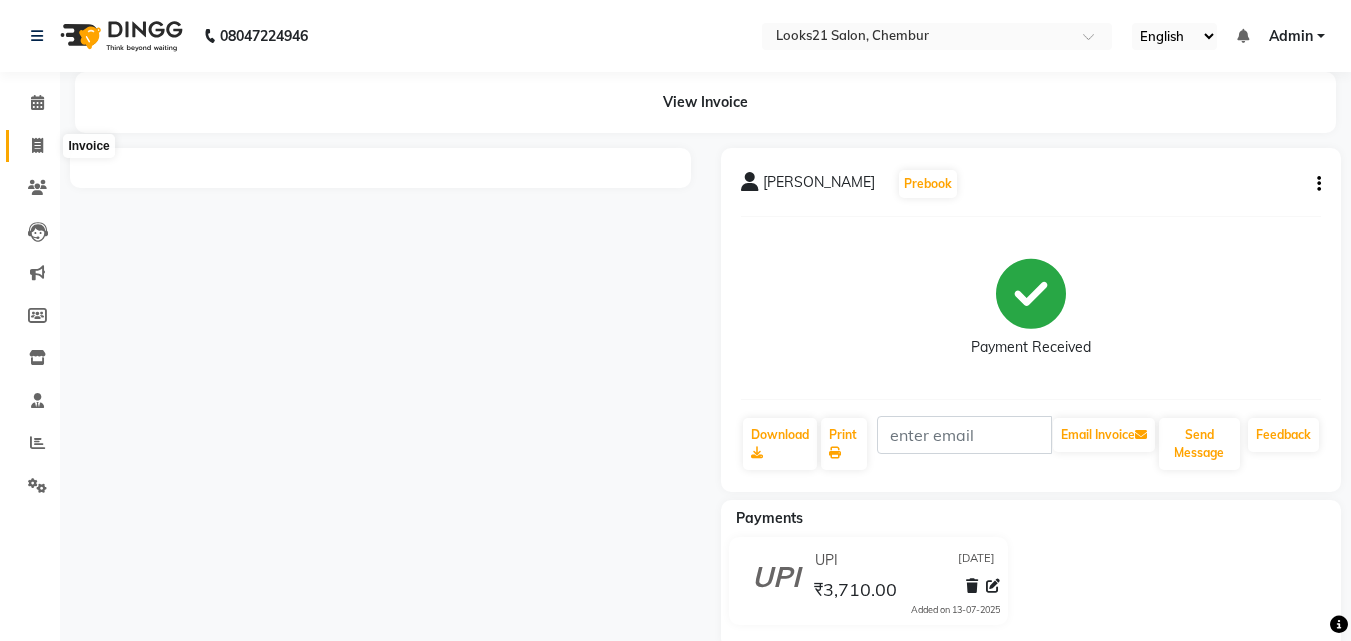 click 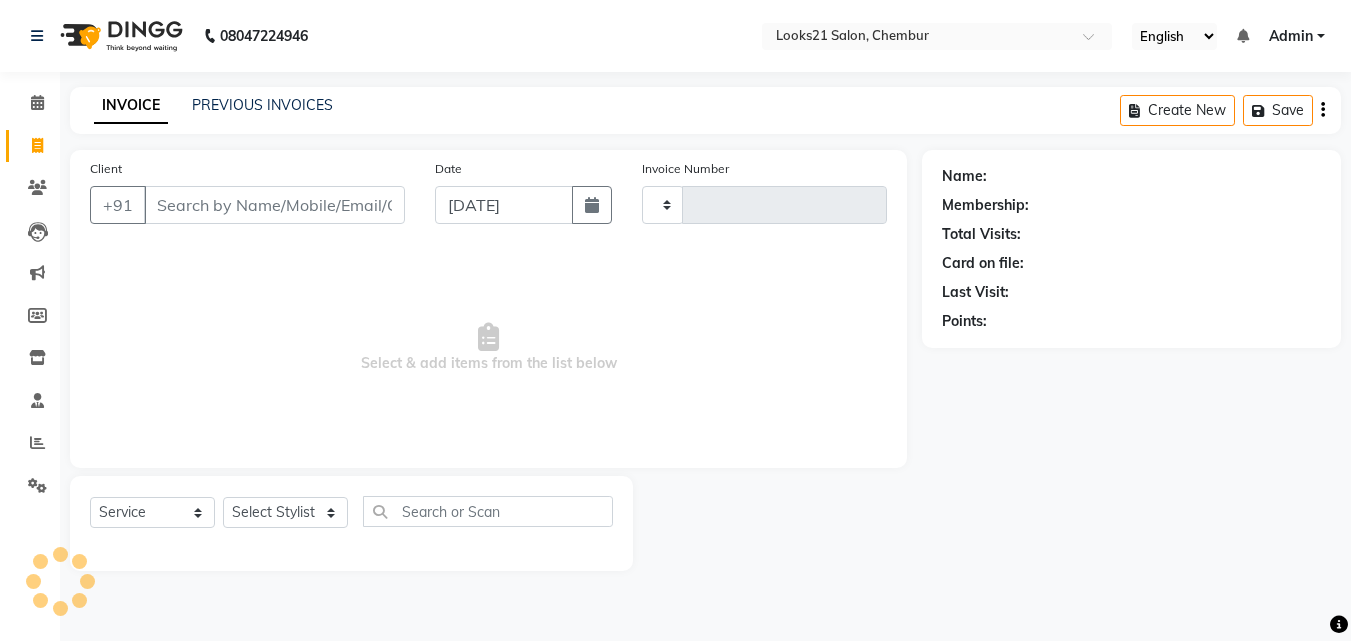 click on "INVOICE PREVIOUS INVOICES Create New   Save" 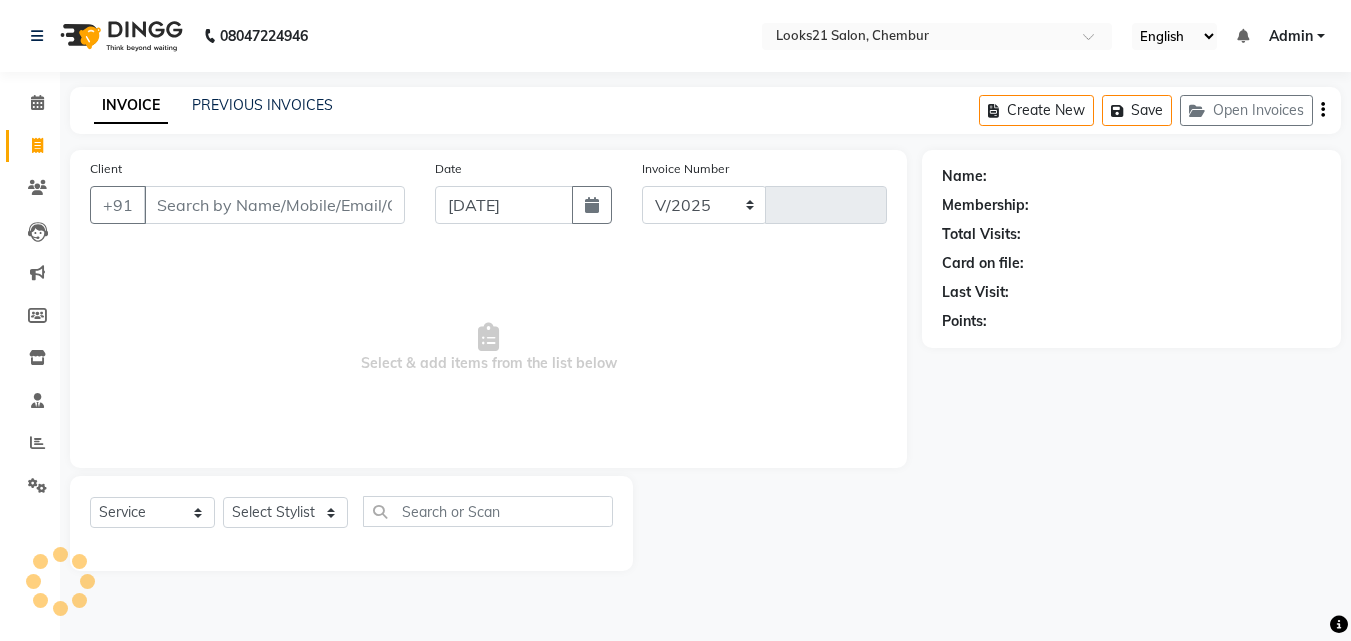 select on "844" 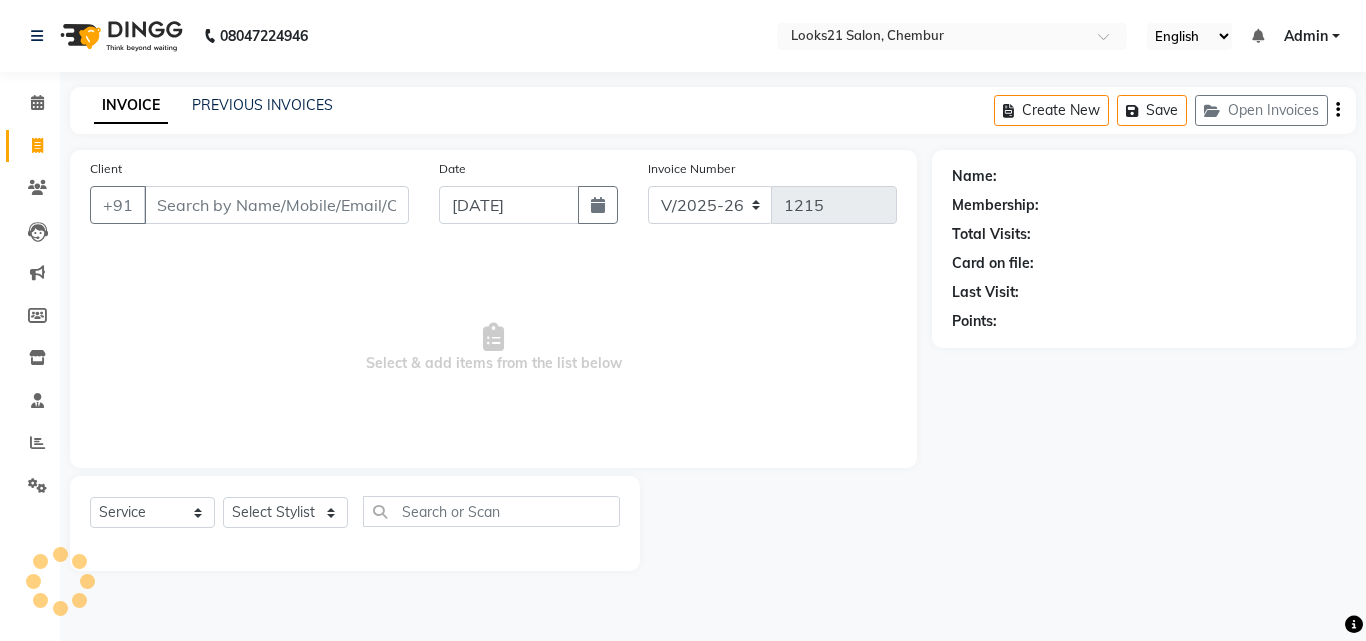 click on "INVOICE PREVIOUS INVOICES Create New   Save   Open Invoices" 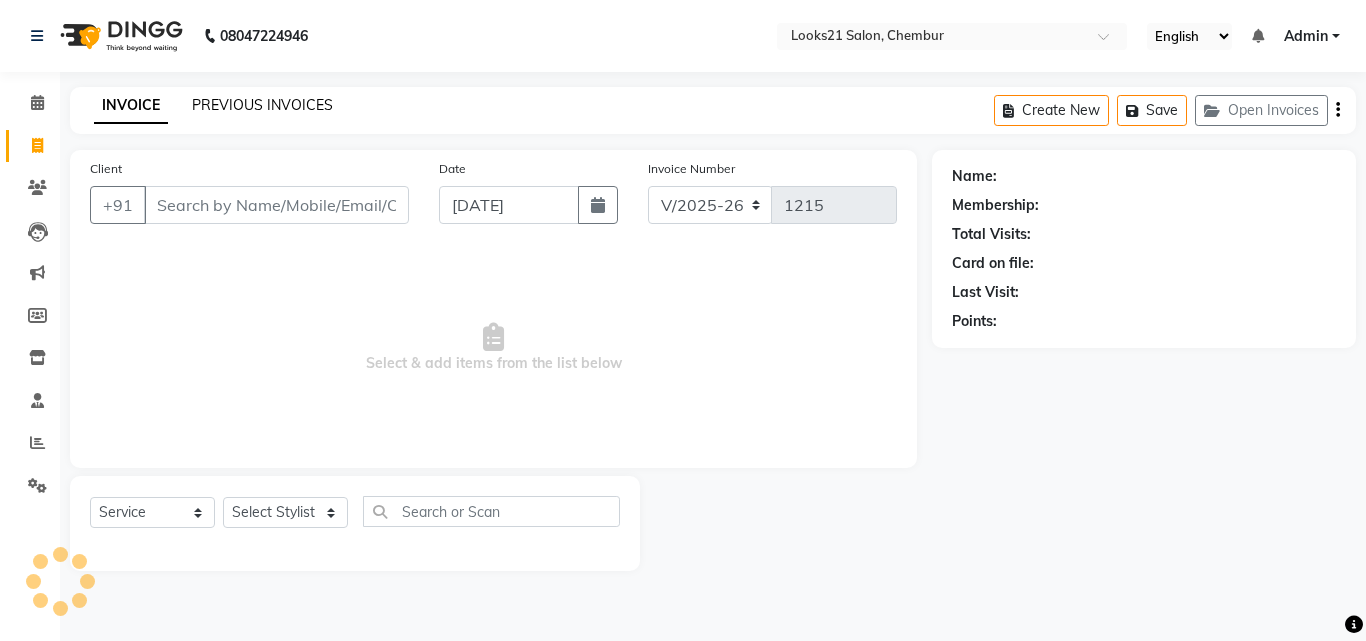 click on "PREVIOUS INVOICES" 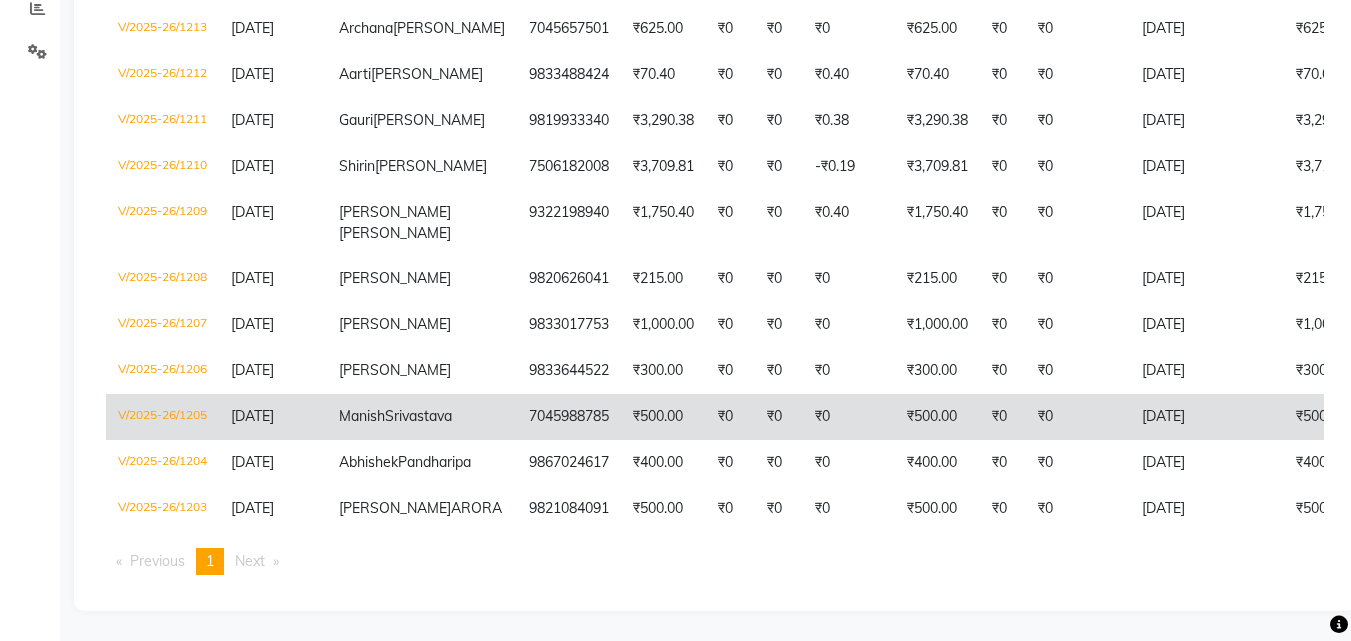 scroll, scrollTop: 629, scrollLeft: 0, axis: vertical 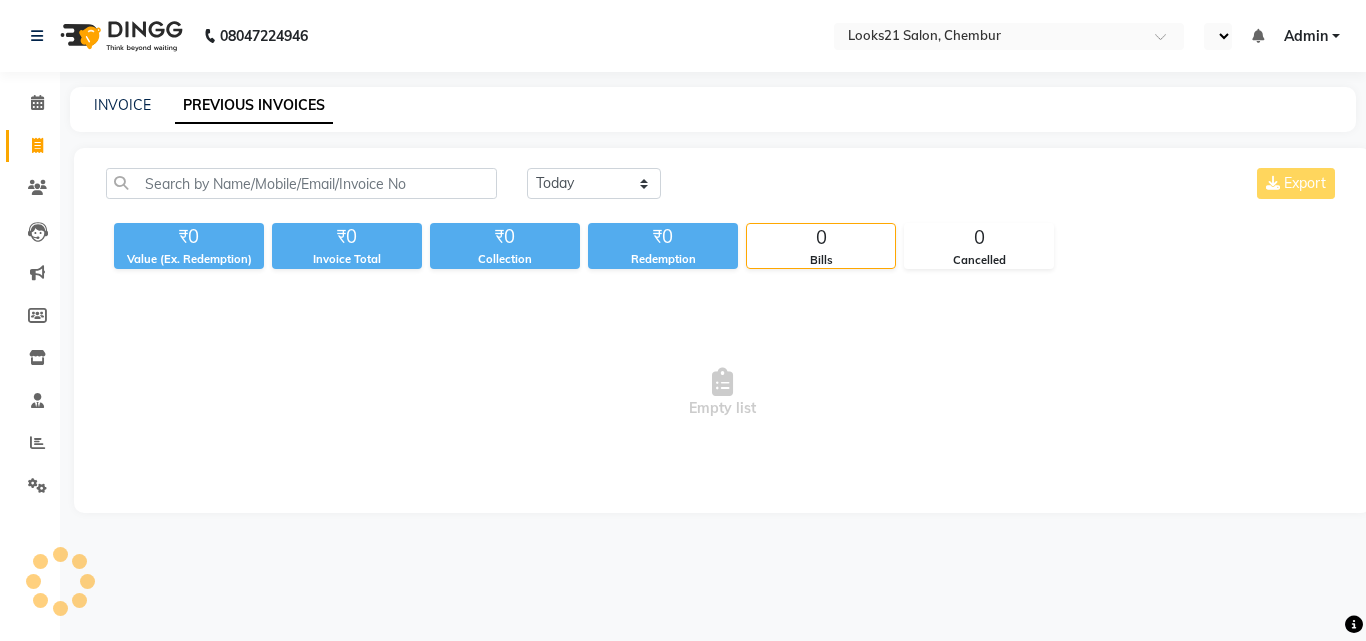 select on "en" 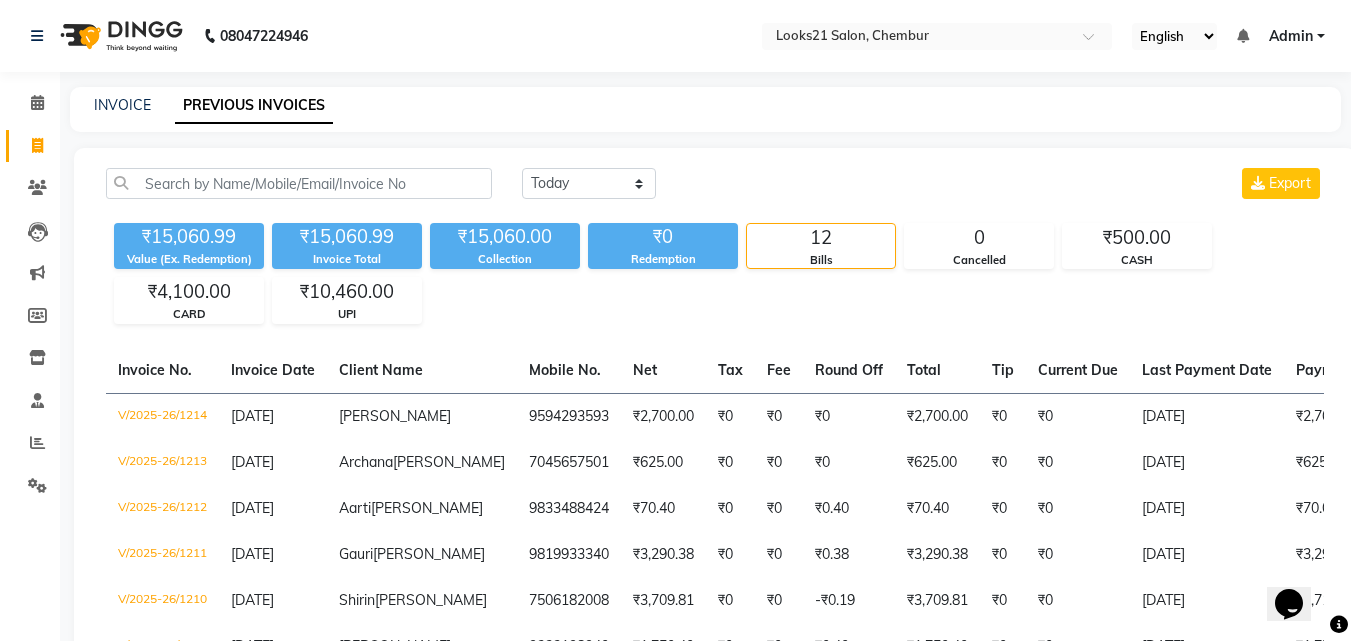 scroll, scrollTop: 0, scrollLeft: 0, axis: both 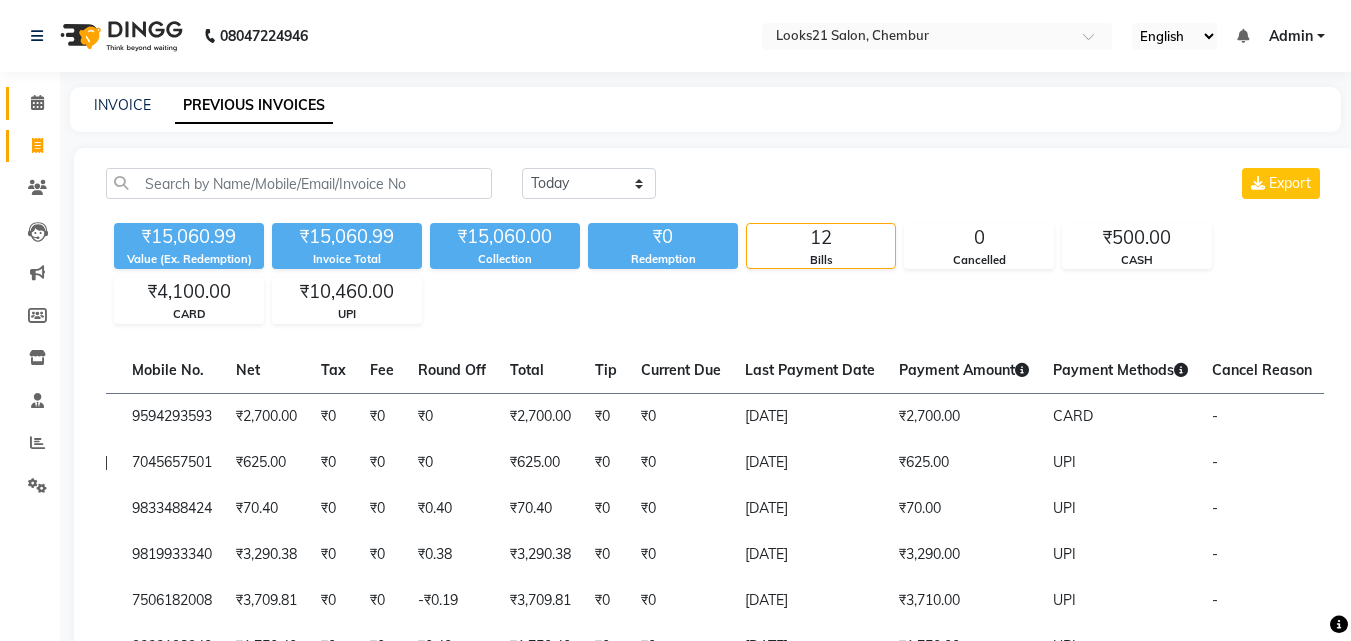 click on "Calendar" 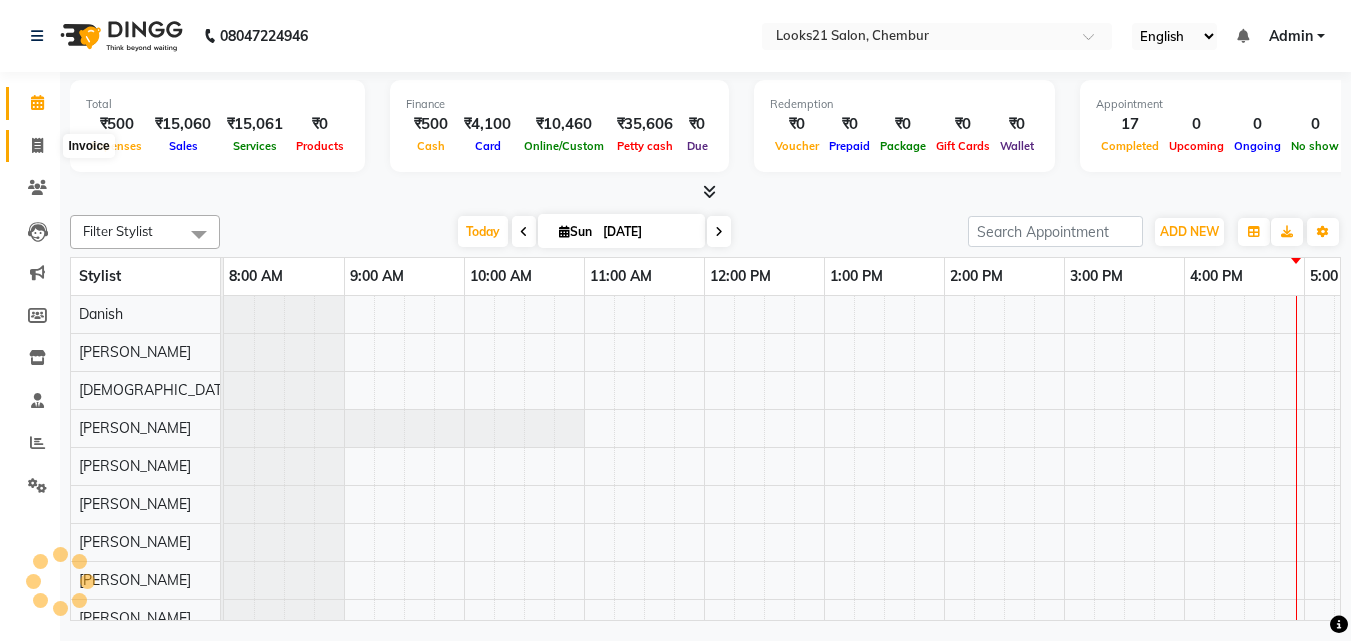 click 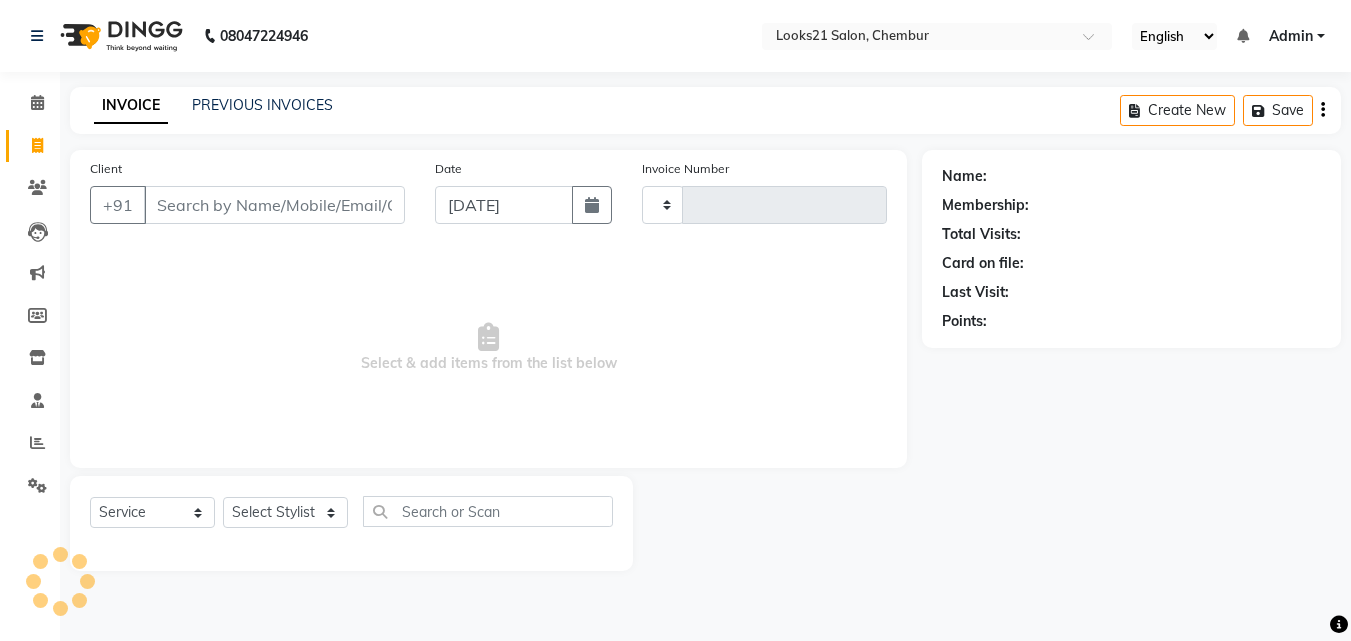 click on "Client" at bounding box center (274, 205) 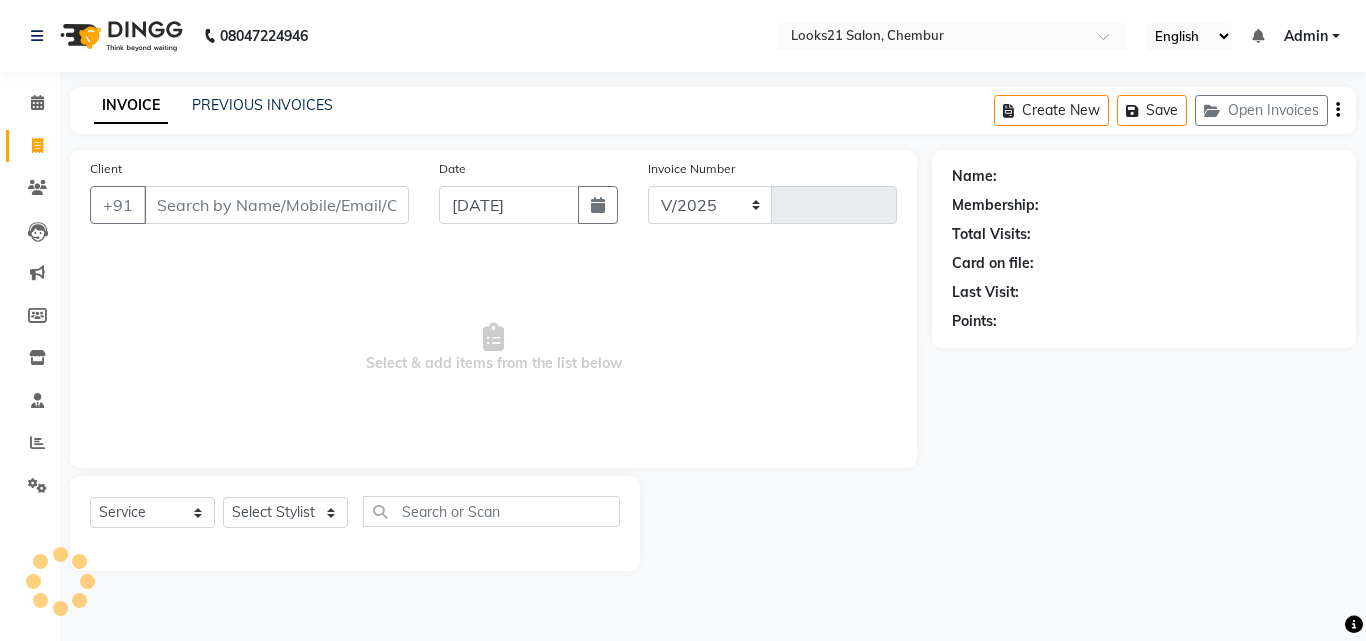 select on "844" 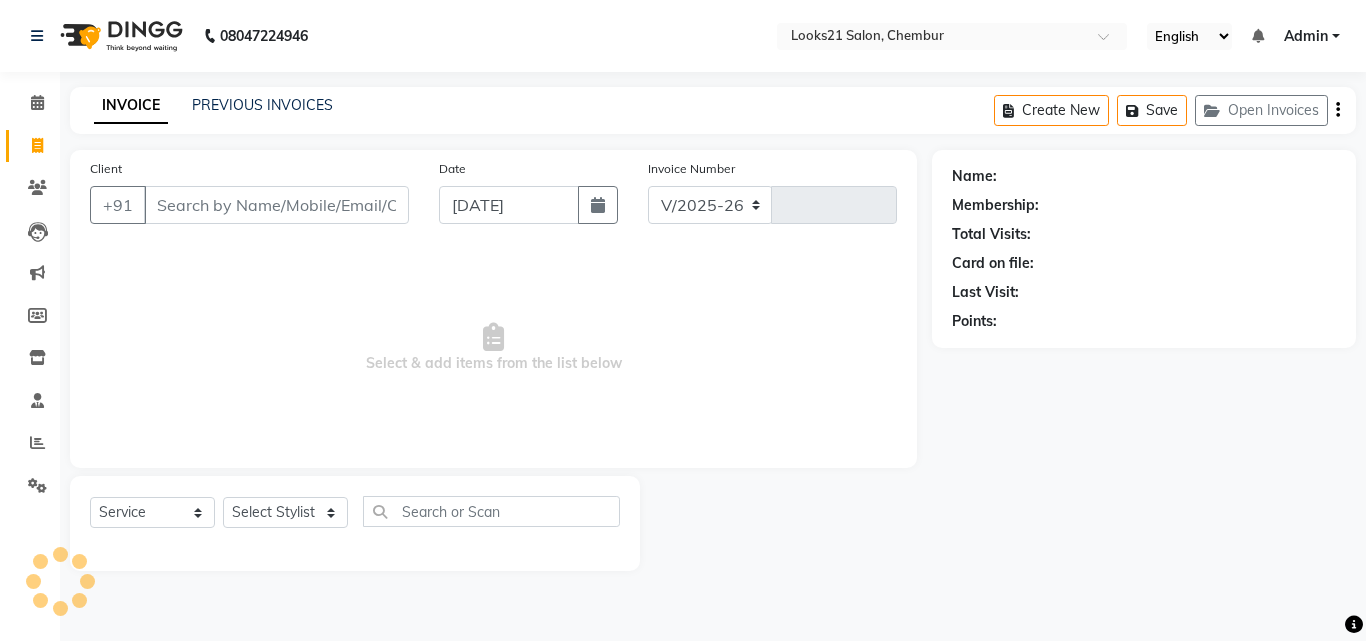 type on "1215" 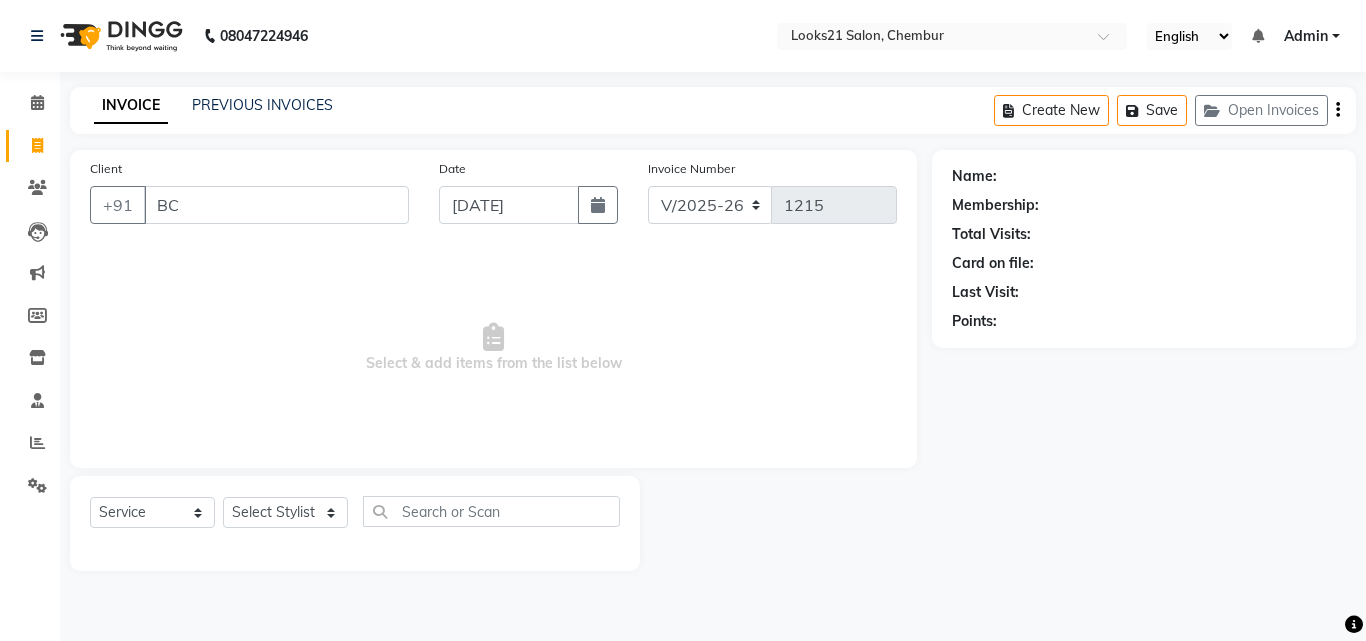 type on "B" 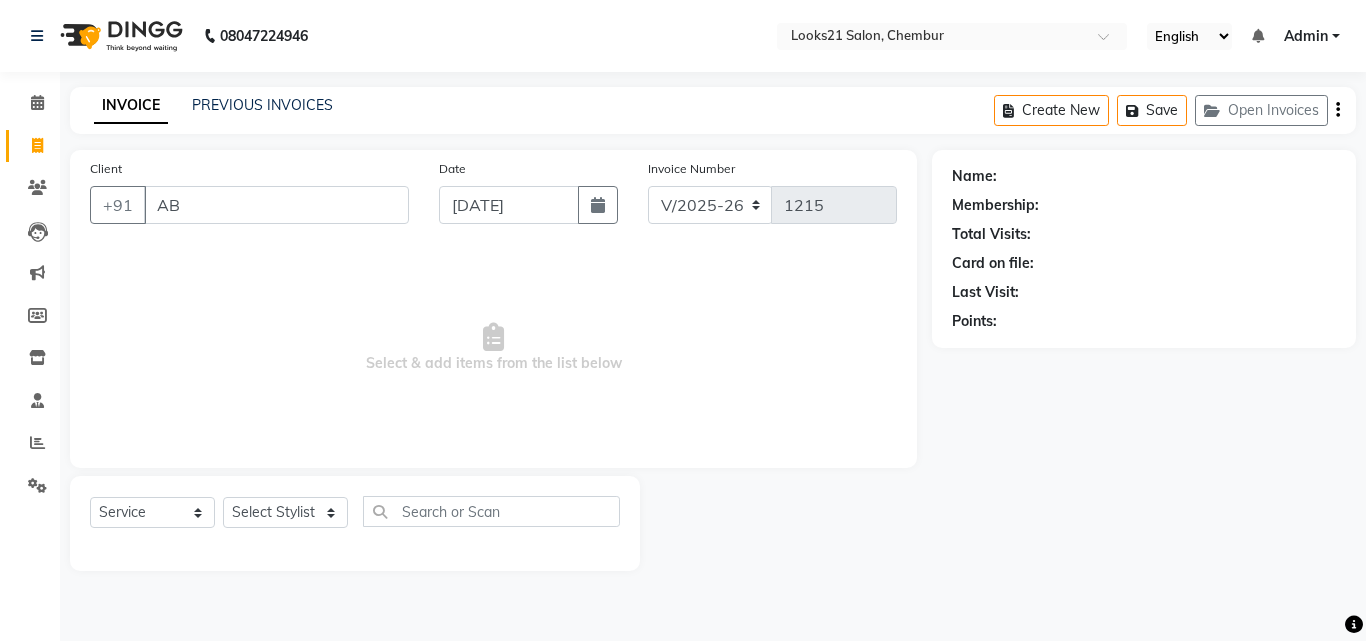 type on "ABC" 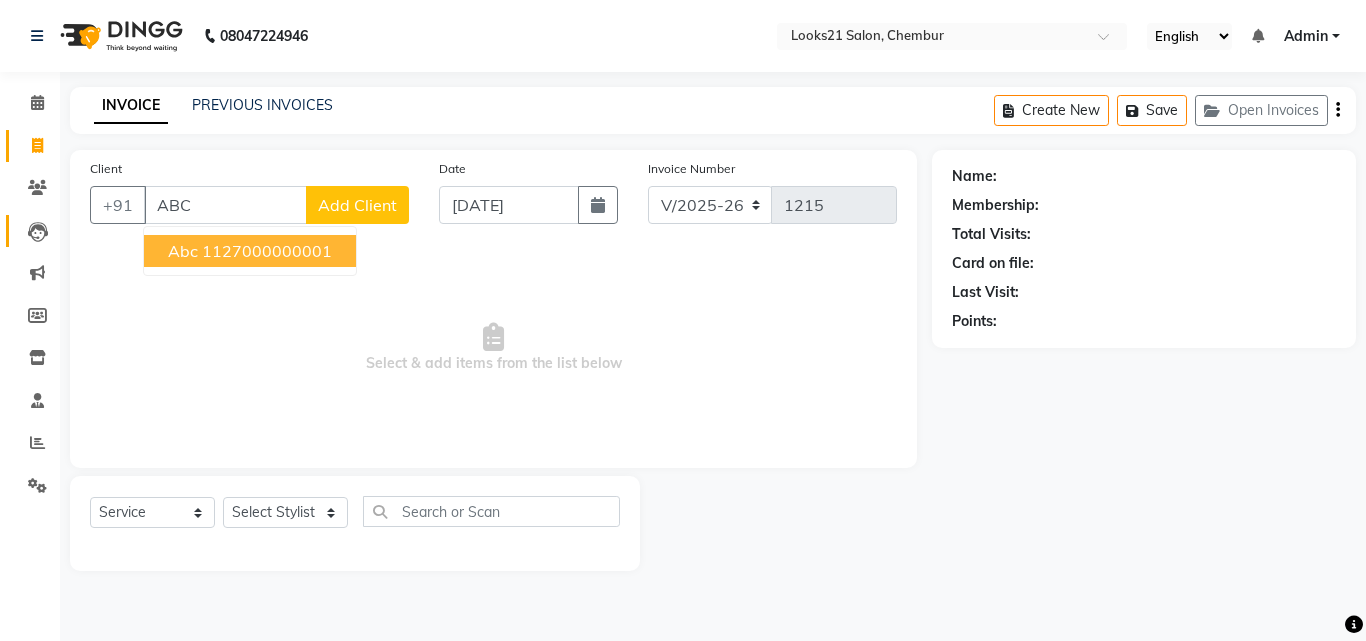 drag, startPoint x: 225, startPoint y: 211, endPoint x: 27, endPoint y: 235, distance: 199.44925 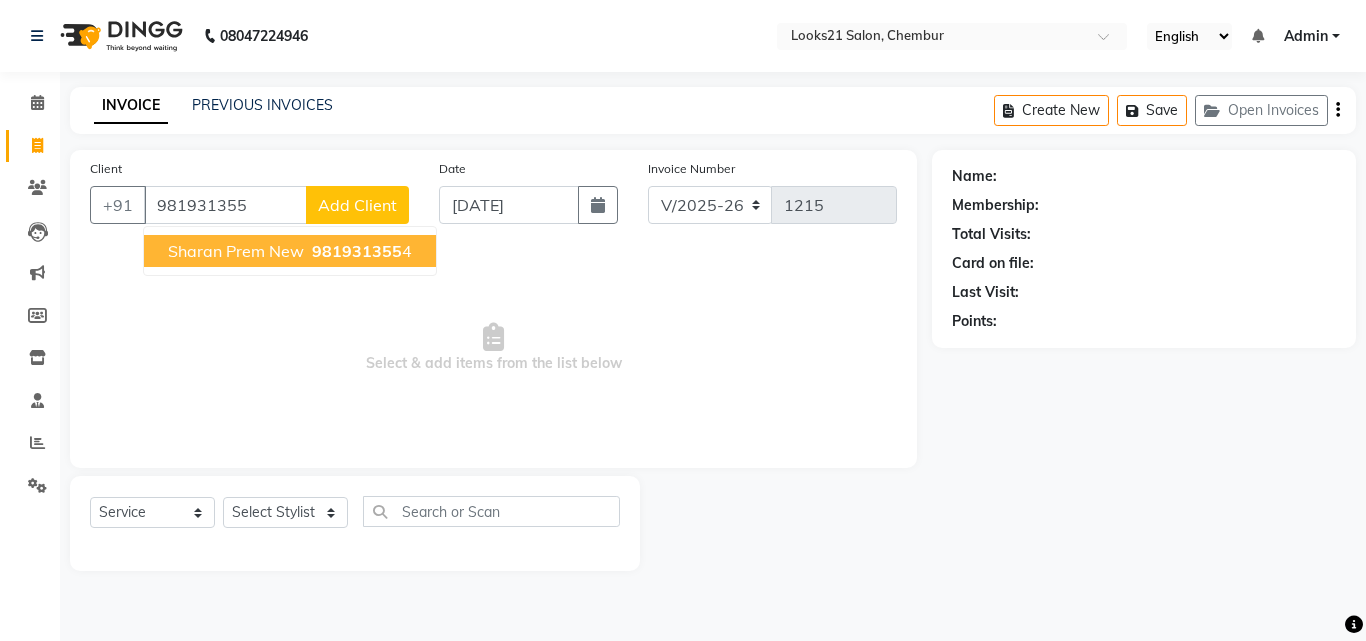 click on "Sharan Prem New   981931355 4" at bounding box center (290, 251) 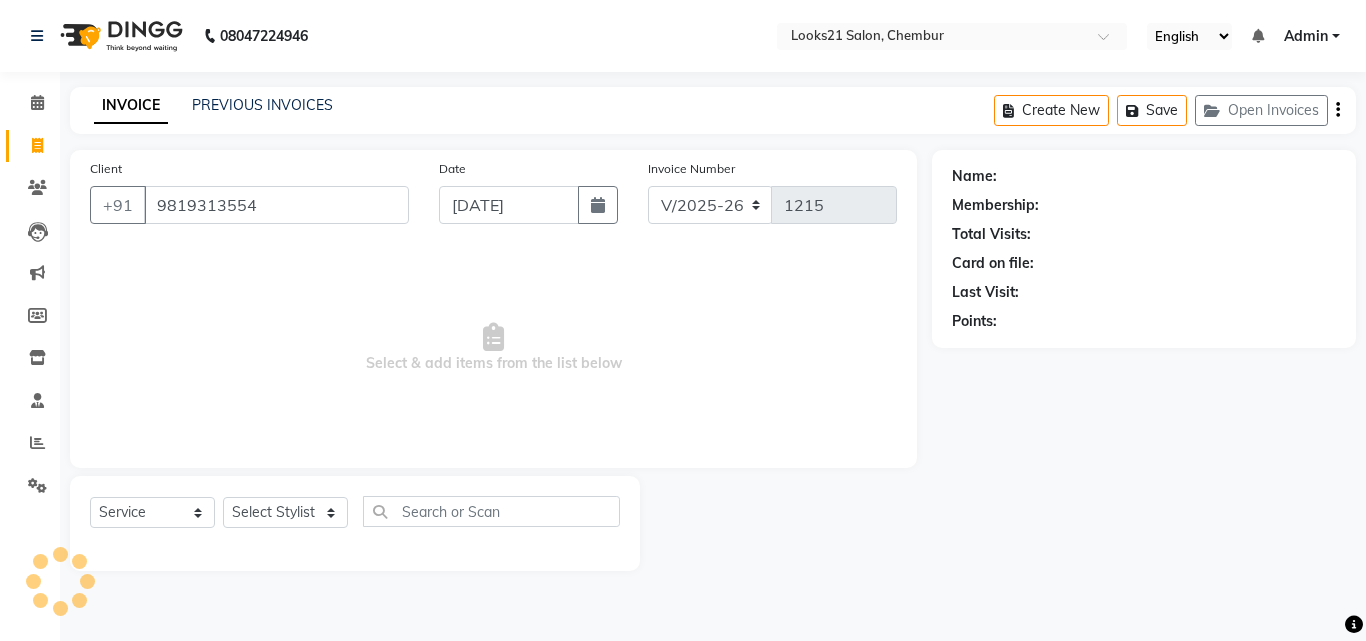 type on "9819313554" 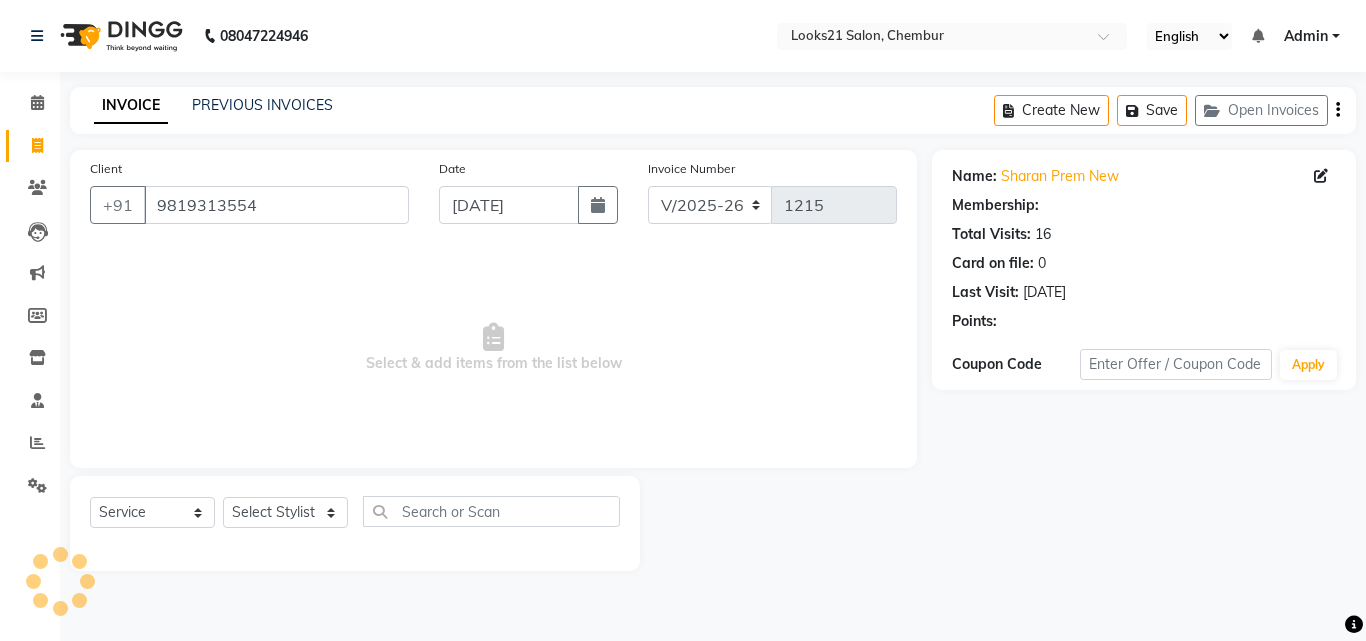 select on "1: Object" 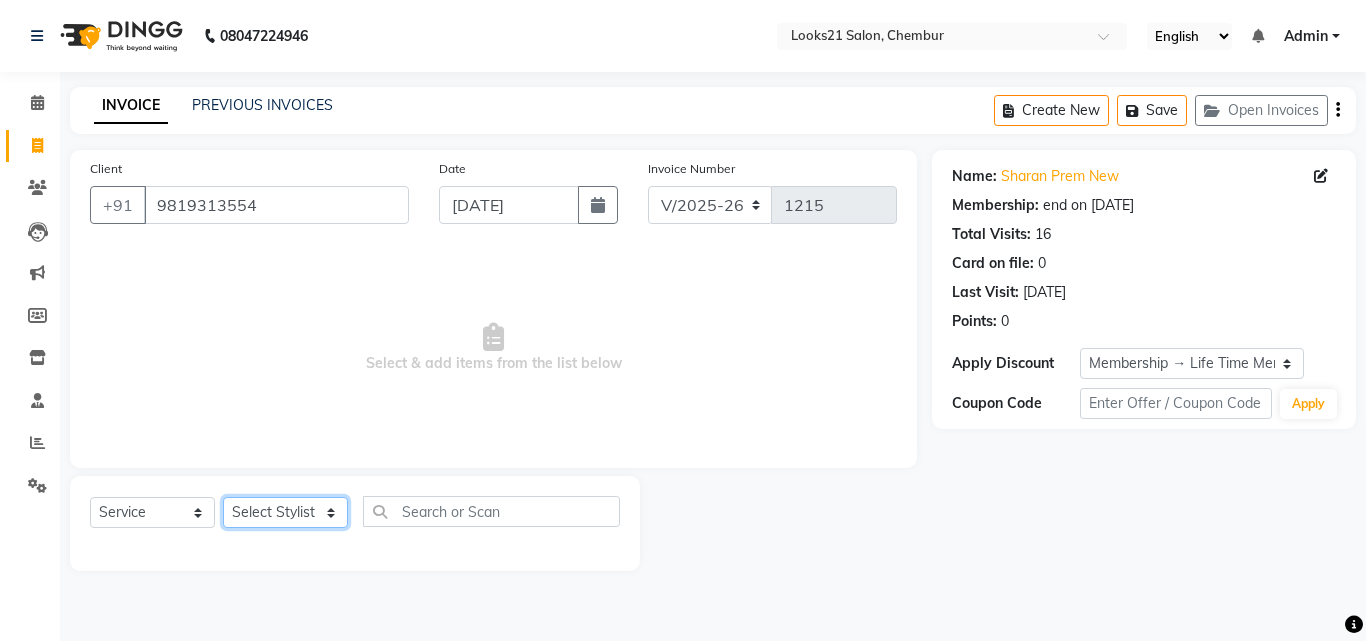 click on "Select Stylist [PERSON_NAME] [PERSON_NAME] LOOKS 21  [PERSON_NAME] [PERSON_NAME] [PERSON_NAME] [PERSON_NAME] [PERSON_NAME] [PERSON_NAME]" 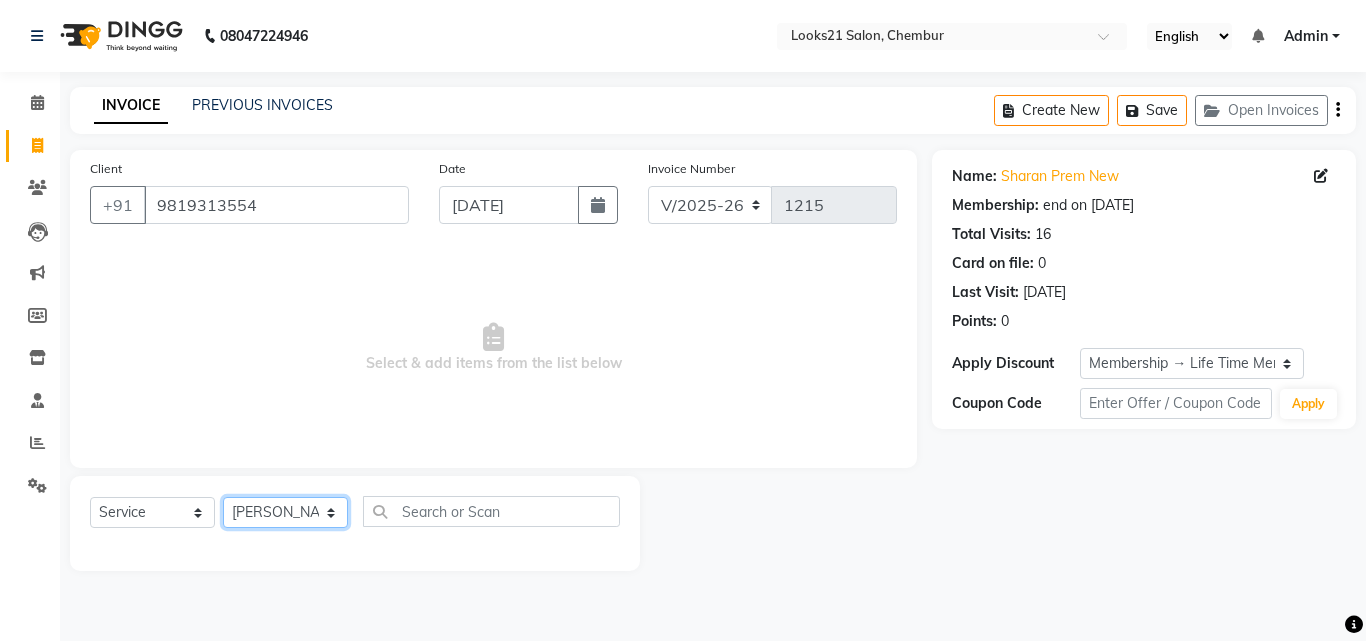 click on "Select Stylist [PERSON_NAME] [PERSON_NAME] LOOKS 21  [PERSON_NAME] [PERSON_NAME] [PERSON_NAME] [PERSON_NAME] [PERSON_NAME] [PERSON_NAME]" 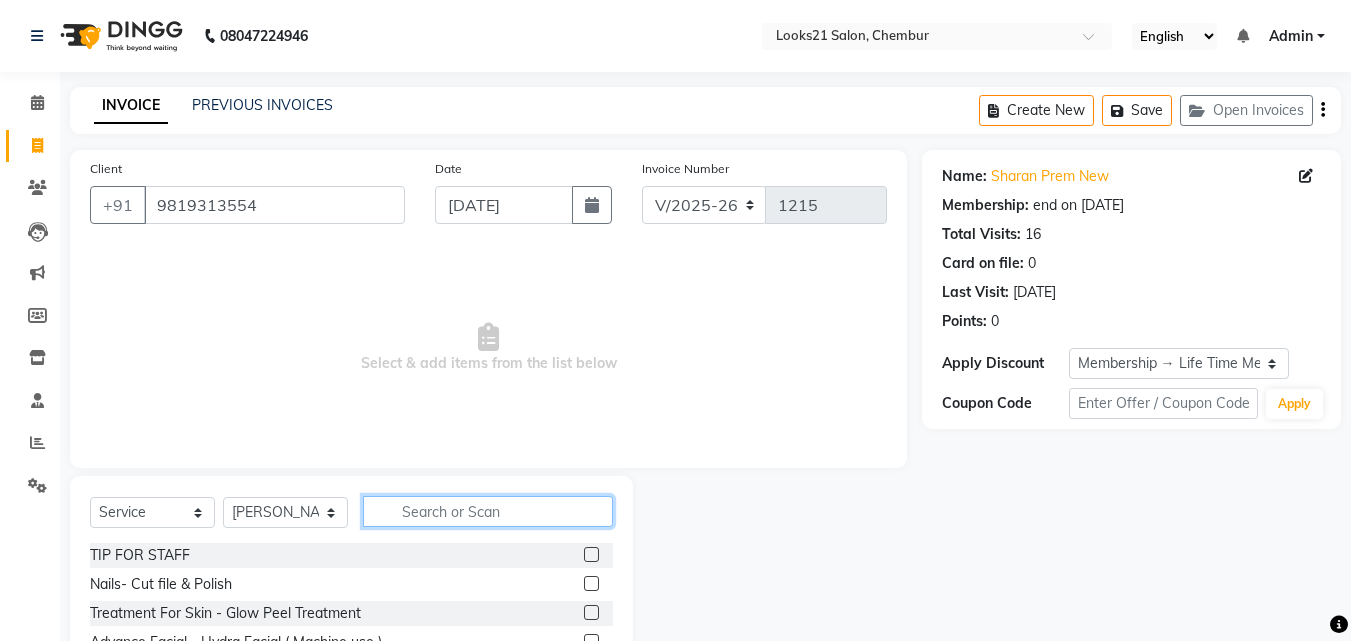 click 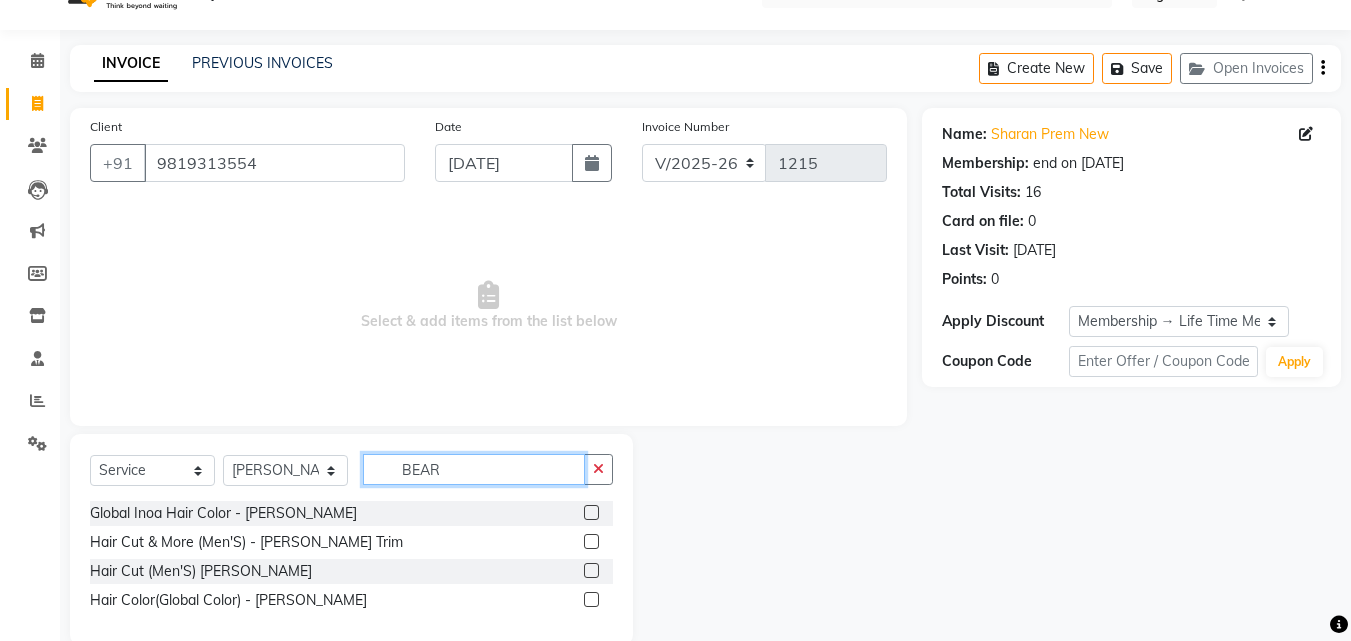 scroll, scrollTop: 76, scrollLeft: 0, axis: vertical 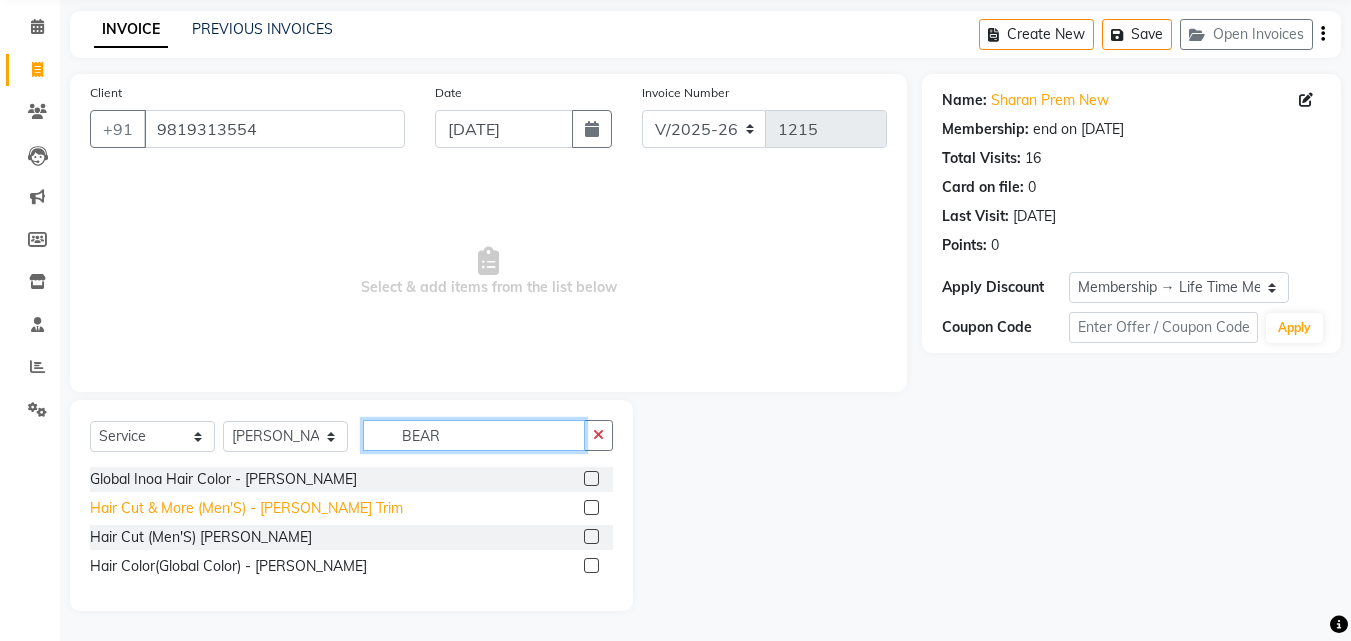 type on "BEAR" 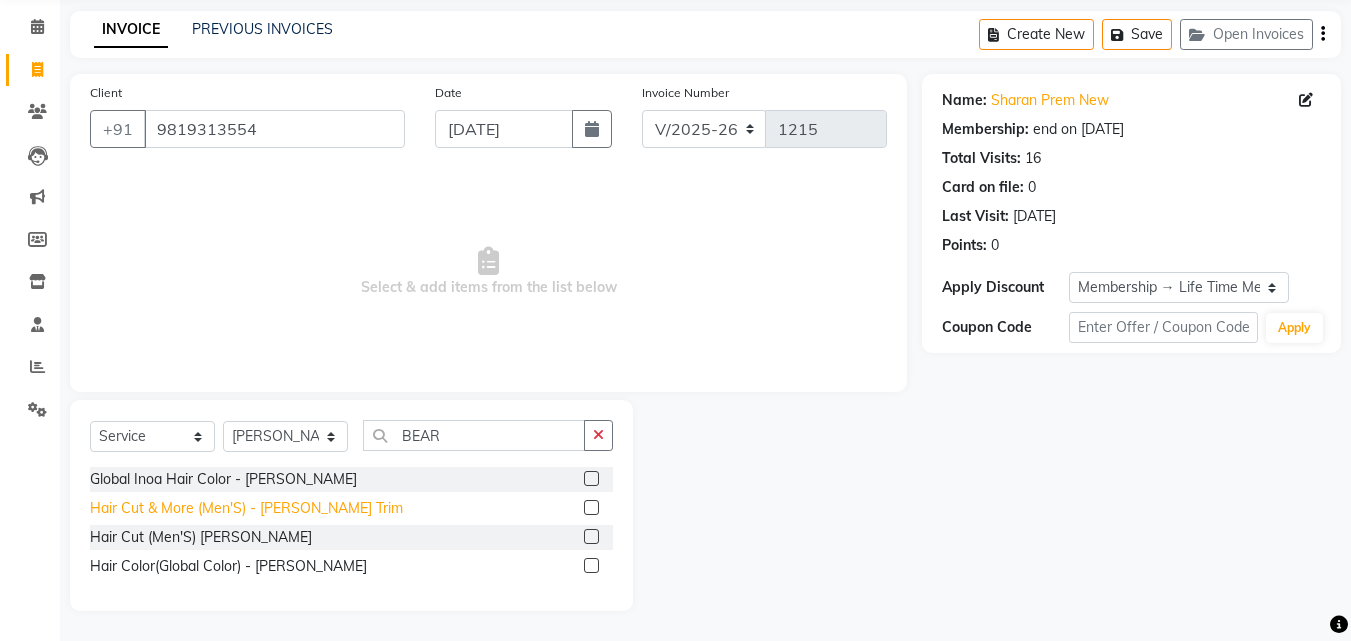 click on "Hair Cut & More (Men'S)  - [PERSON_NAME] Trim" 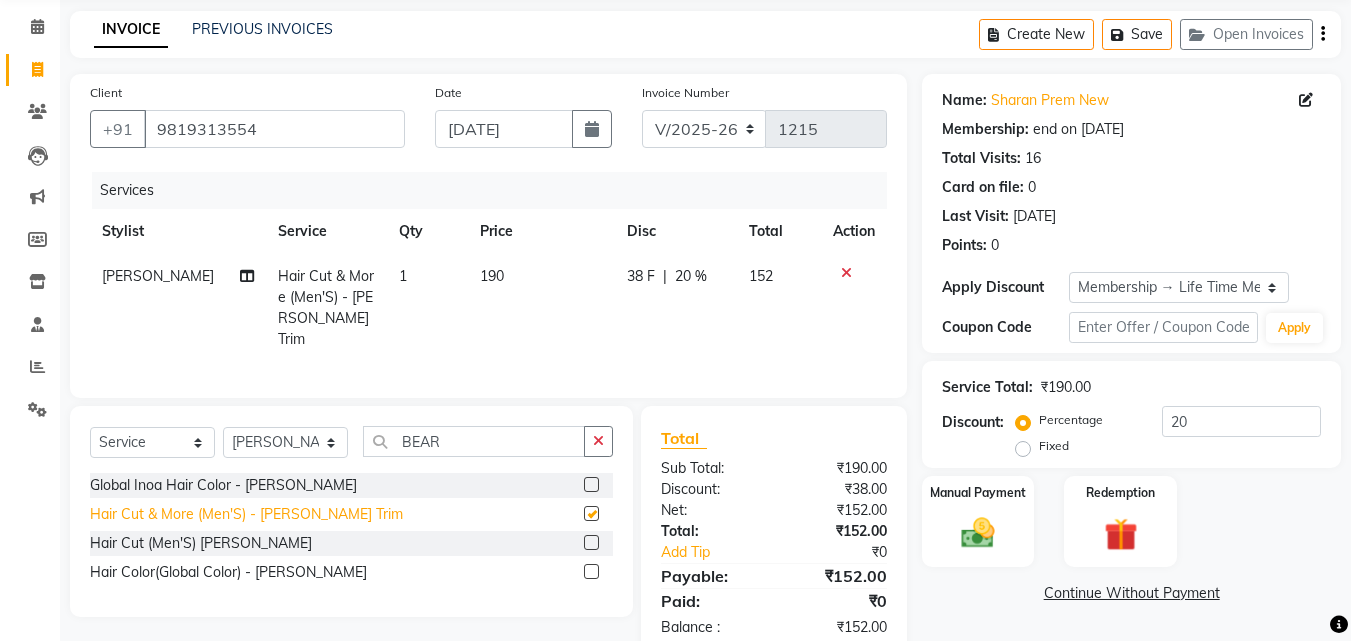 checkbox on "false" 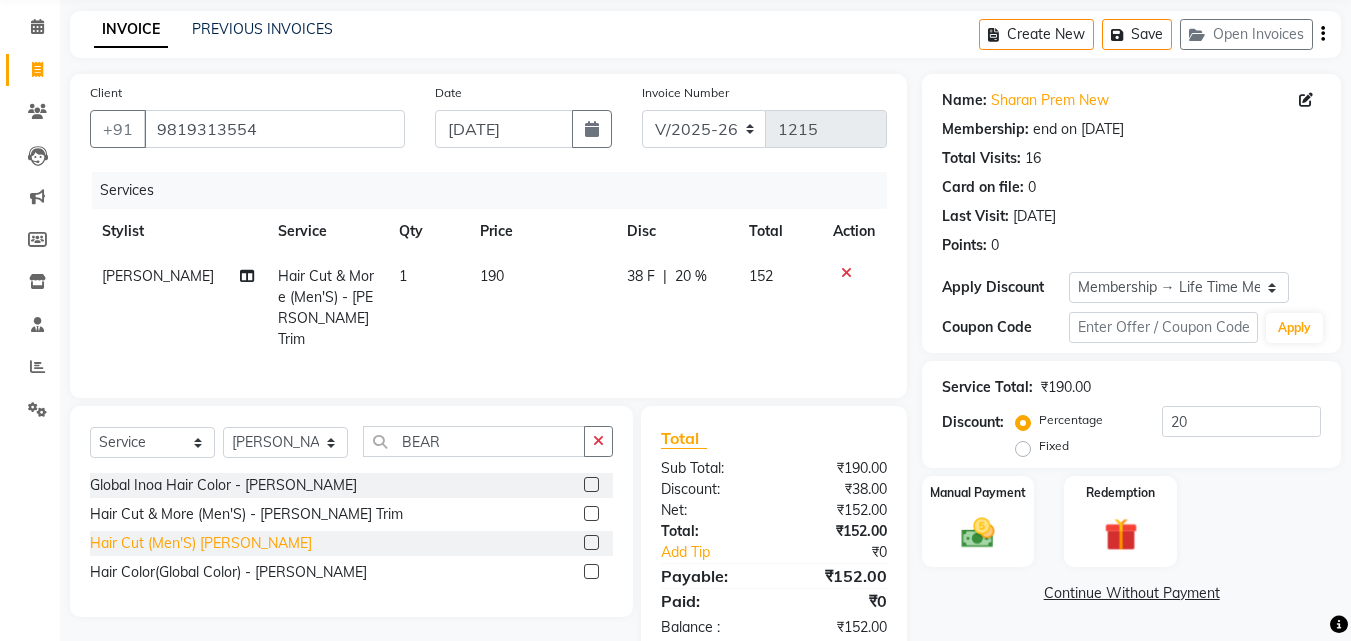 click on "Hair Cut (Men'S)  [PERSON_NAME]" 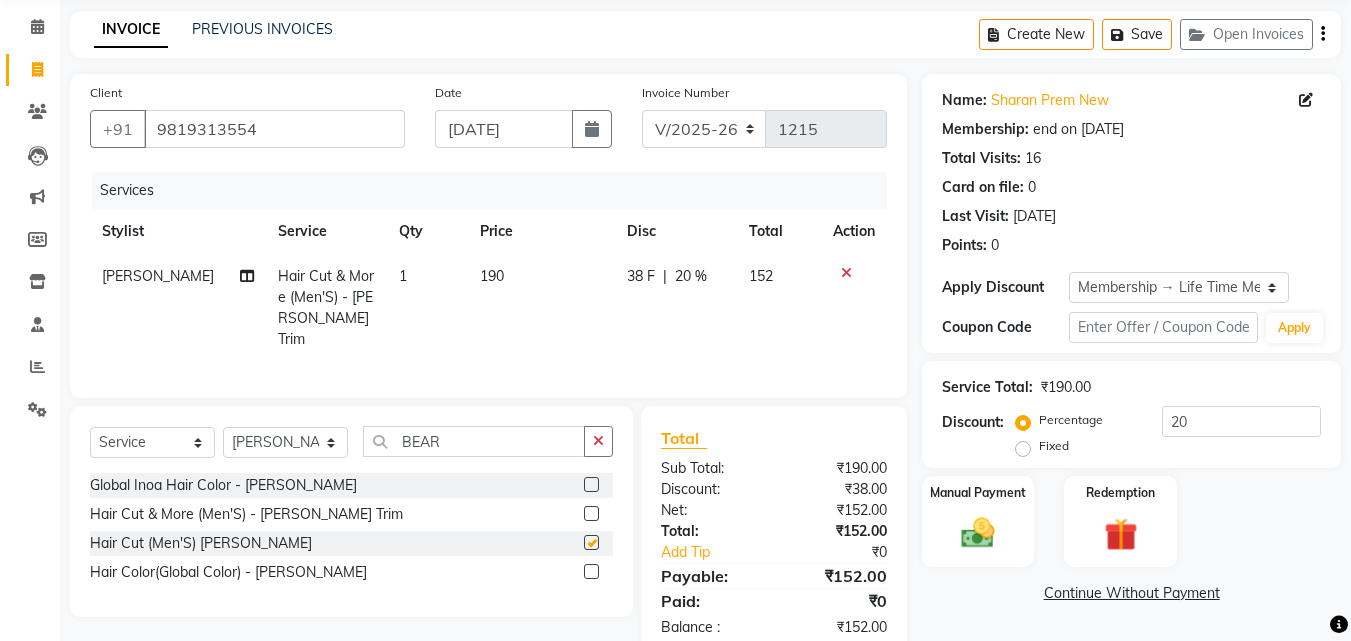 checkbox on "false" 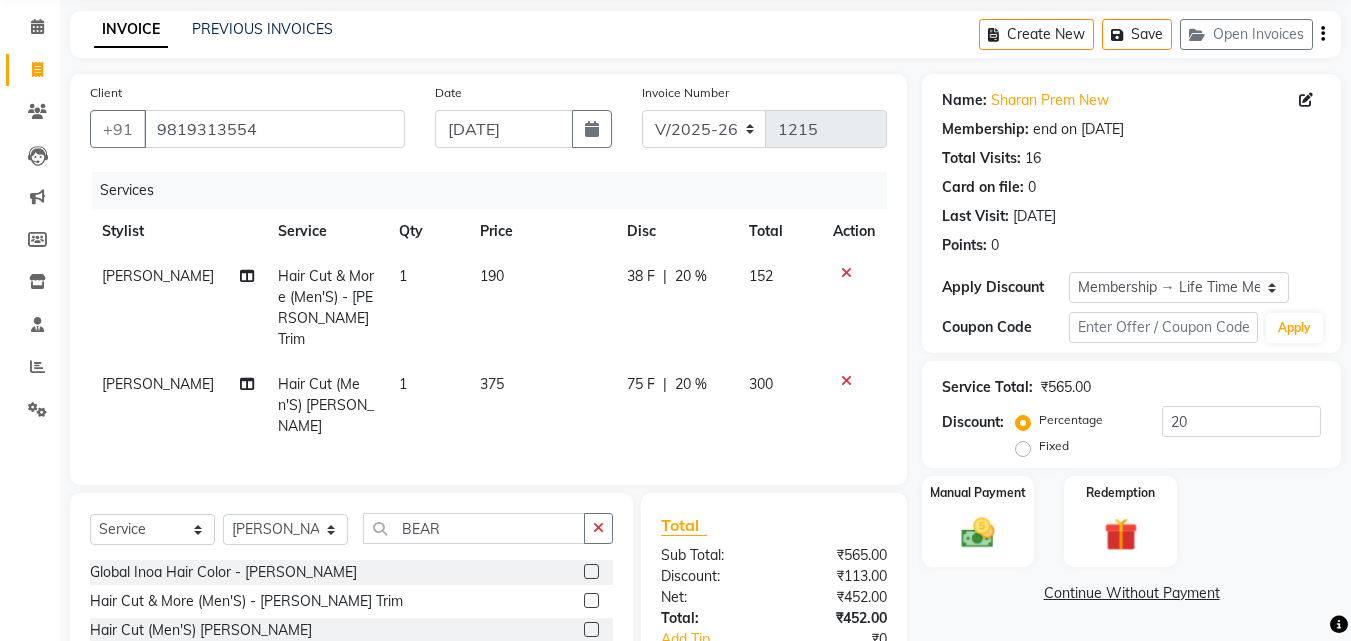 click 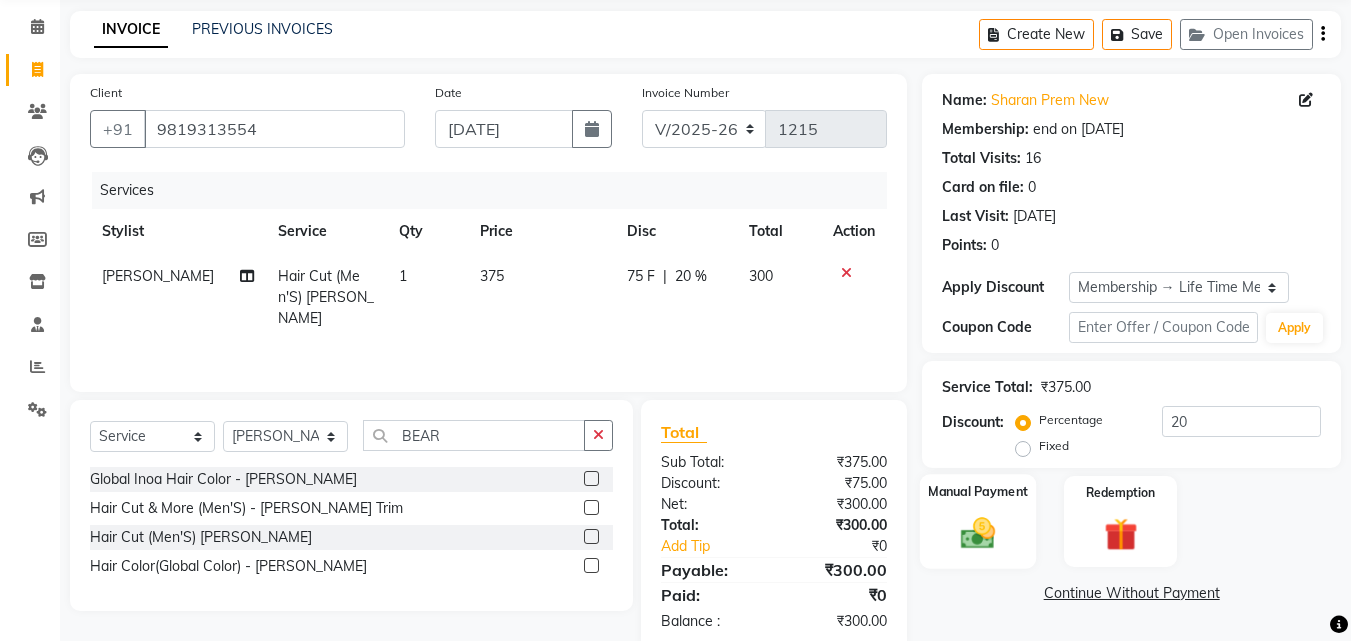 click 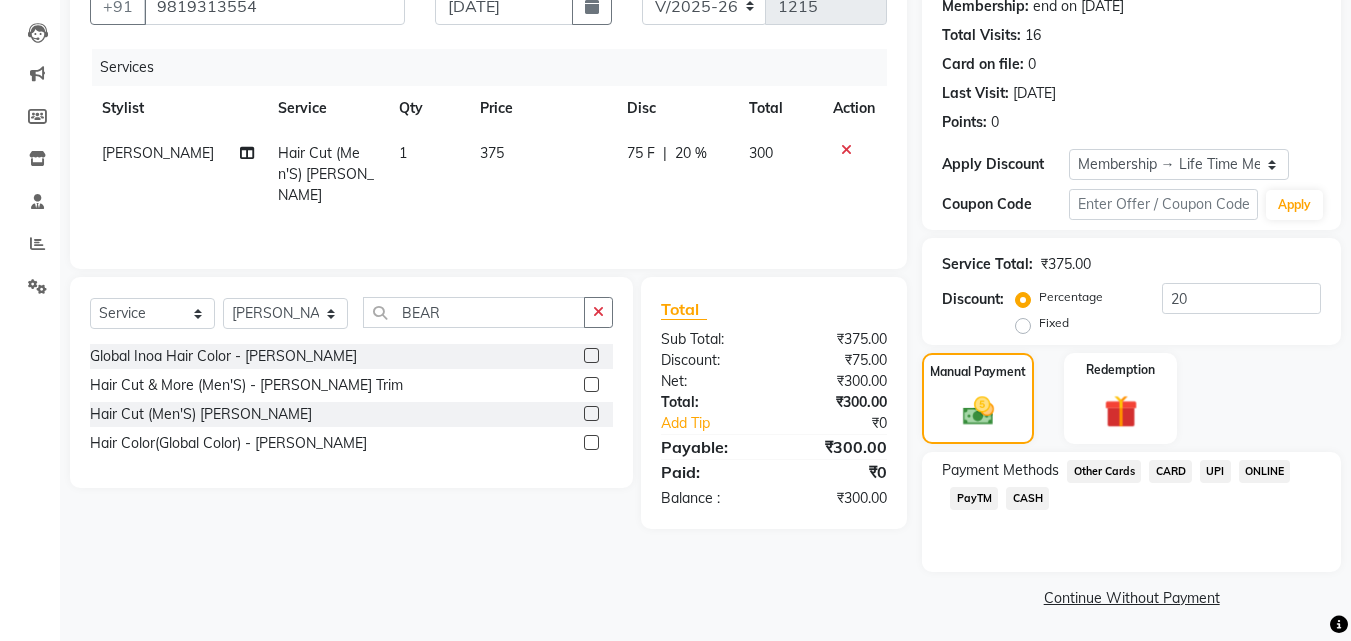 scroll, scrollTop: 201, scrollLeft: 0, axis: vertical 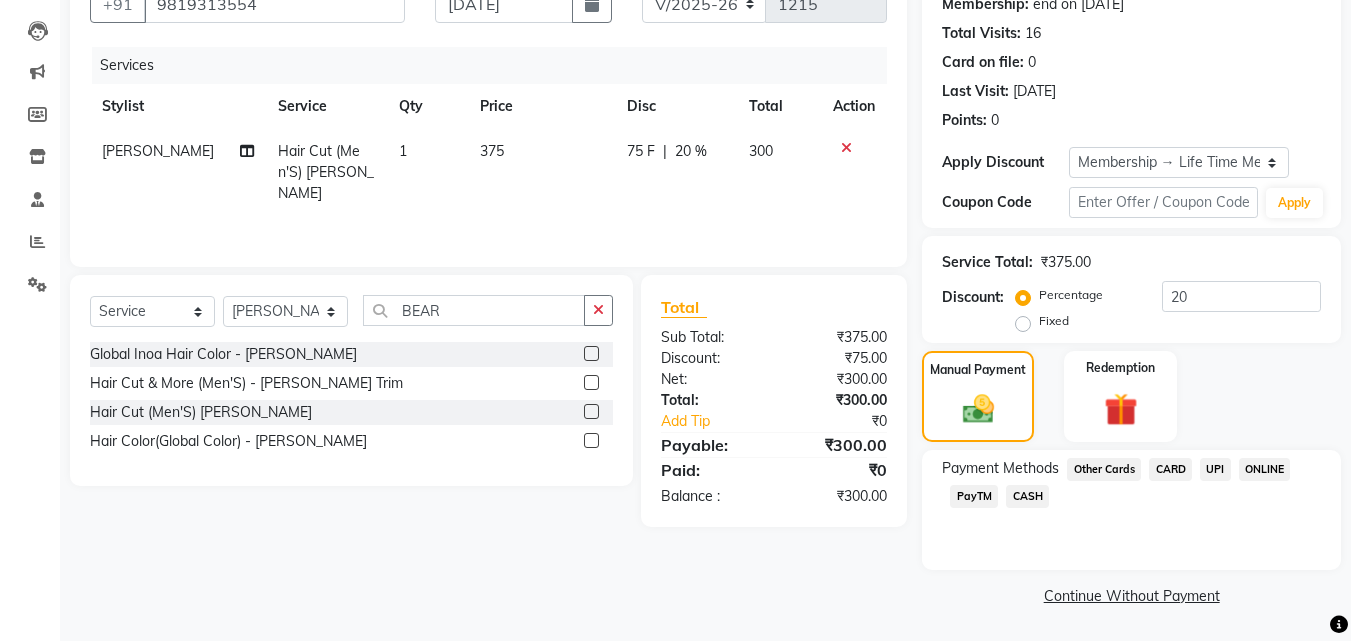 click on "UPI" 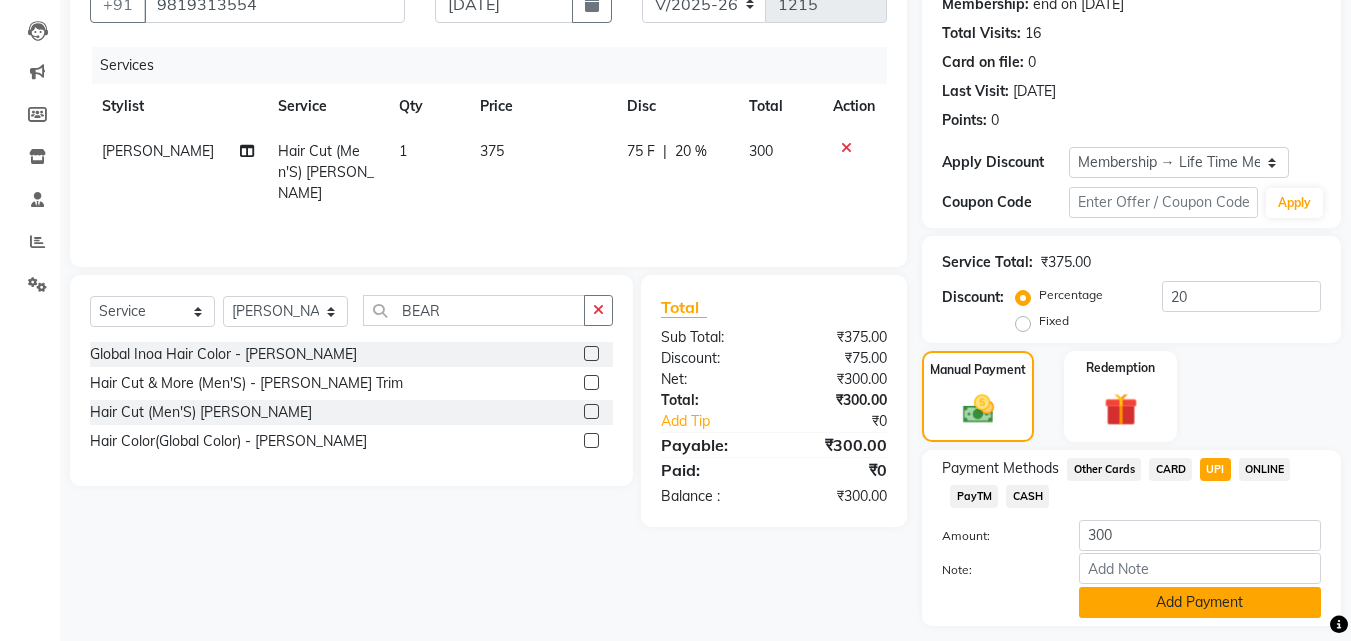 click on "Add Payment" 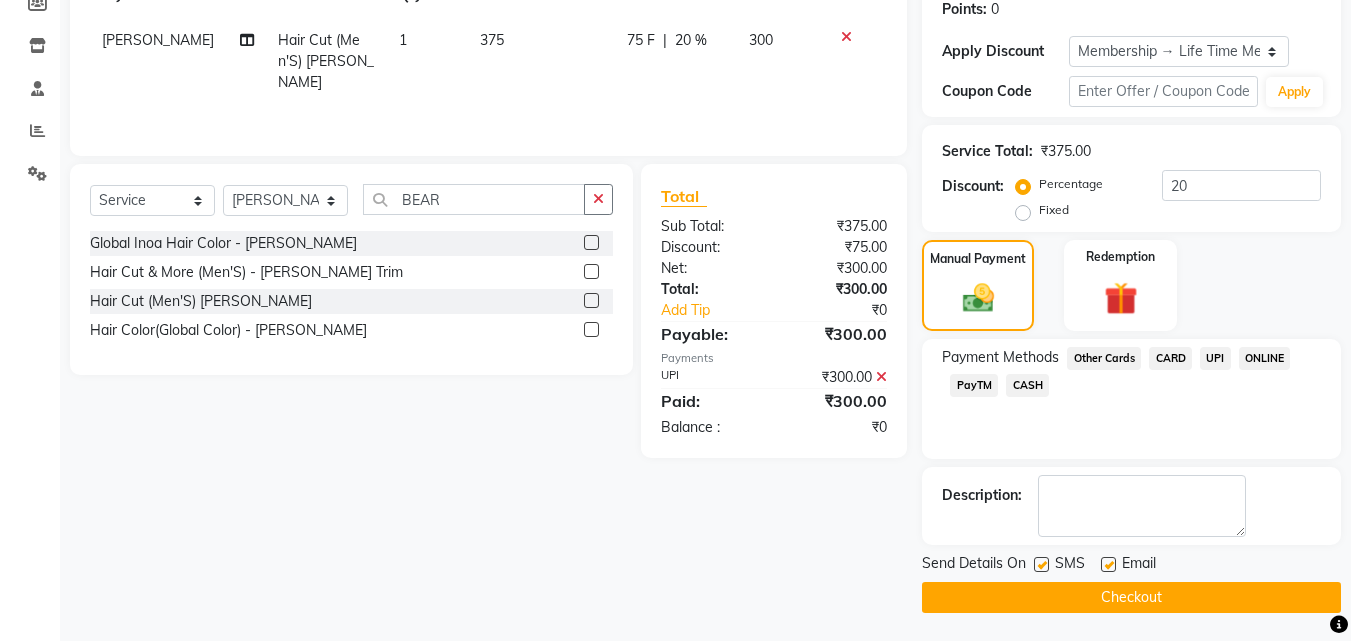 scroll, scrollTop: 314, scrollLeft: 0, axis: vertical 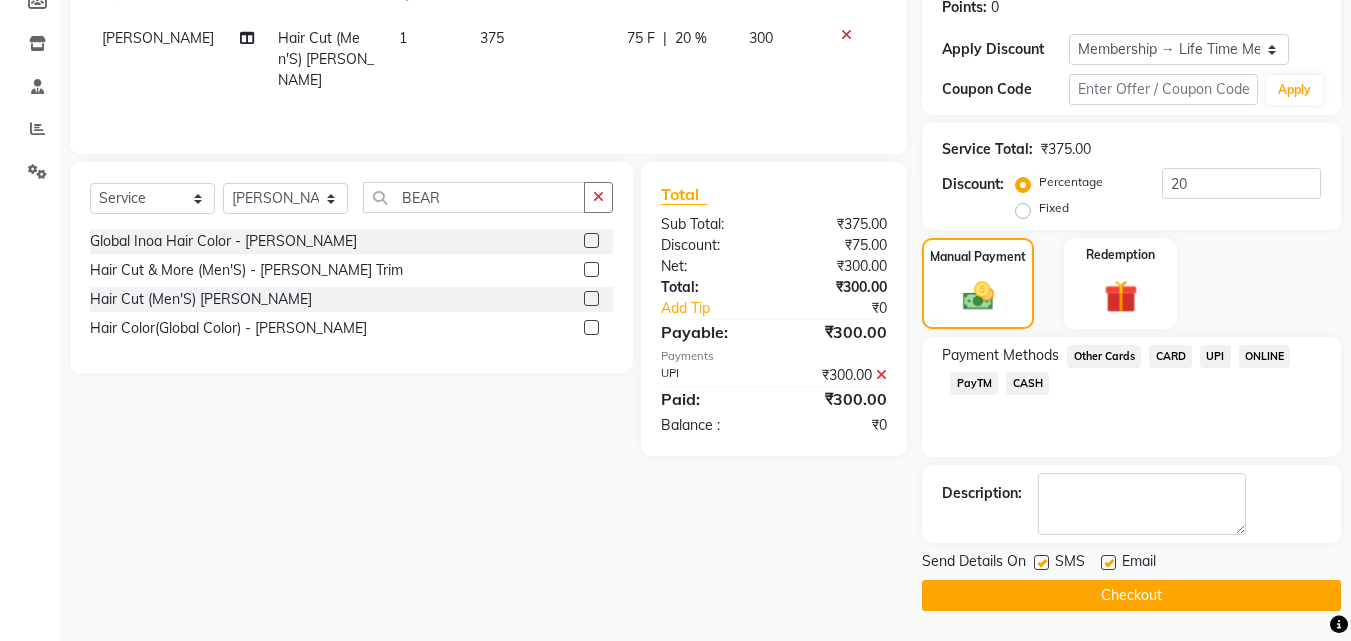 click on "Checkout" 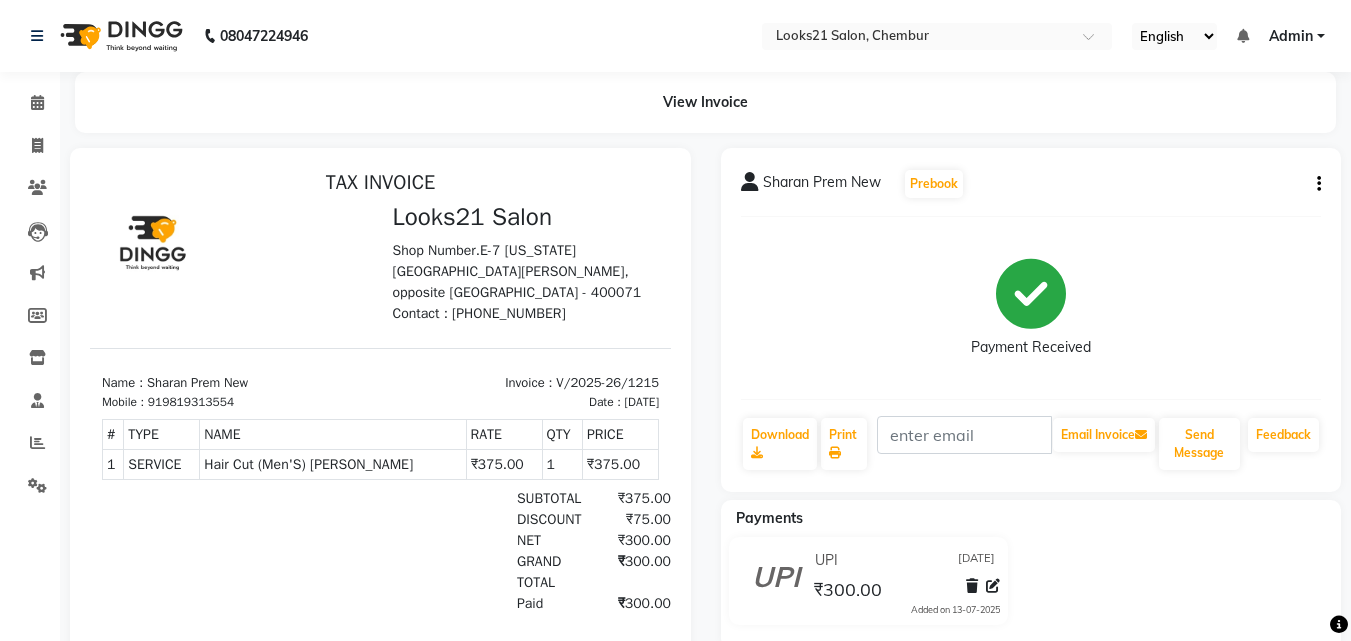scroll, scrollTop: 0, scrollLeft: 0, axis: both 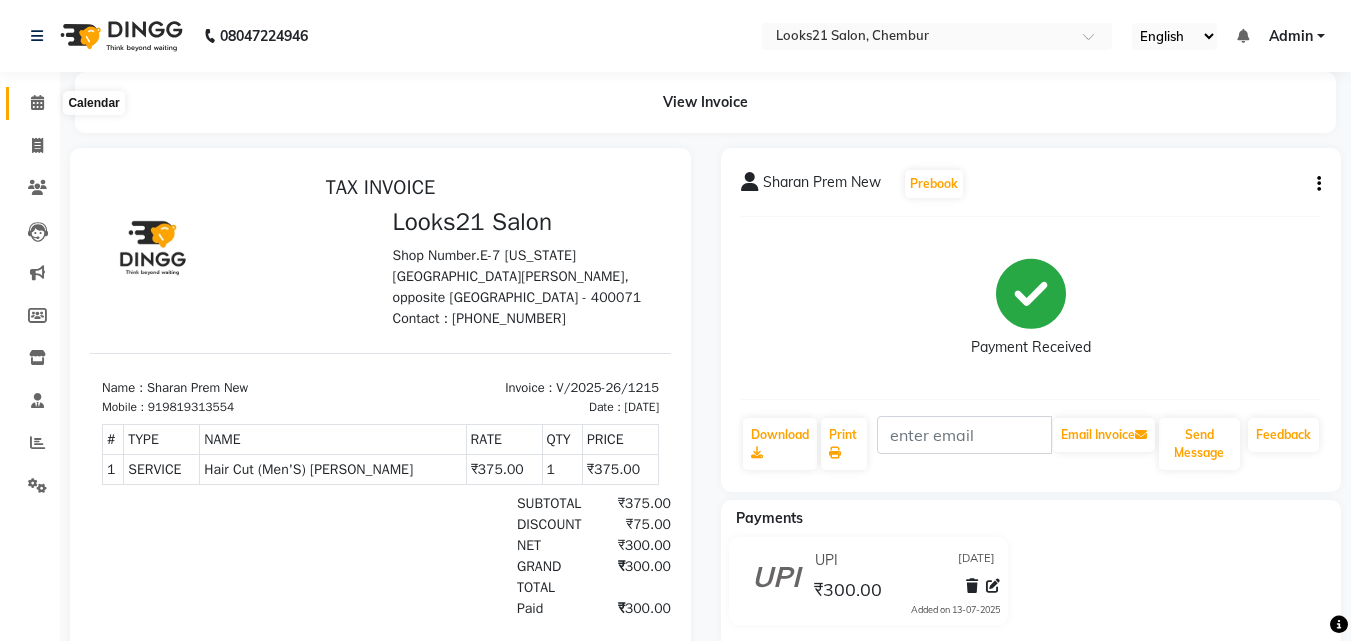 click on "Calendar" 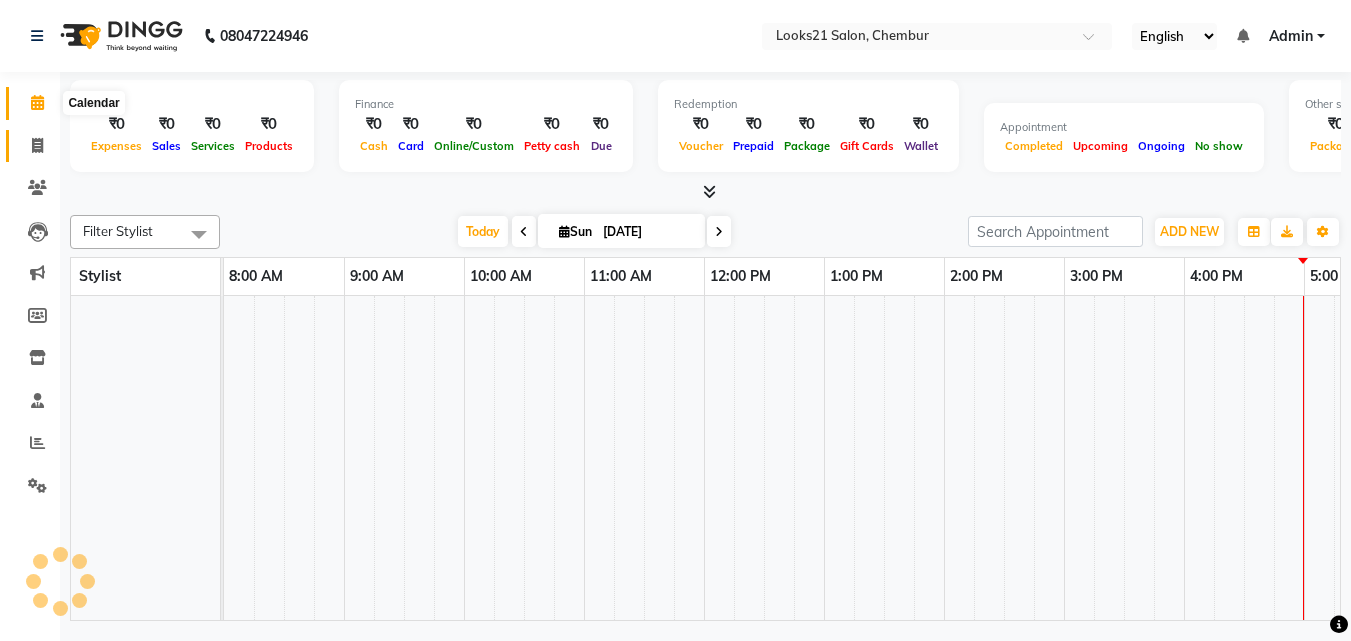 click 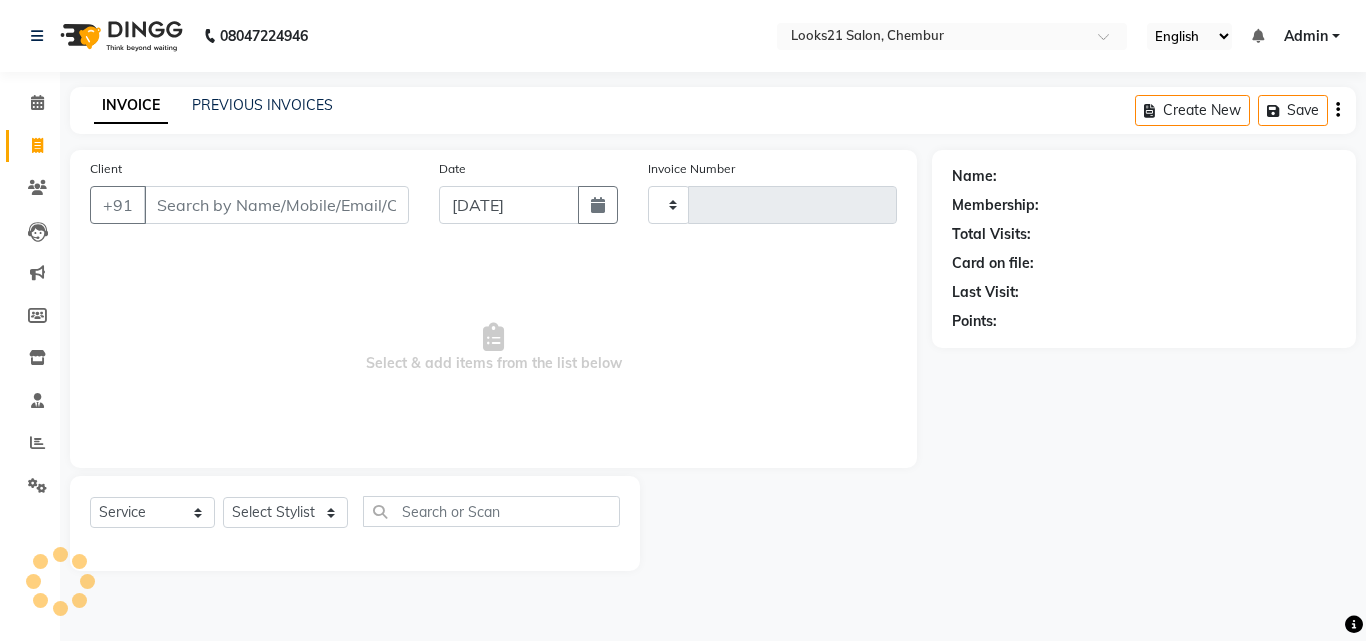 click on "Client" at bounding box center [276, 205] 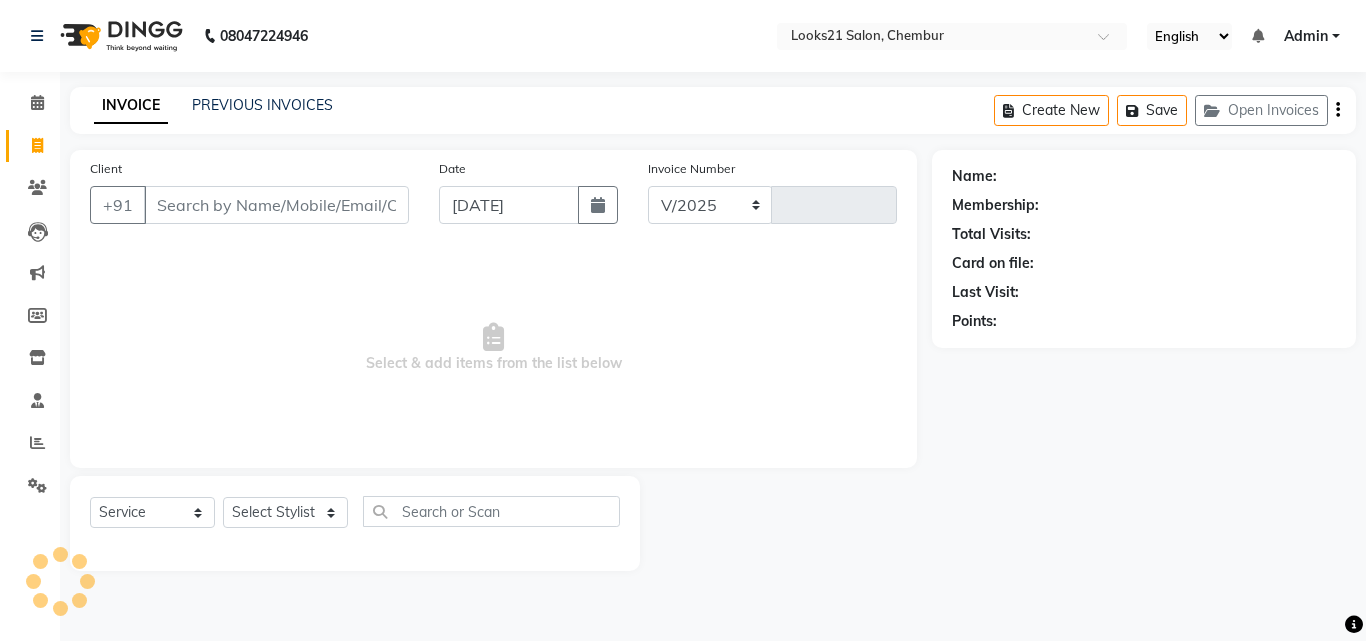select on "844" 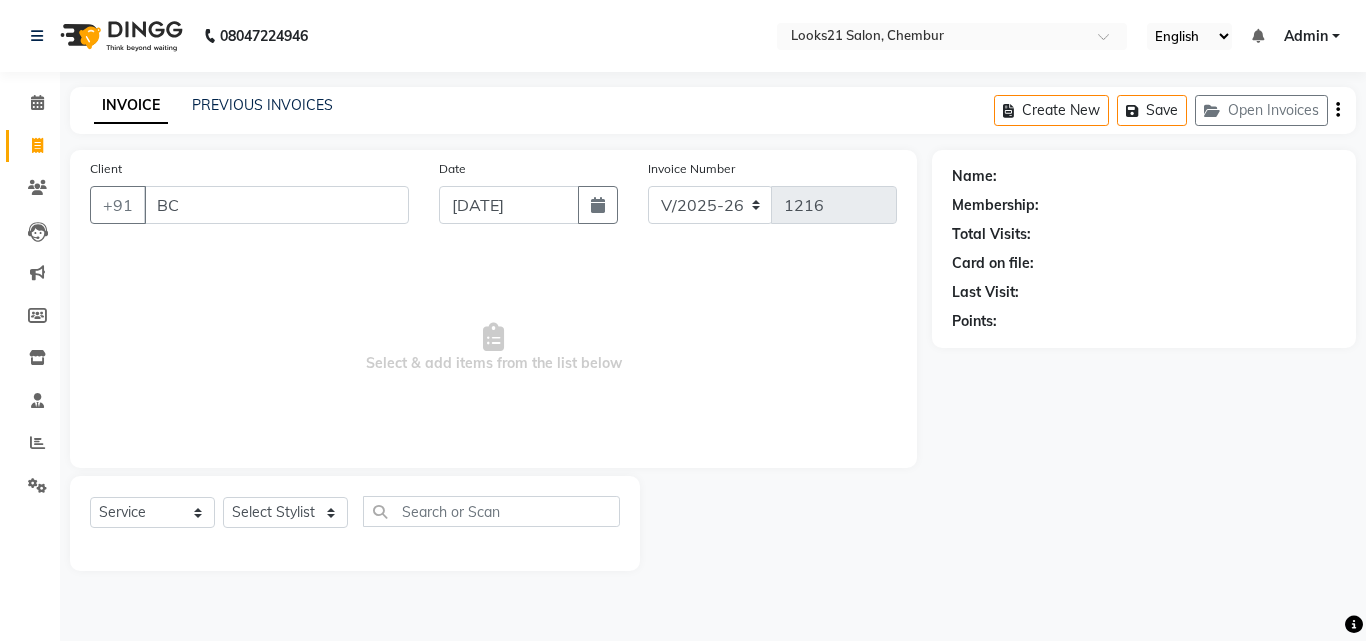 drag, startPoint x: 235, startPoint y: 215, endPoint x: 3, endPoint y: 164, distance: 237.53947 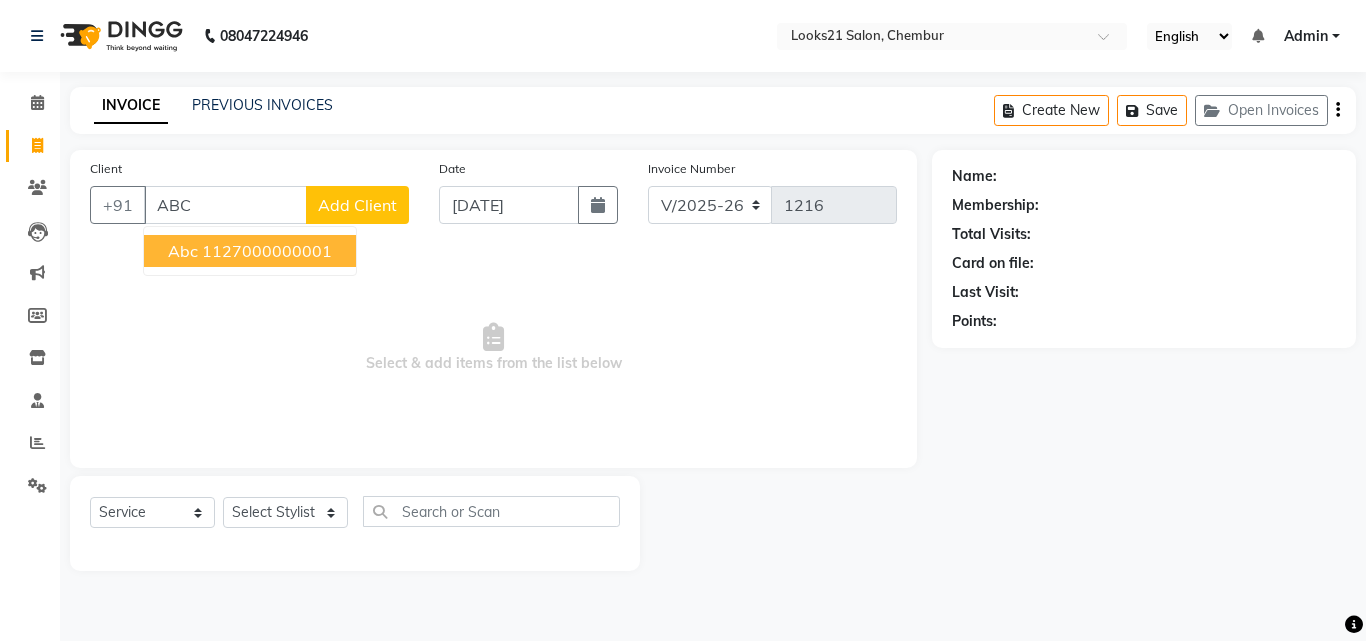 click on "1127000000001" at bounding box center (267, 251) 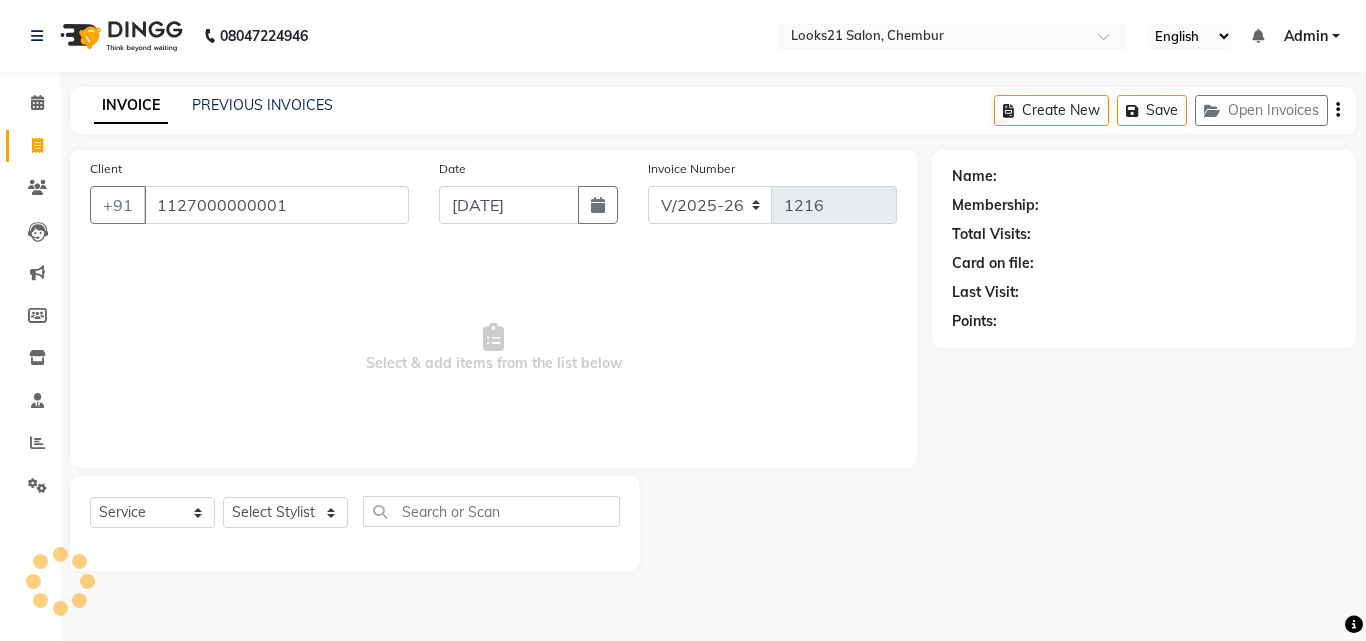 type on "1127000000001" 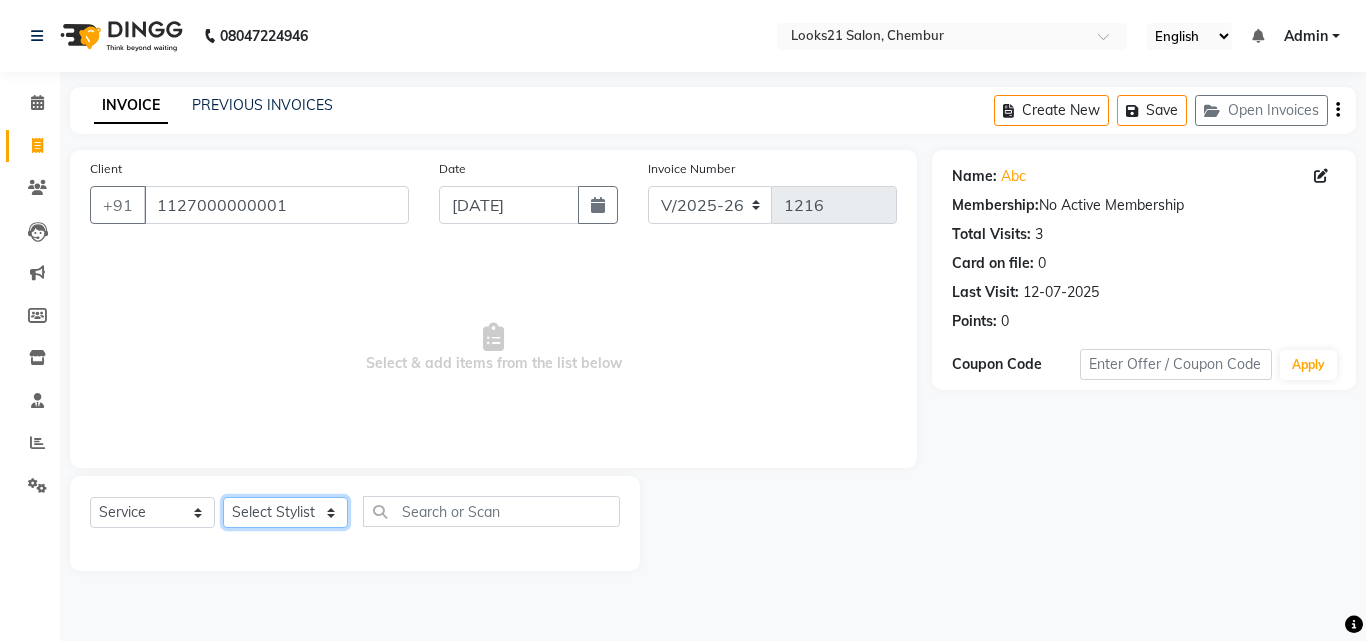 click on "Select Stylist [PERSON_NAME] [PERSON_NAME] LOOKS 21  [PERSON_NAME] [PERSON_NAME] [PERSON_NAME] [PERSON_NAME] [PERSON_NAME] [PERSON_NAME]" 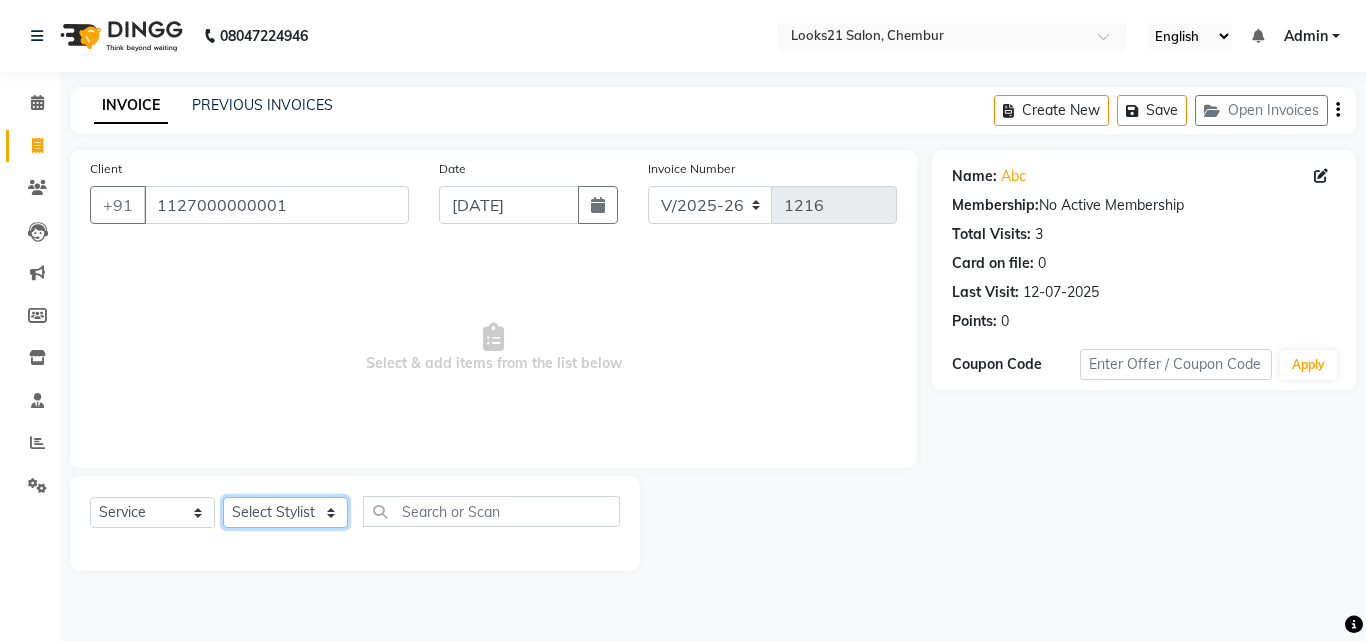 select on "86086" 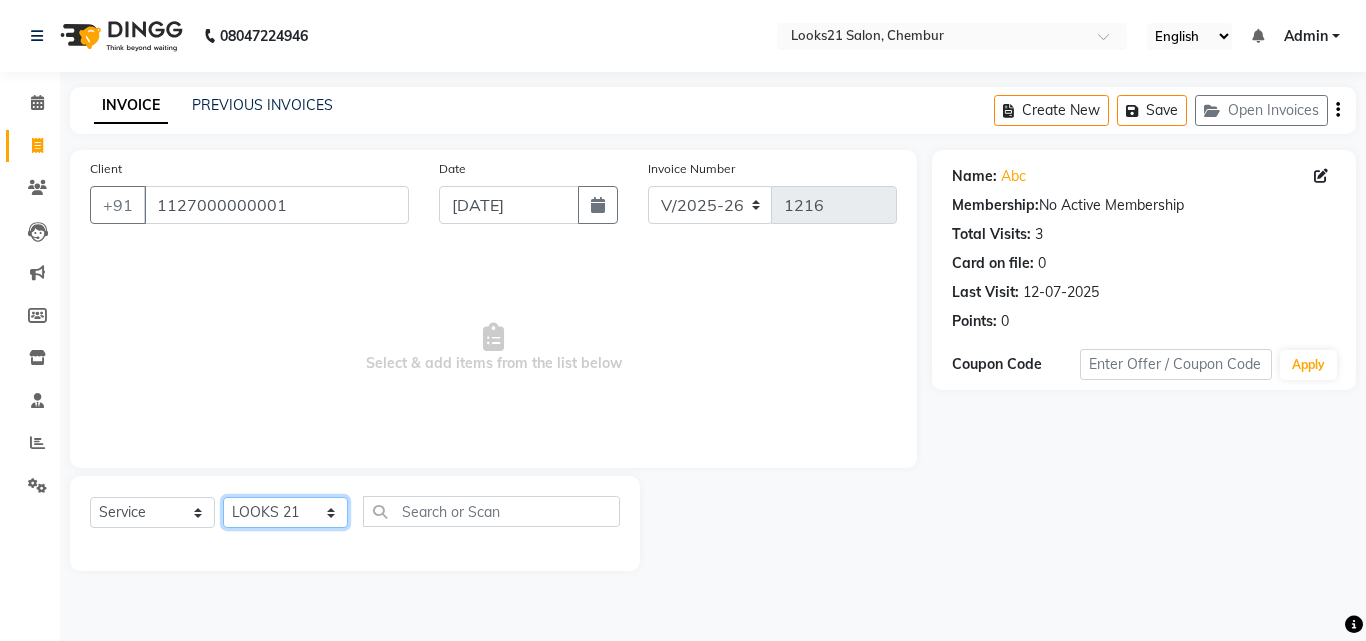 click on "Select Stylist [PERSON_NAME] [PERSON_NAME] LOOKS 21  [PERSON_NAME] [PERSON_NAME] [PERSON_NAME] [PERSON_NAME] [PERSON_NAME] [PERSON_NAME]" 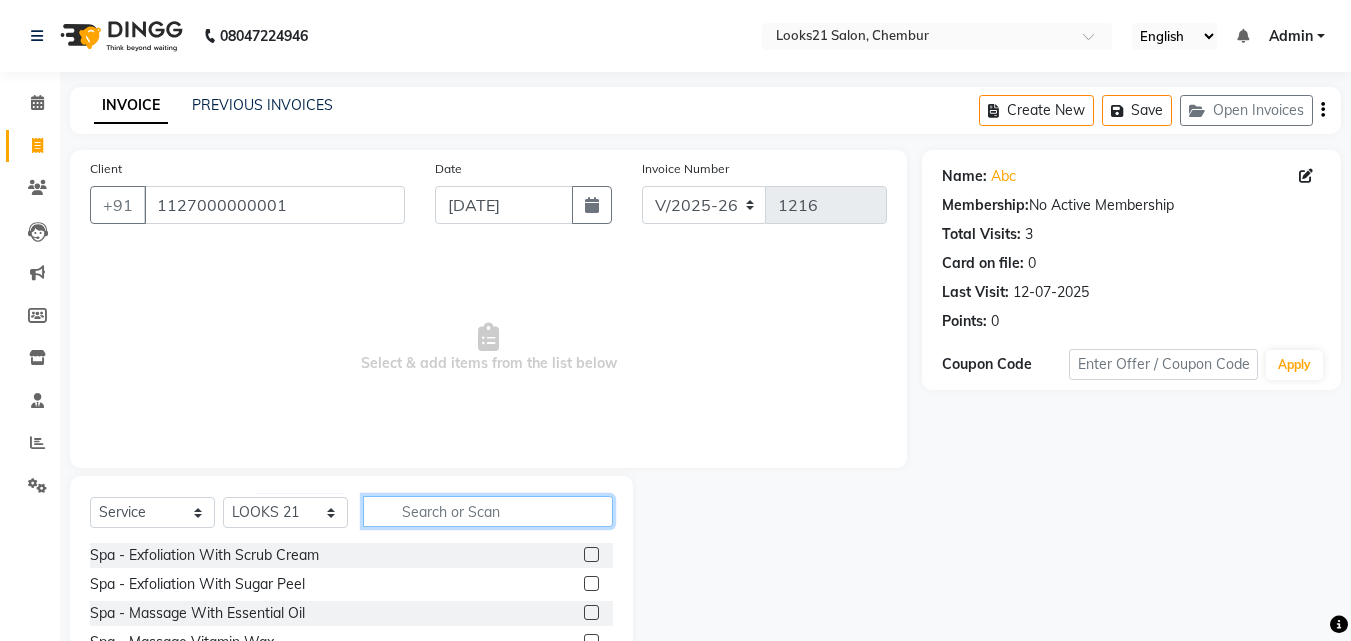 click 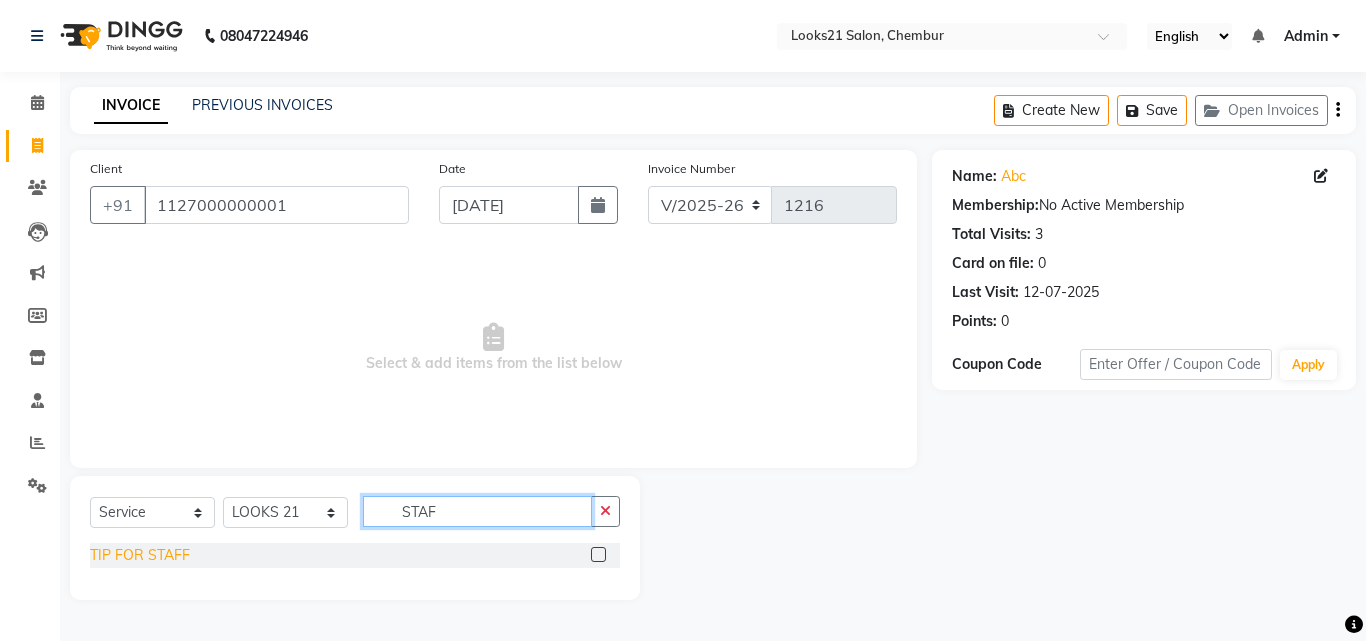 type on "STAF" 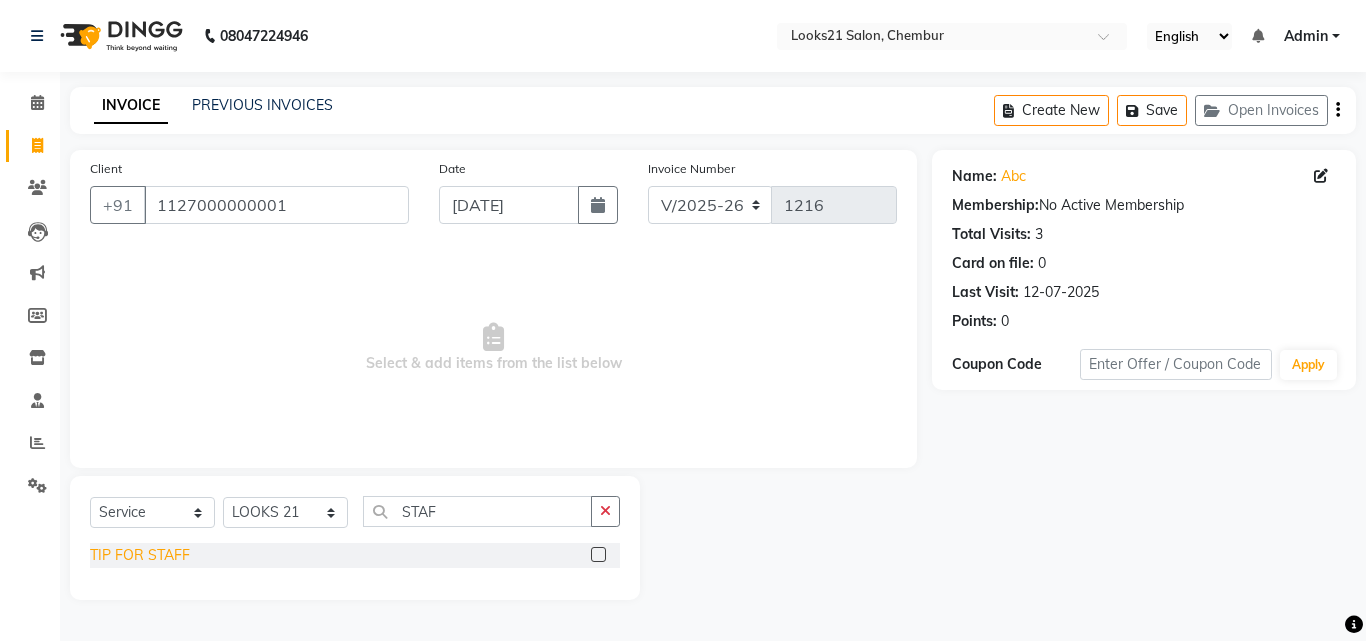 click on "TIP FOR STAFF" 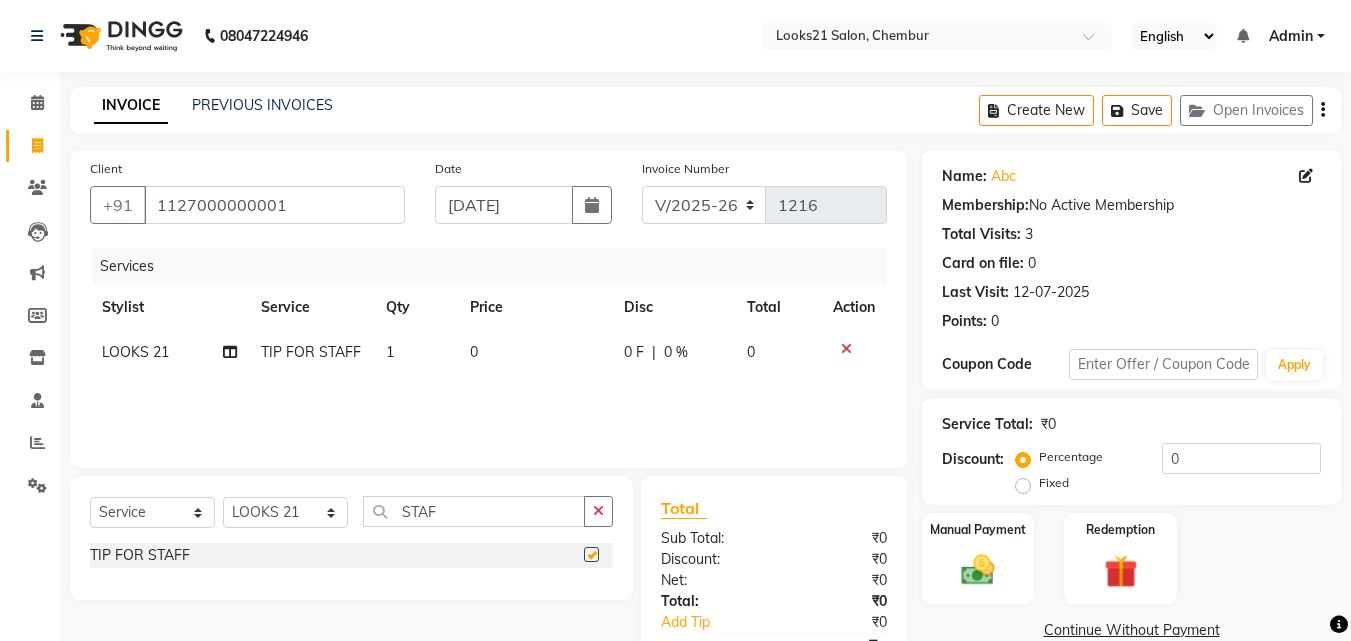 checkbox on "false" 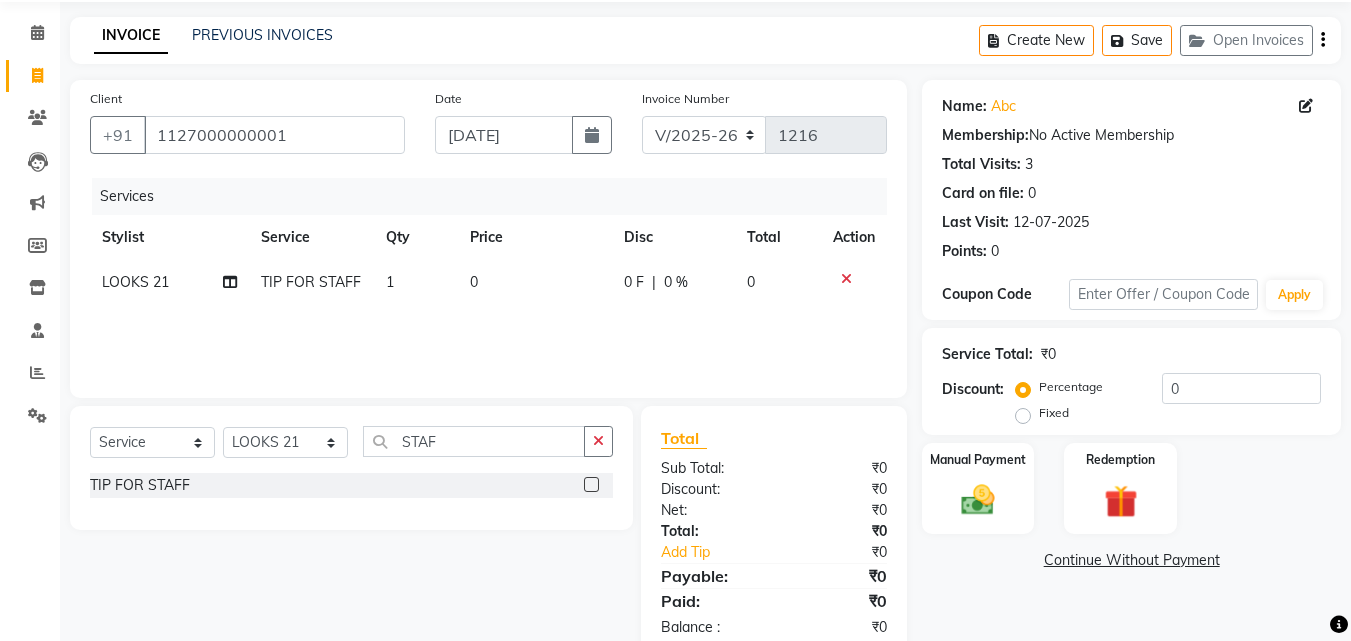 scroll, scrollTop: 117, scrollLeft: 0, axis: vertical 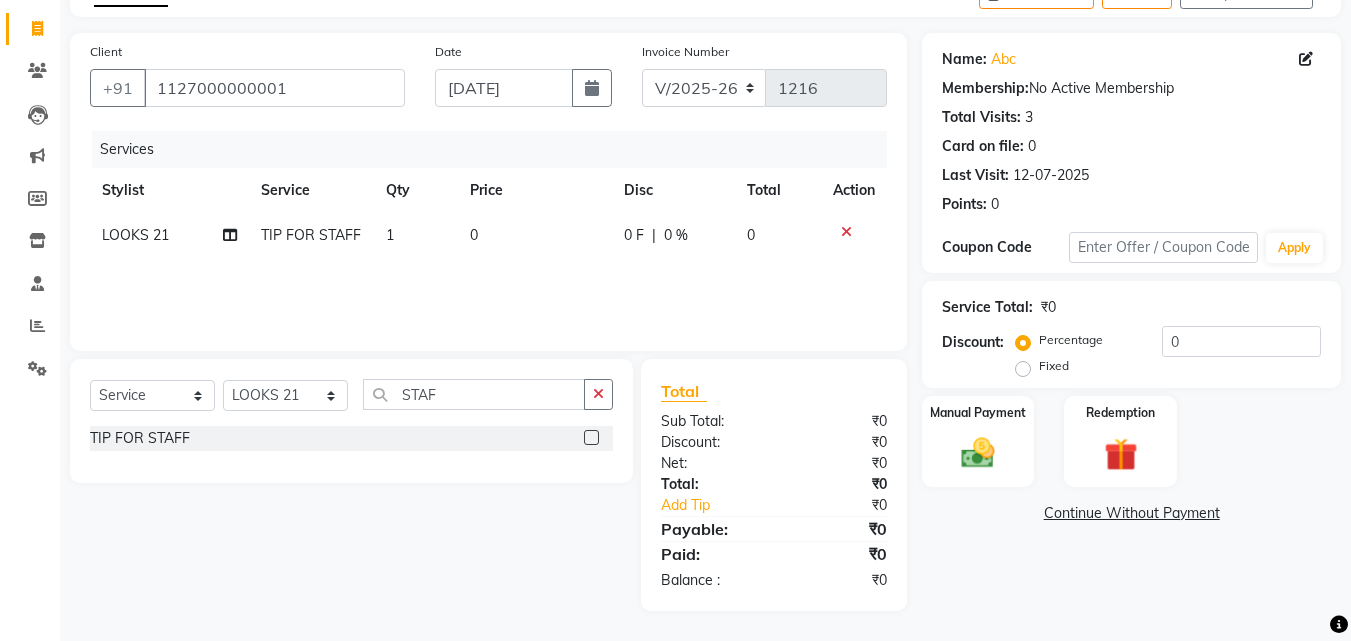 click on "0" 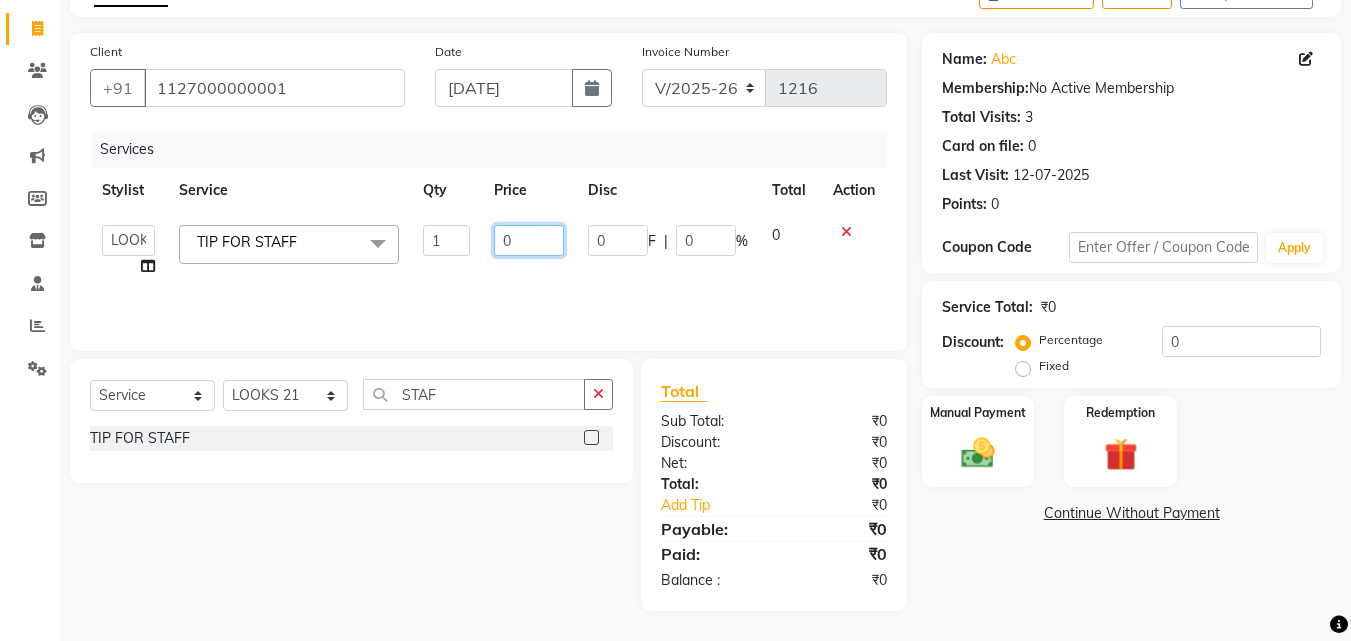 drag, startPoint x: 556, startPoint y: 242, endPoint x: 504, endPoint y: 233, distance: 52.773098 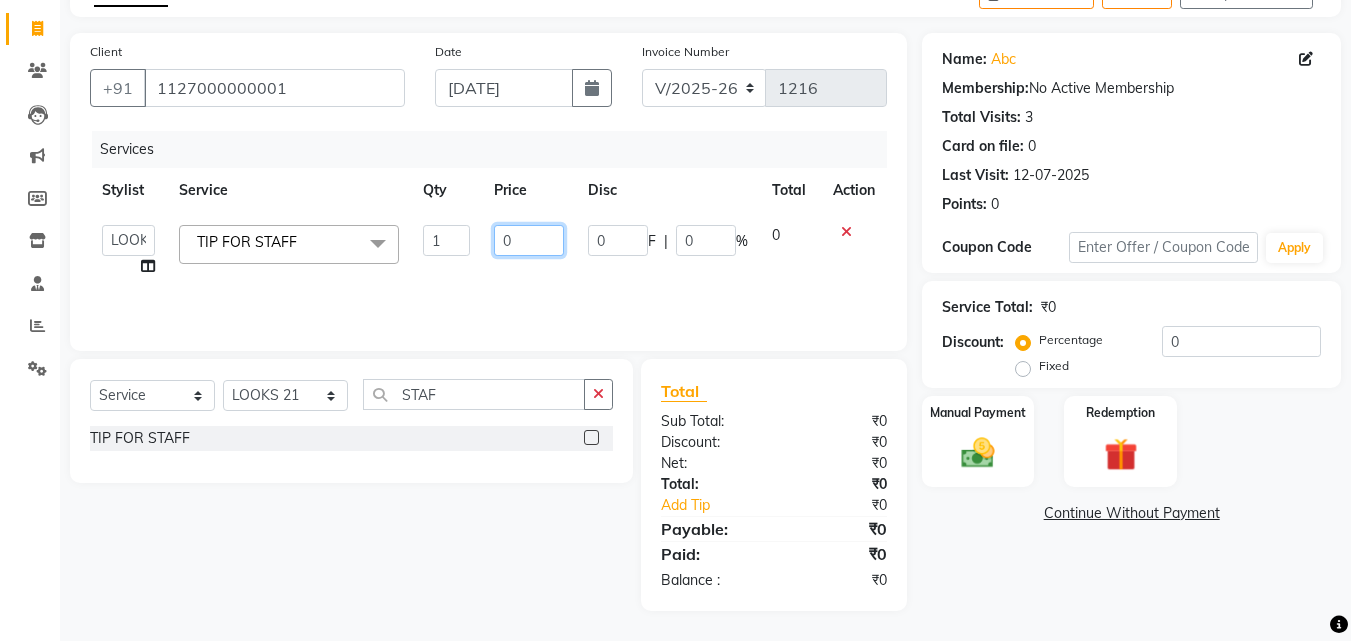 click on "0" 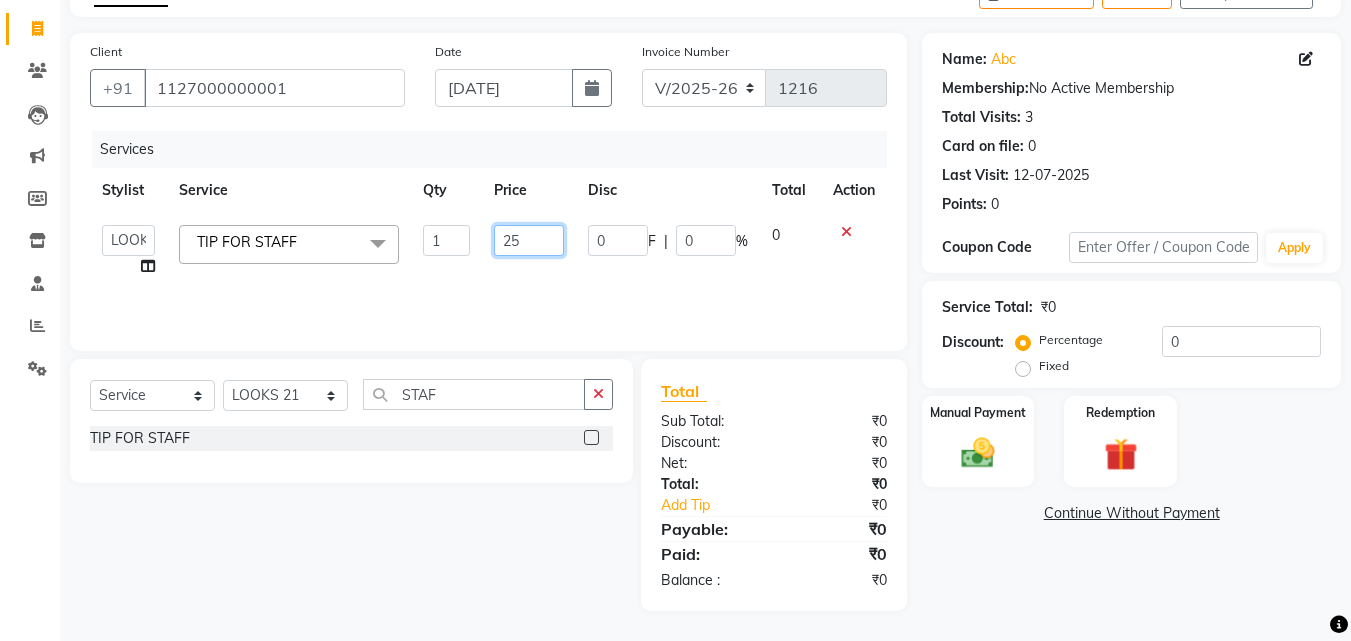type on "250" 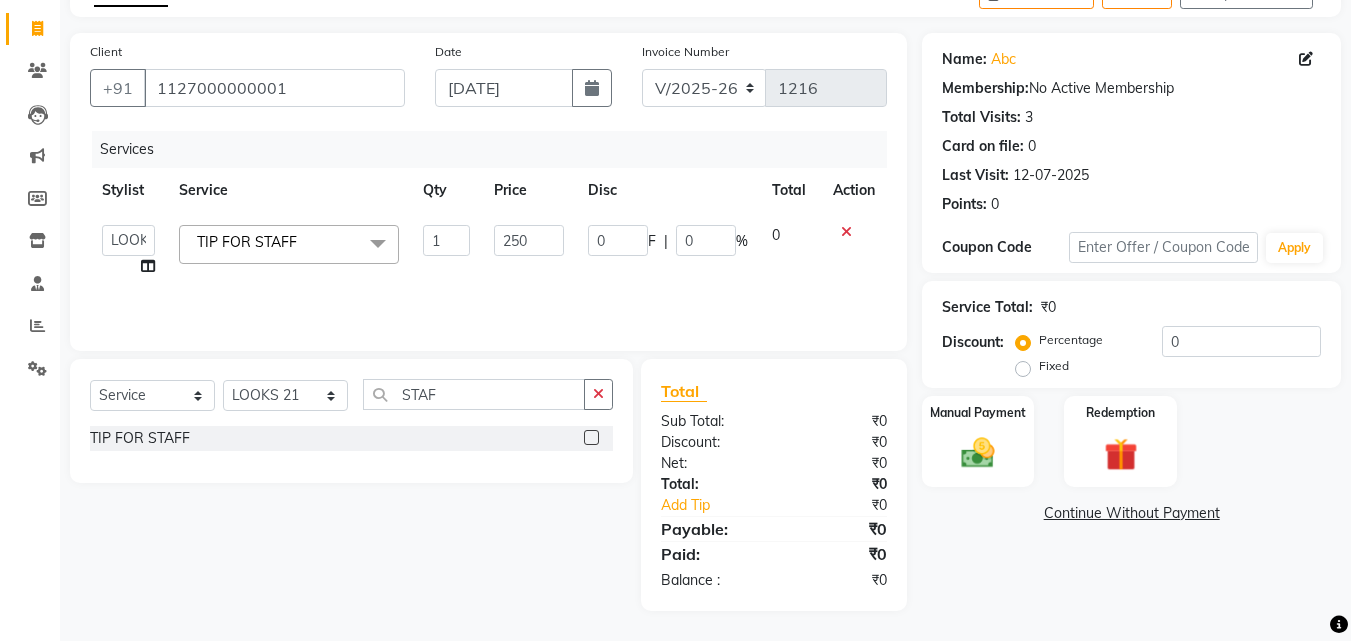 click on "Services Stylist Service Qty Price Disc Total Action  Anwar   Danish   Janardhan   LOOKS 21    sabiya khan   Sajeda Siddiqui   Samiksha   Shakil   Sharif Ahmed   Shraddha   Vaishali  TIP FOR STAFF  x Spa  - Exfoliation With Scrub Cream Spa  - Exfoliation With Sugar Peel Spa  - Massage With Essential Oil Spa  - Massage Vitamin Wax Spa  - Wraps With Cotton Extract Spa  - Wraps With Moistourising Wax TIP FOR STAFF Therapy  - Full Arms Therapy  - Full Leg Therapy  - Sparkling Back Reflexology  - Feet (30 Mins) Reflexology  - Hand & Feet ( 60 Mins) Reflexology  - Back (30 Mins) Nails  - Cut And Filing Nails  - Nail Polish Hand / Feet Nails  - French Nail Polish Nails  - Gel French Nail Polish Nails- Cut file & Polish Gel Polish  - Gel Polish 10 Tips Gel Polish  - Gel Polish Remover 10 Tips Gel Polish  - Builder Gel Extension Gel Polish  - Gum Gel Extension Gel Polish  - 10 Tips Glitter Polish Black Mask  - Under Arms And Back Of Arms Black Mask  - Front Black Mask  - Back Black Mask  - Full Arms O THREE FACIAL 1" 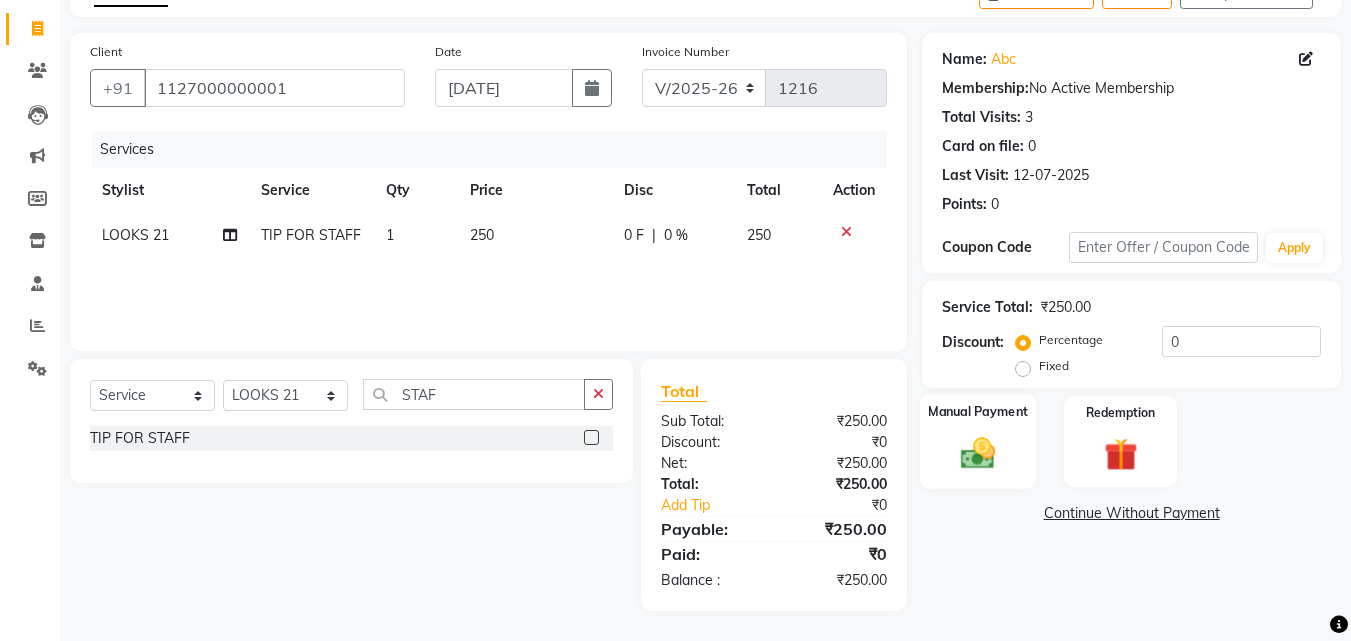 click 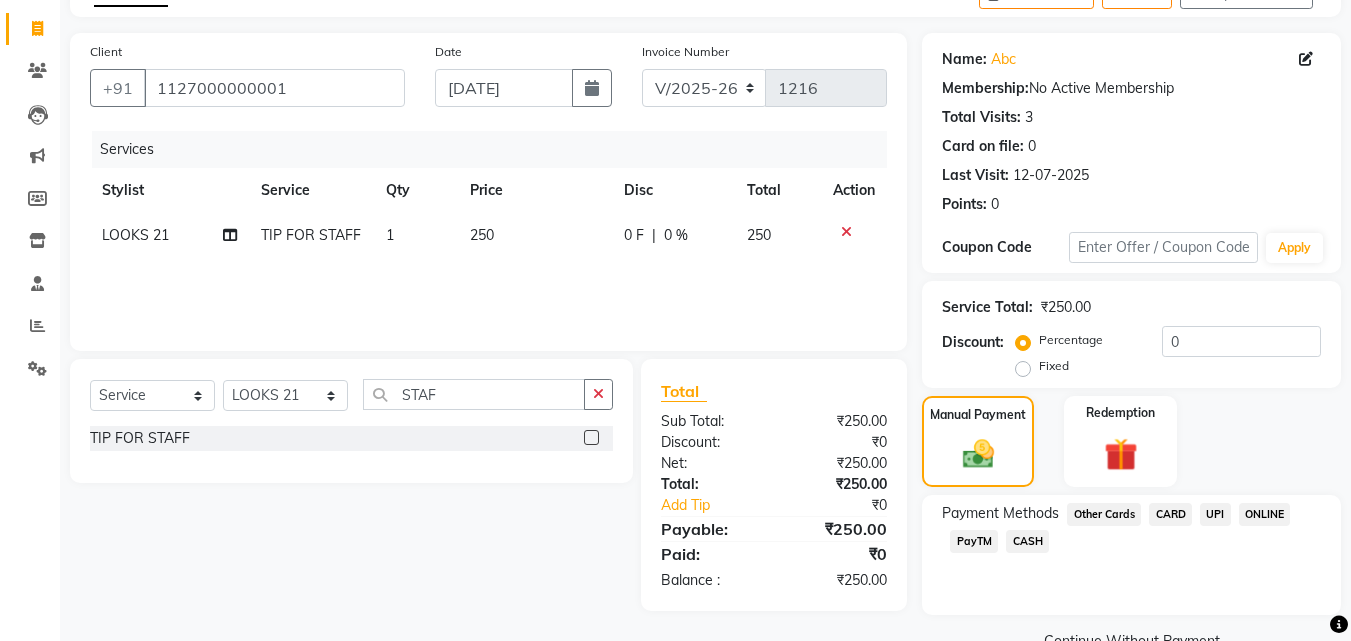 click on "CARD" 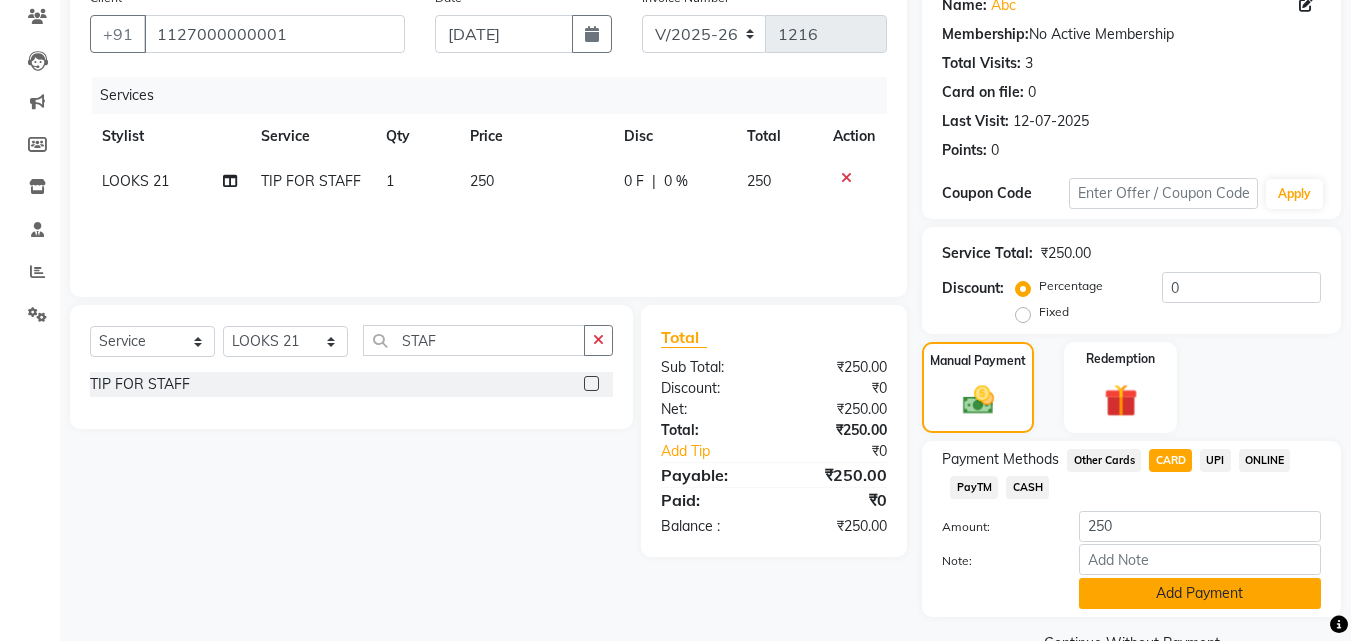 scroll, scrollTop: 218, scrollLeft: 0, axis: vertical 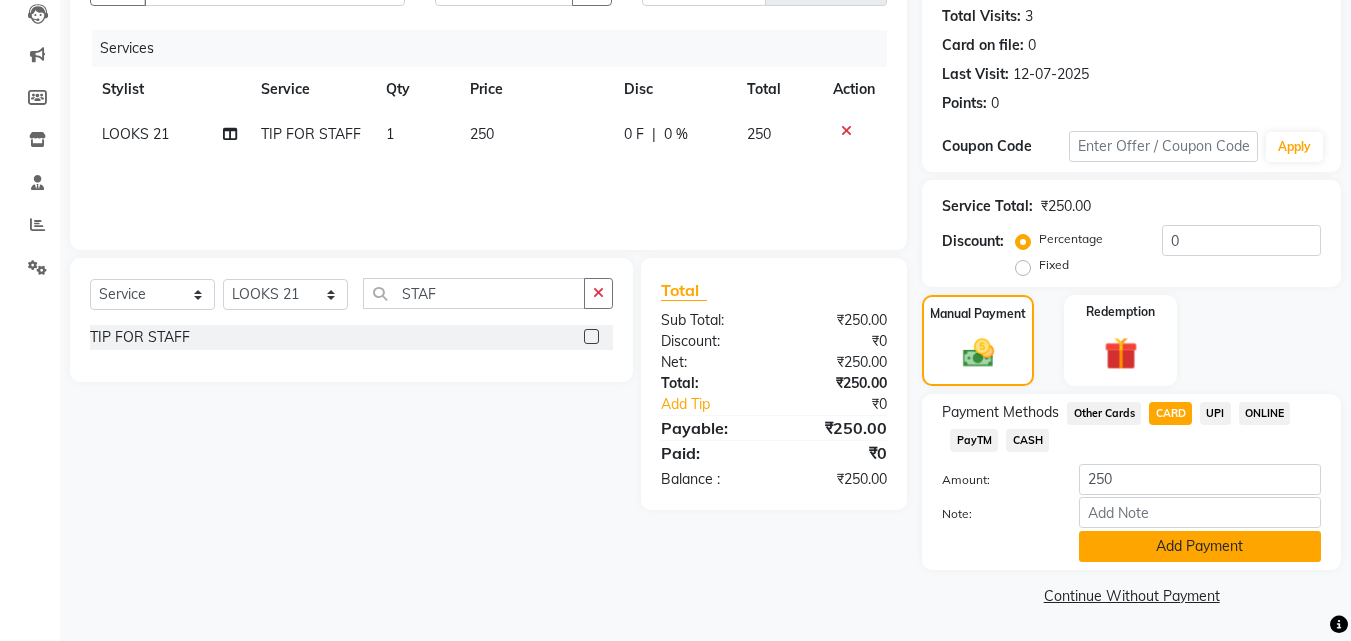 click on "Add Payment" 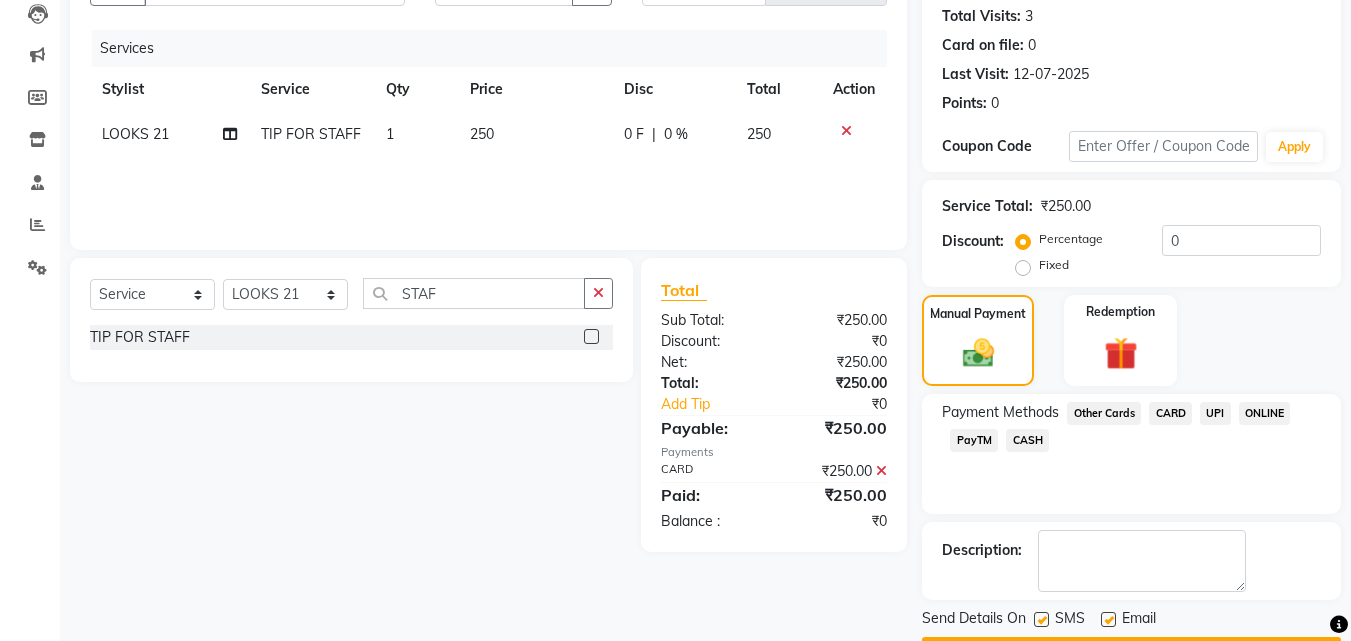 scroll, scrollTop: 275, scrollLeft: 0, axis: vertical 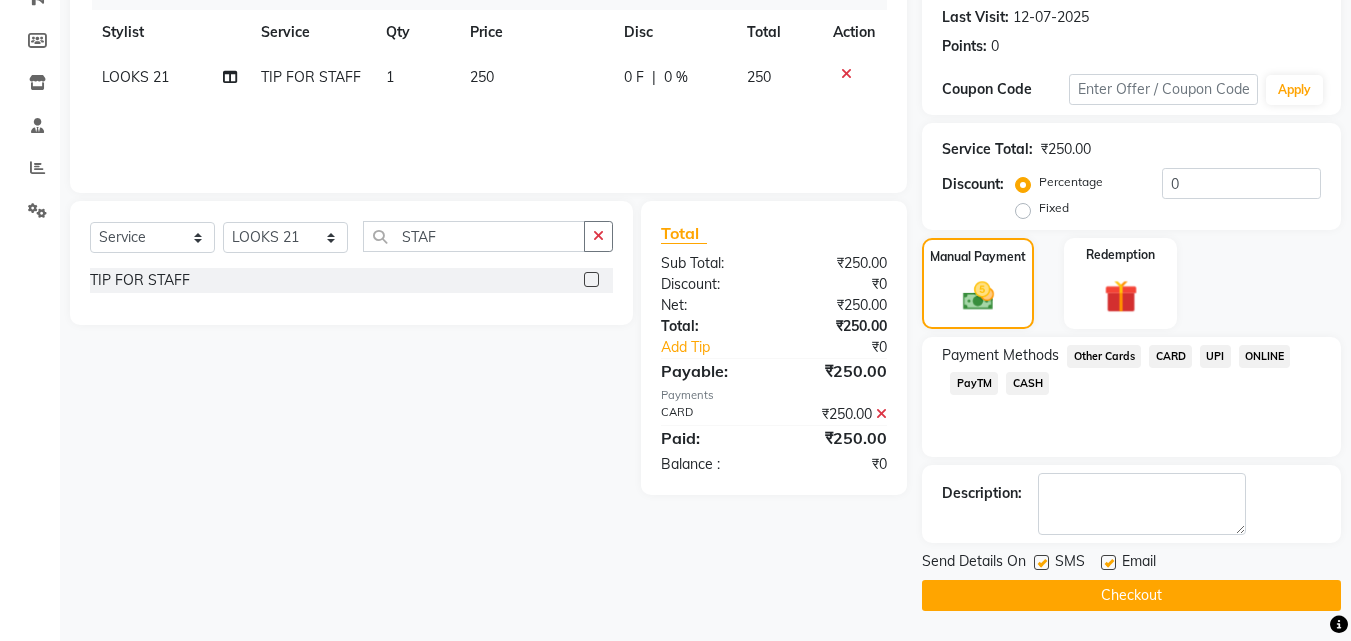 click on "Checkout" 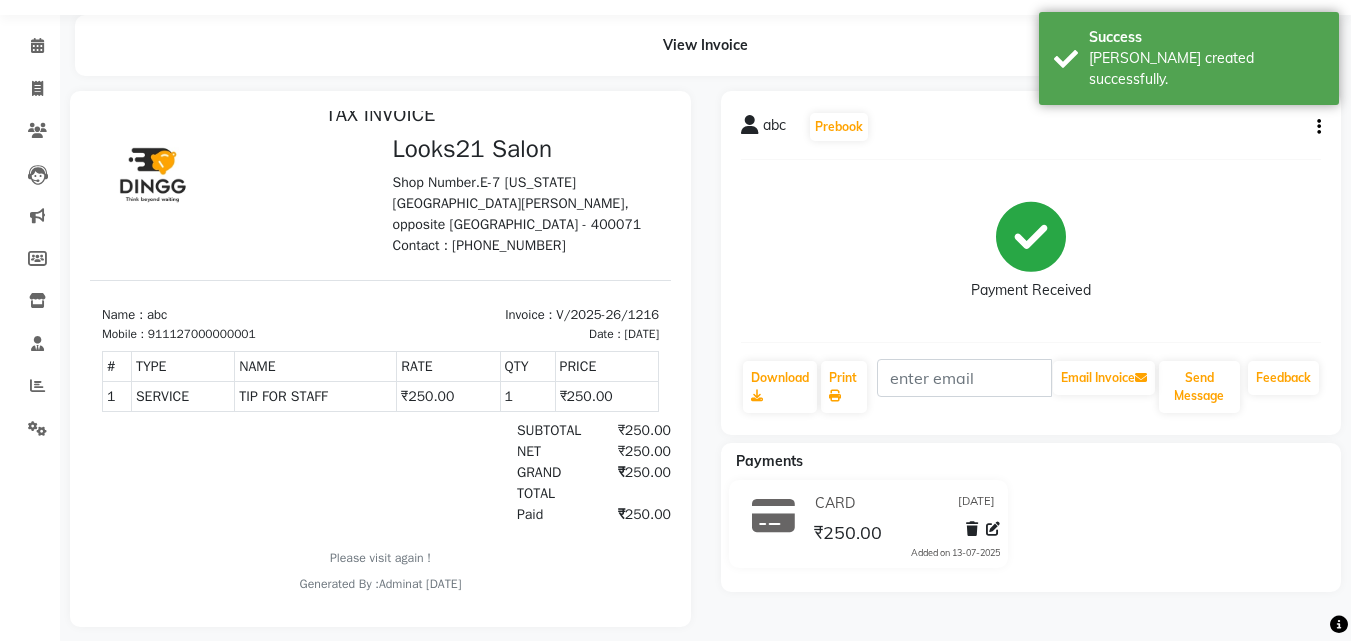 scroll, scrollTop: 88, scrollLeft: 0, axis: vertical 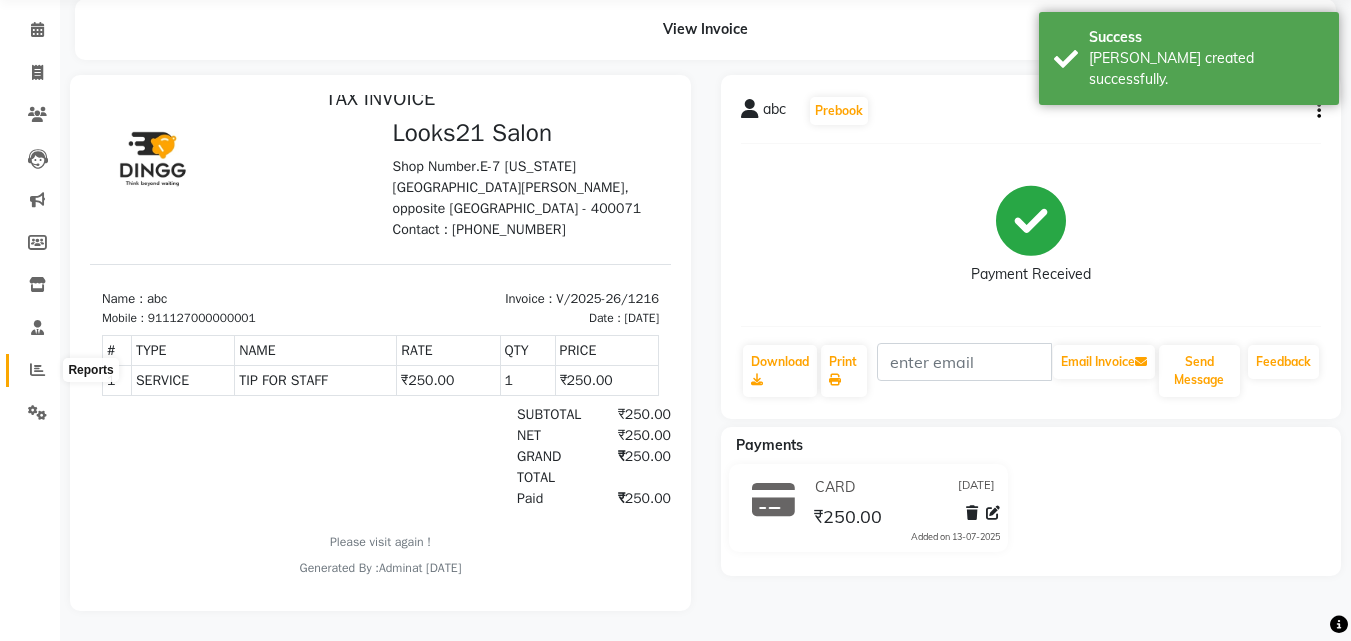 click 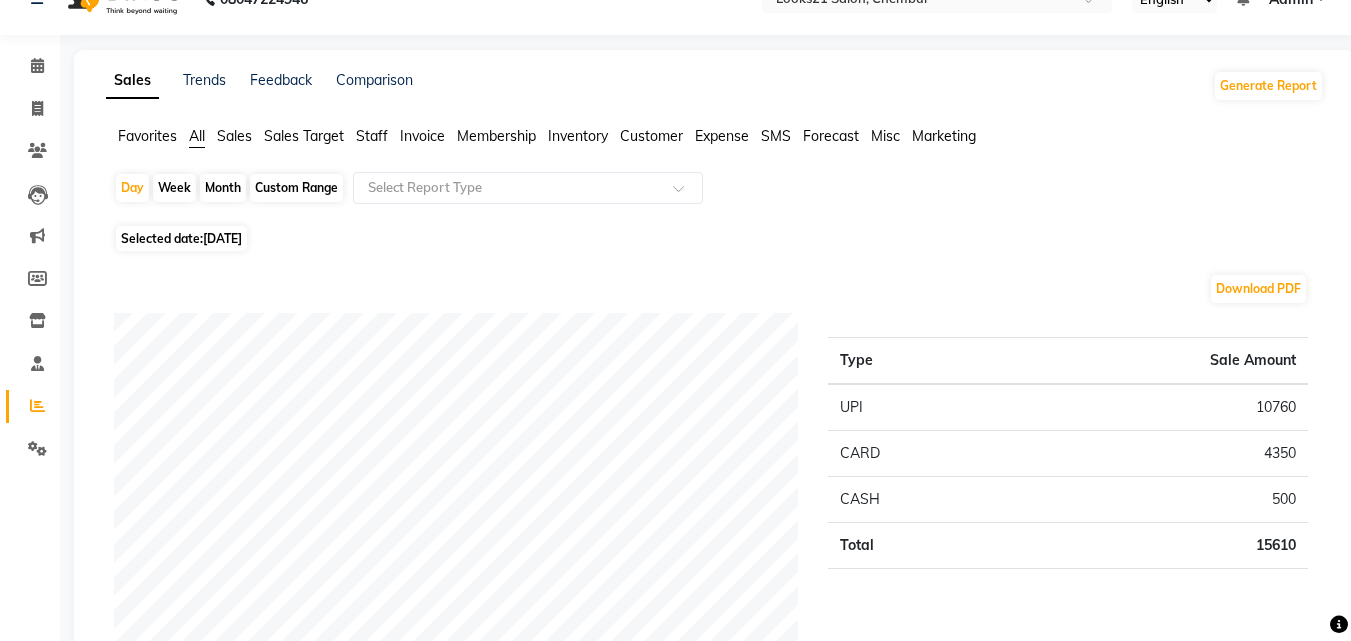 scroll, scrollTop: 100, scrollLeft: 0, axis: vertical 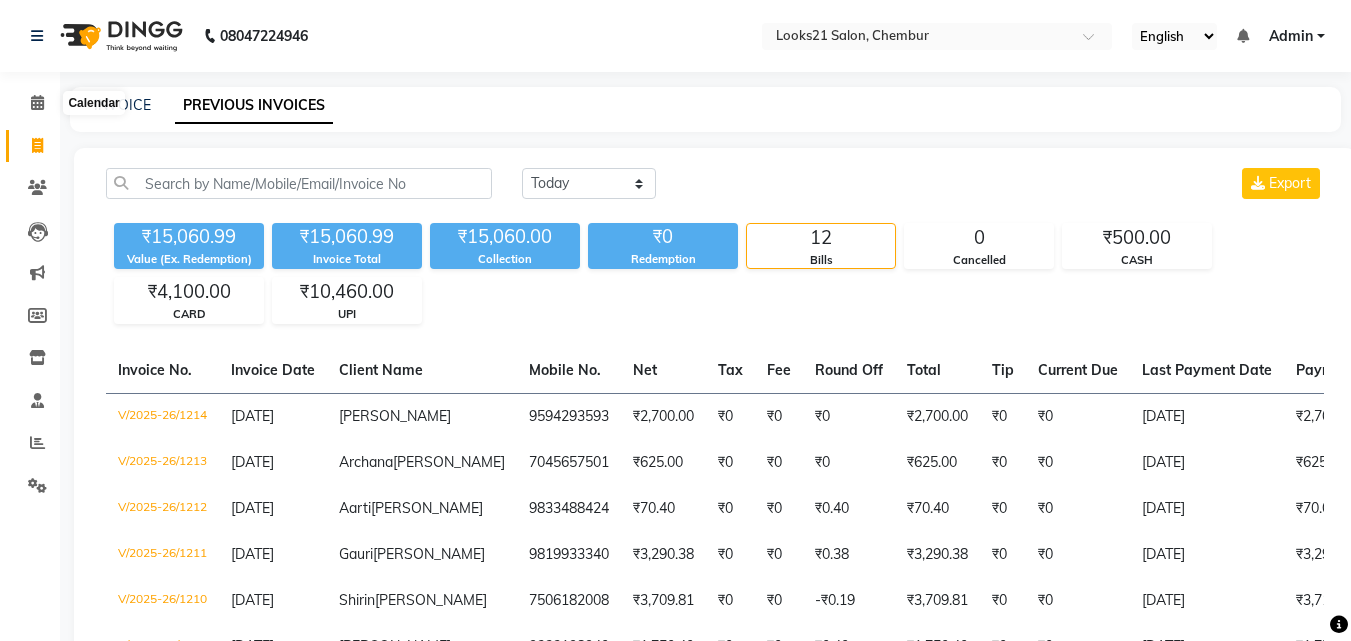 click 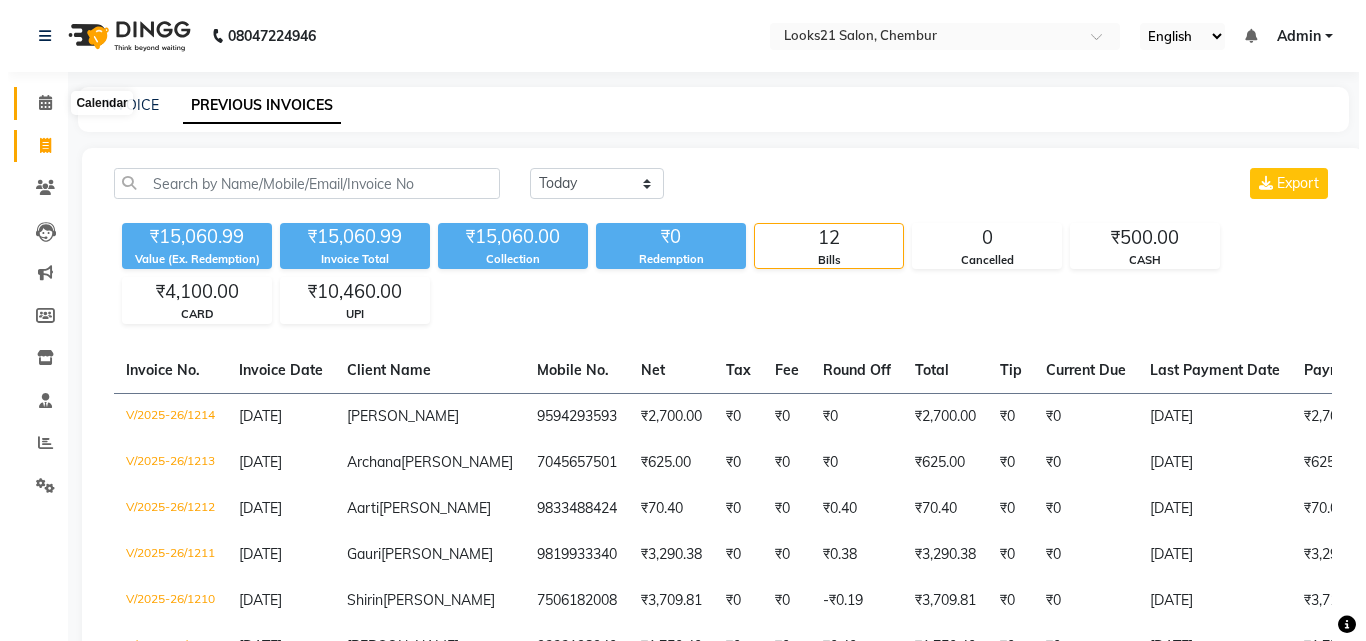 scroll, scrollTop: 0, scrollLeft: 0, axis: both 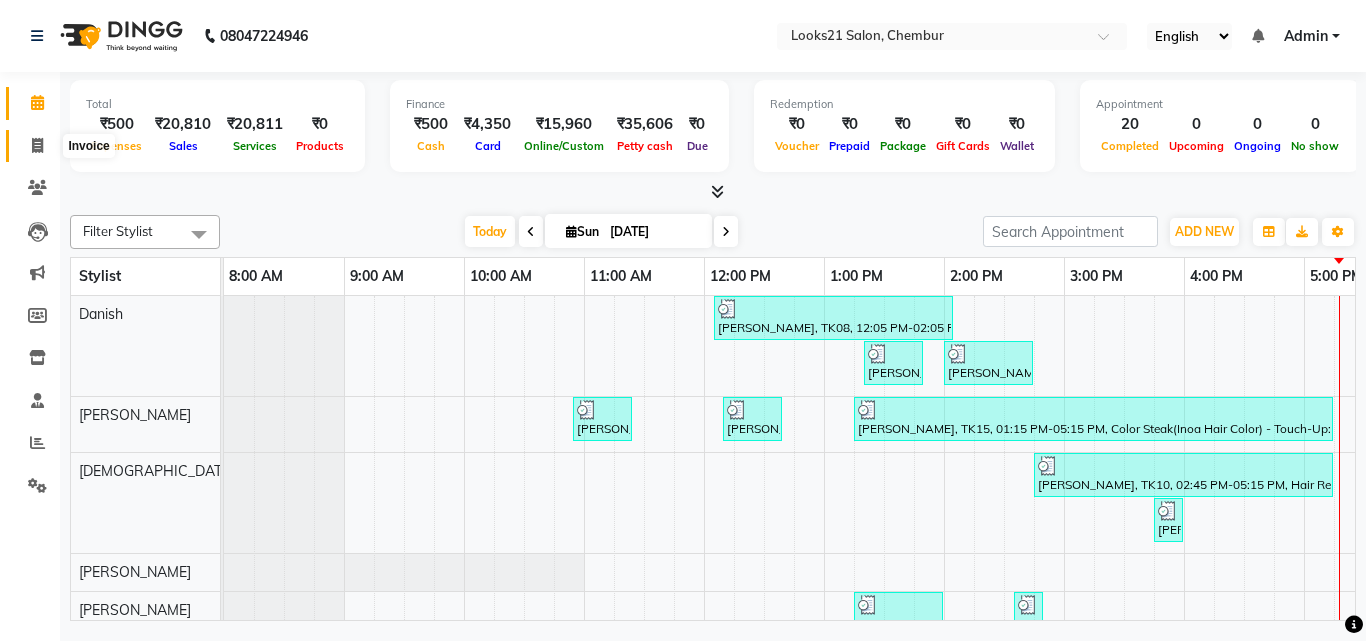 click 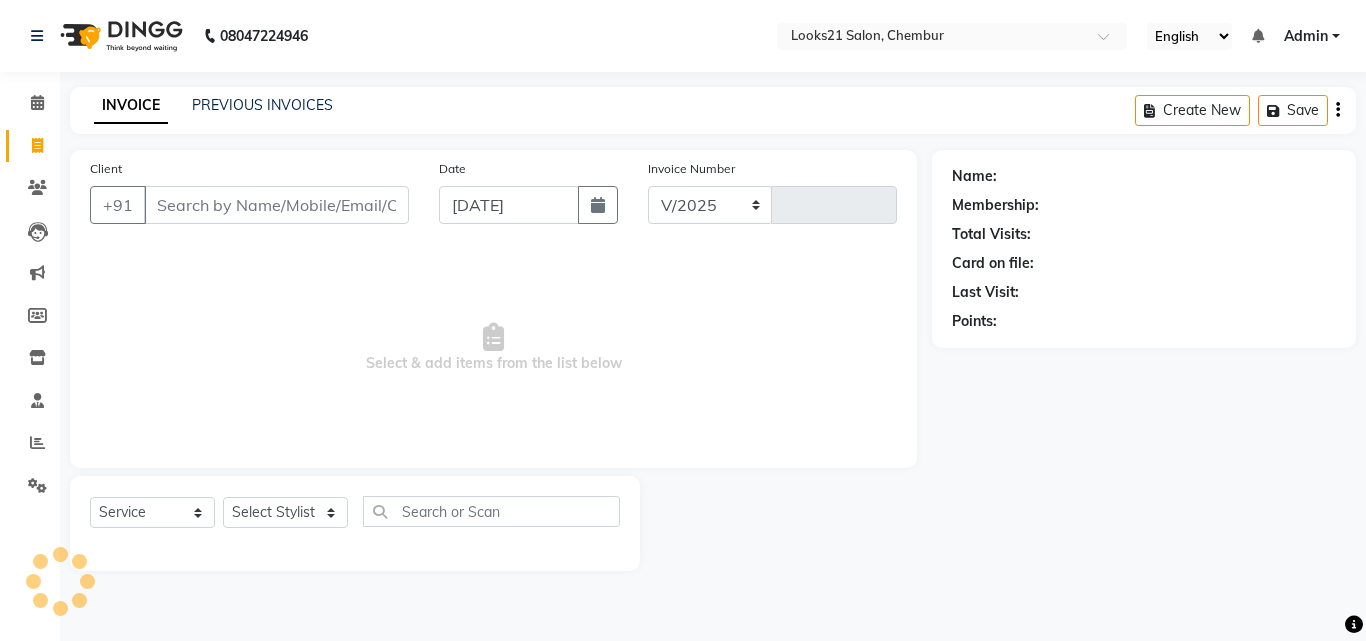 select on "844" 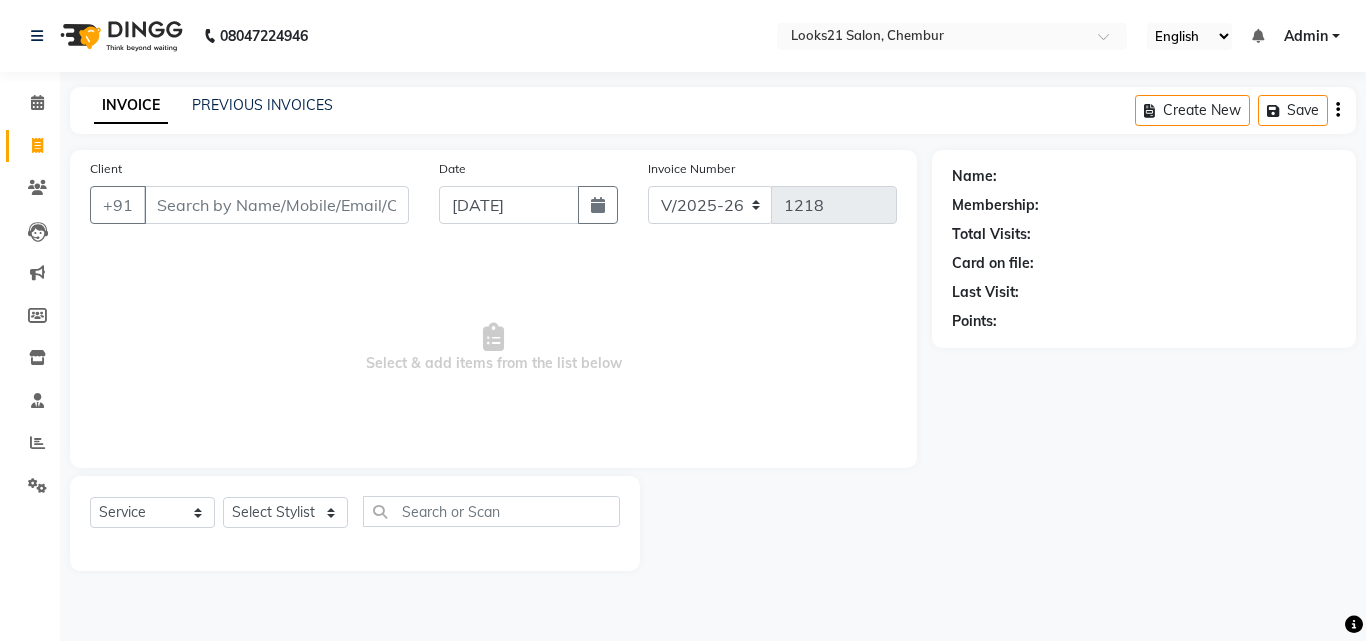 click on "Client" at bounding box center [276, 205] 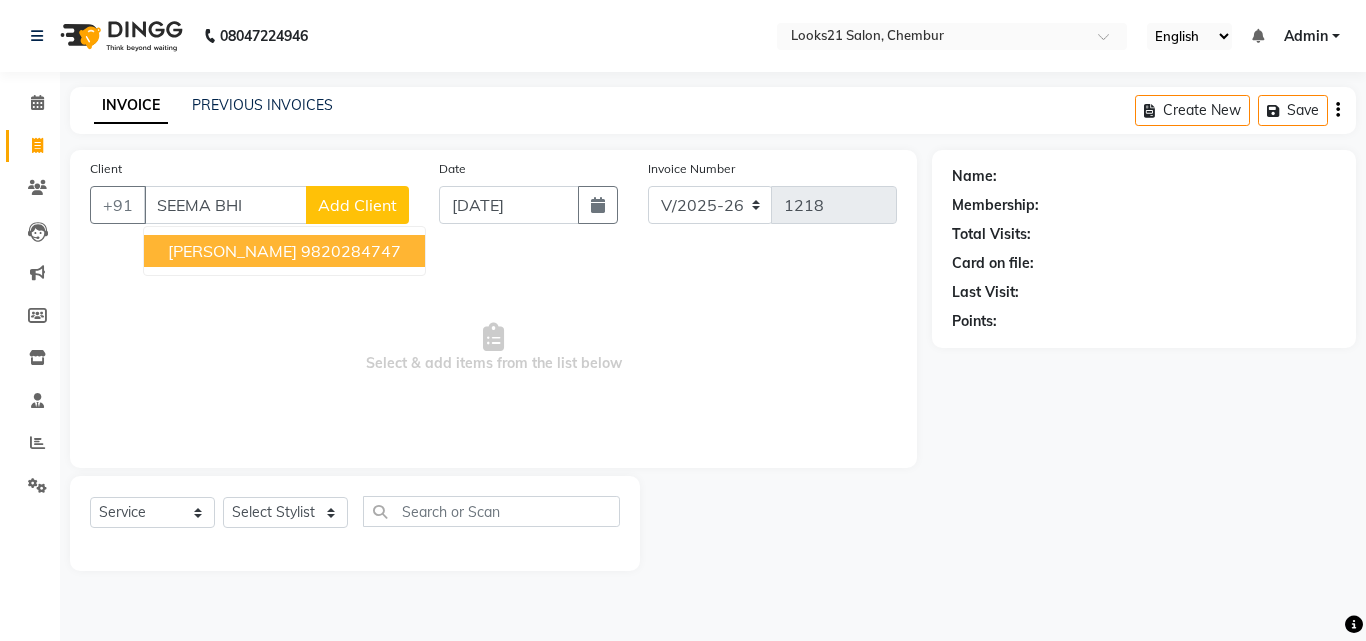 click on "[PERSON_NAME]" at bounding box center (232, 251) 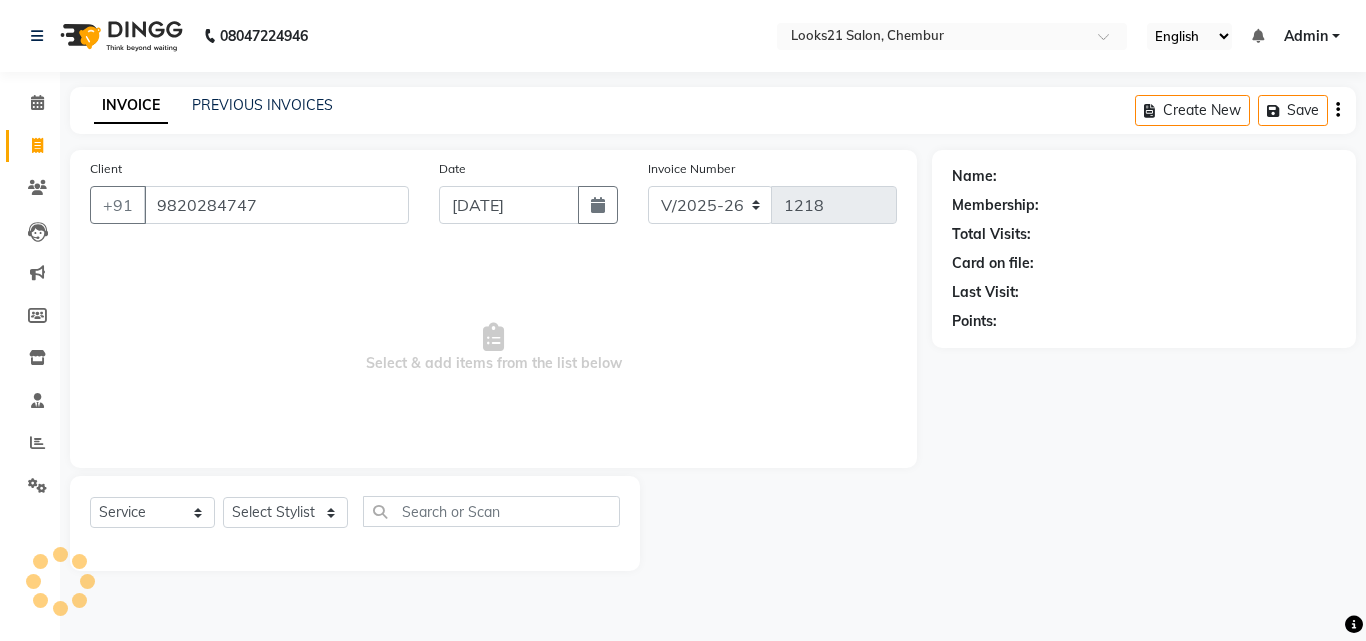 type on "9820284747" 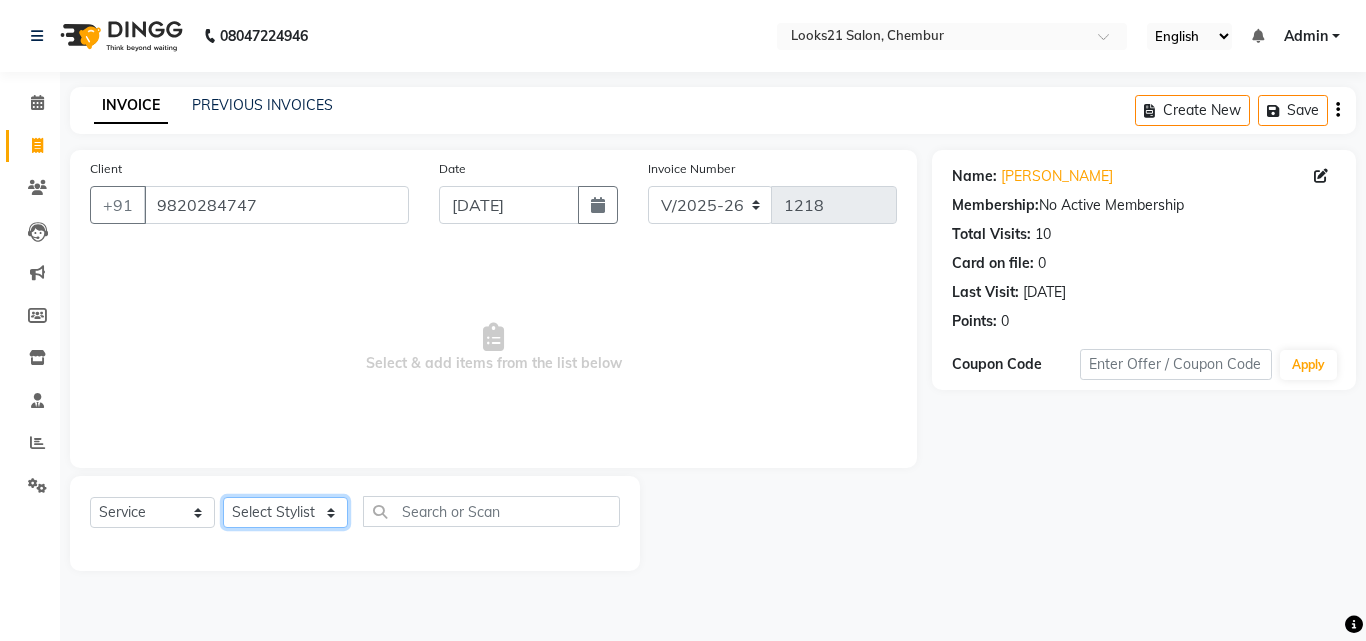 click on "Select Stylist [PERSON_NAME] [PERSON_NAME] LOOKS 21  [PERSON_NAME] [PERSON_NAME] [PERSON_NAME] [PERSON_NAME] [PERSON_NAME] [PERSON_NAME]" 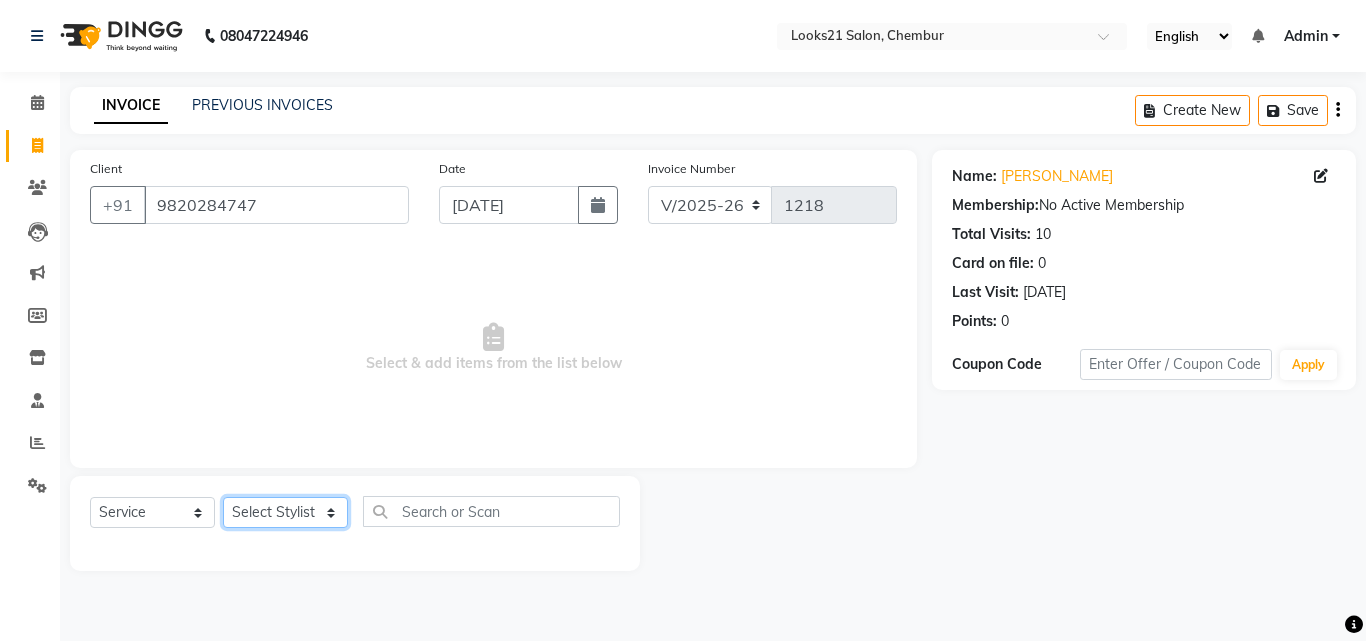 select on "13882" 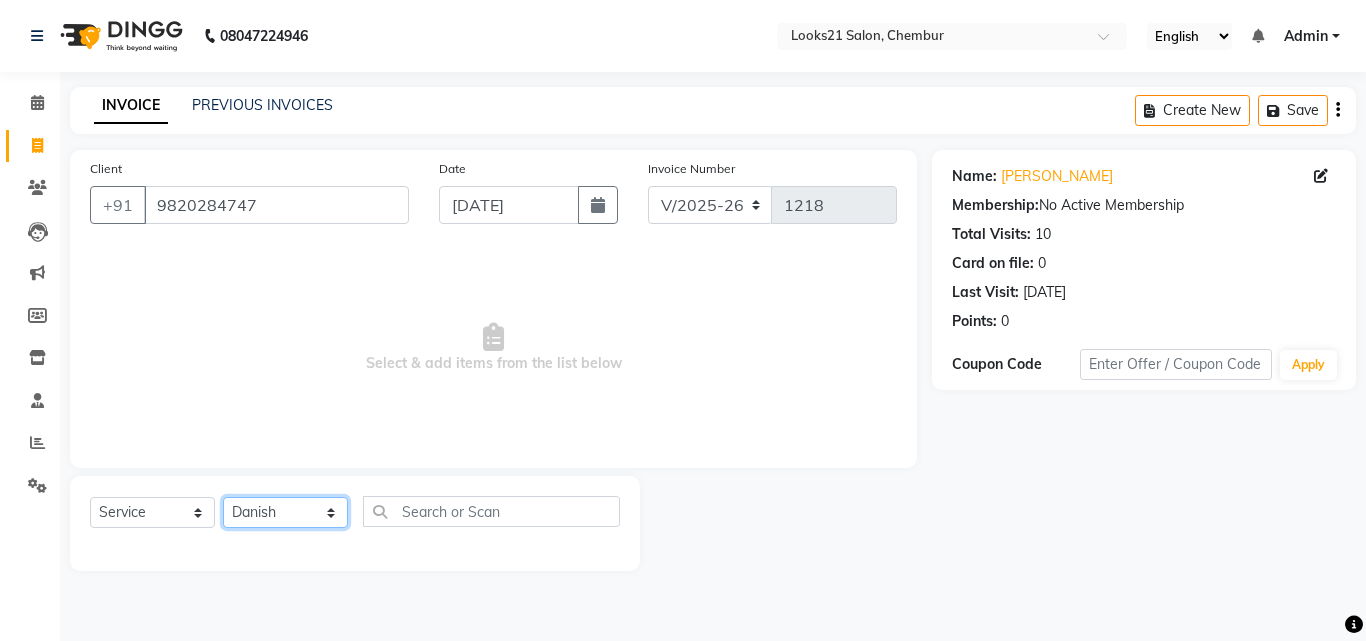 click on "Select Stylist [PERSON_NAME] [PERSON_NAME] LOOKS 21  [PERSON_NAME] [PERSON_NAME] [PERSON_NAME] [PERSON_NAME] [PERSON_NAME] [PERSON_NAME]" 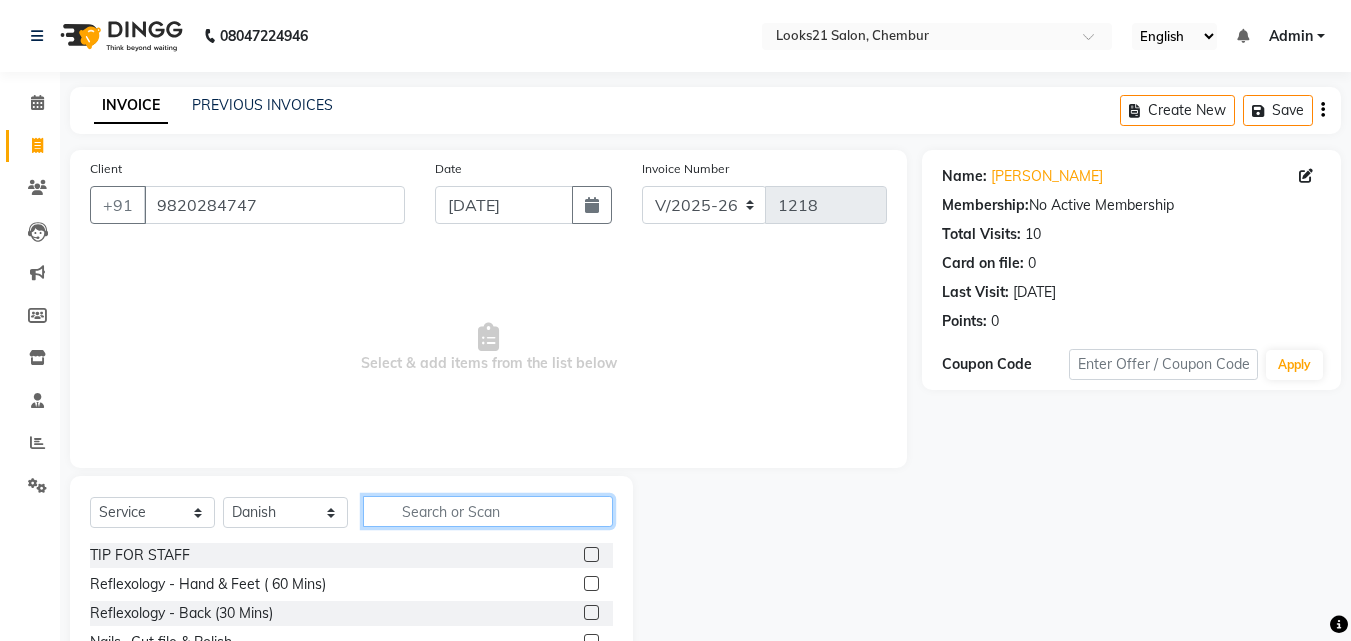 click 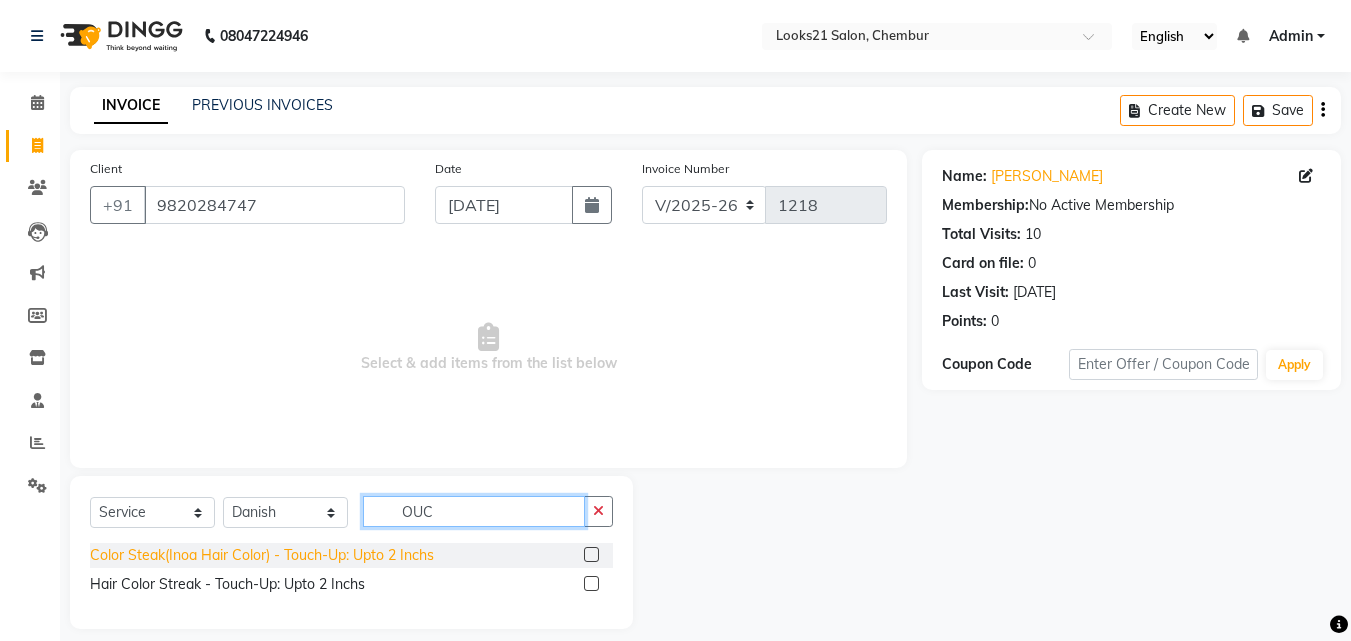 type on "OUC" 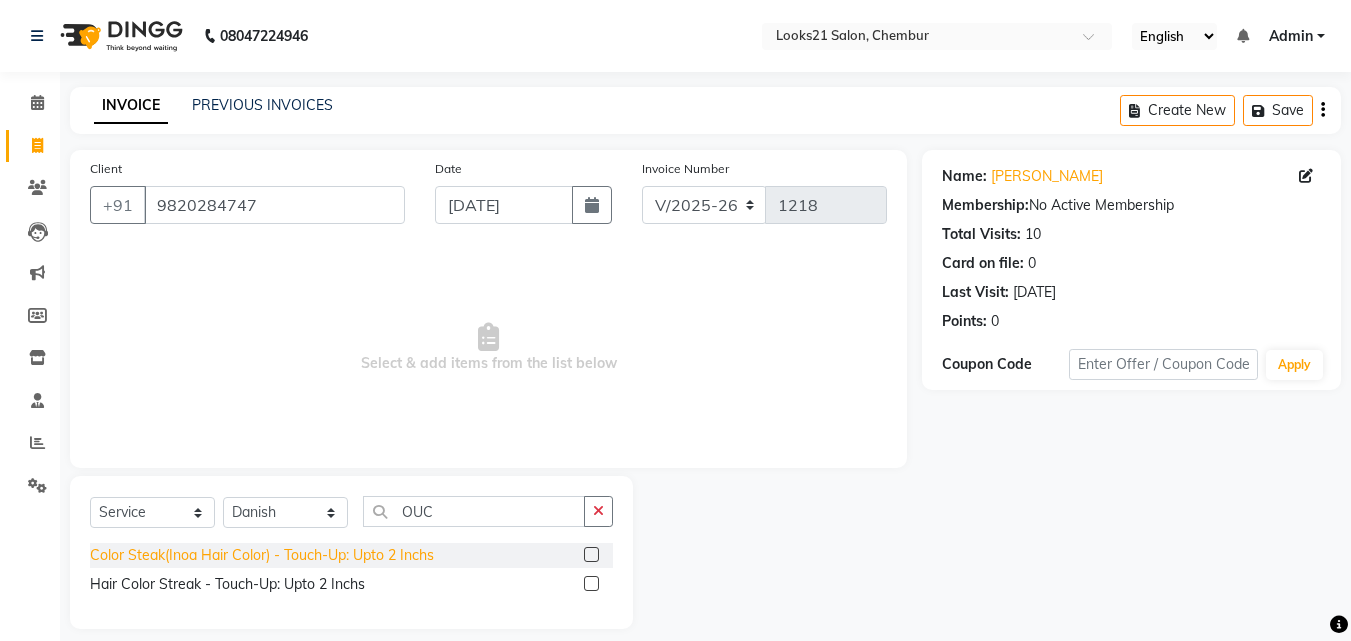 click on "Color Steak(Inoa Hair Color)  - Touch-Up: Upto 2 Inchs" 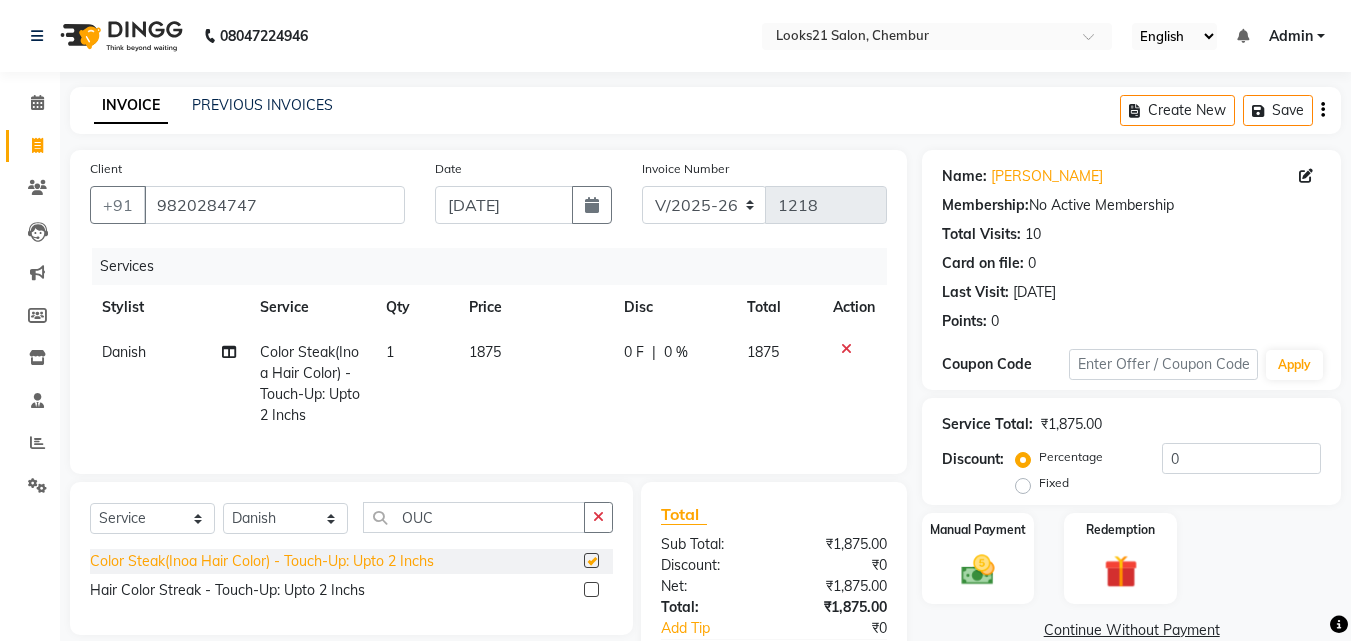 checkbox on "false" 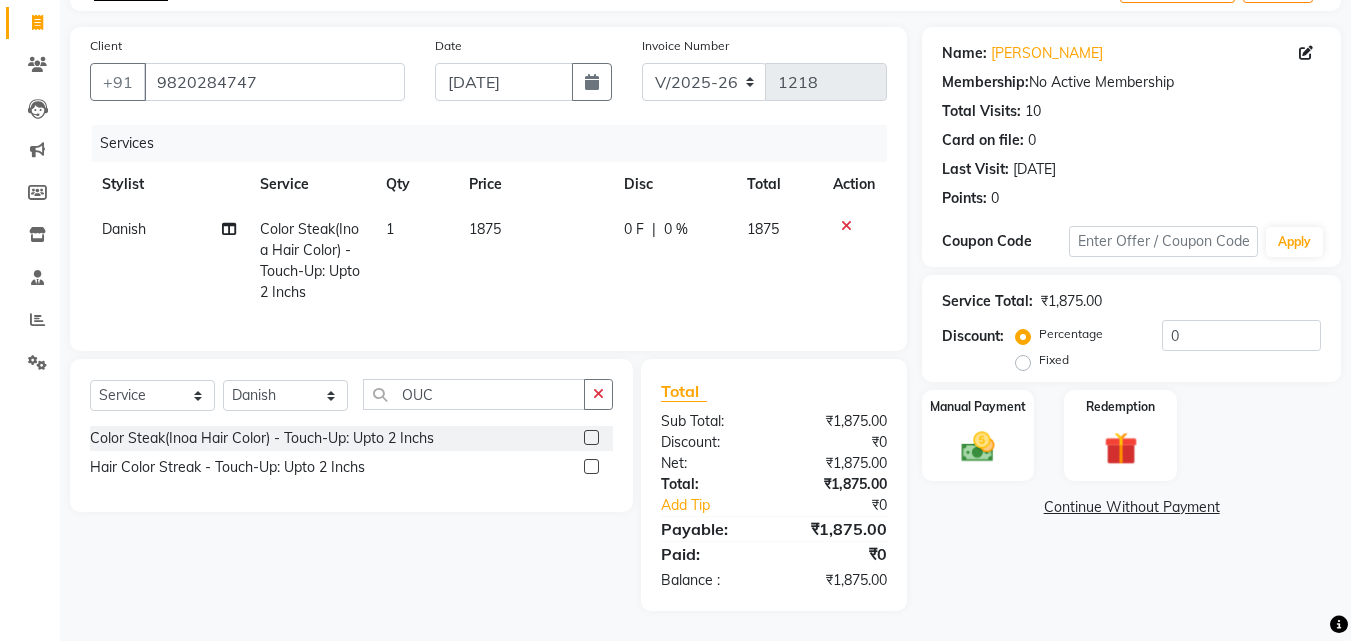 scroll, scrollTop: 138, scrollLeft: 0, axis: vertical 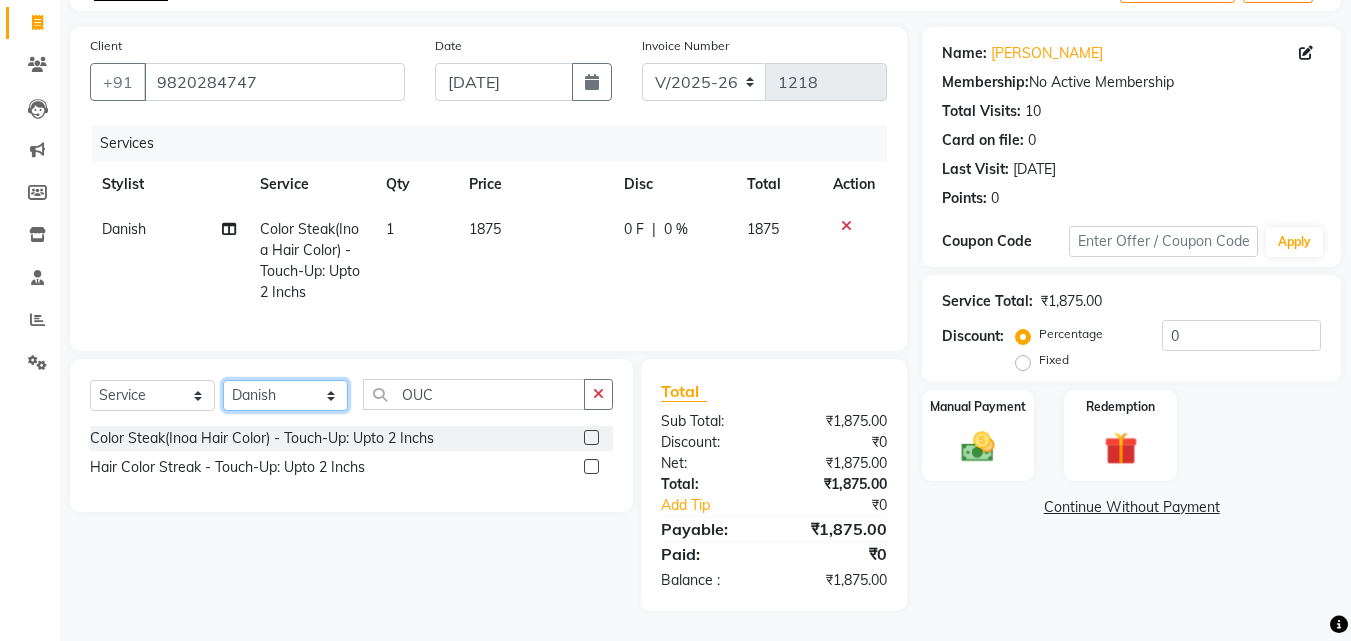 click on "Select Stylist [PERSON_NAME] [PERSON_NAME] LOOKS 21  [PERSON_NAME] [PERSON_NAME] [PERSON_NAME] [PERSON_NAME] [PERSON_NAME] [PERSON_NAME]" 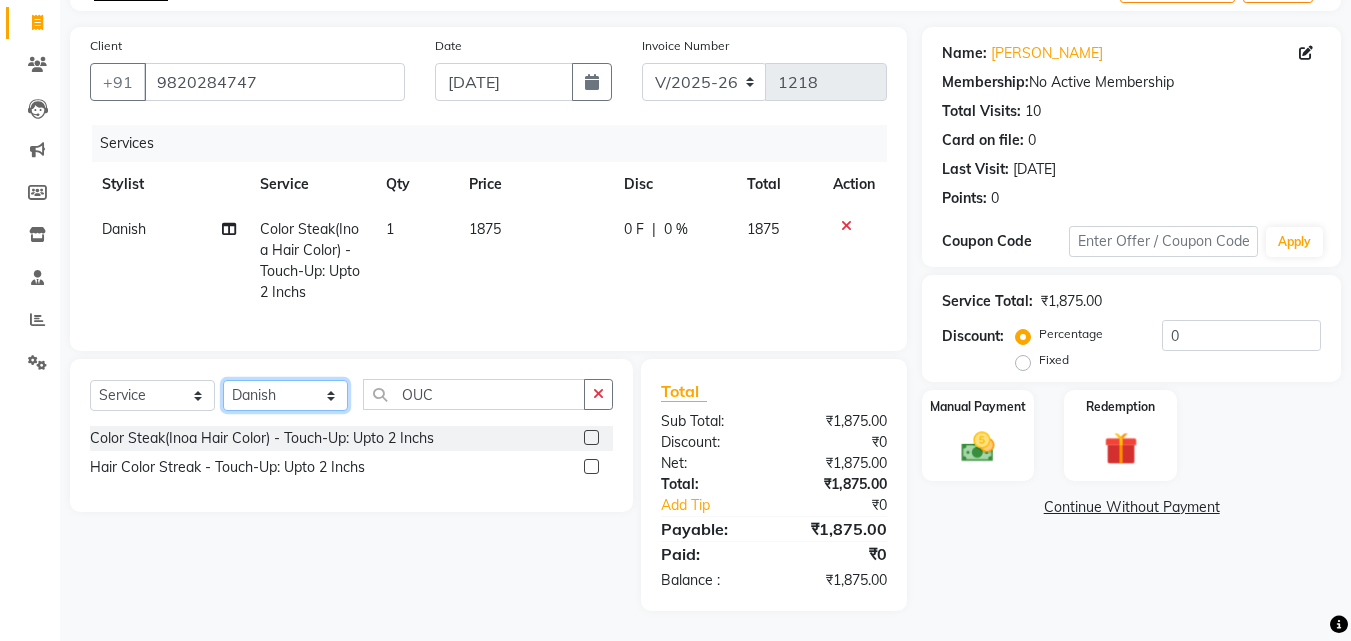 select on "13885" 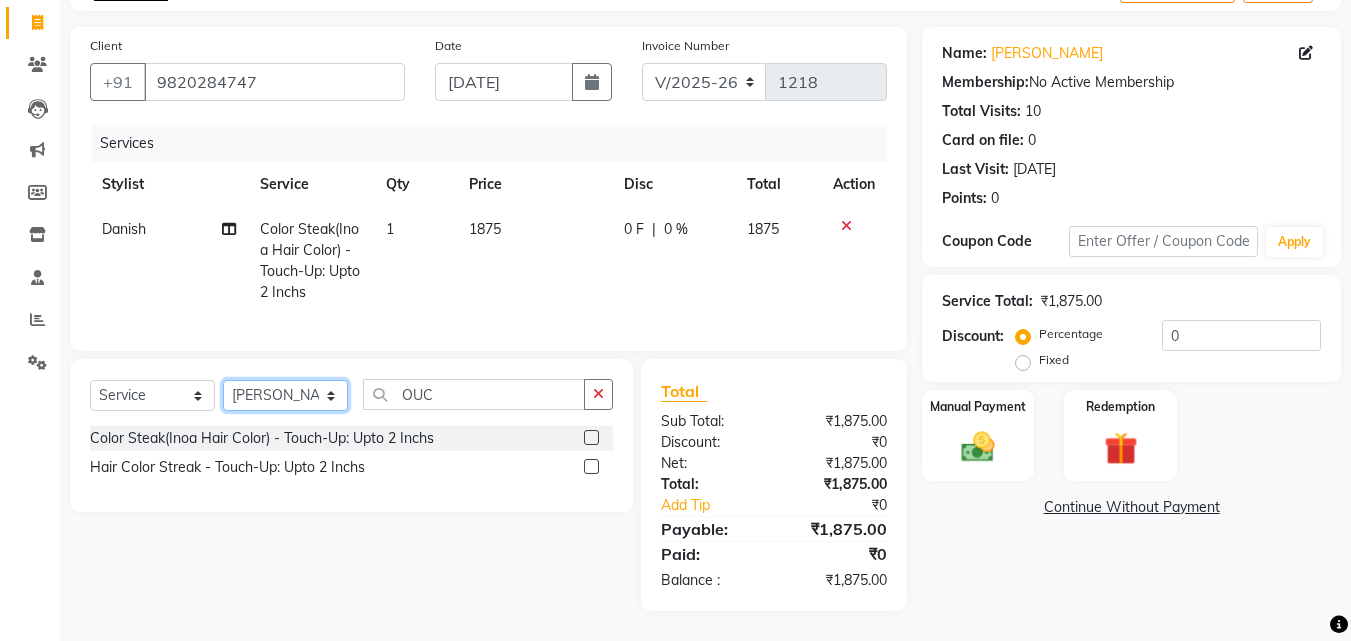 click on "Select Stylist [PERSON_NAME] [PERSON_NAME] LOOKS 21  [PERSON_NAME] [PERSON_NAME] [PERSON_NAME] [PERSON_NAME] [PERSON_NAME] [PERSON_NAME]" 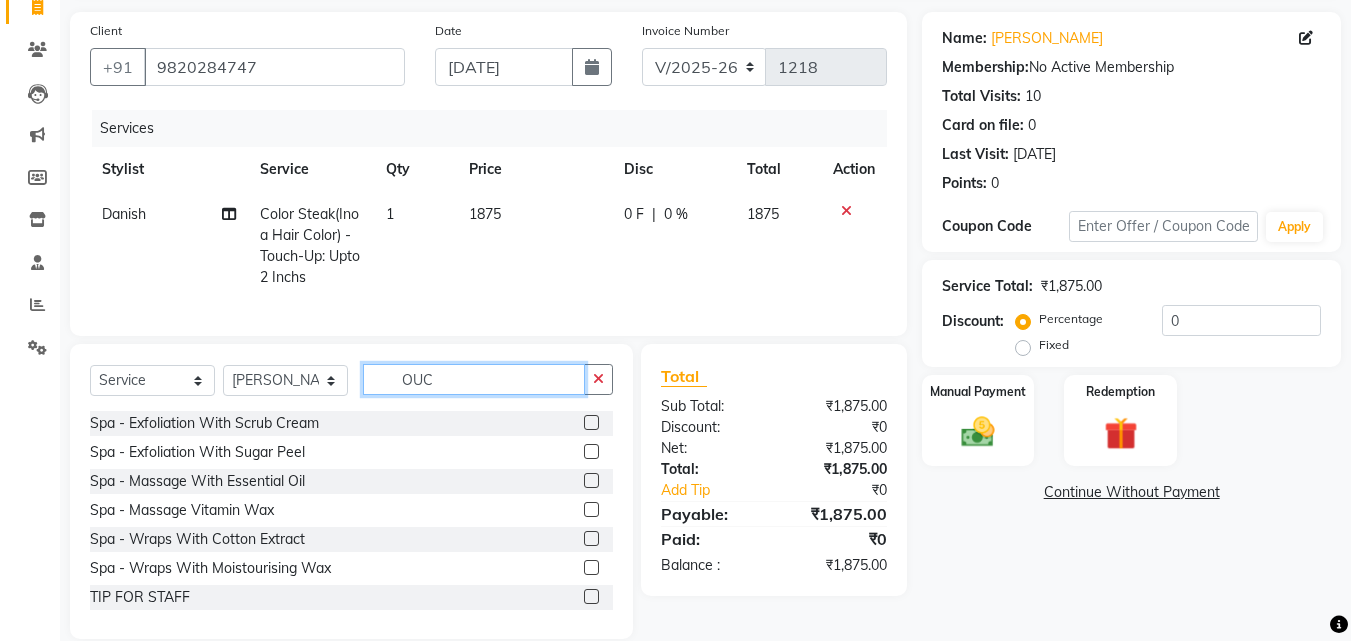 drag, startPoint x: 469, startPoint y: 398, endPoint x: 333, endPoint y: 407, distance: 136.29747 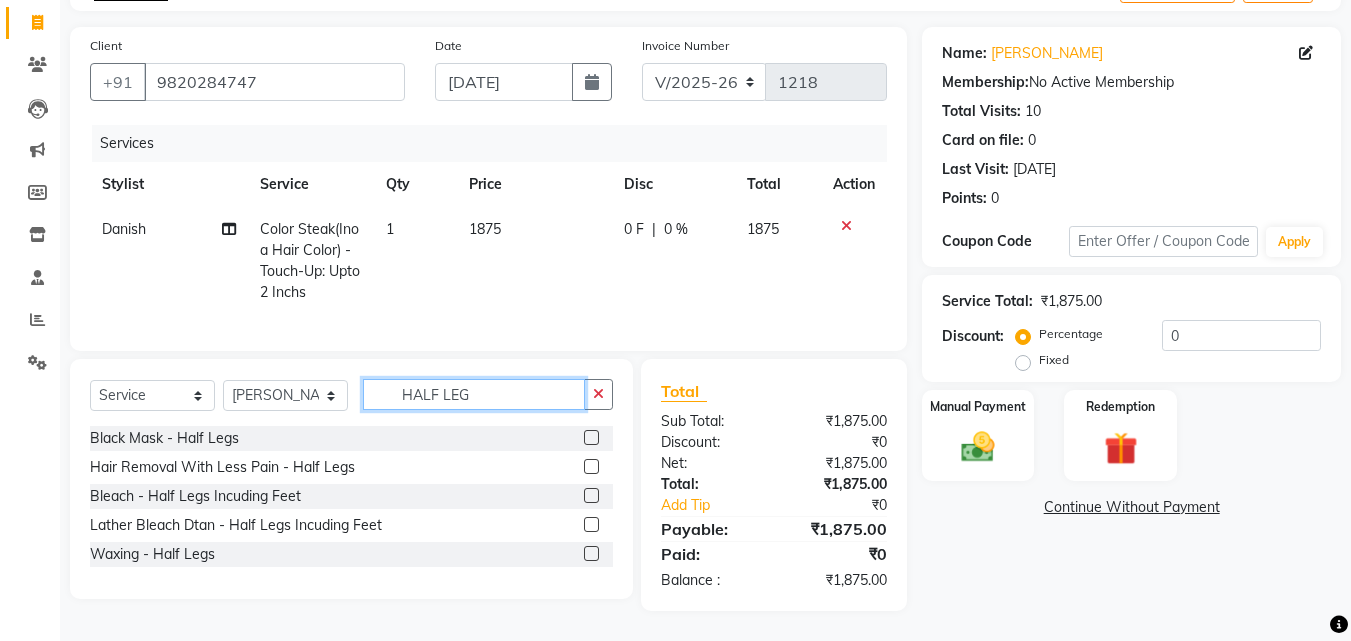 type on "HALF LEG" 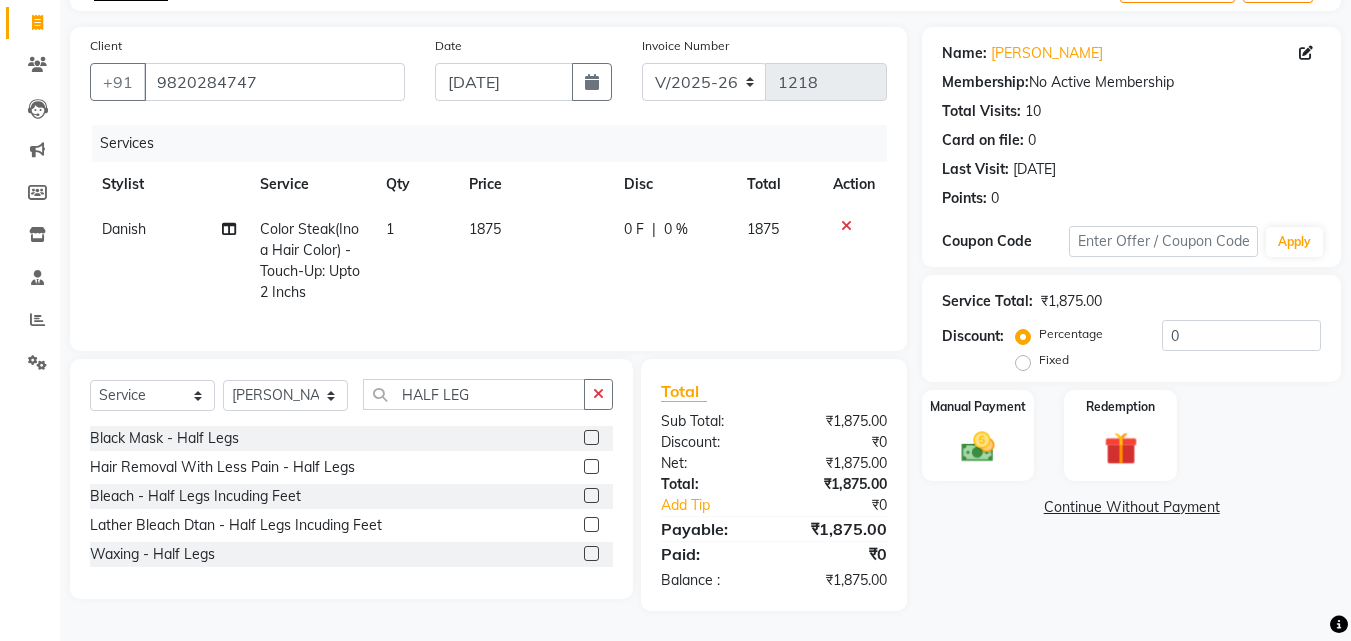 click on "Hair Removal With Less Pain  - Half Legs" 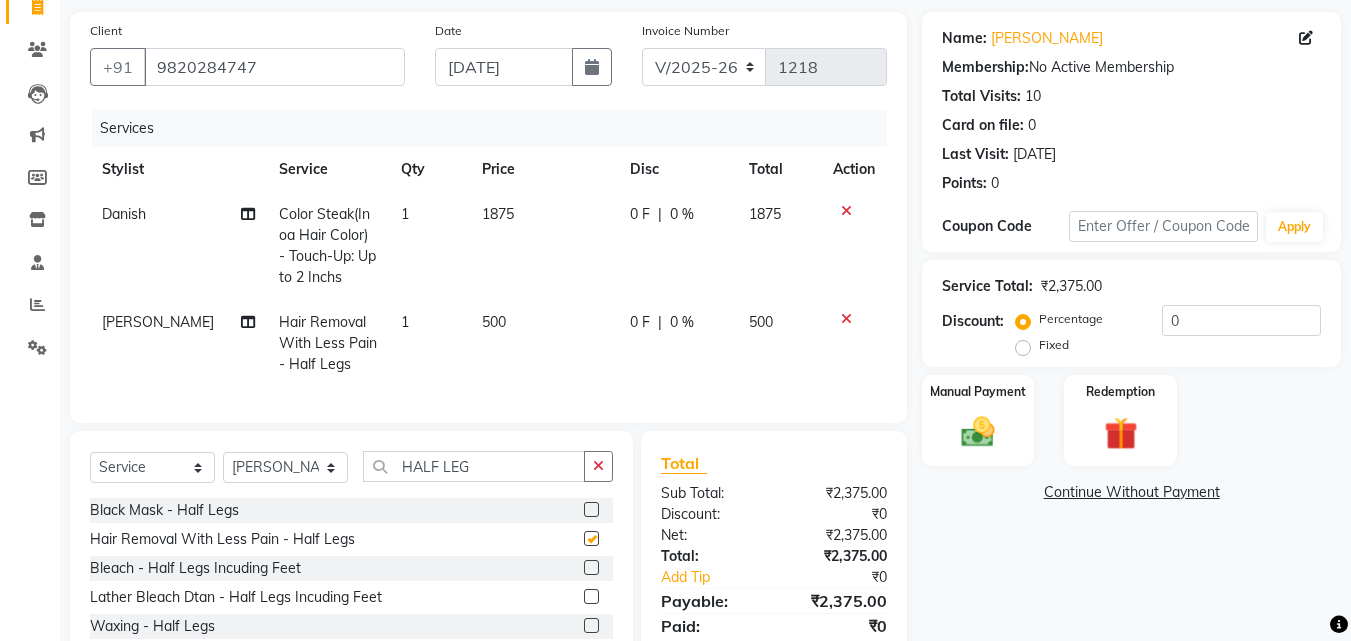 checkbox on "false" 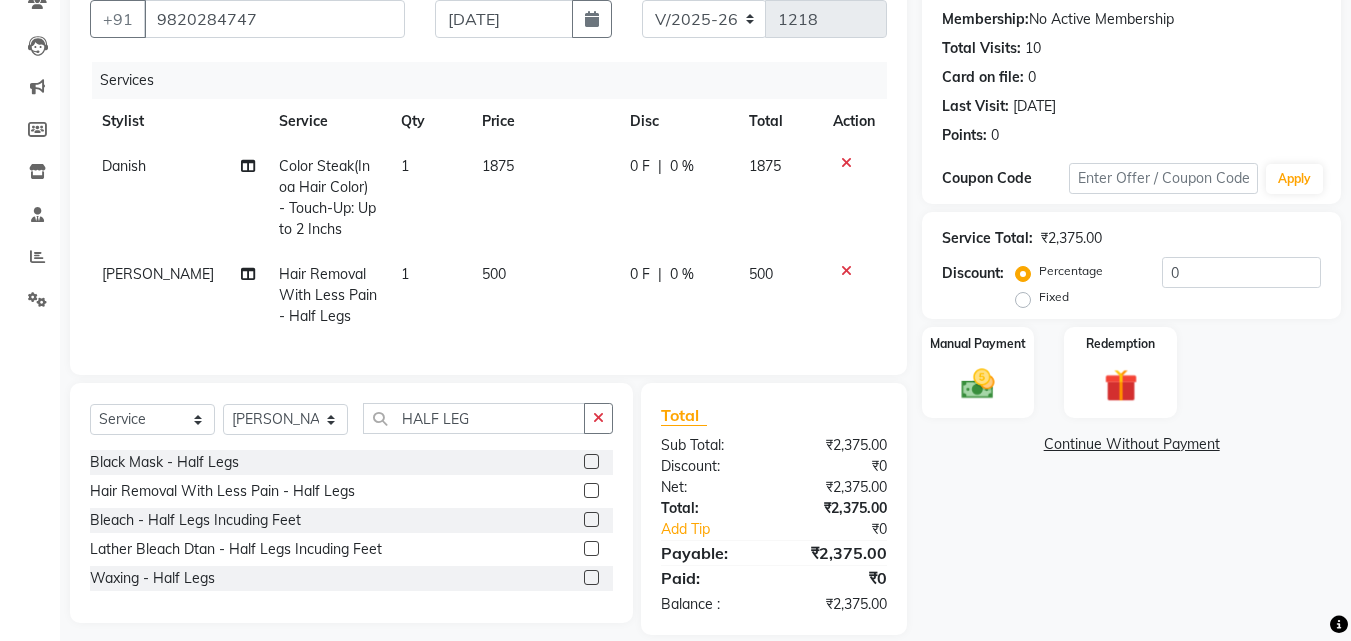 scroll, scrollTop: 225, scrollLeft: 0, axis: vertical 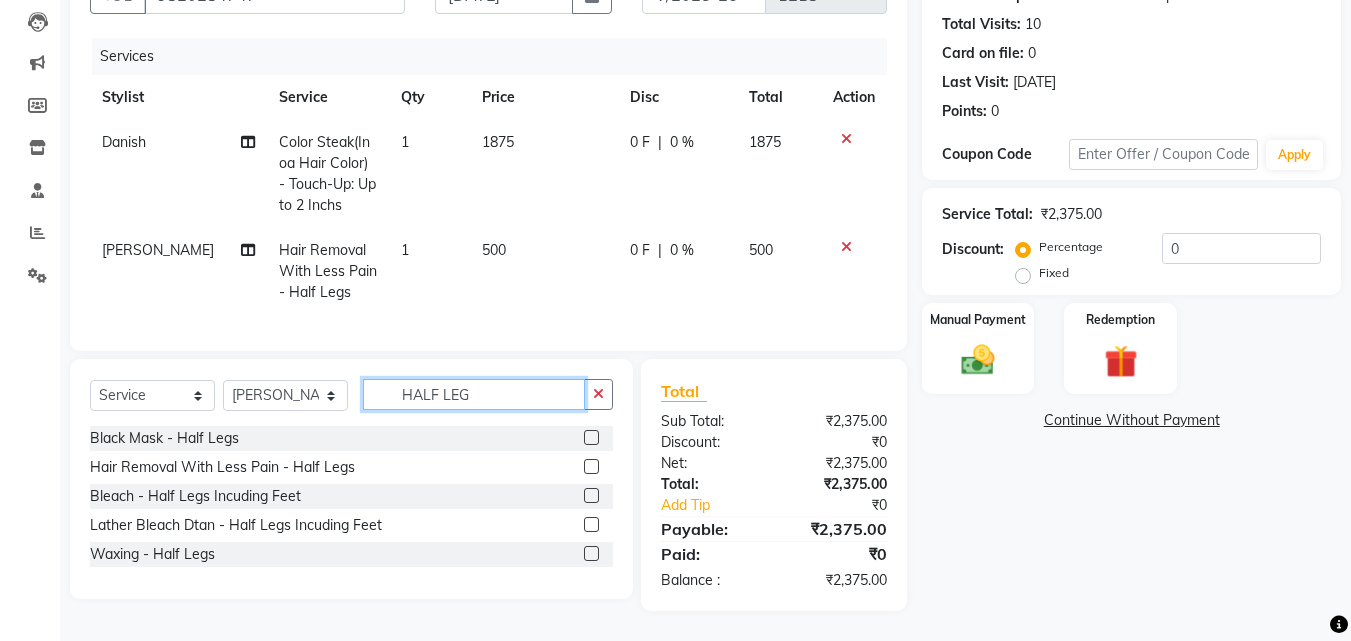 drag, startPoint x: 504, startPoint y: 394, endPoint x: 353, endPoint y: 400, distance: 151.11916 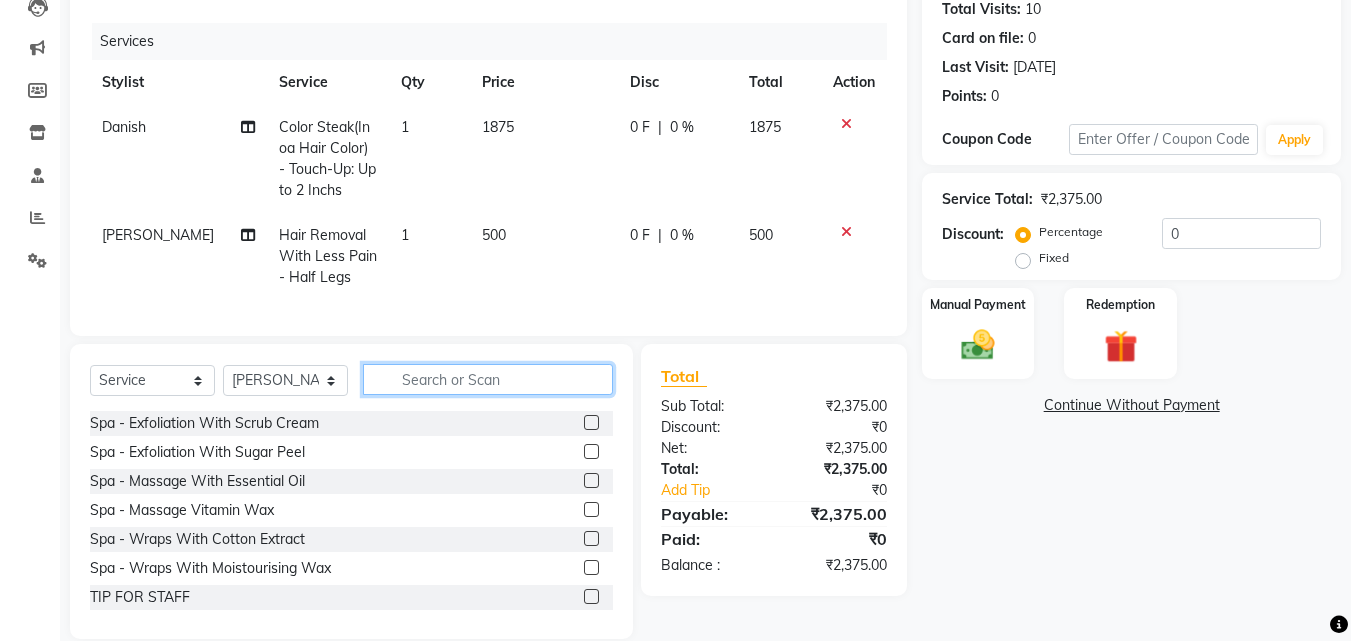 click 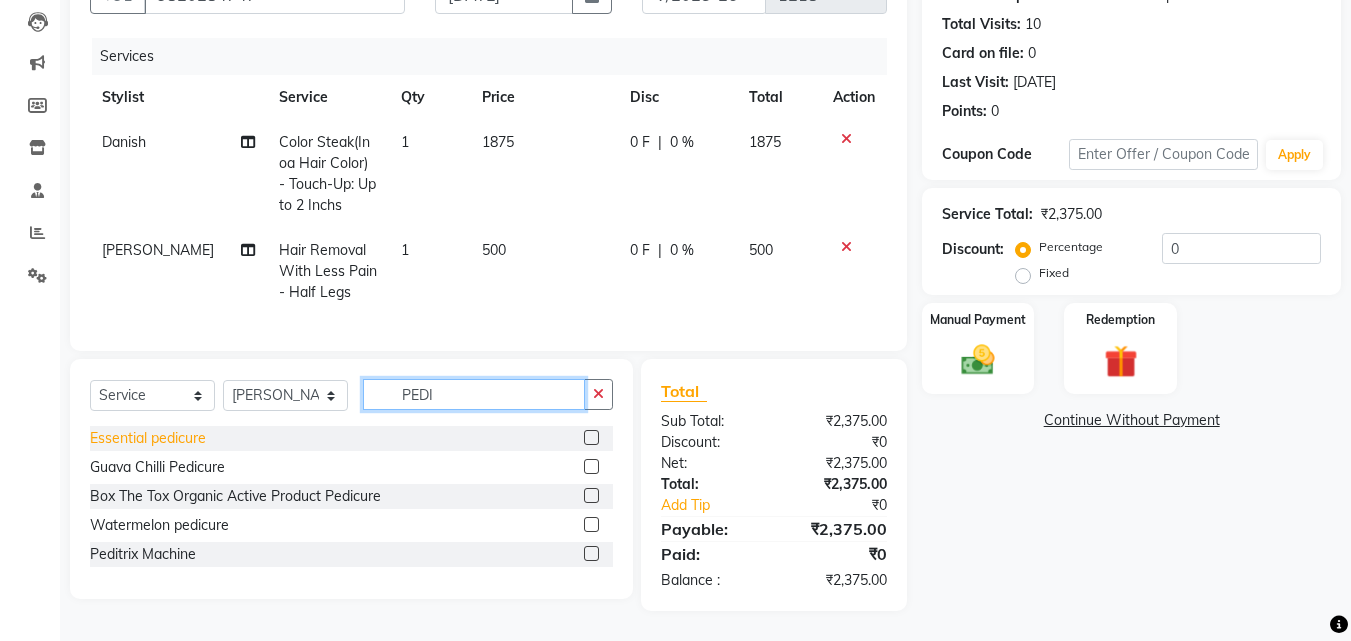 type on "PEDI" 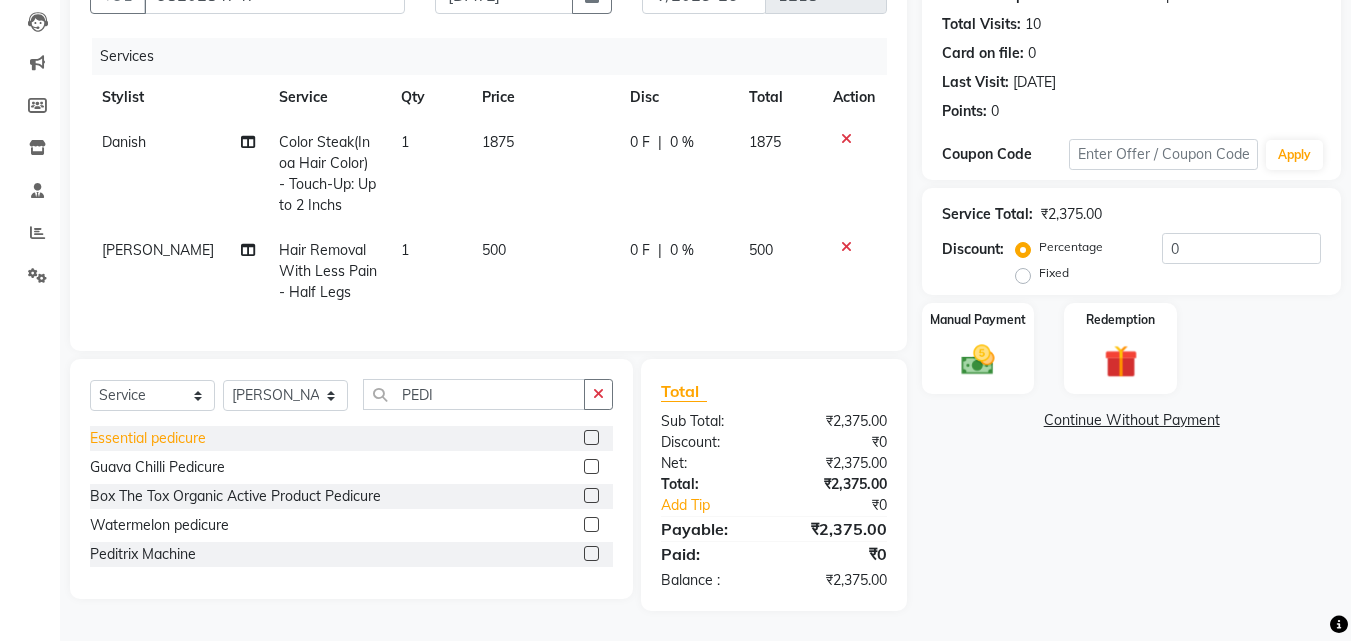 click on "Essential pedicure" 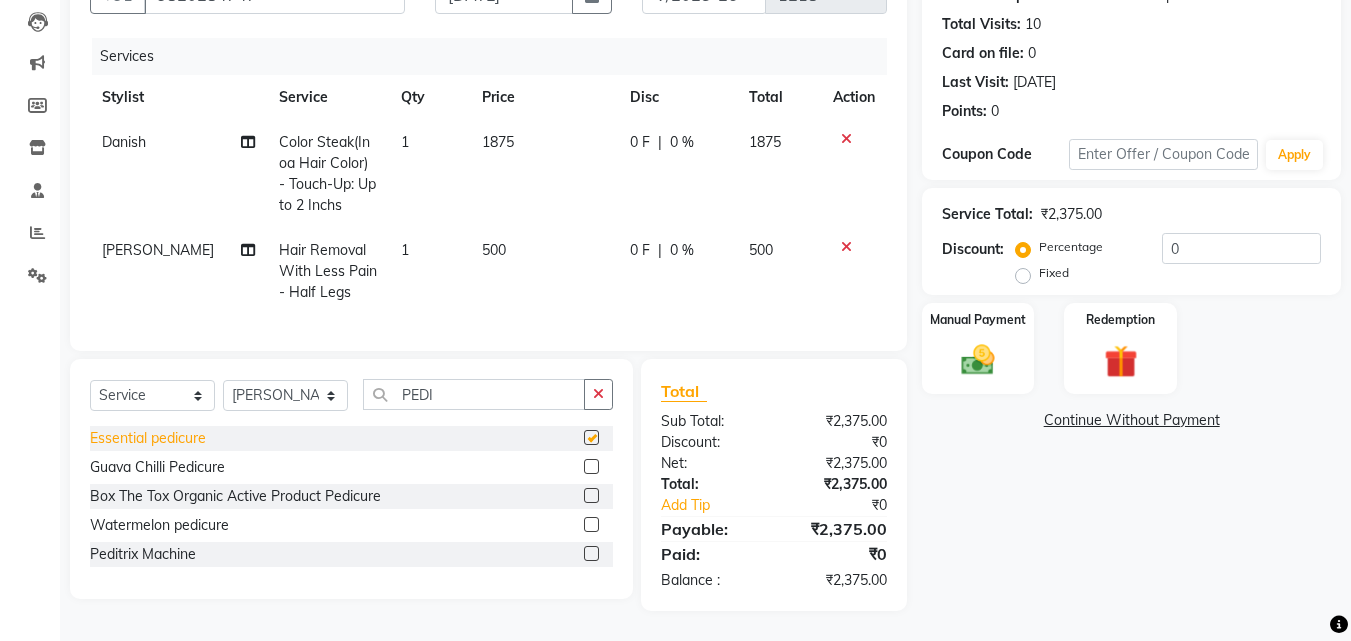 checkbox on "false" 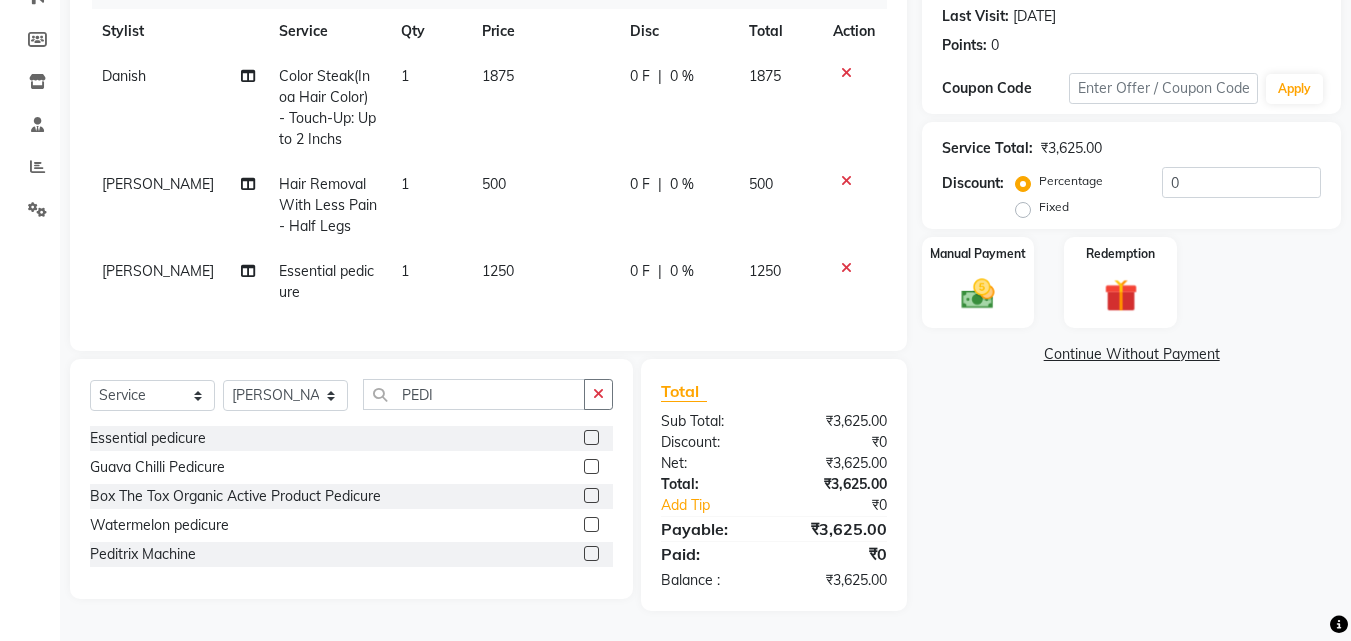 scroll, scrollTop: 291, scrollLeft: 0, axis: vertical 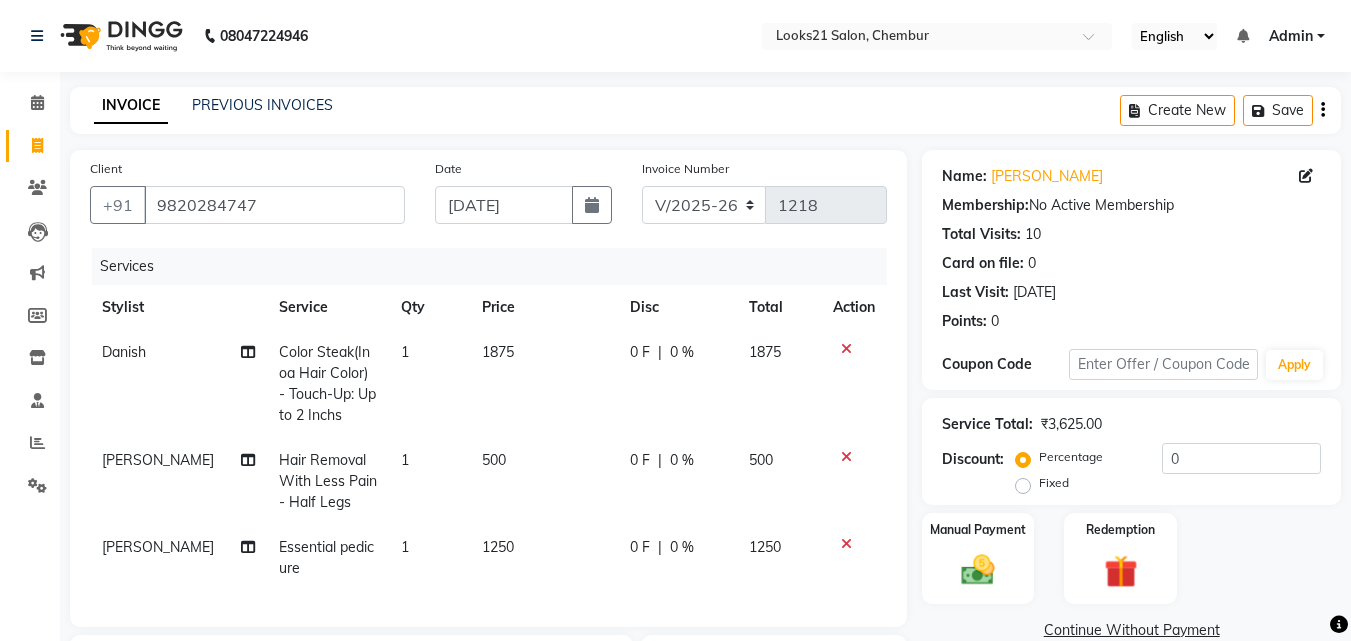 click on "08047224946 Select Location × Looks21 Salon, Chembur English ENGLISH Español العربية मराठी हिंदी ગુજરાતી தமிழ் 中文 Notifications nothing to show Admin Manage Profile Change Password Sign out  Version:3.15.4" 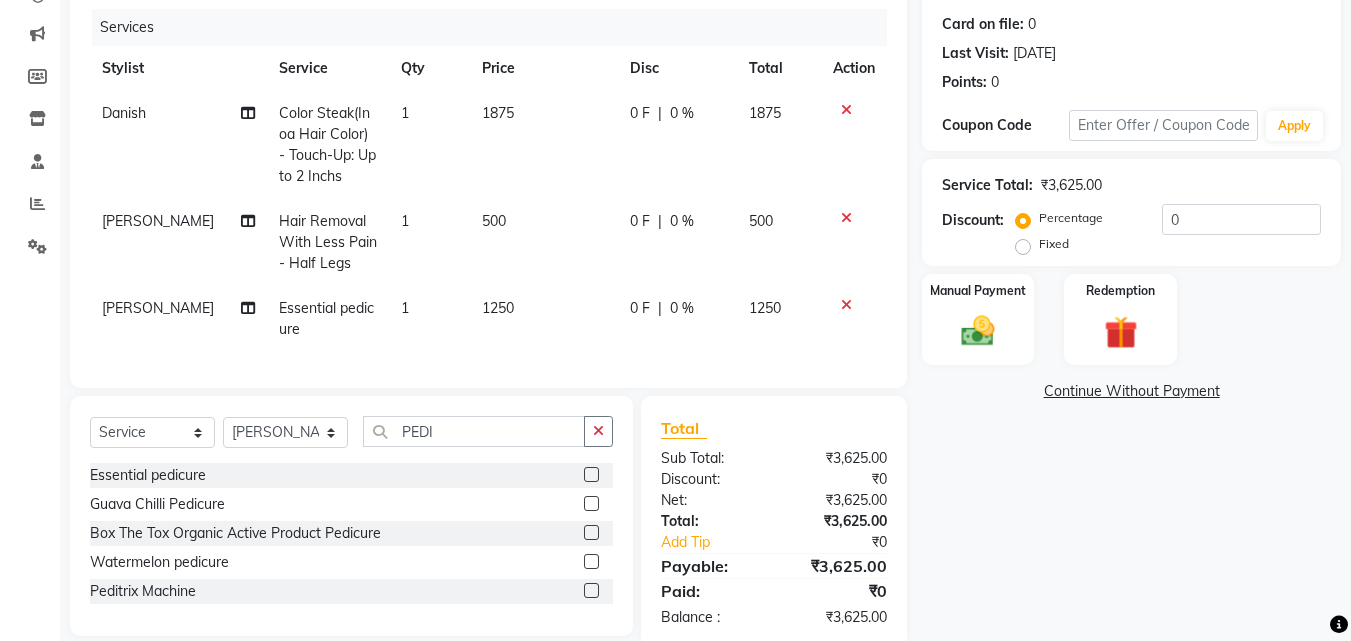 scroll, scrollTop: 291, scrollLeft: 0, axis: vertical 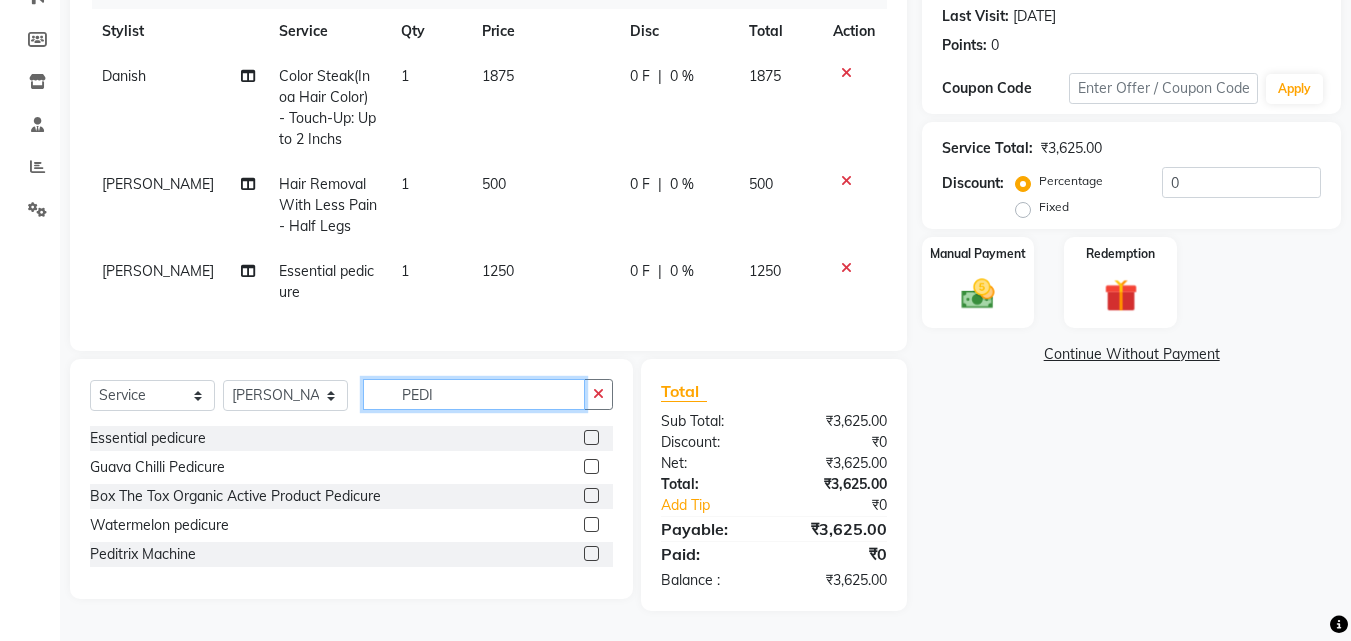 drag, startPoint x: 496, startPoint y: 408, endPoint x: 285, endPoint y: 402, distance: 211.0853 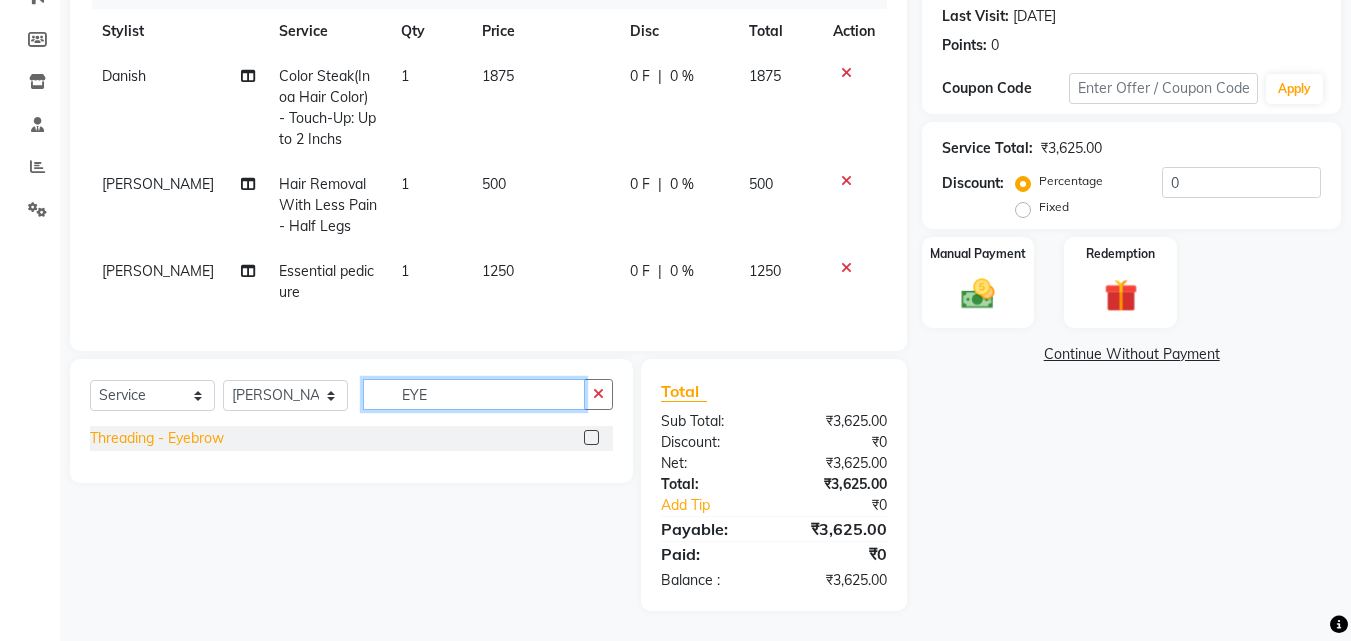 type on "EYE" 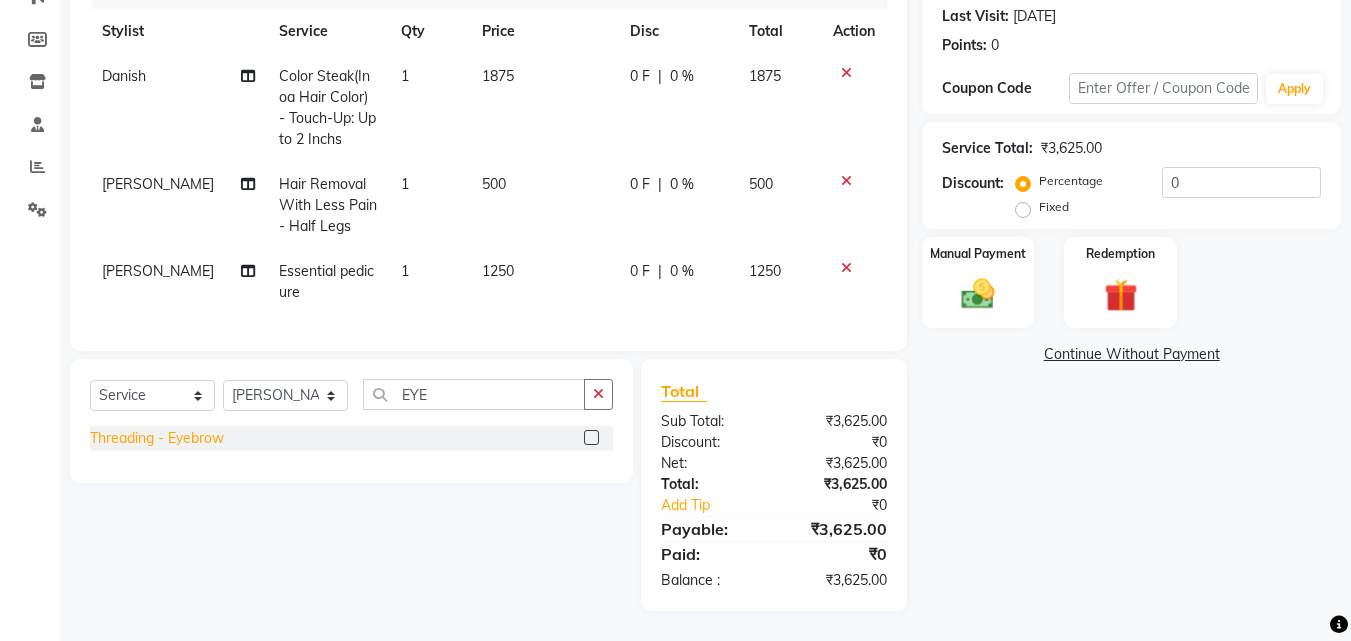 click on "Threading  - Eyebrow" 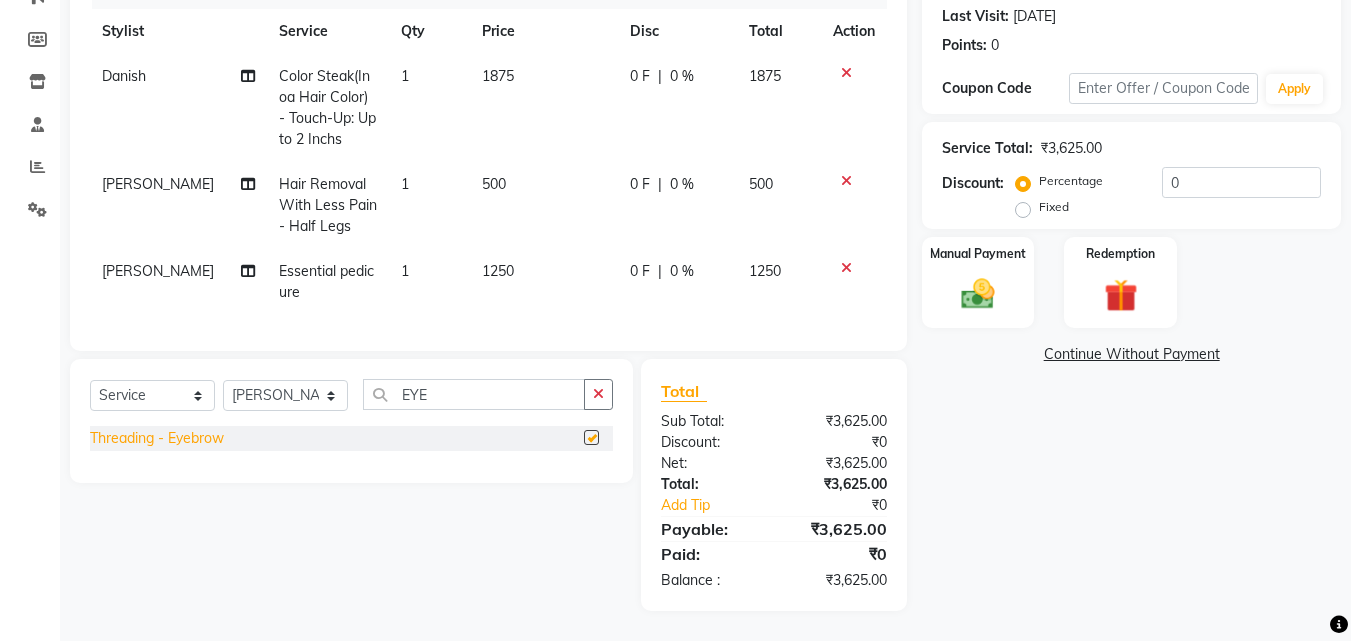 checkbox on "false" 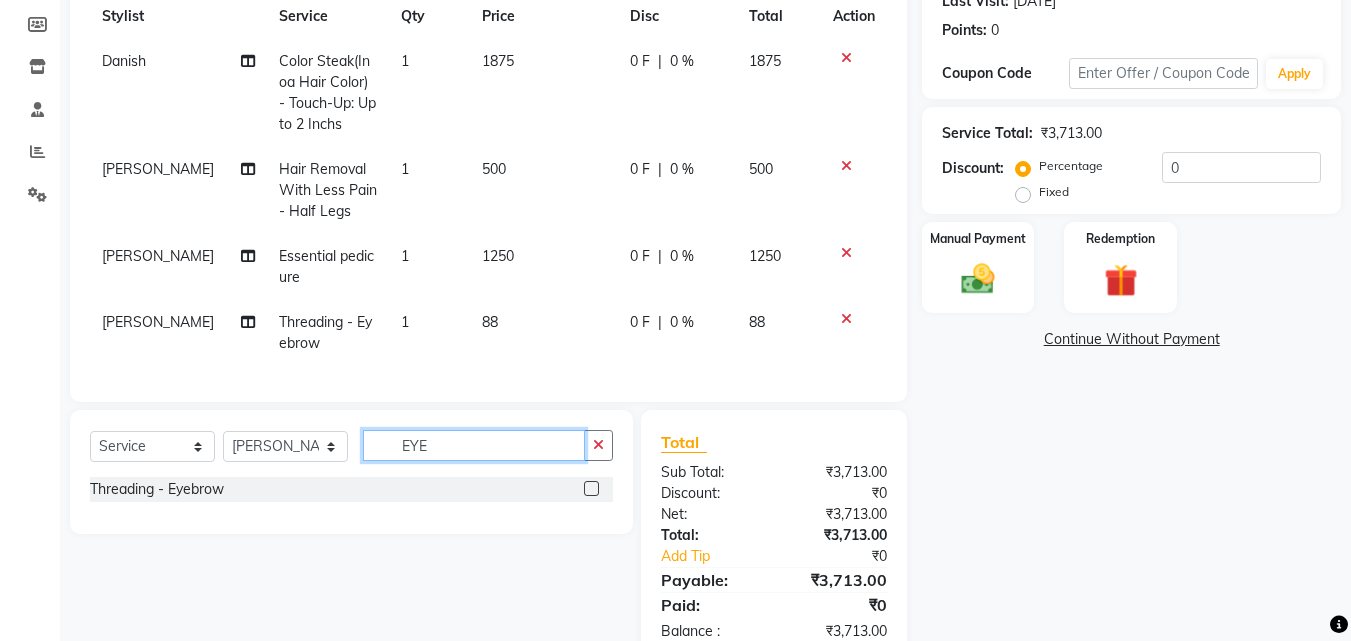 drag, startPoint x: 473, startPoint y: 461, endPoint x: 323, endPoint y: 459, distance: 150.01334 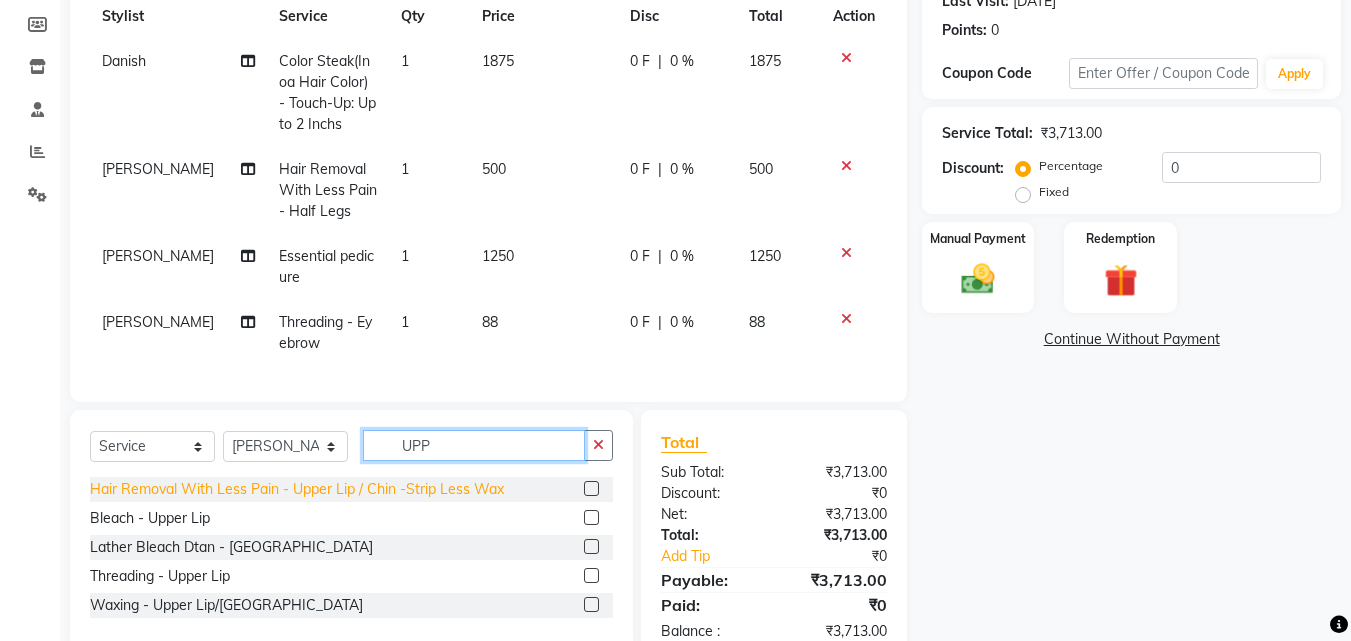 type on "UPP" 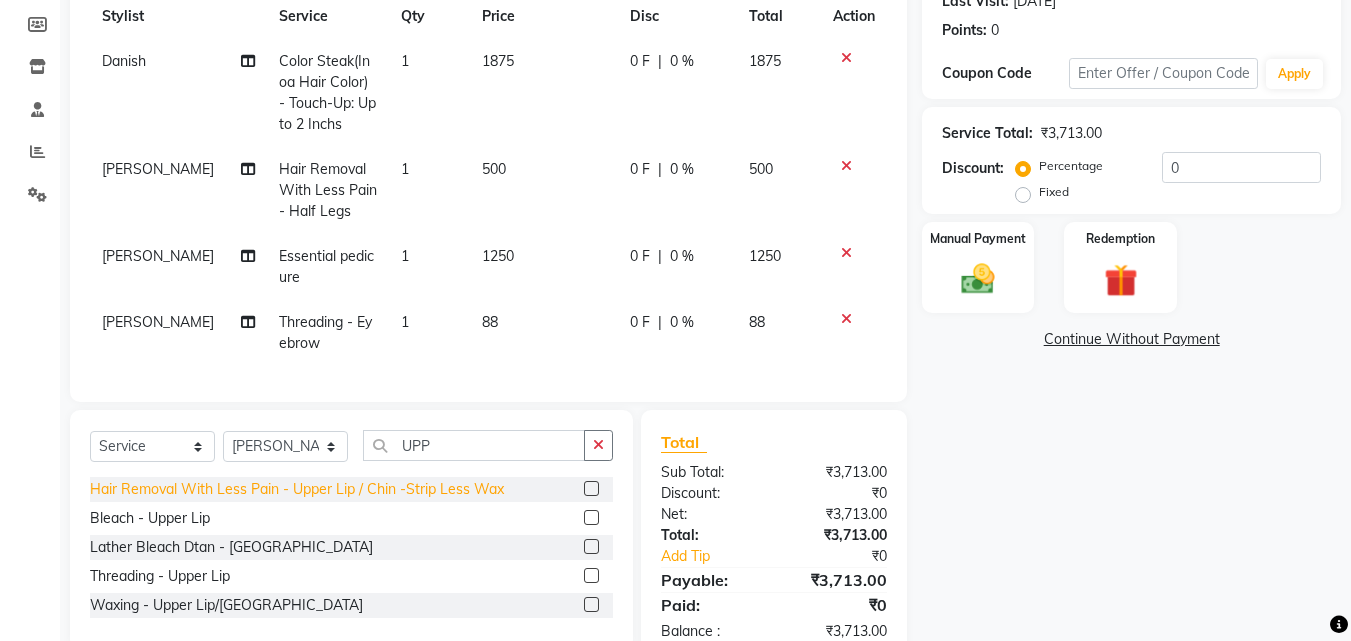 click on "Hair Removal With Less Pain  - Upper Lip / Chin -Strip Less Wax" 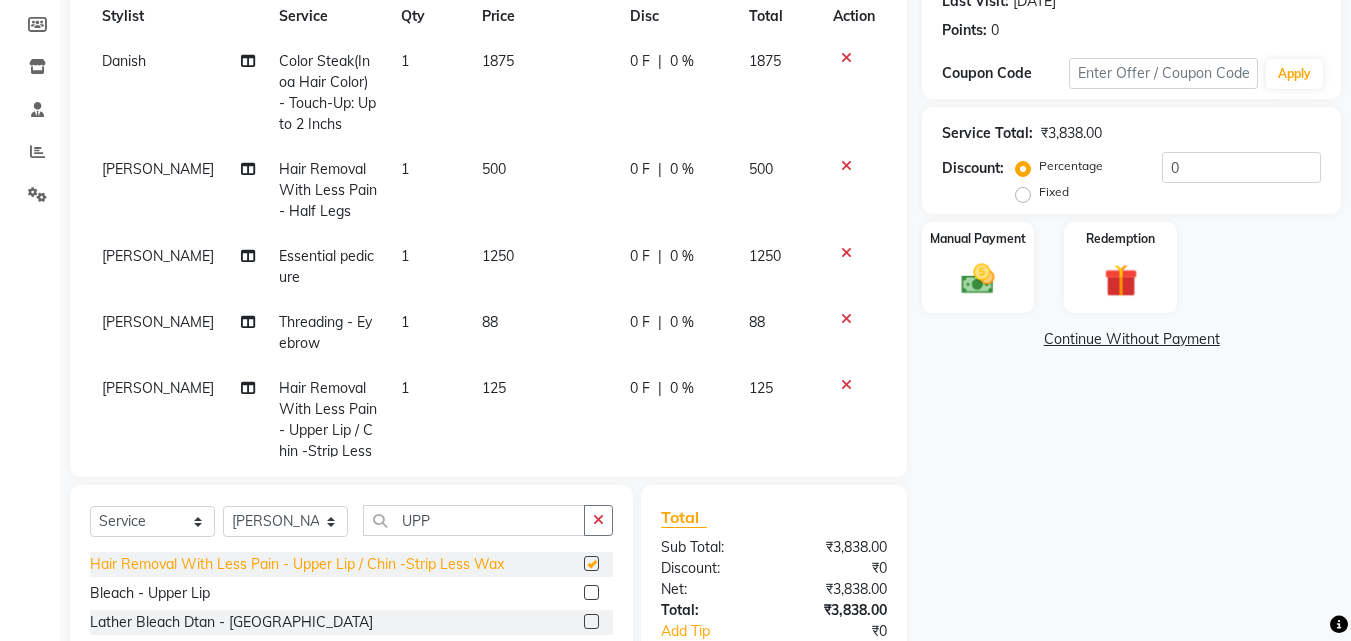 checkbox on "false" 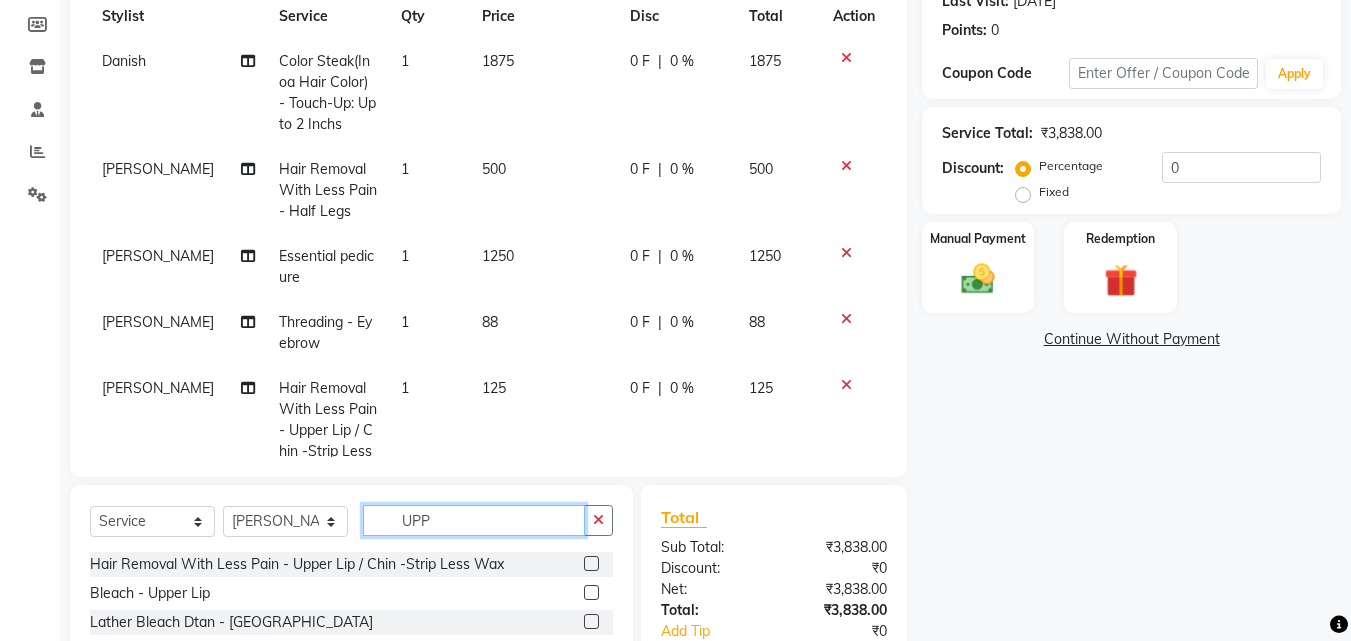 drag, startPoint x: 490, startPoint y: 522, endPoint x: 387, endPoint y: 528, distance: 103.17461 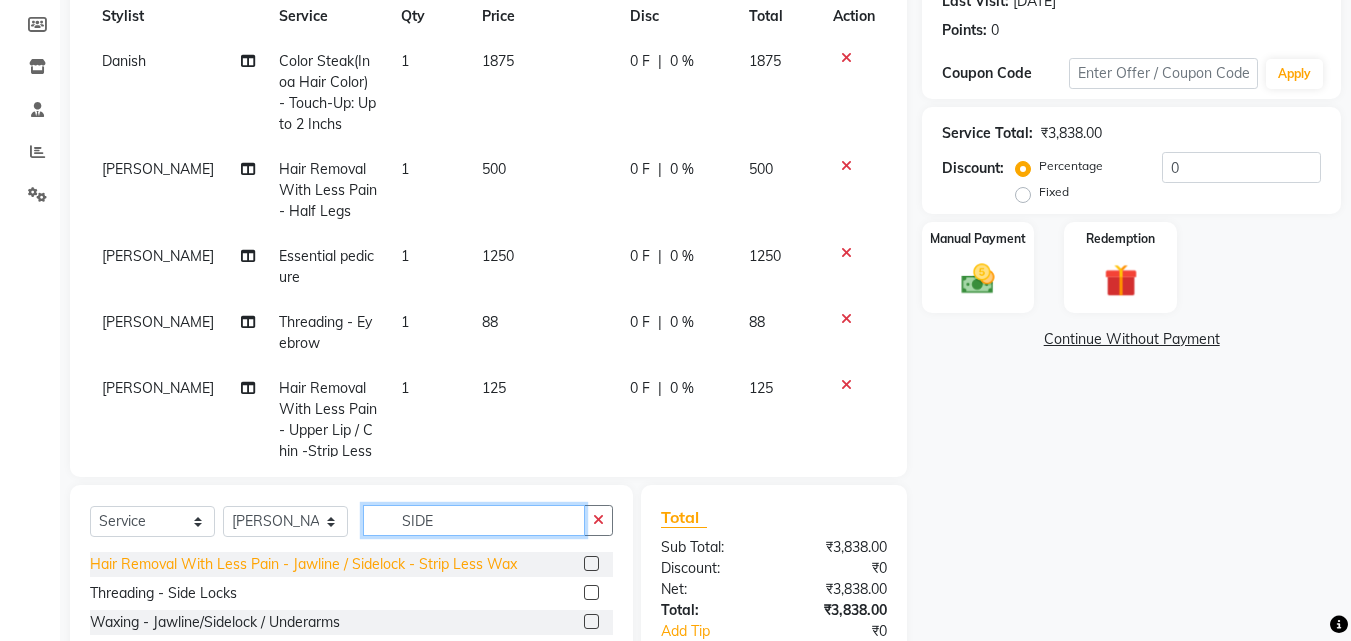 type on "SIDE" 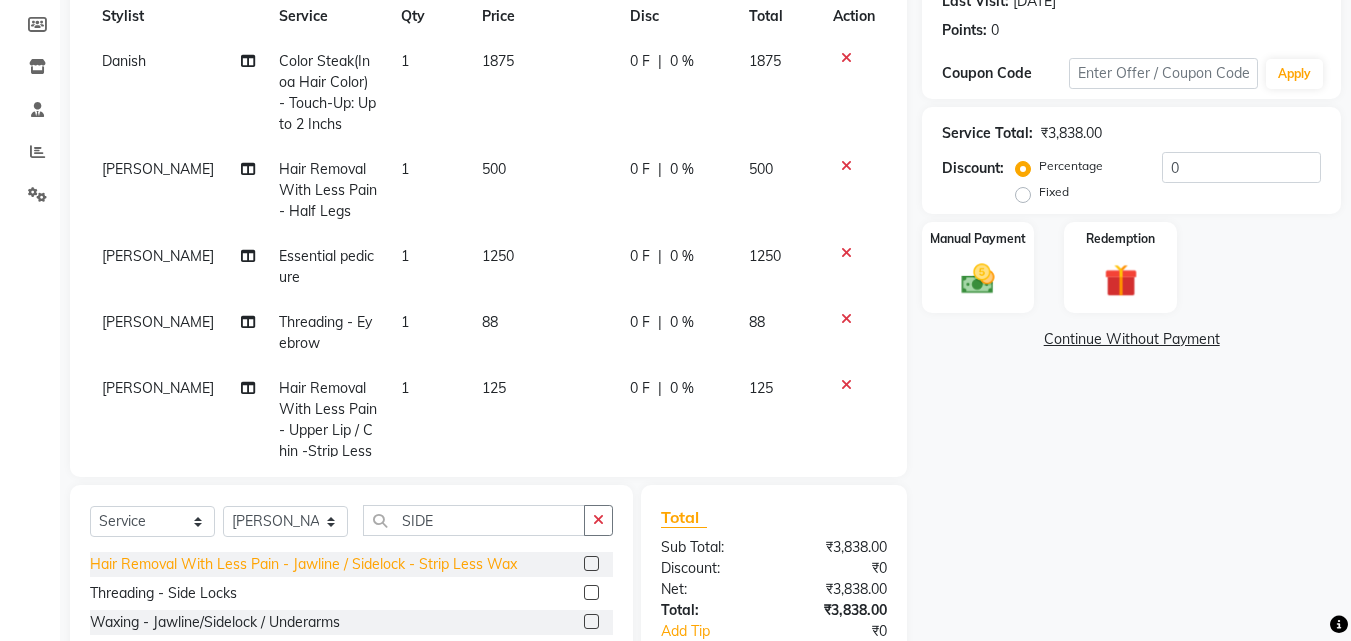 click on "Hair Removal With Less Pain  - Jawline / Sidelock - Strip Less Wax" 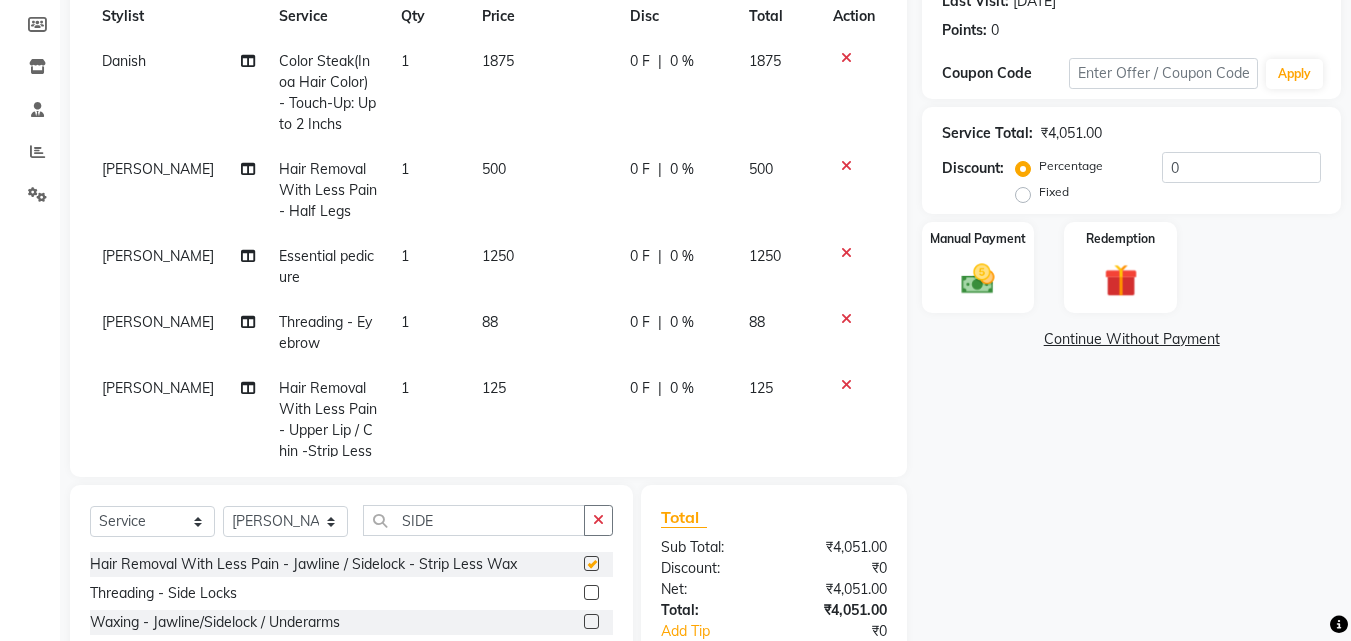 checkbox on "false" 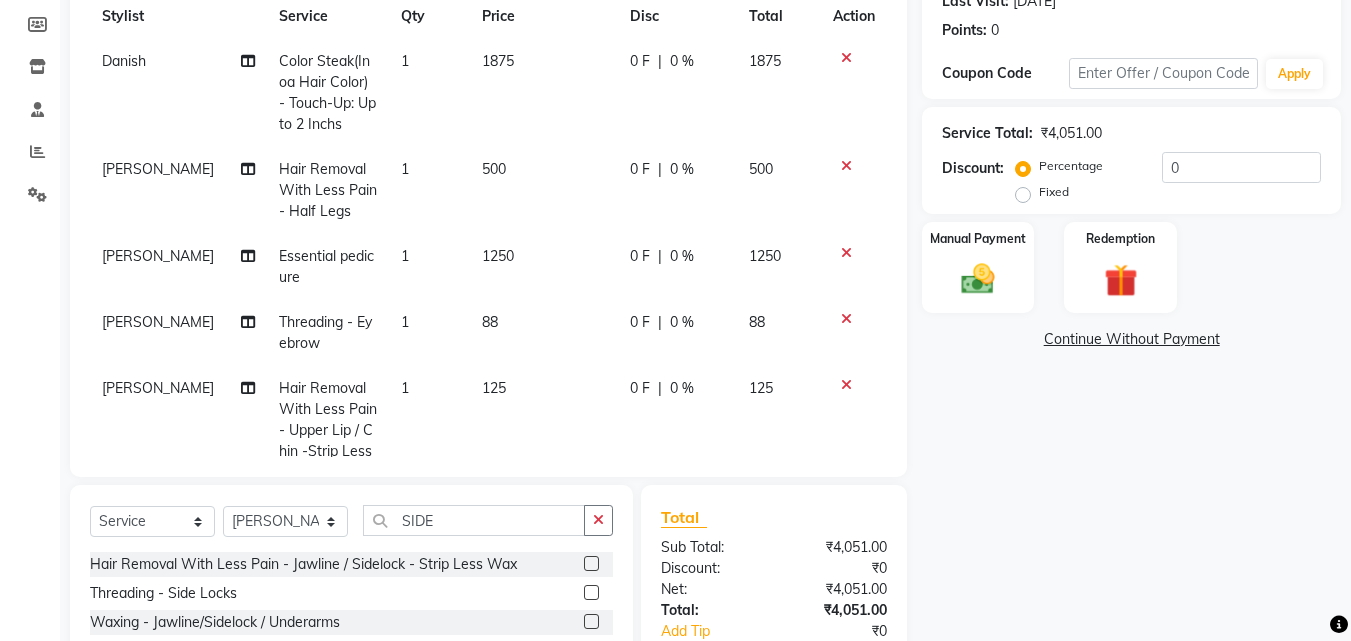 scroll, scrollTop: 198, scrollLeft: 0, axis: vertical 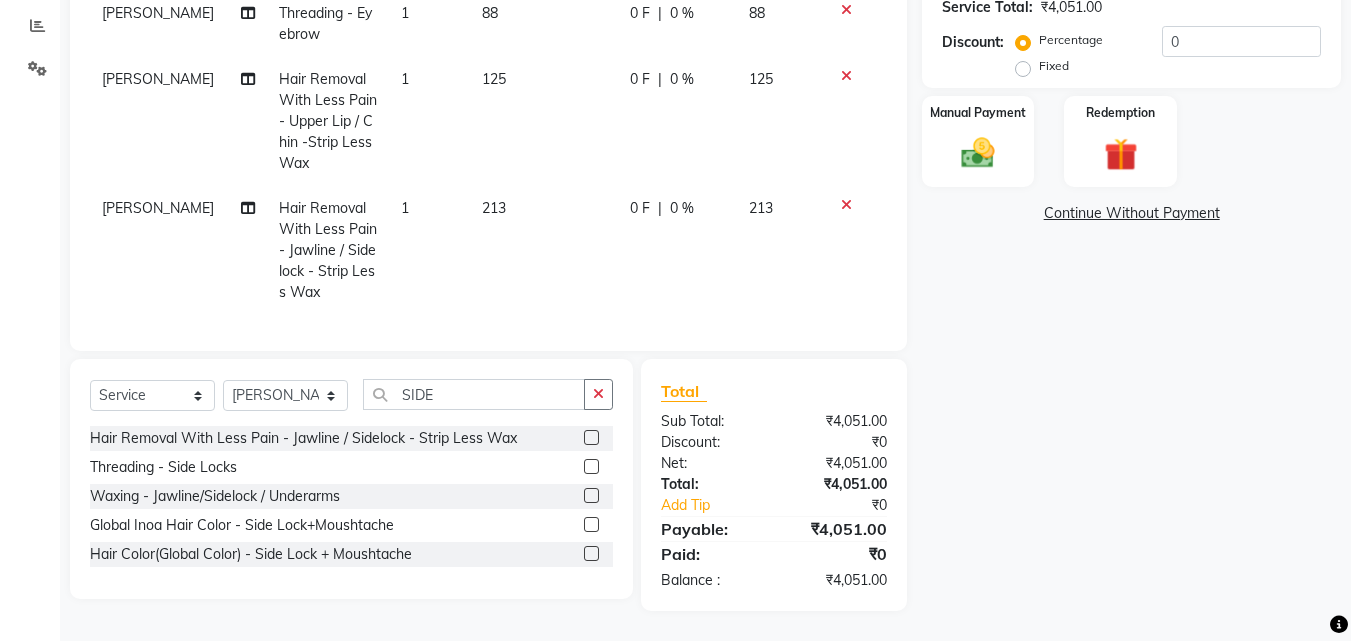 drag, startPoint x: 473, startPoint y: 191, endPoint x: 501, endPoint y: 191, distance: 28 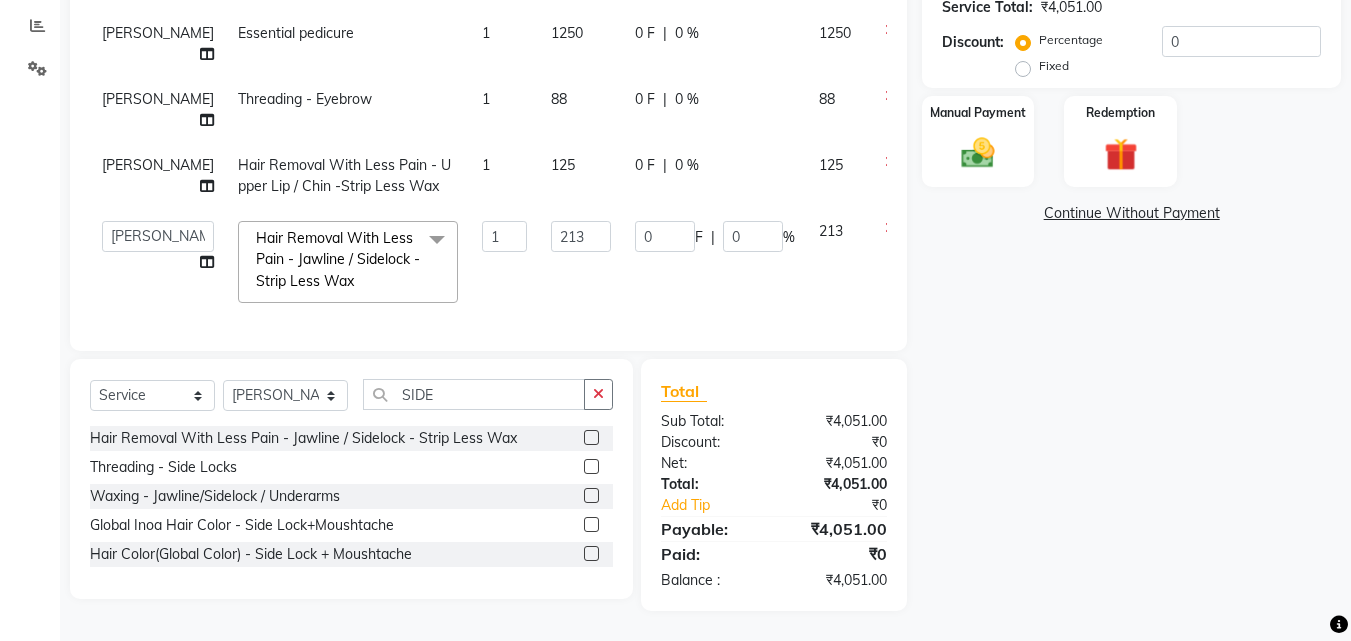 scroll, scrollTop: 49, scrollLeft: 0, axis: vertical 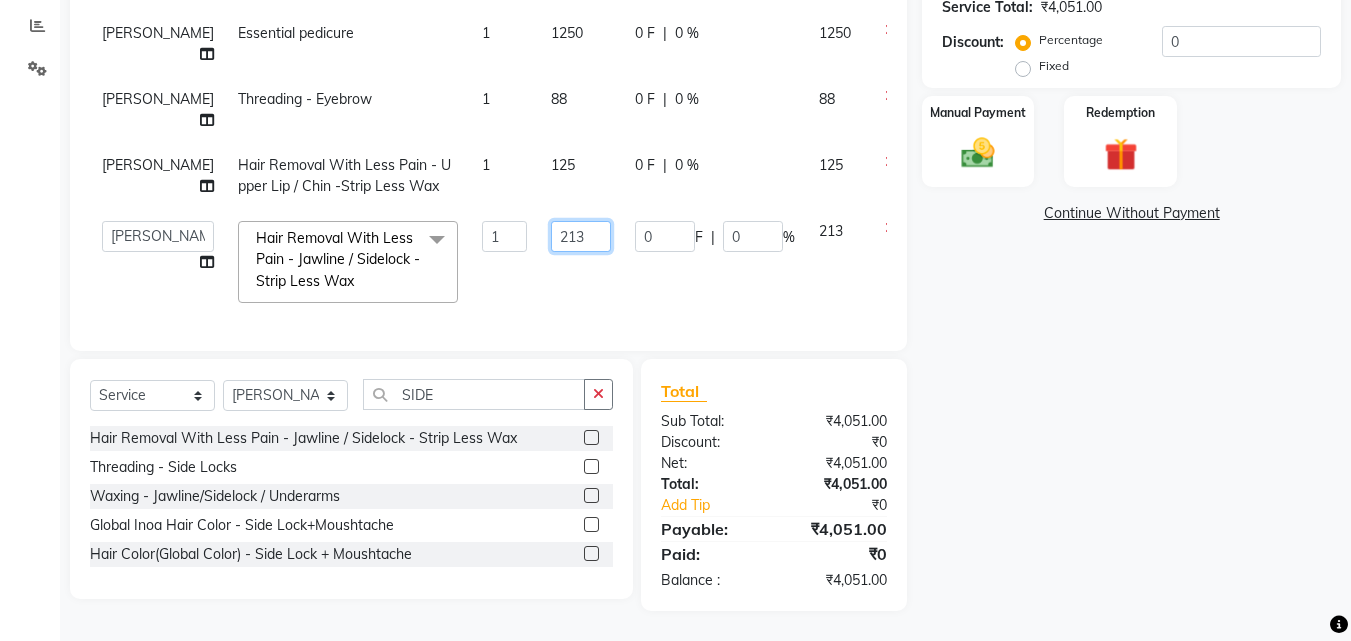 drag, startPoint x: 545, startPoint y: 215, endPoint x: 482, endPoint y: 199, distance: 65 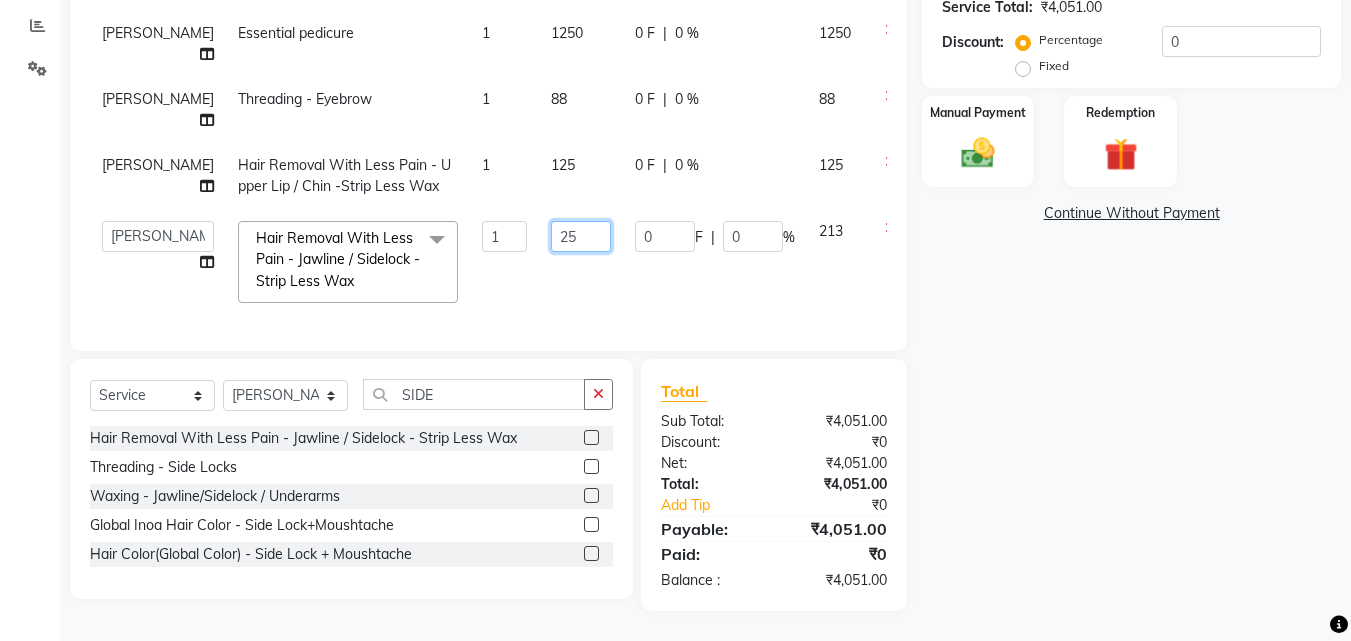 type on "250" 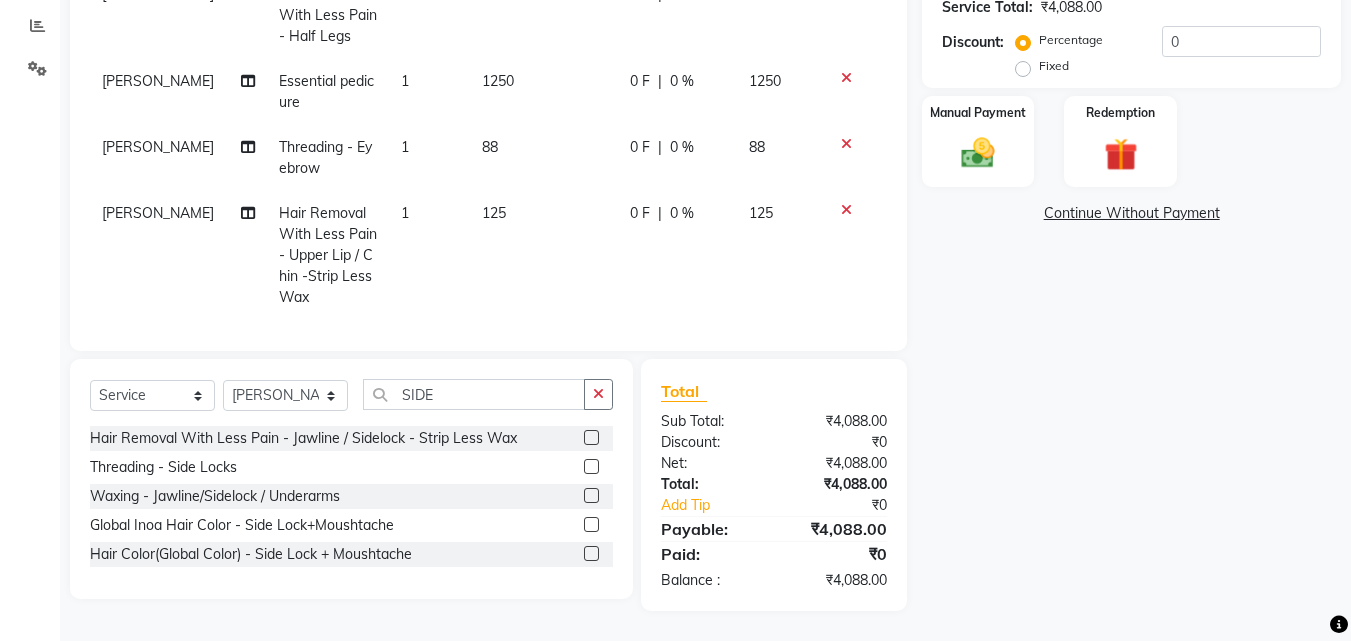click on "Danish Color Steak(Inoa Hair Color)  - Touch-Up: Upto 2 Inchs 1 1875 0 F | 0 % 1875 Samiksha Hair Removal With Less Pain  - Half Legs 1 500 0 F | 0 % 500 Samiksha Essential pedicure 1 1250 0 F | 0 % 1250 Samiksha Threading  - Eyebrow 1 88 0 F | 0 % 88 Samiksha Hair Removal With Less Pain  - Upper Lip / Chin -Strip Less Wax 1 125 0 F | 0 % 125 Samiksha Hair Removal With Less Pain  - Jawline / Sidelock - Strip Less Wax 1 250 0 F | 0 % 250" 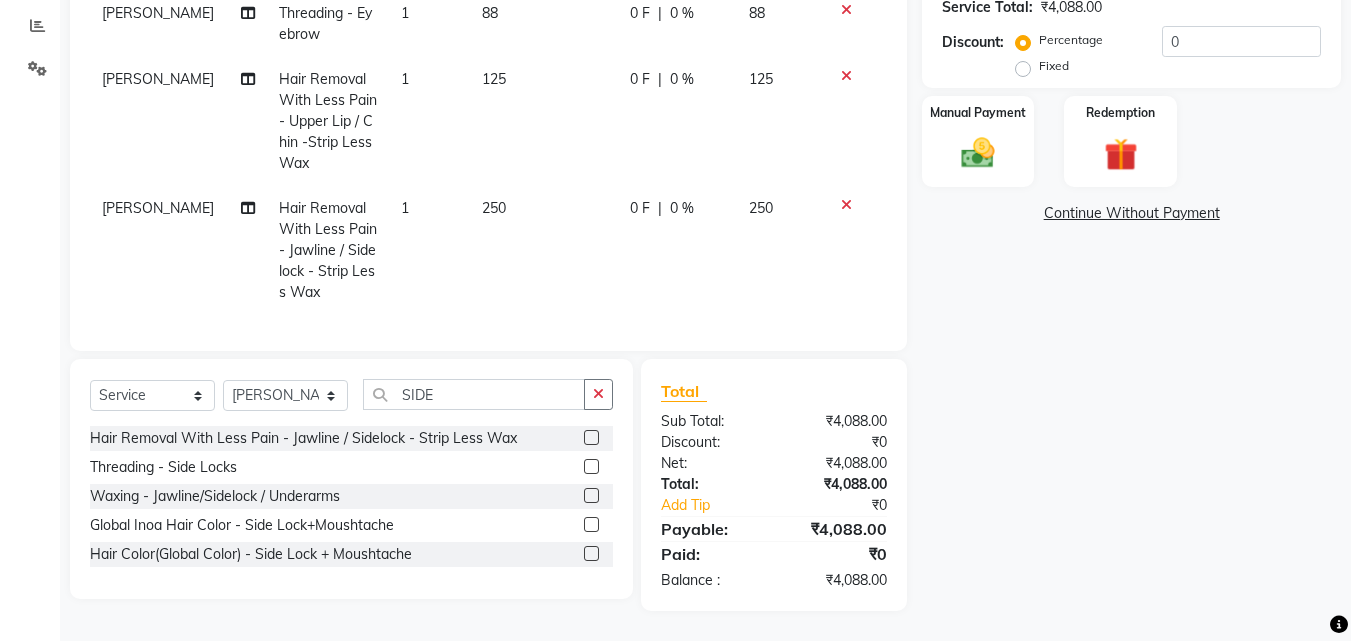 scroll, scrollTop: 198, scrollLeft: 0, axis: vertical 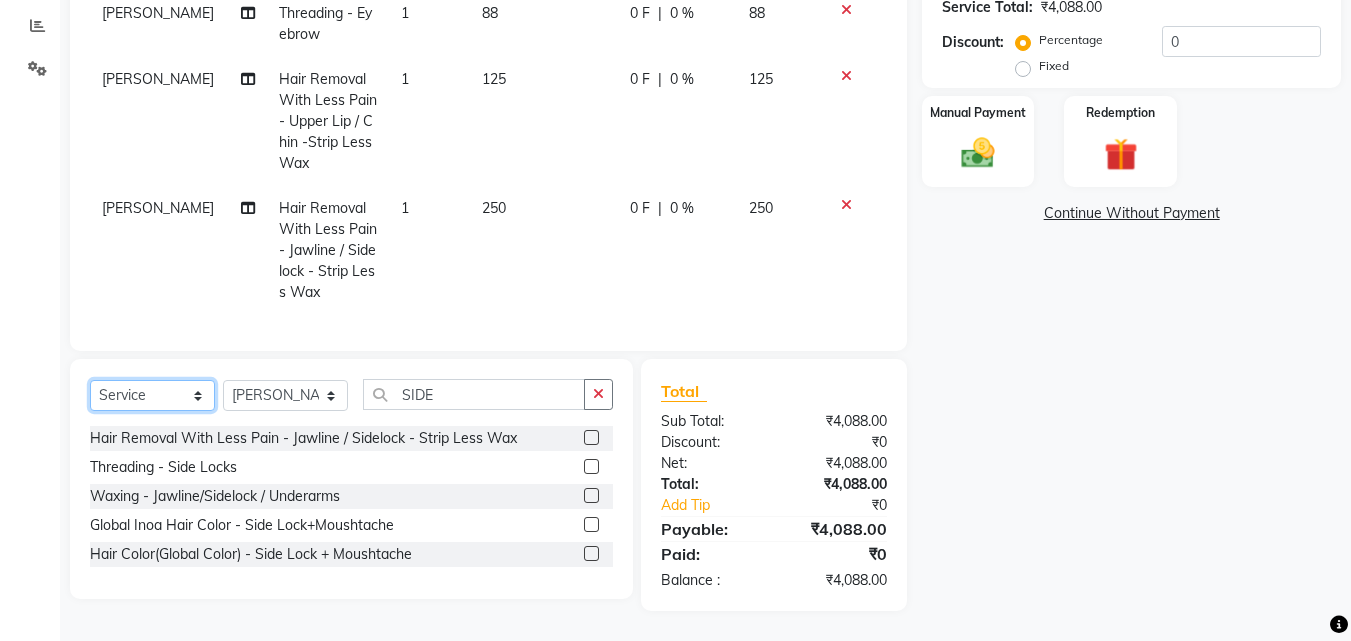 click on "Select  Service  Product  Membership  Package Voucher Prepaid Gift Card" 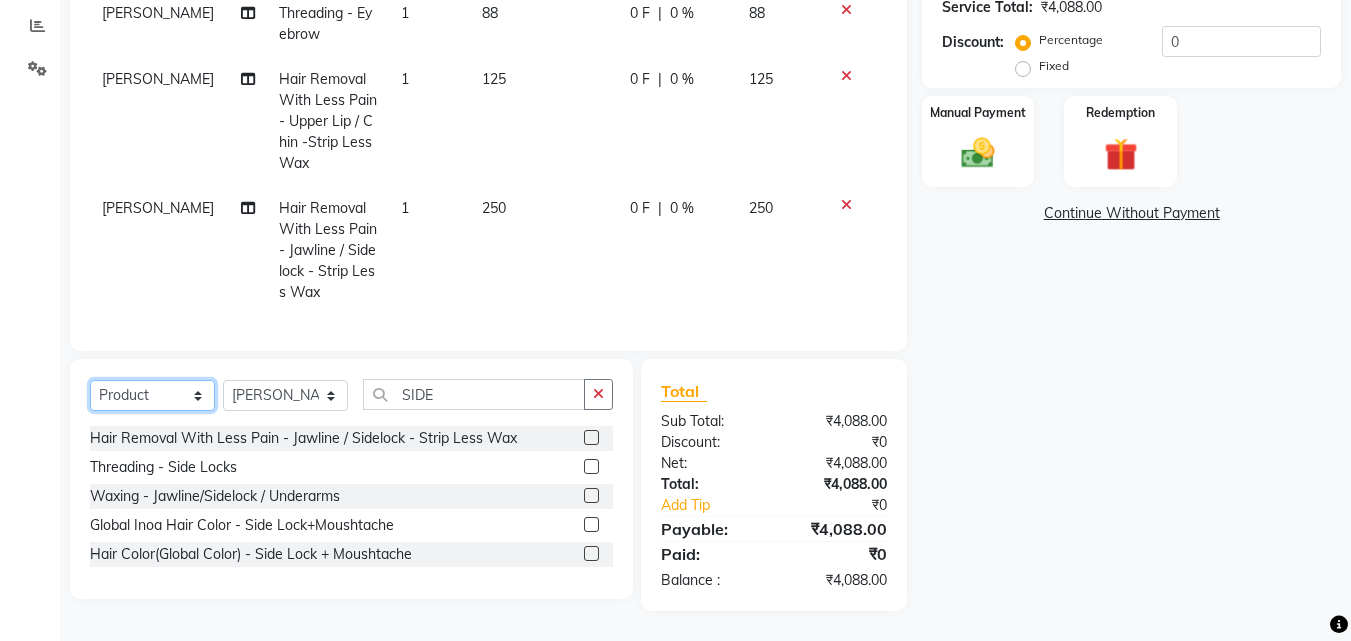click on "Select  Service  Product  Membership  Package Voucher Prepaid Gift Card" 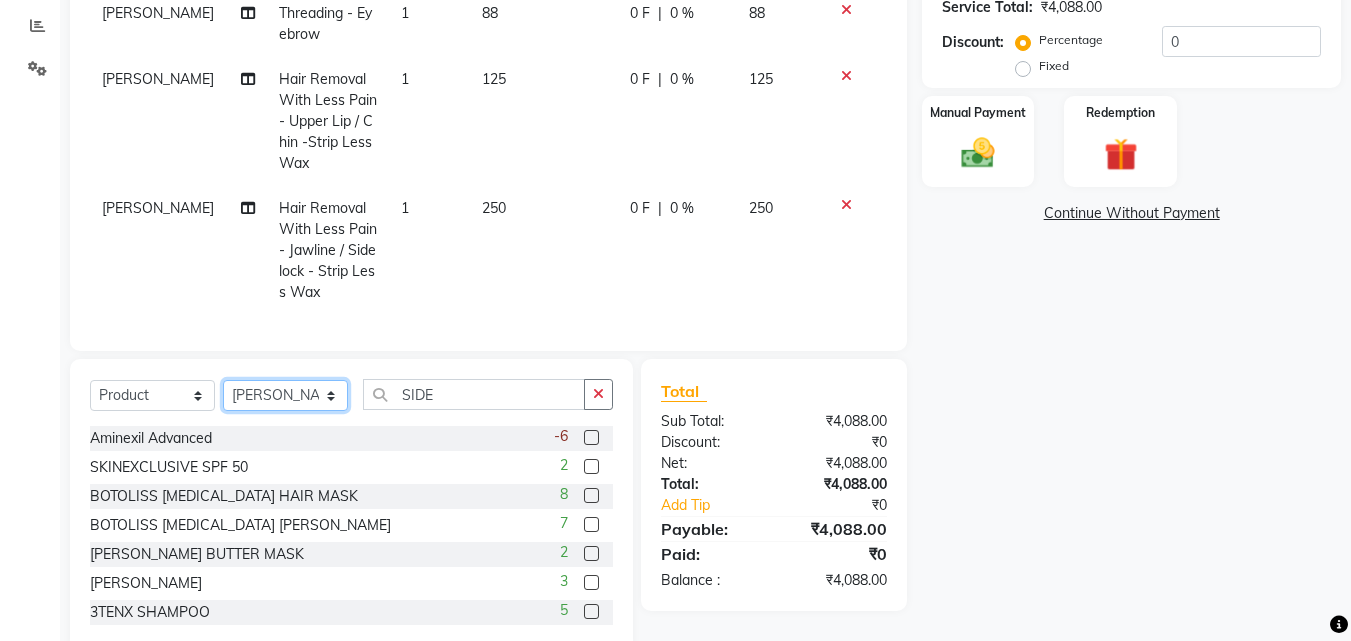 click on "Select Stylist [PERSON_NAME] [PERSON_NAME] LOOKS 21  [PERSON_NAME] [PERSON_NAME] [PERSON_NAME] [PERSON_NAME] [PERSON_NAME] [PERSON_NAME]" 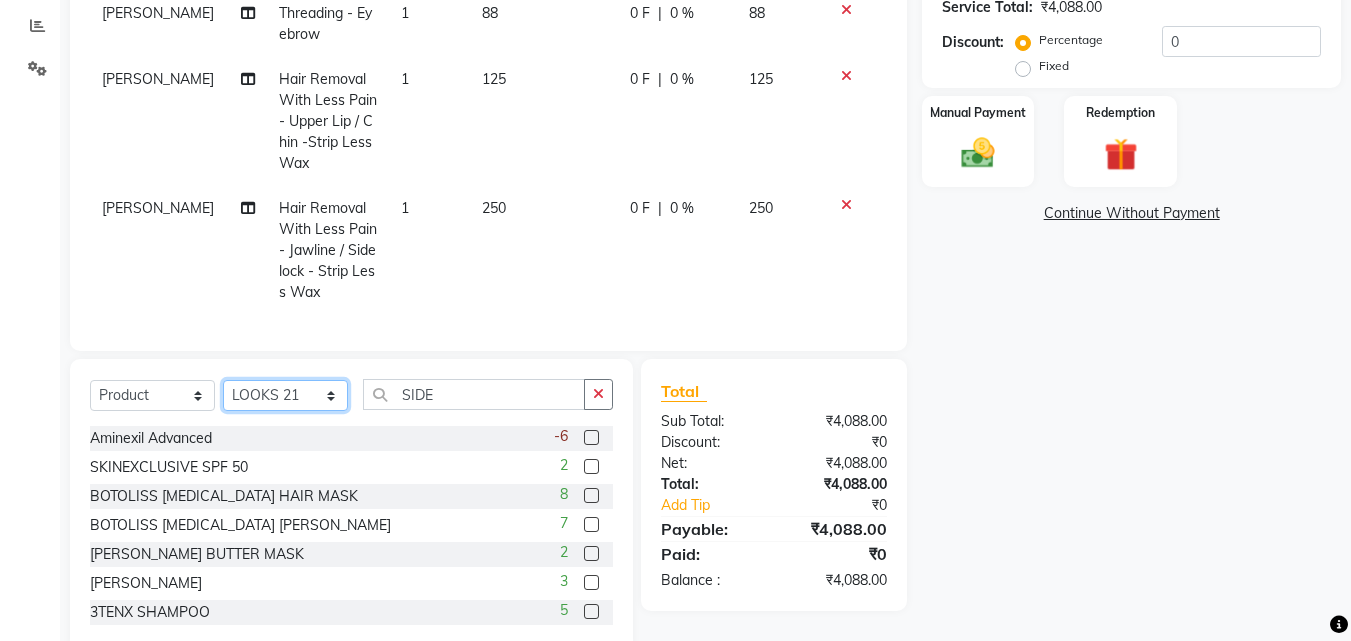 click on "Select Stylist [PERSON_NAME] [PERSON_NAME] LOOKS 21  [PERSON_NAME] [PERSON_NAME] [PERSON_NAME] [PERSON_NAME] [PERSON_NAME] [PERSON_NAME]" 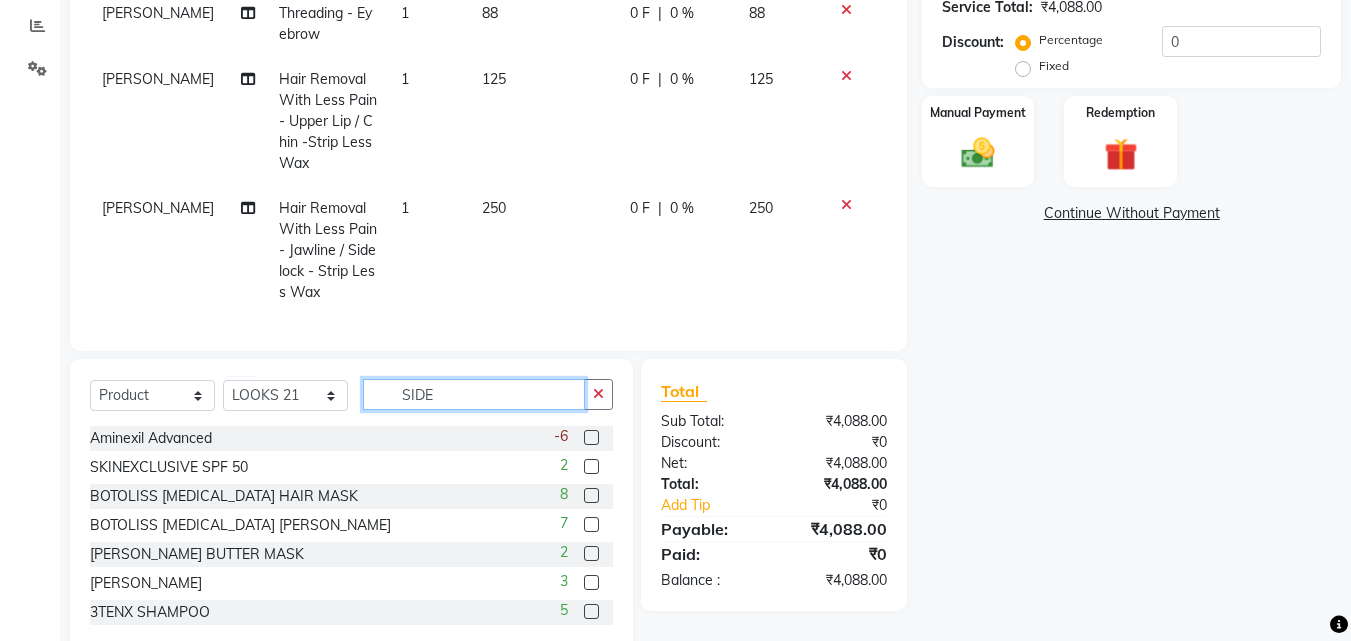 drag, startPoint x: 467, startPoint y: 390, endPoint x: 335, endPoint y: 376, distance: 132.74034 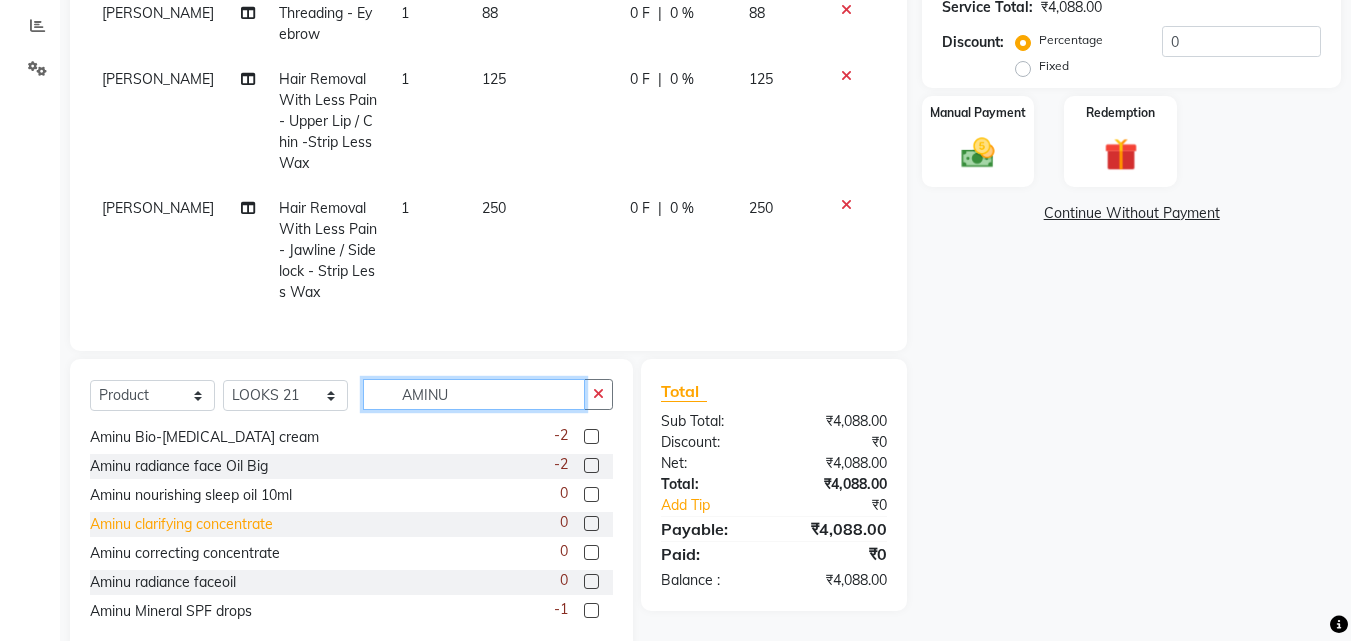 scroll, scrollTop: 206, scrollLeft: 0, axis: vertical 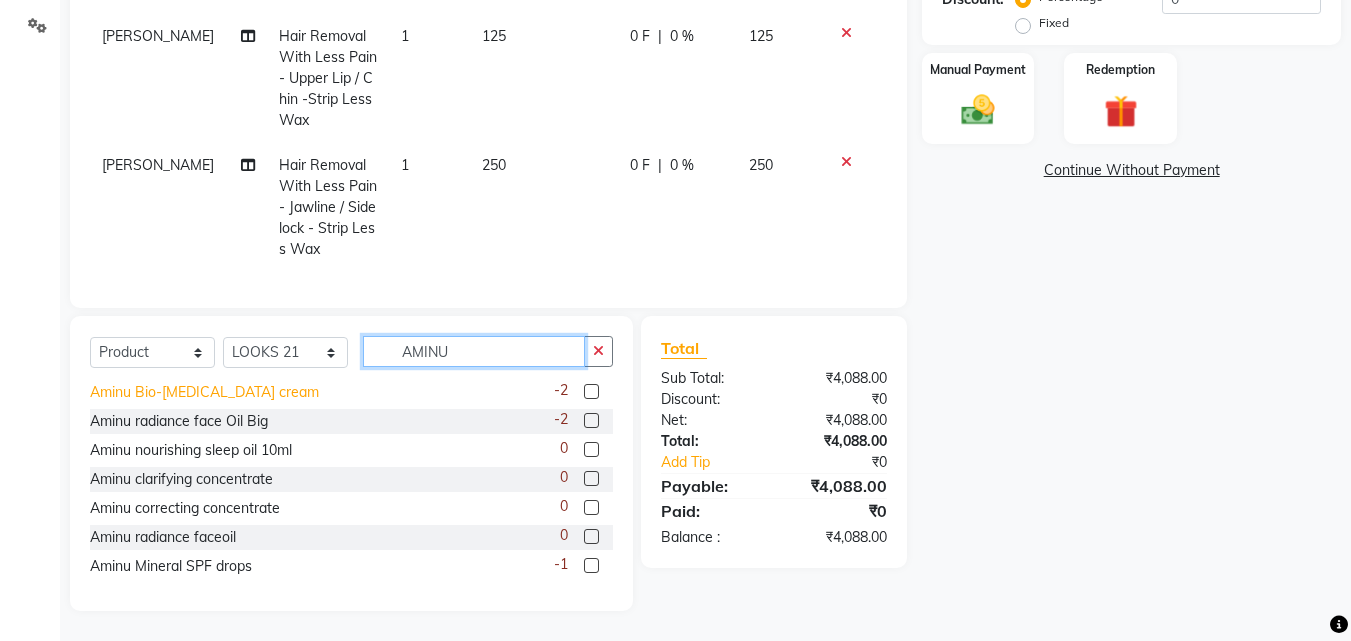 type on "AMINU" 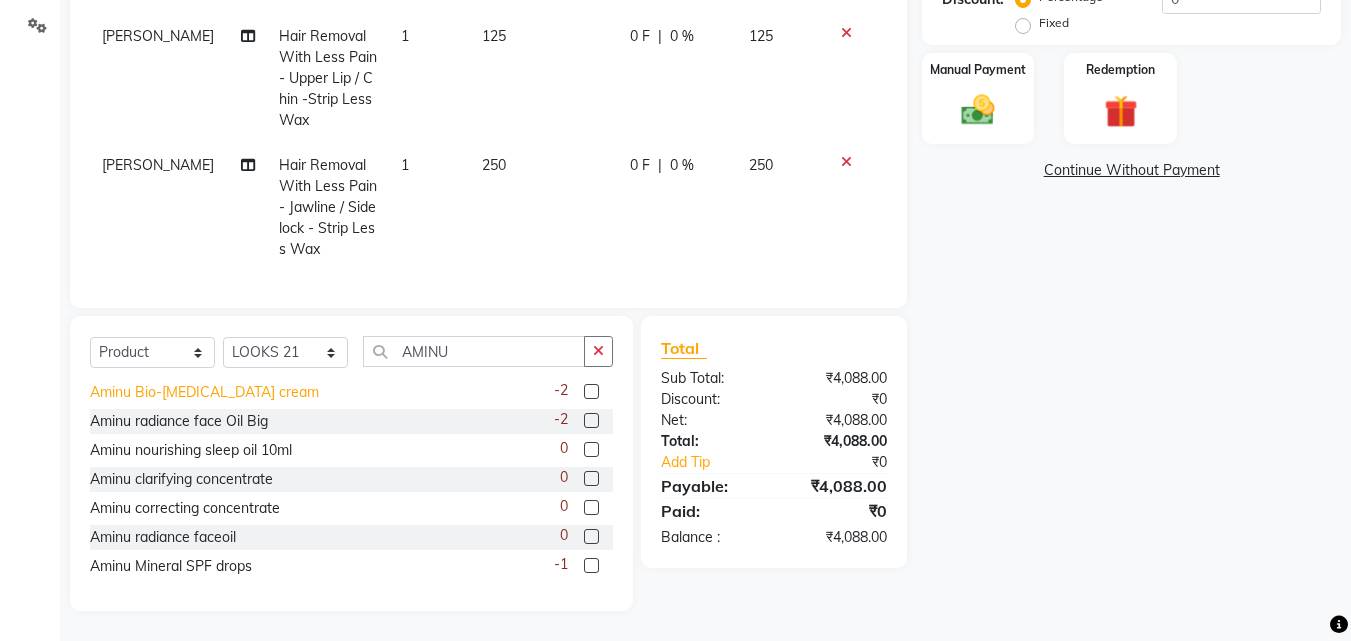 click on "Aminu Bio-Retinol cream" 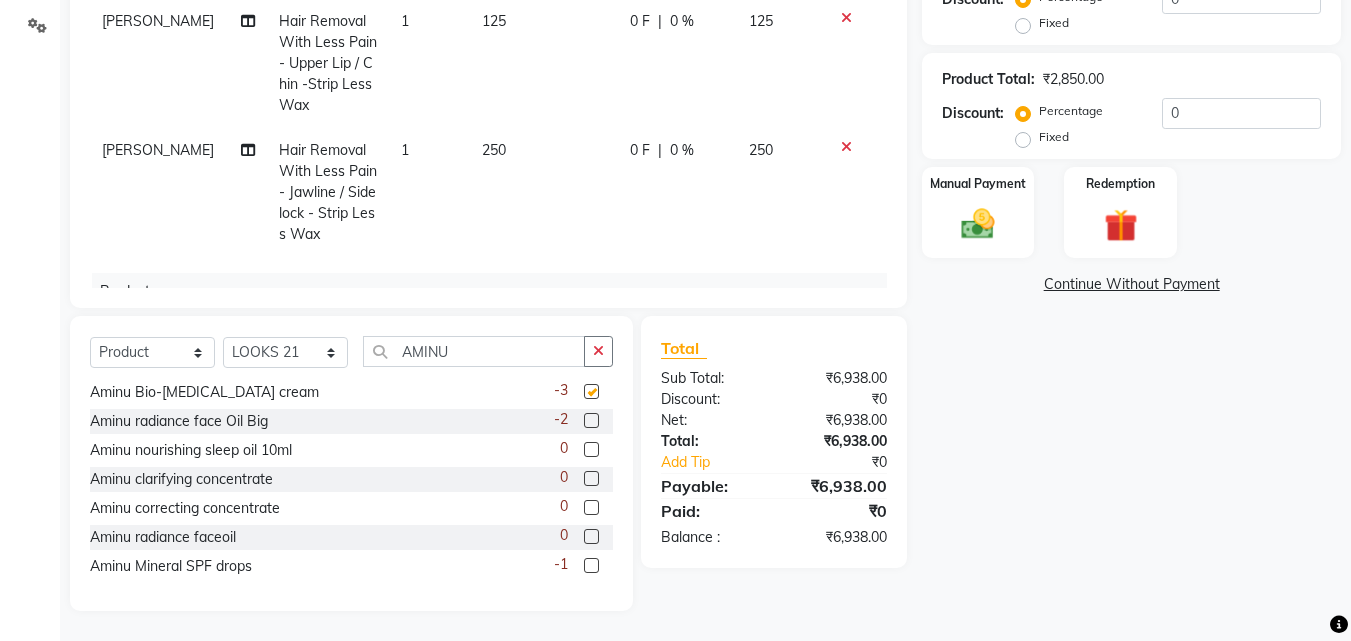 checkbox on "false" 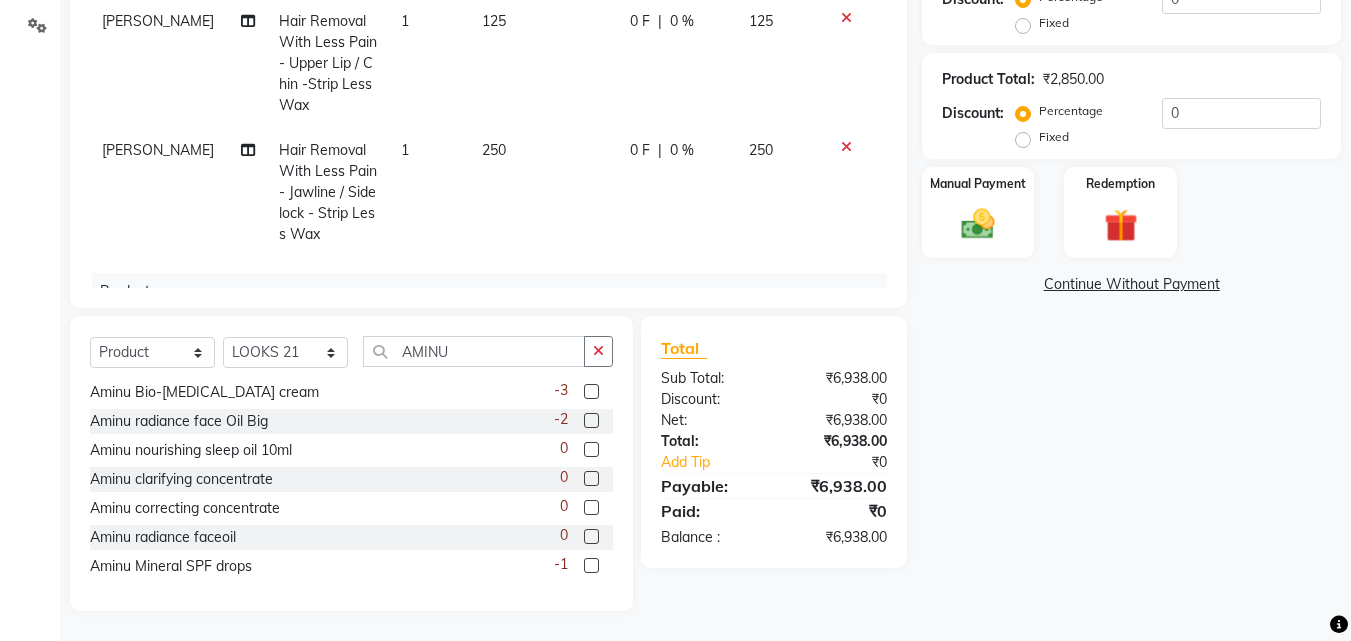 scroll, scrollTop: 362, scrollLeft: 0, axis: vertical 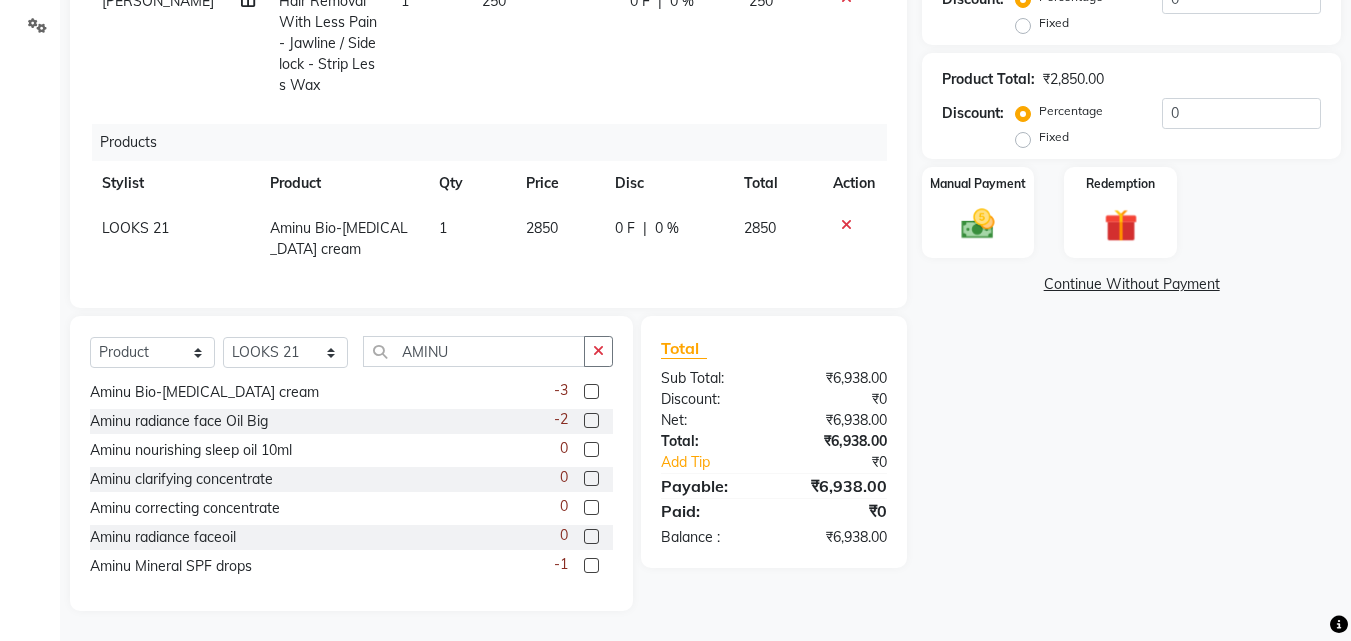 click on "0 %" 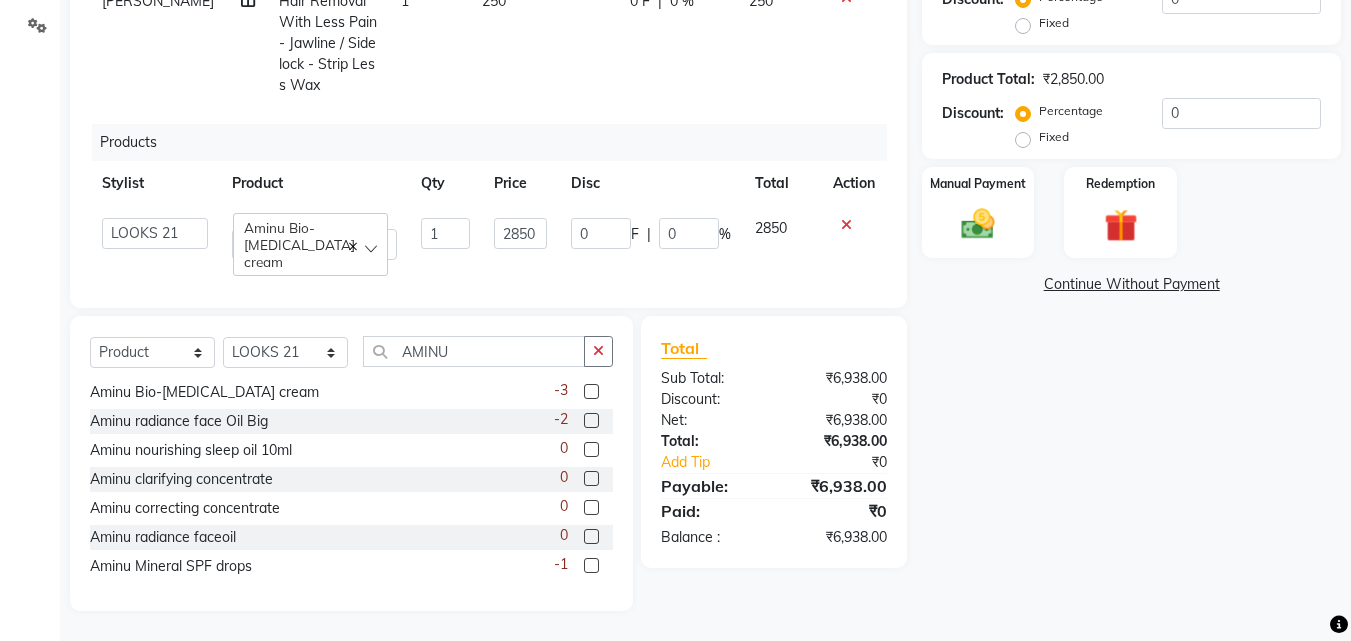 scroll, scrollTop: 353, scrollLeft: 0, axis: vertical 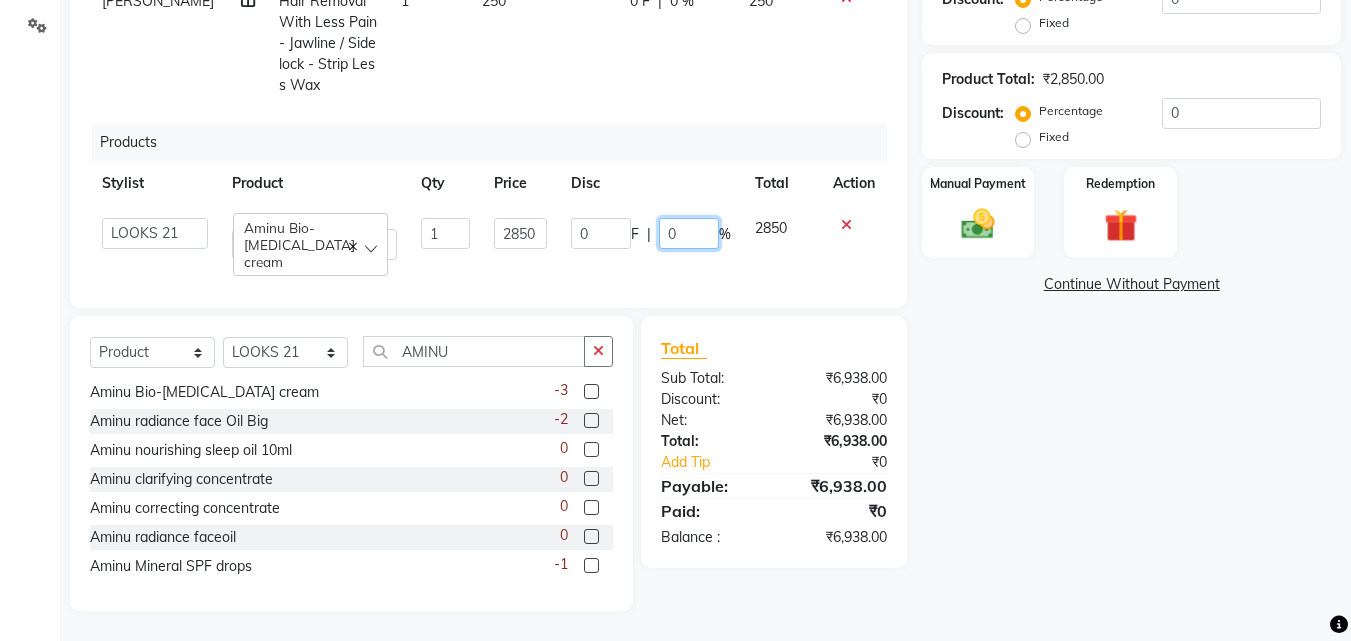 click on "0" 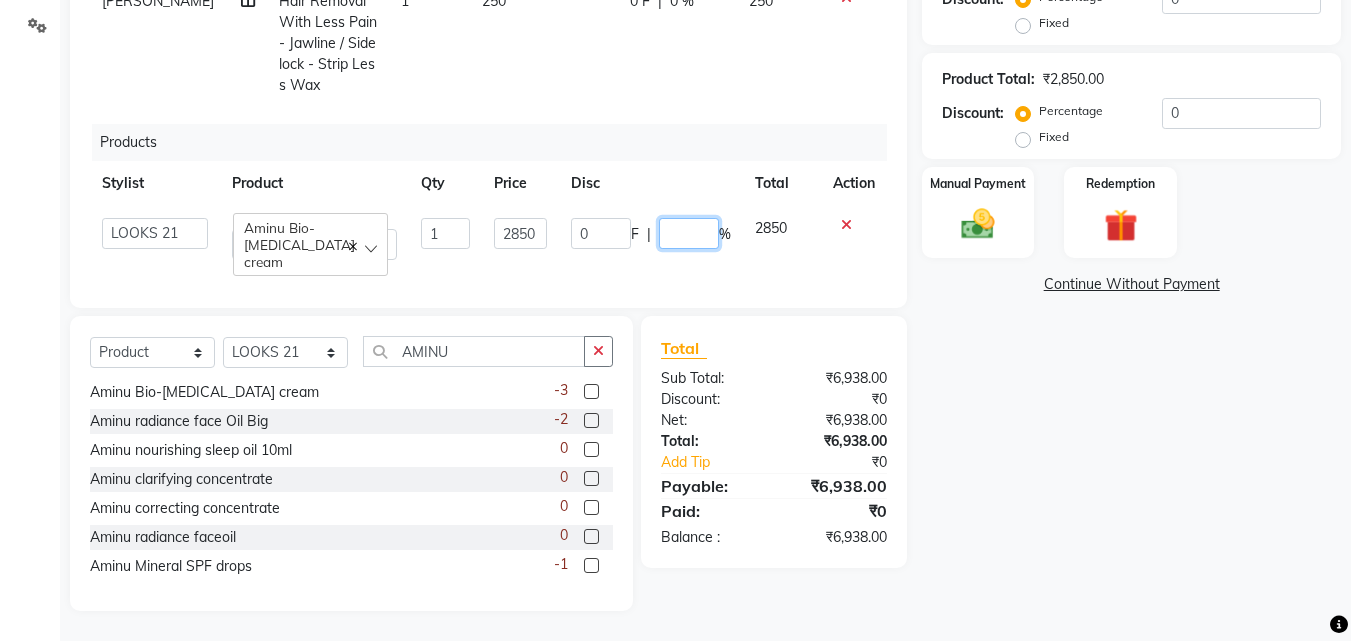 type on "5" 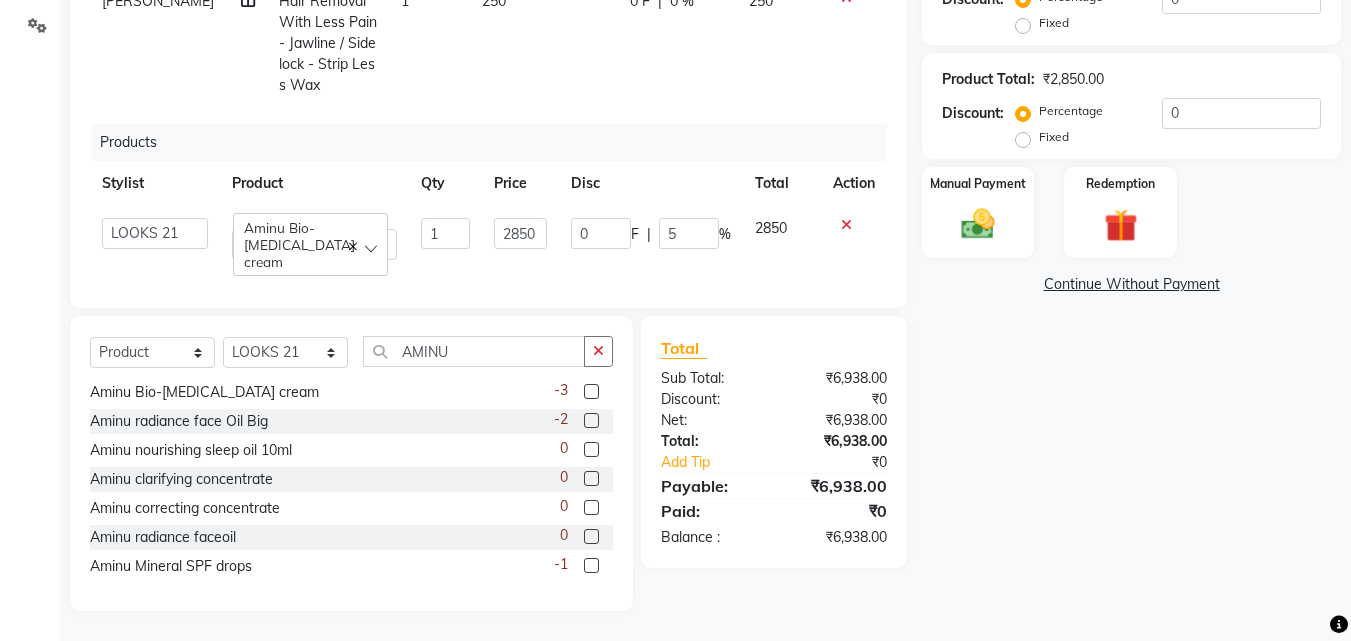 click on "Products" 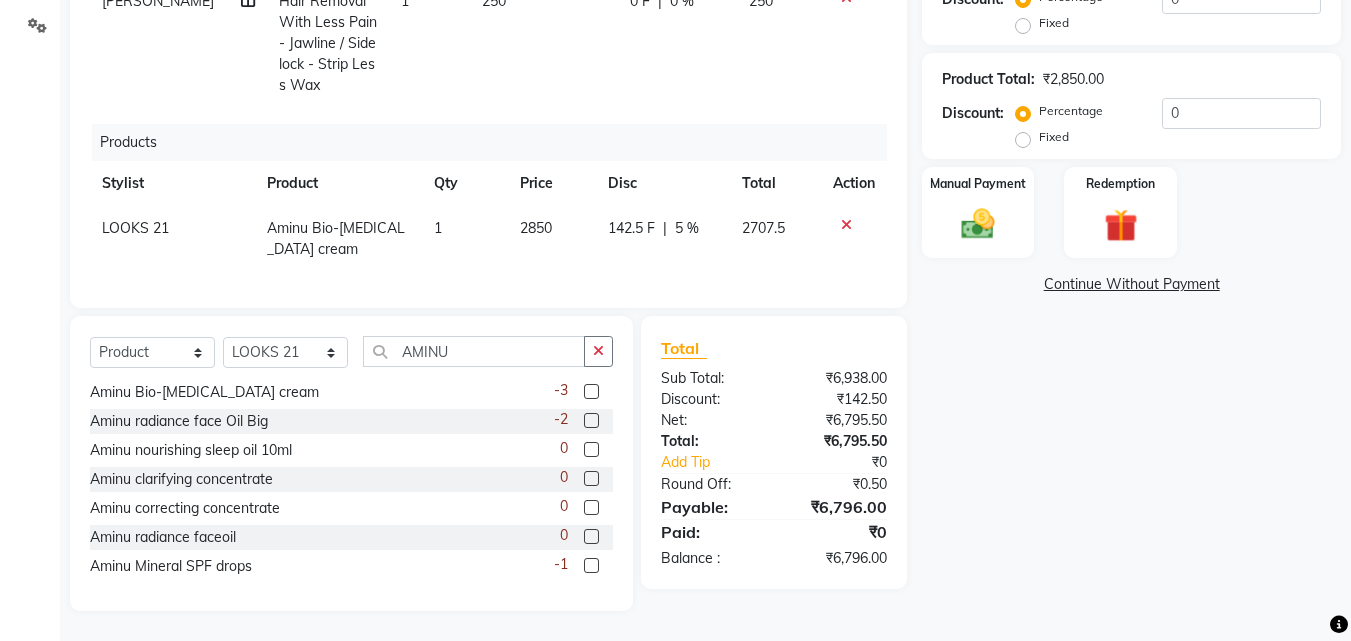 scroll, scrollTop: 362, scrollLeft: 0, axis: vertical 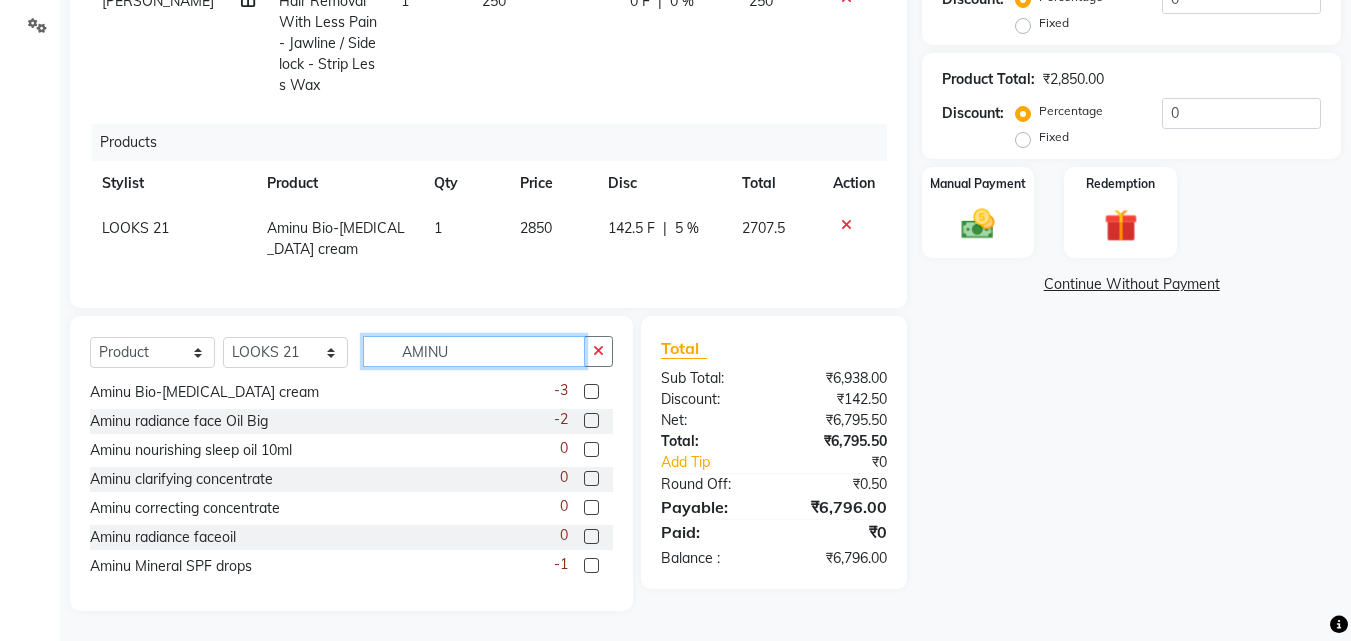 drag, startPoint x: 509, startPoint y: 349, endPoint x: 228, endPoint y: 313, distance: 283.29666 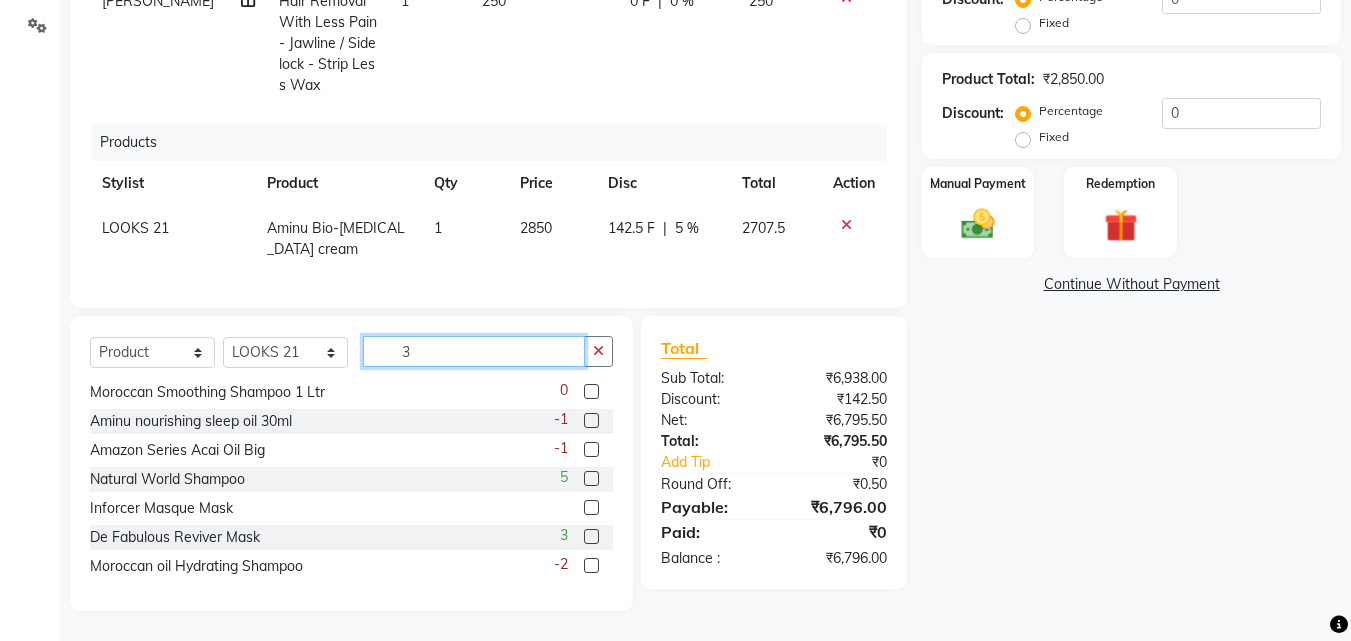 scroll, scrollTop: 641, scrollLeft: 0, axis: vertical 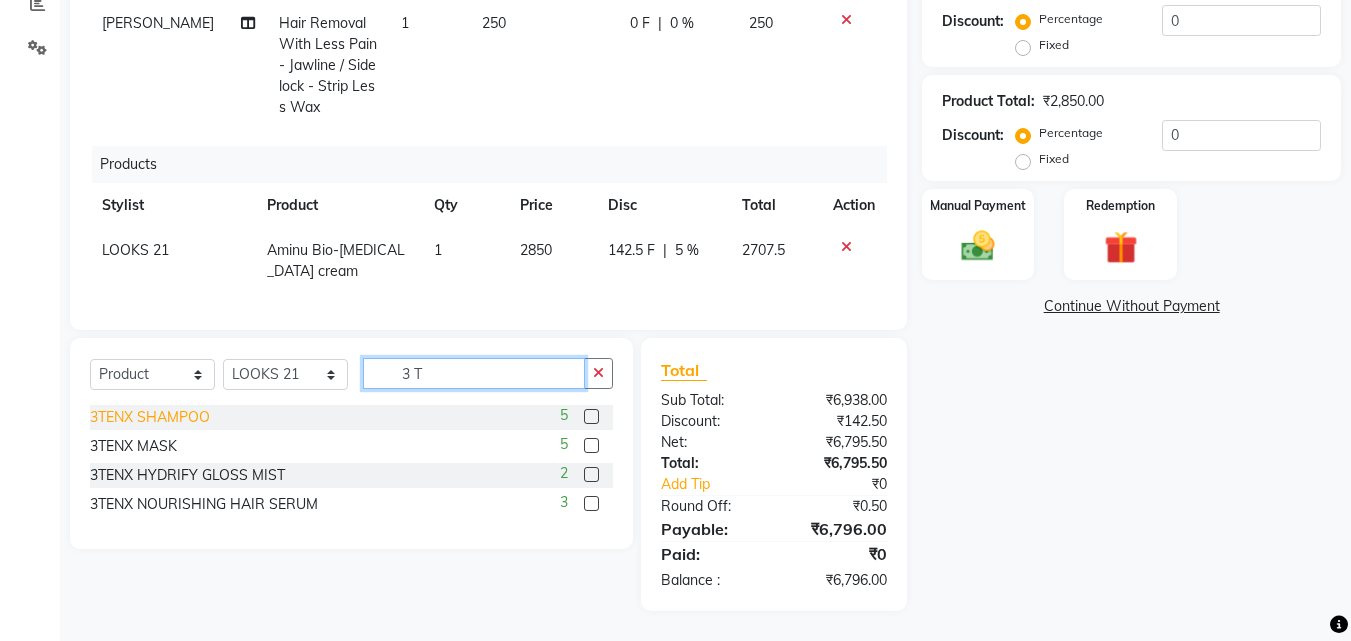type on "3 T" 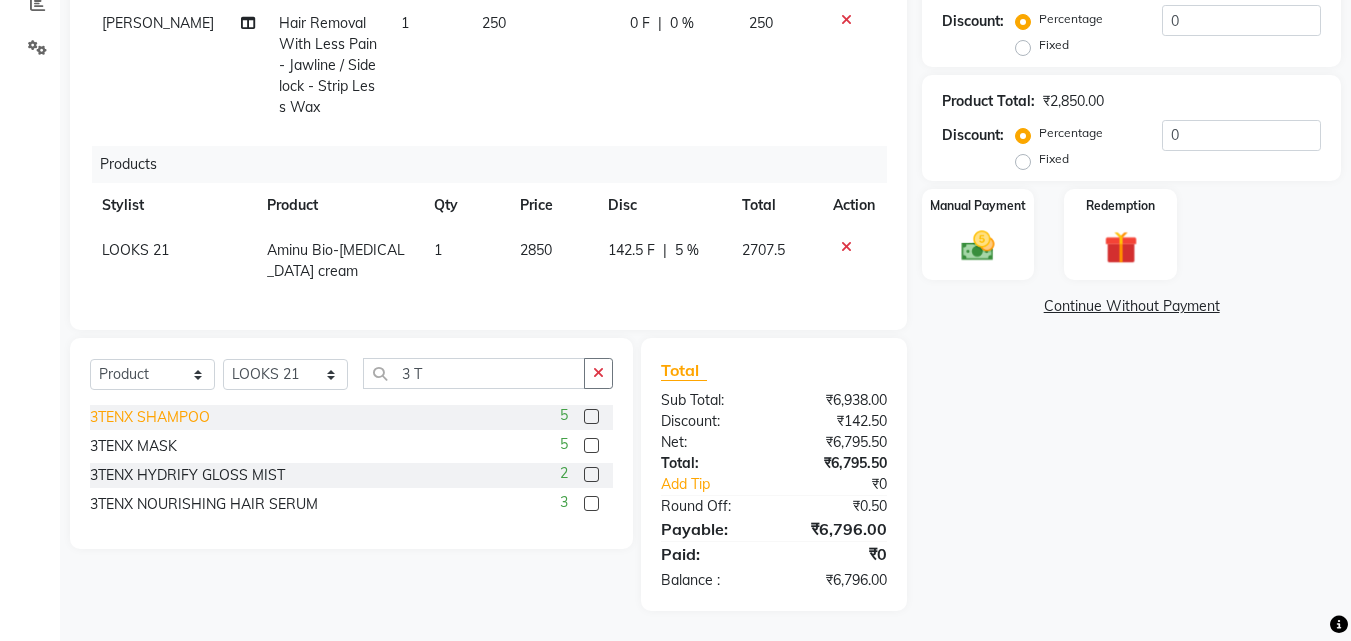 click on "3TENX SHAMPOO" 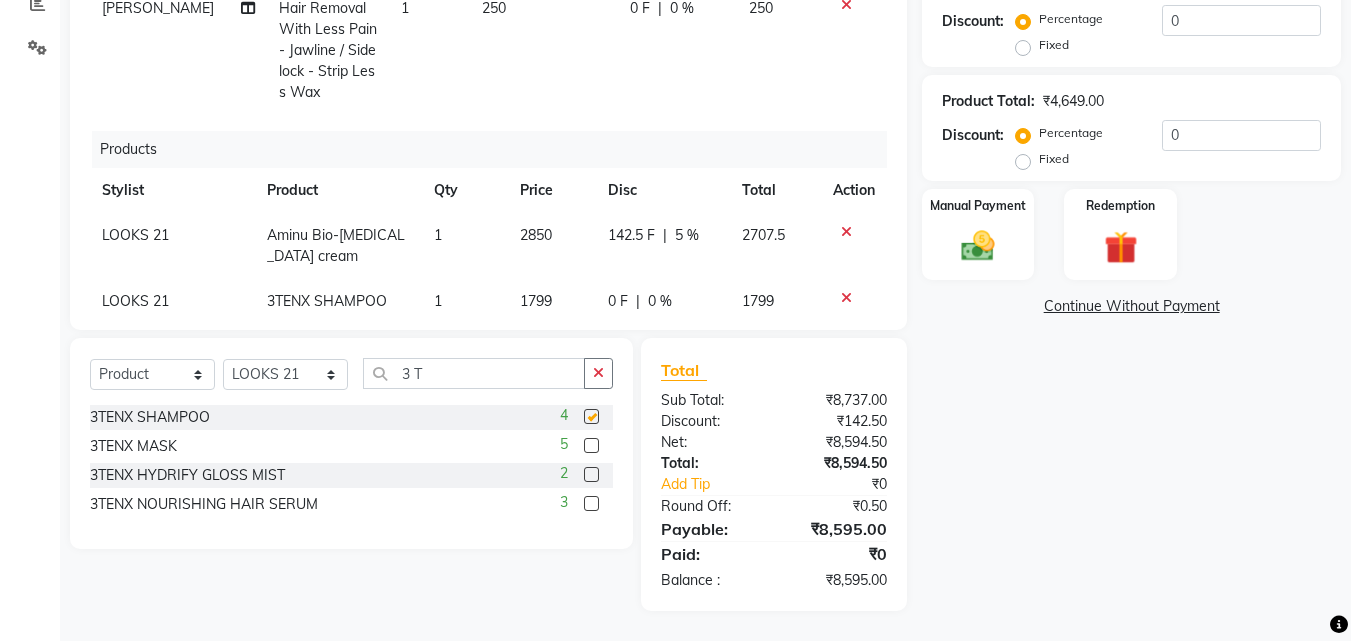 checkbox on "false" 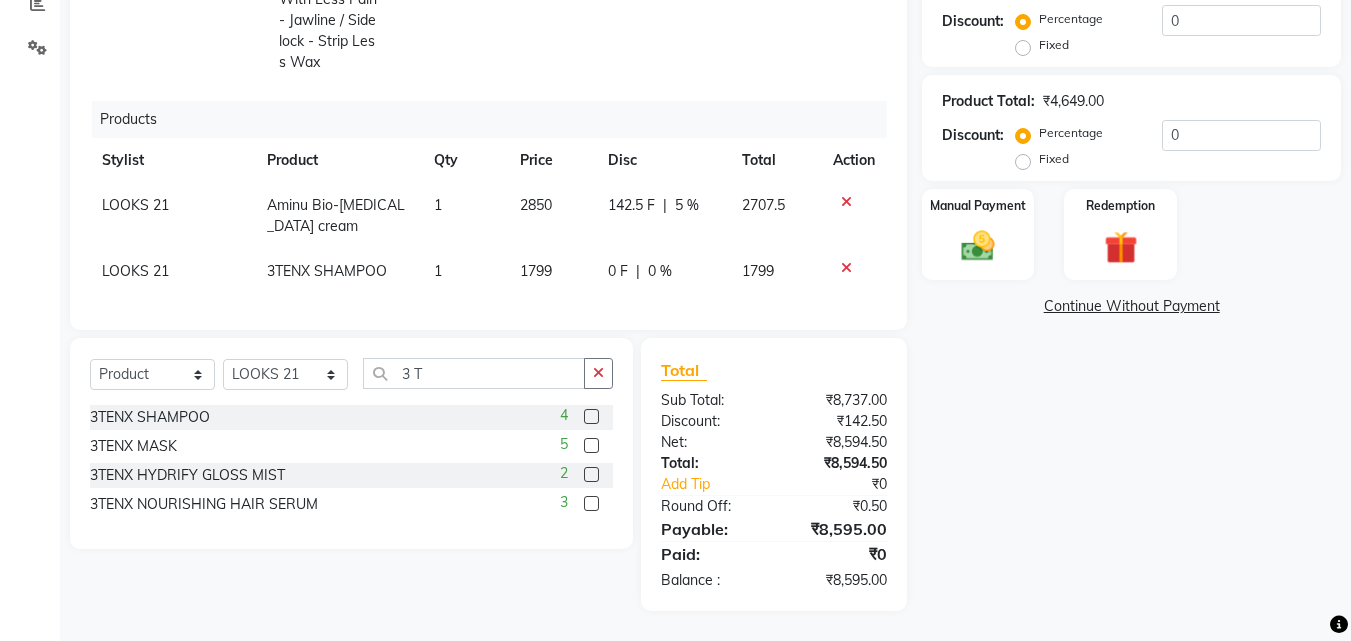 scroll, scrollTop: 407, scrollLeft: 0, axis: vertical 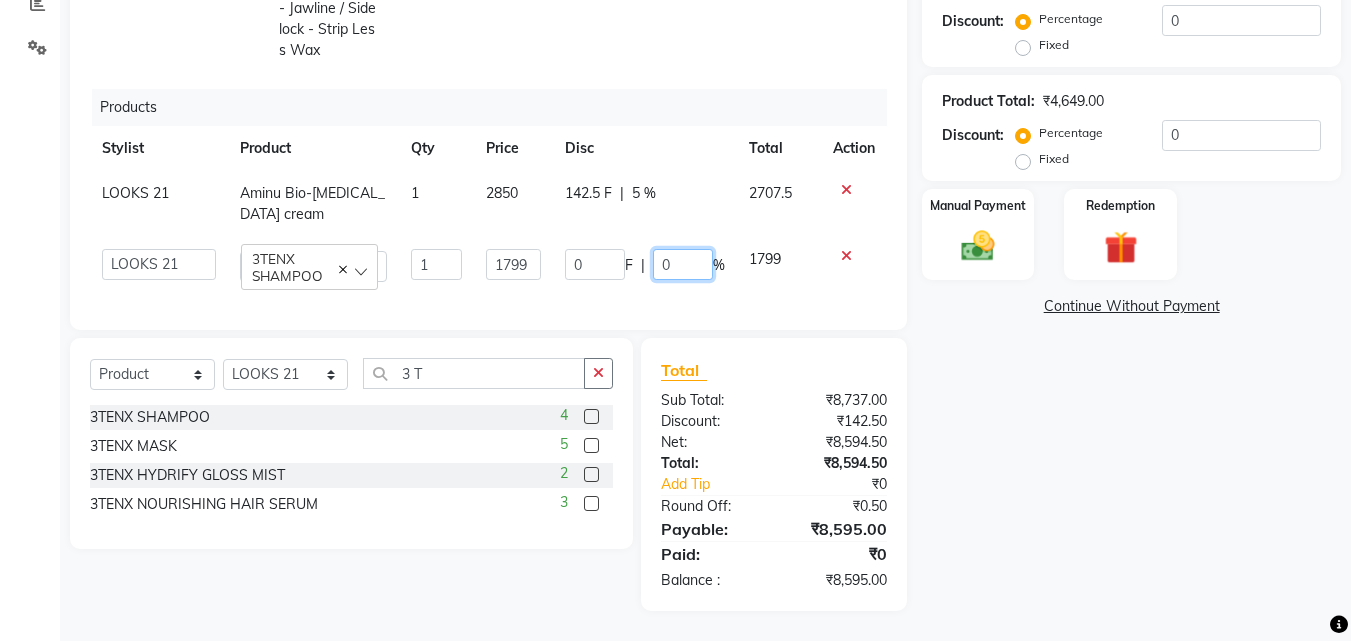 drag, startPoint x: 669, startPoint y: 255, endPoint x: 641, endPoint y: 255, distance: 28 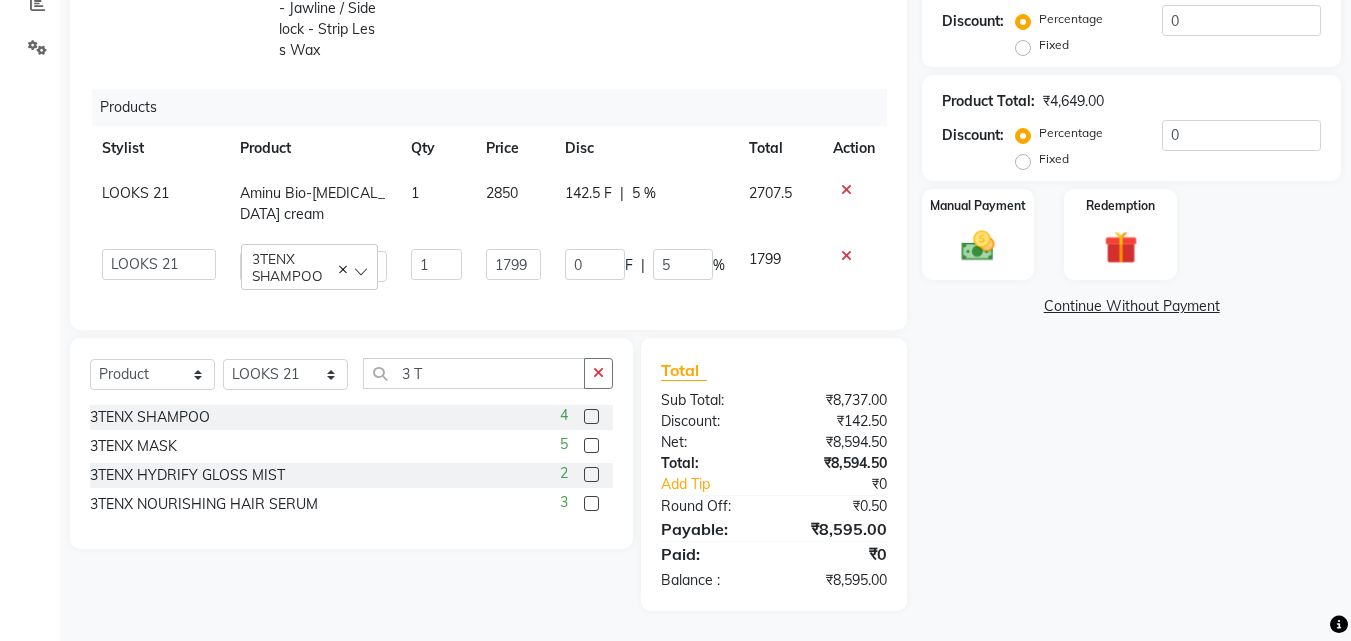 click on "142.5 F | 5 %" 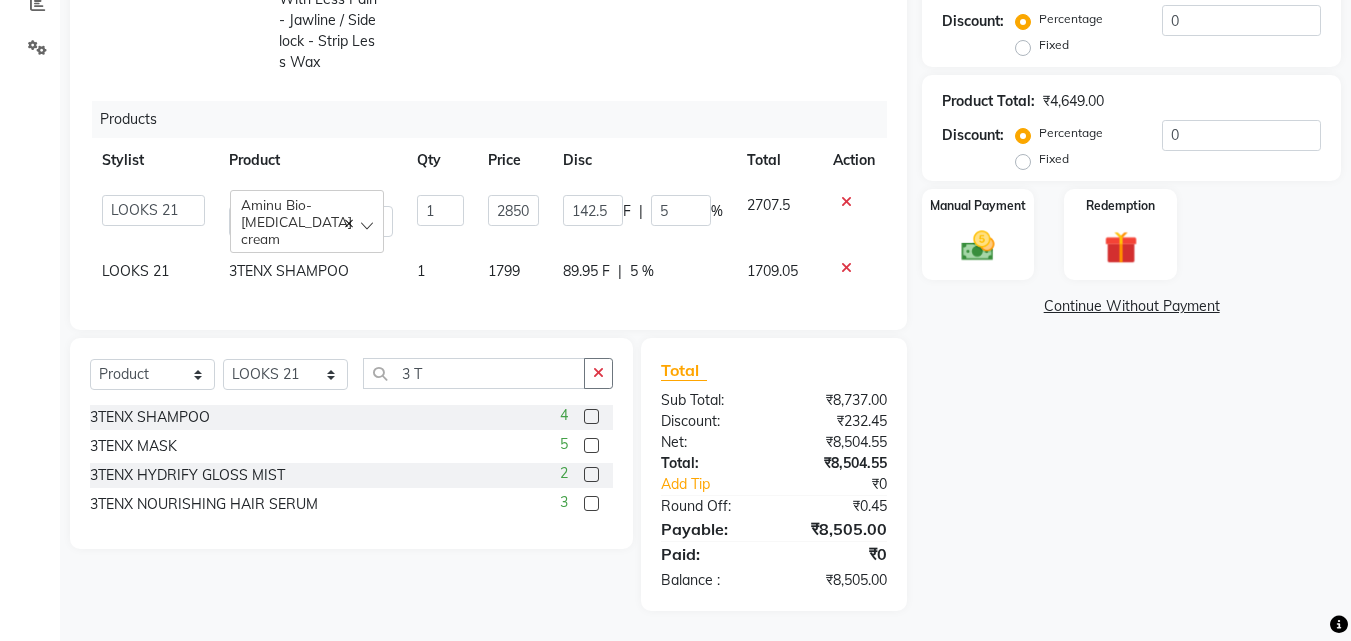 scroll, scrollTop: 398, scrollLeft: 0, axis: vertical 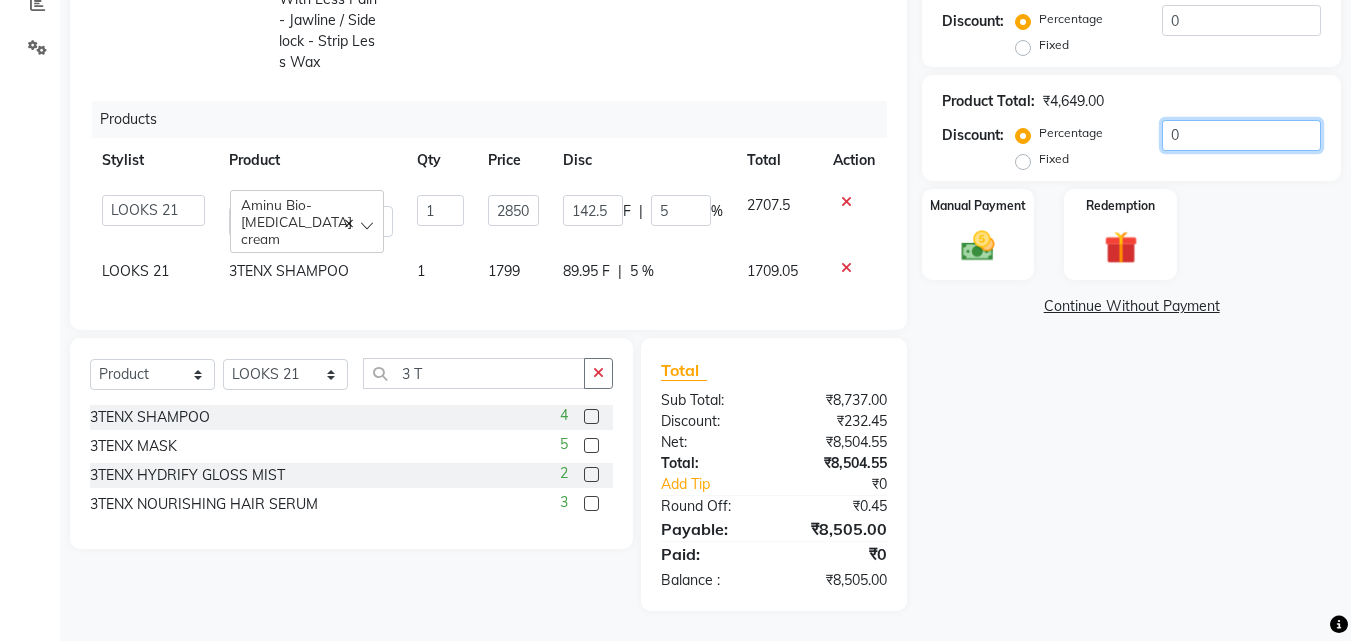 click on "0" 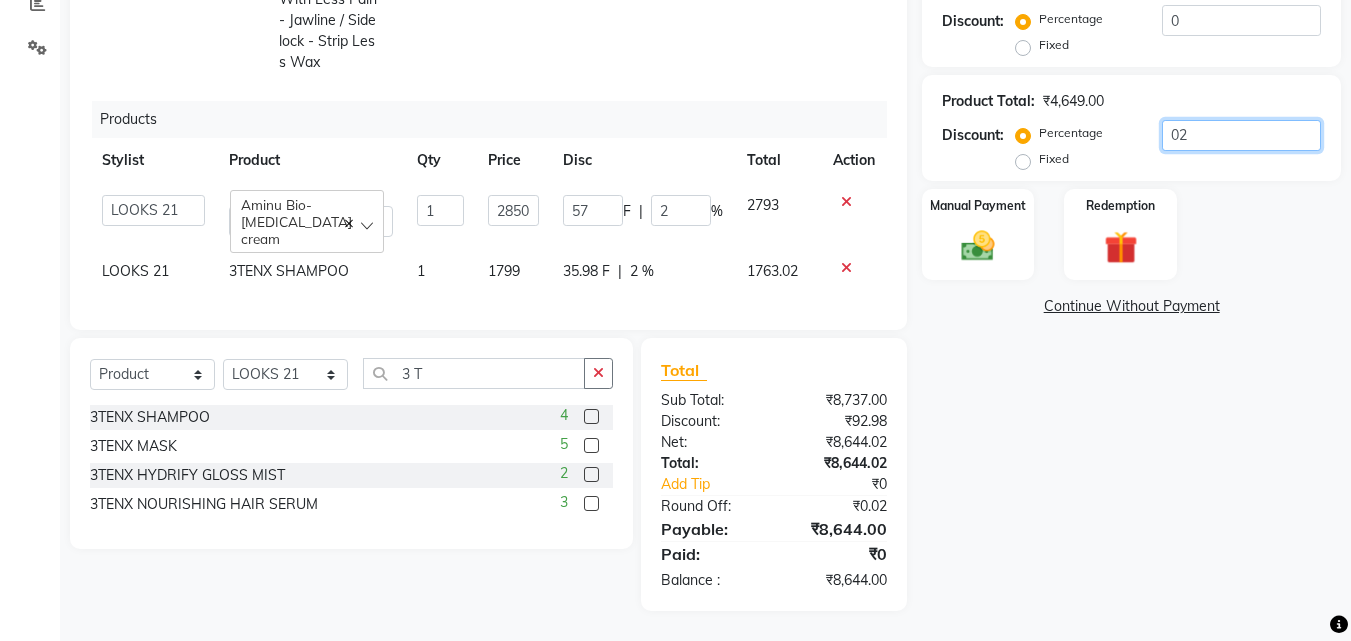 type on "020" 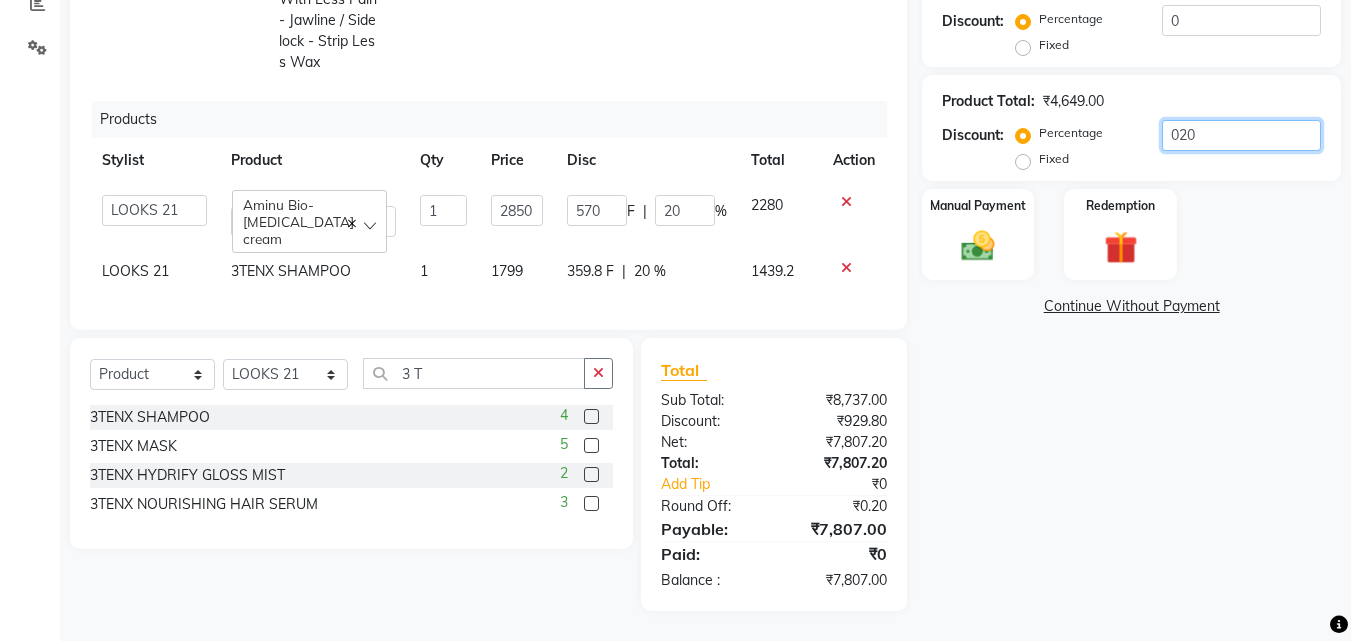 type on "02" 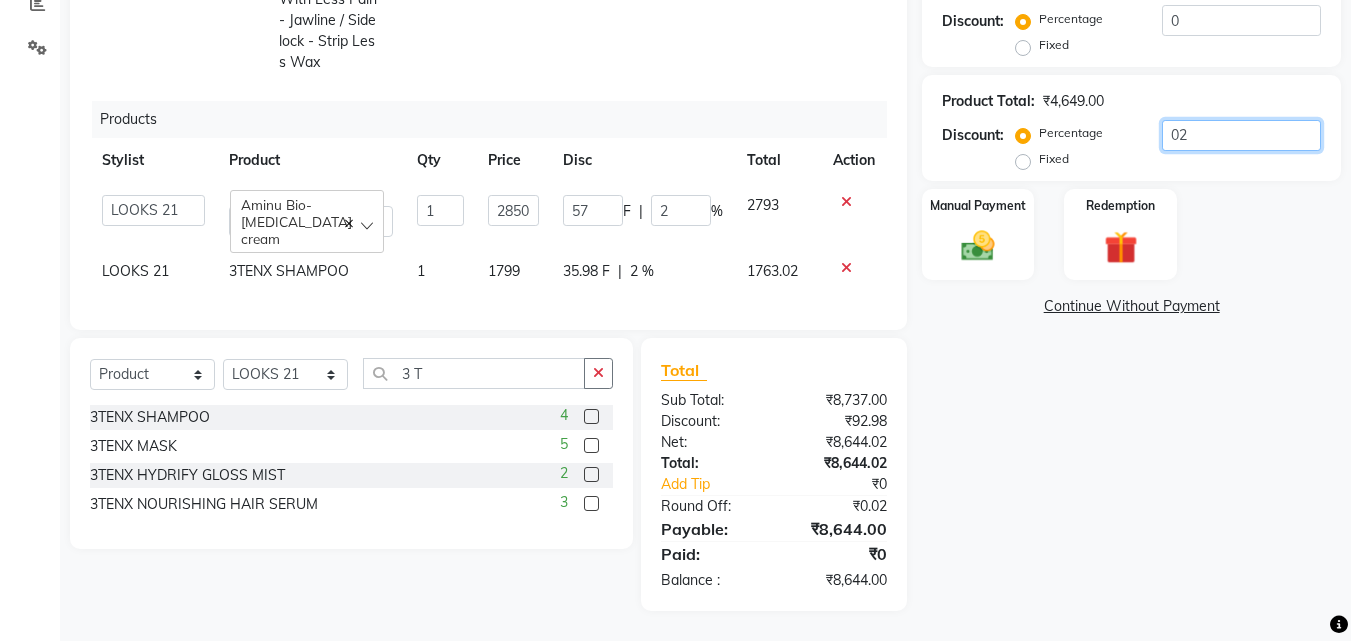 type on "0" 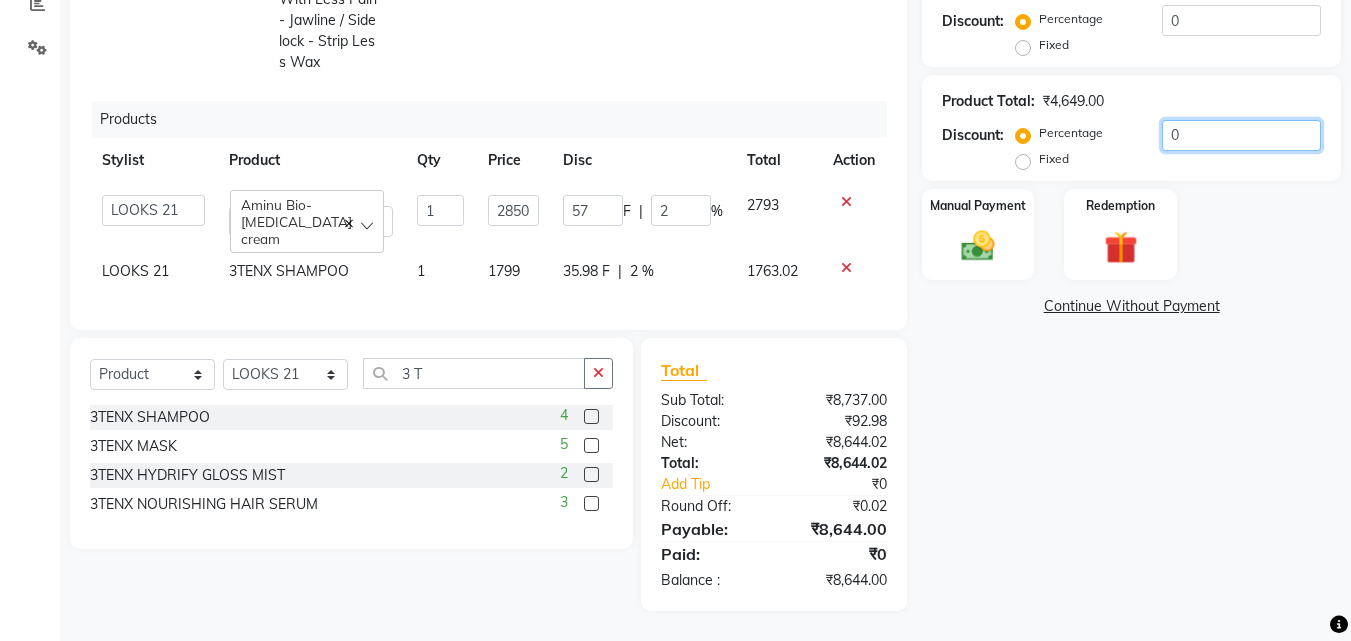 type on "0" 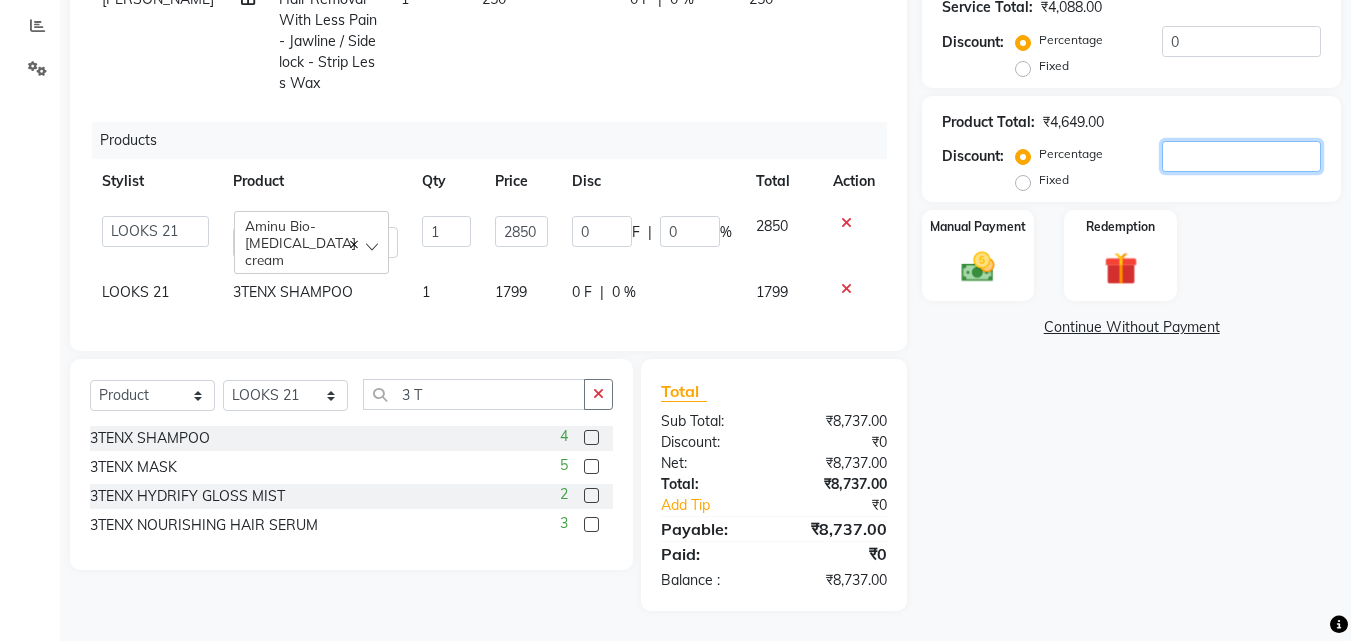 type on "2" 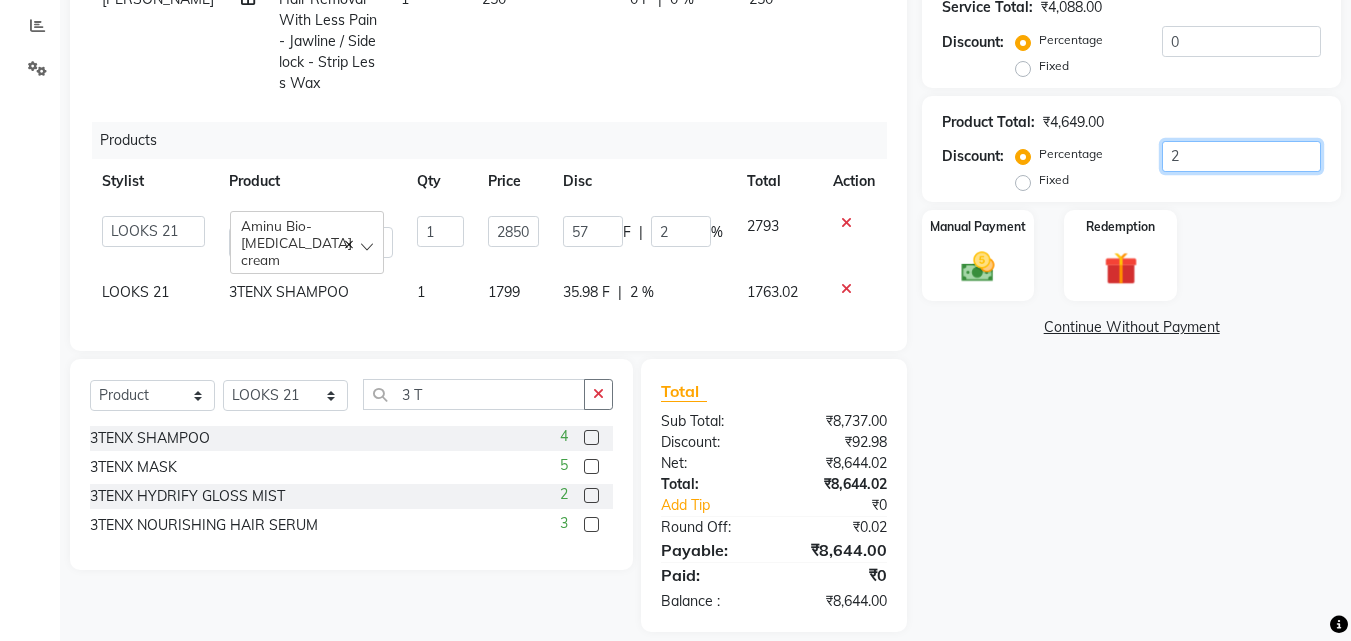 scroll, scrollTop: 438, scrollLeft: 0, axis: vertical 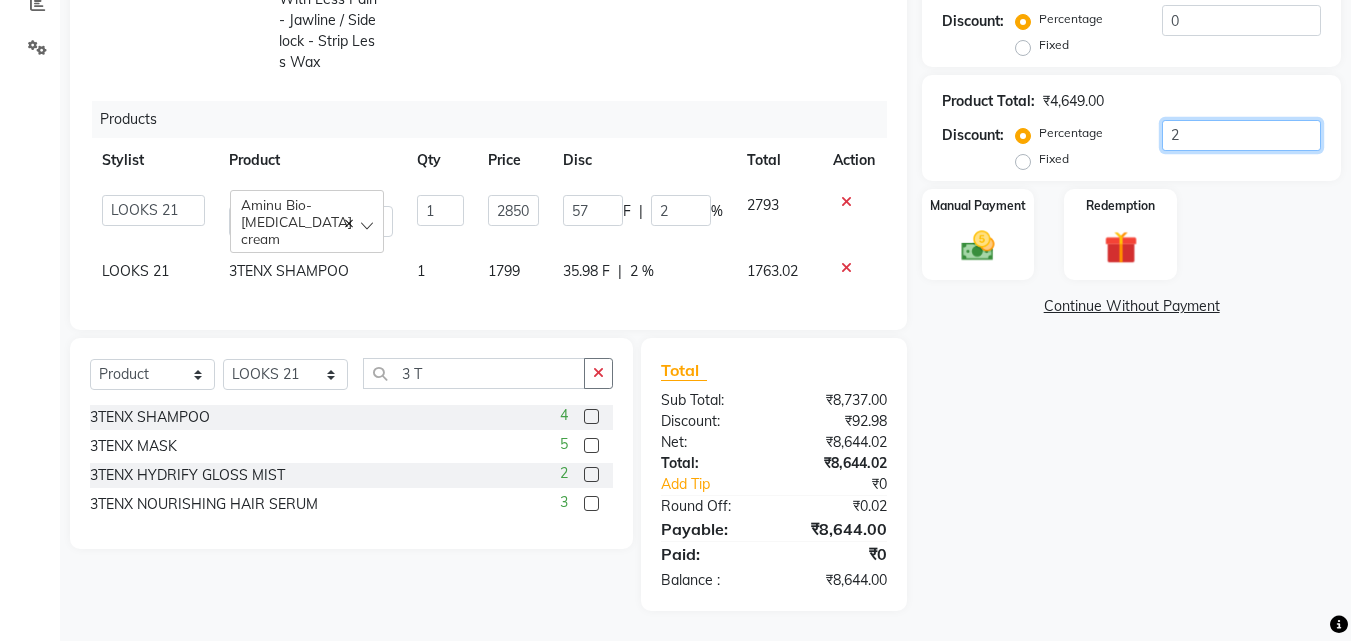 type on "20" 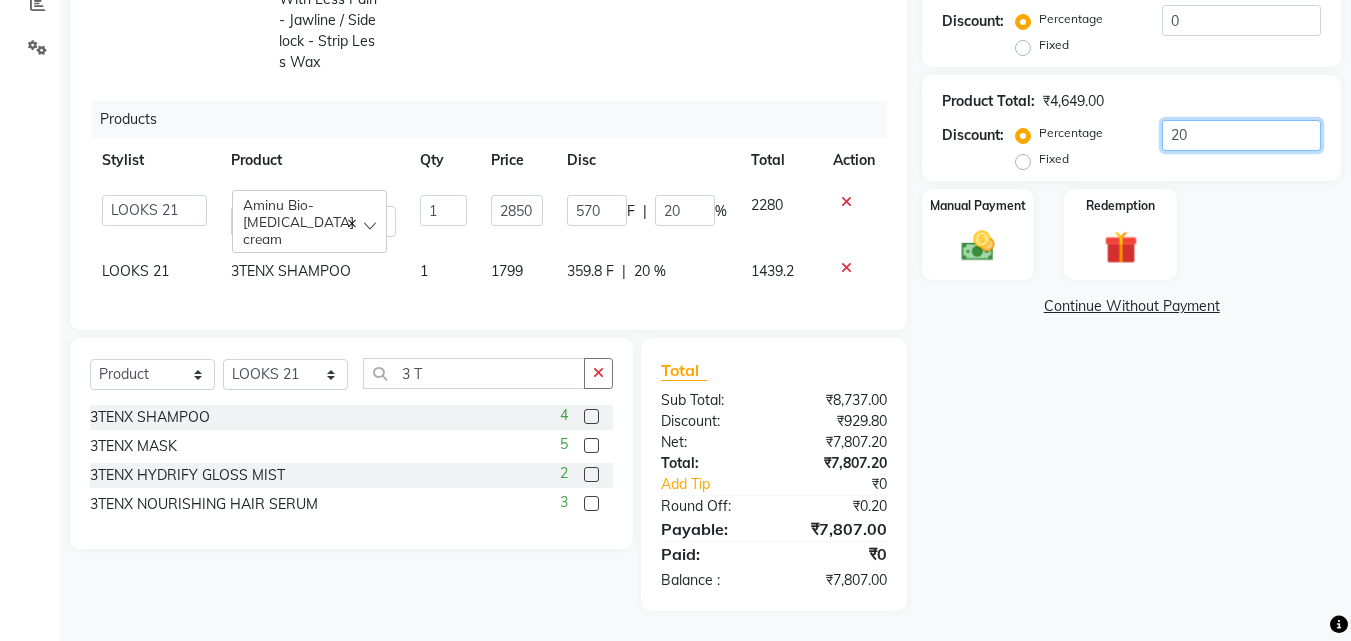 type on "2" 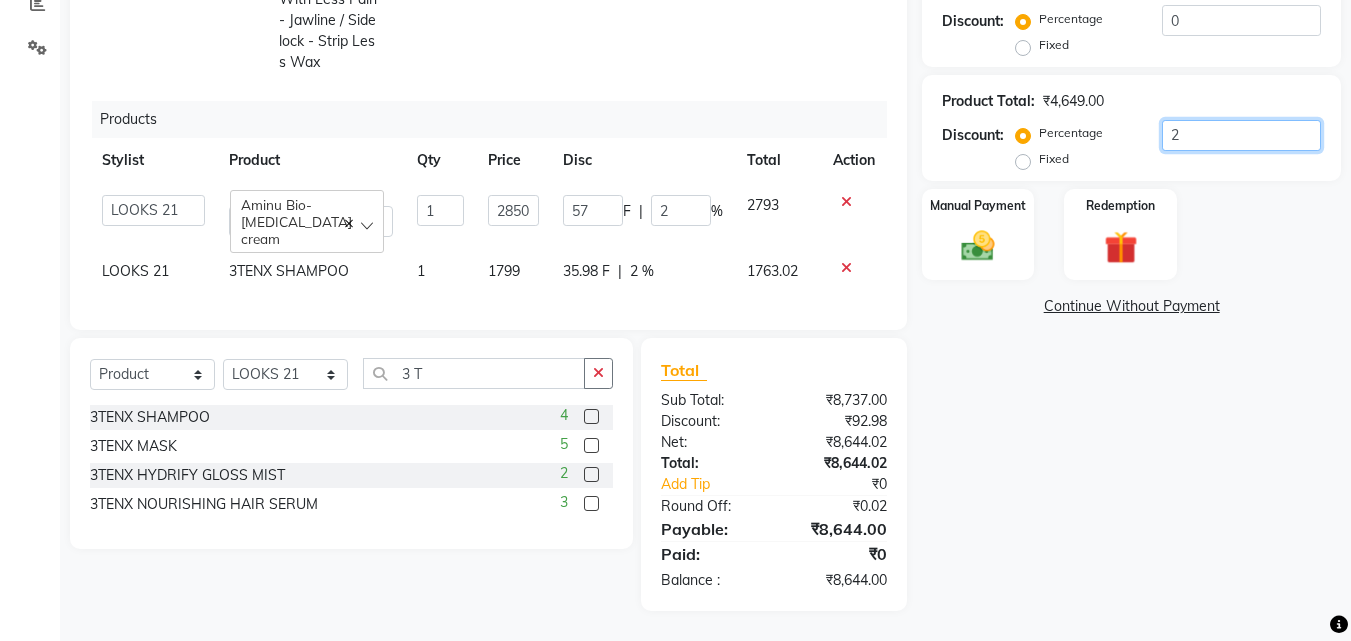 type on "21" 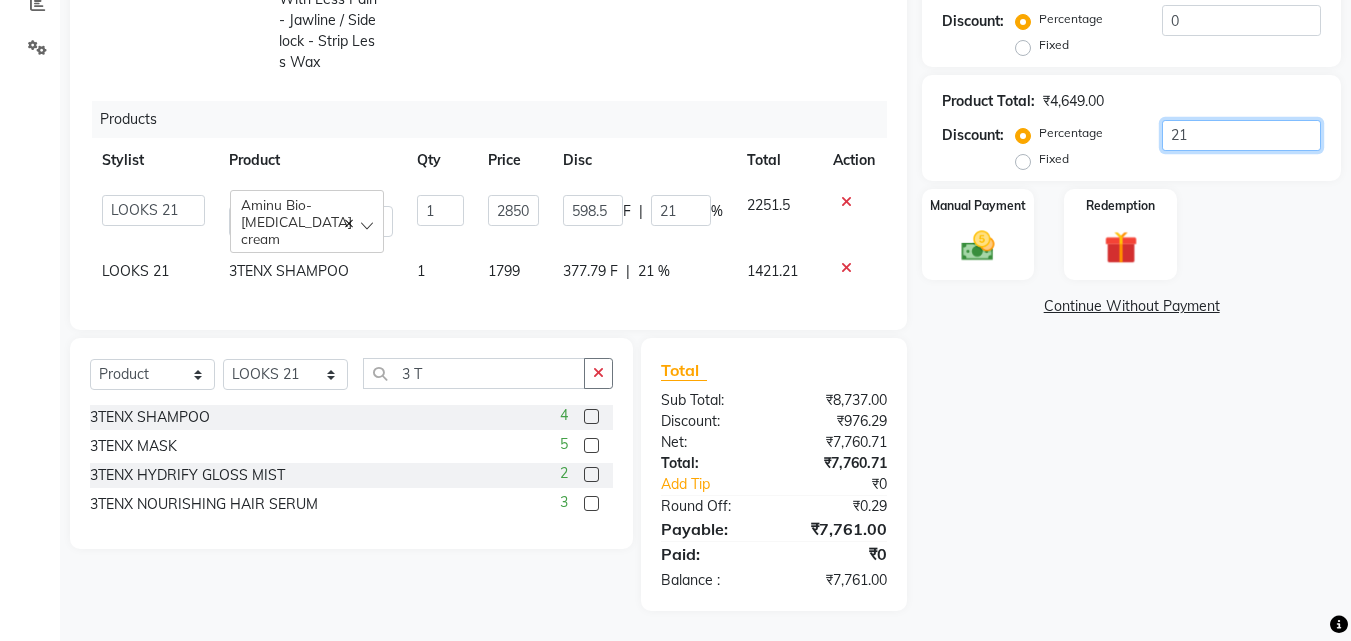 type on "2" 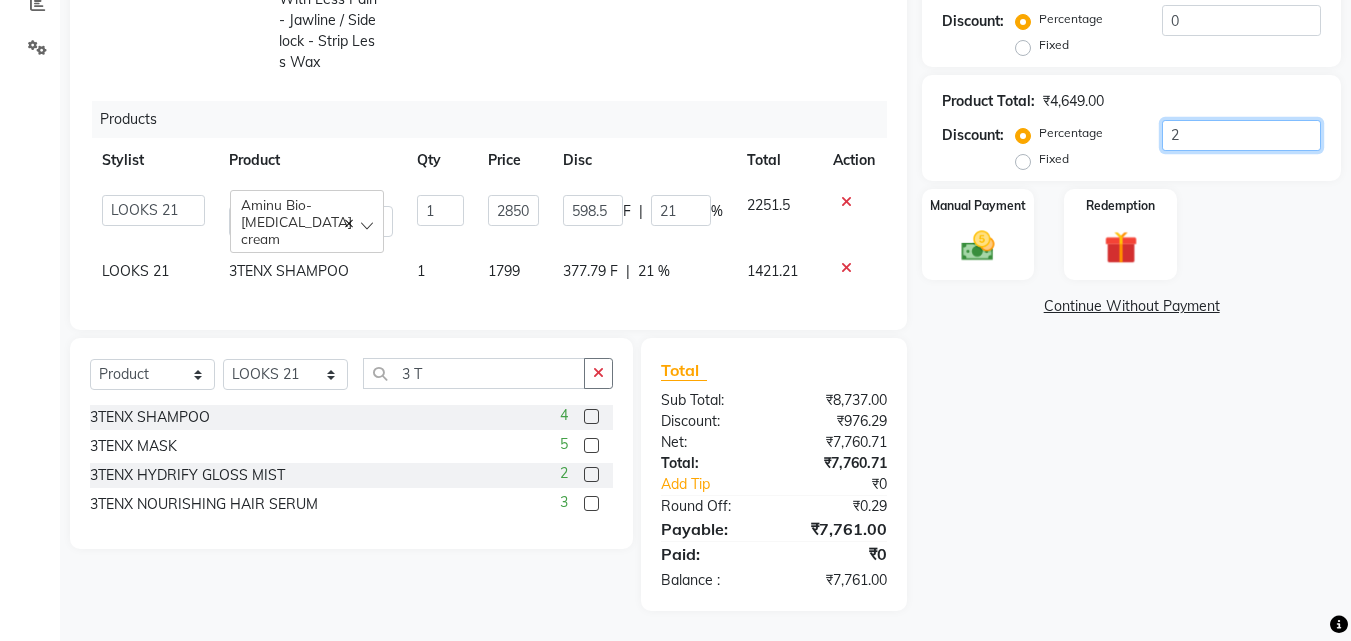 type on "57" 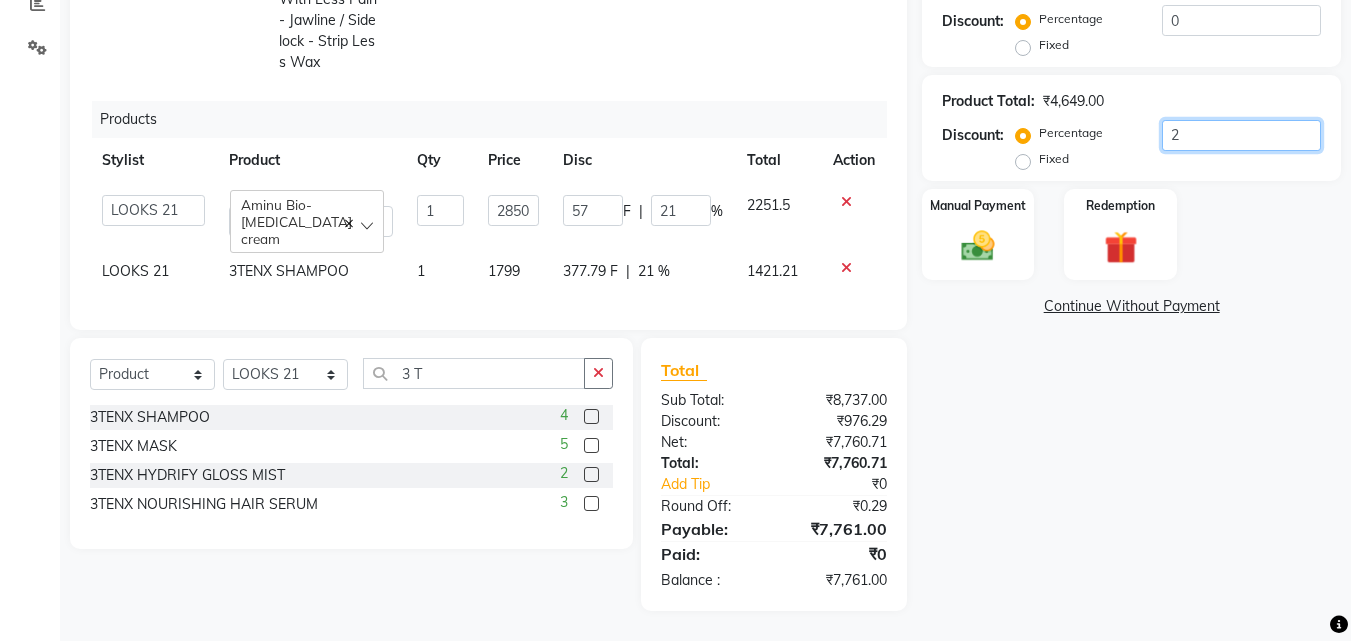 type on "2" 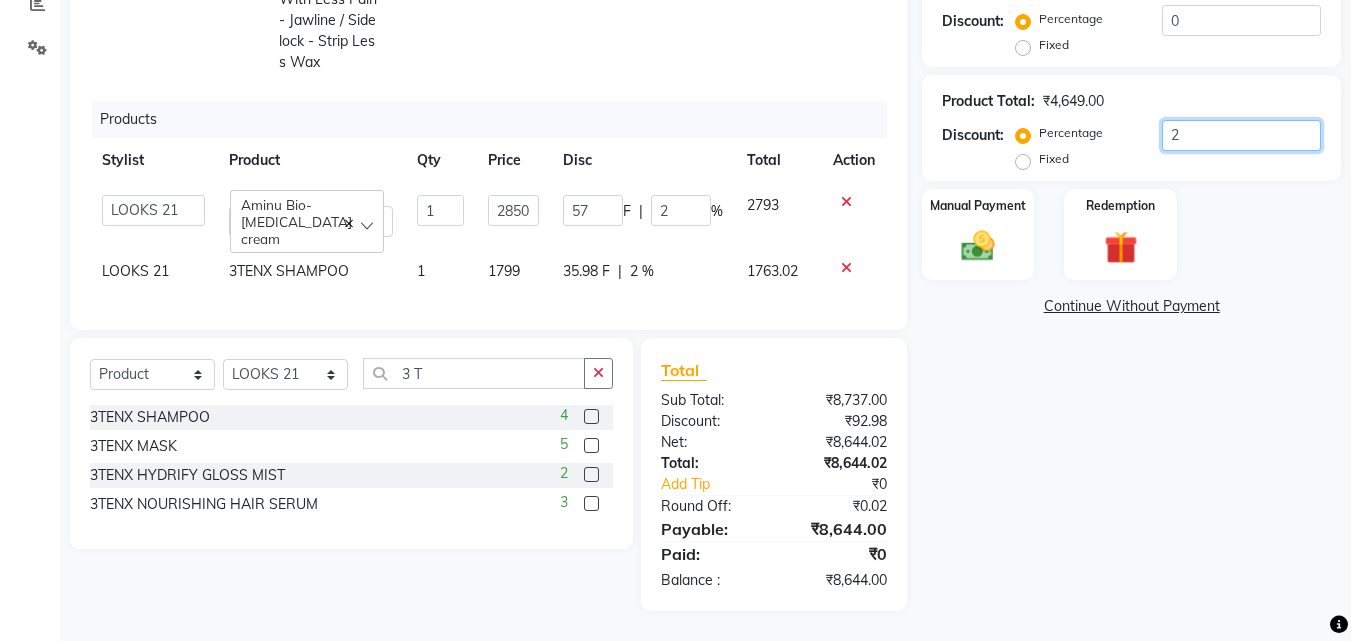 type on "22" 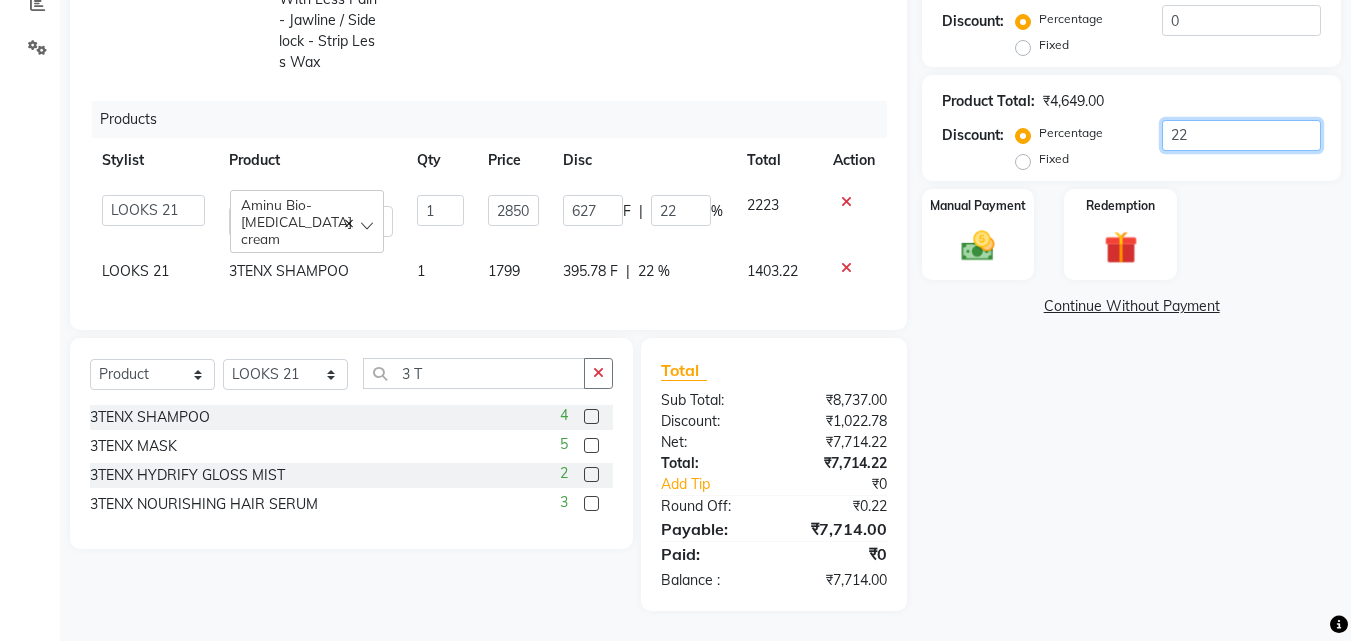 type on "2" 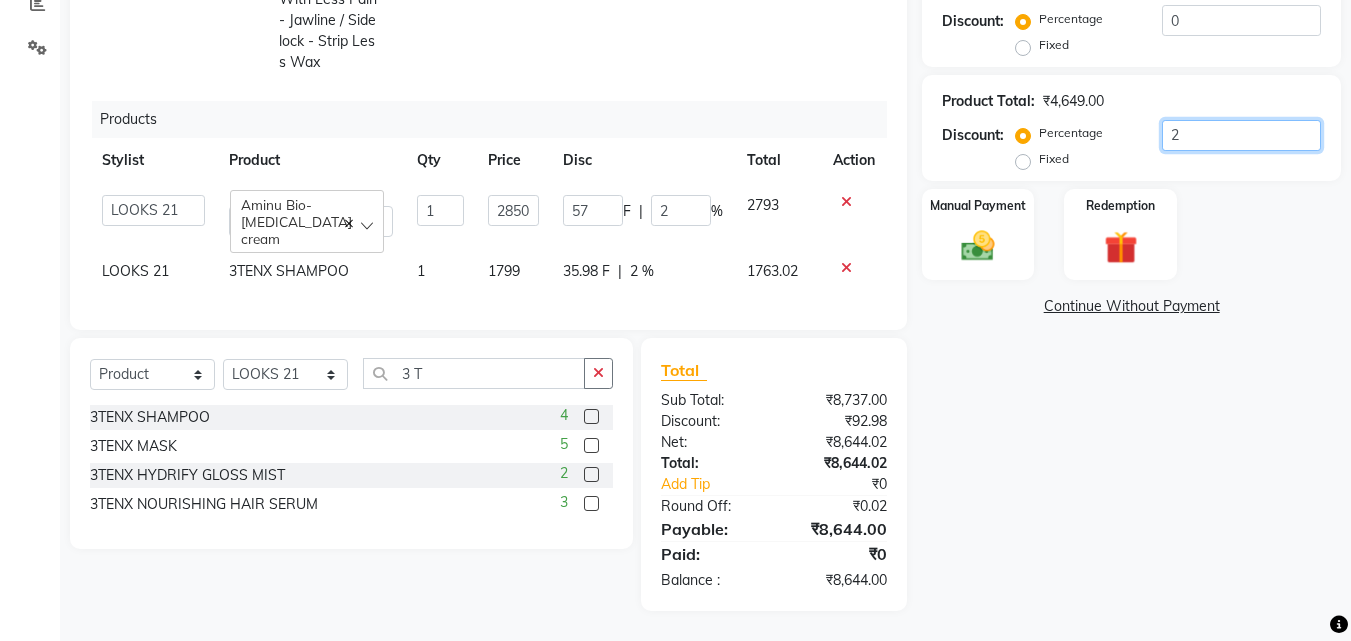 type on "25" 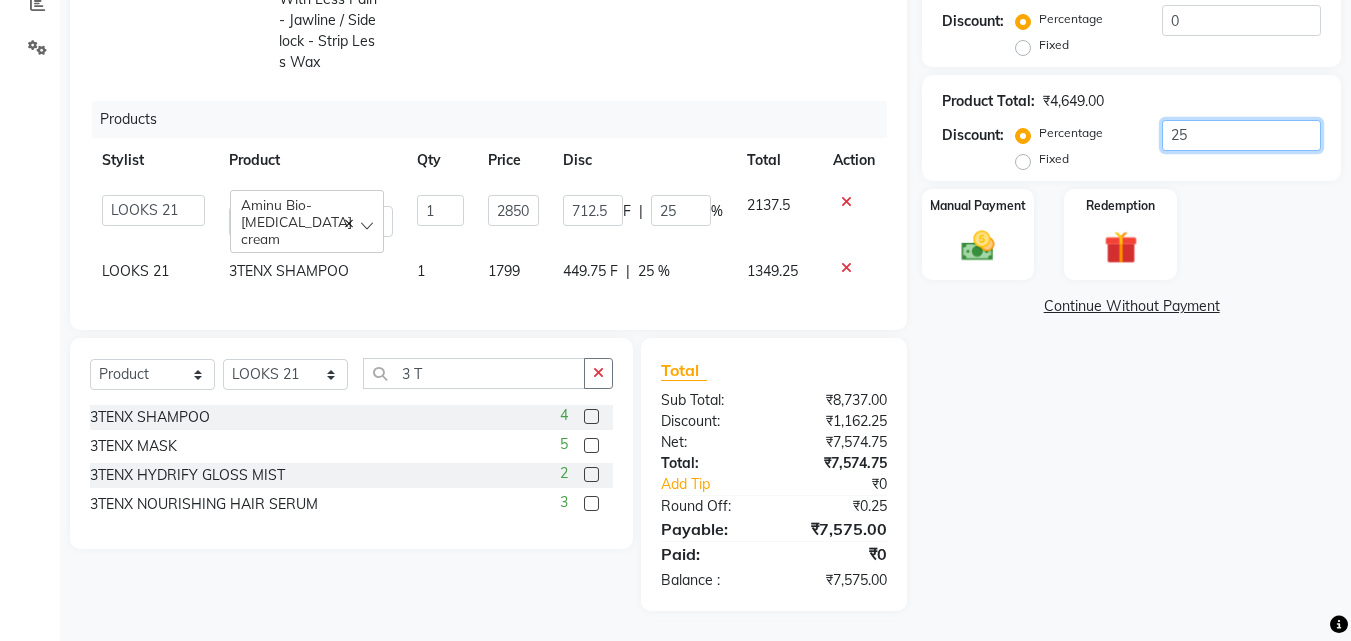 type on "2" 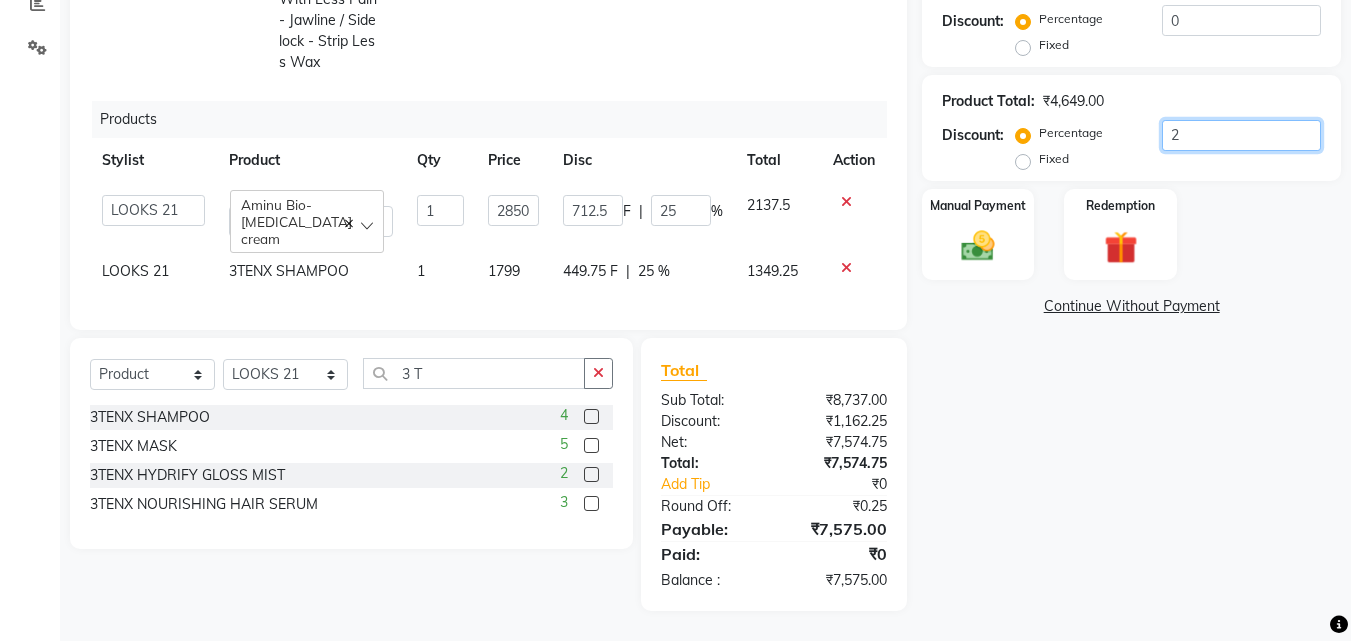type on "57" 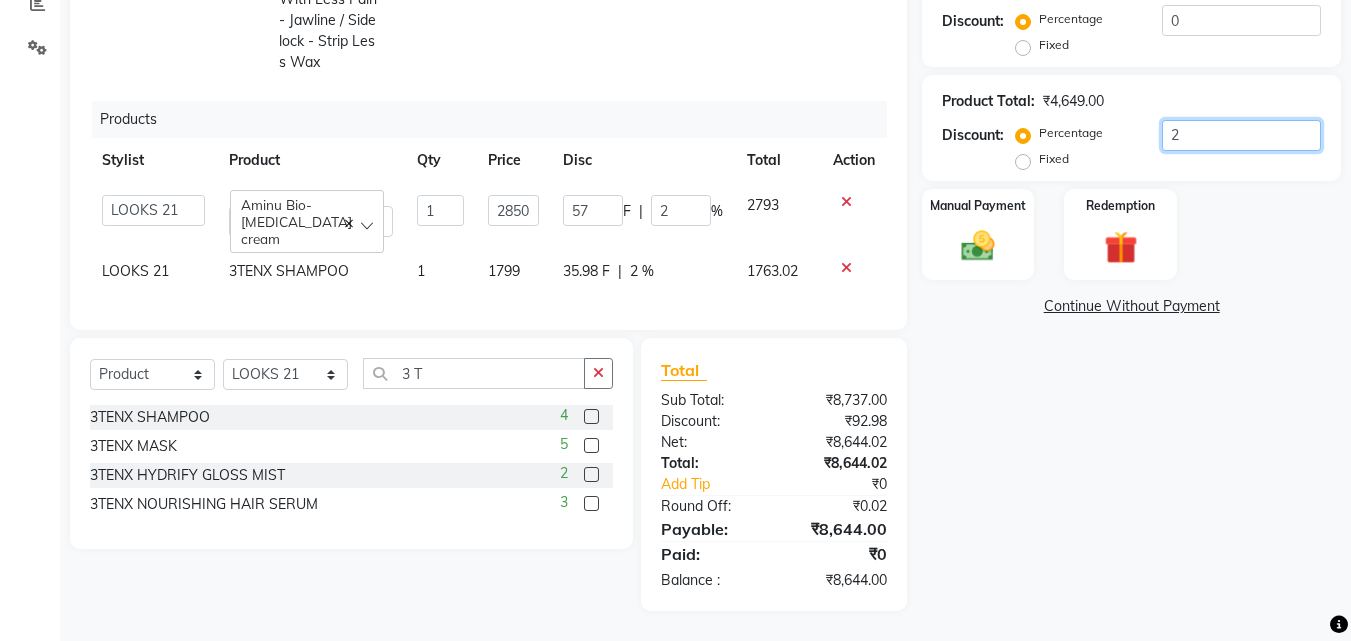 type 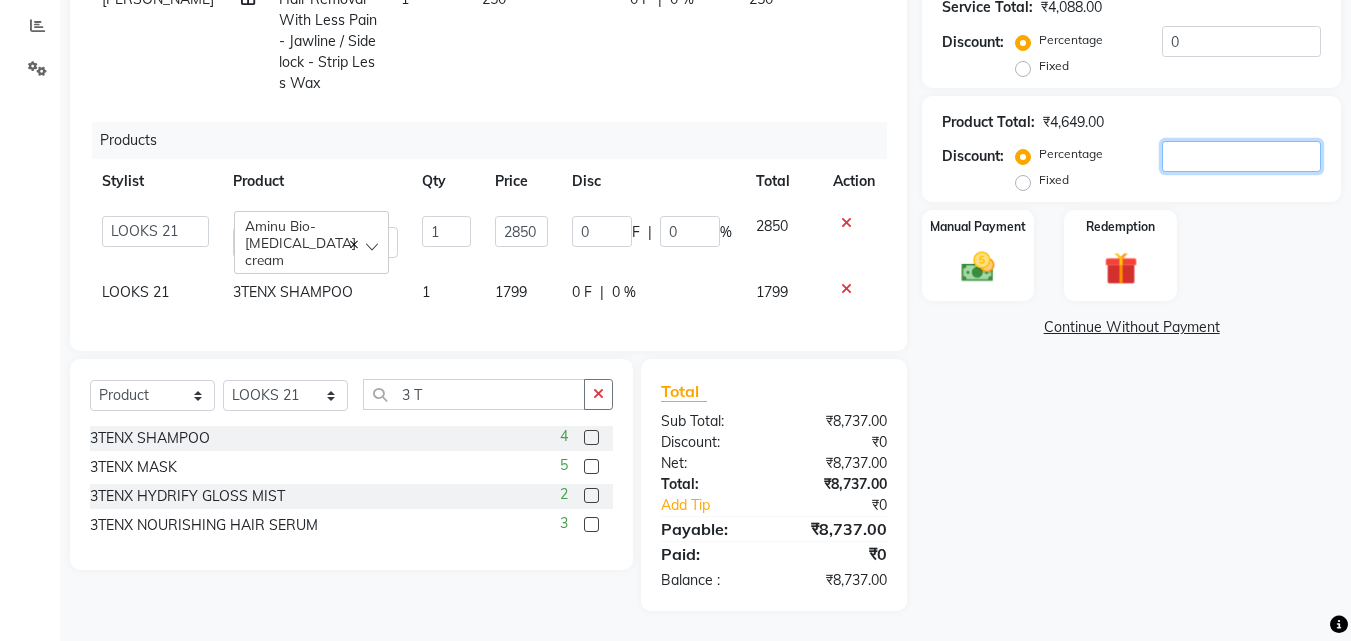type on "3" 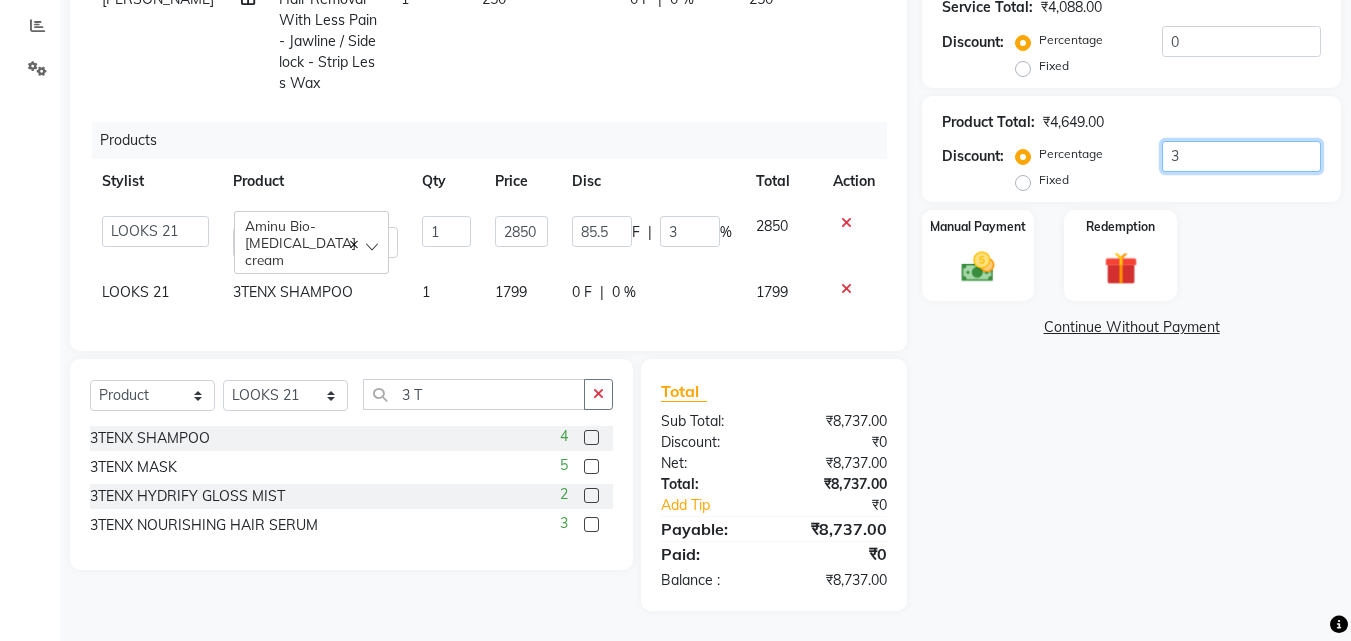 scroll, scrollTop: 438, scrollLeft: 0, axis: vertical 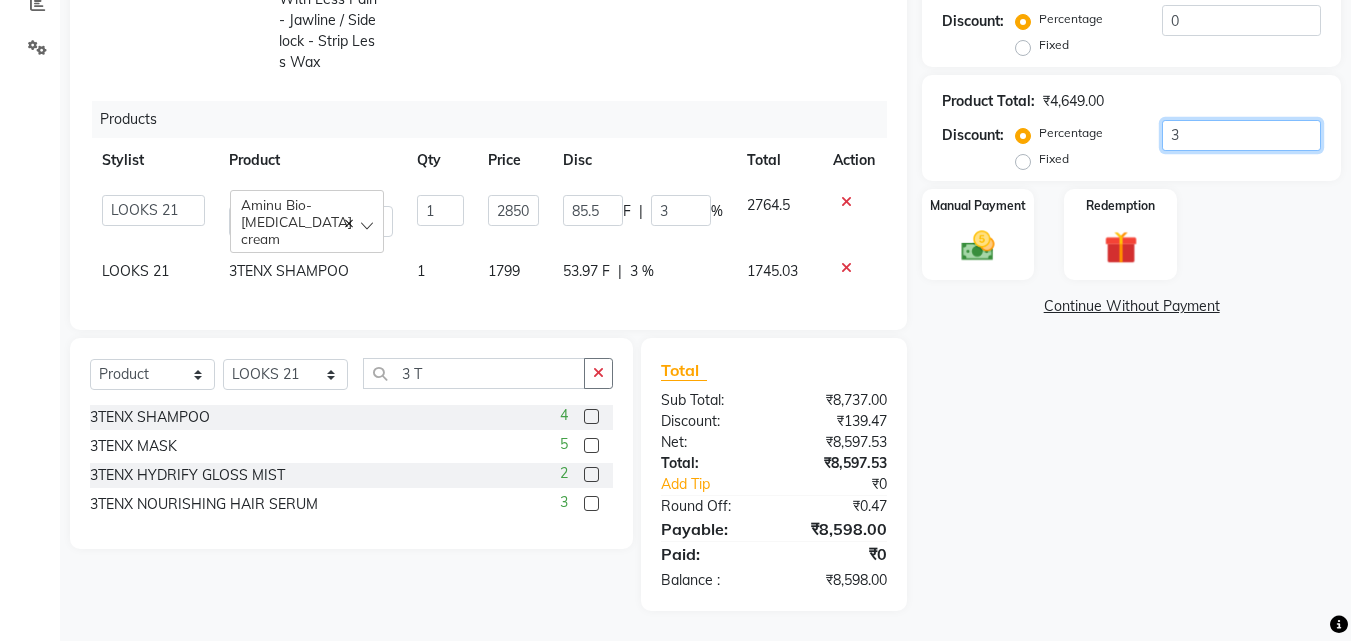 type on "30" 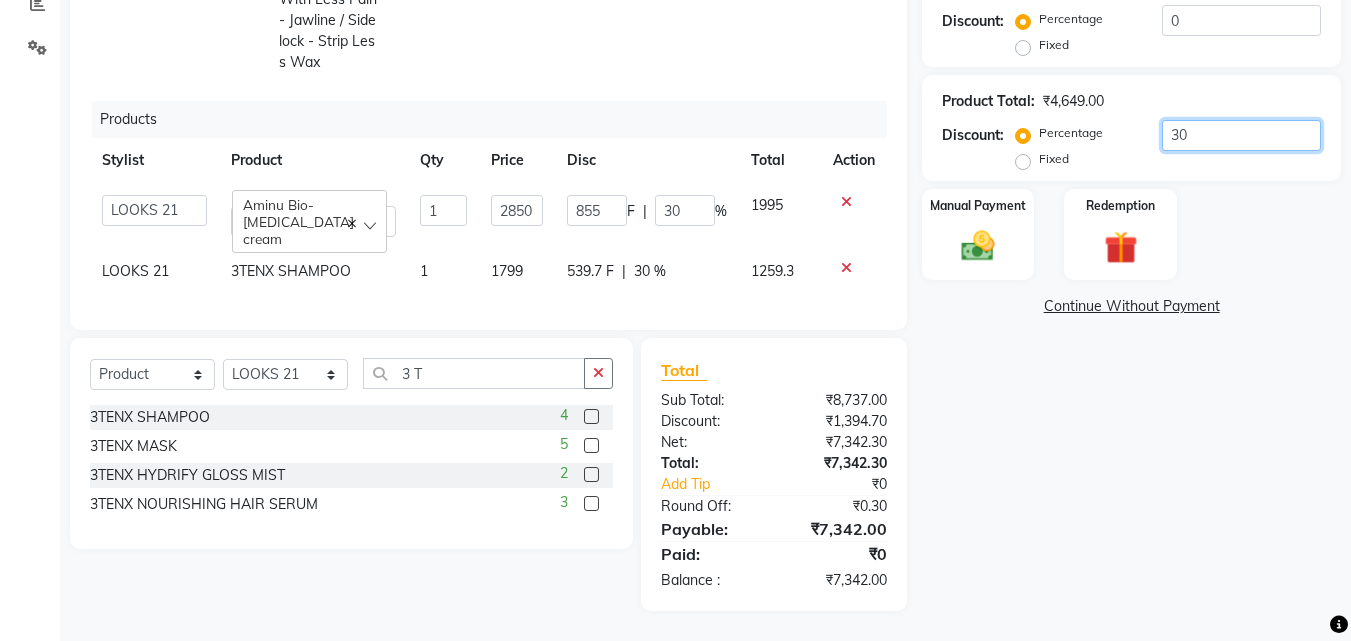 type on "3" 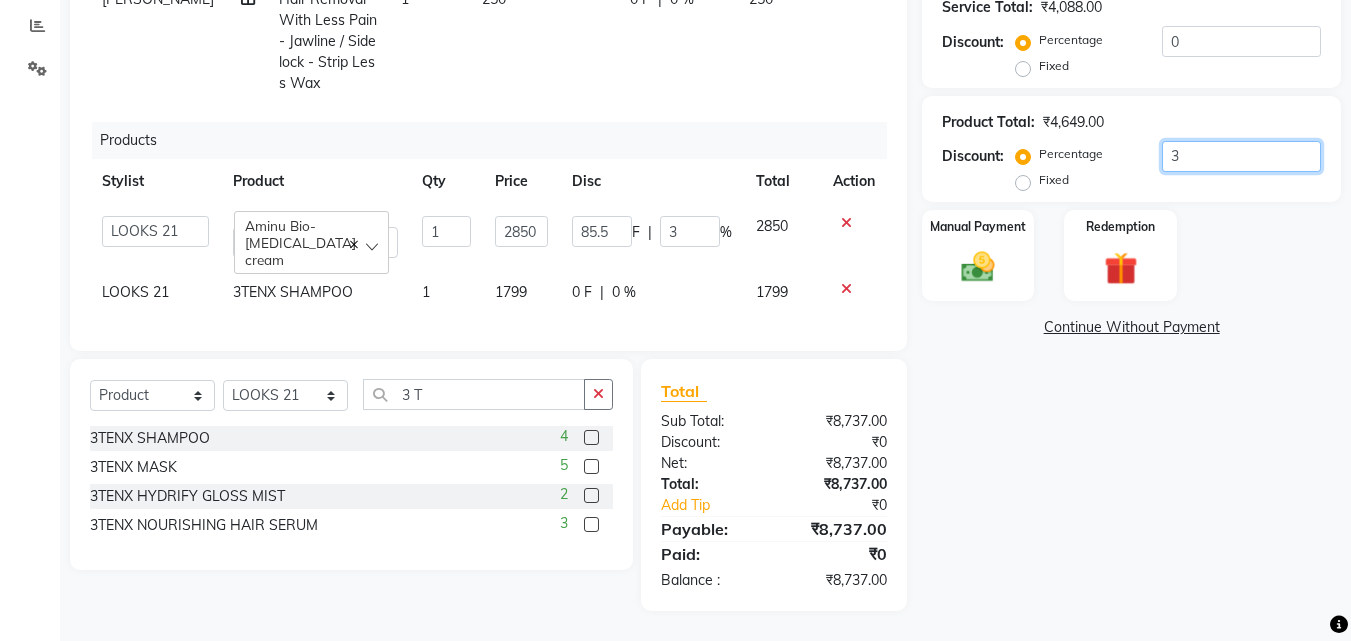 type 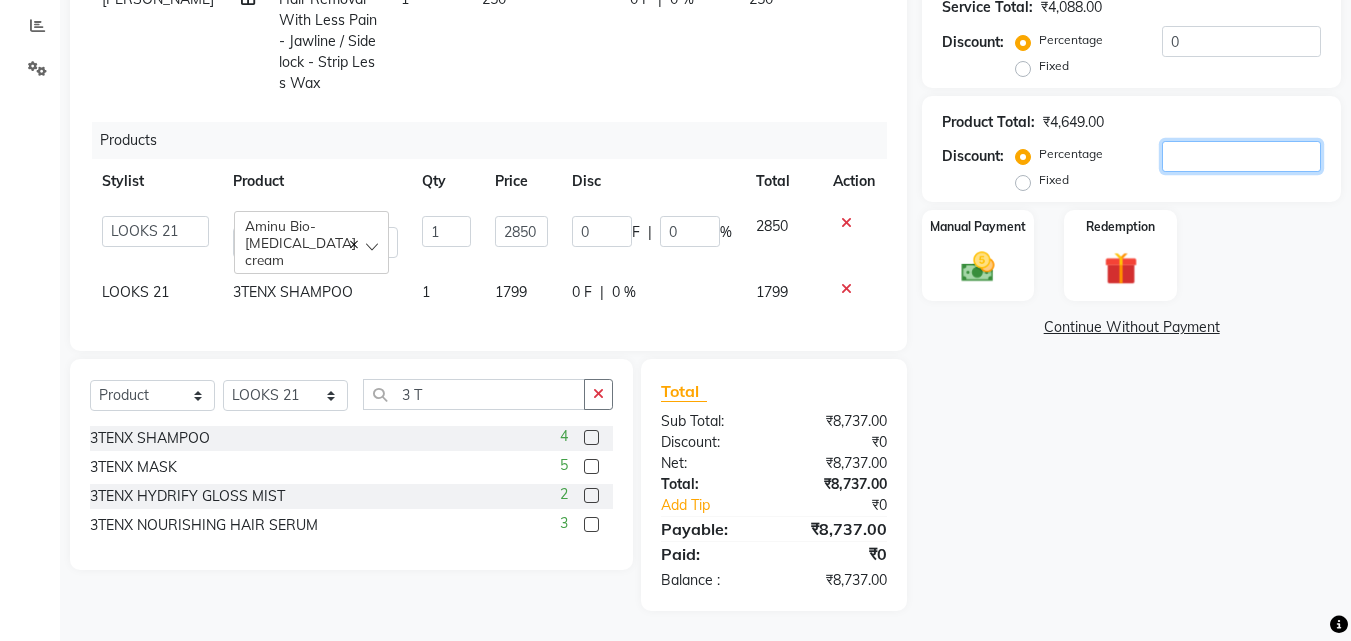type on "2" 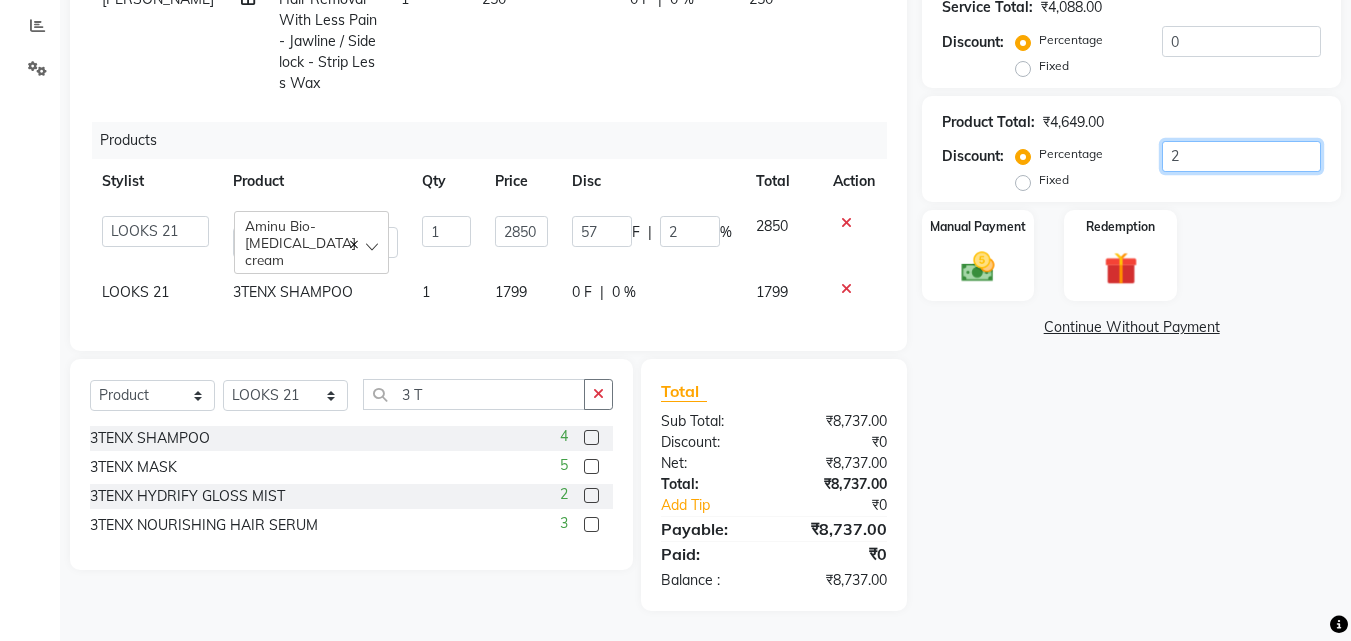 scroll, scrollTop: 438, scrollLeft: 0, axis: vertical 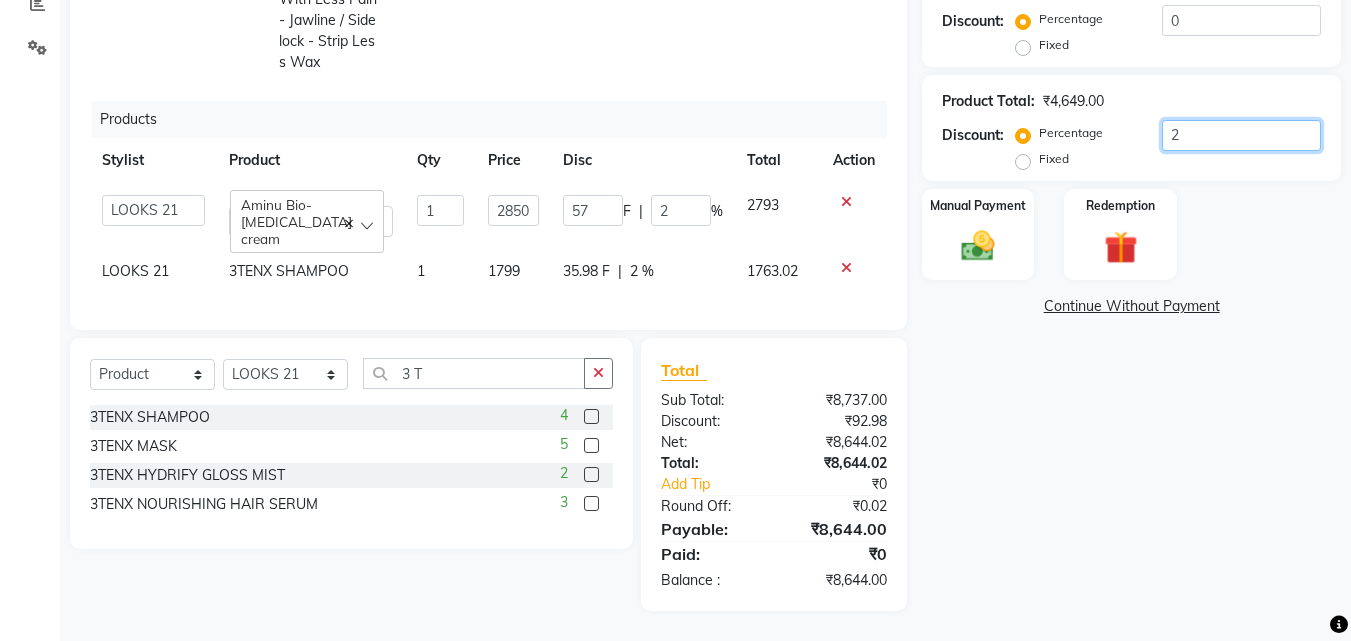 type on "25" 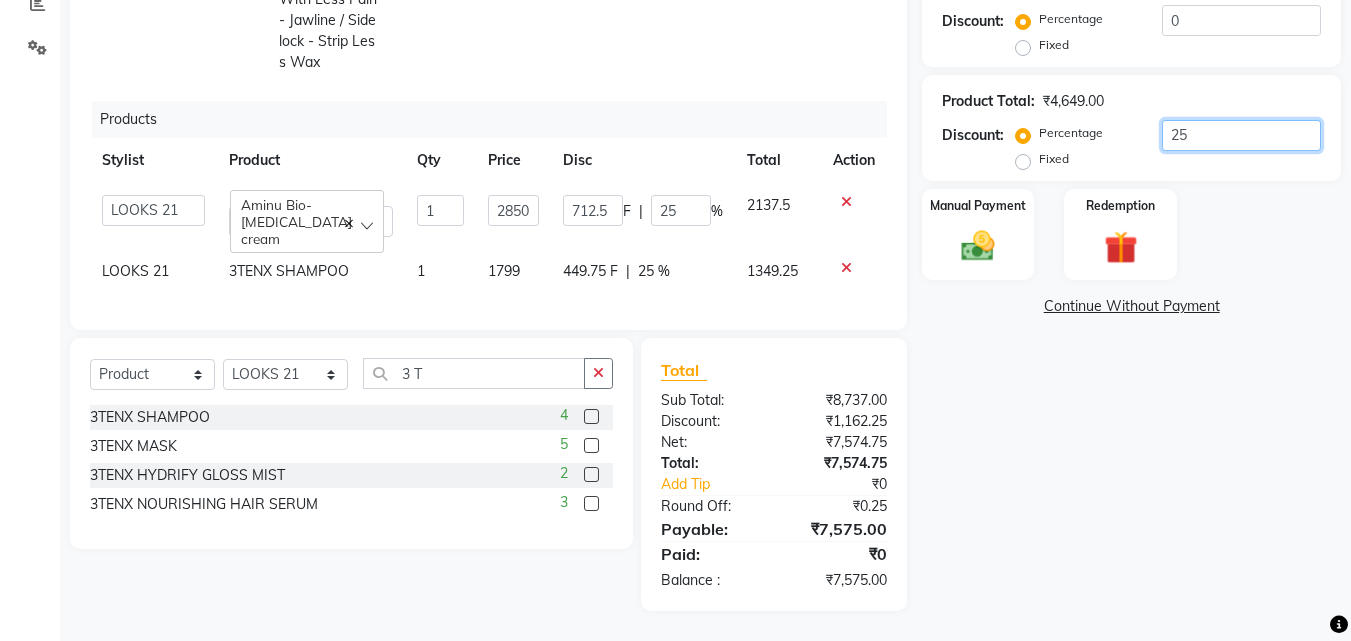 type on "2" 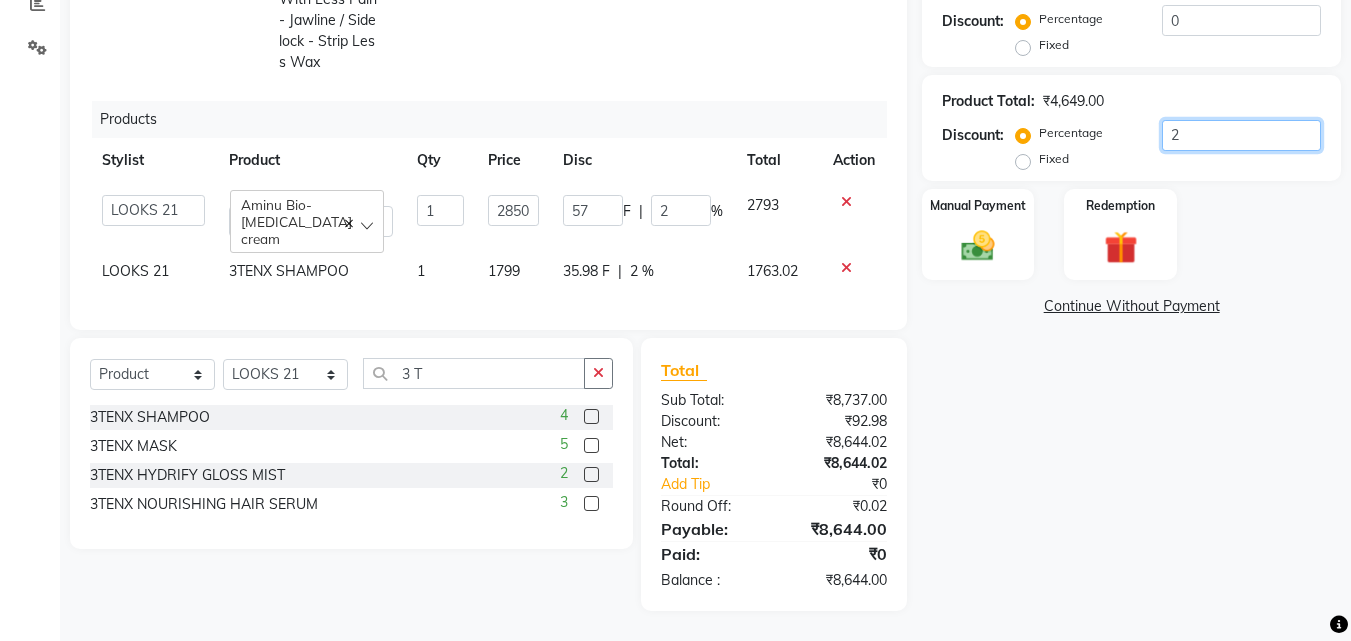 type on "24" 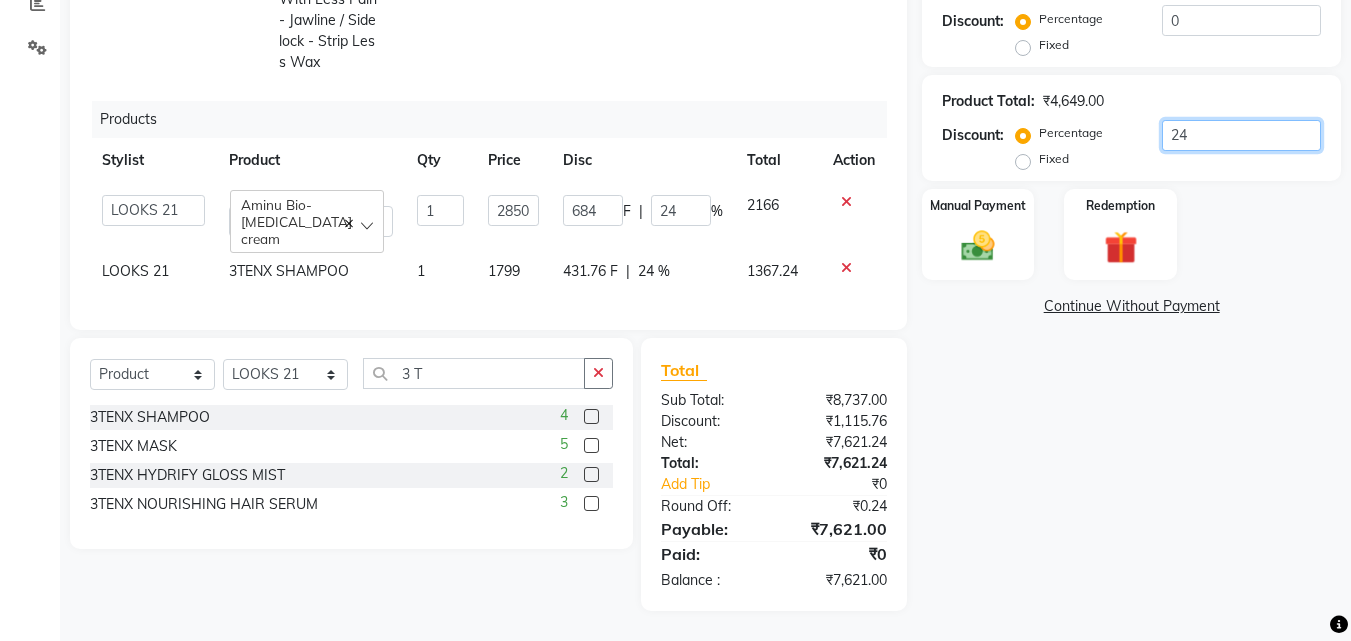 type on "2" 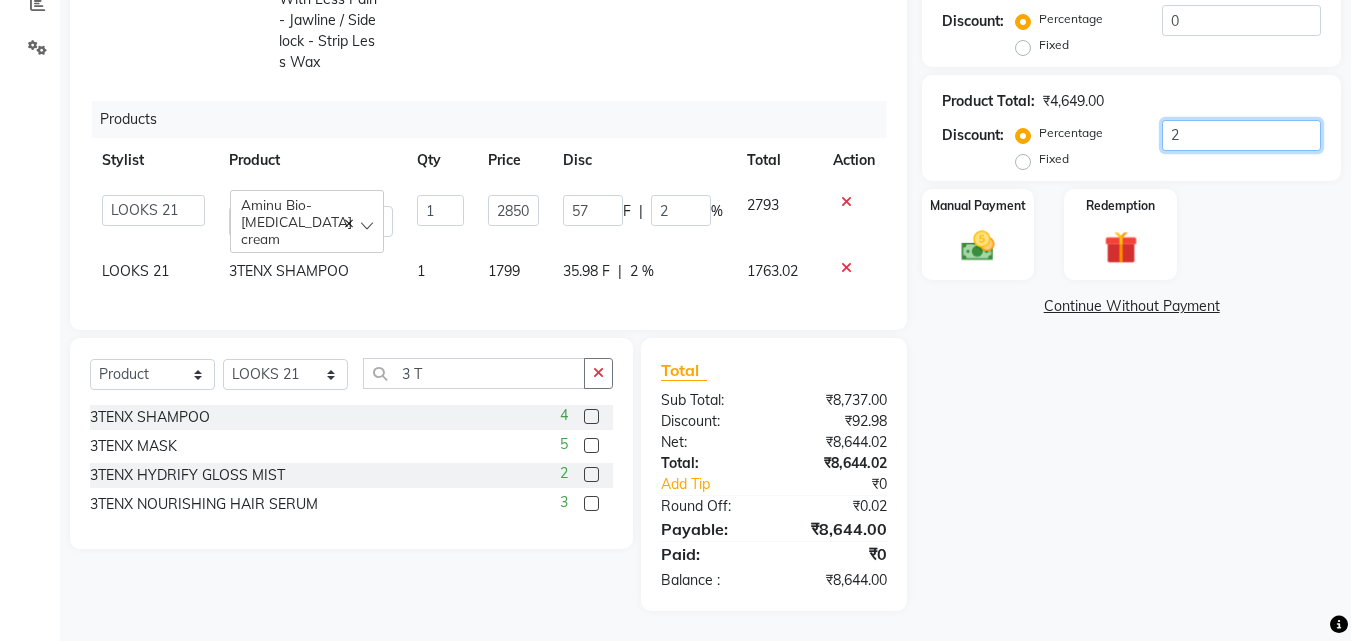 type on "23" 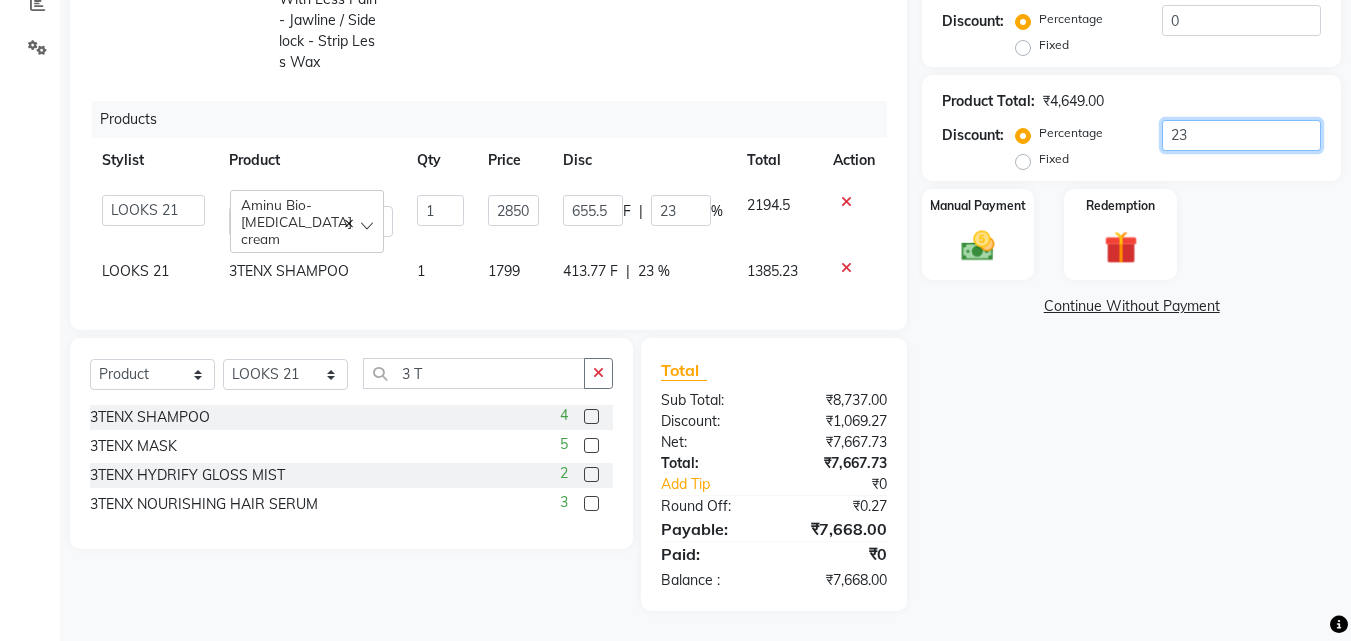 type on "2" 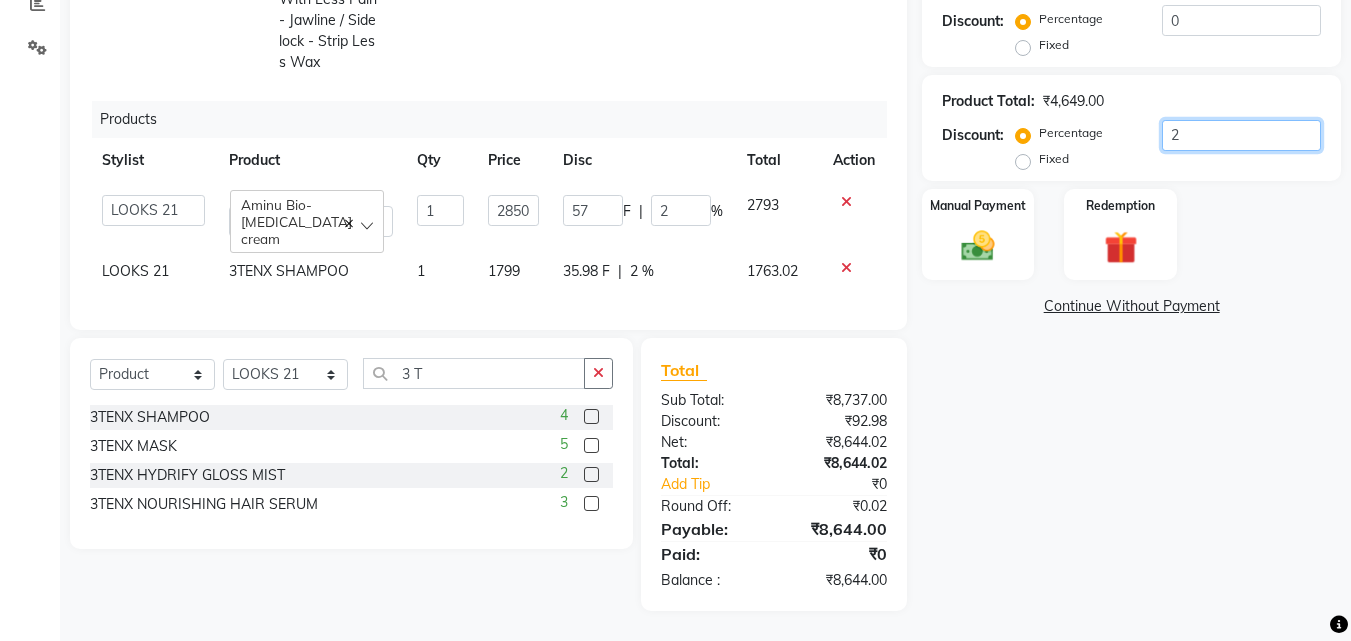 type on "22" 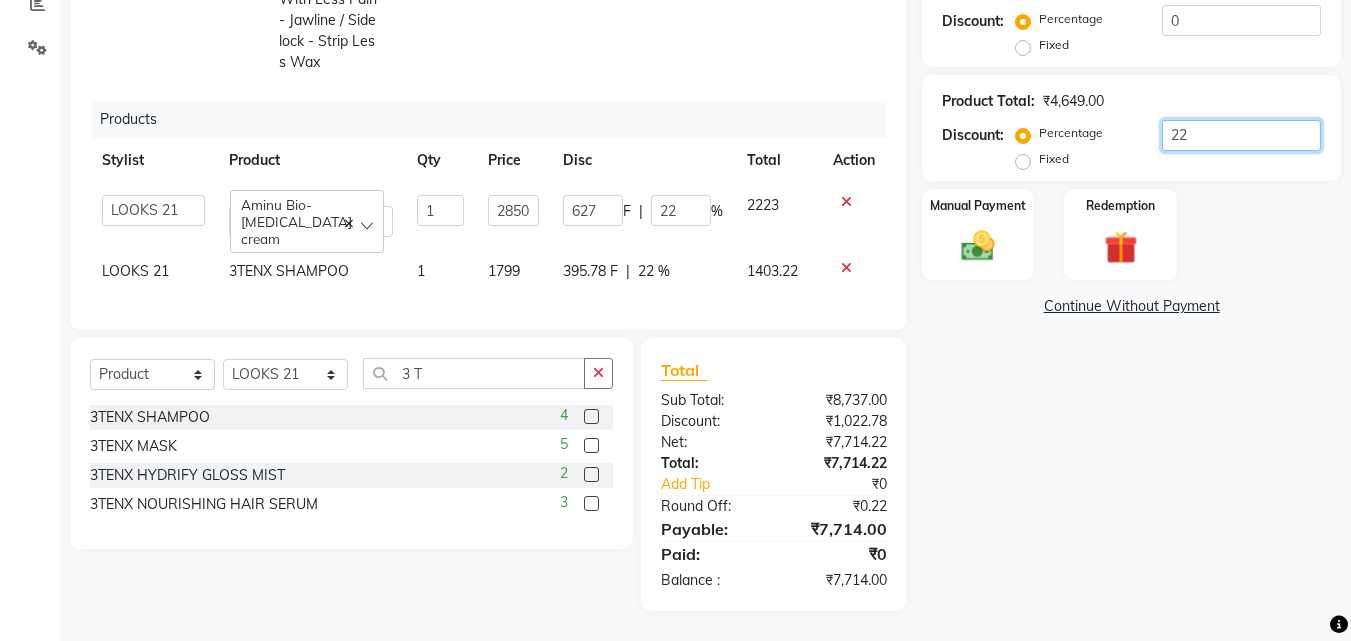 type on "2" 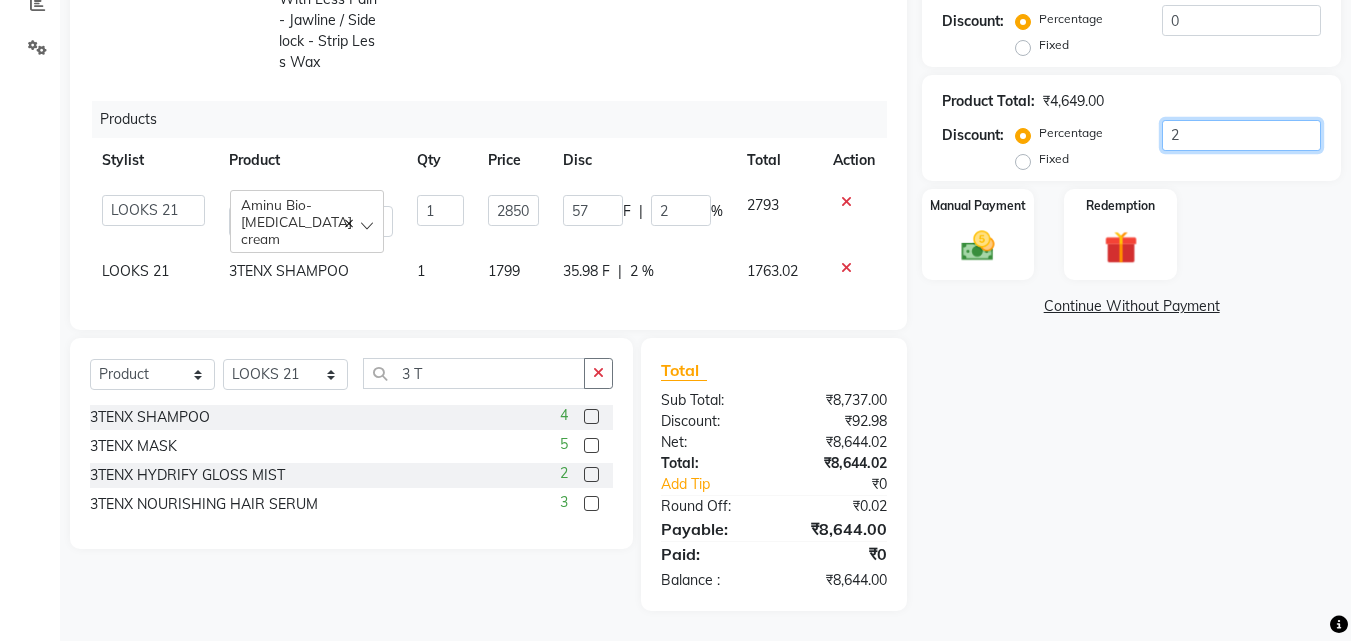 type on "23" 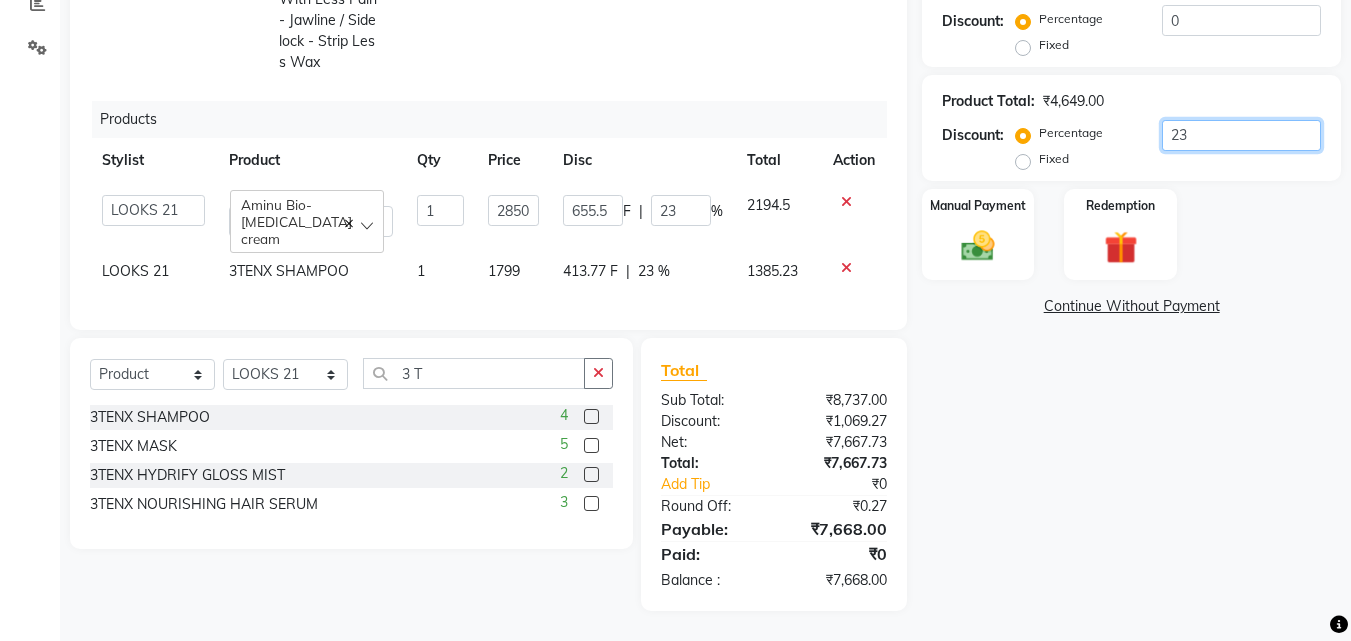 type on "23.5" 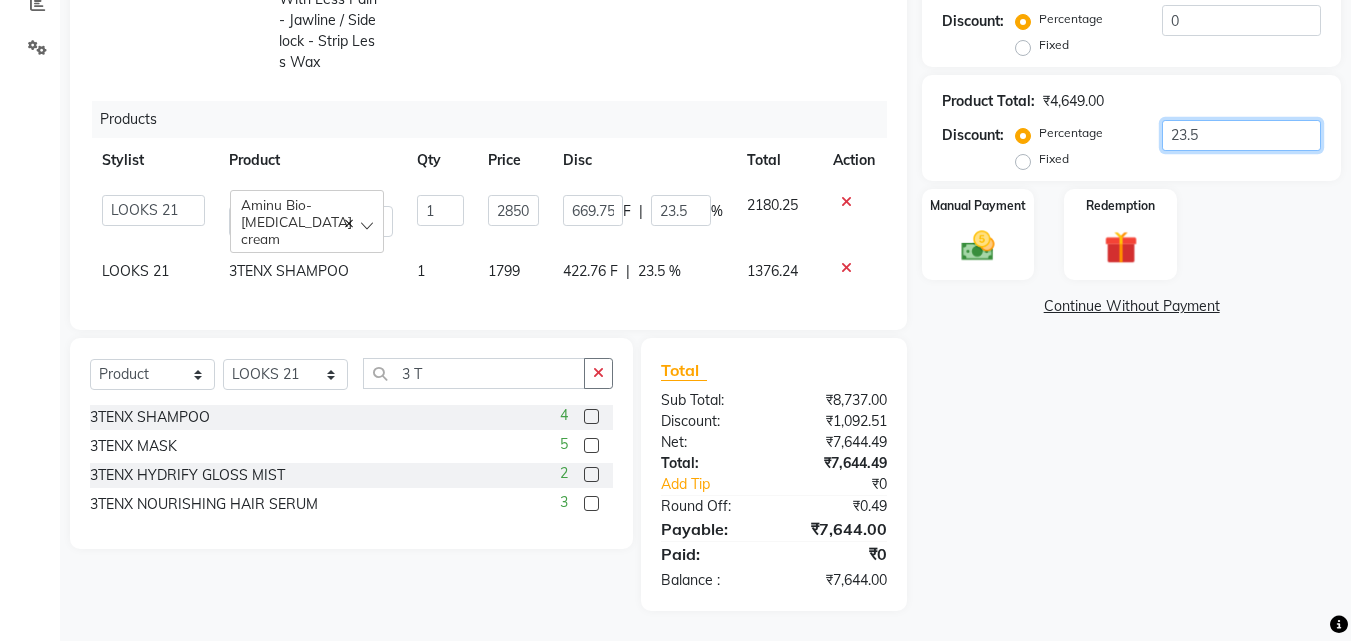 type on "23" 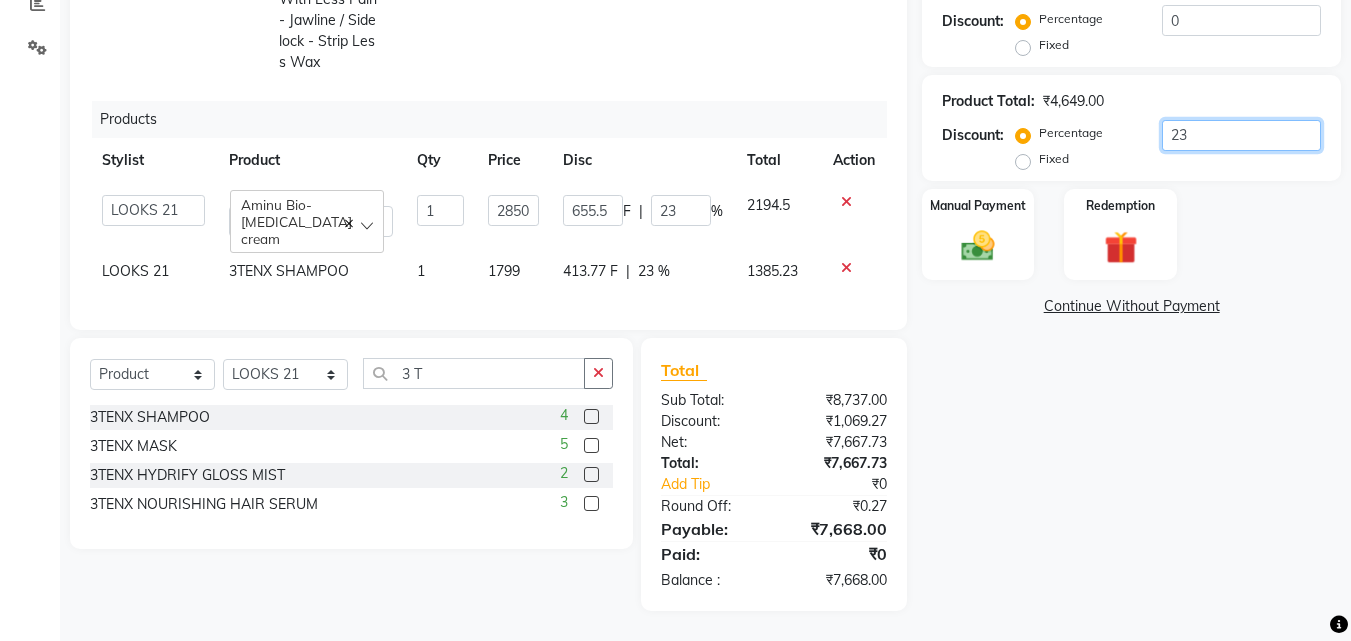 type on "23.1" 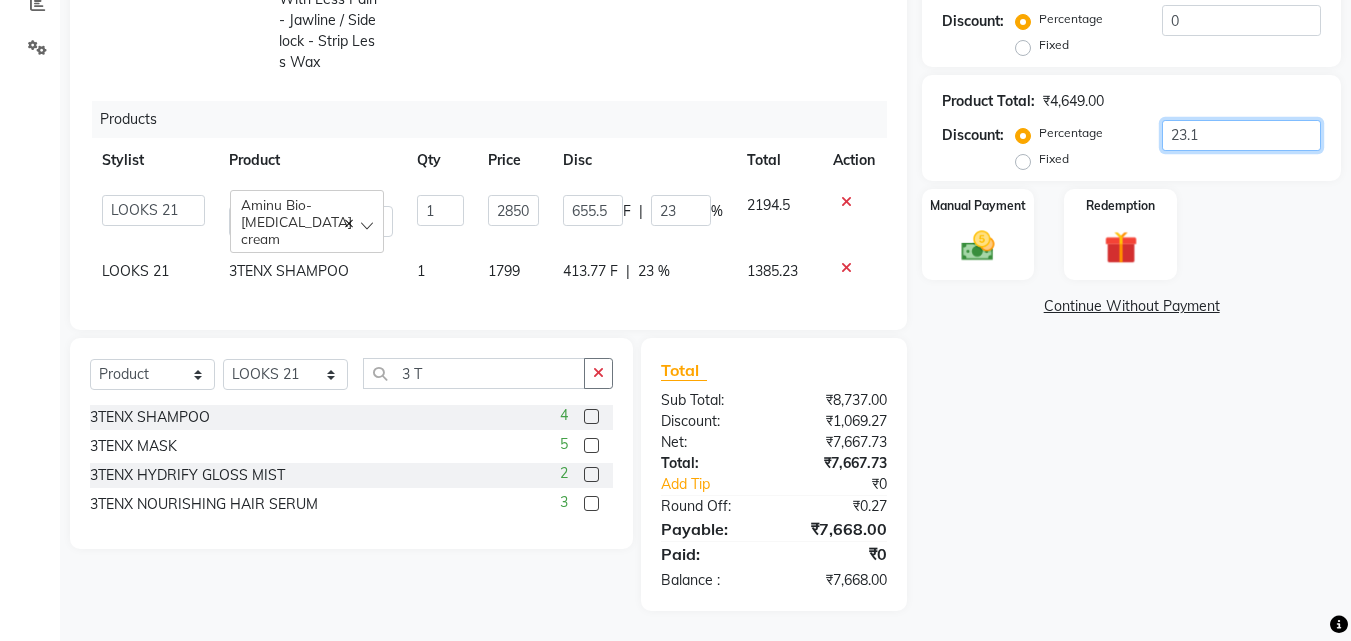 type on "658.35" 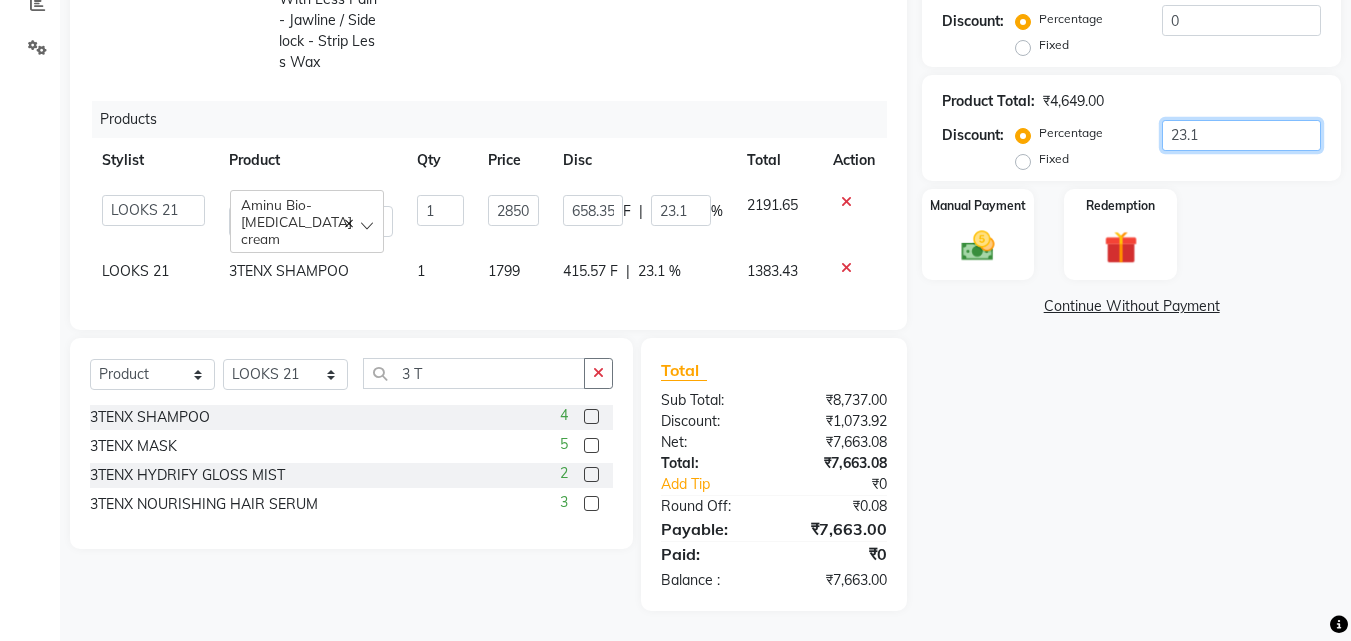 type on "23" 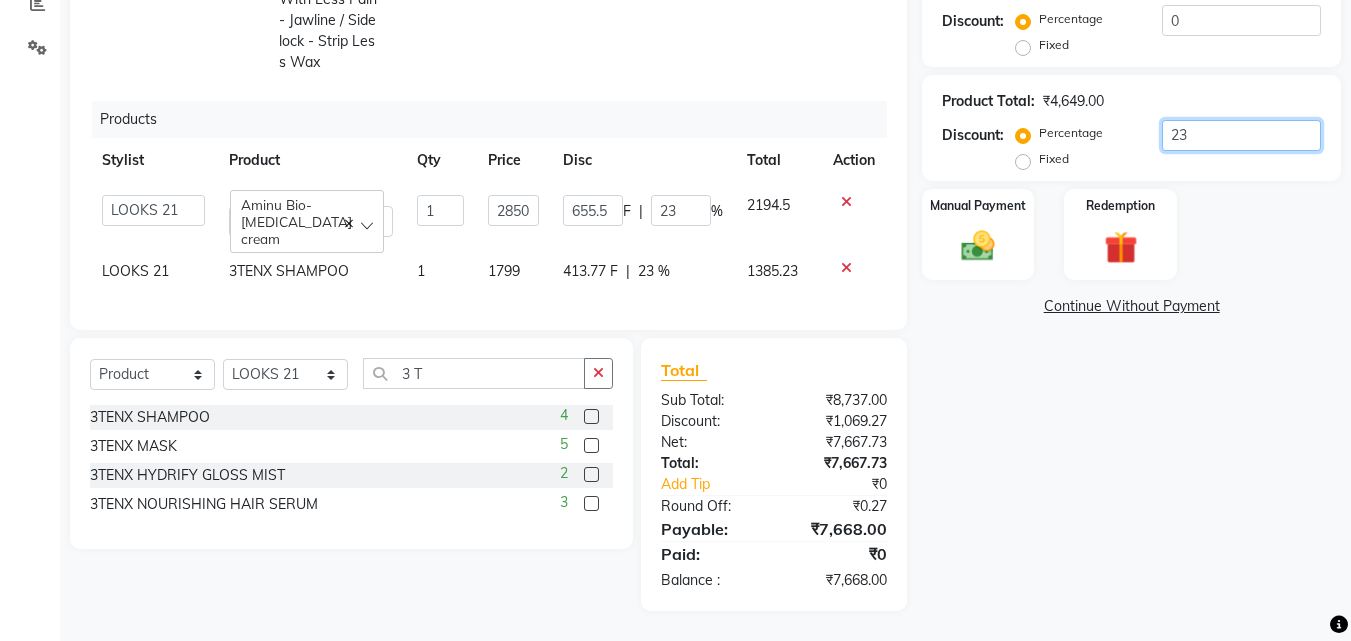 type on "2" 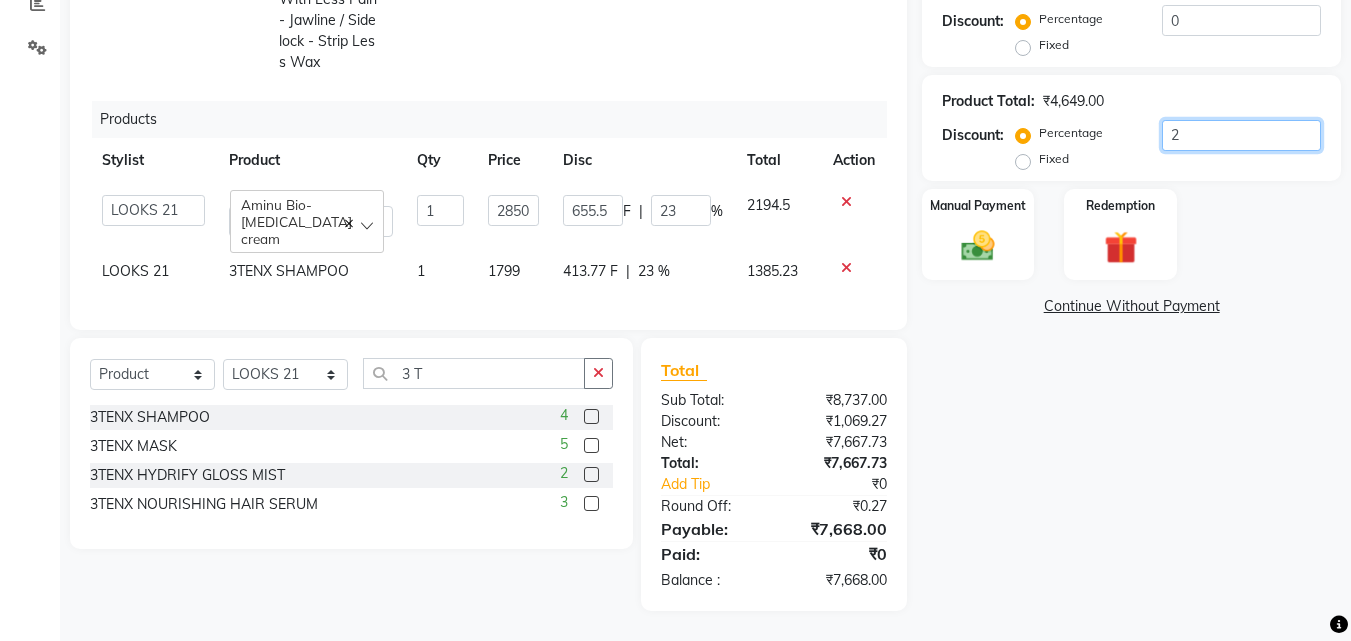 type on "57" 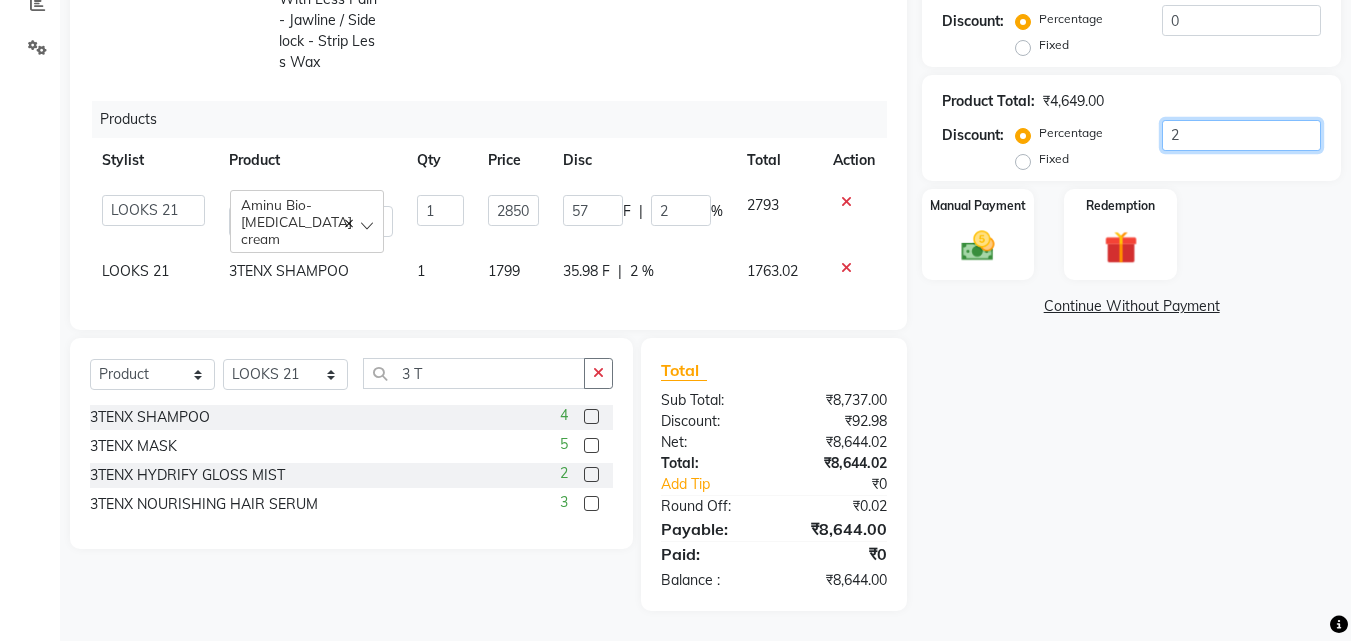 type 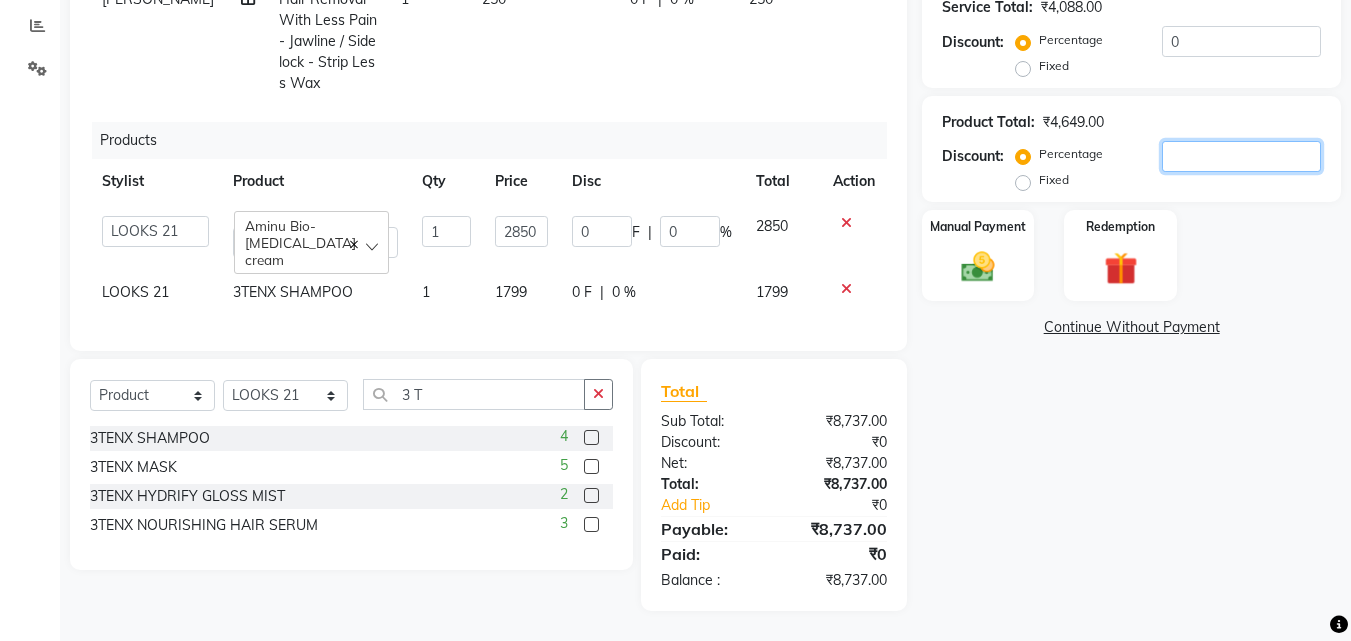 type on "2" 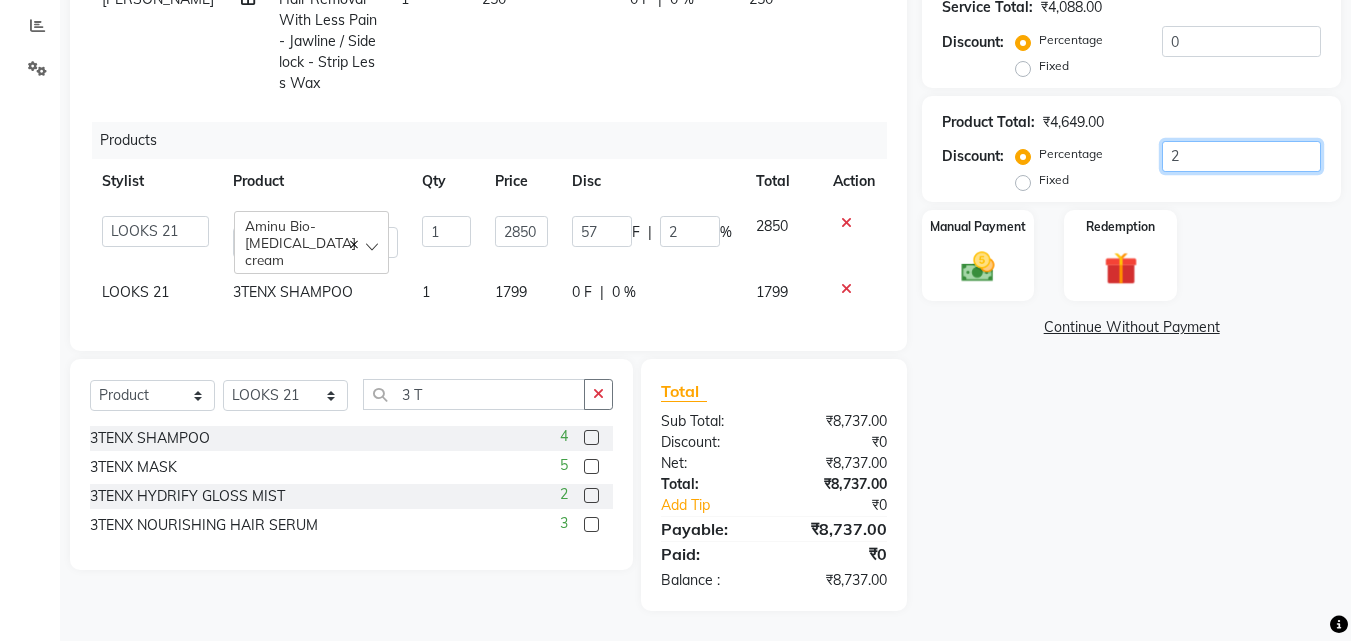 scroll, scrollTop: 438, scrollLeft: 0, axis: vertical 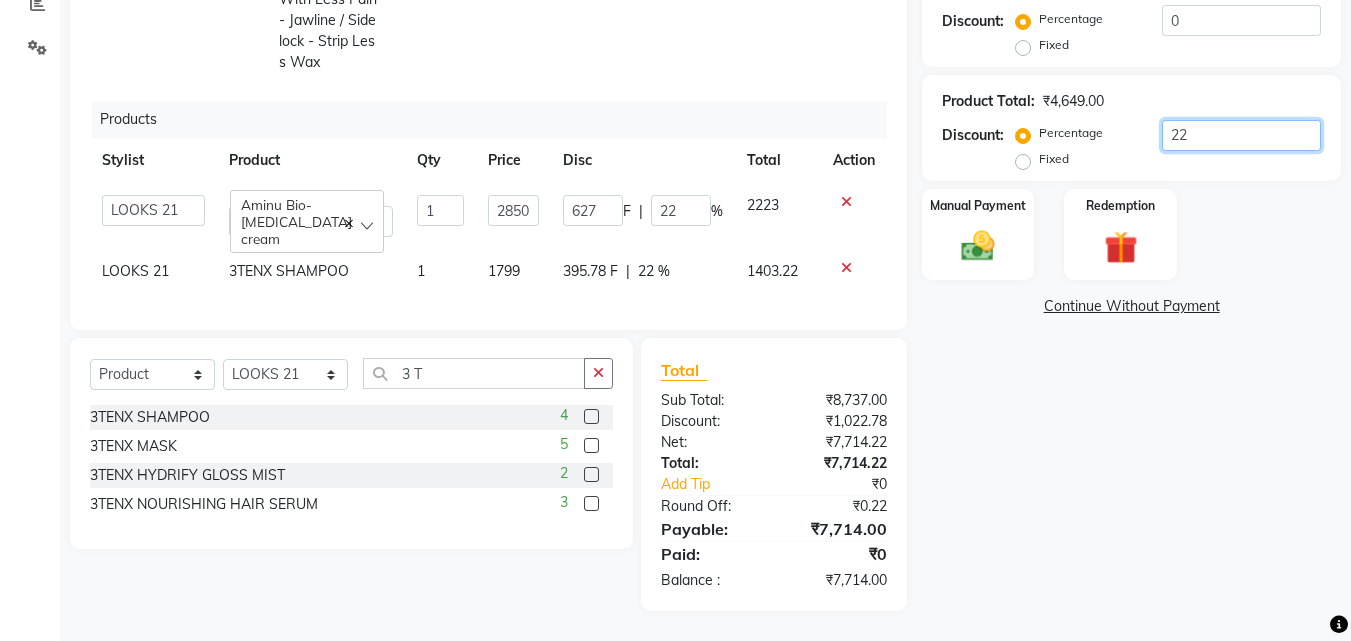 type on "22.8" 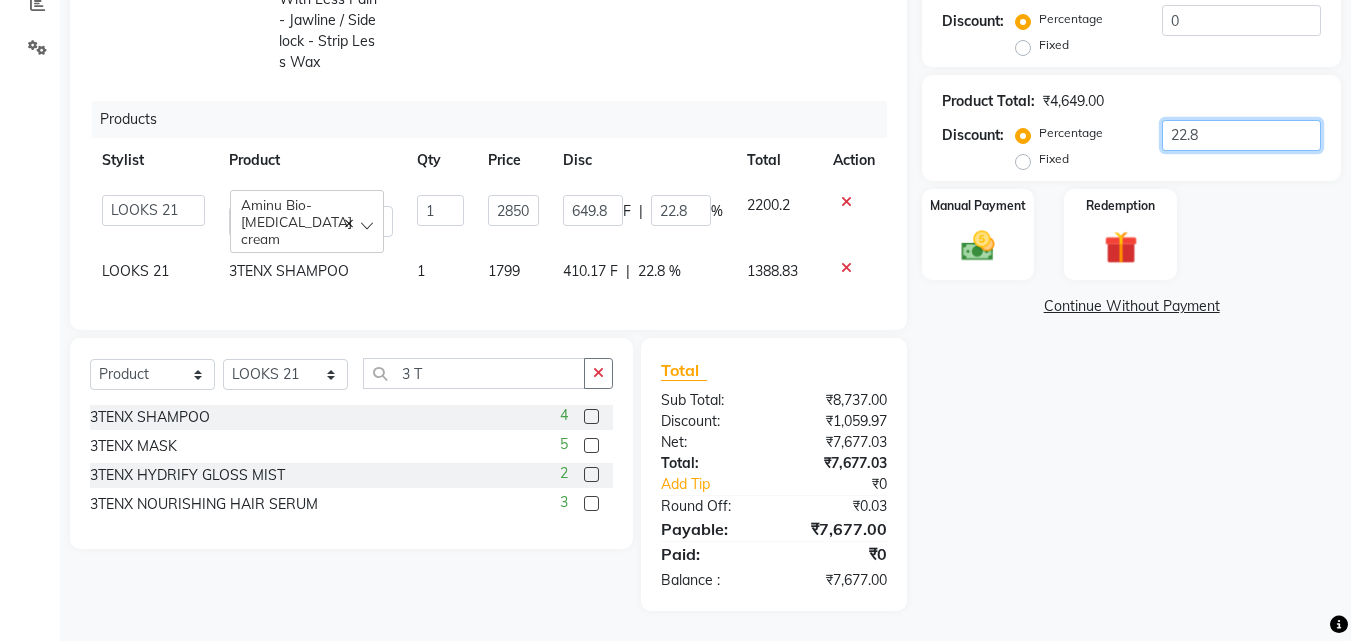 type on "22" 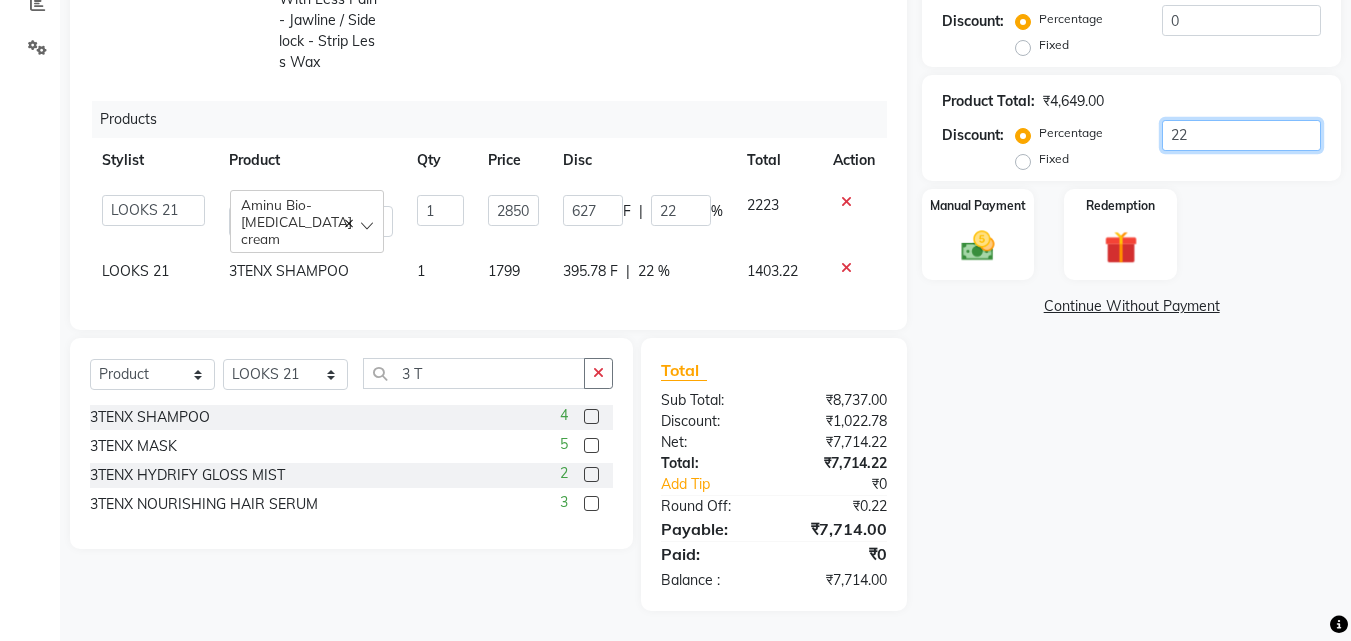 type on "22.9" 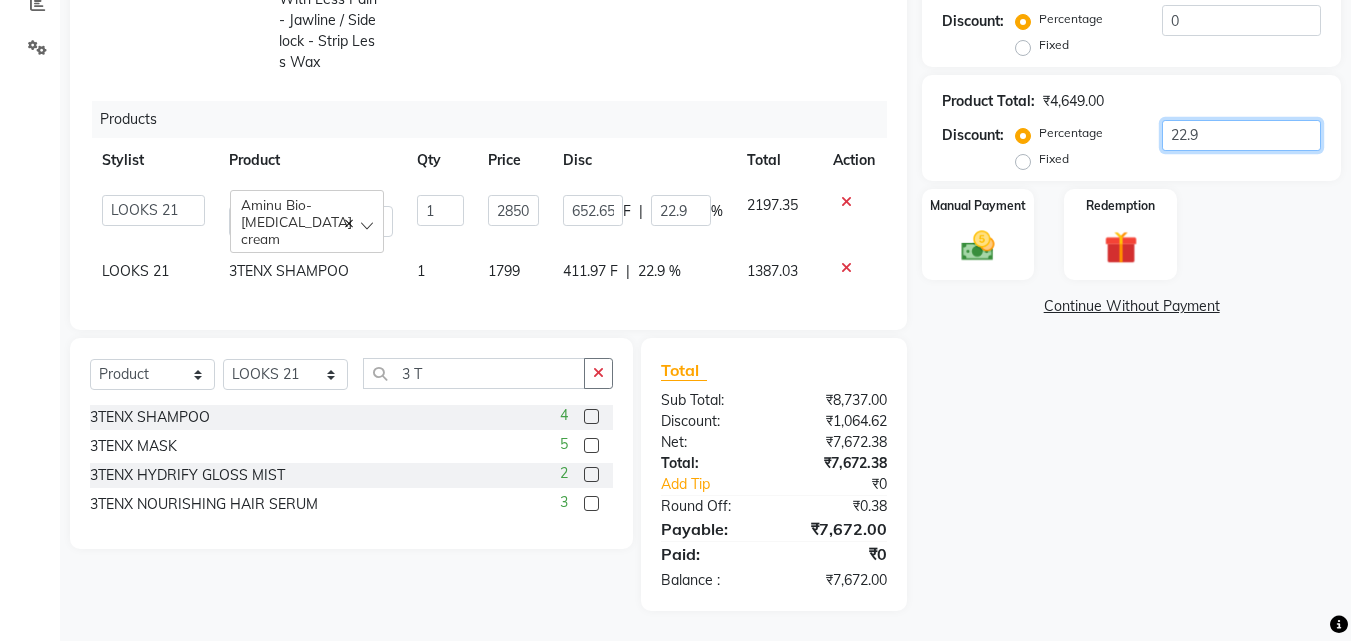 type on "22" 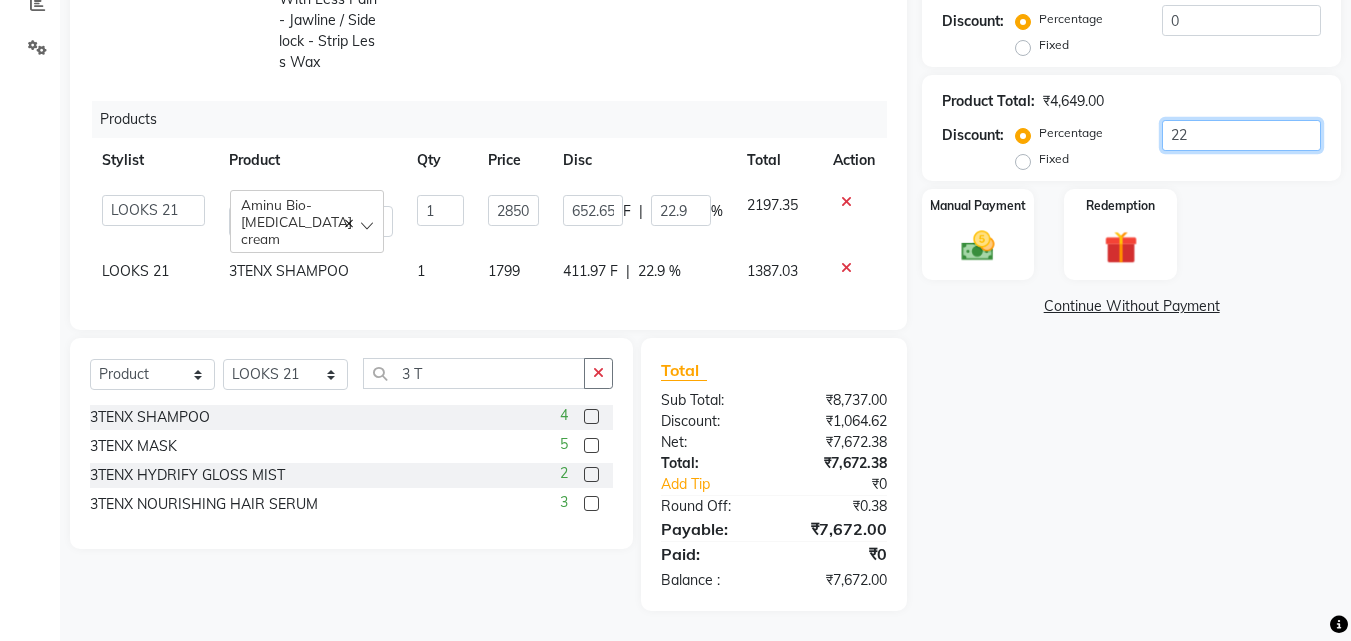 type on "627" 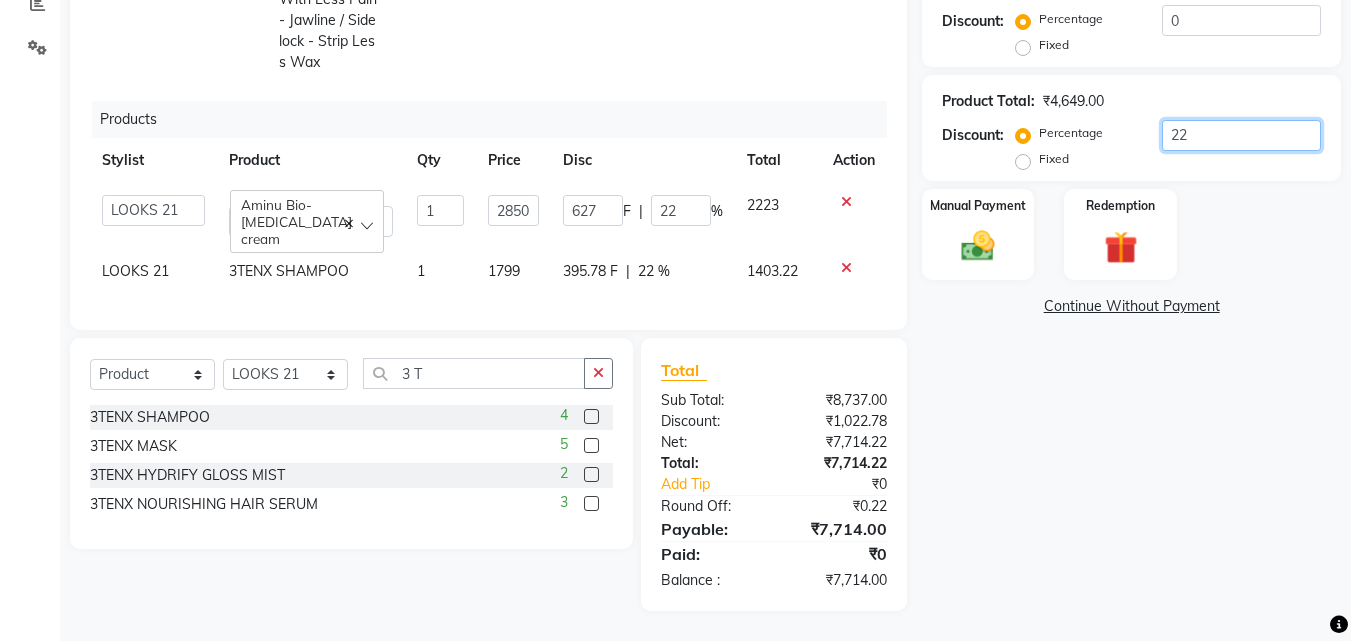 type on "22.7" 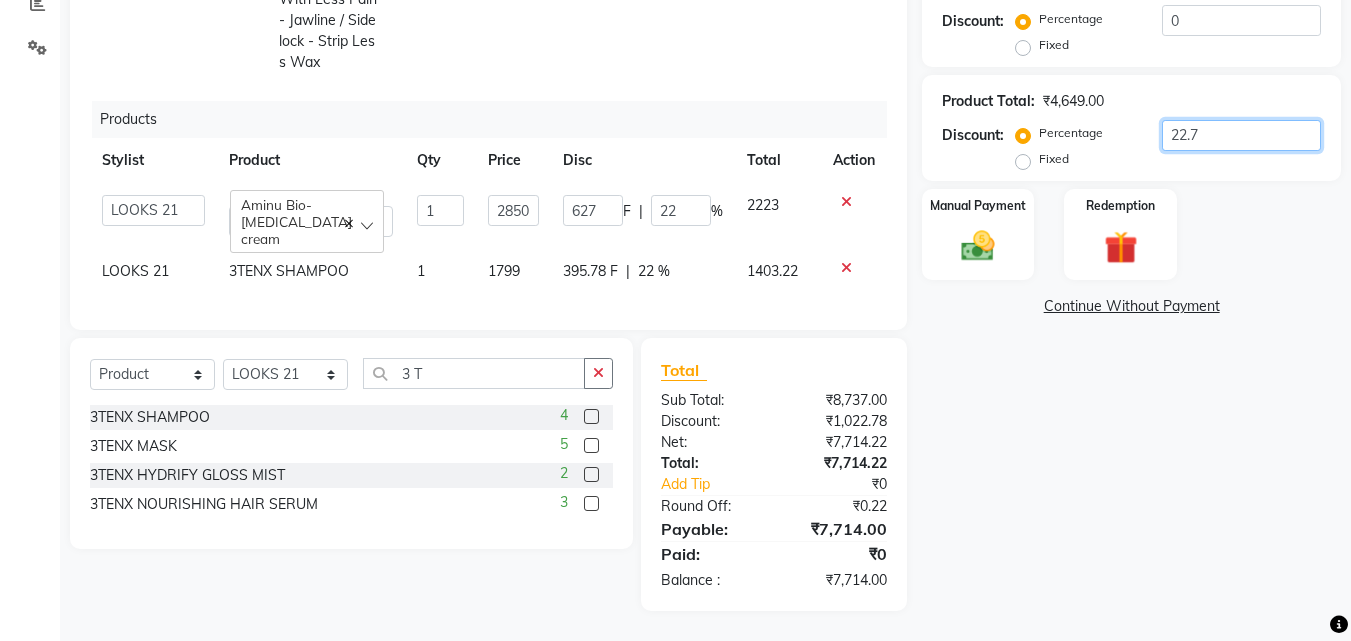 type on "646.95" 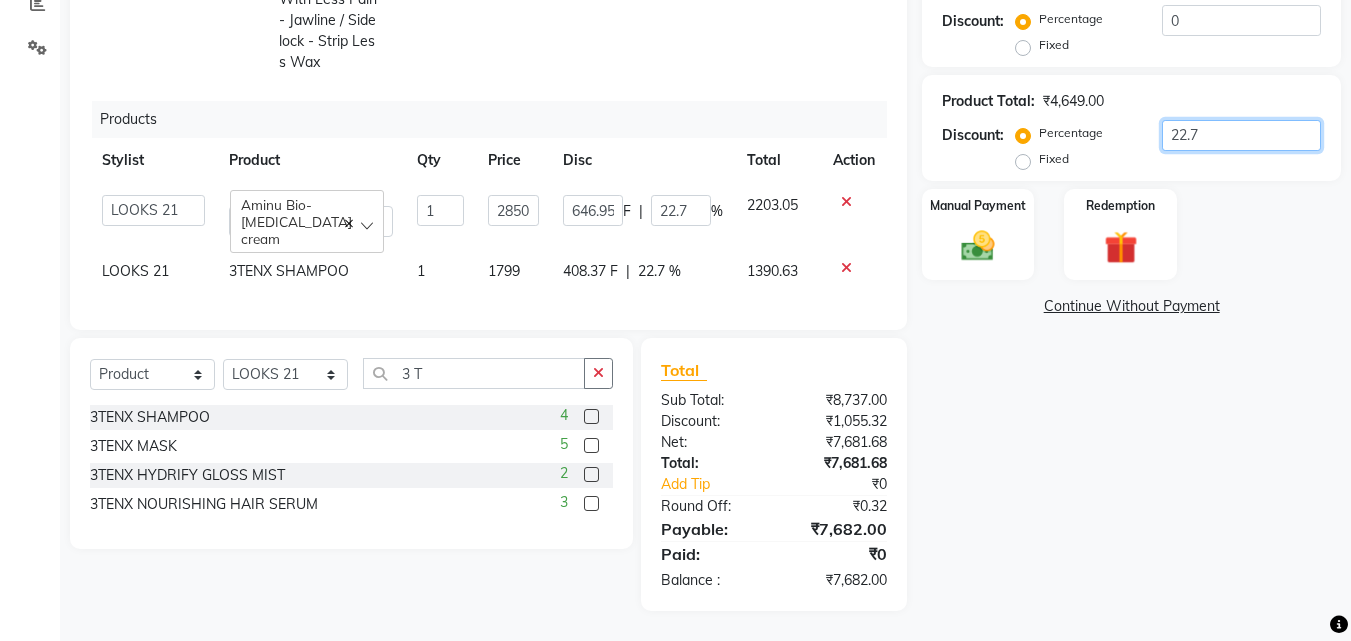 type on "22.72" 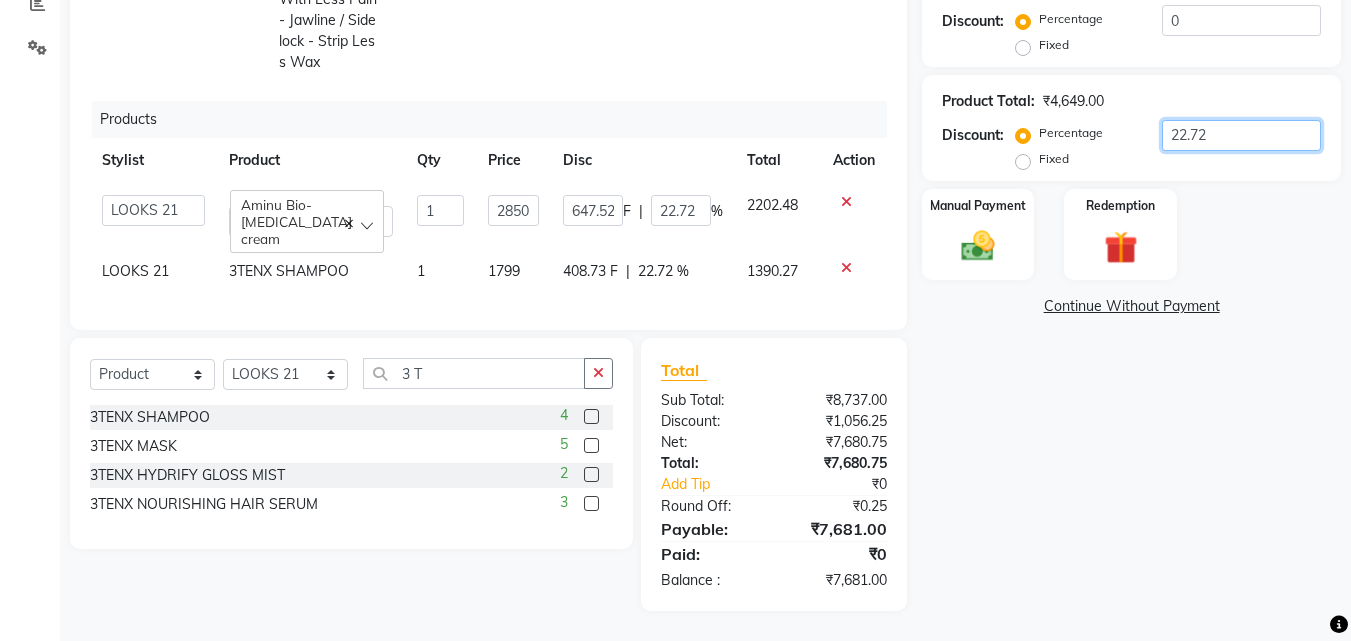 type on "22.7" 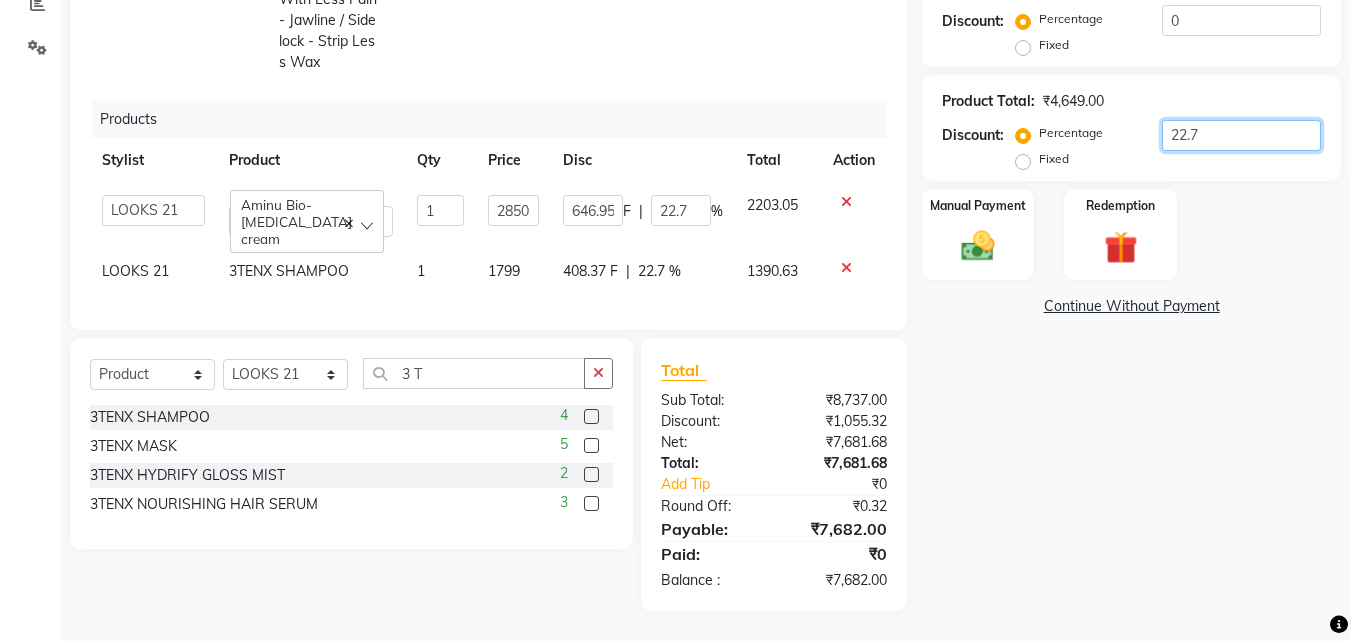 type on "22.76" 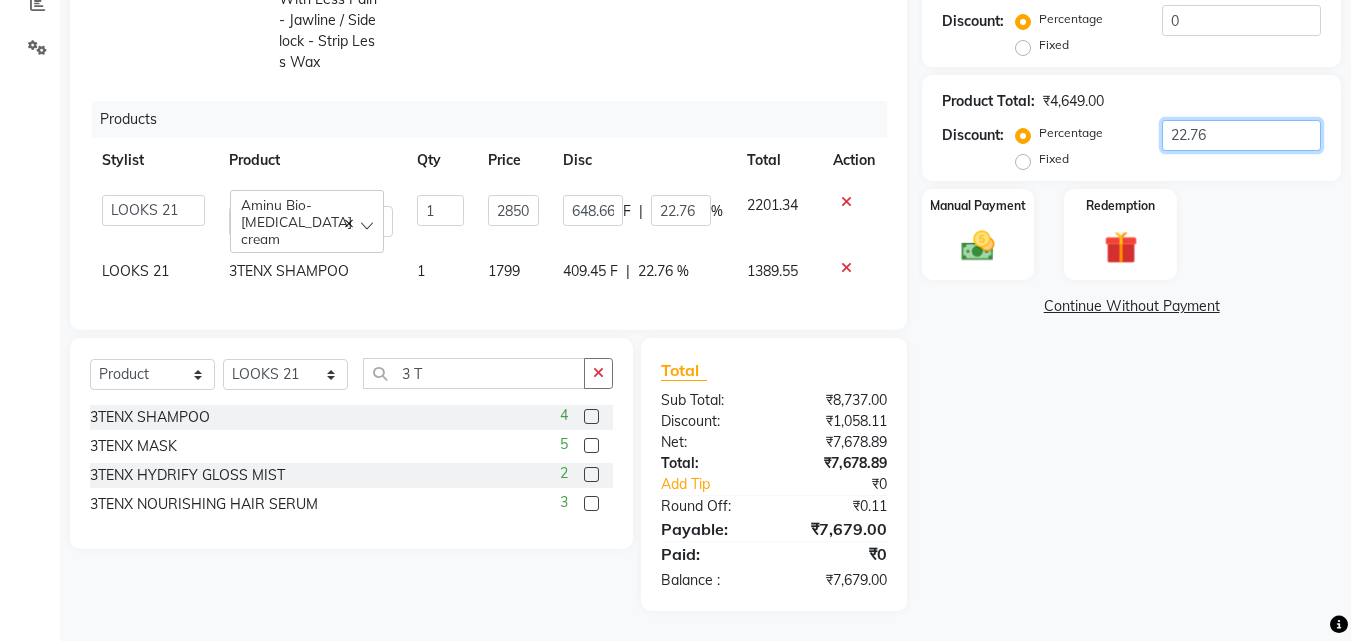type on "22.7" 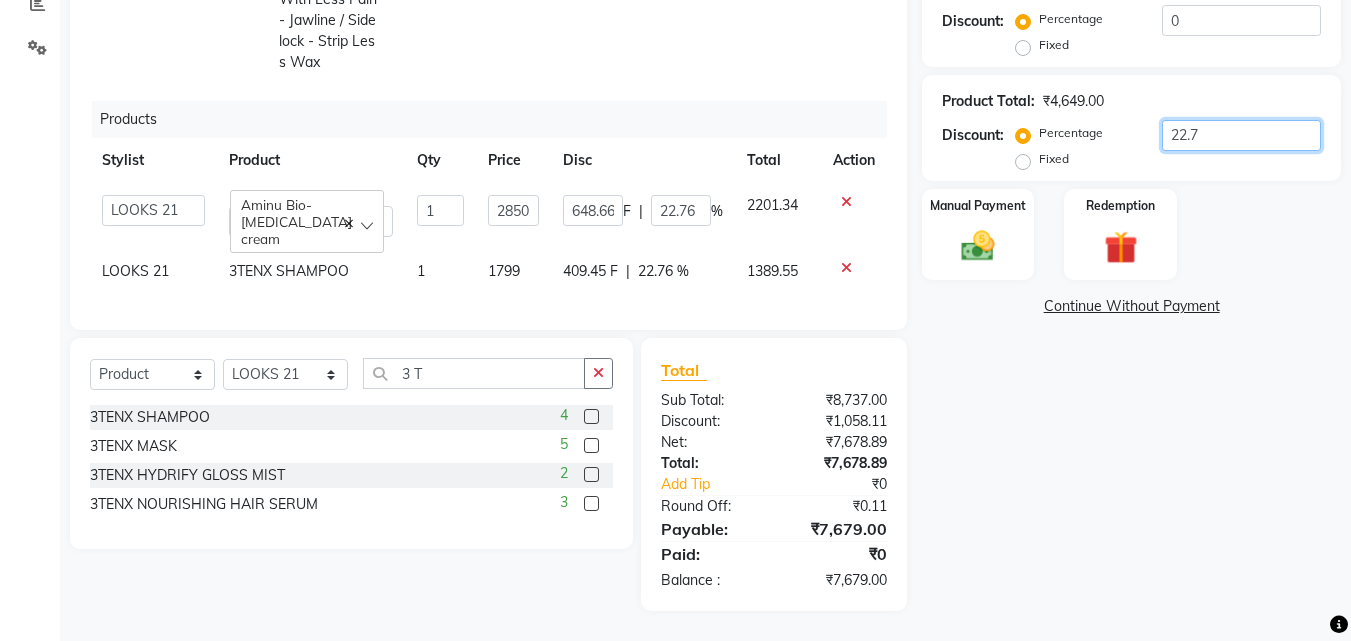 type on "646.95" 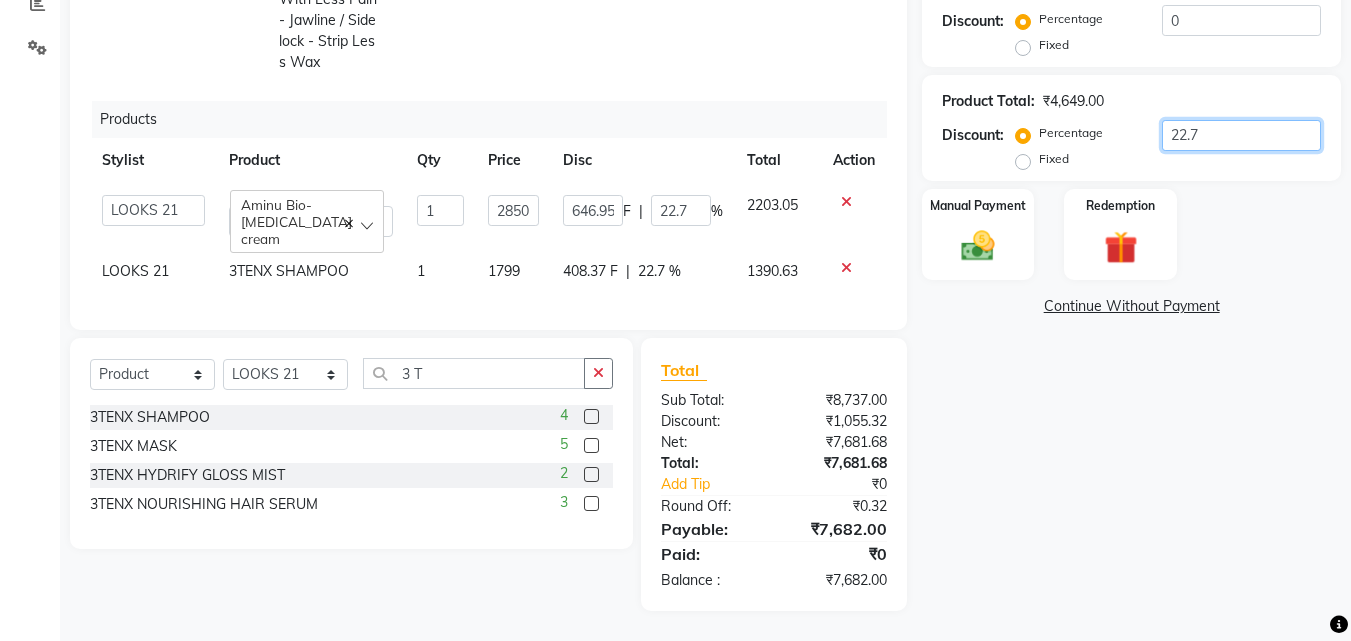type on "22.73" 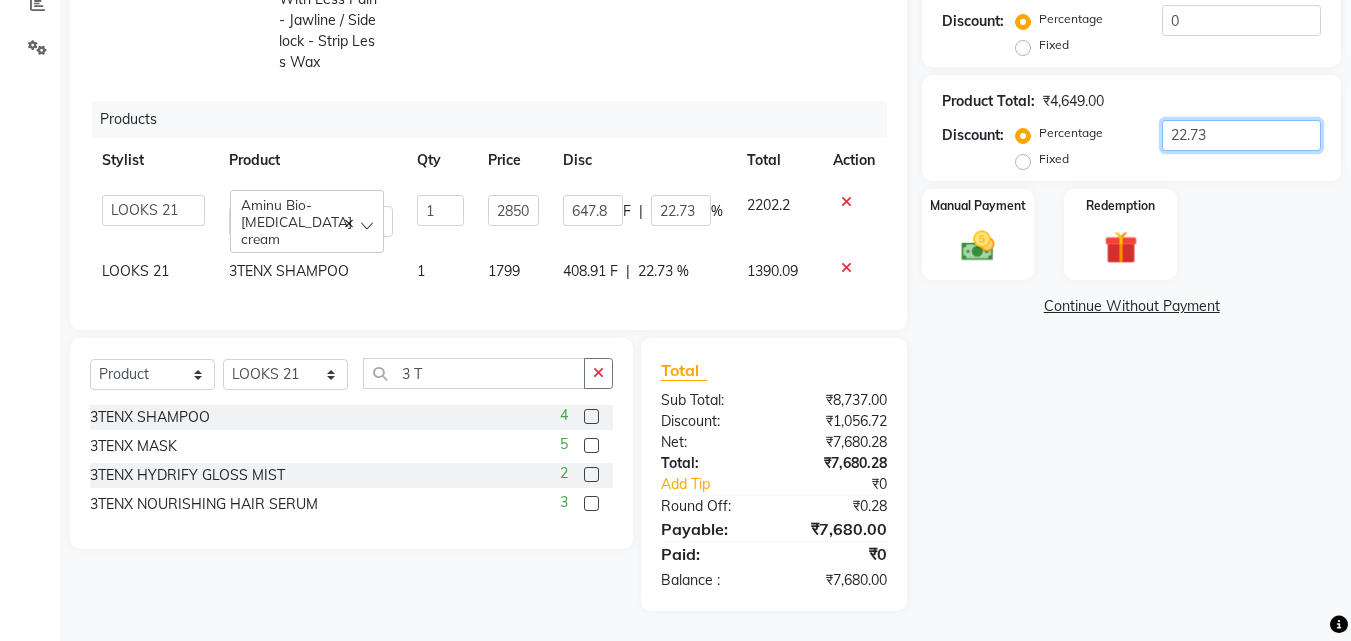 type on "22.7" 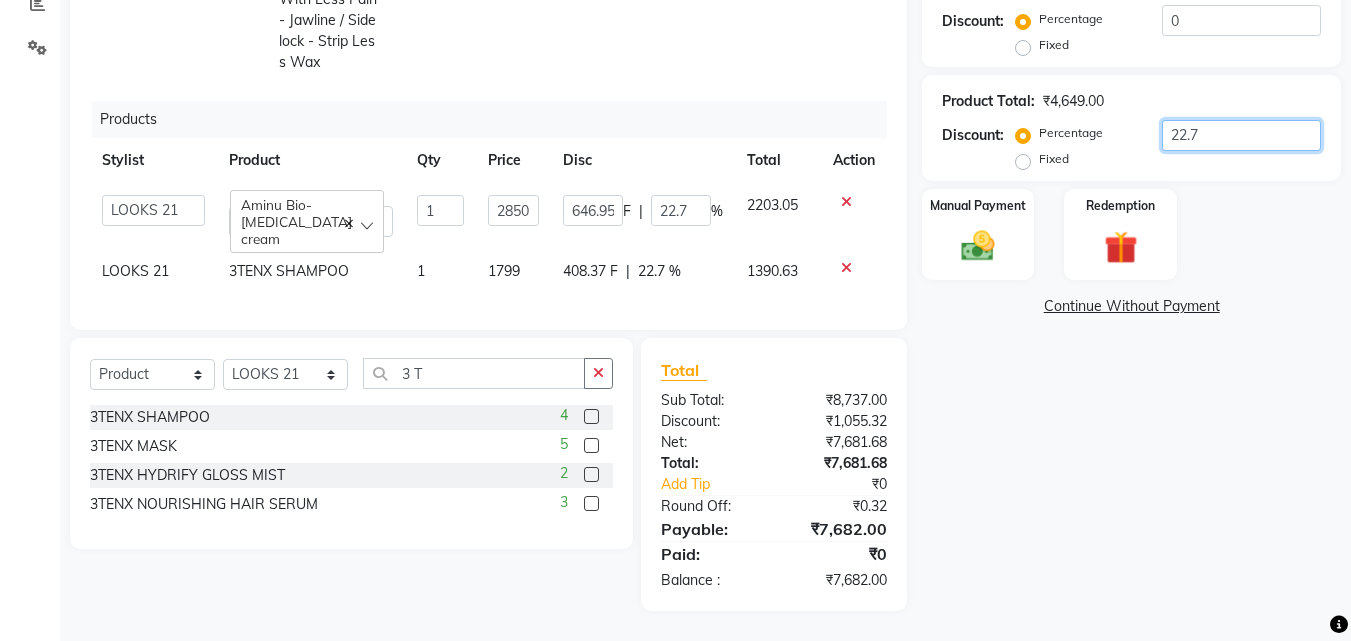 type on "22.72" 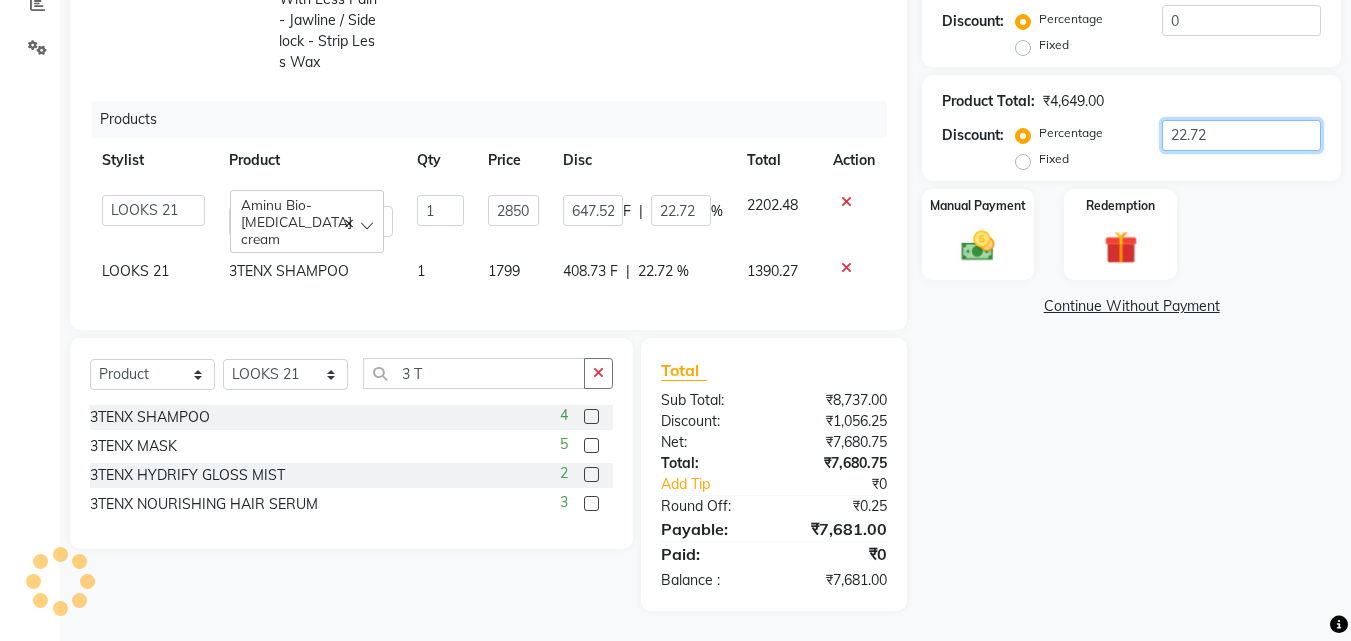 type on "22.7" 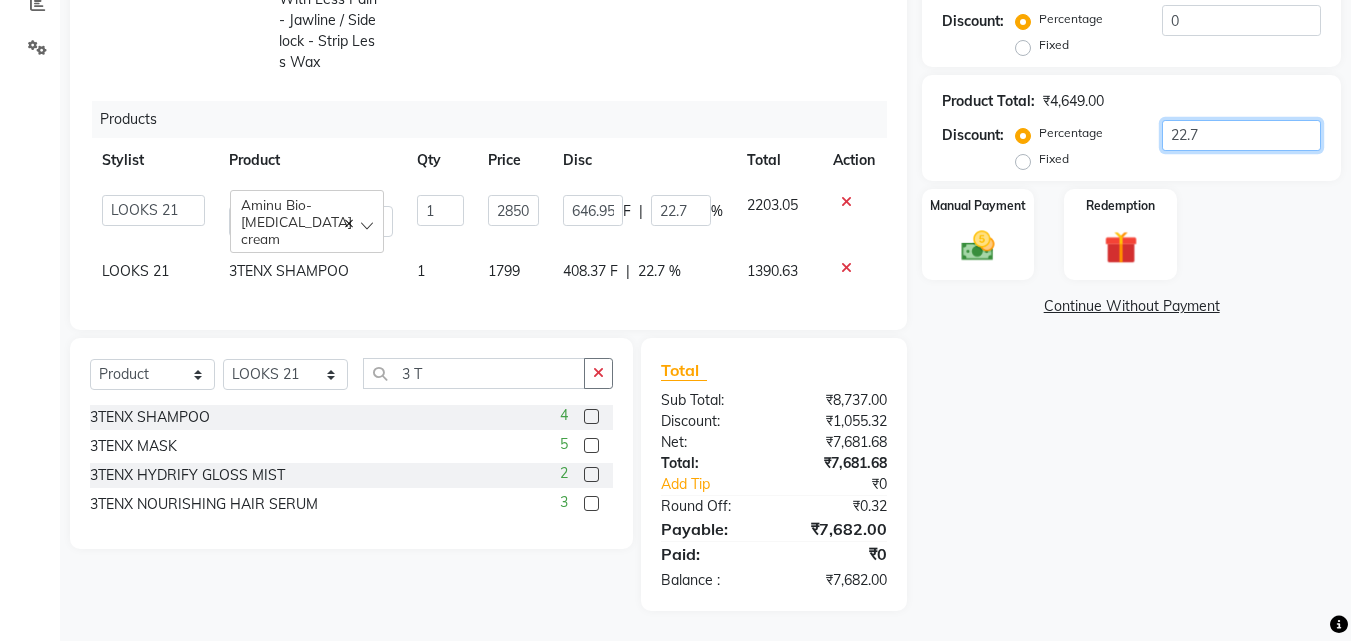 type on "22.71" 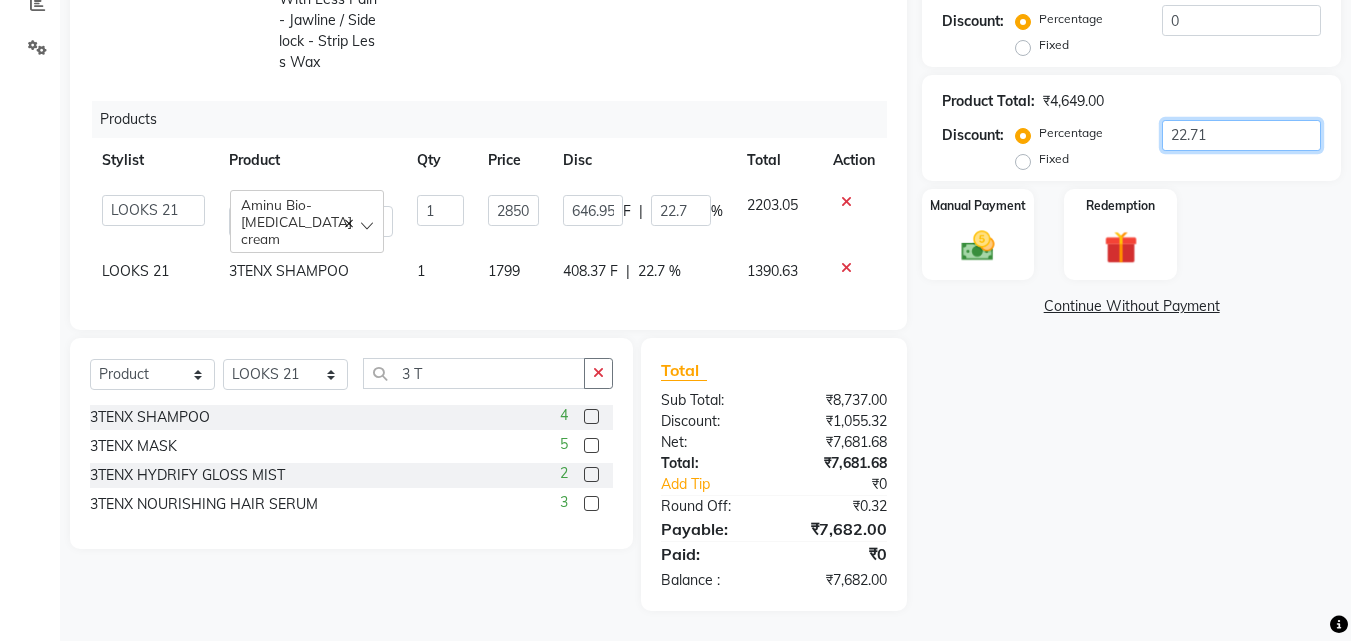 type on "647.24" 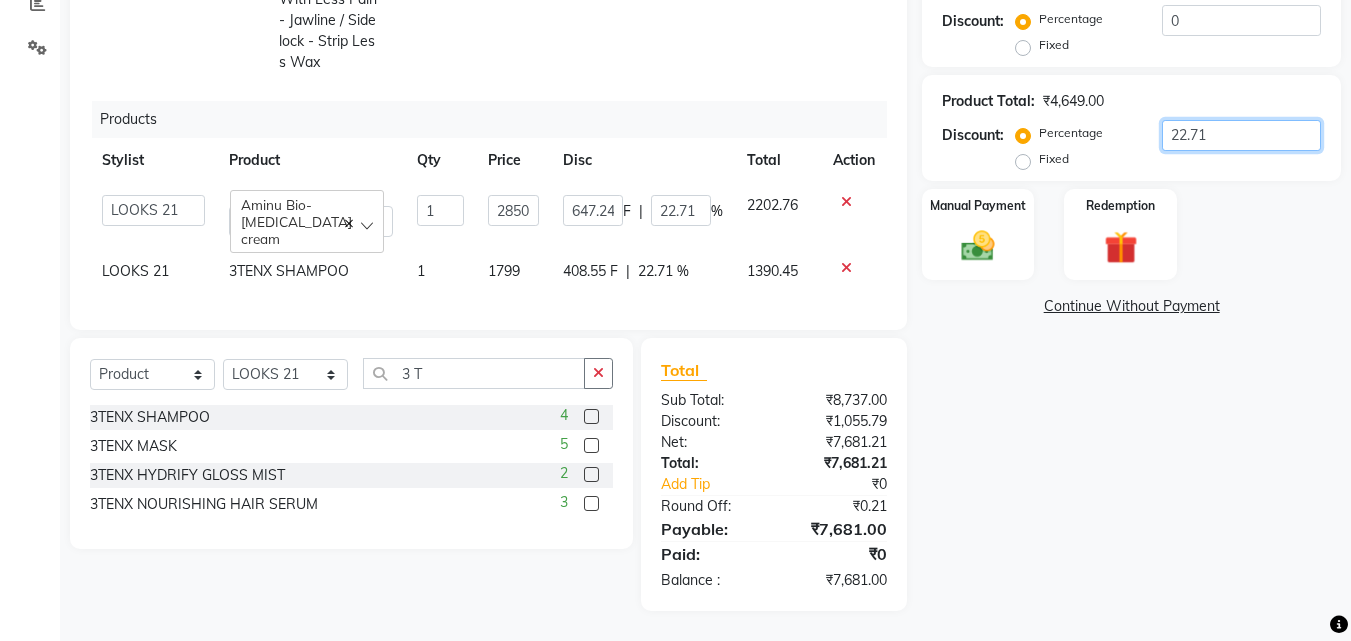 type on "22.7" 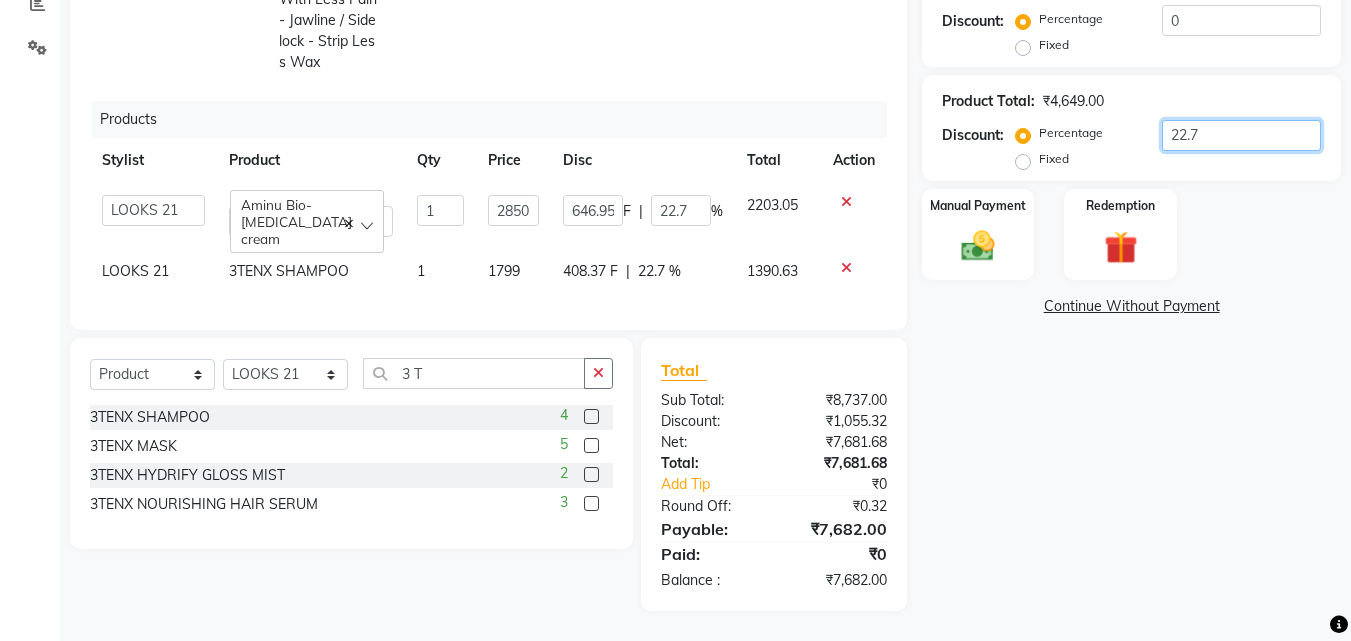 type on "22.77" 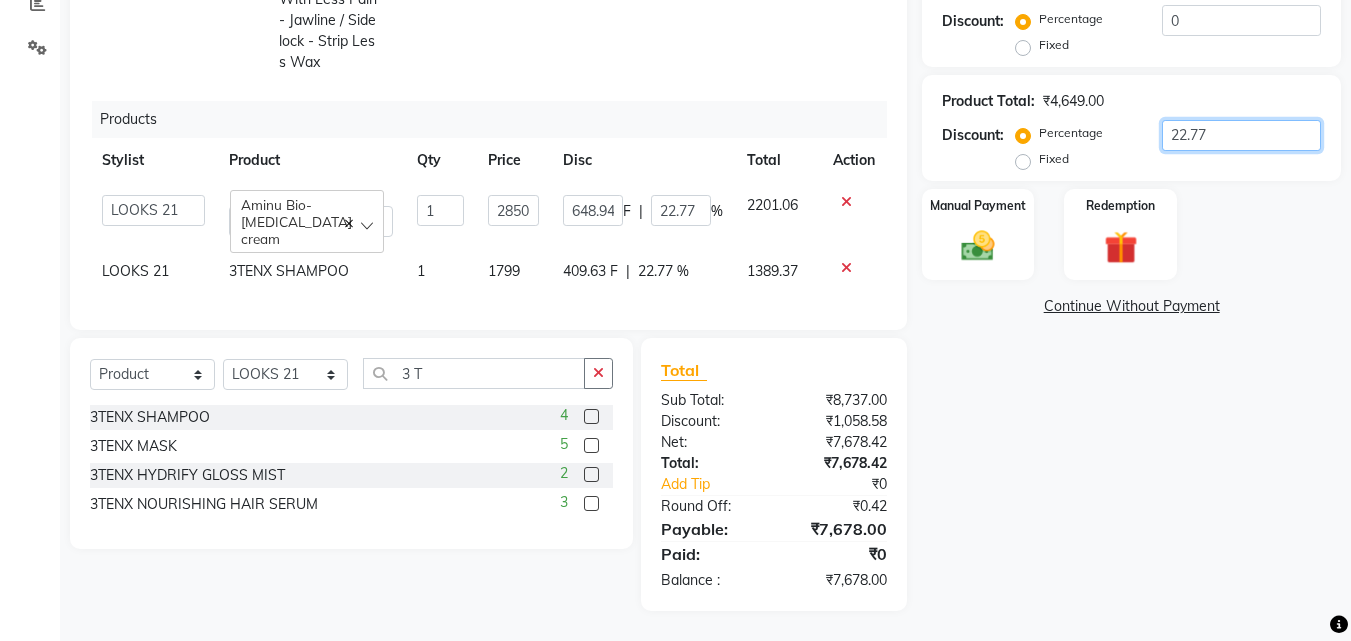 type on "22.7" 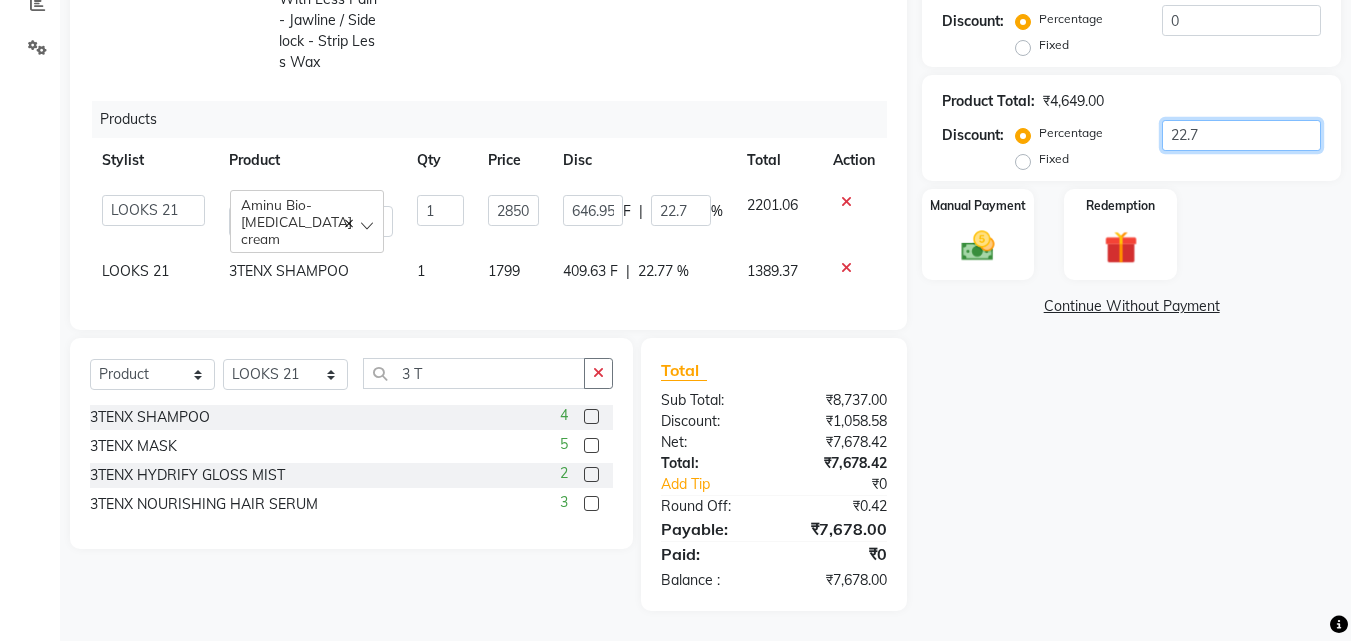 type on "22" 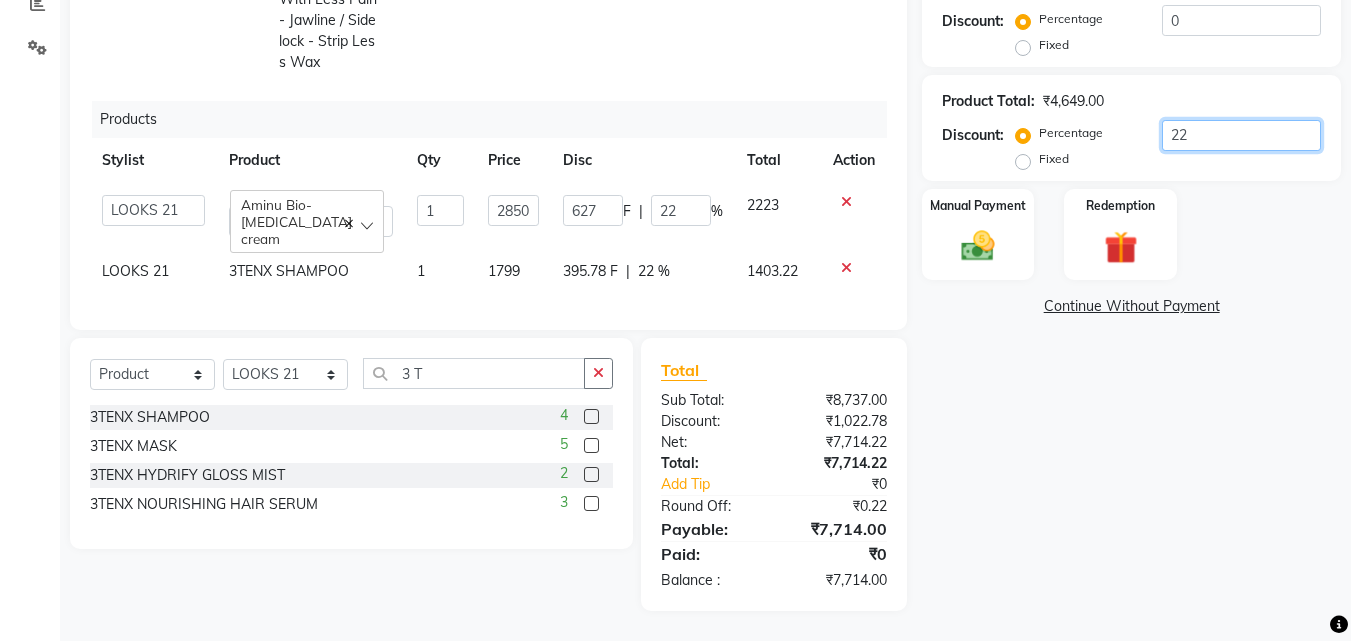 type on "2" 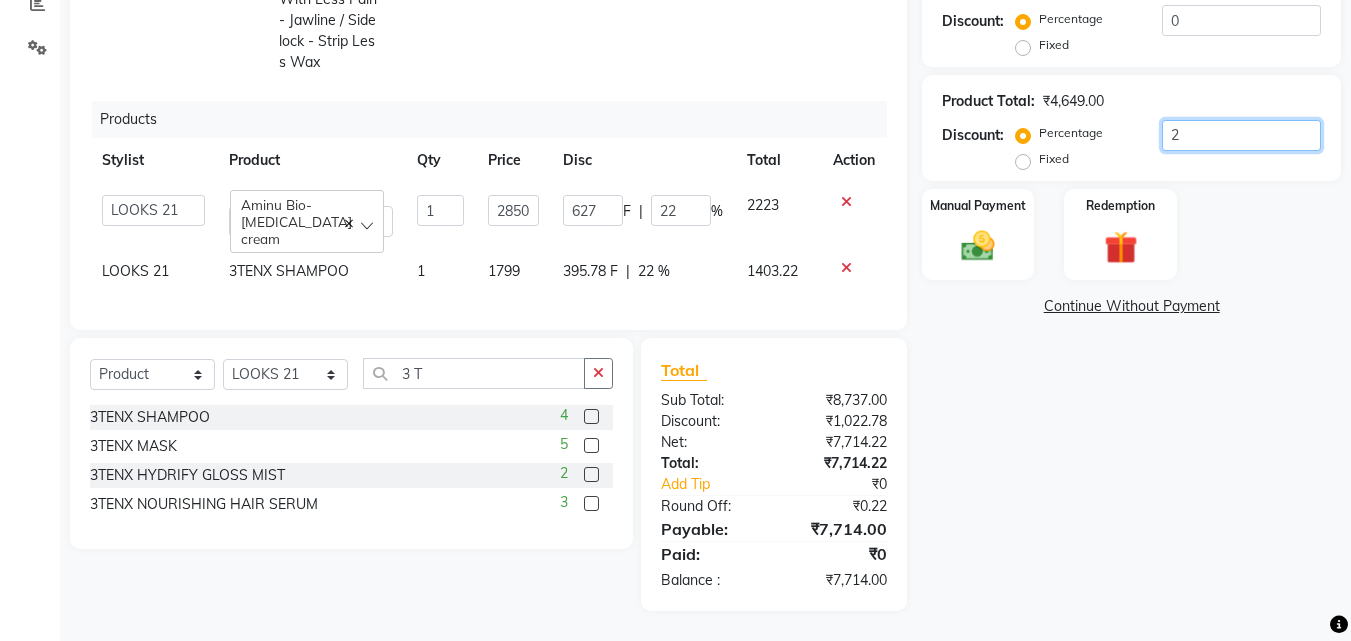 type on "57" 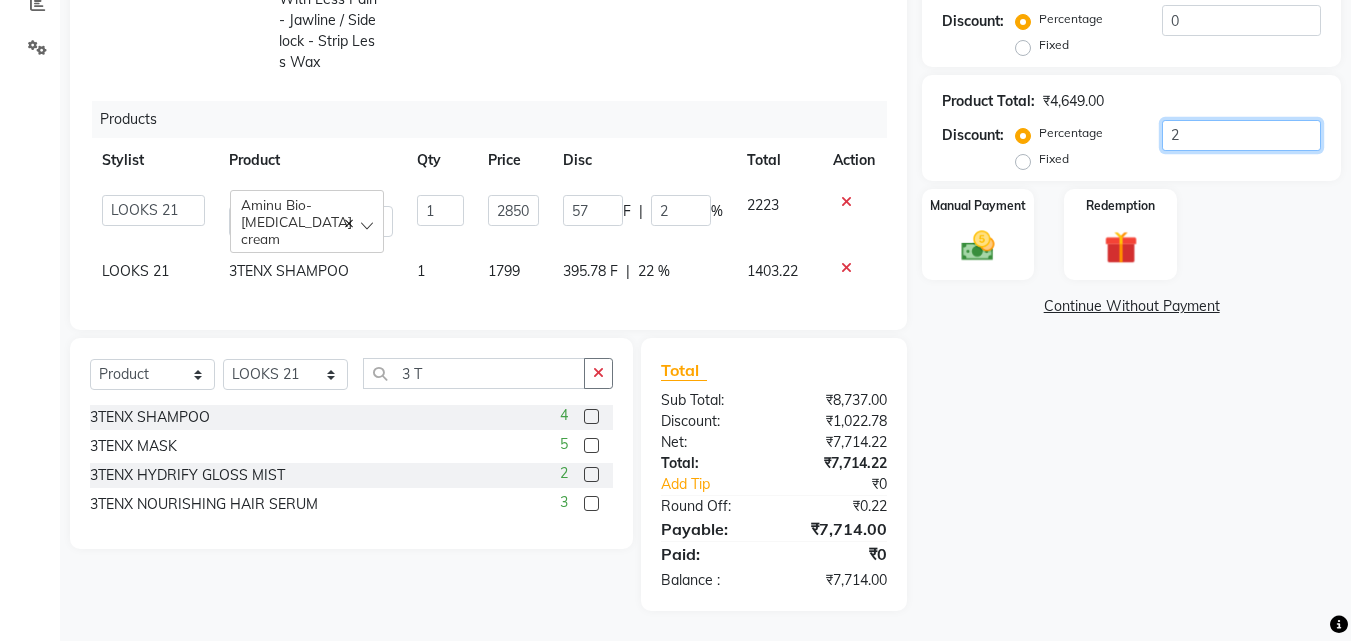 type 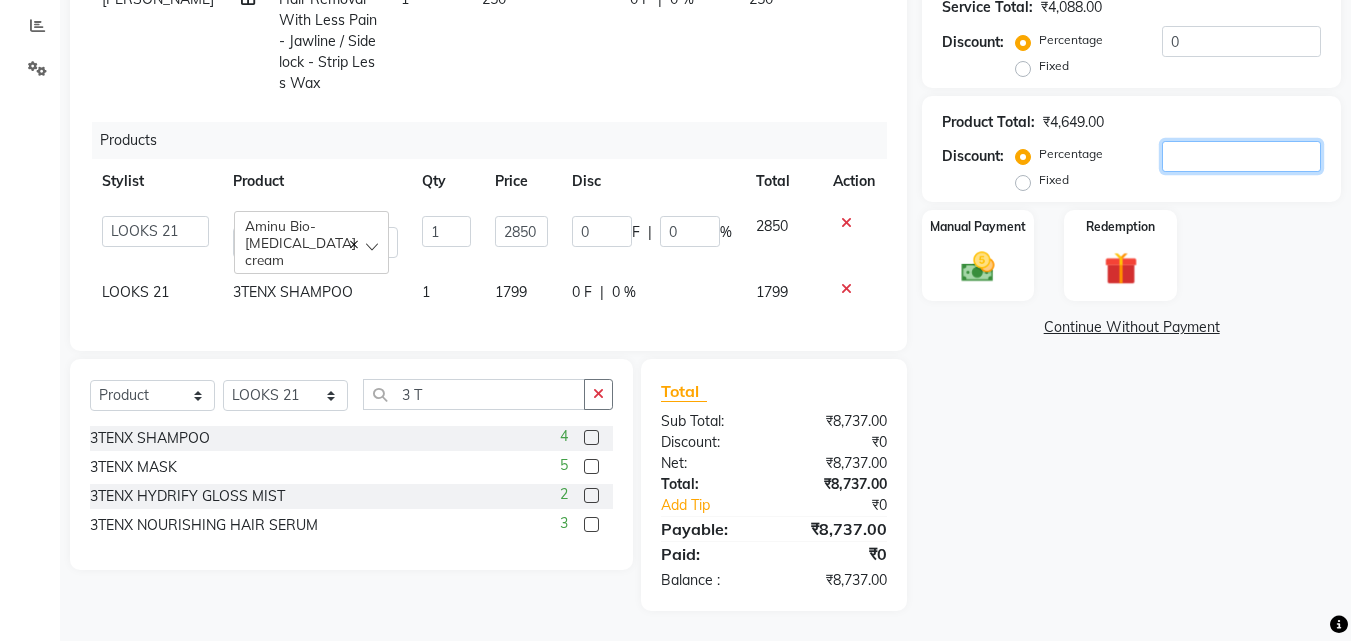 type on "2" 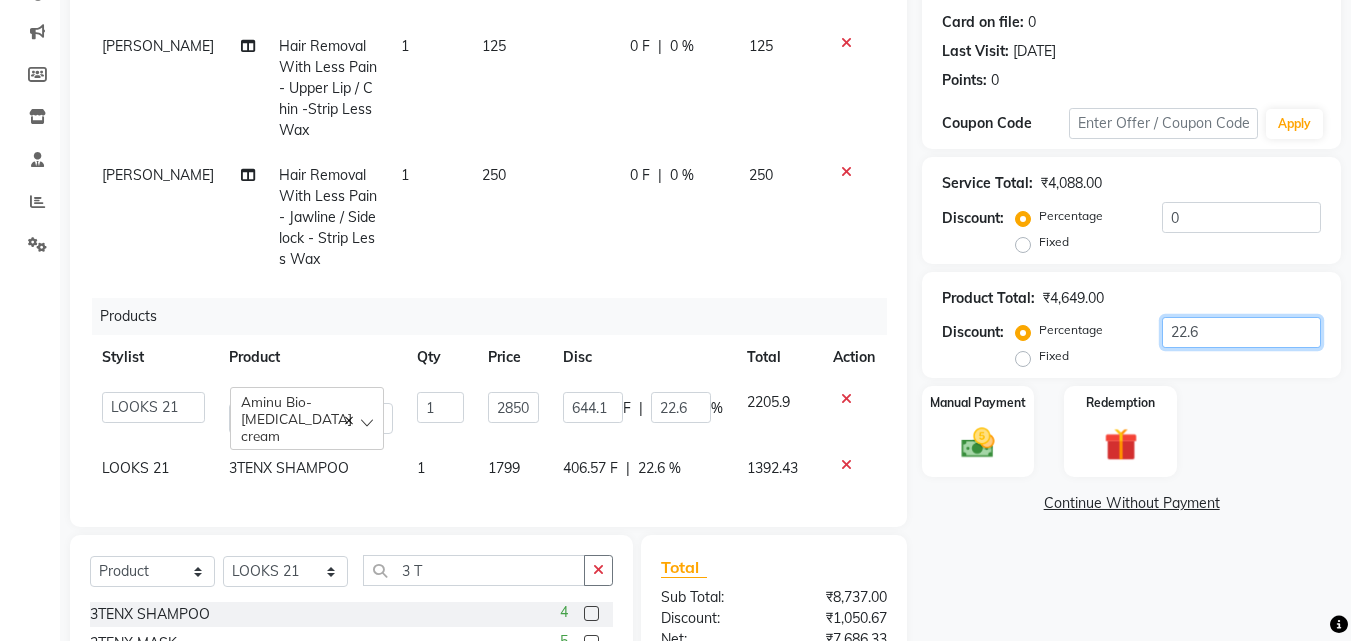 scroll, scrollTop: 238, scrollLeft: 0, axis: vertical 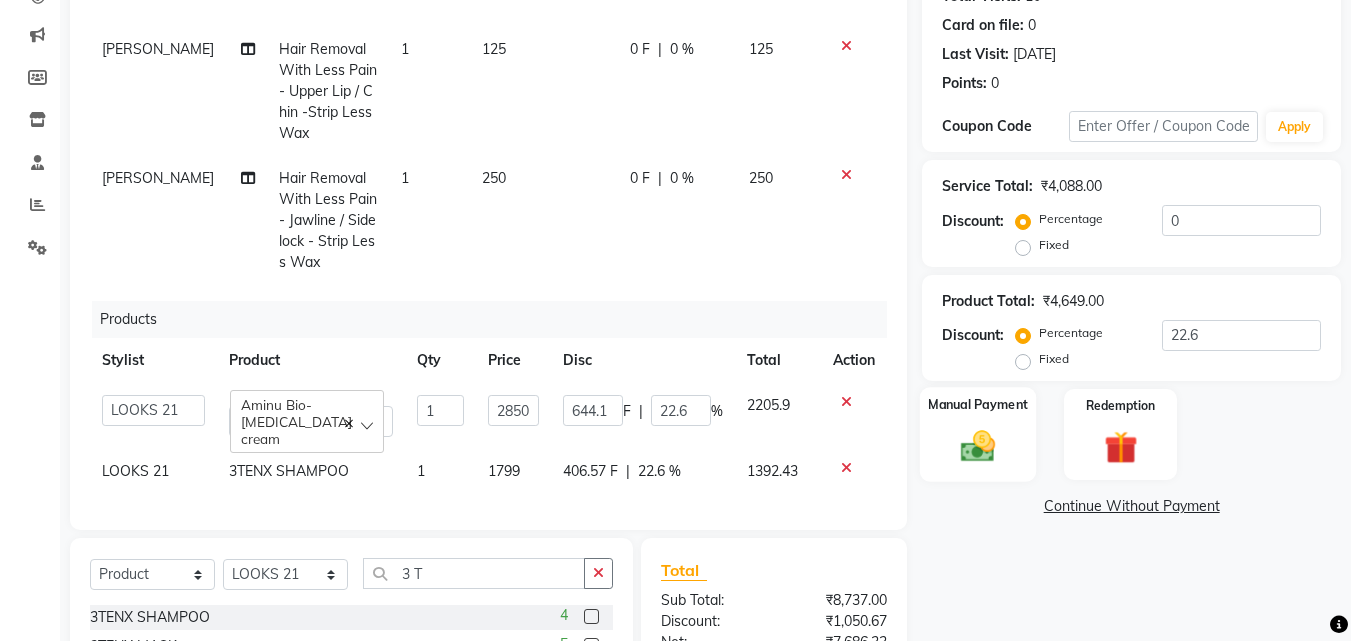 click 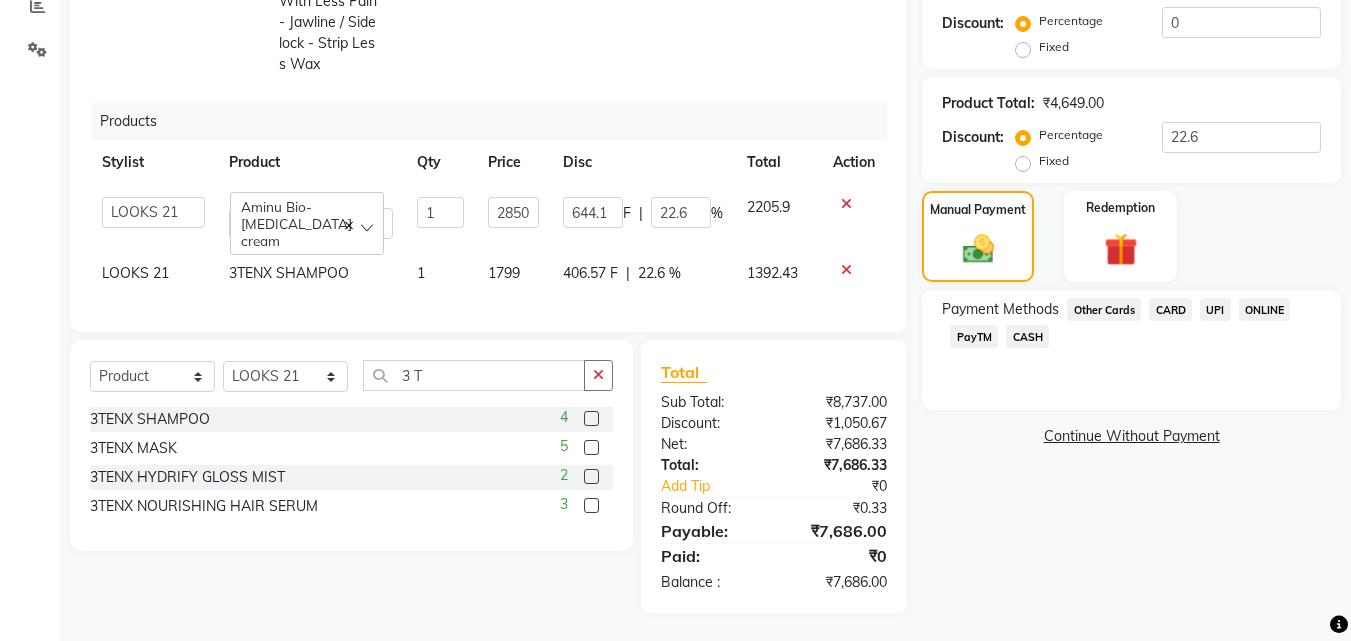 scroll, scrollTop: 438, scrollLeft: 0, axis: vertical 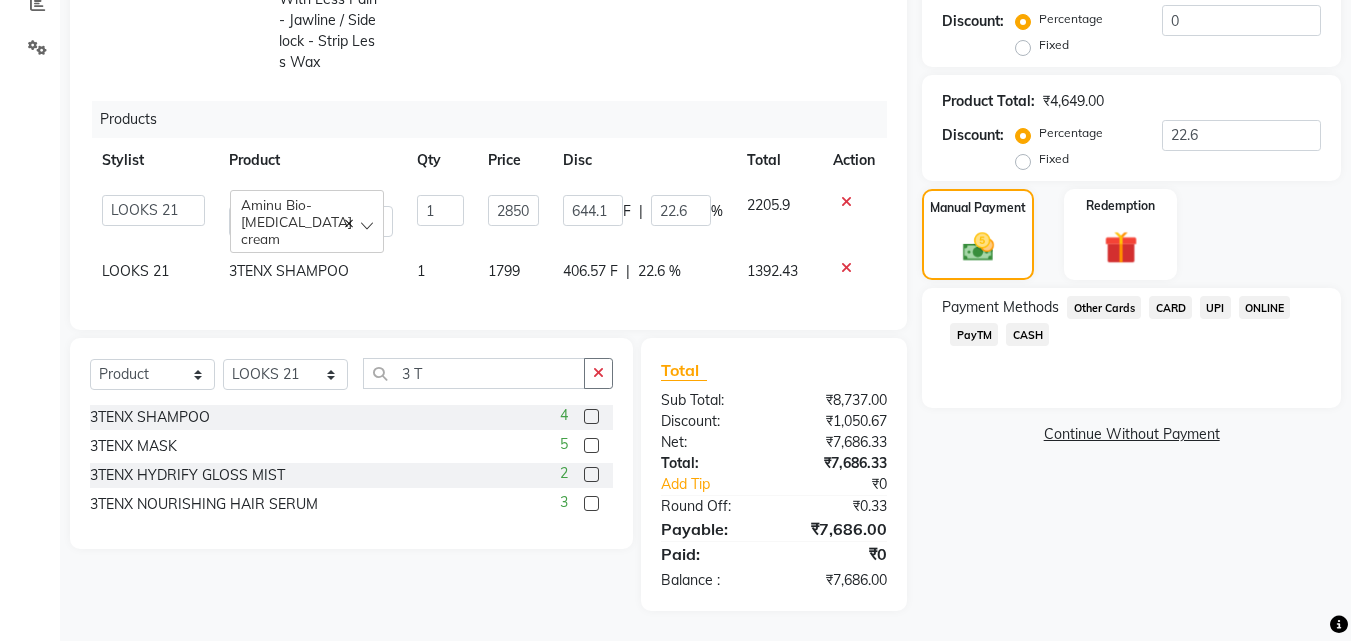 click on "CARD" 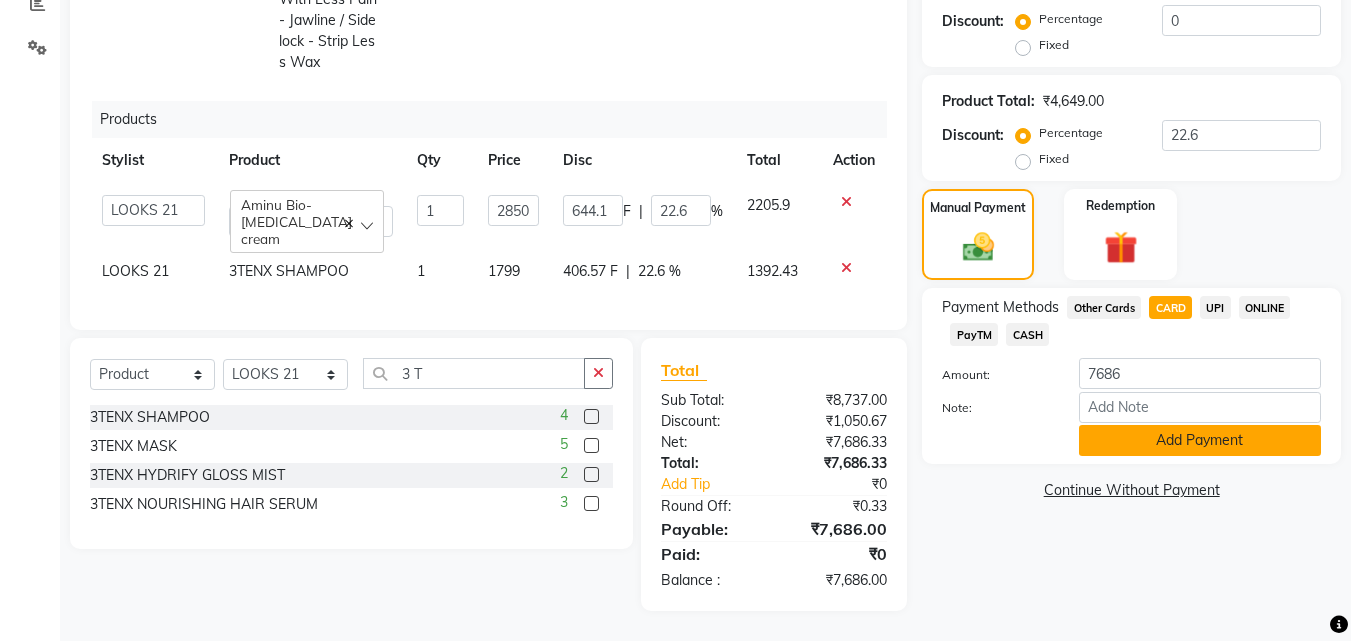 click on "Add Payment" 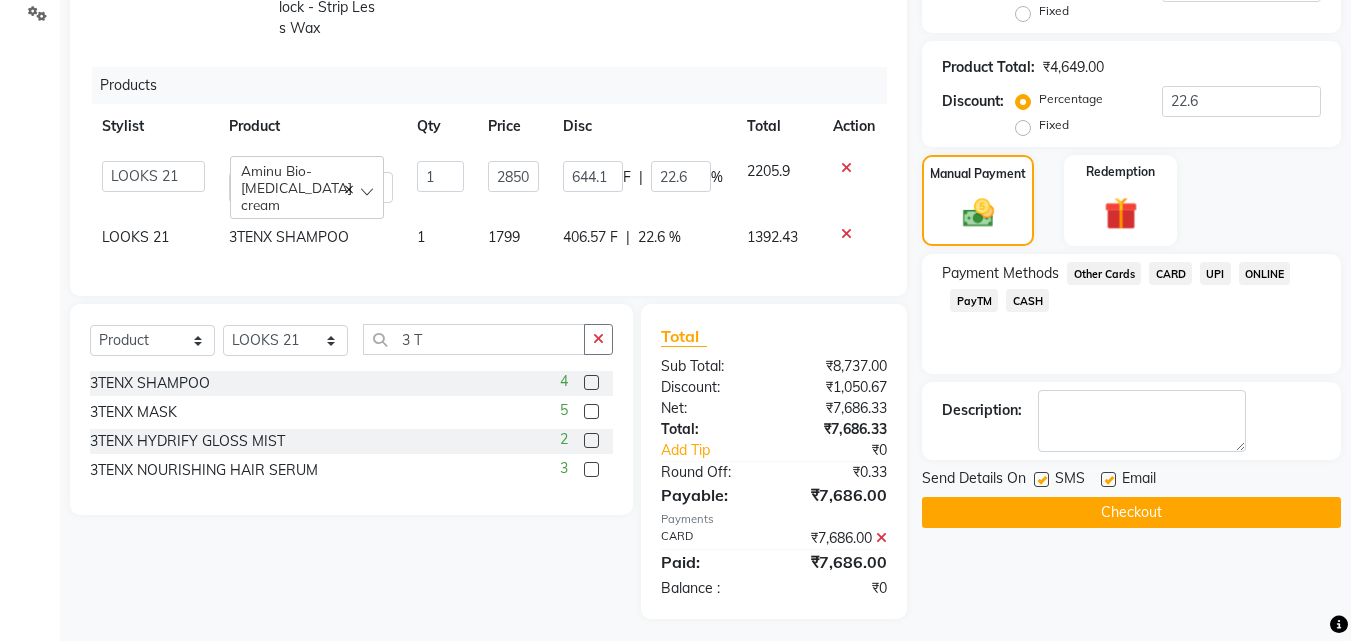 scroll, scrollTop: 480, scrollLeft: 0, axis: vertical 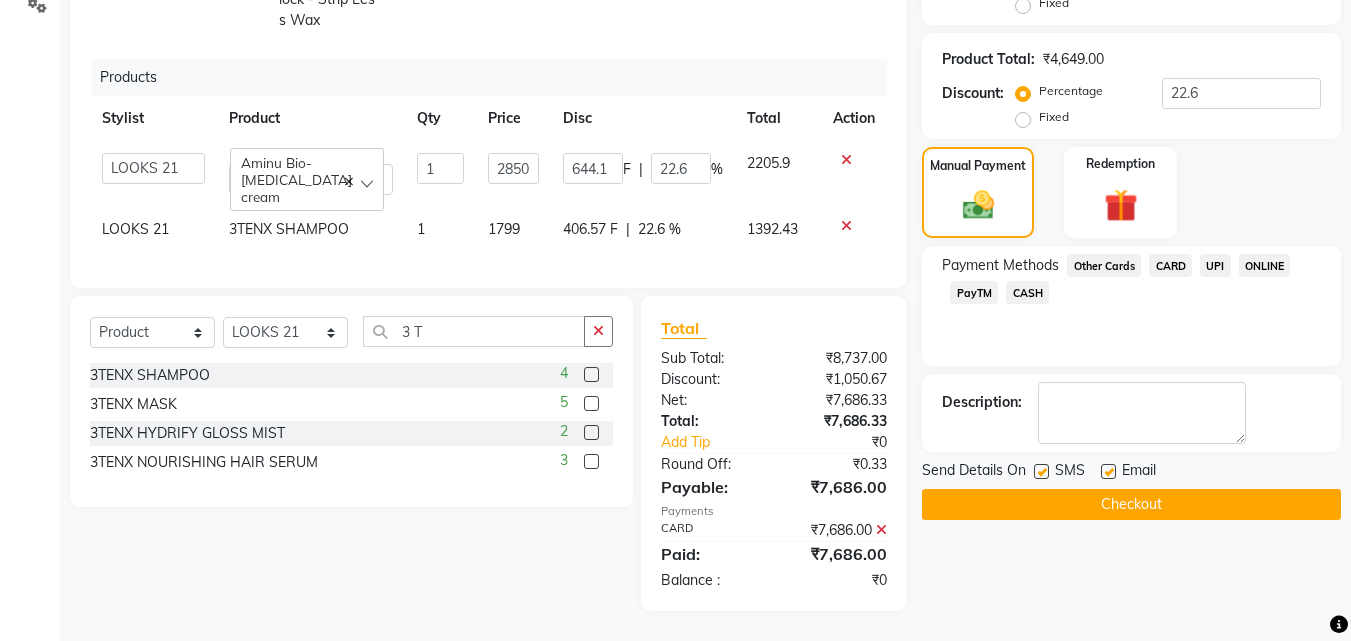 click on "Checkout" 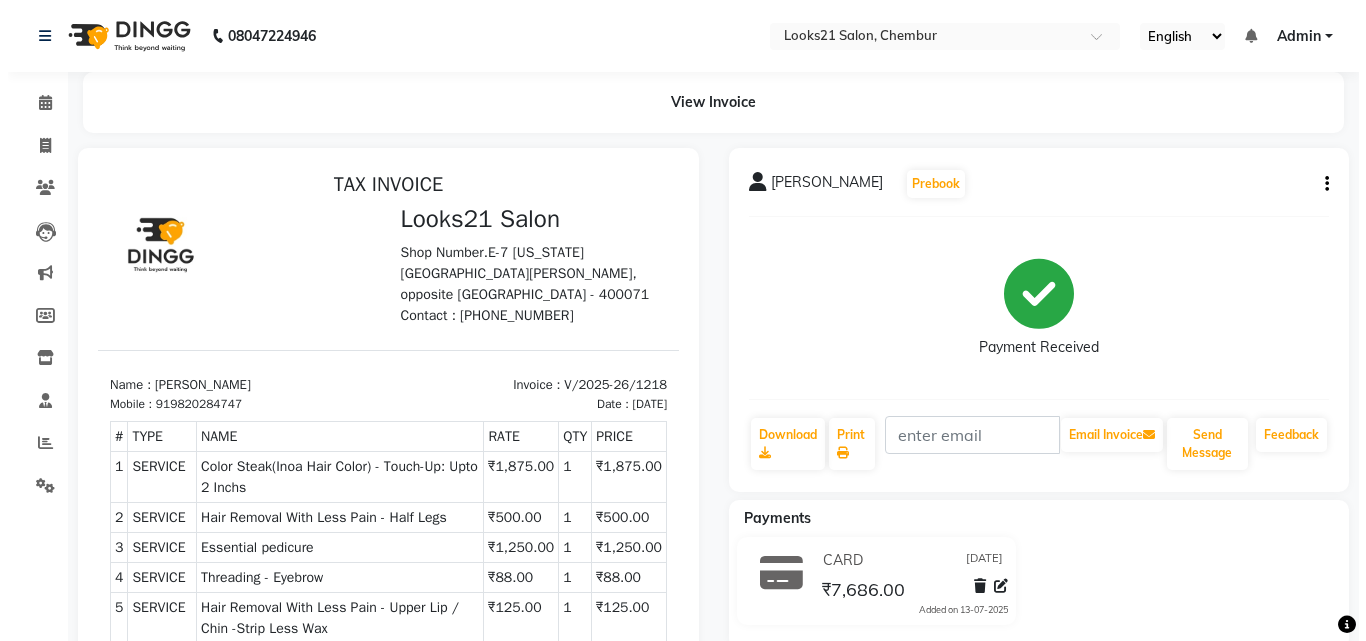 scroll, scrollTop: 0, scrollLeft: 0, axis: both 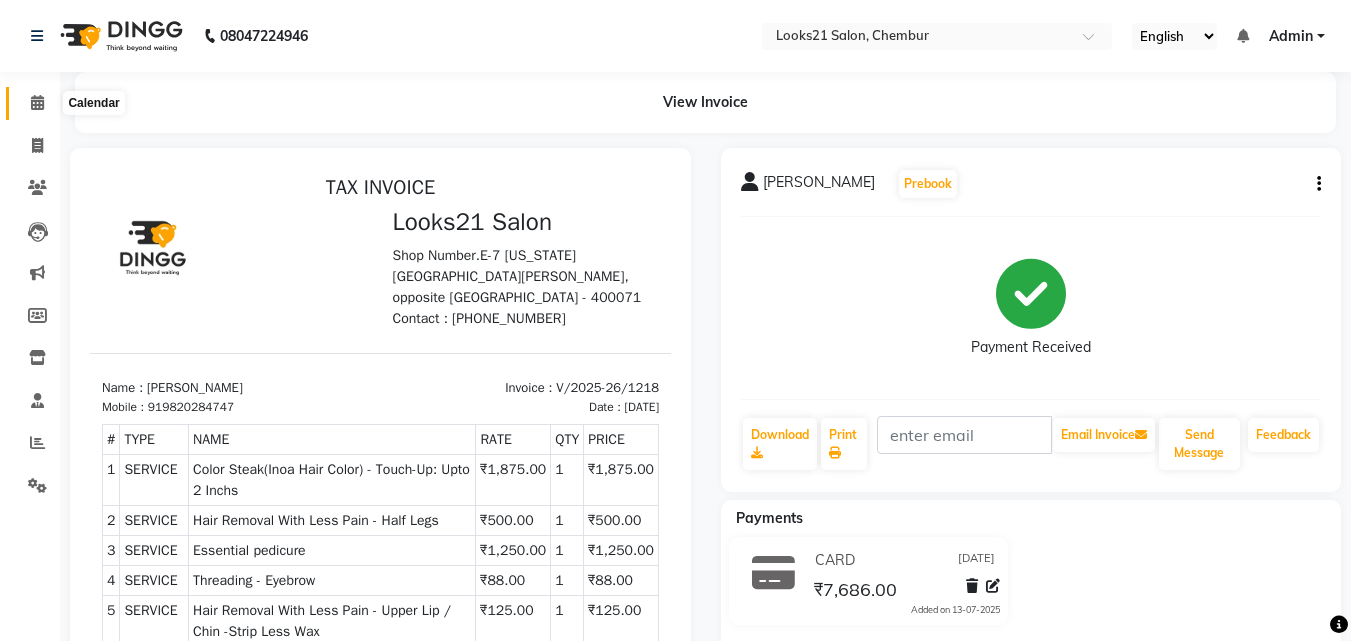 click 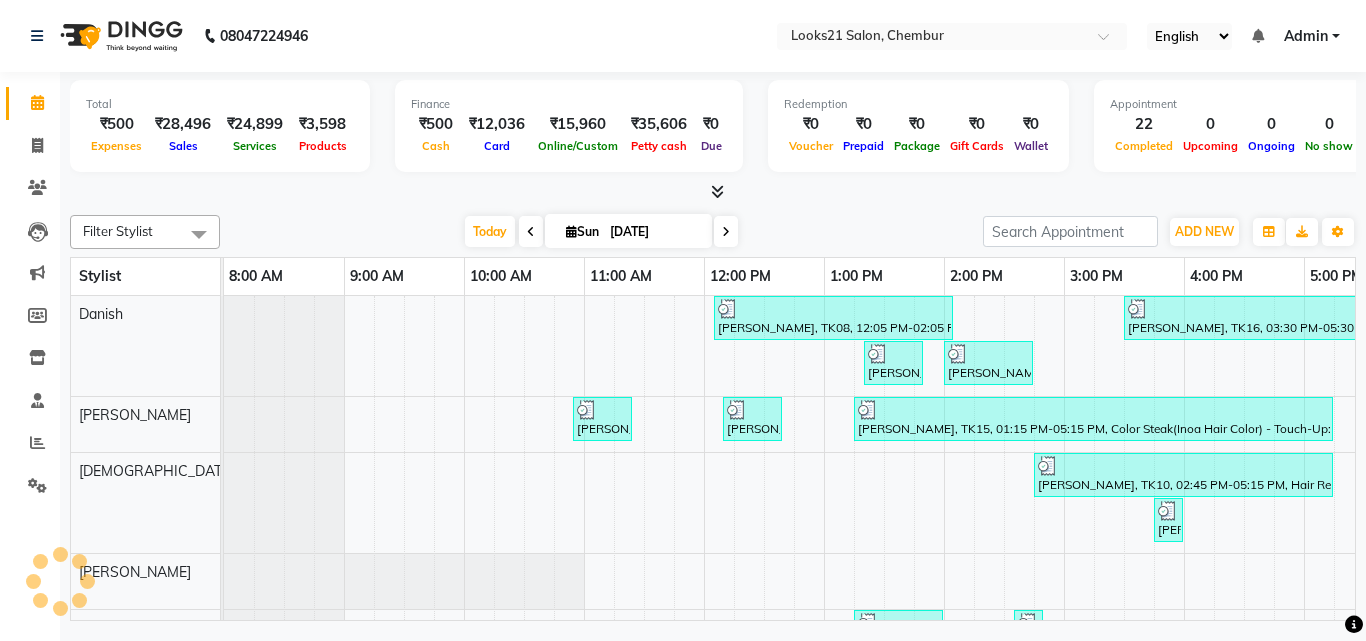 scroll, scrollTop: 0, scrollLeft: 0, axis: both 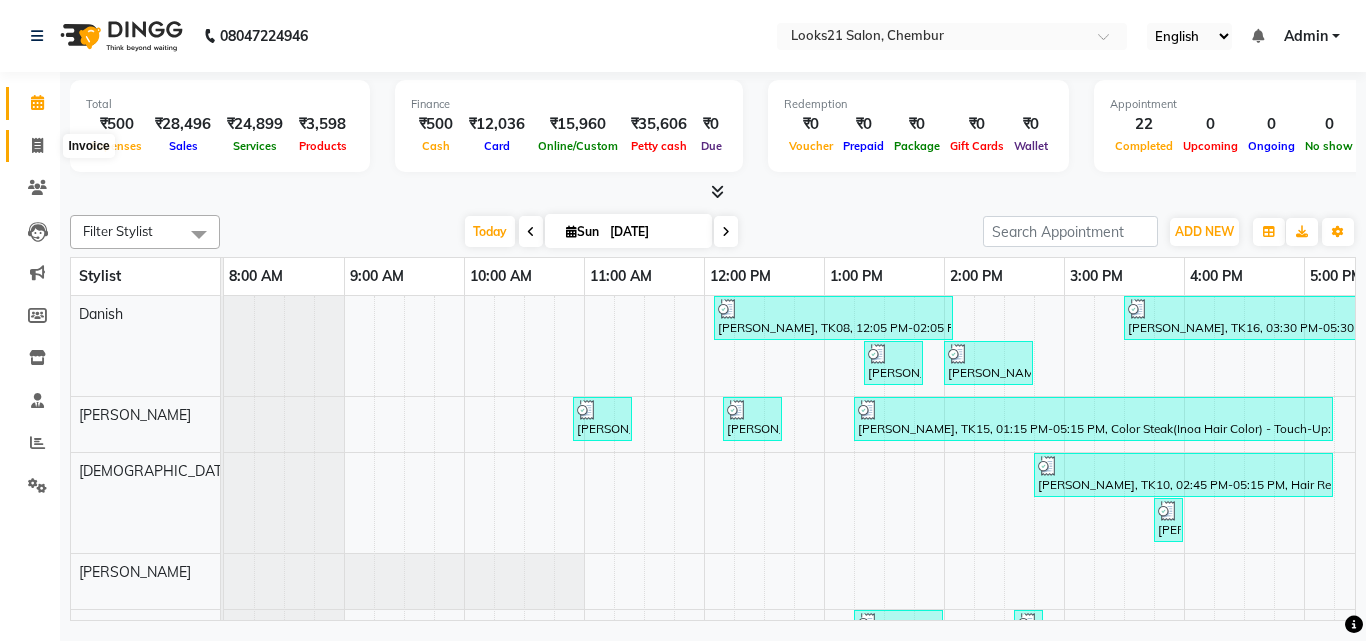 click 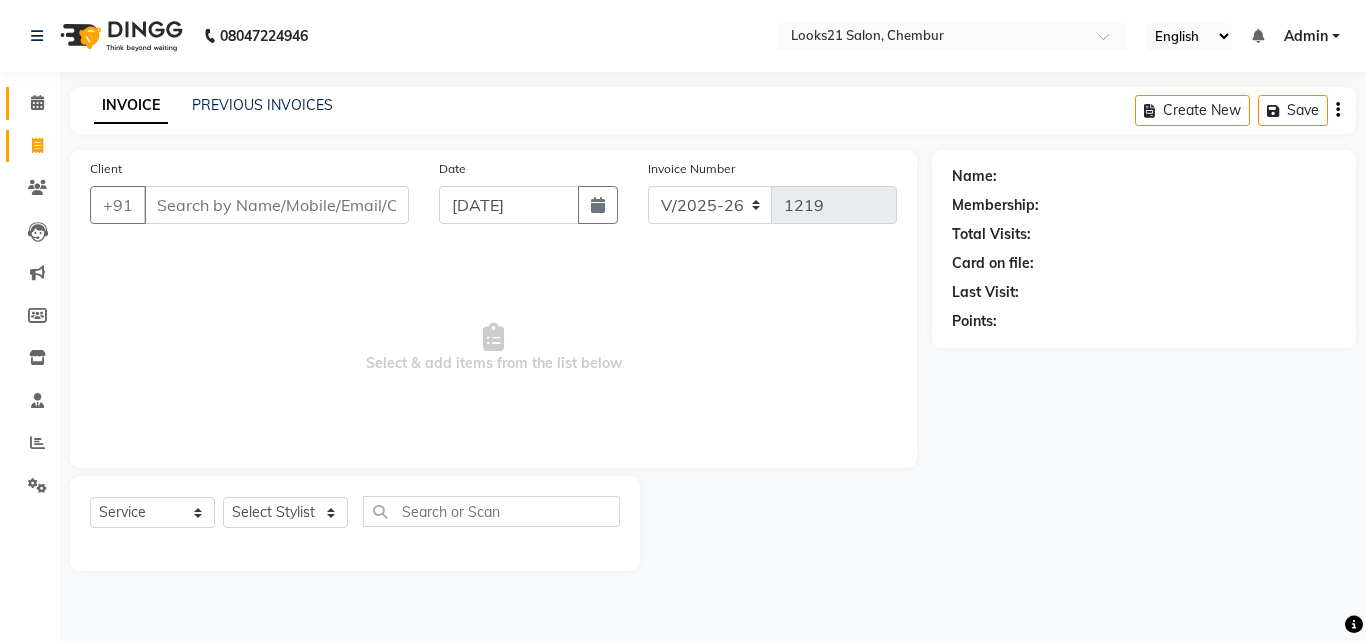 click on "Calendar" 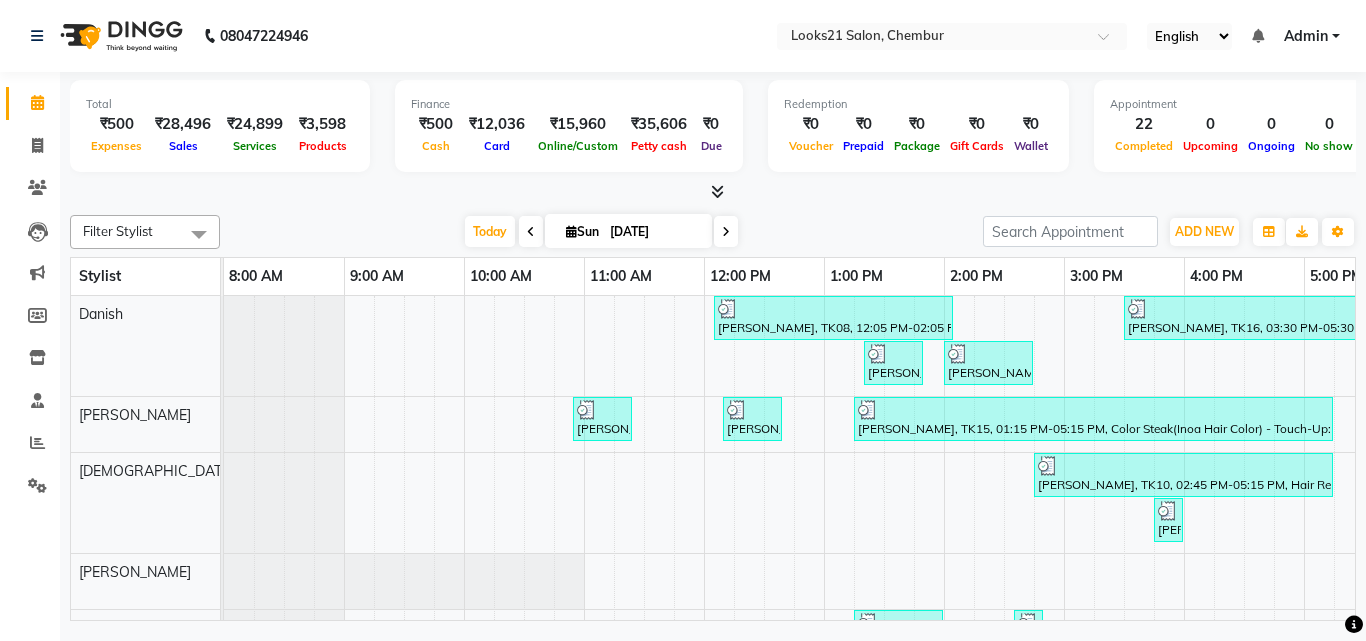 scroll, scrollTop: 0, scrollLeft: 0, axis: both 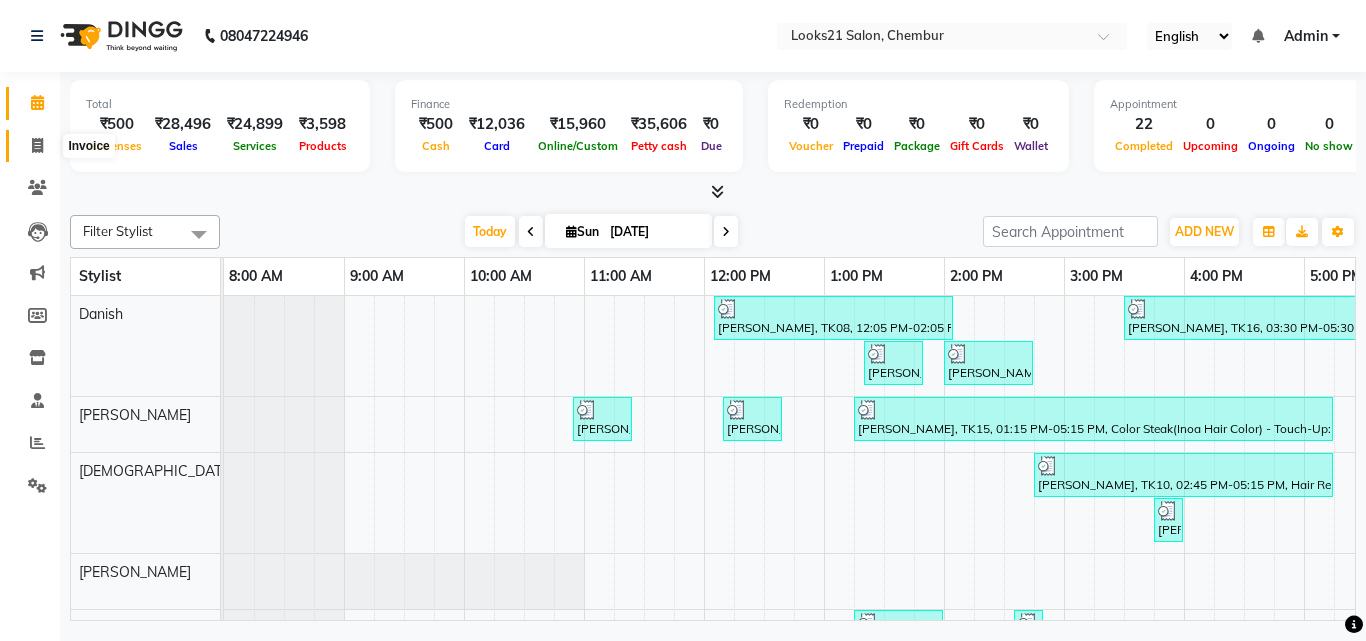 click 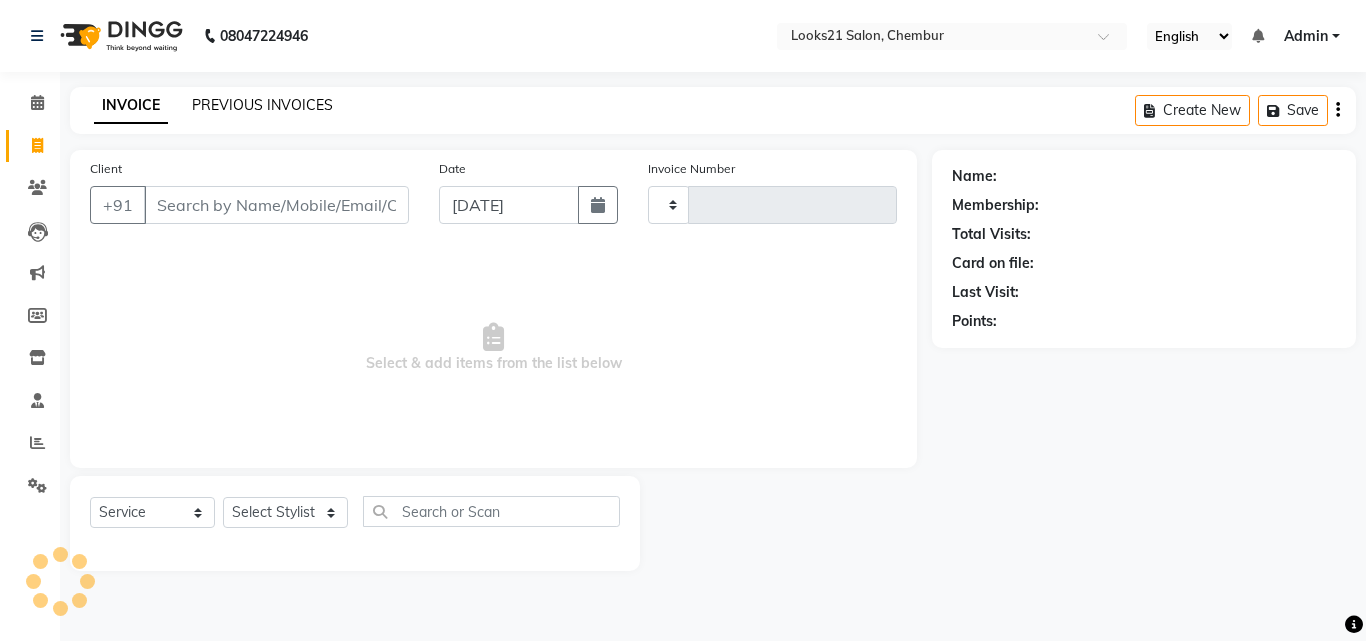 click on "PREVIOUS INVOICES" 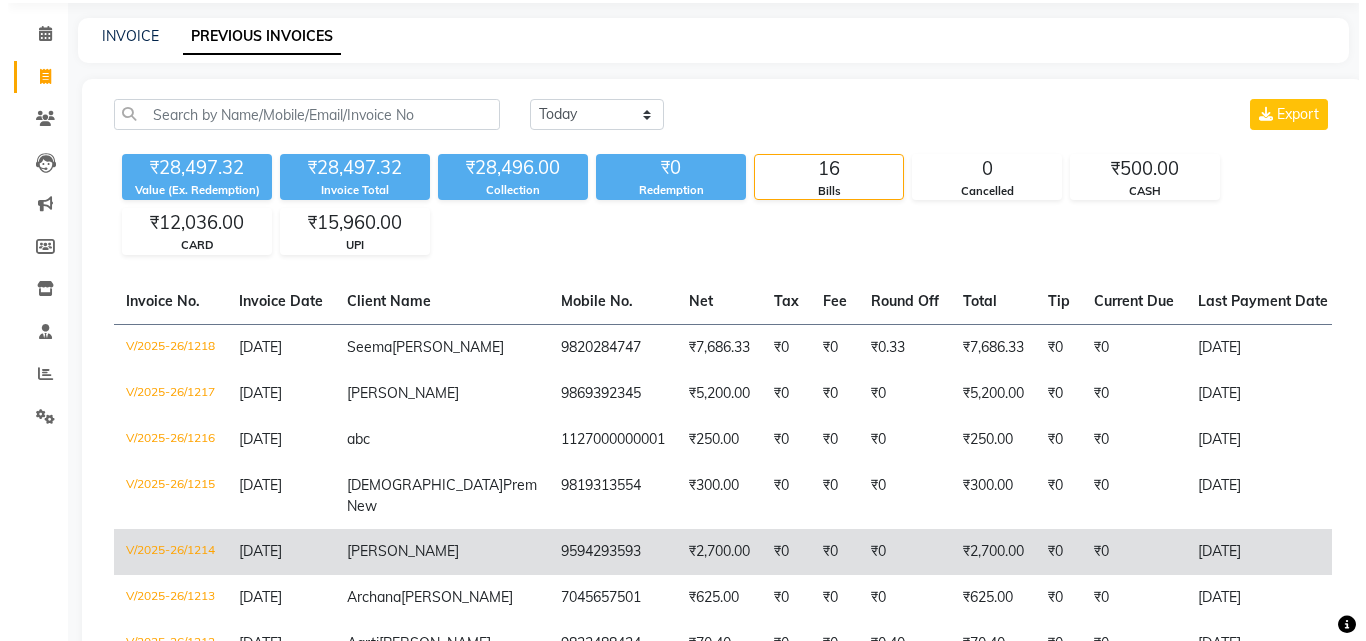 scroll, scrollTop: 0, scrollLeft: 0, axis: both 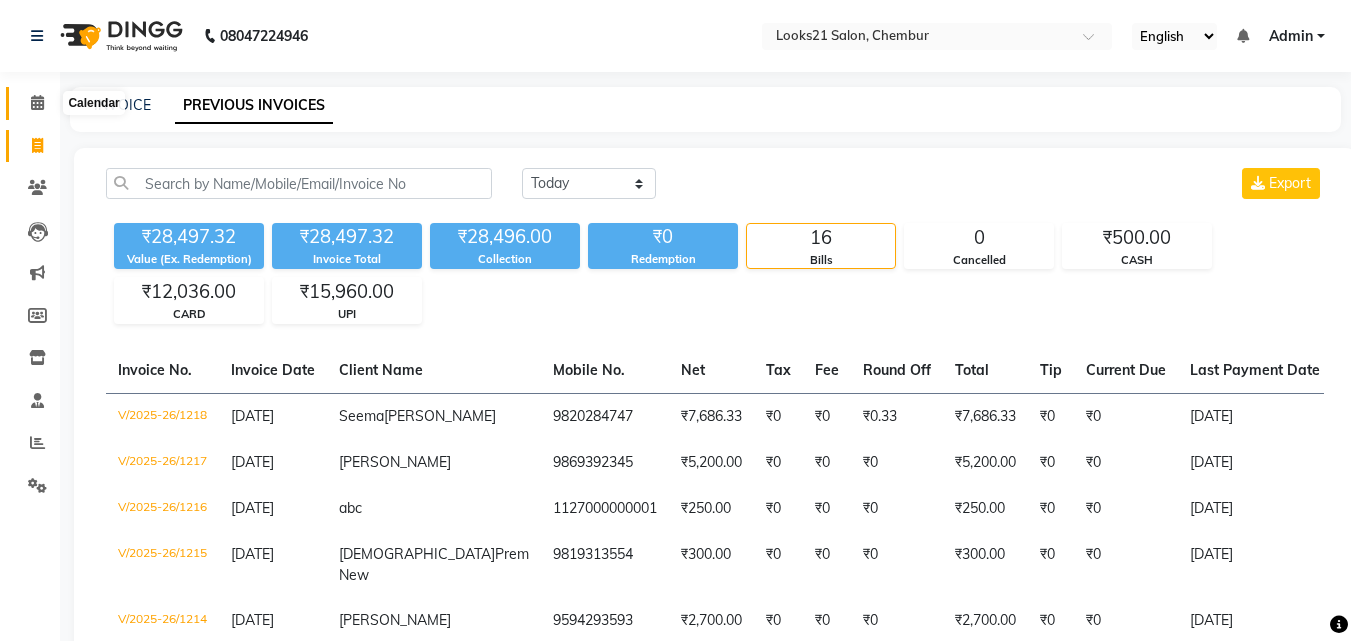click 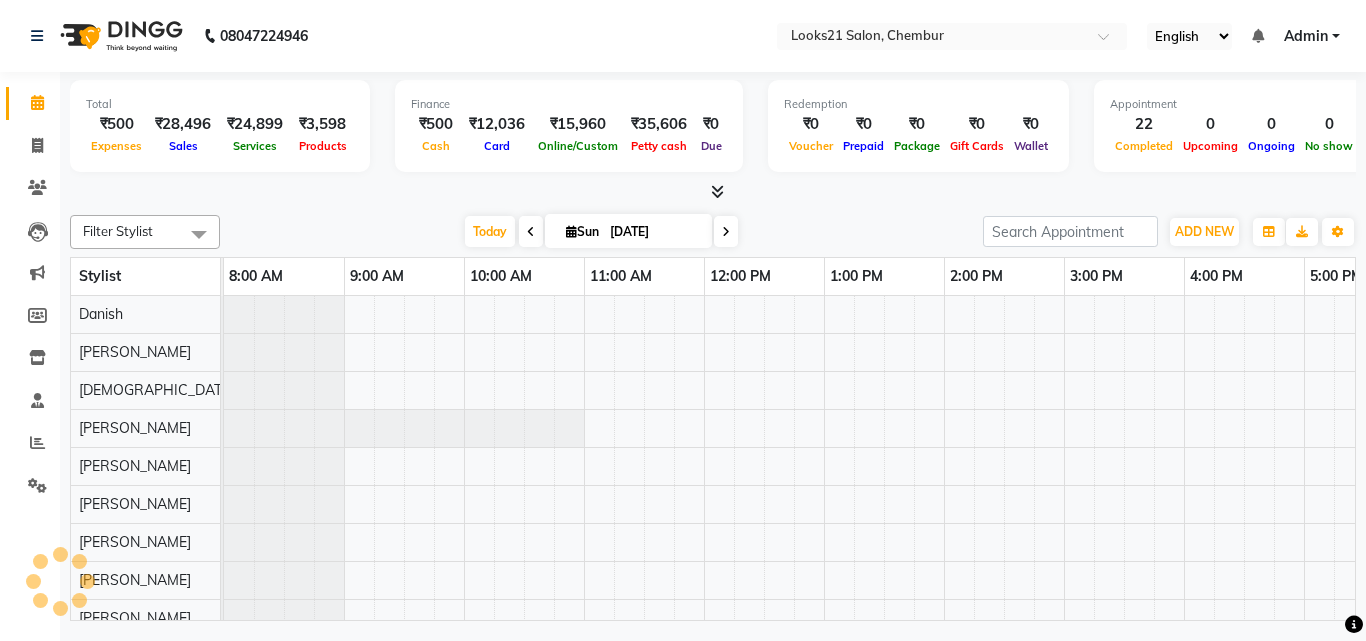 scroll, scrollTop: 0, scrollLeft: 0, axis: both 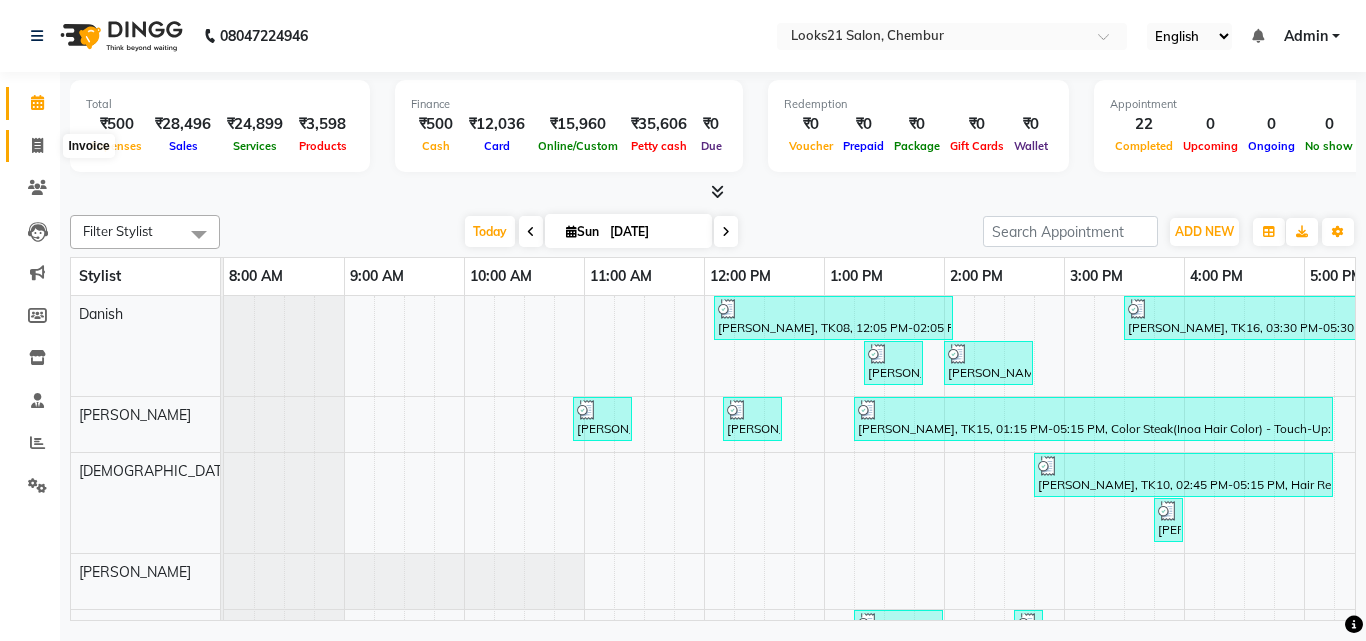 click 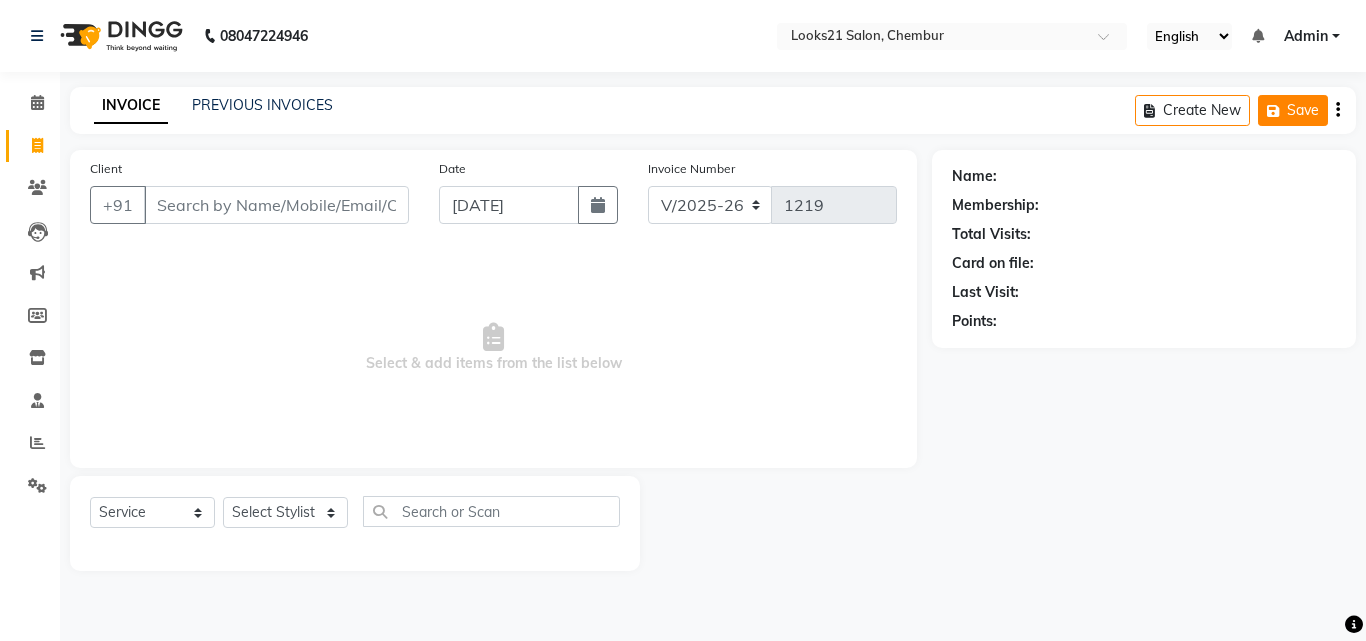 click 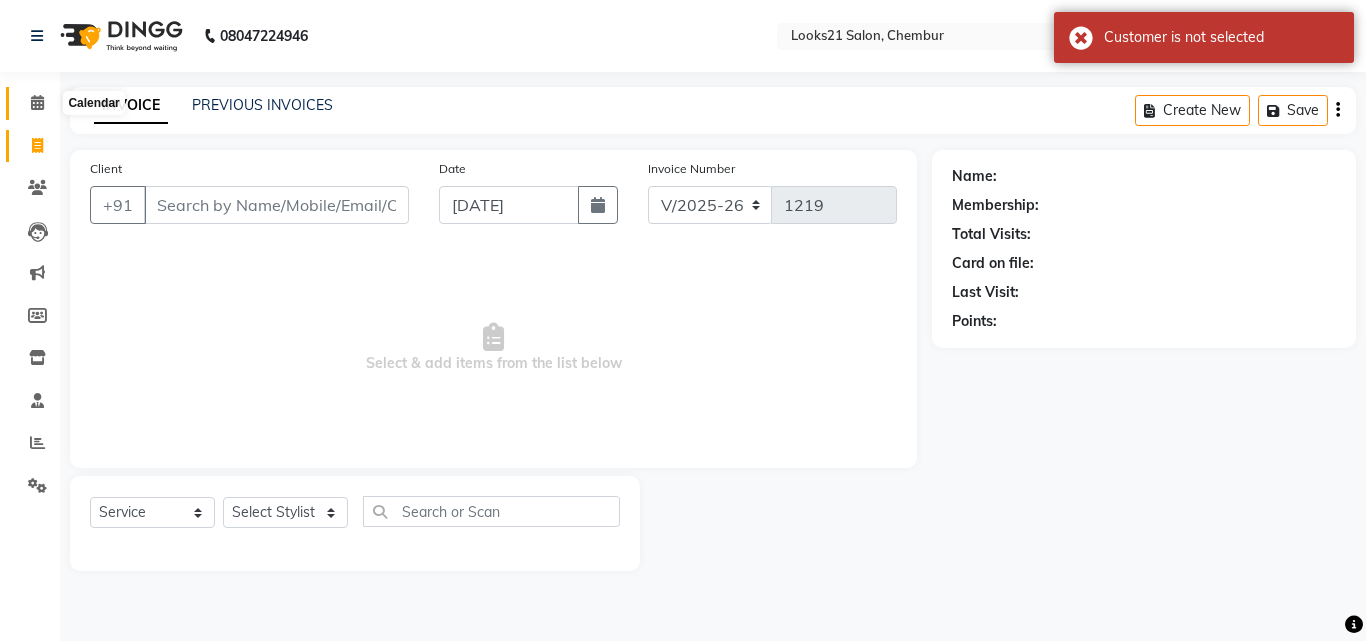 click 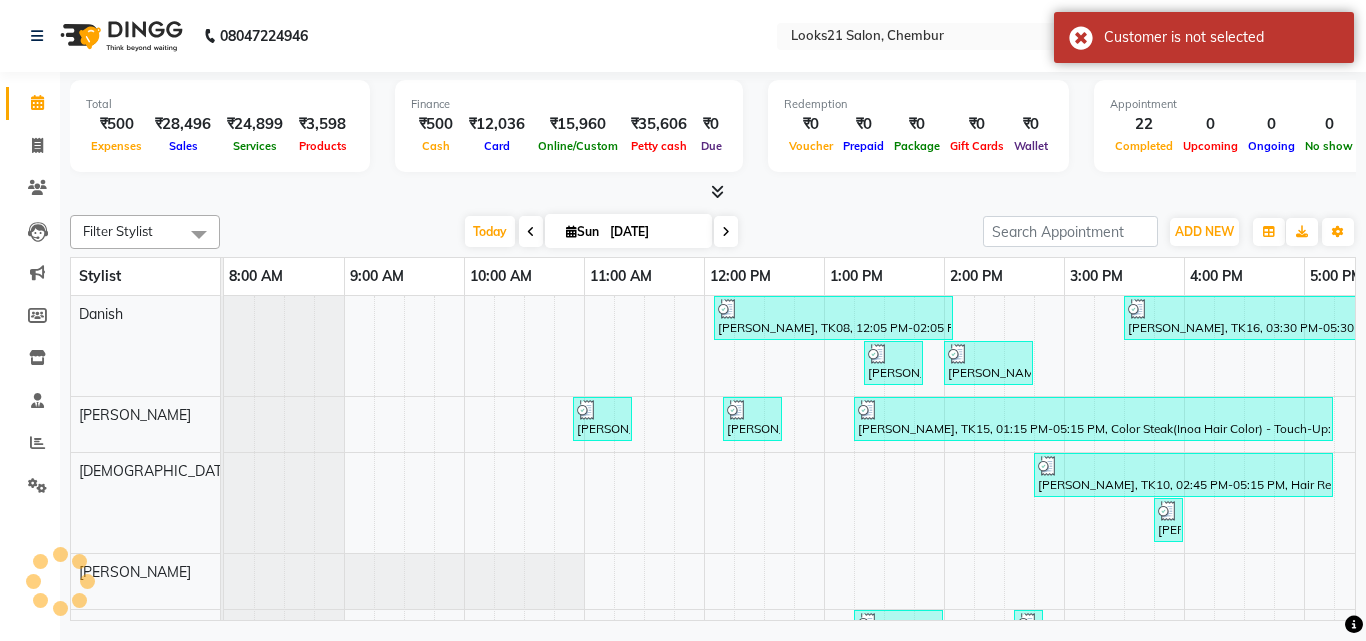 scroll, scrollTop: 0, scrollLeft: 0, axis: both 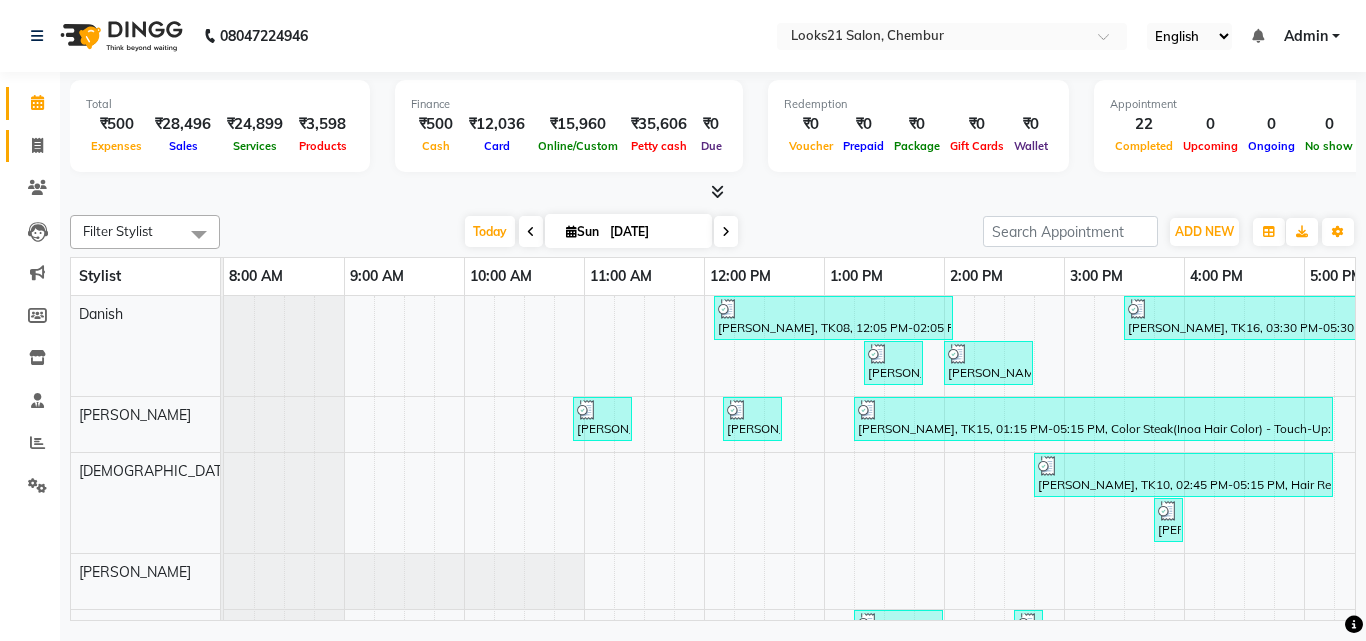 click on "Invoice" 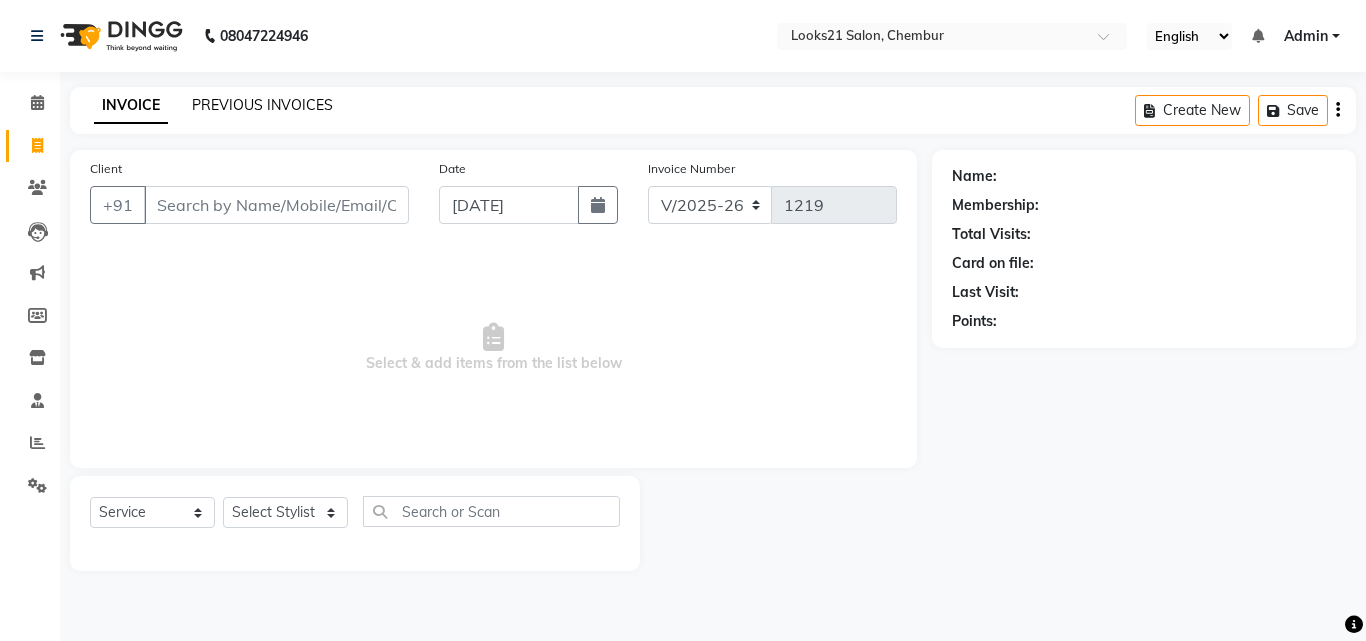 click on "PREVIOUS INVOICES" 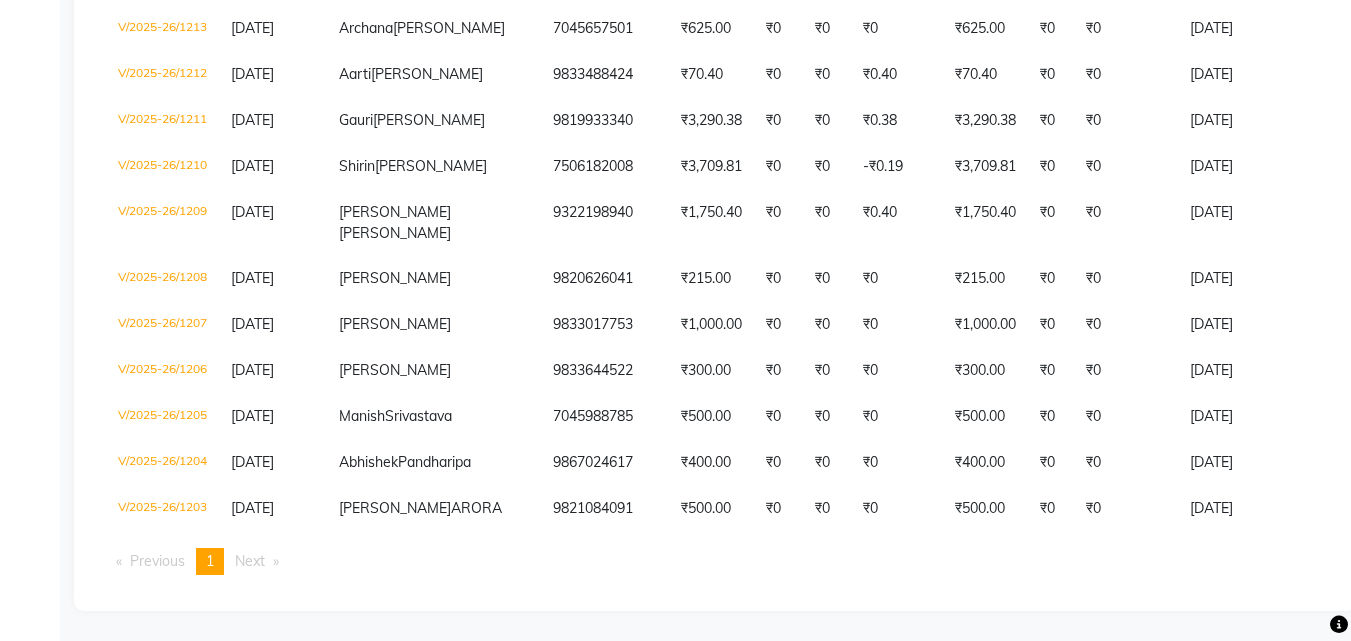 scroll, scrollTop: 853, scrollLeft: 0, axis: vertical 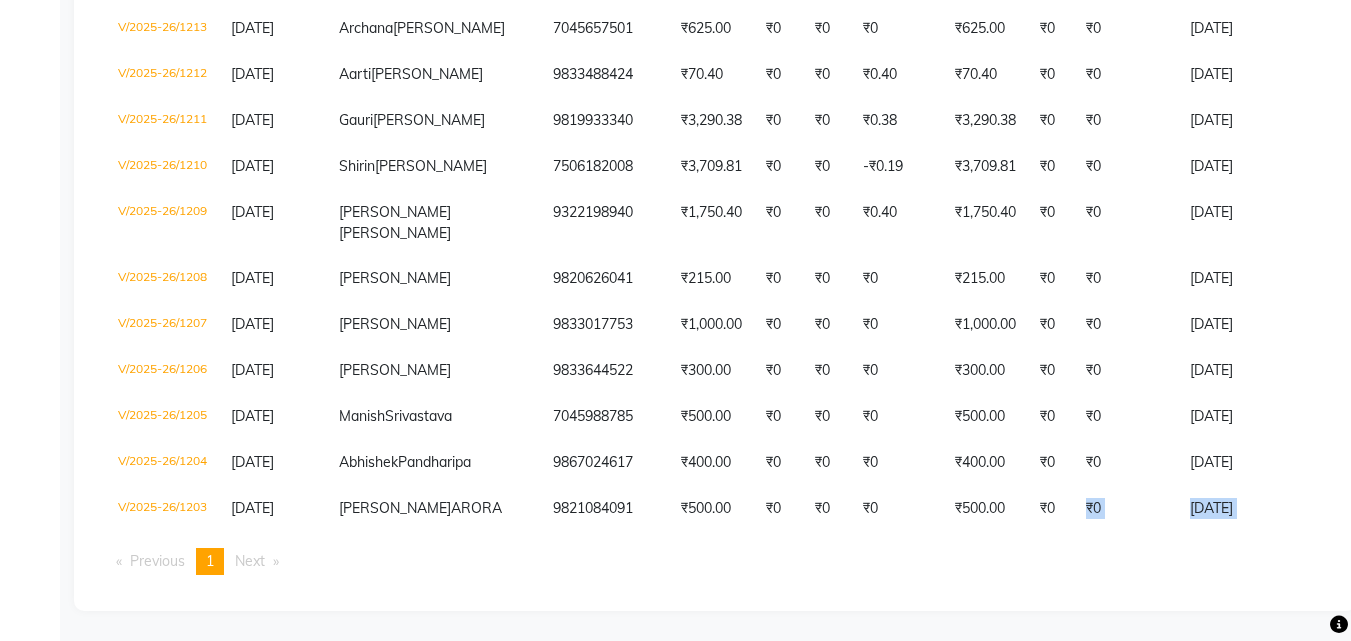 drag, startPoint x: 990, startPoint y: 515, endPoint x: 1316, endPoint y: 555, distance: 328.44482 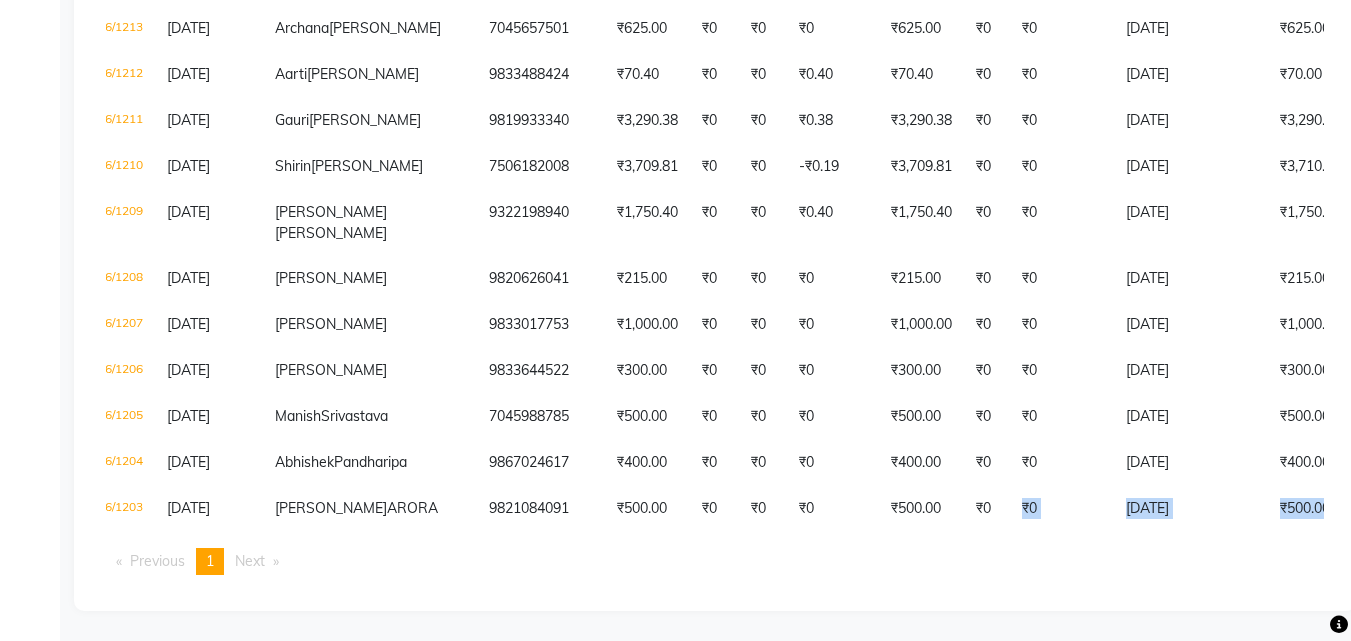 scroll, scrollTop: 0, scrollLeft: 422, axis: horizontal 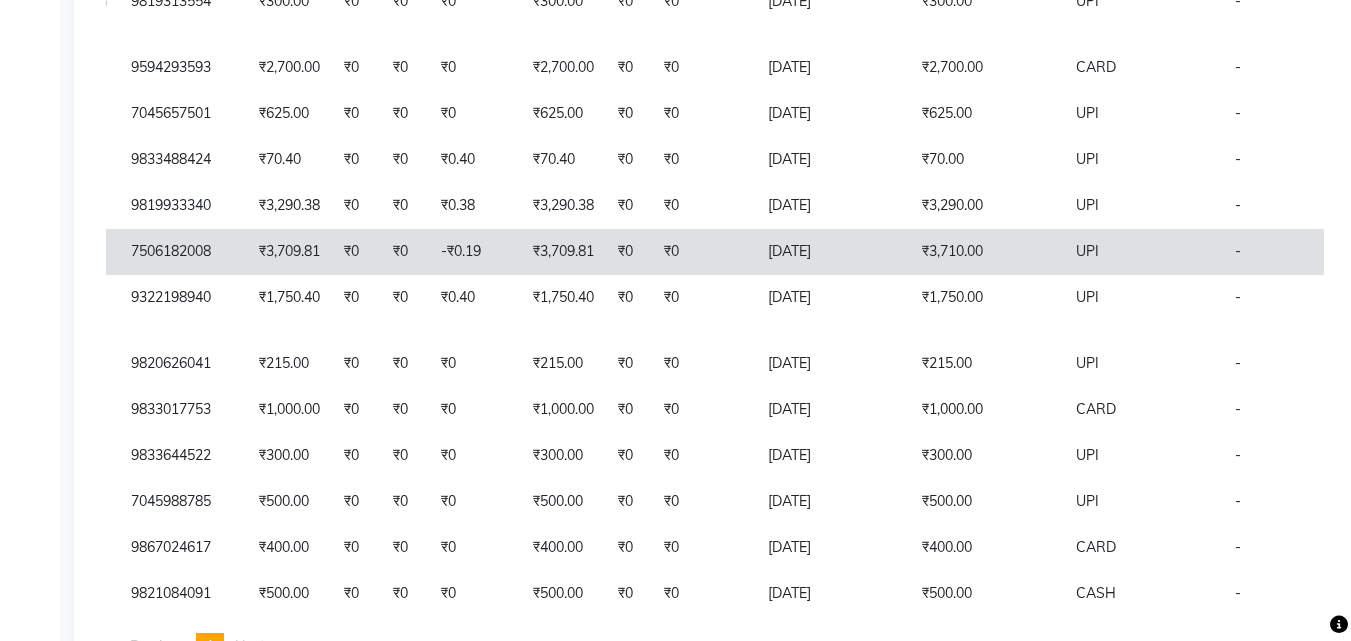 click on "₹0" 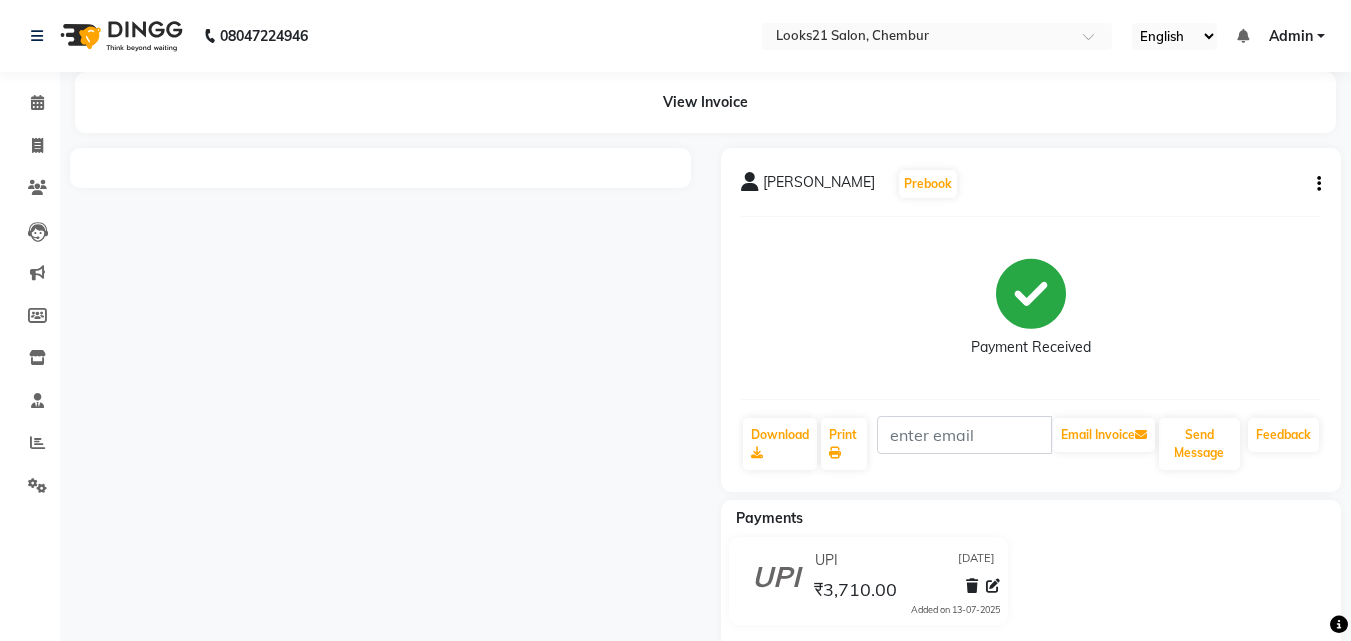 scroll, scrollTop: 0, scrollLeft: 0, axis: both 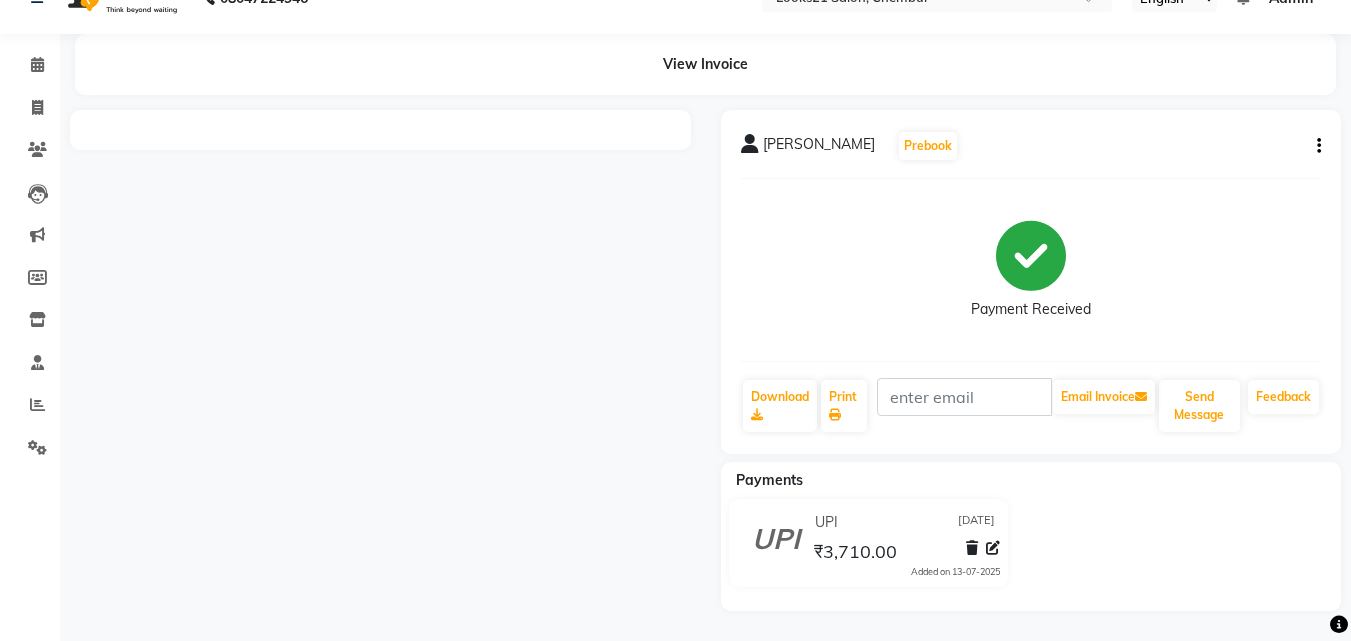 click 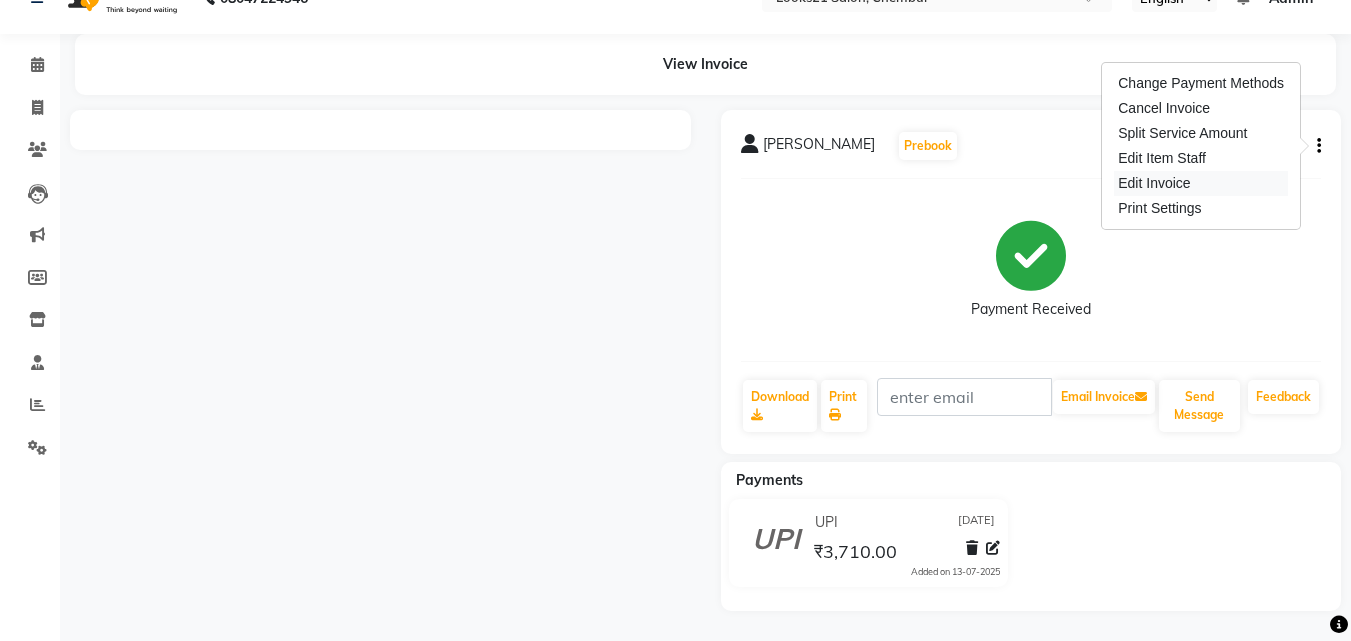 click on "Edit Invoice" at bounding box center [1201, 183] 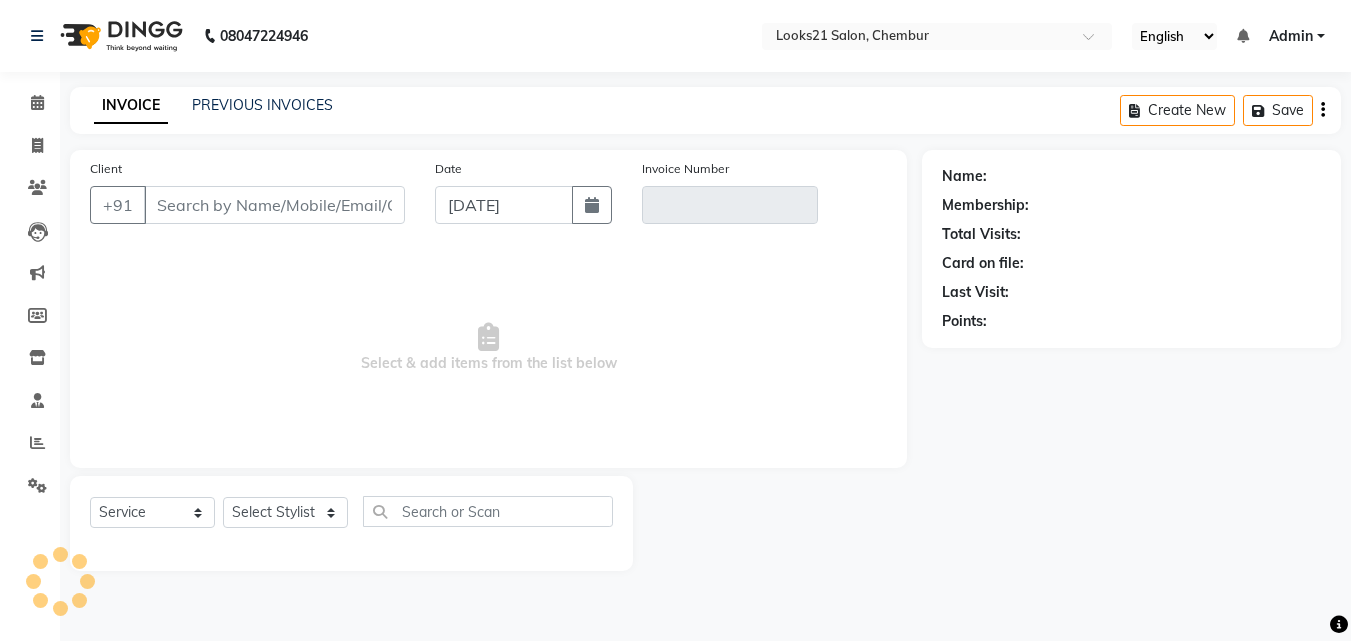 scroll, scrollTop: 0, scrollLeft: 0, axis: both 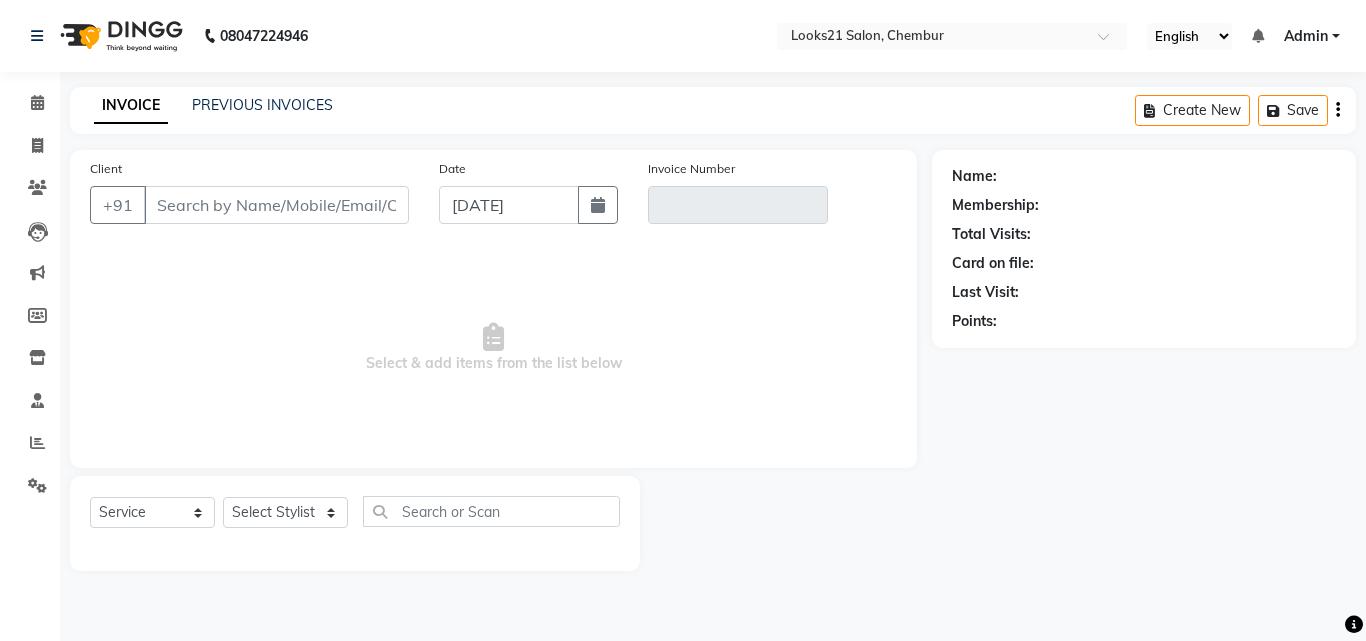 type on "7506182008" 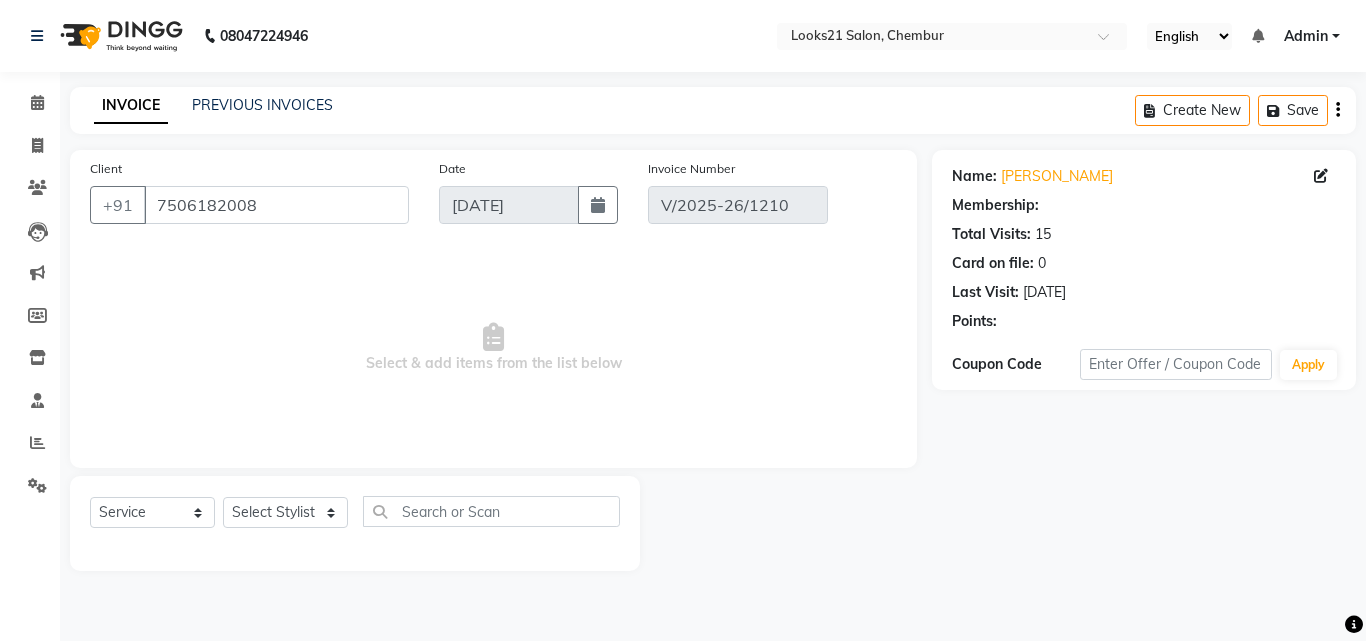 select on "1: Object" 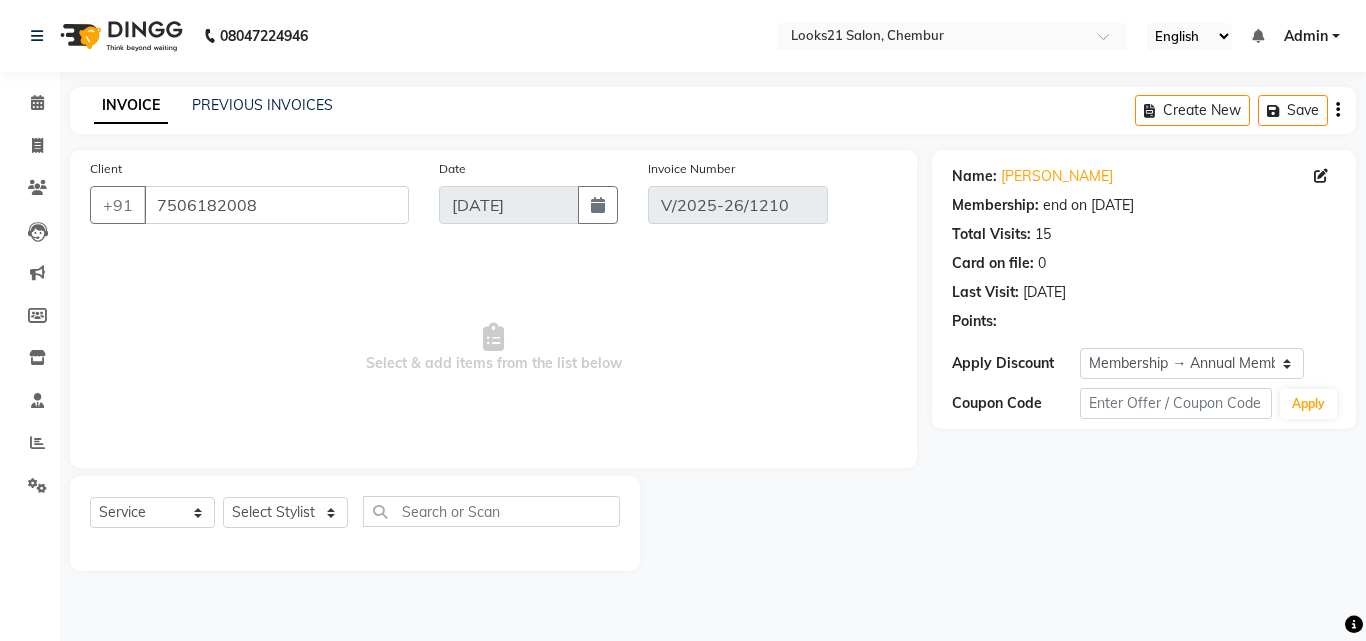select on "select" 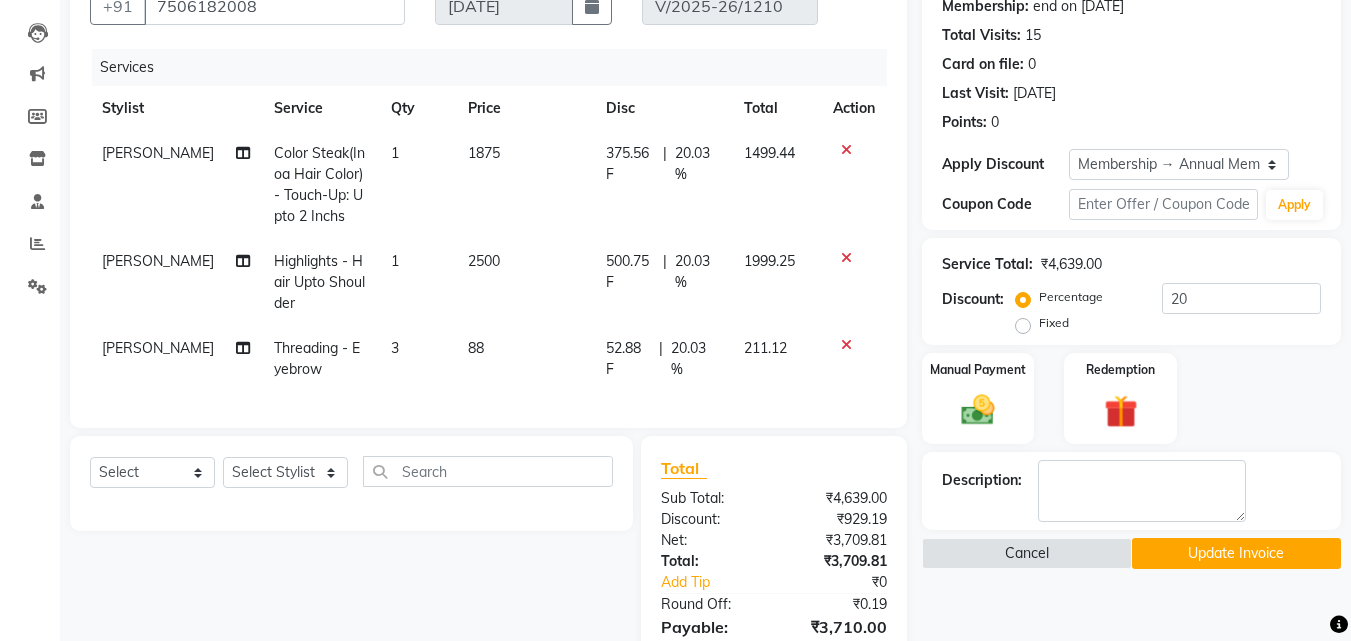 scroll, scrollTop: 0, scrollLeft: 0, axis: both 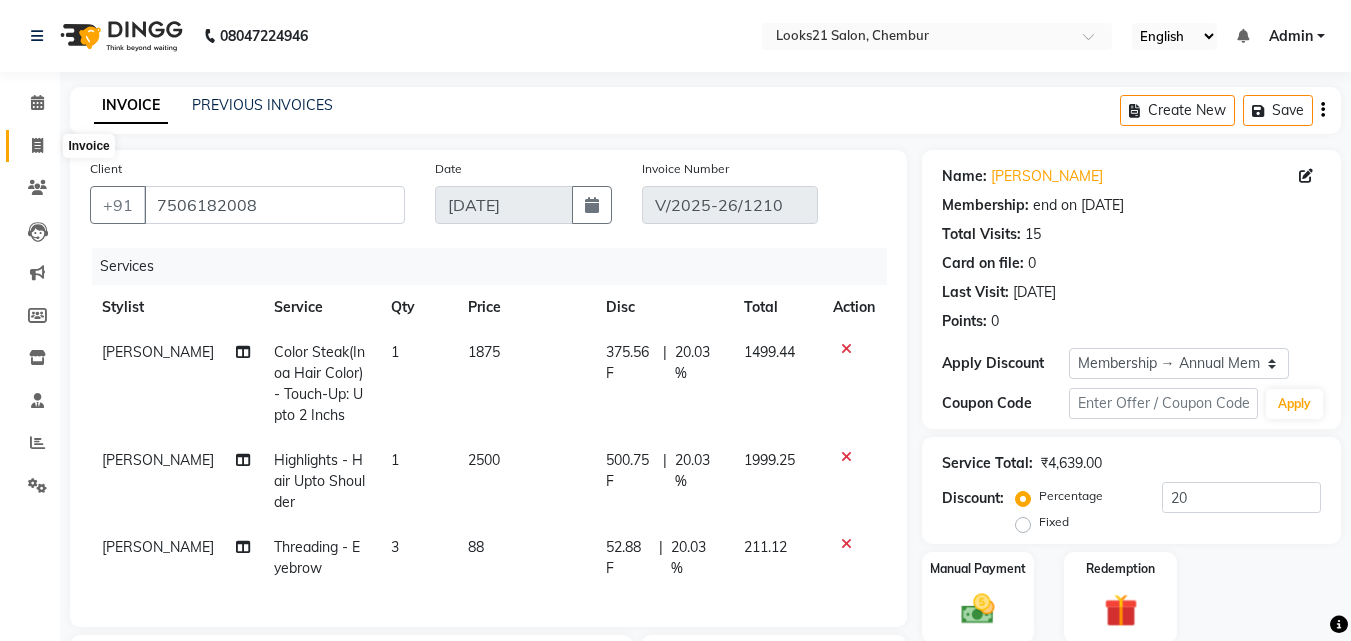 click 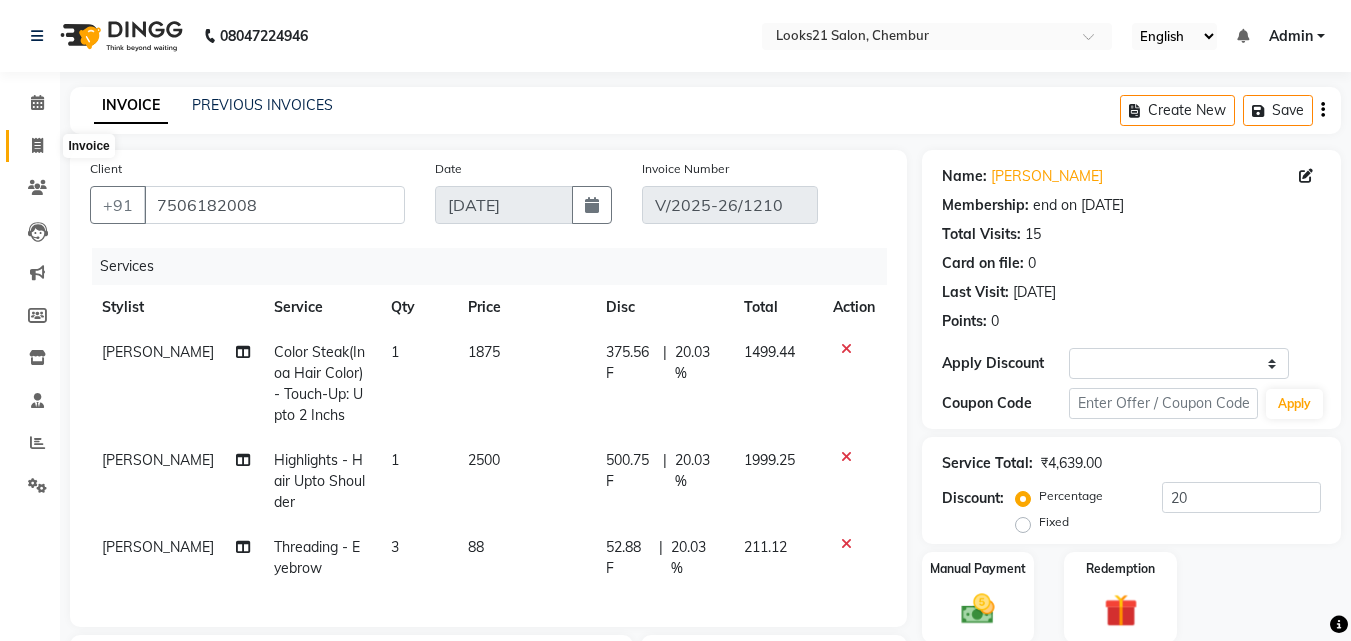 select on "service" 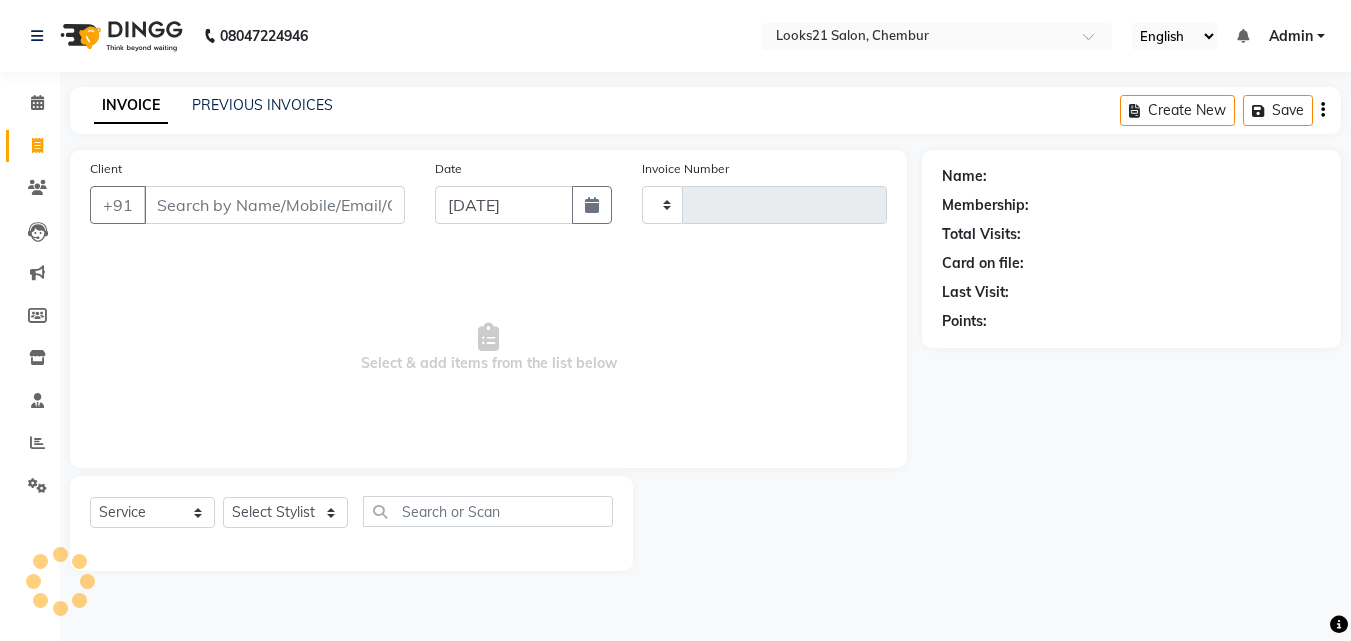 type on "1219" 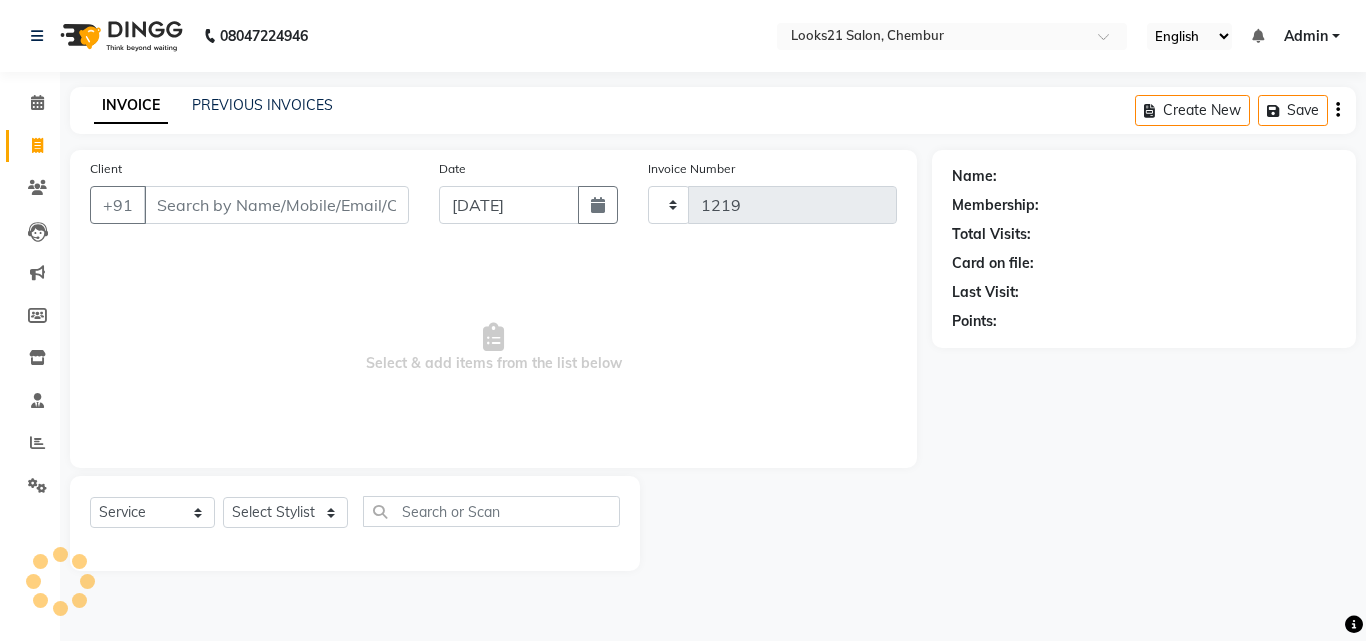 select on "844" 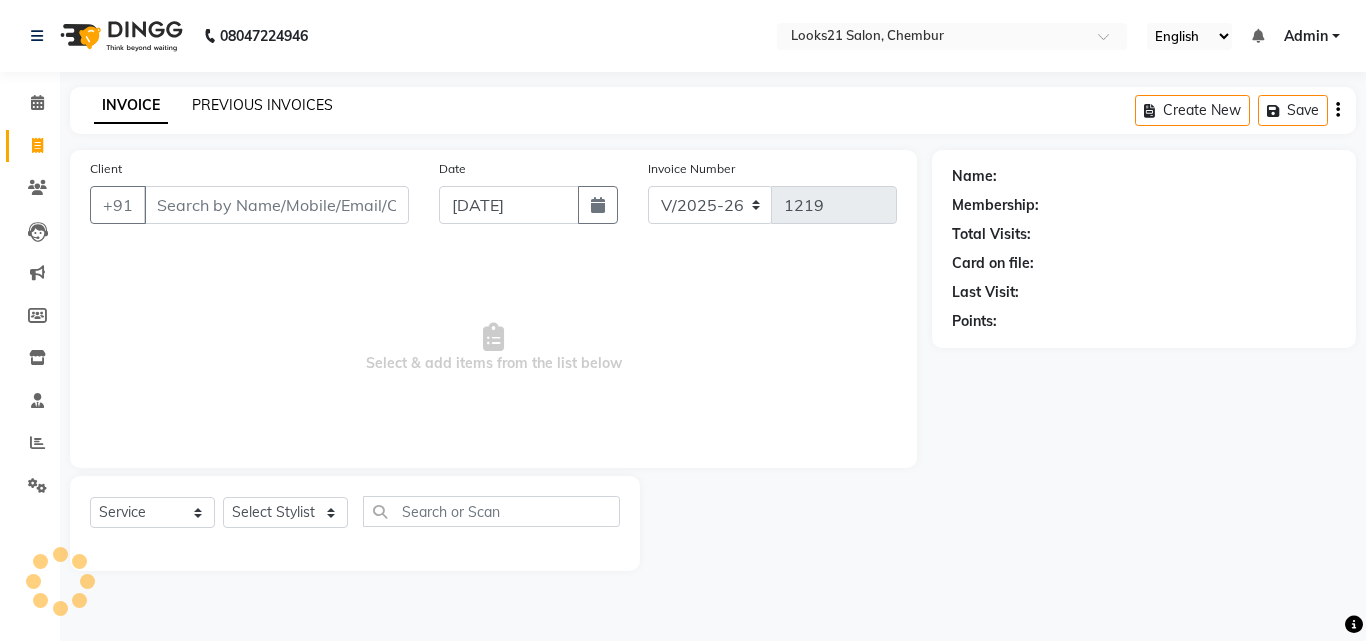 click on "PREVIOUS INVOICES" 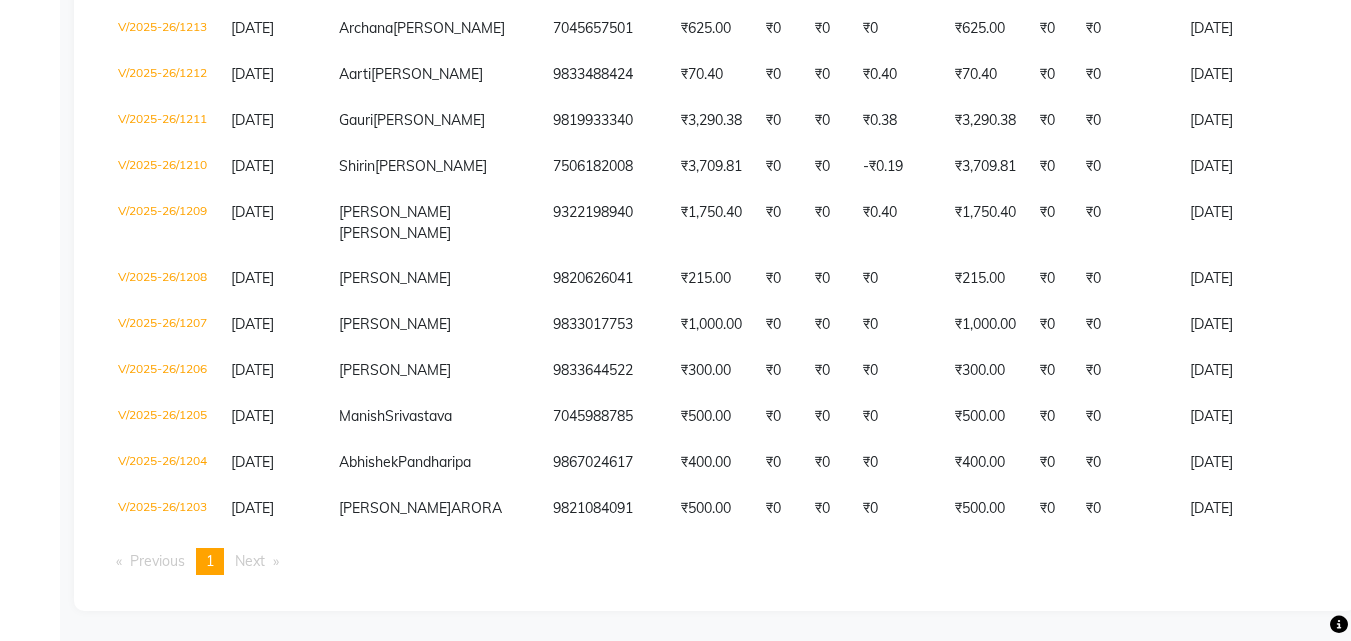 scroll, scrollTop: 853, scrollLeft: 0, axis: vertical 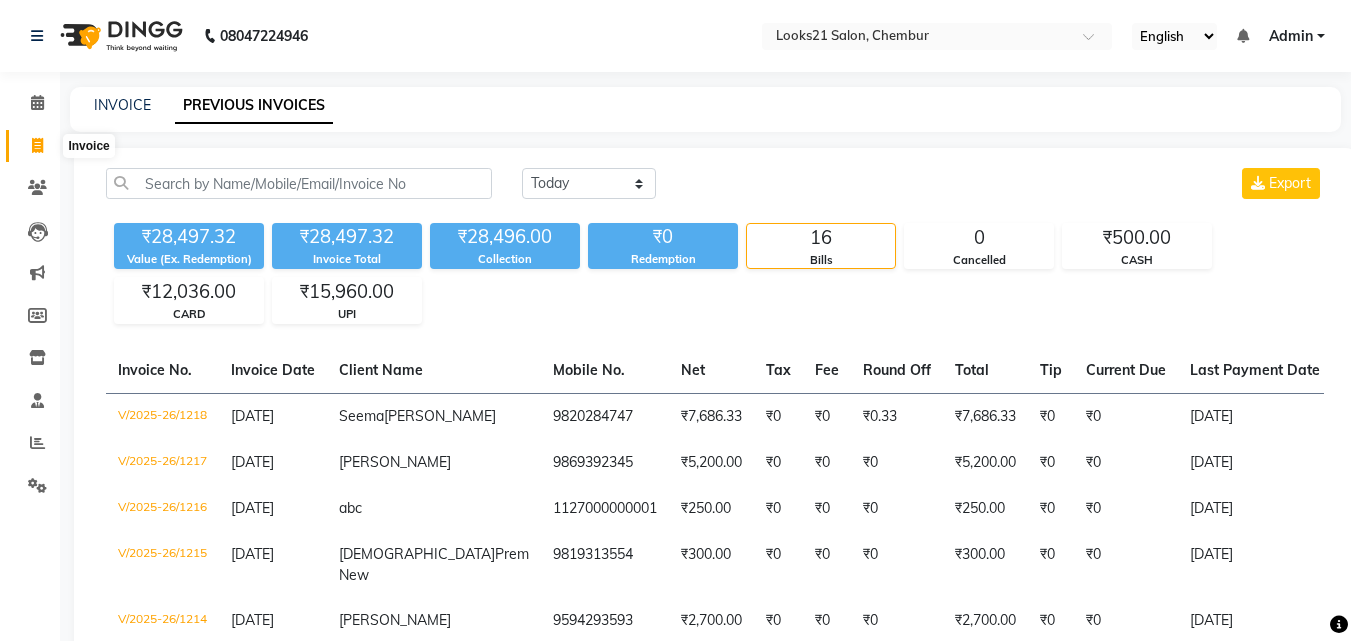click 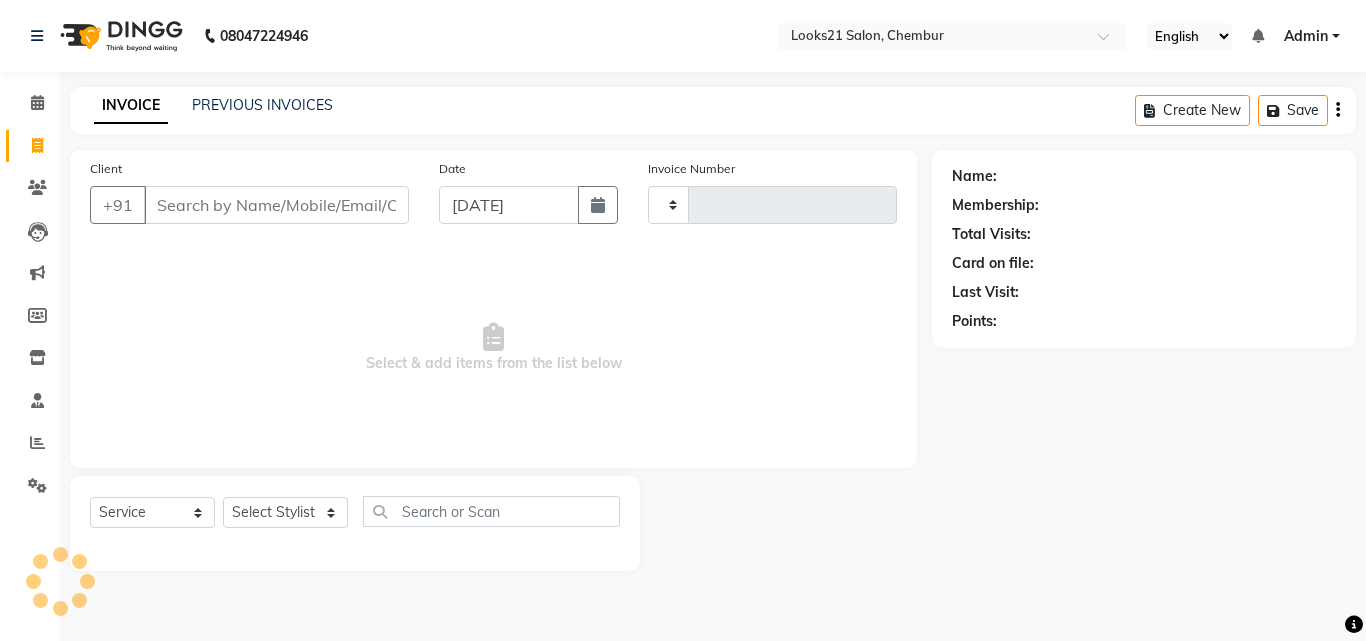 click on "Client" at bounding box center (276, 205) 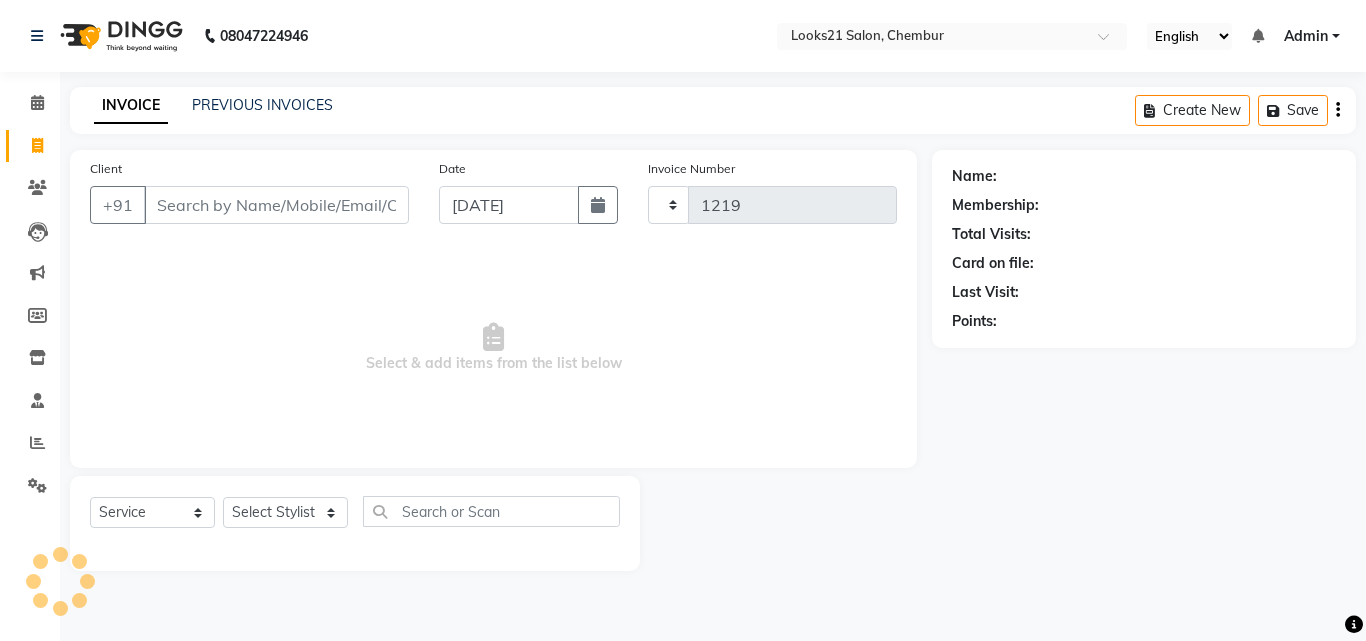 select on "844" 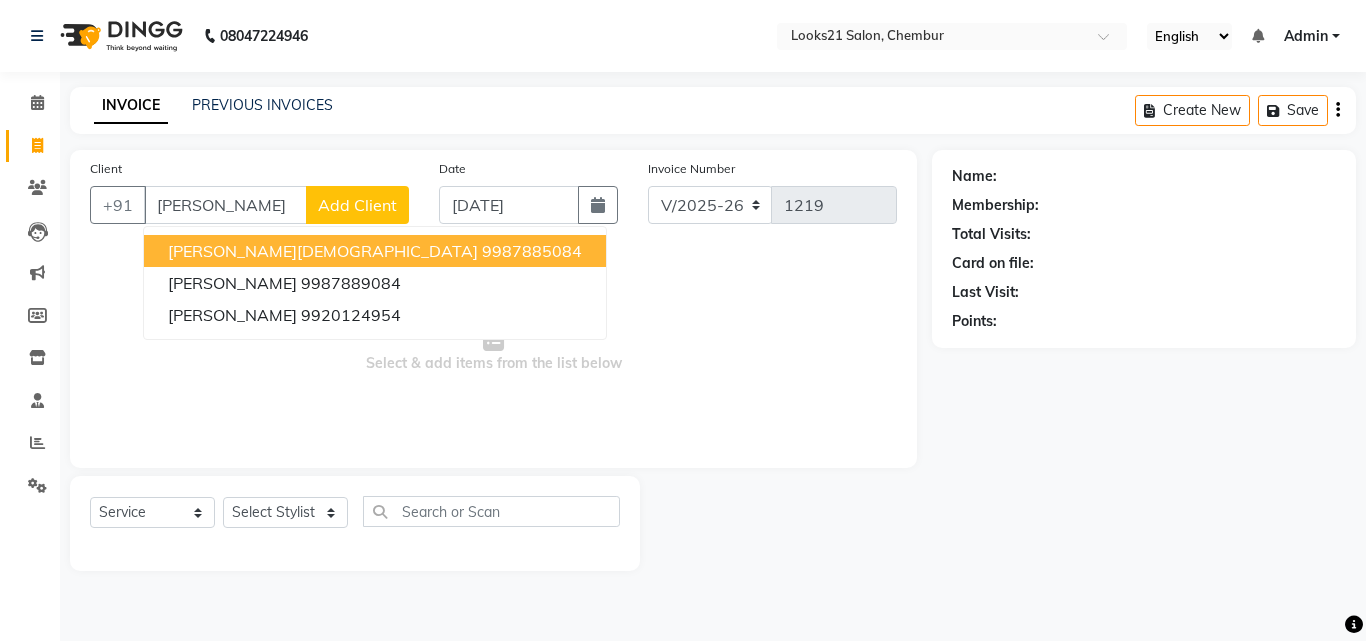 click on "[PERSON_NAME][DEMOGRAPHIC_DATA]  9987885084 [PERSON_NAME]  9987889084 [PERSON_NAME]  9920124954" at bounding box center (375, 283) 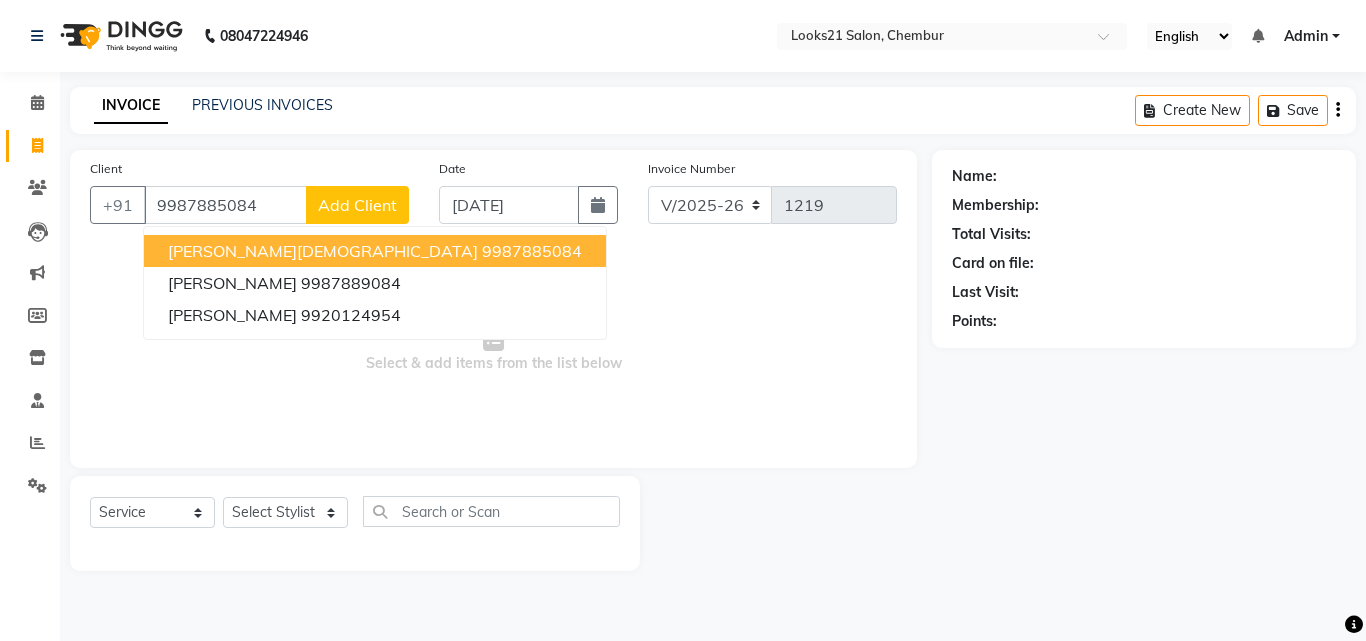 type on "9987885084" 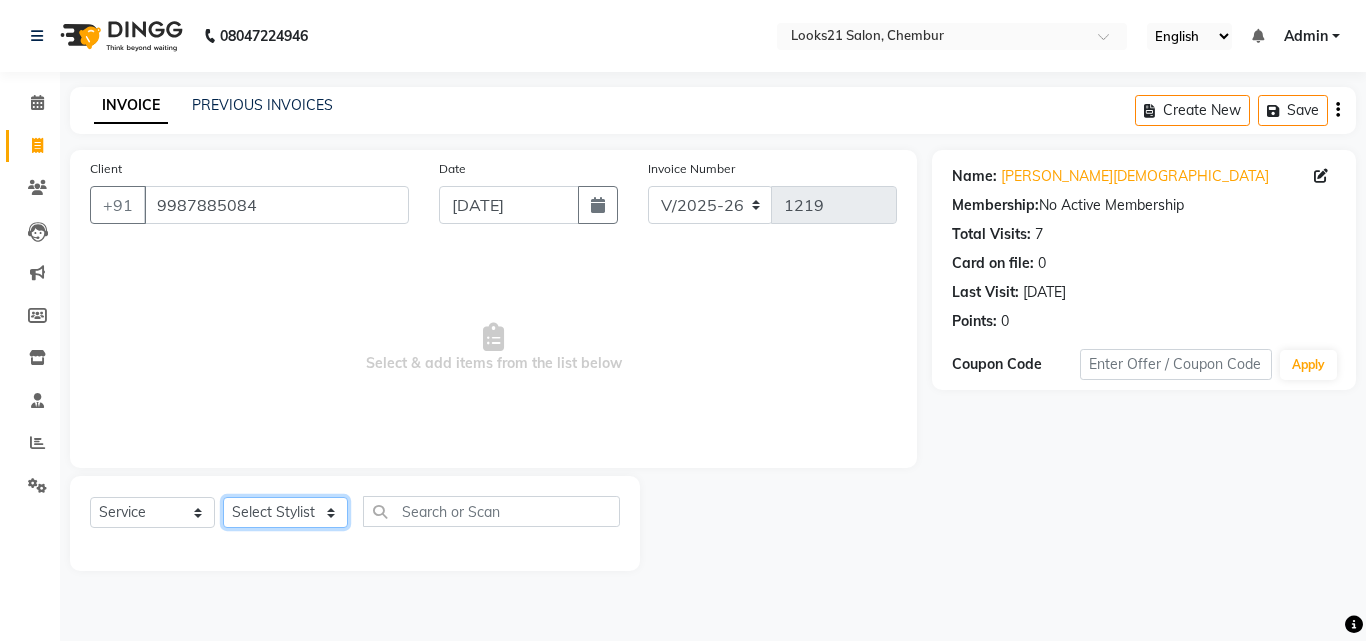 drag, startPoint x: 249, startPoint y: 520, endPoint x: 259, endPoint y: 513, distance: 12.206555 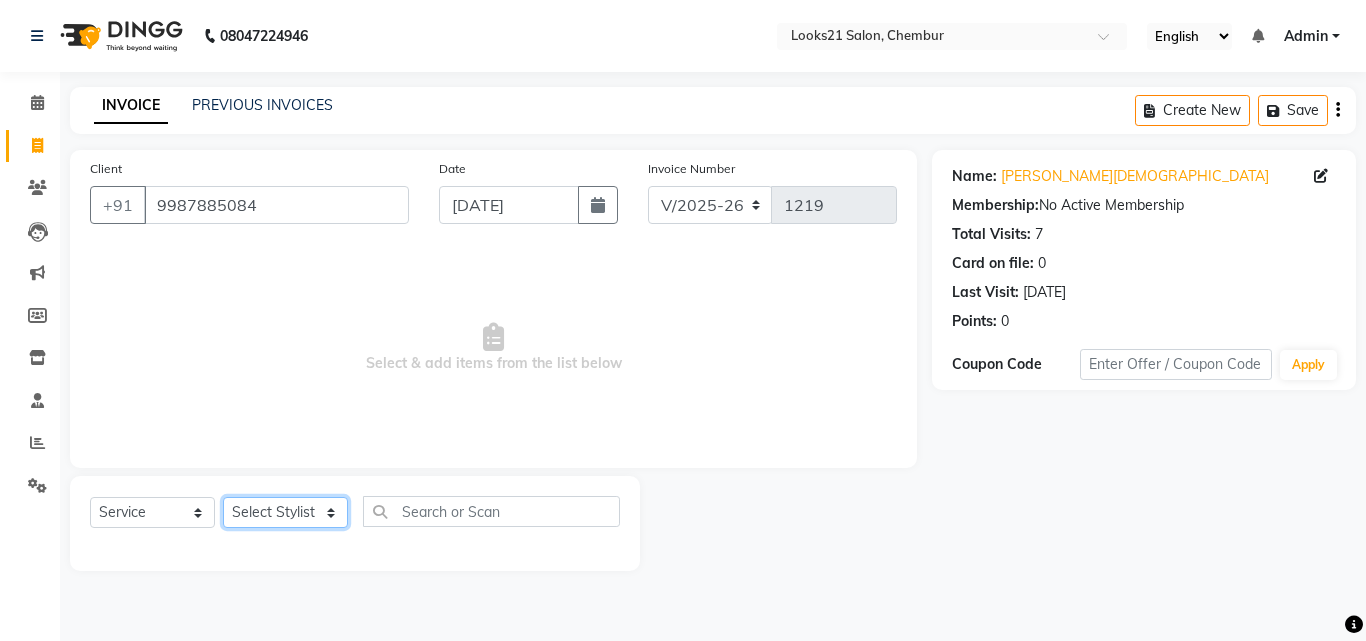 select on "13888" 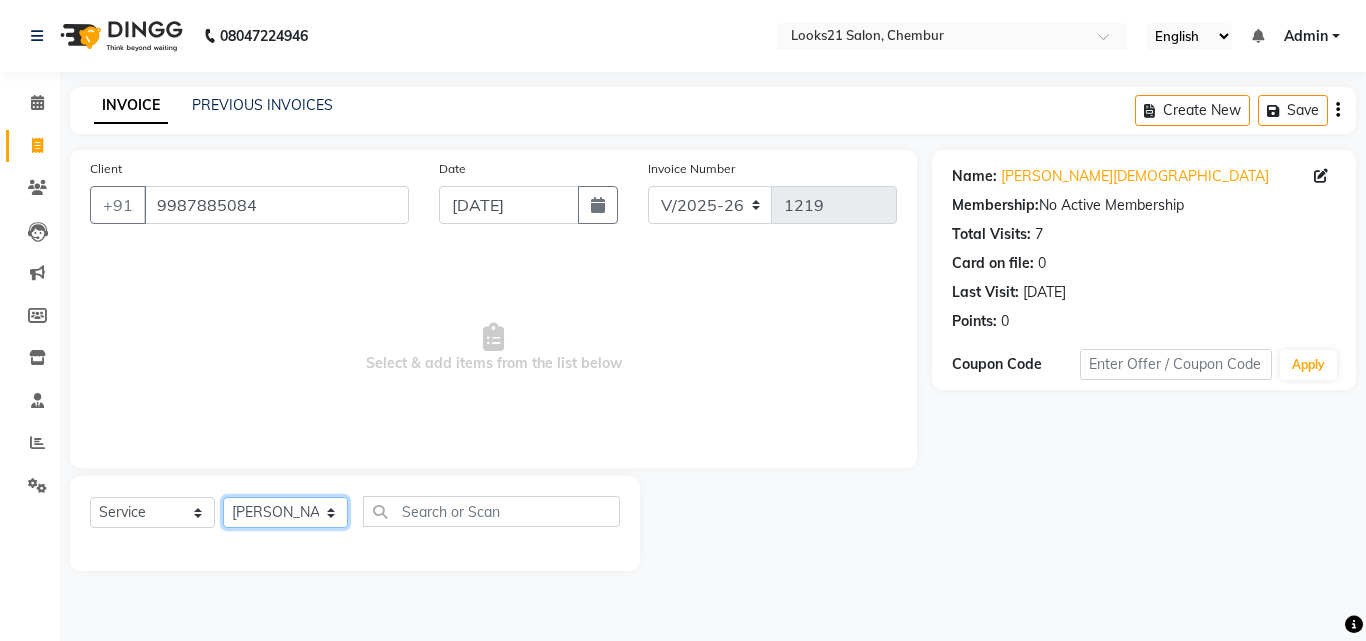click on "Select Stylist [PERSON_NAME] [PERSON_NAME] LOOKS 21  [PERSON_NAME] [PERSON_NAME] [PERSON_NAME] [PERSON_NAME] [PERSON_NAME] [PERSON_NAME]" 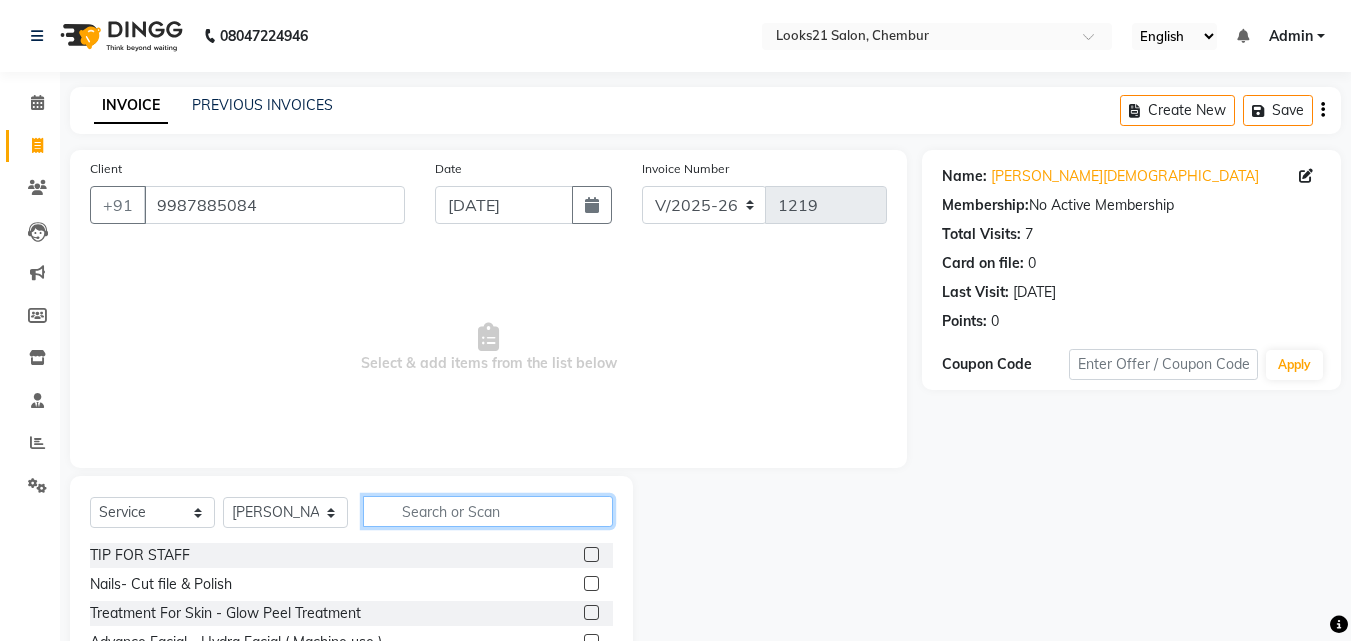 click 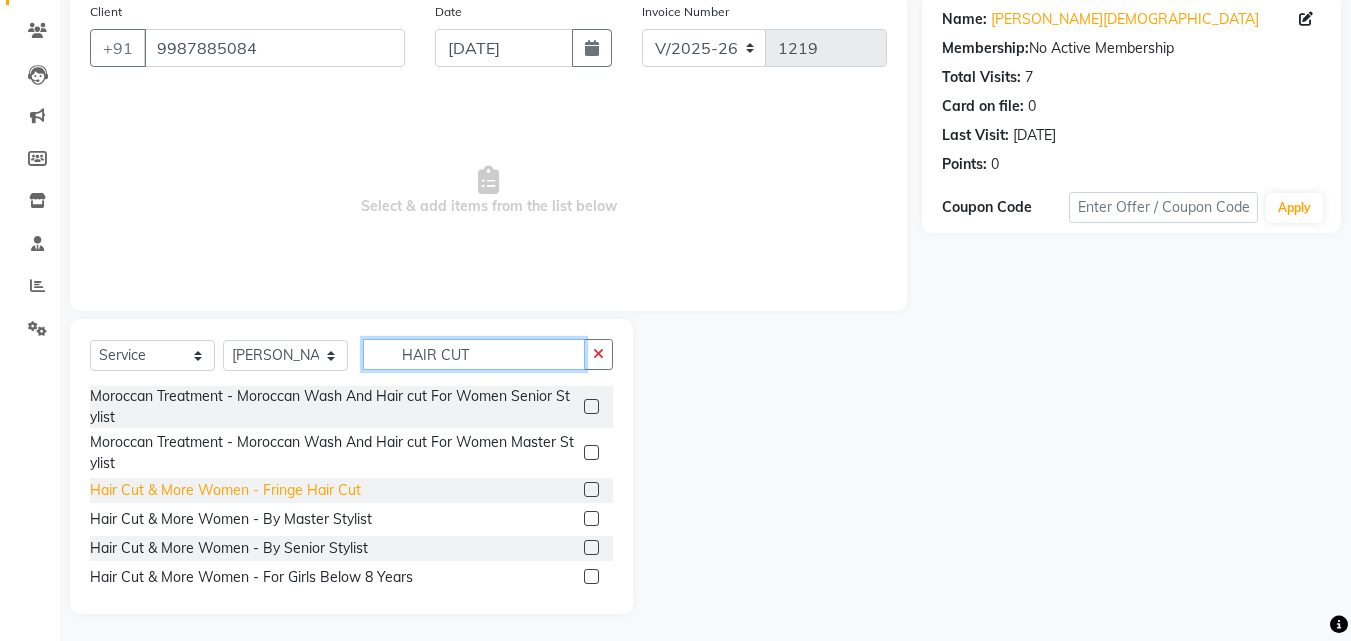 scroll, scrollTop: 160, scrollLeft: 0, axis: vertical 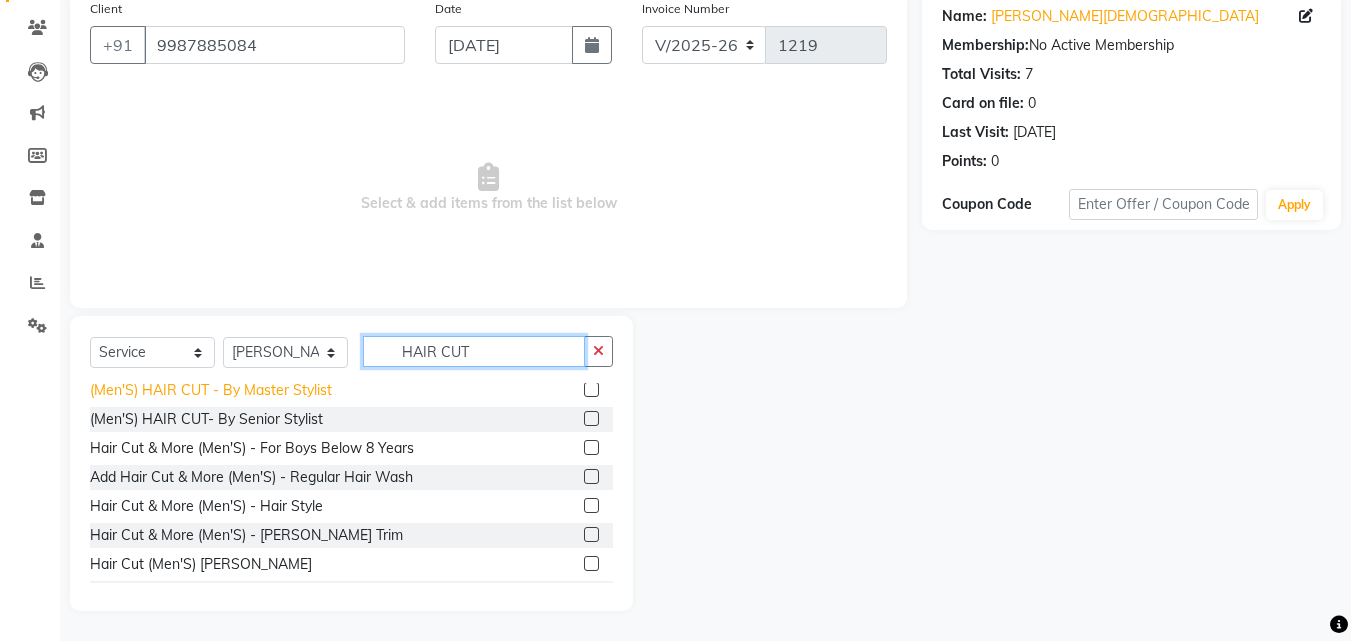 type on "HAIR CUT" 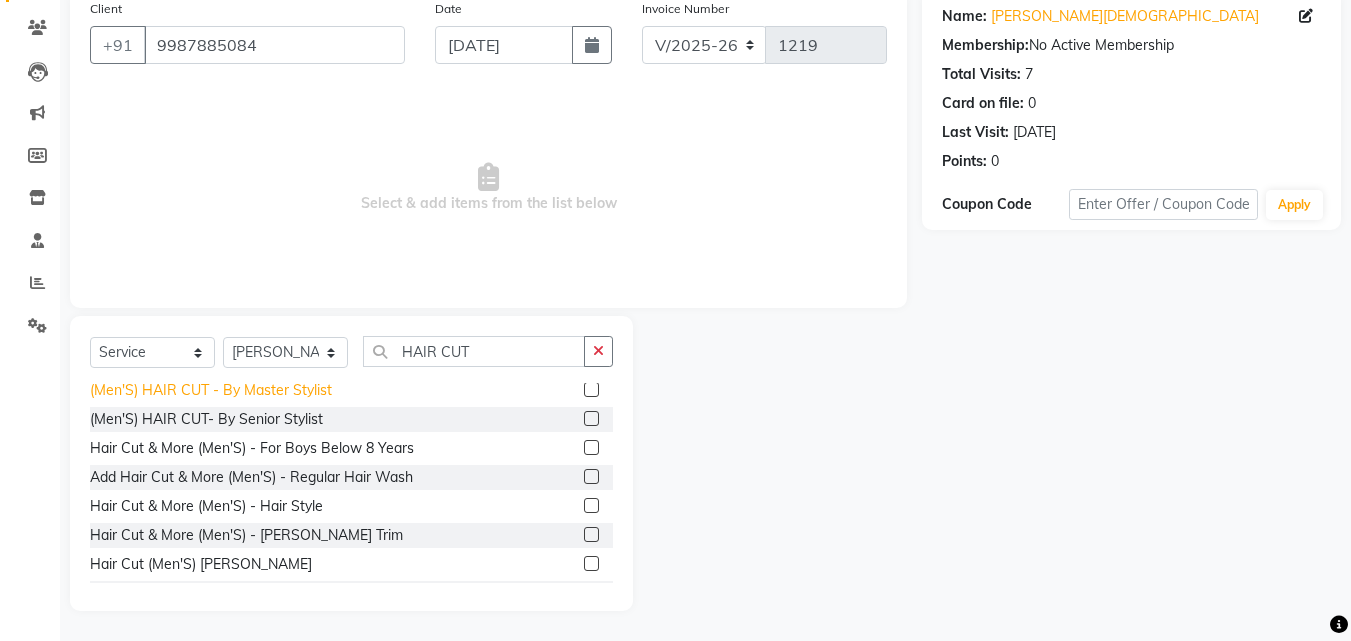 click on "(Men'S) HAIR CUT  - By Master Stylist" 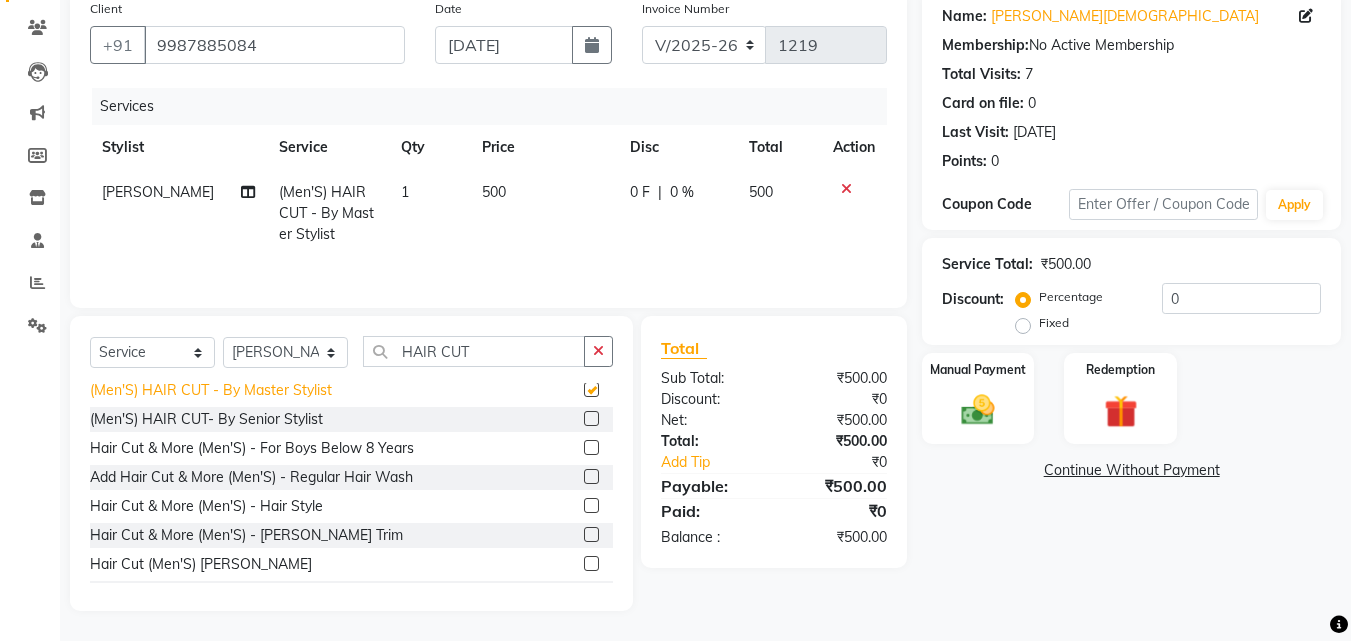 checkbox on "false" 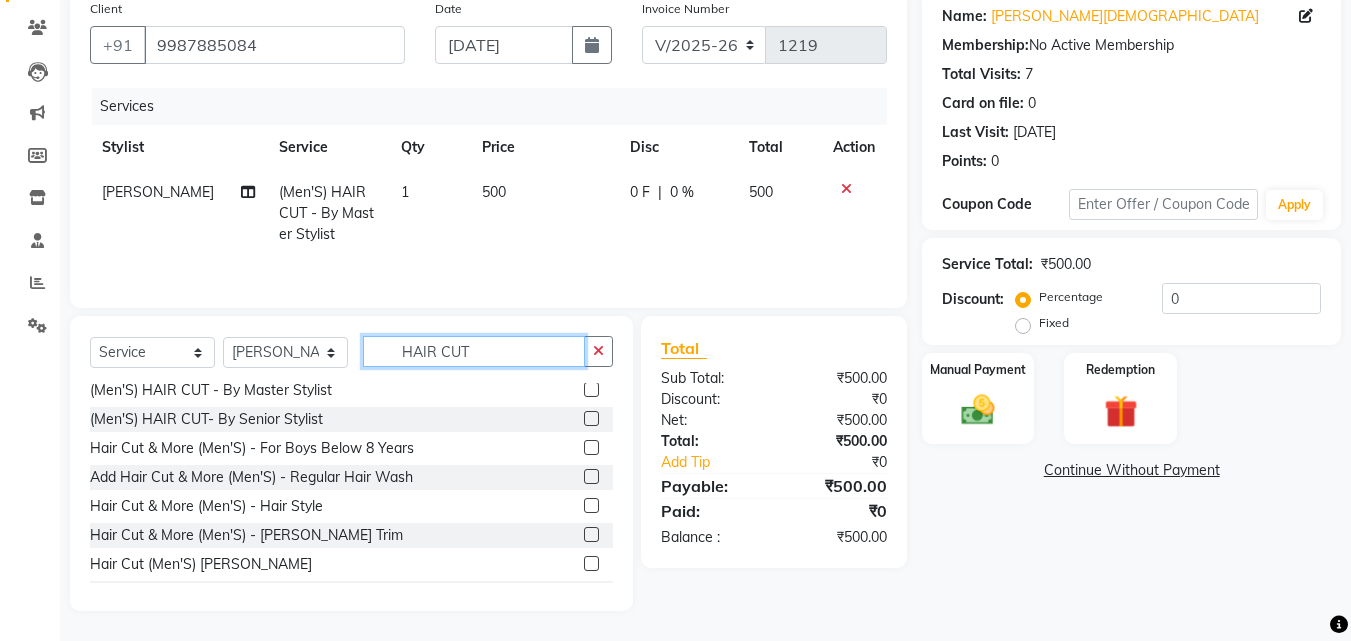 drag, startPoint x: 500, startPoint y: 347, endPoint x: 261, endPoint y: 348, distance: 239.00209 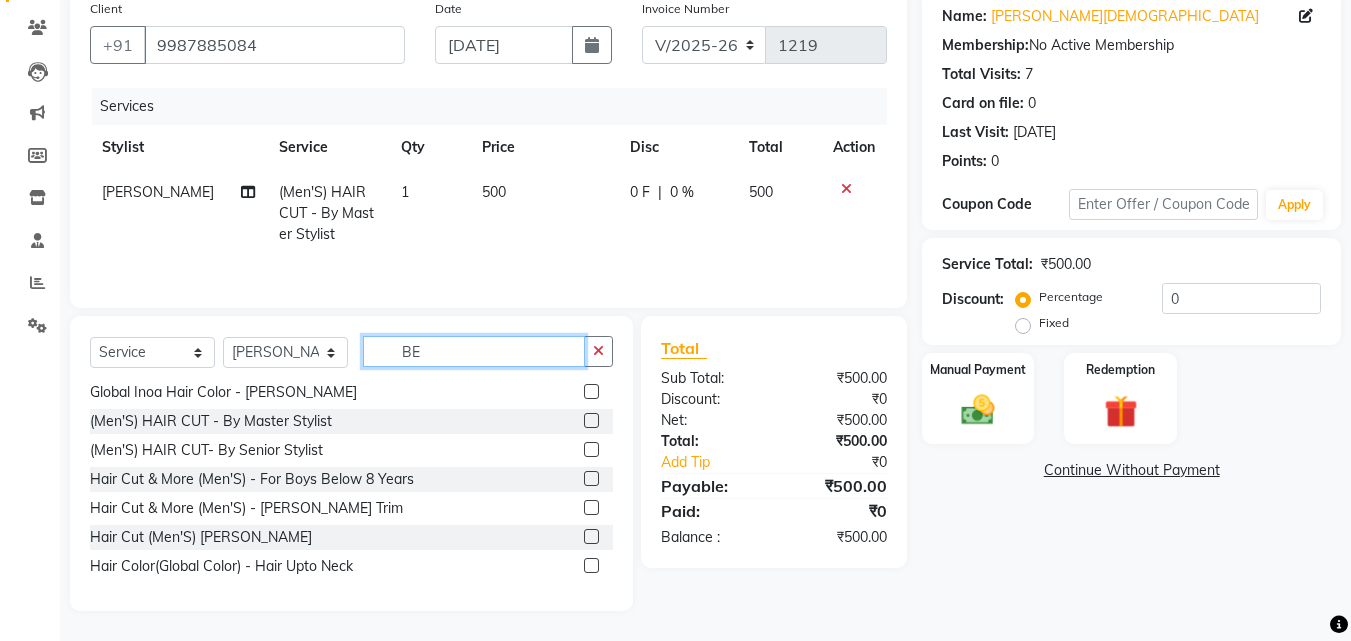 scroll, scrollTop: 496, scrollLeft: 0, axis: vertical 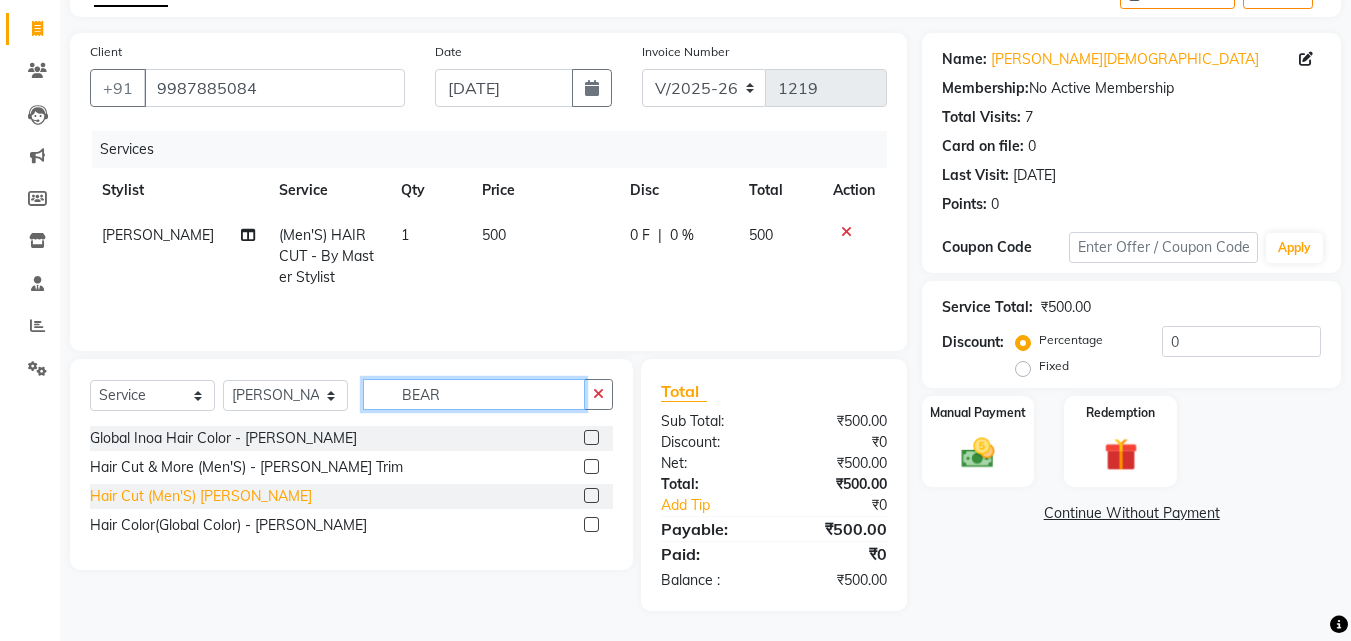 type on "BEAR" 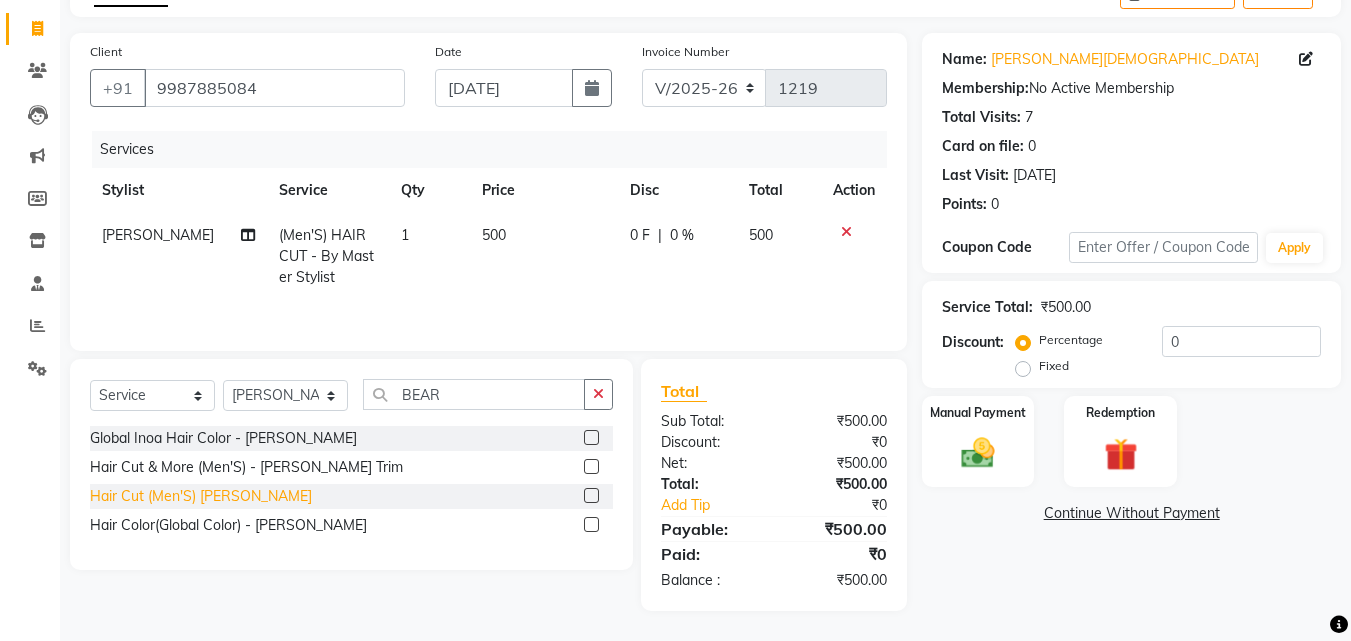 click on "Hair Cut (Men'S)  [PERSON_NAME]" 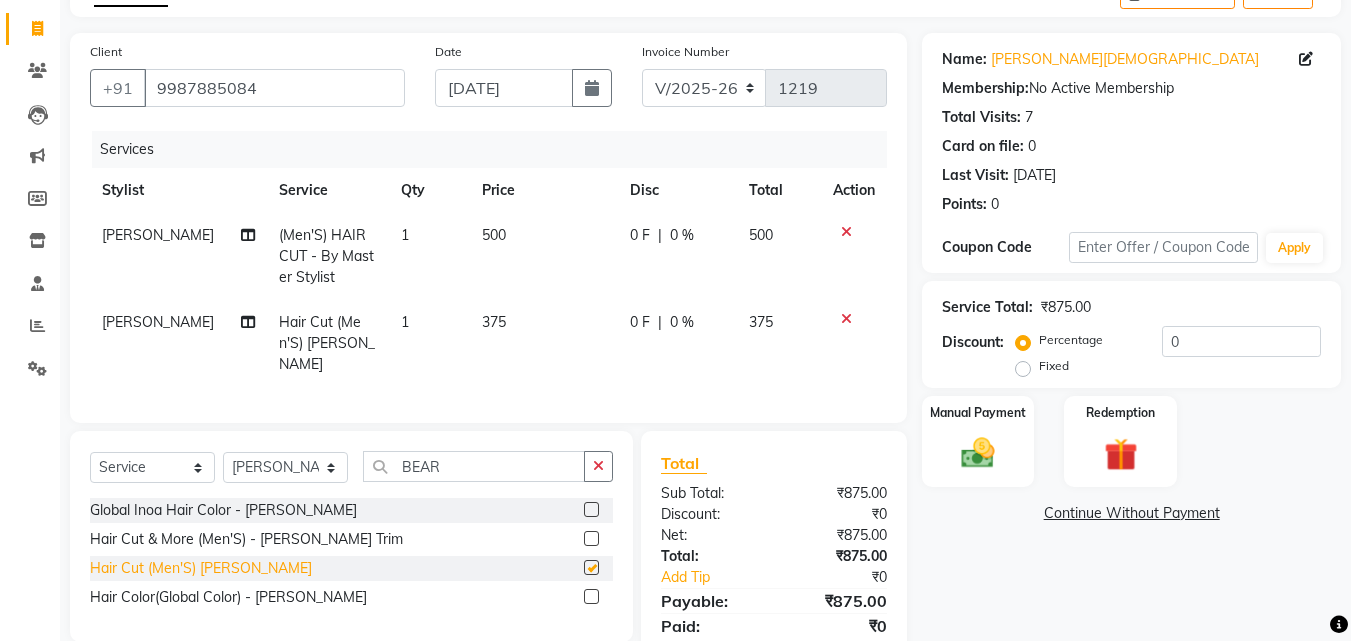 checkbox on "false" 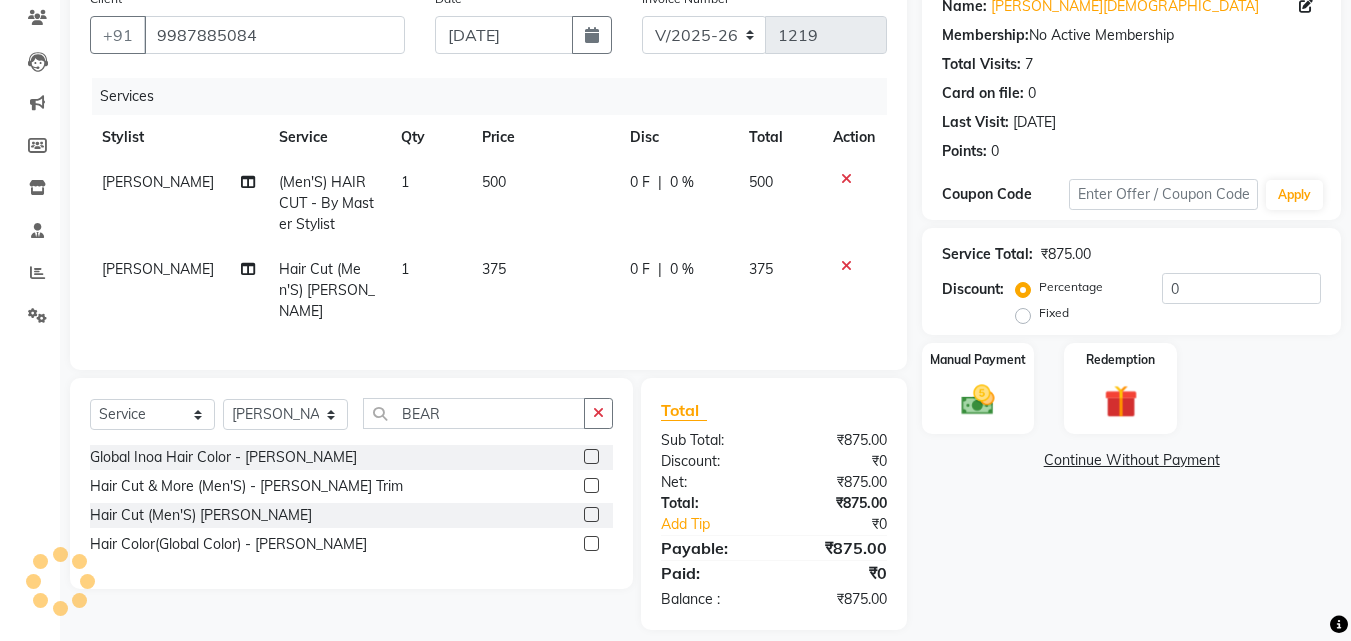 scroll, scrollTop: 183, scrollLeft: 0, axis: vertical 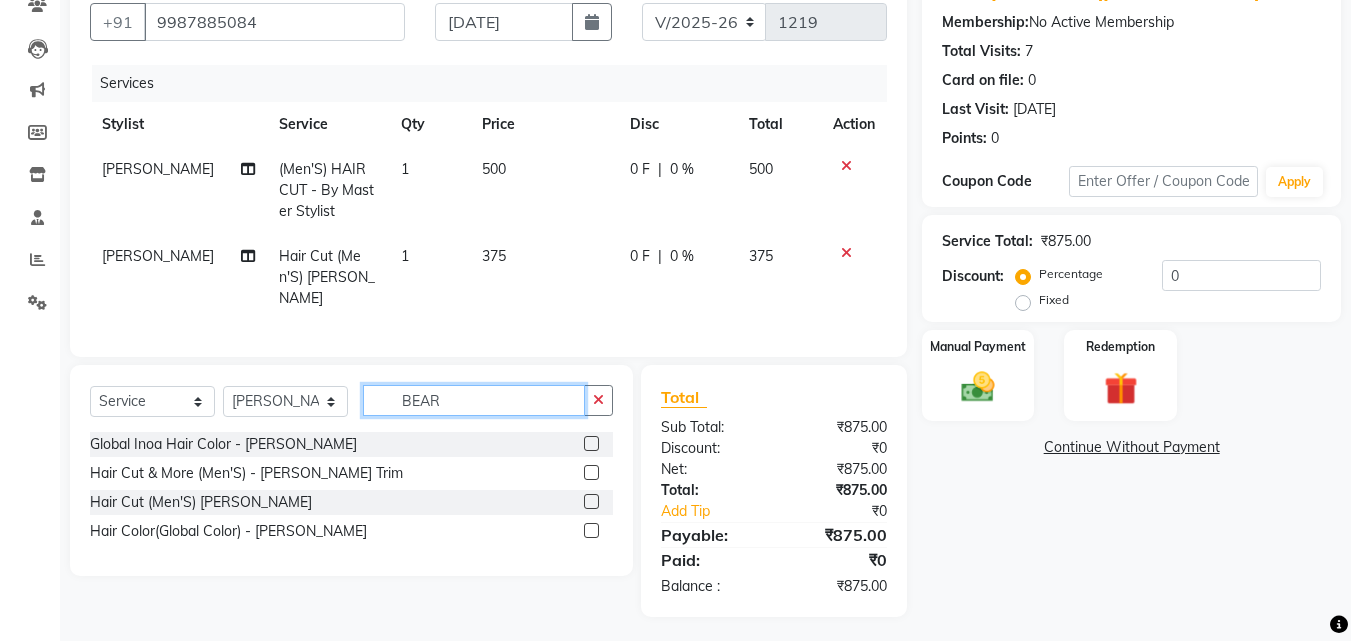 drag, startPoint x: 457, startPoint y: 388, endPoint x: 388, endPoint y: 385, distance: 69.065186 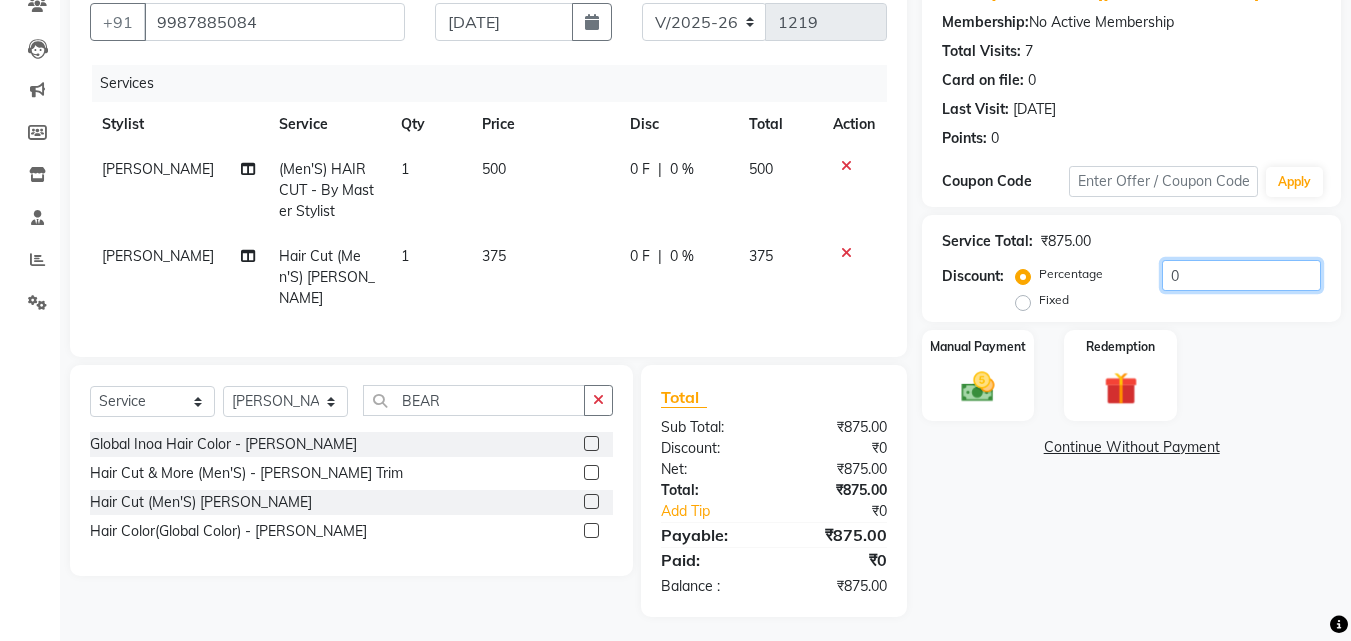 drag, startPoint x: 1179, startPoint y: 281, endPoint x: 1115, endPoint y: 261, distance: 67.052216 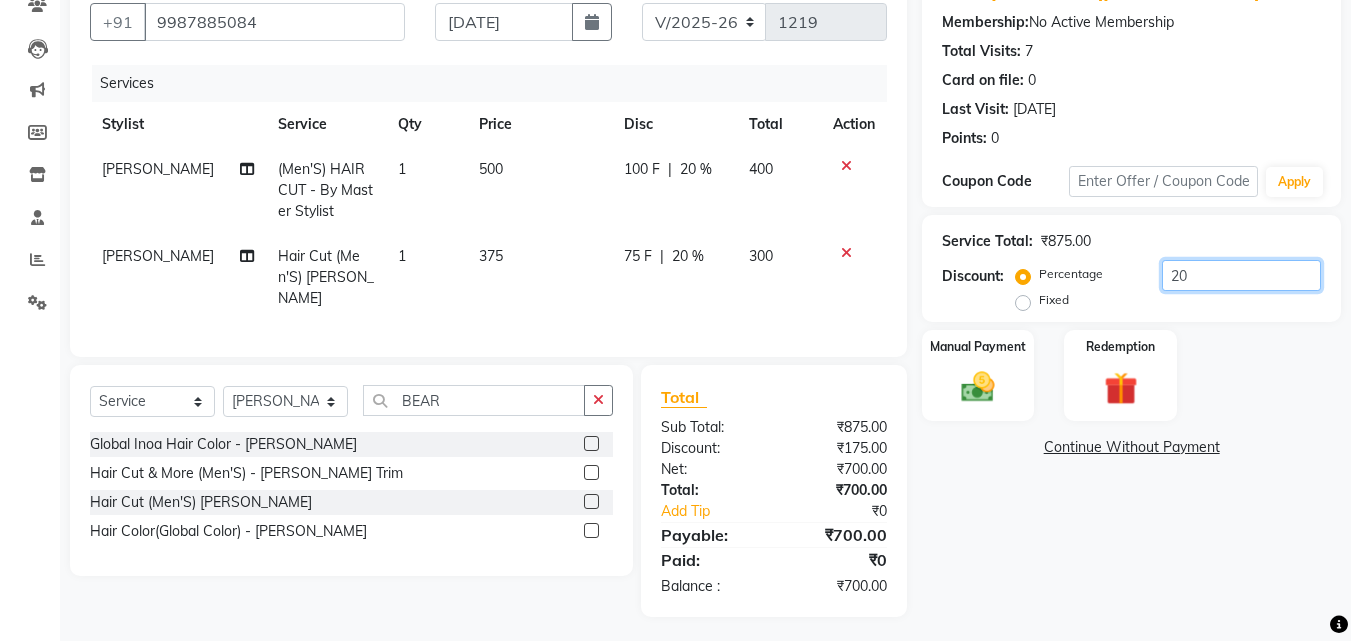 type on "20" 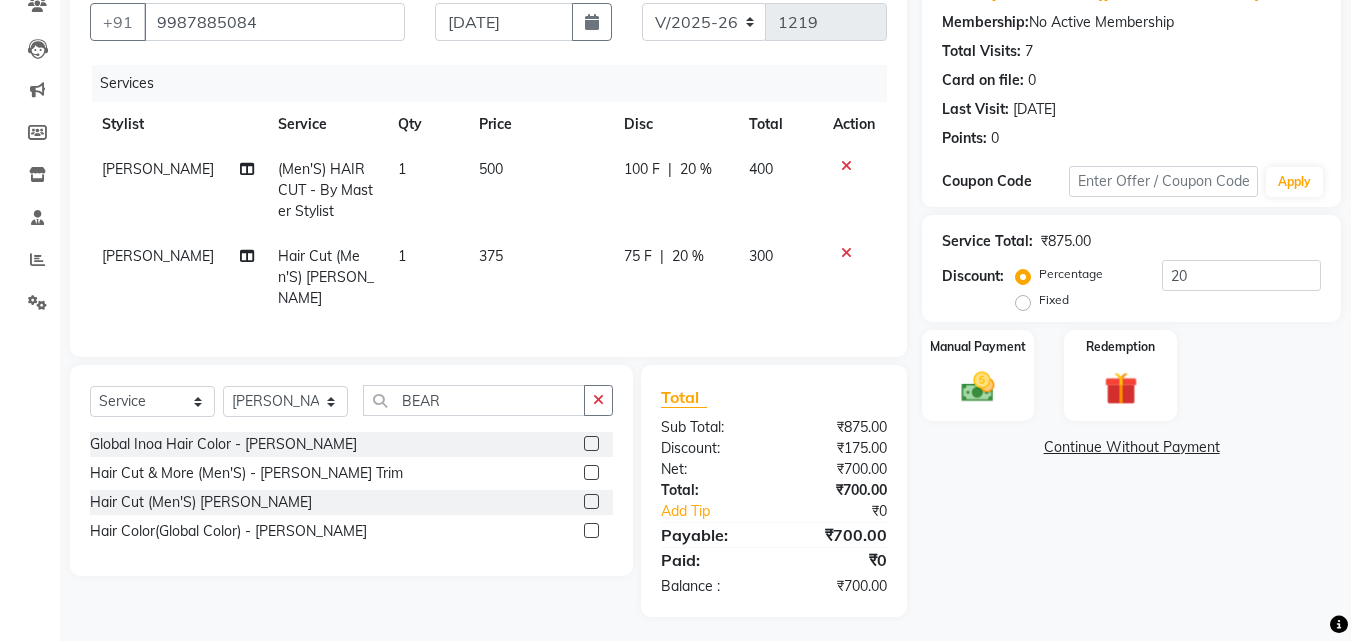 click on "Name: [PERSON_NAME][DEMOGRAPHIC_DATA] Membership:  No Active Membership  Total Visits:  7 Card on file:  0 Last Visit:   [DATE] Points:   0  Coupon Code Apply Service Total:  ₹875.00  Discount:  Percentage   Fixed  20 Manual Payment Redemption  Continue Without Payment" 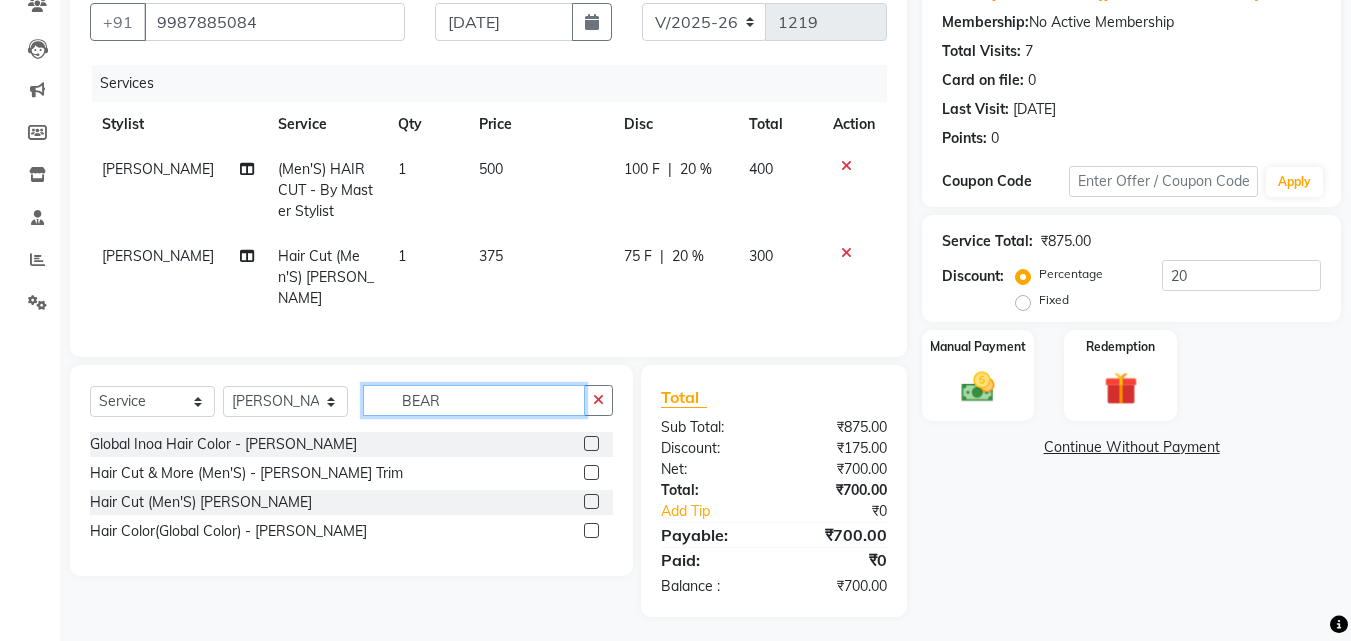 drag, startPoint x: 468, startPoint y: 400, endPoint x: 271, endPoint y: 378, distance: 198.22462 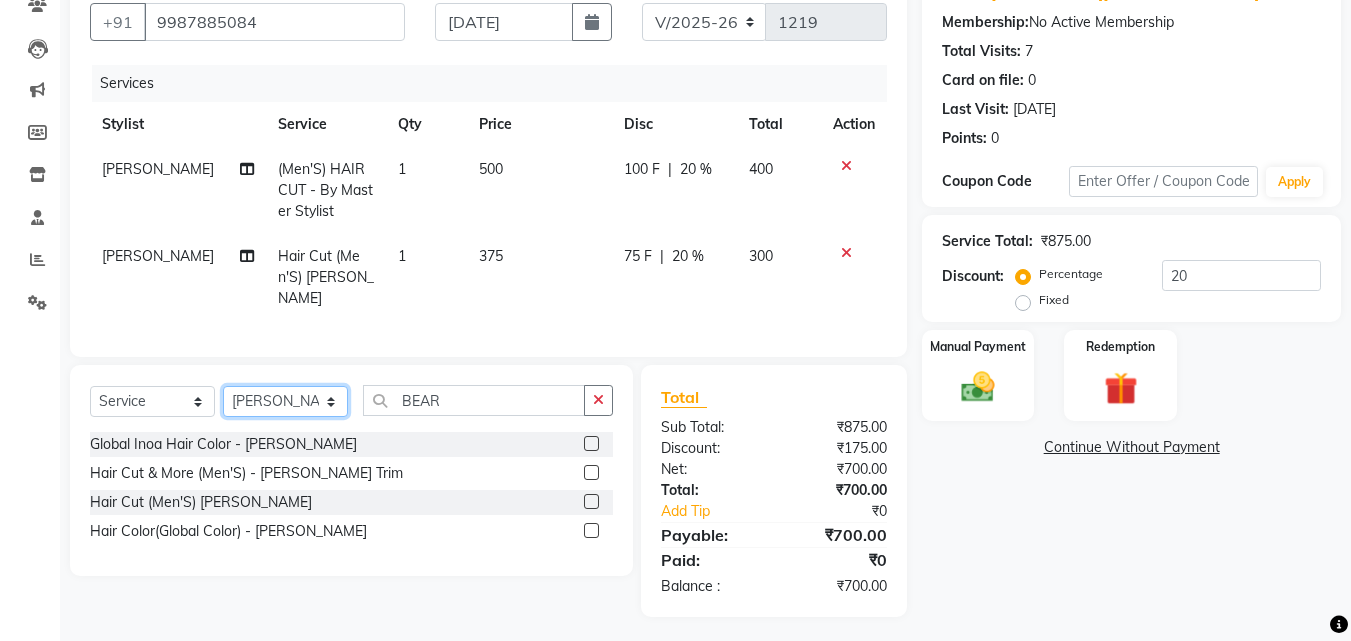 click on "Select Stylist [PERSON_NAME] [PERSON_NAME] LOOKS 21  [PERSON_NAME] [PERSON_NAME] [PERSON_NAME] [PERSON_NAME] [PERSON_NAME] [PERSON_NAME]" 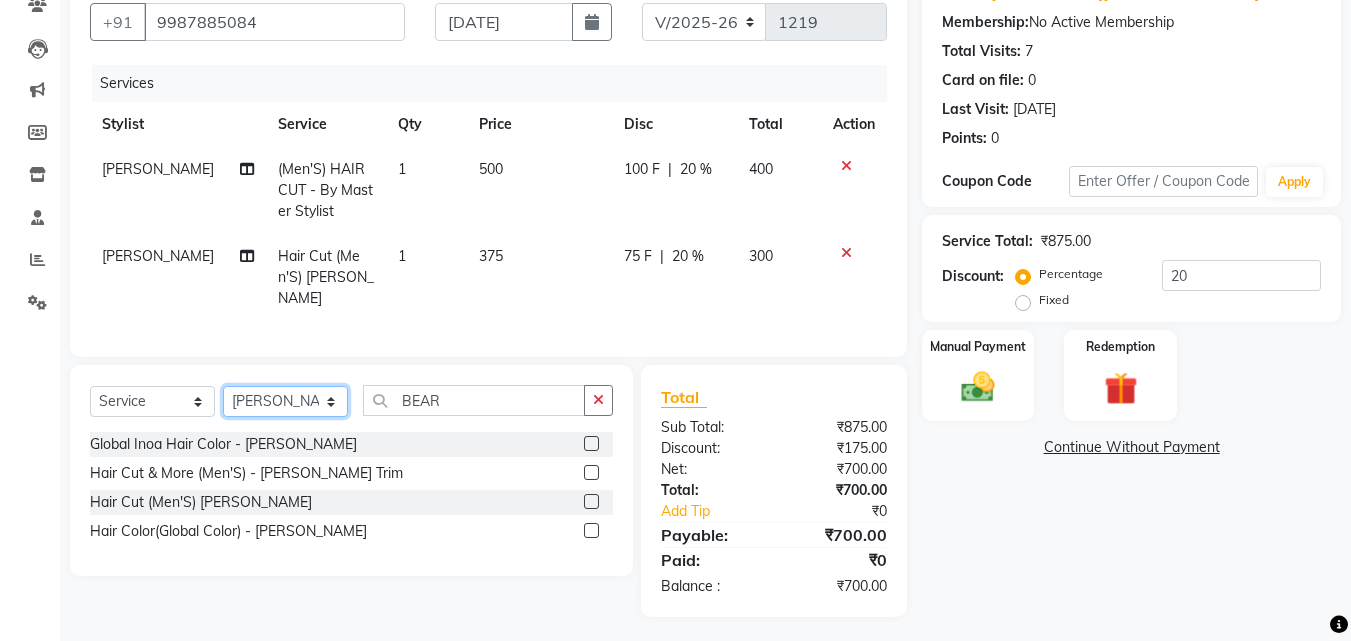 select on "13885" 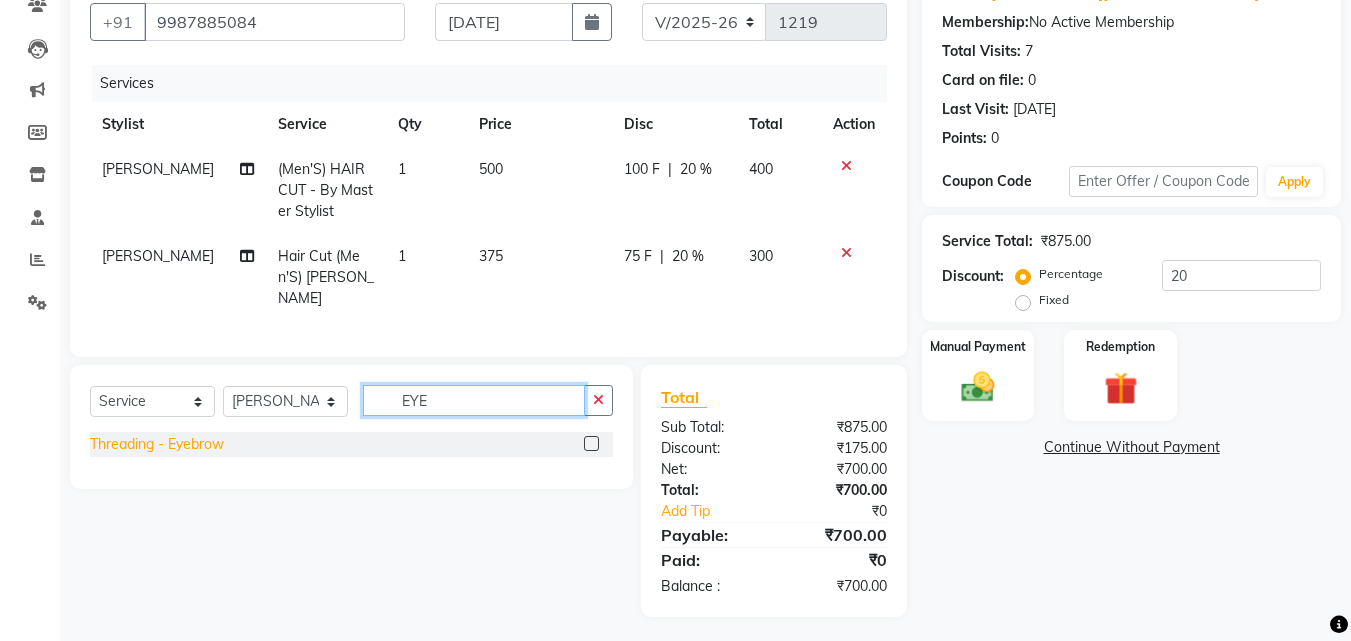 type on "EYE" 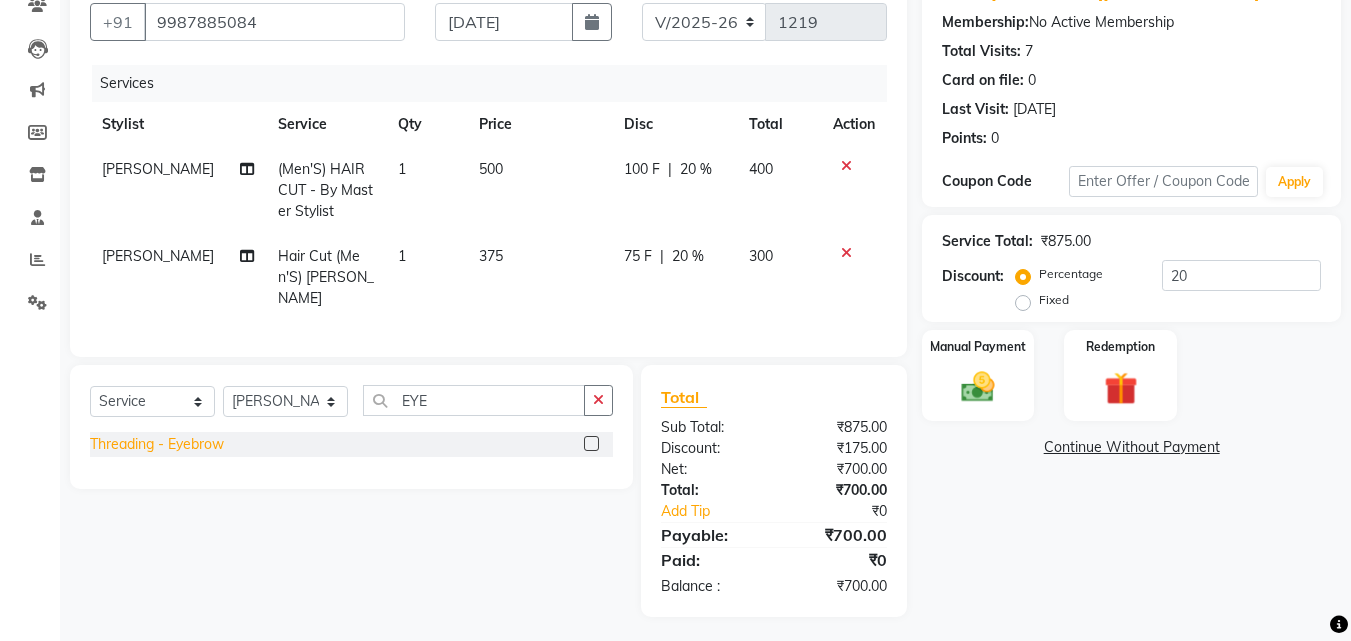 click on "Threading  - Eyebrow" 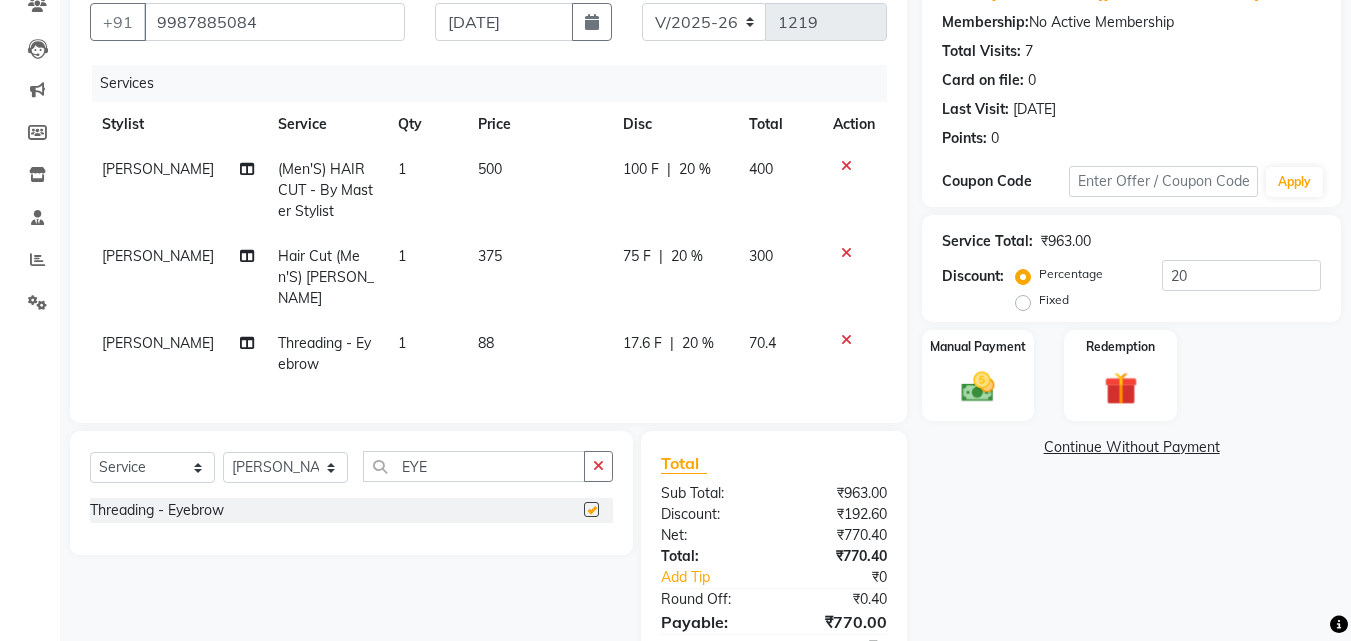 checkbox on "false" 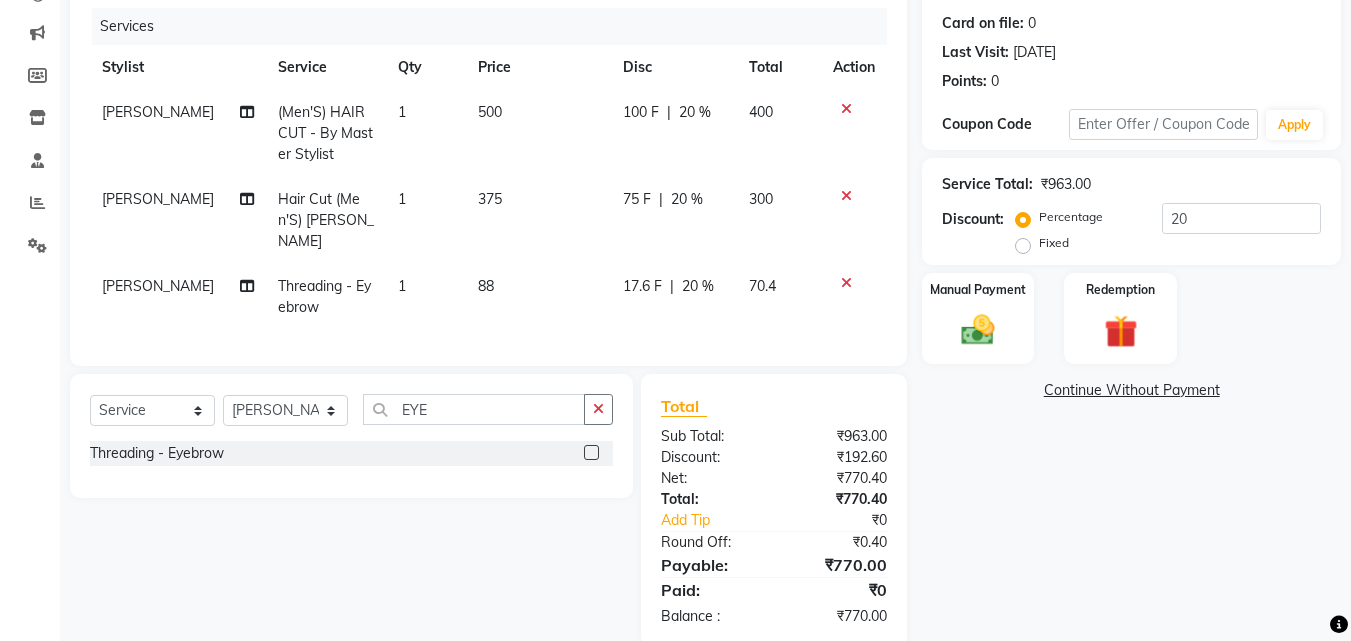 scroll, scrollTop: 270, scrollLeft: 0, axis: vertical 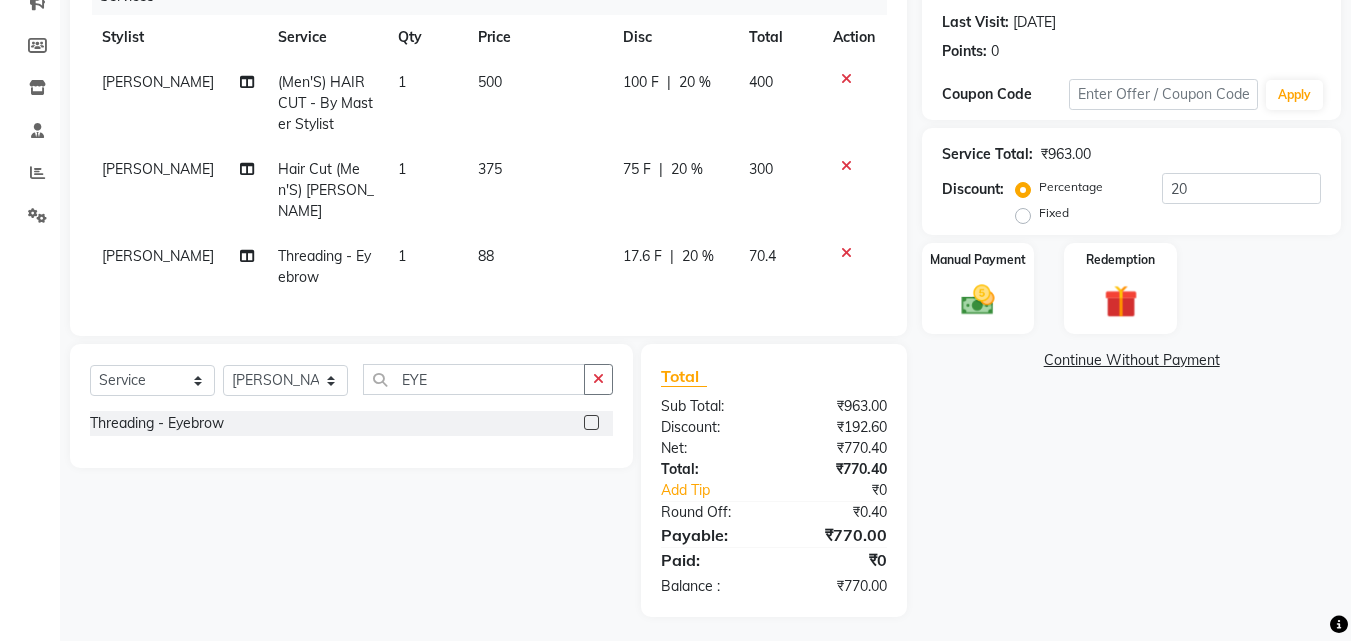click on "1" 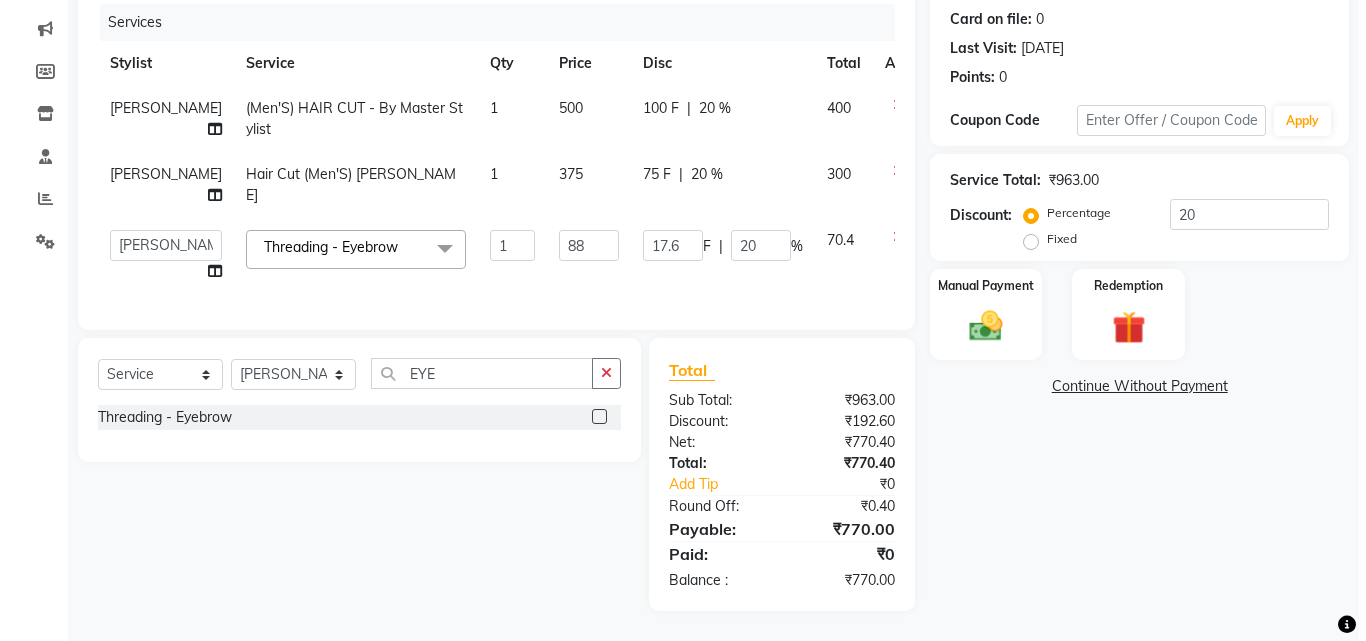 scroll, scrollTop: 259, scrollLeft: 0, axis: vertical 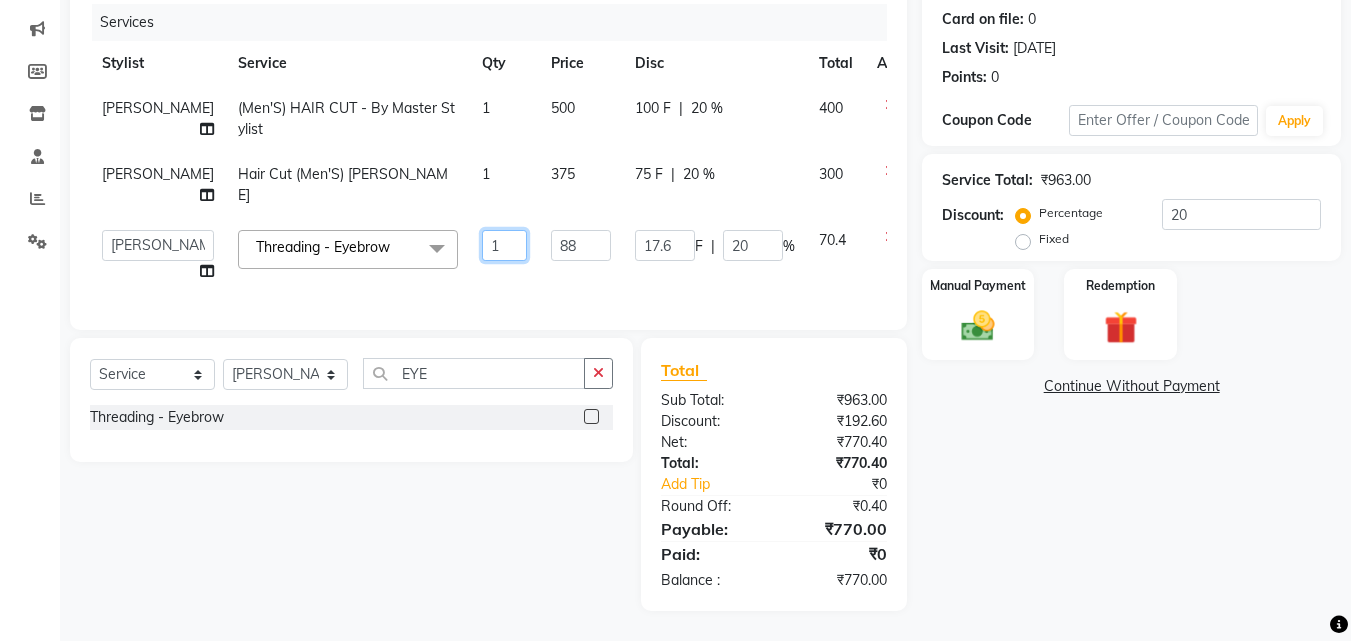drag, startPoint x: 447, startPoint y: 231, endPoint x: 410, endPoint y: 226, distance: 37.336308 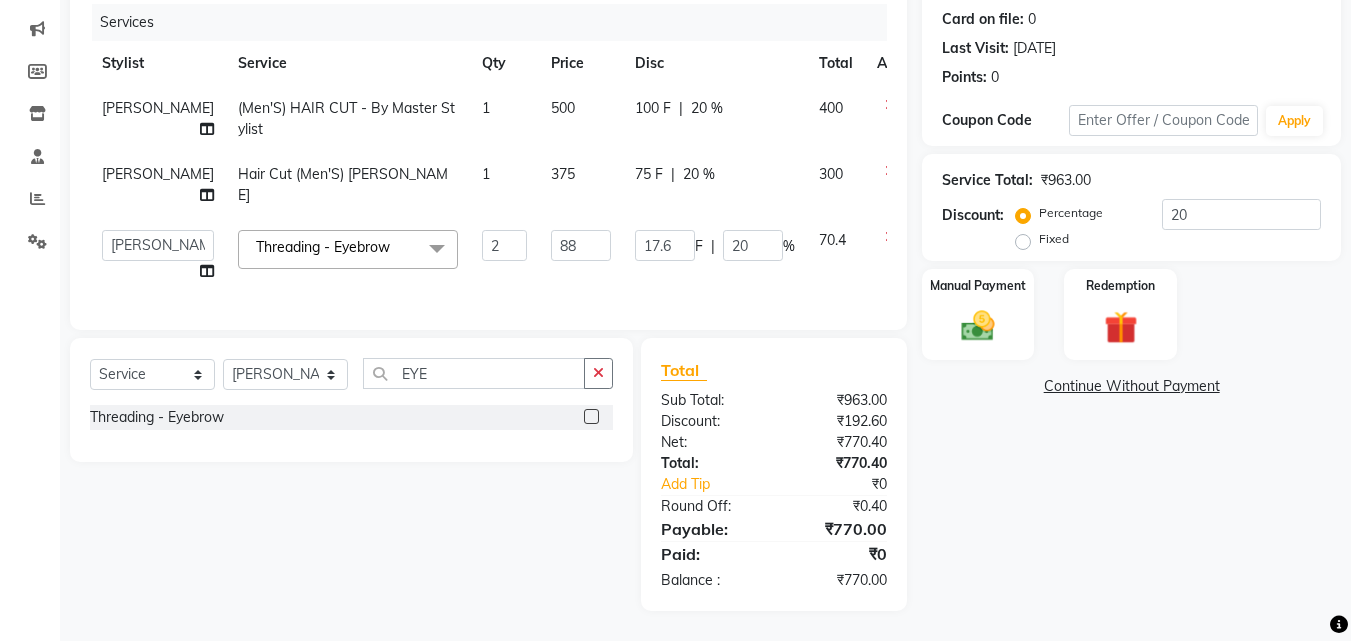 click on "Services Stylist Service Qty Price Disc Total Action [PERSON_NAME]   (Men'S) HAIR CUT  - By Master Stylist 1 500 100 F | 20 % 400 [PERSON_NAME] Hair Cut (Men'S)  [PERSON_NAME] 1 375 75 F | 20 % 300  [PERSON_NAME]   [PERSON_NAME]   LOOKS 21    [PERSON_NAME]   [PERSON_NAME] [PERSON_NAME]   [PERSON_NAME] [PERSON_NAME]   [PERSON_NAME]  Threading  - Eyebrow  x Spa  - Exfoliation With Scrub Cream Spa  - Exfoliation With Sugar Peel Spa  - Massage With Essential Oil Spa  - Massage Vitamin Wax Spa  - Wraps With Cotton Extract Spa  - Wraps With Moistourising Wax TIP FOR STAFF Therapy  - Full Arms Therapy  - Full Leg Therapy  - Sparkling Back Reflexology  - Feet (30 Mins) Reflexology  - Hand & Feet ( 60 Mins) Reflexology  - Back (30 Mins) Nails  - Cut And Filing Nails  - Nail Polish Hand / Feet Nails  - French Nail Polish Nails  - Gel French Nail Polish Nails- Cut file & Polish Gel Polish  - Gel Polish 10 Tips Gel Polish  - Gel Polish Remover 10 Tips Gel Polish  - Builder Gel Extension Gel Polish  - Gum Gel Extension Black Mask  - Front 3TENX SPA" 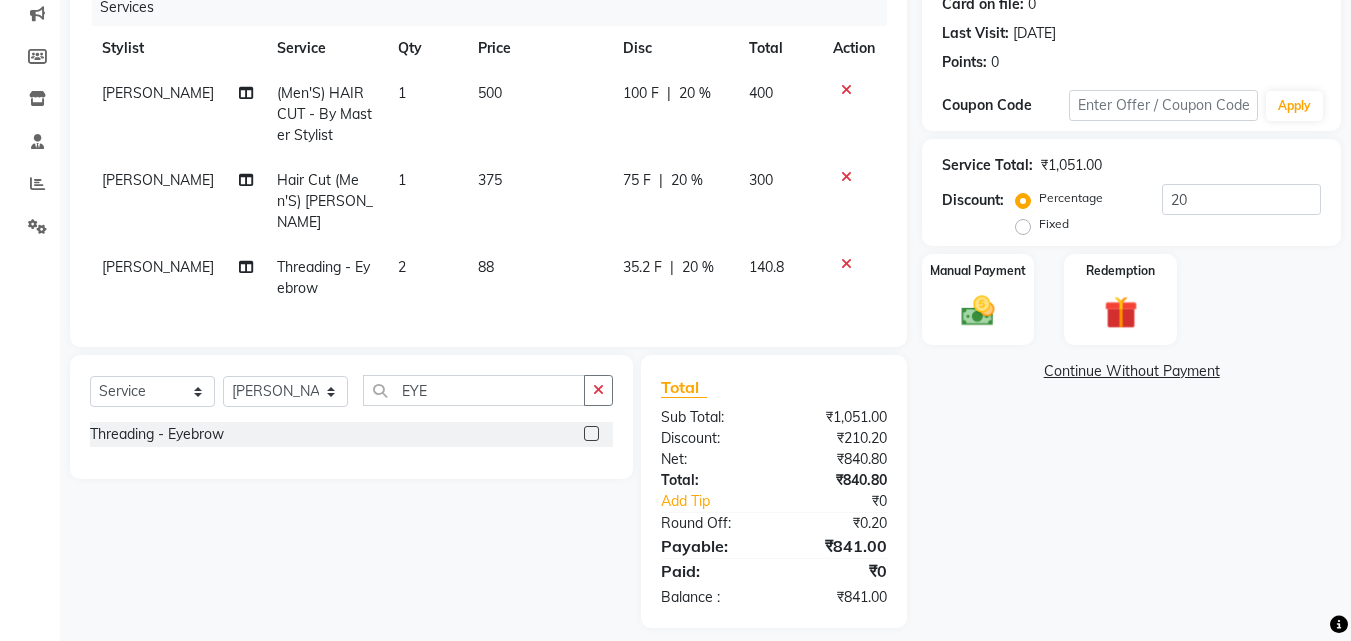 click on "[PERSON_NAME]" 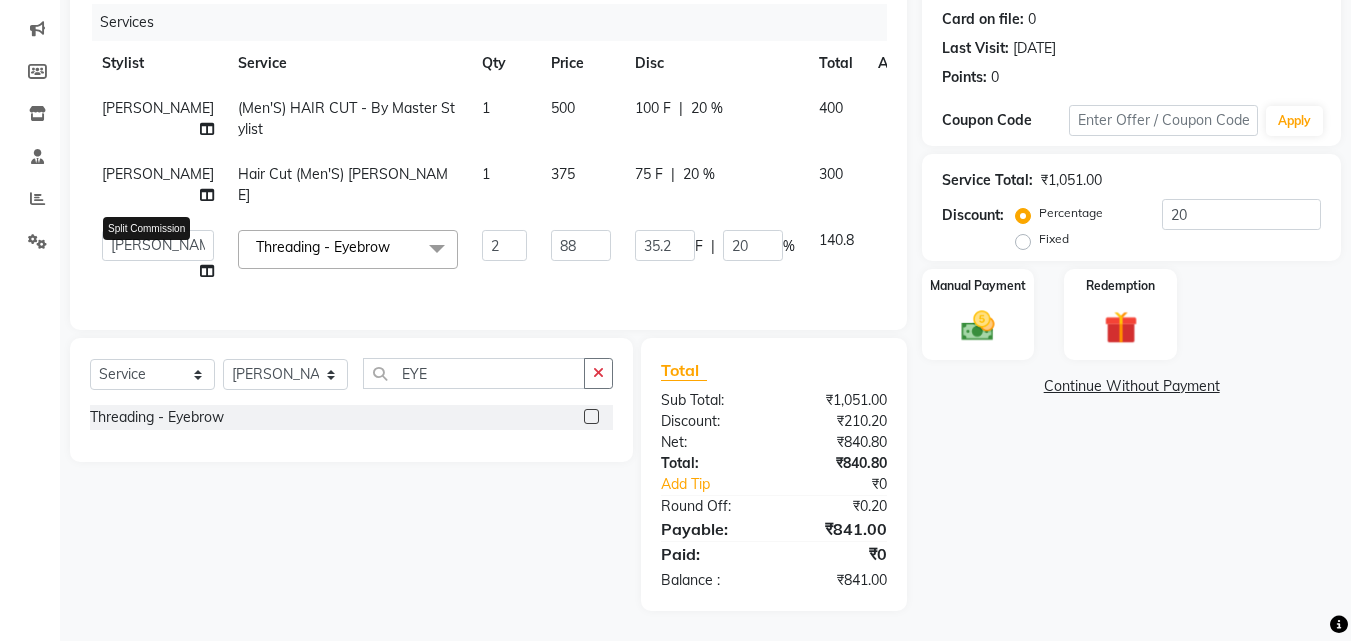 click 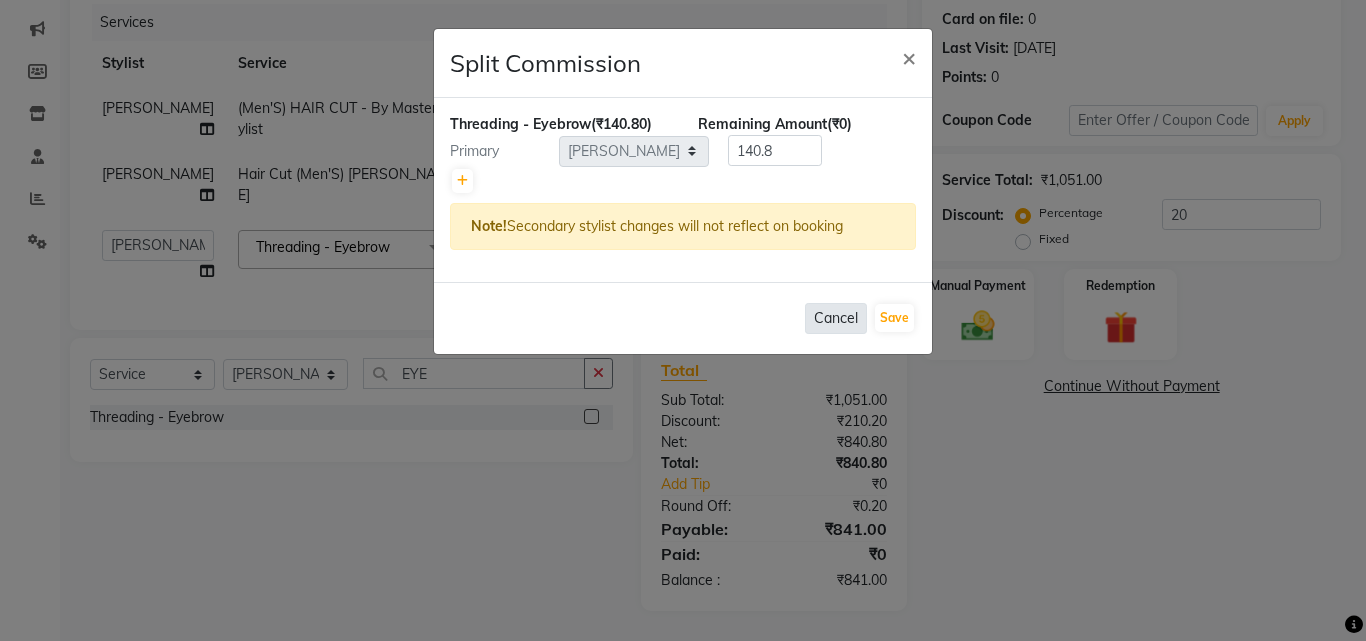 click on "Cancel" 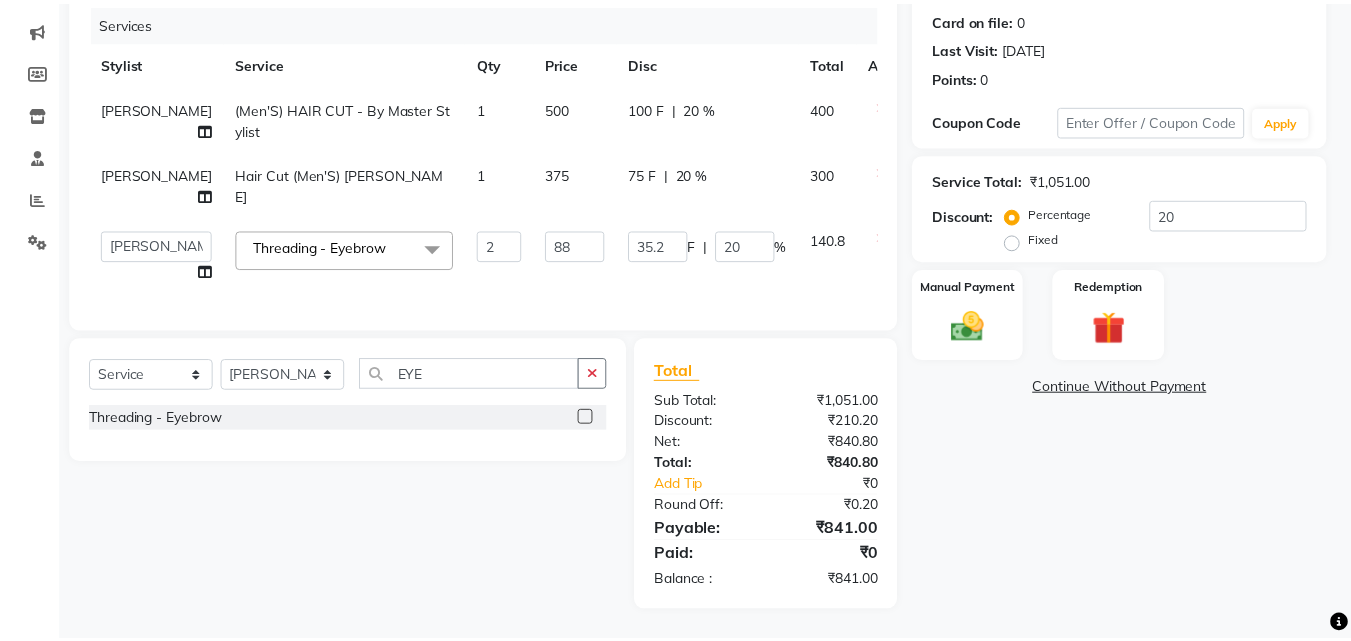 scroll, scrollTop: 238, scrollLeft: 0, axis: vertical 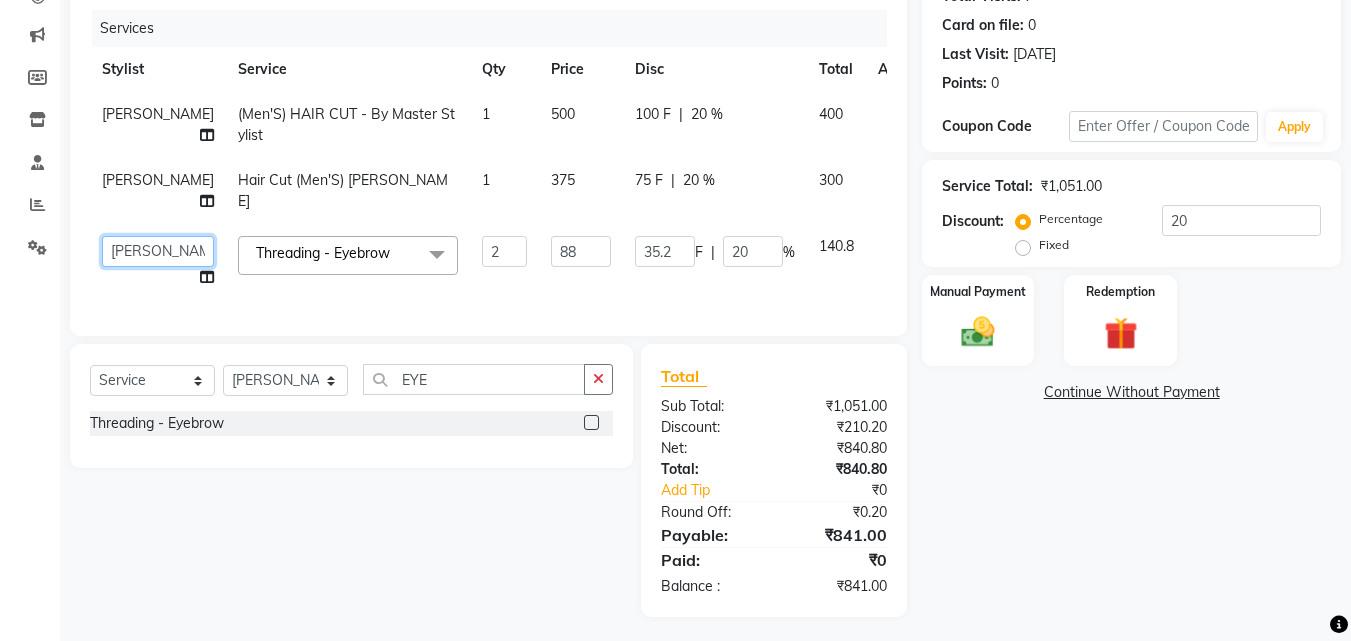 click on "[PERSON_NAME]   LOOKS 21    [PERSON_NAME]   [PERSON_NAME] [PERSON_NAME]   [PERSON_NAME] [PERSON_NAME]   [PERSON_NAME]" 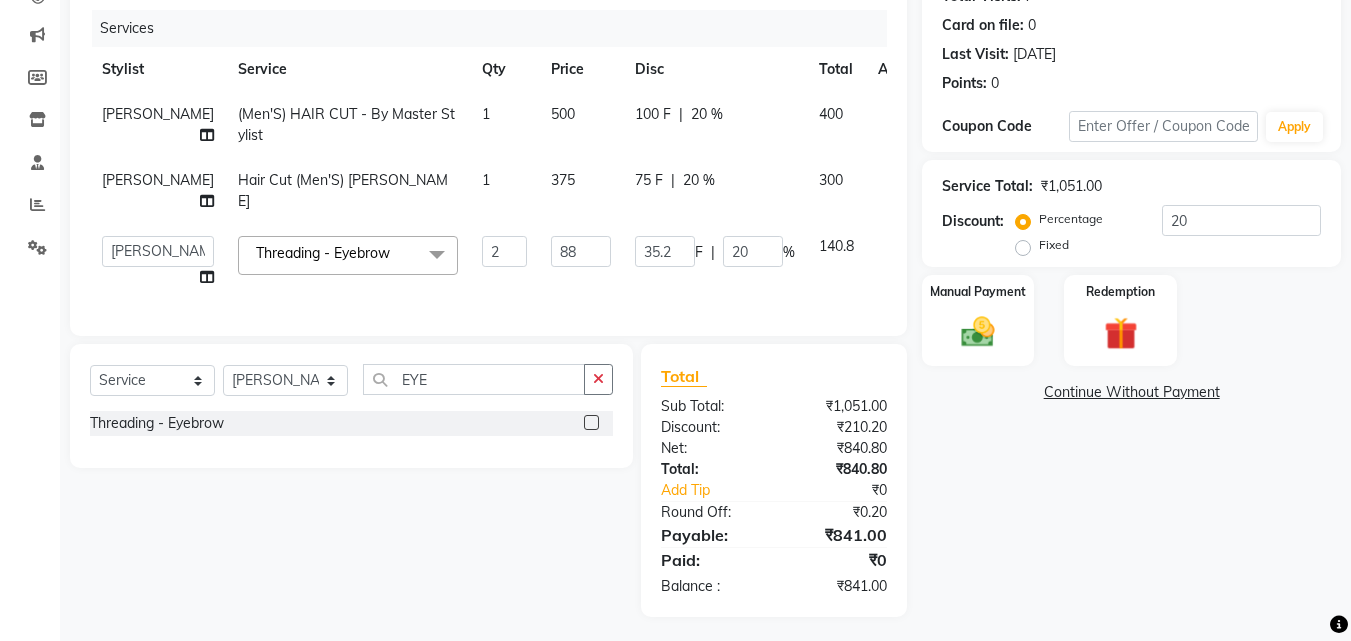 select on "13886" 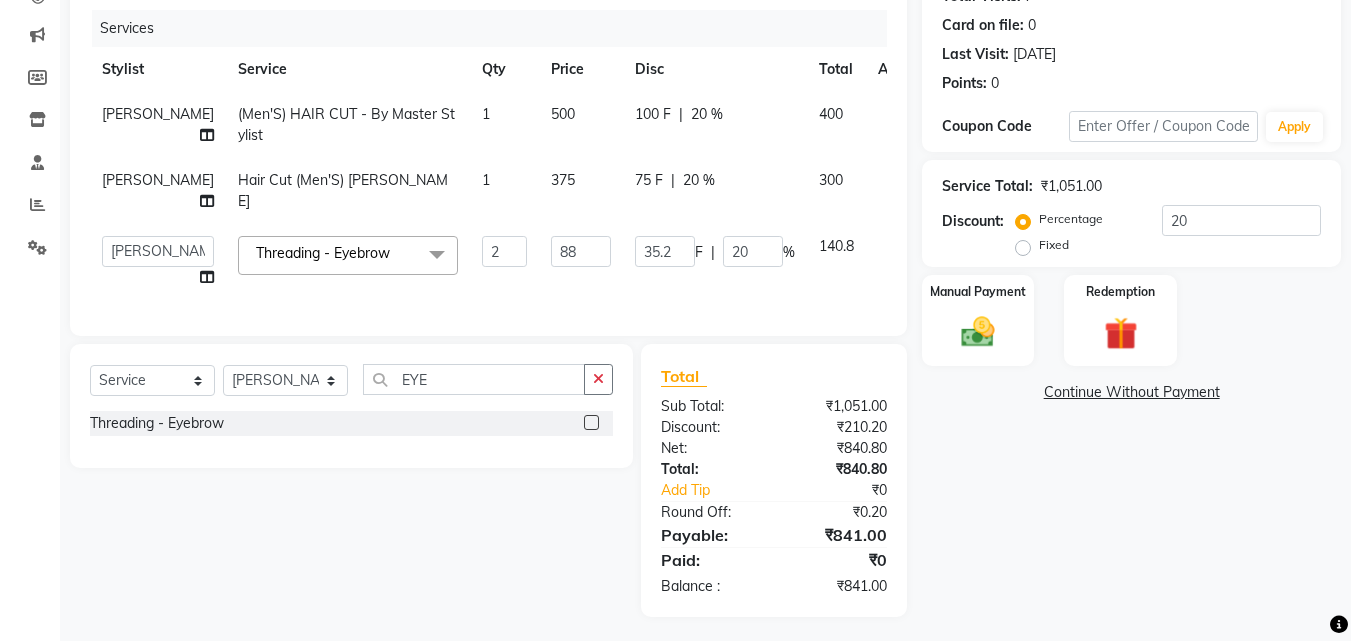 click on "Services Stylist Service Qty Price Disc Total Action [PERSON_NAME]   (Men'S) HAIR CUT  - By Master Stylist 1 500 100 F | 20 % 400 [PERSON_NAME] Hair Cut (Men'S)  [PERSON_NAME] 1 375 75 F | 20 % 300  [PERSON_NAME]   [PERSON_NAME]   LOOKS 21    [PERSON_NAME]   [PERSON_NAME] [PERSON_NAME]   [PERSON_NAME] [PERSON_NAME]   [PERSON_NAME]  Threading  - Eyebrow  x Spa  - Exfoliation With Scrub Cream Spa  - Exfoliation With Sugar Peel Spa  - Massage With Essential Oil Spa  - Massage Vitamin Wax Spa  - Wraps With Cotton Extract Spa  - Wraps With Moistourising Wax TIP FOR STAFF Therapy  - Full Arms Therapy  - Full Leg Therapy  - Sparkling Back Reflexology  - Feet (30 Mins) Reflexology  - Hand & Feet ( 60 Mins) Reflexology  - Back (30 Mins) Nails  - Cut And Filing Nails  - Nail Polish Hand / Feet Nails  - French Nail Polish Nails  - Gel French Nail Polish Nails- Cut file & Polish Gel Polish  - Gel Polish 10 Tips Gel Polish  - Gel Polish Remover 10 Tips Gel Polish  - Builder Gel Extension Gel Polish  - Gum Gel Extension Black Mask  - Front 3TENX SPA" 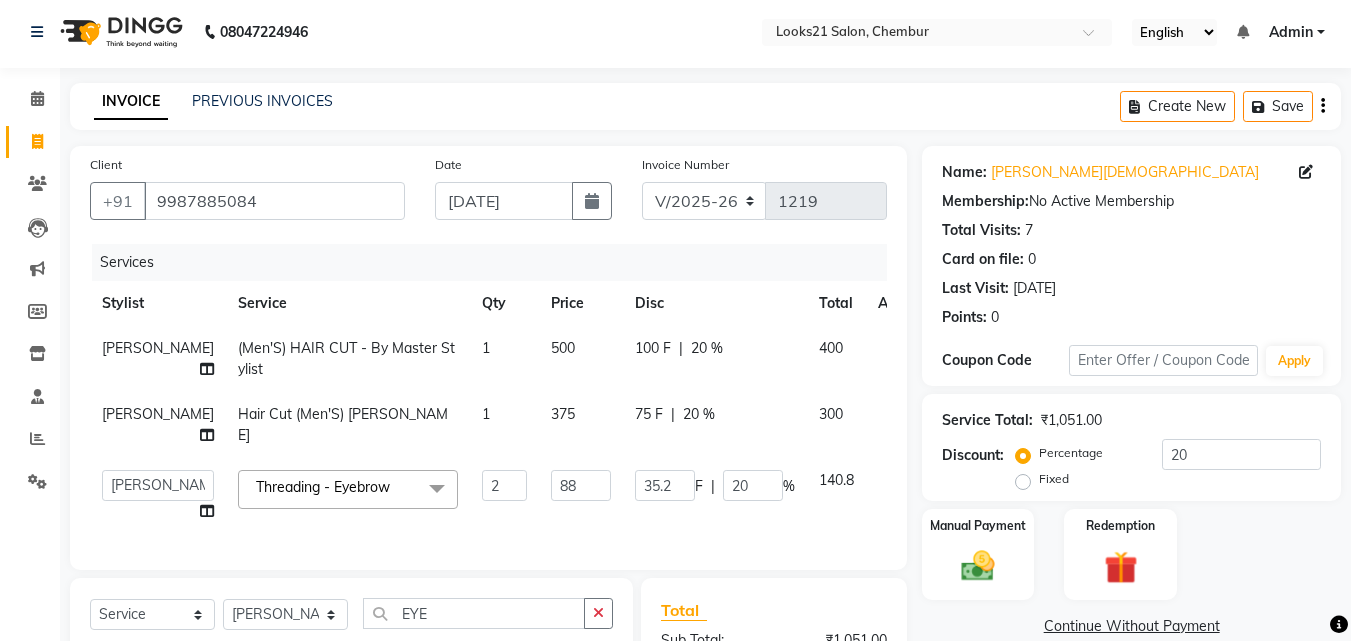 scroll, scrollTop: 0, scrollLeft: 0, axis: both 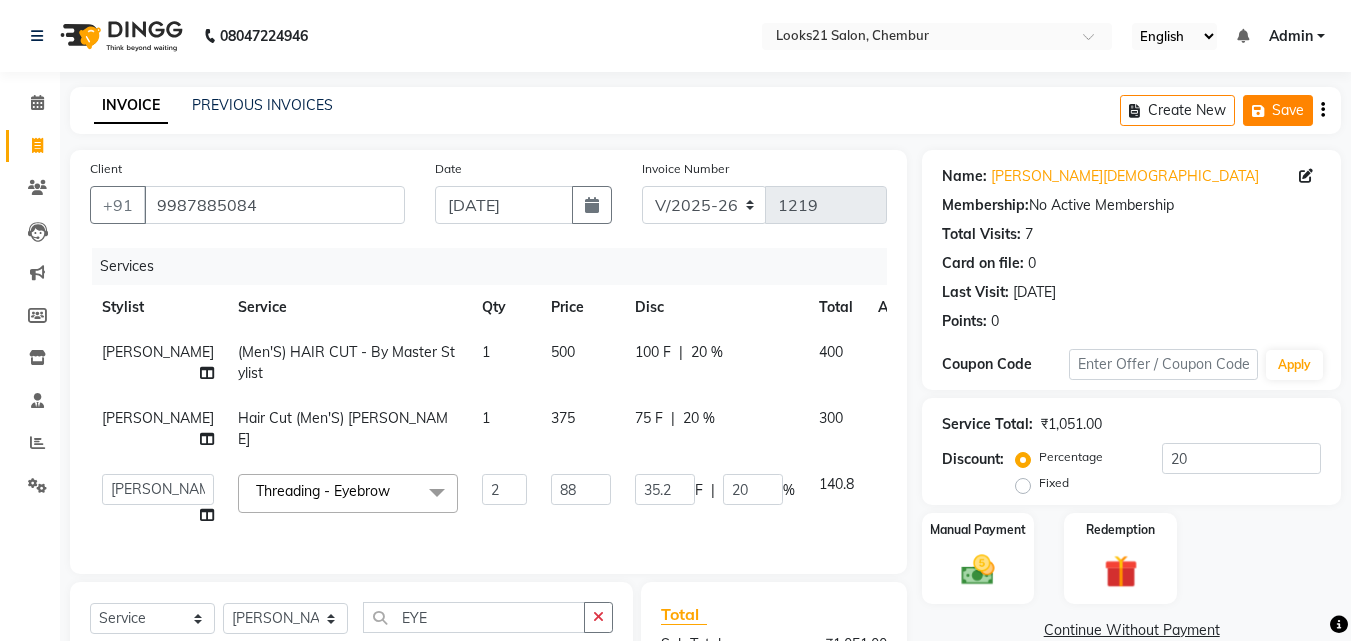 click 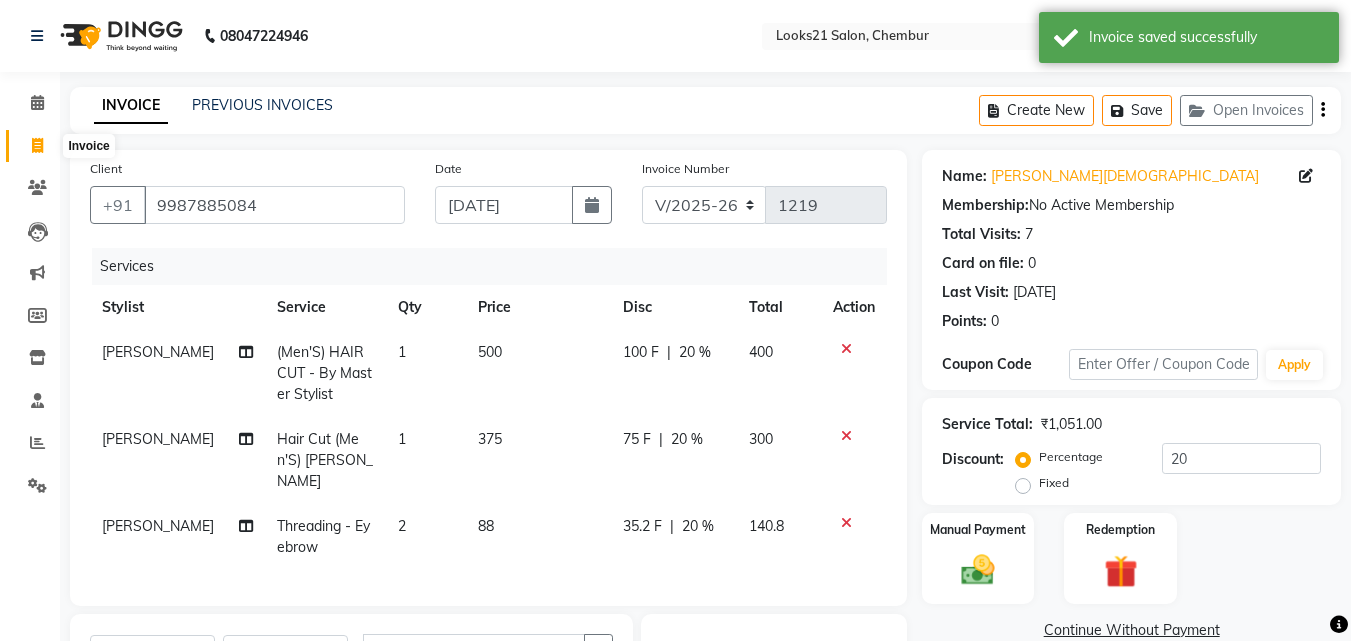 click 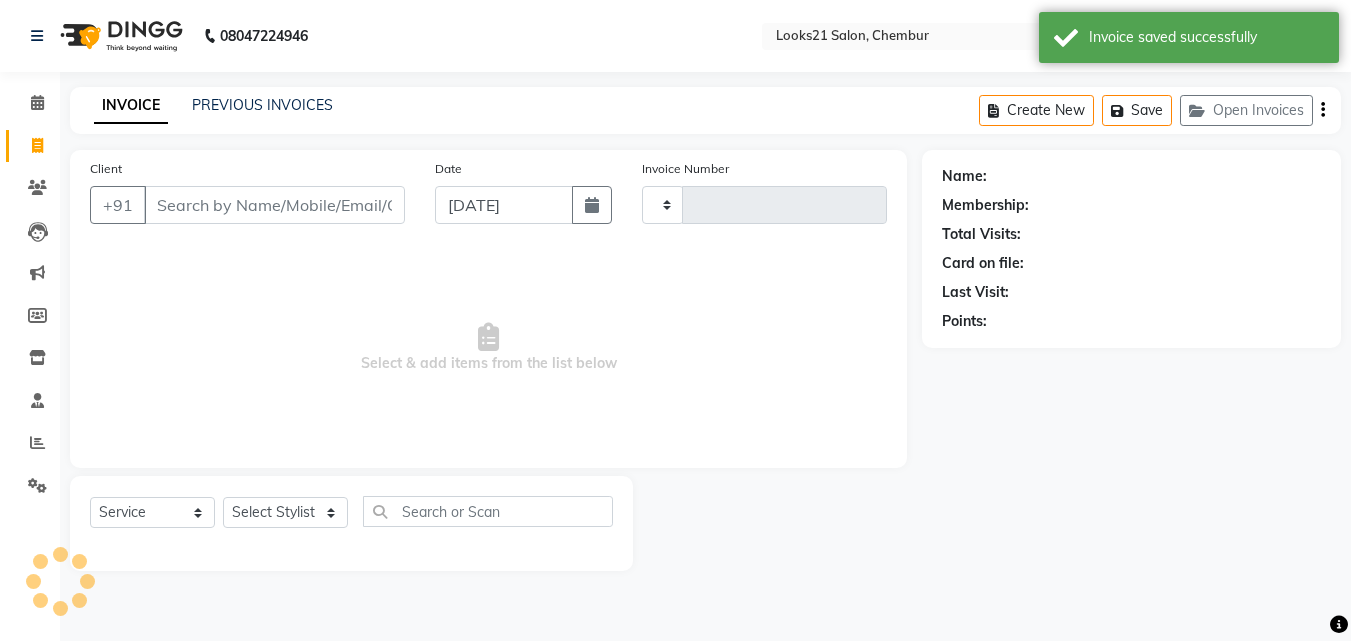 type on "1219" 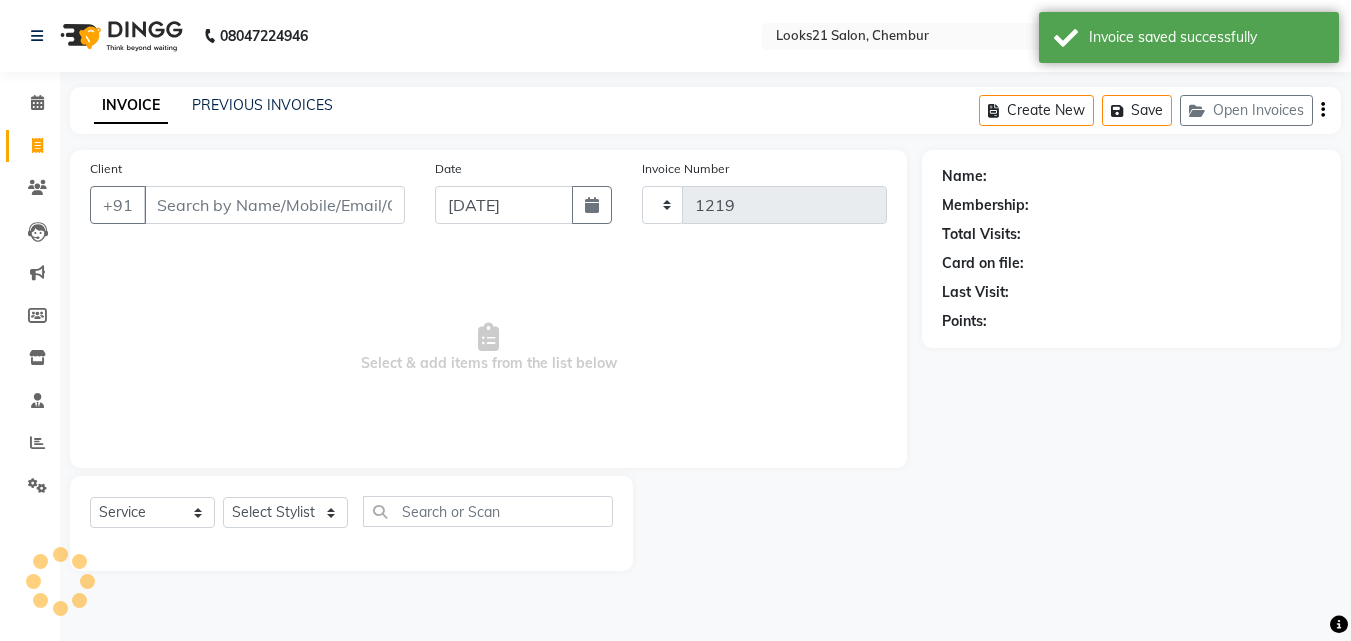 click on "Client" at bounding box center [274, 205] 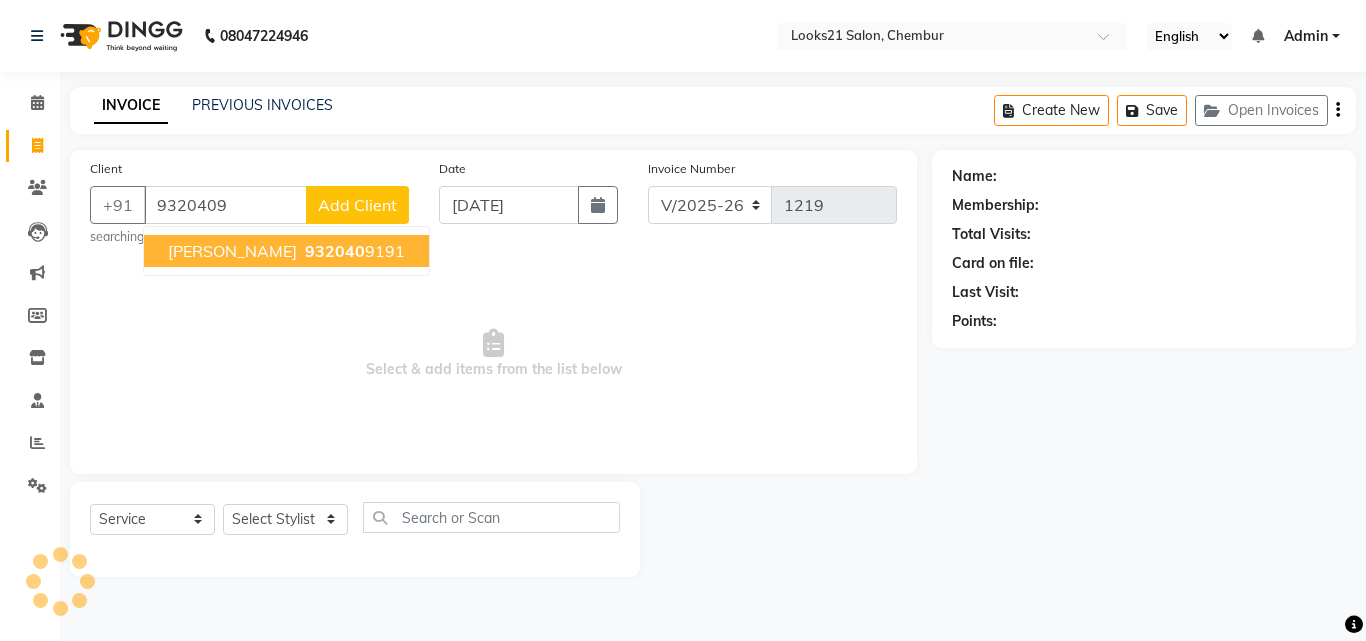 click on "[PERSON_NAME]" at bounding box center [232, 251] 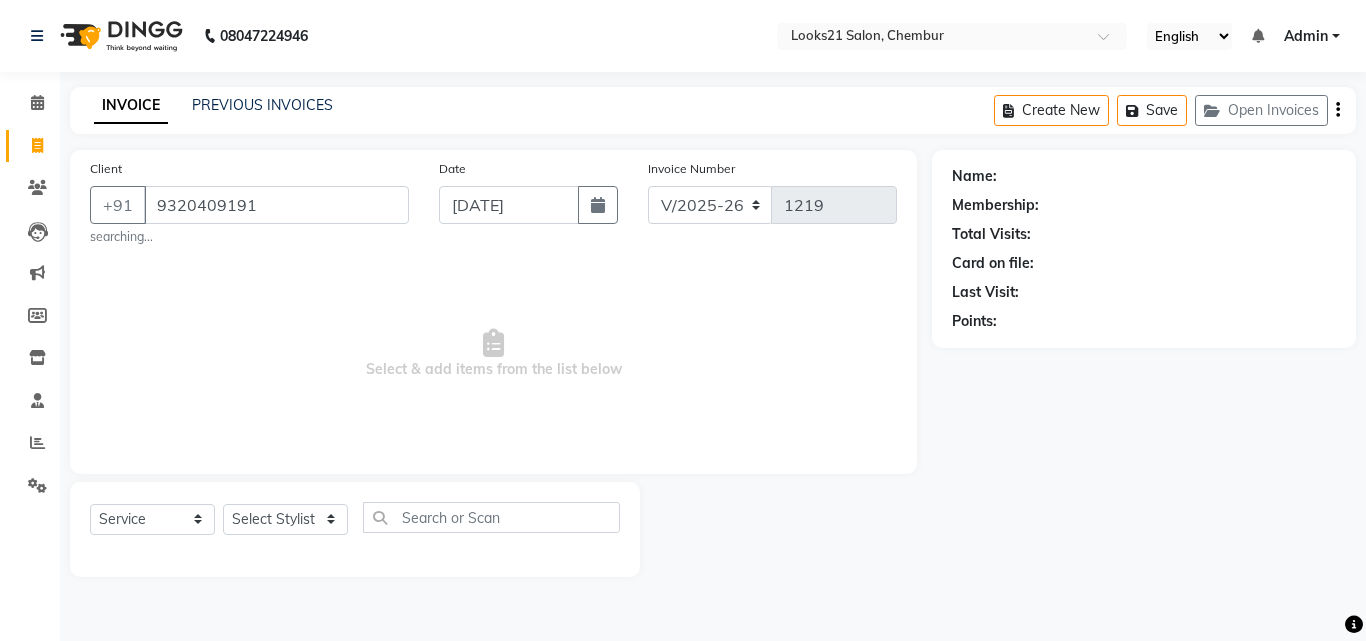 type on "9320409191" 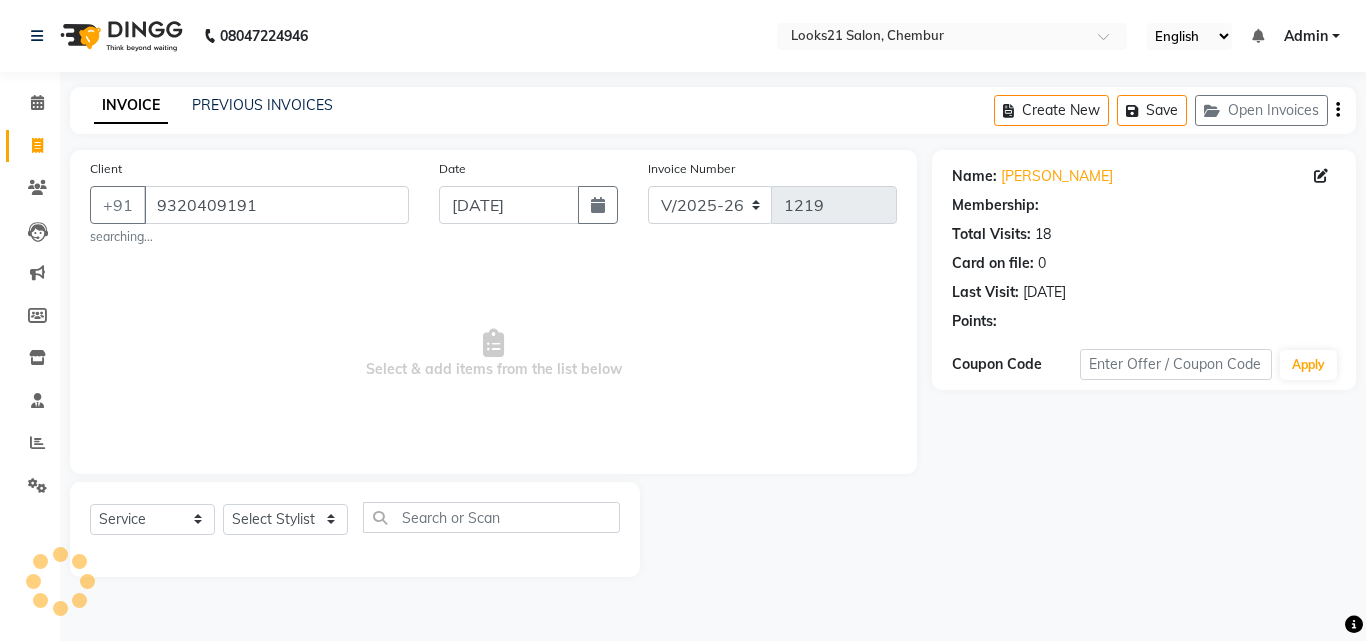 select on "1: Object" 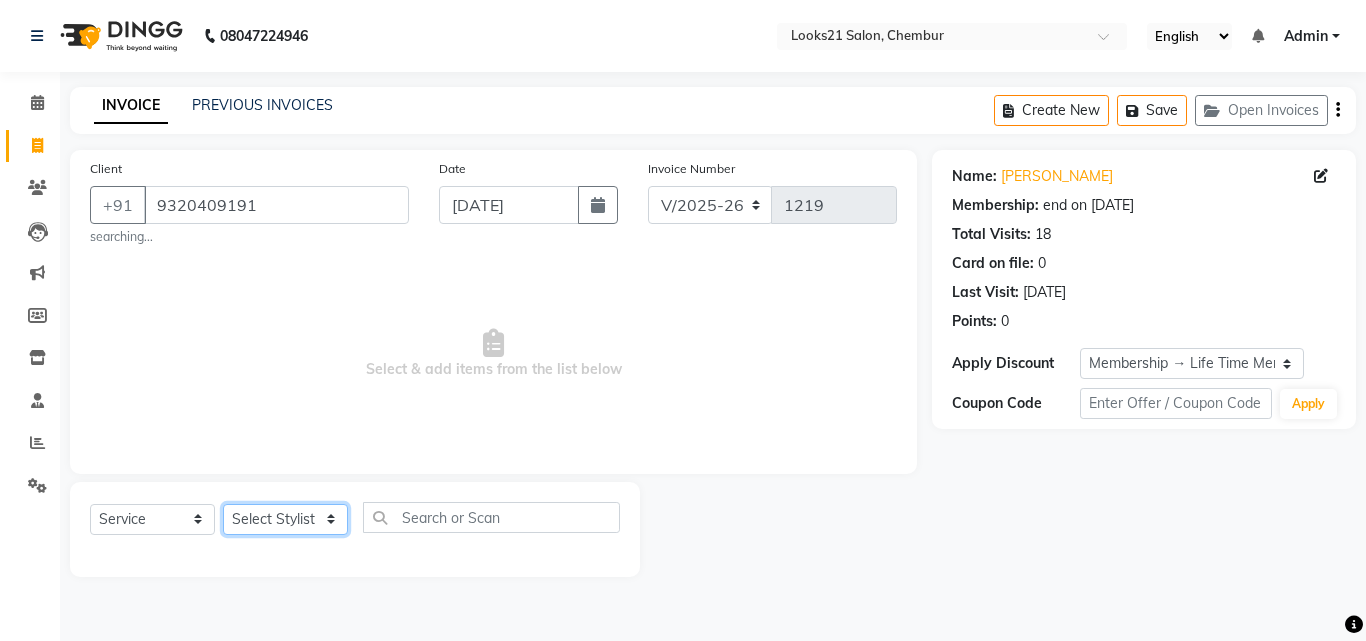 click on "Select Stylist [PERSON_NAME] [PERSON_NAME] LOOKS 21  [PERSON_NAME] [PERSON_NAME] [PERSON_NAME] [PERSON_NAME] [PERSON_NAME] [PERSON_NAME]" 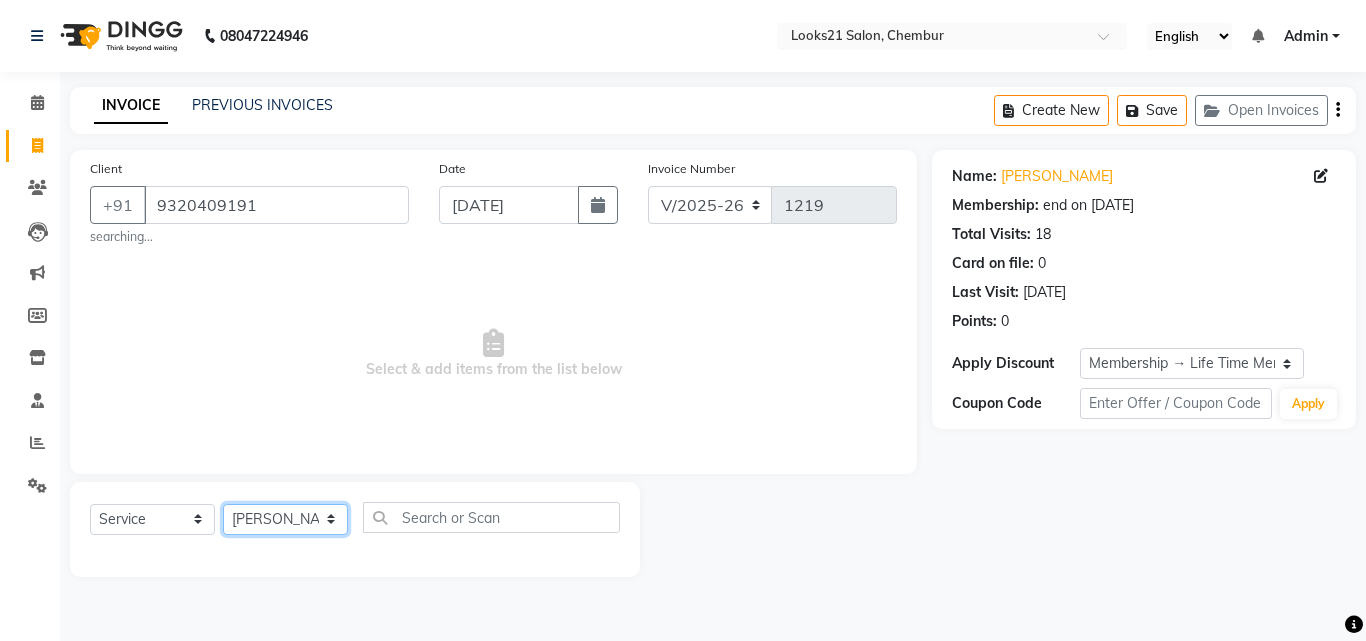 click on "Select Stylist [PERSON_NAME] [PERSON_NAME] LOOKS 21  [PERSON_NAME] [PERSON_NAME] [PERSON_NAME] [PERSON_NAME] [PERSON_NAME] [PERSON_NAME]" 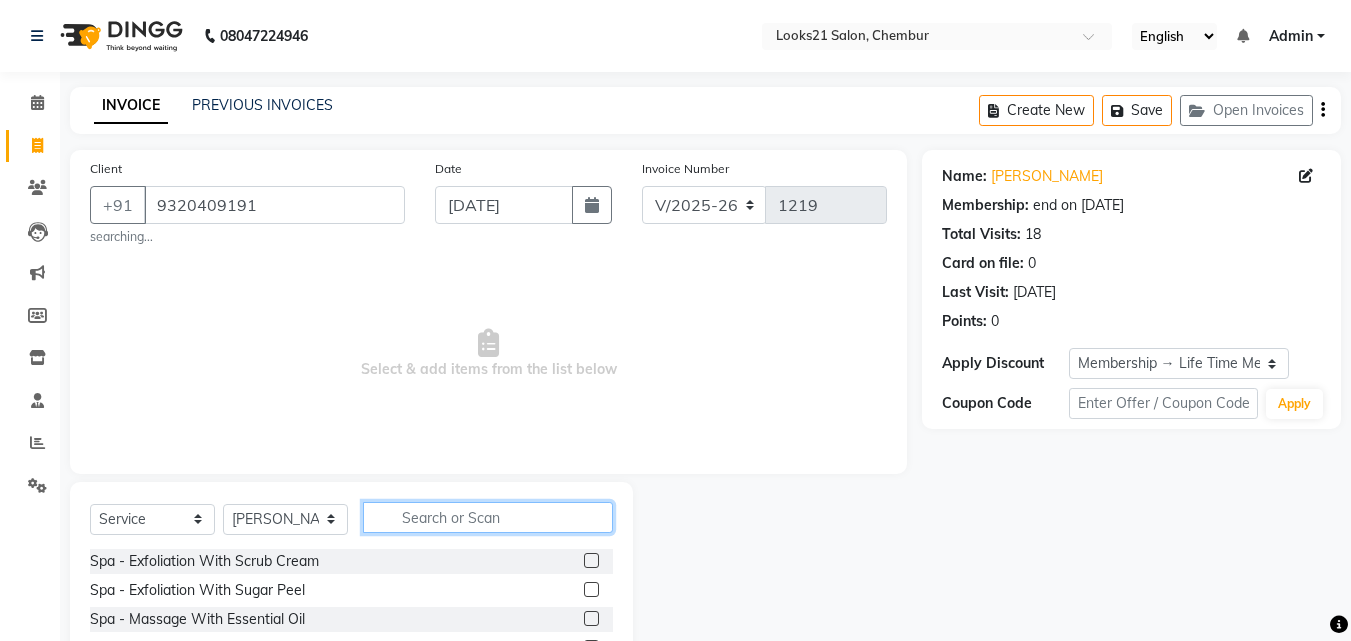 click 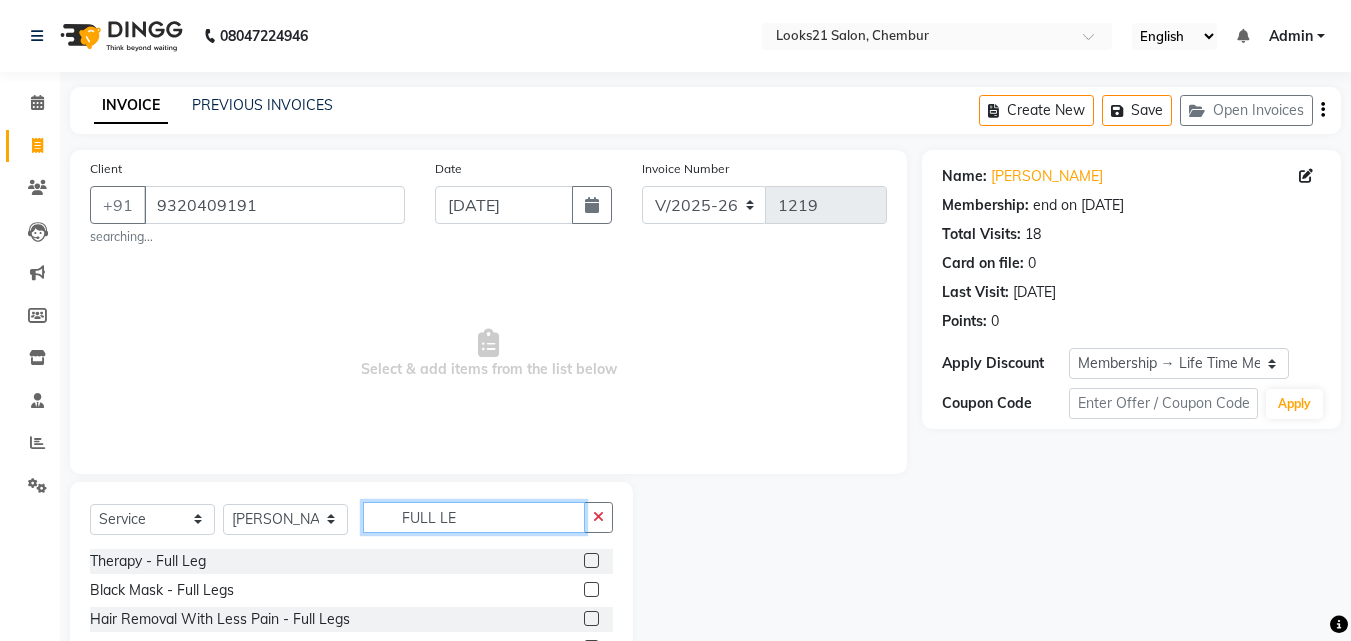 scroll, scrollTop: 100, scrollLeft: 0, axis: vertical 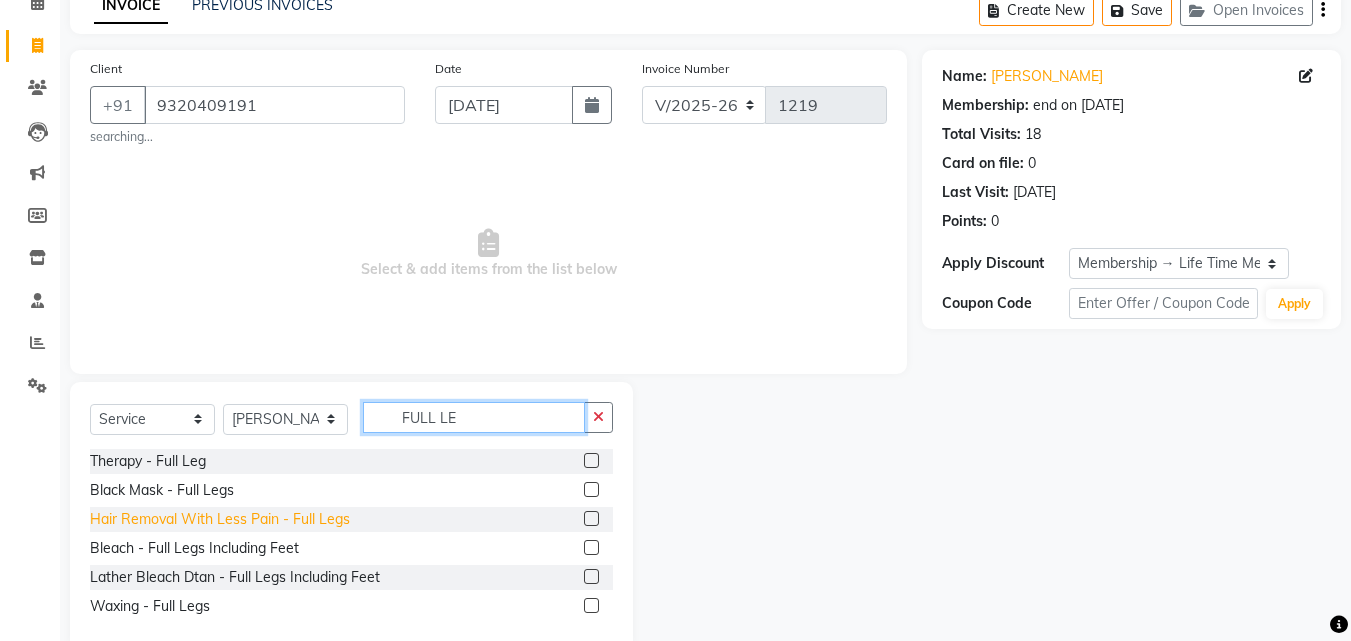 type on "FULL LE" 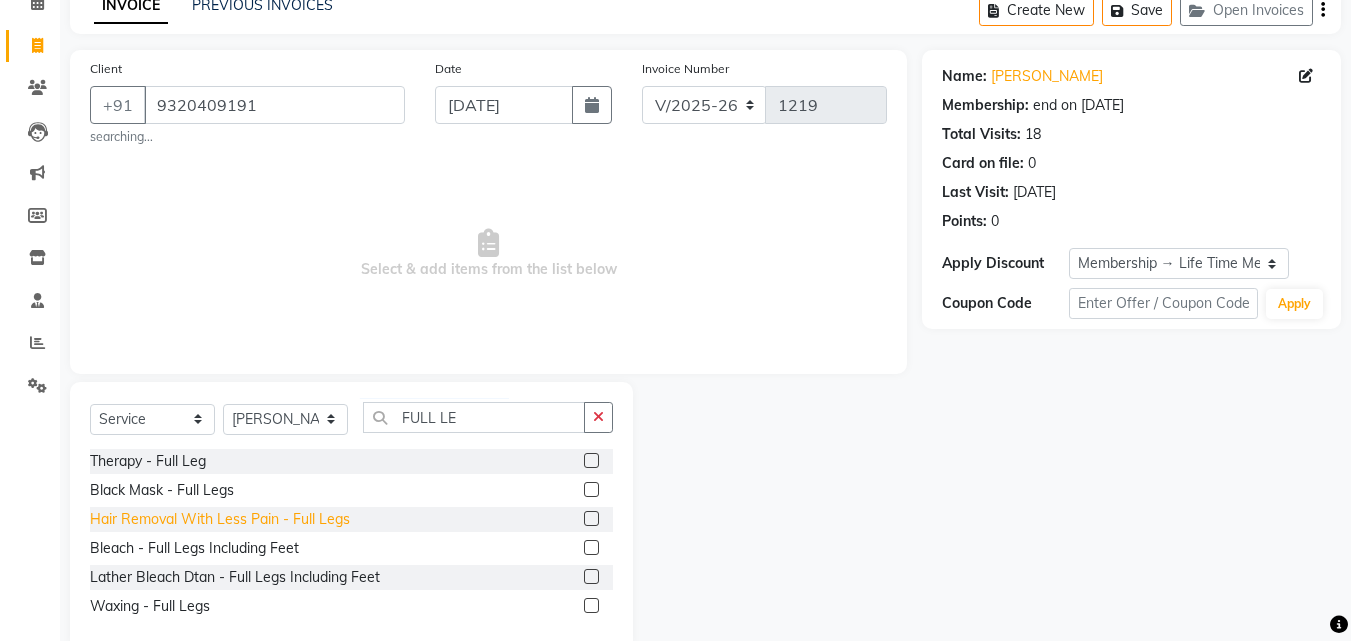 click on "Hair Removal With Less Pain  - Full Legs" 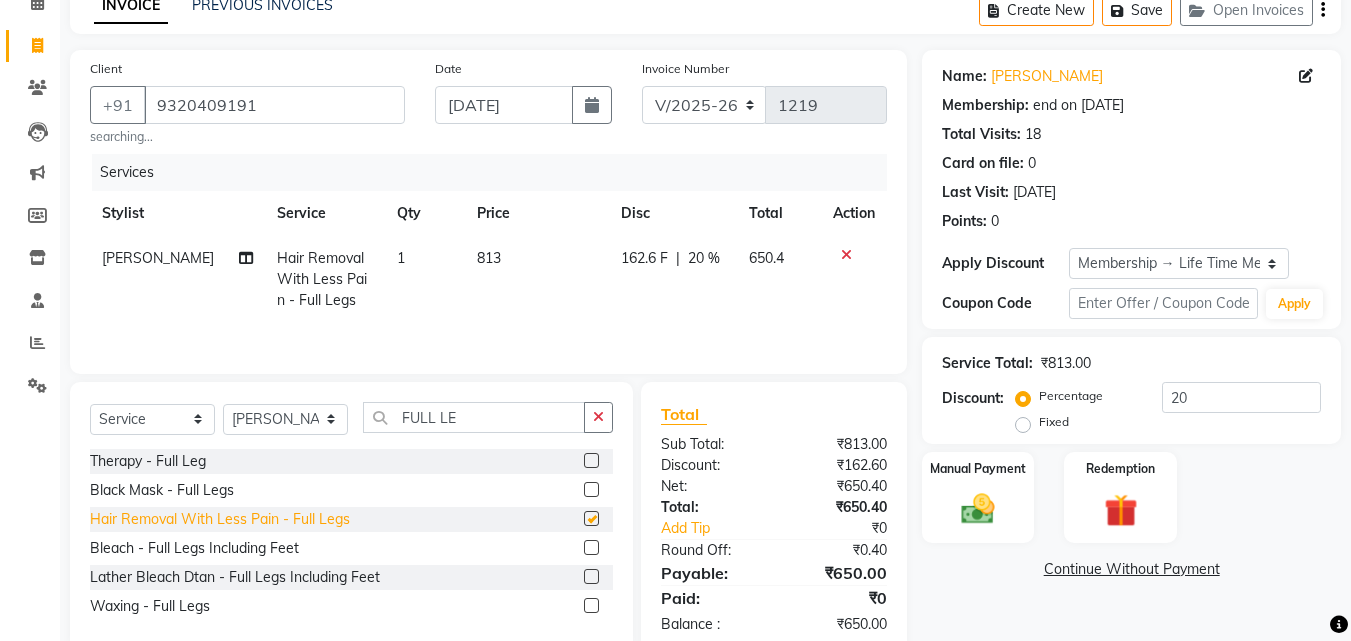 checkbox on "false" 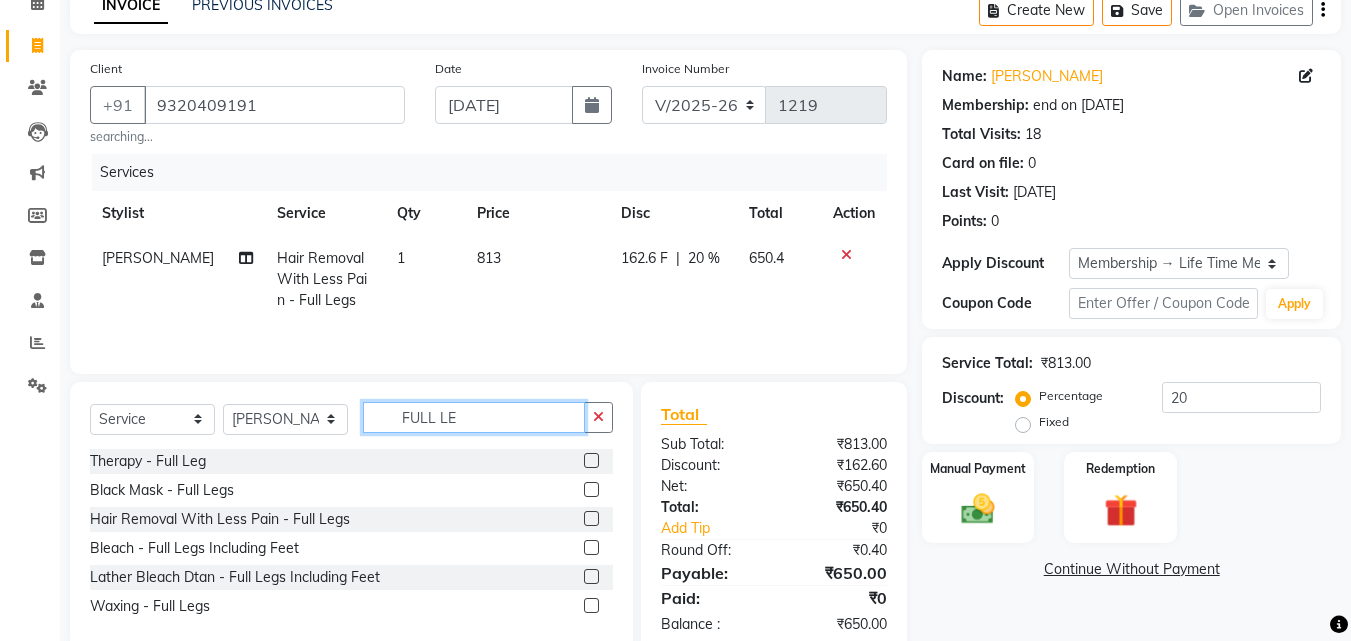 click on "FULL LE" 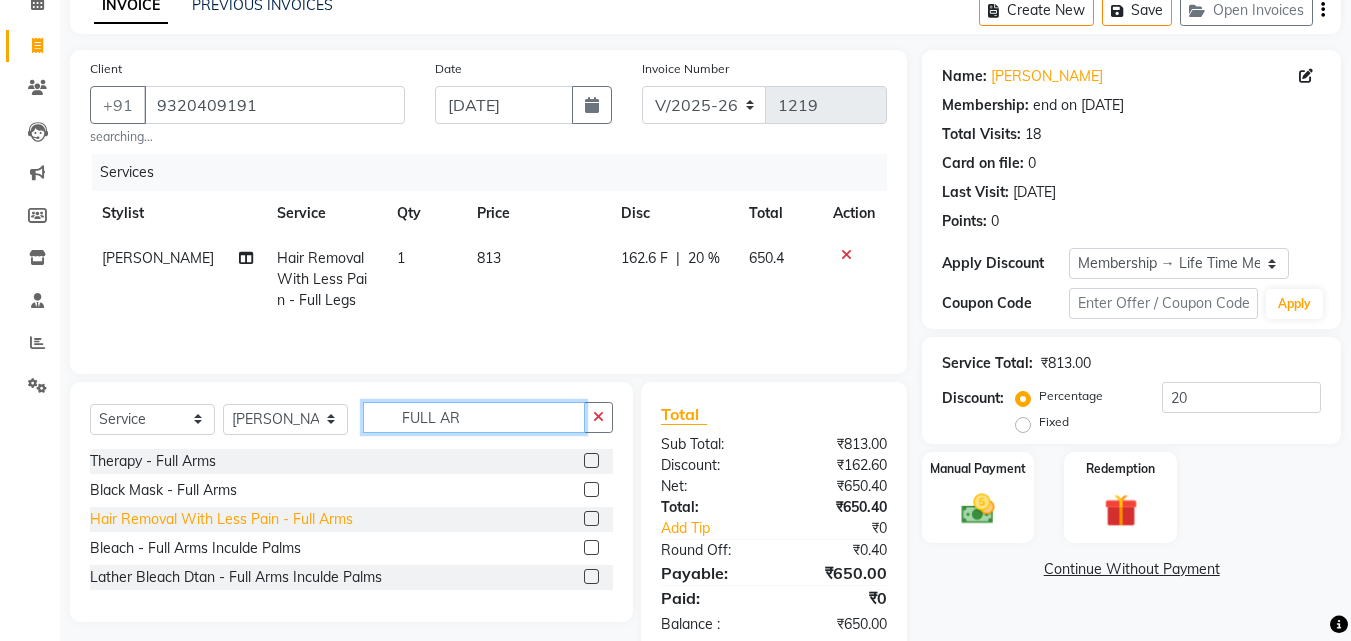 type on "FULL AR" 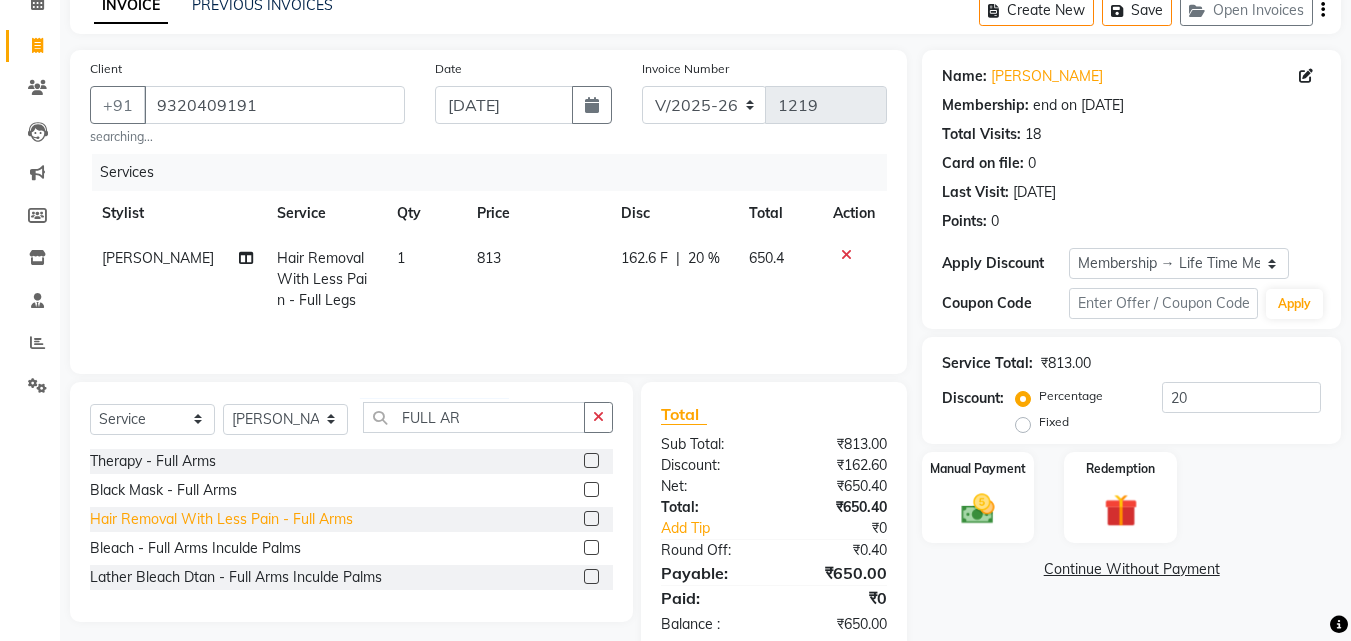 click on "Hair Removal With Less Pain  - Full Arms" 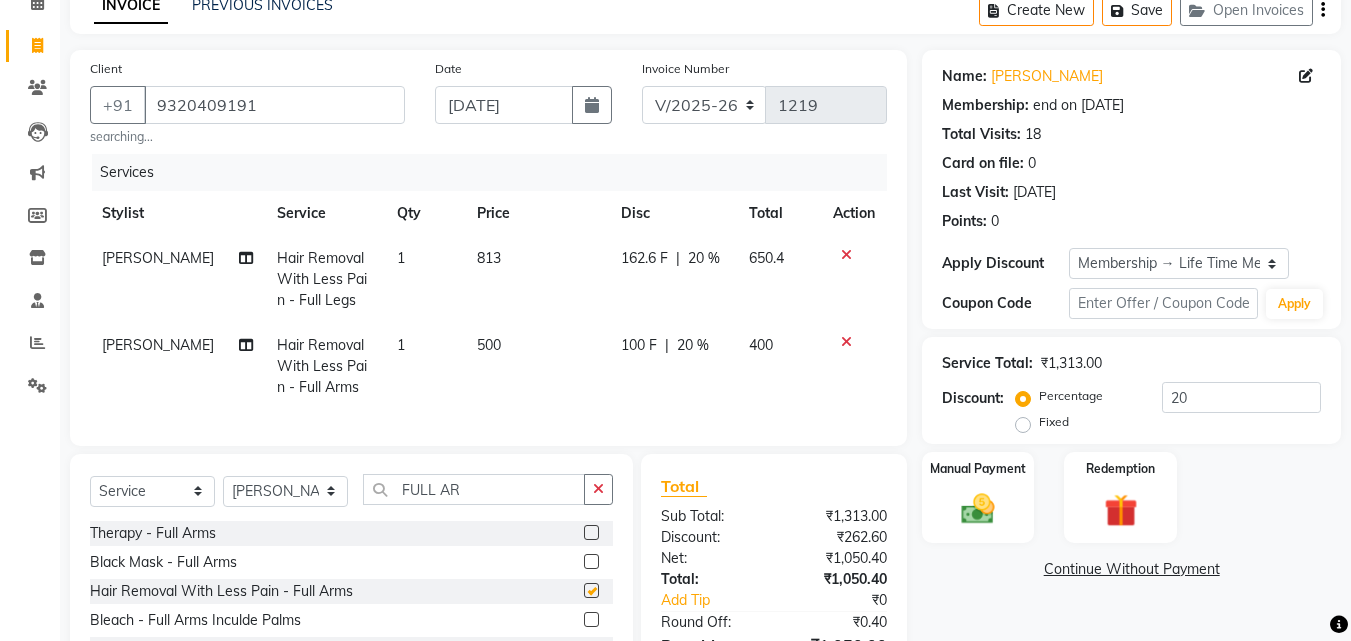 checkbox on "false" 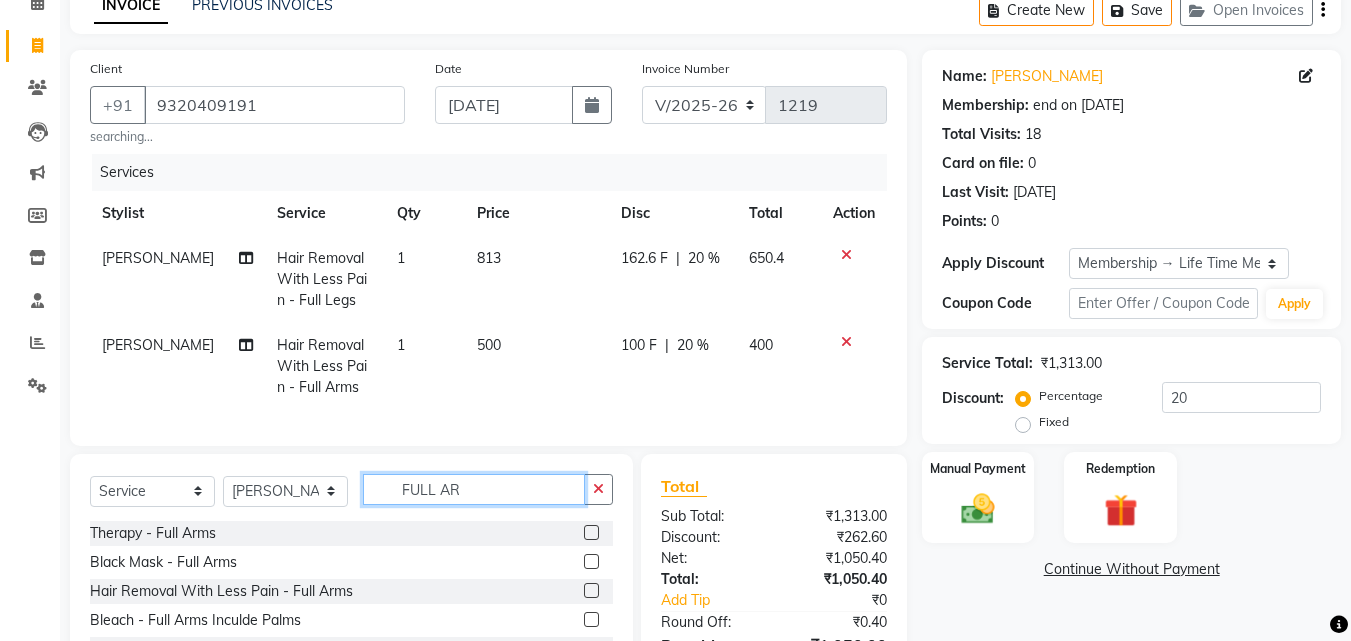 drag, startPoint x: 476, startPoint y: 505, endPoint x: 209, endPoint y: 488, distance: 267.54065 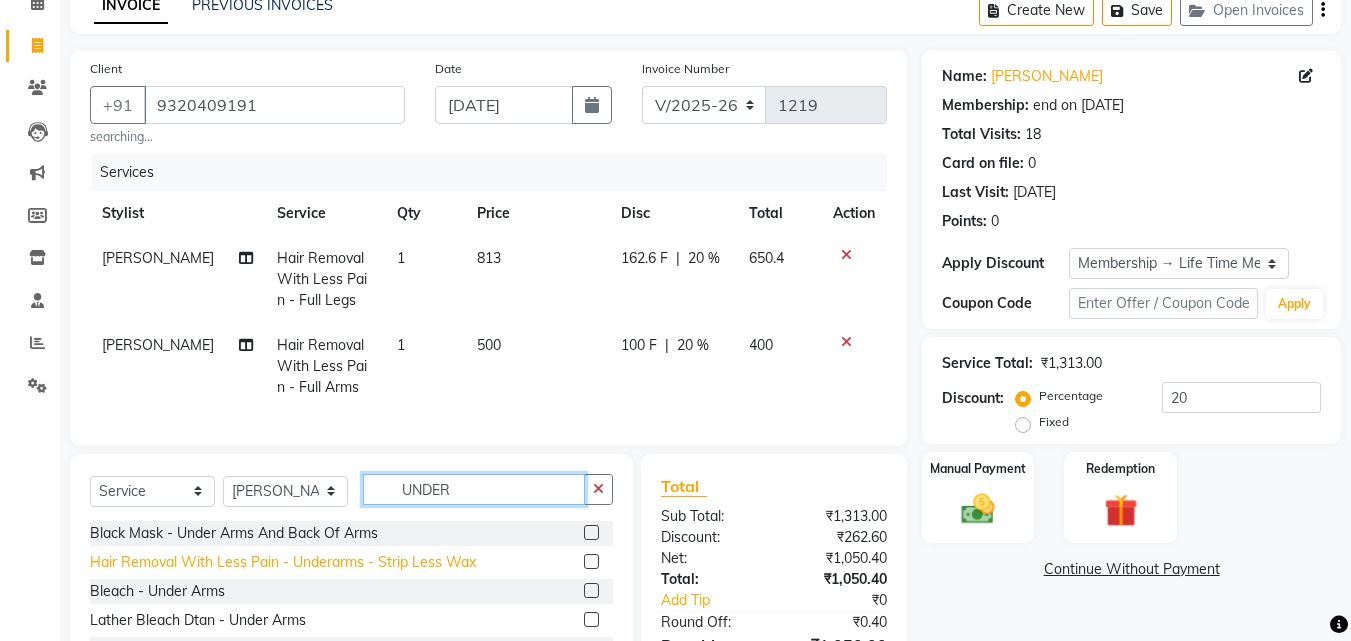 type on "UNDER" 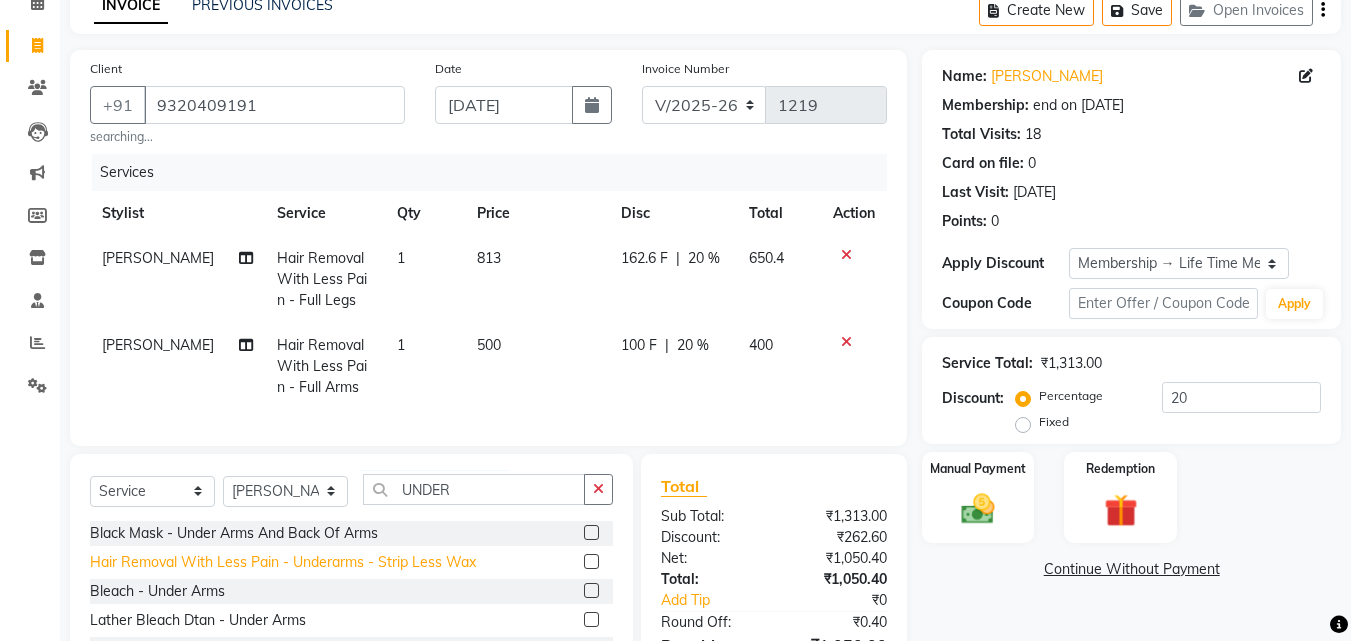 click on "Hair Removal With Less Pain  - Underarms - Strip Less Wax" 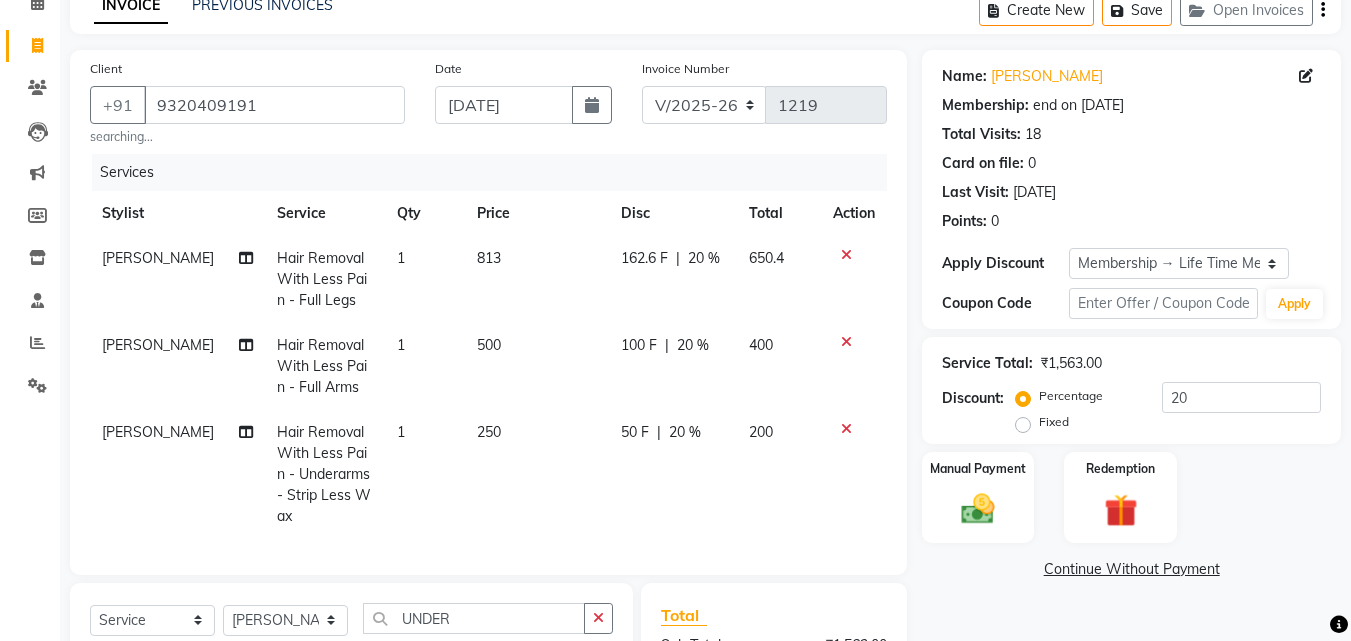 checkbox on "false" 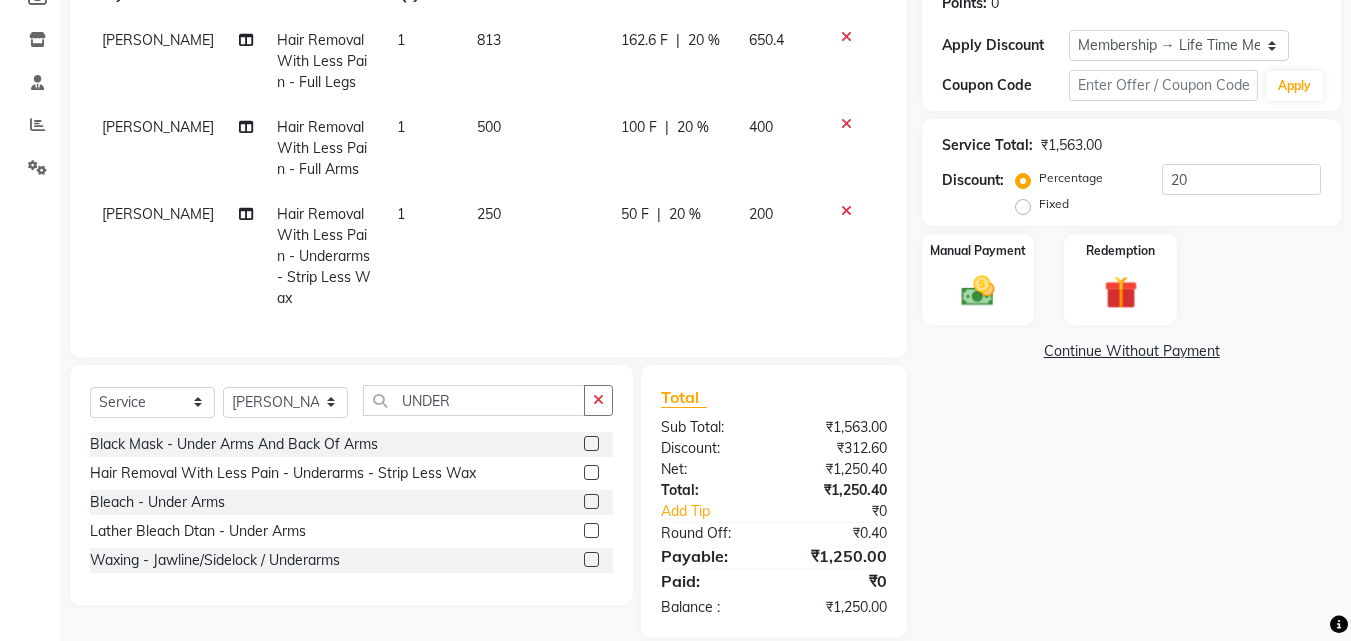 scroll, scrollTop: 339, scrollLeft: 0, axis: vertical 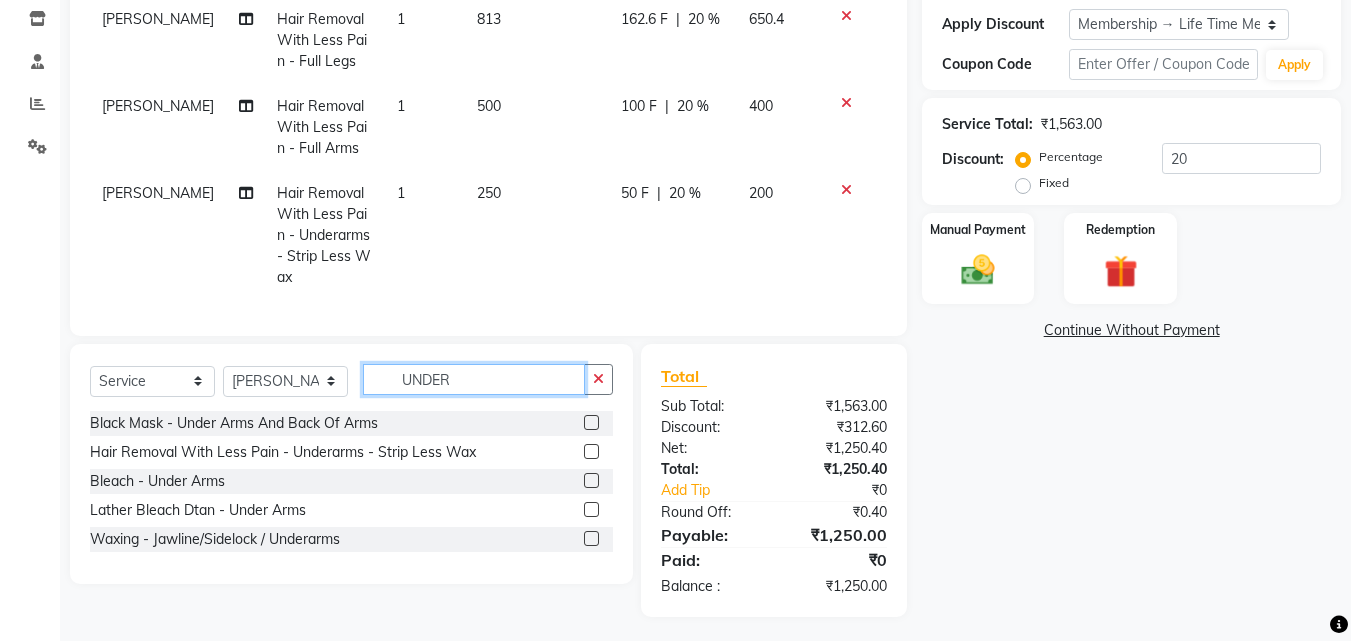 drag, startPoint x: 402, startPoint y: 360, endPoint x: 283, endPoint y: 358, distance: 119.01681 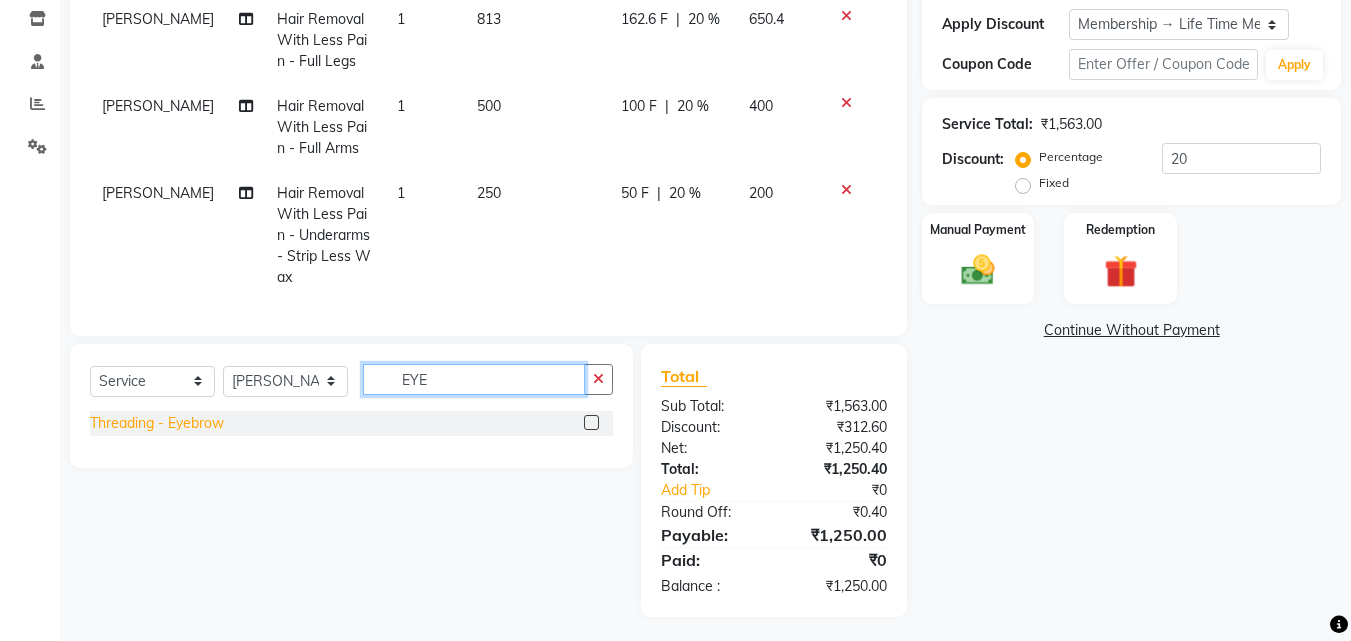 type on "EYE" 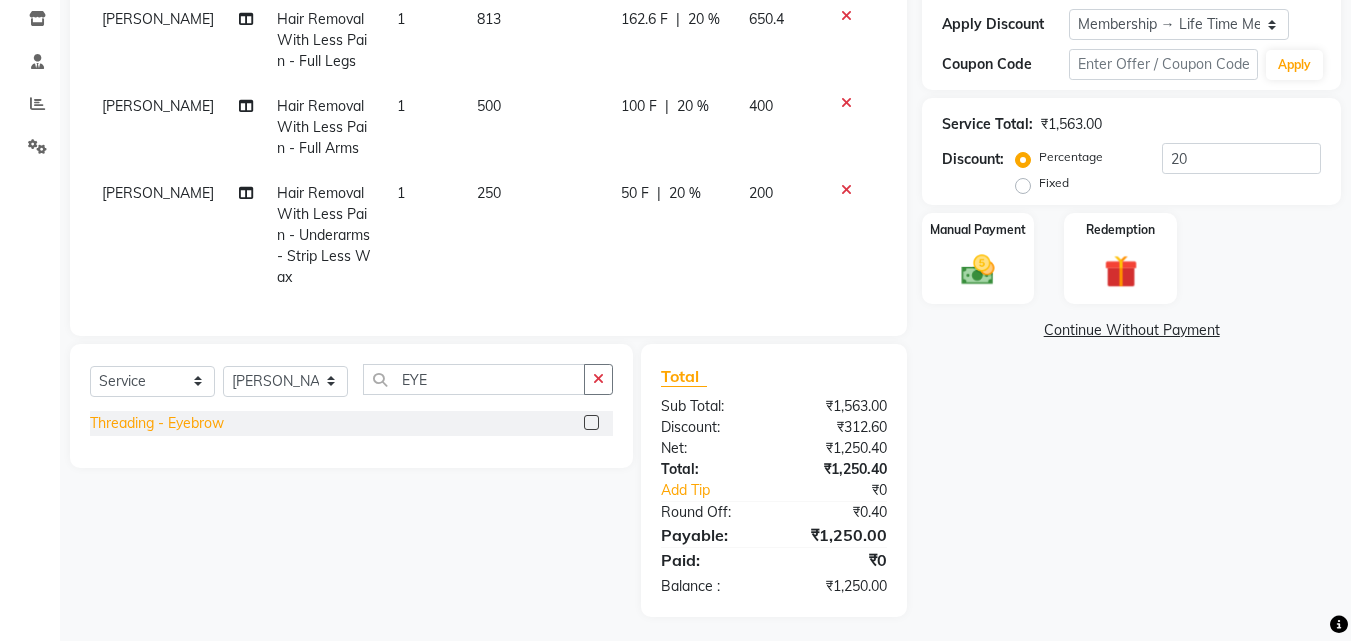 click on "Threading  - Eyebrow" 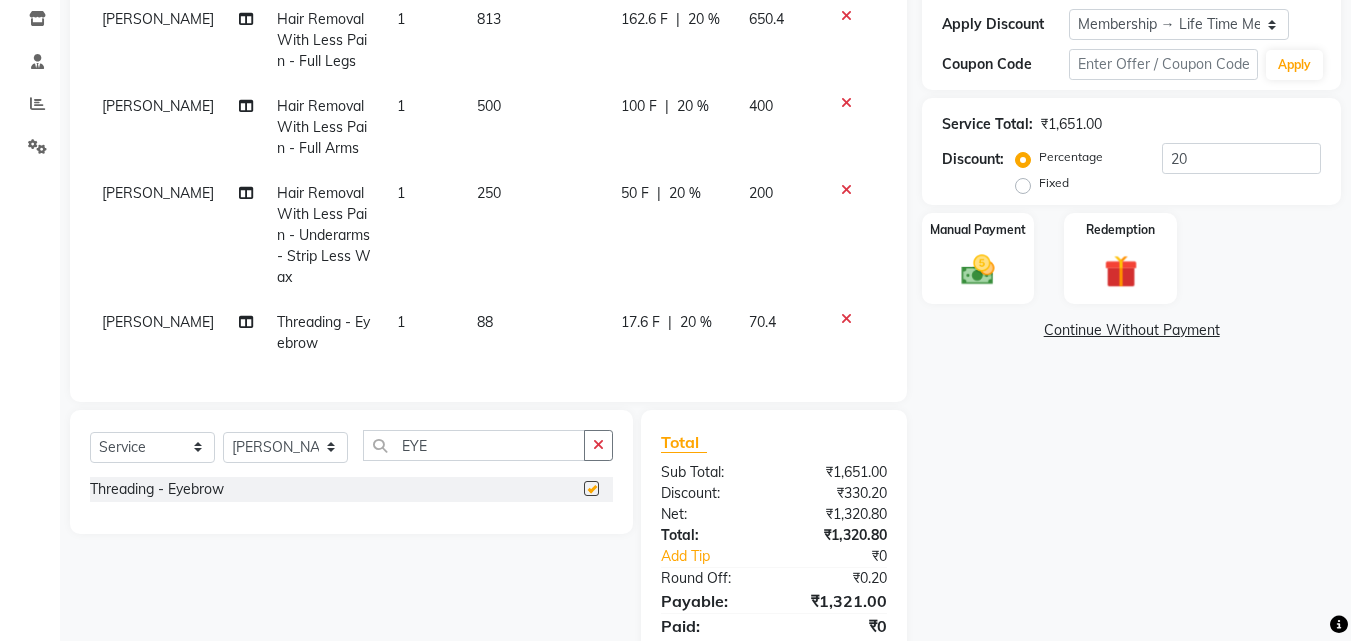 checkbox on "false" 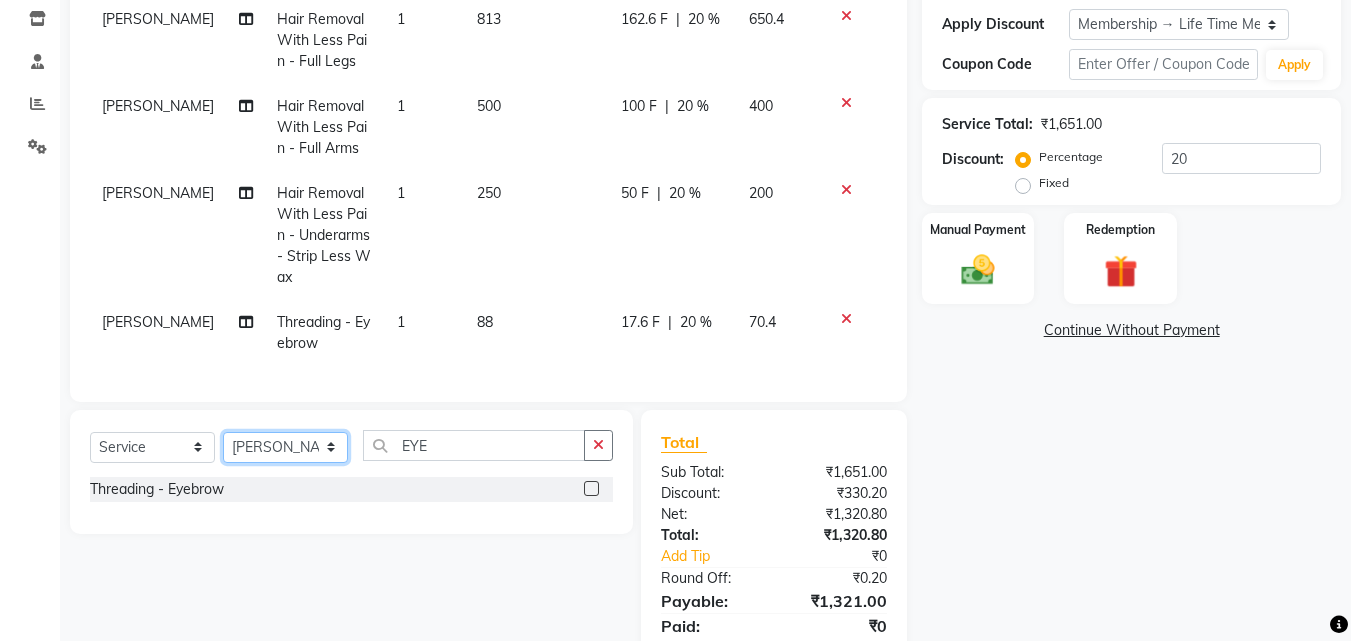 click on "Select Stylist [PERSON_NAME] [PERSON_NAME] LOOKS 21  [PERSON_NAME] [PERSON_NAME] [PERSON_NAME] [PERSON_NAME] [PERSON_NAME] [PERSON_NAME]" 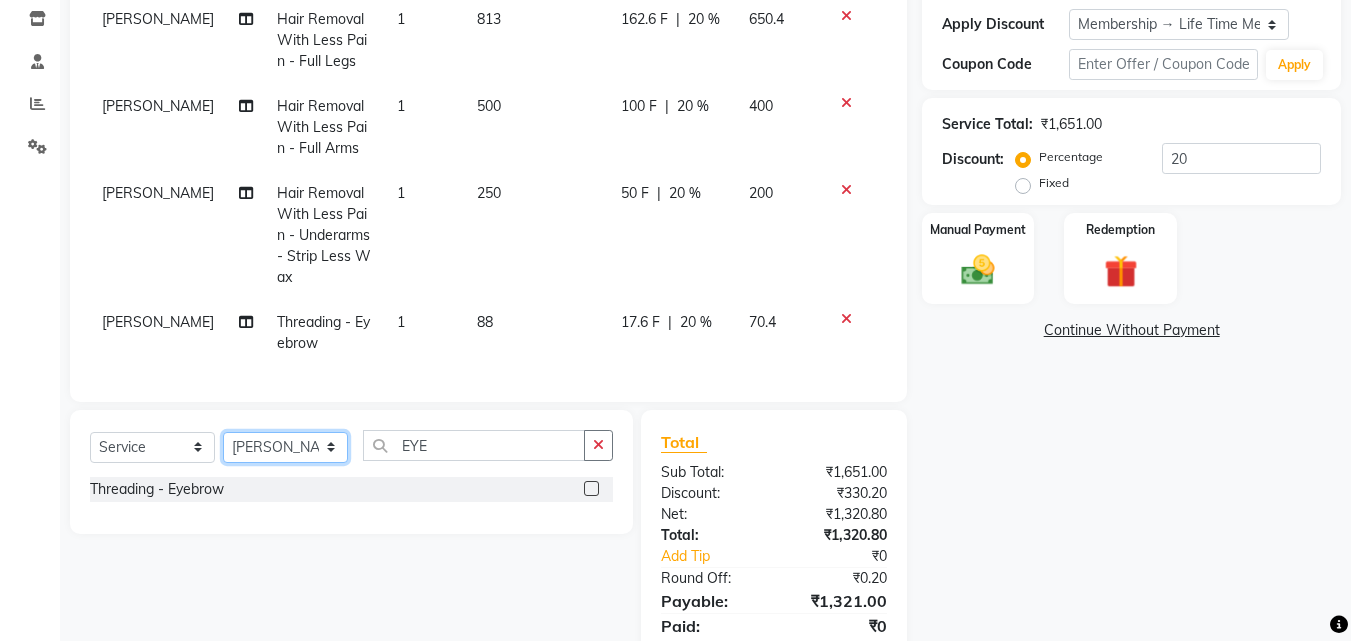 select on "13883" 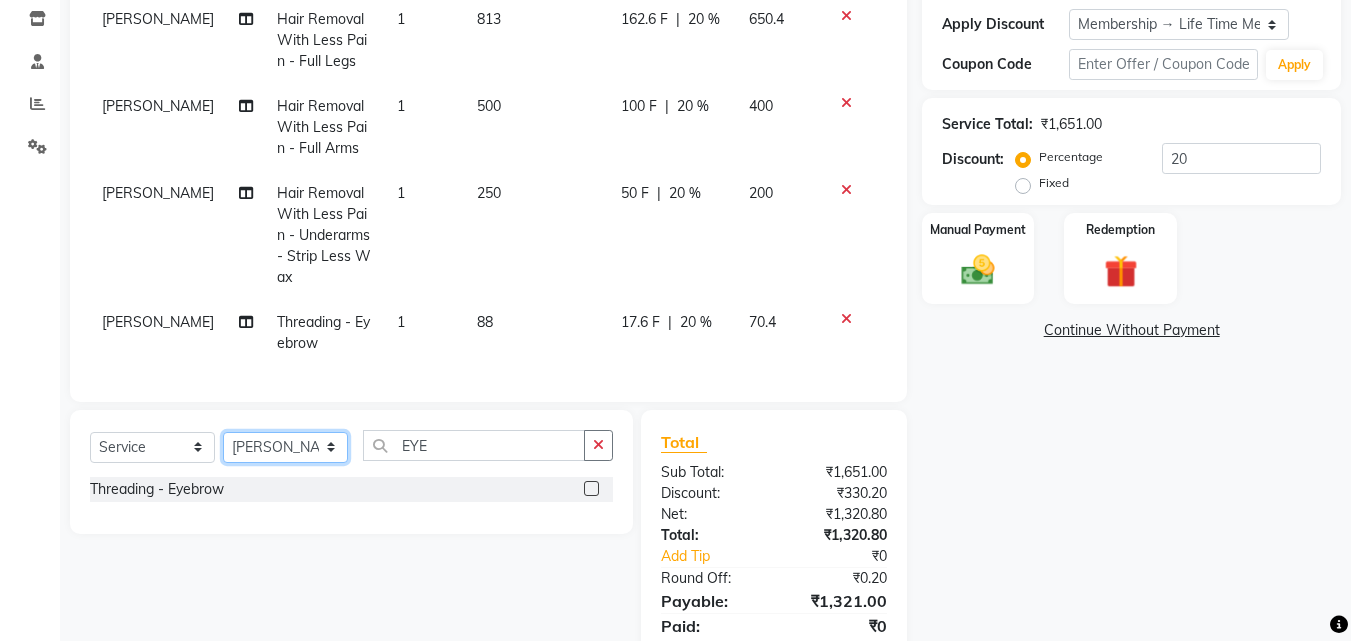 click on "Select Stylist [PERSON_NAME] [PERSON_NAME] LOOKS 21  [PERSON_NAME] [PERSON_NAME] [PERSON_NAME] [PERSON_NAME] [PERSON_NAME] [PERSON_NAME]" 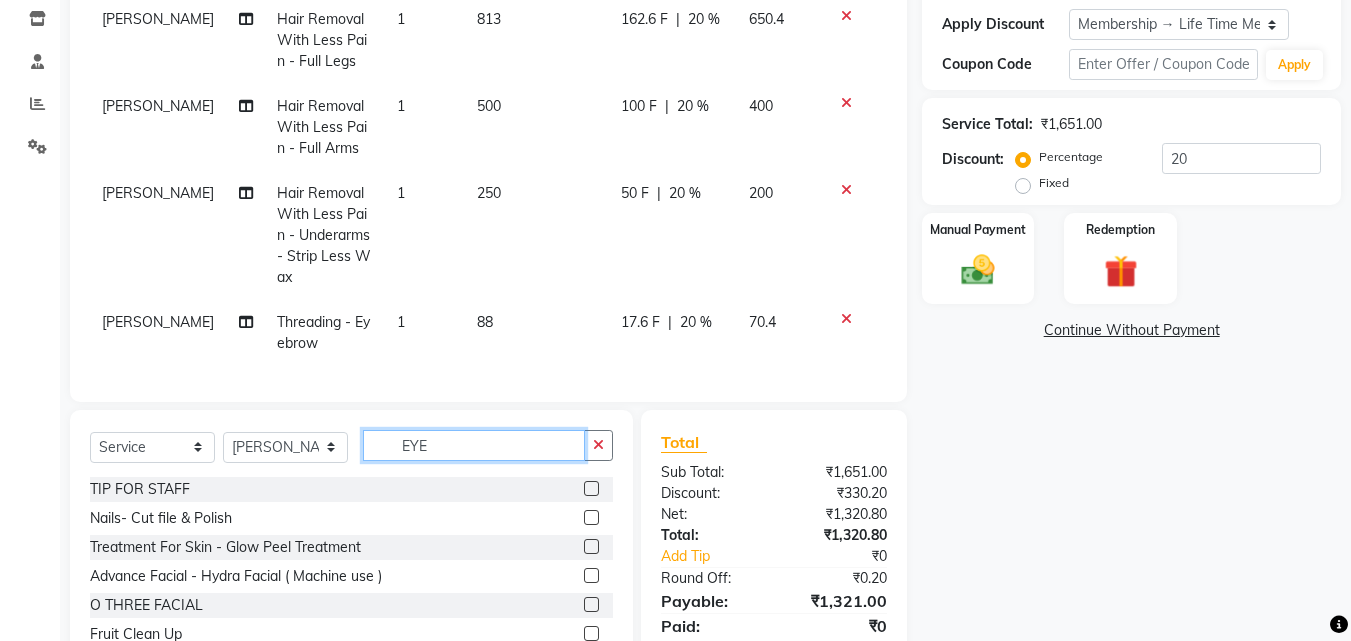 drag, startPoint x: 533, startPoint y: 437, endPoint x: 368, endPoint y: 432, distance: 165.07574 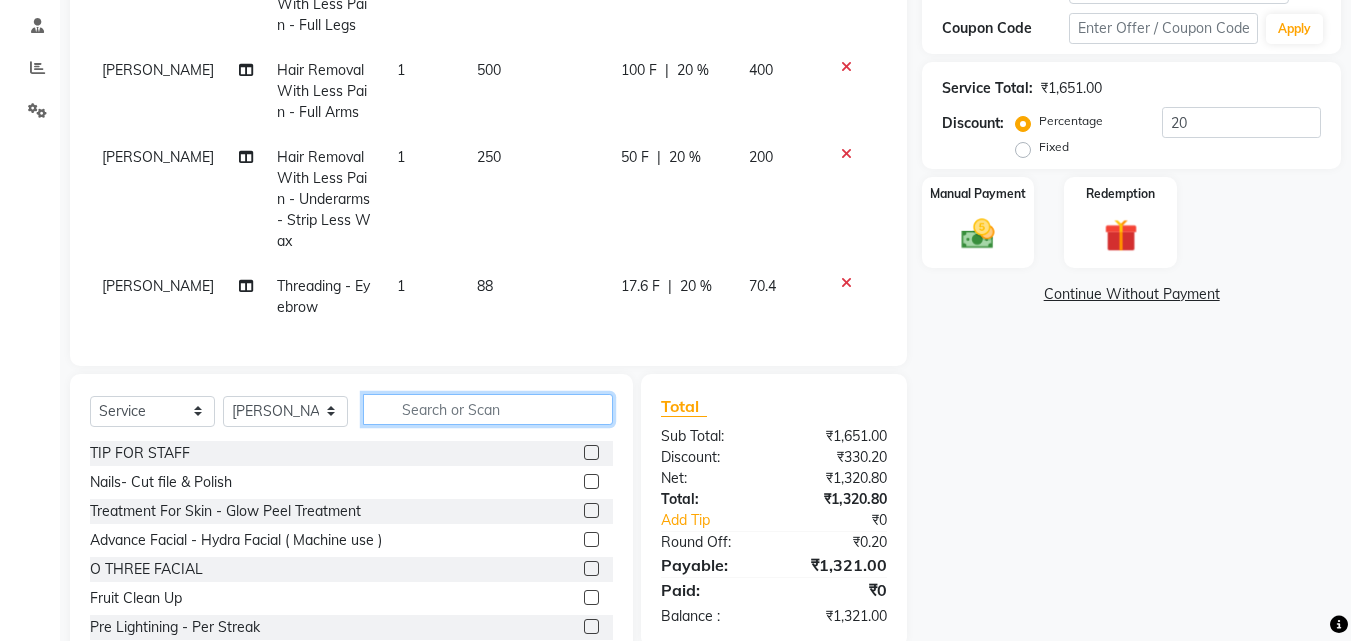 scroll, scrollTop: 427, scrollLeft: 0, axis: vertical 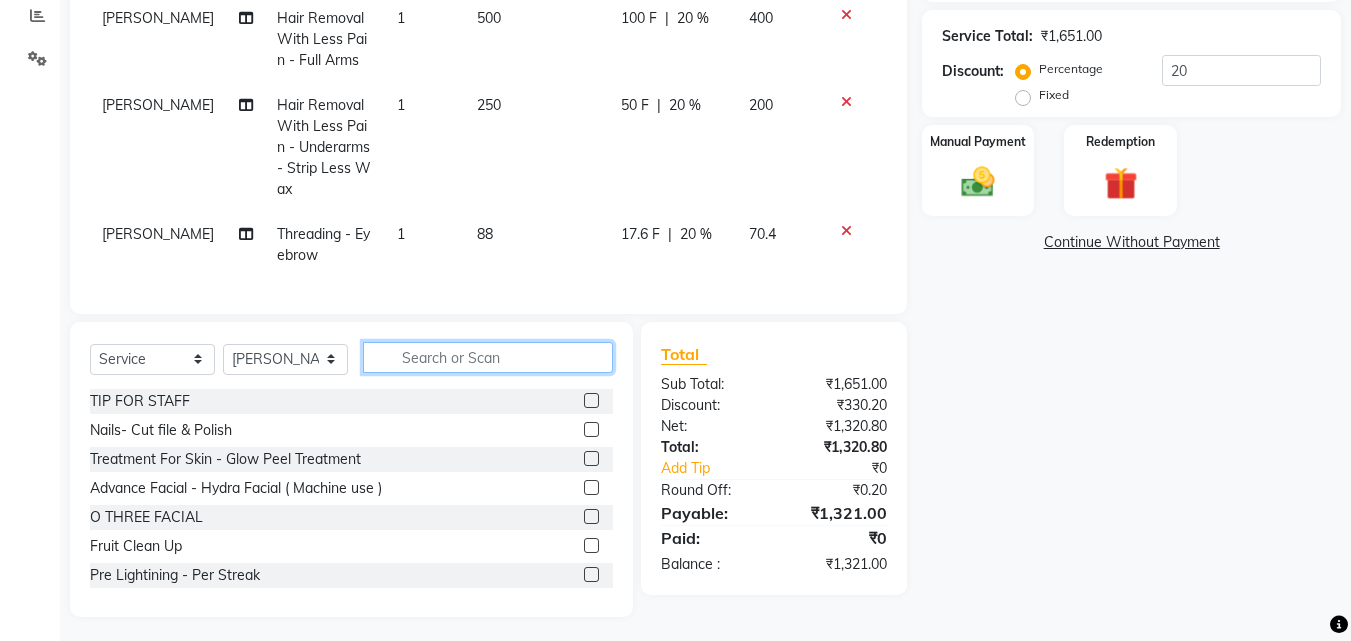 click 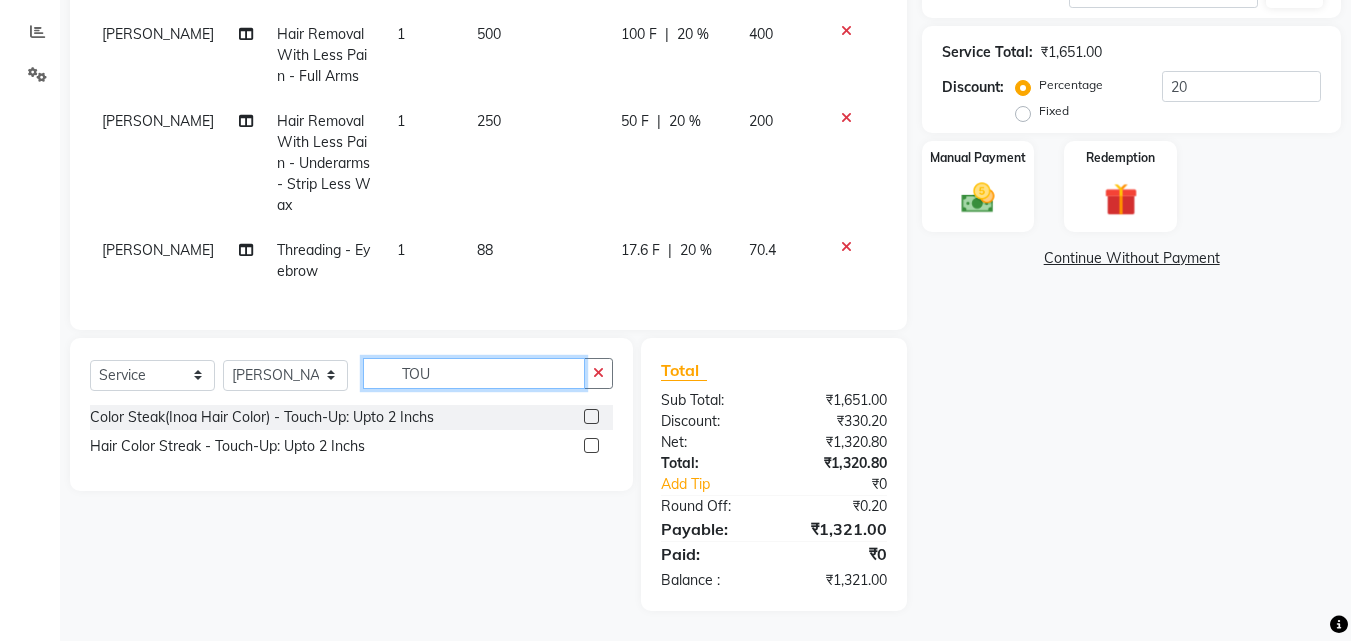 scroll, scrollTop: 405, scrollLeft: 0, axis: vertical 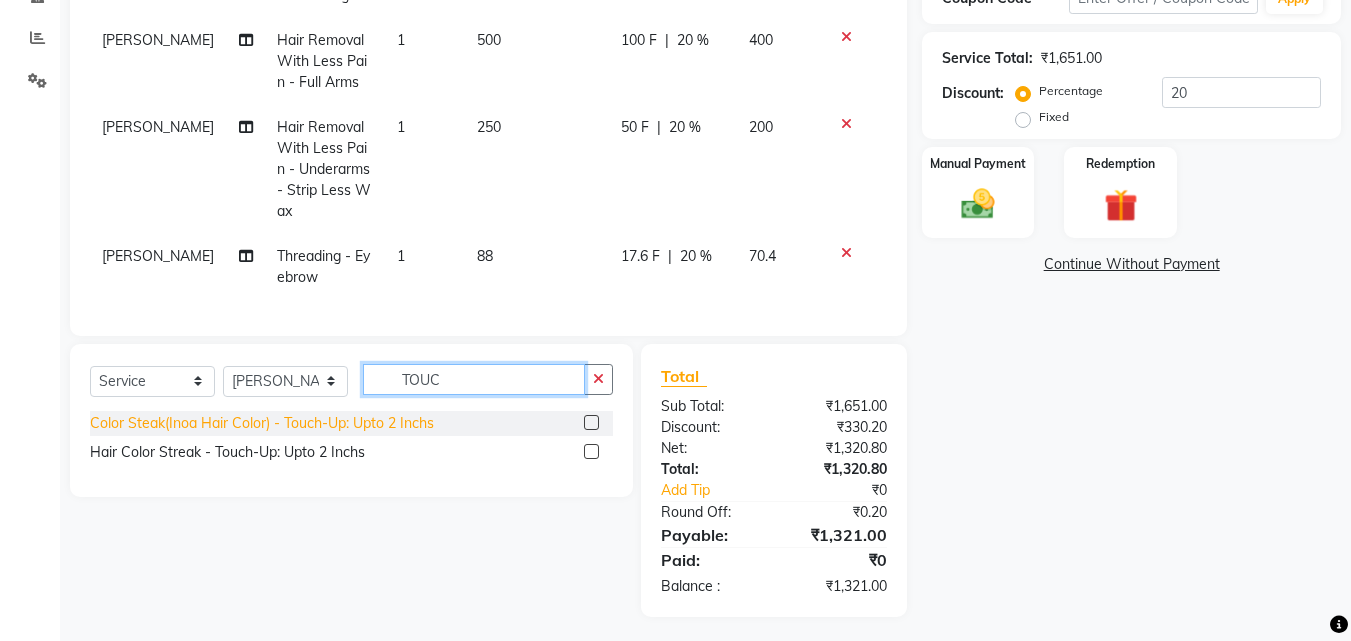 type on "TOUC" 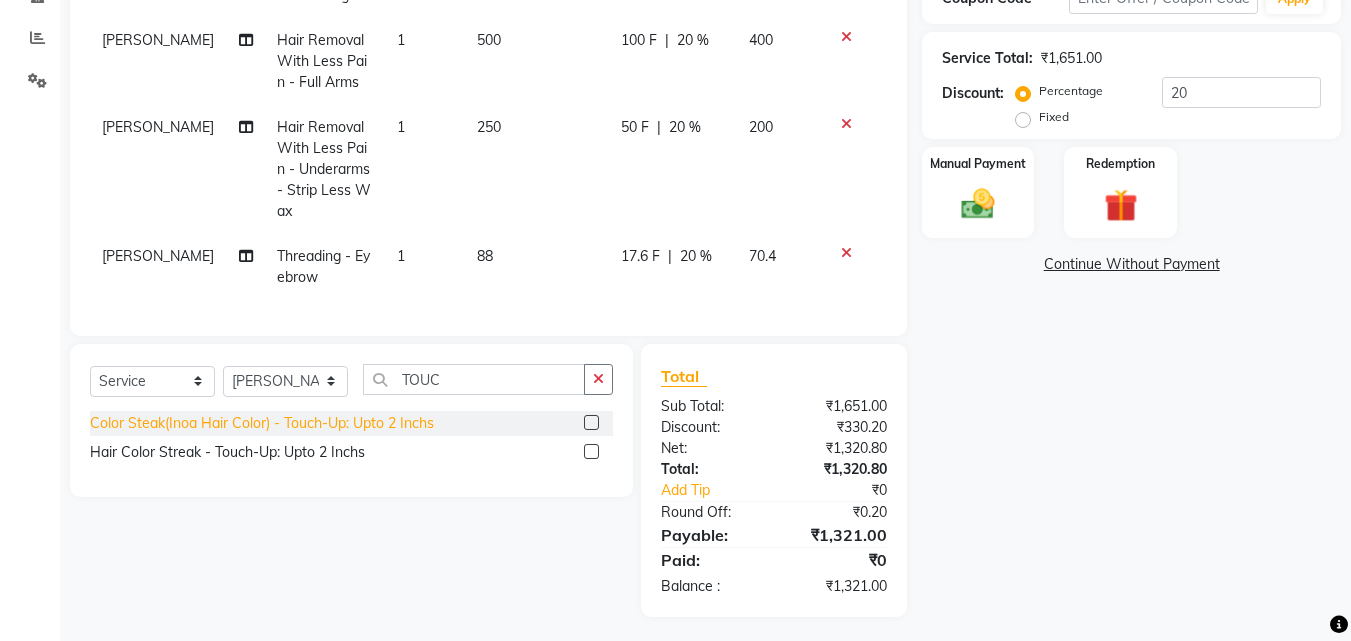 click on "Color Steak(Inoa Hair Color)  - Touch-Up: Upto 2 Inchs" 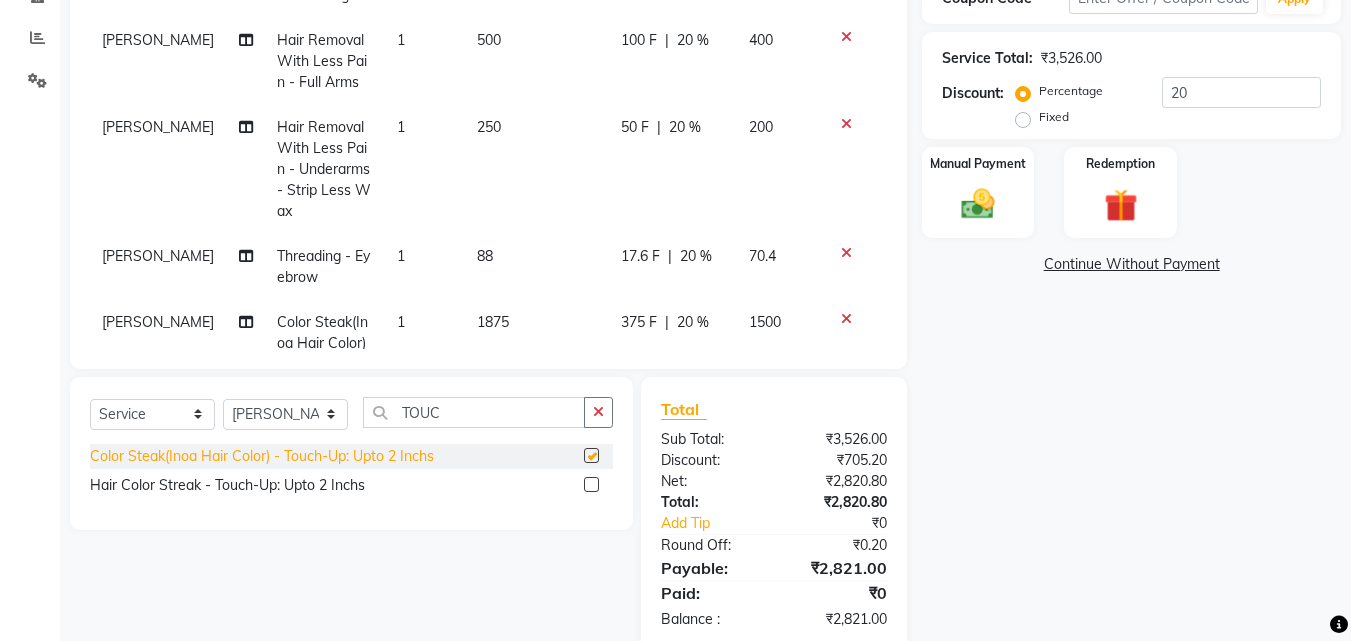 checkbox on "false" 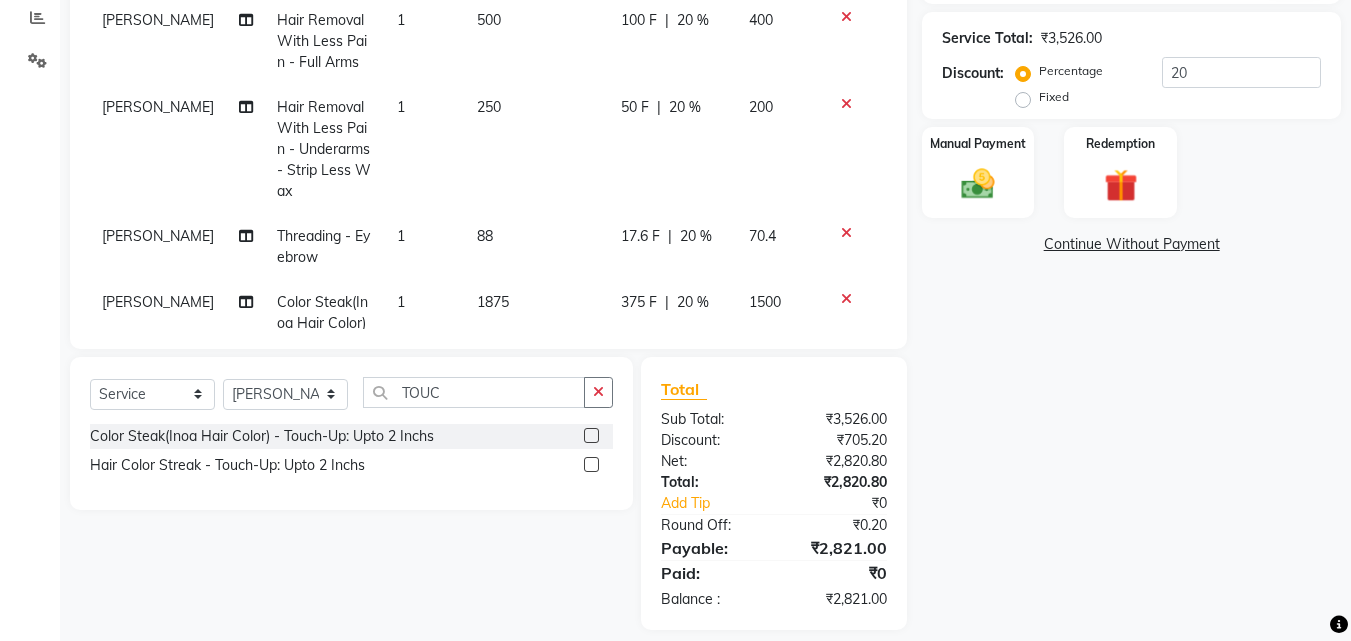 scroll, scrollTop: 444, scrollLeft: 0, axis: vertical 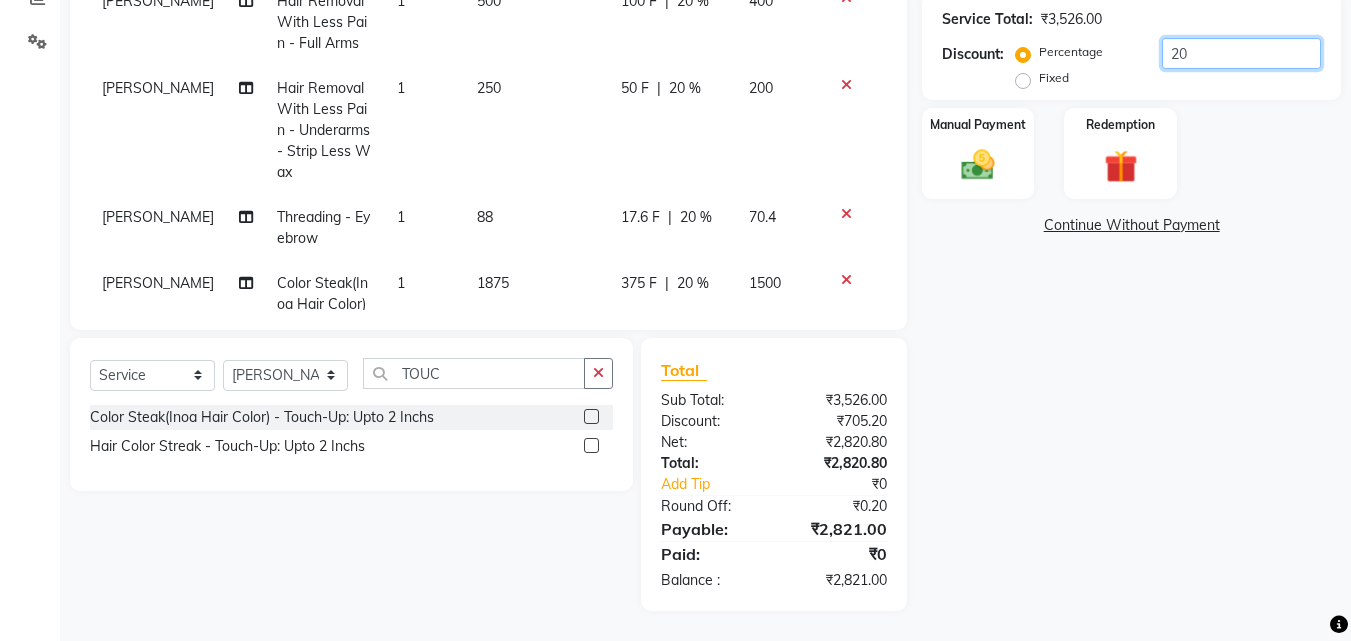 click on "20" 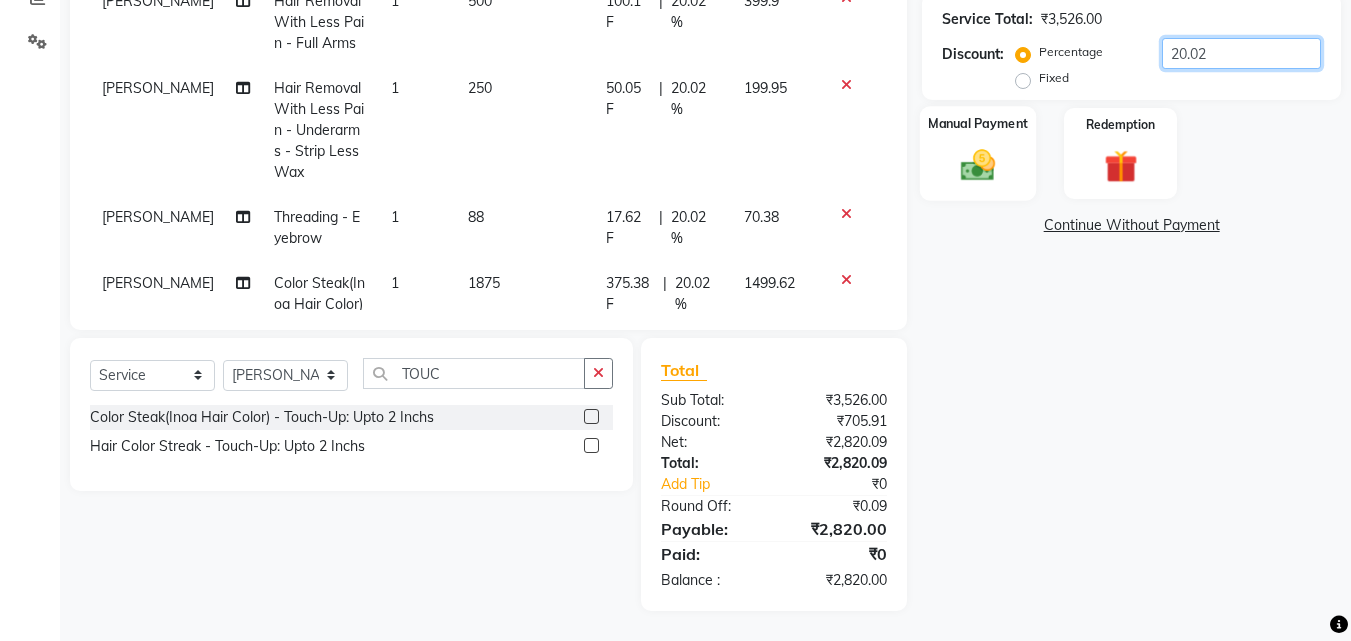 type on "20.02" 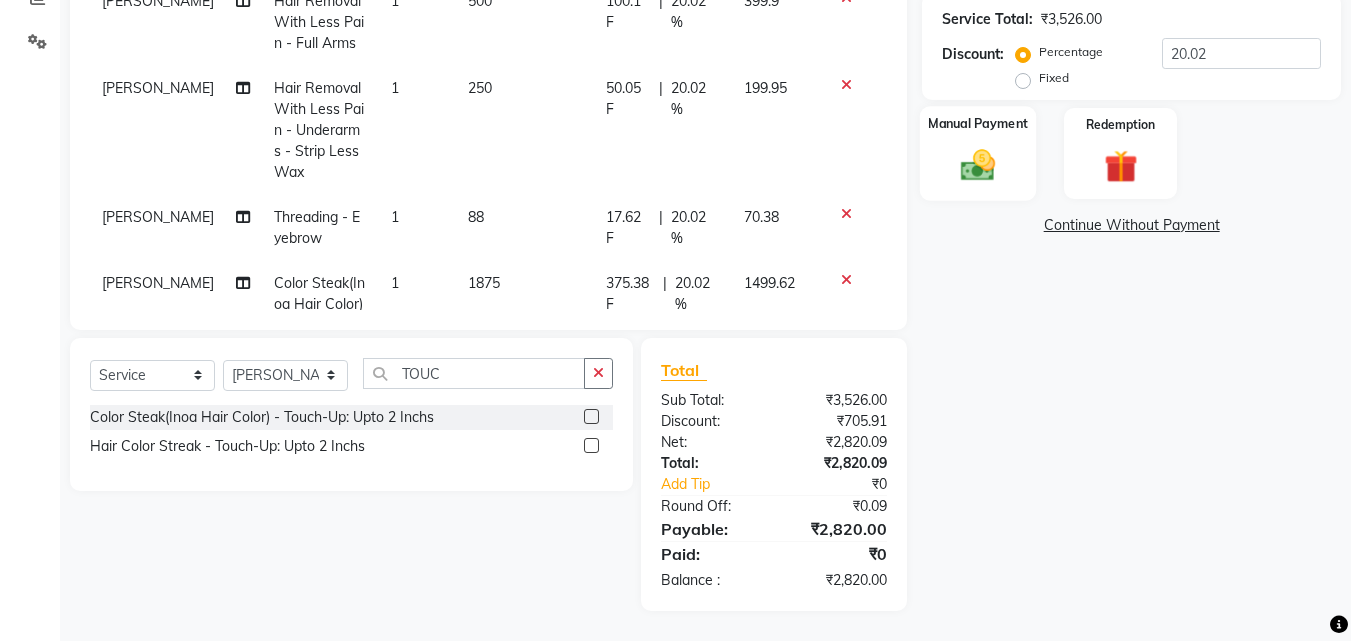 click 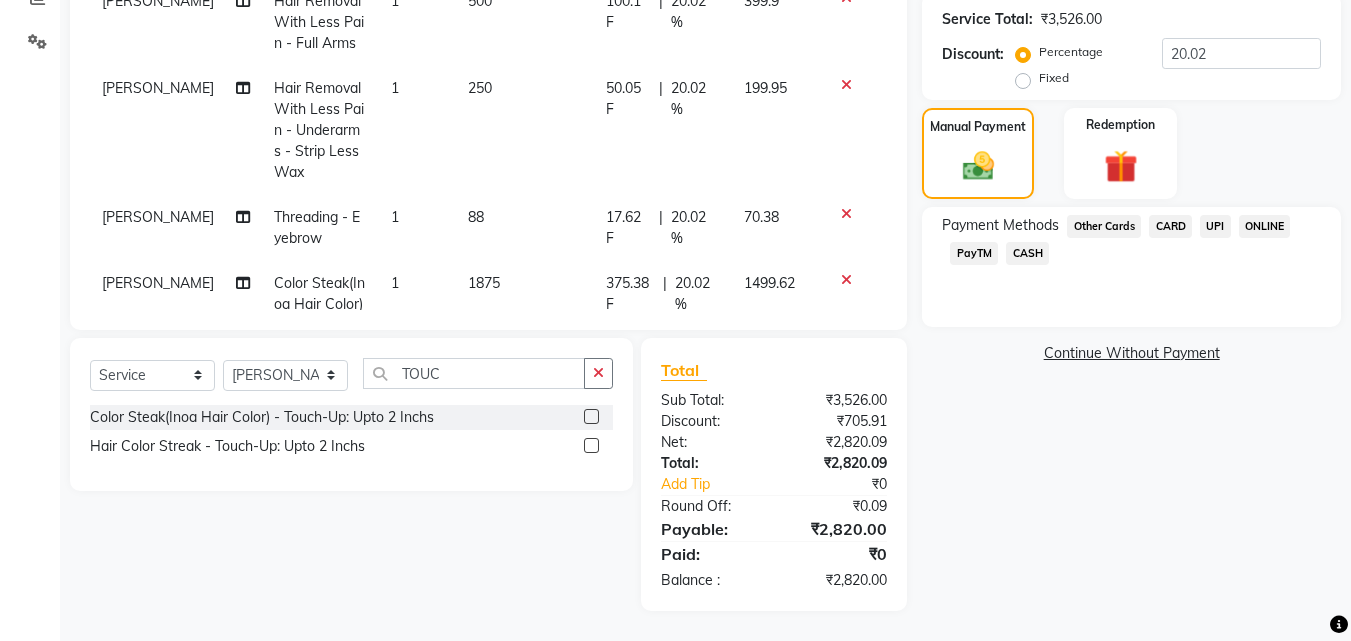 click on "UPI" 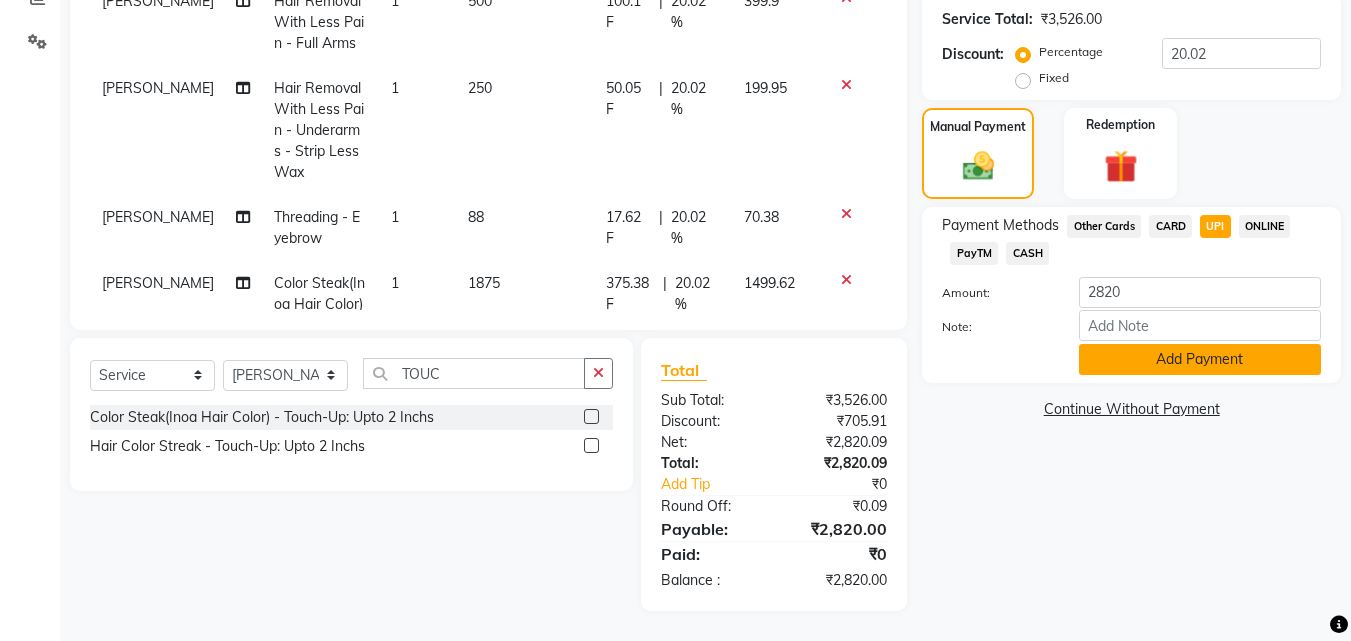 click on "Add Payment" 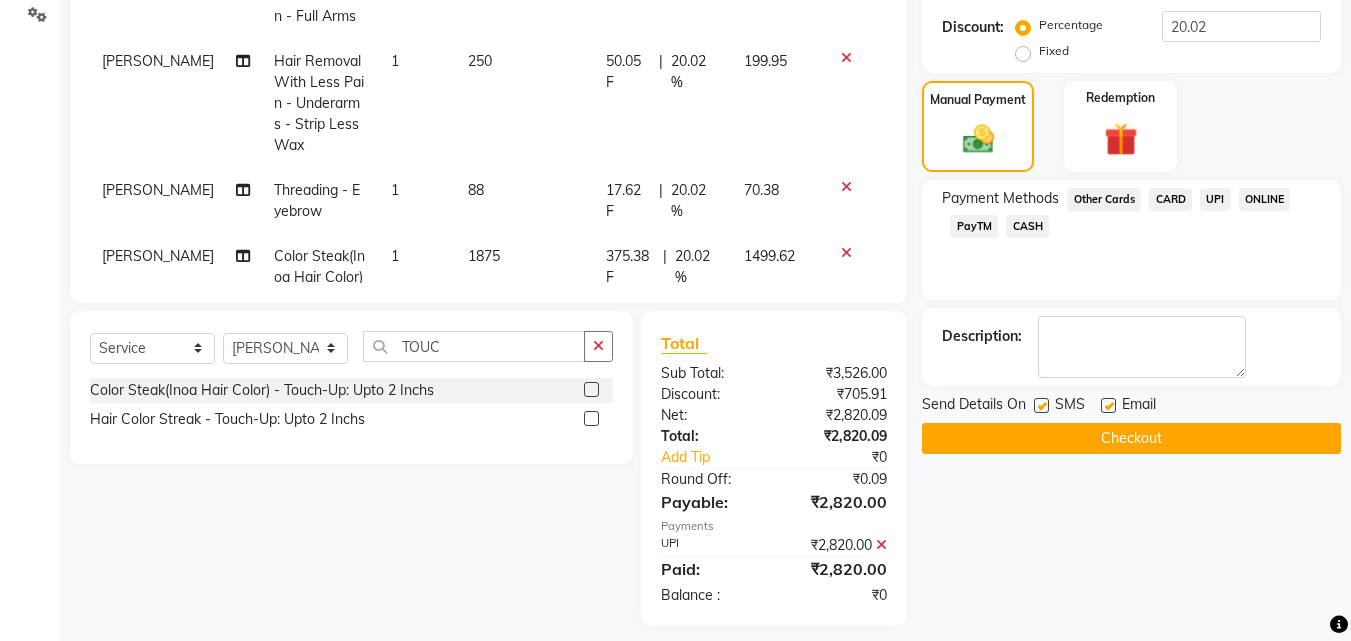 scroll, scrollTop: 486, scrollLeft: 0, axis: vertical 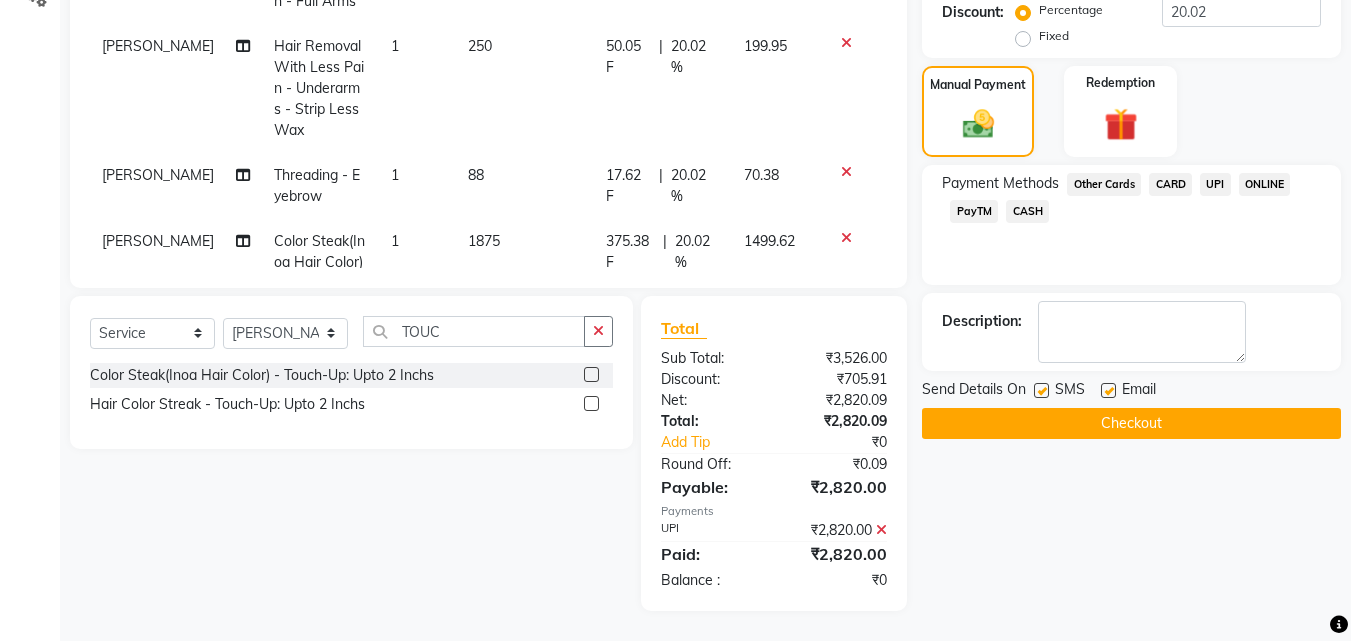 click on "Checkout" 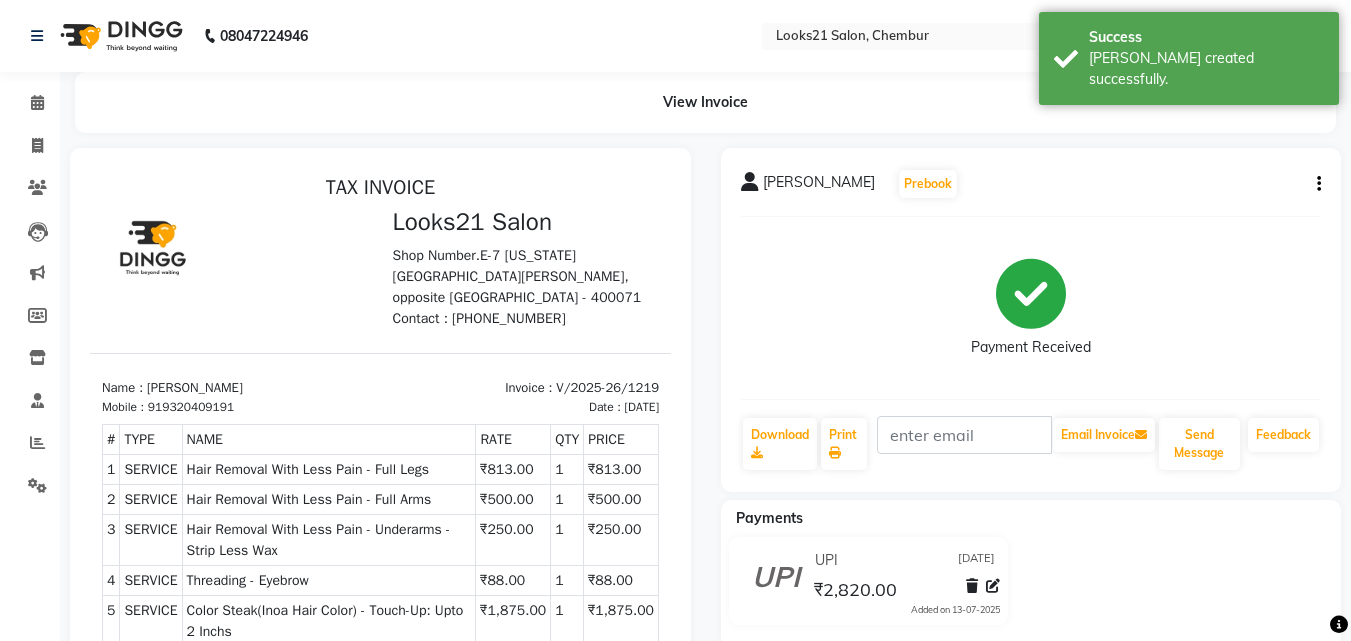 scroll, scrollTop: 0, scrollLeft: 0, axis: both 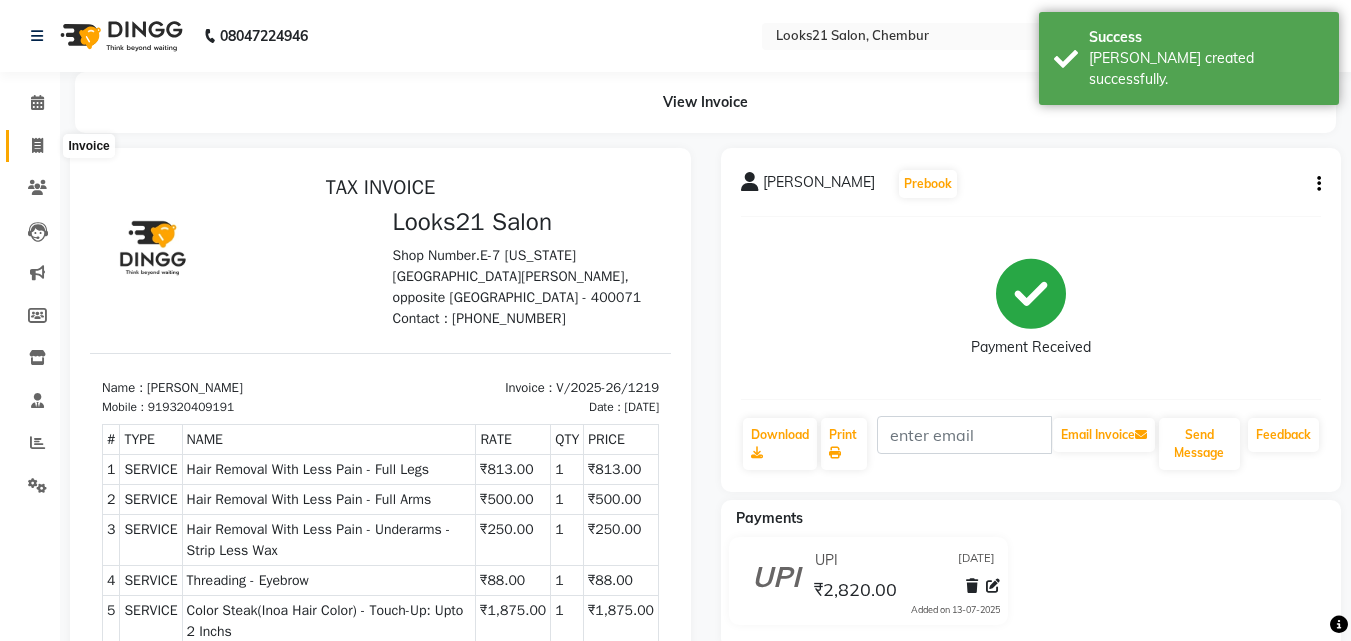 click 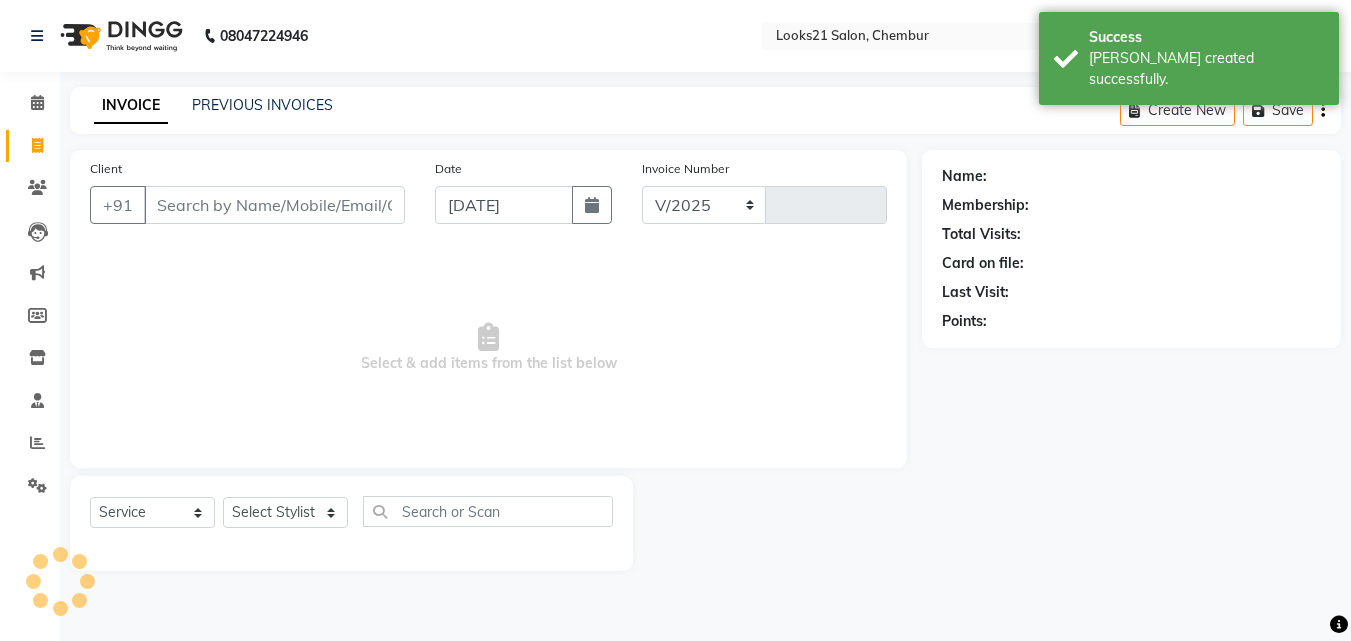 select on "844" 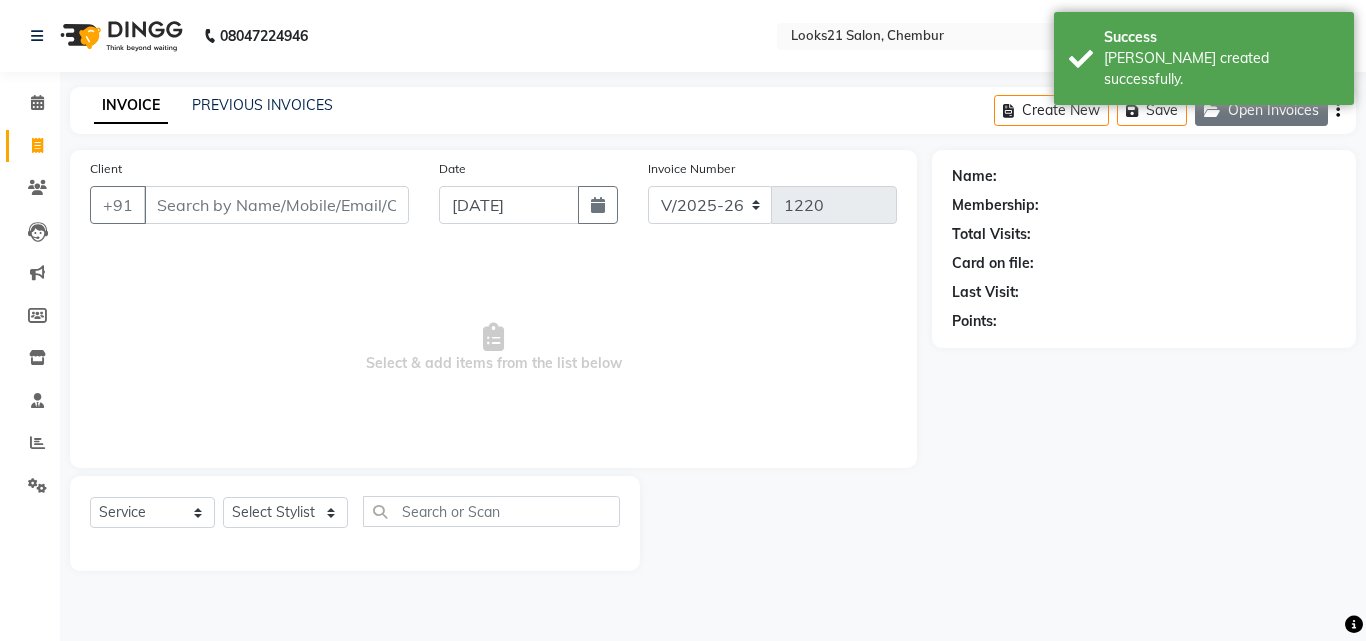 click on "Open Invoices" 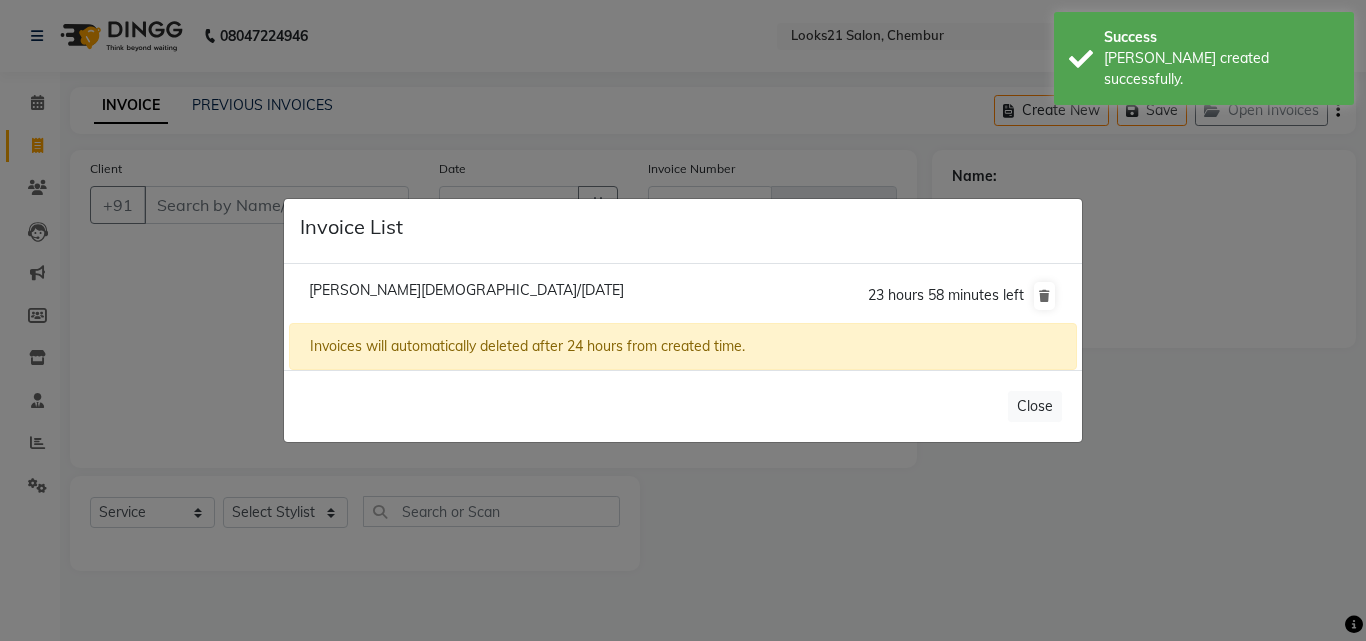 click on "[PERSON_NAME][DEMOGRAPHIC_DATA]/[DATE]" 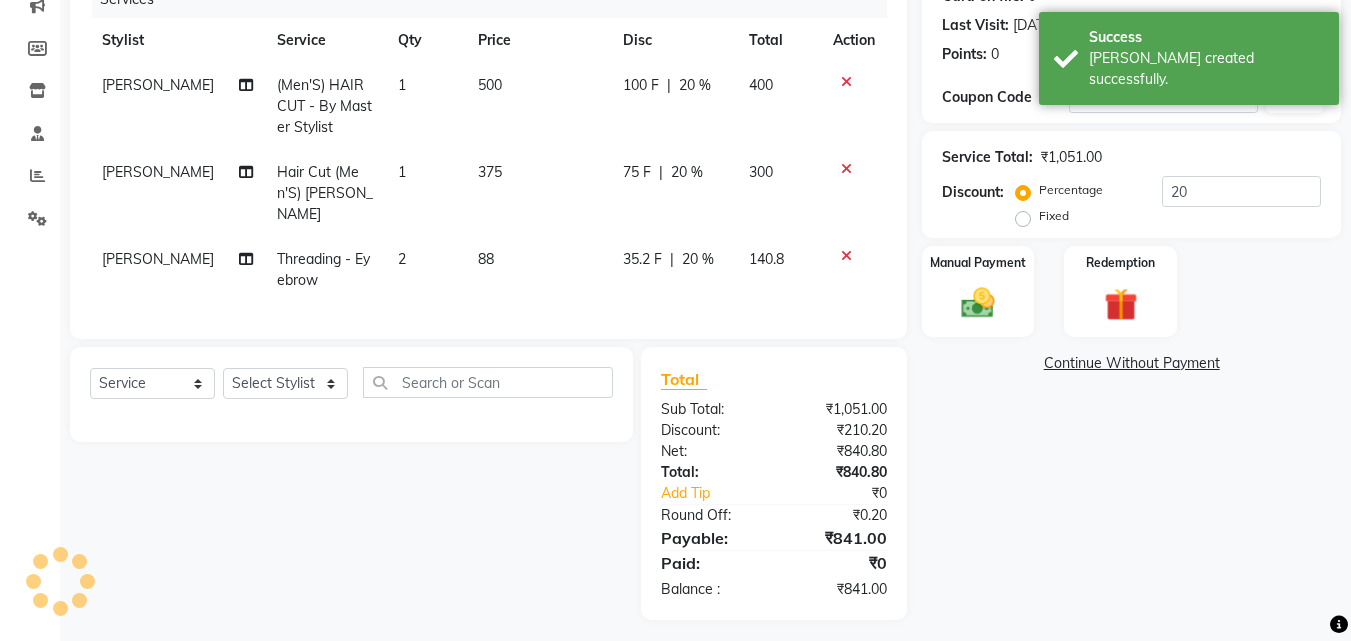 scroll, scrollTop: 270, scrollLeft: 0, axis: vertical 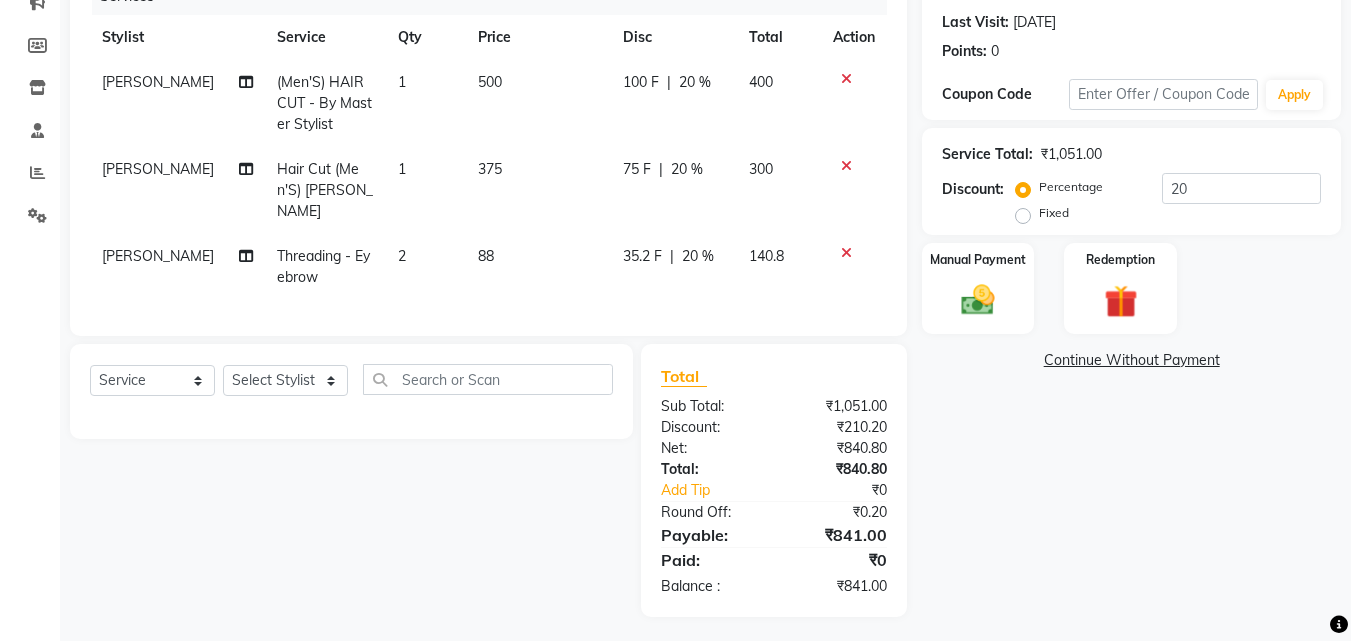 click on "2" 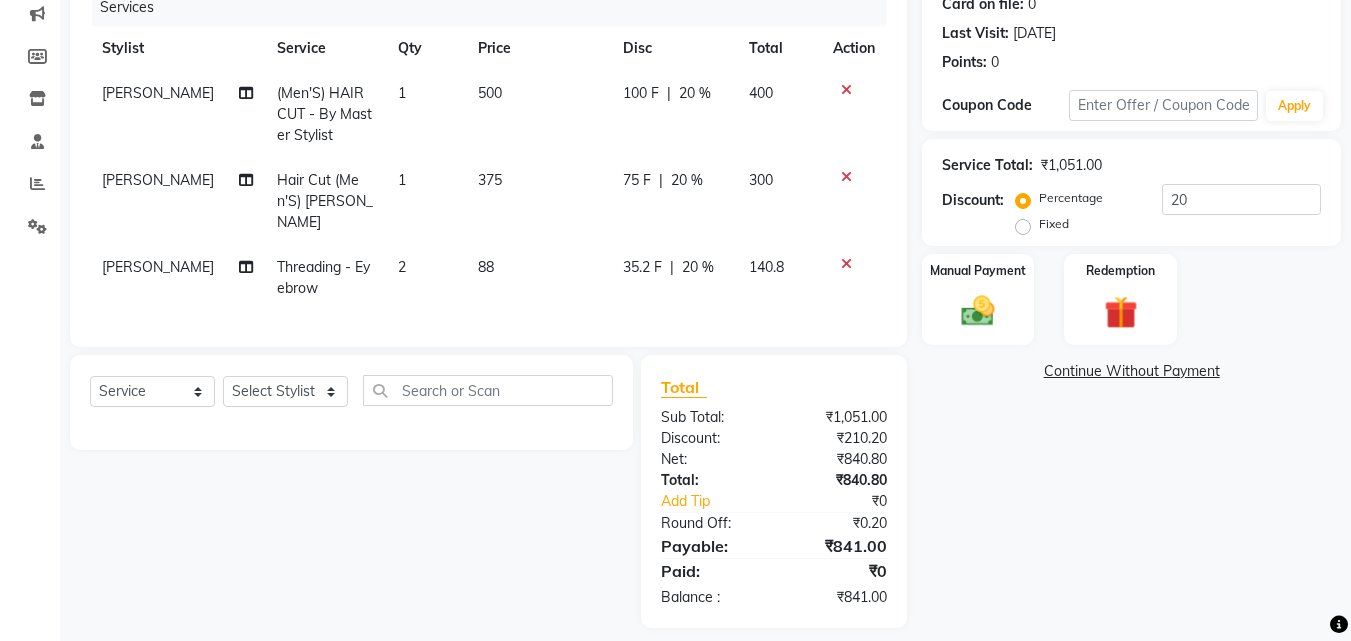select on "13886" 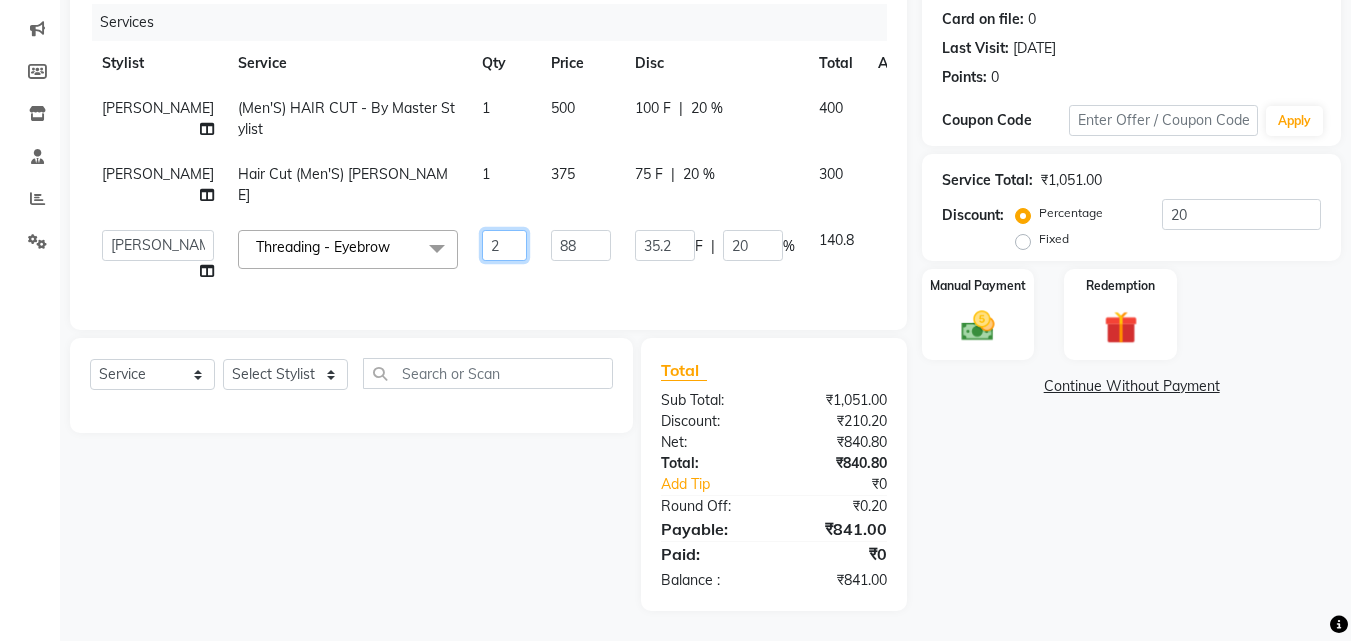 click on "2" 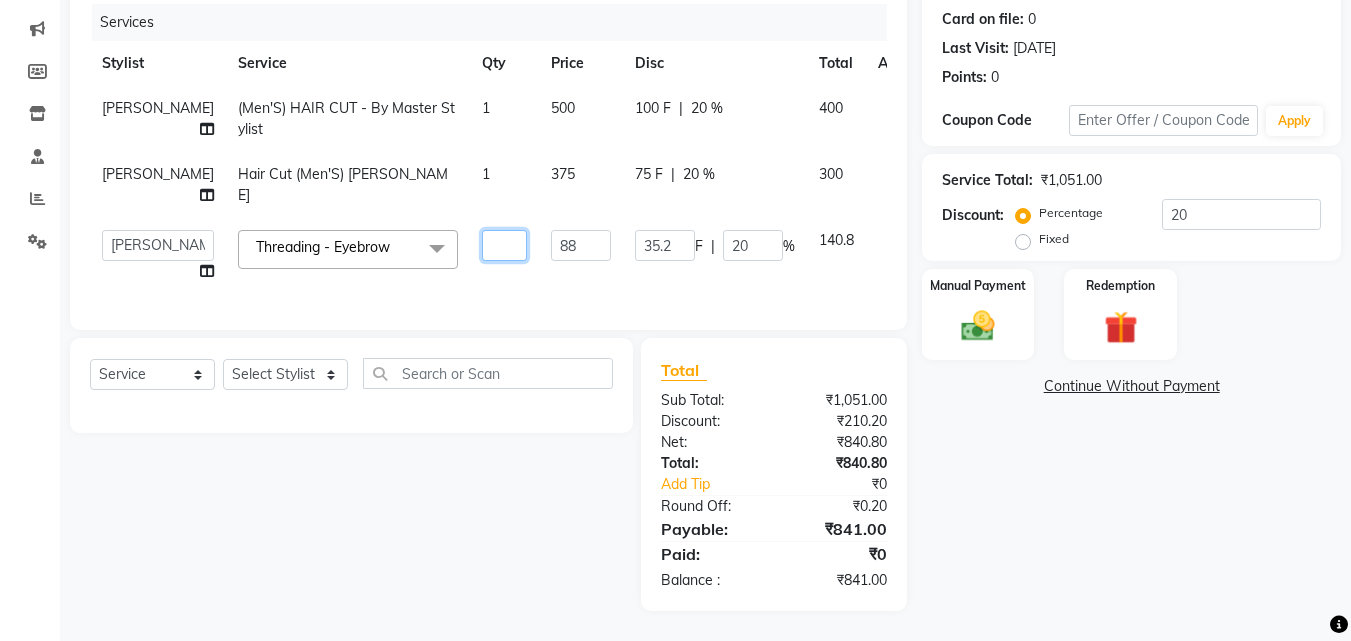 type on "3" 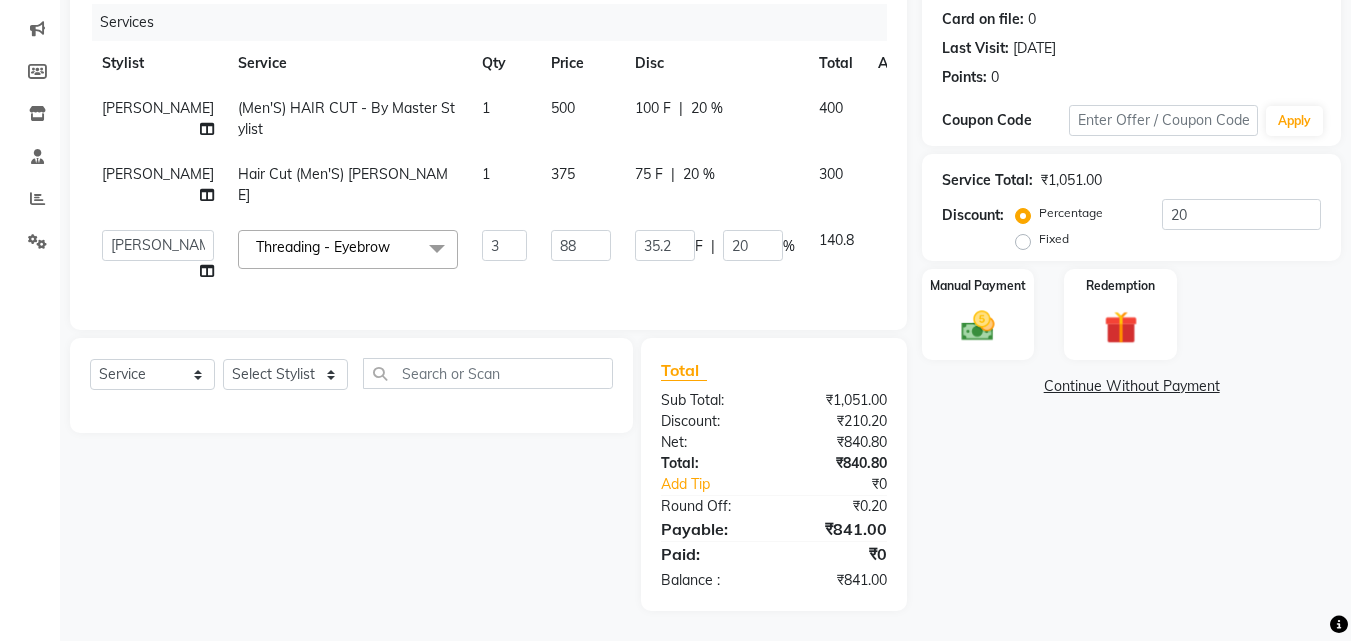 click on "[PERSON_NAME]   (Men'S) HAIR CUT  - By Master Stylist 1 500 100 F | 20 % 400 [PERSON_NAME] Hair Cut (Men'S)  [PERSON_NAME] 1 375 75 F | 20 % 300  [PERSON_NAME][DEMOGRAPHIC_DATA]   [PERSON_NAME]   LOOKS 21    [PERSON_NAME]   [PERSON_NAME] [PERSON_NAME]   [PERSON_NAME] [PERSON_NAME]   [PERSON_NAME]  Threading  - Eyebrow  x Spa  - Exfoliation With Scrub Cream Spa  - Exfoliation With Sugar Peel Spa  - Massage With Essential Oil Spa  - Massage Vitamin Wax Spa  - Wraps With Cotton Extract Spa  - Wraps With Moistourising Wax TIP FOR STAFF Therapy  - Full Arms Therapy  - Full Leg Therapy  - Sparkling Back Reflexology  - Feet (30 Mins) Reflexology  - Hand & Feet ( 60 Mins) Reflexology  - Back (30 Mins) Nails  - Cut And Filing Nails  - Nail Polish Hand / Feet Nails  - French Nail Polish Nails  - Gel French Nail Polish Nails- Cut file & Polish Gel Polish  - Gel Polish 10 Tips Gel Polish  - Gel Polish Remover 10 Tips Gel Polish  - Builder Gel Extension Gel Polish  - Gum Gel Extension Gel Polish  - 10 Tips Glitter Polish Black Mask  - Under Arms And Back Of Arms 3 F" 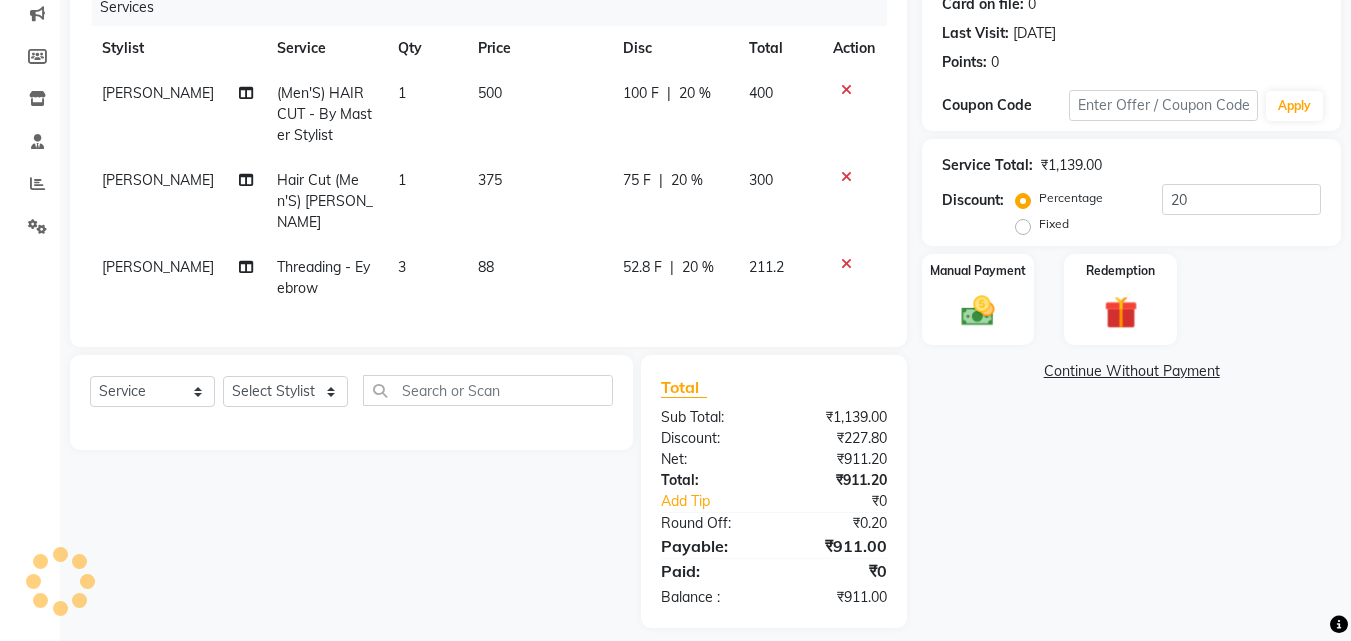 click on "375" 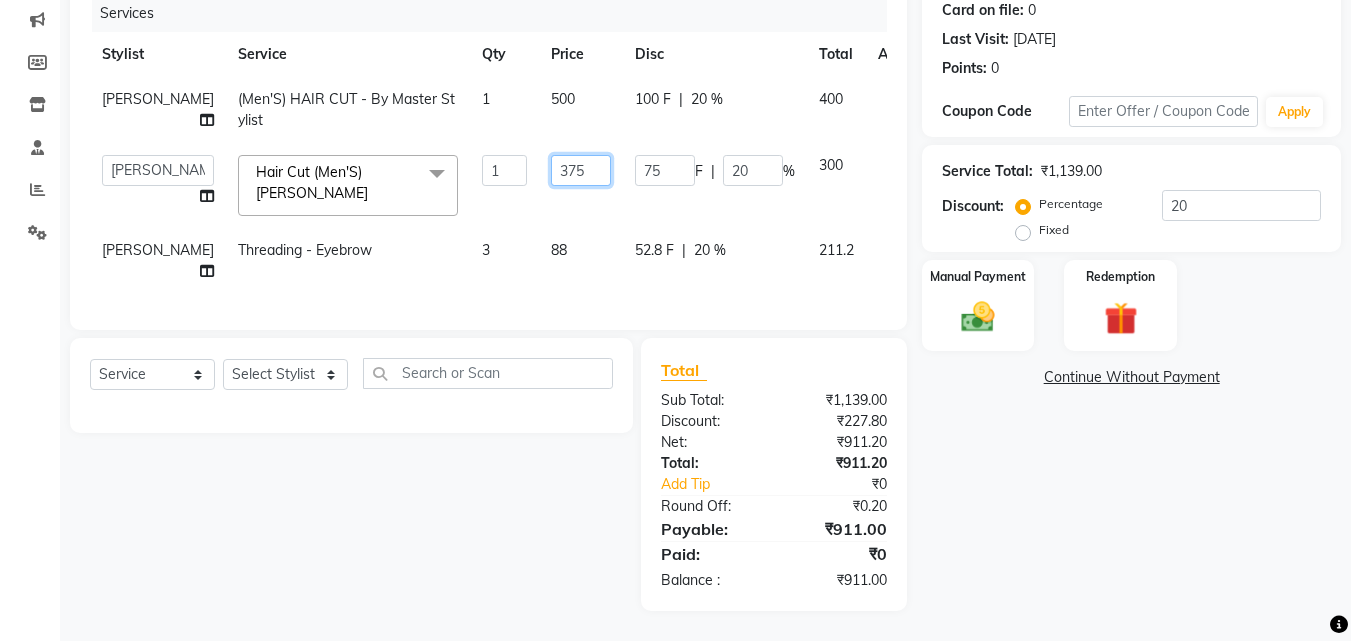 drag, startPoint x: 543, startPoint y: 169, endPoint x: 487, endPoint y: 168, distance: 56.008926 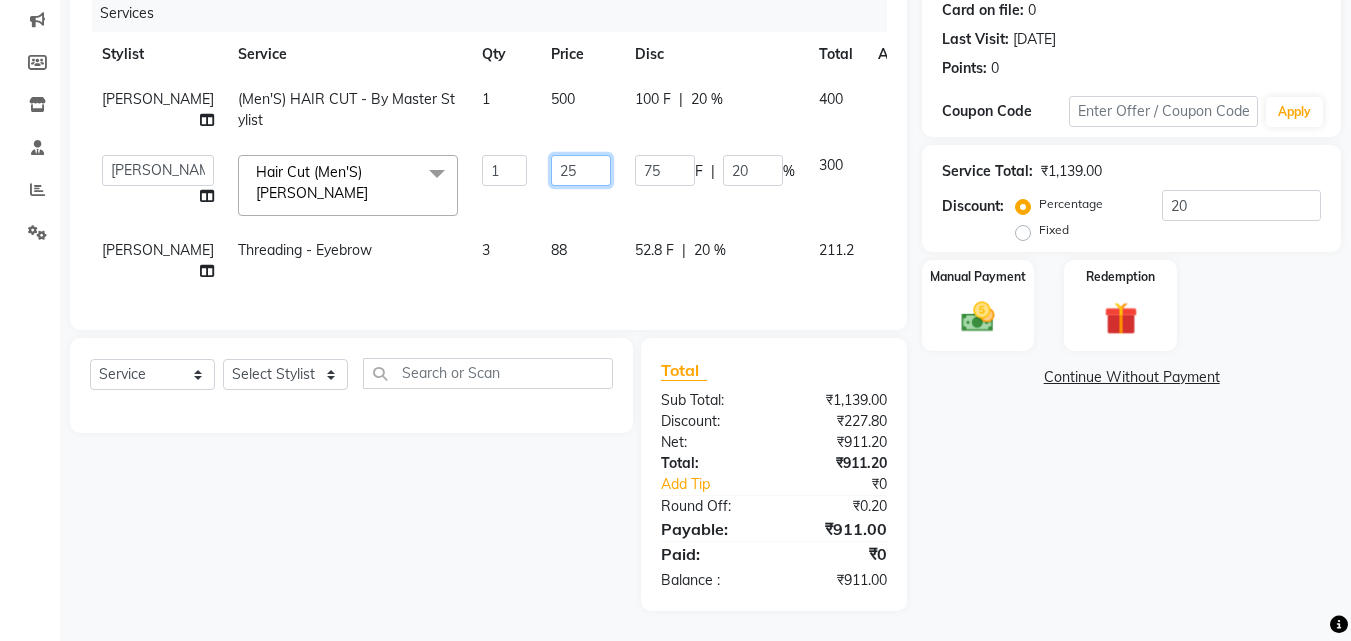 type on "250" 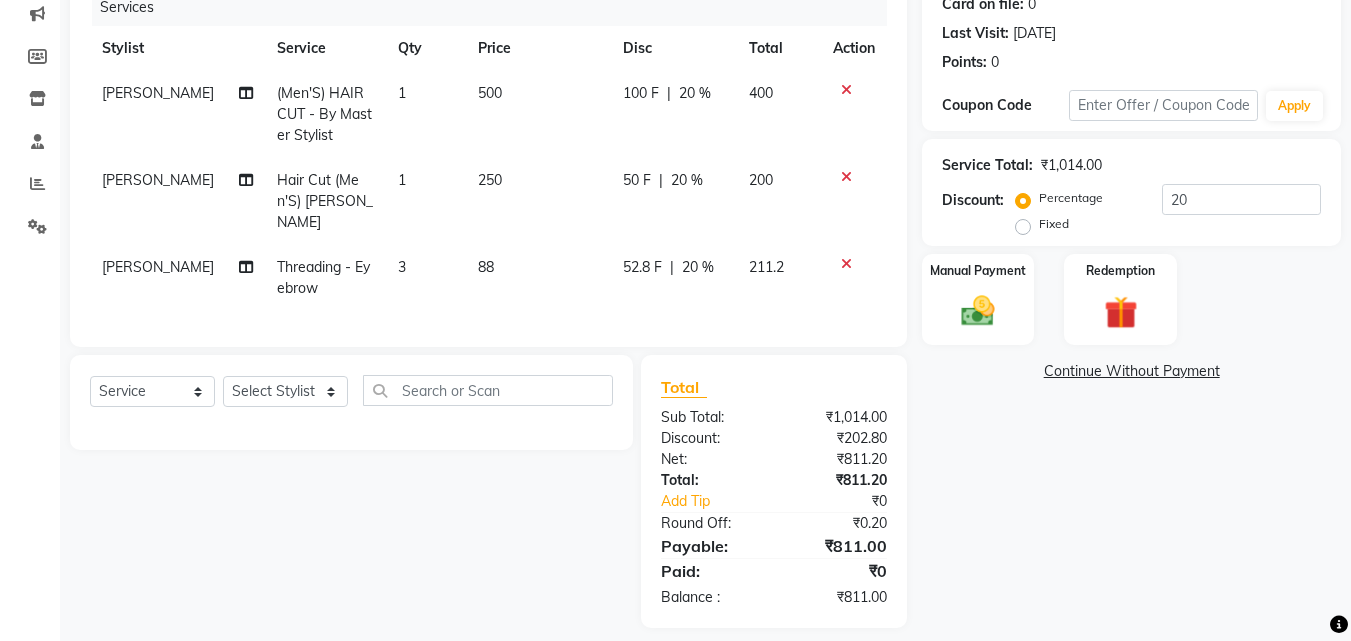 click on "[PERSON_NAME] Hair Cut (Men'S)  [PERSON_NAME] 1 250 50 F | 20 % 200" 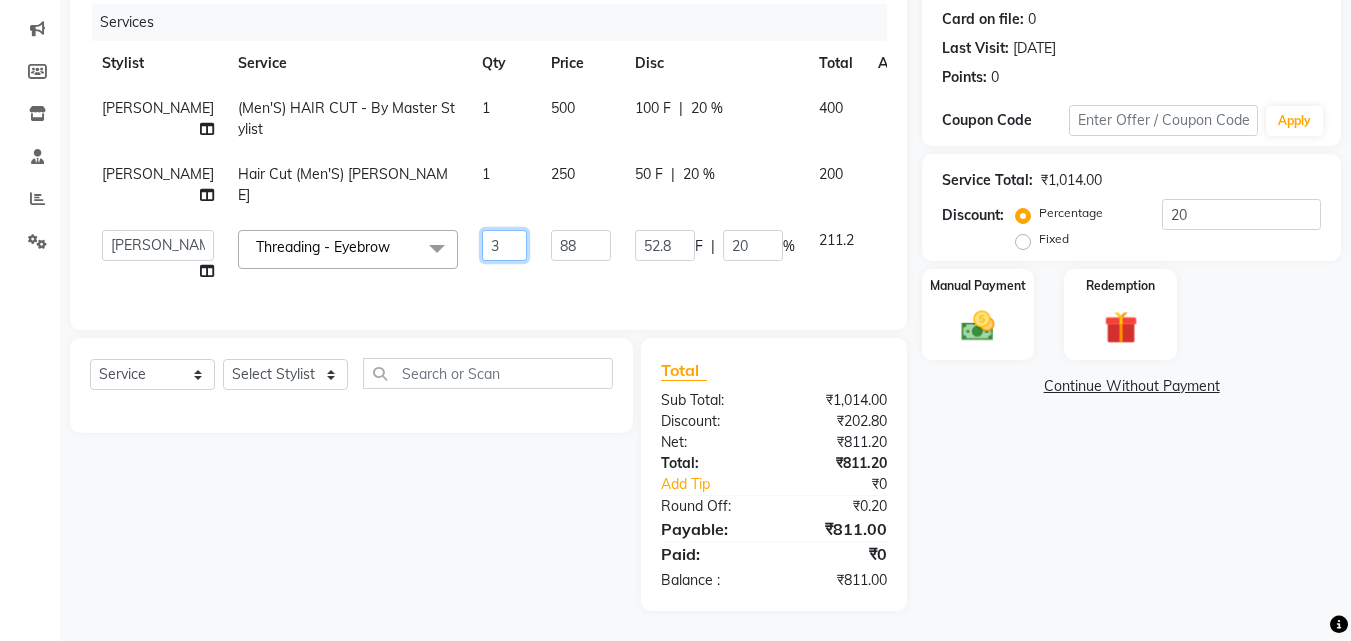 drag, startPoint x: 419, startPoint y: 224, endPoint x: 399, endPoint y: 218, distance: 20.880613 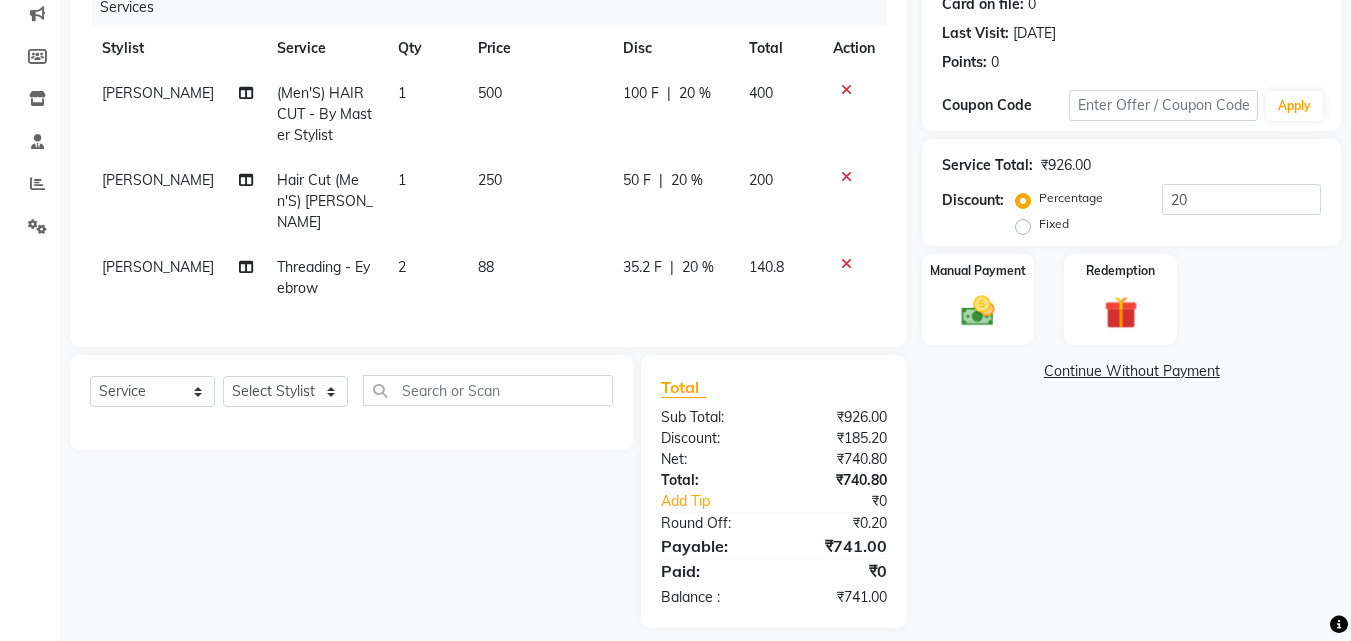 click on "1" 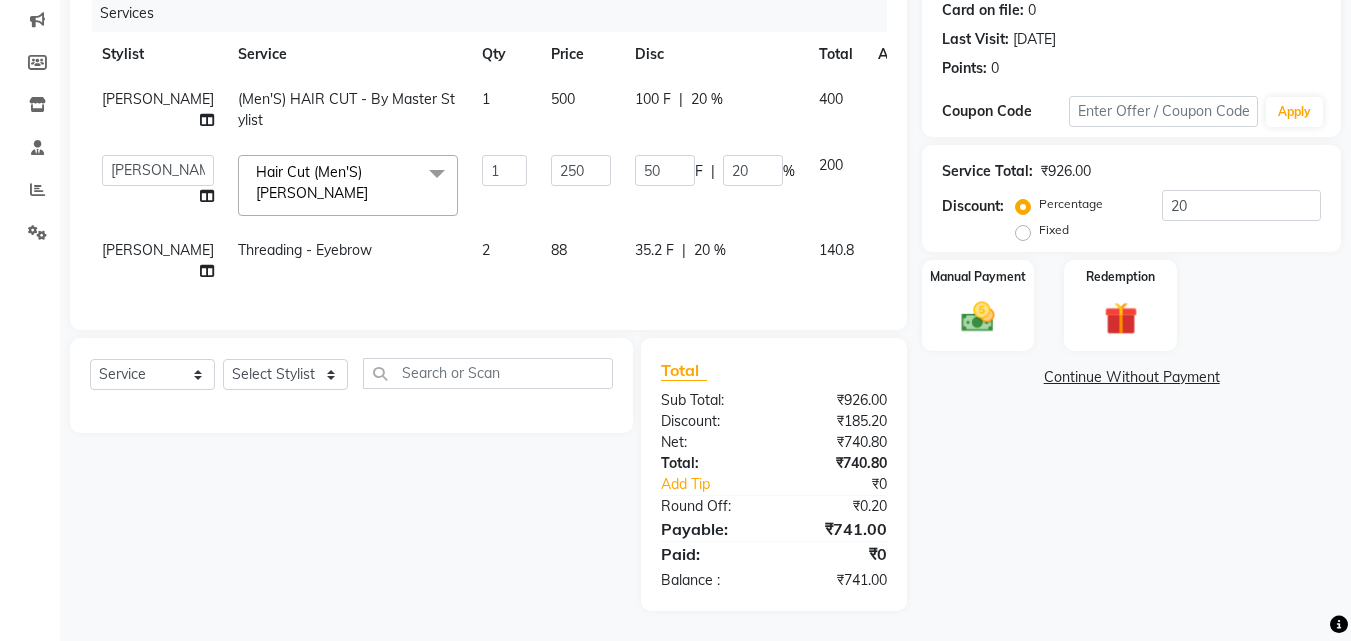 scroll, scrollTop: 268, scrollLeft: 0, axis: vertical 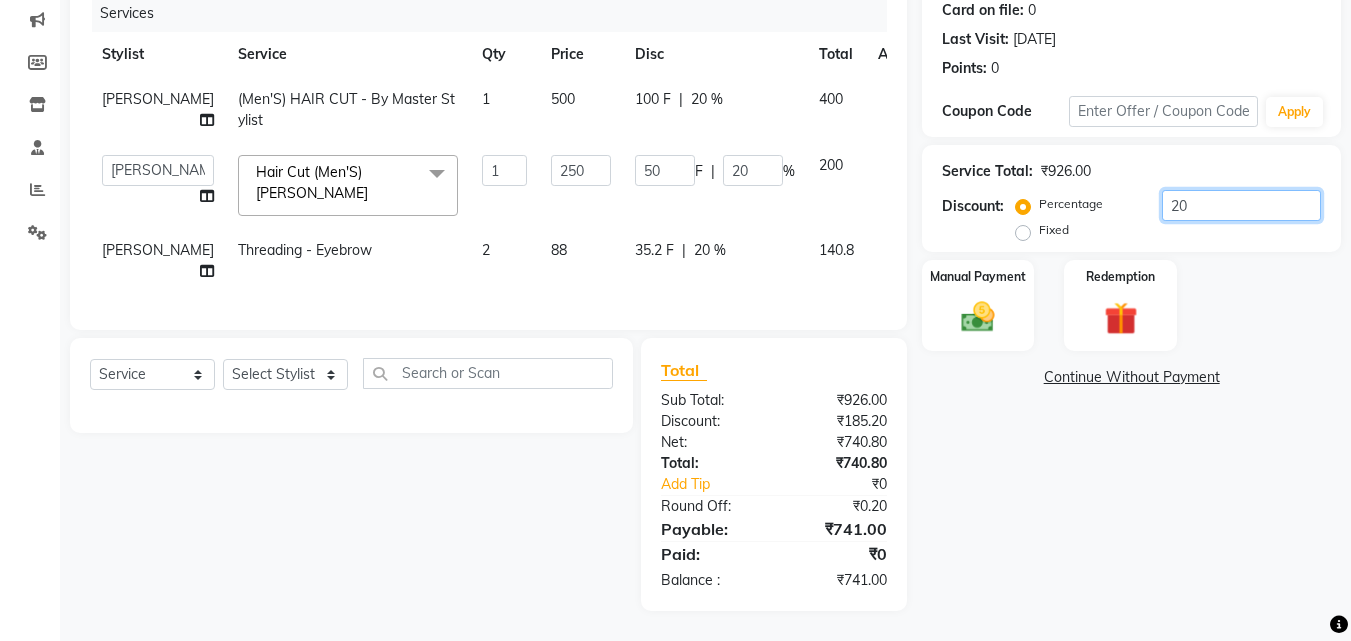 click on "20" 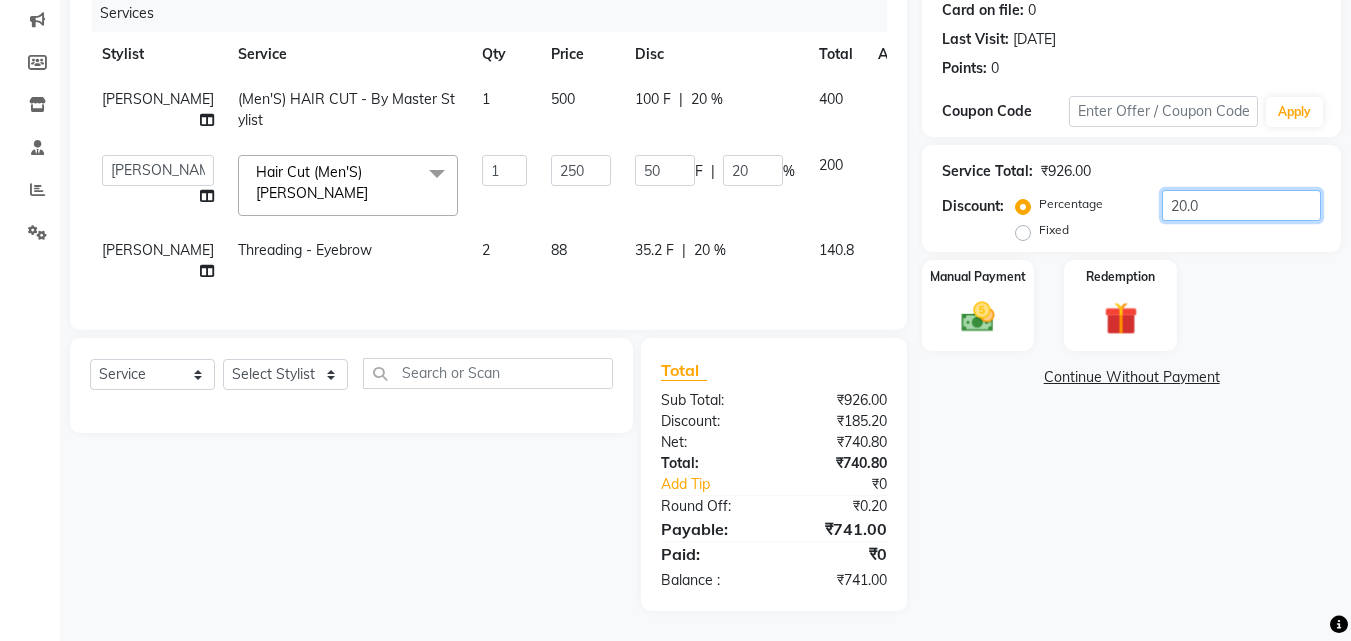 type on "20.02" 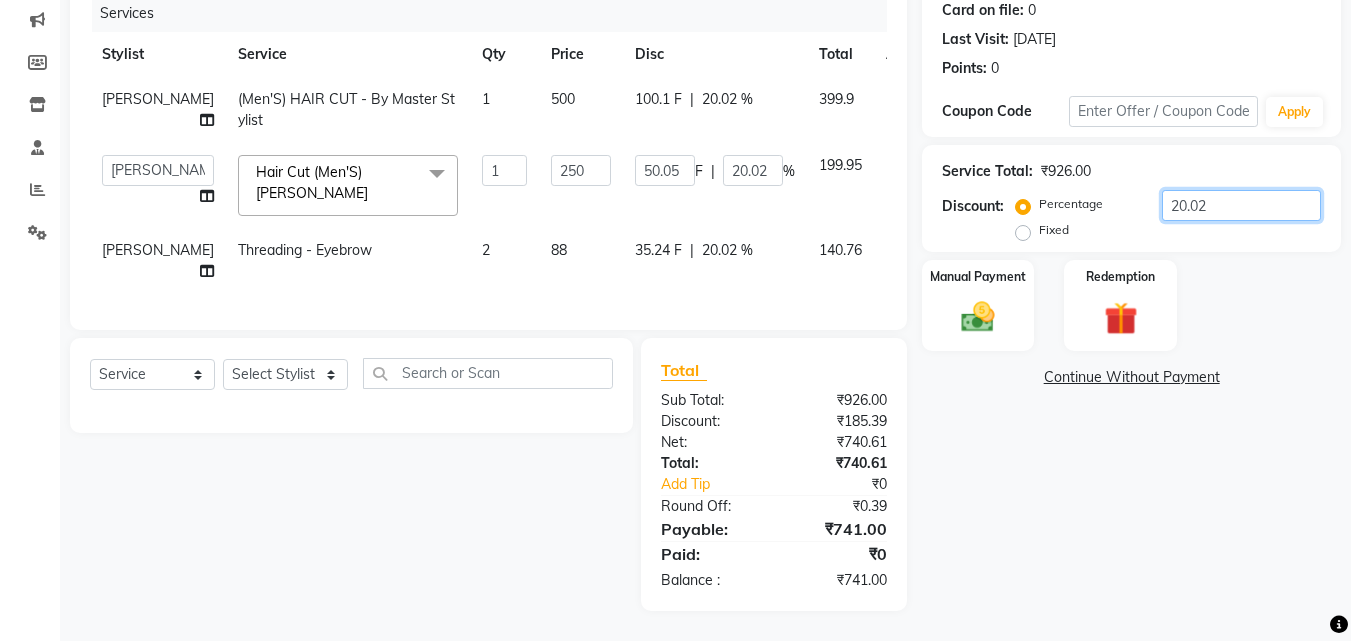 type on "20.0" 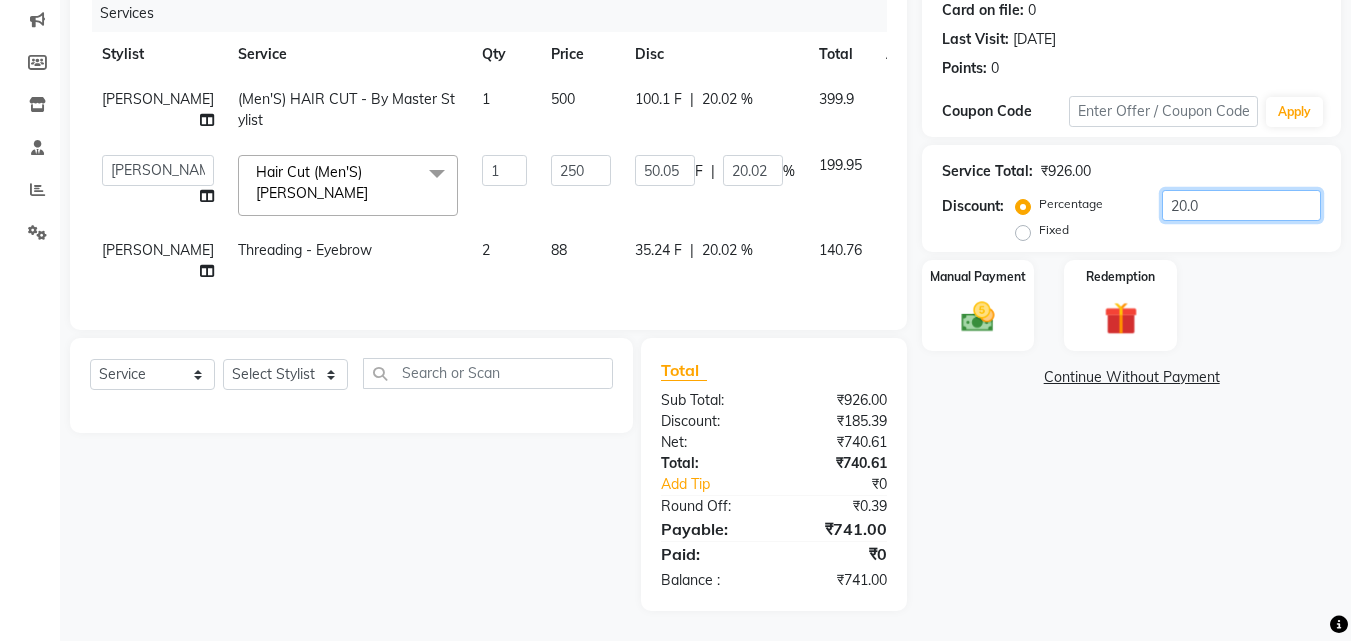 type on "50" 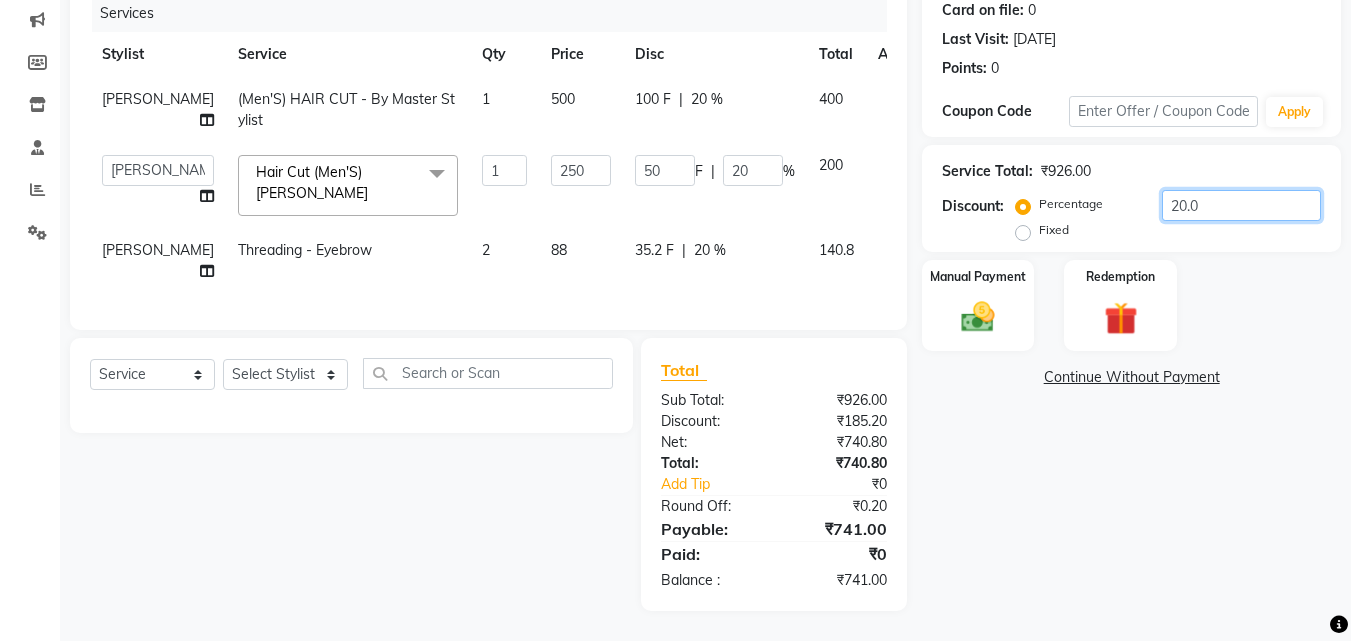 type on "20.03" 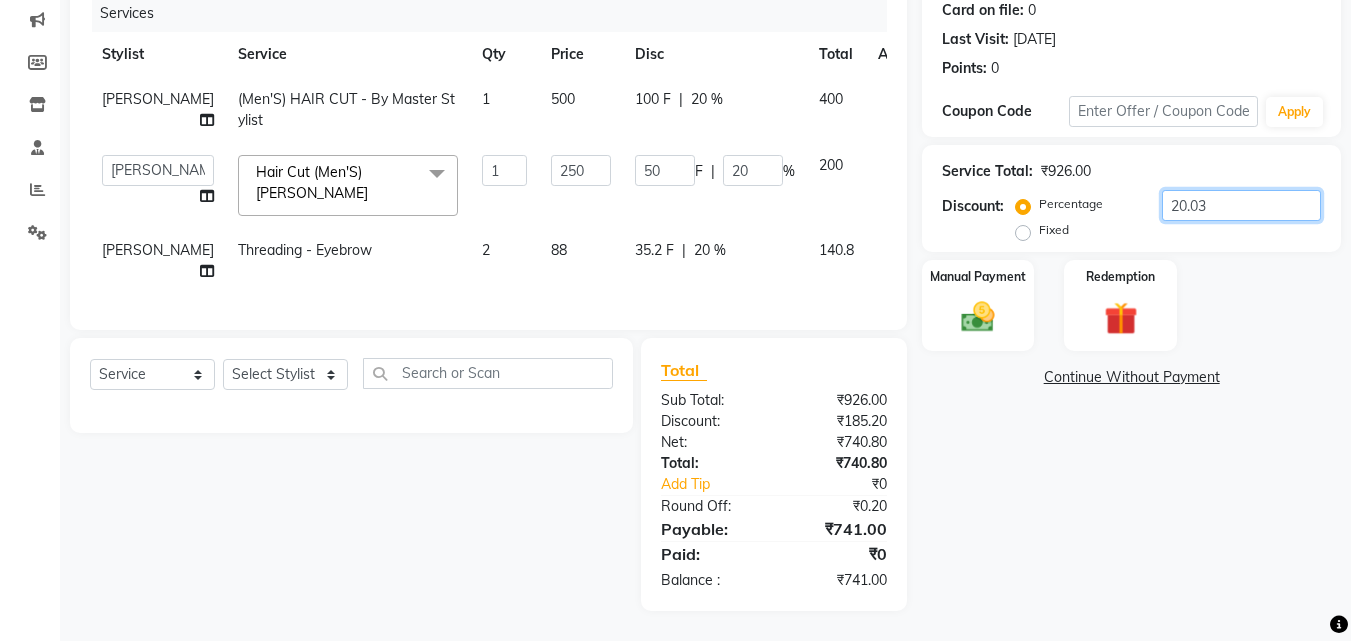 type on "50.08" 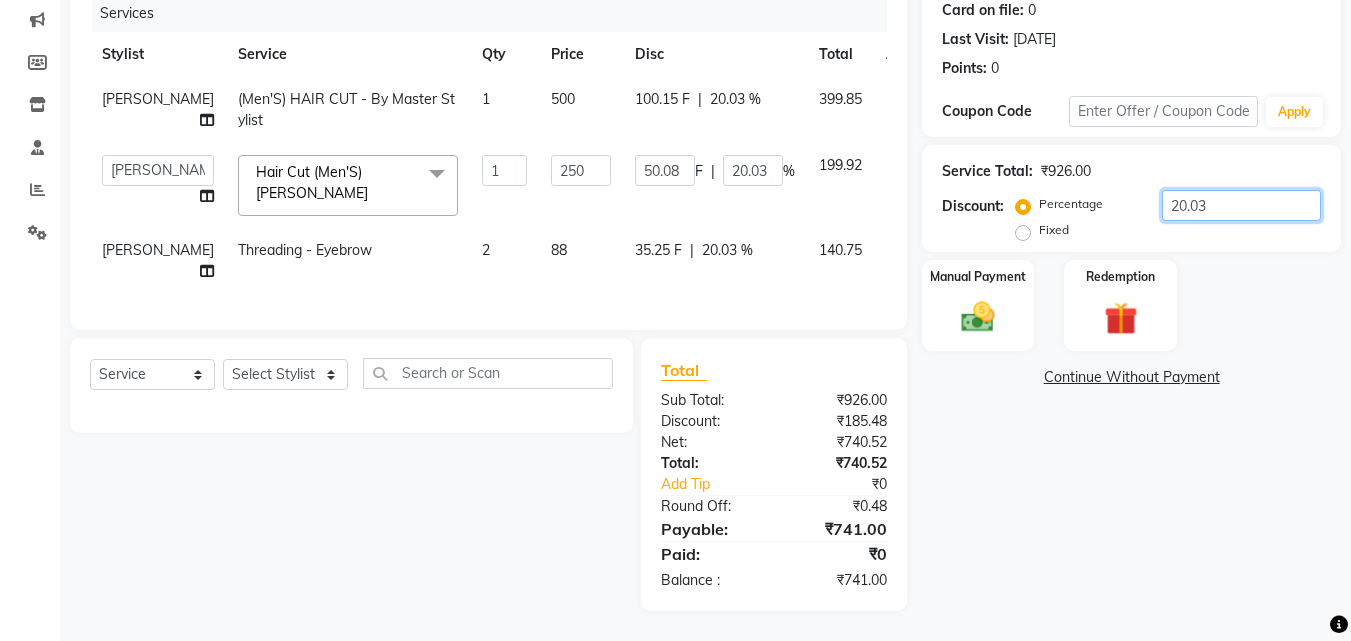 type on "20.0" 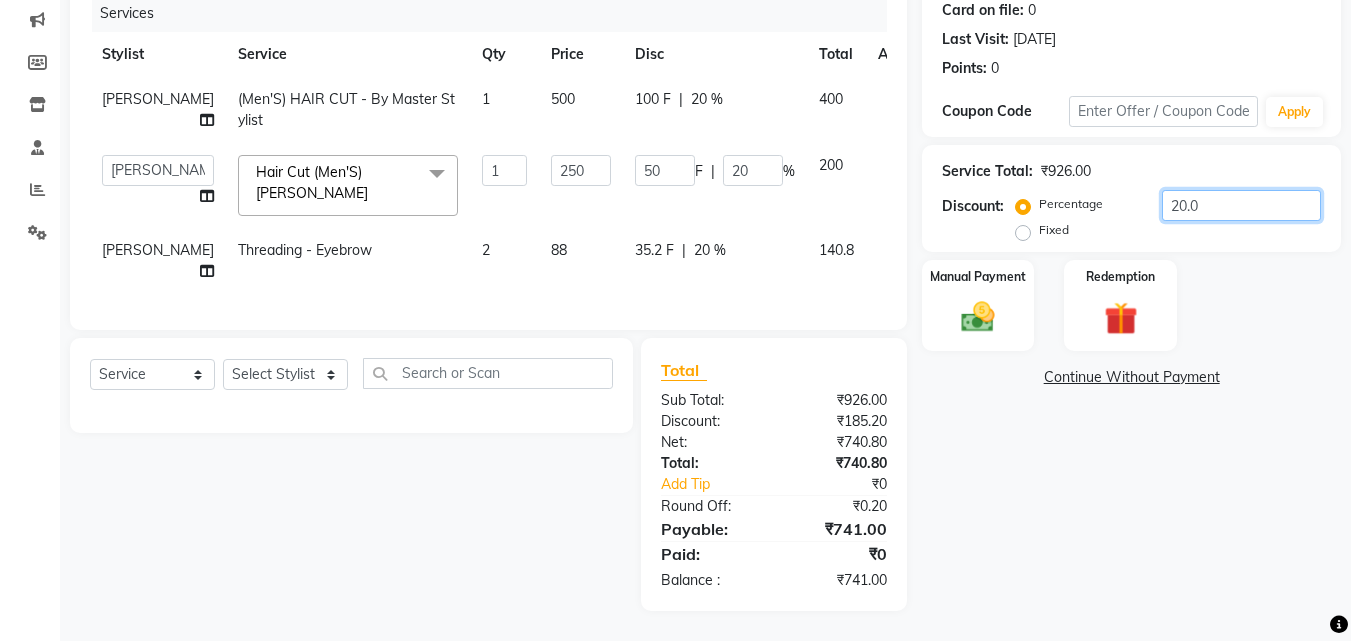 type on "20.04" 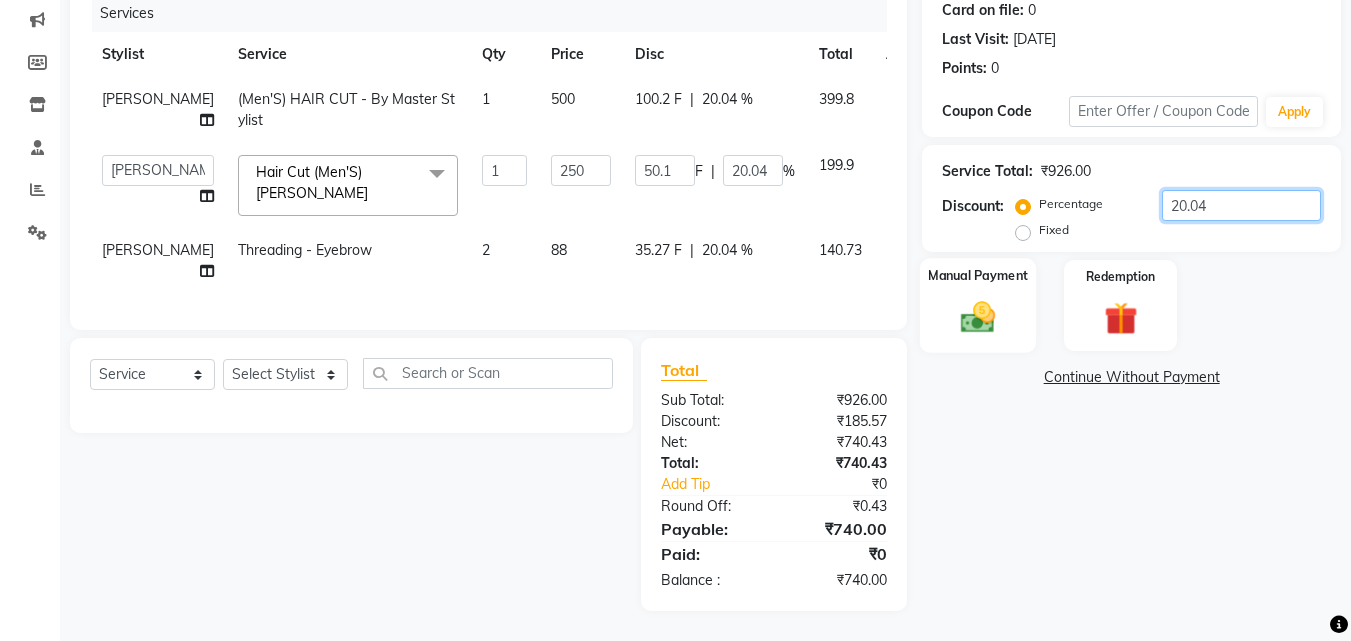 type on "20.04" 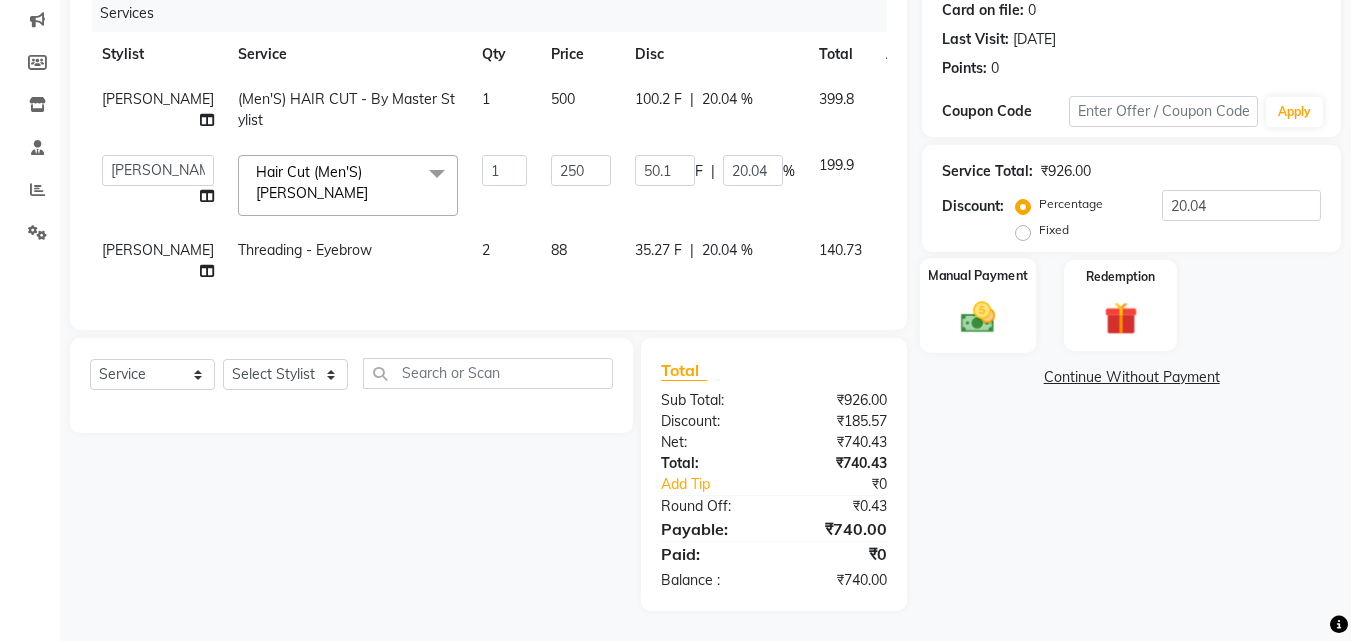 click 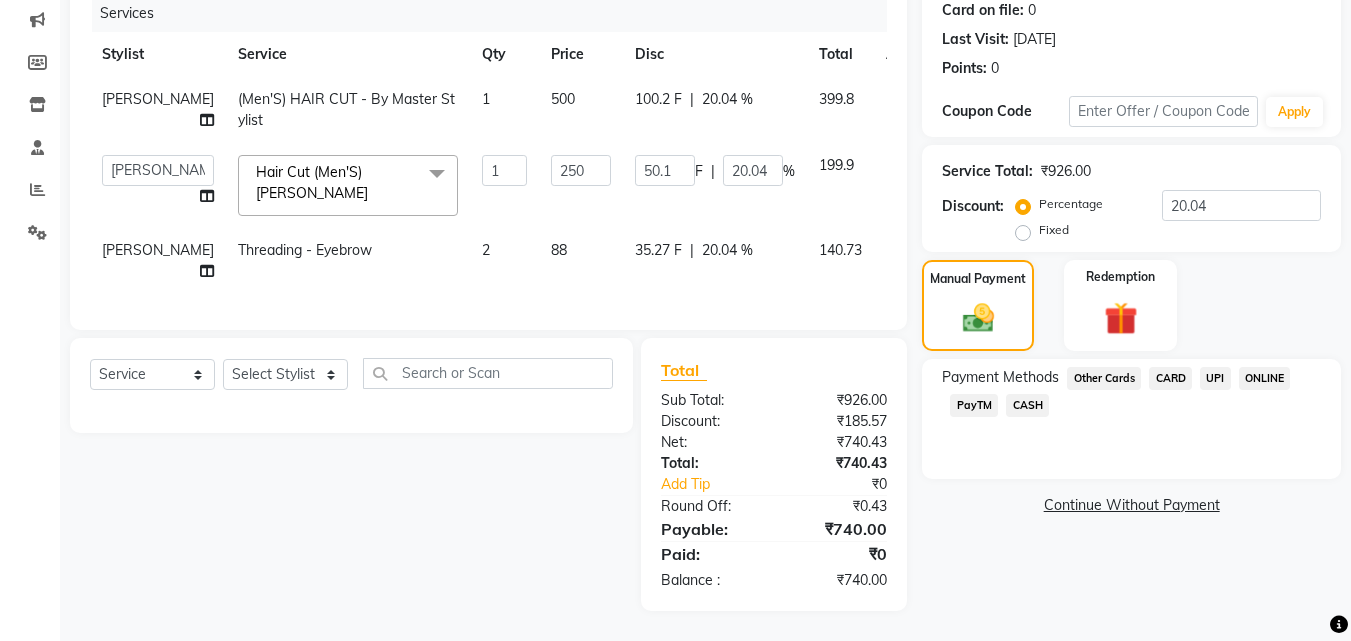 click on "UPI" 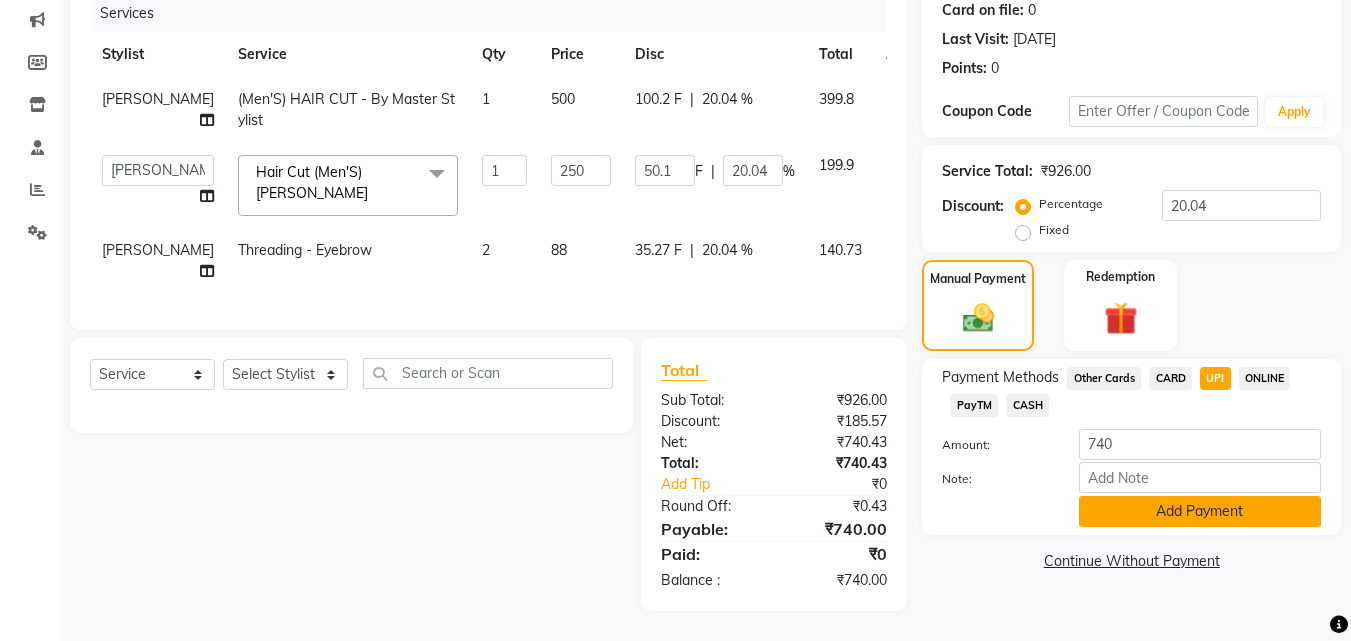 click on "Add Payment" 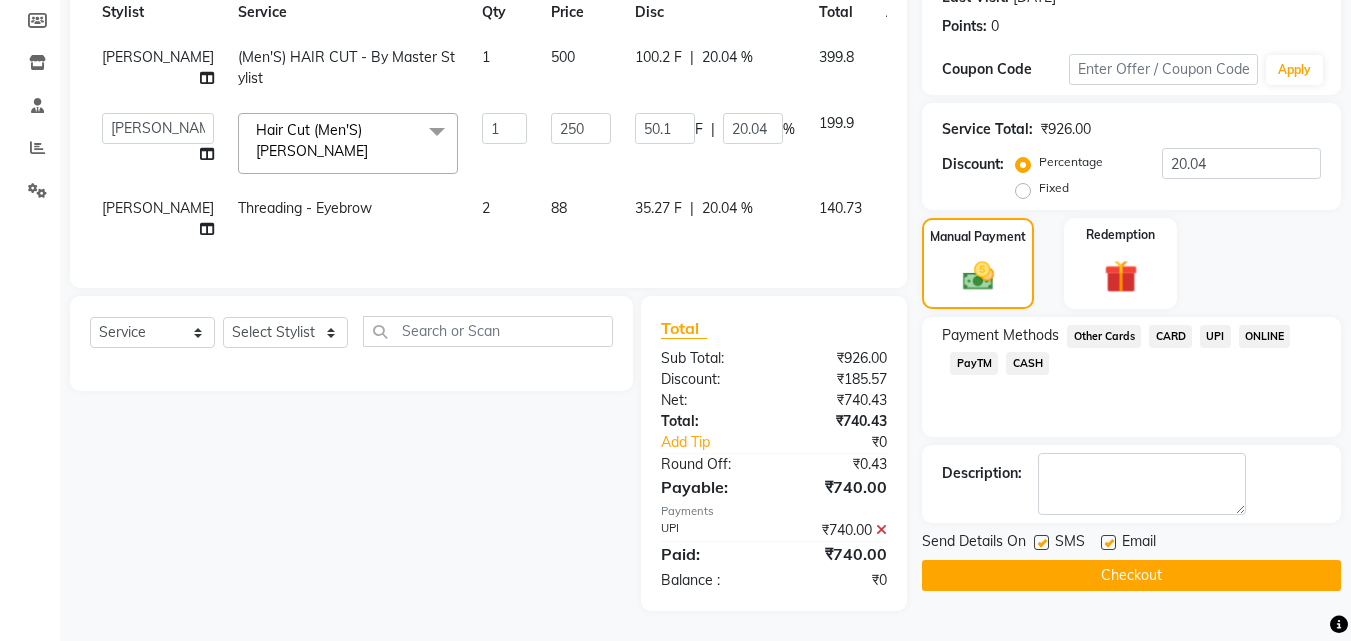 scroll, scrollTop: 310, scrollLeft: 0, axis: vertical 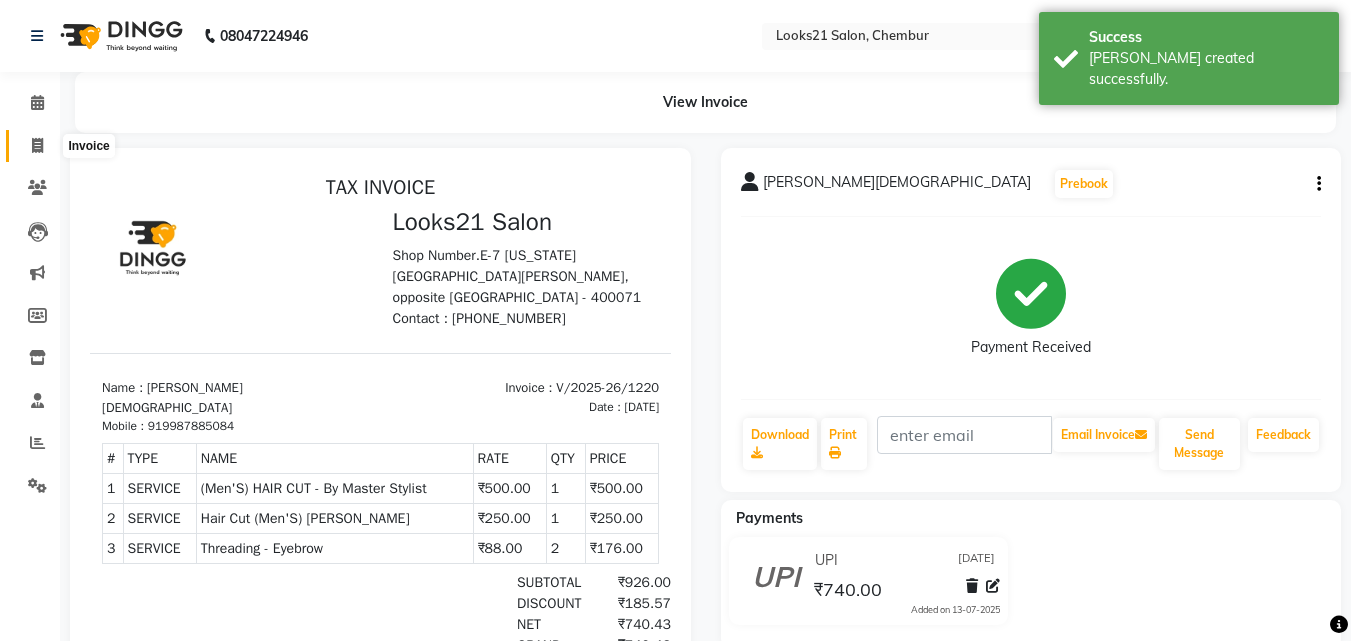 click 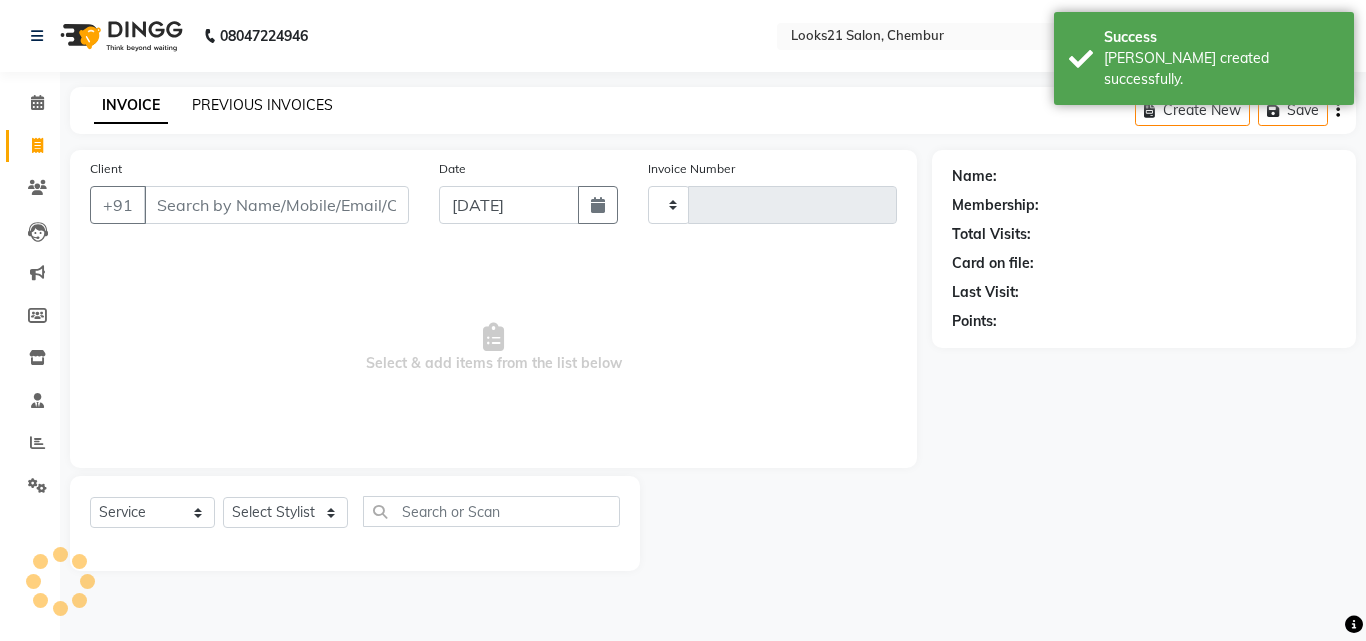 click on "PREVIOUS INVOICES" 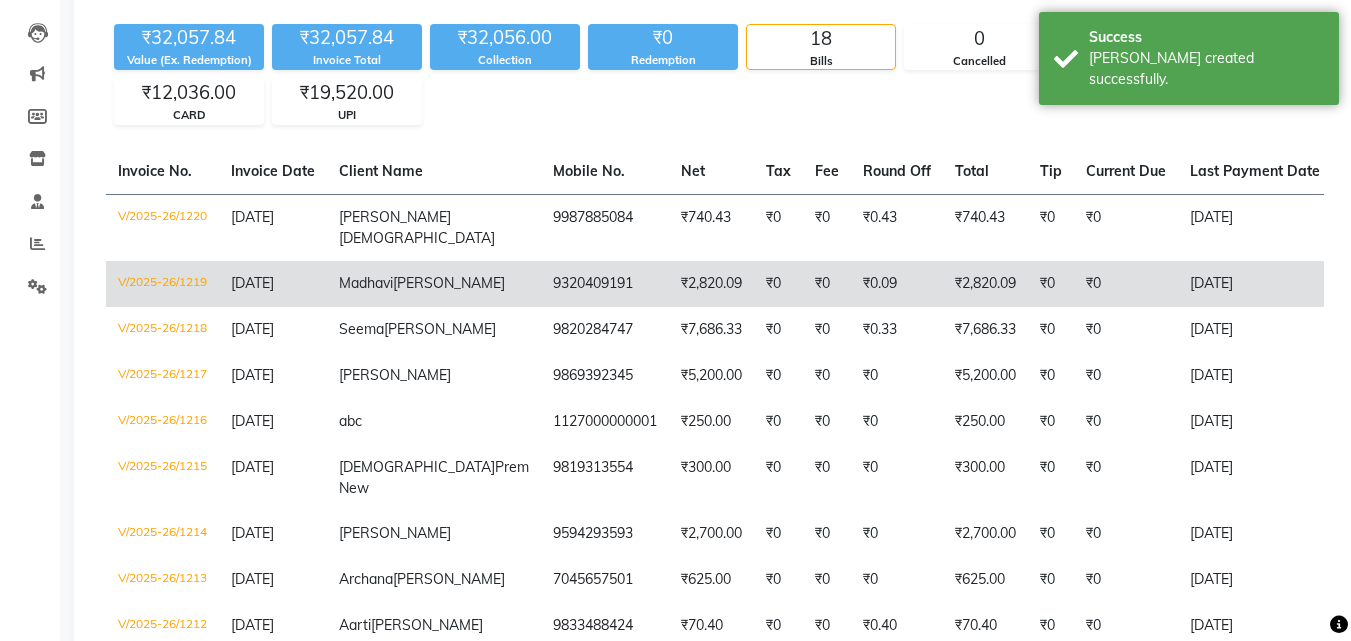 scroll, scrollTop: 200, scrollLeft: 0, axis: vertical 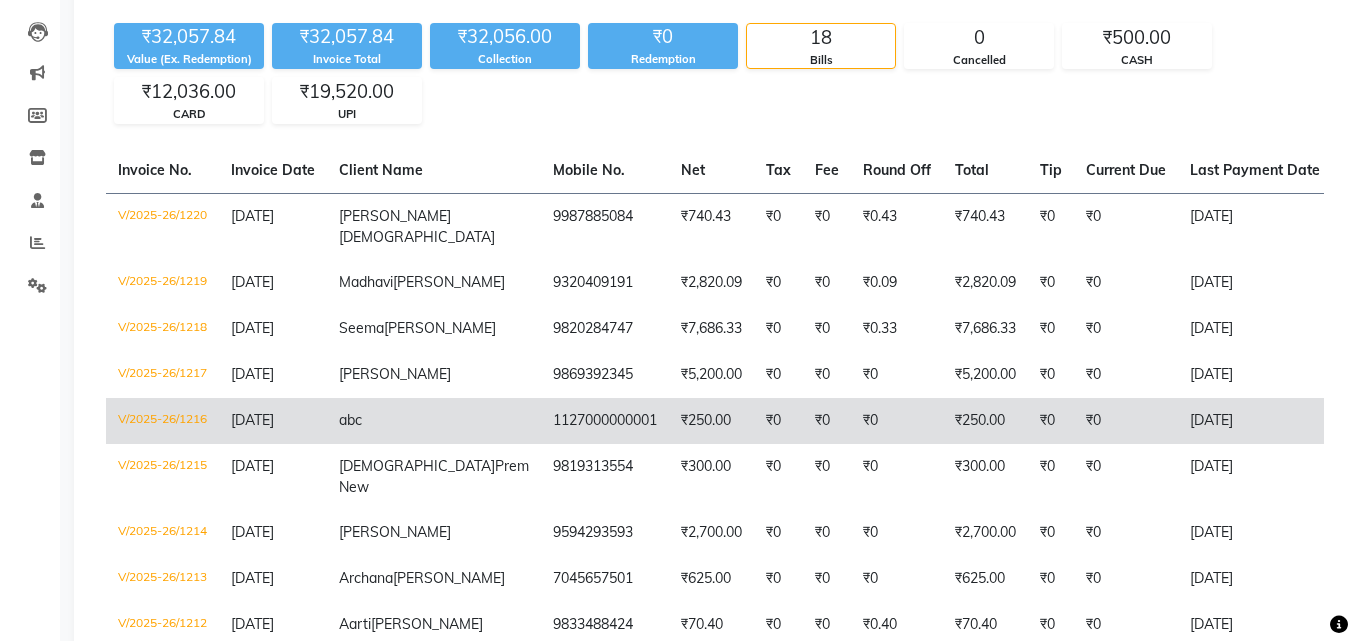 click on "abc" 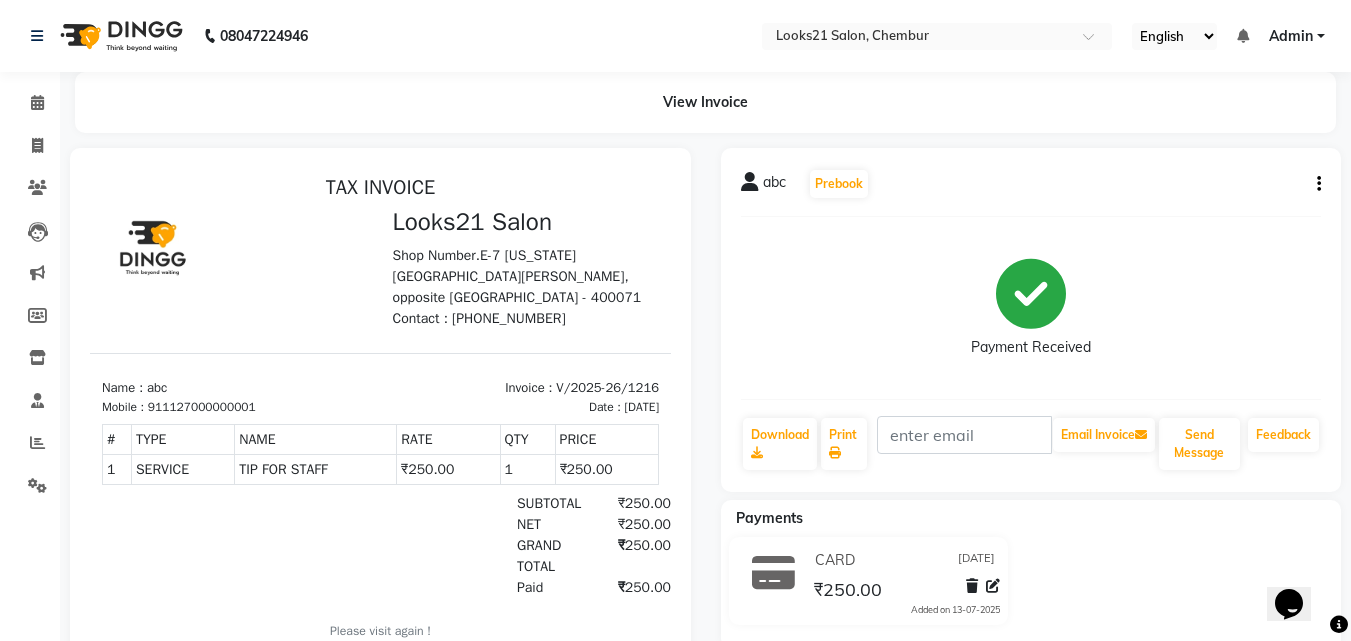 scroll, scrollTop: 0, scrollLeft: 0, axis: both 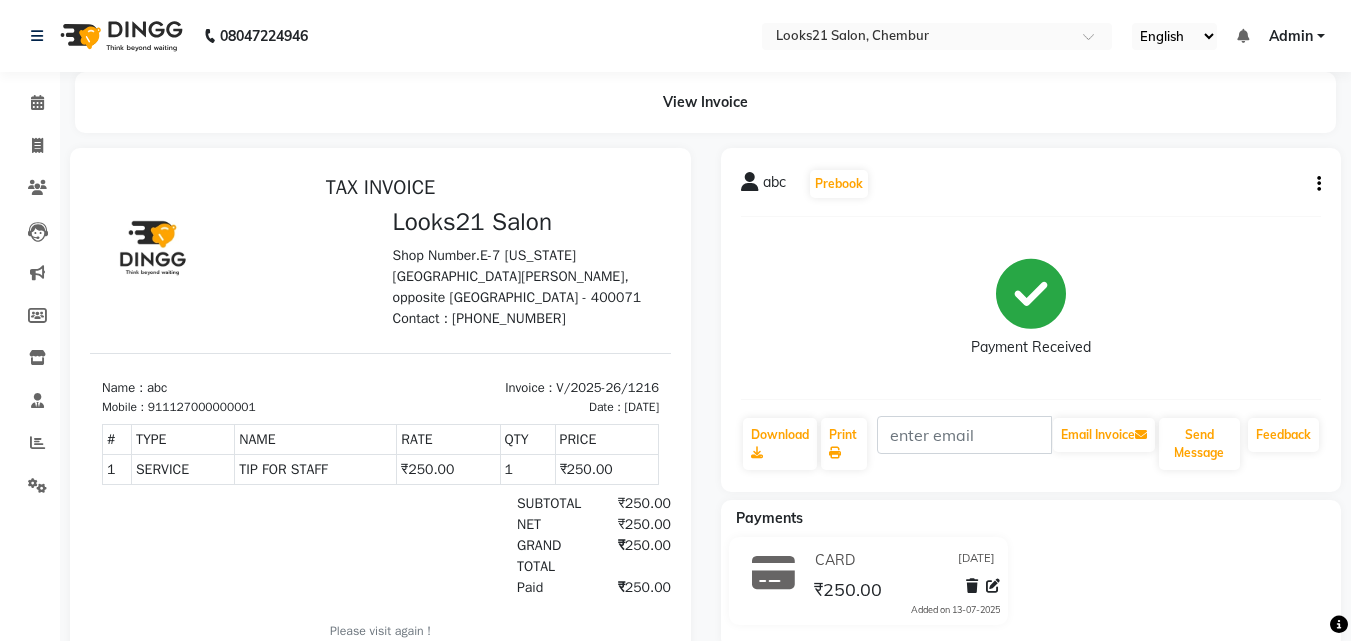 click 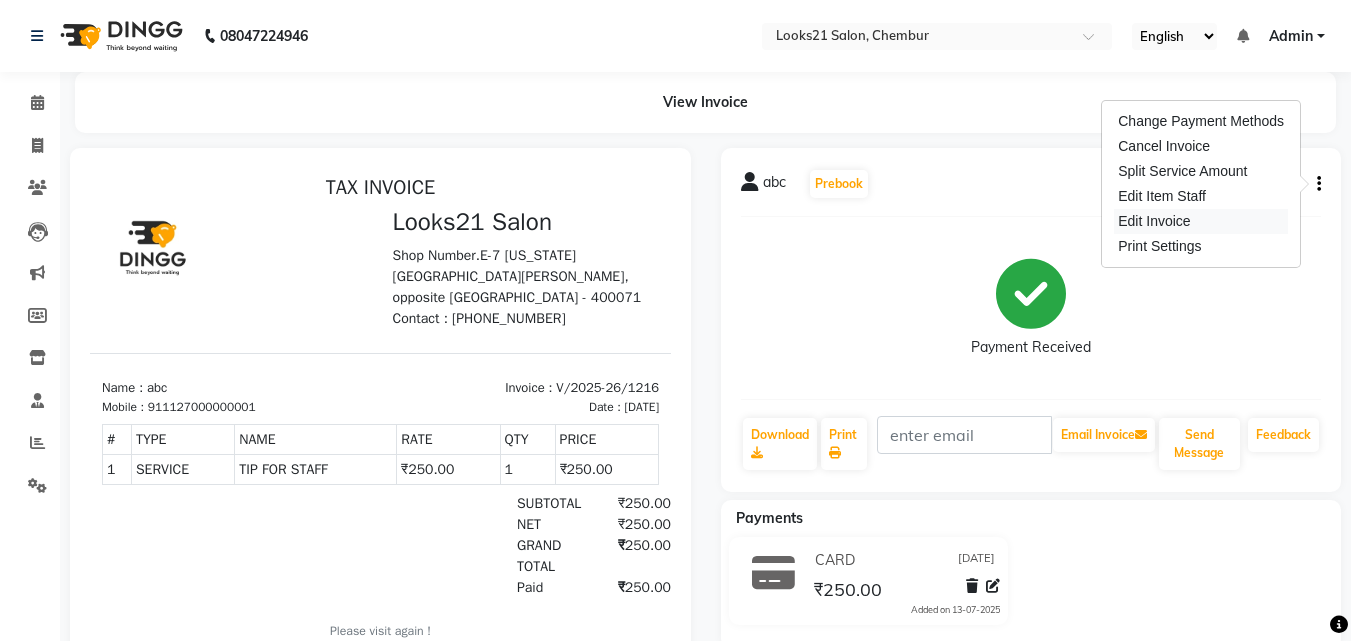 click on "Edit Invoice" at bounding box center [1201, 221] 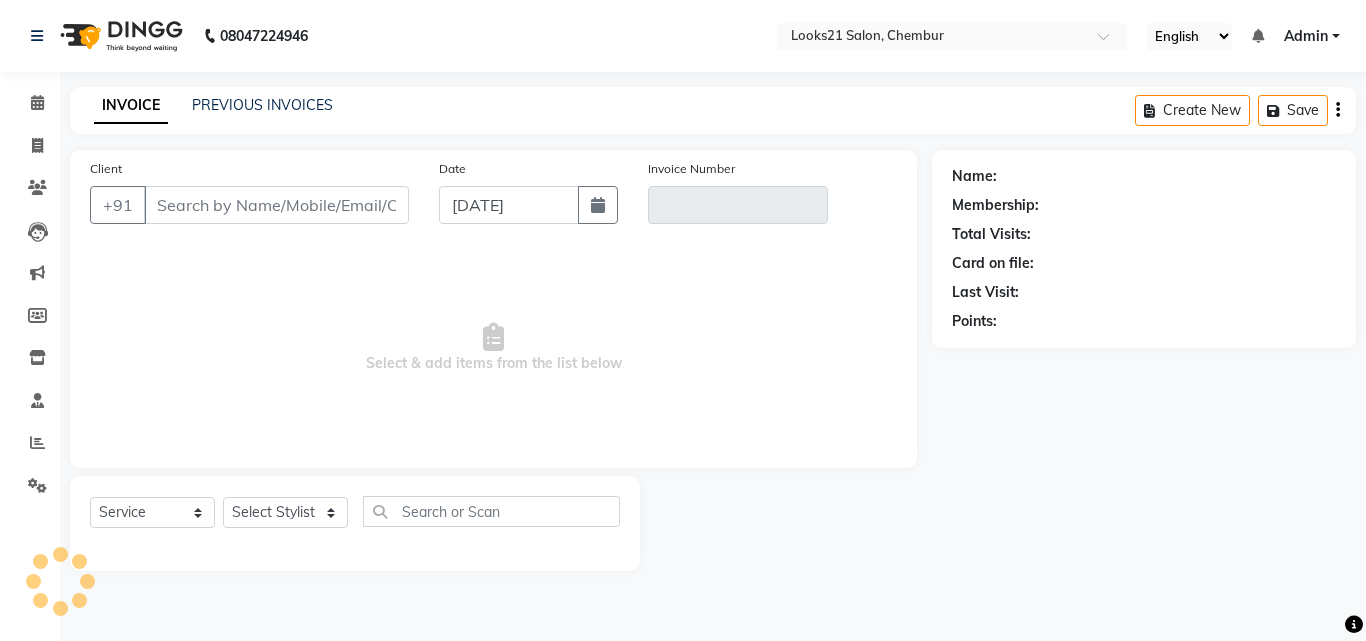 type on "1127000000001" 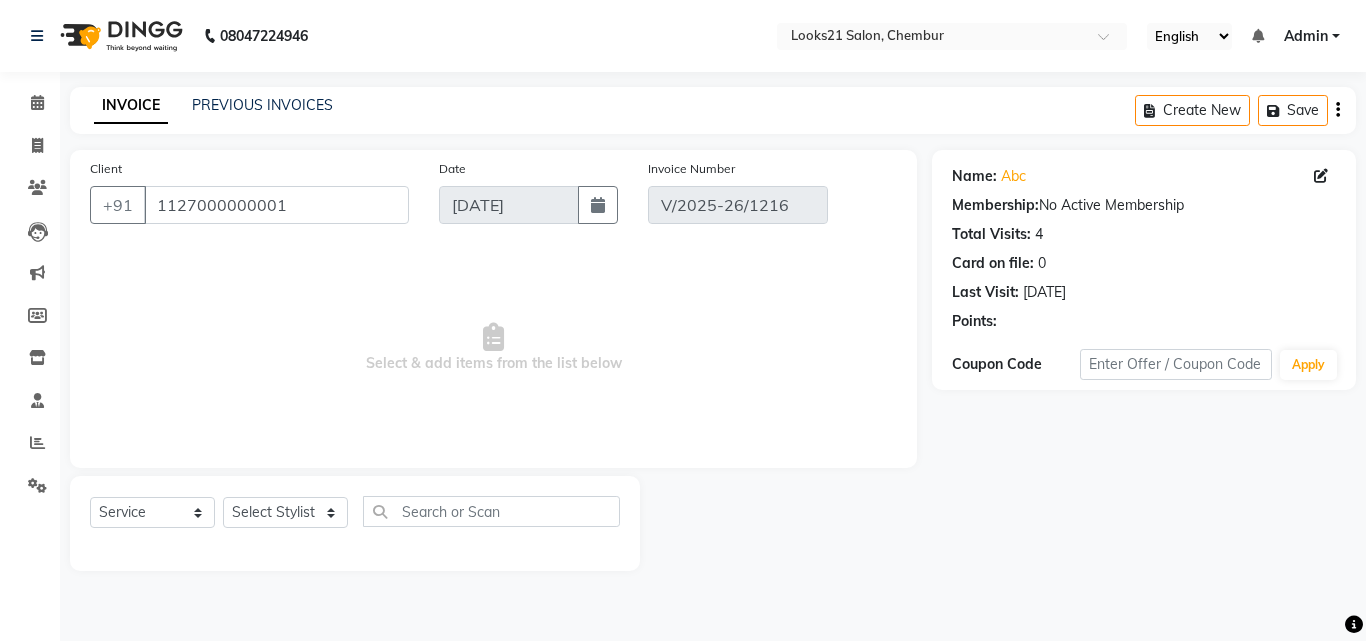 select on "select" 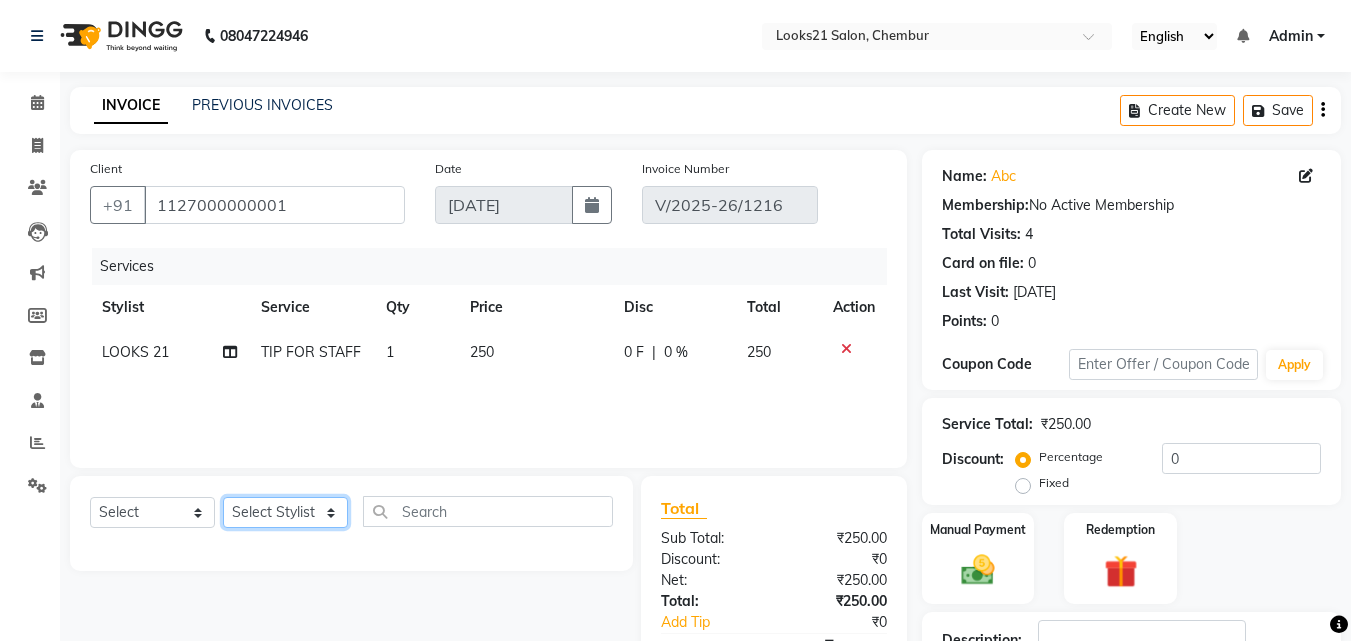 click on "Select Stylist [PERSON_NAME] [PERSON_NAME] LOOKS 21  [PERSON_NAME] [PERSON_NAME] [PERSON_NAME] [PERSON_NAME] [PERSON_NAME] [PERSON_NAME]" 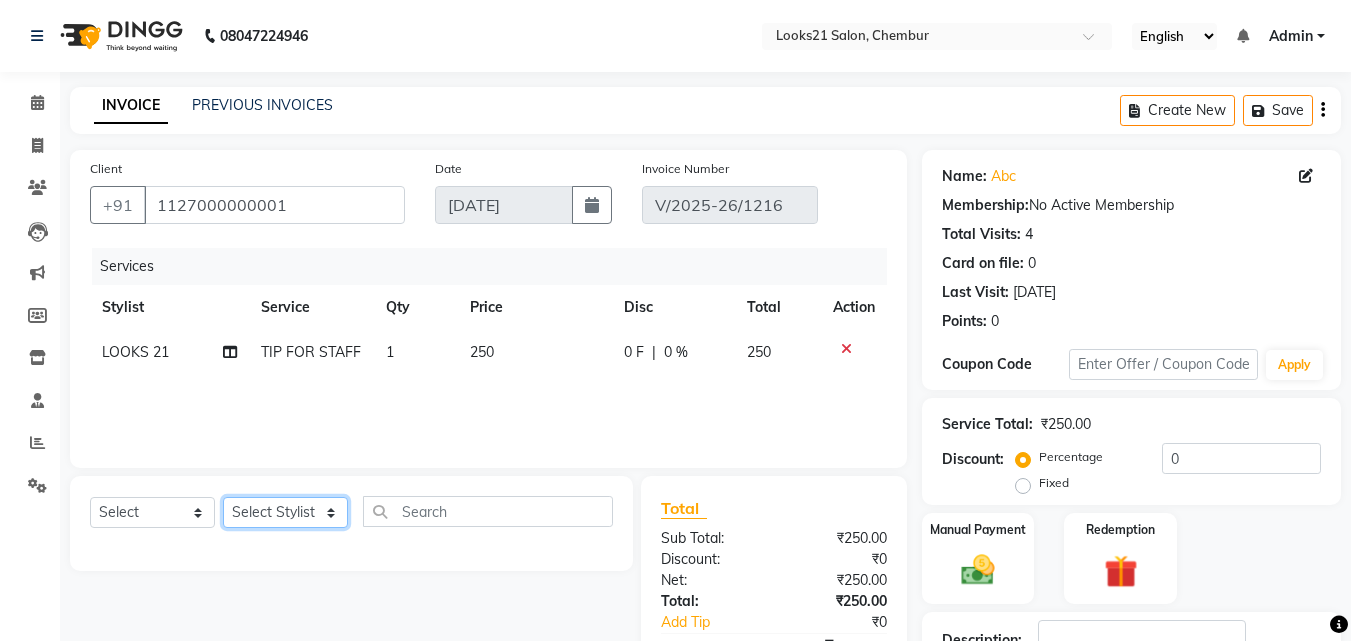 select on "86086" 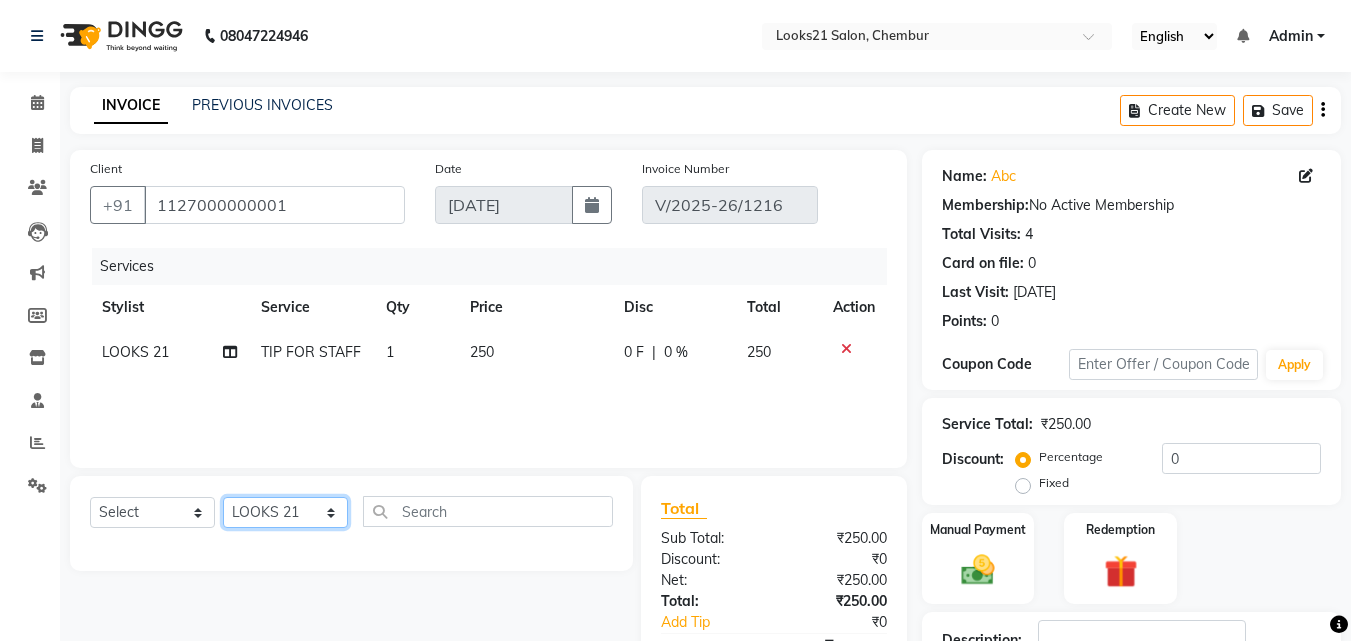click on "Select Stylist [PERSON_NAME] [PERSON_NAME] LOOKS 21  [PERSON_NAME] [PERSON_NAME] [PERSON_NAME] [PERSON_NAME] [PERSON_NAME] [PERSON_NAME]" 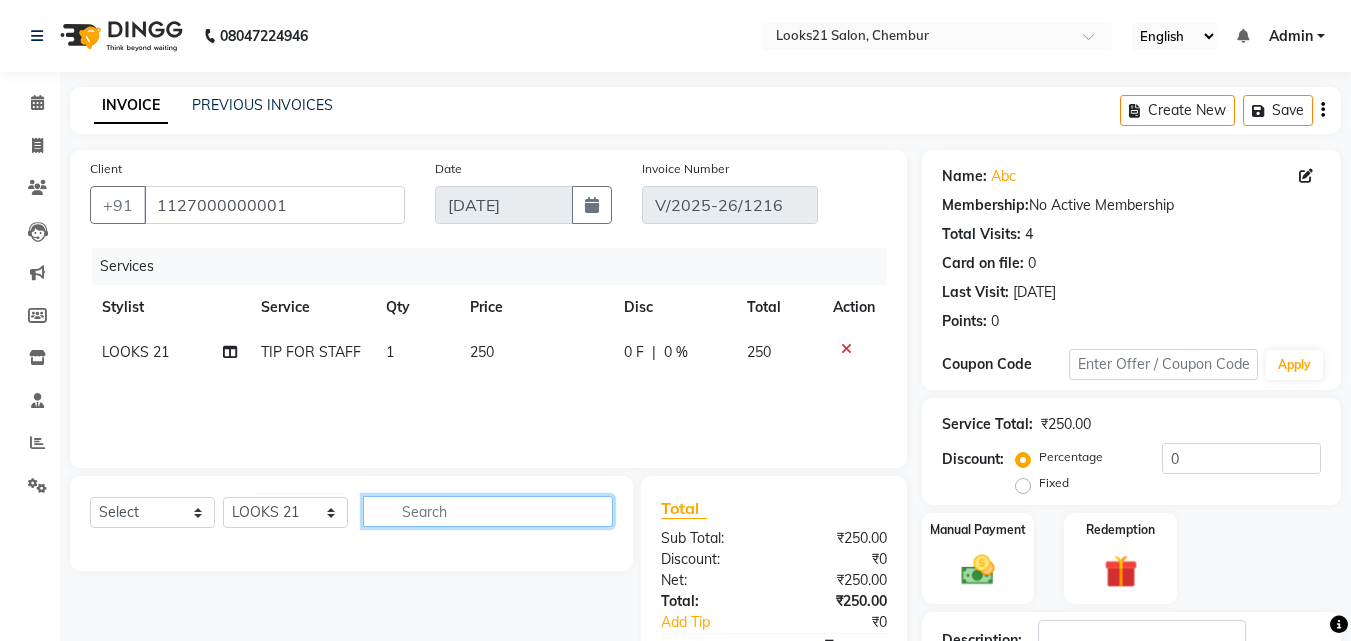 click 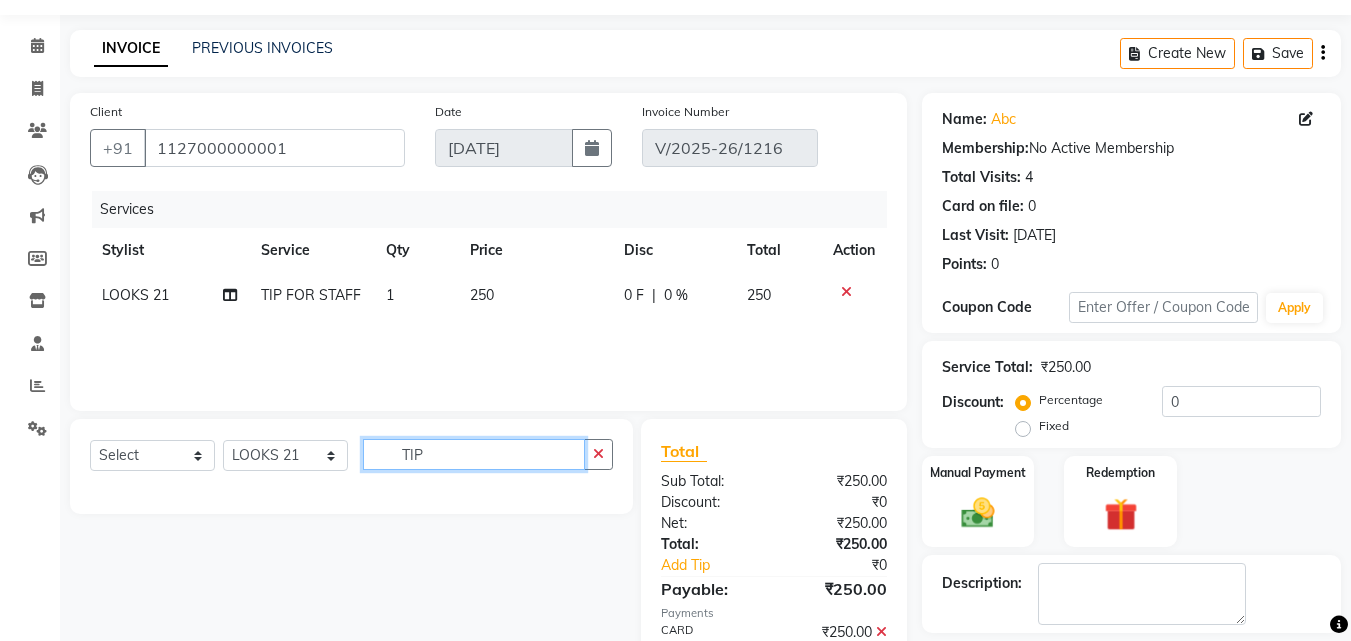 scroll, scrollTop: 159, scrollLeft: 0, axis: vertical 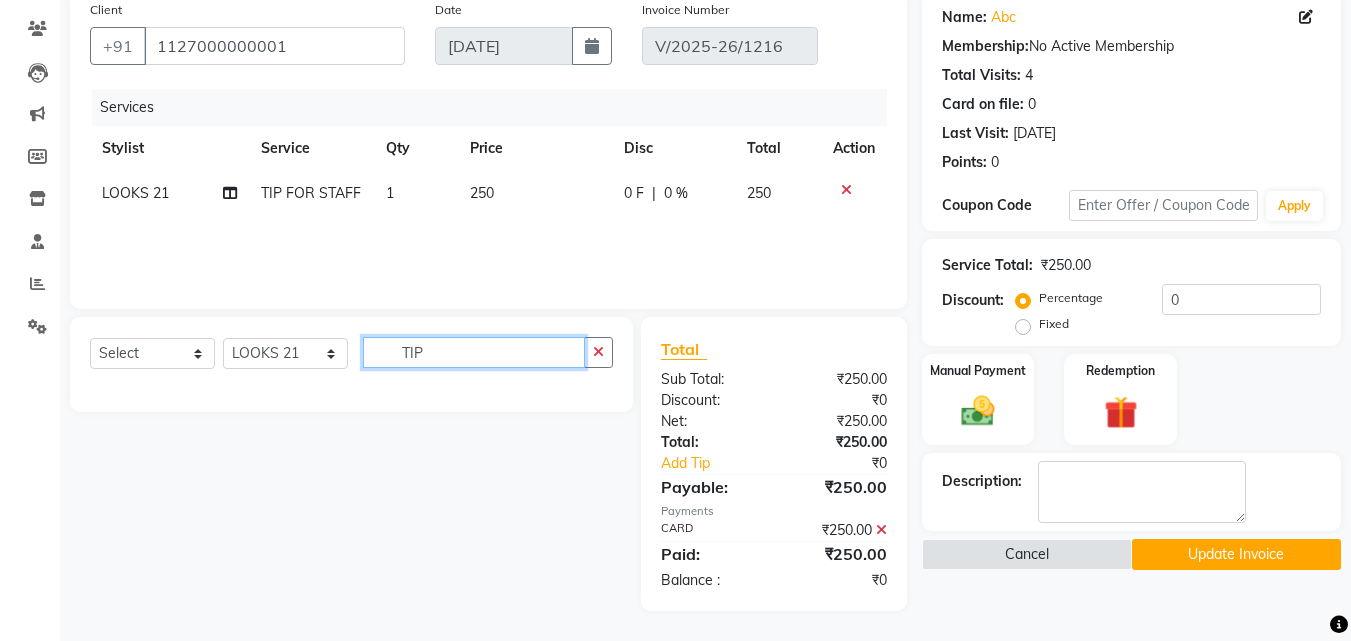 type on "TIP" 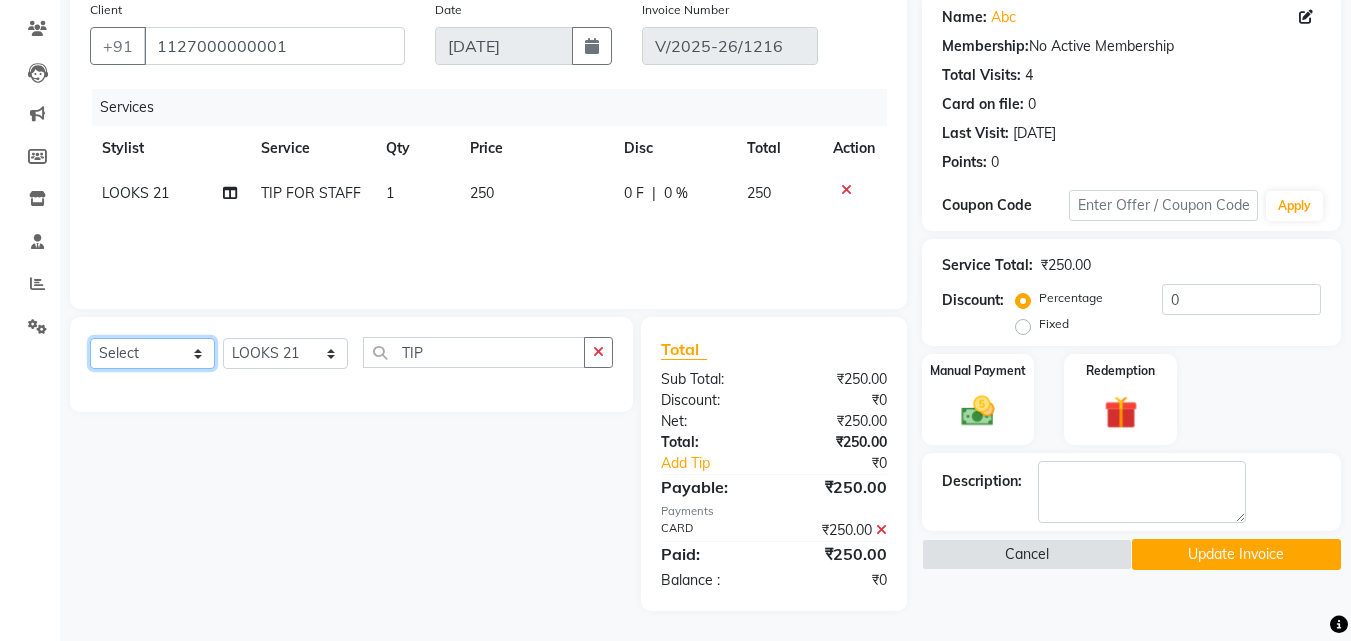 click on "Select  Service  Product  Membership  Package Voucher Prepaid Gift Card" 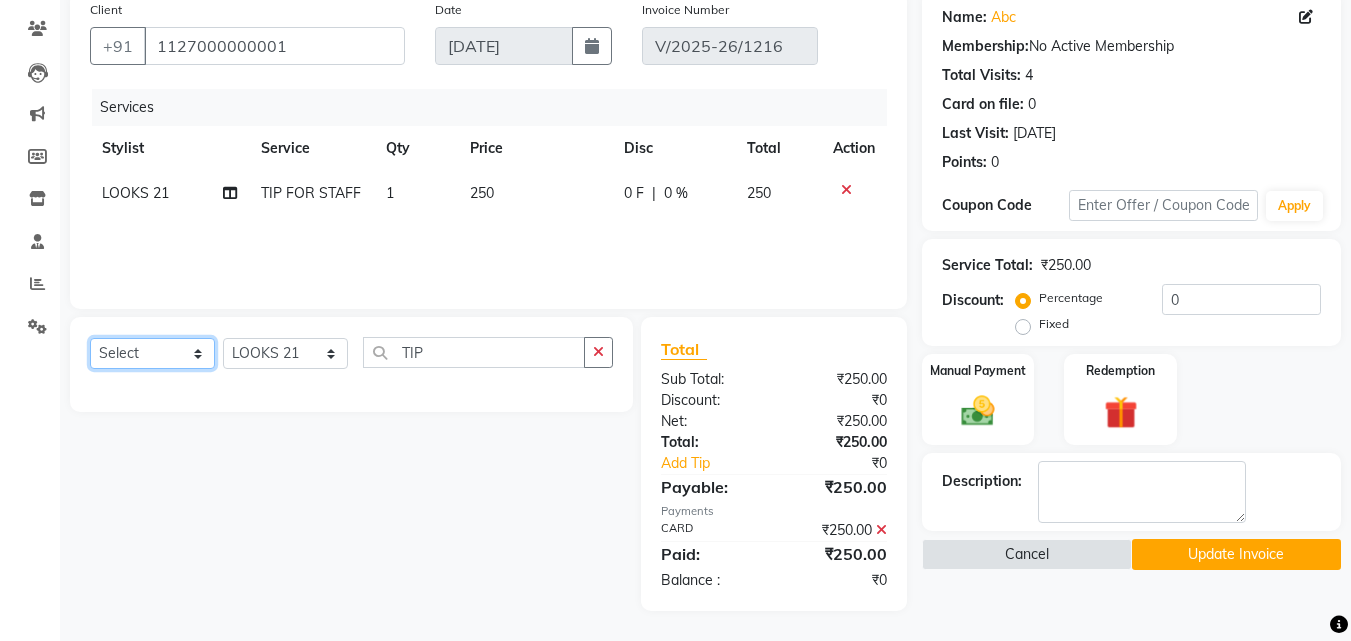 select on "service" 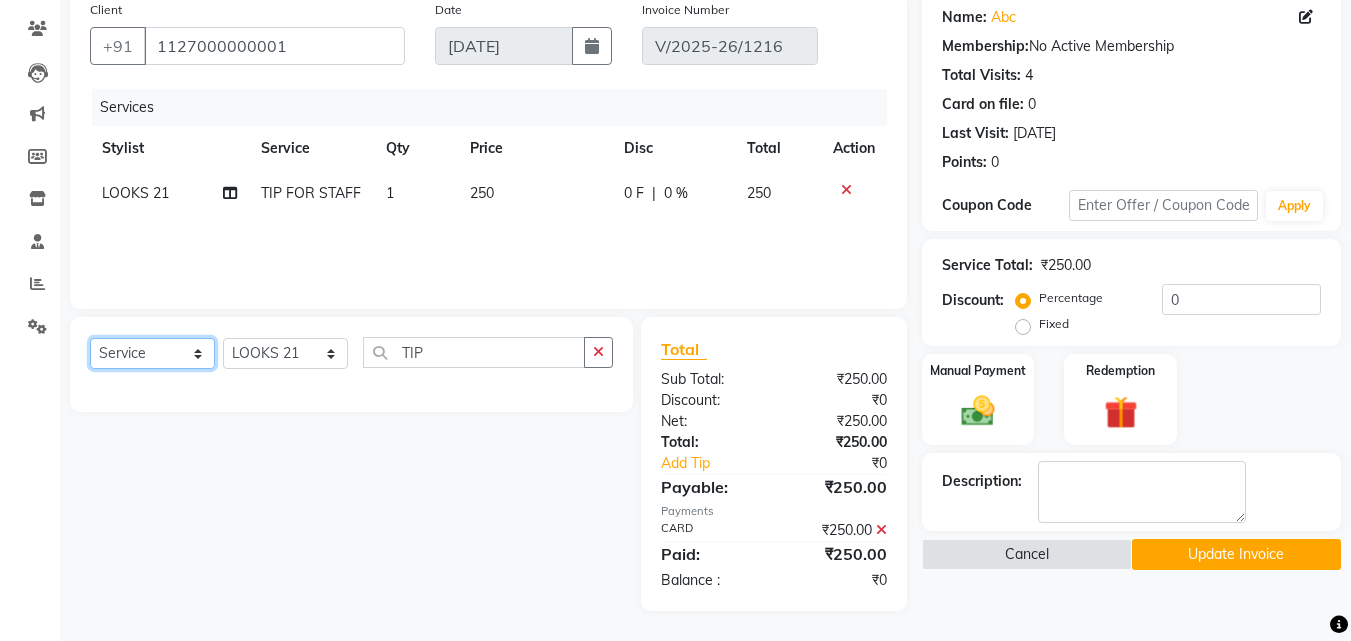 click on "Select  Service  Product  Membership  Package Voucher Prepaid Gift Card" 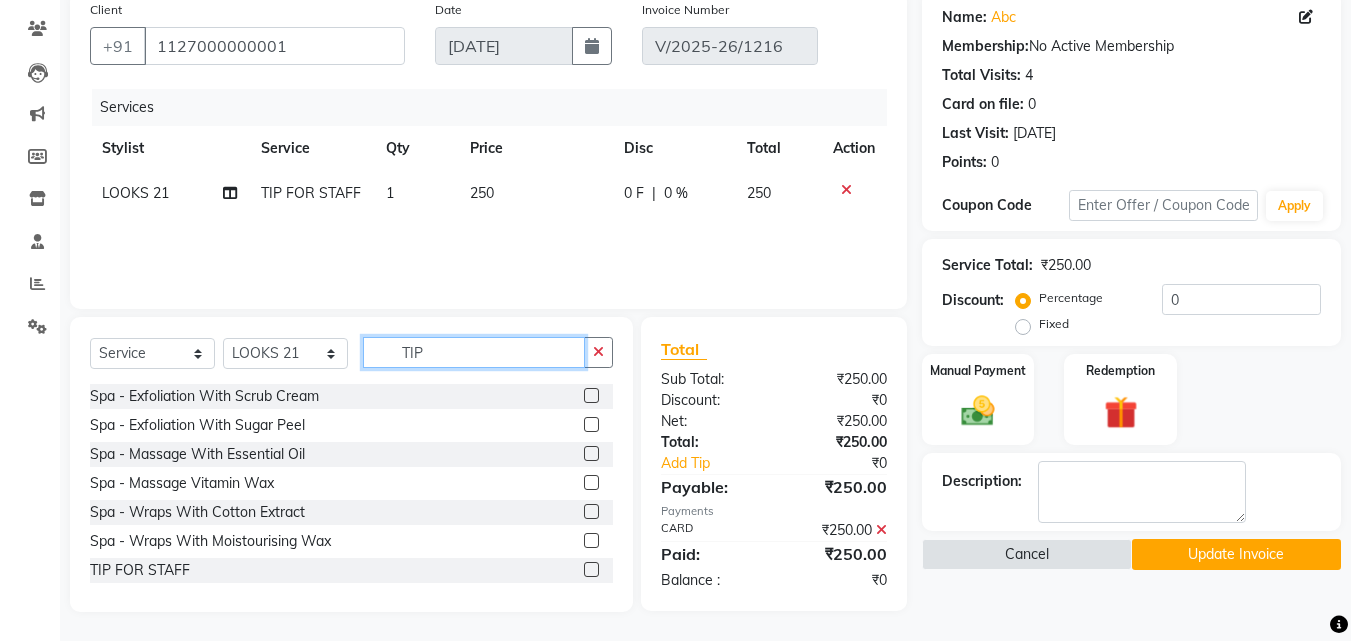 click on "TIP" 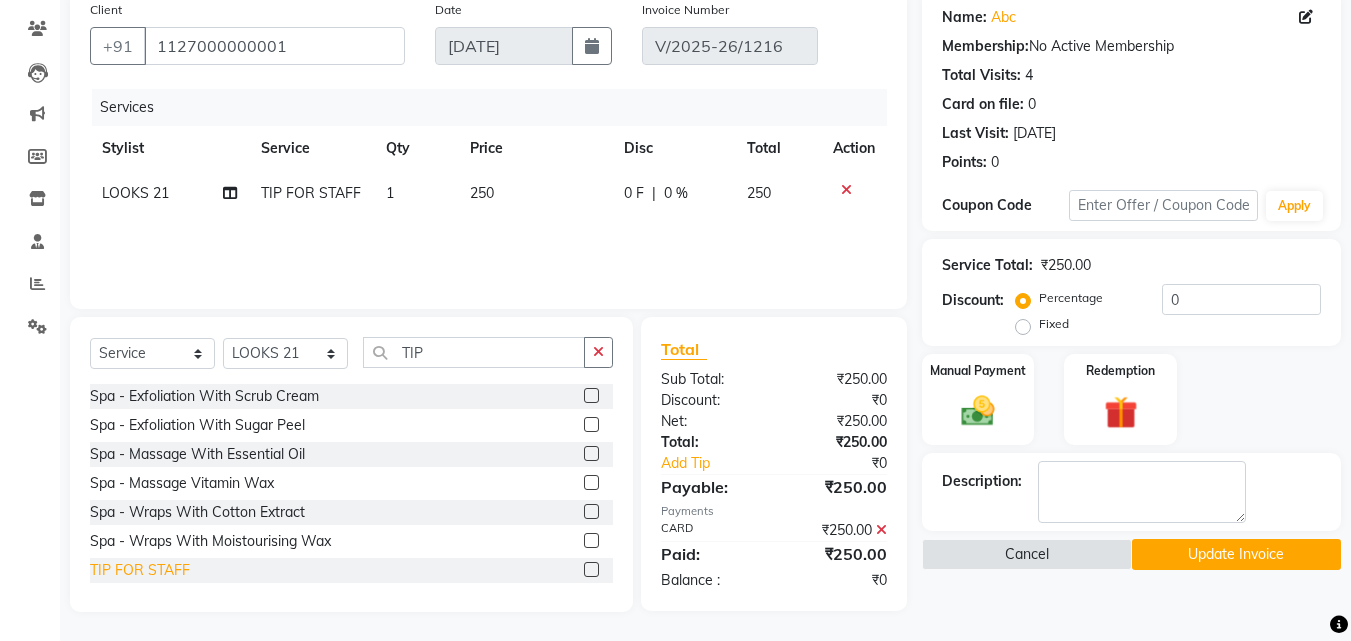 click on "TIP FOR STAFF" 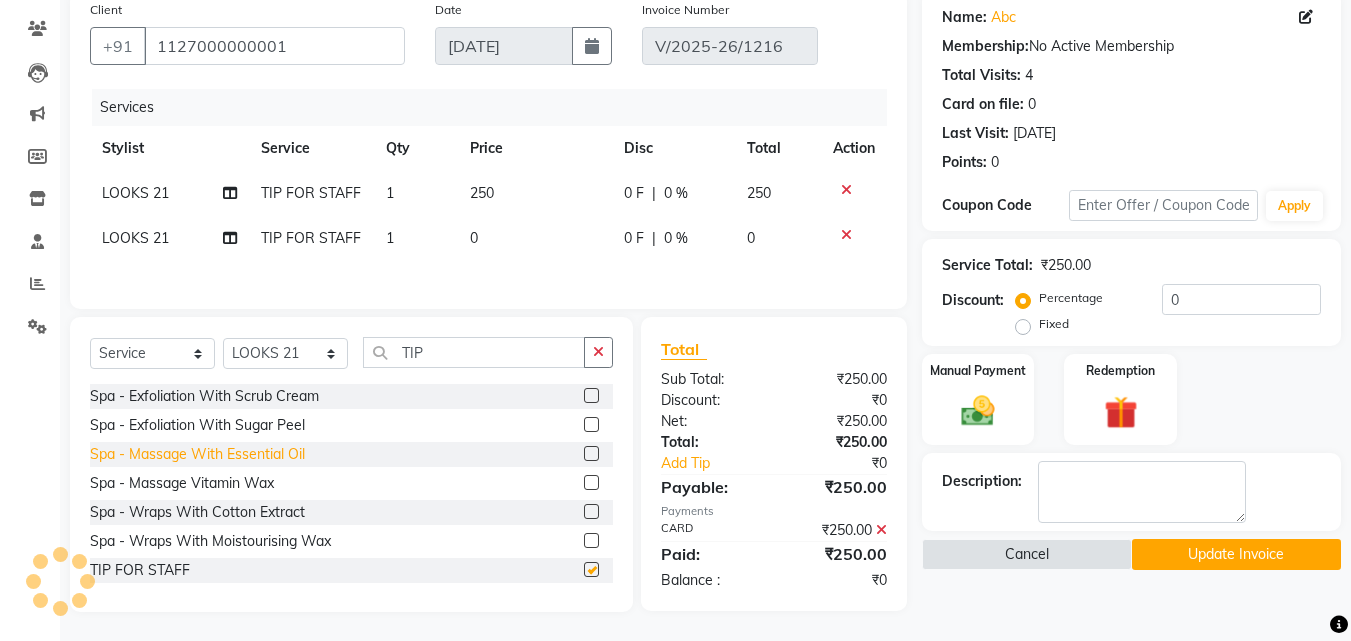 checkbox on "false" 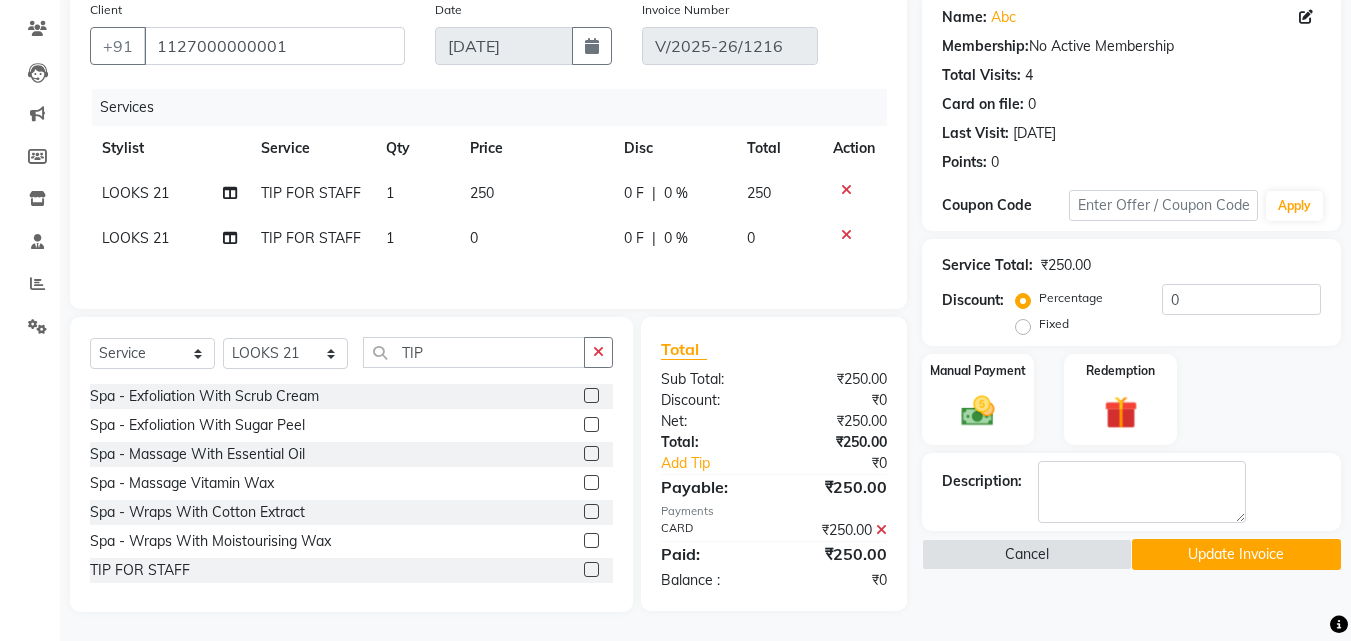 click on "0" 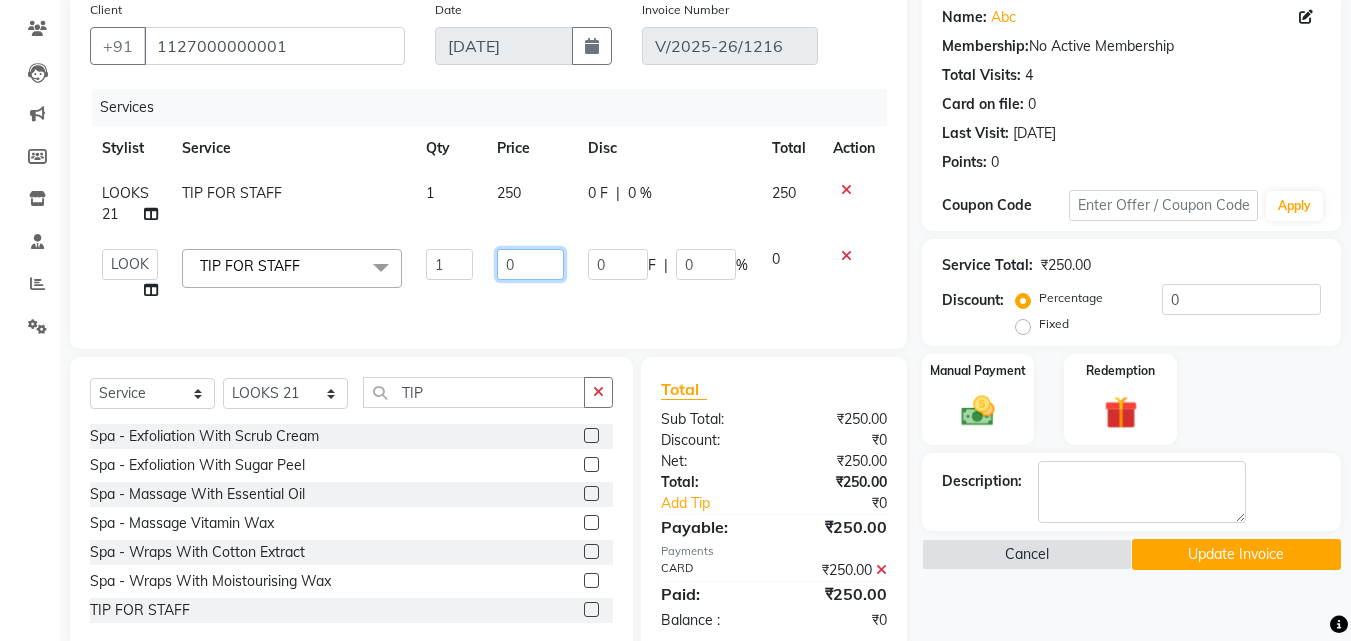 click on "0" 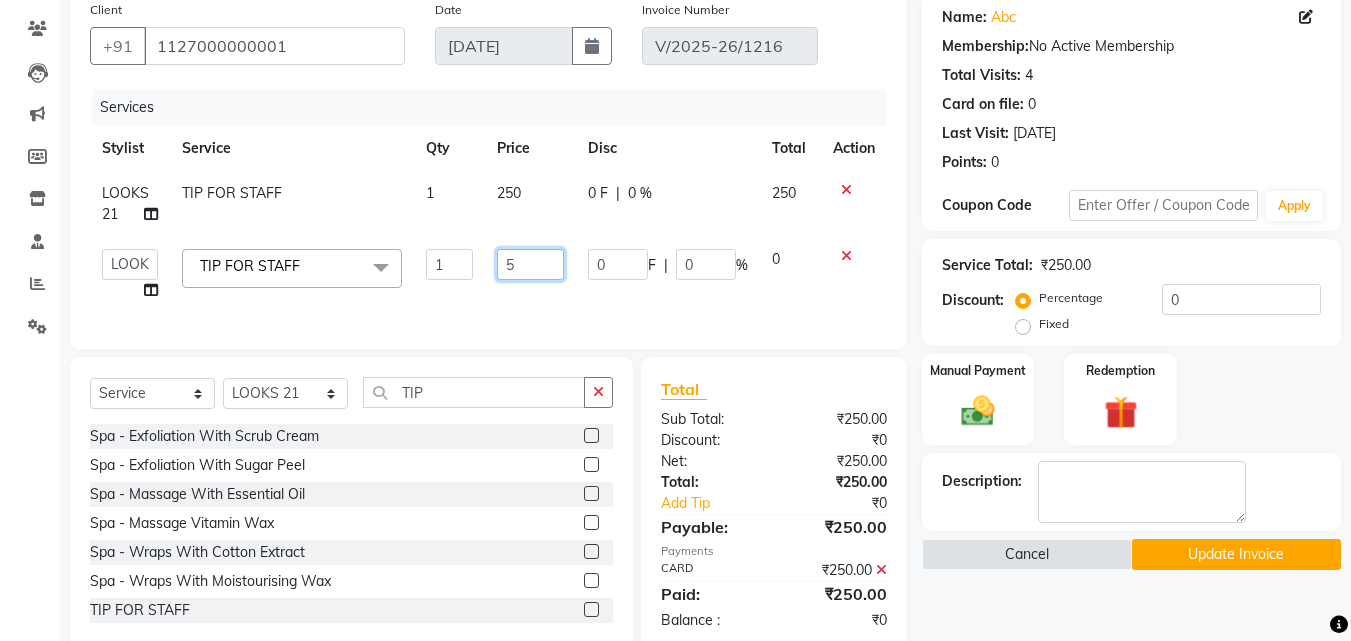 type on "50" 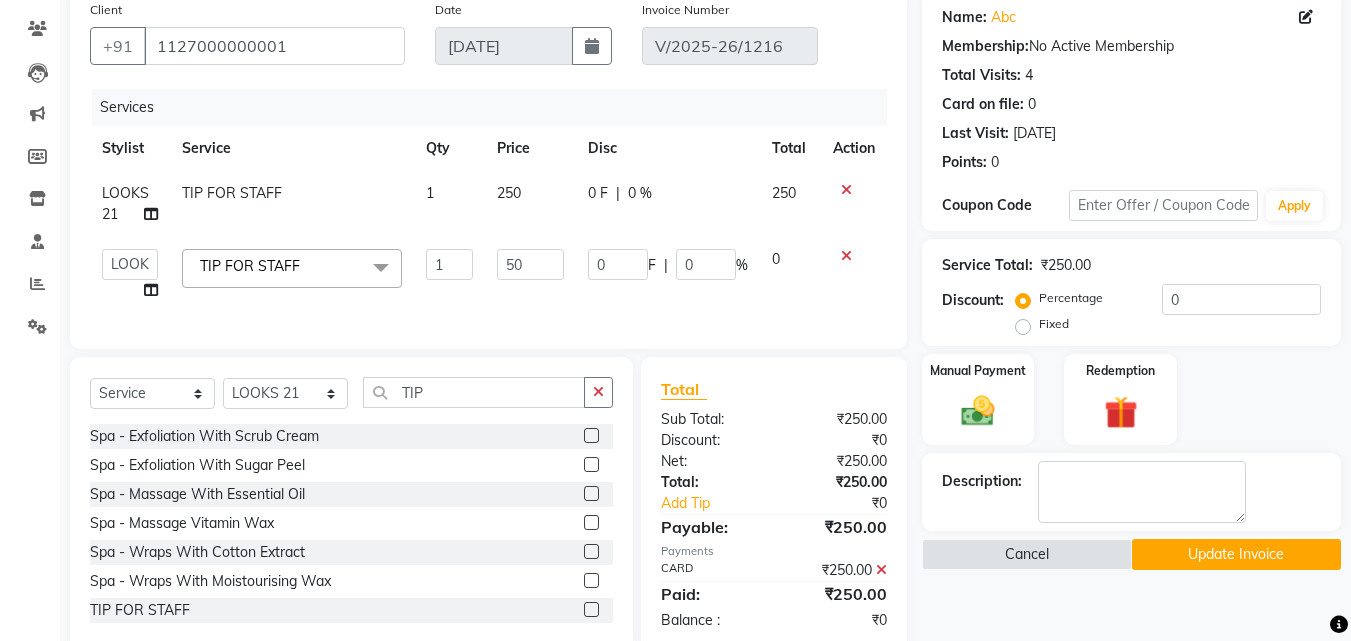click on "Client [PHONE_NUMBER] Date [DATE] Invoice Number V/2025-26/1216 Services Stylist Service Qty Price Disc Total Action LOOKS 21  TIP FOR STAFF 1 250 0 F | 0 % 250  [PERSON_NAME]   [PERSON_NAME]   LOOKS 21    [PERSON_NAME]   [PERSON_NAME] [PERSON_NAME]   [PERSON_NAME] [PERSON_NAME]   [PERSON_NAME]  TIP FOR STAFF  x Spa  - Exfoliation With Scrub Cream Spa  - Exfoliation With Sugar Peel Spa  - Massage With Essential Oil Spa  - Massage Vitamin Wax Spa  - Wraps With Cotton Extract Spa  - Wraps With Moistourising Wax TIP FOR STAFF Therapy  - Full Arms Therapy  - Full Leg Therapy  - Sparkling Back Reflexology  - Feet (30 Mins) Reflexology  - Hand & Feet ( 60 Mins) Reflexology  - Back (30 Mins) Nails  - Cut And Filing Nails  - Nail Polish Hand / Feet Nails  - French Nail Polish Nails  - Gel French Nail Polish Nails- Cut file & Polish Gel Polish  - Gel Polish 10 Tips Gel Polish  - Gel Polish Remover 10 Tips Gel Polish  - Builder Gel Extension Gel Polish  - Gum Gel Extension Gel Polish  - 10 Tips Glitter Polish Mehndi" 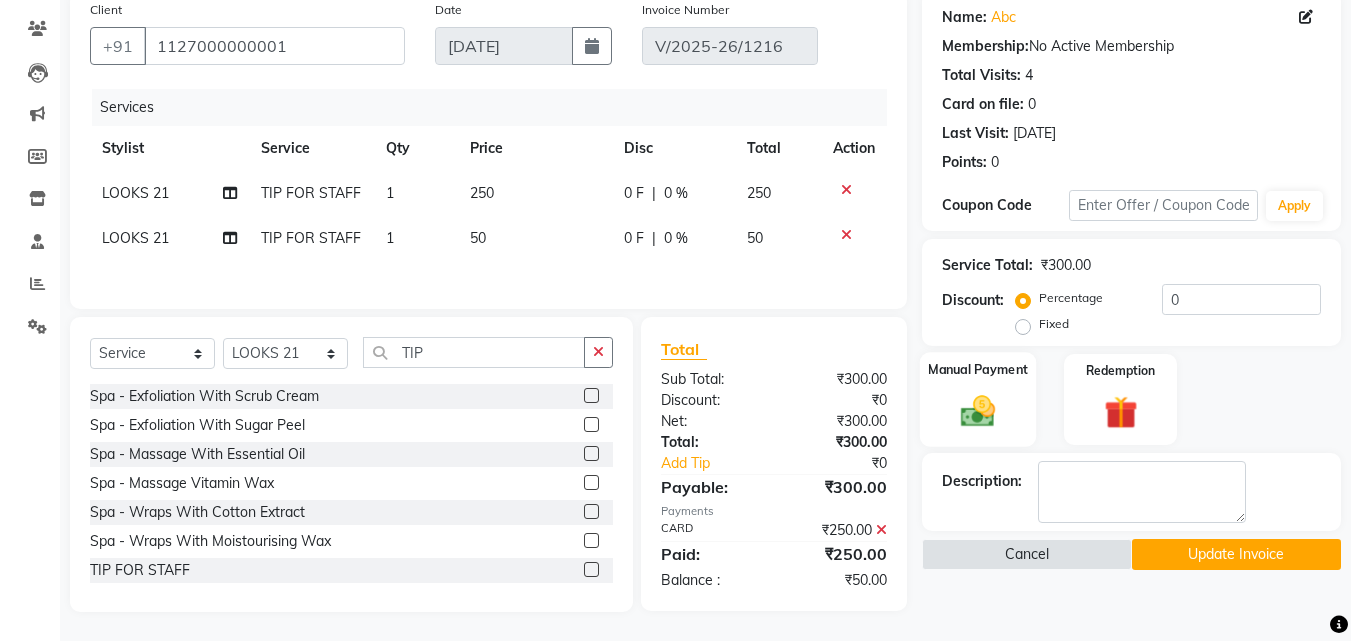 click on "Manual Payment" 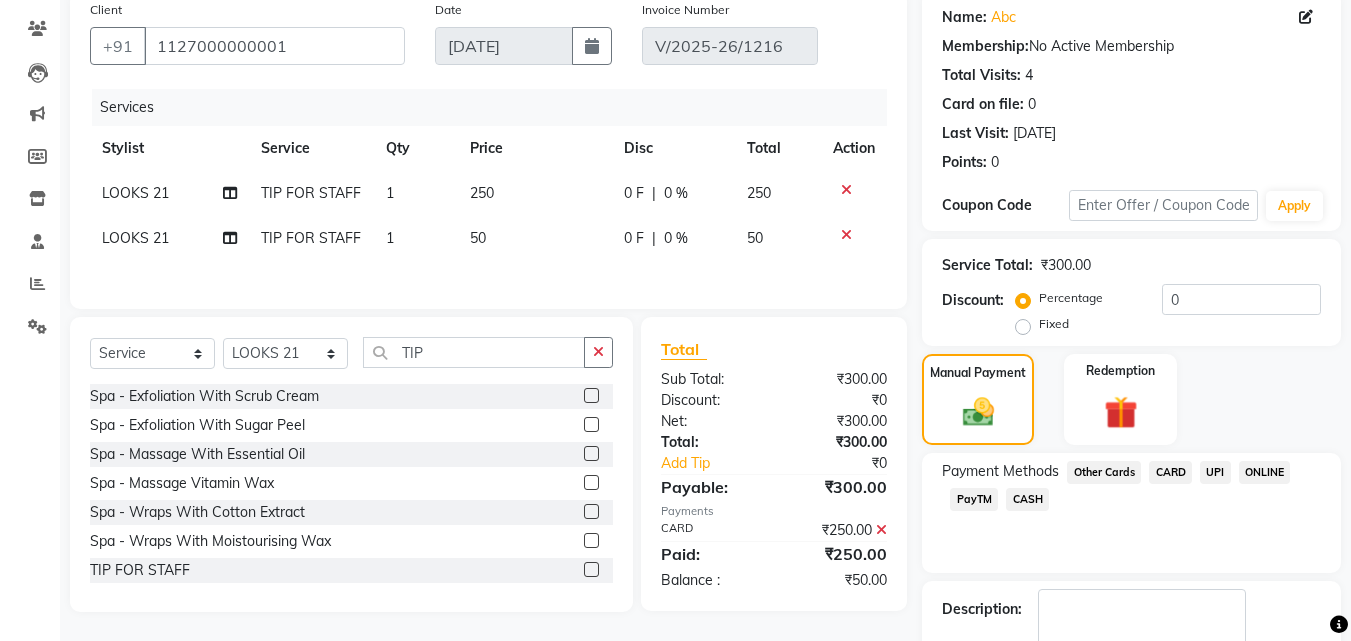 click on "UPI" 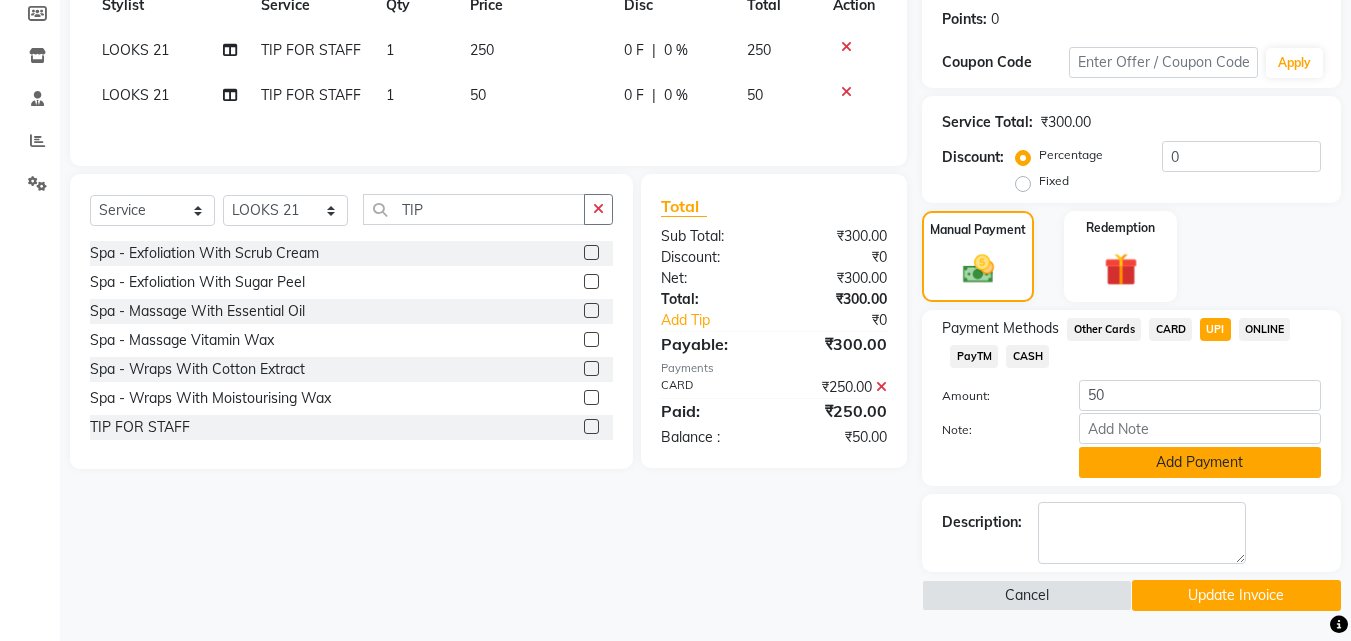 click on "Add Payment" 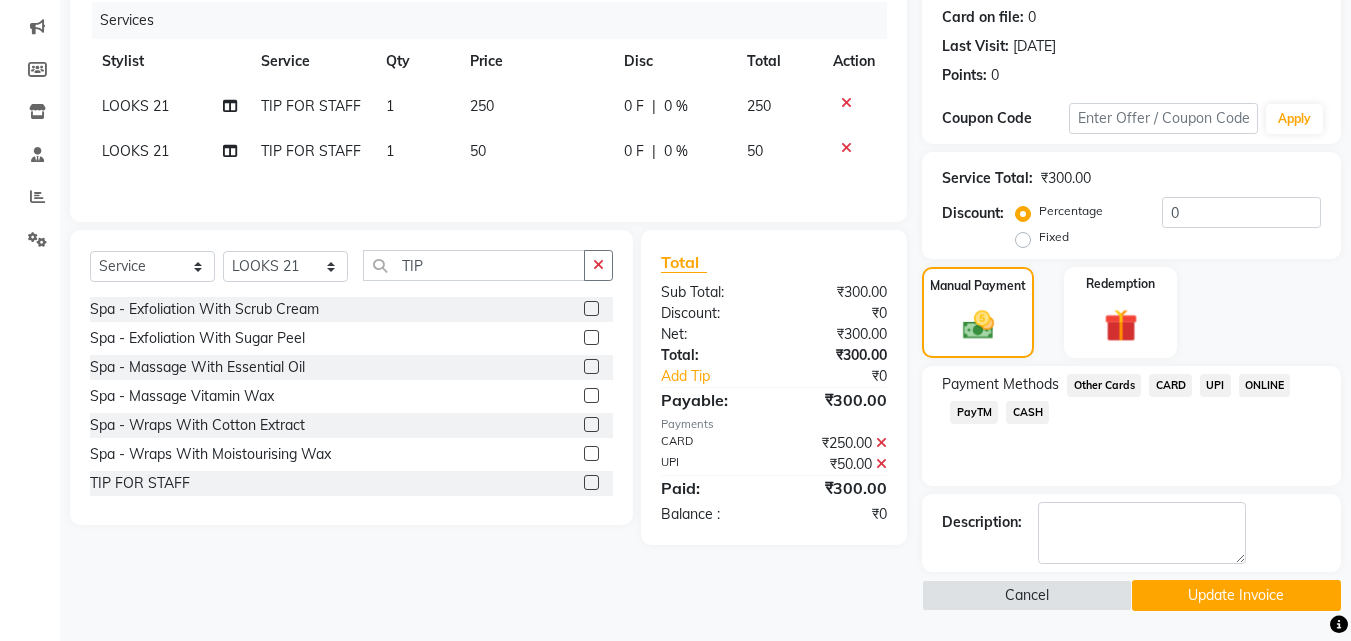 scroll, scrollTop: 246, scrollLeft: 0, axis: vertical 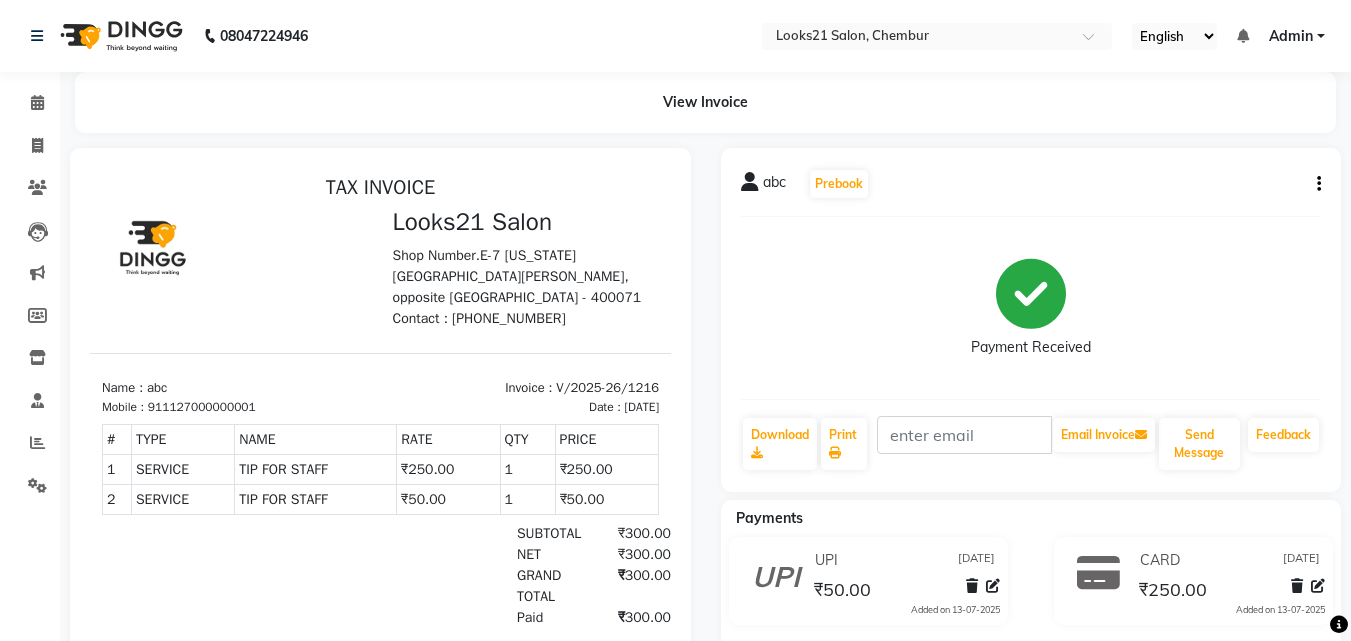 click on "View Invoice" 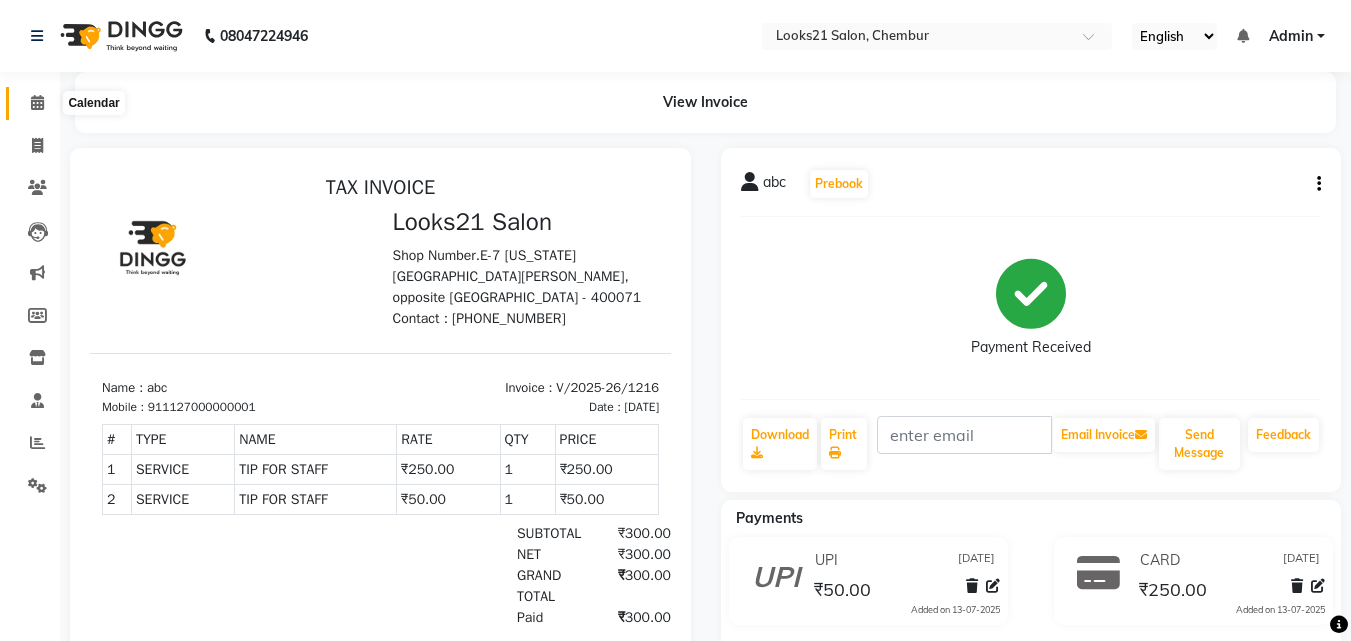 click 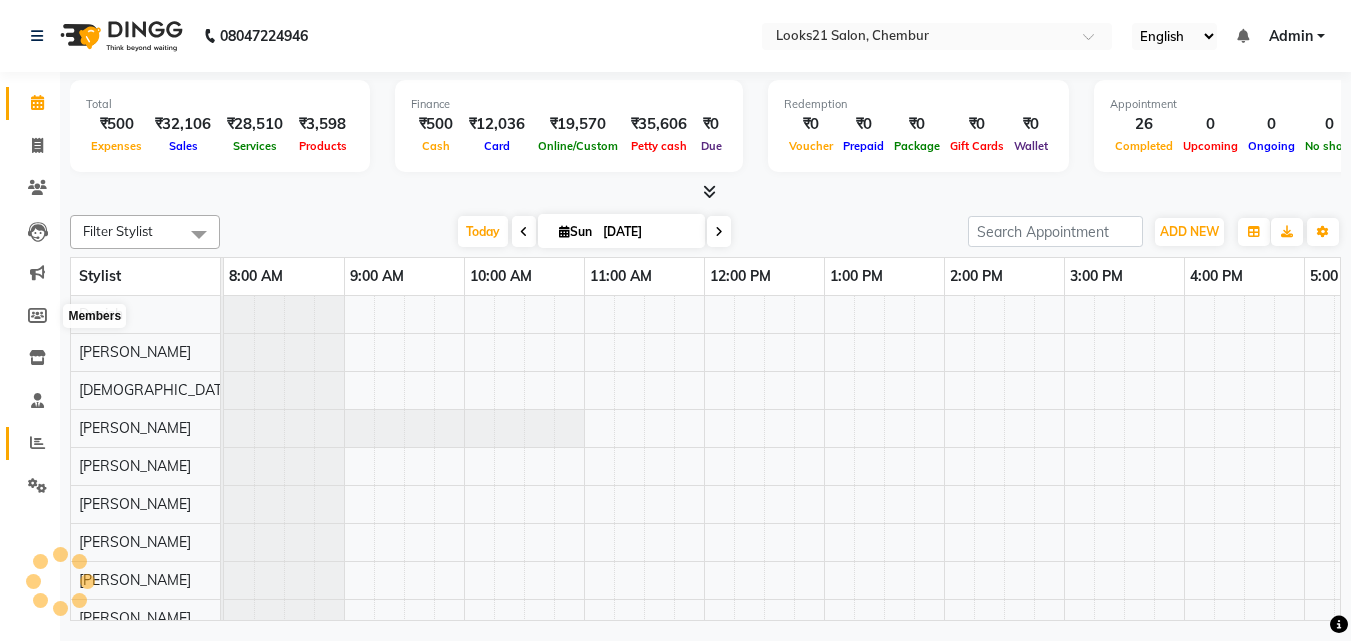 click 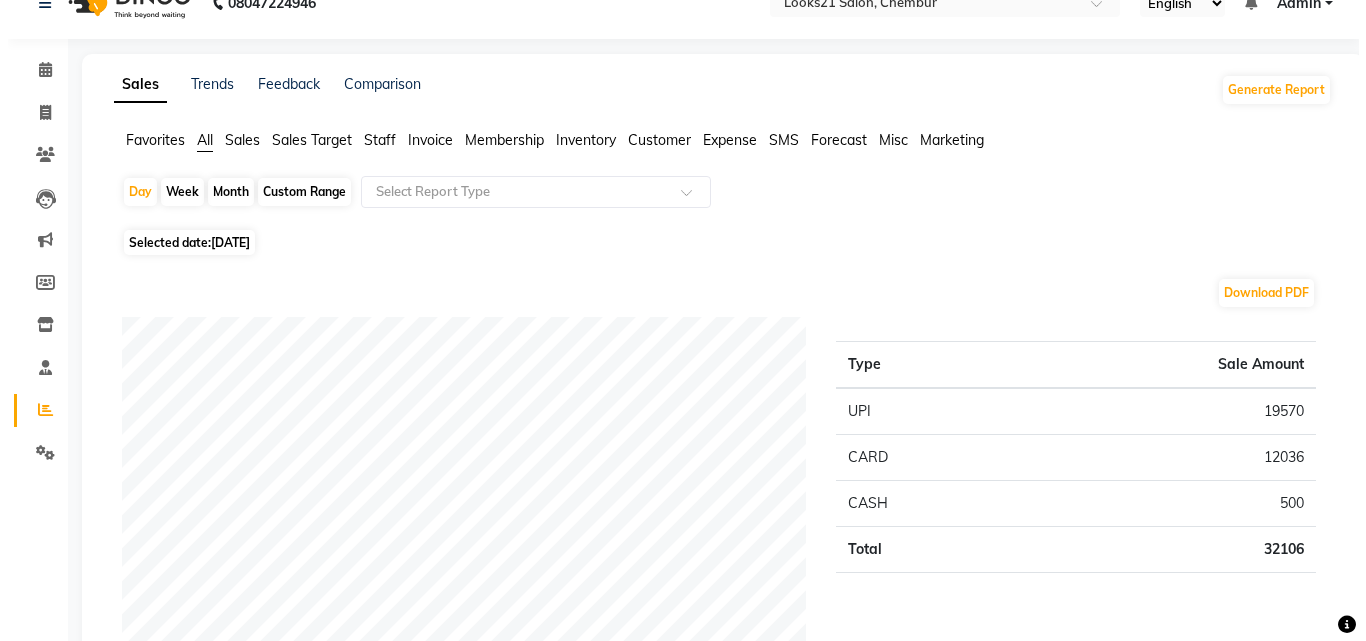 scroll, scrollTop: 0, scrollLeft: 0, axis: both 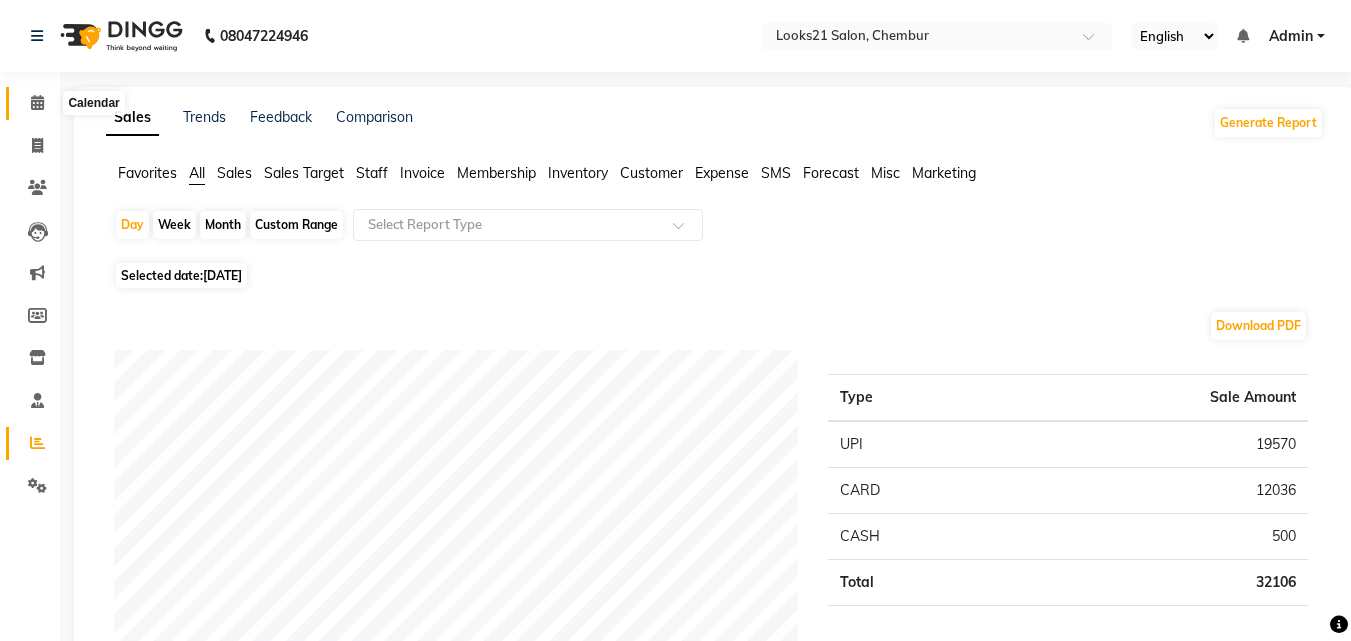 click 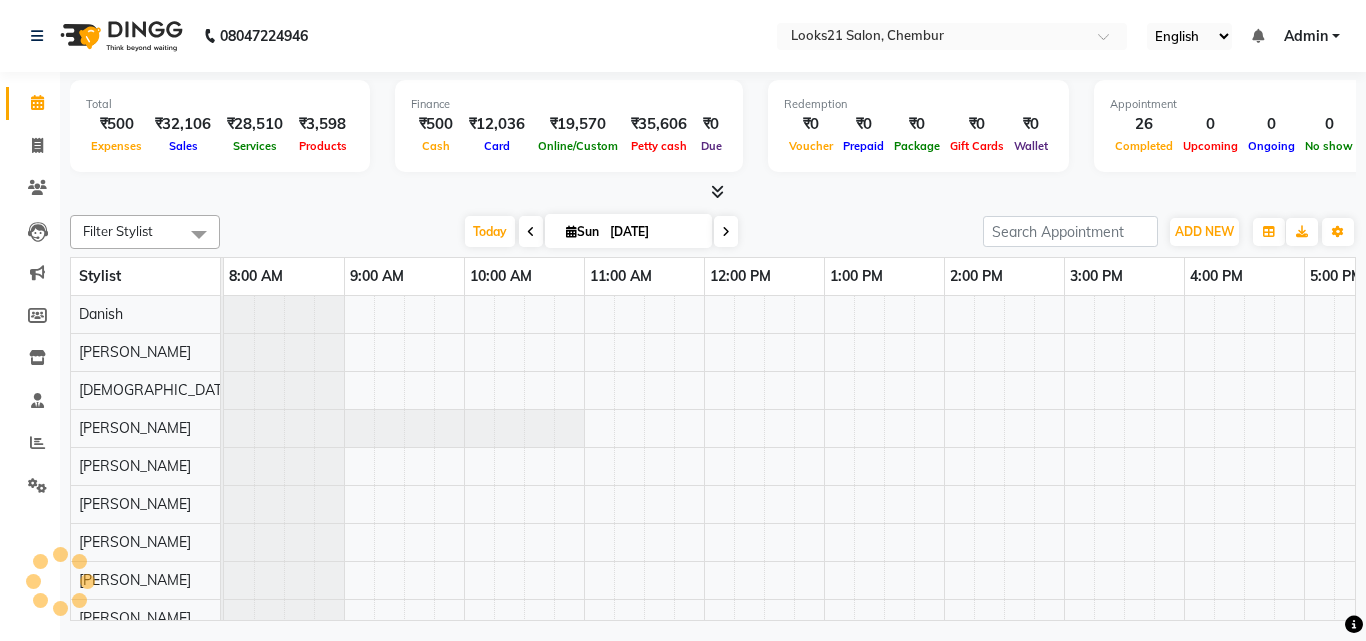 scroll, scrollTop: 70, scrollLeft: 0, axis: vertical 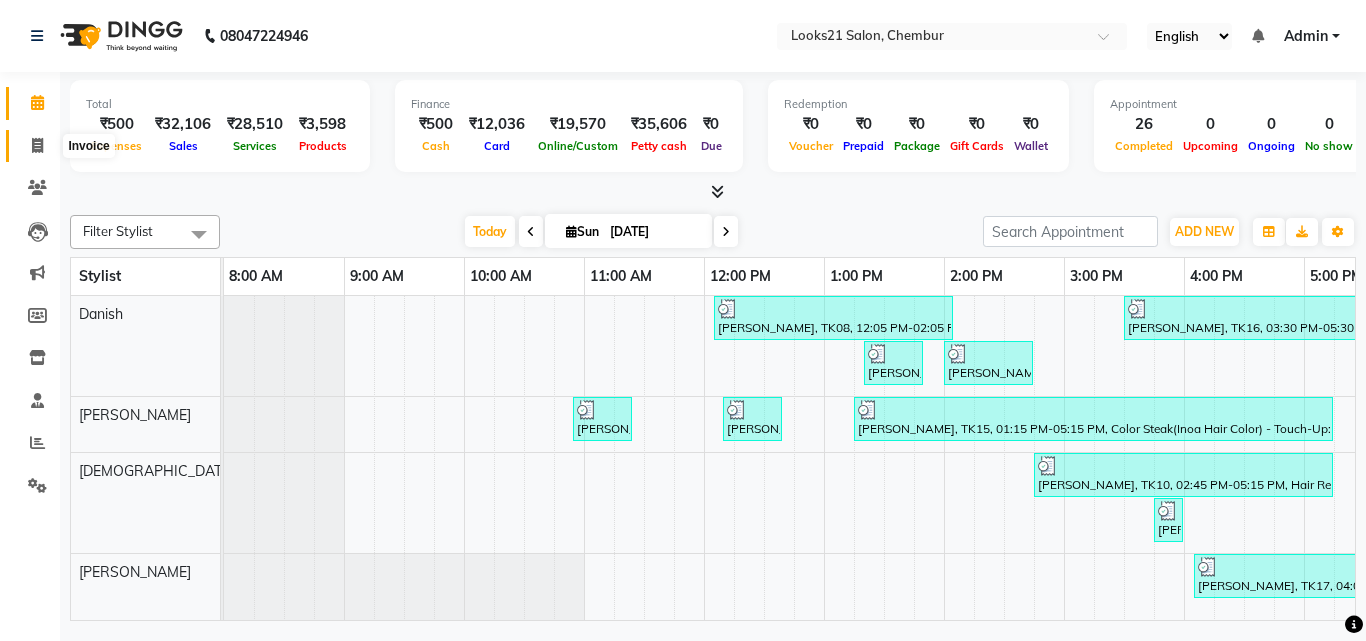 click 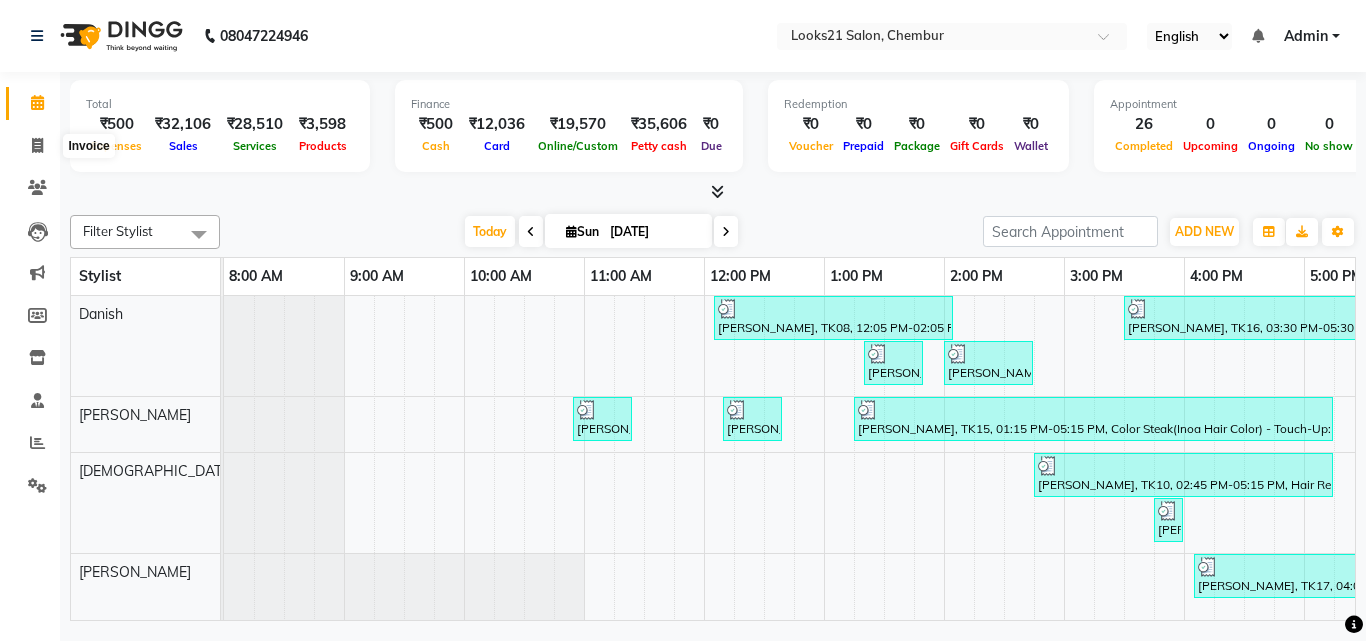 select on "service" 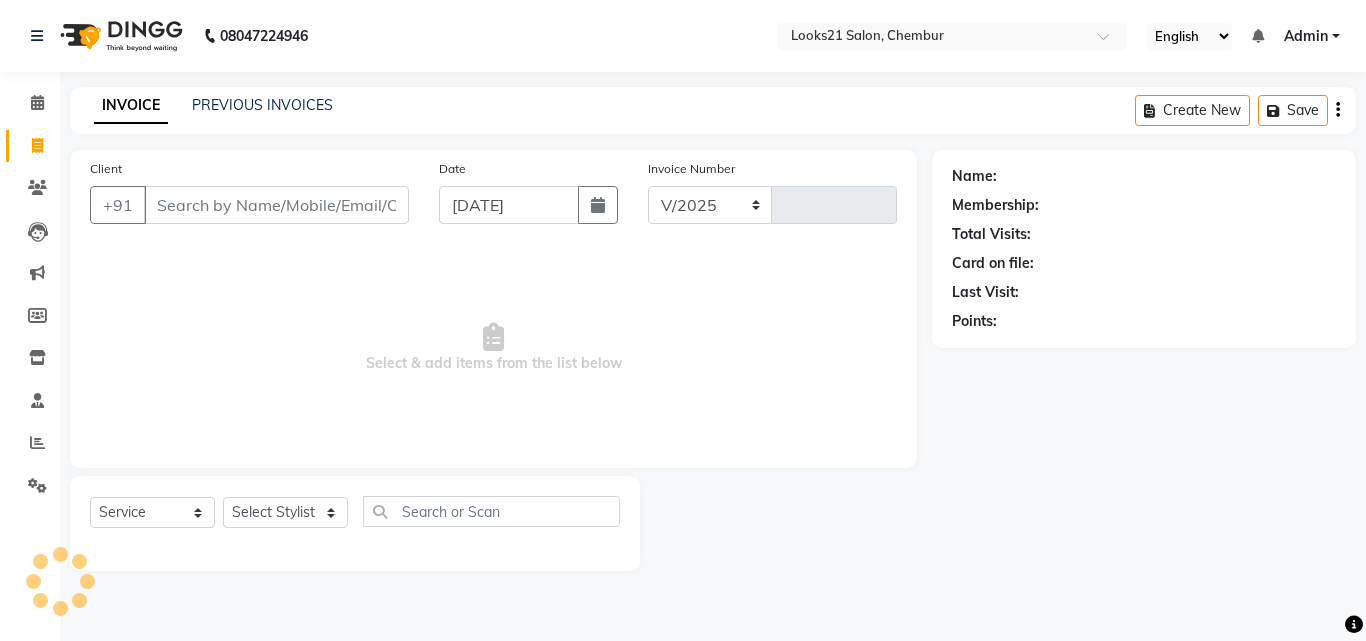 select on "844" 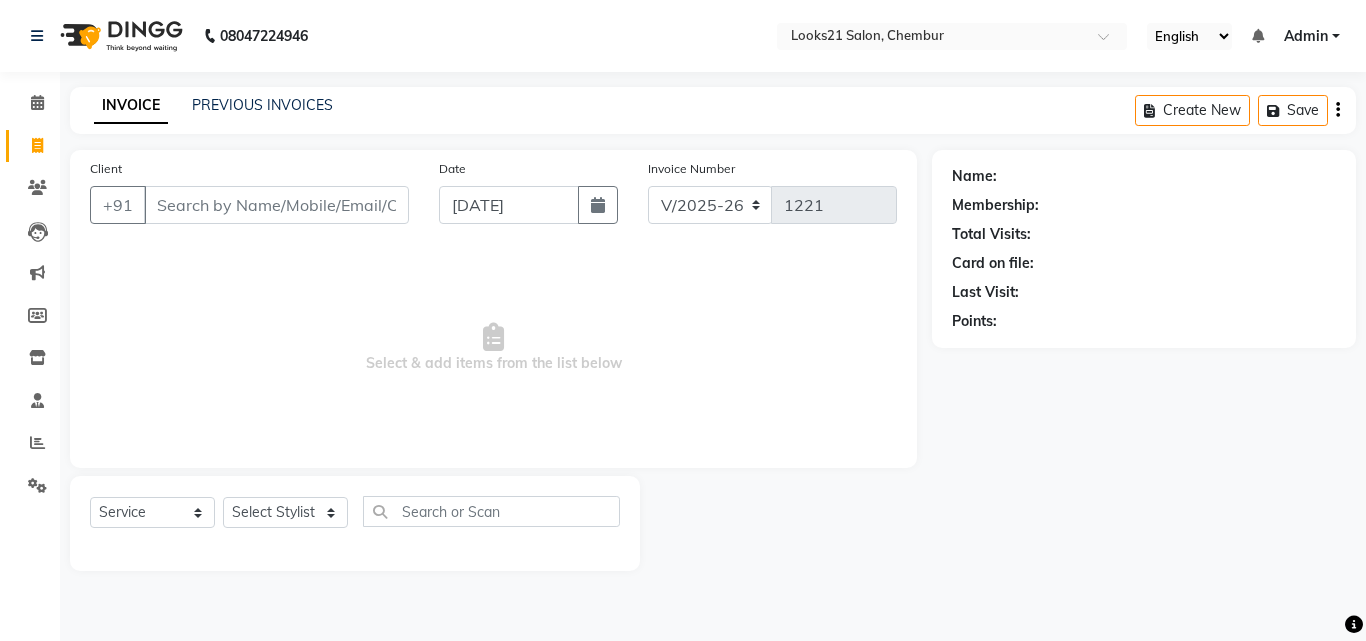click on "Client" at bounding box center (276, 205) 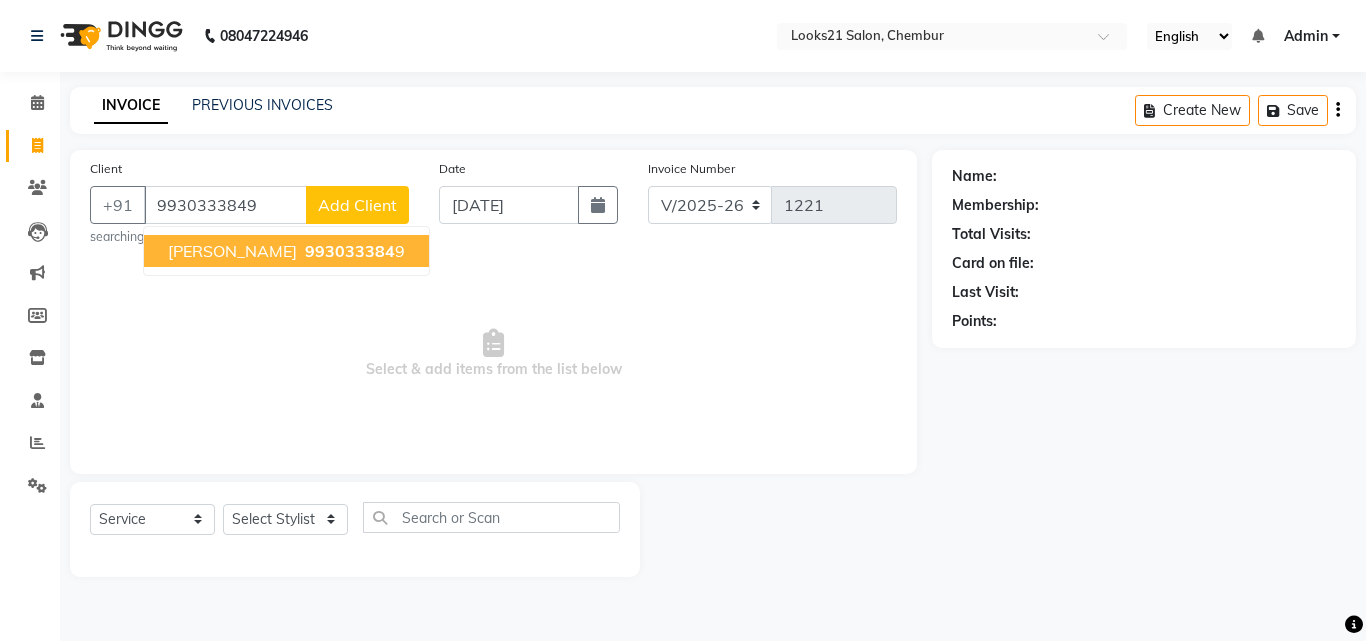 type on "9930333849" 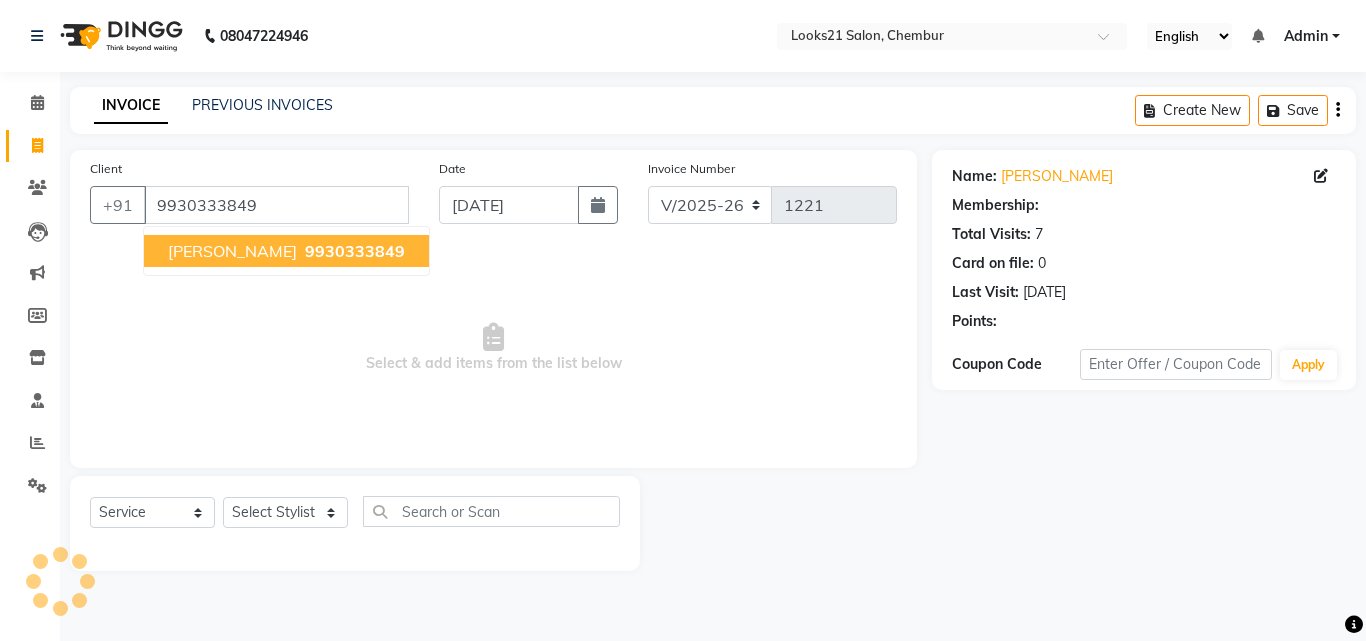 select on "1: Object" 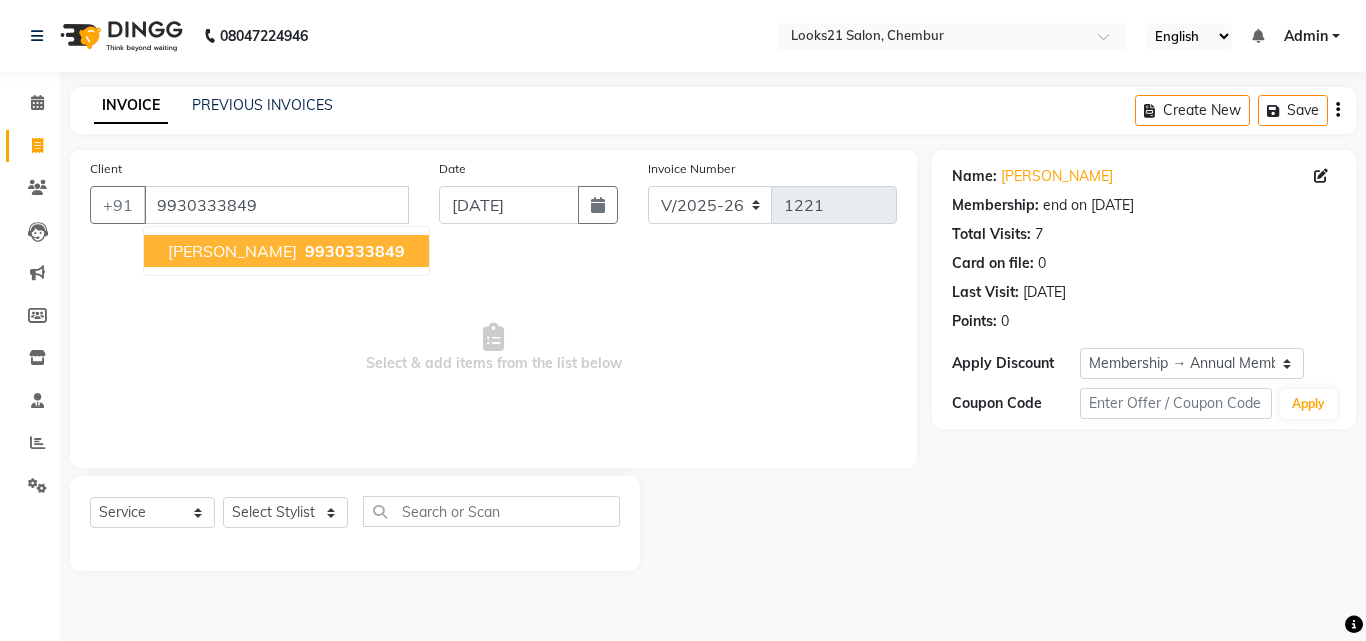 click on "[PERSON_NAME]" at bounding box center [232, 251] 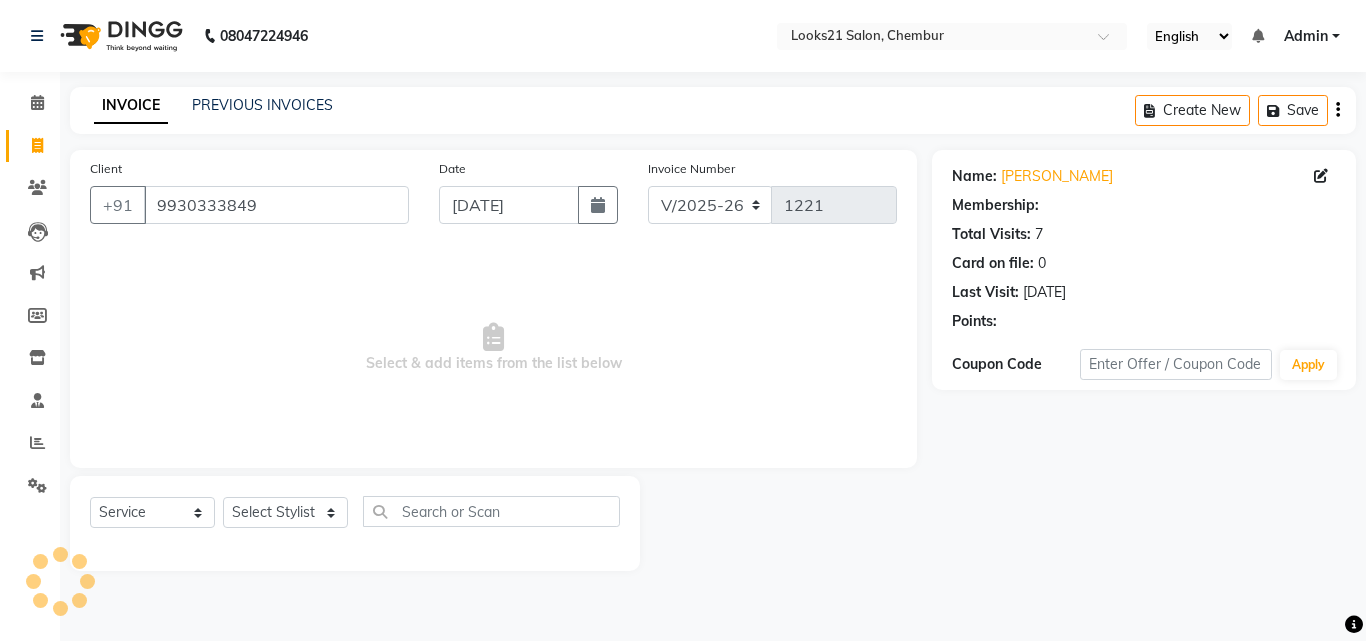 select on "1: Object" 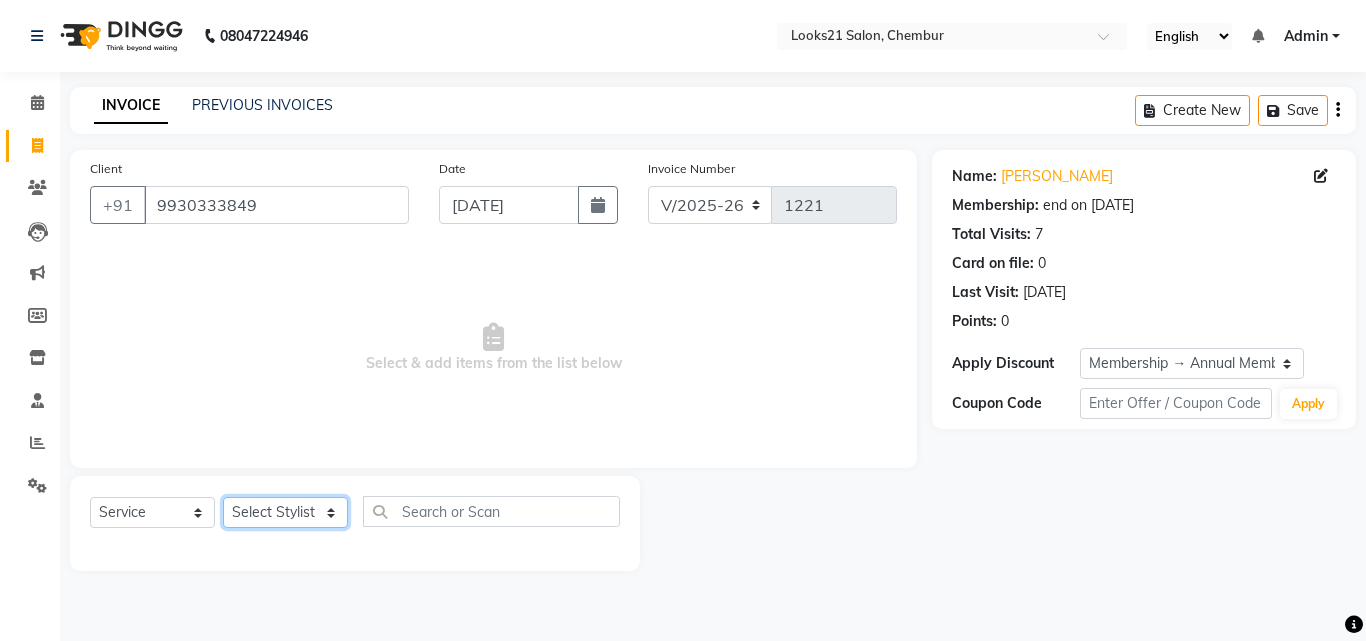 click on "Select Stylist [PERSON_NAME] [PERSON_NAME] LOOKS 21  [PERSON_NAME] [PERSON_NAME] [PERSON_NAME] [PERSON_NAME] [PERSON_NAME] [PERSON_NAME]" 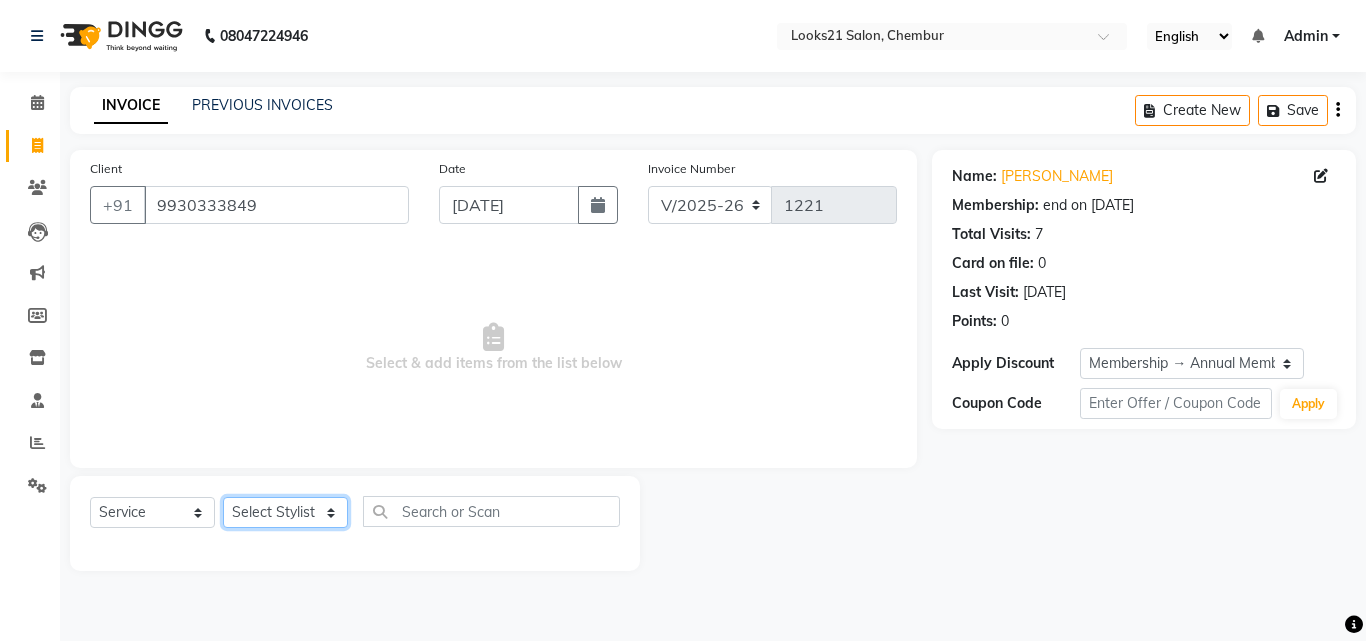 select on "13884" 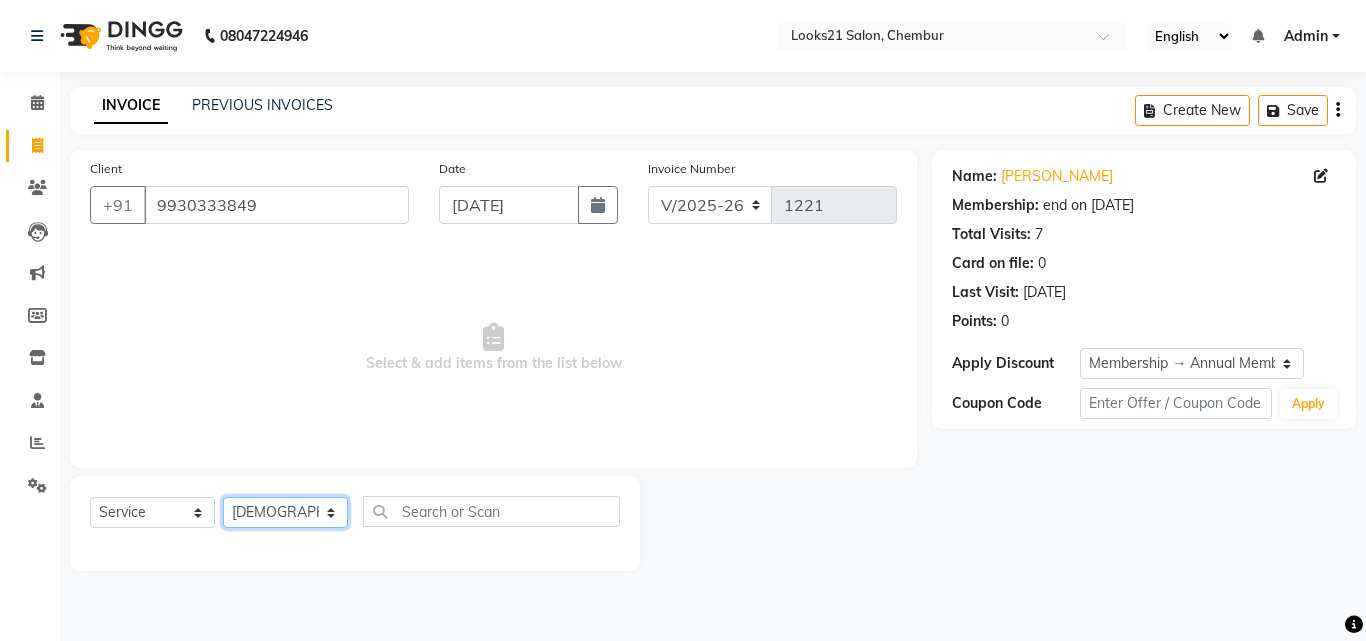 click on "Select Stylist [PERSON_NAME] [PERSON_NAME] LOOKS 21  [PERSON_NAME] [PERSON_NAME] [PERSON_NAME] [PERSON_NAME] [PERSON_NAME] [PERSON_NAME]" 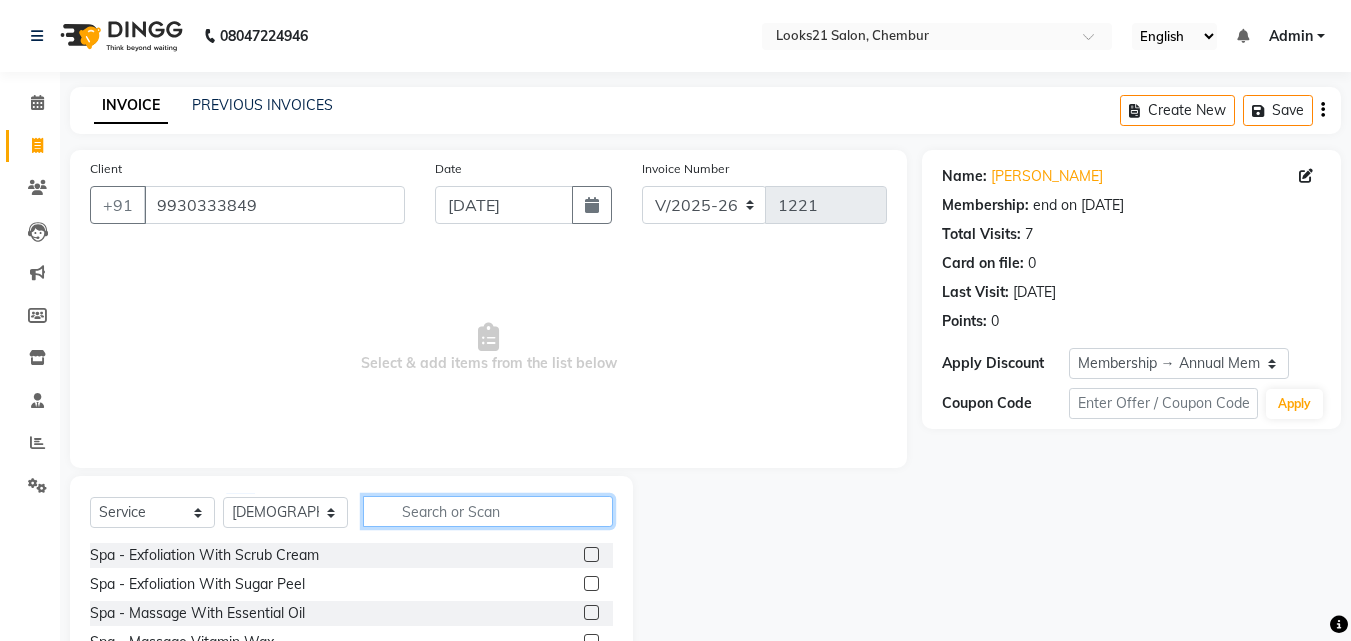 click 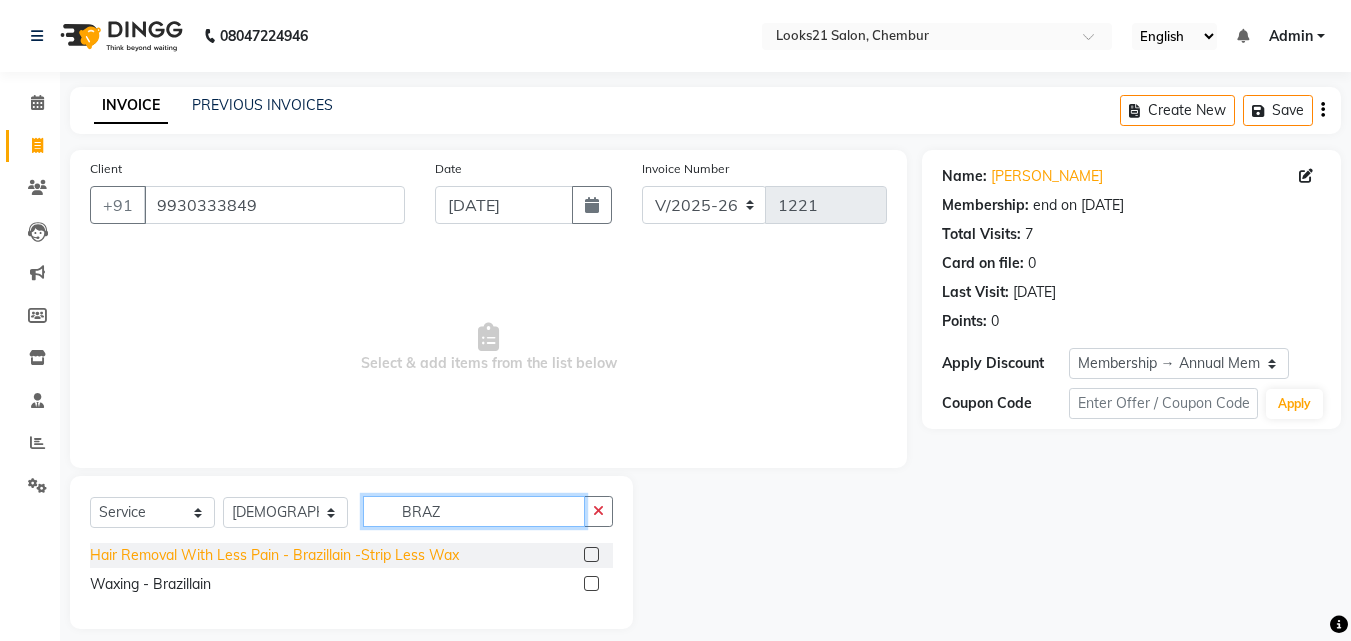 type on "BRAZ" 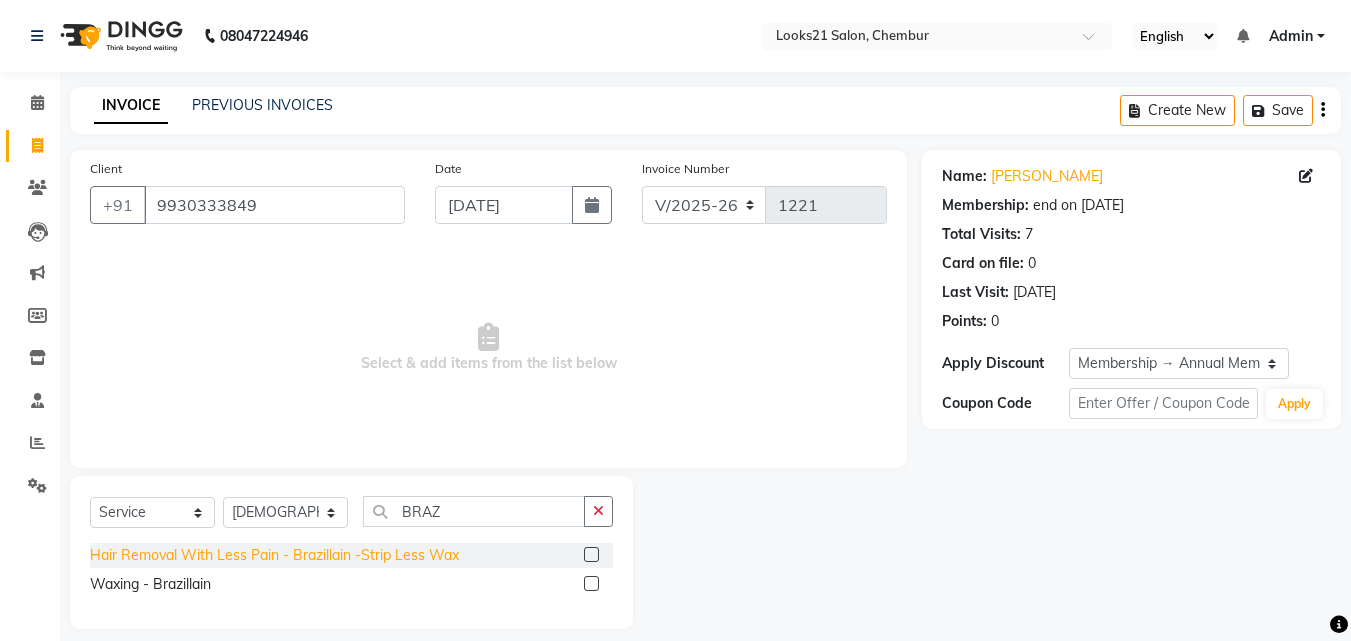 click on "Hair Removal With Less Pain  - Brazillain -Strip Less Wax" 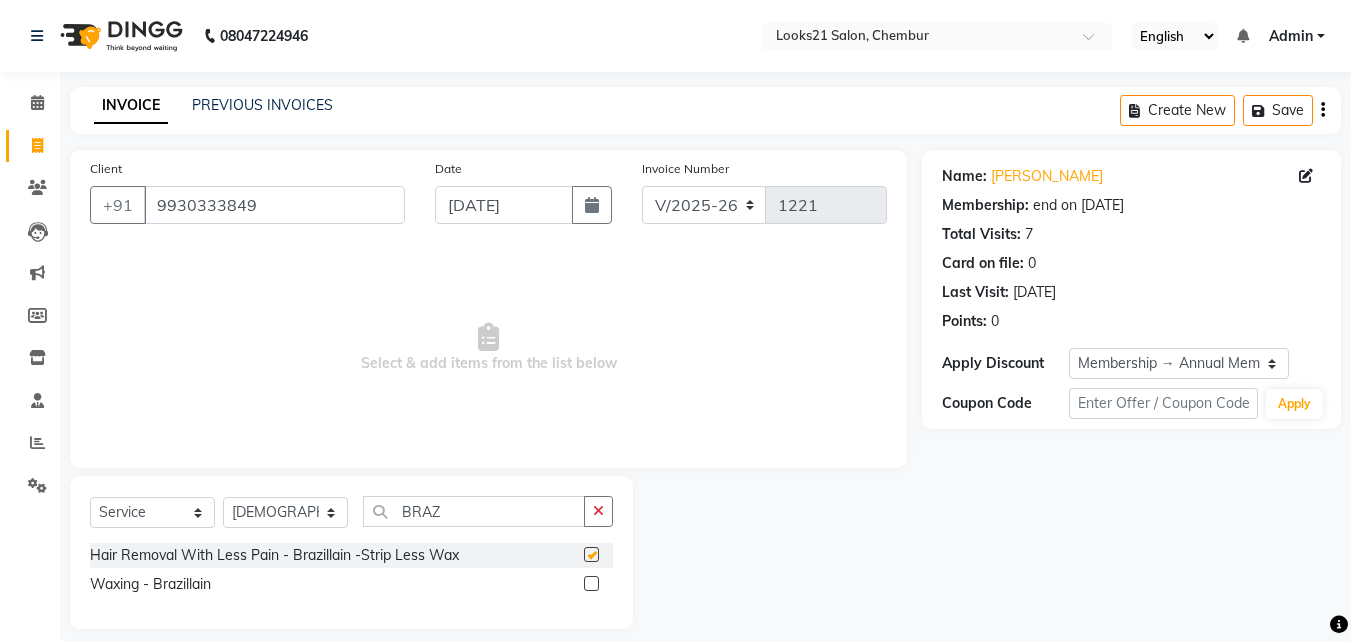 checkbox on "false" 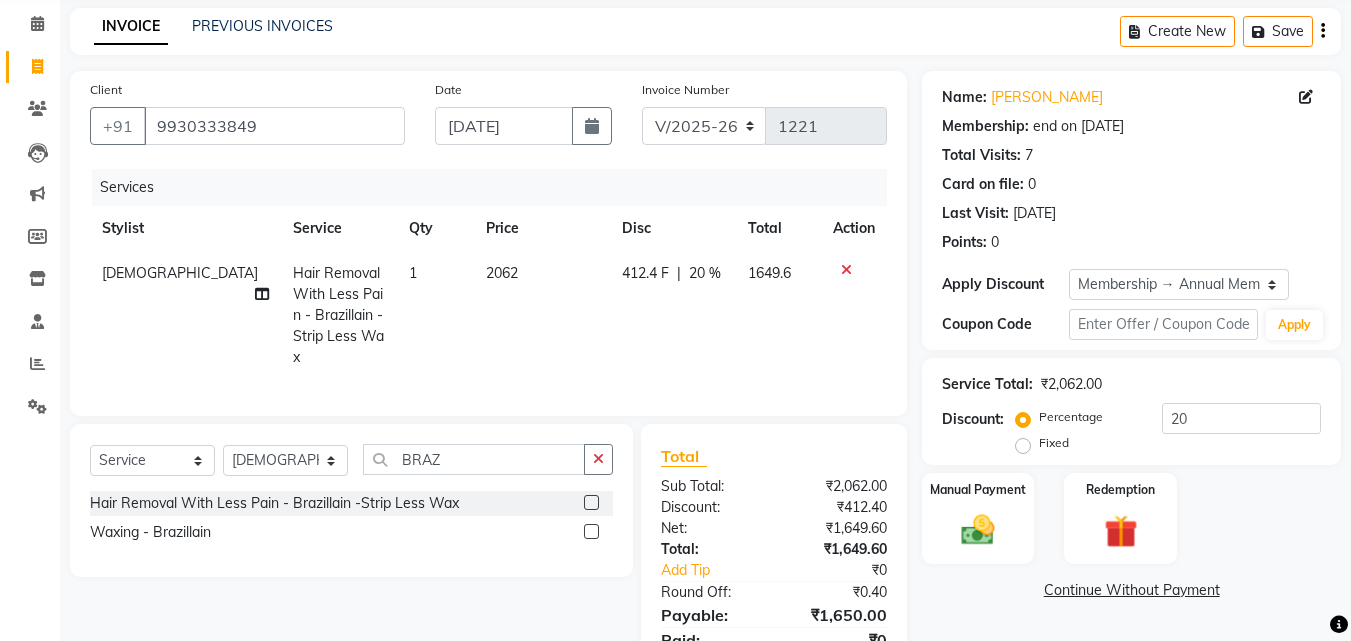 scroll, scrollTop: 159, scrollLeft: 0, axis: vertical 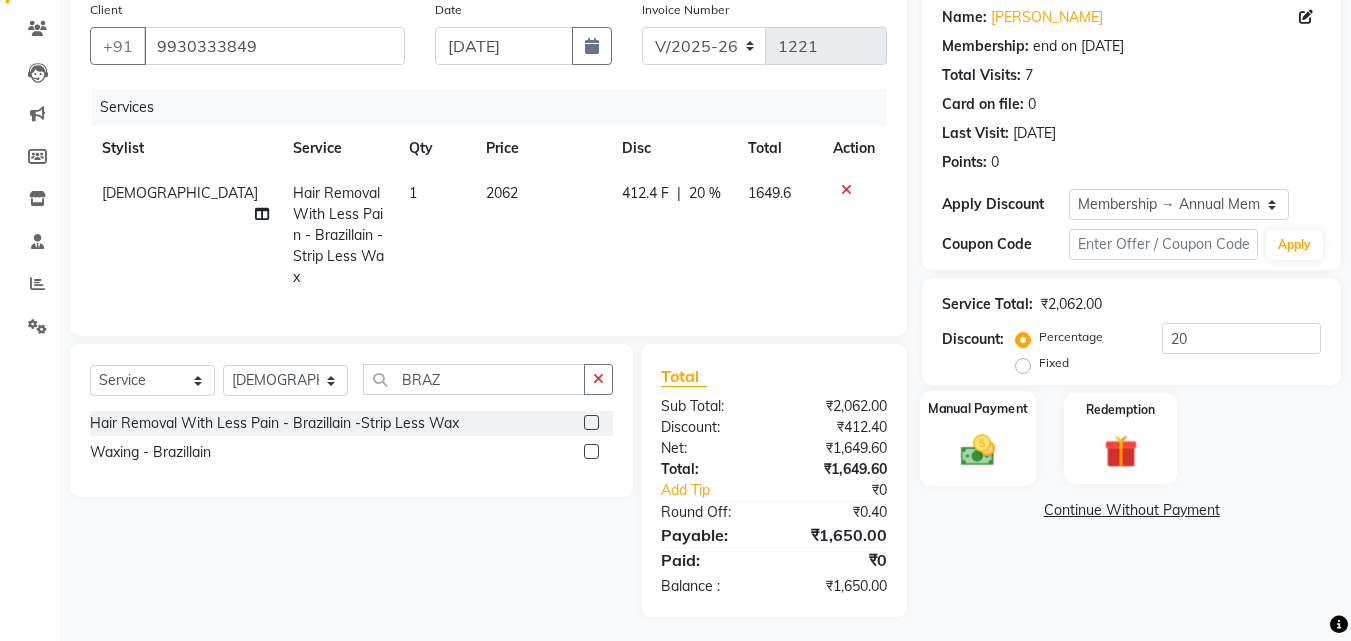 click 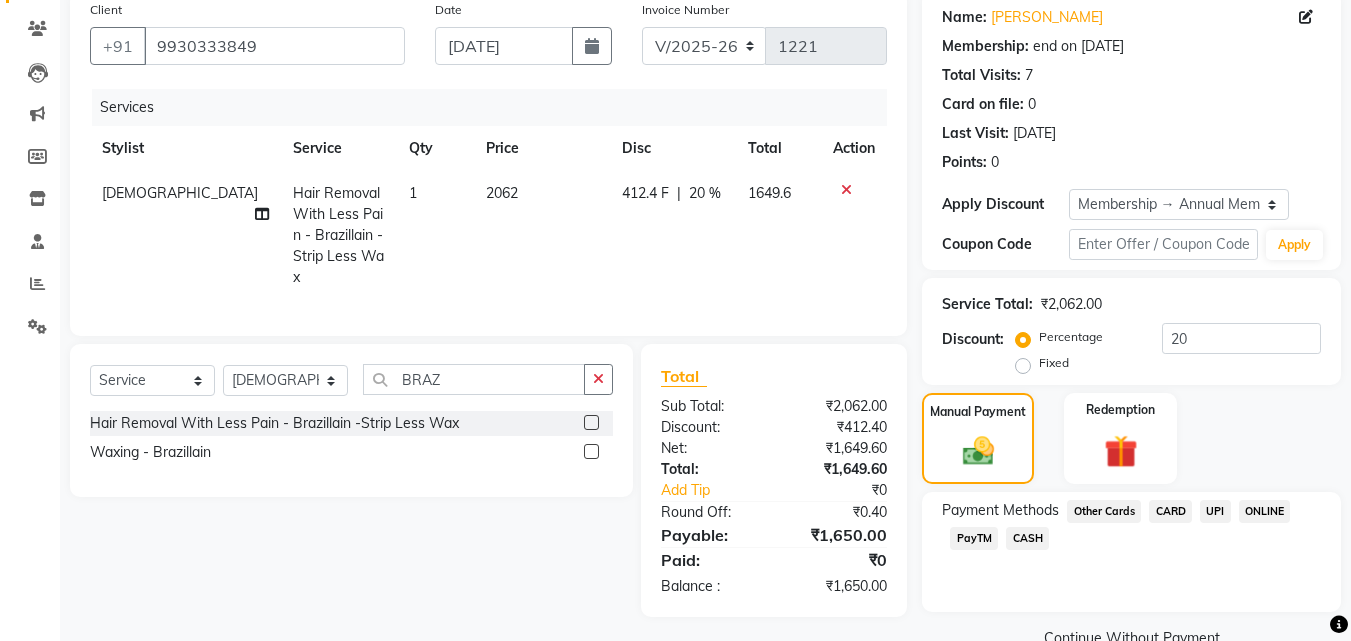 click on "UPI" 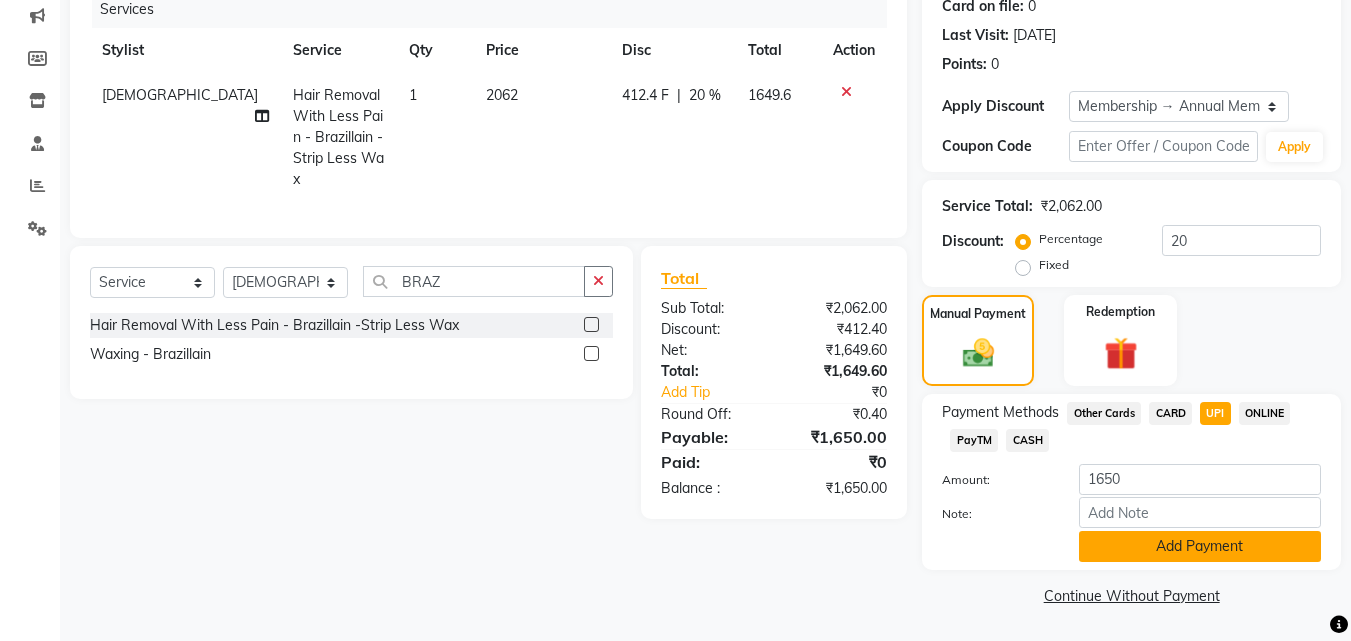 click on "Add Payment" 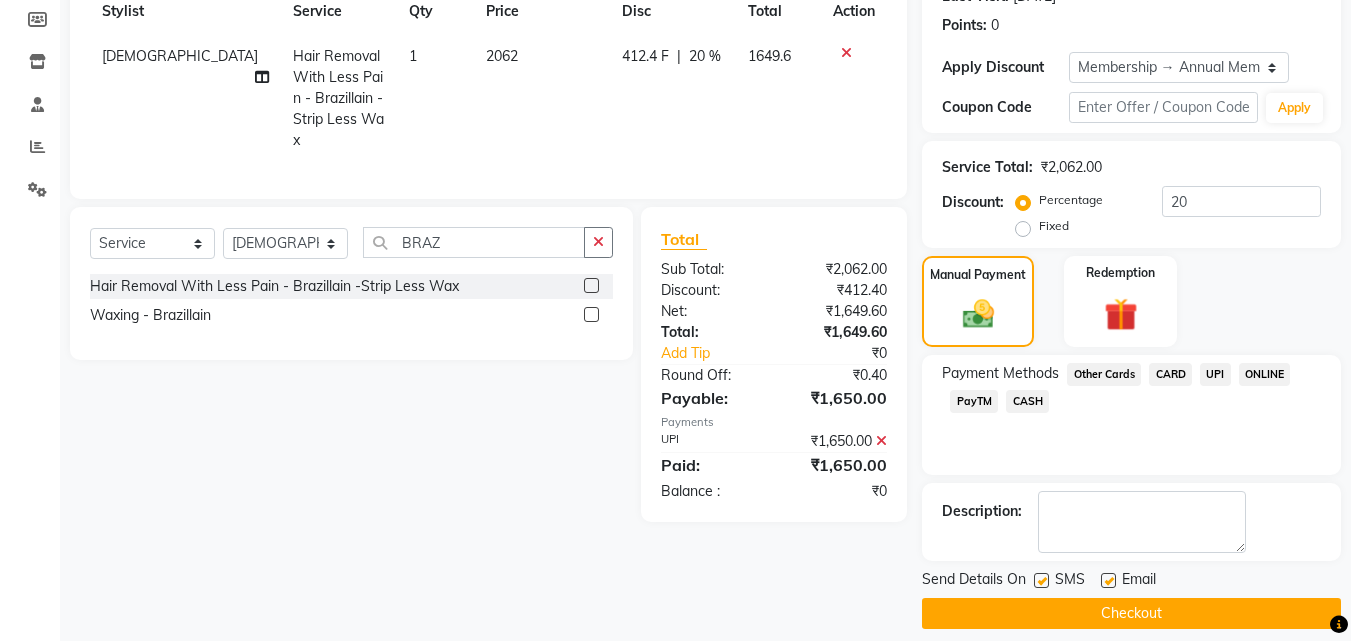 scroll, scrollTop: 314, scrollLeft: 0, axis: vertical 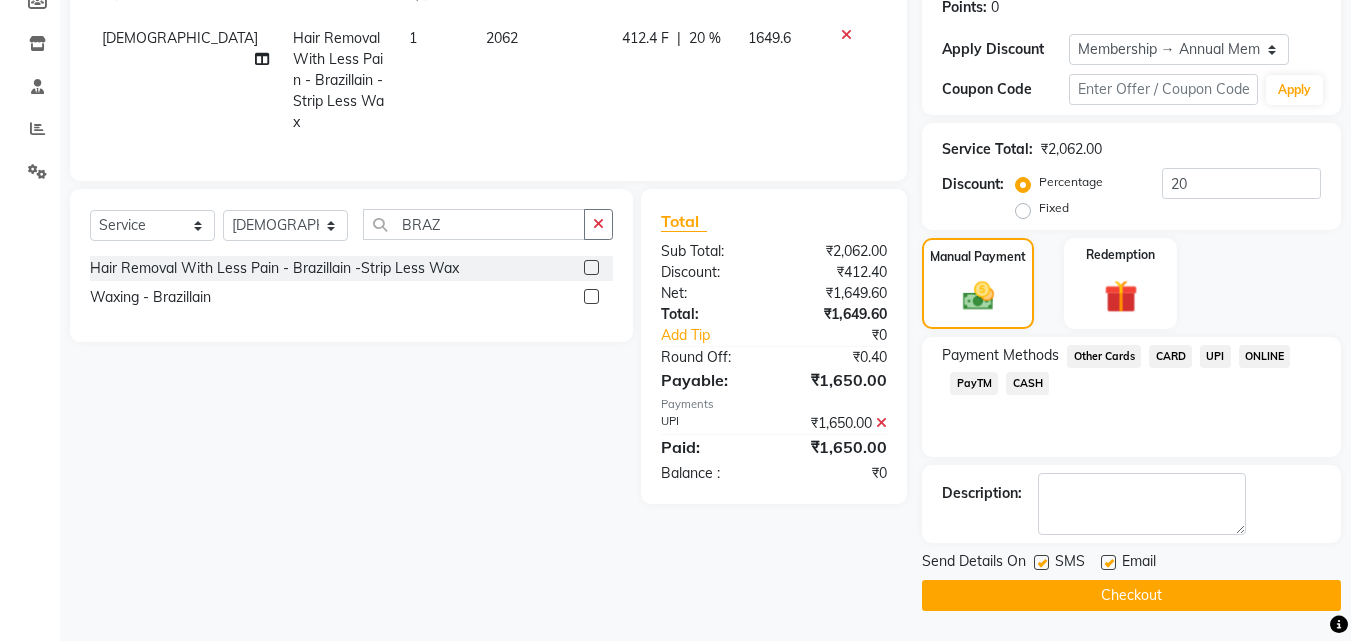 click on "Checkout" 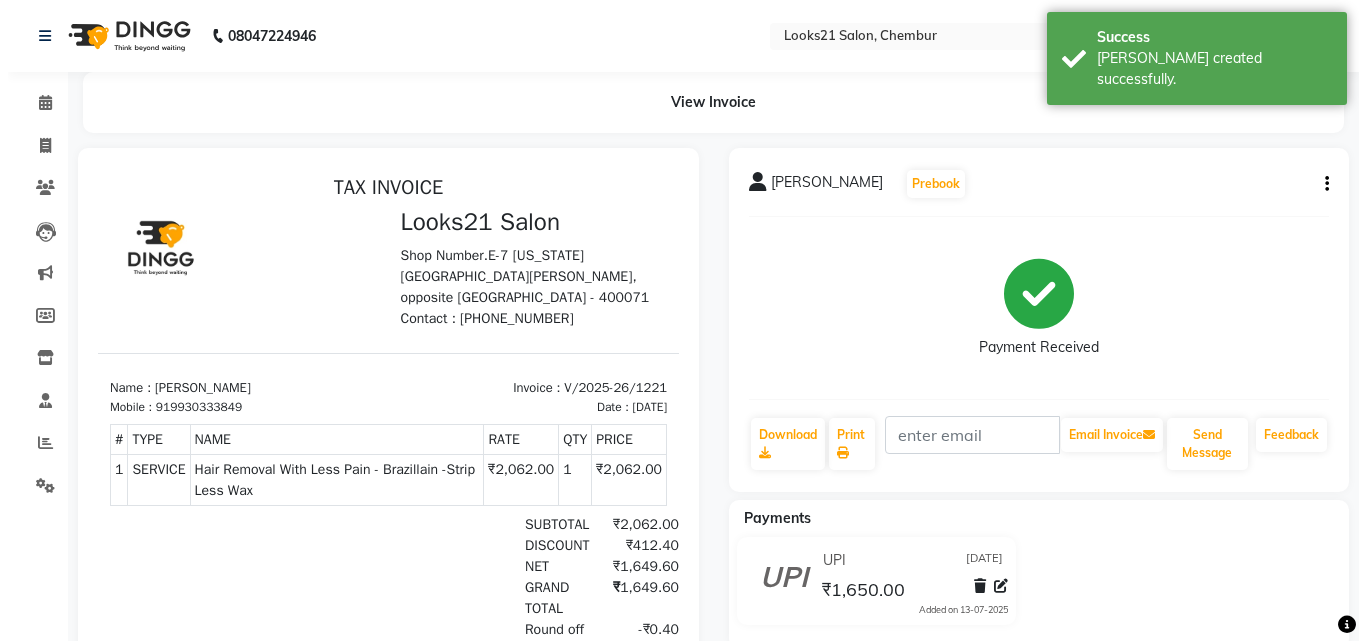 scroll, scrollTop: 0, scrollLeft: 0, axis: both 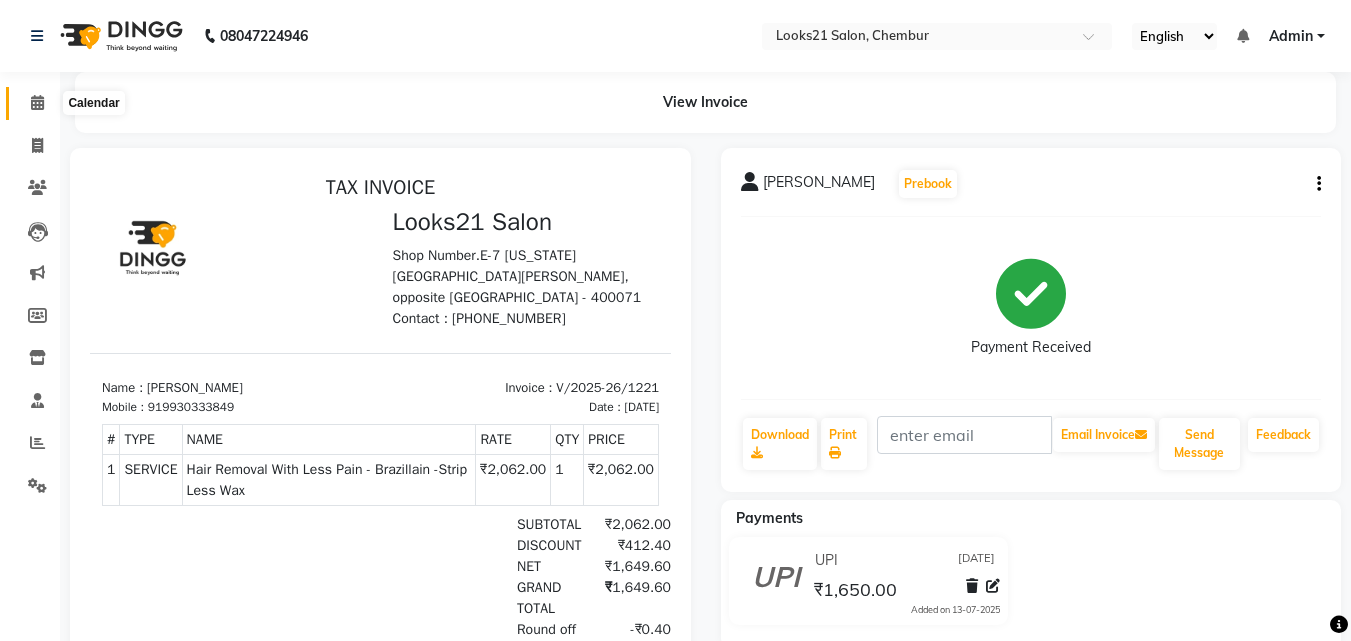 click 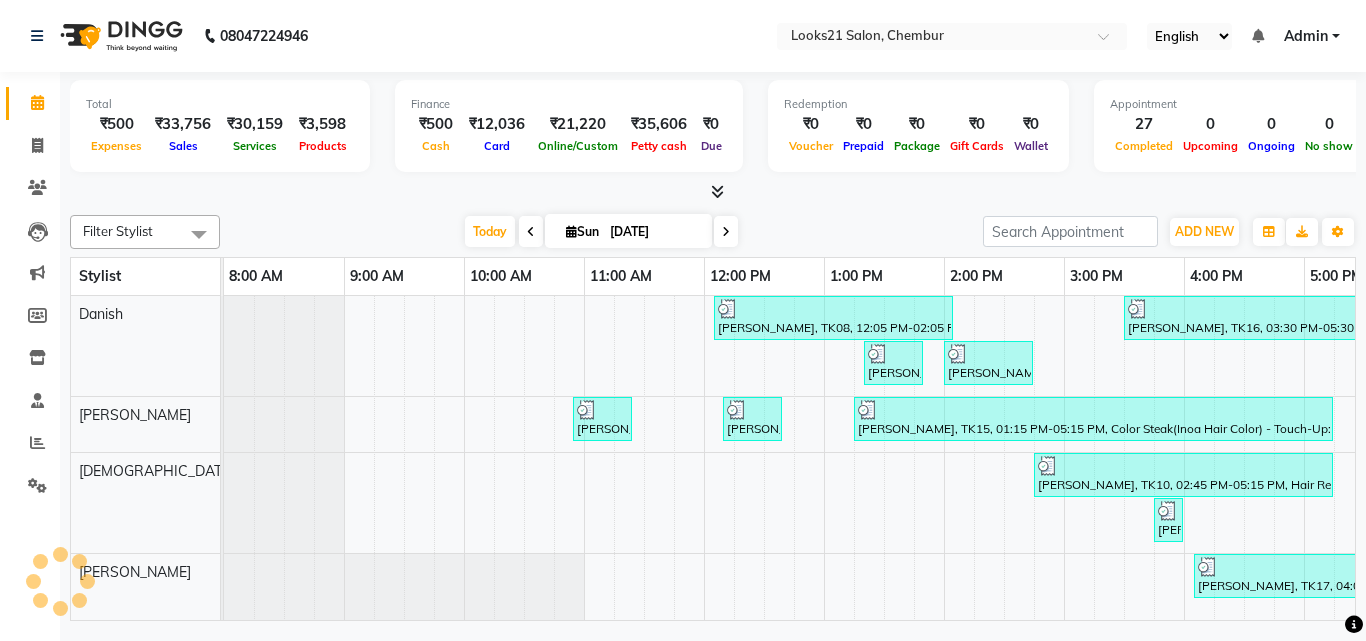 scroll, scrollTop: 0, scrollLeft: 0, axis: both 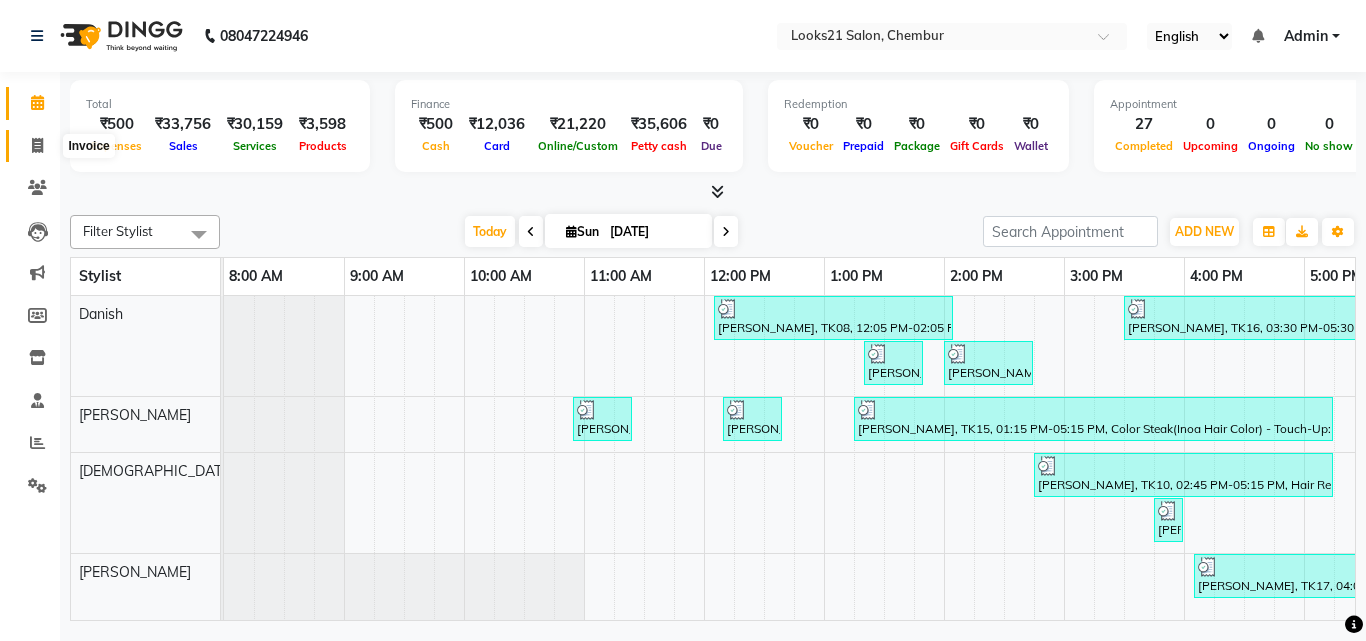 click 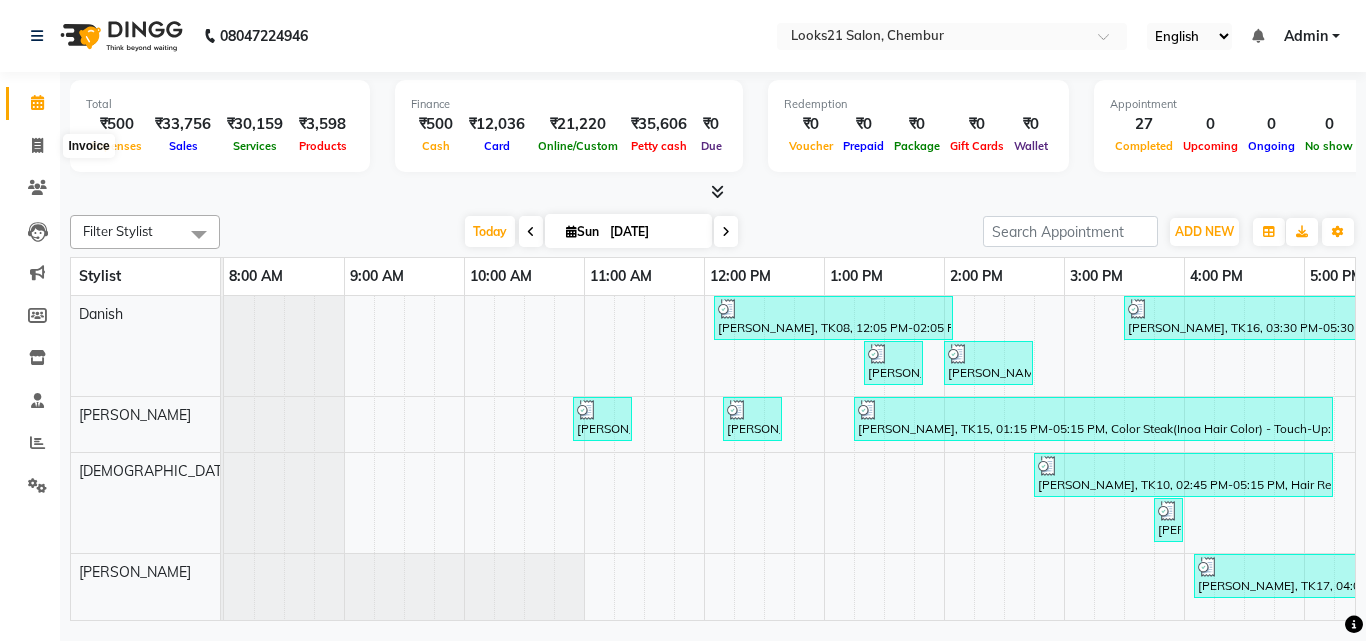 select on "service" 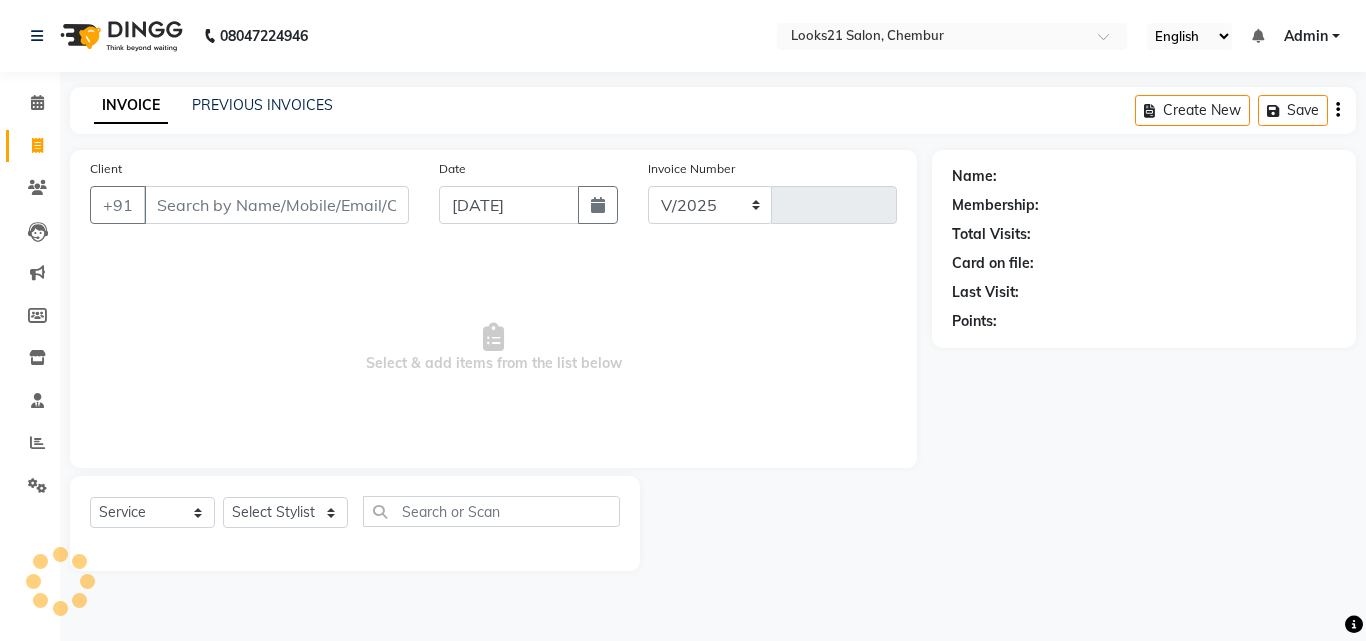 select on "844" 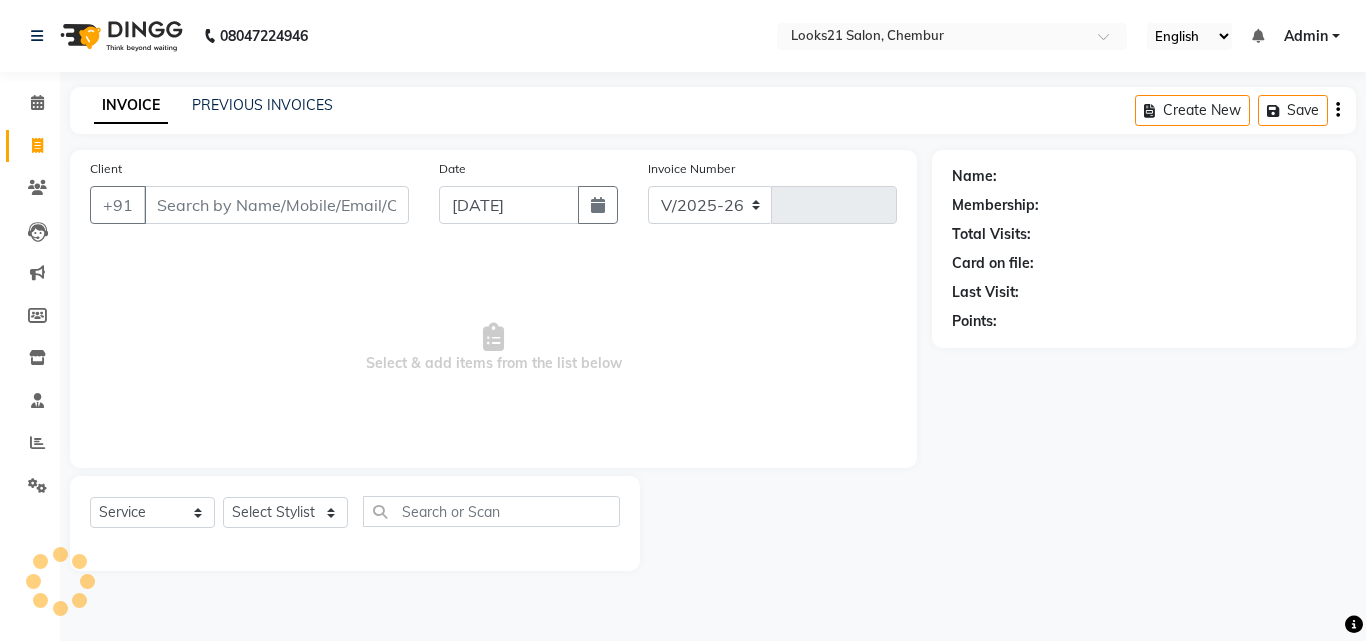 type on "1222" 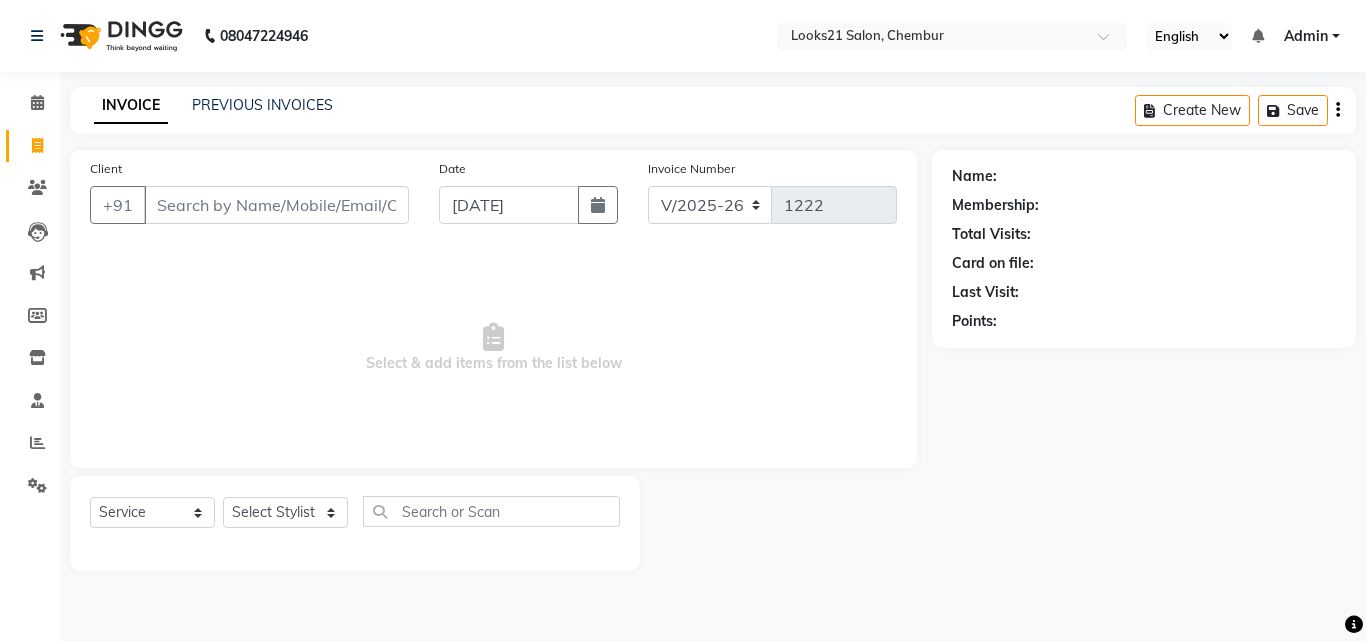 click on "Client" at bounding box center (276, 205) 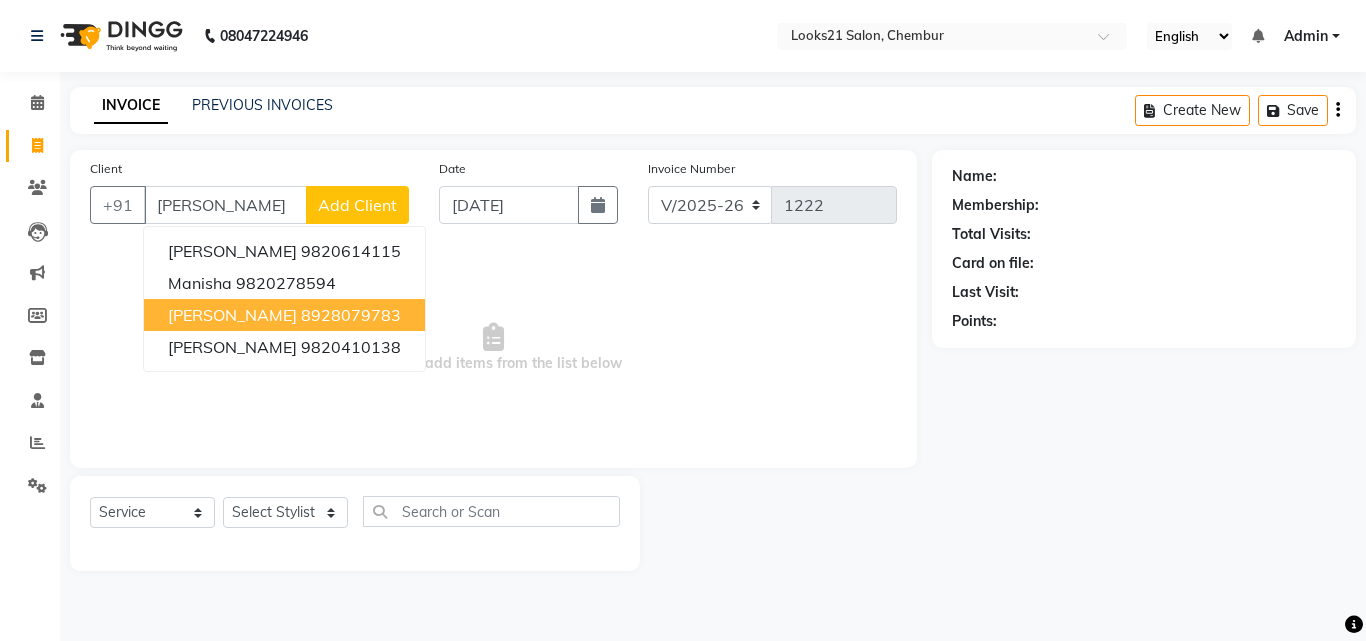 click on "[PERSON_NAME]" at bounding box center (232, 315) 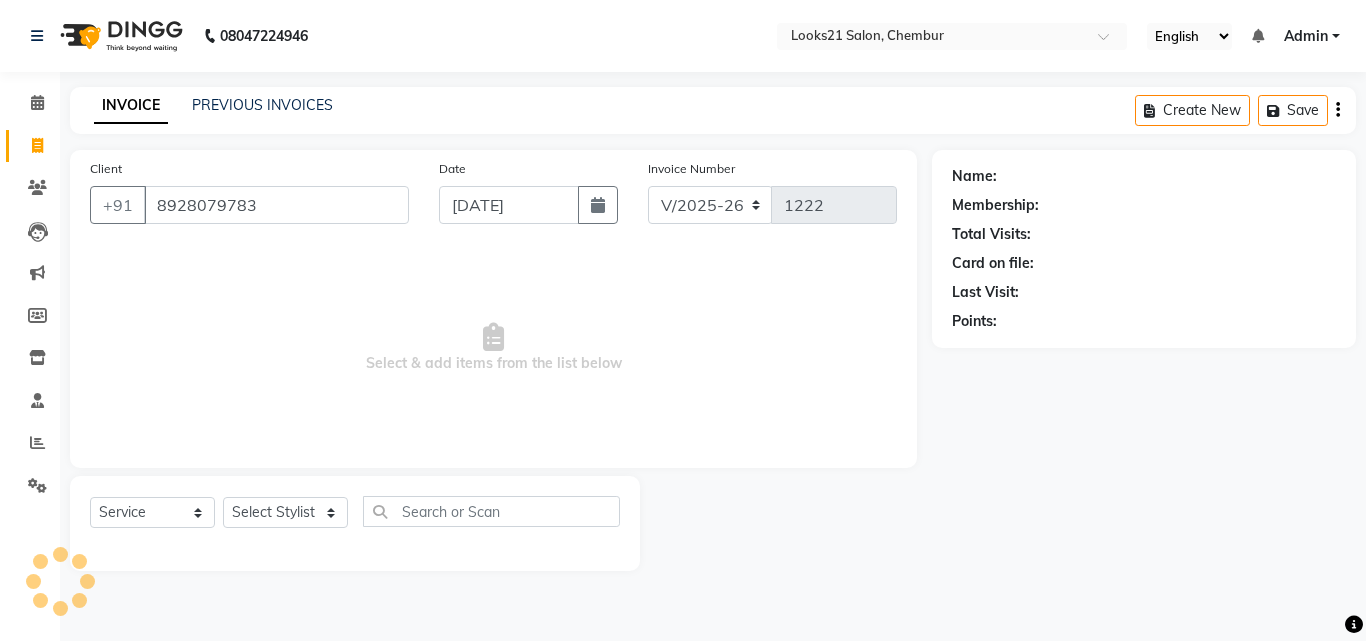 type on "8928079783" 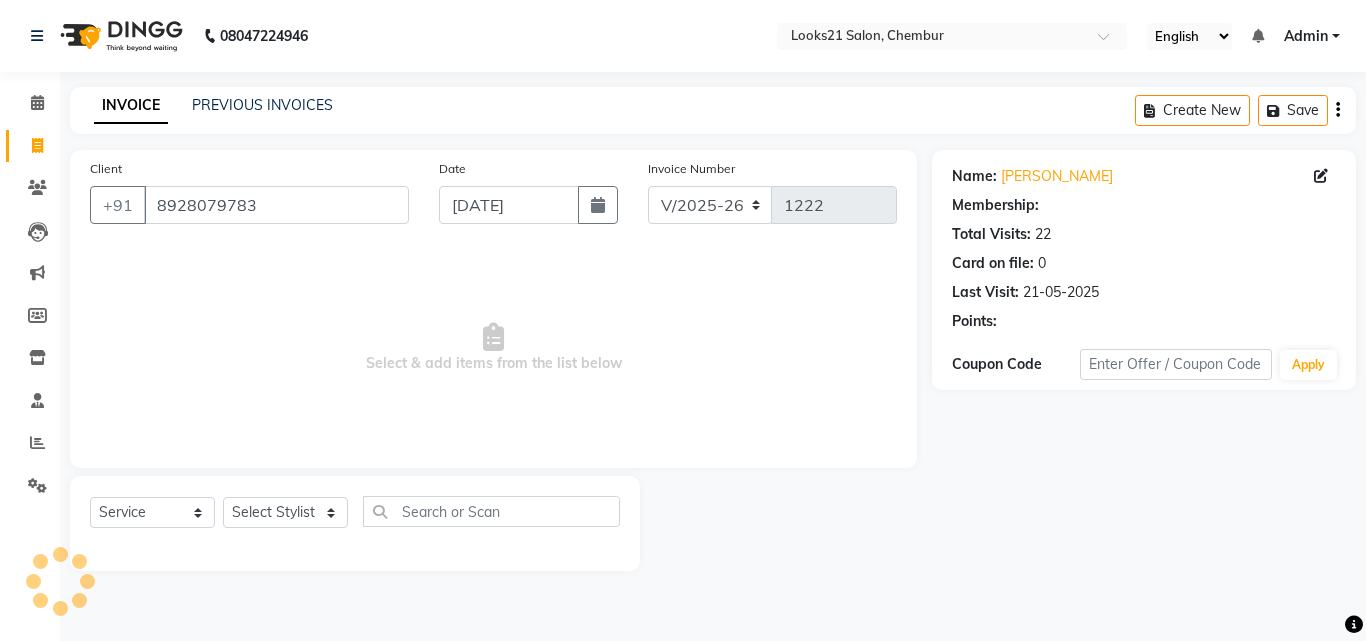 select on "1: Object" 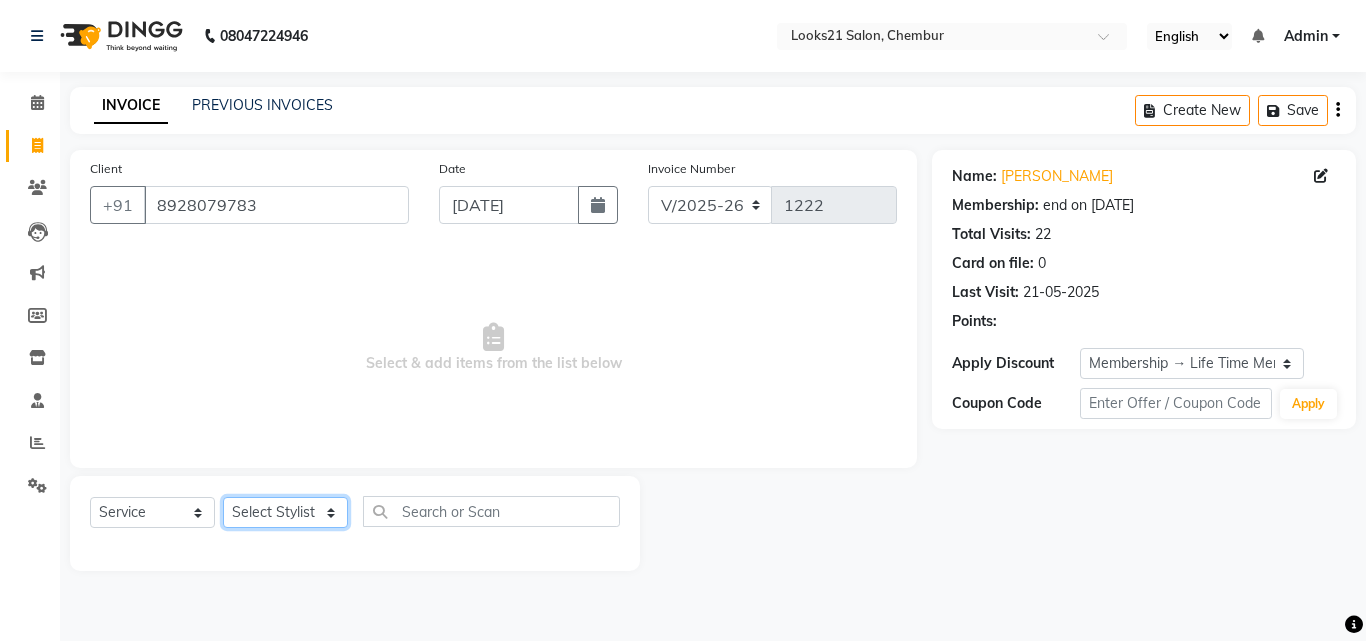 click on "Select Stylist [PERSON_NAME] [PERSON_NAME] LOOKS 21  [PERSON_NAME] [PERSON_NAME] [PERSON_NAME] [PERSON_NAME] [PERSON_NAME] [PERSON_NAME]" 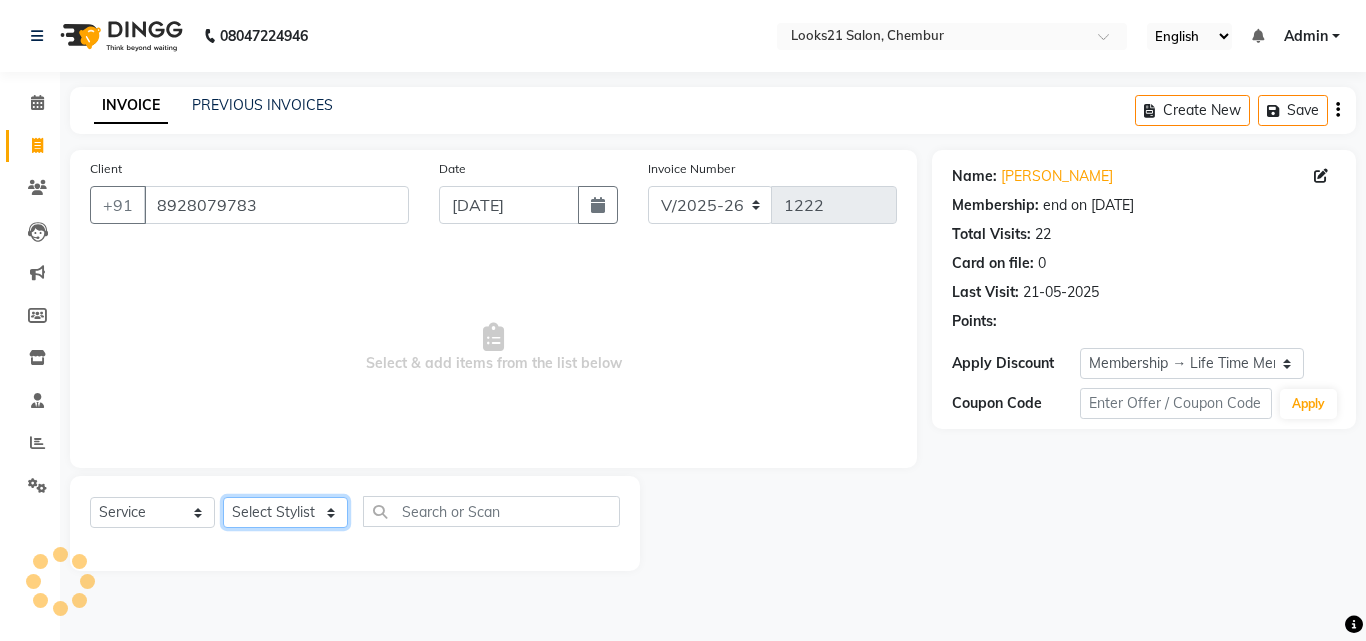 select on "13887" 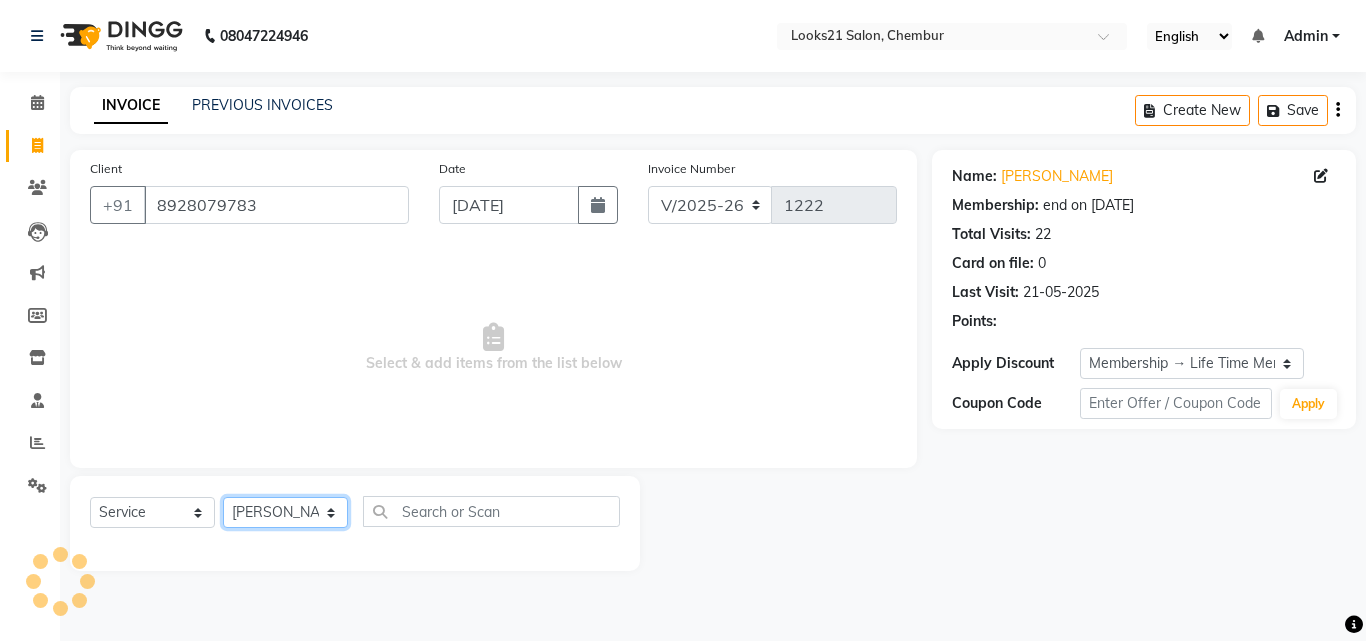 click on "Select Stylist [PERSON_NAME] [PERSON_NAME] LOOKS 21  [PERSON_NAME] [PERSON_NAME] [PERSON_NAME] [PERSON_NAME] [PERSON_NAME] [PERSON_NAME]" 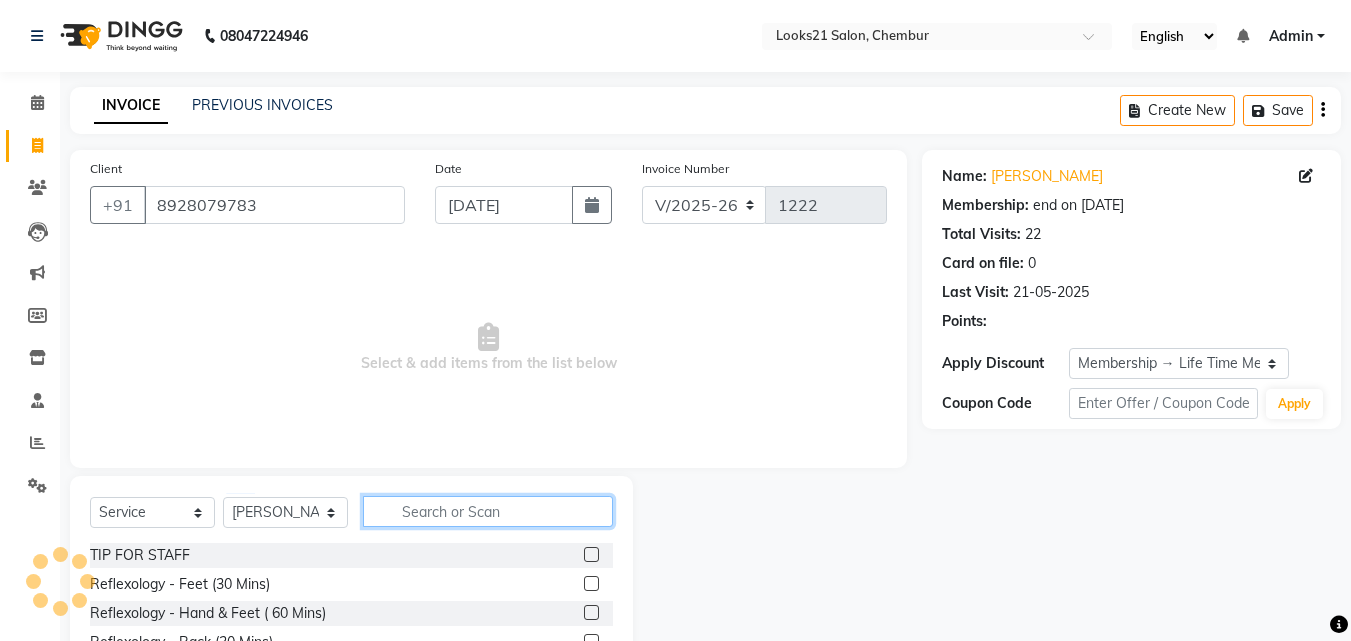 click 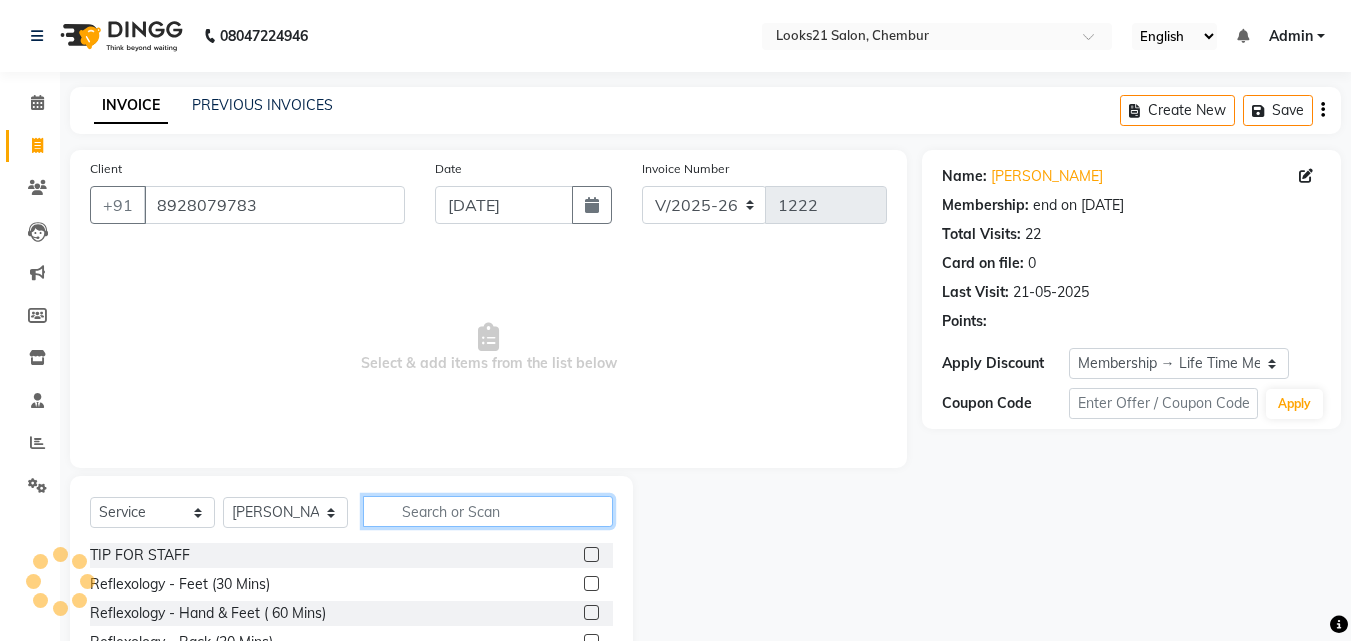 click 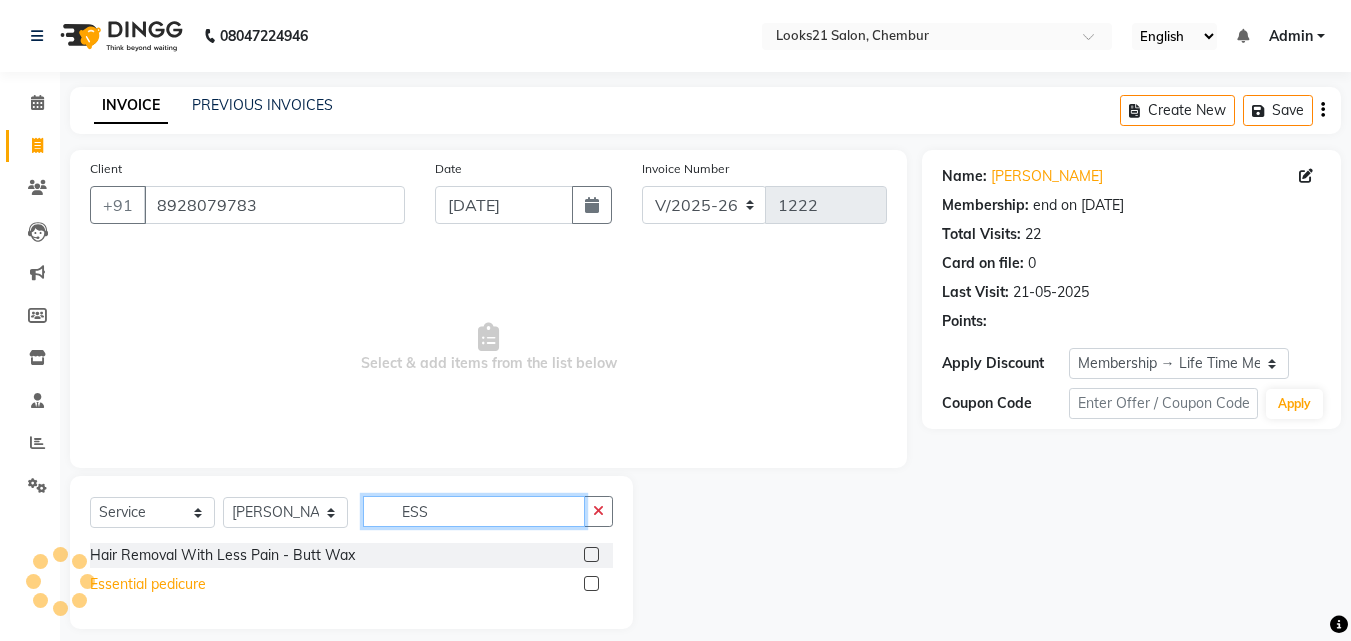 type on "ESS" 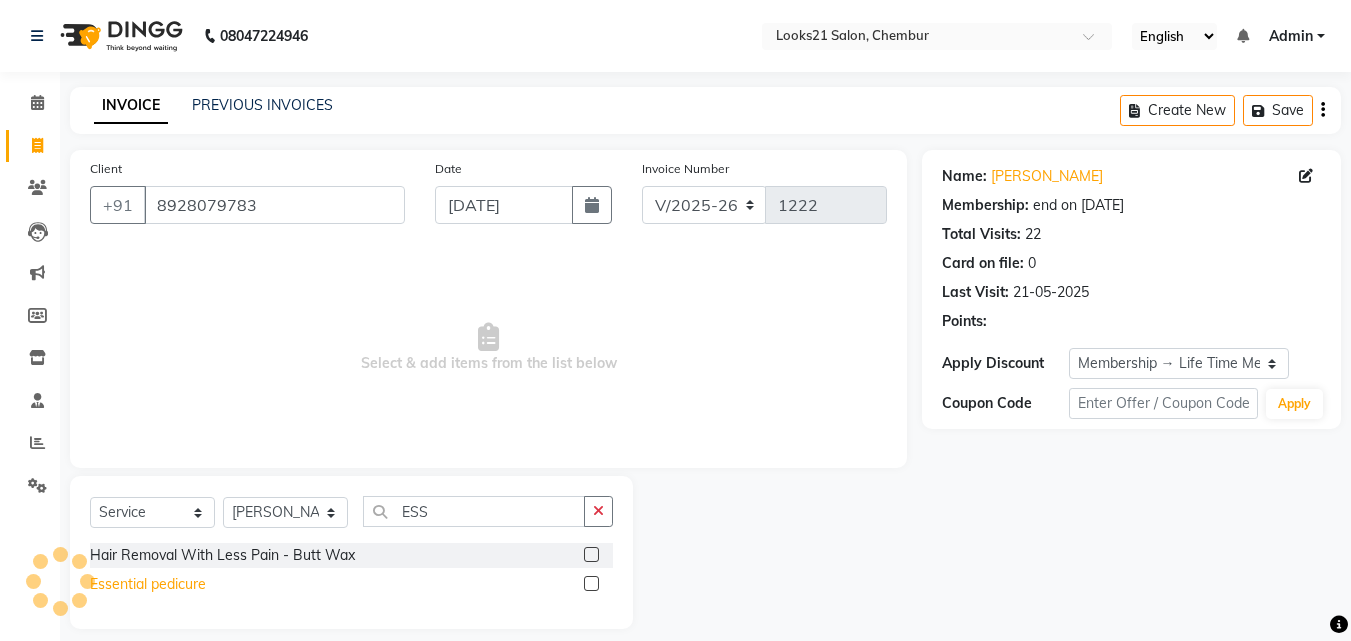 click on "Essential pedicure" 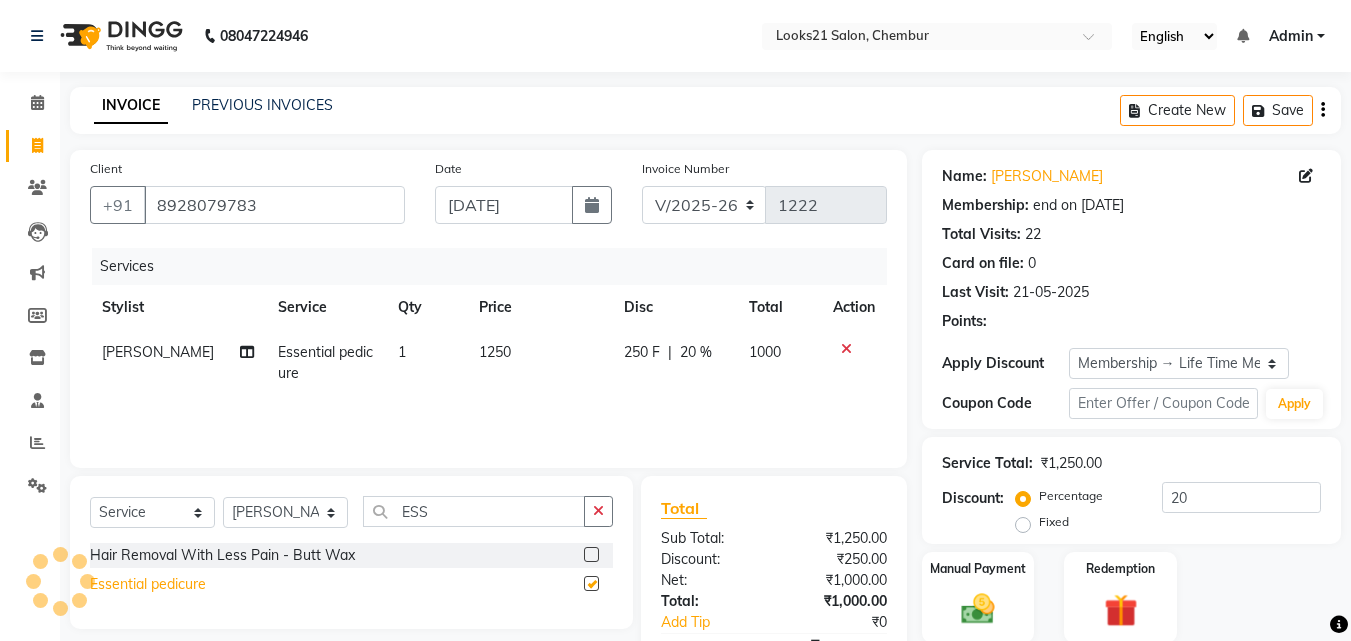checkbox on "false" 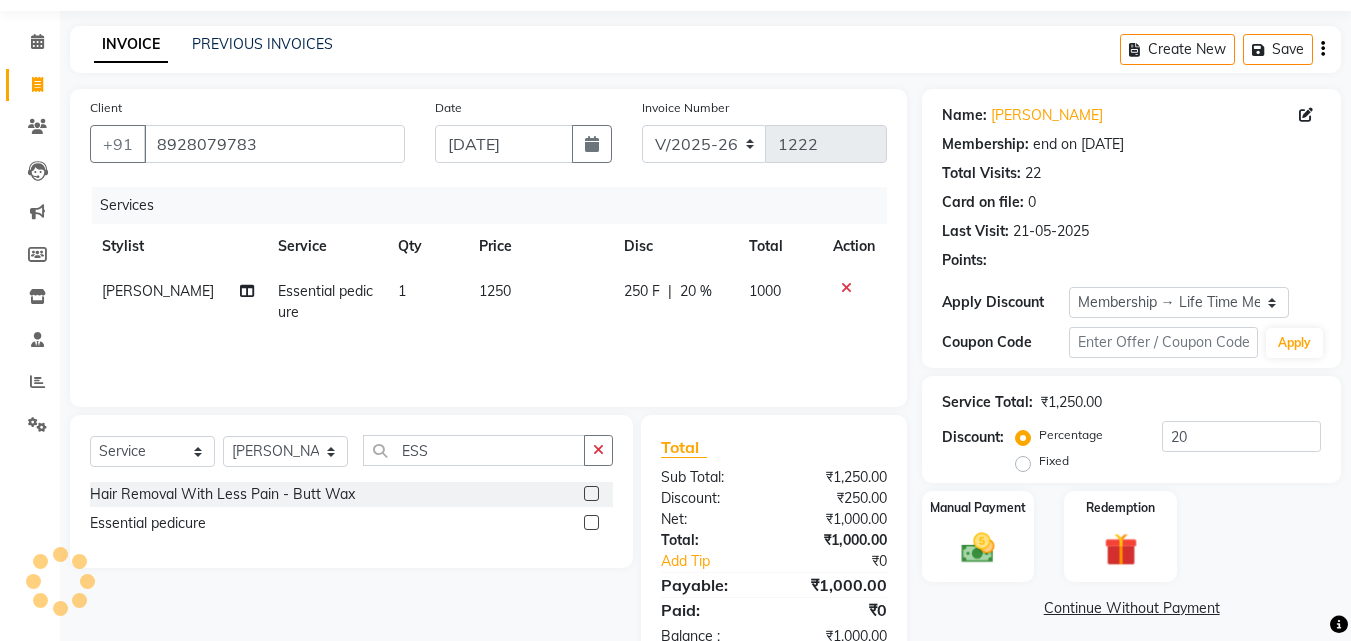 scroll, scrollTop: 117, scrollLeft: 0, axis: vertical 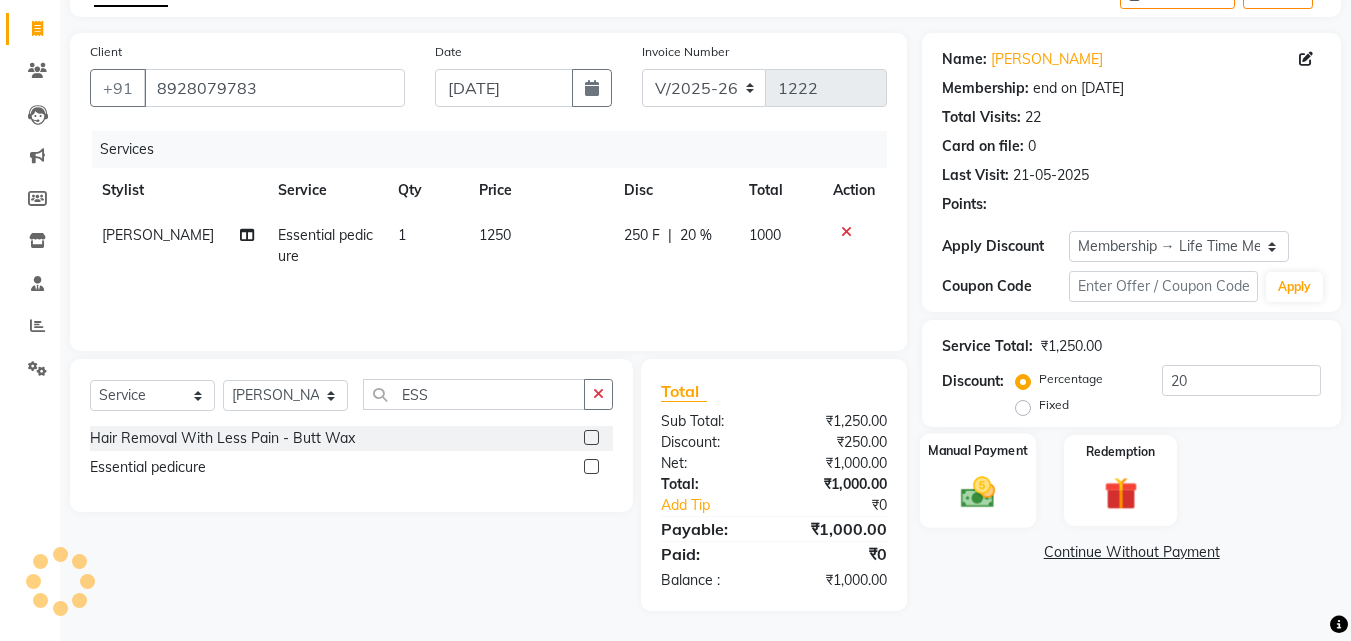 click on "Manual Payment" 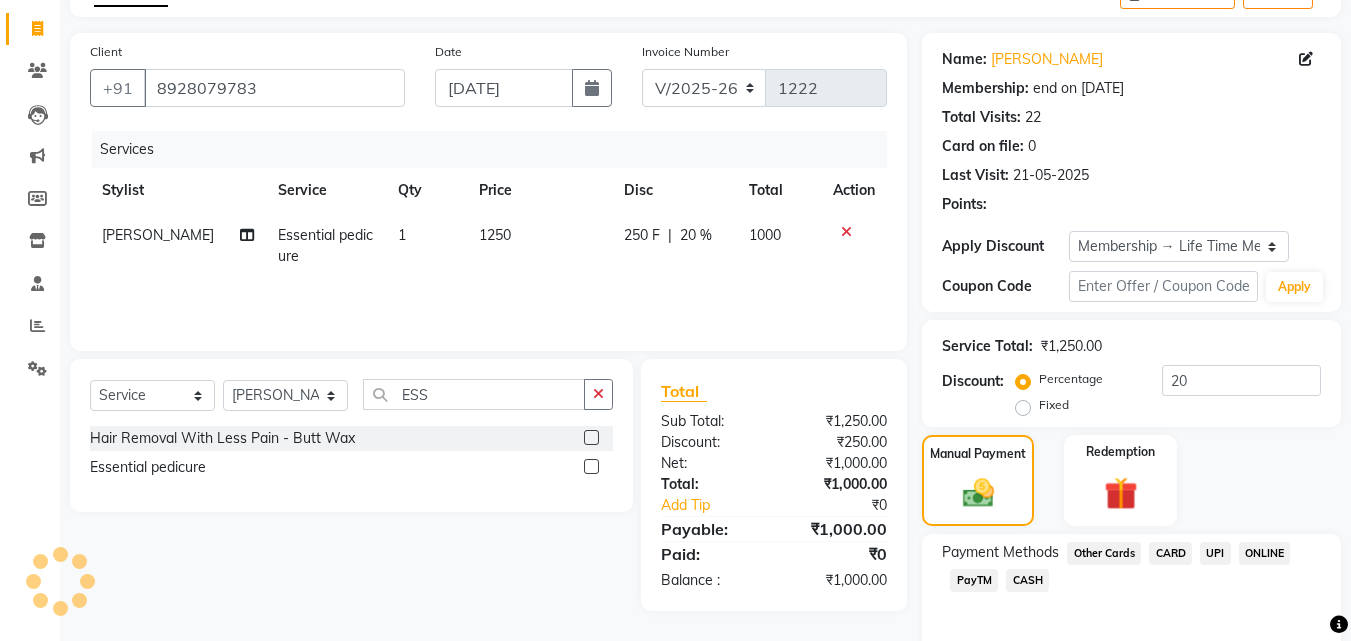 click on "UPI" 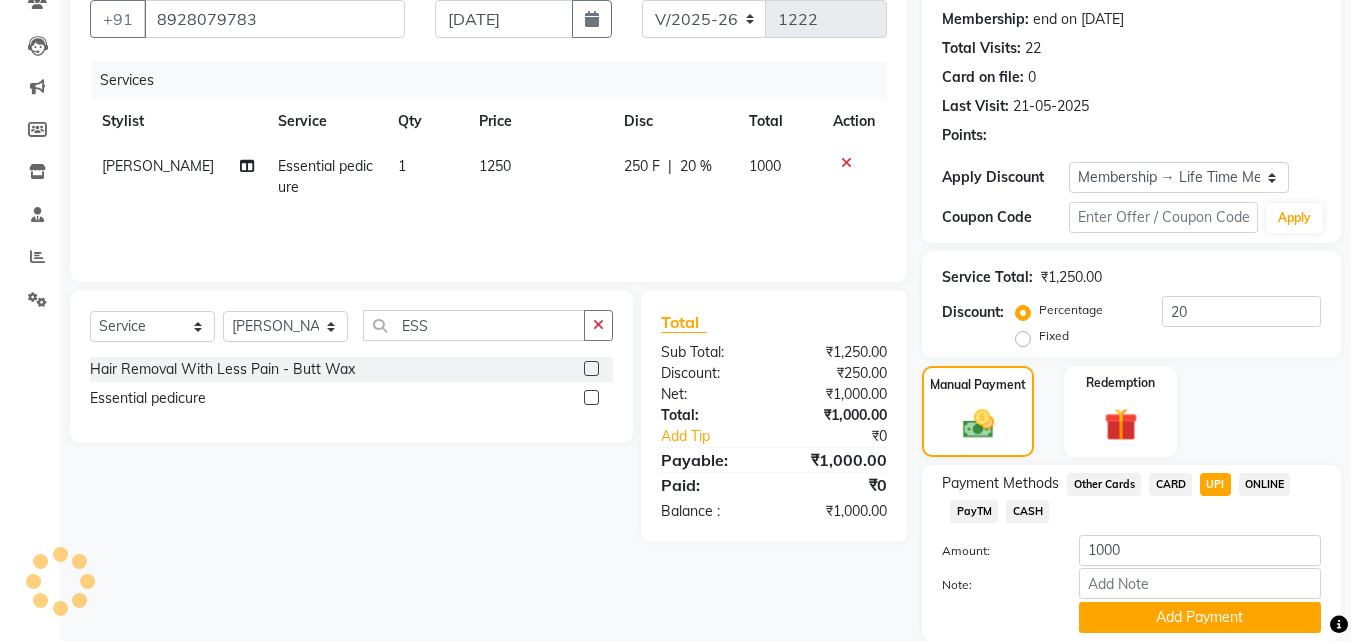 scroll, scrollTop: 257, scrollLeft: 0, axis: vertical 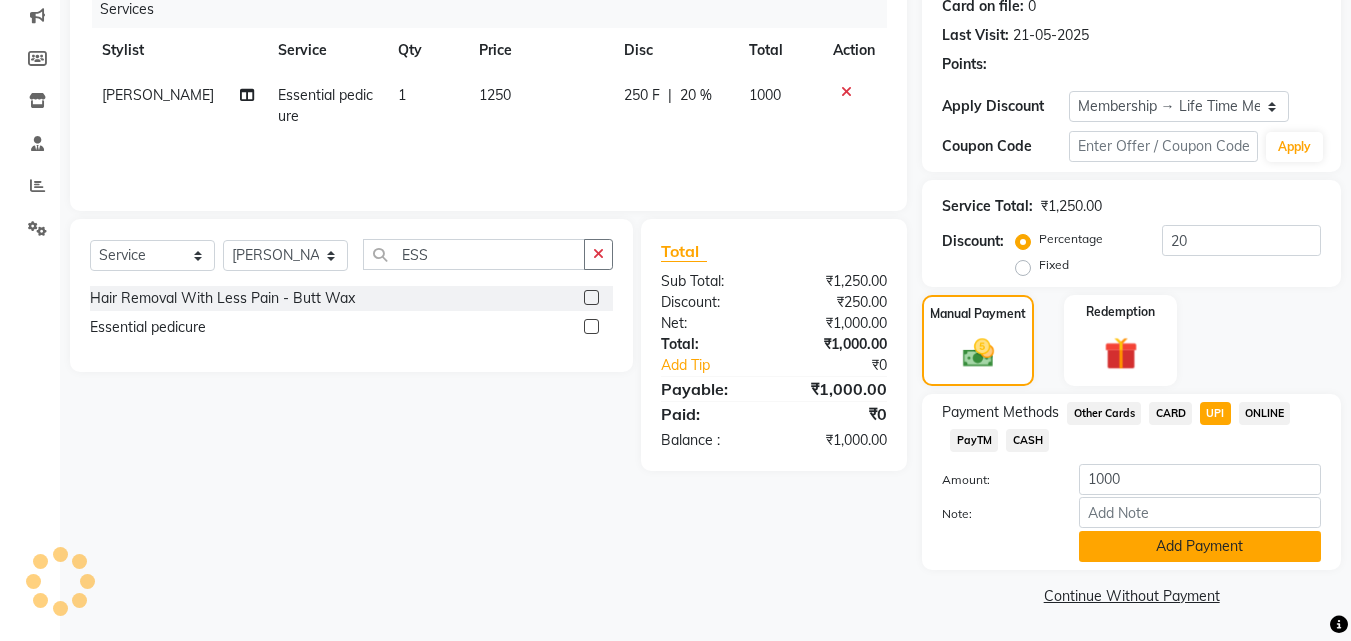 click on "Add Payment" 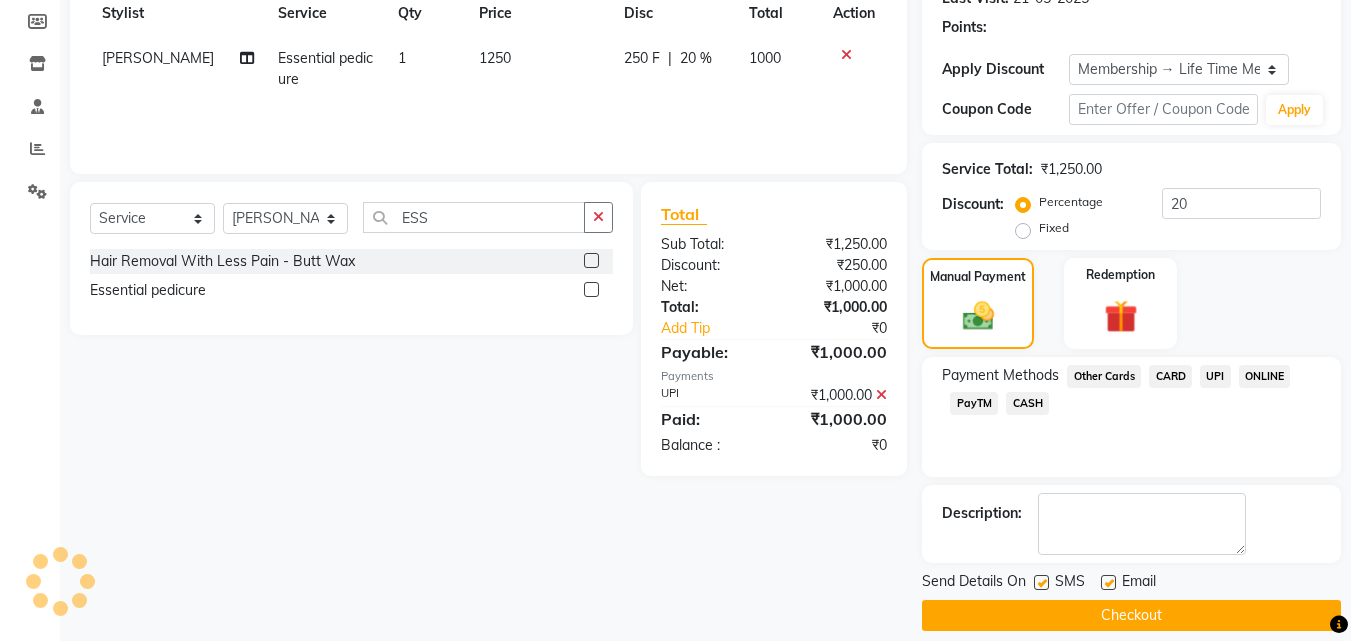 scroll, scrollTop: 314, scrollLeft: 0, axis: vertical 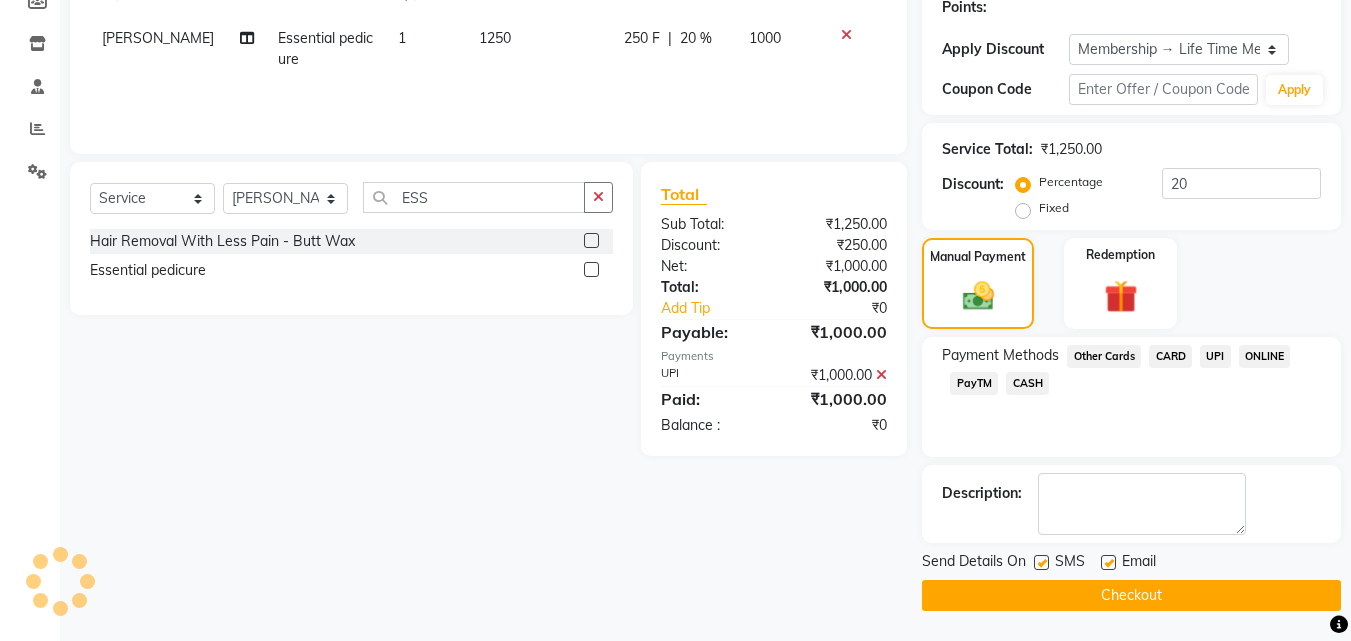 click on "Checkout" 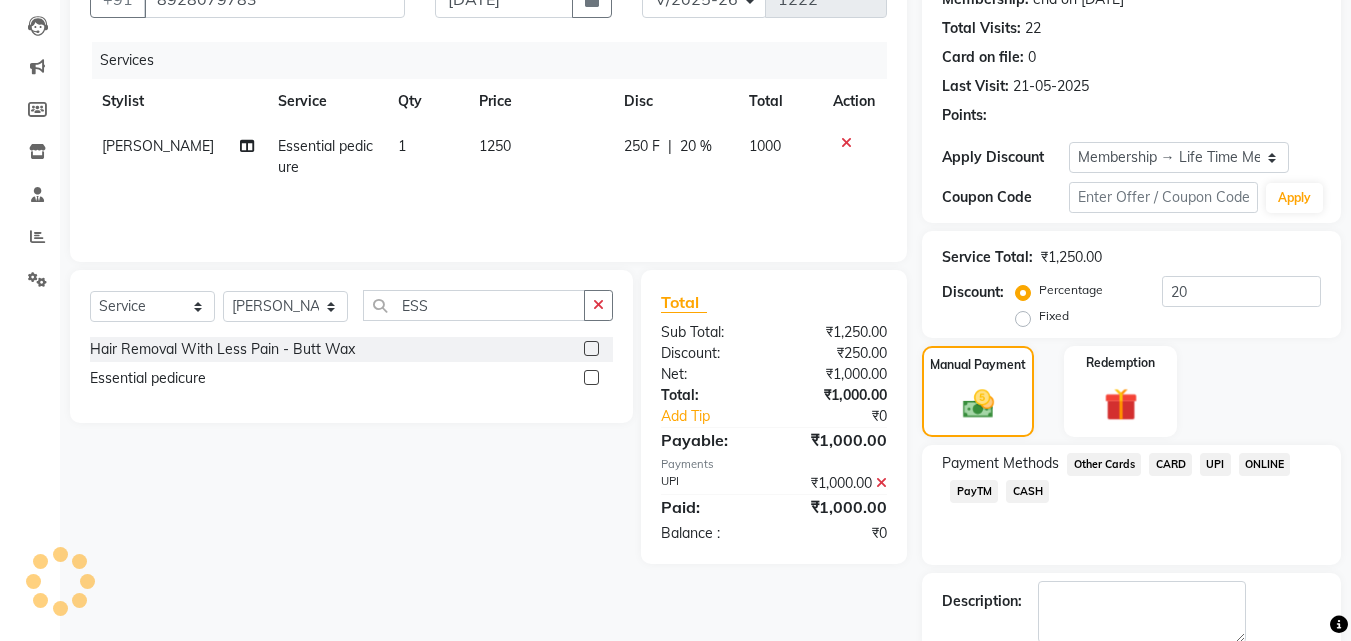 scroll, scrollTop: 0, scrollLeft: 0, axis: both 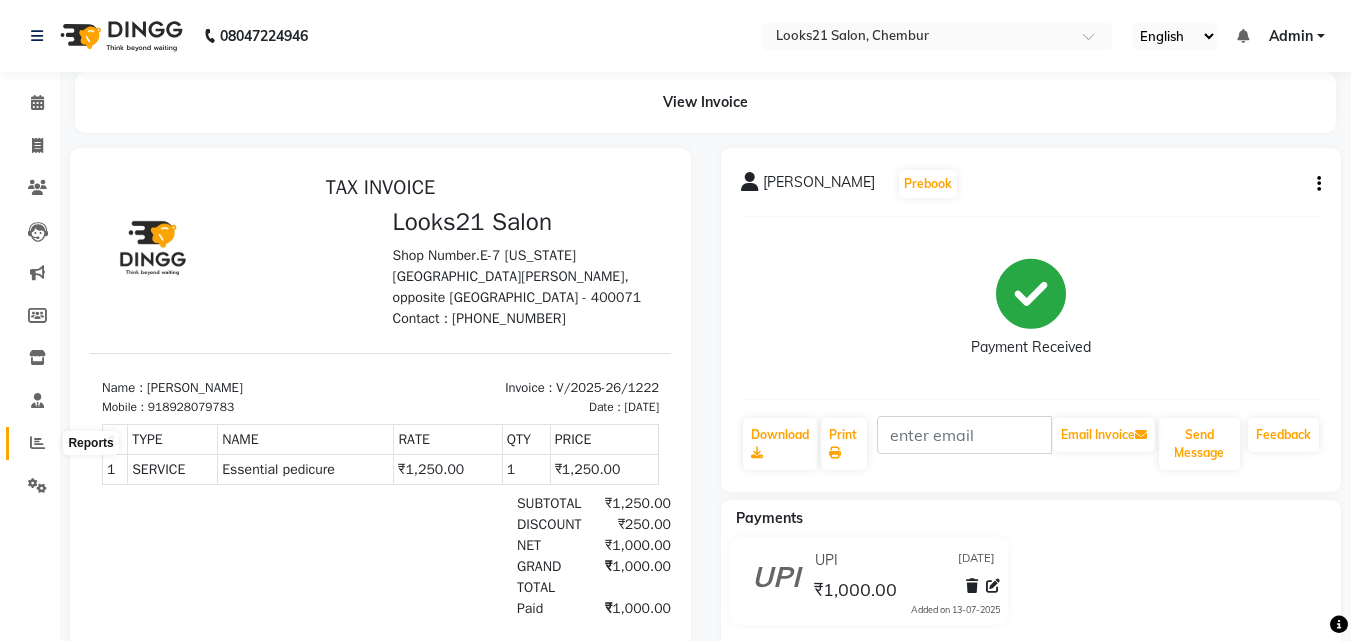 click 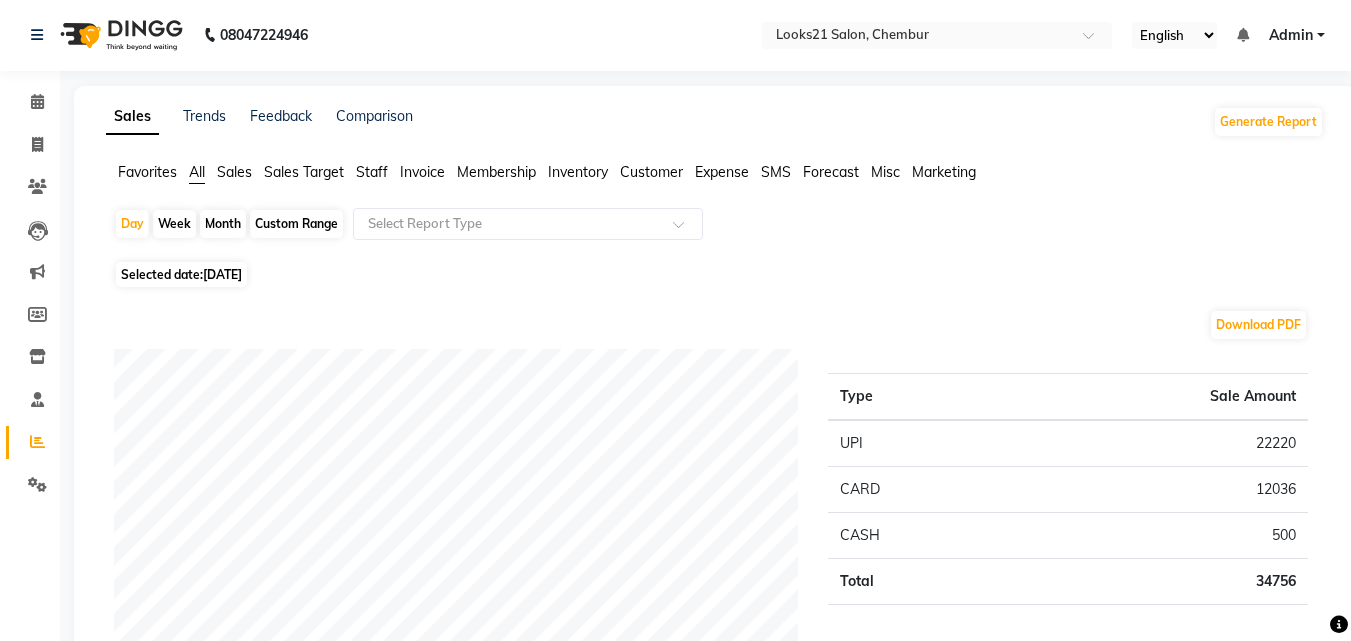 scroll, scrollTop: 0, scrollLeft: 0, axis: both 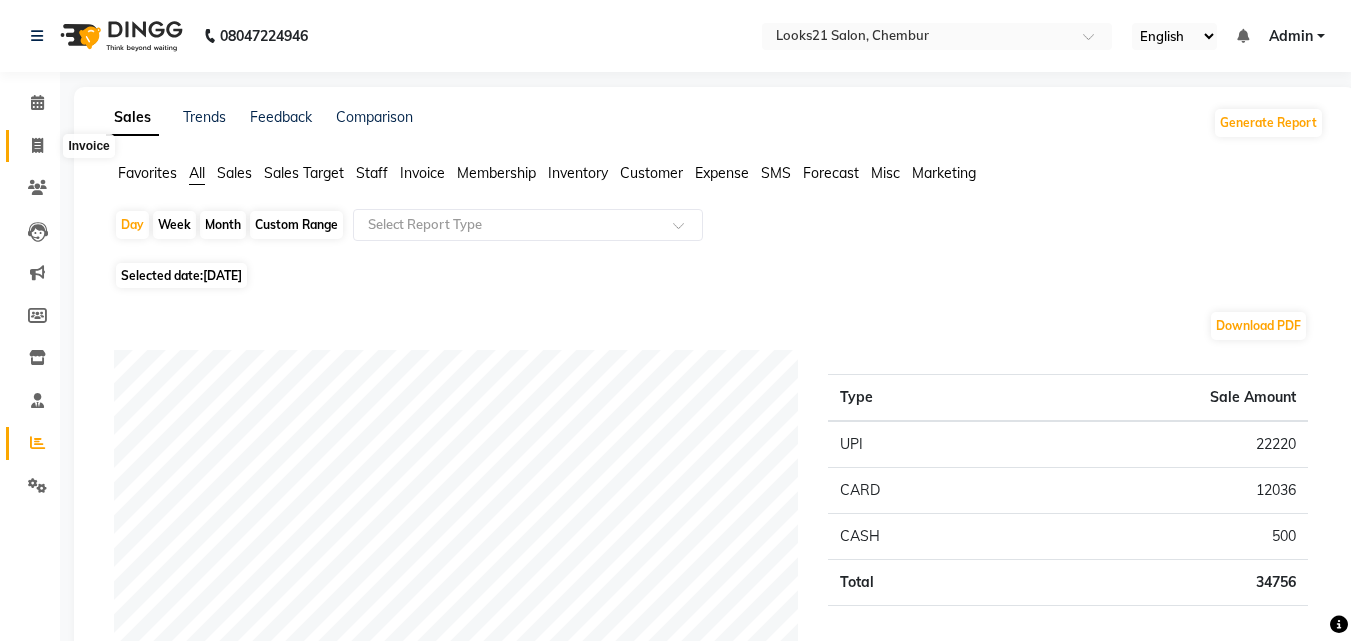 click 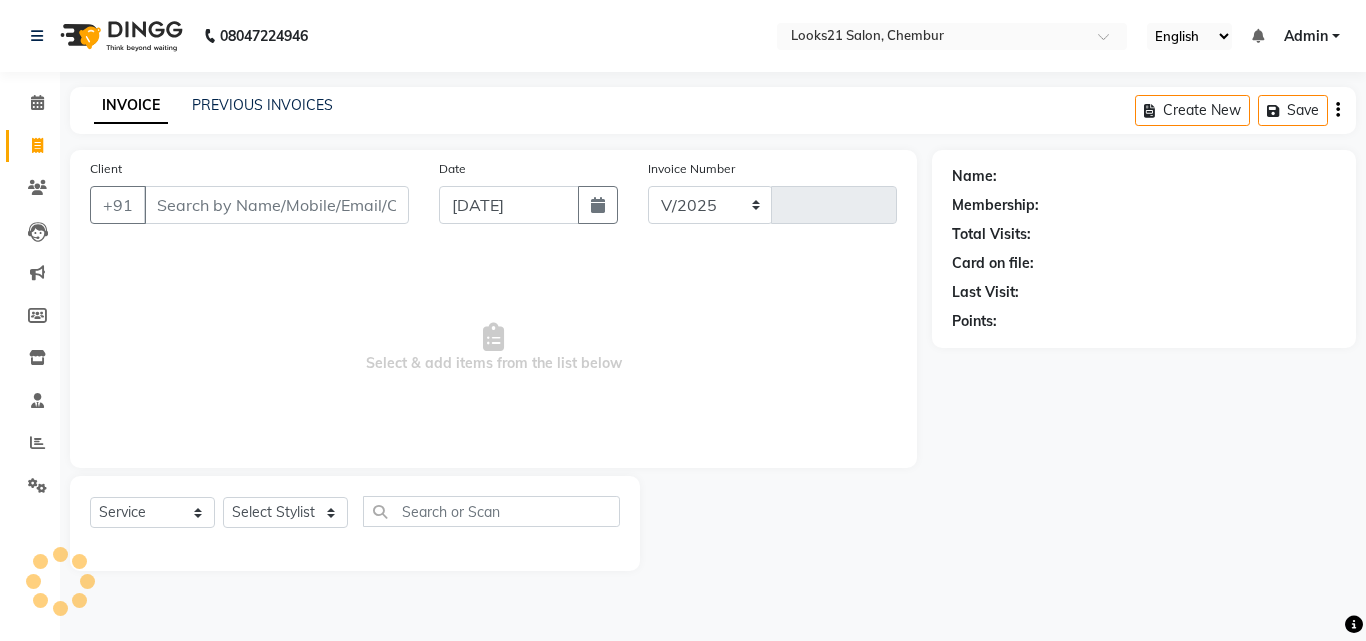 select on "844" 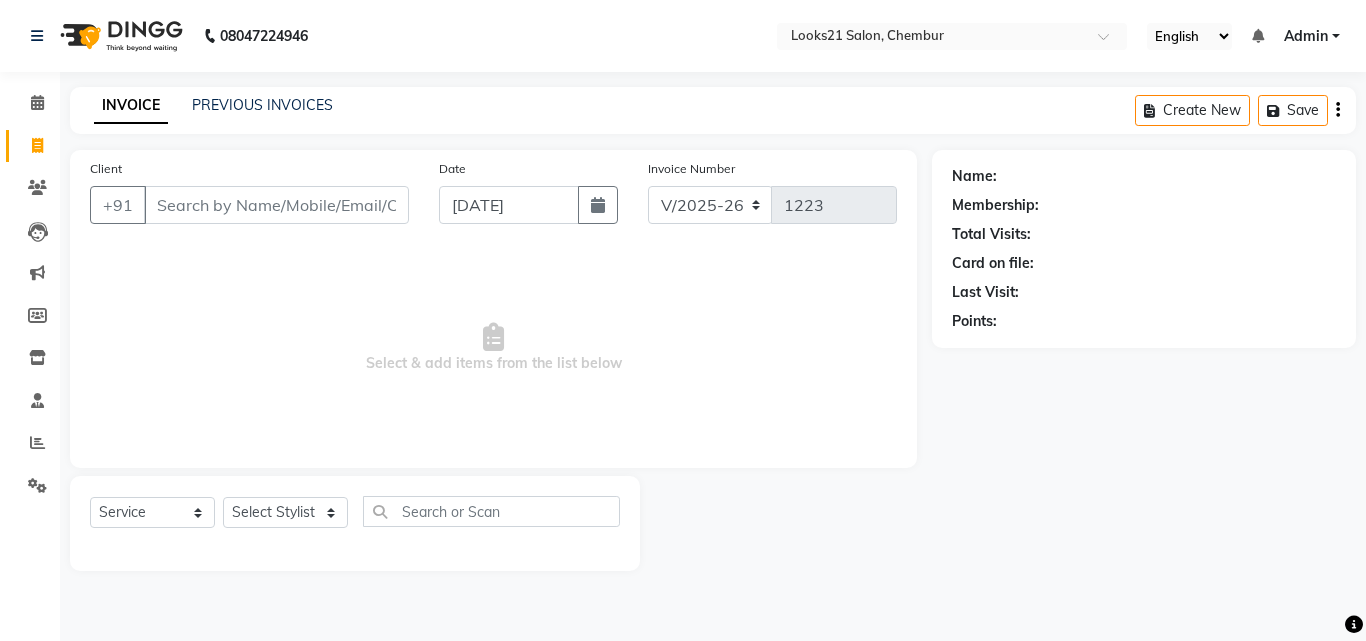 click on "Client" at bounding box center [276, 205] 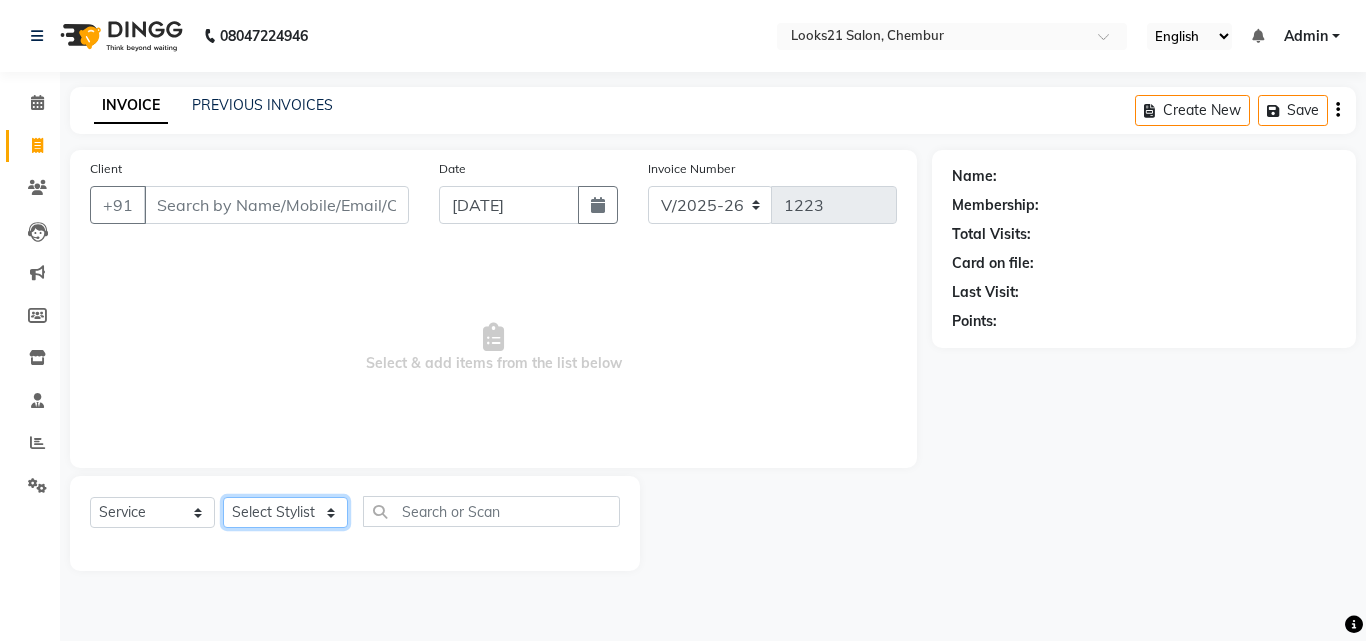 click on "Select Stylist [PERSON_NAME] [PERSON_NAME] LOOKS 21  [PERSON_NAME] [PERSON_NAME] [PERSON_NAME] [PERSON_NAME] [PERSON_NAME] [PERSON_NAME]" 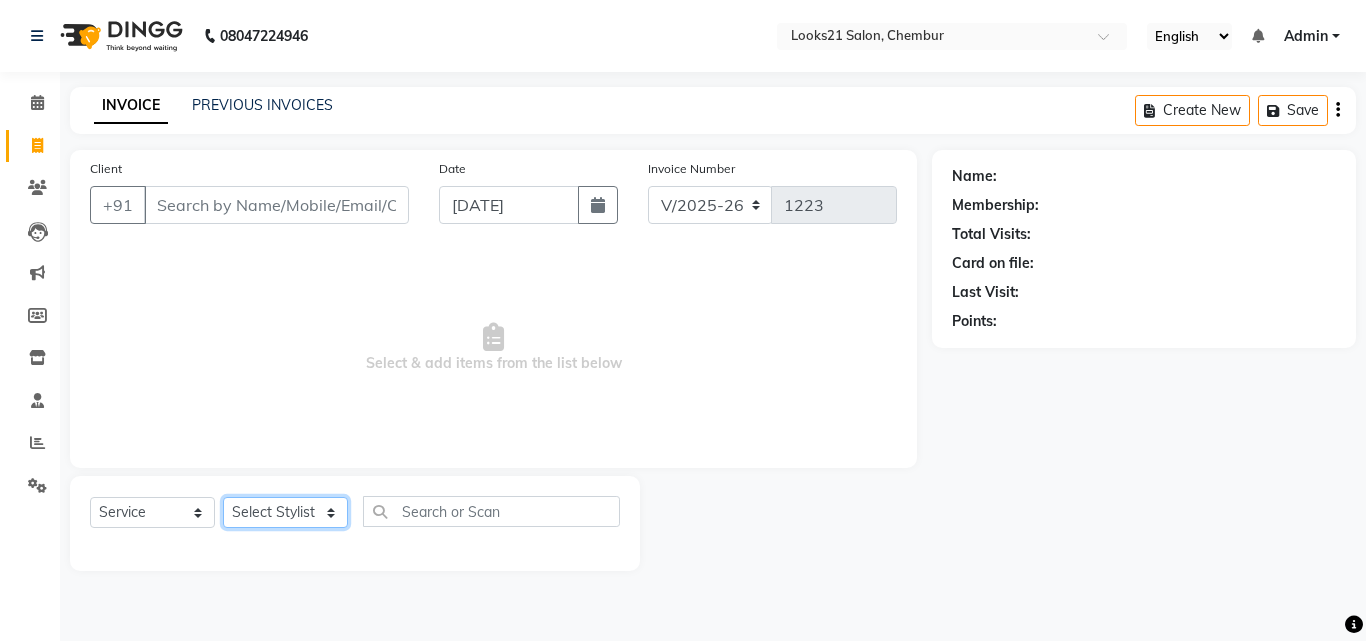 select on "13889" 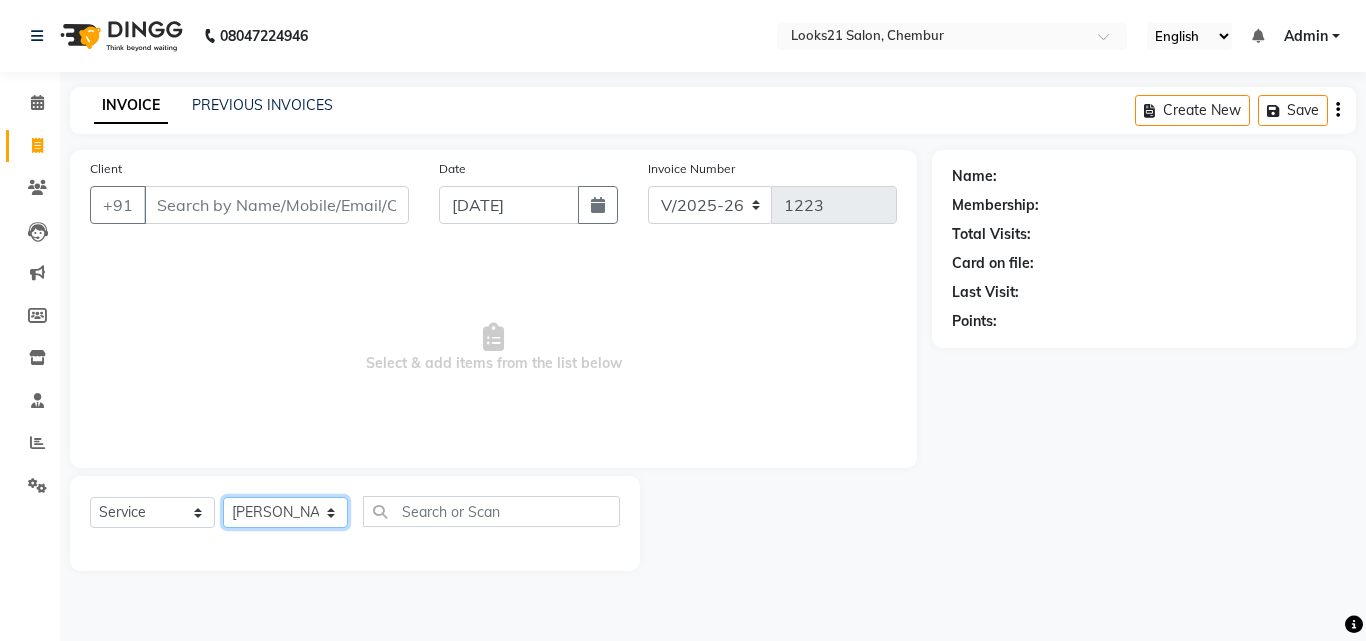 click on "Select Stylist [PERSON_NAME] [PERSON_NAME] LOOKS 21  [PERSON_NAME] [PERSON_NAME] [PERSON_NAME] [PERSON_NAME] [PERSON_NAME] [PERSON_NAME]" 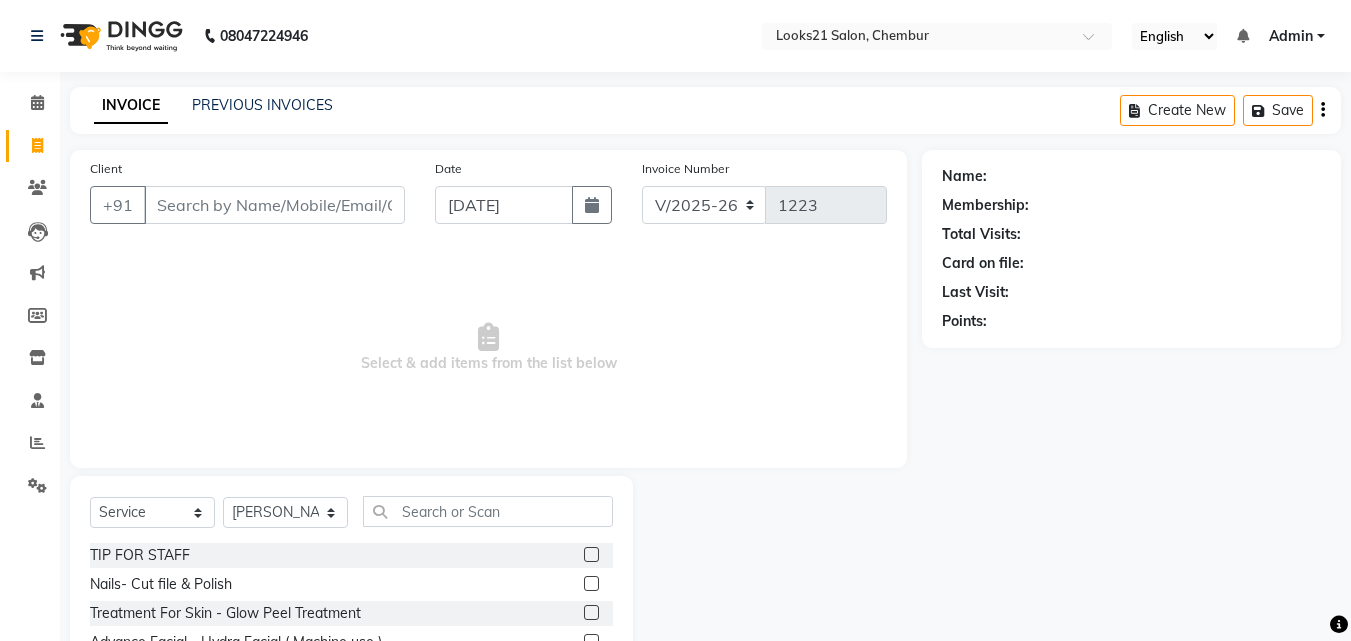 click on "Select  Service  Product  Membership  Package Voucher Prepaid Gift Card  Select Stylist [PERSON_NAME] [PERSON_NAME] LOOKS 21  [PERSON_NAME] [PERSON_NAME] [PERSON_NAME] [PERSON_NAME] [PERSON_NAME] [PERSON_NAME] TIP FOR STAFF  Nails- Cut file & Polish  Treatment For Skin  - Glow Peel Treatment  Advance Facial - Hydra Facial ( Machine use )  O THREE FACIAL  Fruit Clean Up  Pre Lightining   - Per Streak  Pre Lightining   - Hair Upto Neck  Pre Lightining   - Hair Upto Shoulder  Pre Lightining   - Hair Below Shoulder  Pre Lightining   - Hair Upto Waist  Pre Lightining   - For Men  Hair Treatment(Hair Spa)  - Hair Upto Neck  Hair Treatment(Hair Spa)  - Hair Upto Shoulder  Hair Treatment(Hair Spa)  - Hair Below Shoulder  Hair Treatment(Hair Spa)  - Hair Upto Waist  Hair Treatment(Hair Spa)  - For Men  Loreal Scalp Advanced Treatment - For women  Loreal Scalp Advanced Clay Treatment   3TENX SPA  Head Massage  - For Women  Head Massage  - For Men  Head Massage  - For Women With Shampoo  Head Massage  - For Men With [PERSON_NAME]" 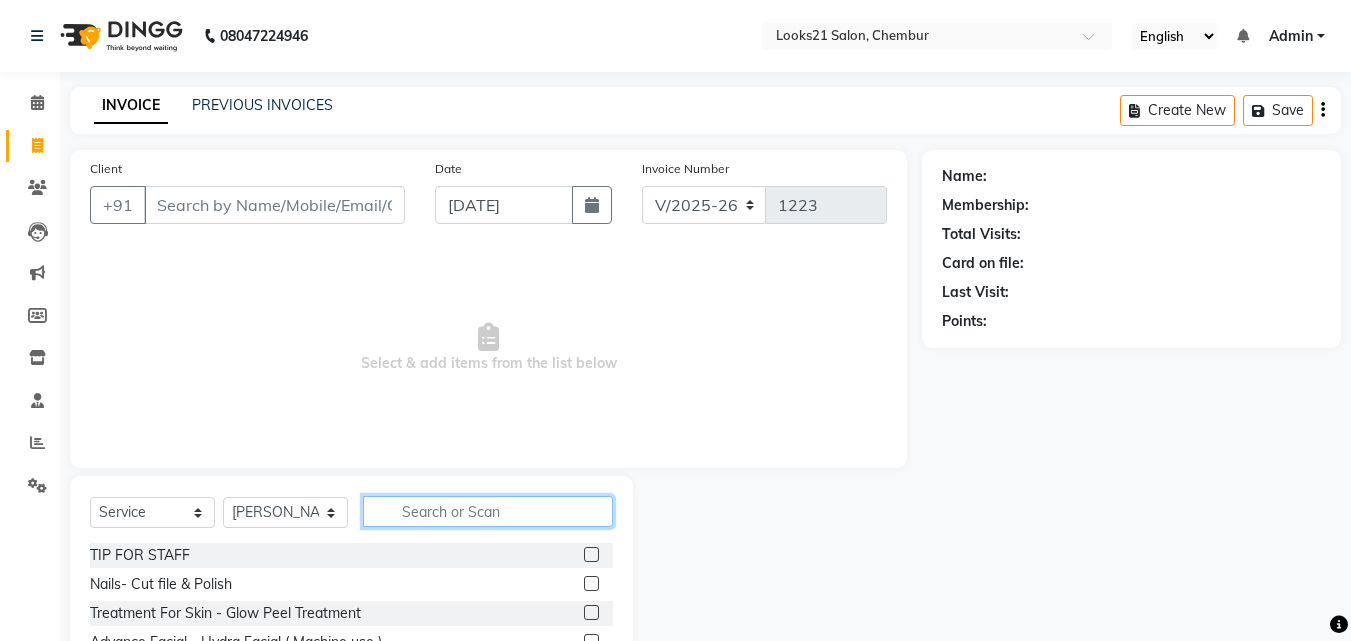 click 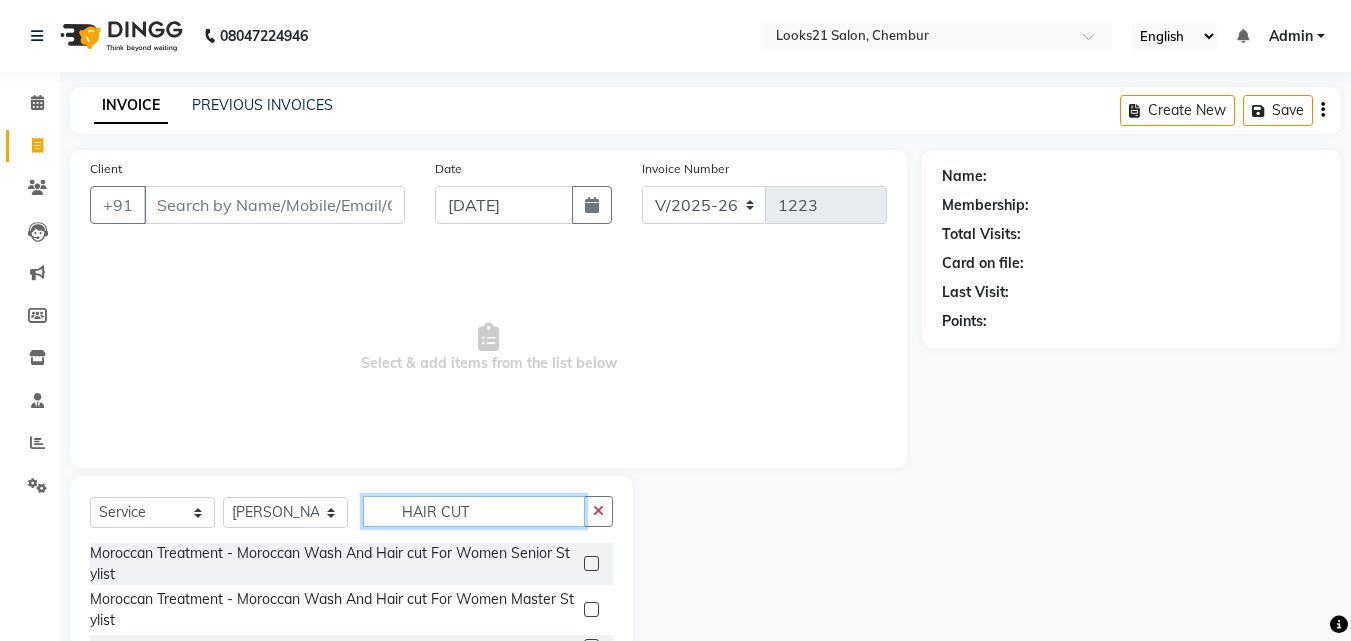 type on "HAIR CUT" 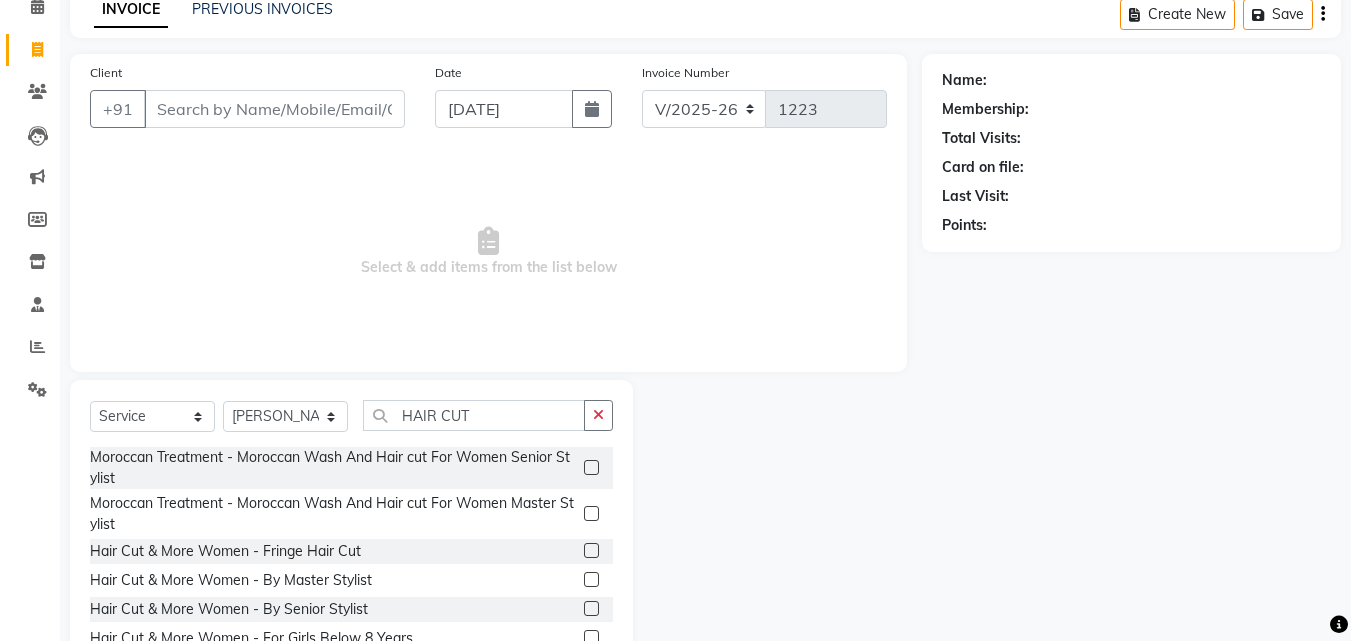 scroll, scrollTop: 160, scrollLeft: 0, axis: vertical 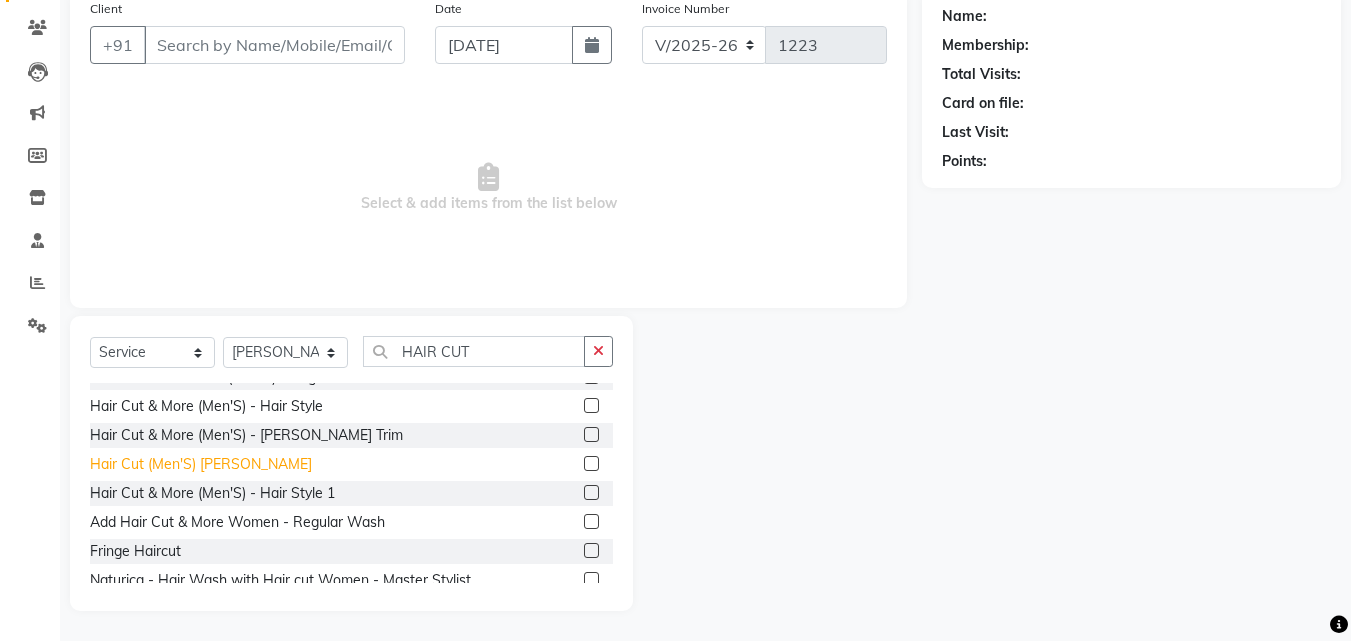 click on "Hair Cut (Men'S)  [PERSON_NAME]" 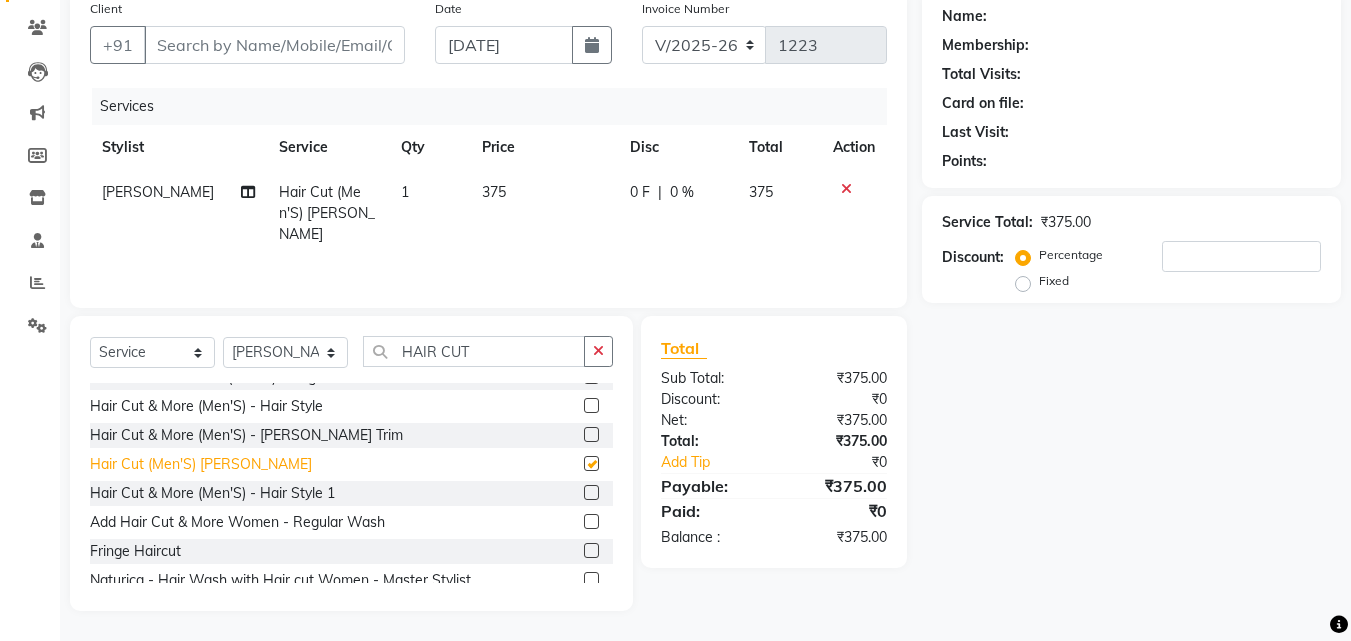 checkbox on "false" 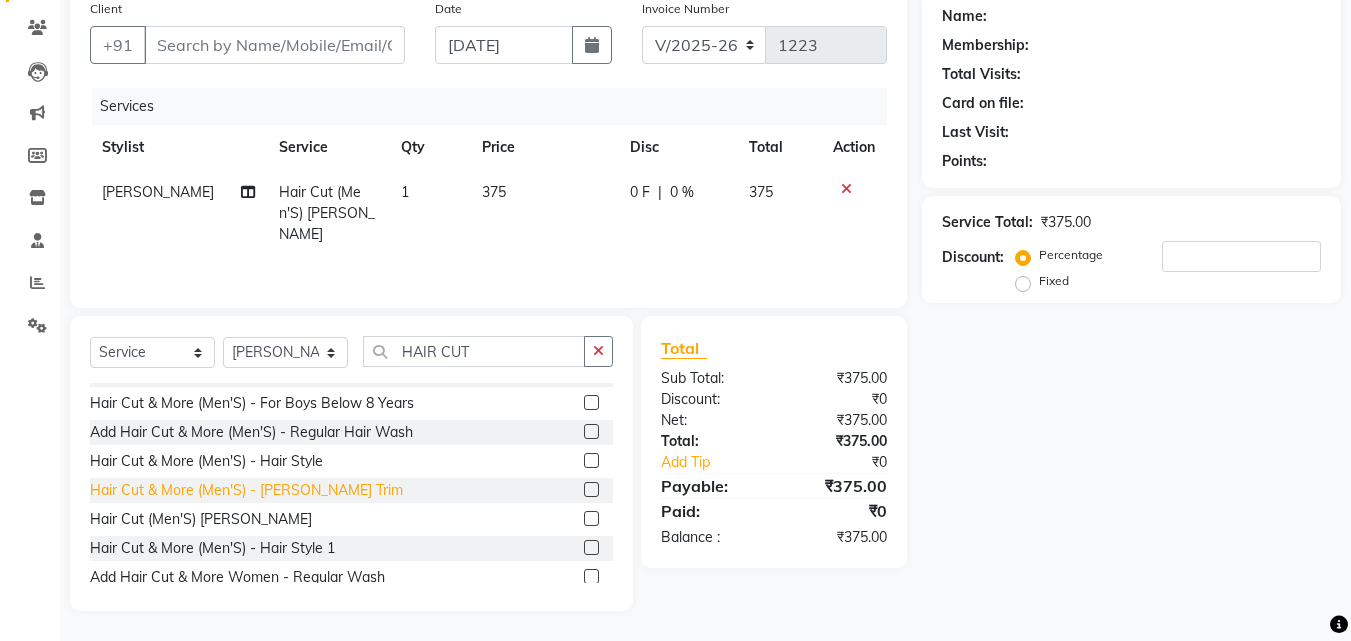 scroll, scrollTop: 300, scrollLeft: 0, axis: vertical 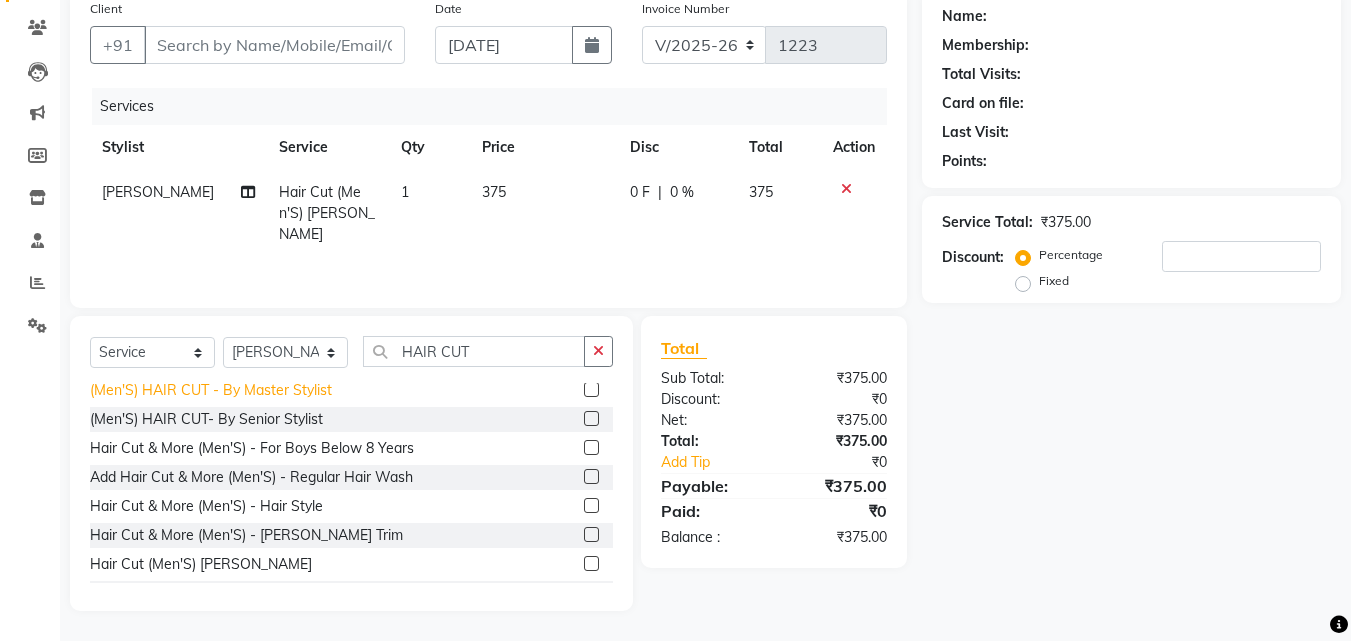 click on "(Men'S) HAIR CUT  - By Master Stylist" 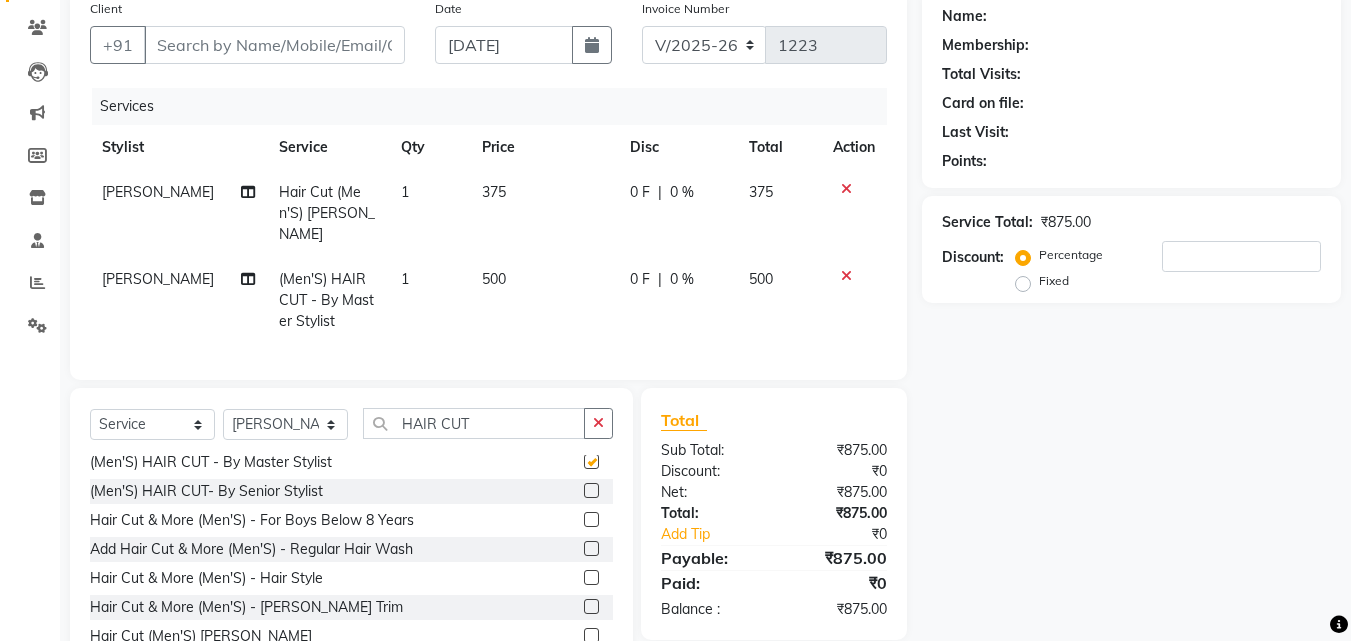 checkbox on "false" 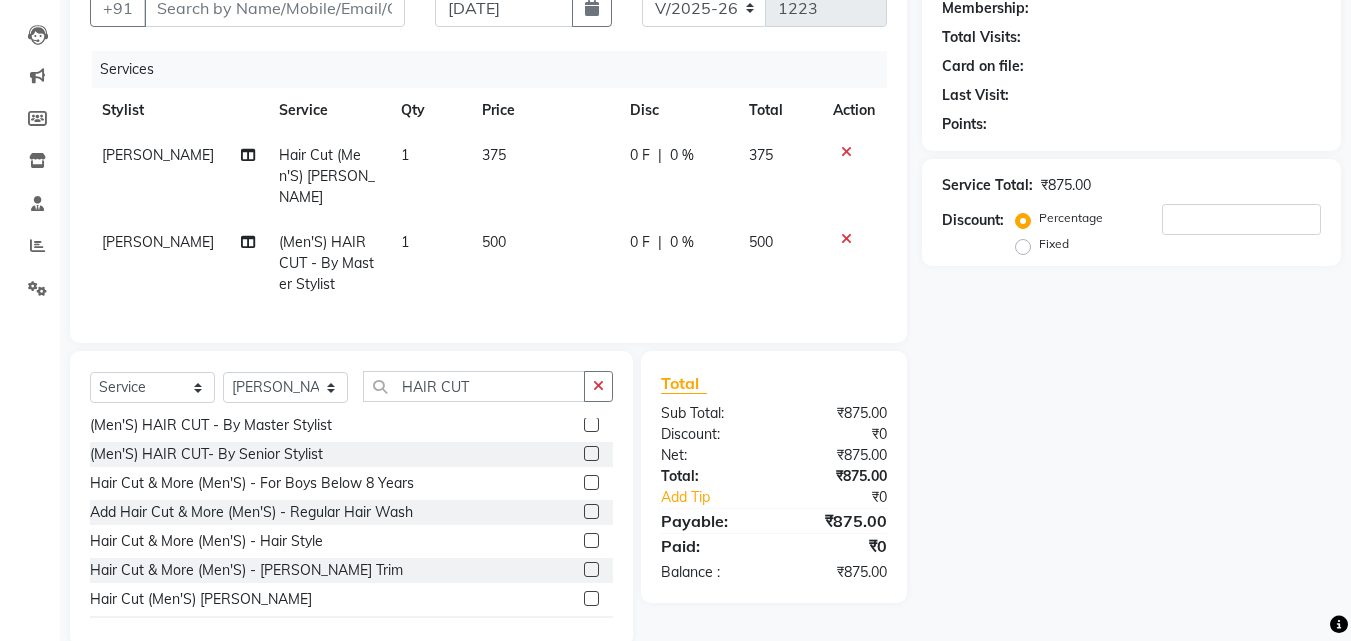 scroll, scrollTop: 226, scrollLeft: 0, axis: vertical 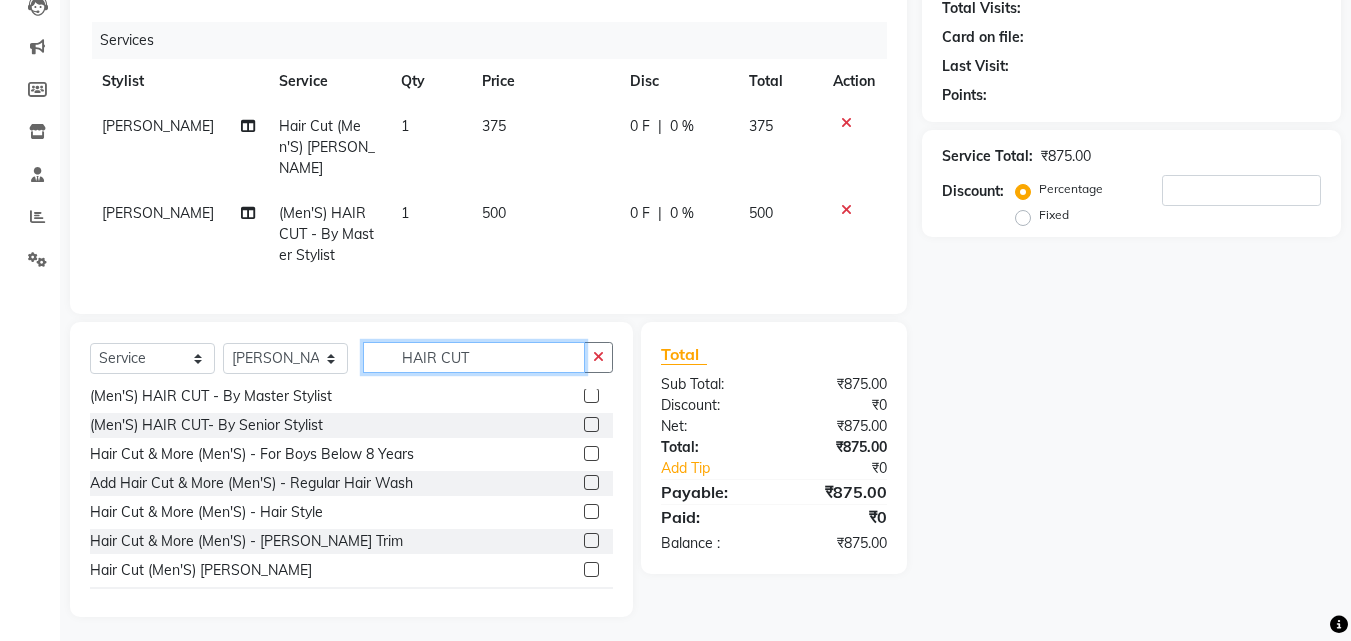 click on "HAIR CUT" 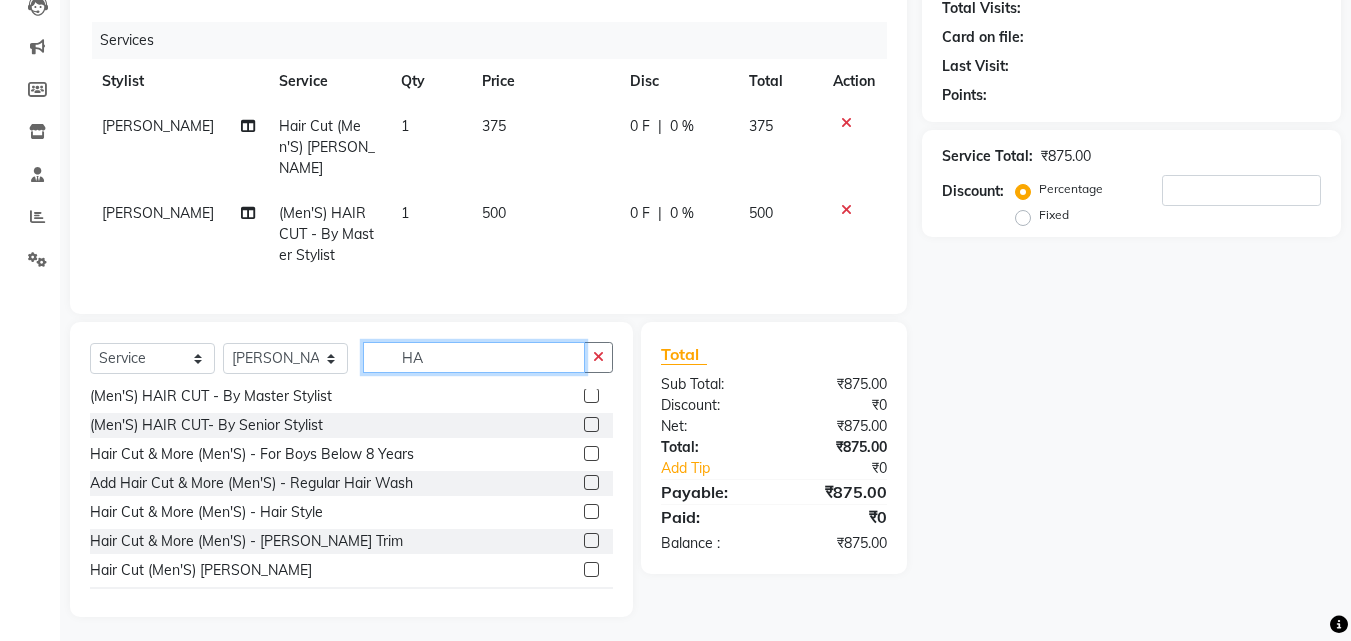 type on "H" 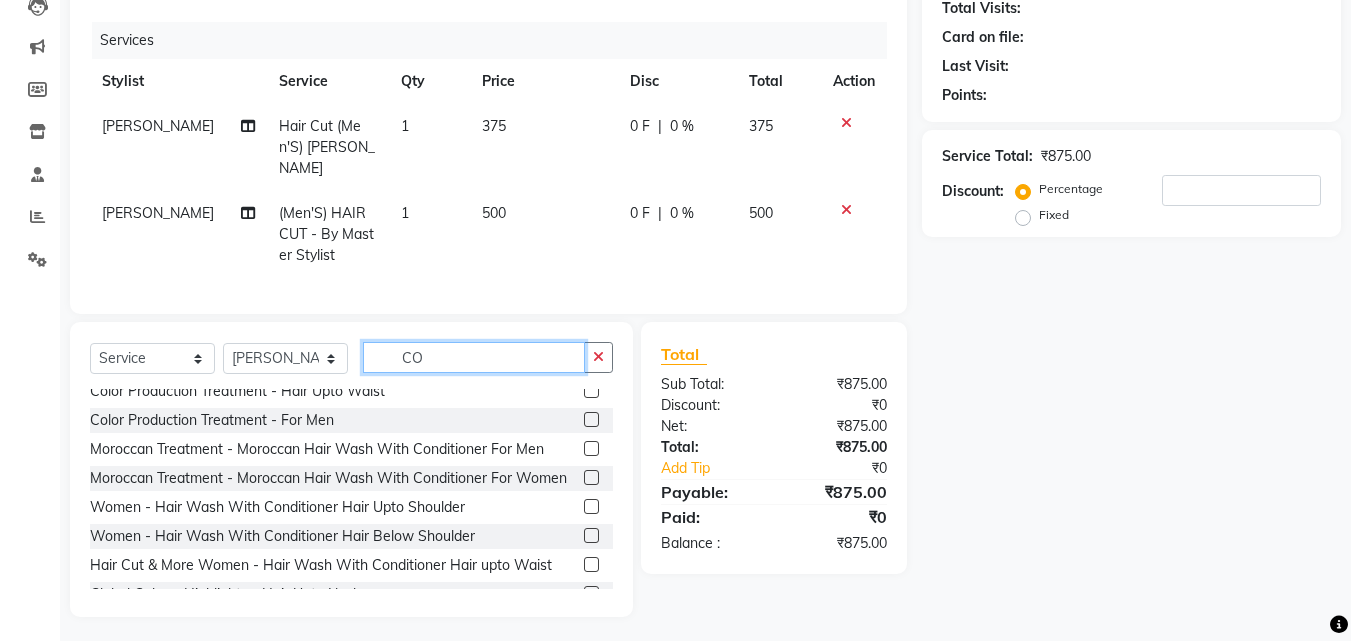 scroll, scrollTop: 0, scrollLeft: 0, axis: both 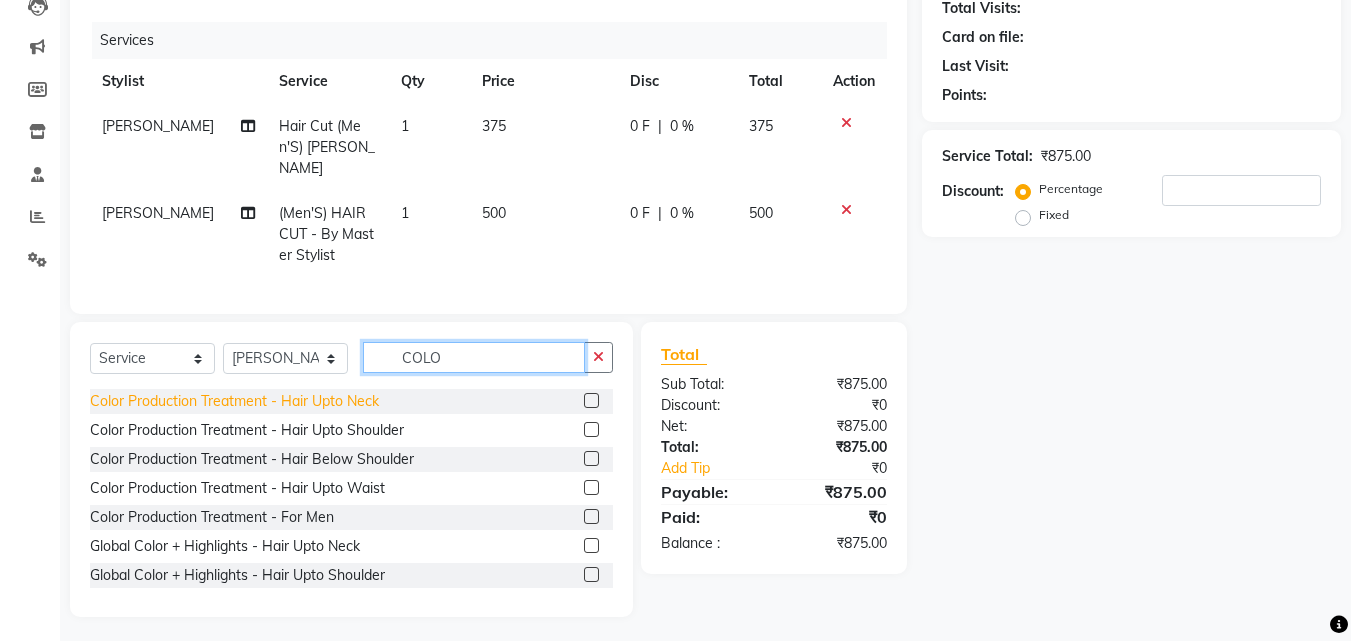 type on "COLO" 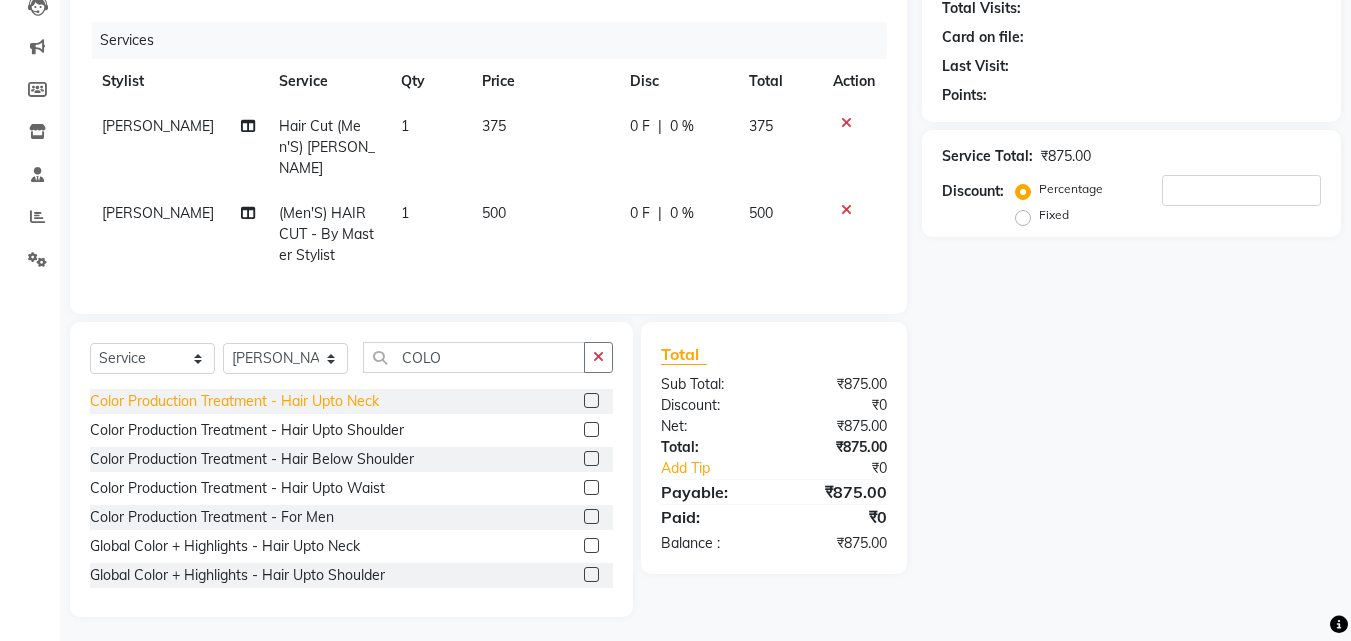 click on "Color Production Treatment  - Hair Upto Neck" 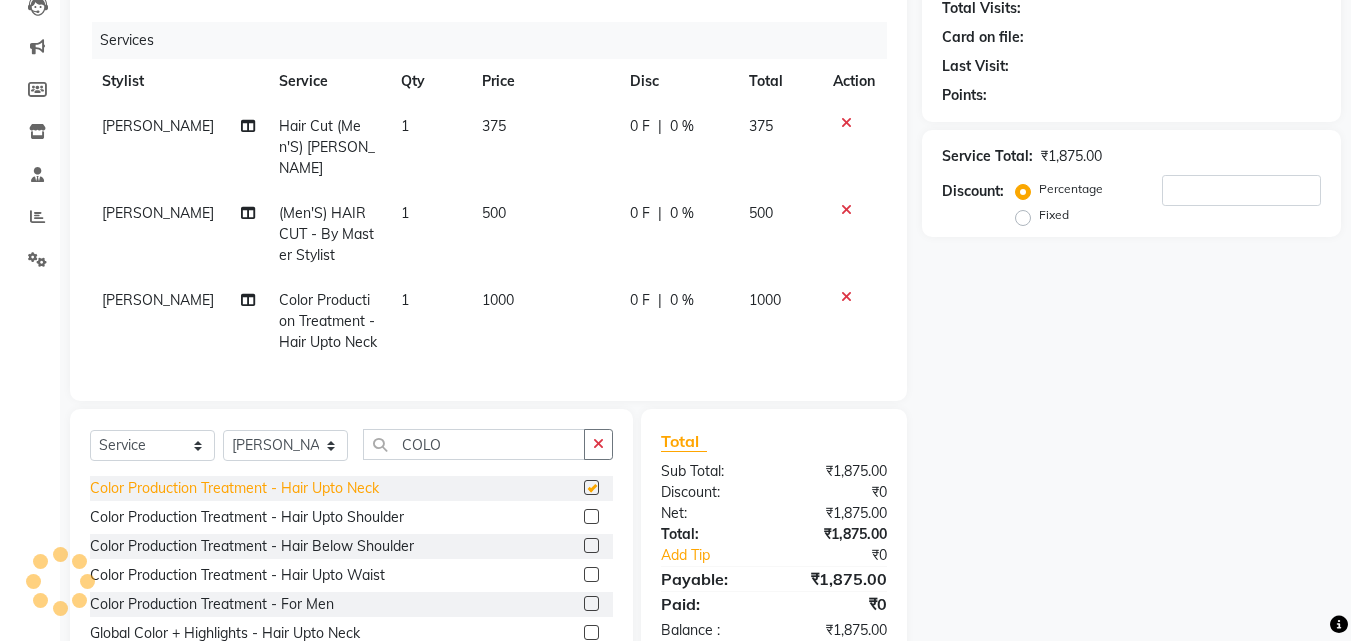 checkbox on "false" 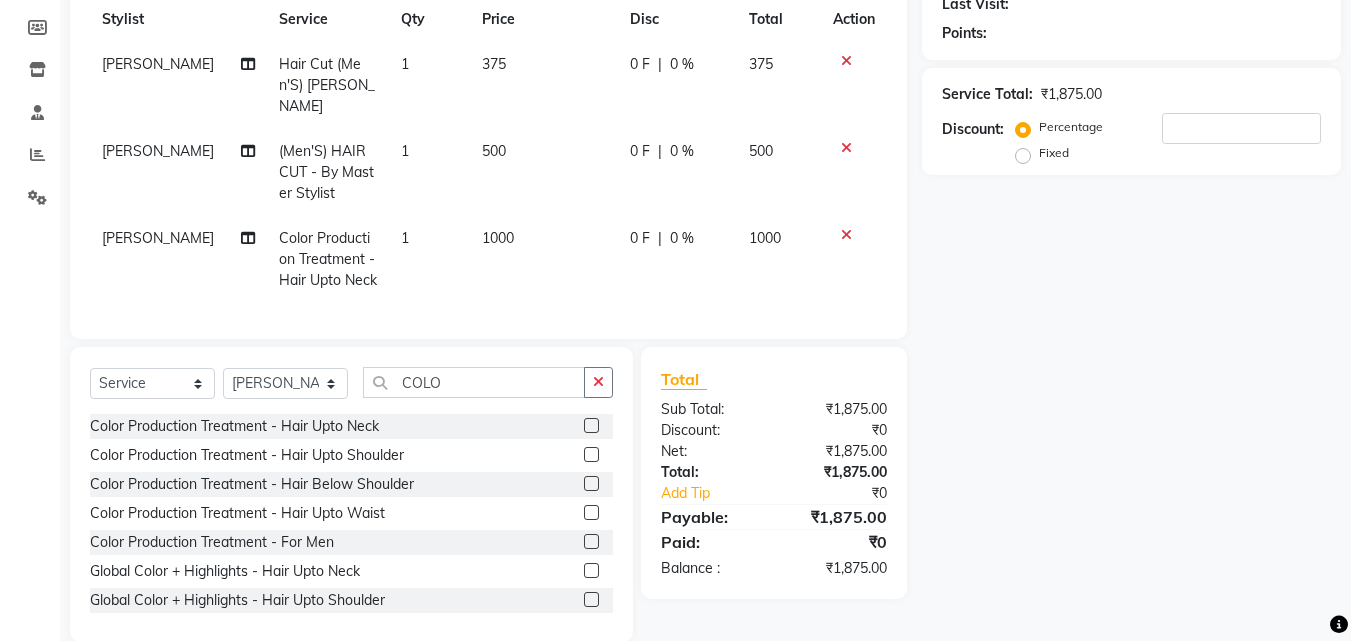 scroll, scrollTop: 113, scrollLeft: 0, axis: vertical 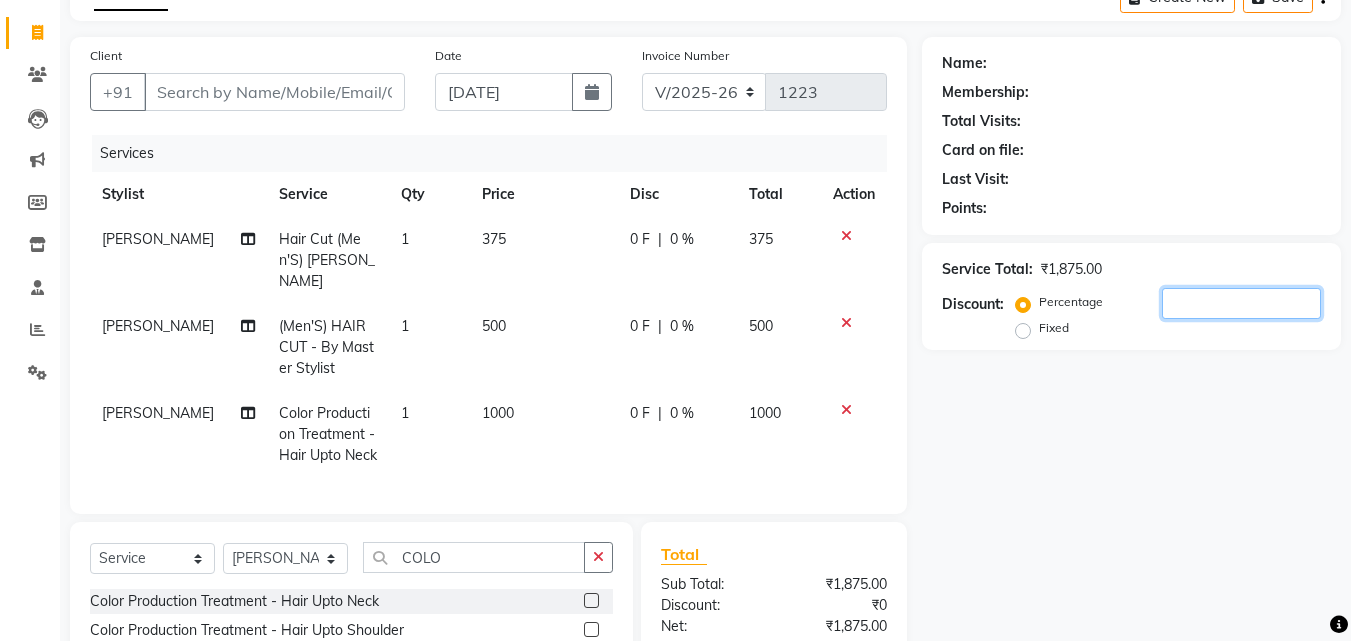 click 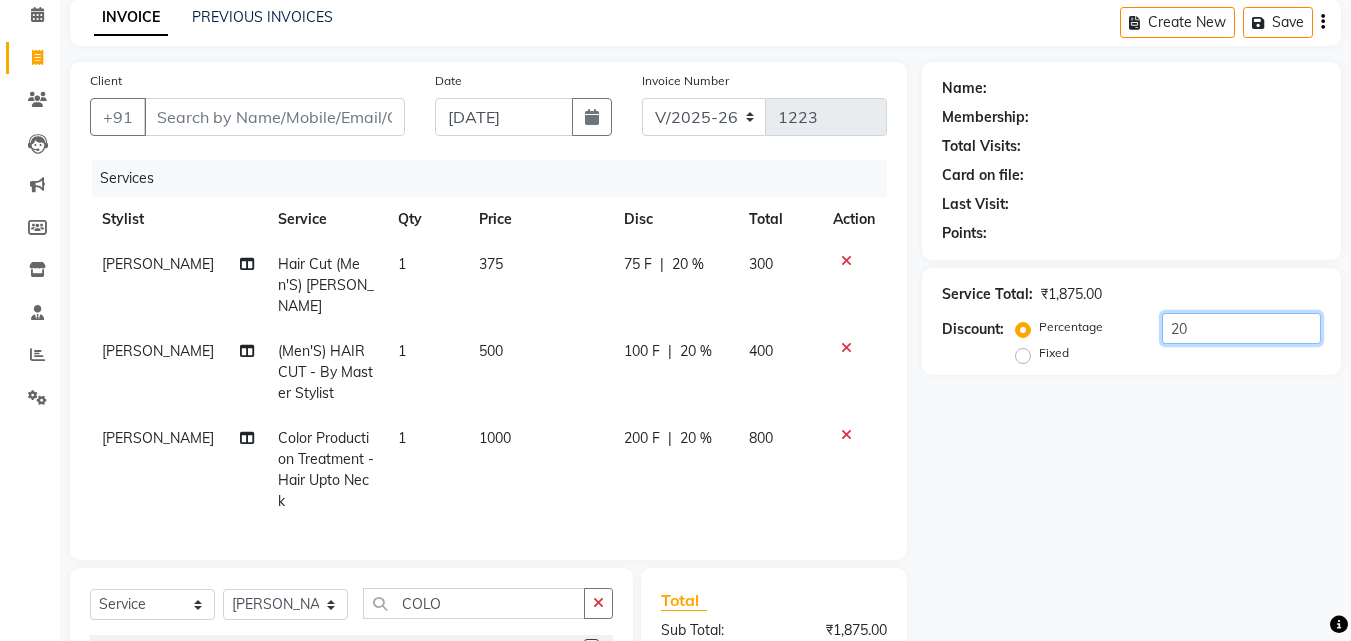 scroll, scrollTop: 13, scrollLeft: 0, axis: vertical 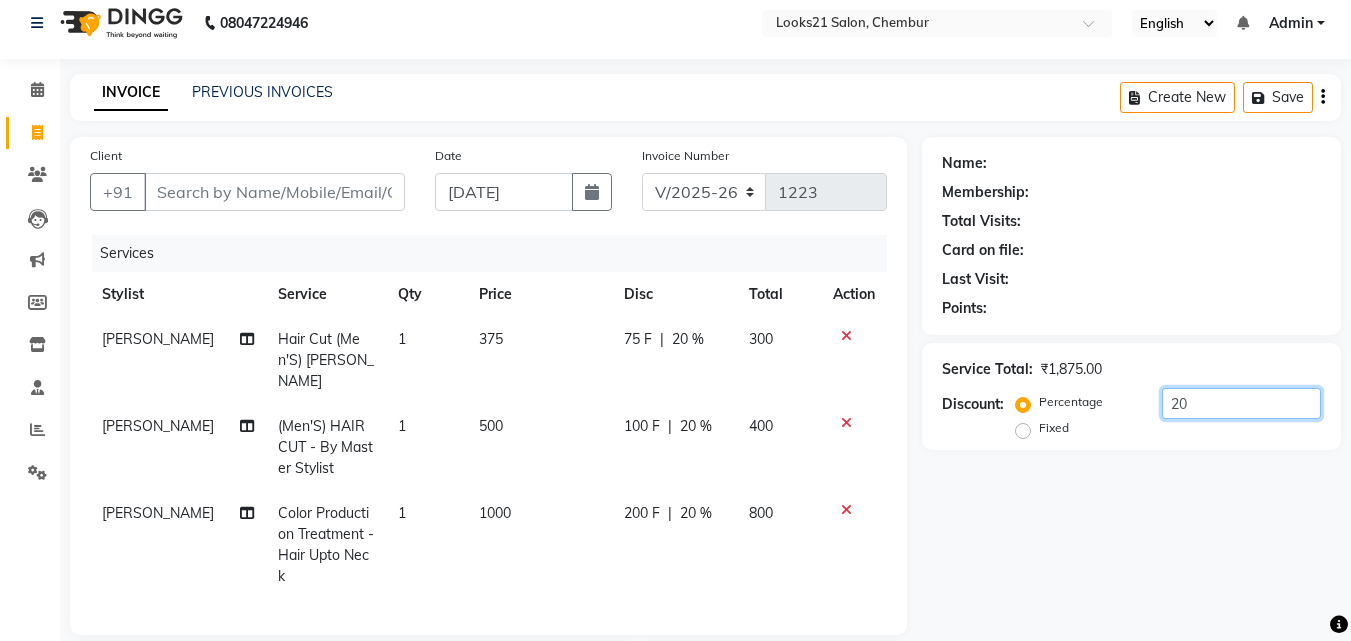 type on "20" 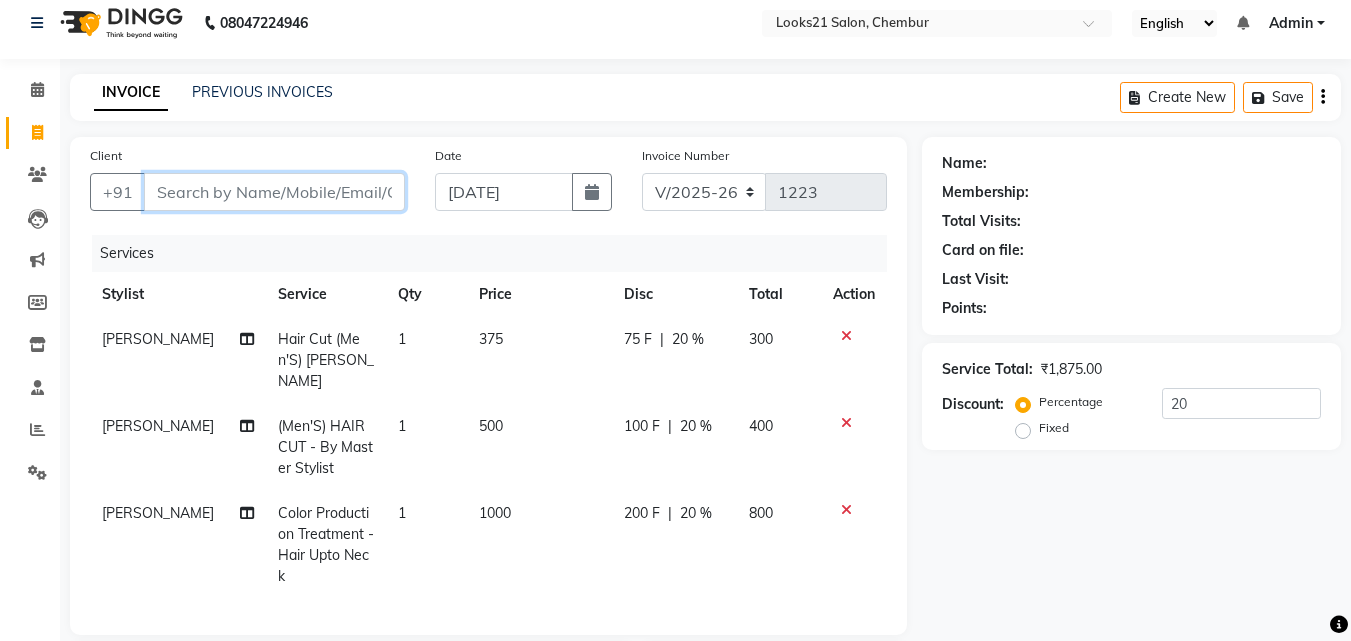 click on "Client" at bounding box center (274, 192) 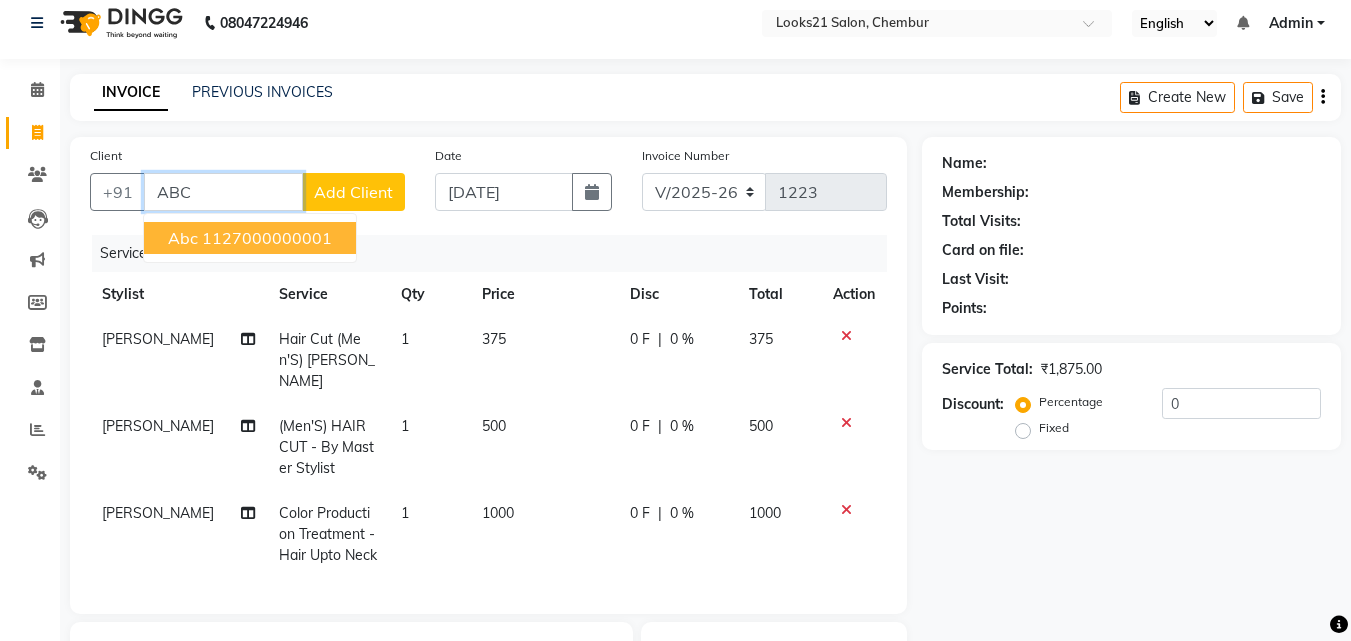 click on "1127000000001" at bounding box center (267, 238) 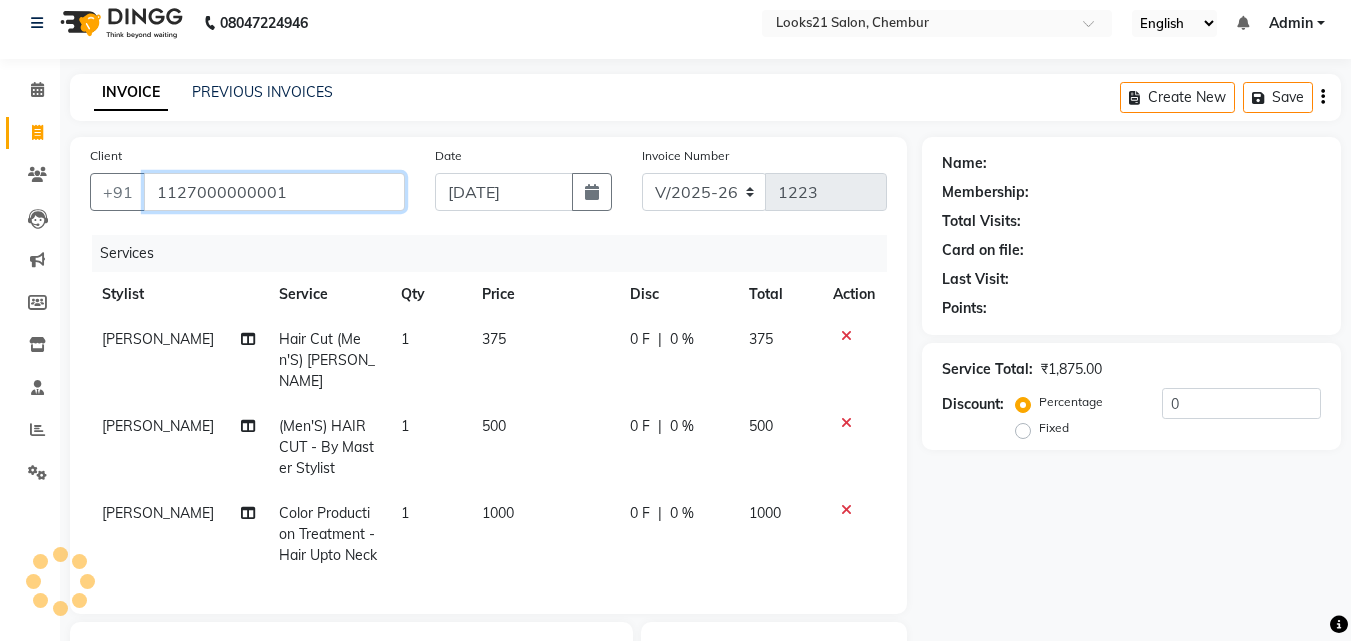type on "1127000000001" 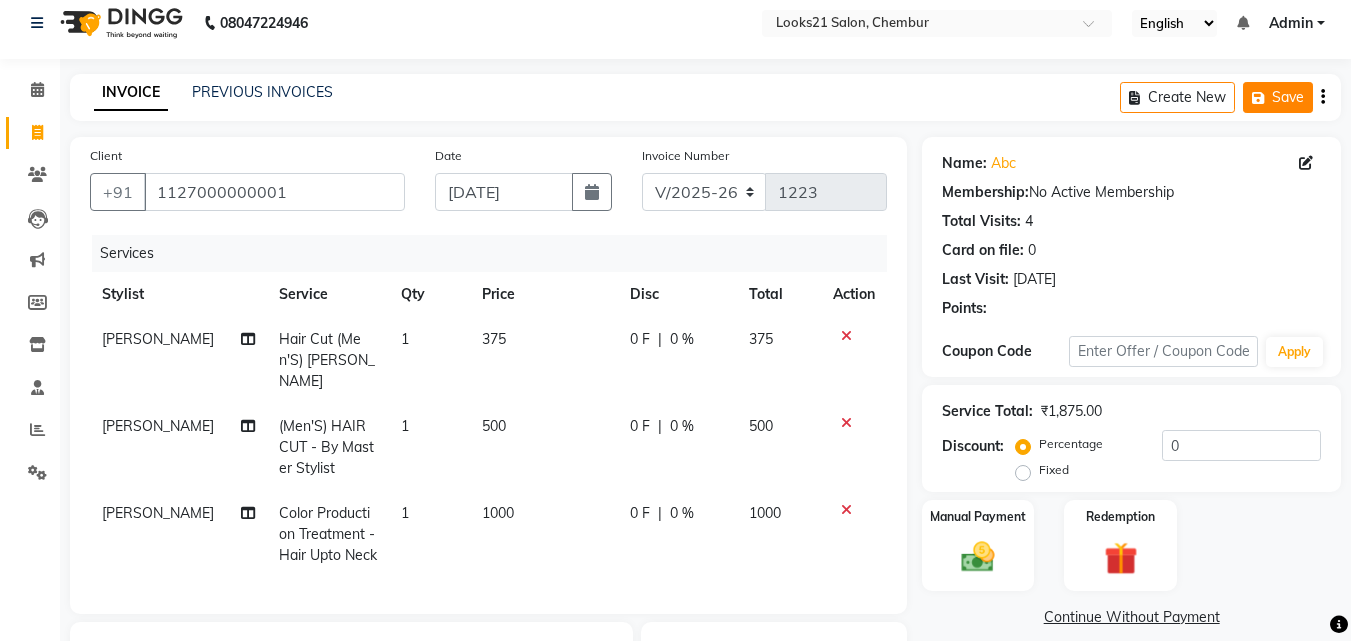 click on "Save" 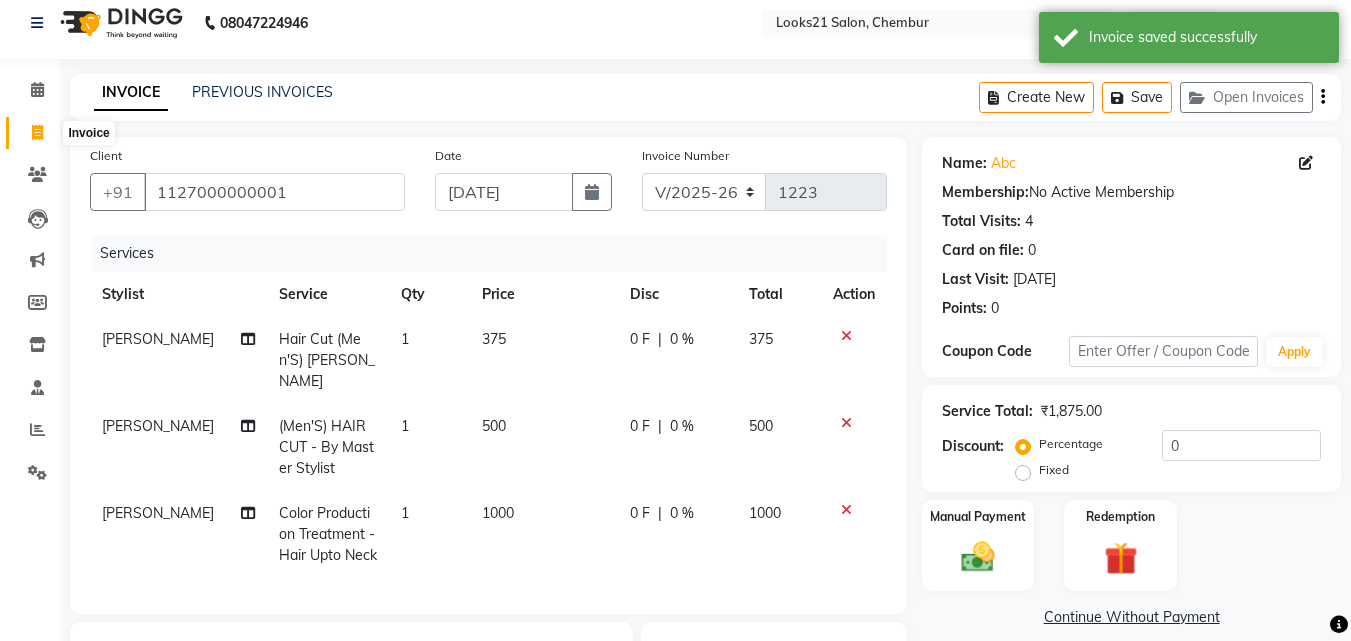 click 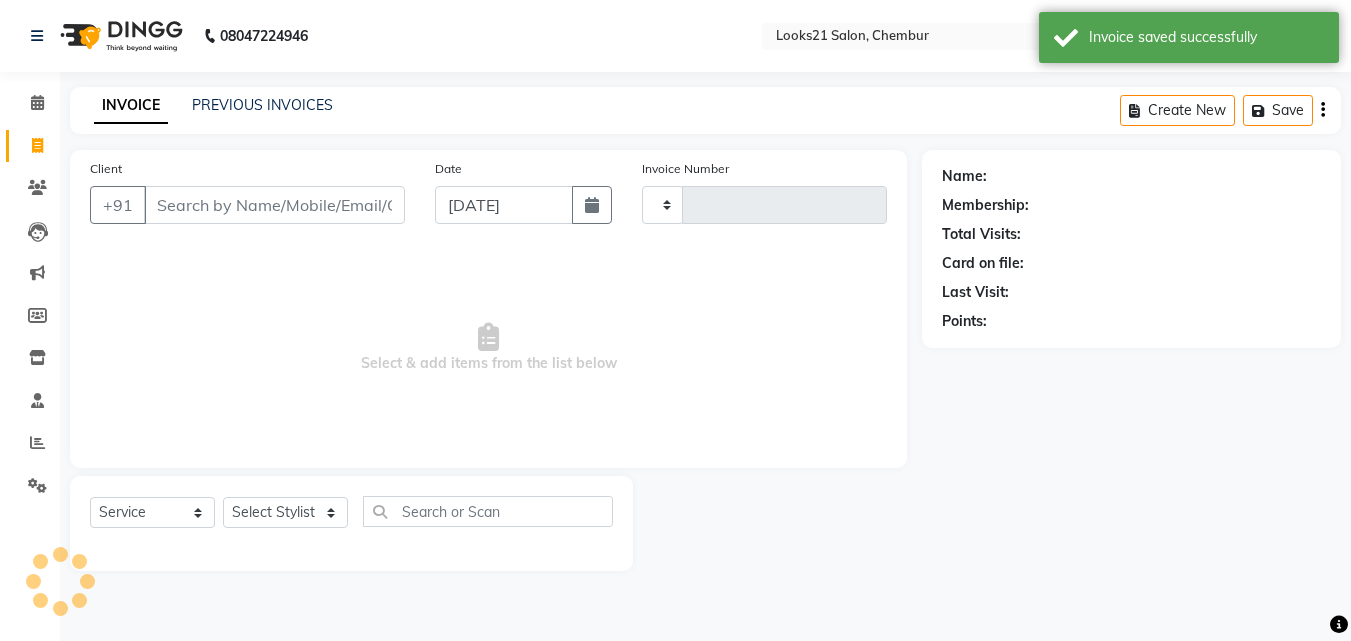 scroll, scrollTop: 0, scrollLeft: 0, axis: both 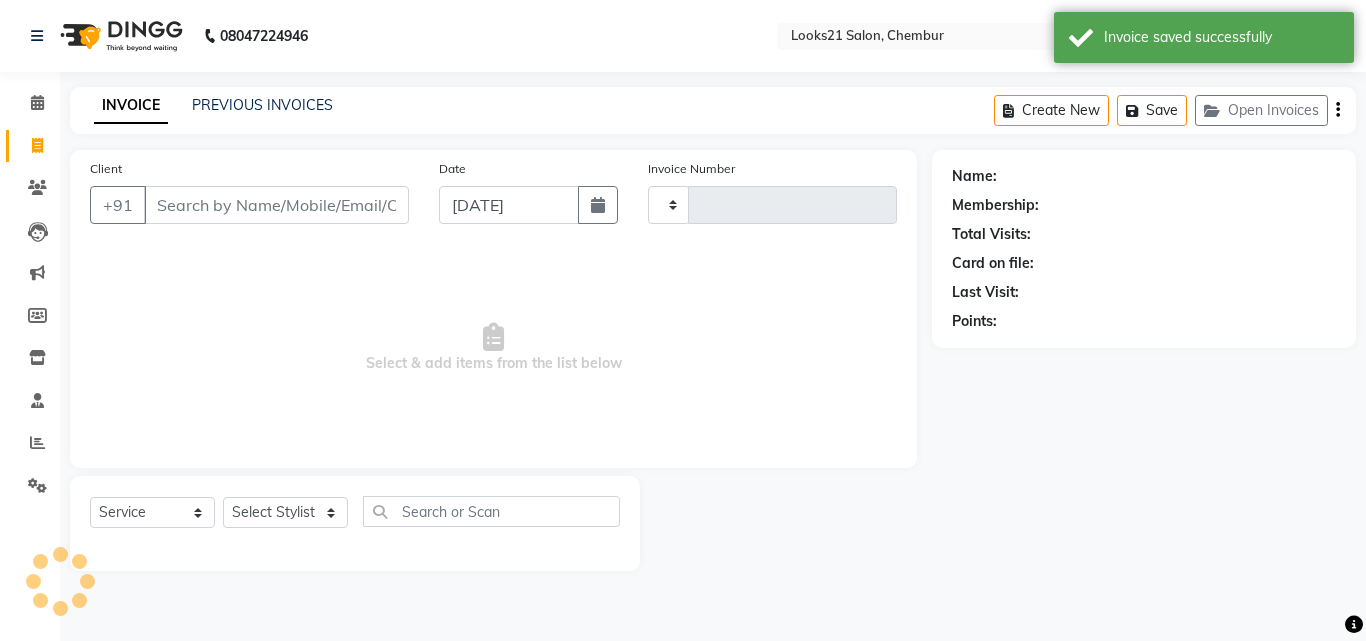 type on "1223" 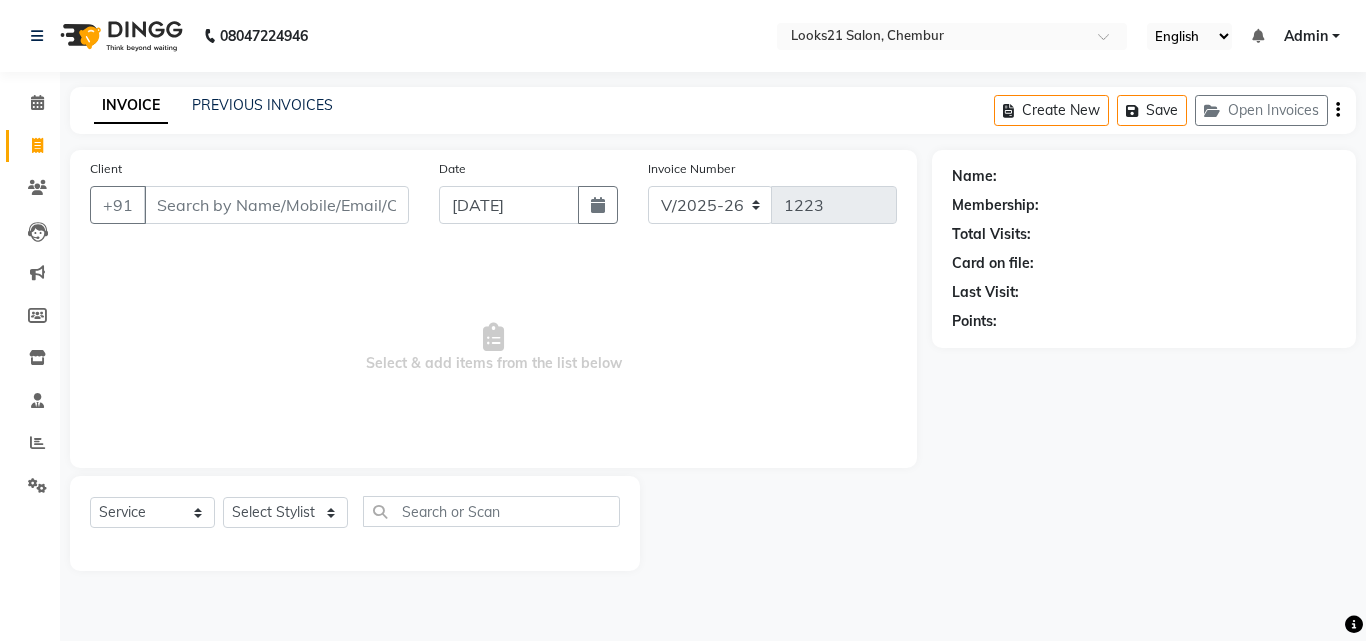 click on "Client" at bounding box center (276, 205) 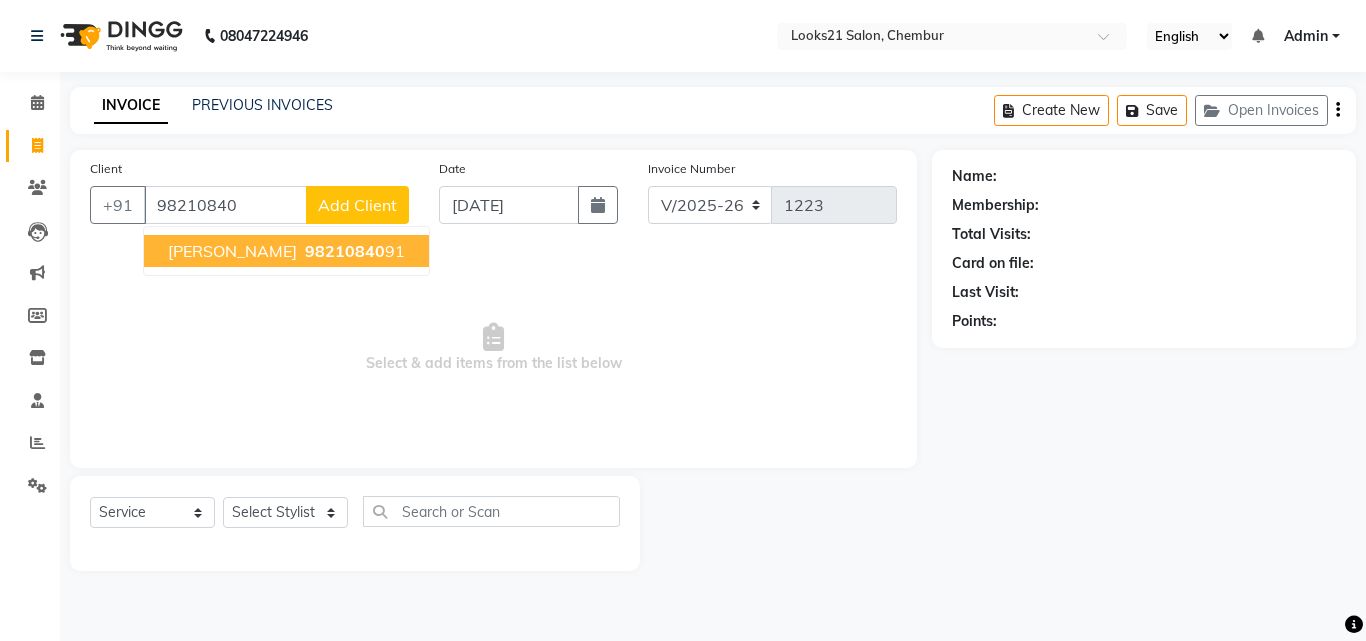click on "[PERSON_NAME]" at bounding box center (232, 251) 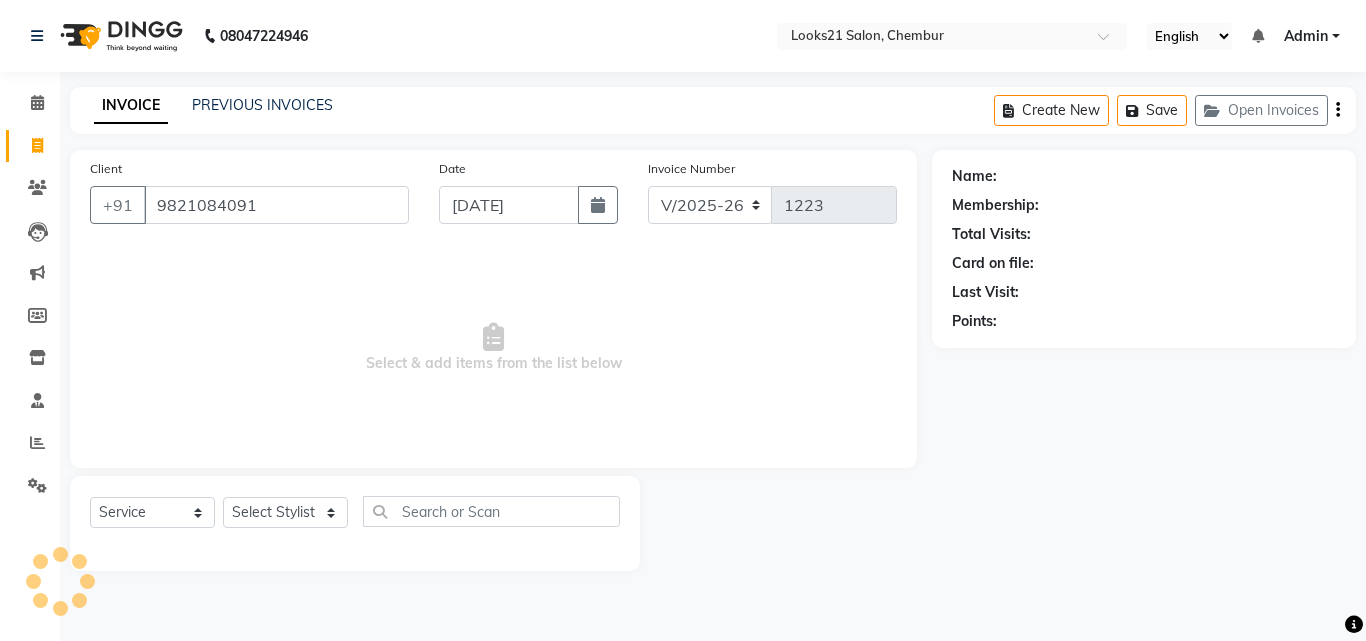 type on "9821084091" 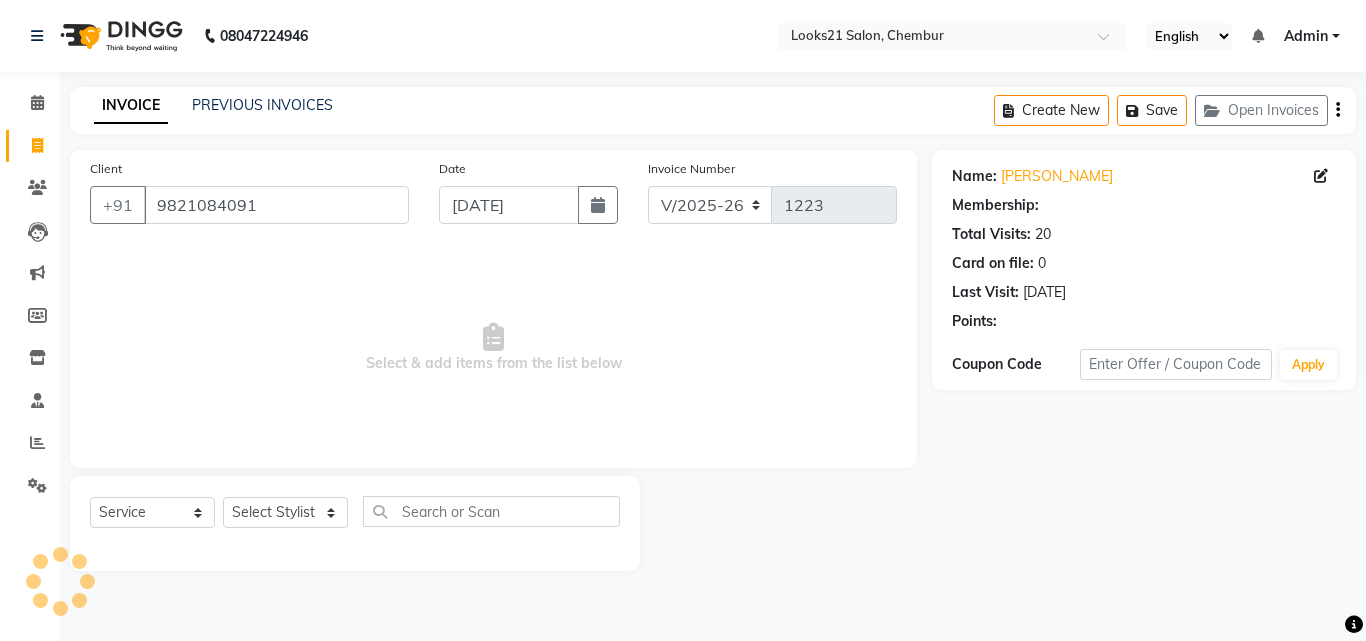 select on "1: Object" 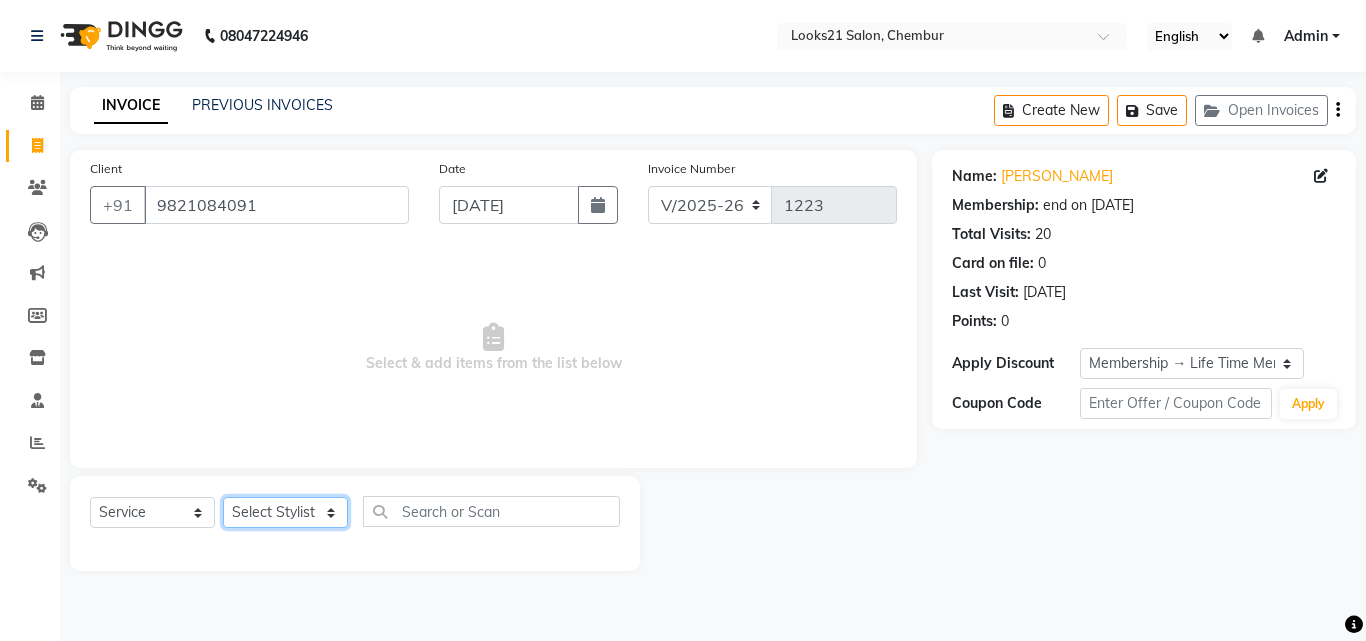 click on "Select Stylist [PERSON_NAME] [PERSON_NAME] LOOKS 21  [PERSON_NAME] [PERSON_NAME] [PERSON_NAME] [PERSON_NAME] [PERSON_NAME] [PERSON_NAME]" 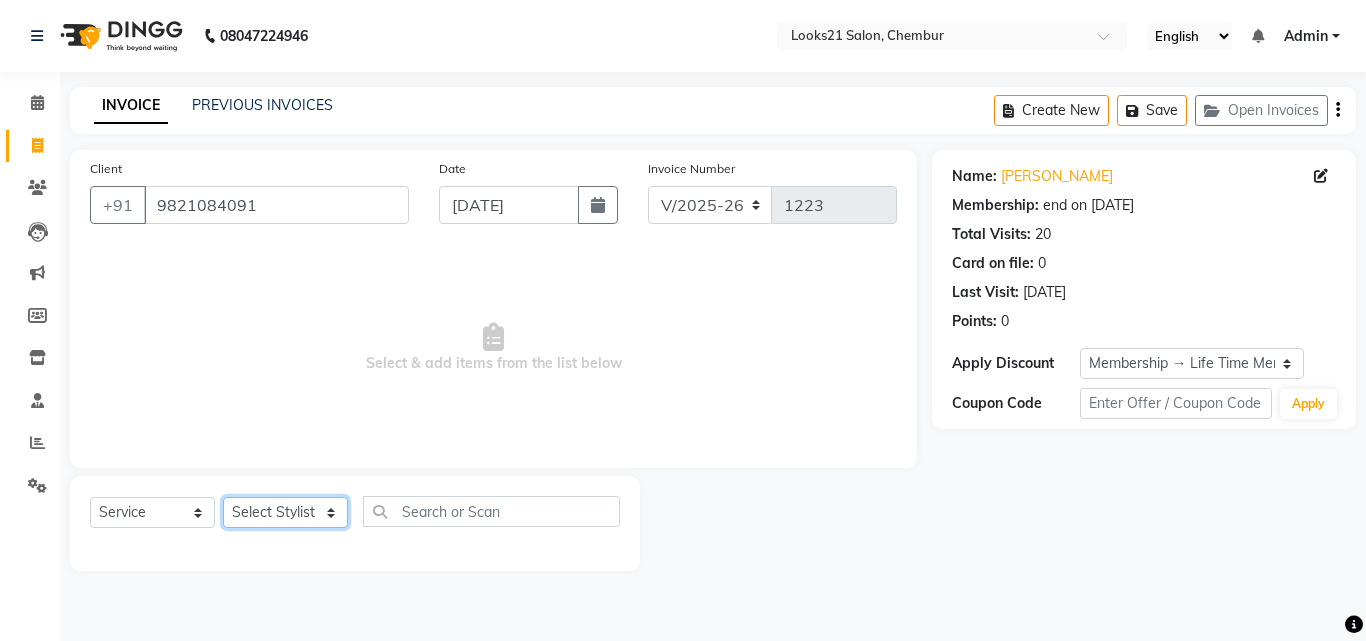 select on "13887" 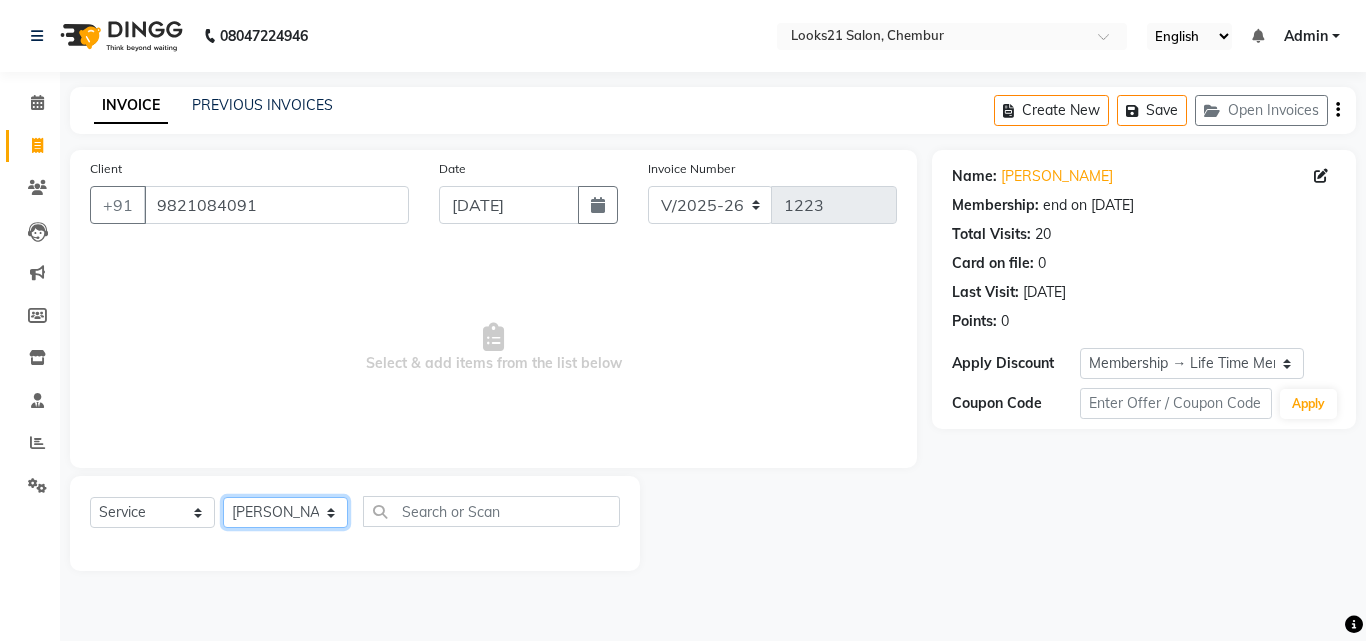 click on "Select Stylist [PERSON_NAME] [PERSON_NAME] LOOKS 21  [PERSON_NAME] [PERSON_NAME] [PERSON_NAME] [PERSON_NAME] [PERSON_NAME] [PERSON_NAME]" 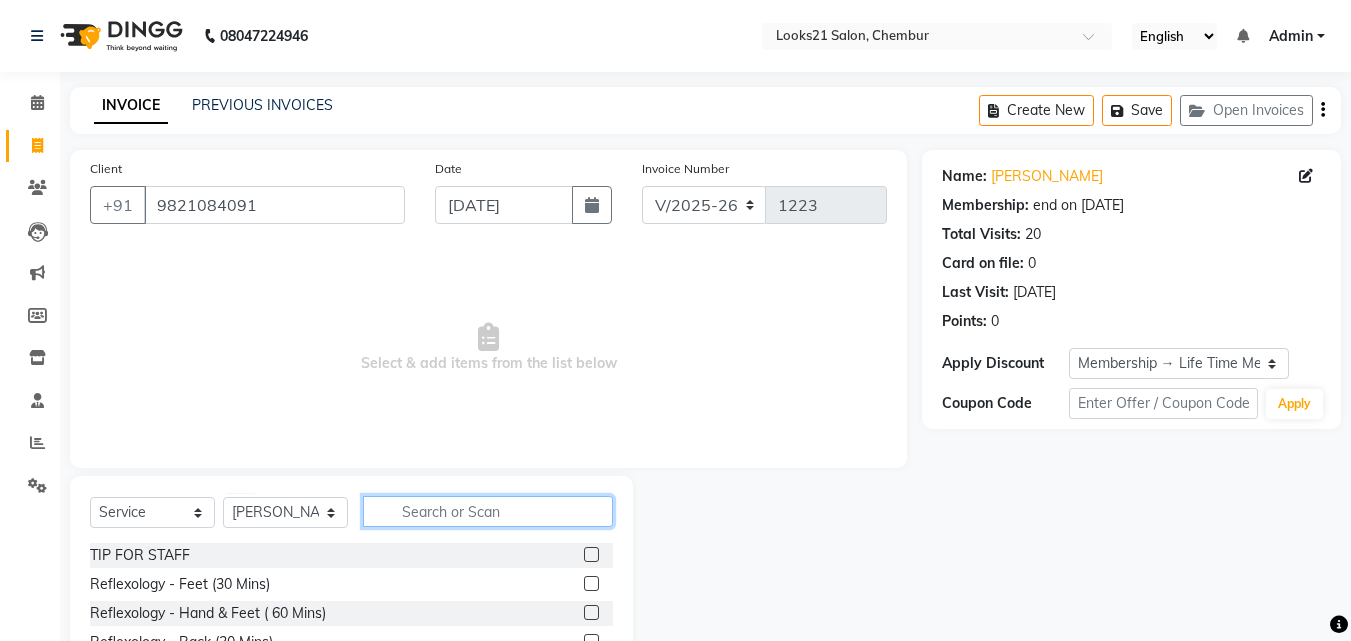 click 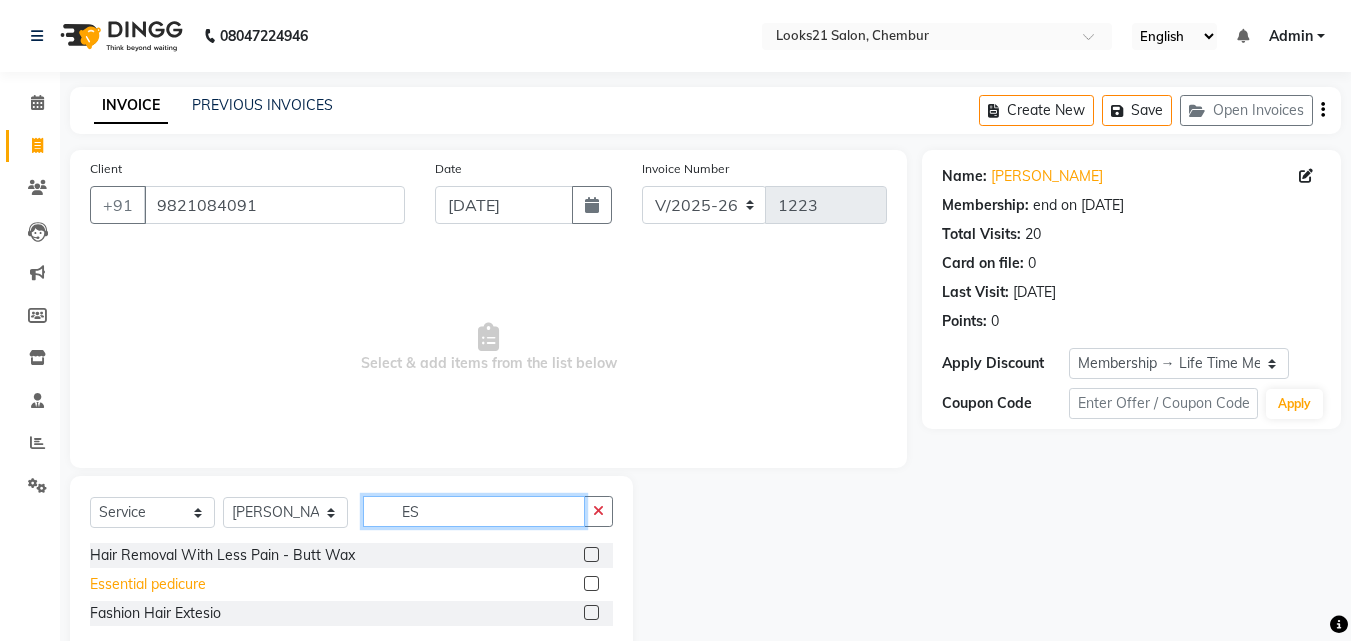 type on "ES" 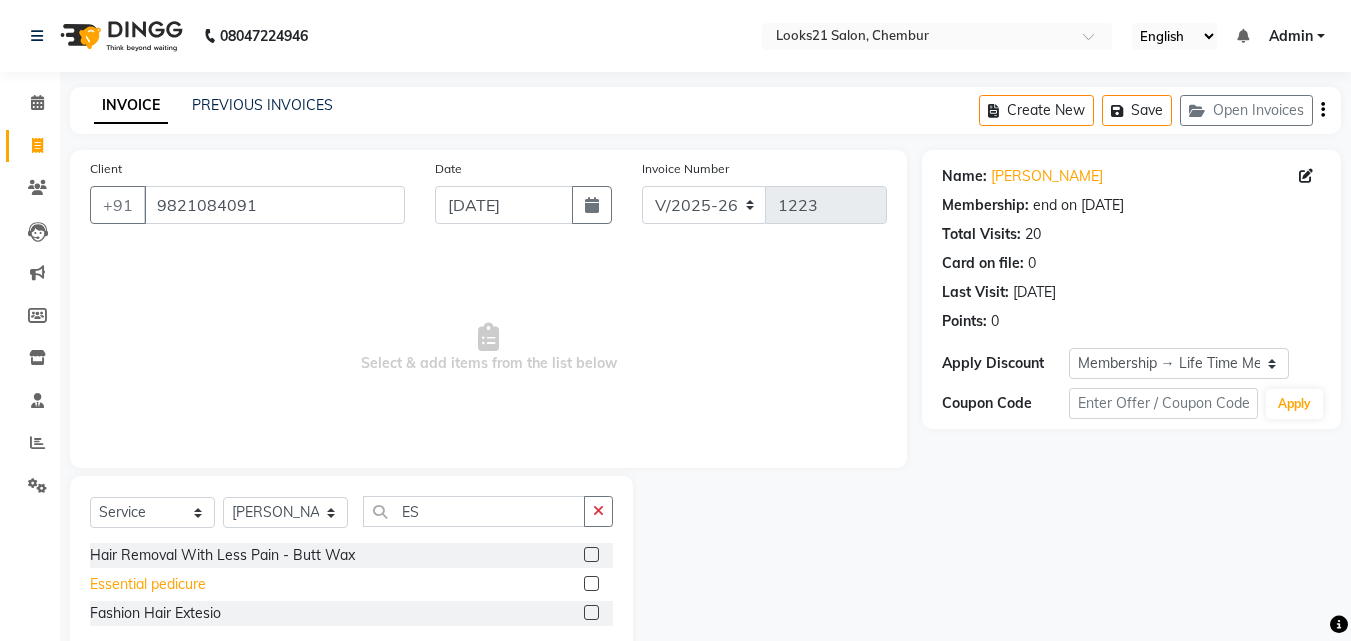 click on "Essential pedicure" 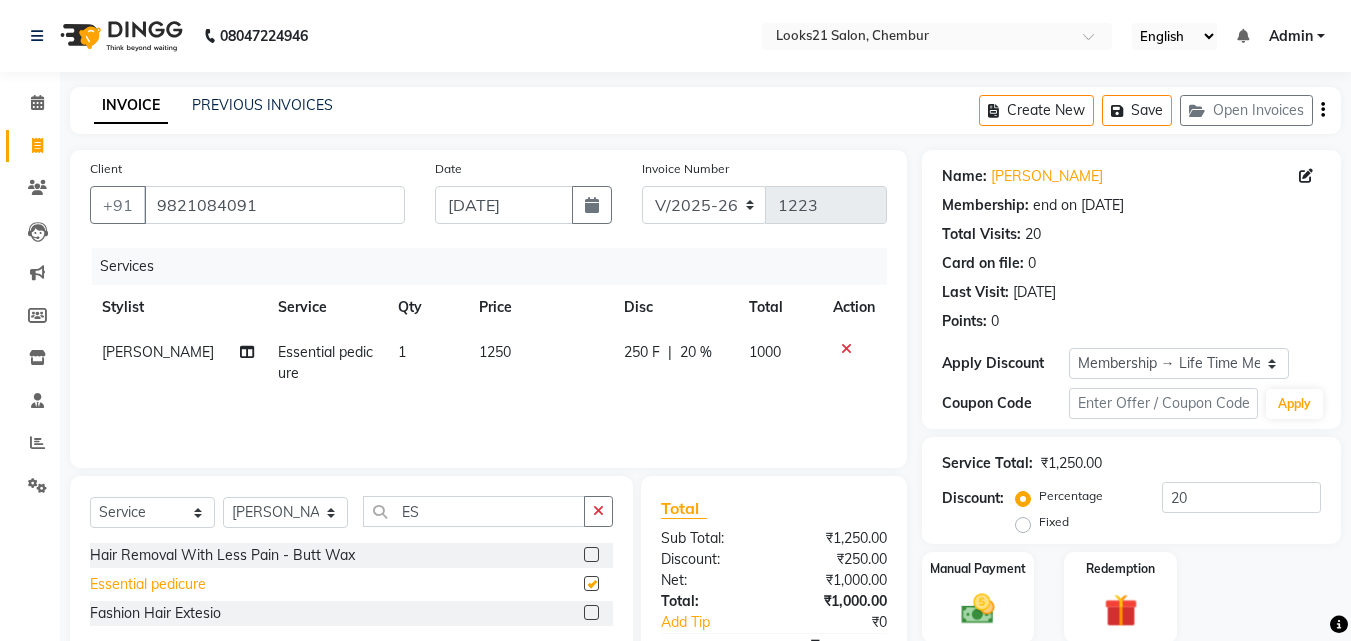 checkbox on "false" 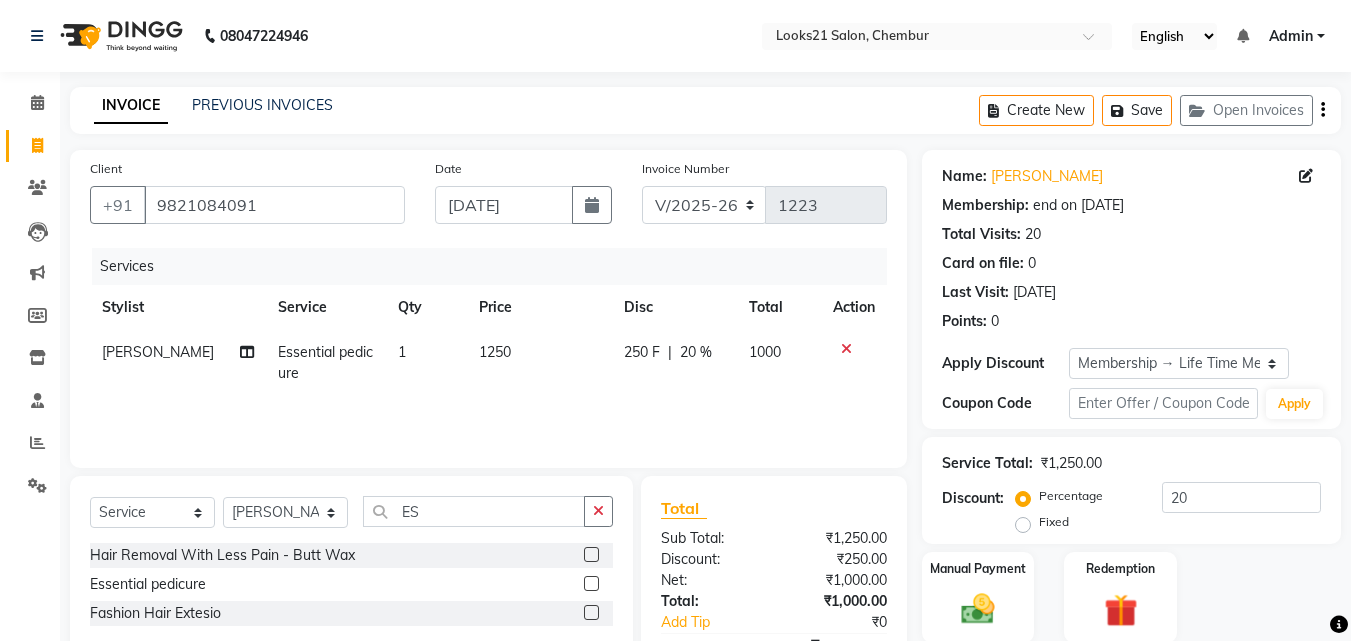 scroll, scrollTop: 100, scrollLeft: 0, axis: vertical 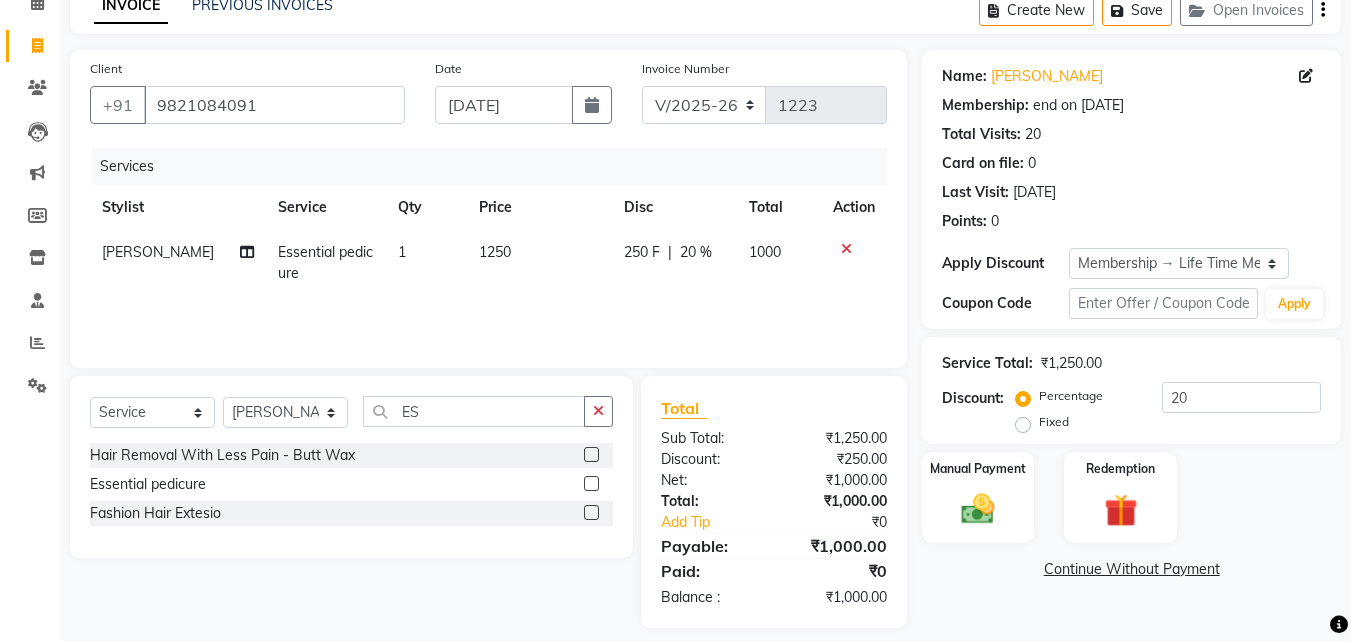 click on "1250" 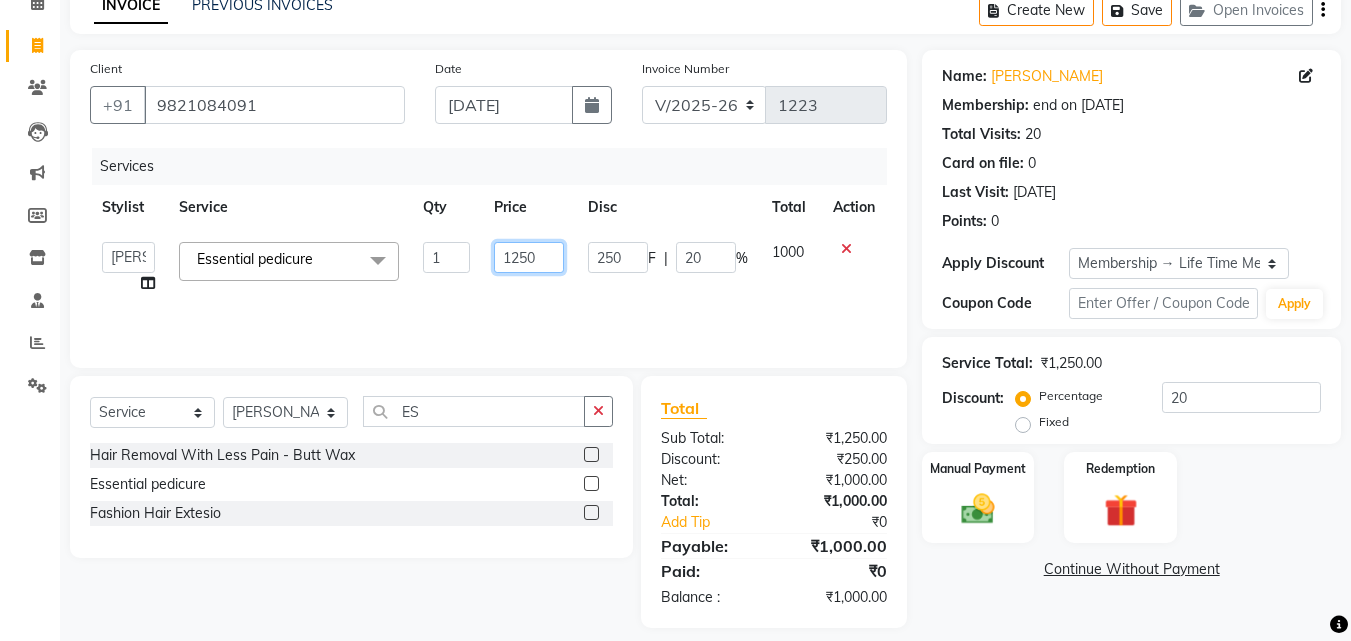 drag, startPoint x: 548, startPoint y: 255, endPoint x: 496, endPoint y: 259, distance: 52.153618 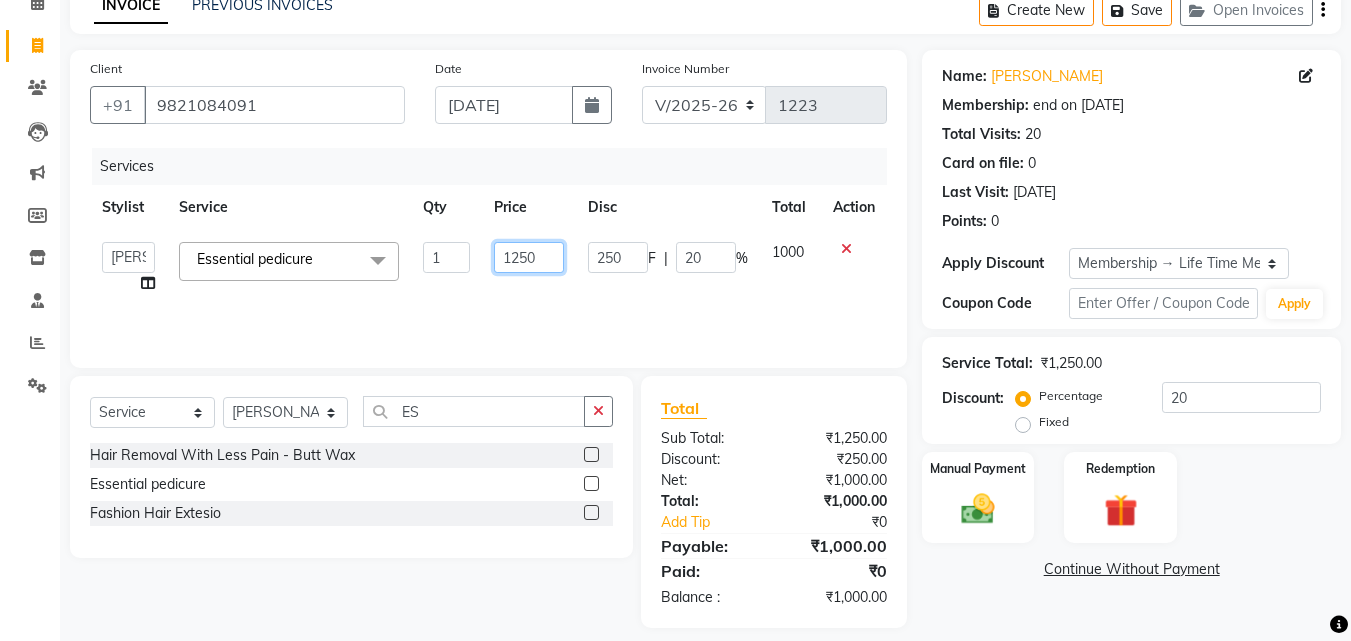 click on "1250" 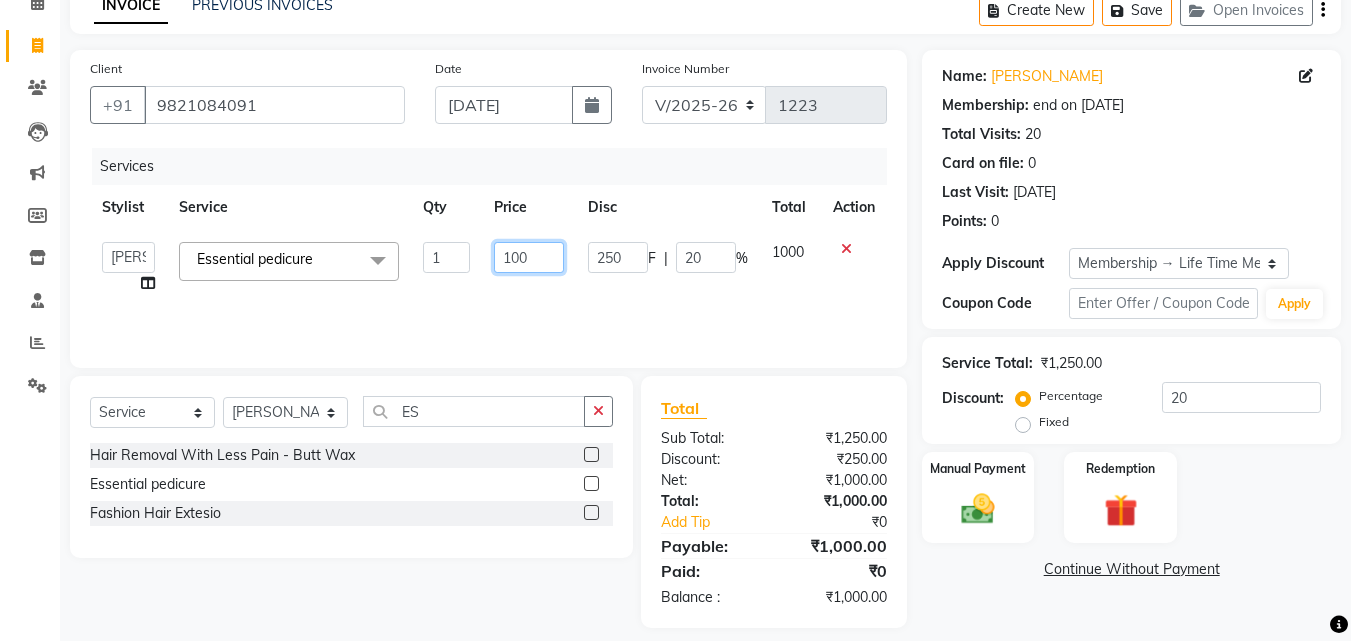 type on "1000" 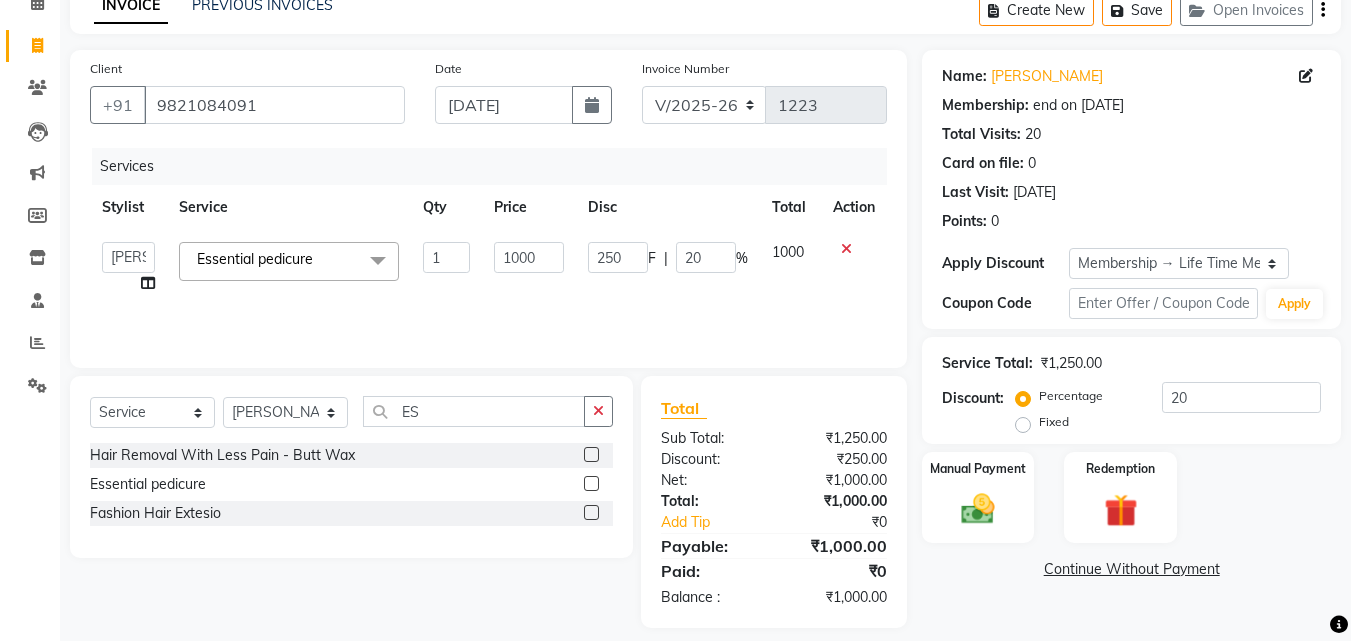 click on "[PERSON_NAME]   [PERSON_NAME]   LOOKS 21    [PERSON_NAME]   [PERSON_NAME] [PERSON_NAME]   [PERSON_NAME] [PERSON_NAME]   [PERSON_NAME]  Essential pedicure  x TIP FOR STAFF Reflexology  - Feet (30 Mins) Reflexology  - Hand & Feet ( 60 Mins) Reflexology  - Back (30 Mins) Nails  - Cut And Filing Nails  - Nail Polish Hand / Feet Nails  - French Nail Polish Nails  - Gel French Nail Polish Nails- Cut file & Polish Gel Polish  - Gel Polish 10 Tips Gel Polish  - Gel Polish Remover 10 Tips Gel Polish  - Builder Gel Extension Gel Polish  - Gum Gel Extension Gel Polish  - 10 Tips Glitter Polish Treatment For Skin  - Glow Peel Treatment Advance Facial - Hydra Facial ( Machine use ) O THREE FACIAL Fruit Clean Up Loreal Scalp Advanced Treatment - For women Loreal Scalp Advanced Clay Treatment  3TENX SPA Moroccan Treatment  - Moroccan Wash And Hair cut For Women Senior Stylist Moroccan Treatment  - Moroccan Wash And Hair cut For Women Master Stylist Hair Removal With Less Pain - Butt Wax Bleach  - Upper Lip Bleach  - Under Arms" 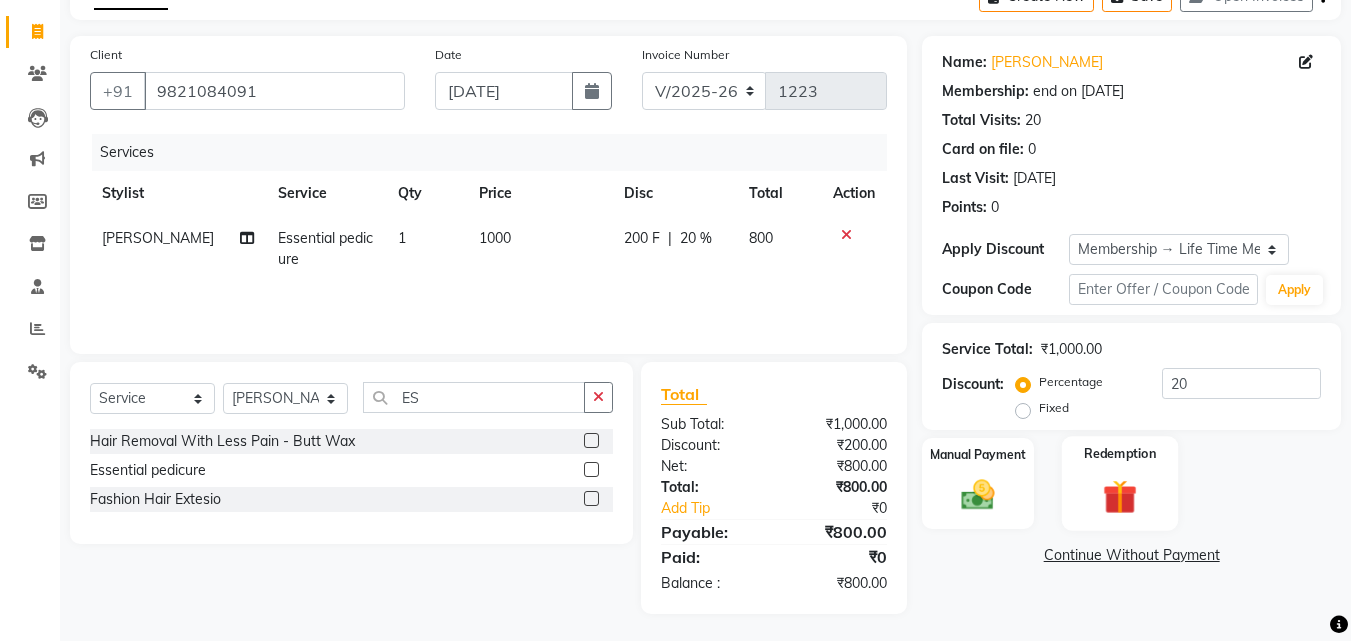 scroll, scrollTop: 117, scrollLeft: 0, axis: vertical 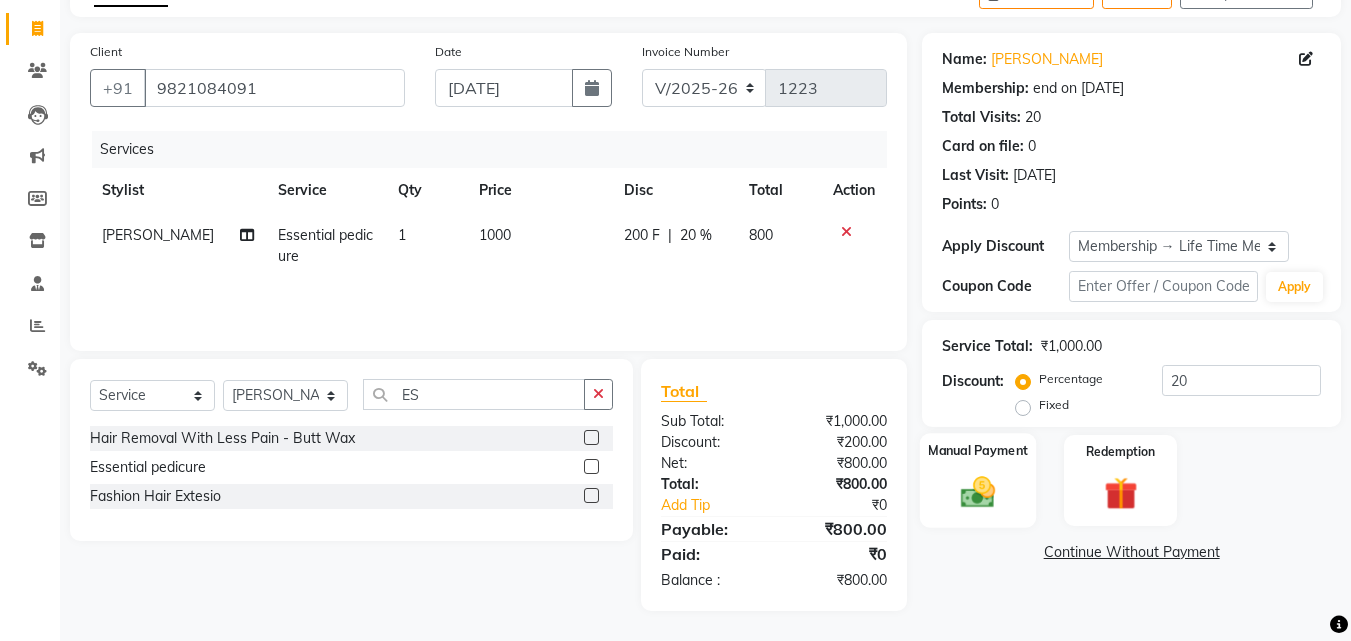 click 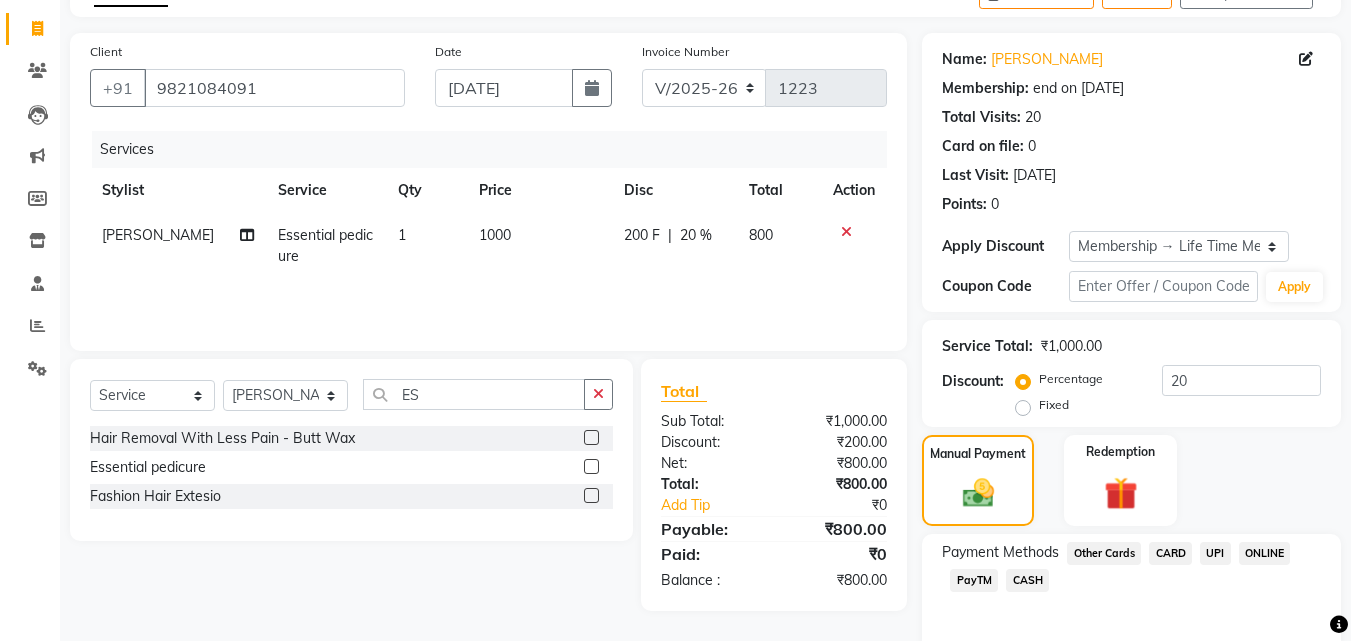 click on "UPI" 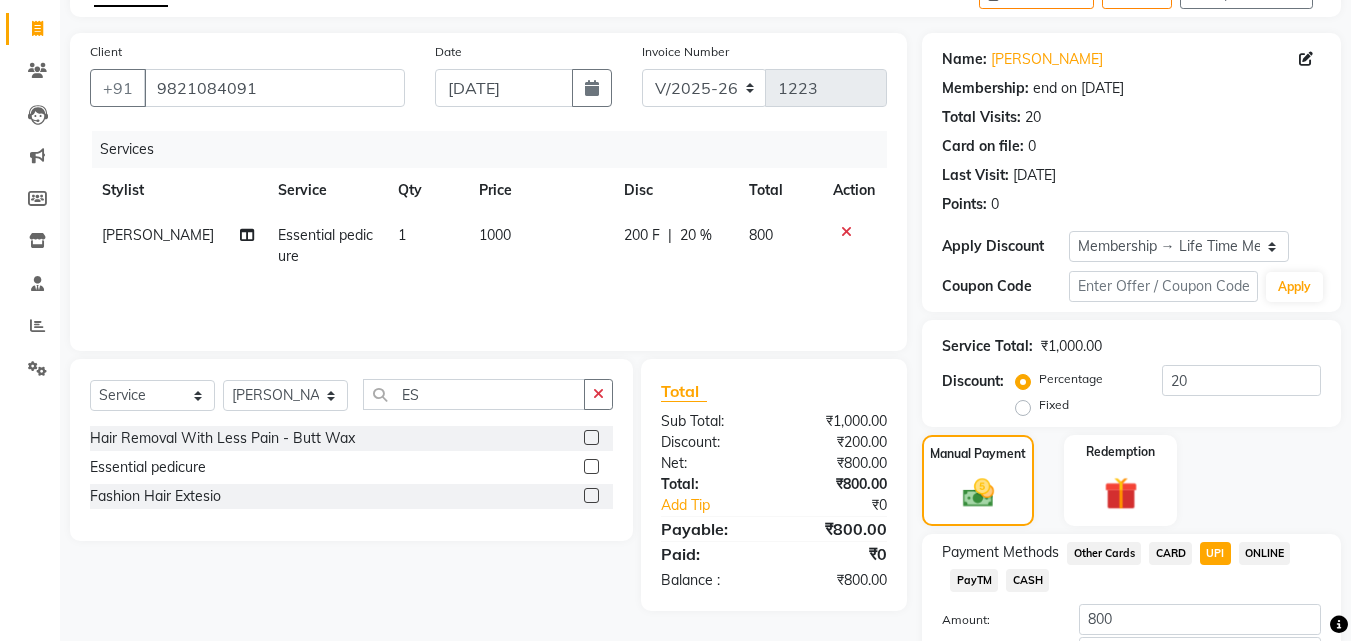 scroll, scrollTop: 257, scrollLeft: 0, axis: vertical 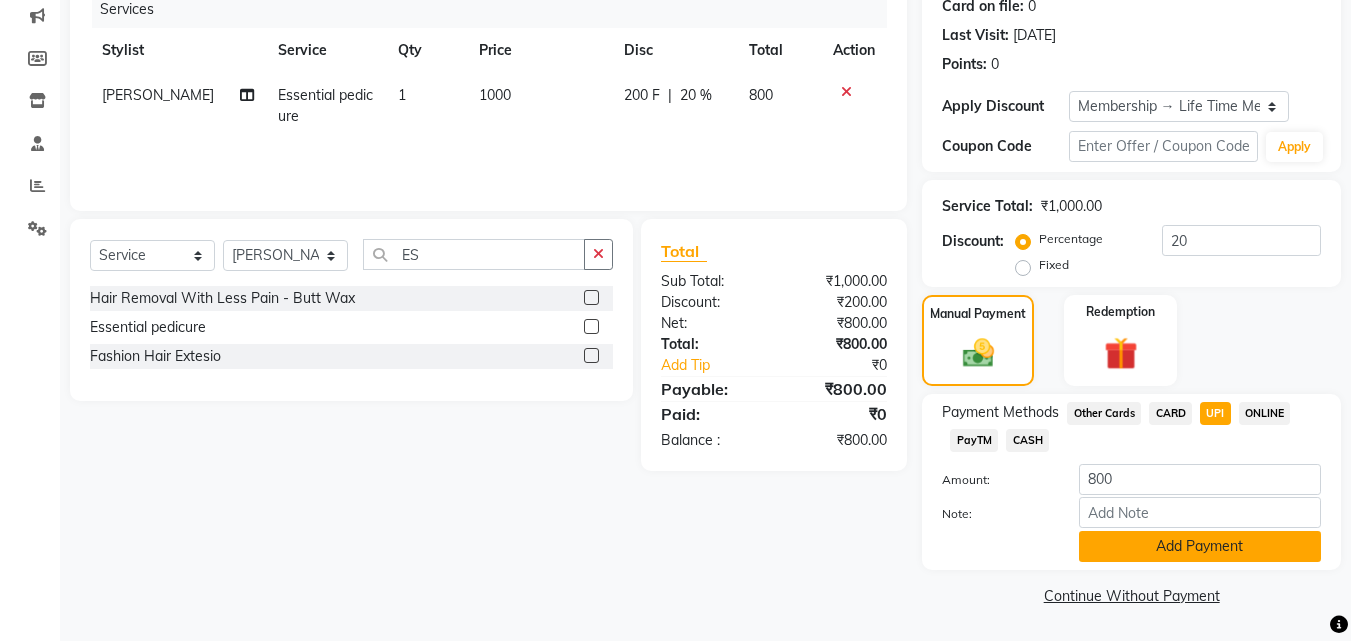 click on "Add Payment" 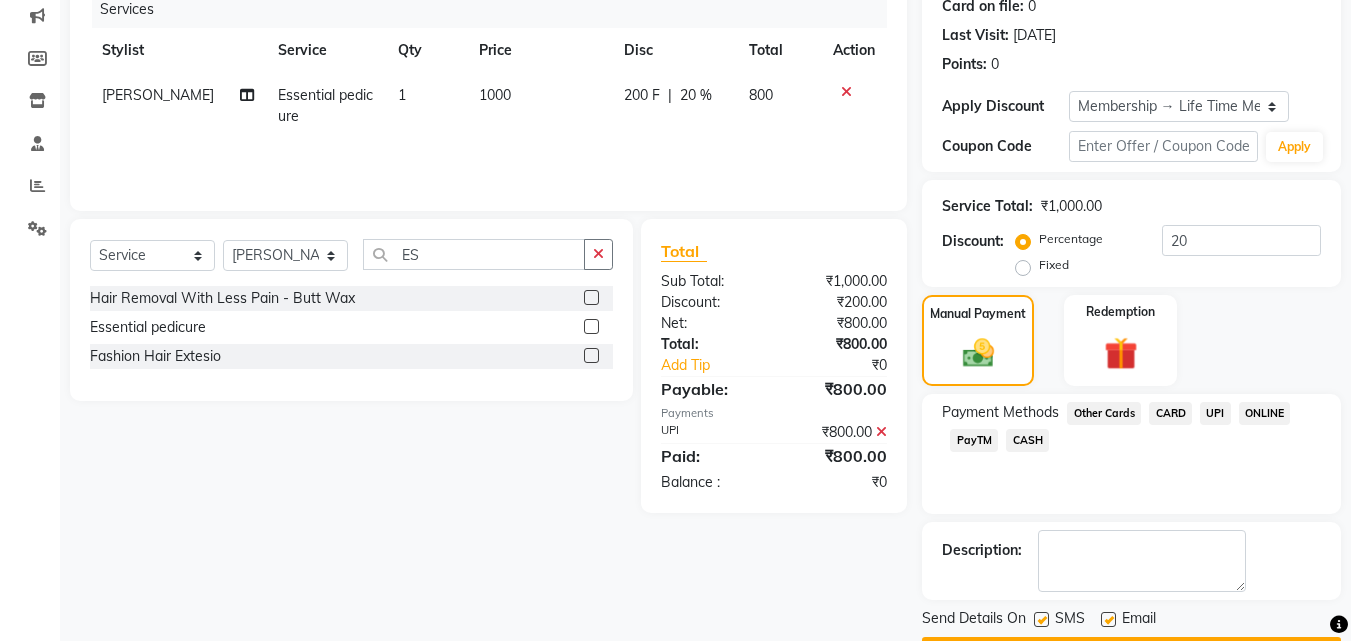 scroll, scrollTop: 314, scrollLeft: 0, axis: vertical 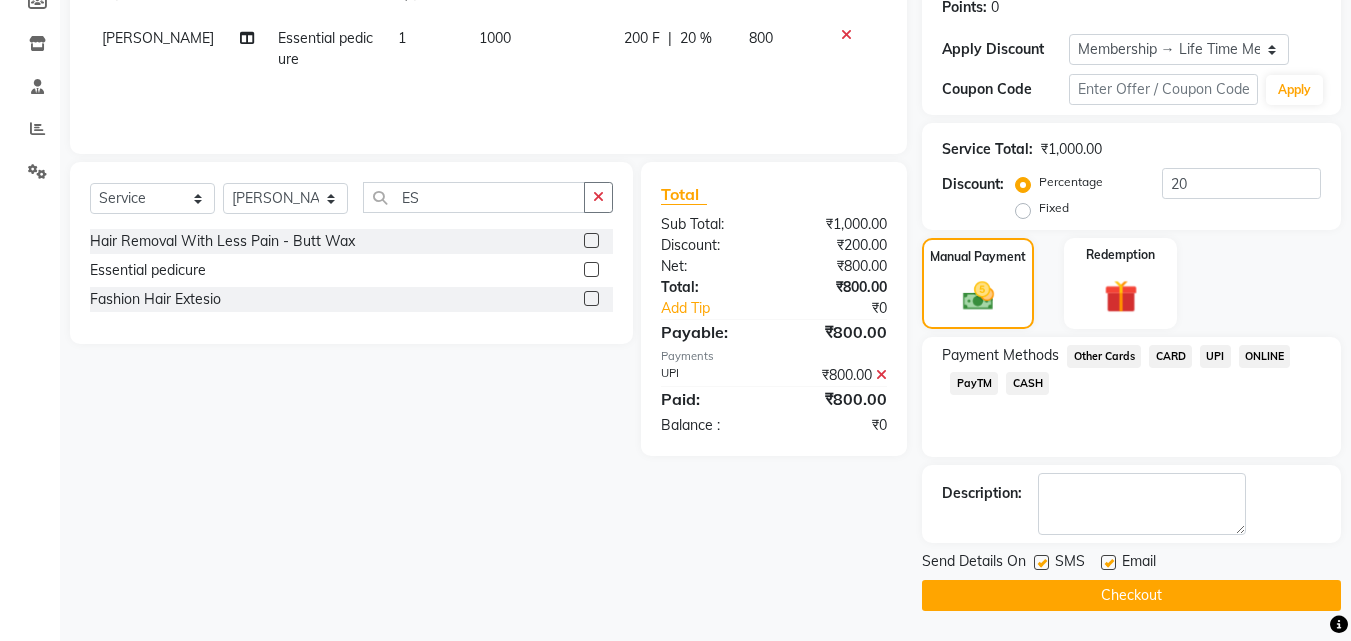 click on "Checkout" 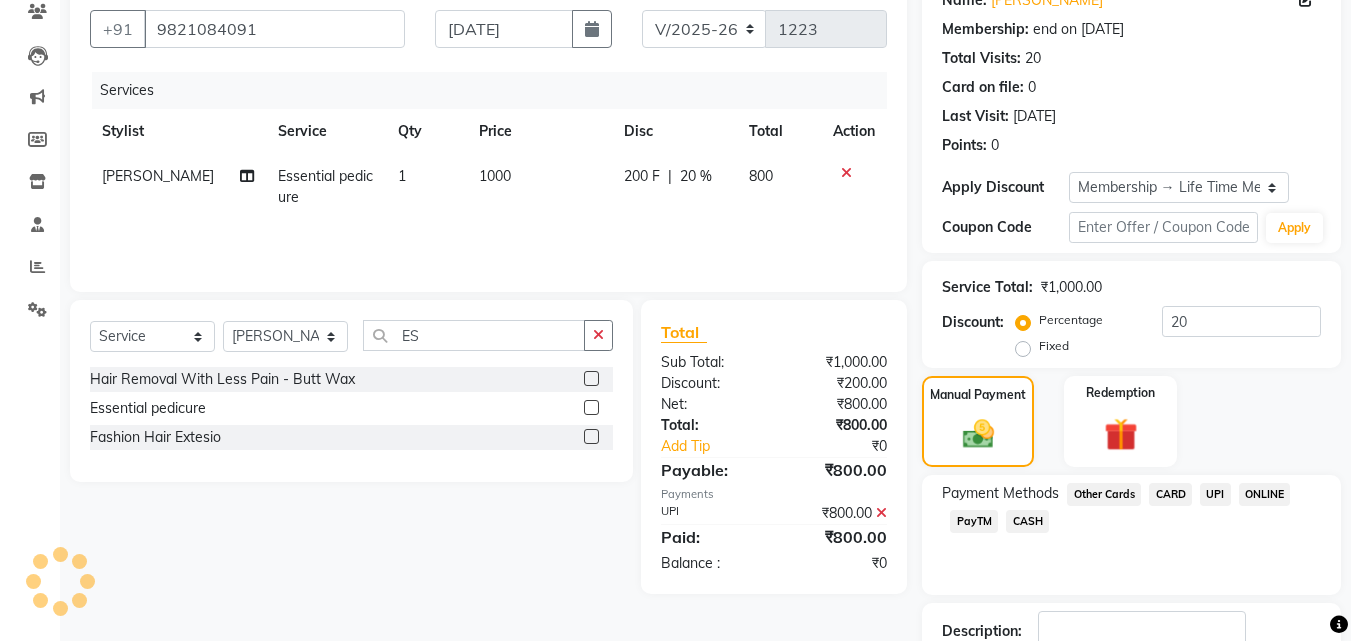 scroll, scrollTop: 14, scrollLeft: 0, axis: vertical 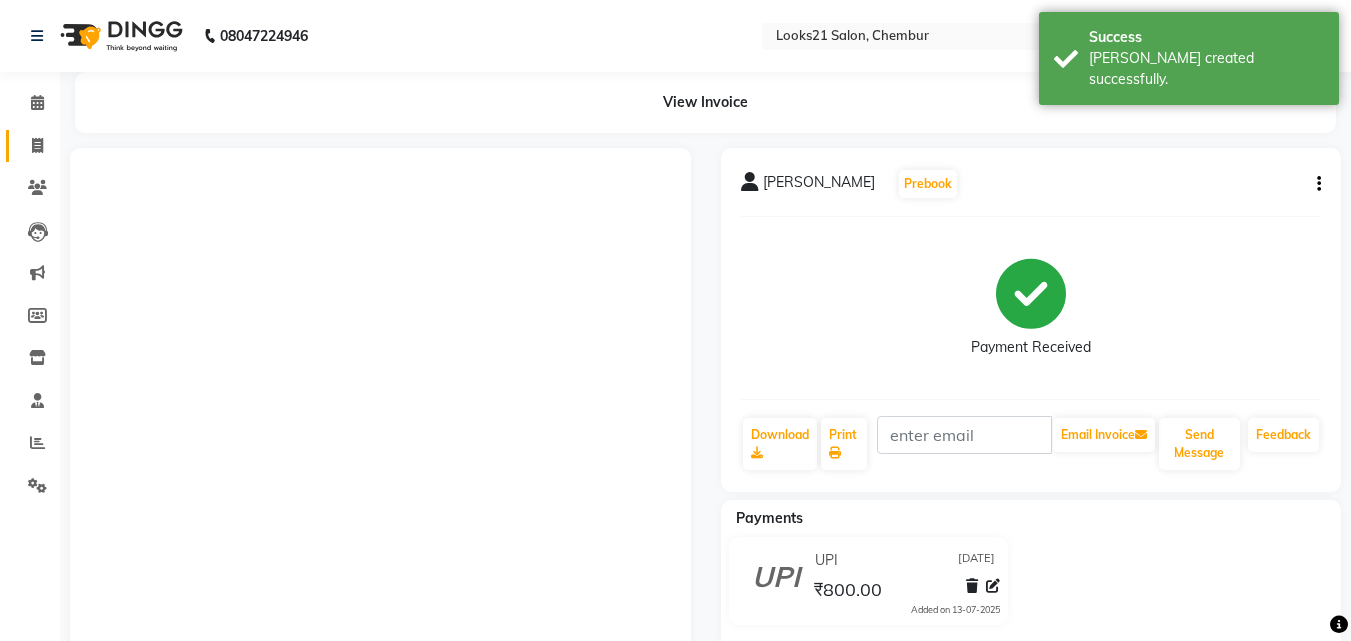 click 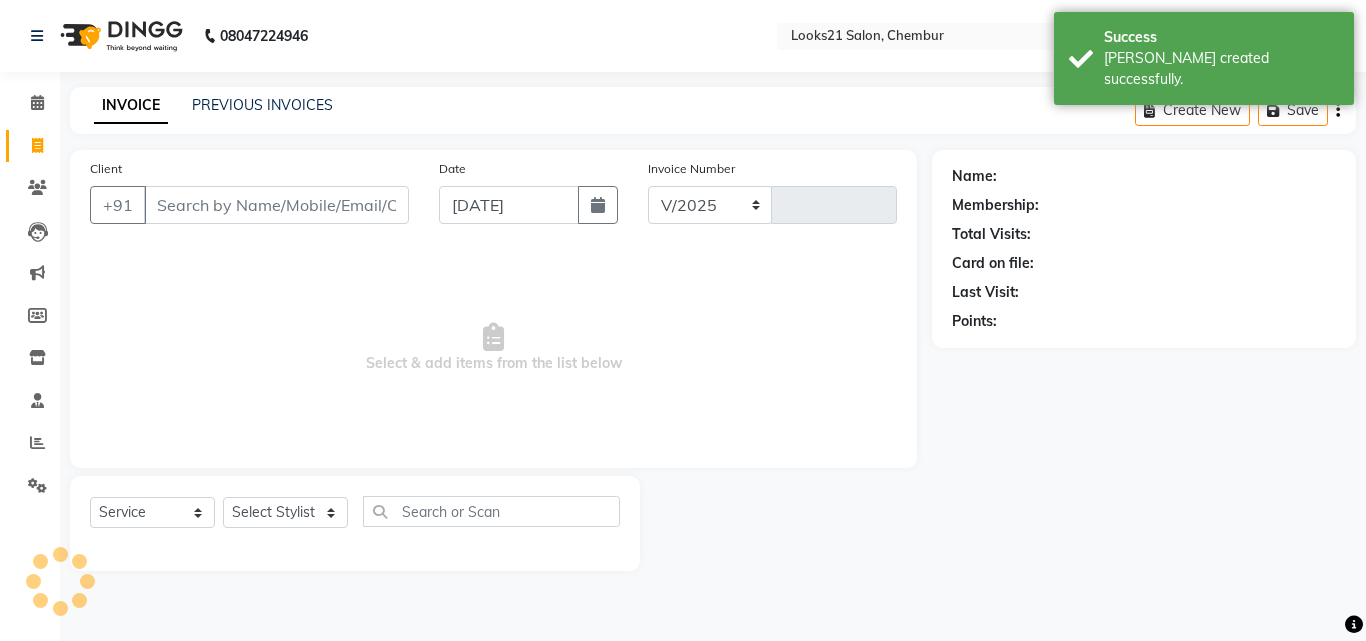 select on "844" 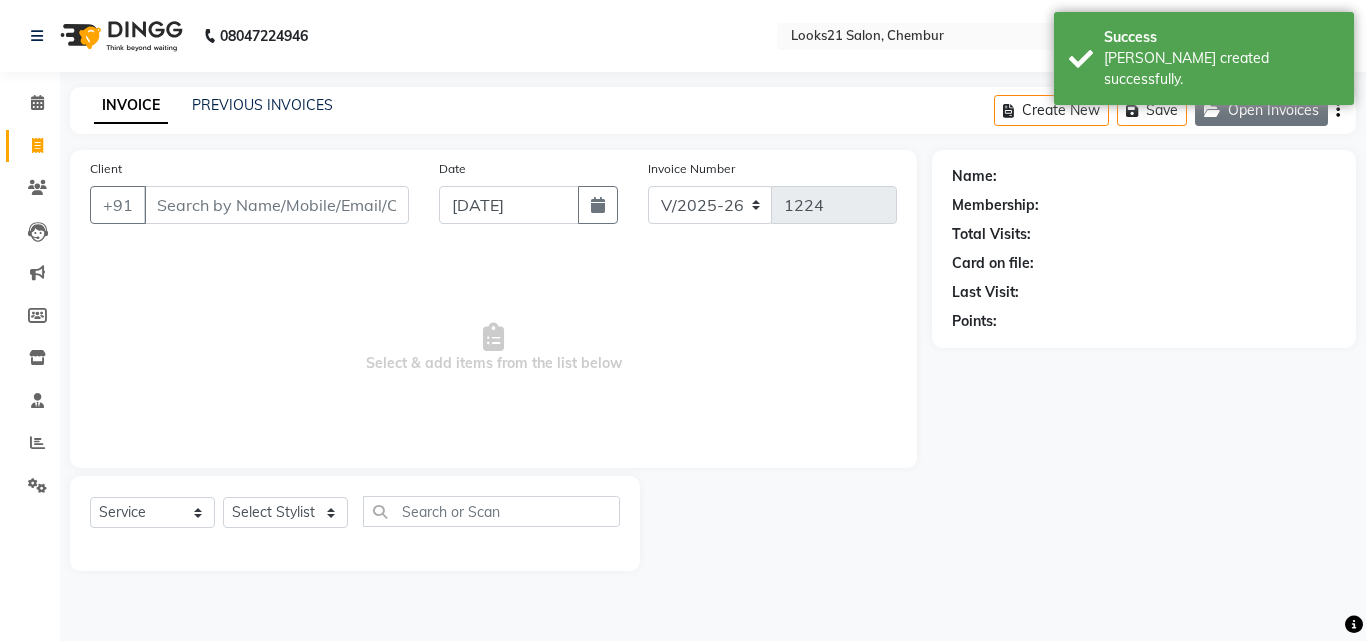click on "Open Invoices" 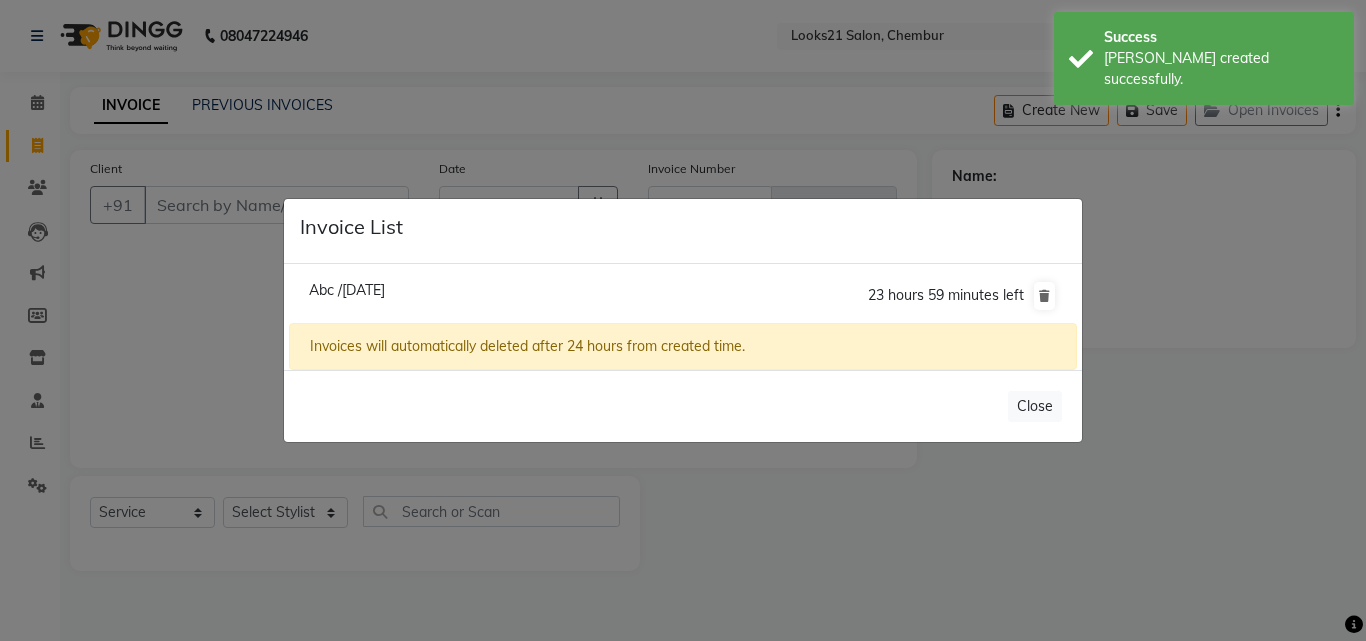 click on "Abc /[DATE]  23 hours 59 minutes left" 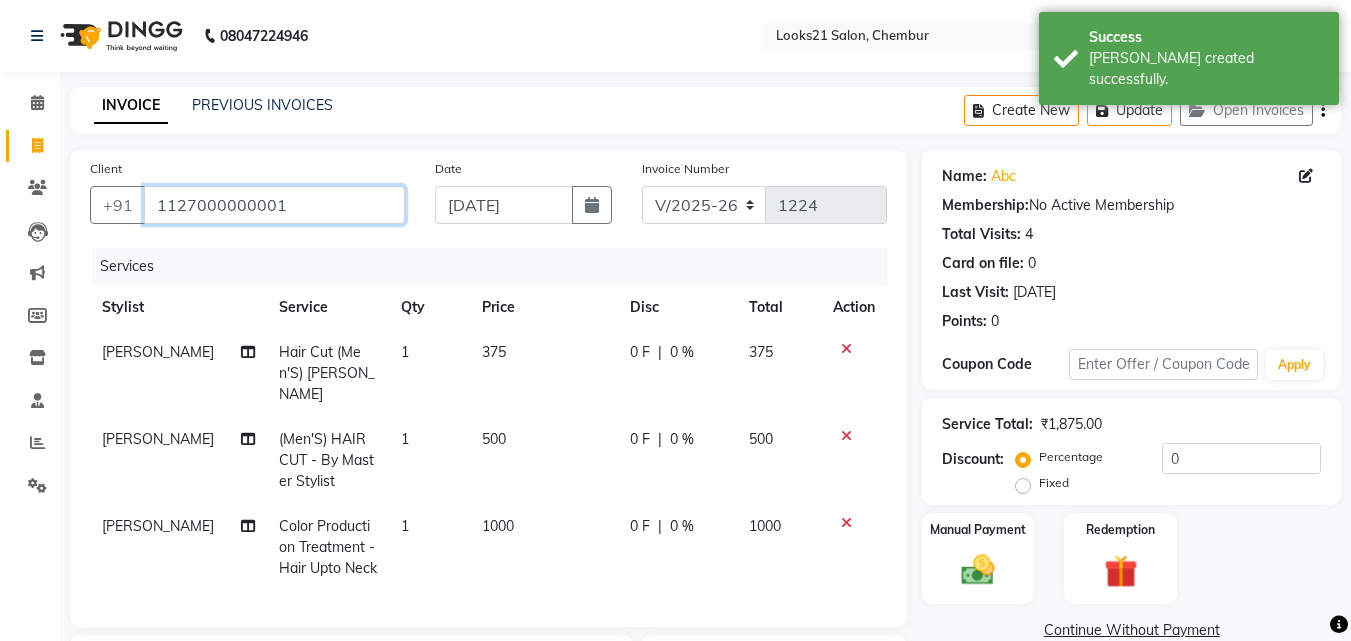 drag, startPoint x: 310, startPoint y: 203, endPoint x: 0, endPoint y: 158, distance: 313.2491 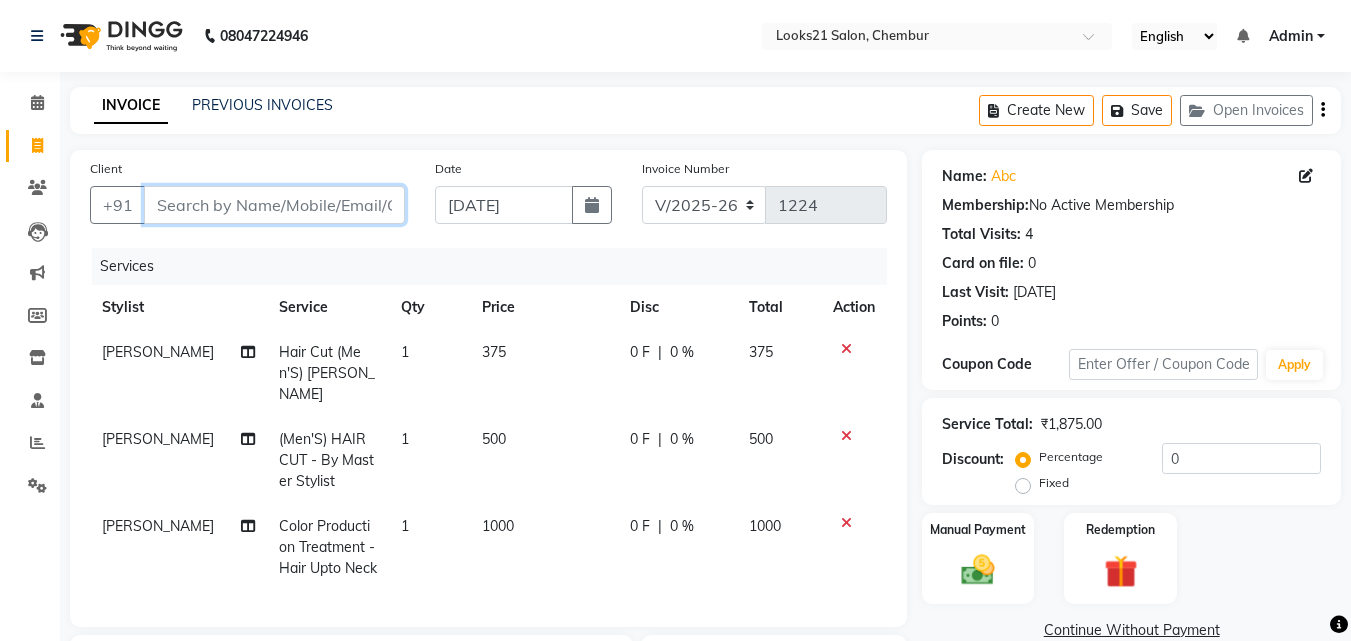 click on "Client" at bounding box center [274, 205] 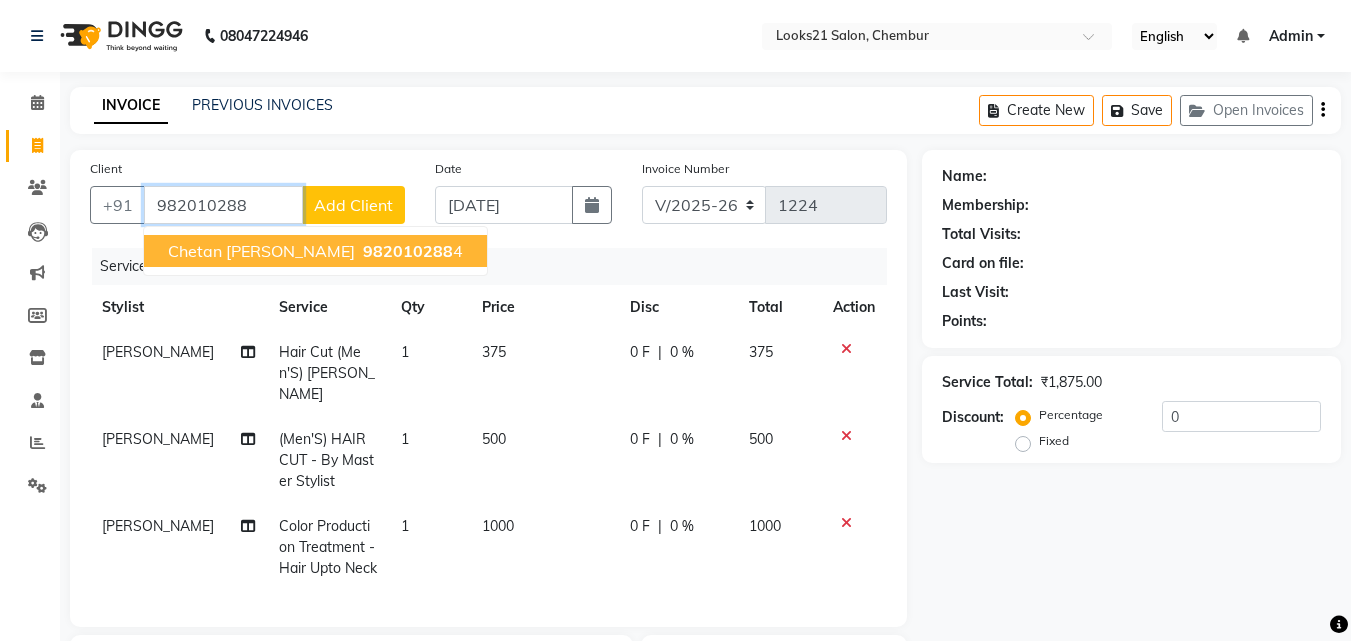 click on "Chetan [PERSON_NAME]" at bounding box center [261, 251] 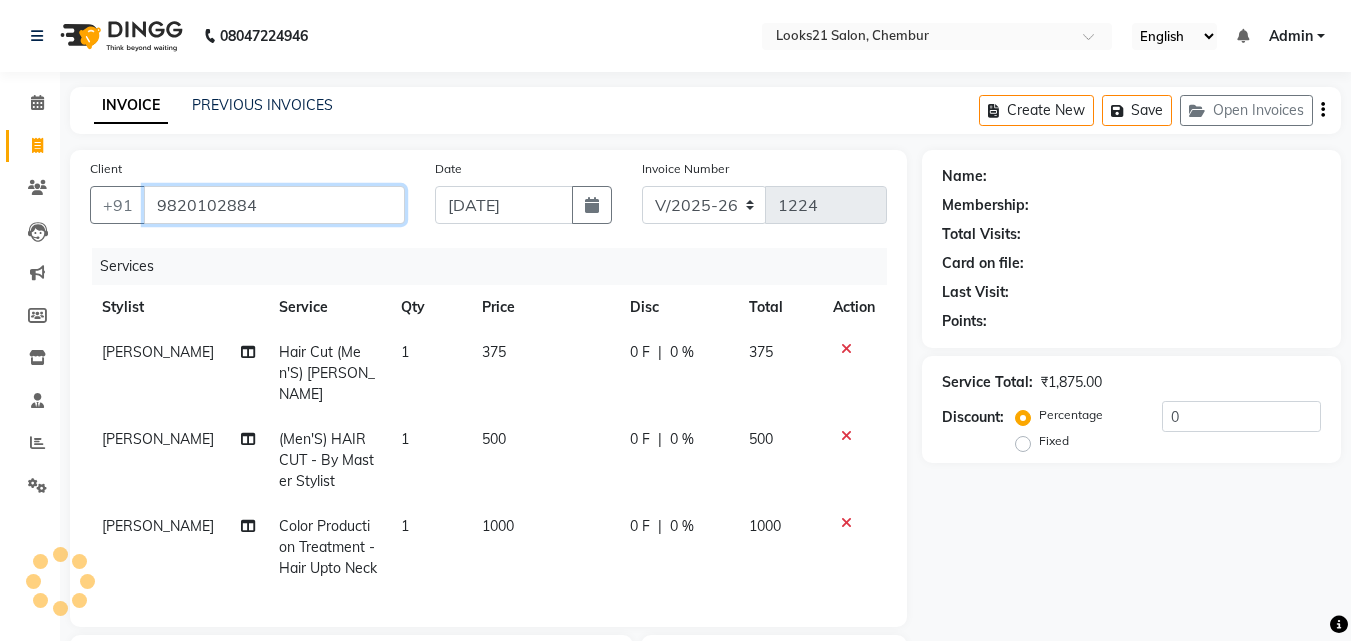type on "9820102884" 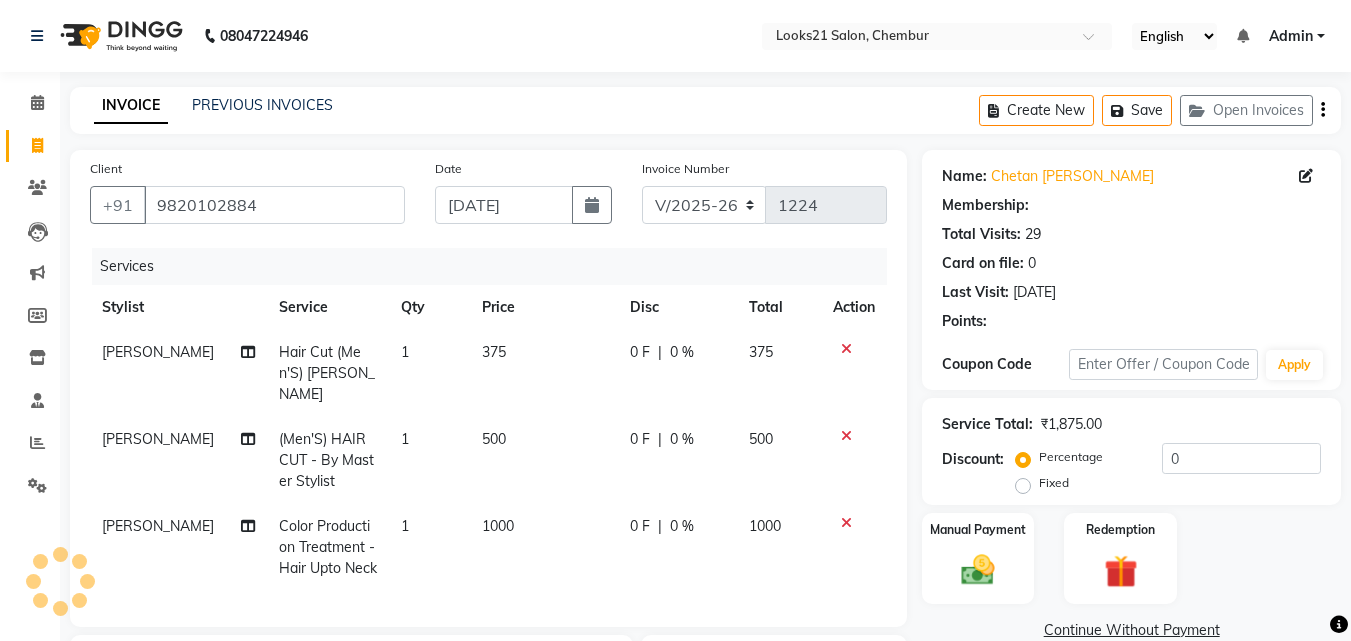select on "1: Object" 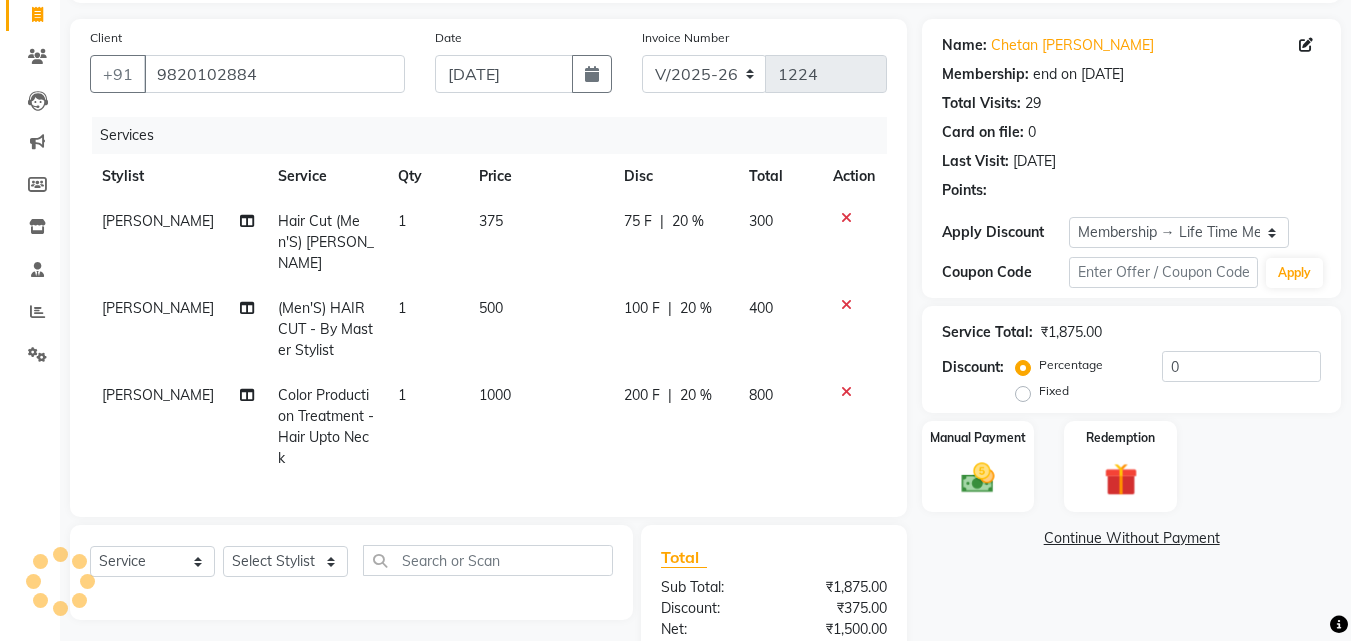 scroll, scrollTop: 270, scrollLeft: 0, axis: vertical 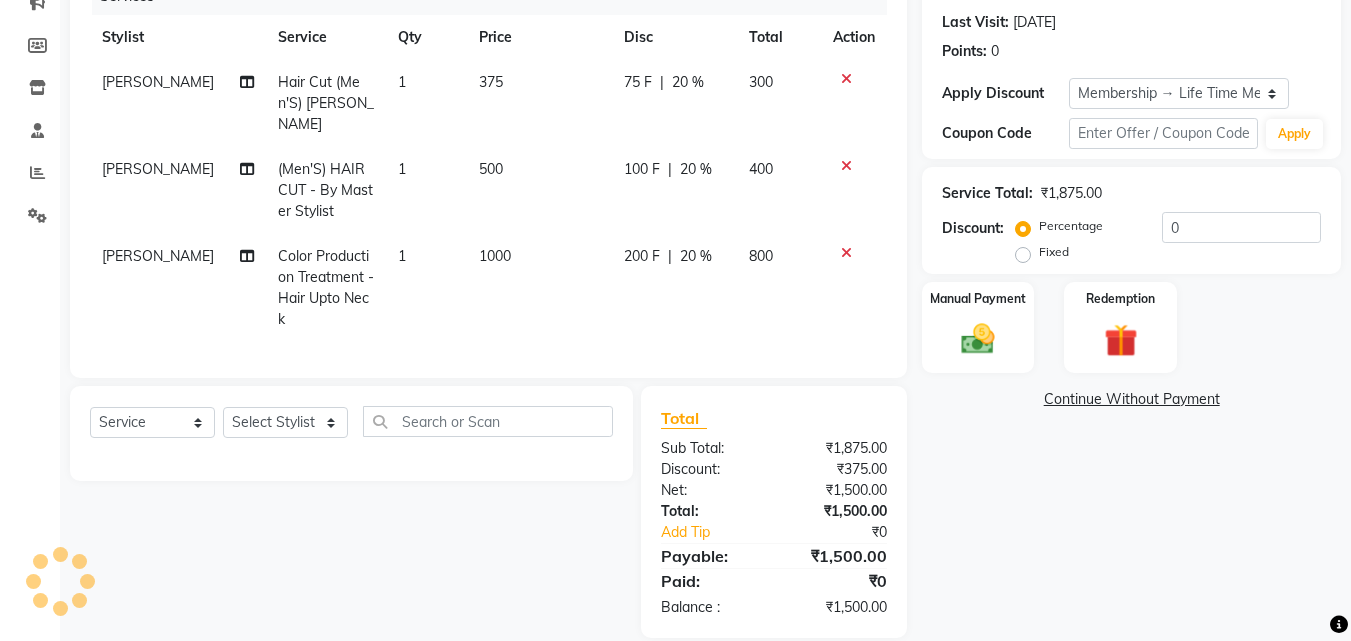 type on "20" 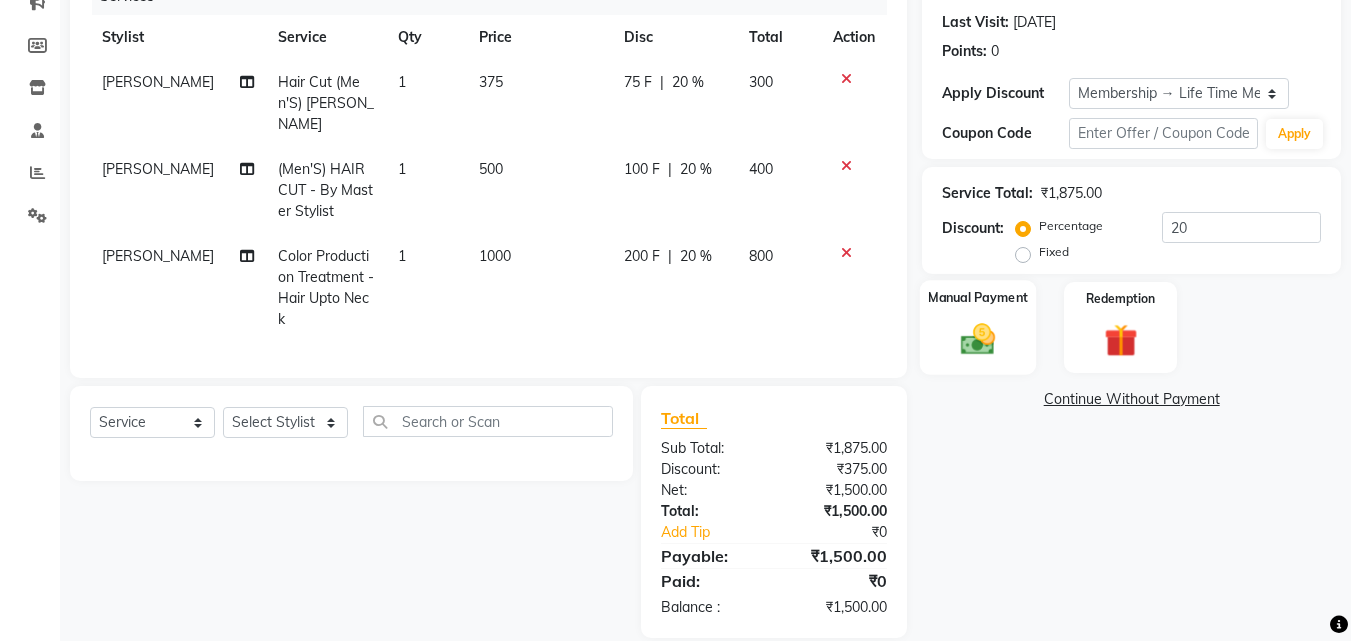 click 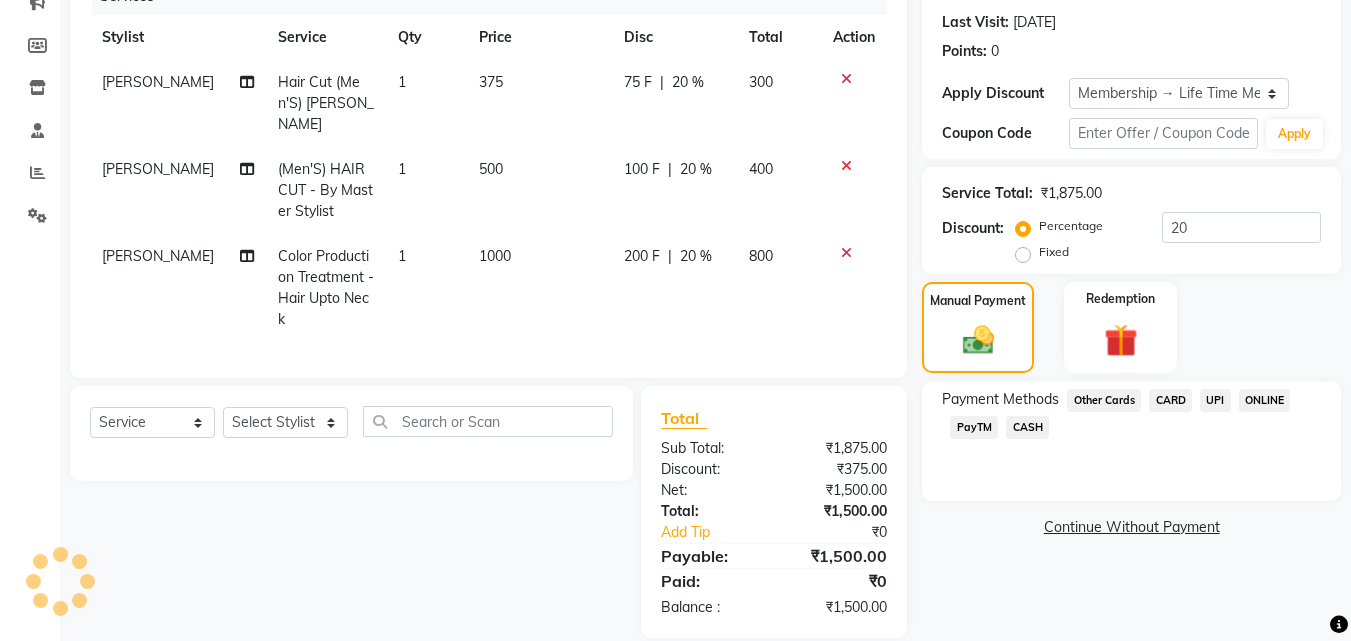 click on "UPI" 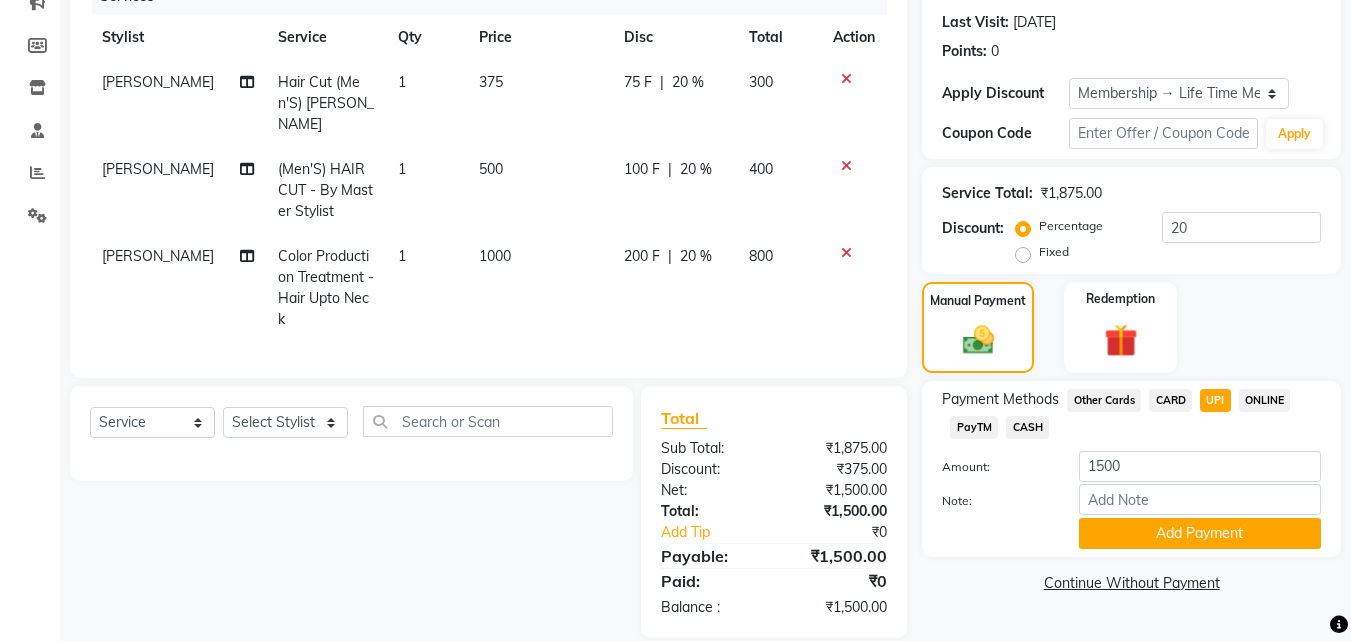 click on "CARD" 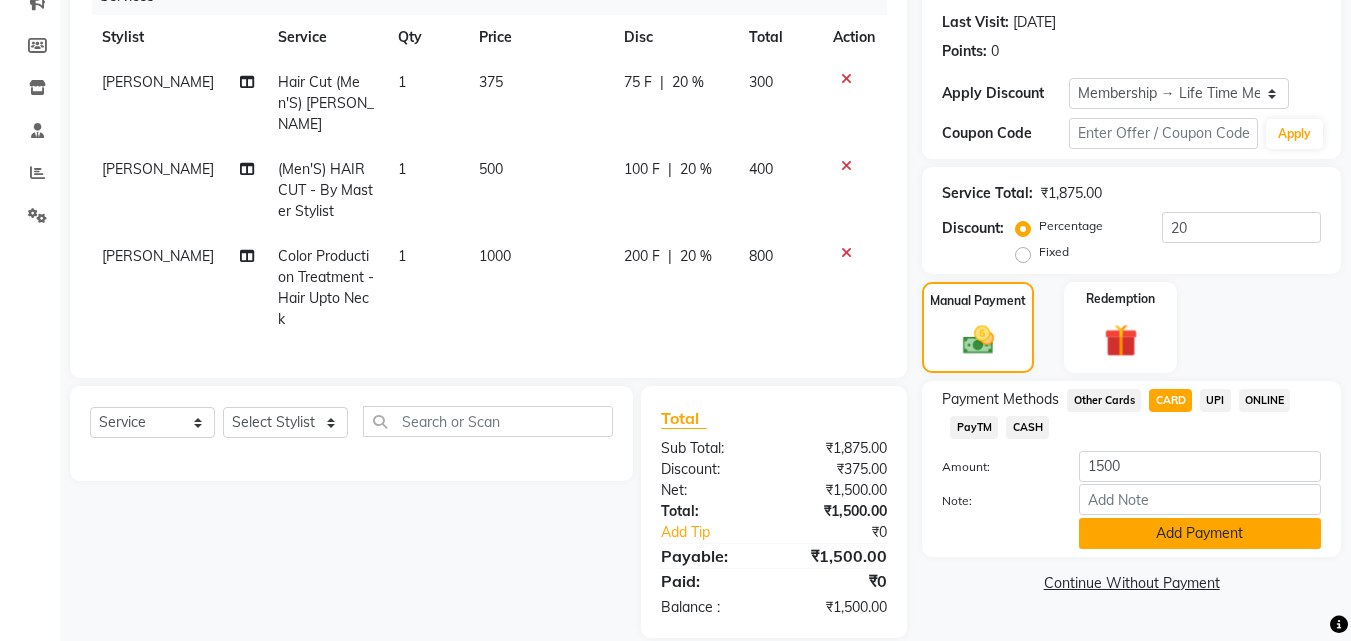 click on "Add Payment" 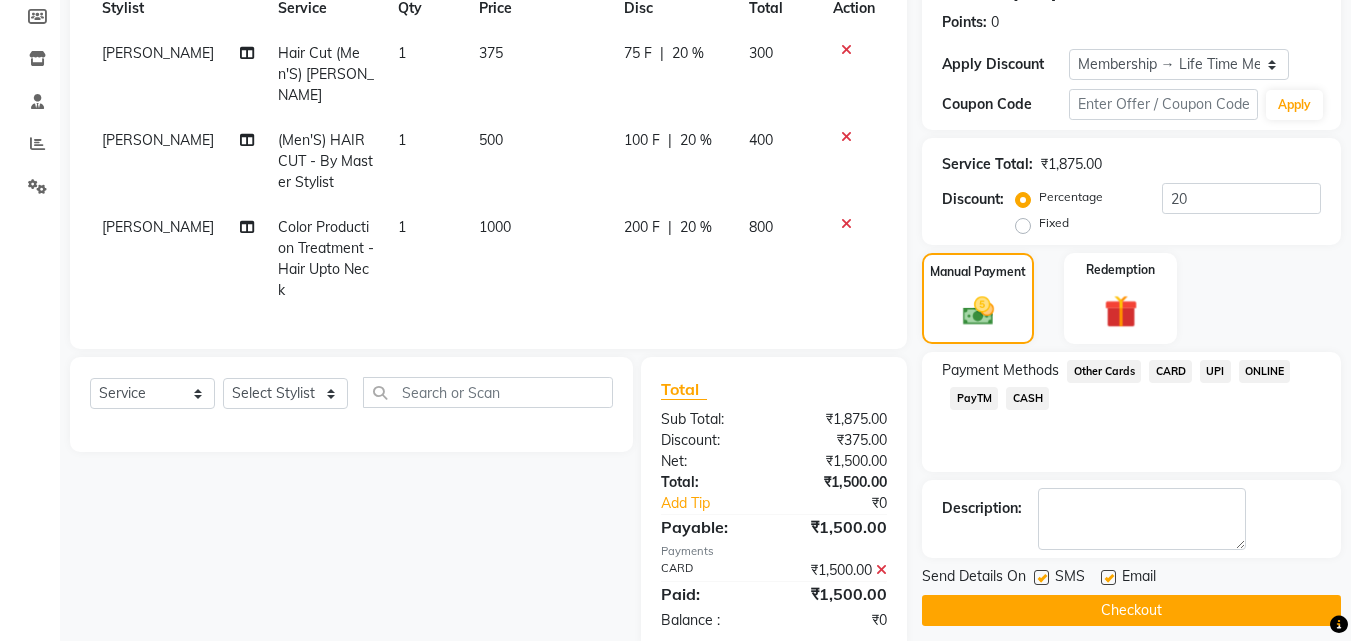 scroll, scrollTop: 314, scrollLeft: 0, axis: vertical 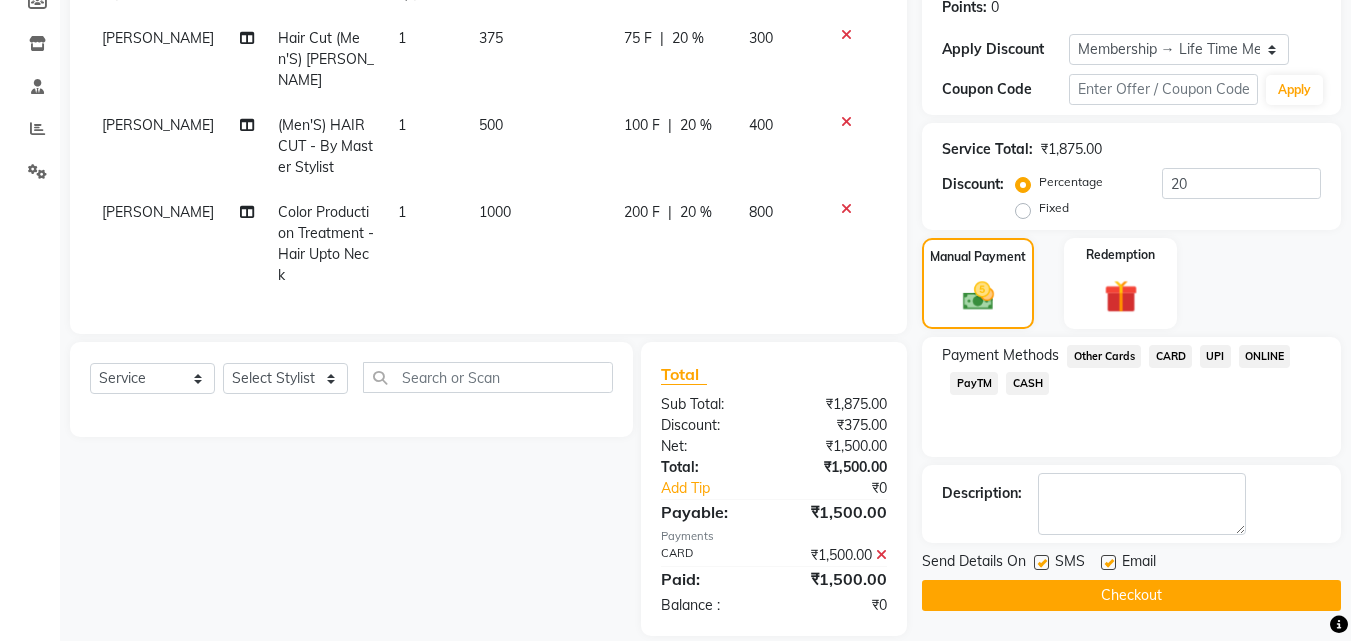 click on "Checkout" 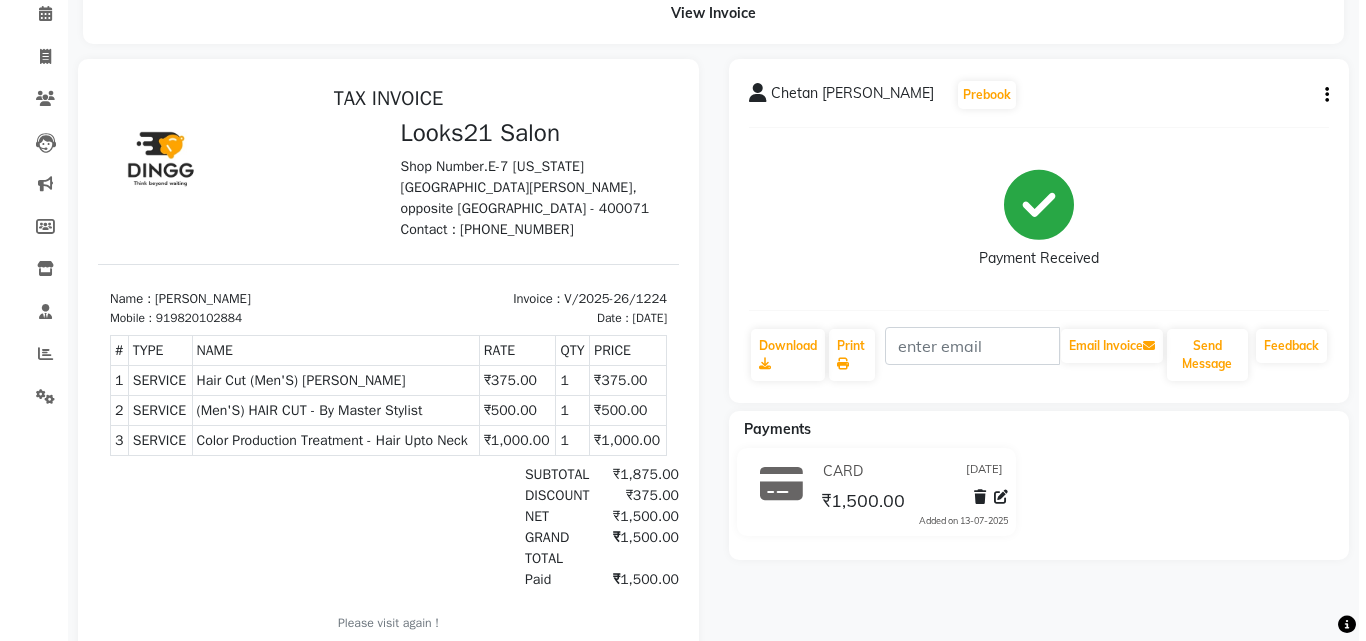scroll, scrollTop: 0, scrollLeft: 0, axis: both 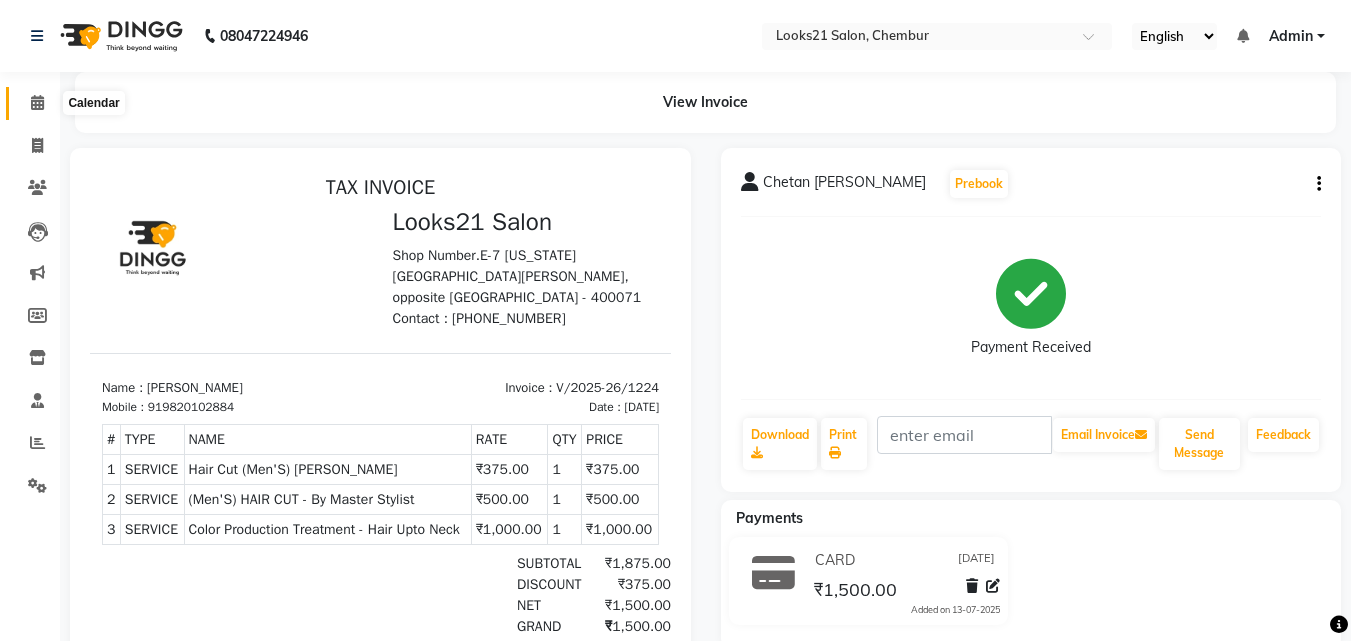 click 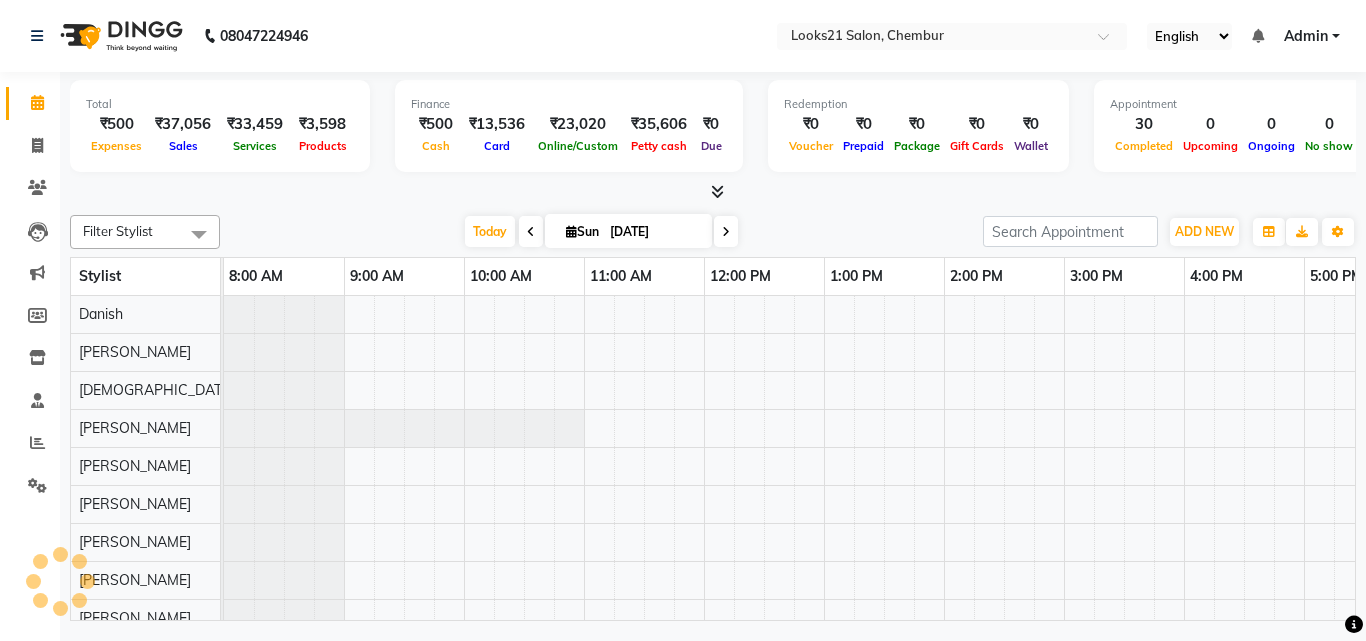 scroll, scrollTop: 0, scrollLeft: 0, axis: both 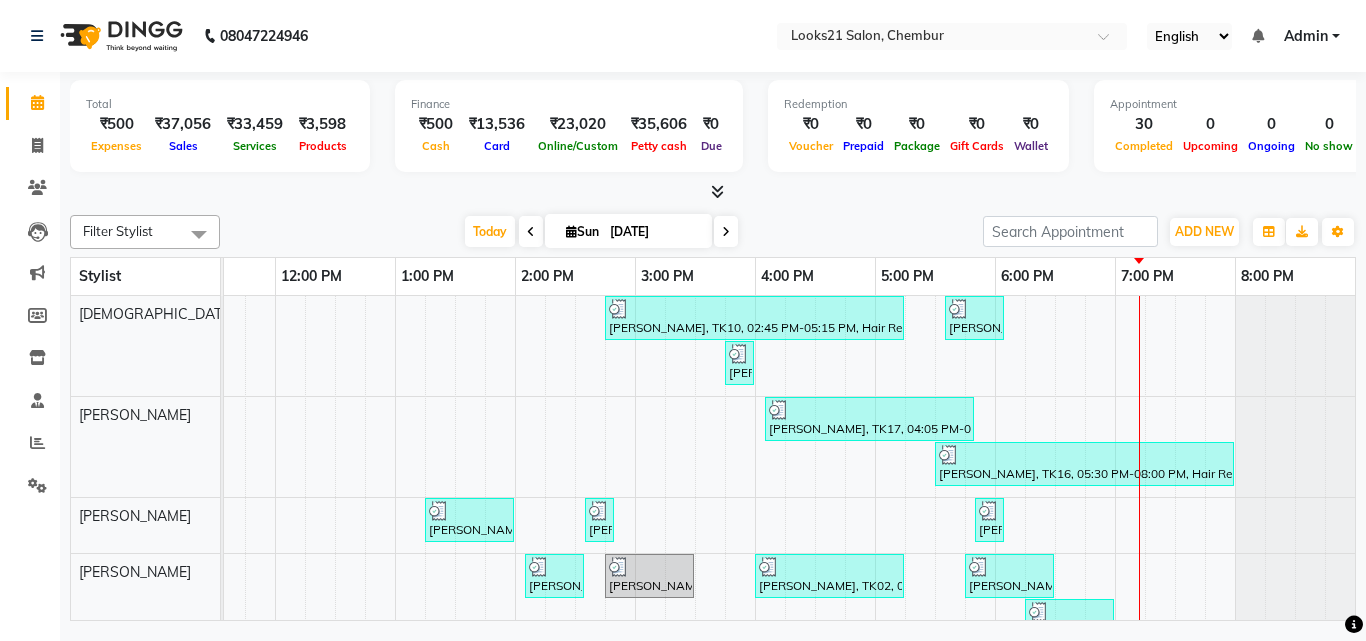 click on "[PERSON_NAME], TK08, 12:05 PM-02:05 PM, Color Steak(Inoa Hair Color)  - Touch-Up: Upto 2 Inchs     [PERSON_NAME], TK16, 03:30 PM-05:30 PM, Color Steak(Inoa Hair Color)  - Touch-Up: Upto 2 Inchs     SOI SHARMA, TK06, 01:20 PM-01:50 PM, Hair Cut & More Women  - By Senior Stylist     [PERSON_NAME], TK10, 02:00 PM-02:45 PM, Wash and Blow Dry  - Hair Upto Waist     [PERSON_NAME], TK01, 10:55 AM-11:25 AM, Hair Cut & More (Men'S)  - By Senior Stylist     [PERSON_NAME], TK05, 12:10 PM-12:40 PM, Hair Cut & More (Men'S)  - For Boys Below 8 Years     [PERSON_NAME], TK15, 01:15 PM-05:15 PM, Color Steak(Inoa Hair Color)  - Touch-Up: Upto 2 Inchs,Naturica - Repairing Rituals,Hair Treatment(Hair Spa)  - Hair Below Shoulder     [PERSON_NAME], TK17, 05:50 PM-07:50 PM, Color Steak(Inoa Hair Color)  - Touch-Up: Upto 2 Inchs         [PERSON_NAME], TK19, 05:35 PM-06:05 PM, Hair Removal With Less Pain  - Brazillain -Strip Less Wax     [PERSON_NAME], TK11, 03:45 PM-04:00 PM, Threading  - Eyebrow" at bounding box center (575, 522) 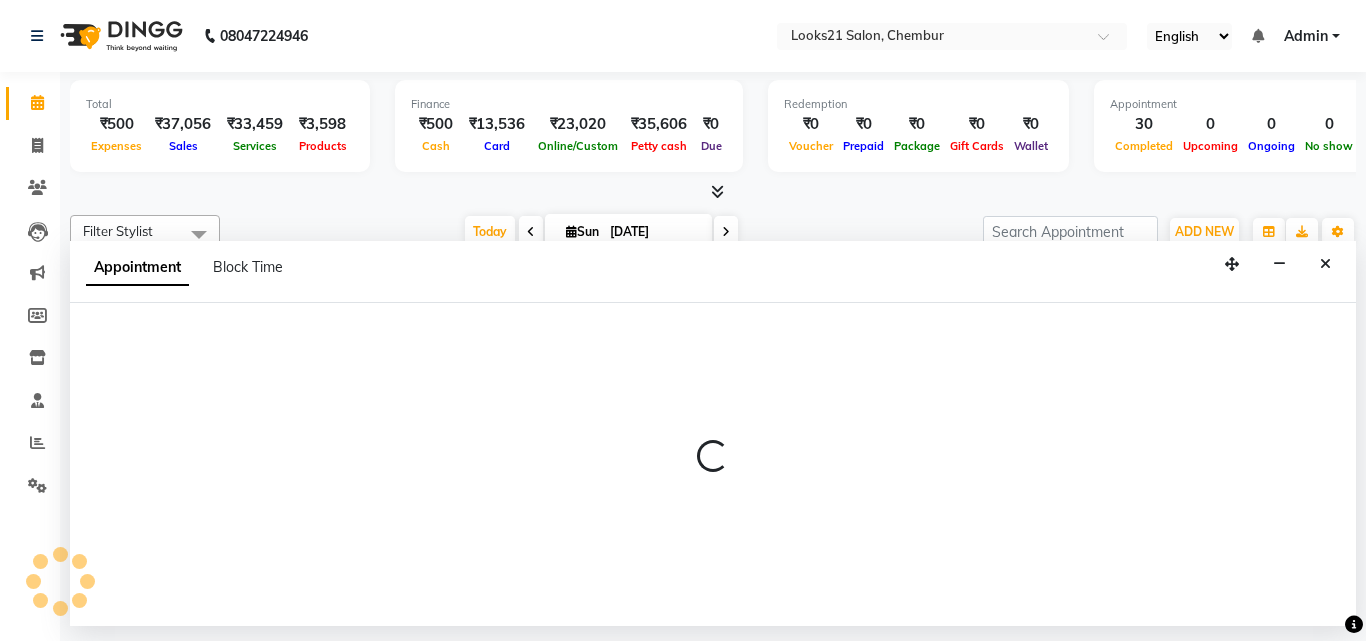 select on "13885" 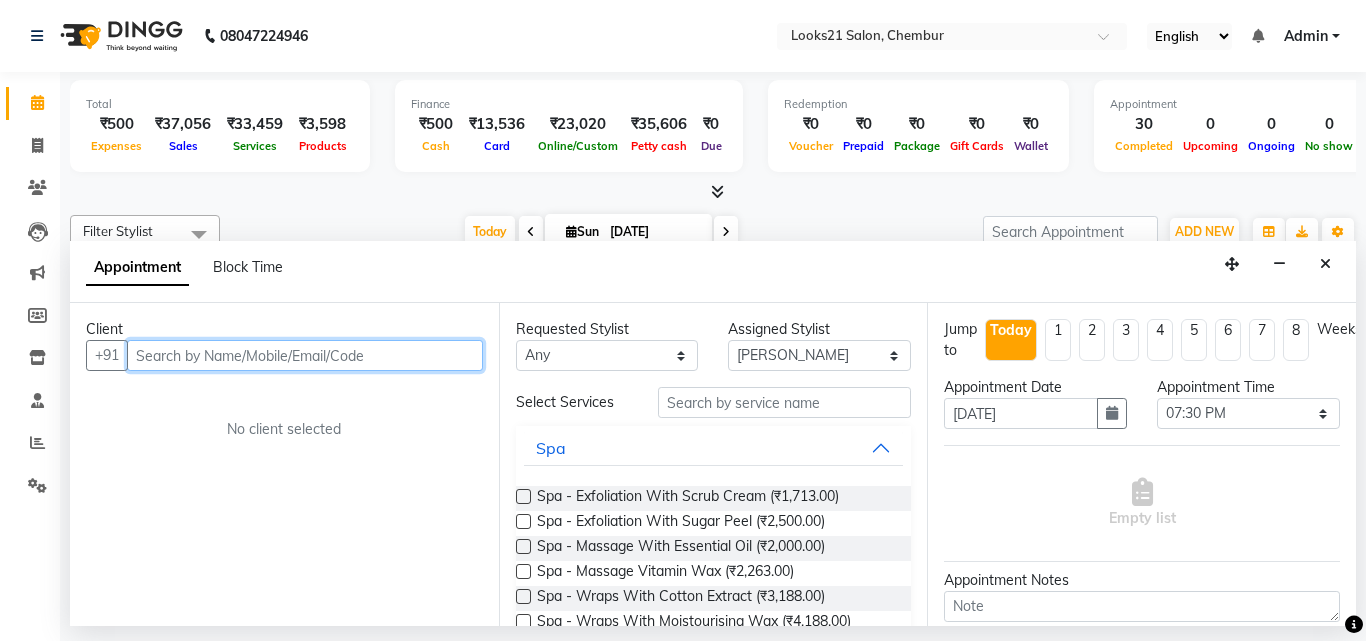 click at bounding box center [305, 355] 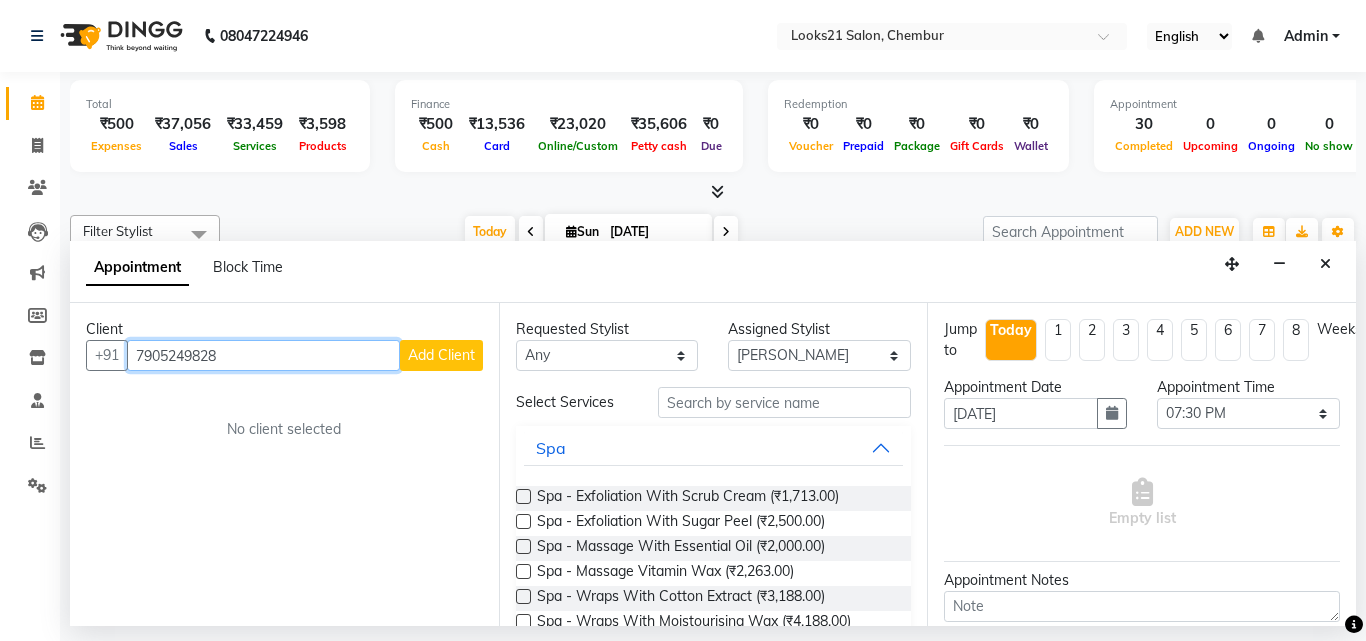type on "7905249828" 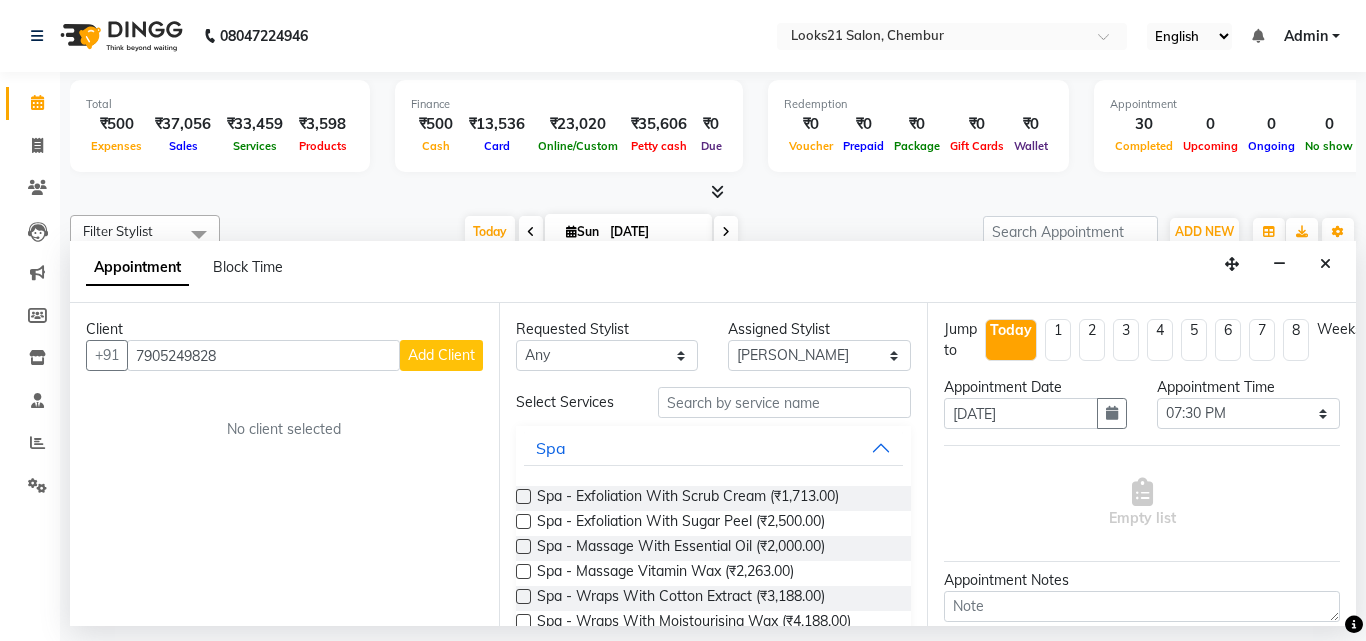 click on "Add Client" at bounding box center [441, 355] 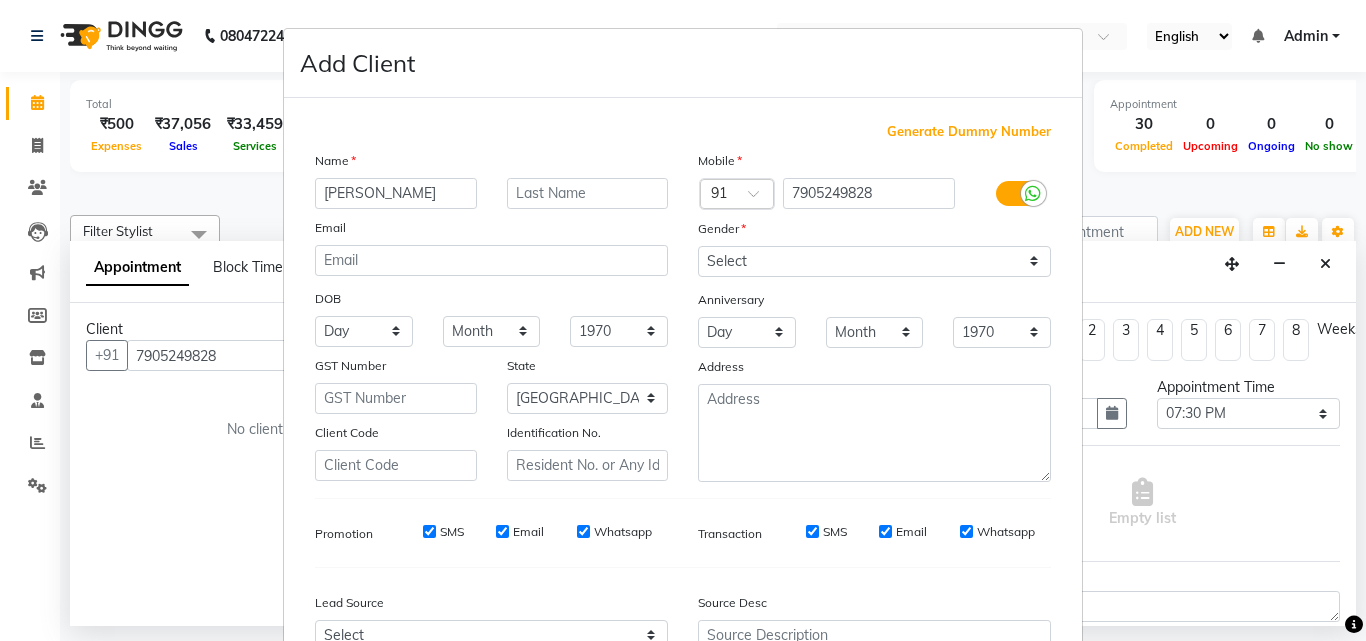 type on "[PERSON_NAME]" 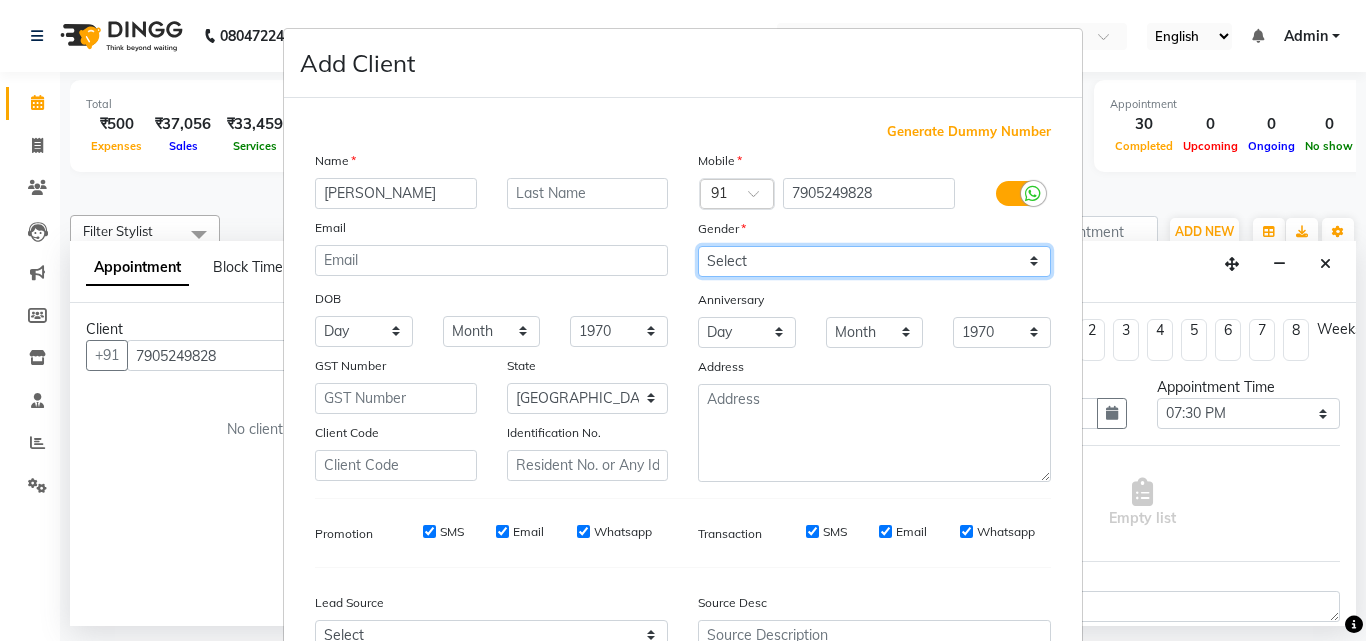 click on "Select [DEMOGRAPHIC_DATA] [DEMOGRAPHIC_DATA] Other Prefer Not To Say" at bounding box center (874, 261) 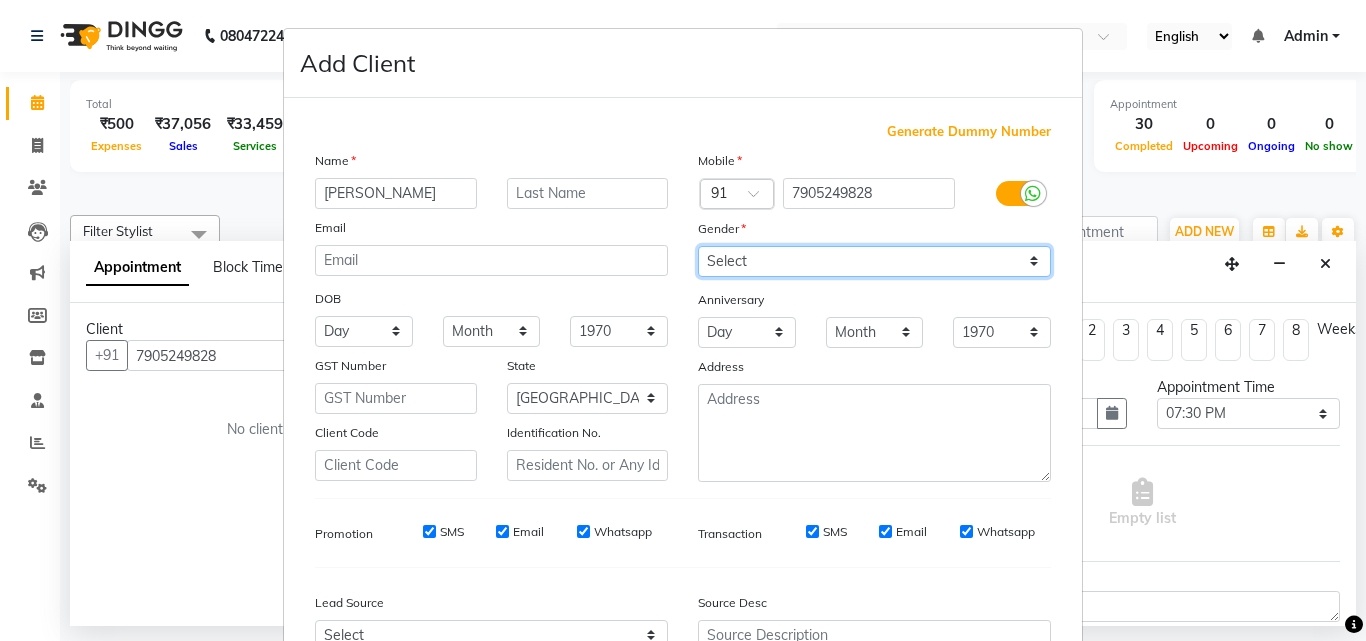 select on "[DEMOGRAPHIC_DATA]" 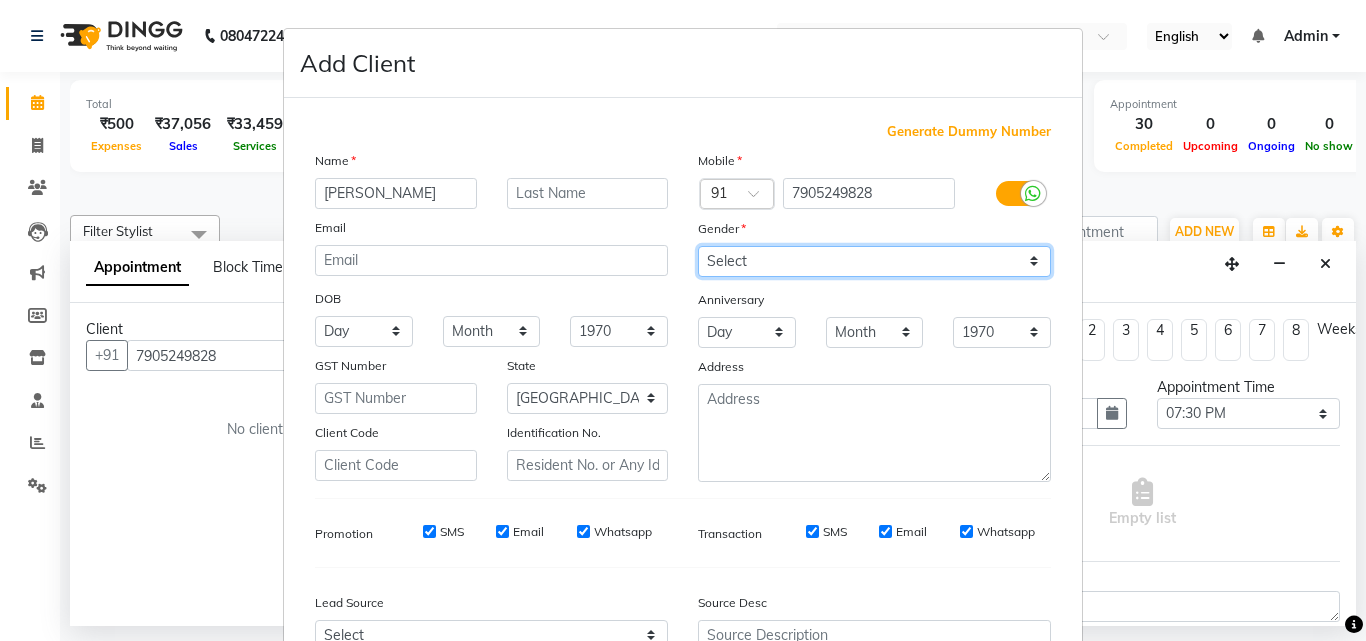 click on "Select [DEMOGRAPHIC_DATA] [DEMOGRAPHIC_DATA] Other Prefer Not To Say" at bounding box center [874, 261] 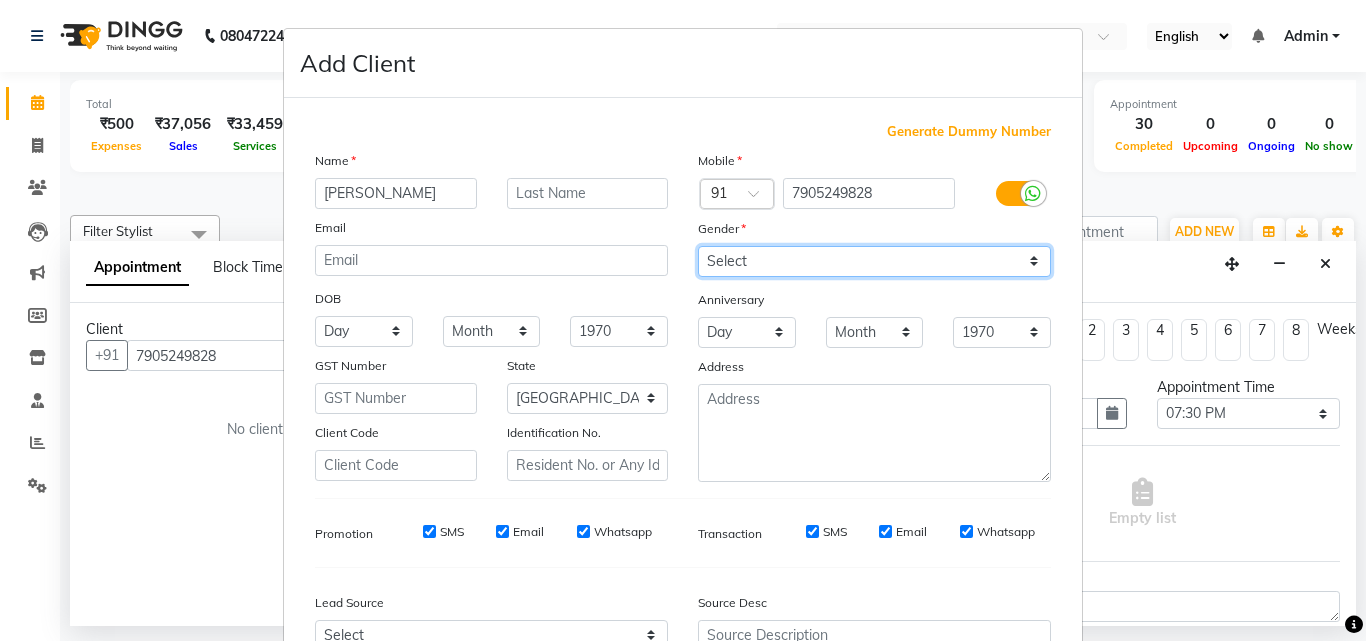 scroll, scrollTop: 208, scrollLeft: 0, axis: vertical 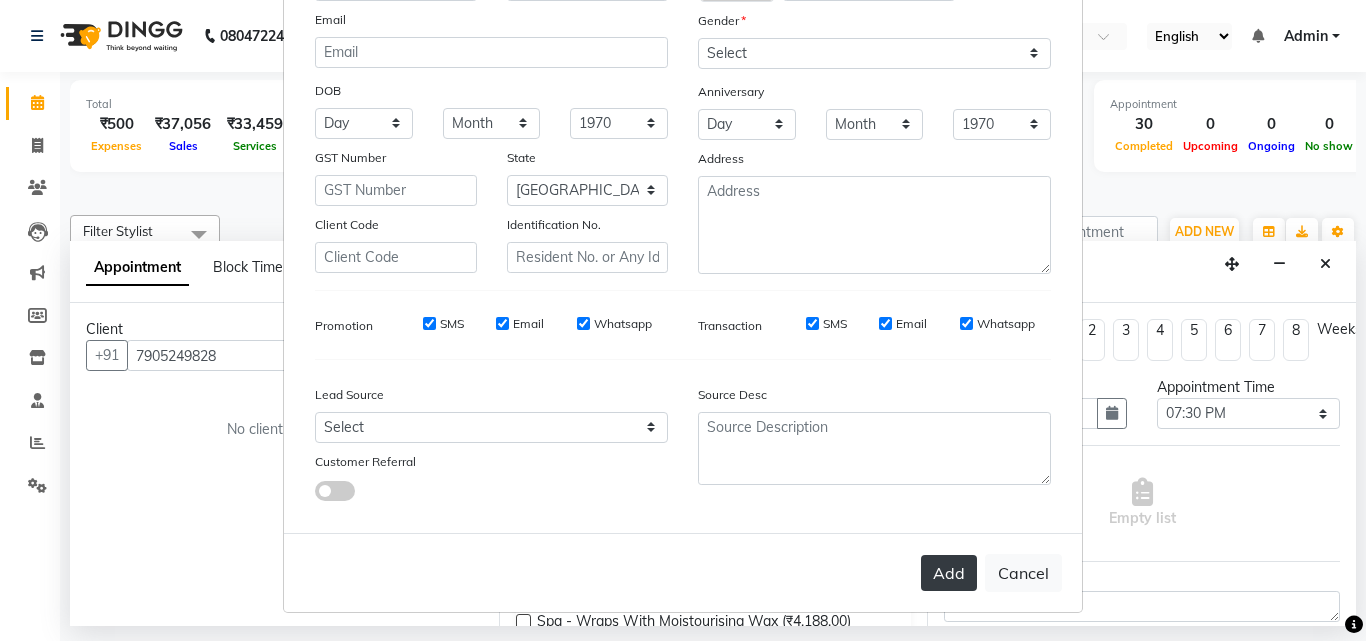 click on "Add" at bounding box center (949, 573) 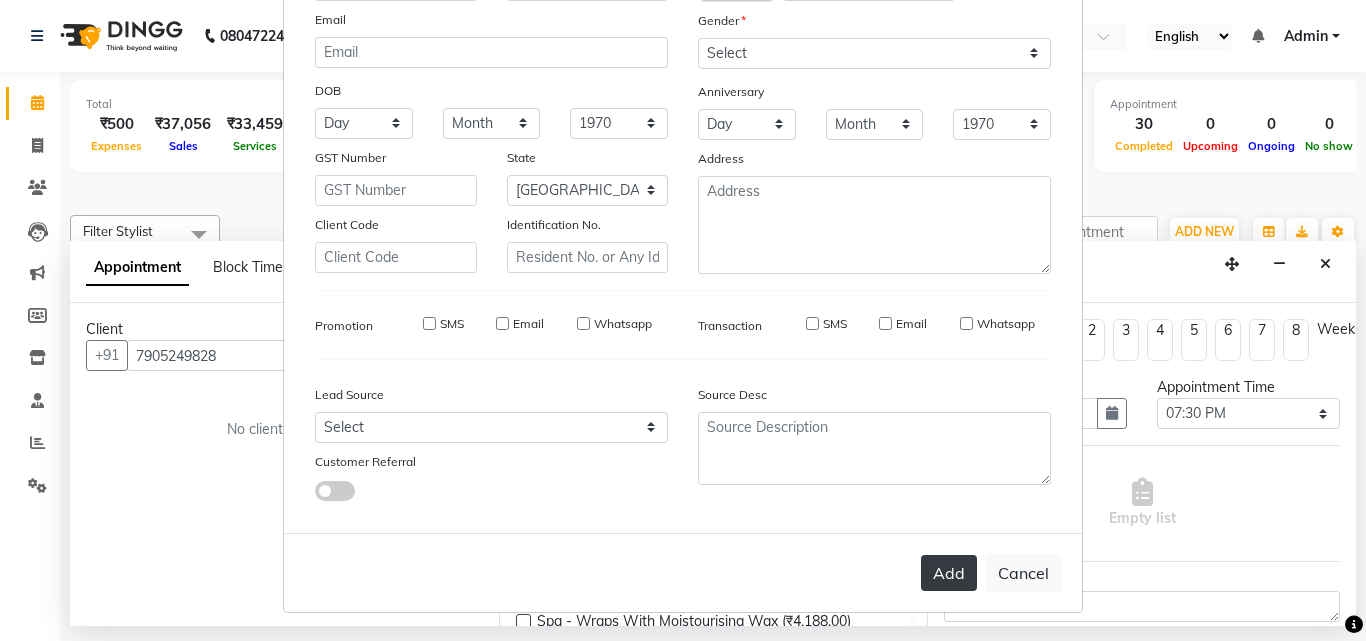 type 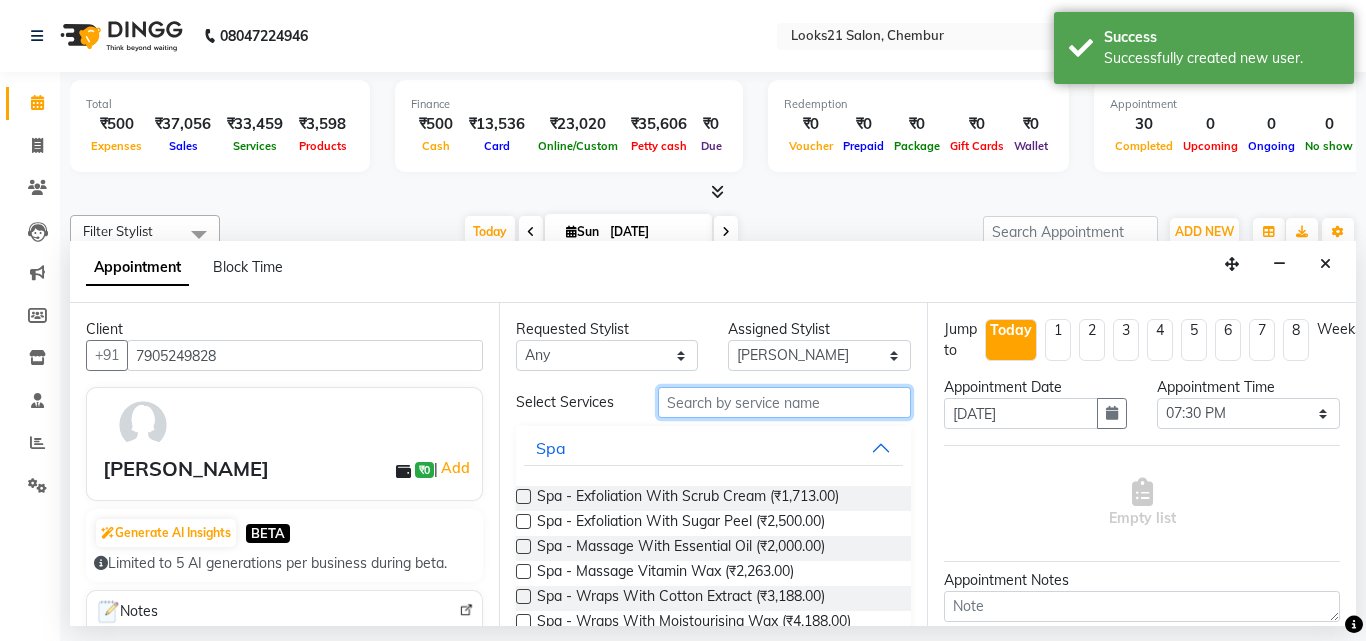 click at bounding box center (785, 402) 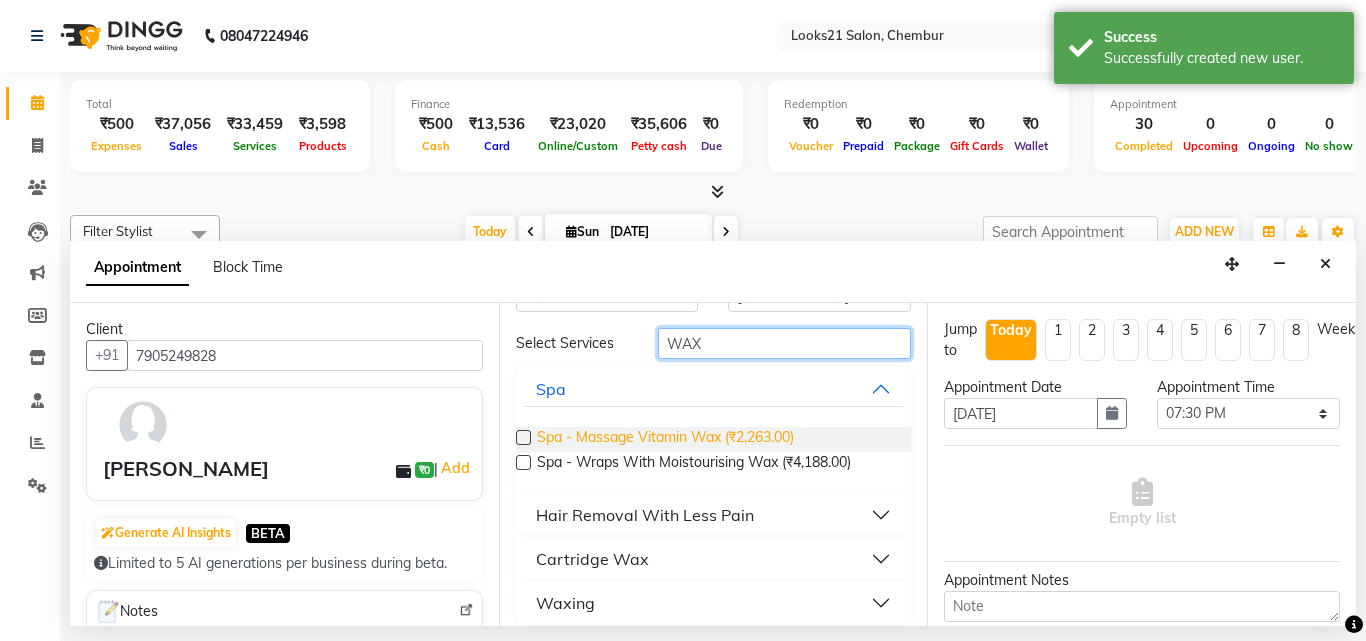 scroll, scrollTop: 74, scrollLeft: 0, axis: vertical 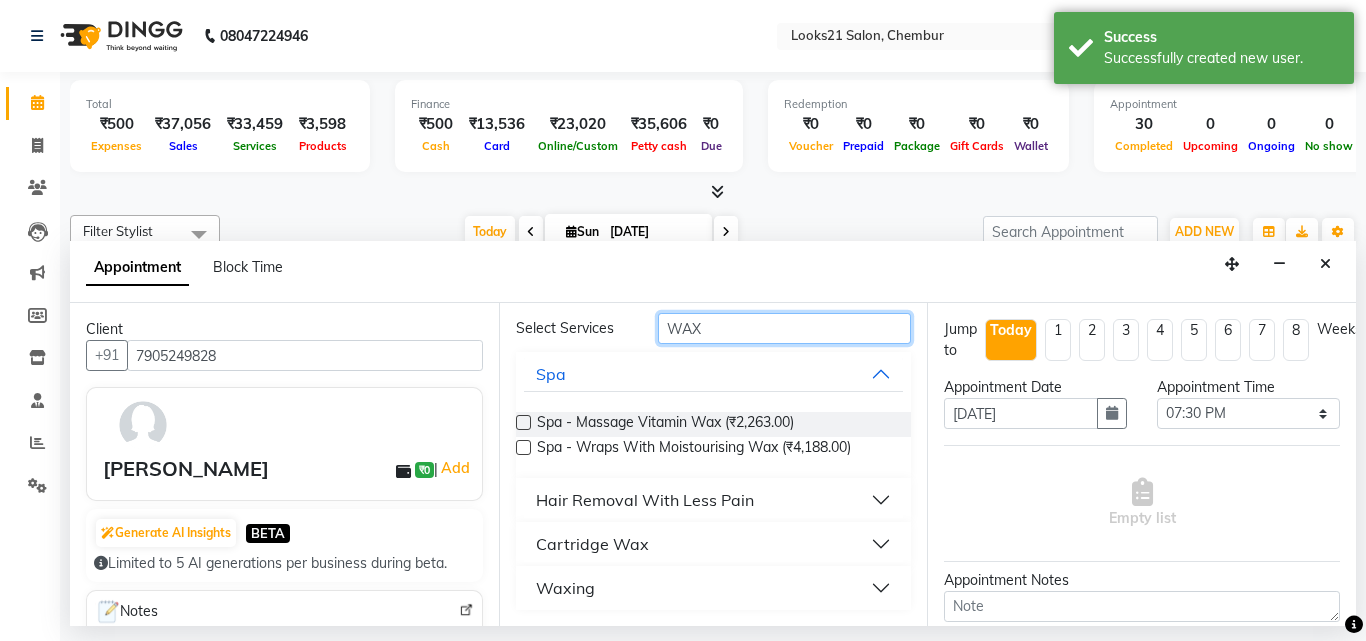 type on "WAX" 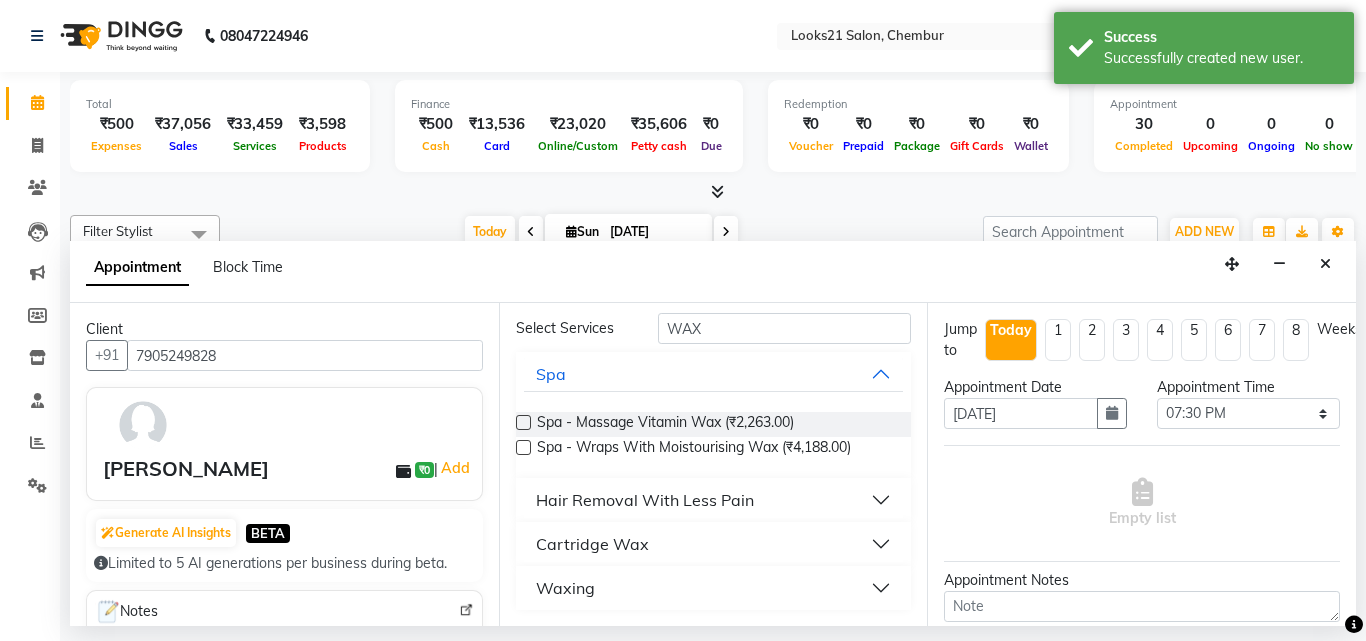 click on "Waxing" at bounding box center (565, 588) 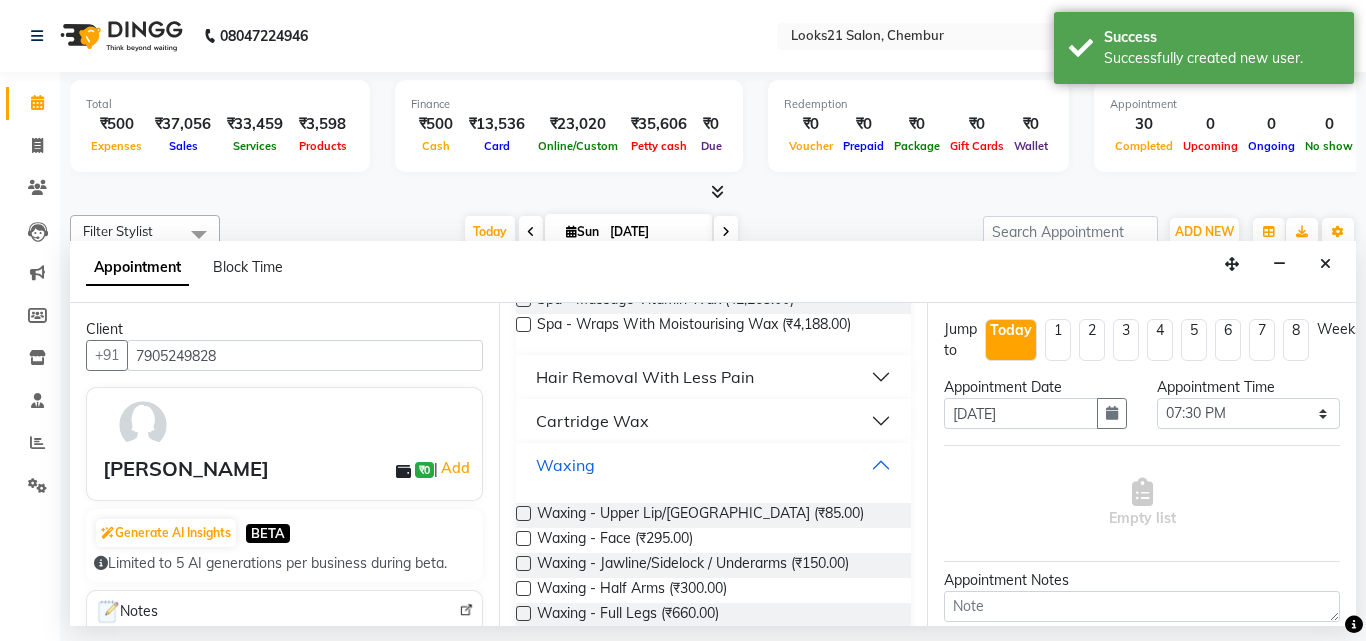 scroll, scrollTop: 274, scrollLeft: 0, axis: vertical 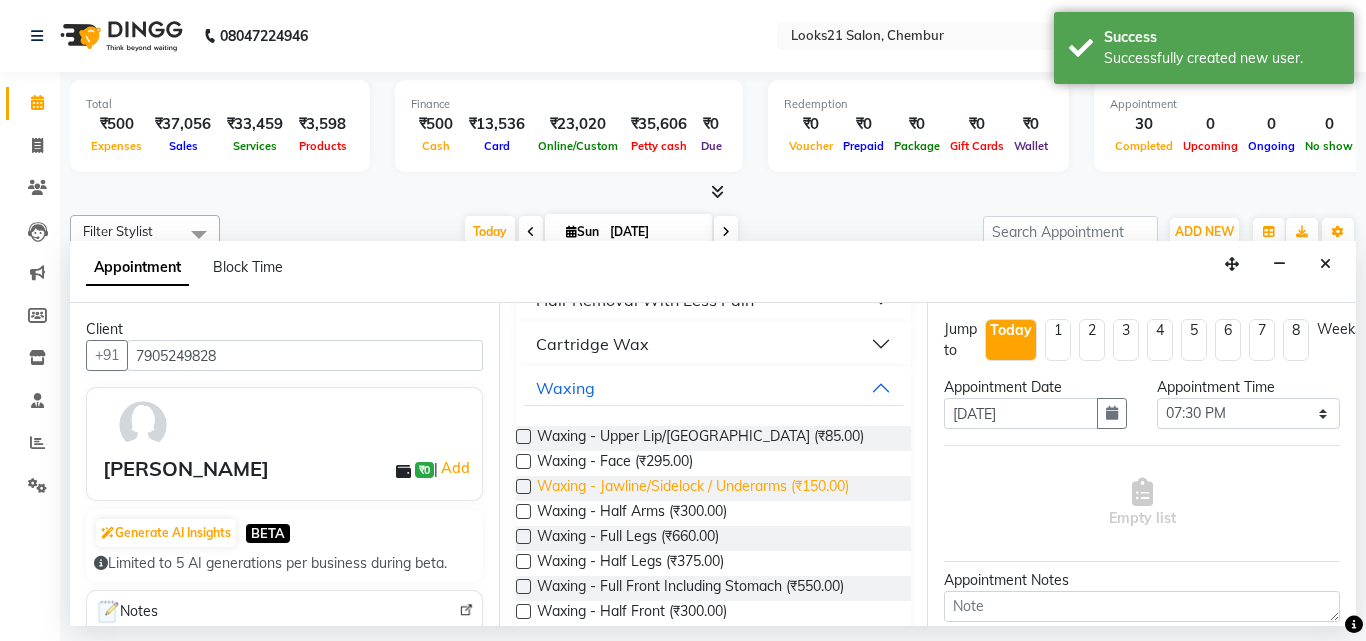 click on "Waxing  - Jawline/Sidelock / Underarms (₹150.00)" at bounding box center (693, 488) 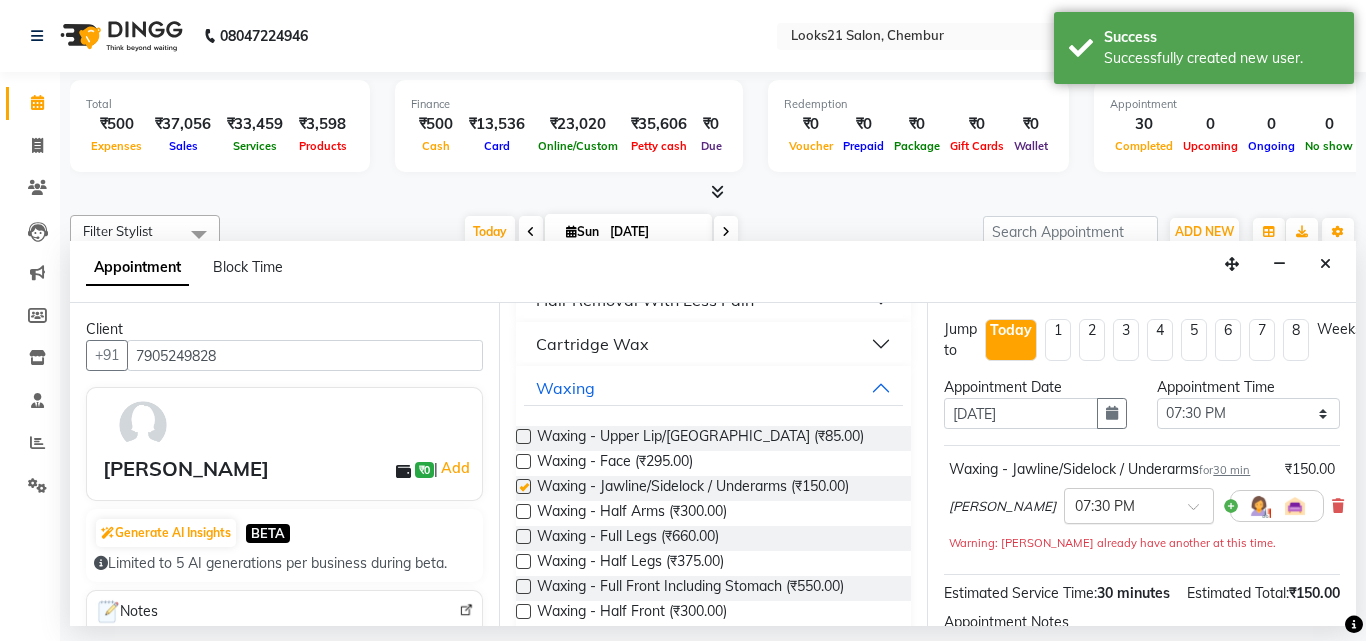 checkbox on "false" 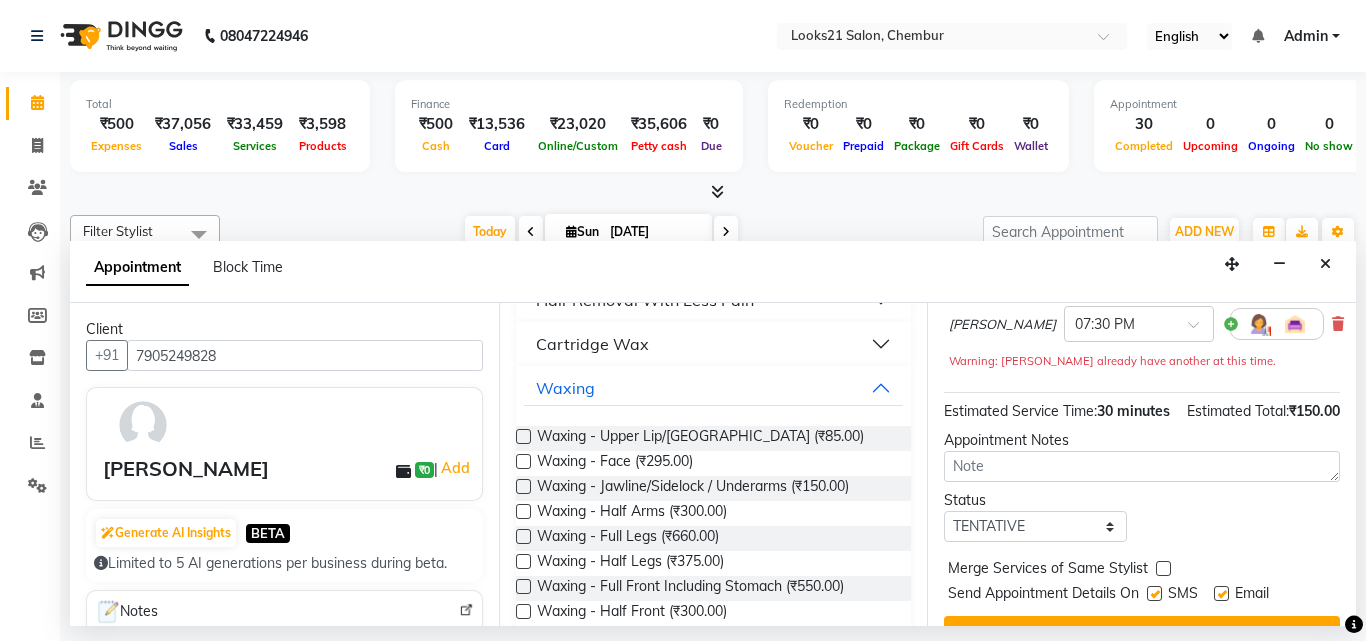 scroll, scrollTop: 260, scrollLeft: 0, axis: vertical 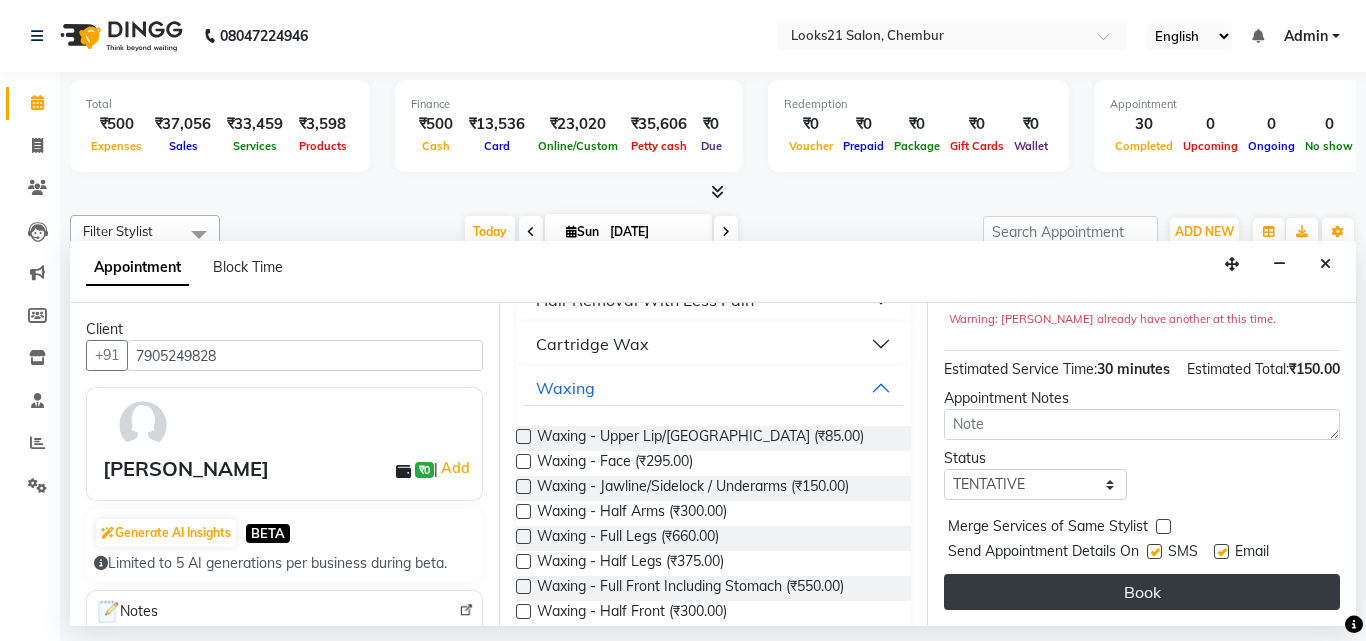 click on "Book" at bounding box center (1142, 592) 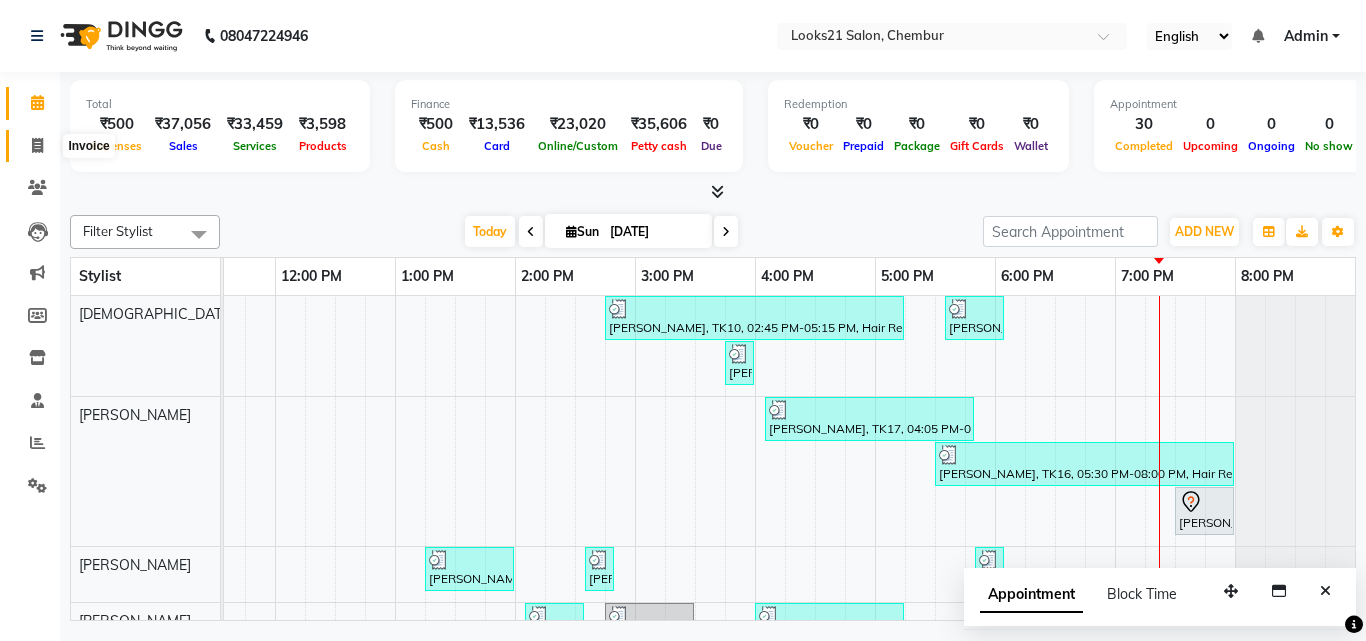click 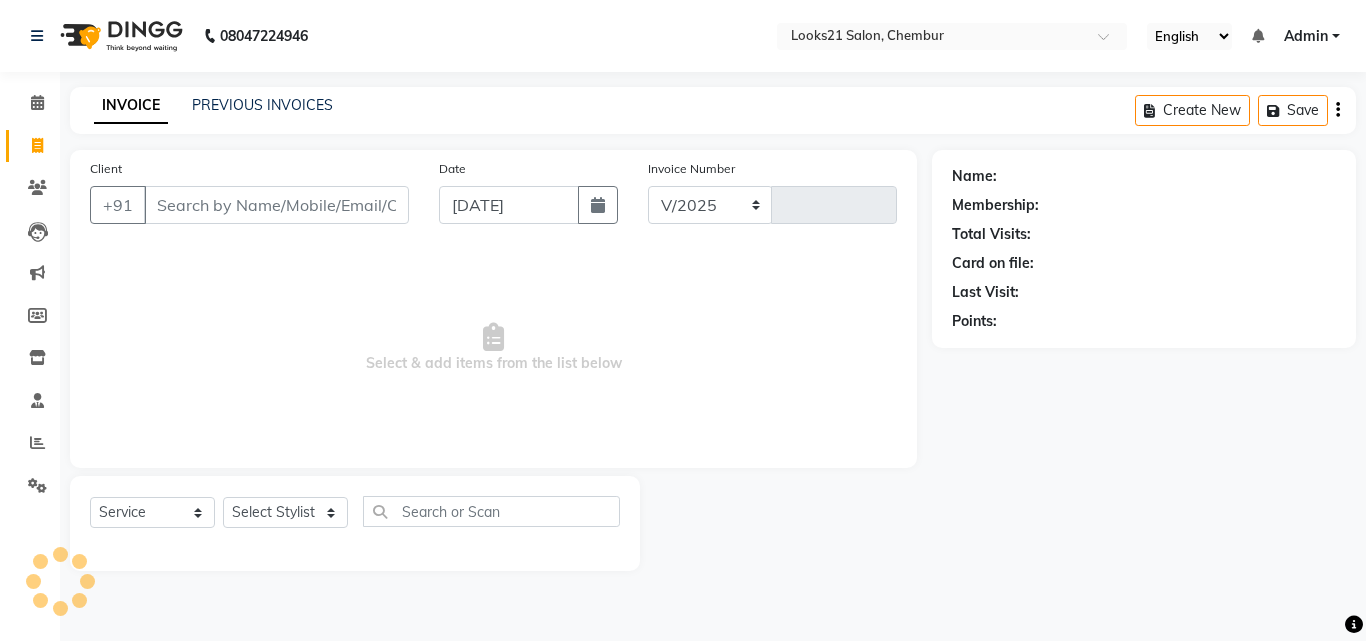select on "844" 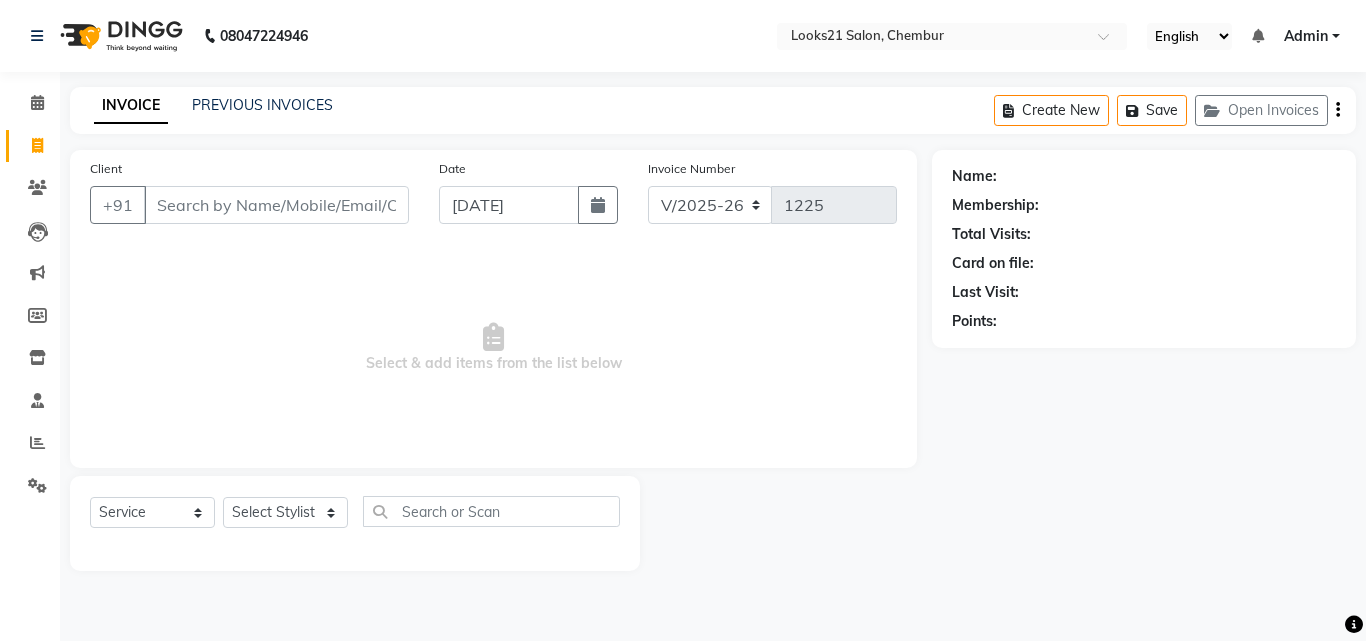 click on "Client" at bounding box center (276, 205) 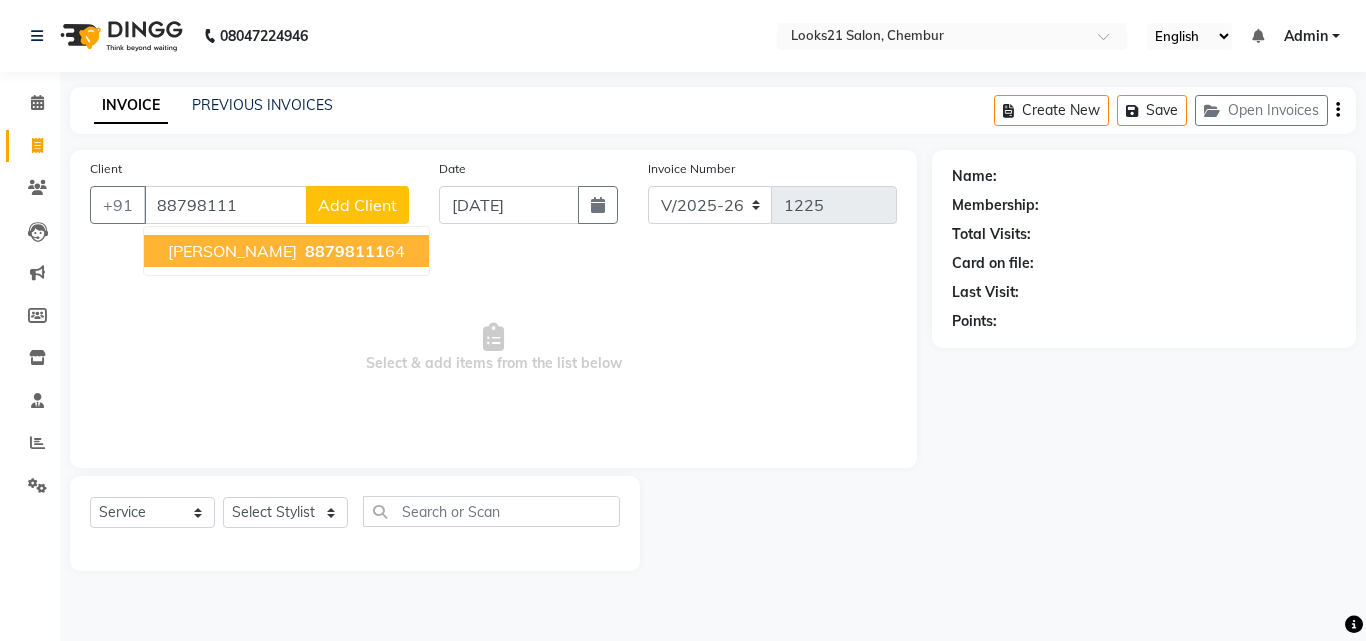 click on "[PERSON_NAME]" at bounding box center [232, 251] 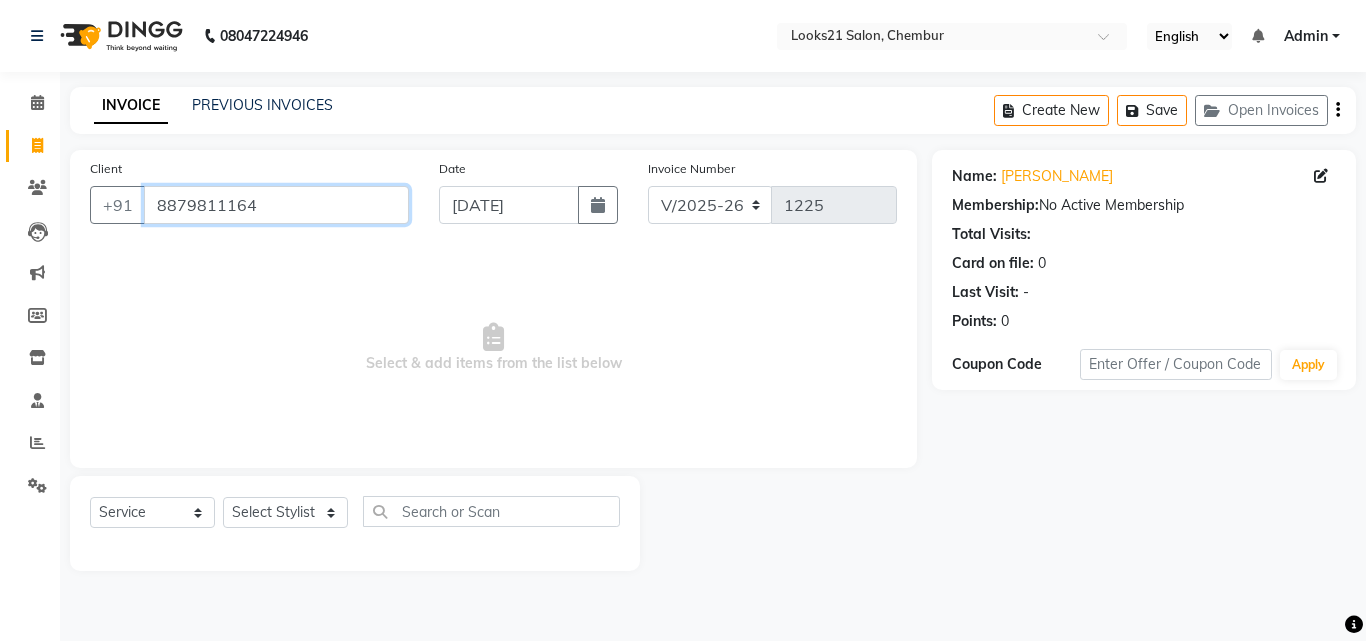 click on "8879811164" at bounding box center (276, 205) 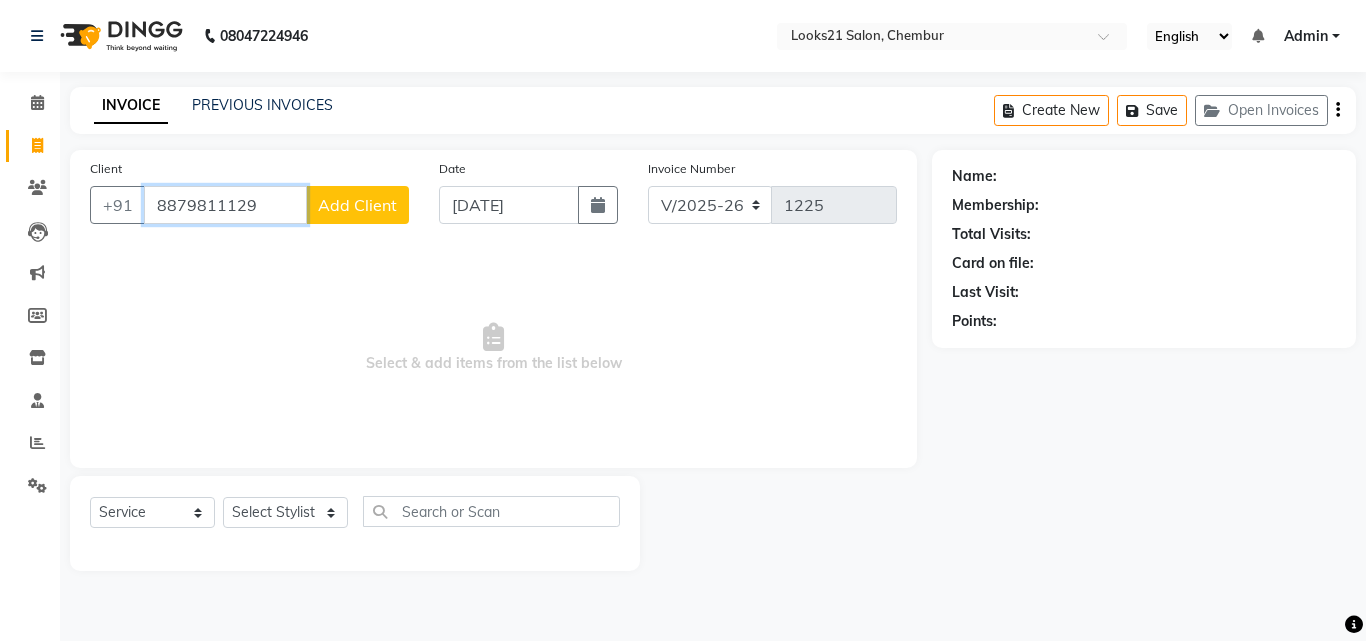 type on "8879811129" 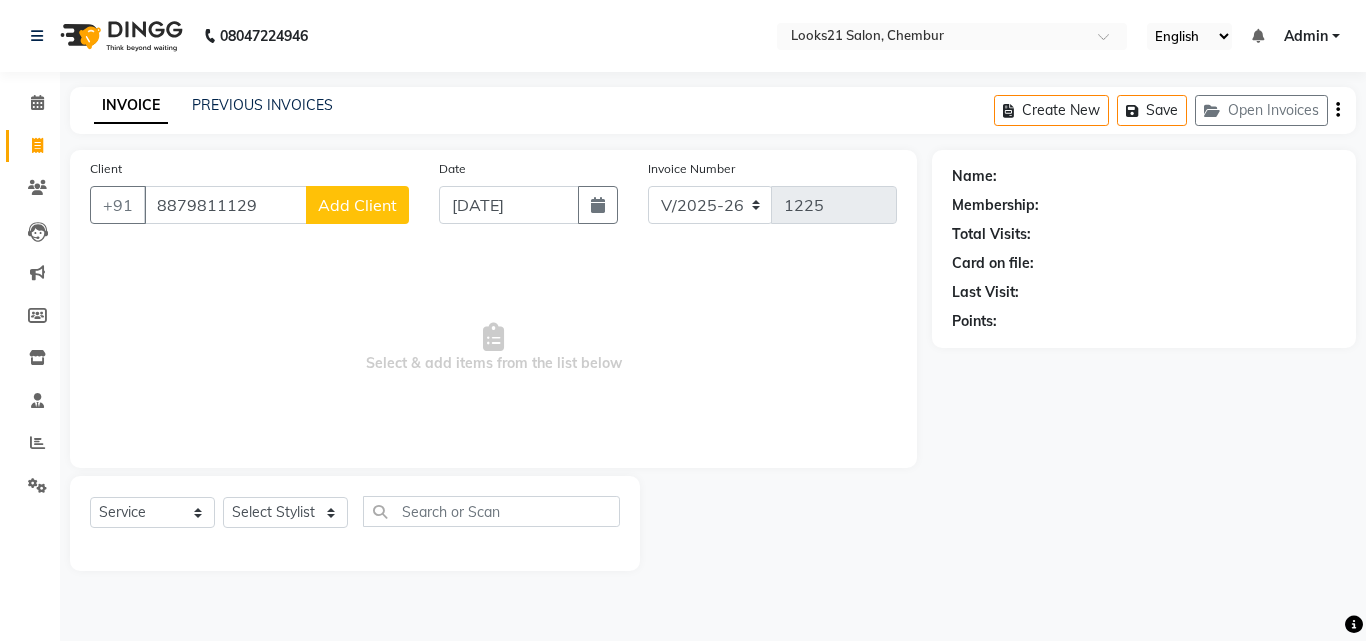 click on "Add Client" 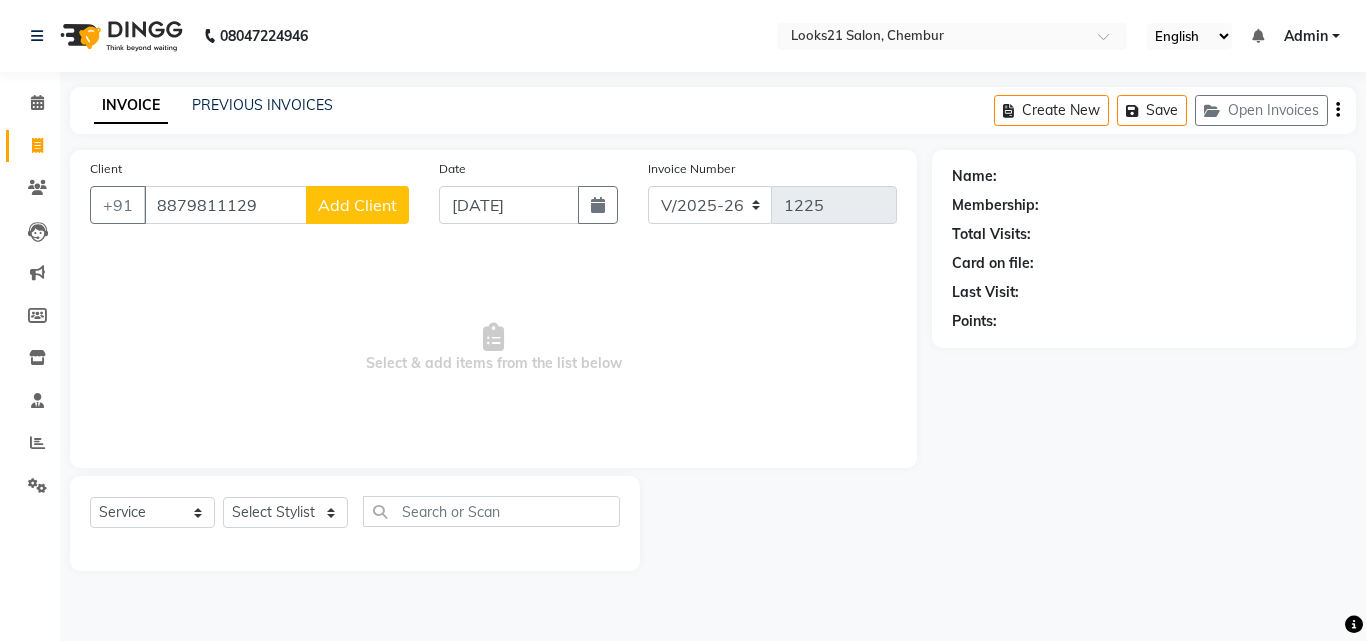 select on "22" 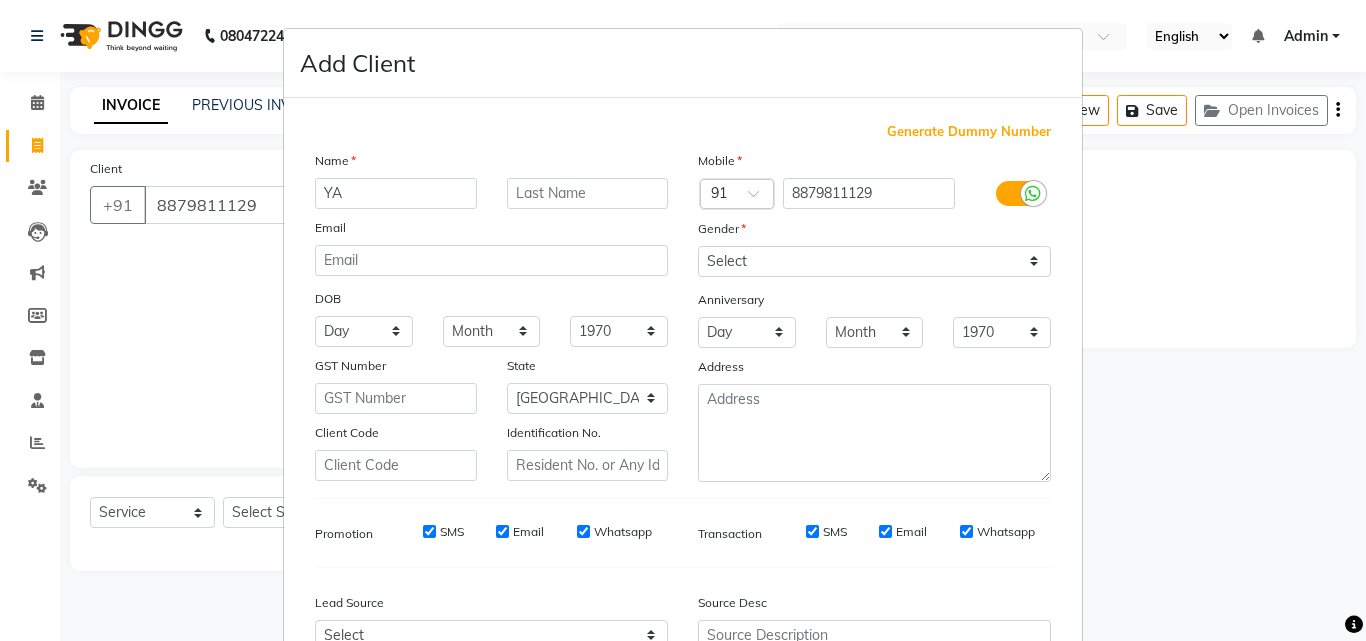 type on "Y" 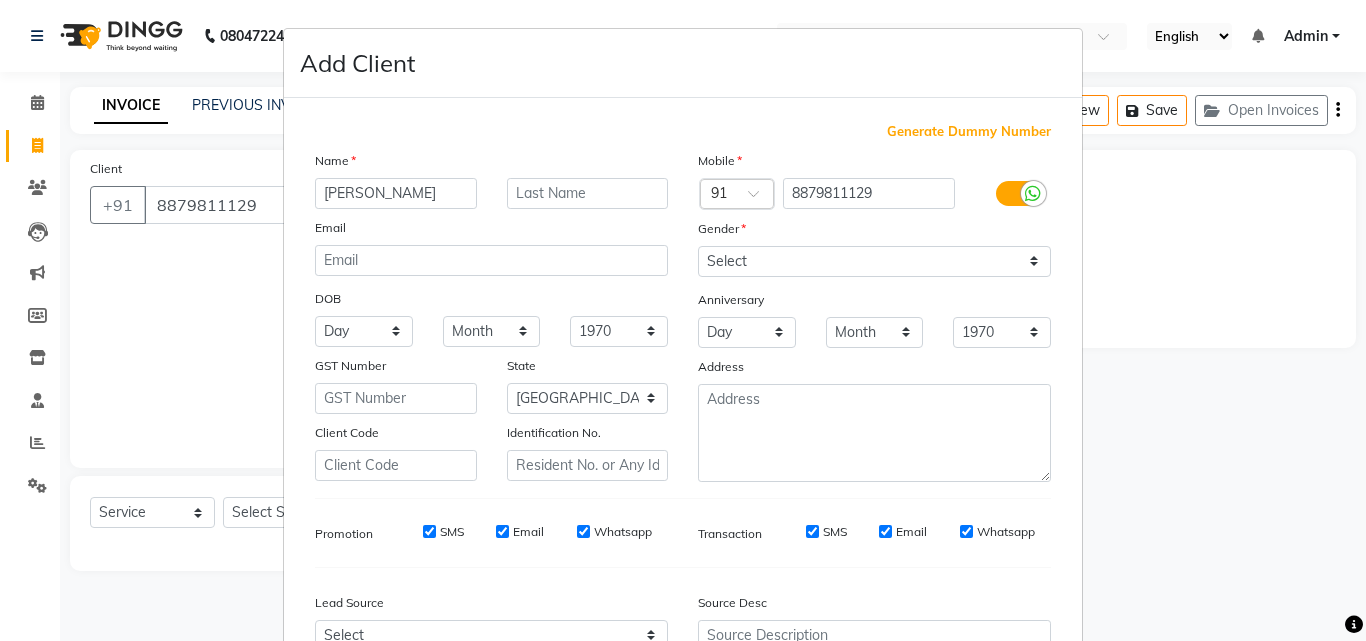type on "[PERSON_NAME]" 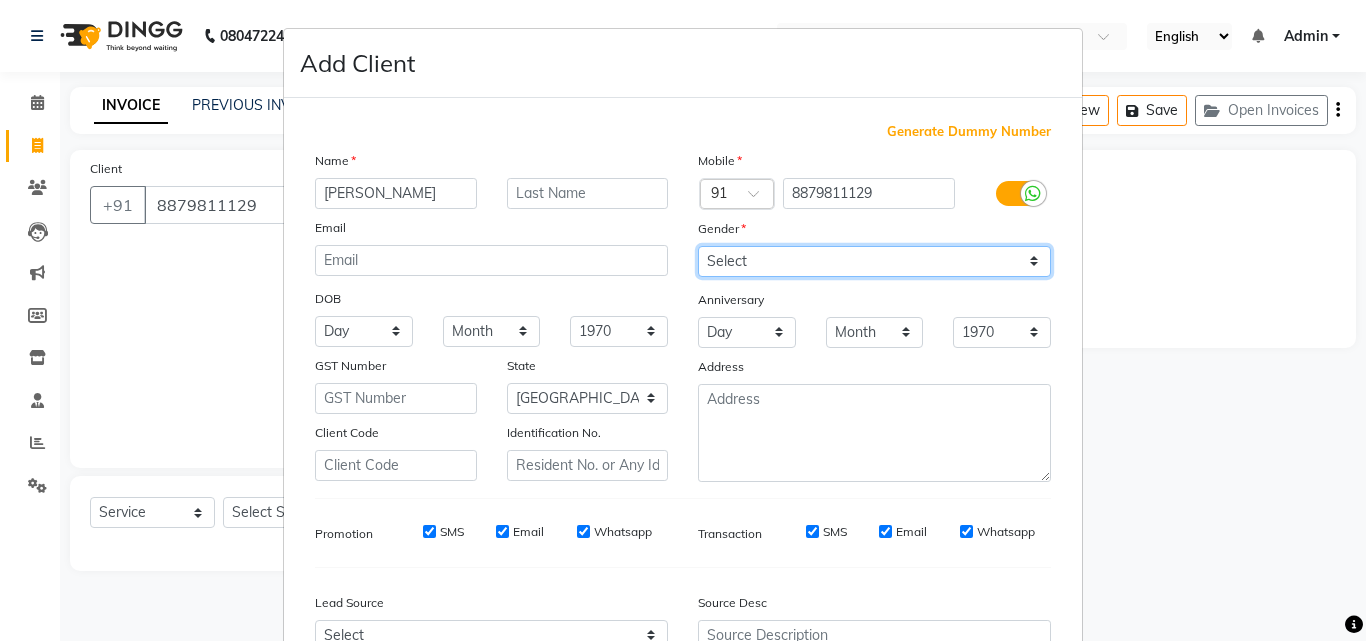 click on "Select [DEMOGRAPHIC_DATA] [DEMOGRAPHIC_DATA] Other Prefer Not To Say" at bounding box center (874, 261) 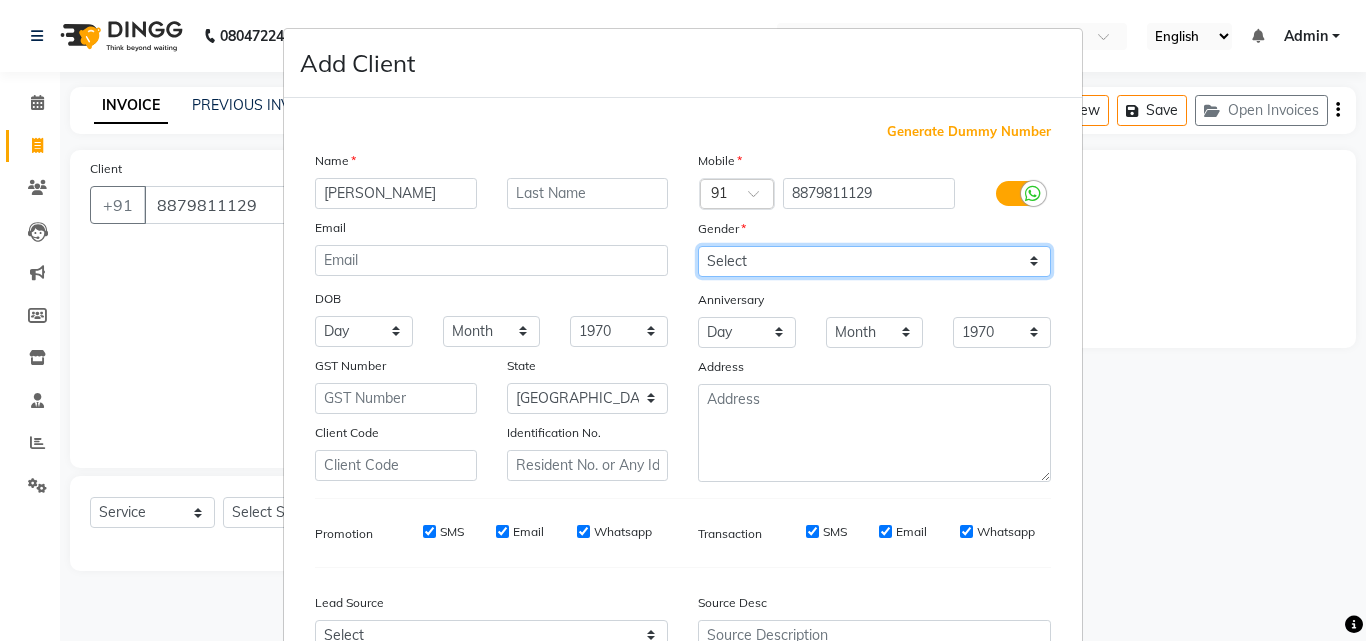 select on "[DEMOGRAPHIC_DATA]" 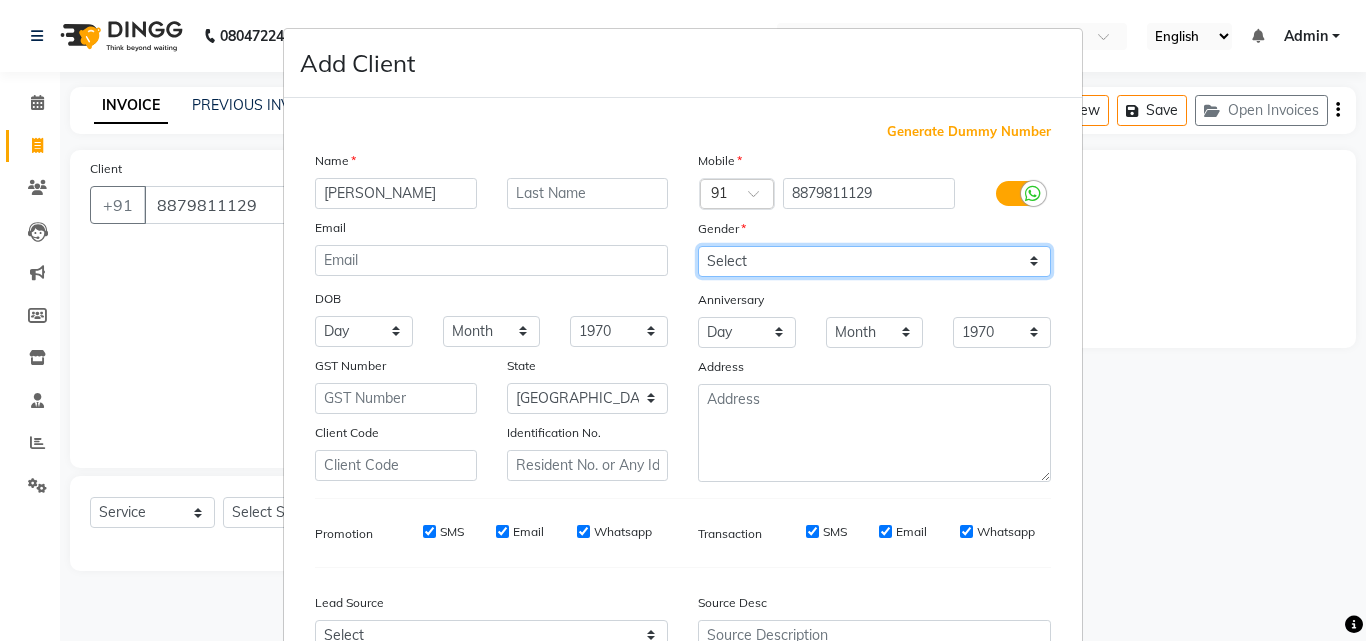 click on "Select [DEMOGRAPHIC_DATA] [DEMOGRAPHIC_DATA] Other Prefer Not To Say" at bounding box center [874, 261] 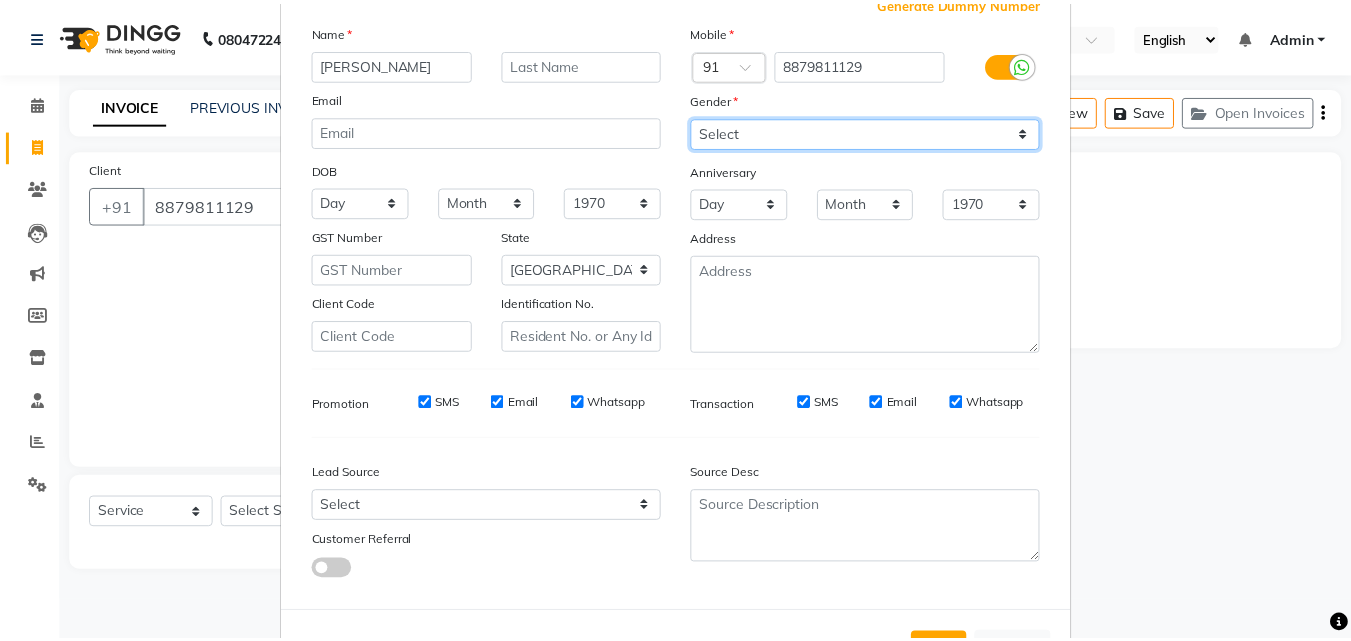 scroll, scrollTop: 208, scrollLeft: 0, axis: vertical 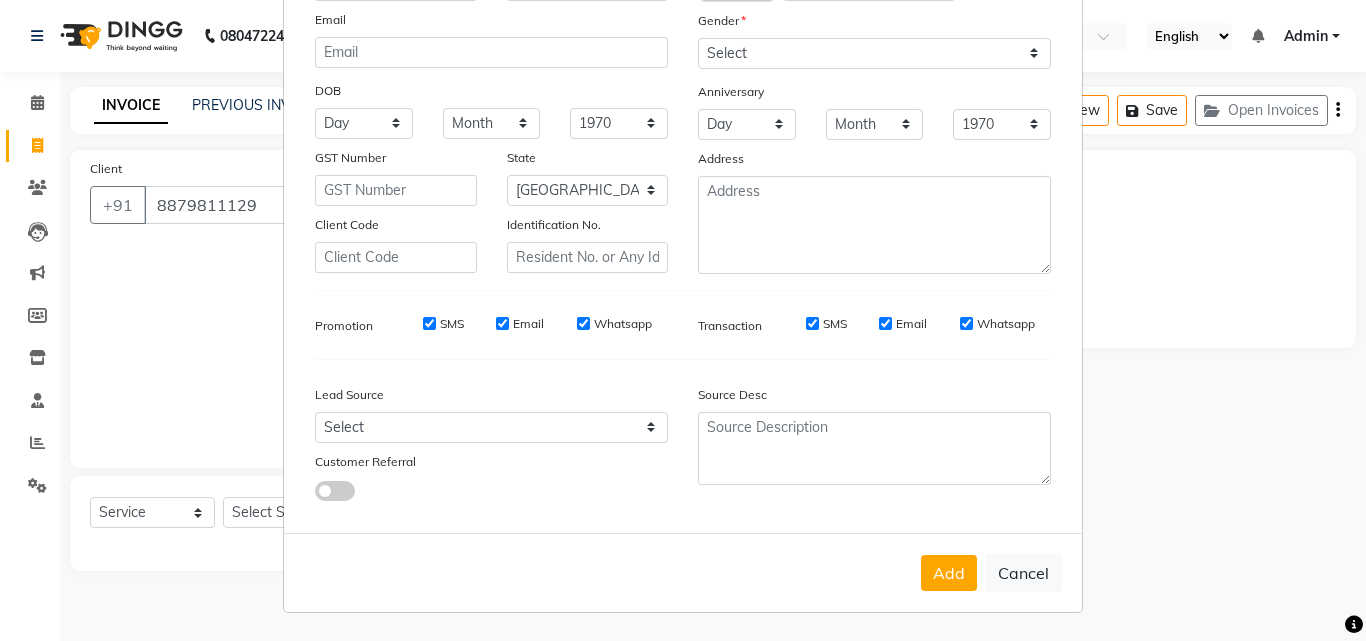 click on "Add" at bounding box center [949, 573] 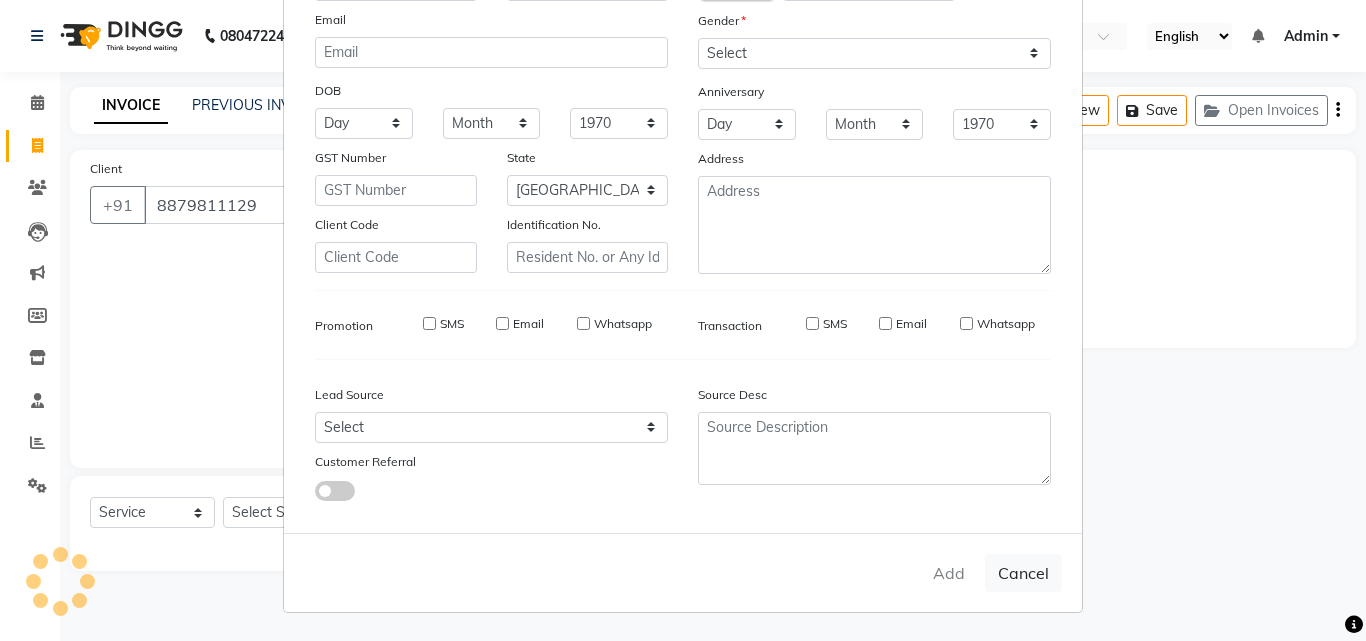type 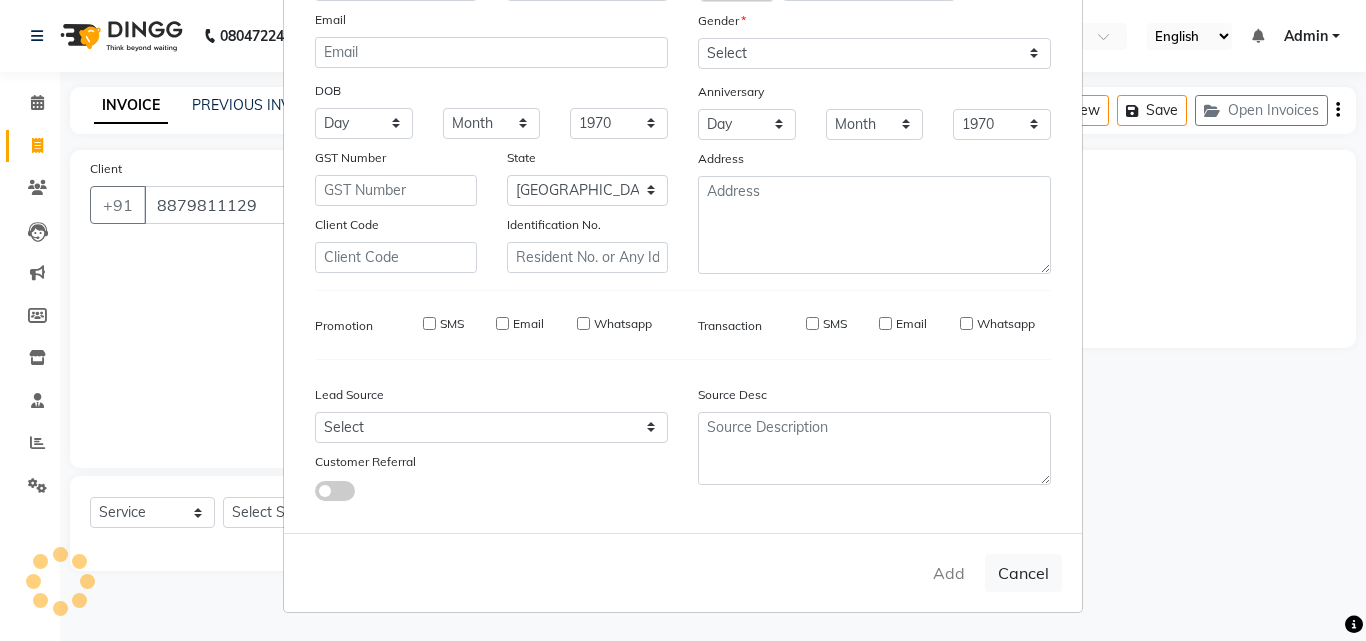 select 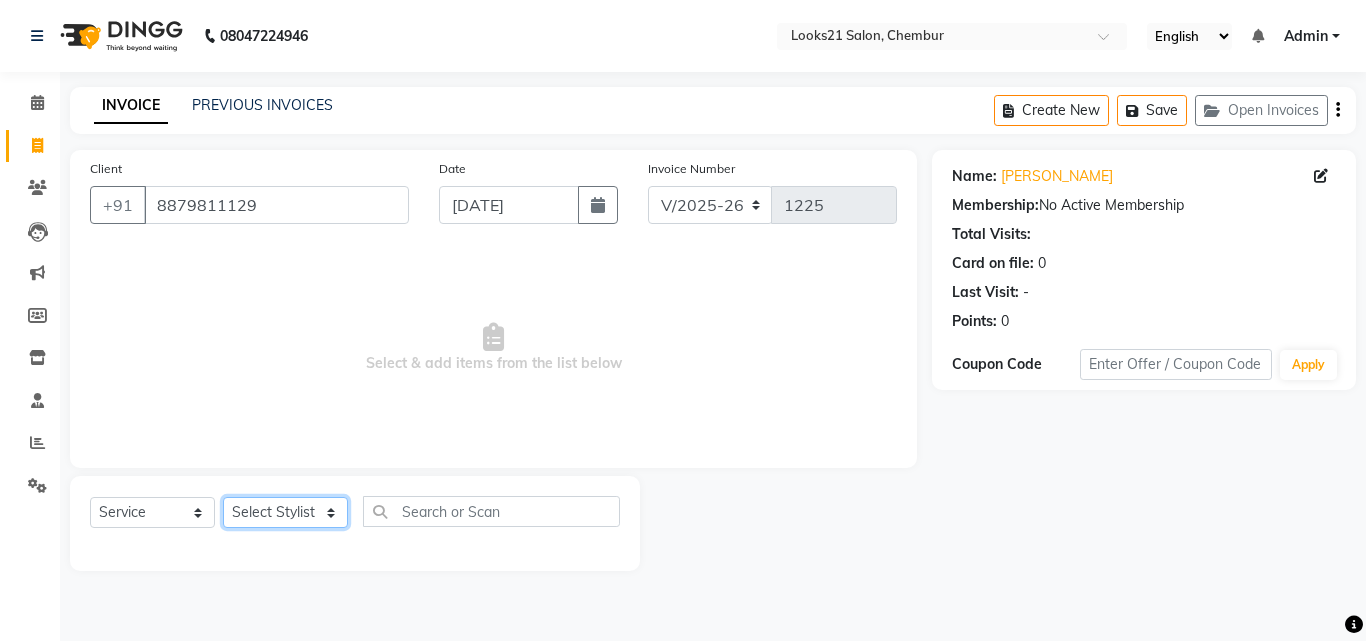 click on "Select Stylist [PERSON_NAME] [PERSON_NAME] LOOKS 21  [PERSON_NAME] [PERSON_NAME] [PERSON_NAME] [PERSON_NAME] [PERSON_NAME] [PERSON_NAME]" 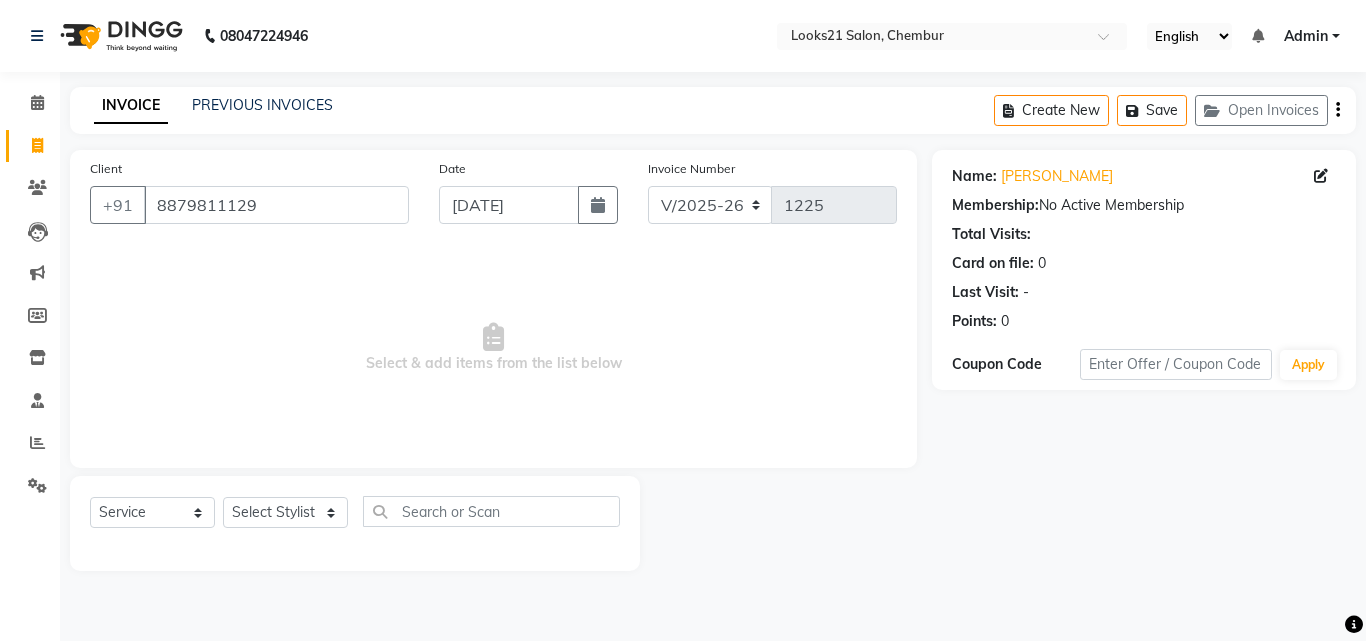 click on "Select & add items from the list below" at bounding box center (493, 348) 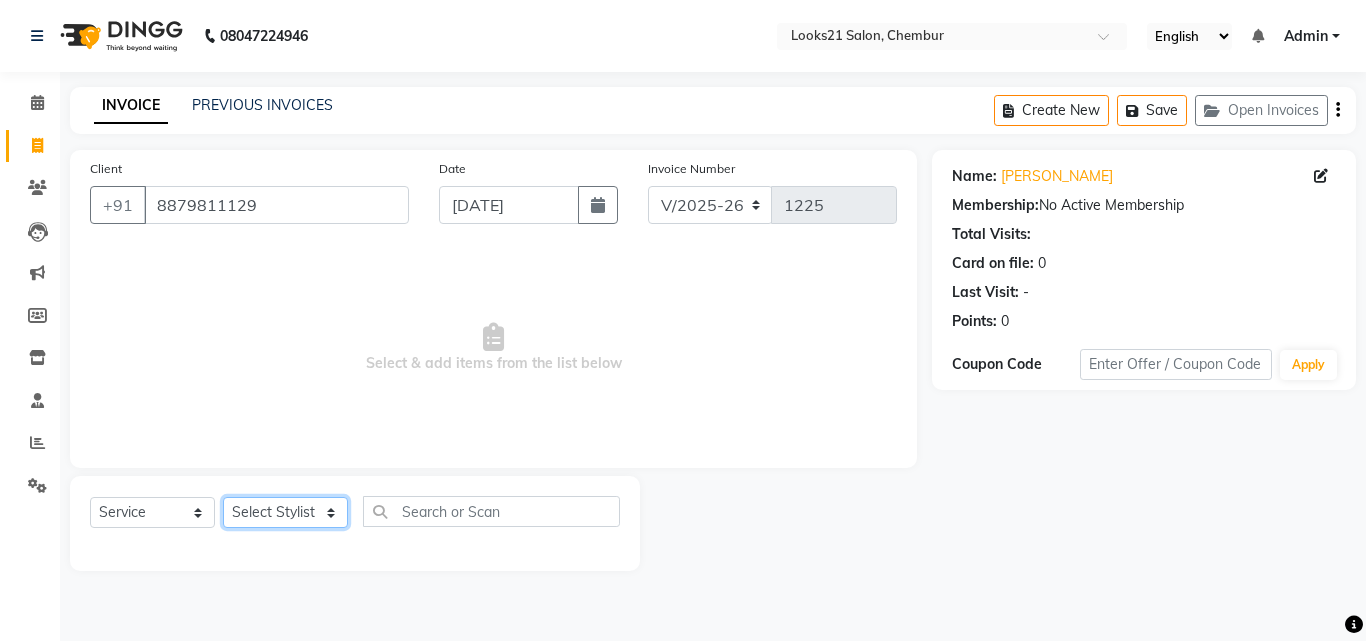 click on "Select Stylist [PERSON_NAME] [PERSON_NAME] LOOKS 21  [PERSON_NAME] [PERSON_NAME] [PERSON_NAME] [PERSON_NAME] [PERSON_NAME] [PERSON_NAME]" 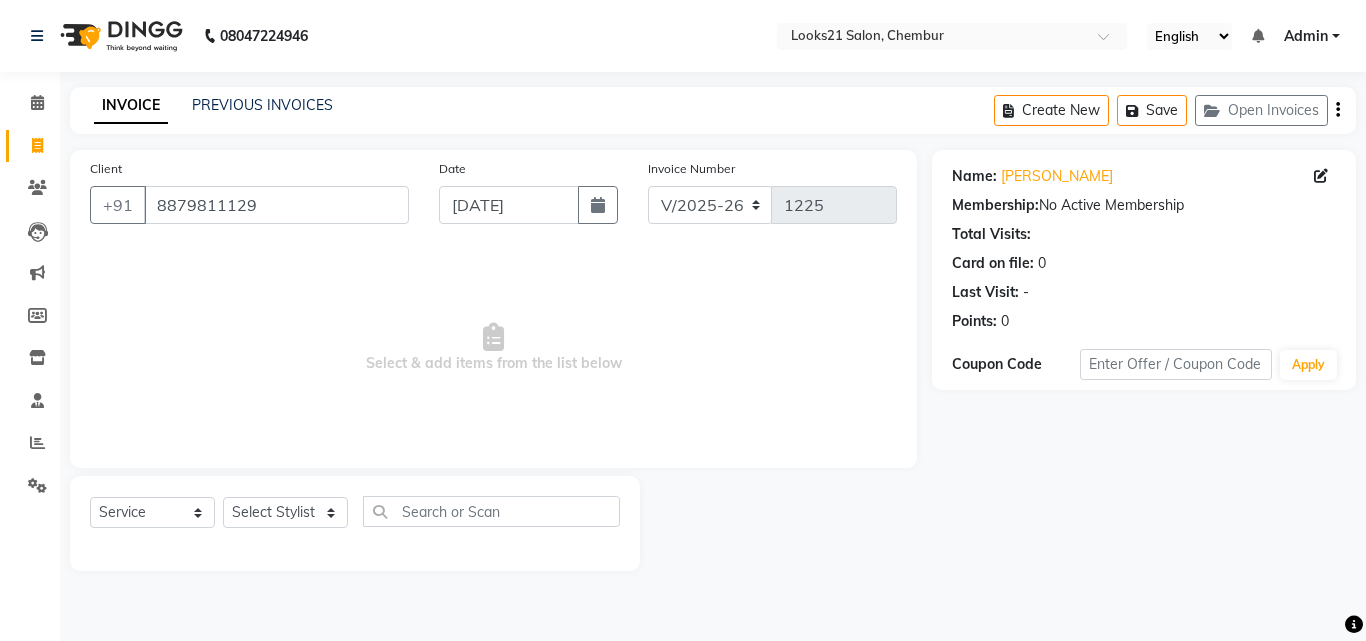 click on "Select & add items from the list below" at bounding box center (493, 348) 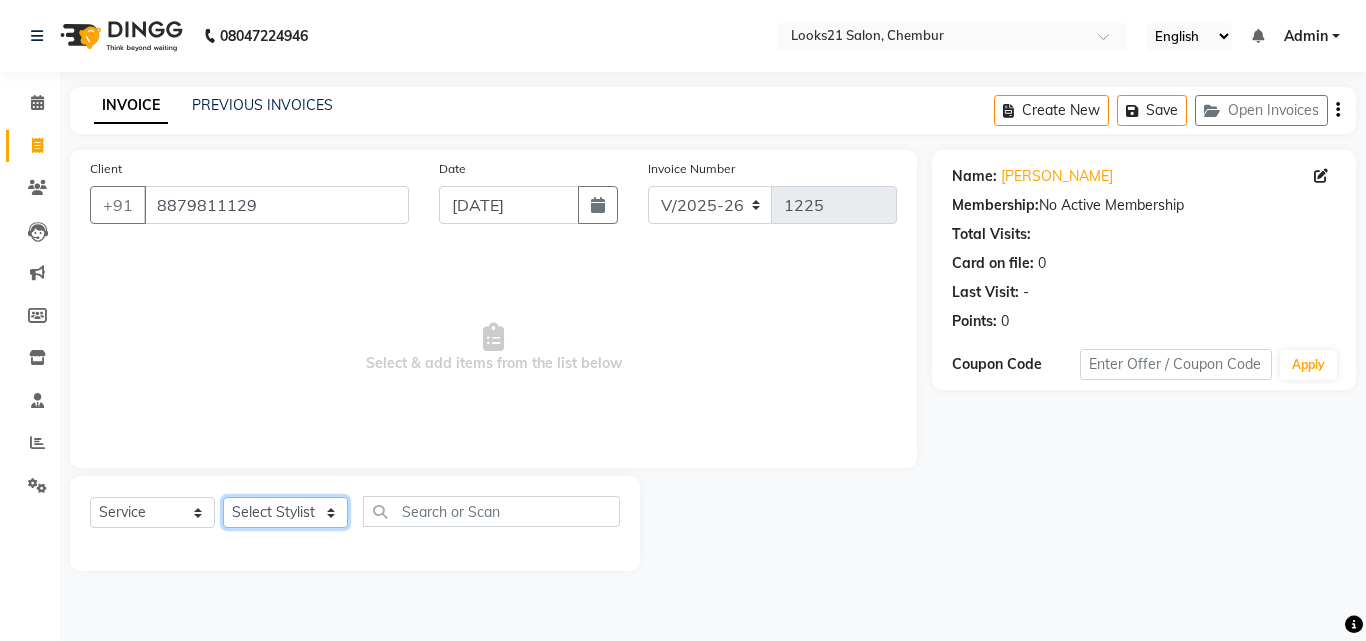 click on "Select Stylist [PERSON_NAME] [PERSON_NAME] LOOKS 21  [PERSON_NAME] [PERSON_NAME] [PERSON_NAME] [PERSON_NAME] [PERSON_NAME] [PERSON_NAME]" 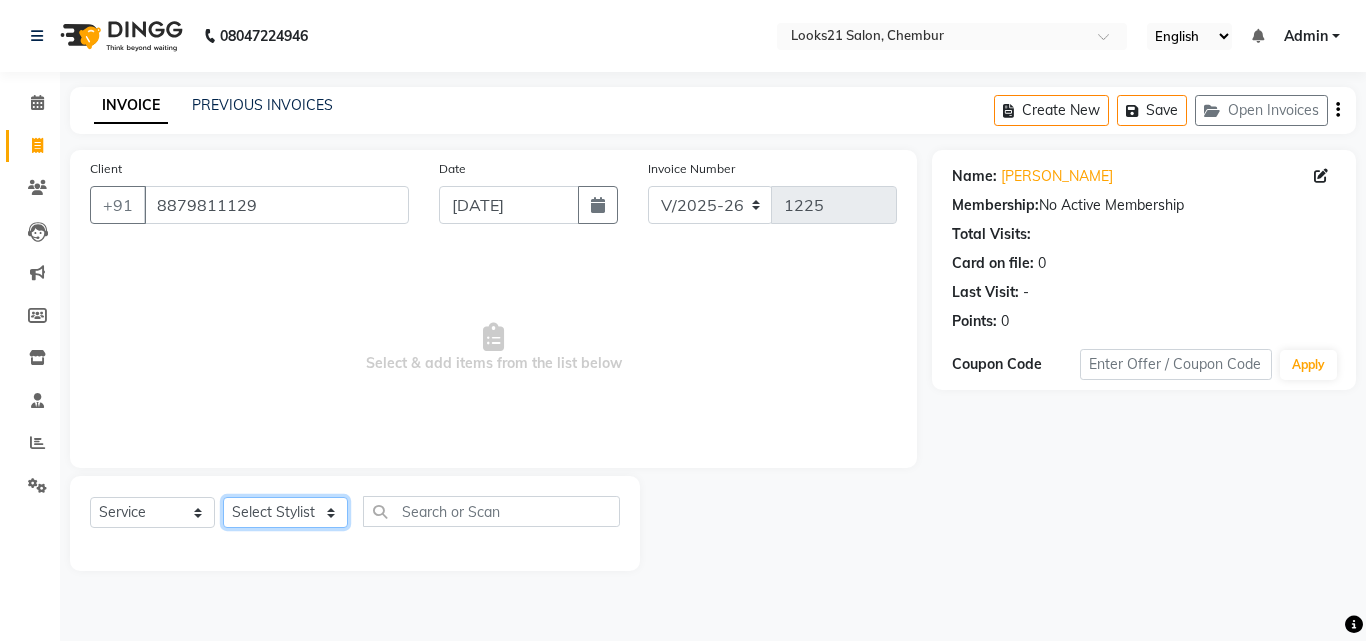 click on "Select Stylist [PERSON_NAME] [PERSON_NAME] LOOKS 21  [PERSON_NAME] [PERSON_NAME] [PERSON_NAME] [PERSON_NAME] [PERSON_NAME] [PERSON_NAME]" 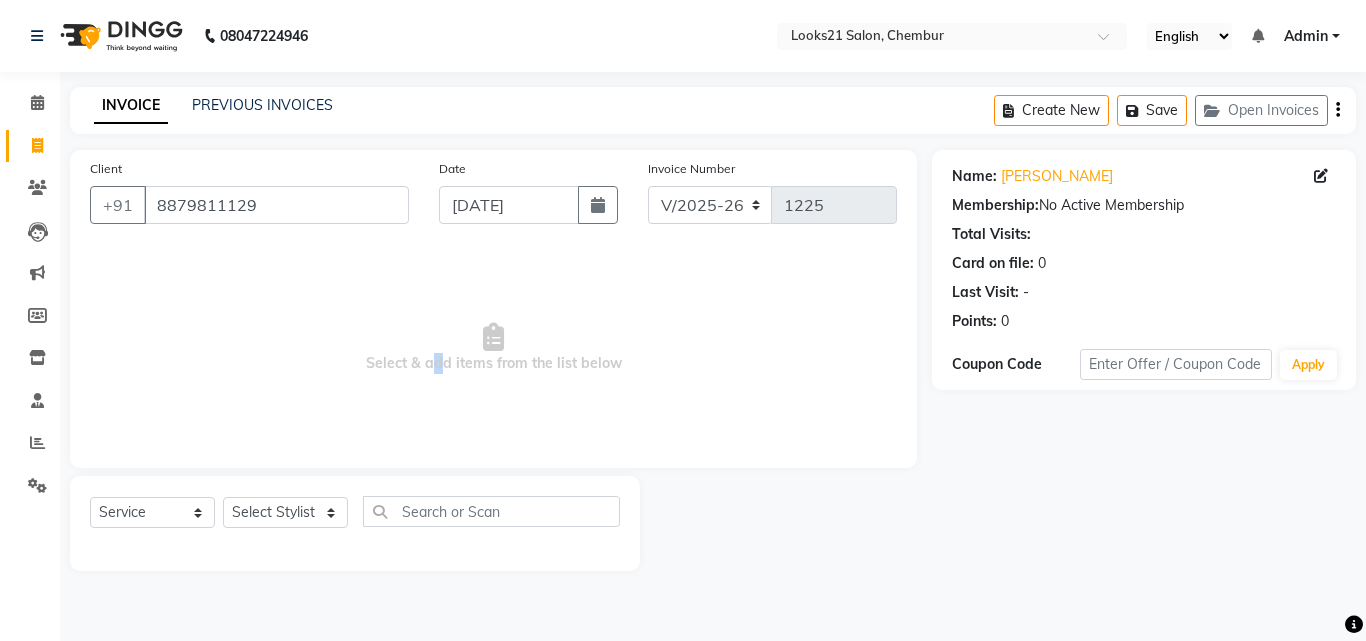 click on "Select & add items from the list below" at bounding box center [493, 348] 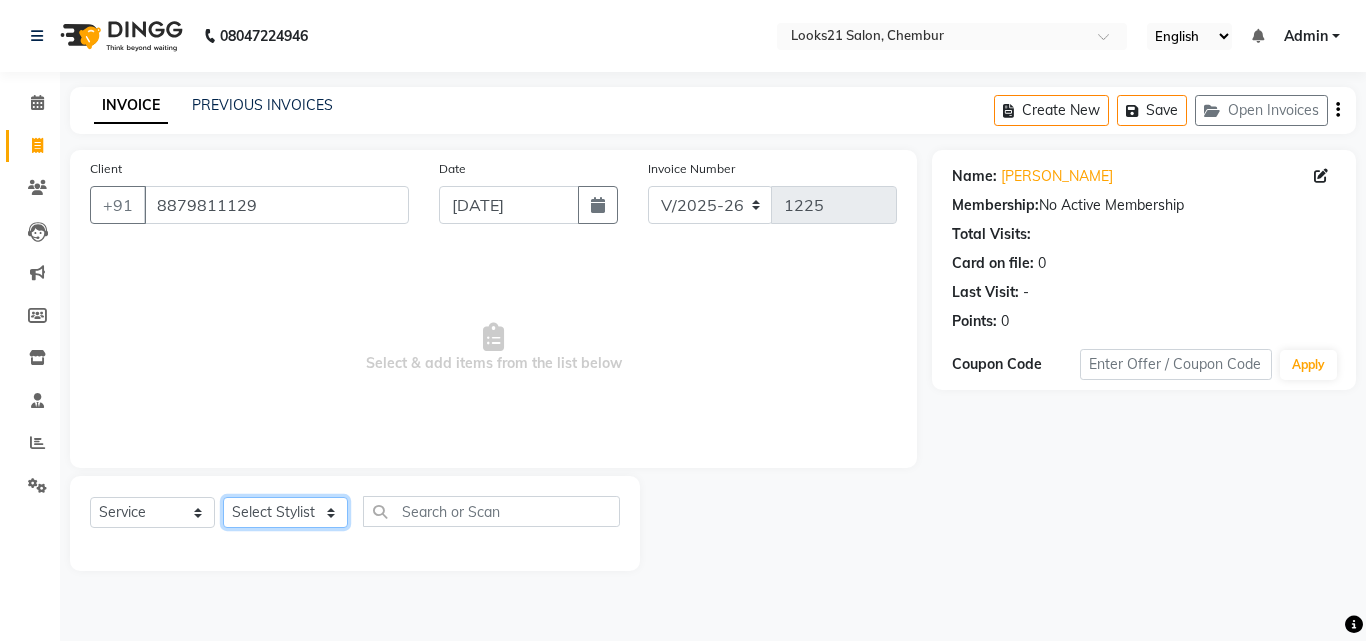 click on "Select Stylist [PERSON_NAME] [PERSON_NAME] LOOKS 21  [PERSON_NAME] [PERSON_NAME] [PERSON_NAME] [PERSON_NAME] [PERSON_NAME] [PERSON_NAME]" 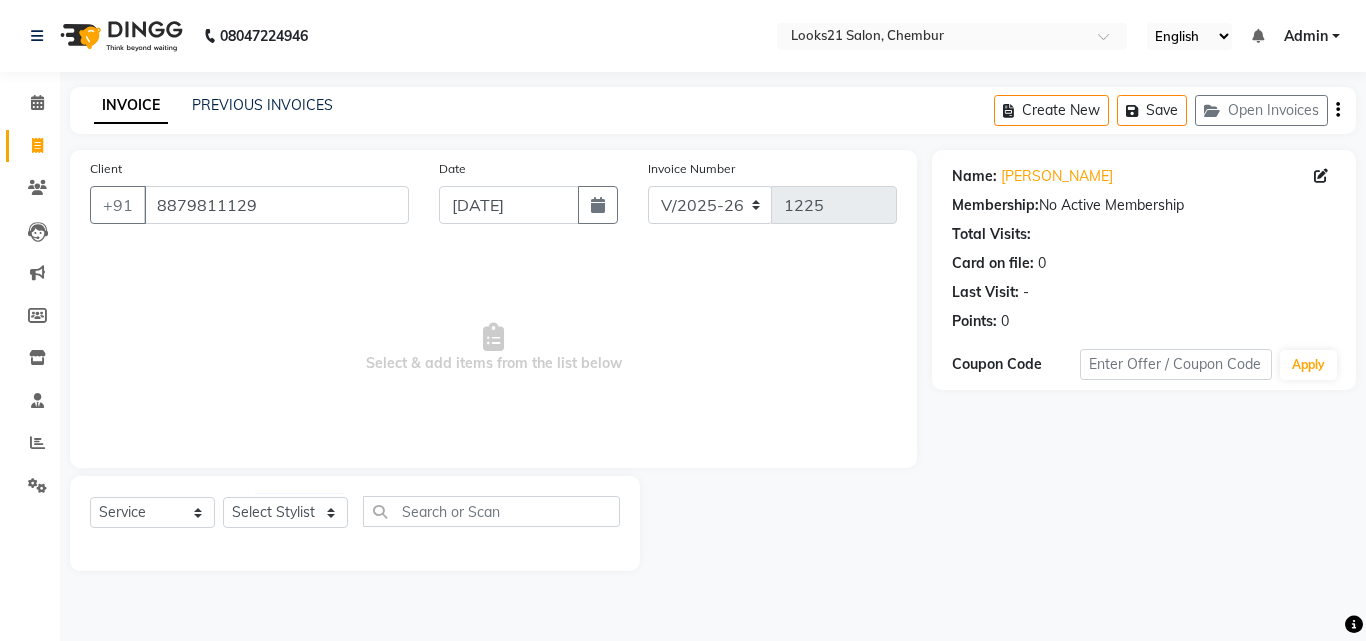 click on "Select & add items from the list below" at bounding box center [493, 348] 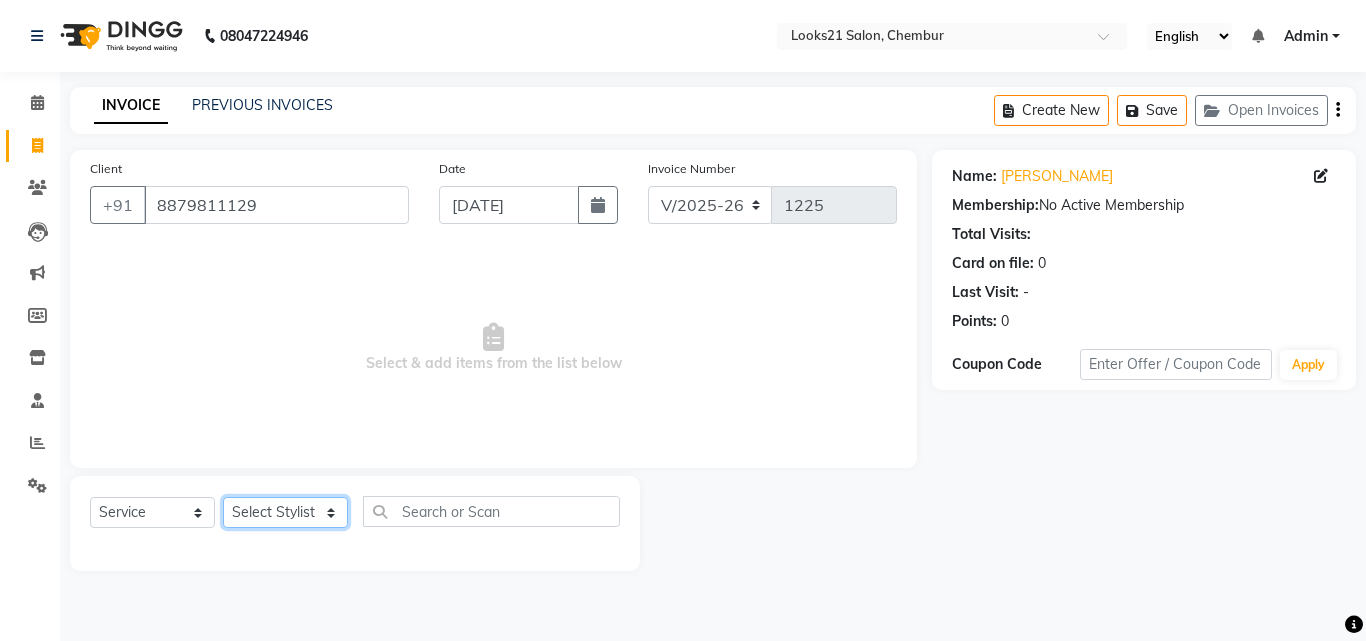 click on "Select Stylist [PERSON_NAME] [PERSON_NAME] LOOKS 21  [PERSON_NAME] [PERSON_NAME] [PERSON_NAME] [PERSON_NAME] [PERSON_NAME] [PERSON_NAME]" 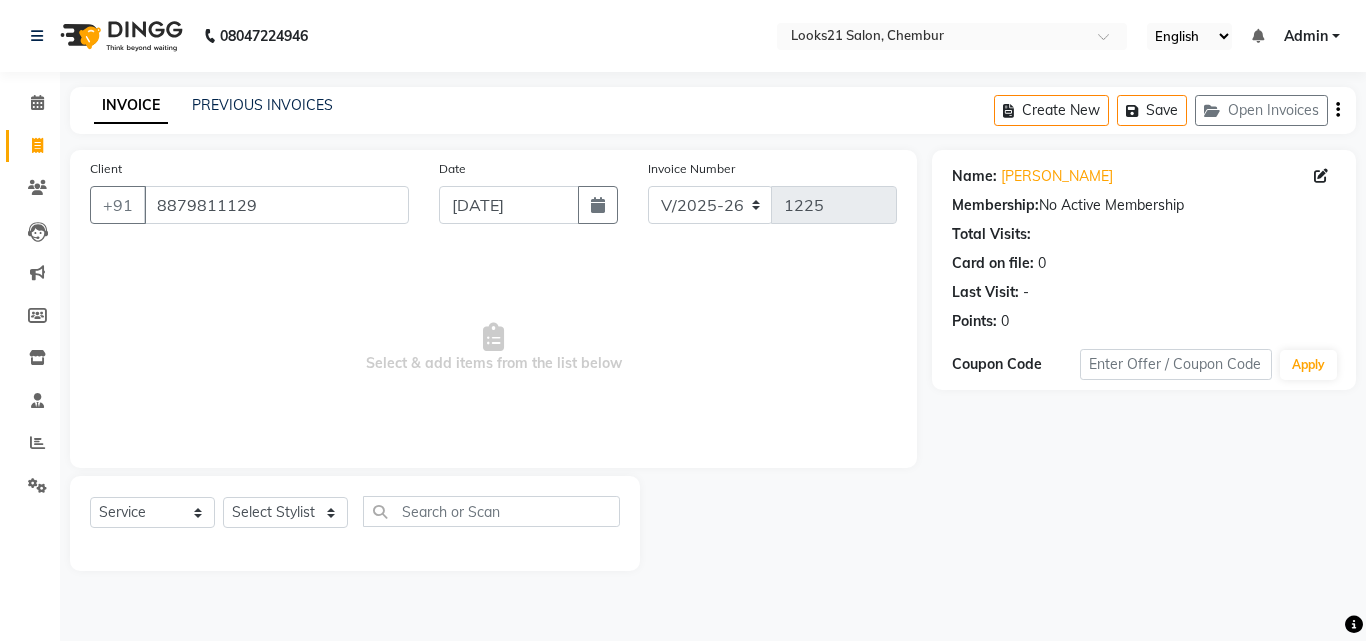 click on "Select & add items from the list below" at bounding box center (493, 348) 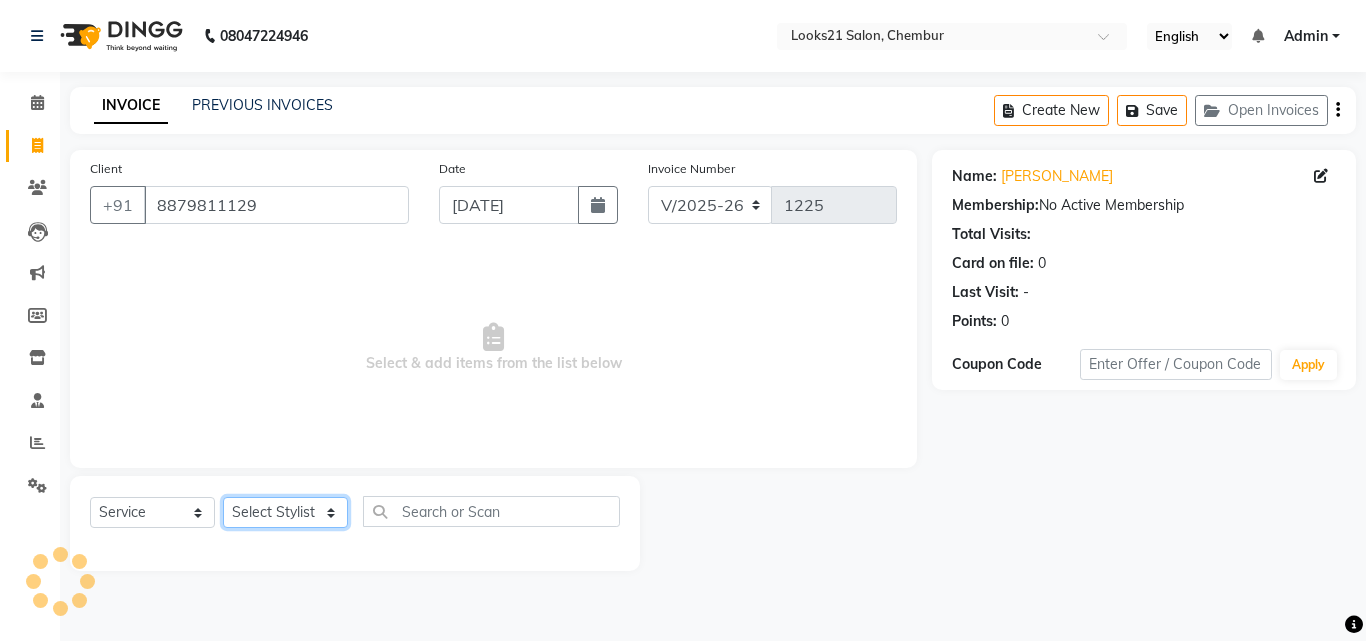 click on "Select Stylist [PERSON_NAME] [PERSON_NAME] LOOKS 21  [PERSON_NAME] [PERSON_NAME] [PERSON_NAME] [PERSON_NAME] [PERSON_NAME] [PERSON_NAME]" 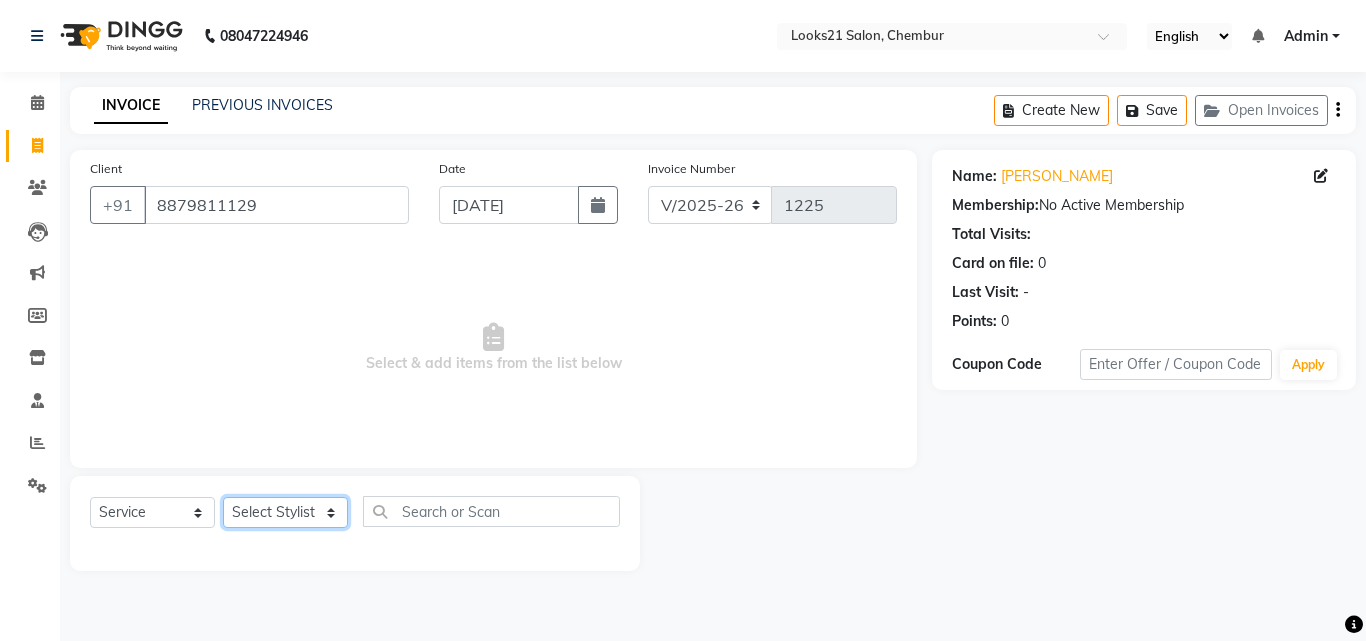 select on "13889" 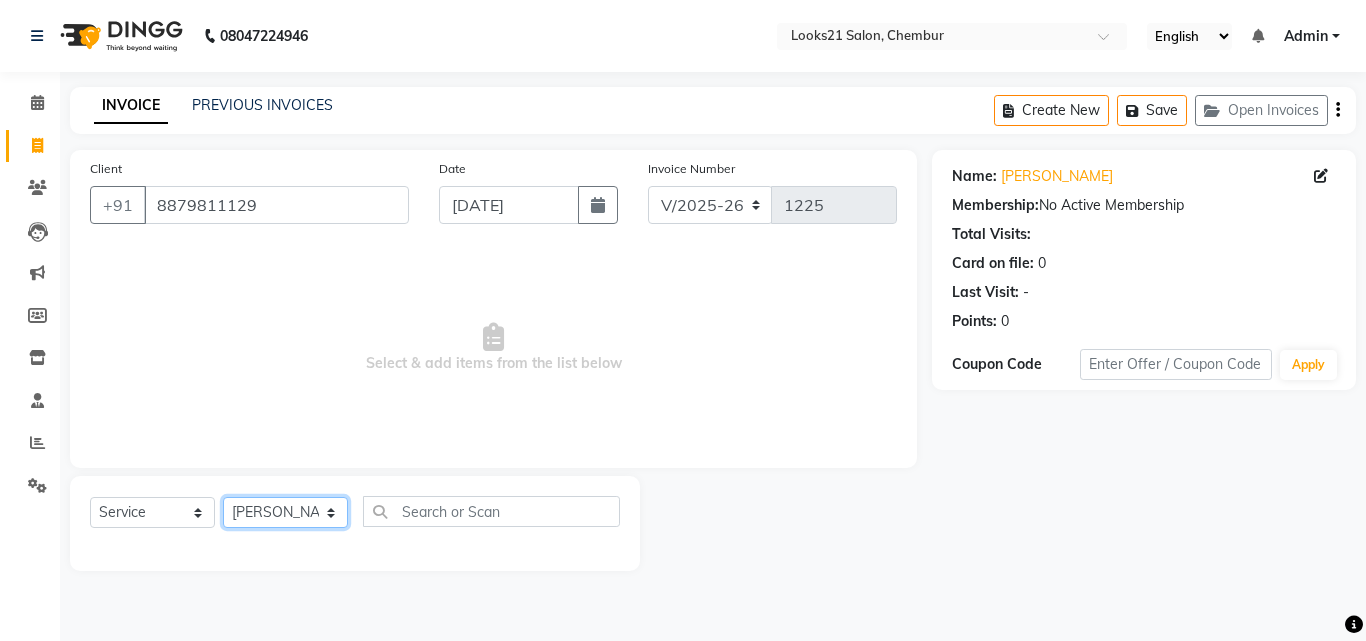 click on "Select Stylist [PERSON_NAME] [PERSON_NAME] LOOKS 21  [PERSON_NAME] [PERSON_NAME] [PERSON_NAME] [PERSON_NAME] [PERSON_NAME] [PERSON_NAME]" 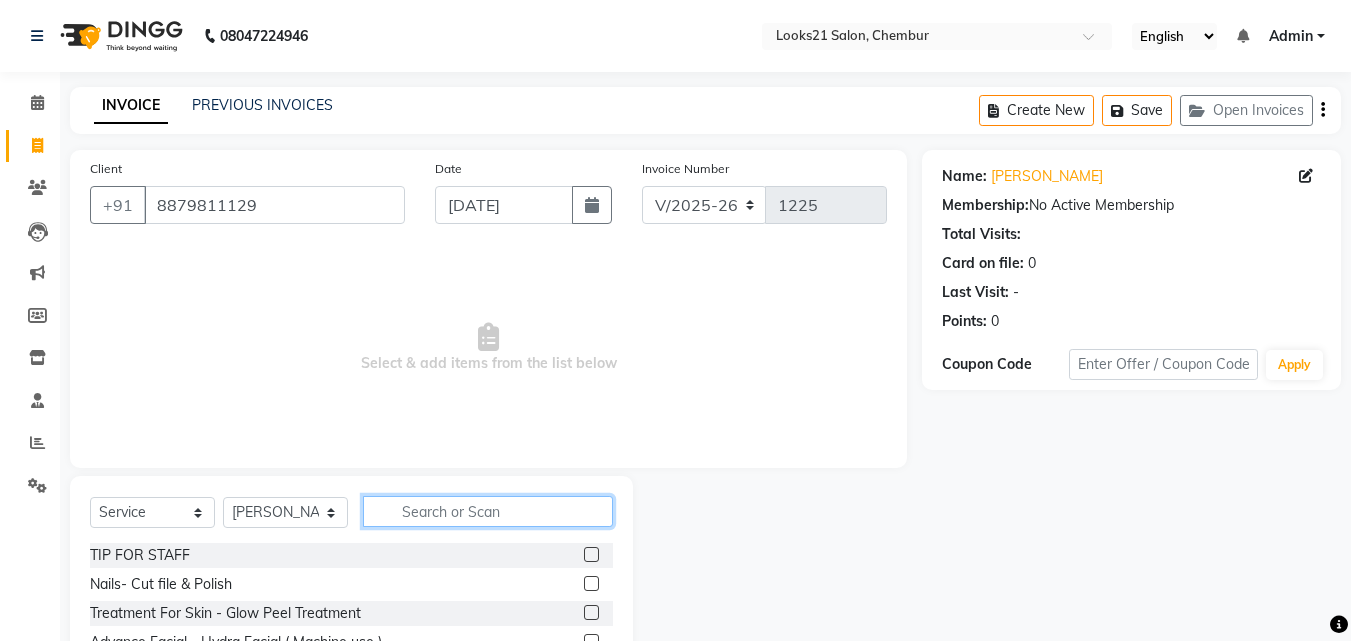 click 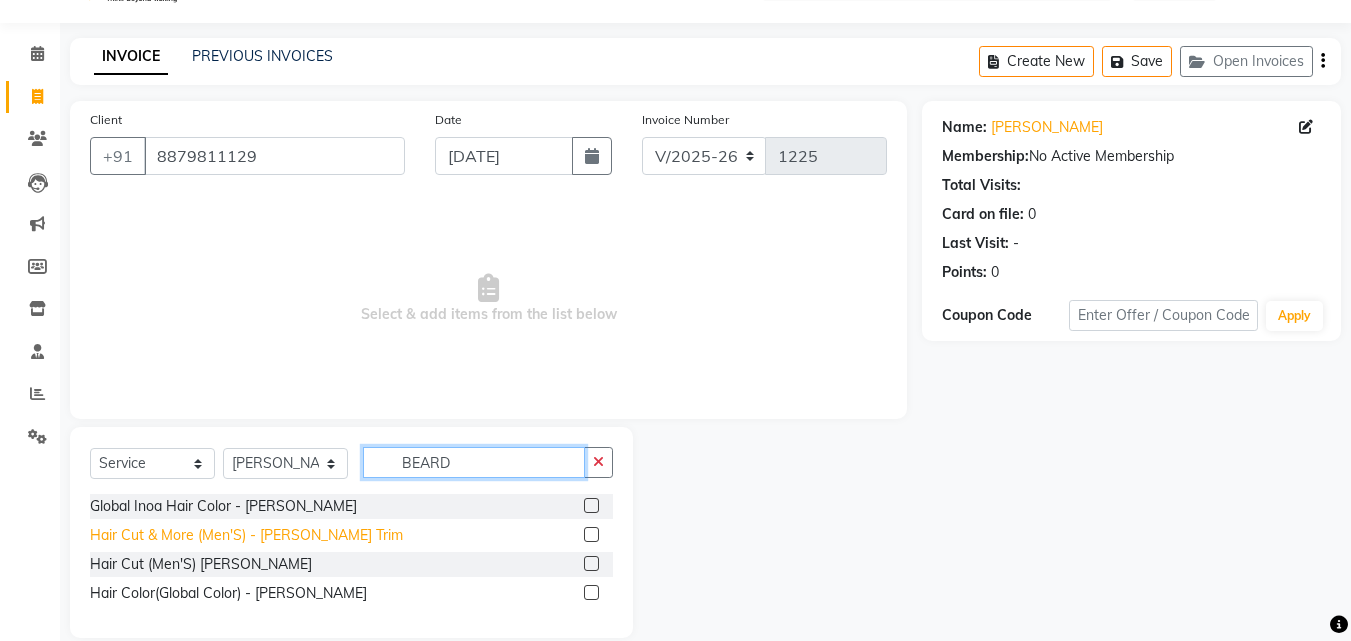 scroll, scrollTop: 76, scrollLeft: 0, axis: vertical 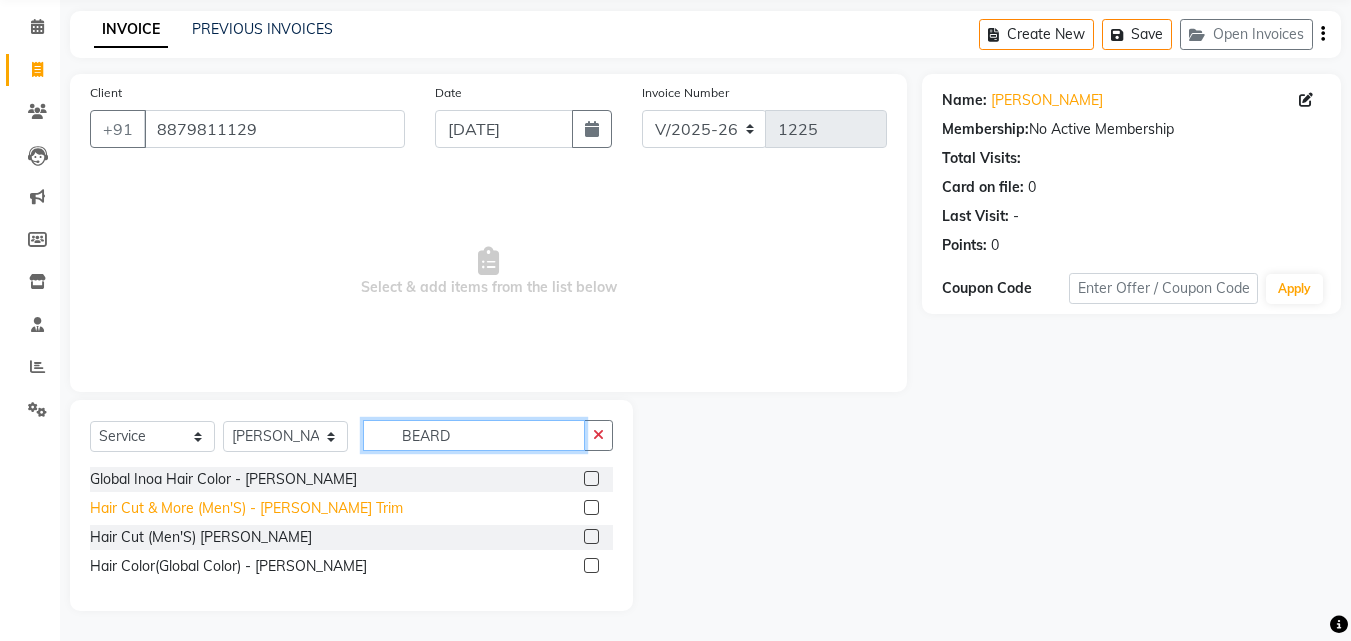type on "BEARD" 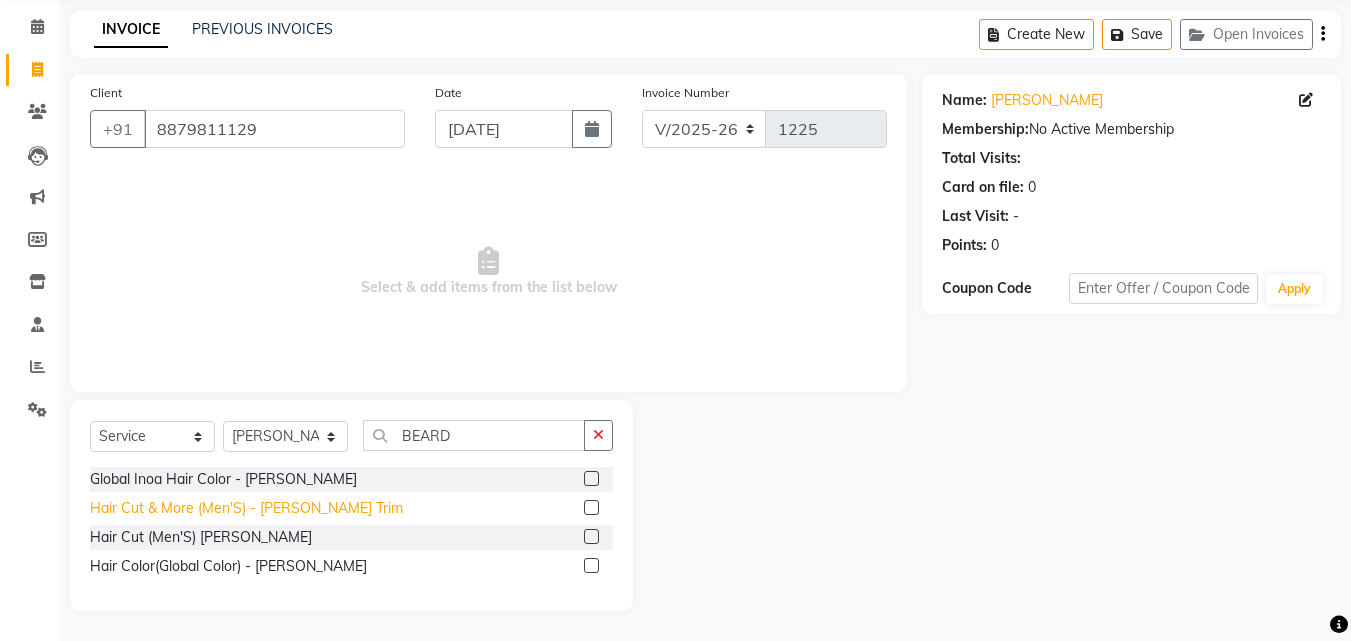 click on "Hair Cut & More (Men'S)  - [PERSON_NAME] Trim" 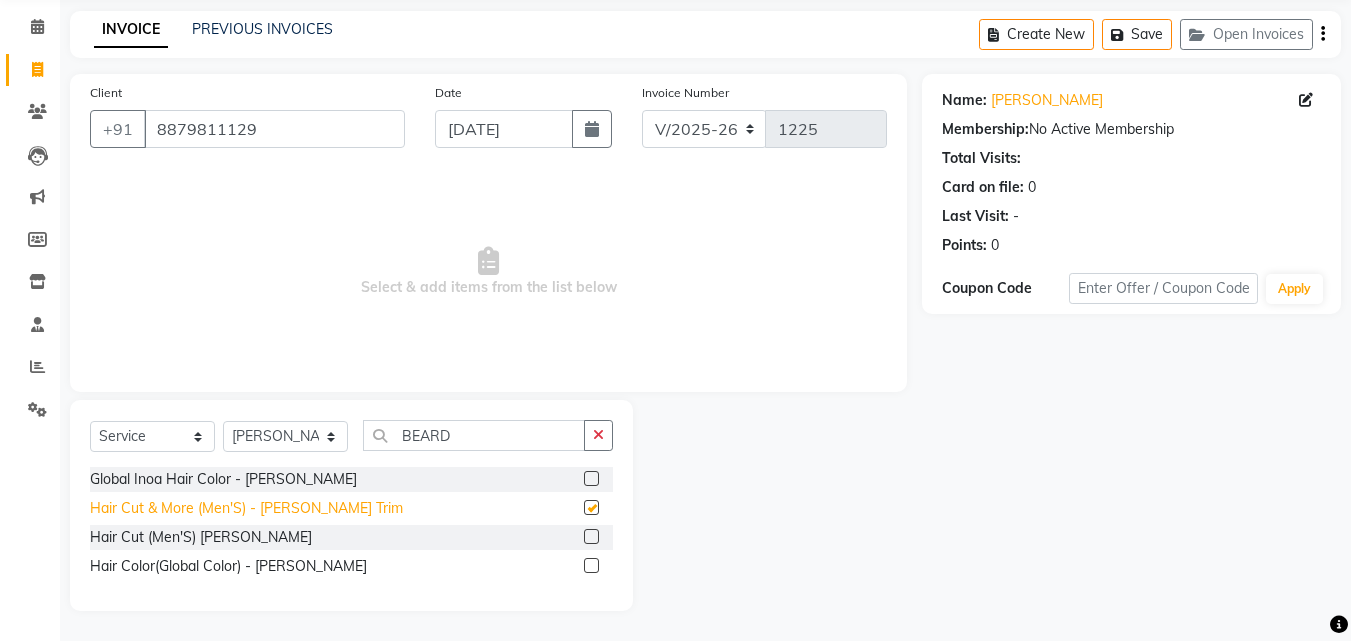 checkbox on "false" 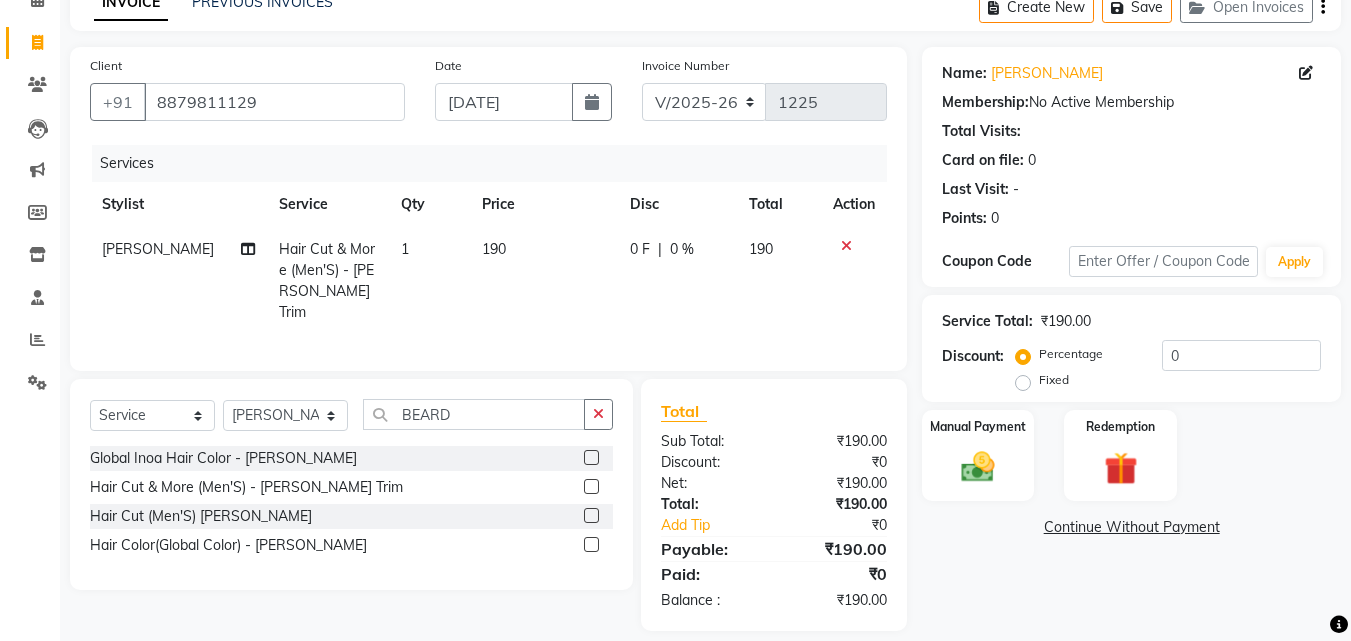 scroll, scrollTop: 117, scrollLeft: 0, axis: vertical 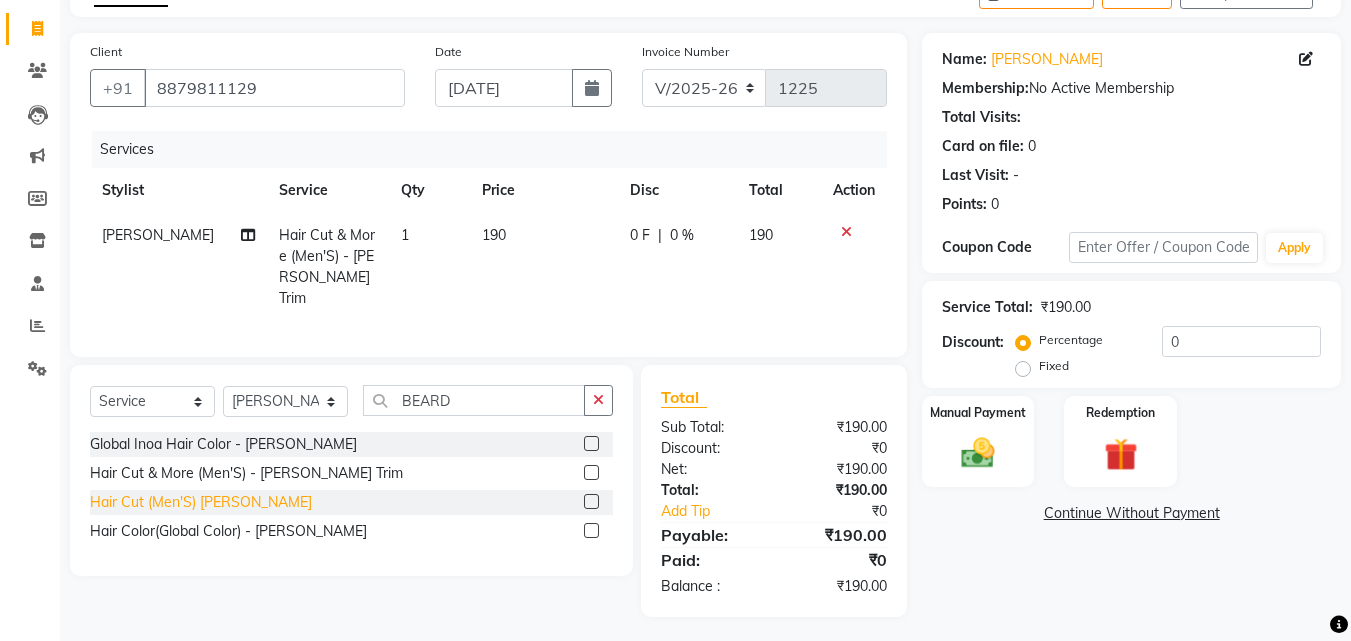 click on "Hair Cut (Men'S)  [PERSON_NAME]" 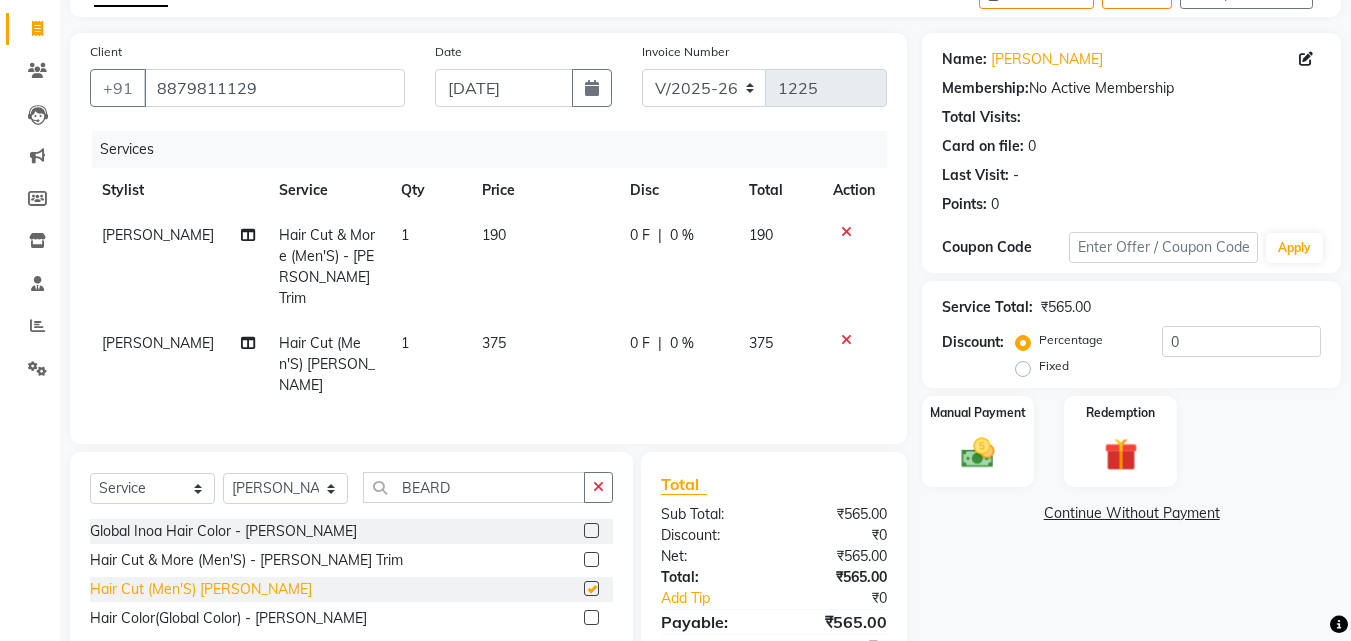 checkbox on "false" 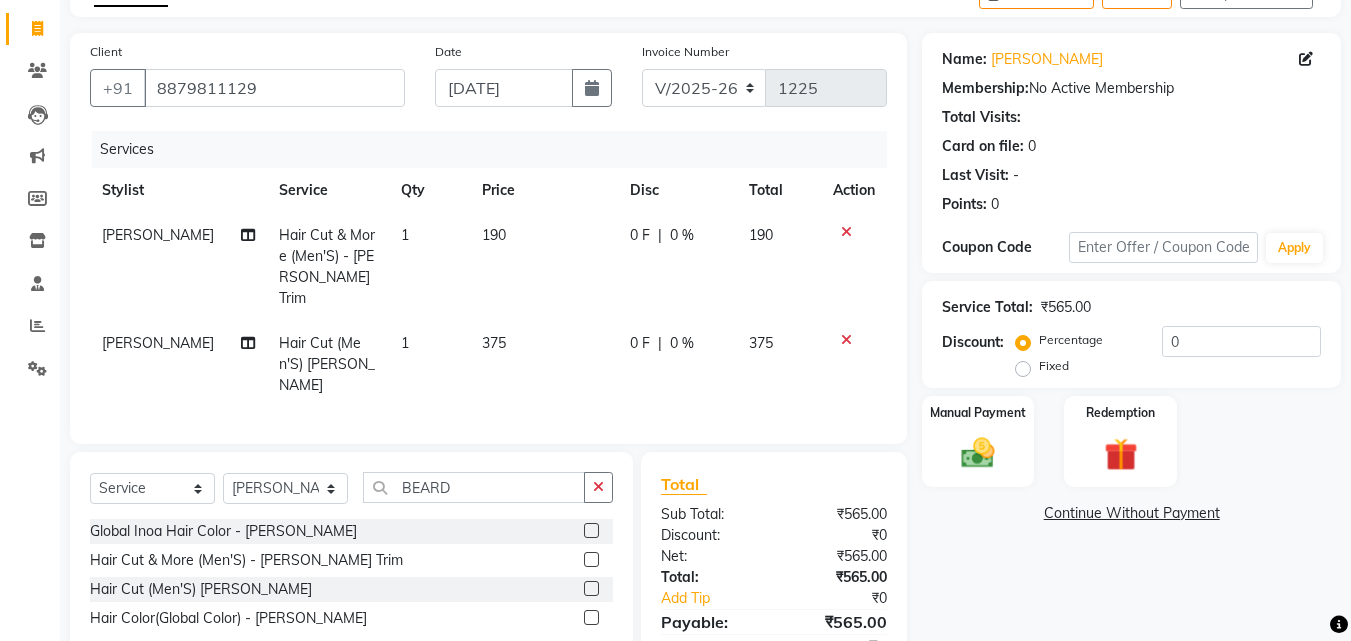 click 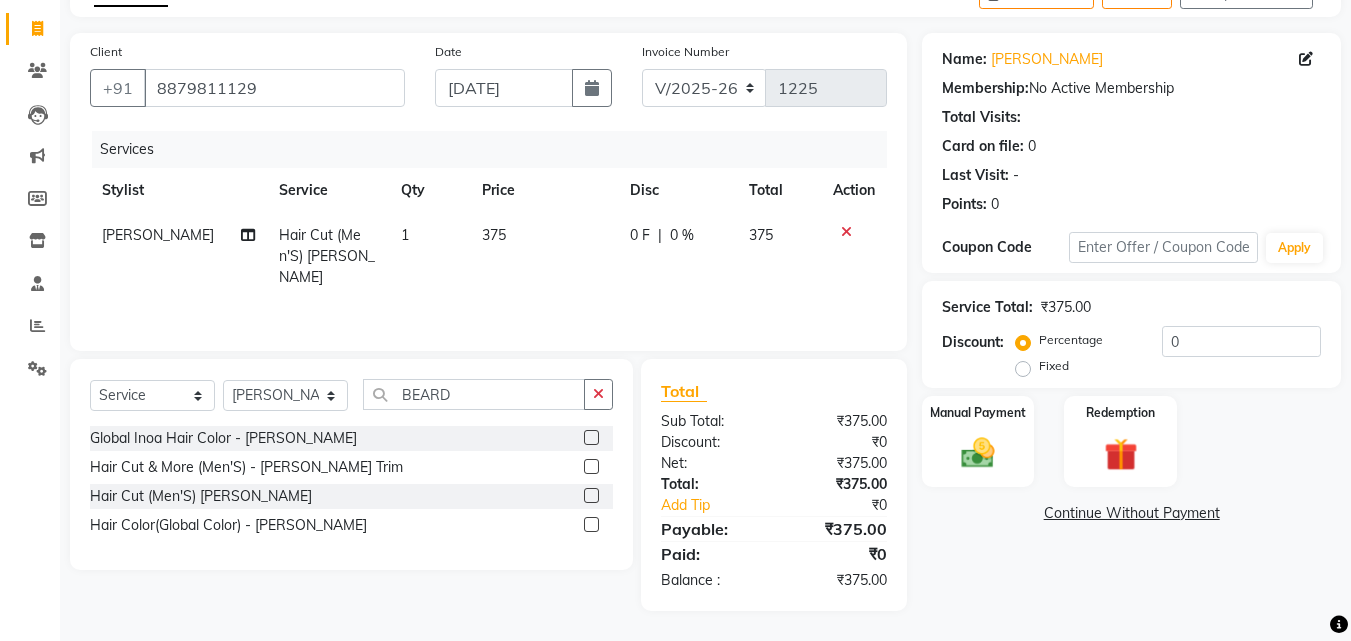 click on "Service Total:  ₹375.00  Discount:  Percentage   Fixed  0" 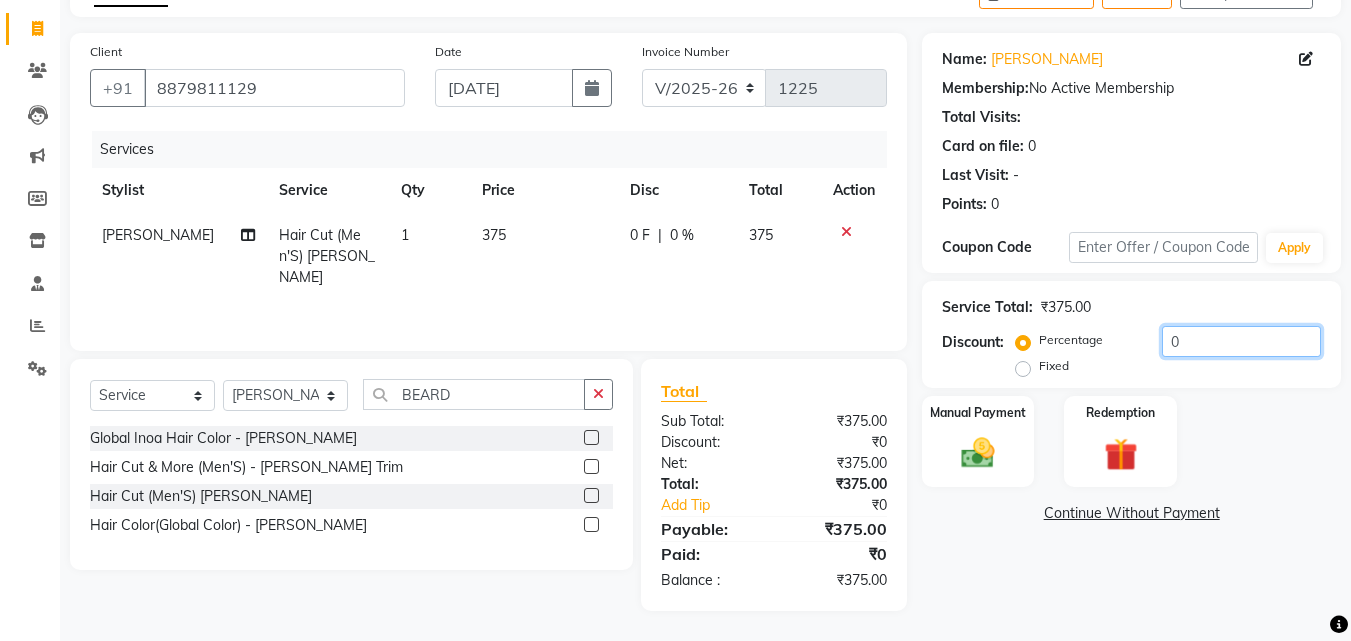 click on "0" 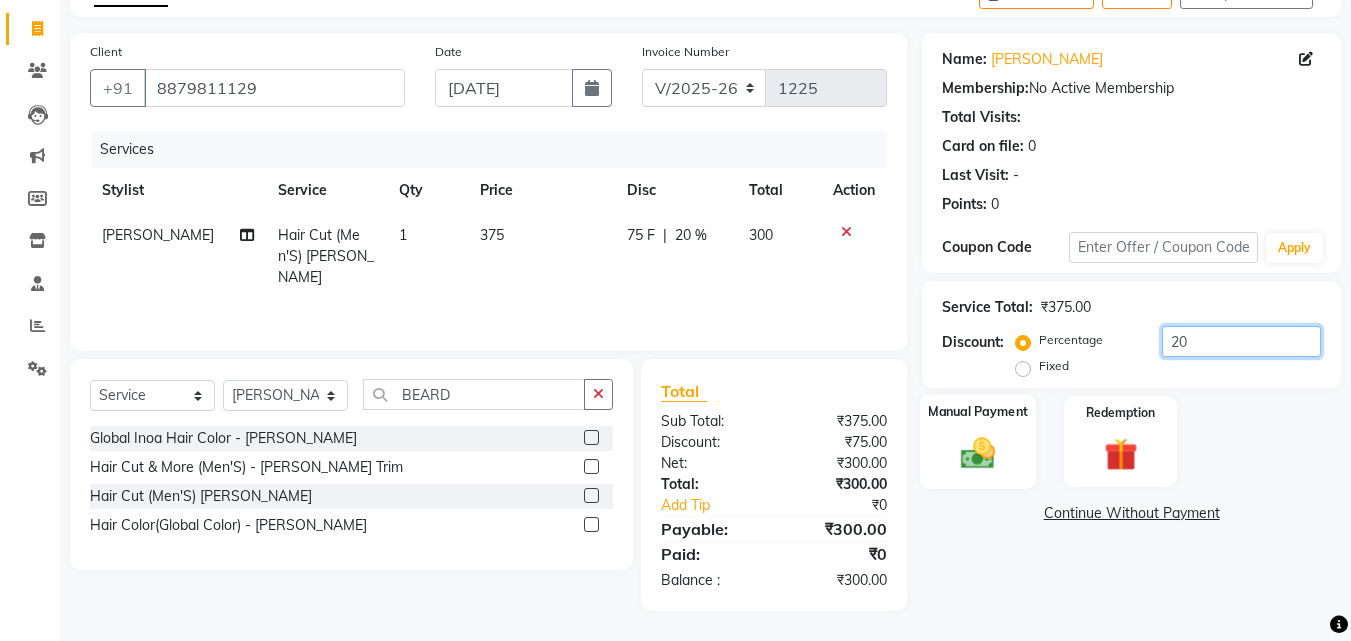 type on "20" 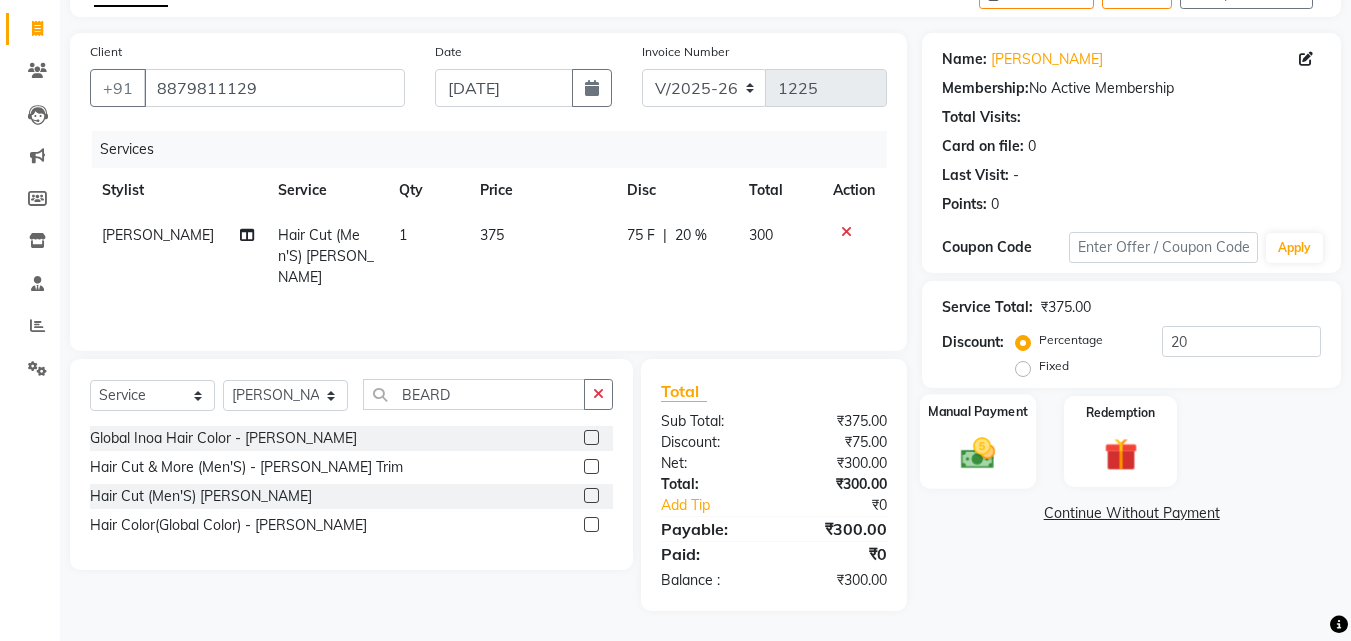 click 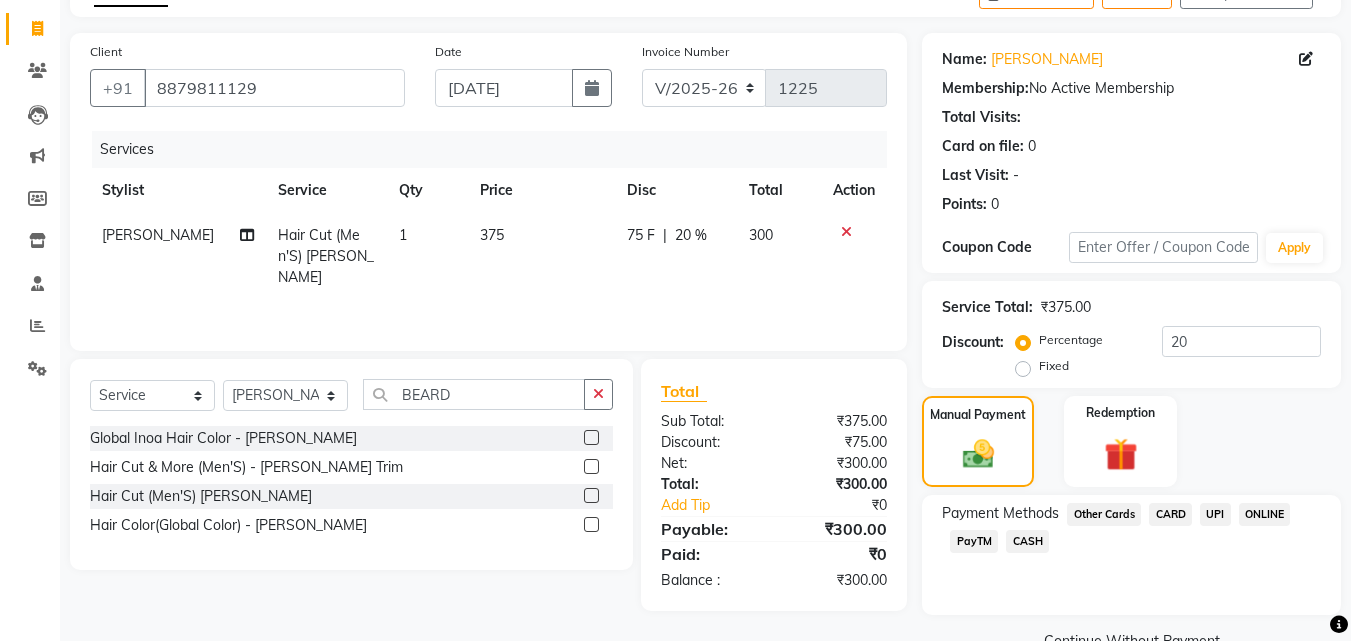 click on "UPI" 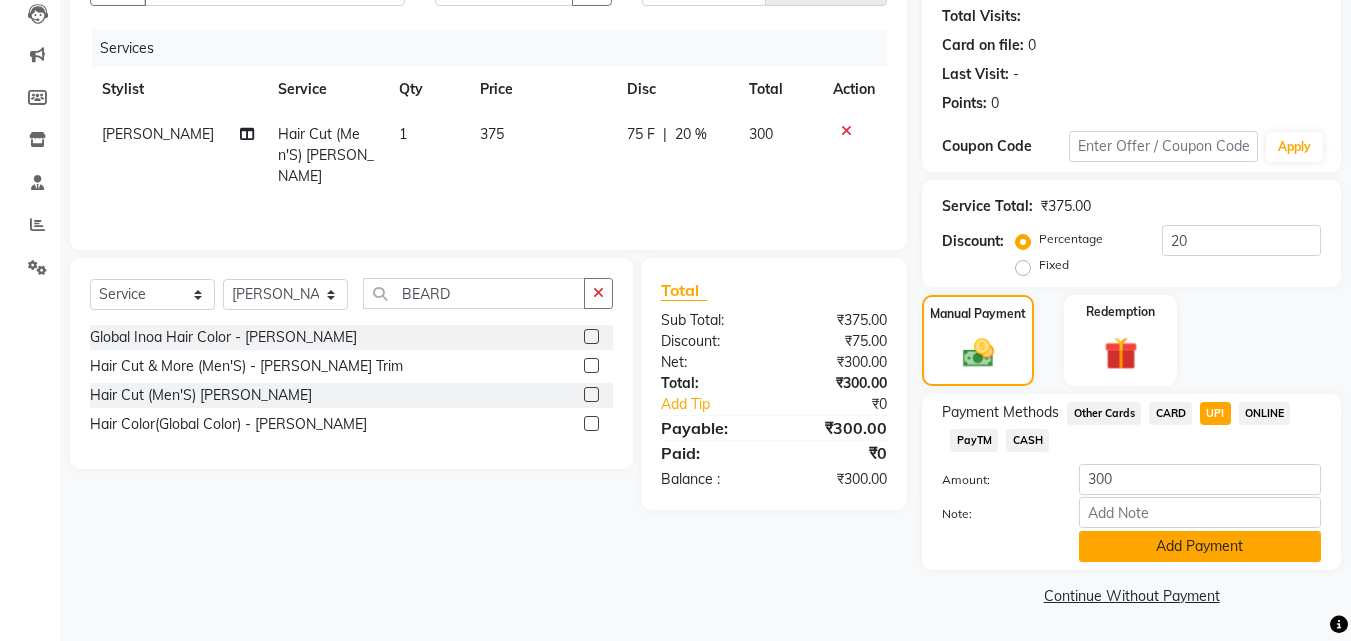 click on "Add Payment" 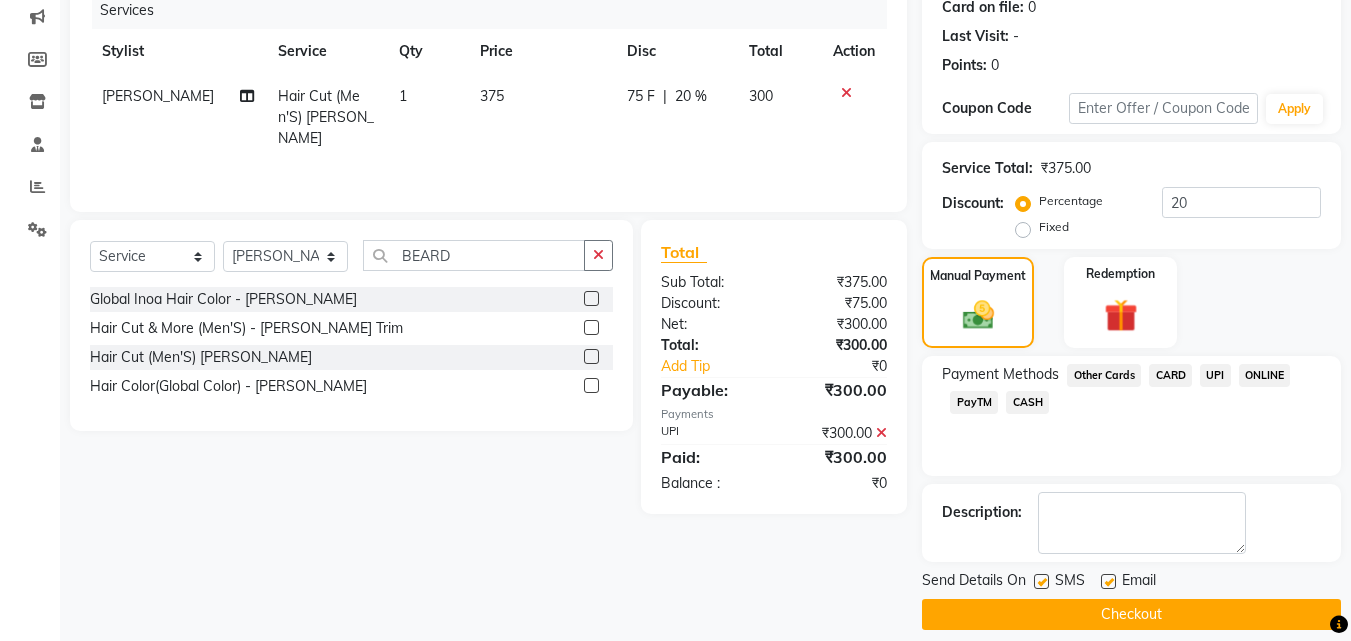 scroll, scrollTop: 275, scrollLeft: 0, axis: vertical 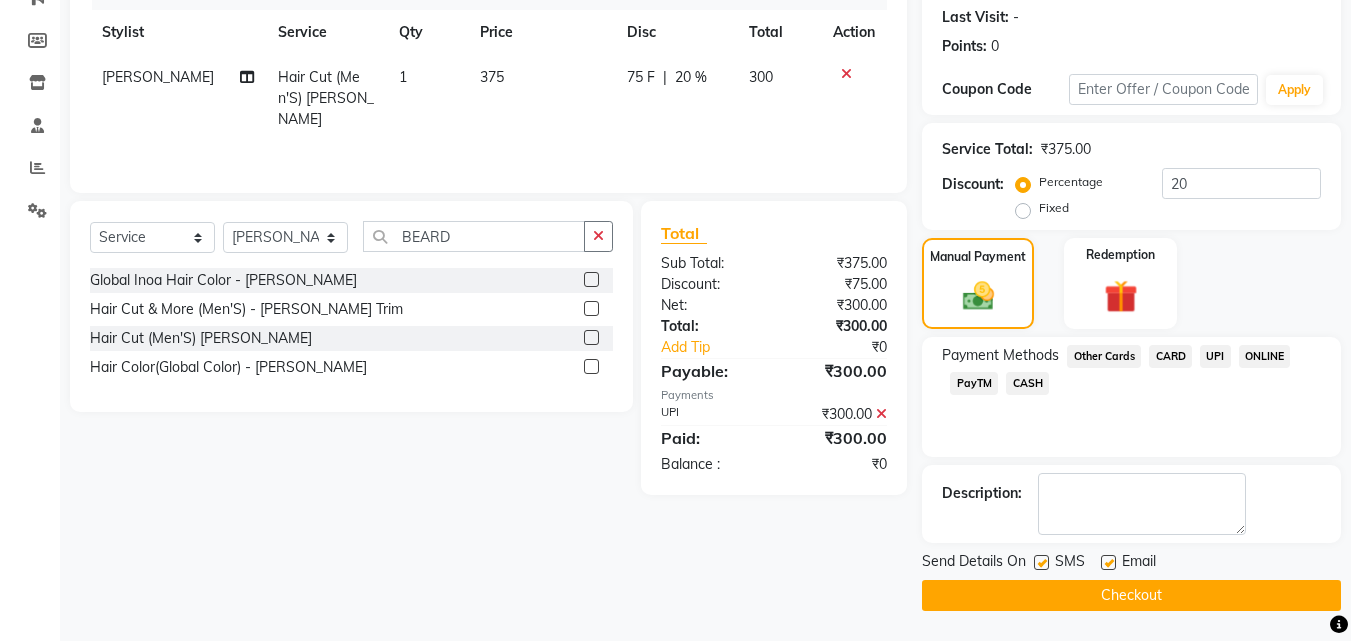 click on "Checkout" 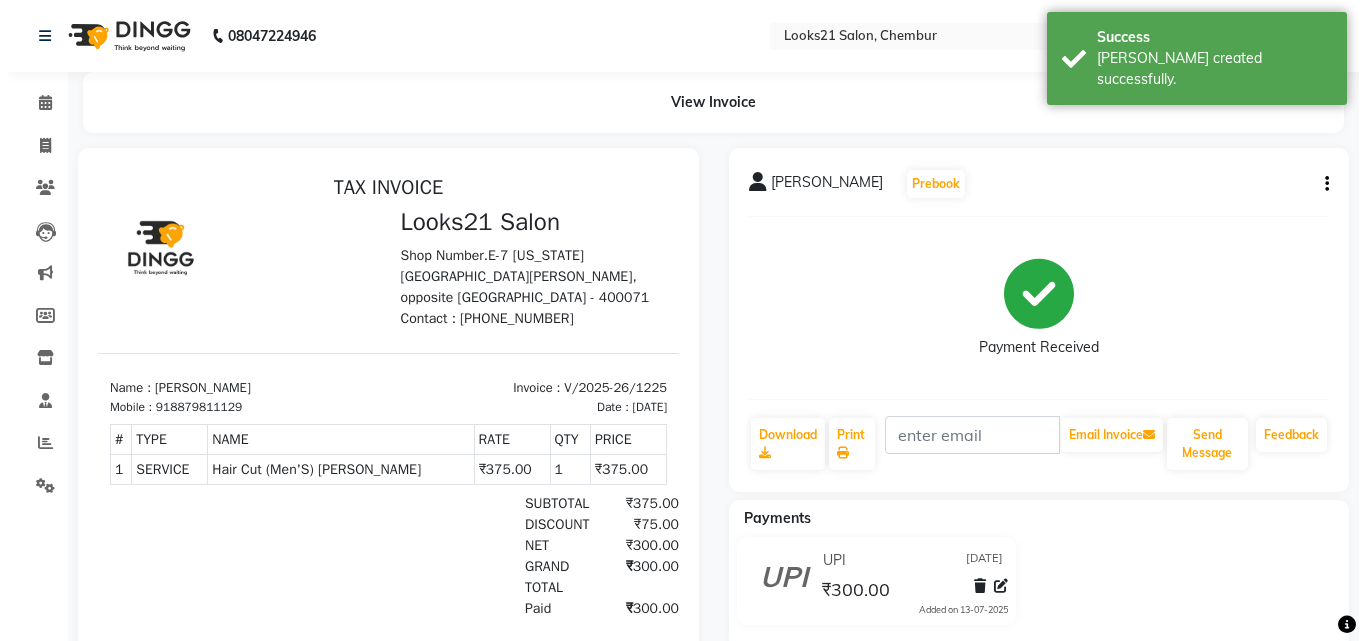 scroll, scrollTop: 0, scrollLeft: 0, axis: both 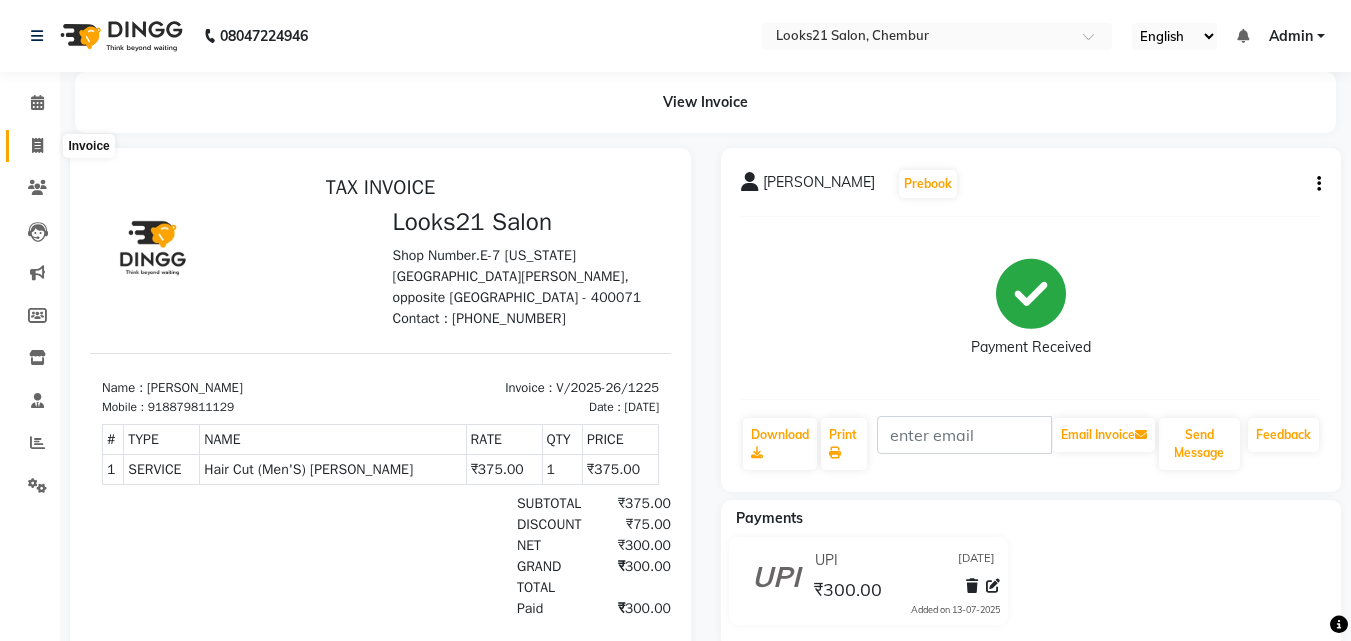 click 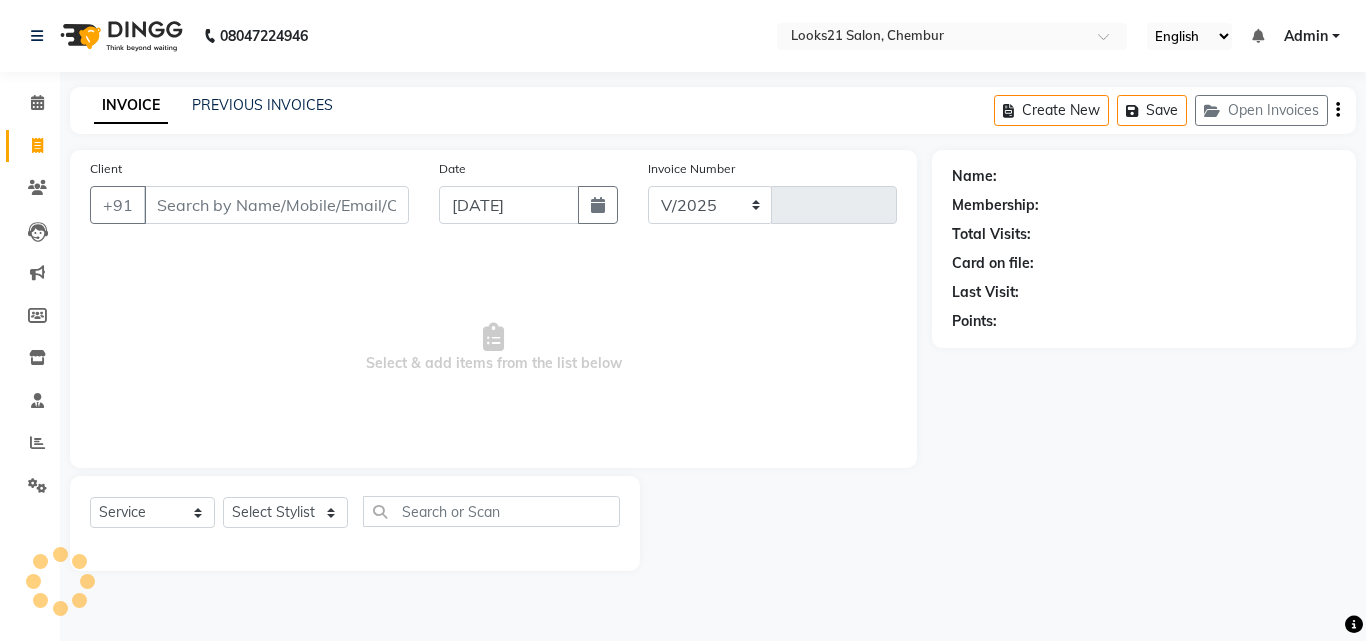 select on "844" 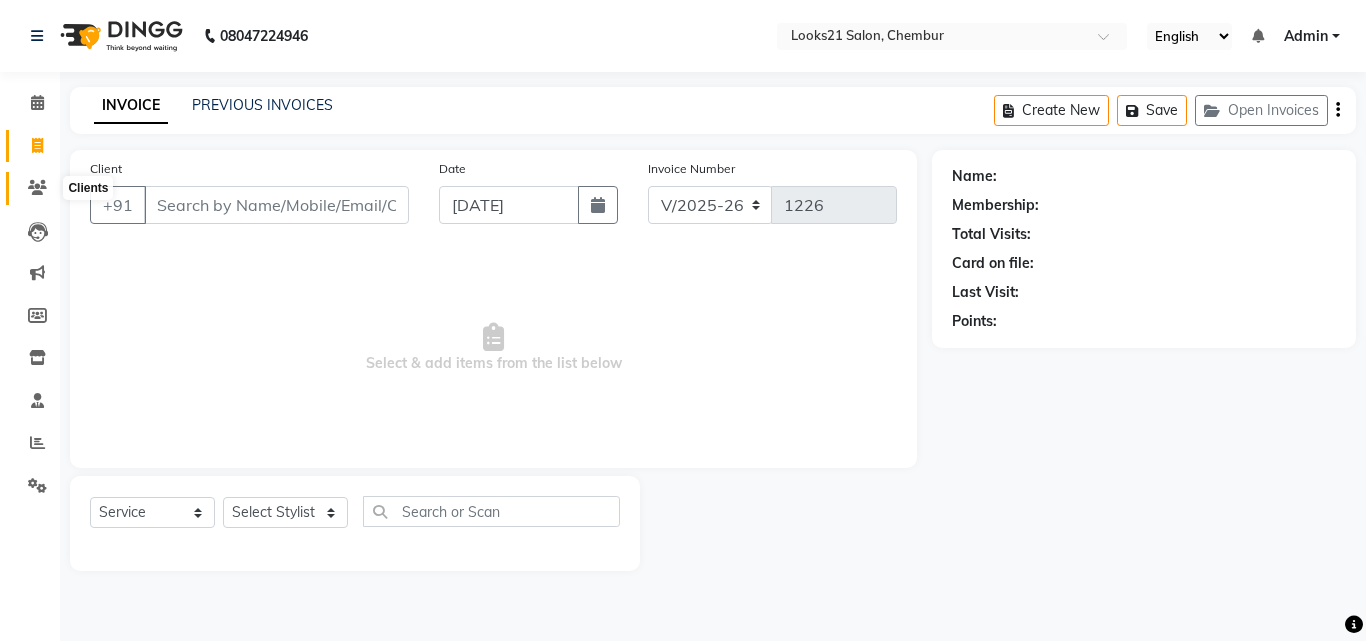 click 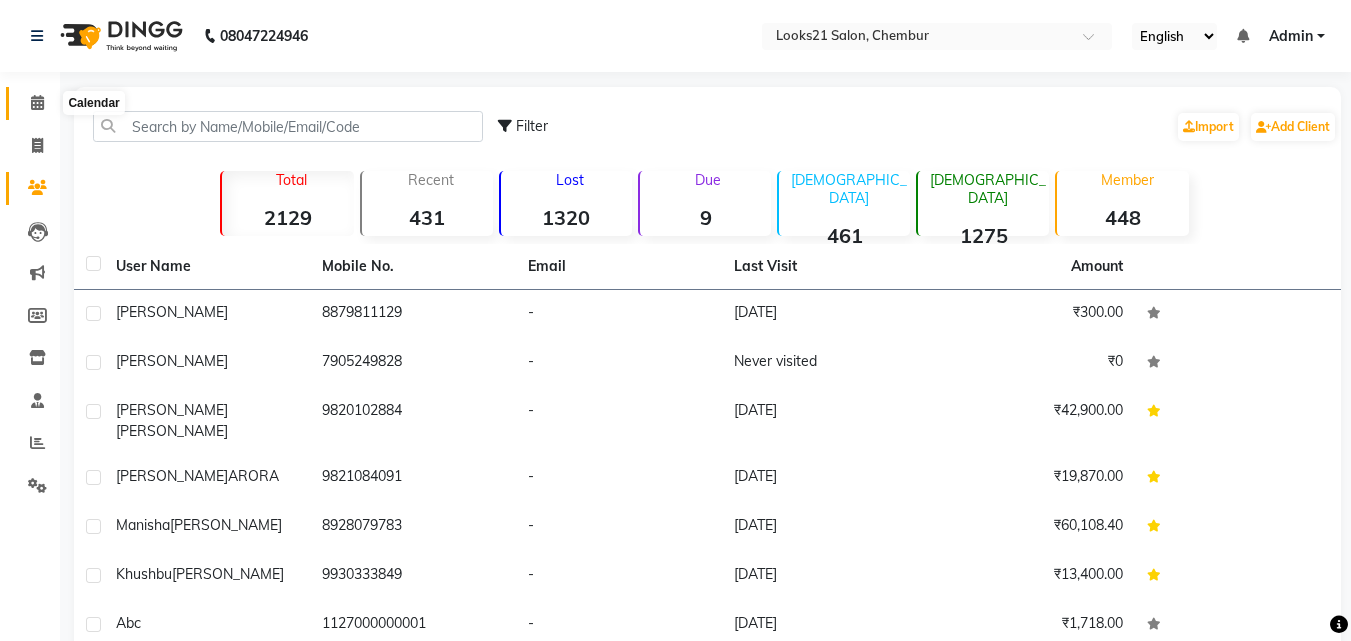 click 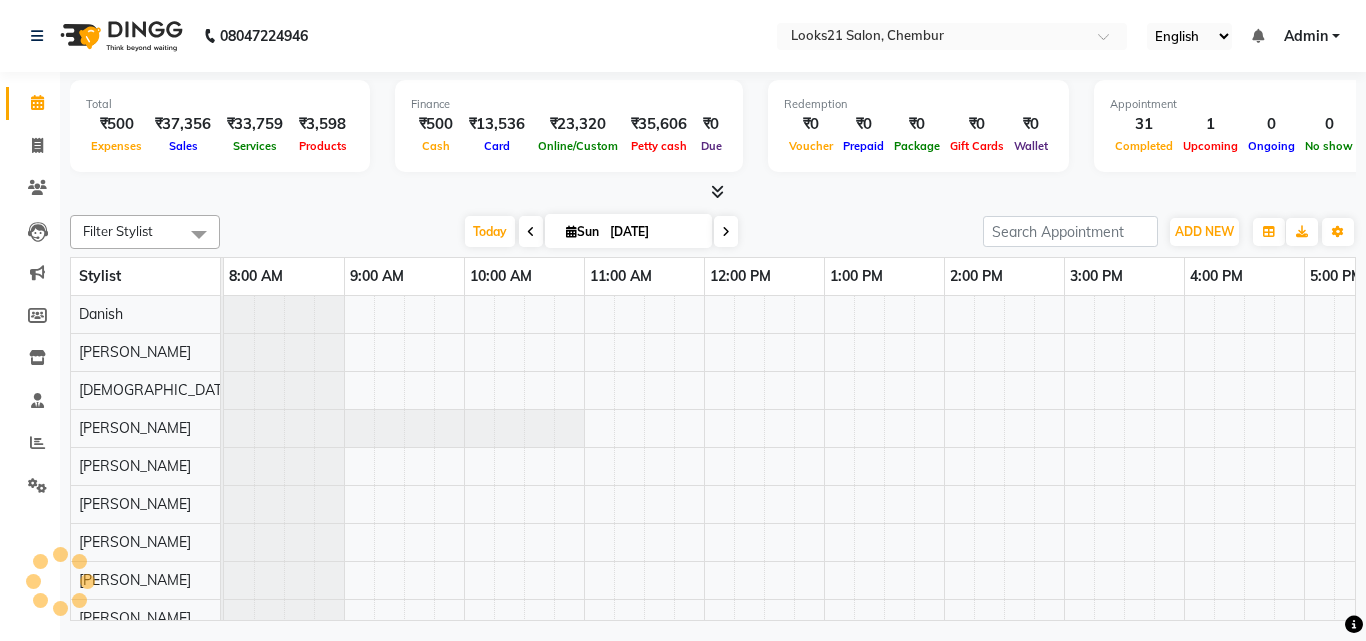 scroll, scrollTop: 0, scrollLeft: 429, axis: horizontal 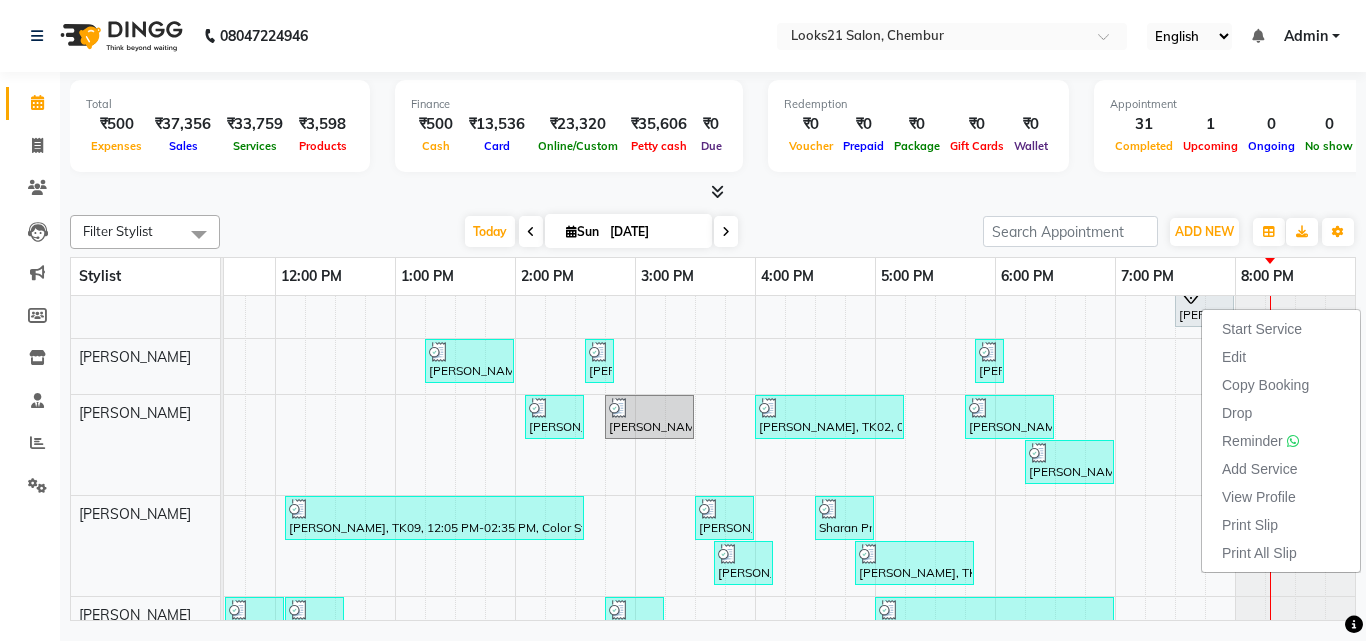click on "Start Service Edit Copy Booking Drop Reminder   Add Service View Profile Print Slip Print All Slip" at bounding box center [1281, 441] 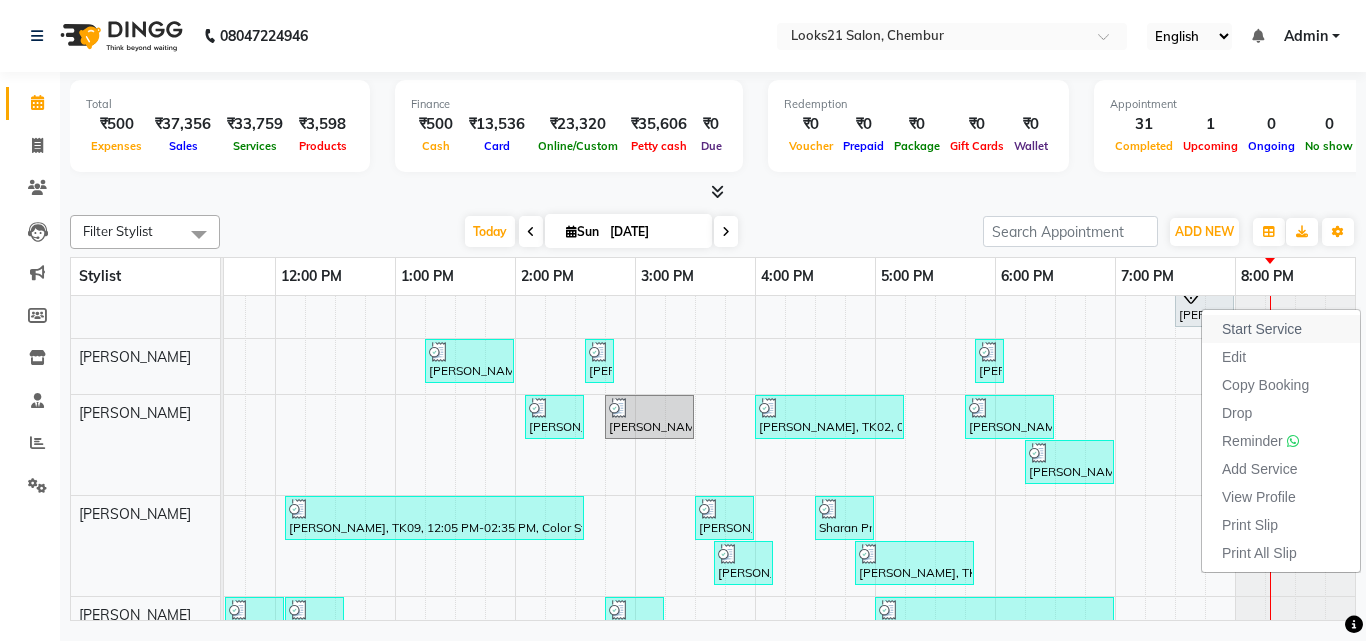 click on "Start Service" at bounding box center (1262, 329) 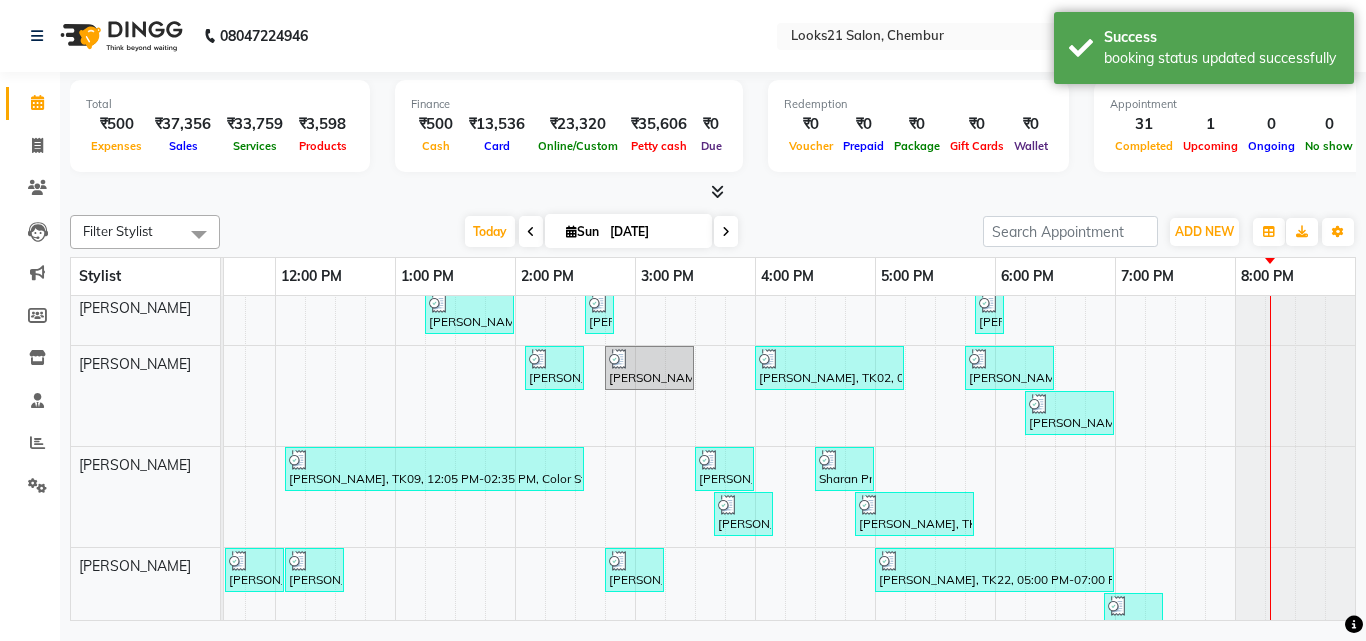 scroll, scrollTop: 65, scrollLeft: 429, axis: both 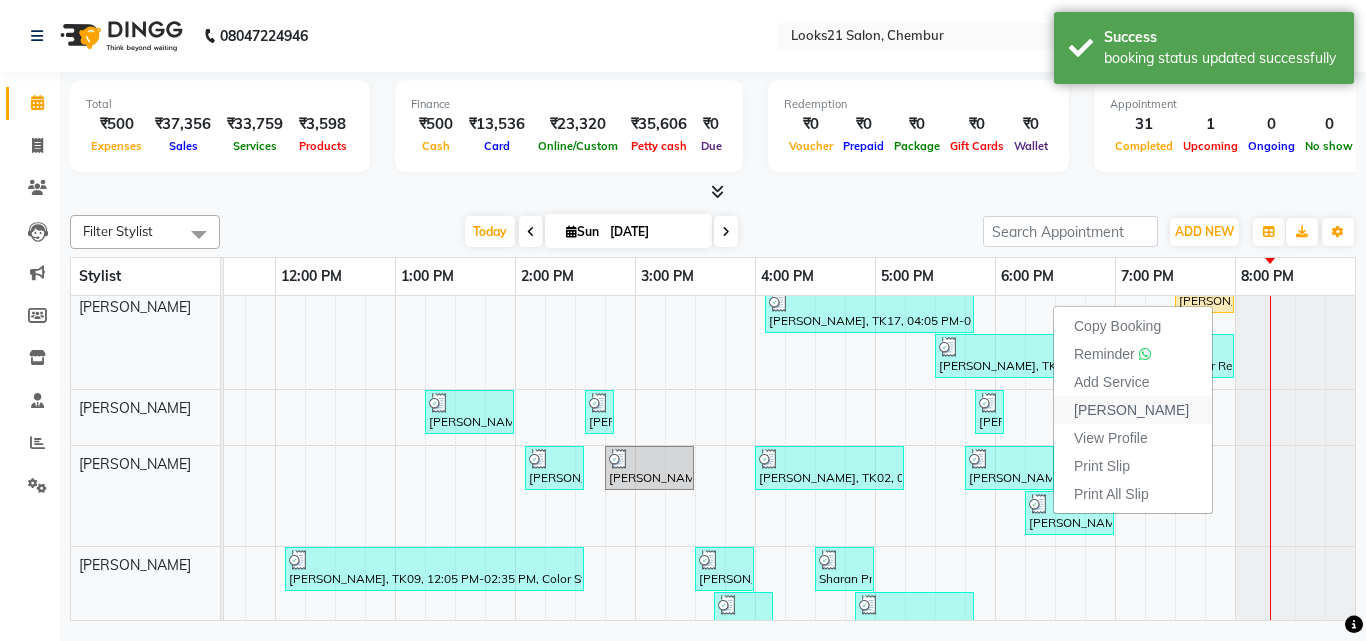 click on "[PERSON_NAME]" at bounding box center [1131, 410] 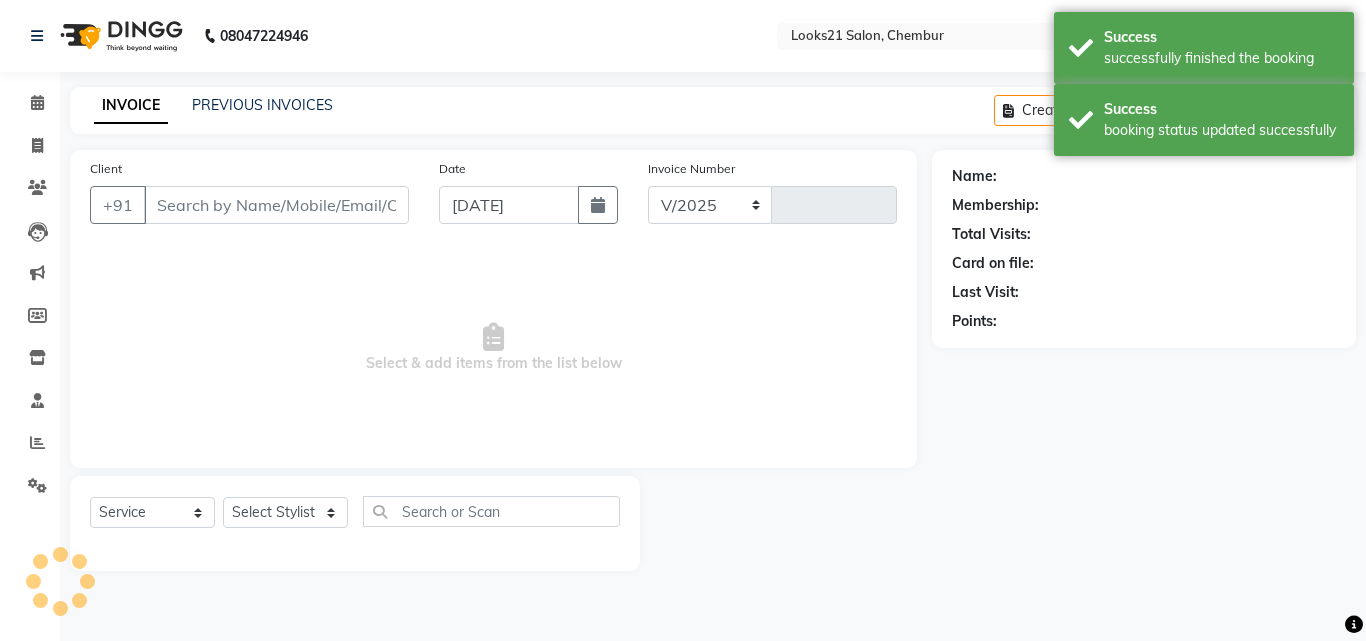 select on "844" 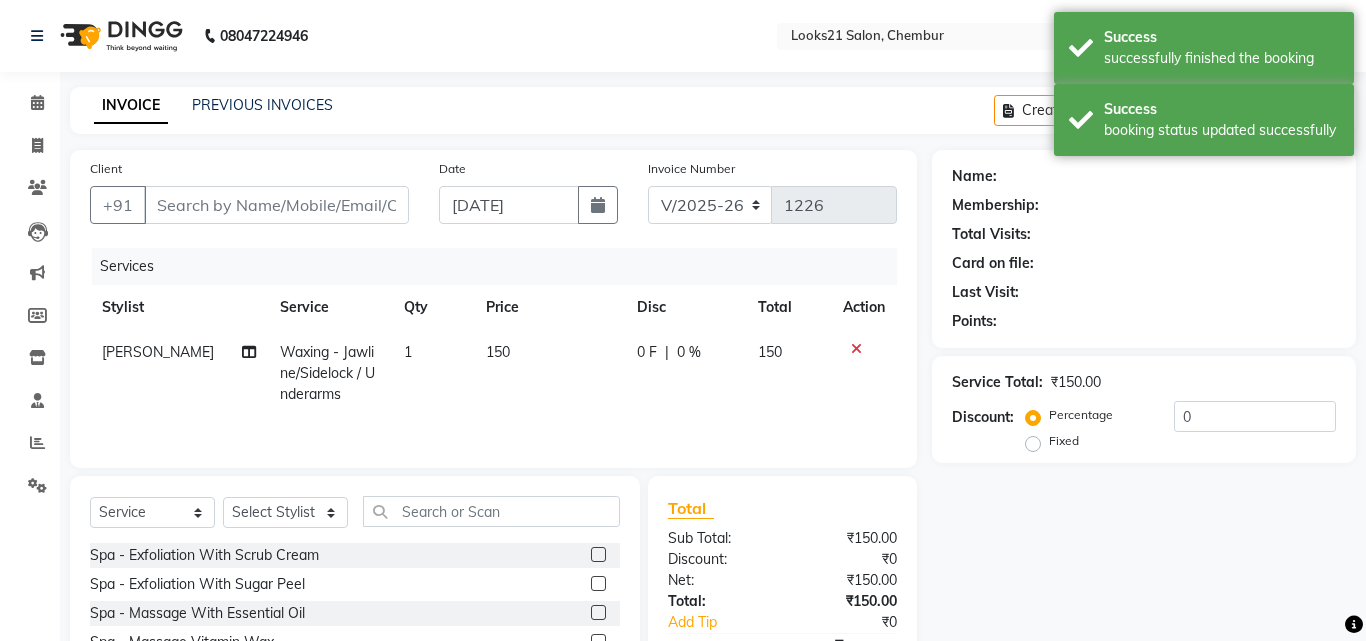type on "7905249828" 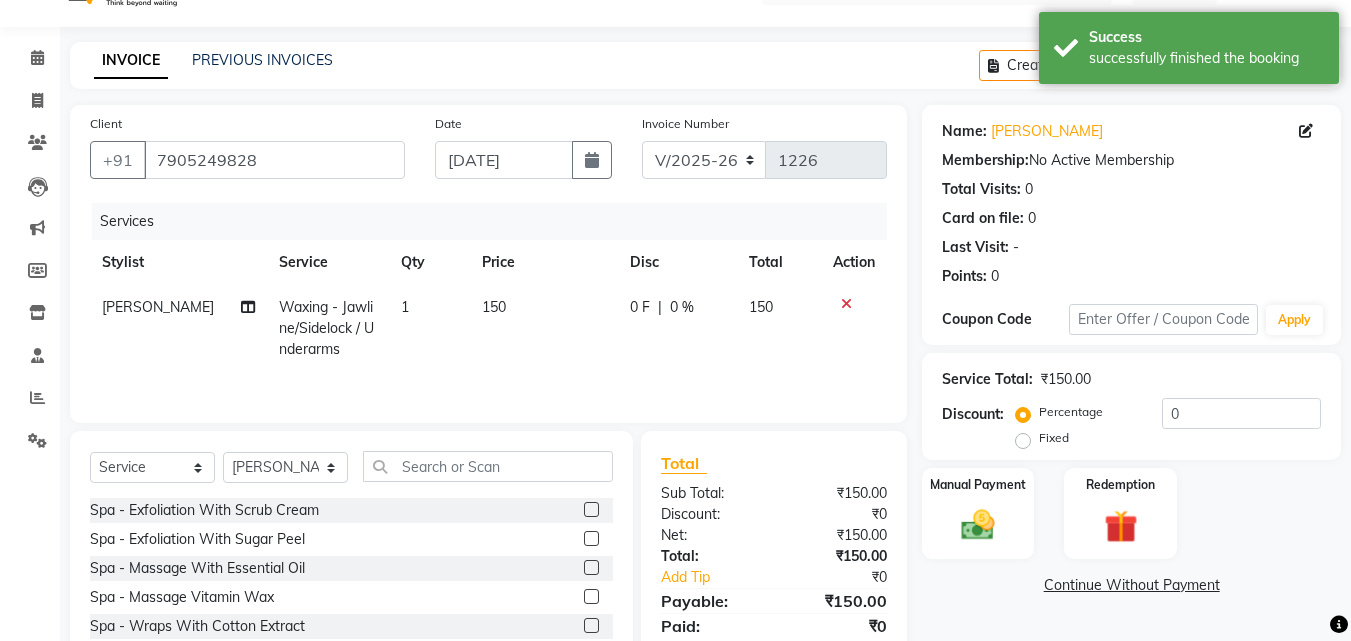 scroll, scrollTop: 0, scrollLeft: 0, axis: both 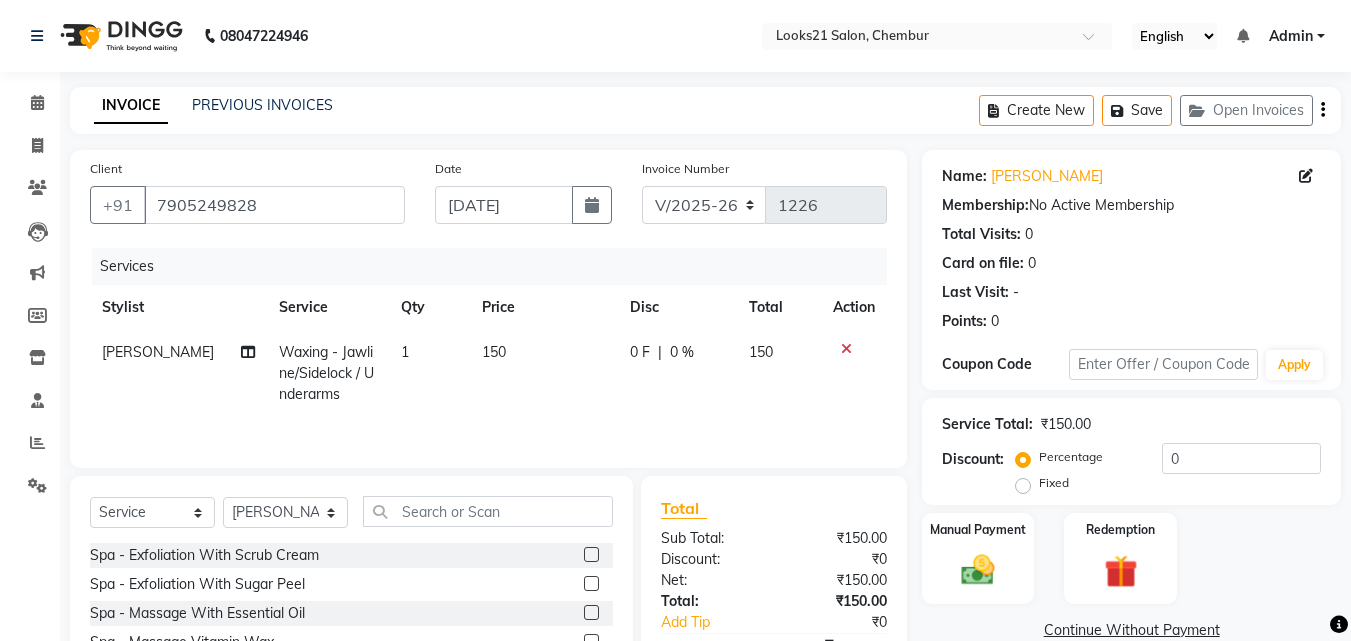 click on "[PERSON_NAME]" 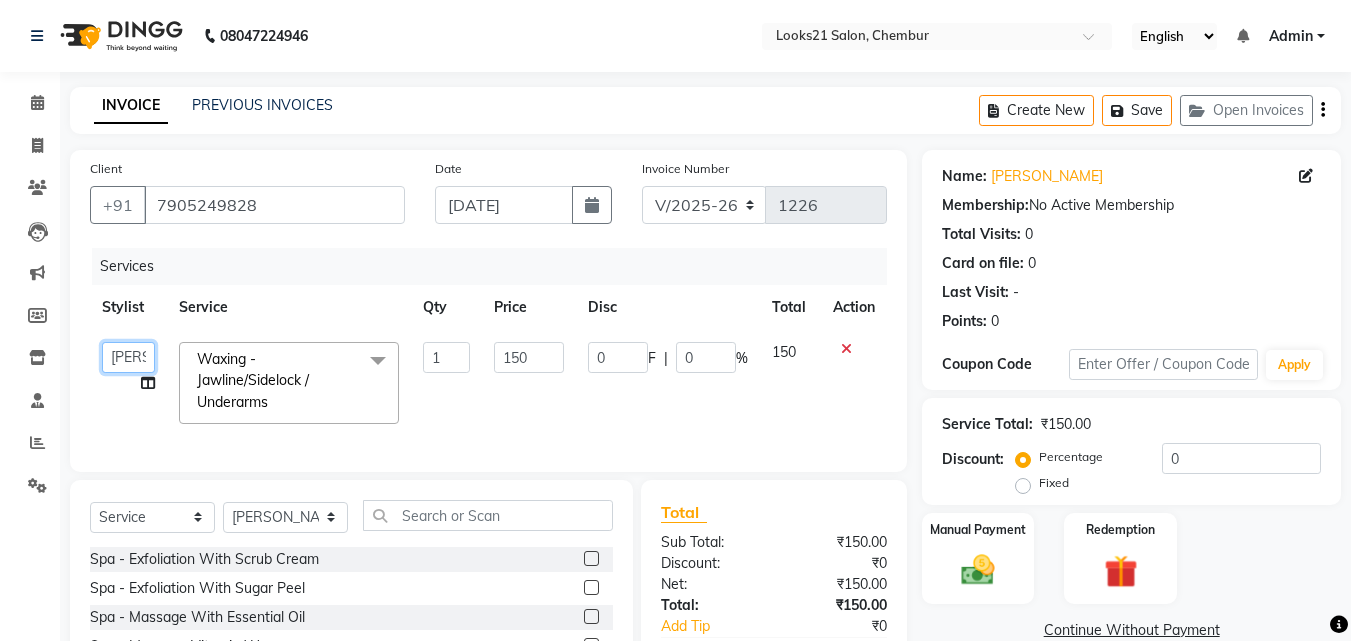 click on "[PERSON_NAME]   LOOKS 21    [PERSON_NAME]   [PERSON_NAME] [PERSON_NAME]   [PERSON_NAME] [PERSON_NAME]   [PERSON_NAME]" 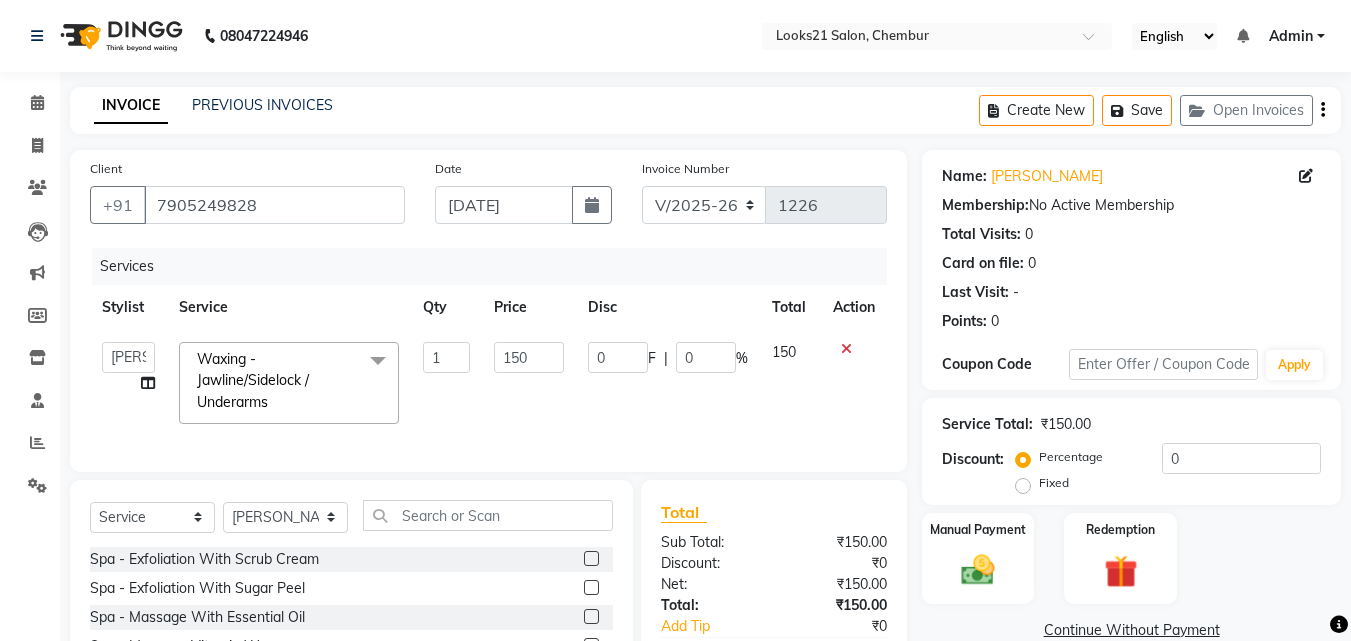 select on "13886" 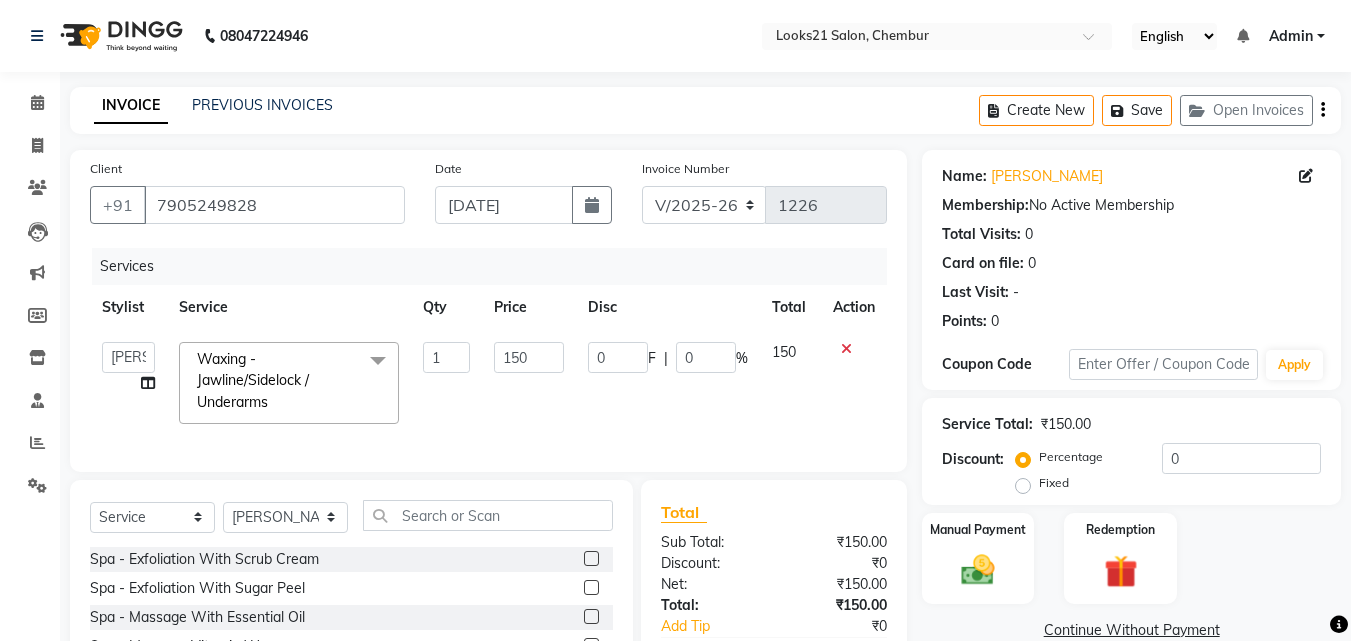 click 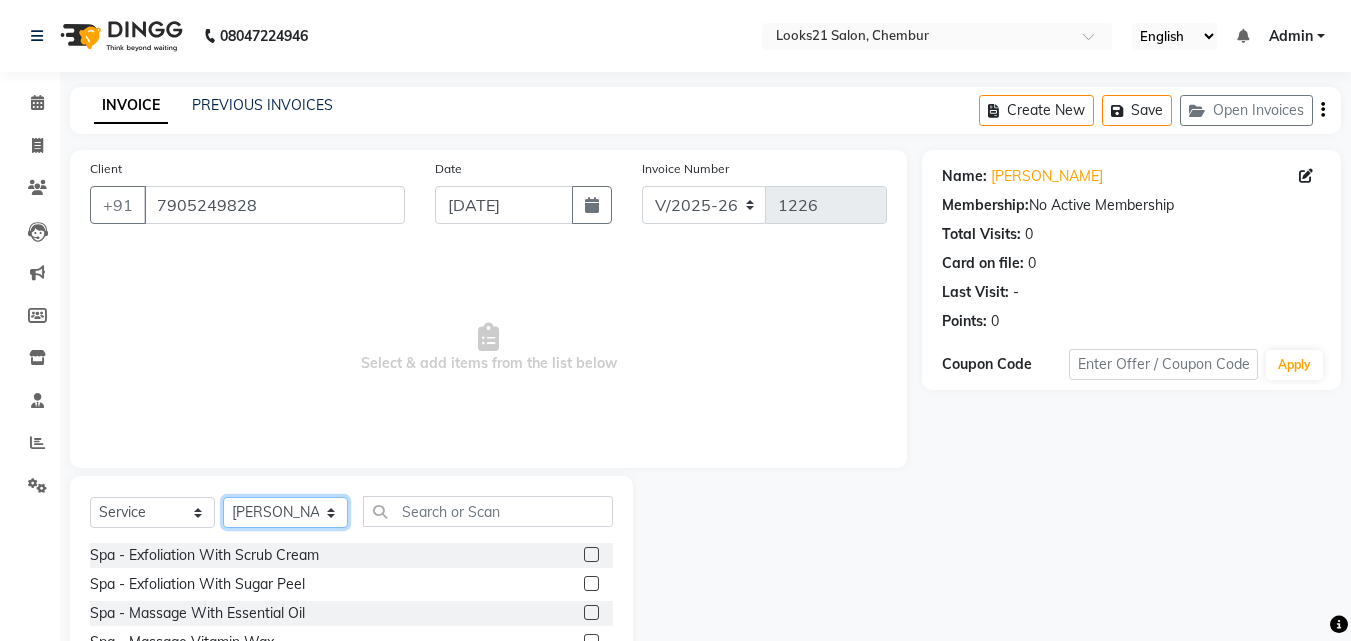 click on "Select Stylist [PERSON_NAME] [PERSON_NAME] LOOKS 21  [PERSON_NAME] [PERSON_NAME] [PERSON_NAME] [PERSON_NAME] [PERSON_NAME] [PERSON_NAME]" 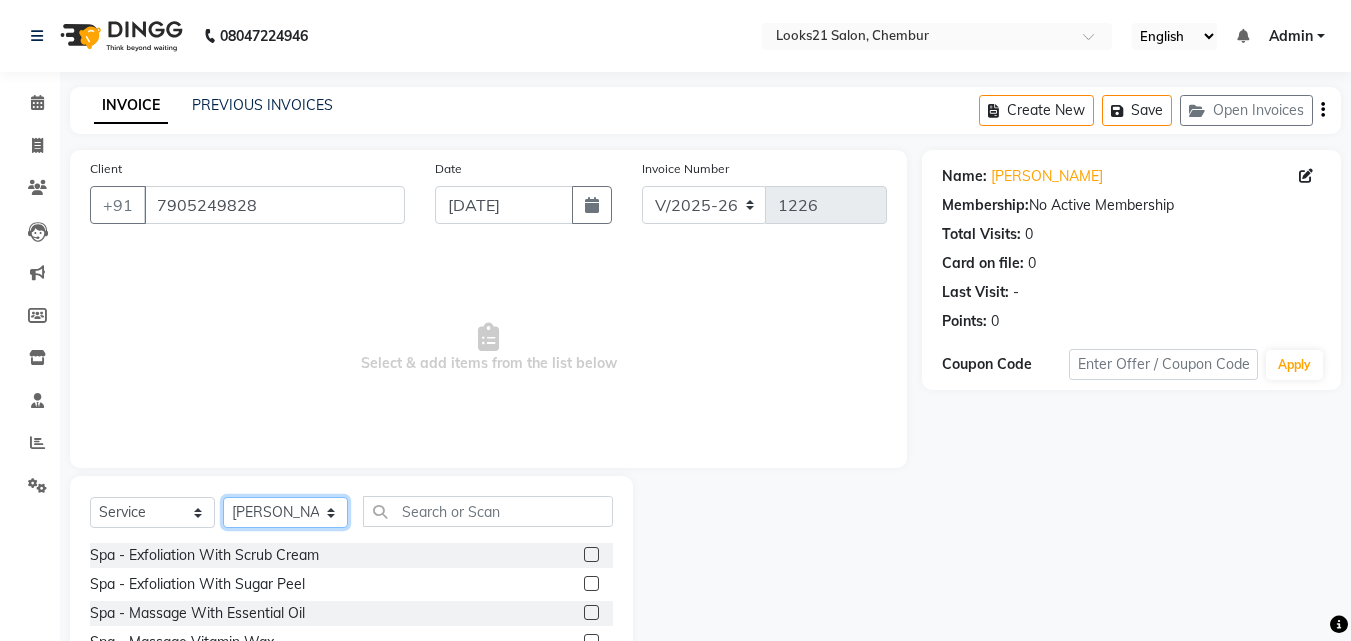 select on "13886" 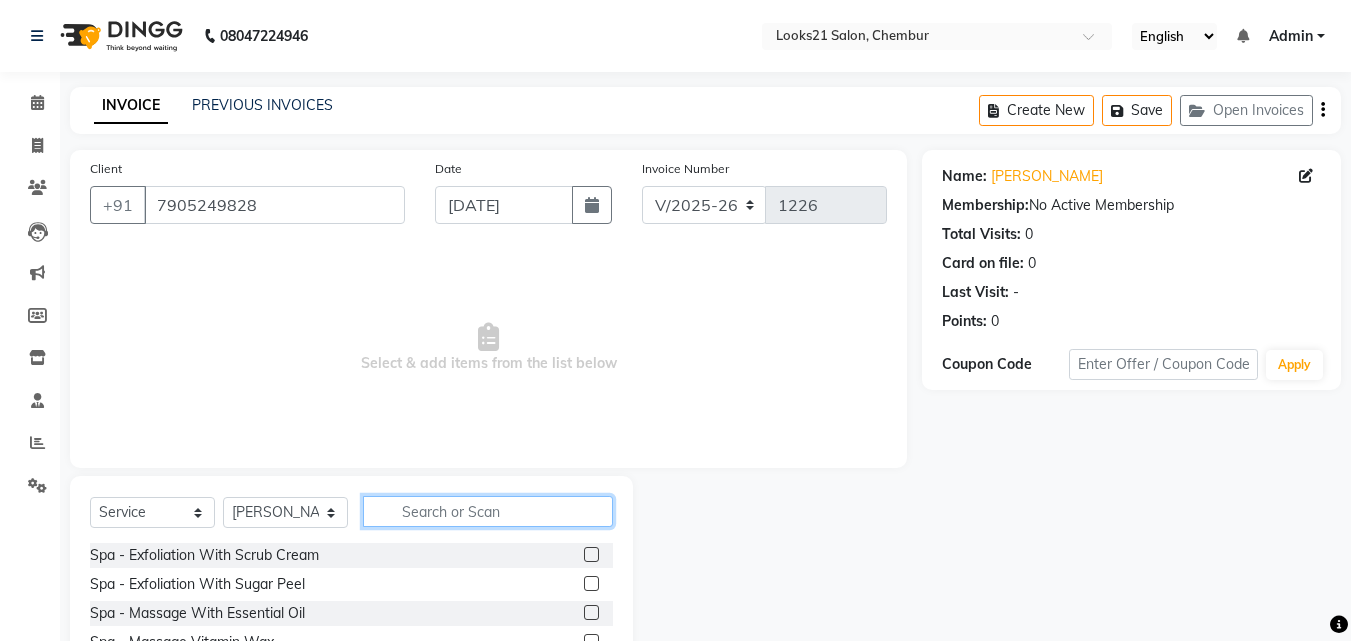 click 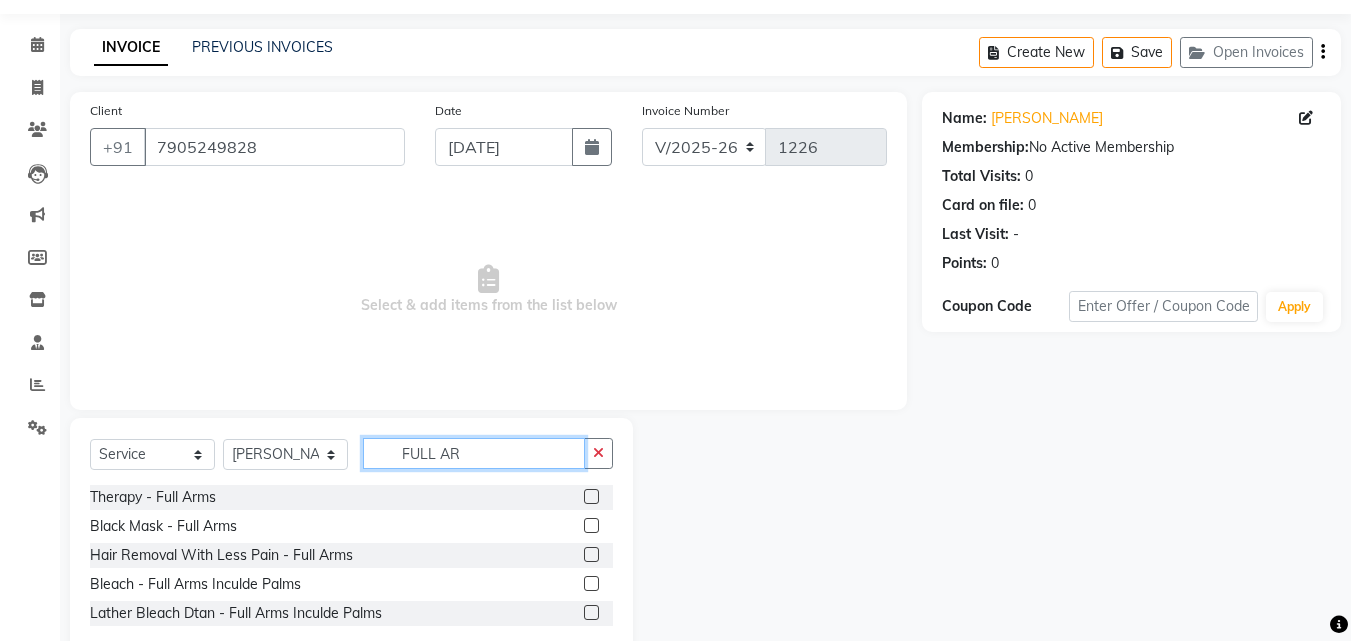 scroll, scrollTop: 100, scrollLeft: 0, axis: vertical 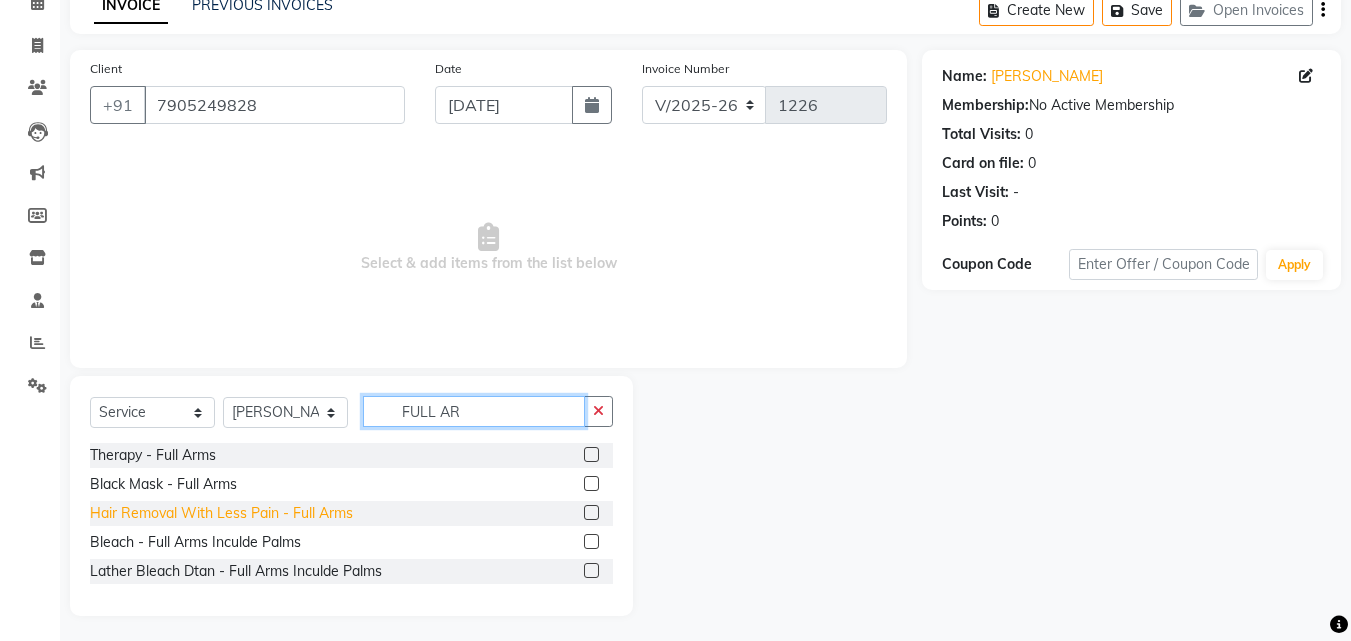 type on "FULL AR" 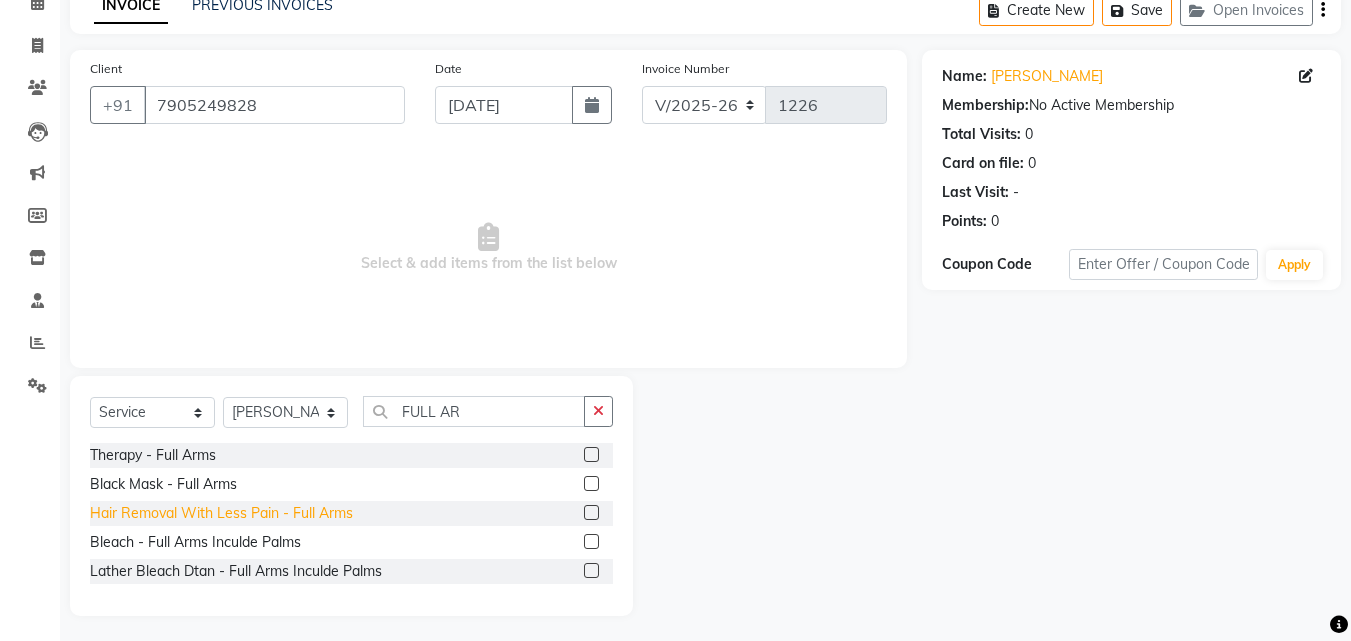 click on "Hair Removal With Less Pain  - Full Arms" 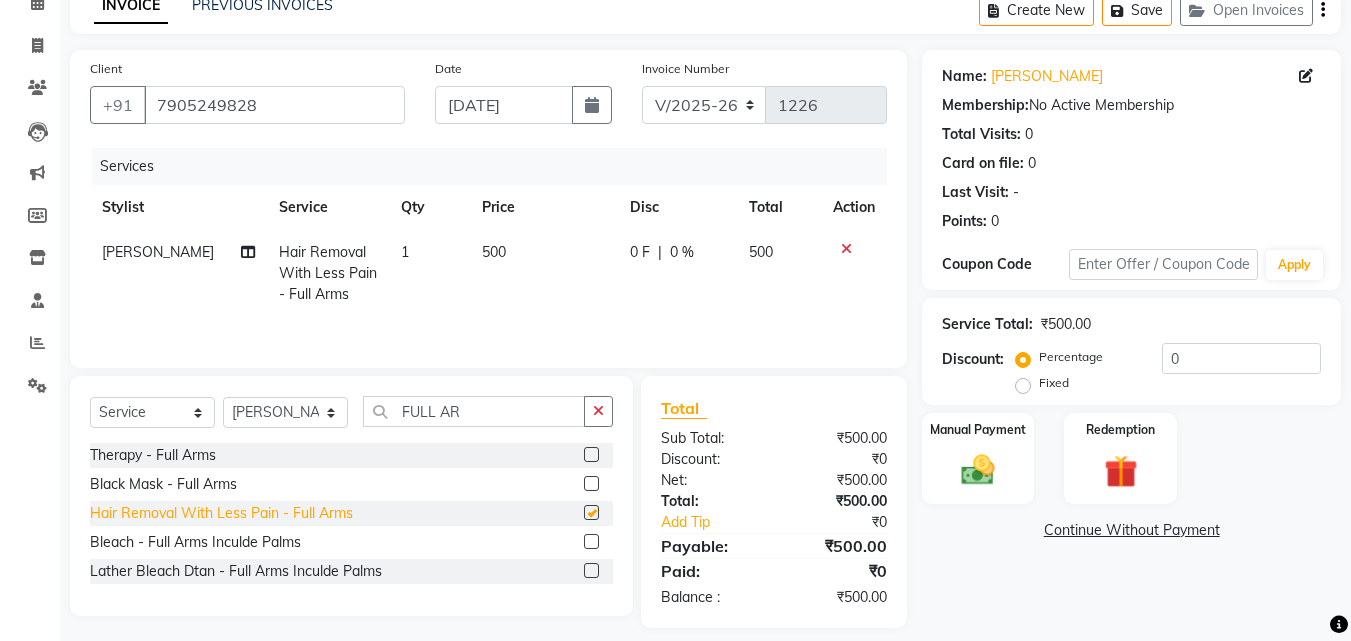 checkbox on "false" 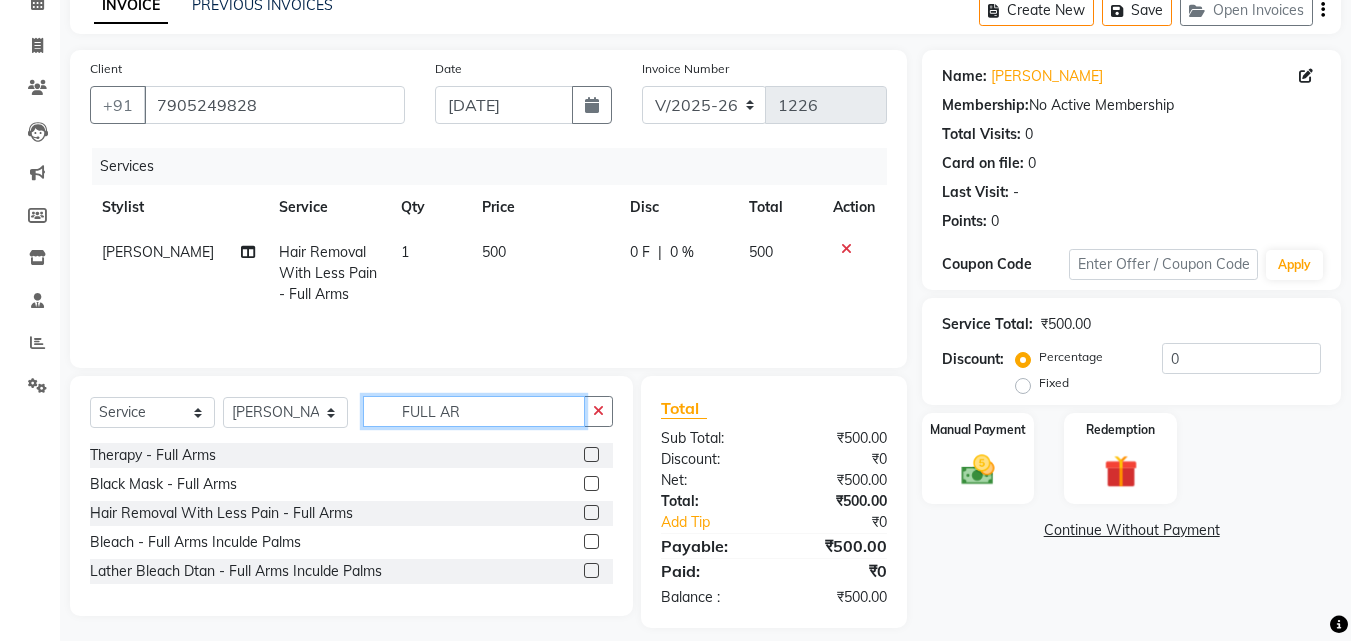 click on "FULL AR" 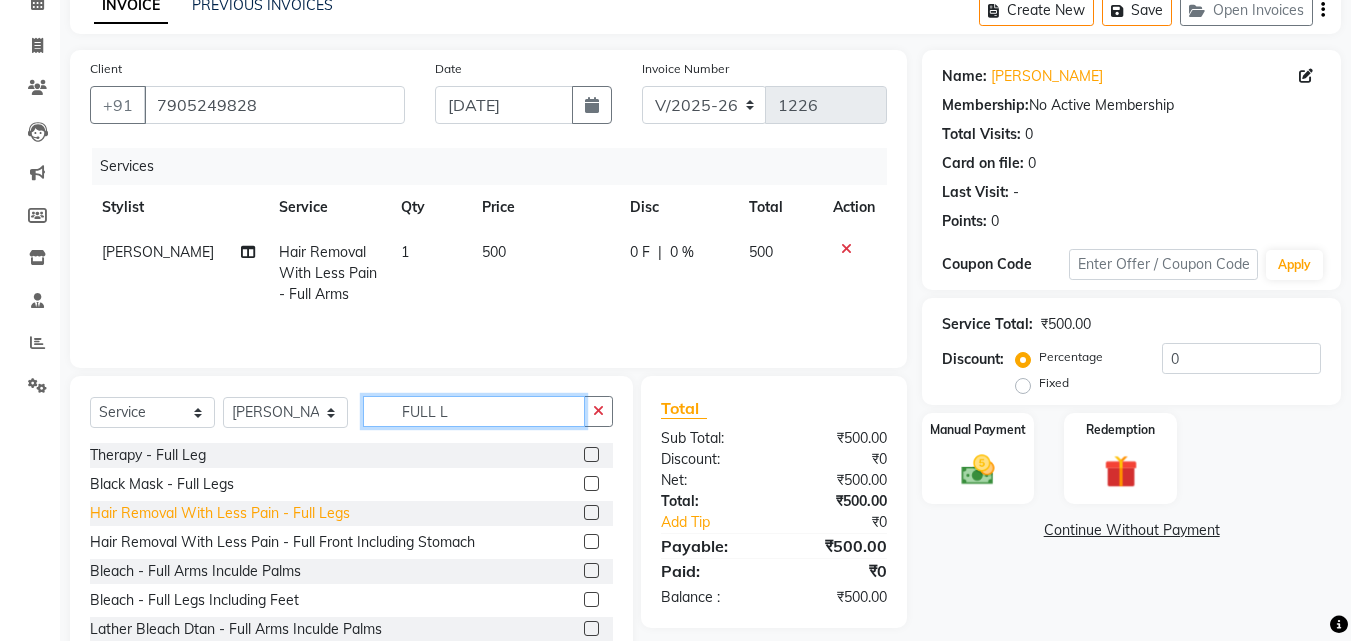 type on "FULL L" 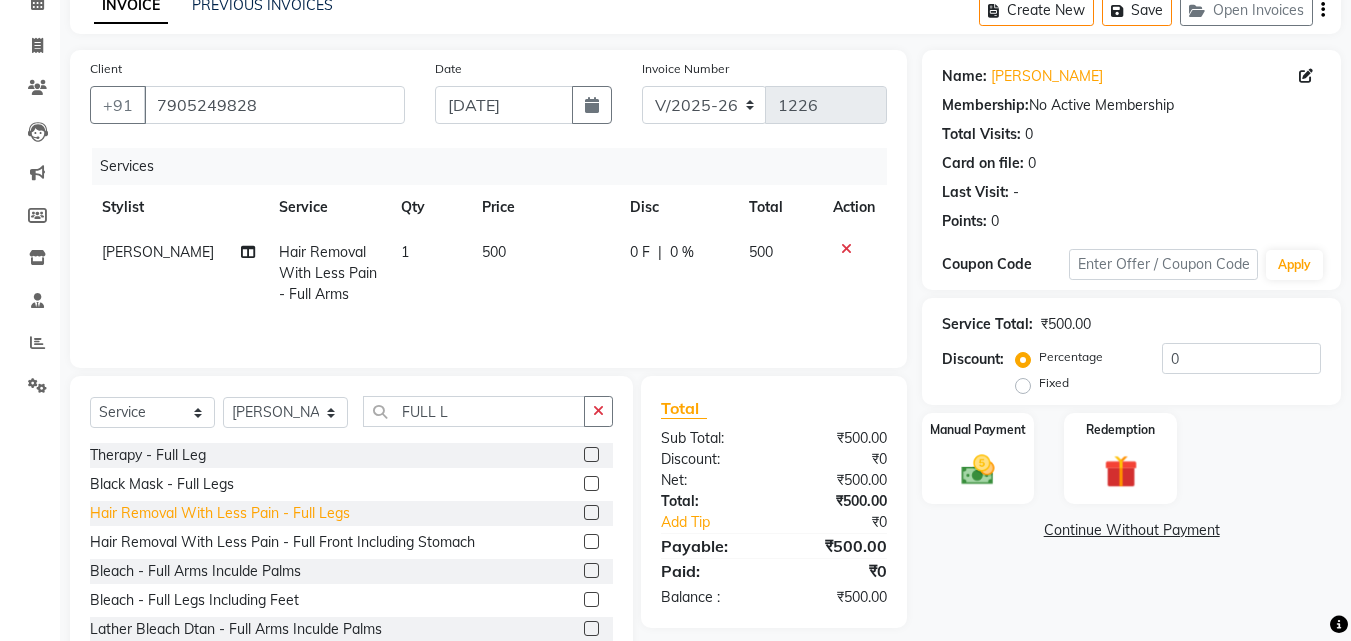 click on "Hair Removal With Less Pain  - Full Legs" 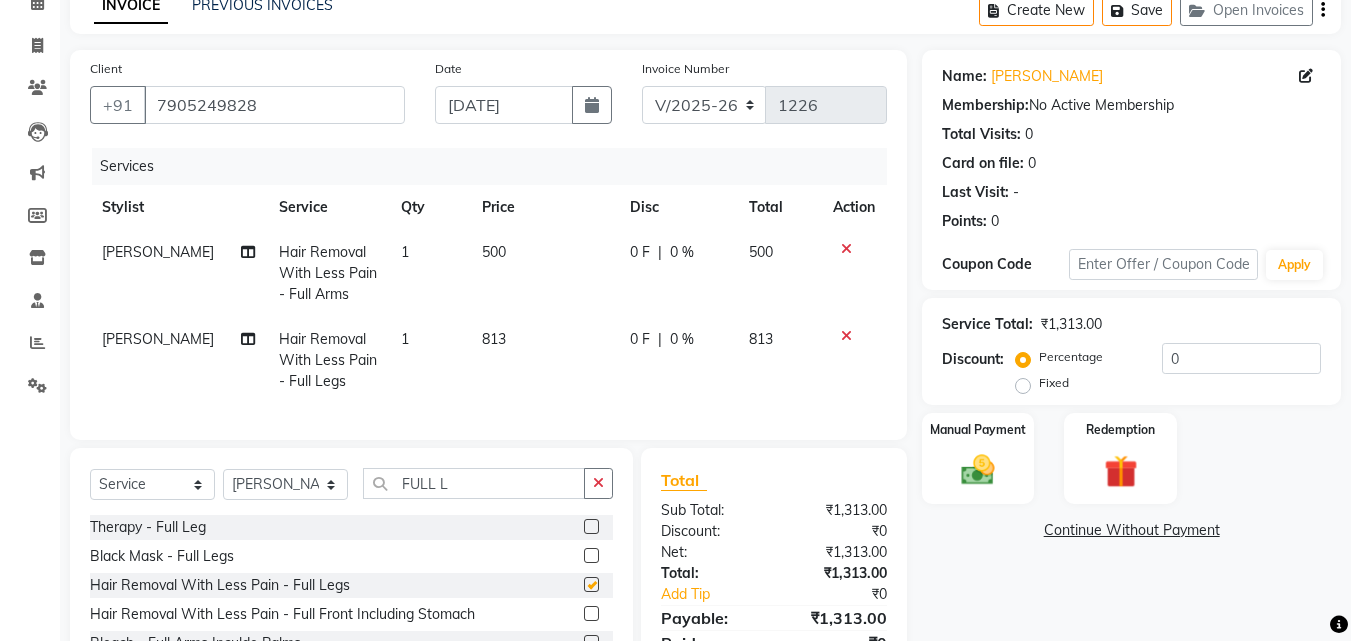 checkbox on "false" 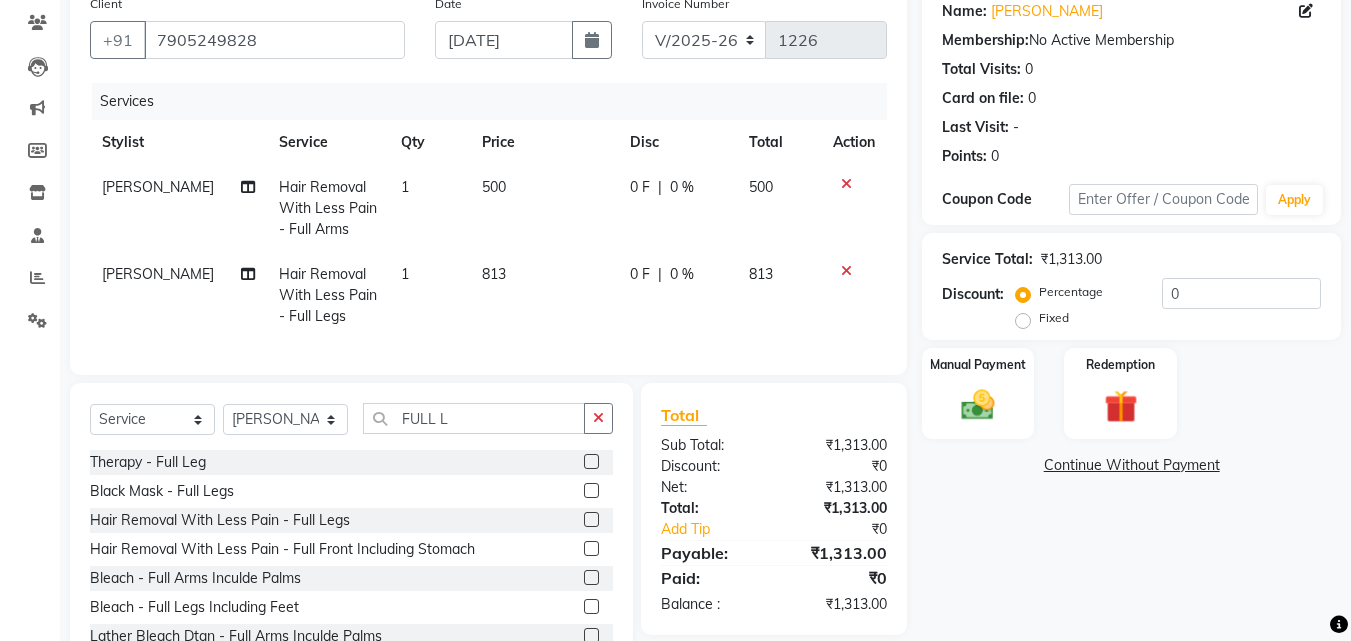 scroll, scrollTop: 200, scrollLeft: 0, axis: vertical 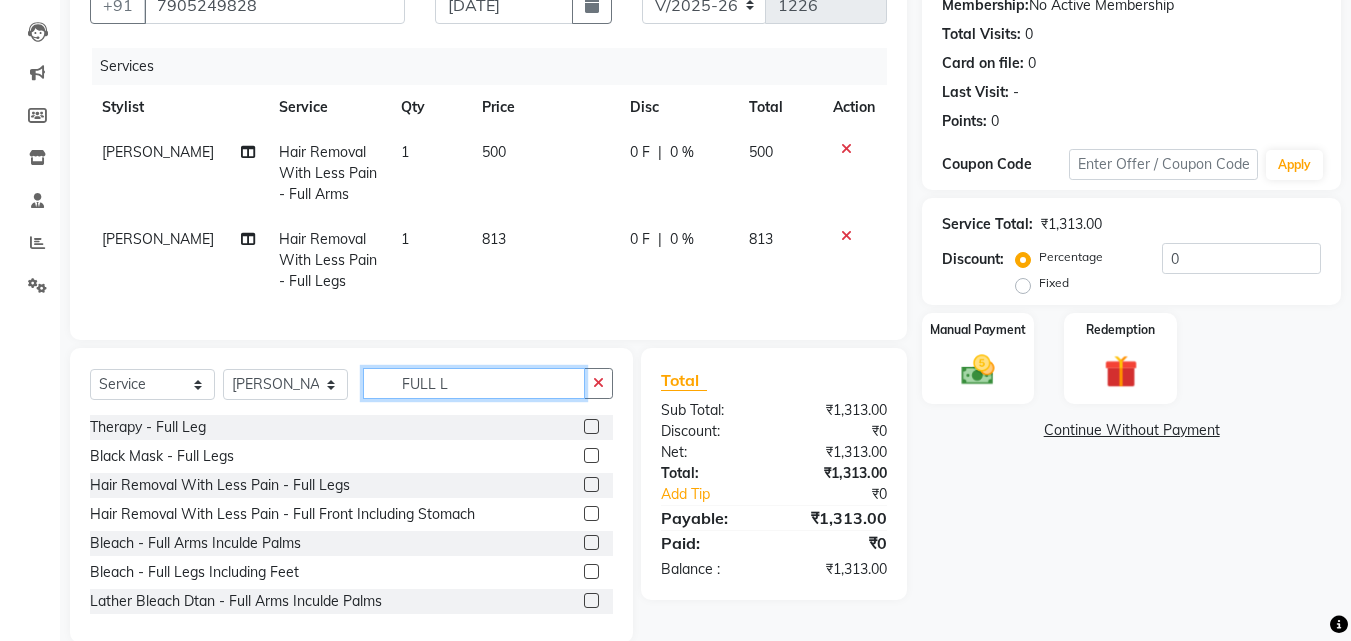 drag, startPoint x: 508, startPoint y: 396, endPoint x: 374, endPoint y: 394, distance: 134.01492 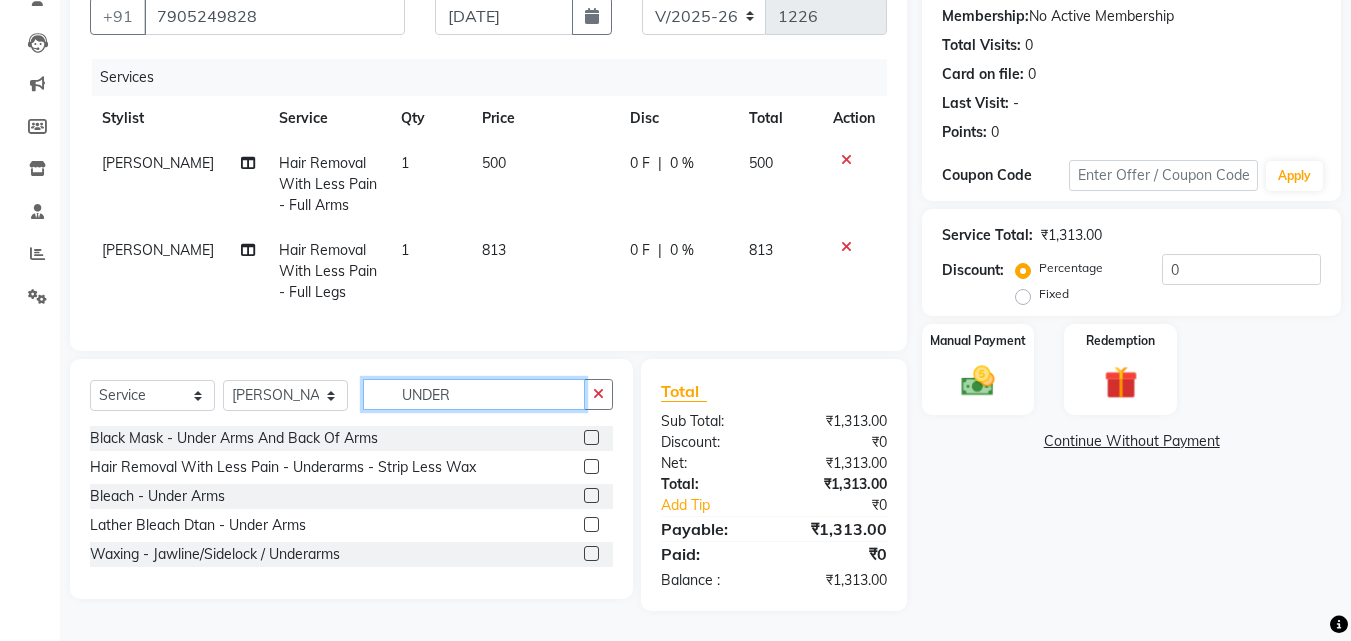 scroll, scrollTop: 204, scrollLeft: 0, axis: vertical 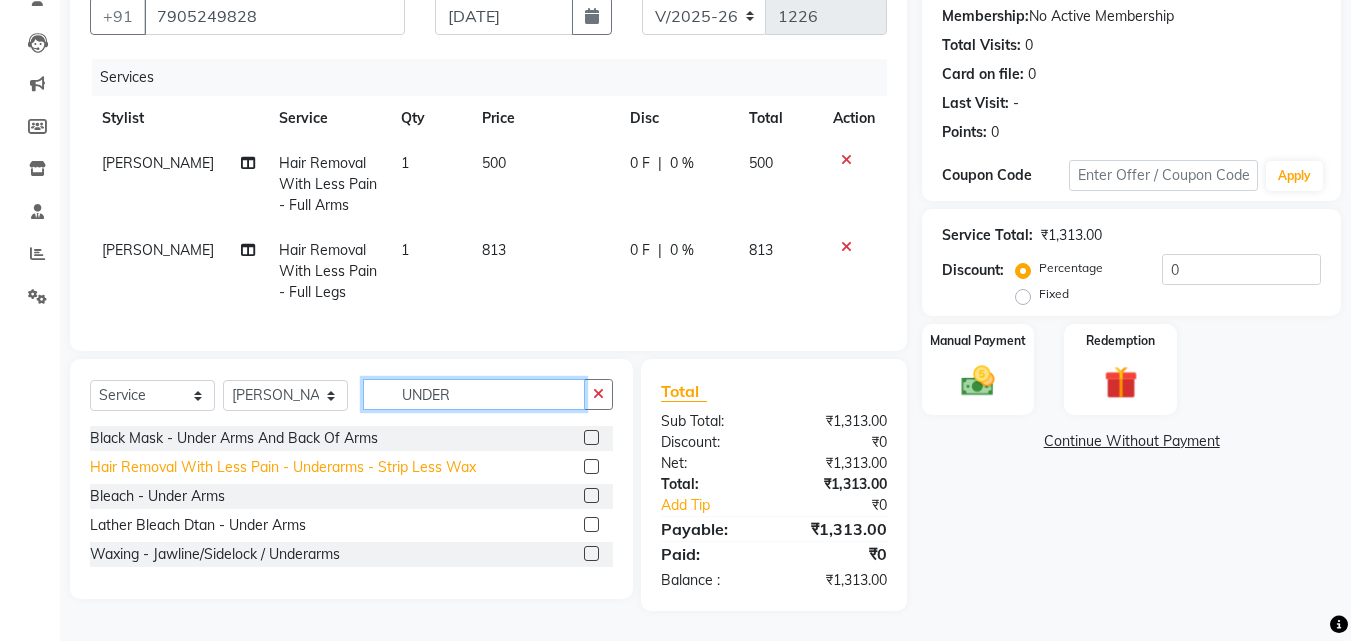 type on "UNDER" 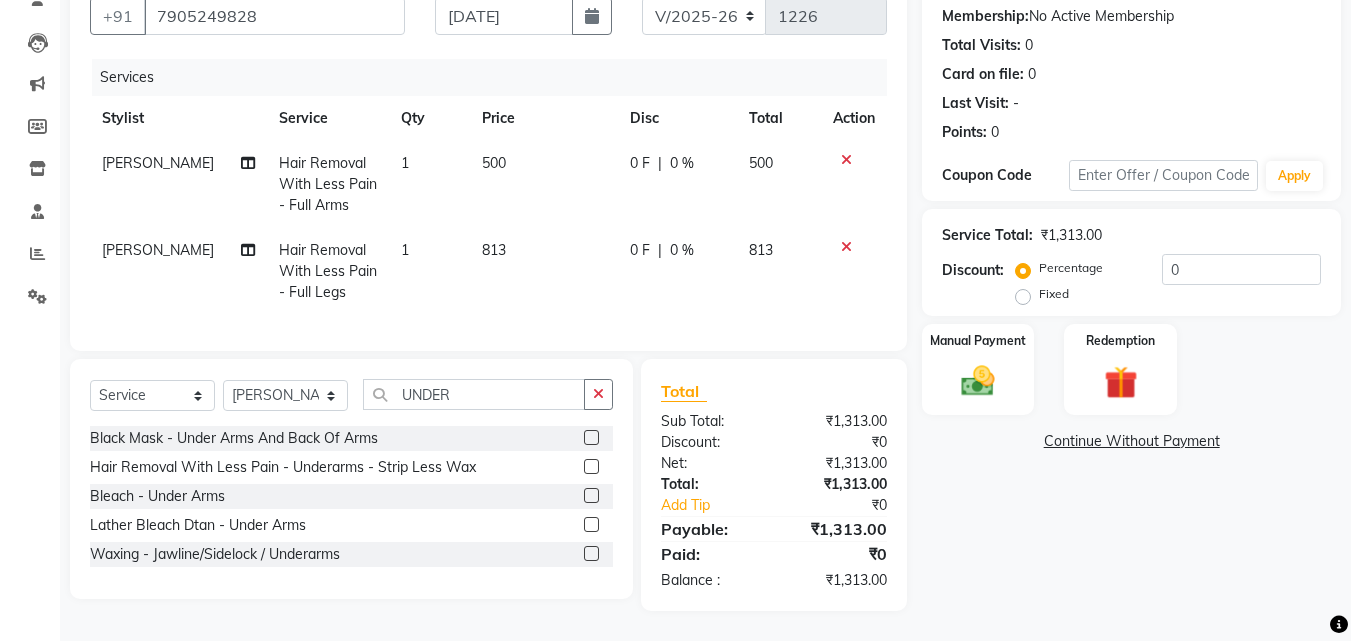 drag, startPoint x: 368, startPoint y: 468, endPoint x: 379, endPoint y: 462, distance: 12.529964 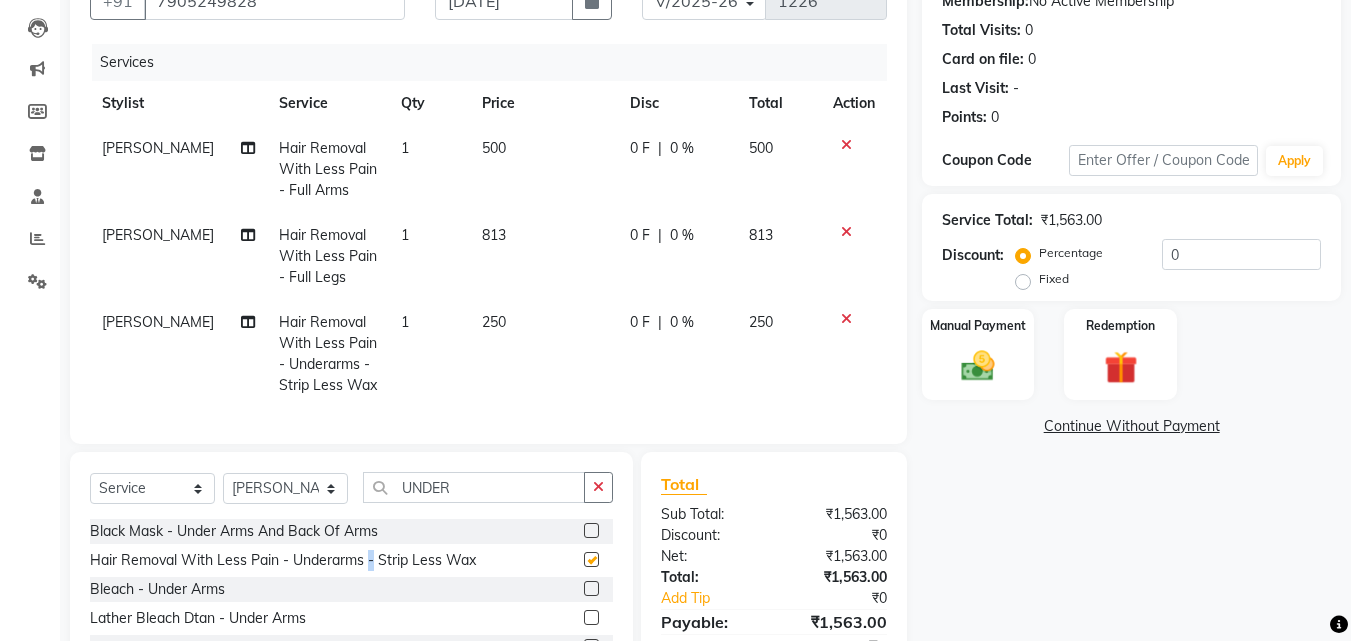 checkbox on "false" 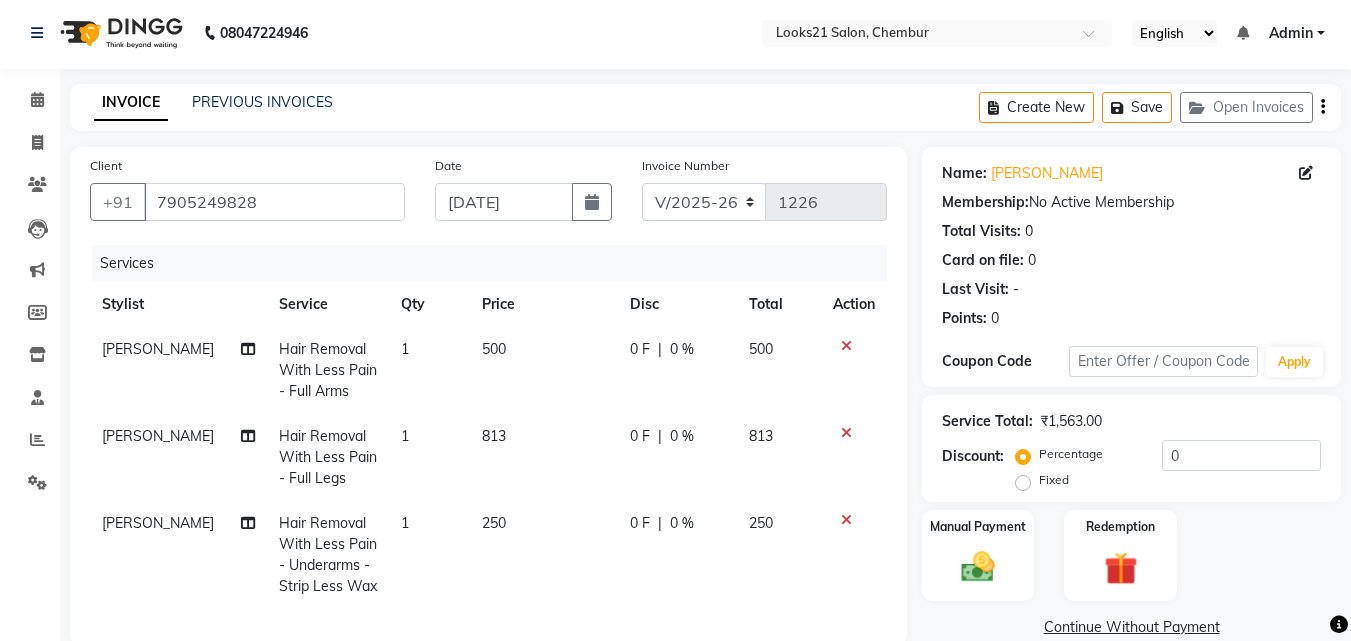 scroll, scrollTop: 0, scrollLeft: 0, axis: both 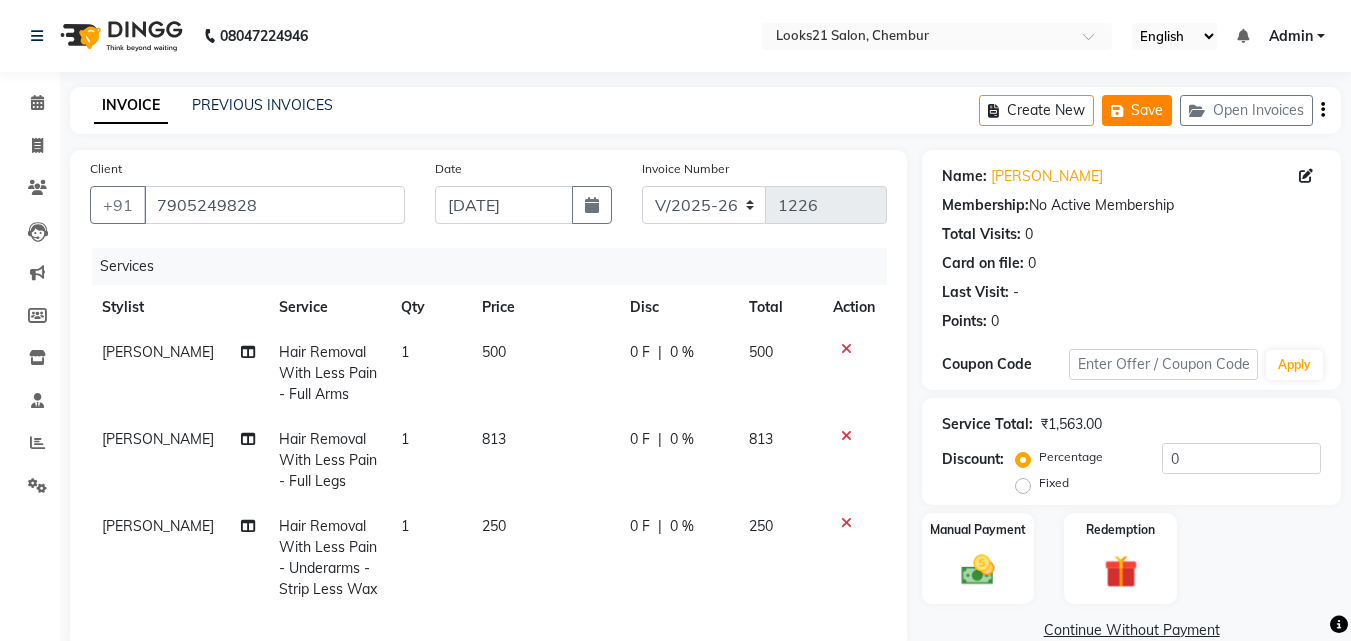 click on "Save" 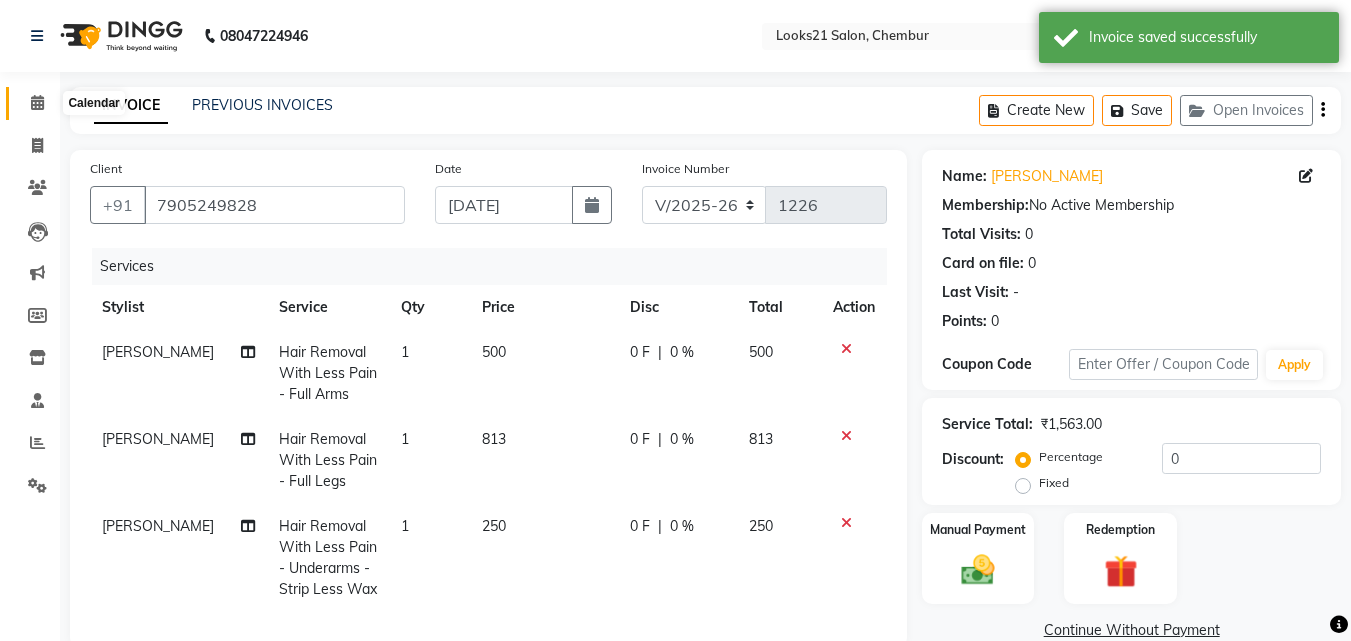 click 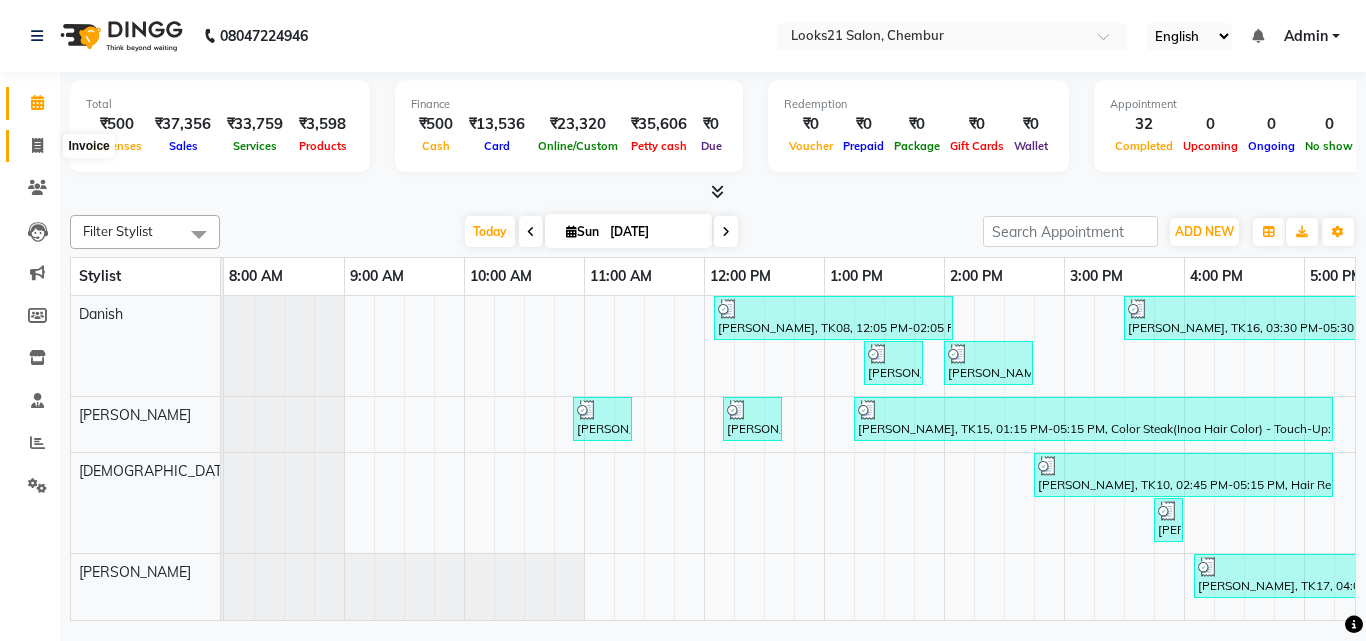 drag, startPoint x: 32, startPoint y: 136, endPoint x: 401, endPoint y: 33, distance: 383.10574 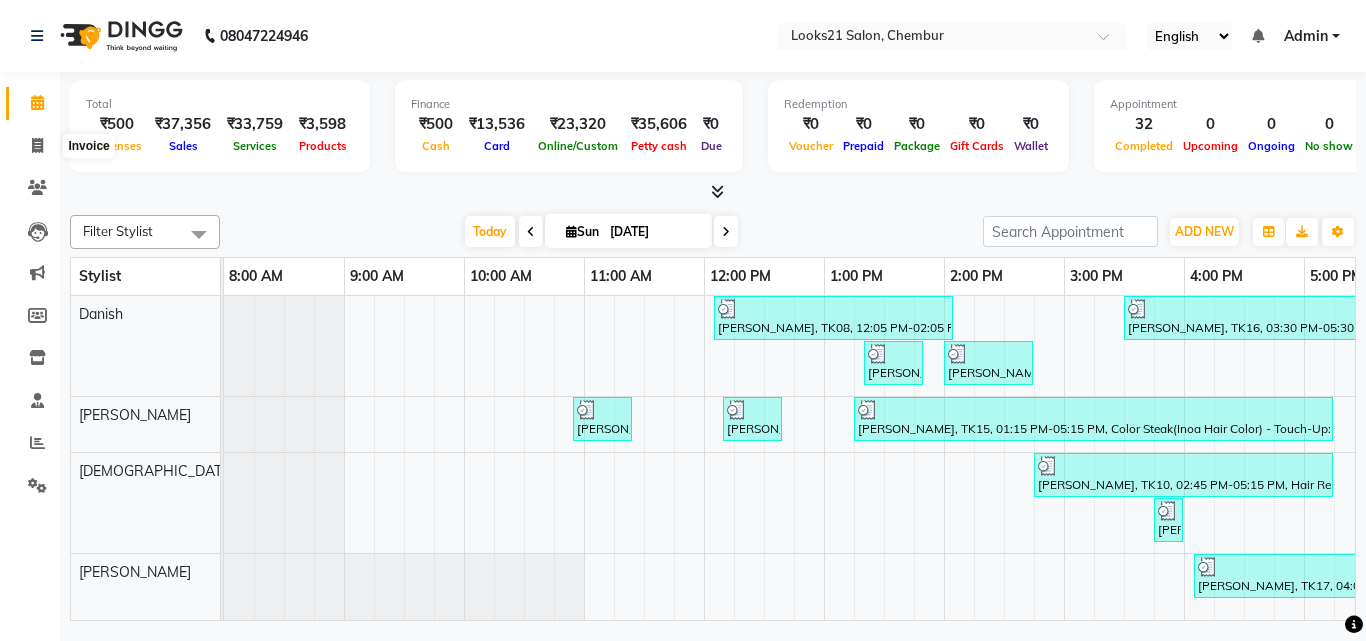 select on "service" 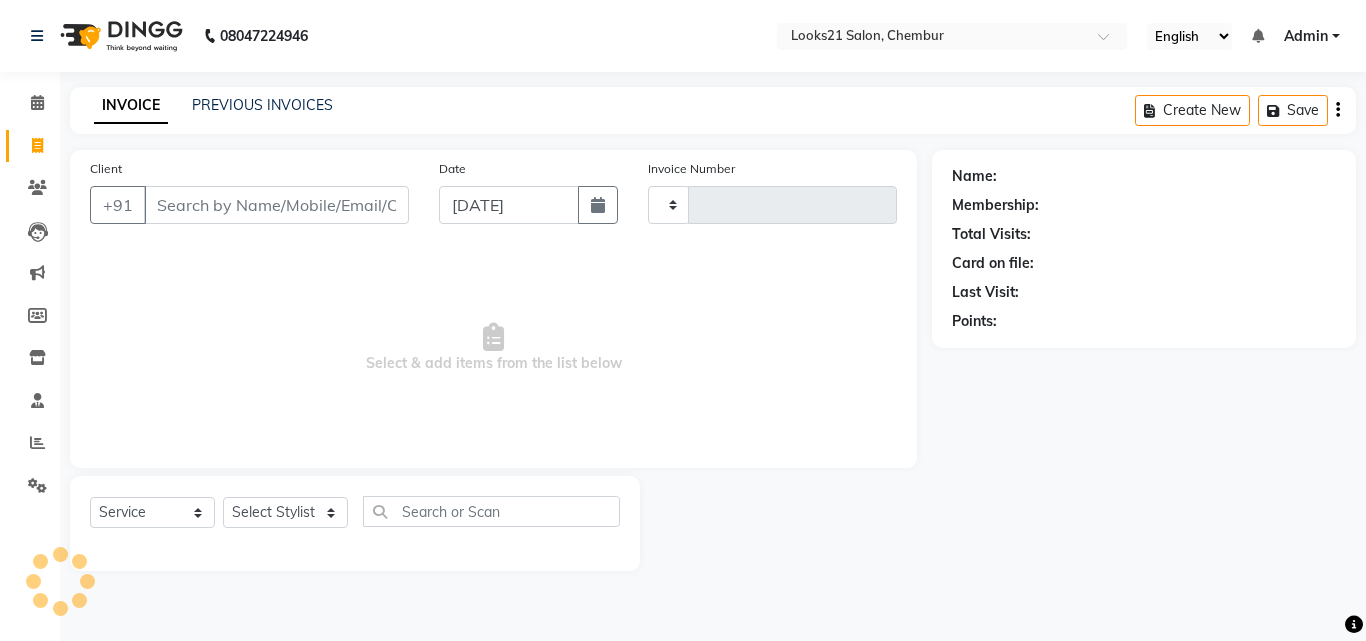 type on "1226" 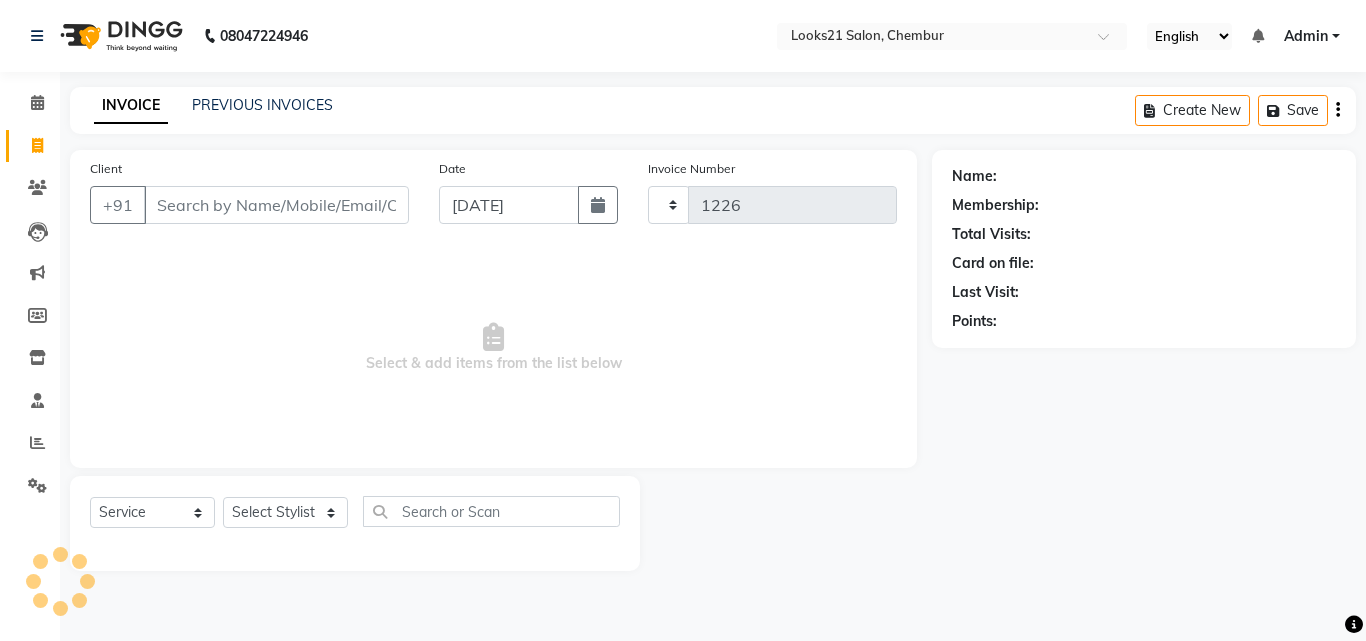 select on "844" 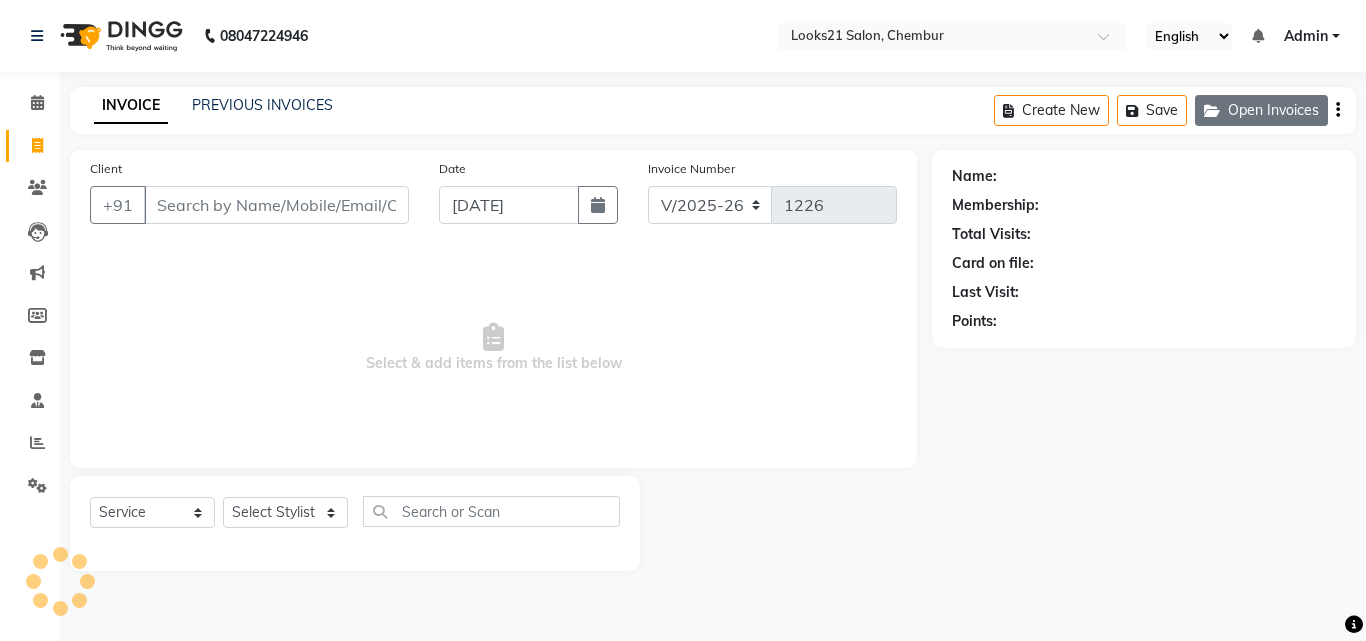 click on "Open Invoices" 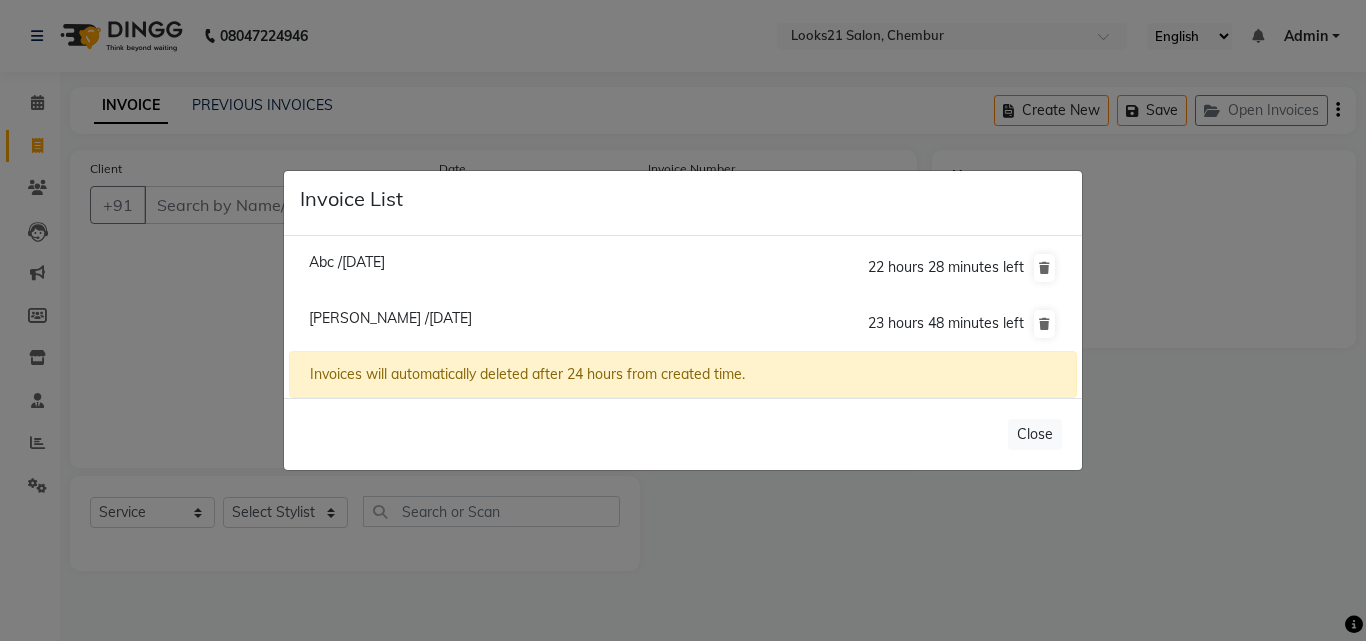click on "Abc /[DATE]" 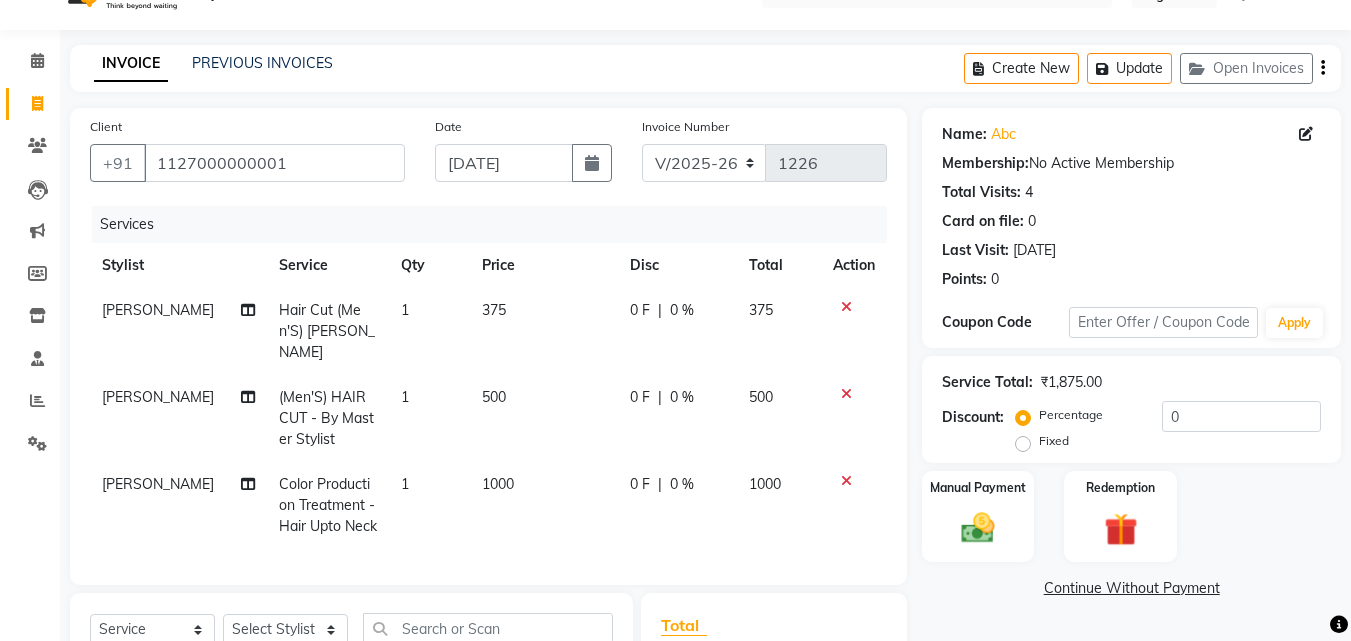 scroll, scrollTop: 0, scrollLeft: 0, axis: both 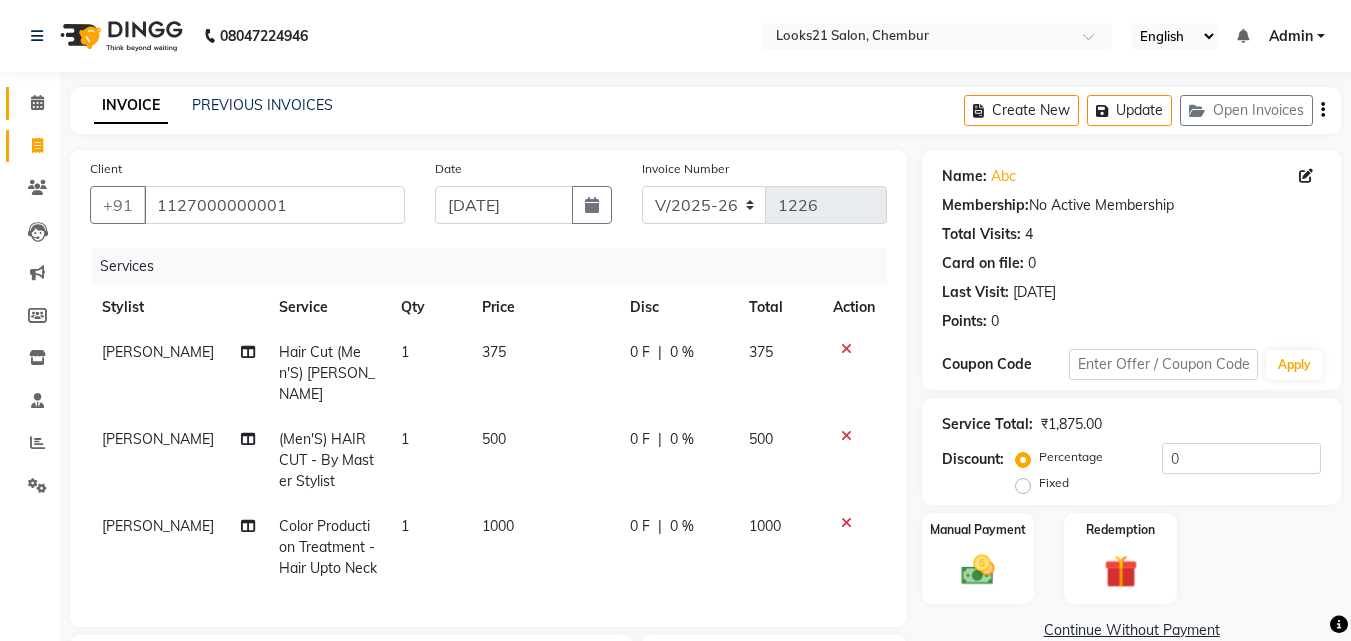 click on "Calendar" 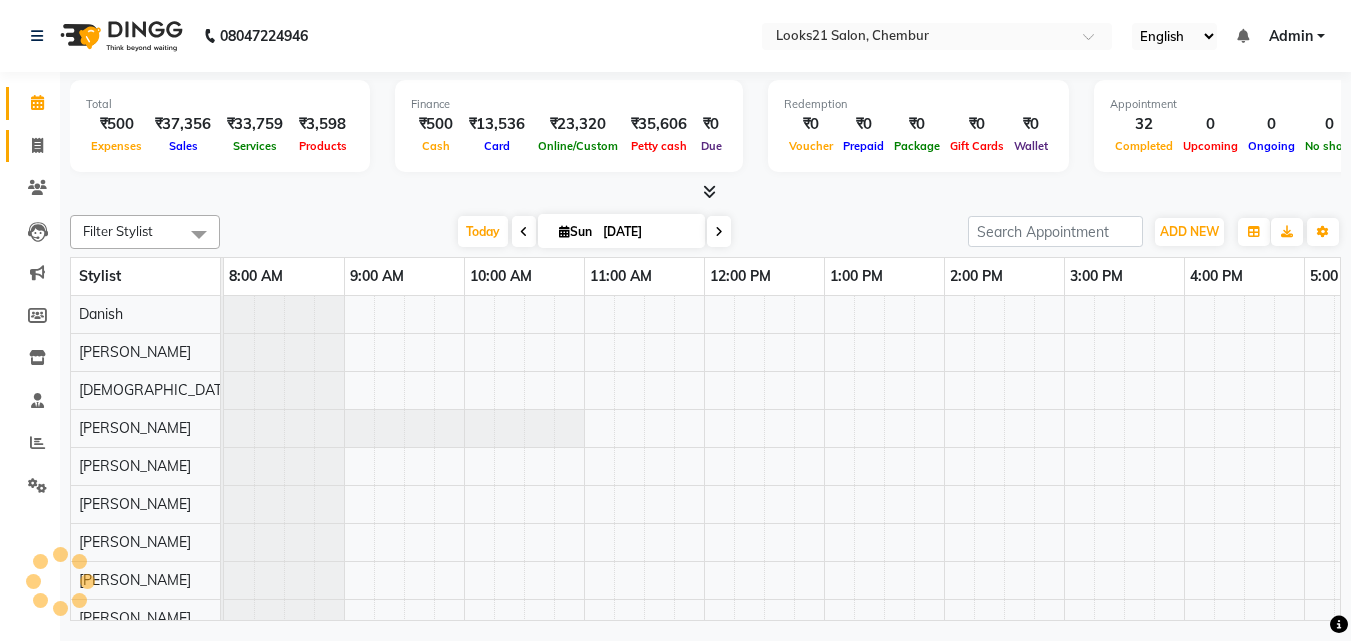click 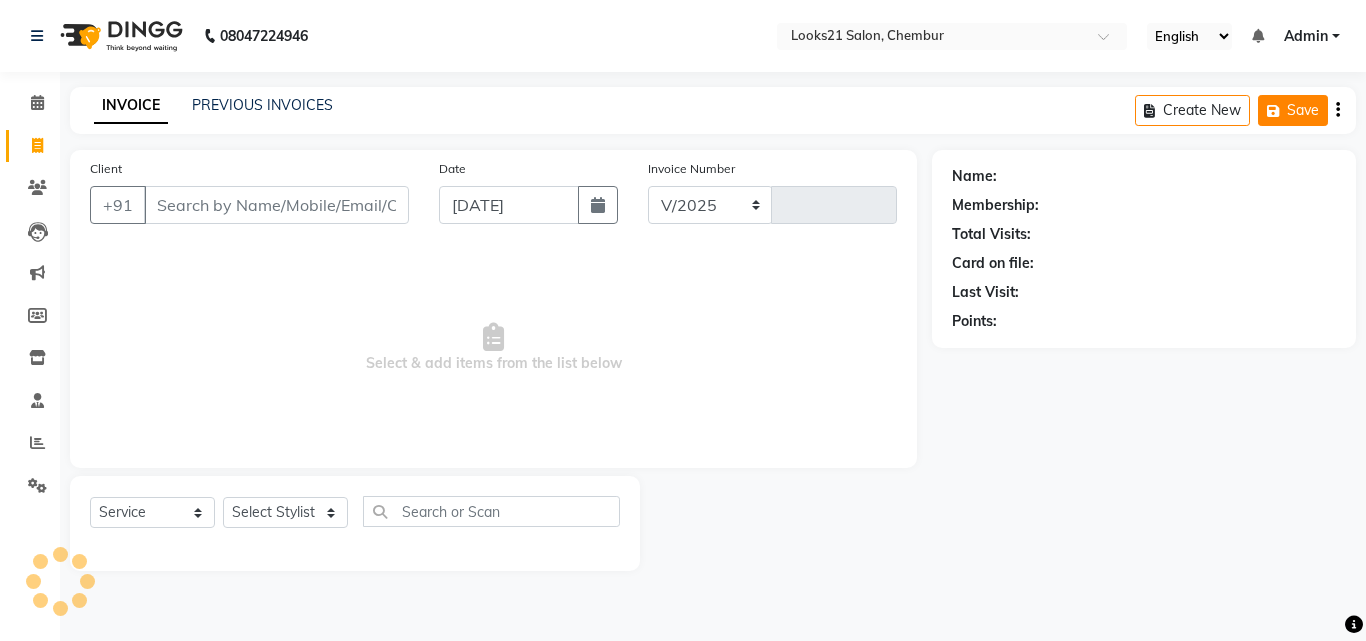 select on "844" 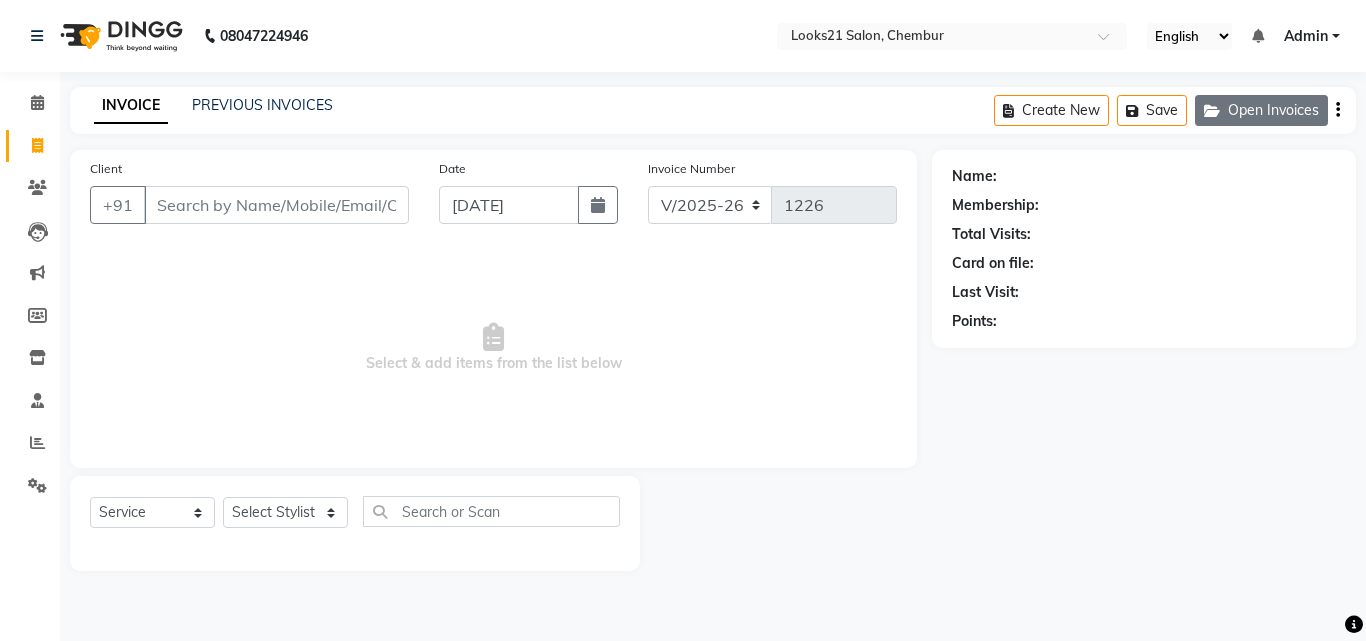 click on "Open Invoices" 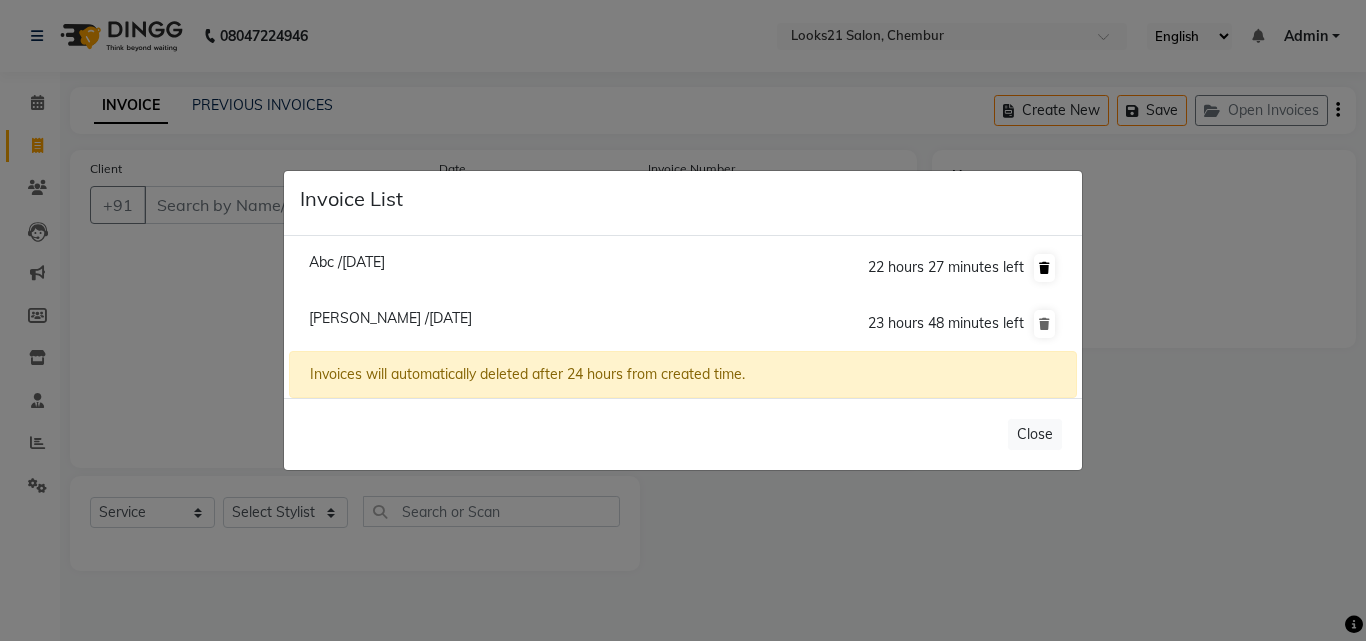 click 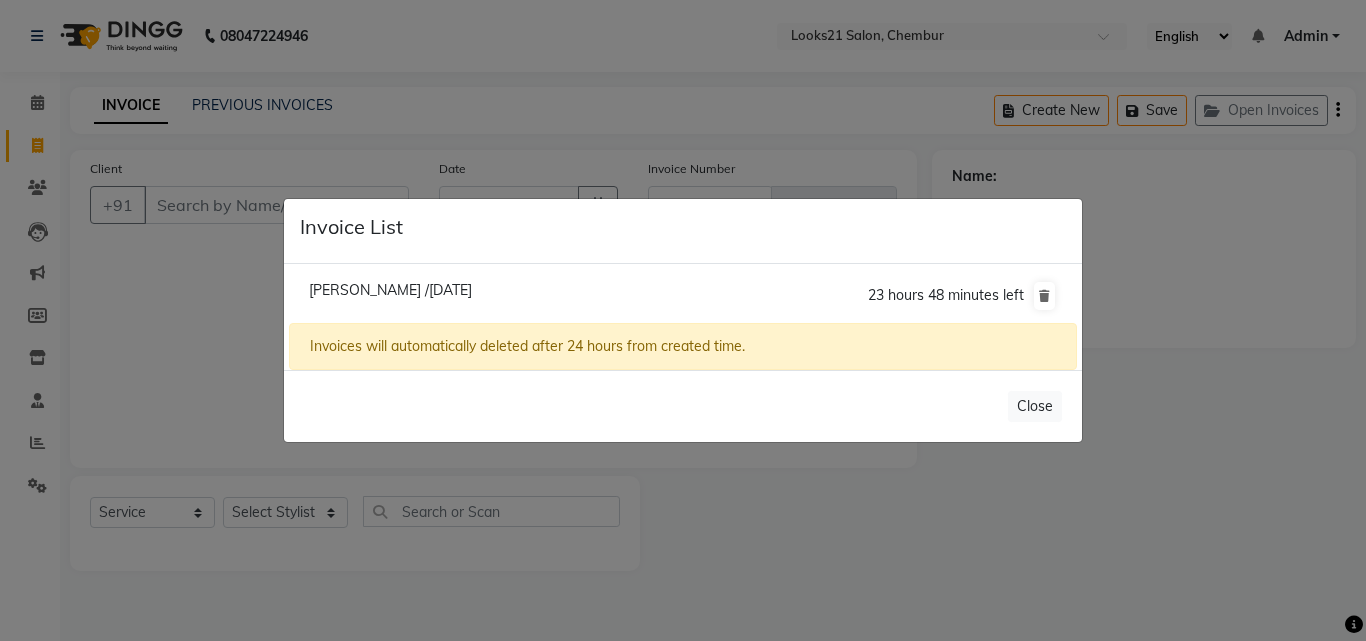 click on "Invoice List  [PERSON_NAME] /[DATE]  23 hours 48 minutes left  Invoices will automatically deleted after 24 hours from created time.   Close" 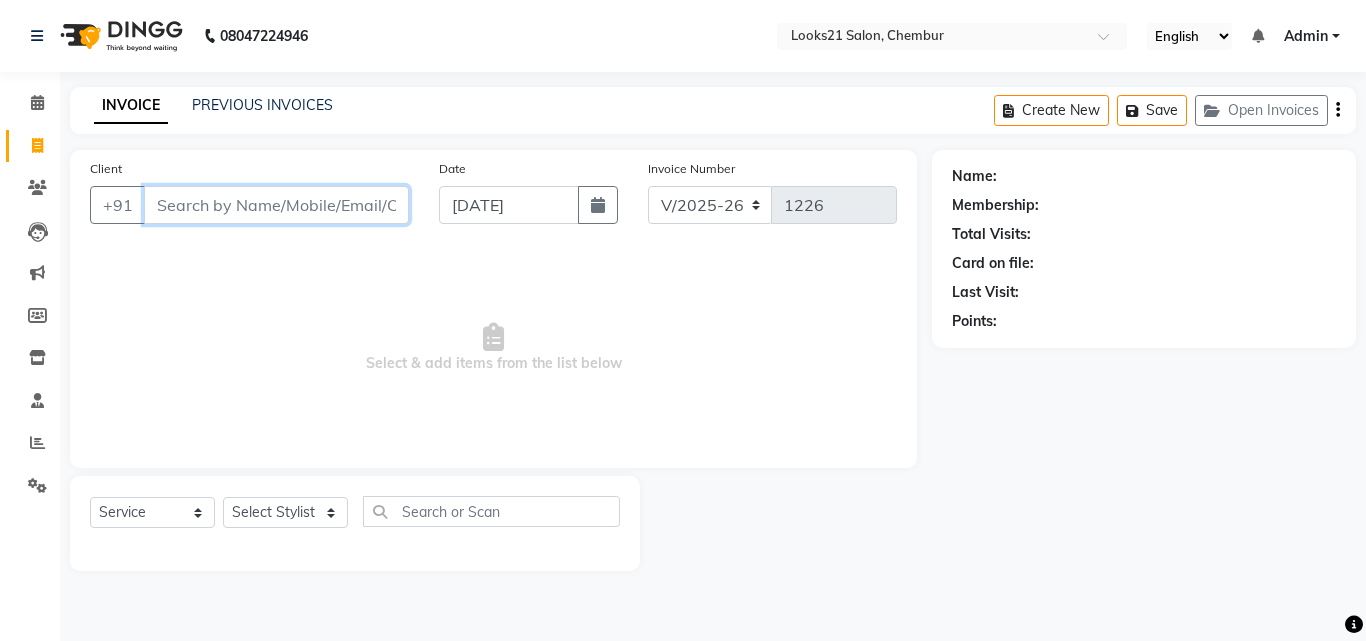 click on "Client" at bounding box center [276, 205] 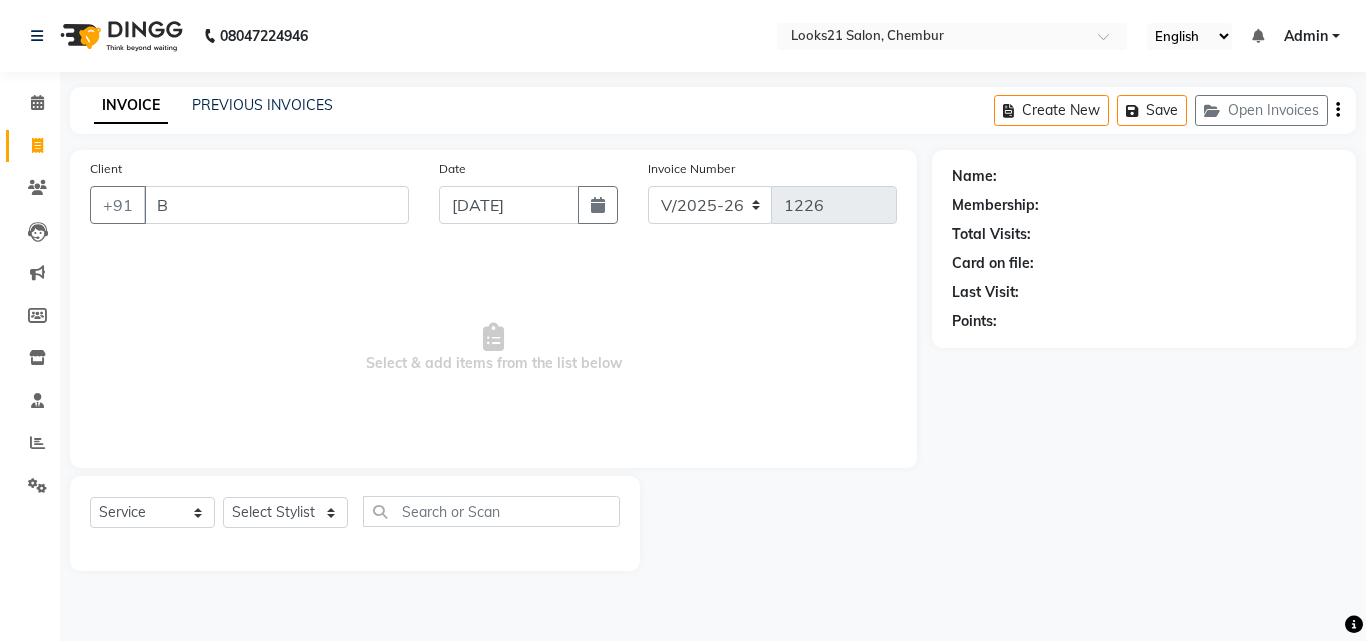 drag, startPoint x: 244, startPoint y: 209, endPoint x: 670, endPoint y: 358, distance: 451.30588 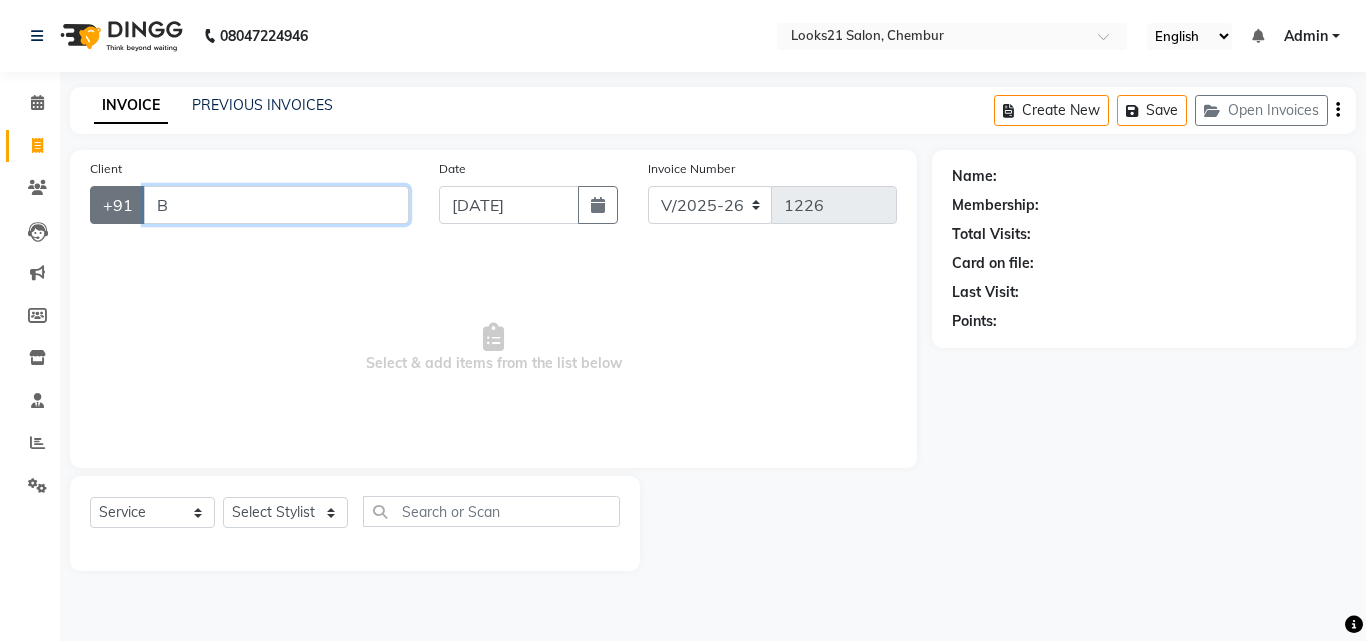drag, startPoint x: 221, startPoint y: 200, endPoint x: 119, endPoint y: 199, distance: 102.0049 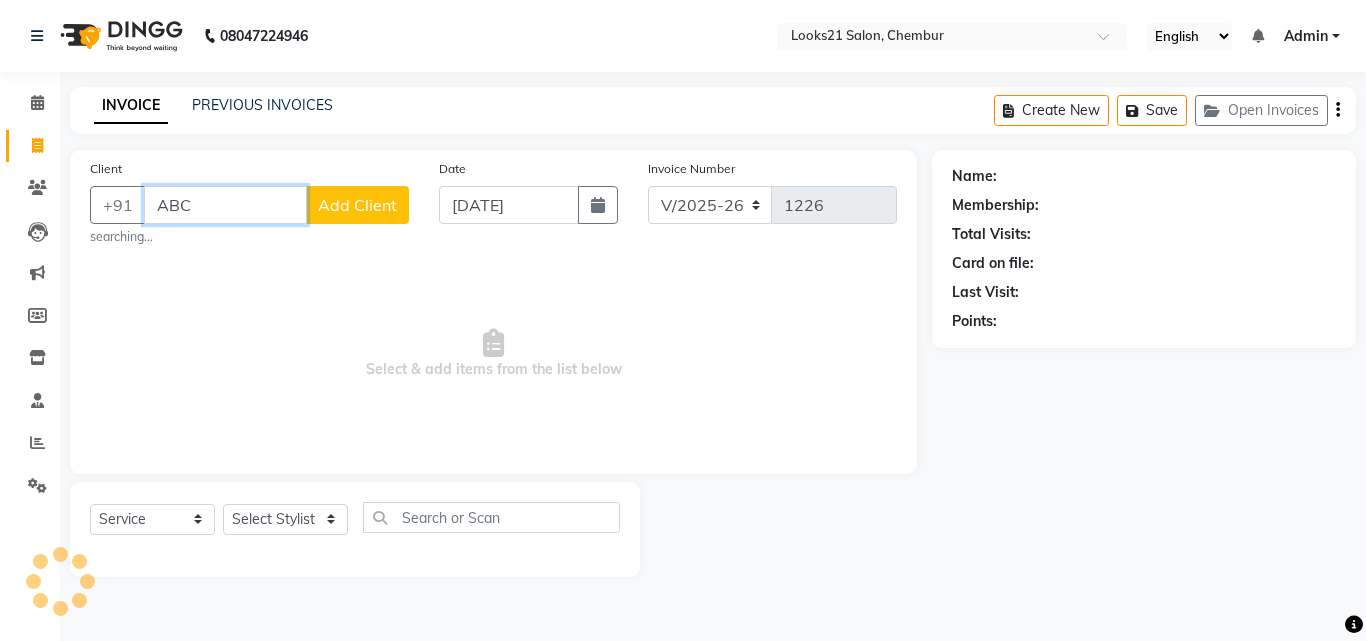 type on "ABC" 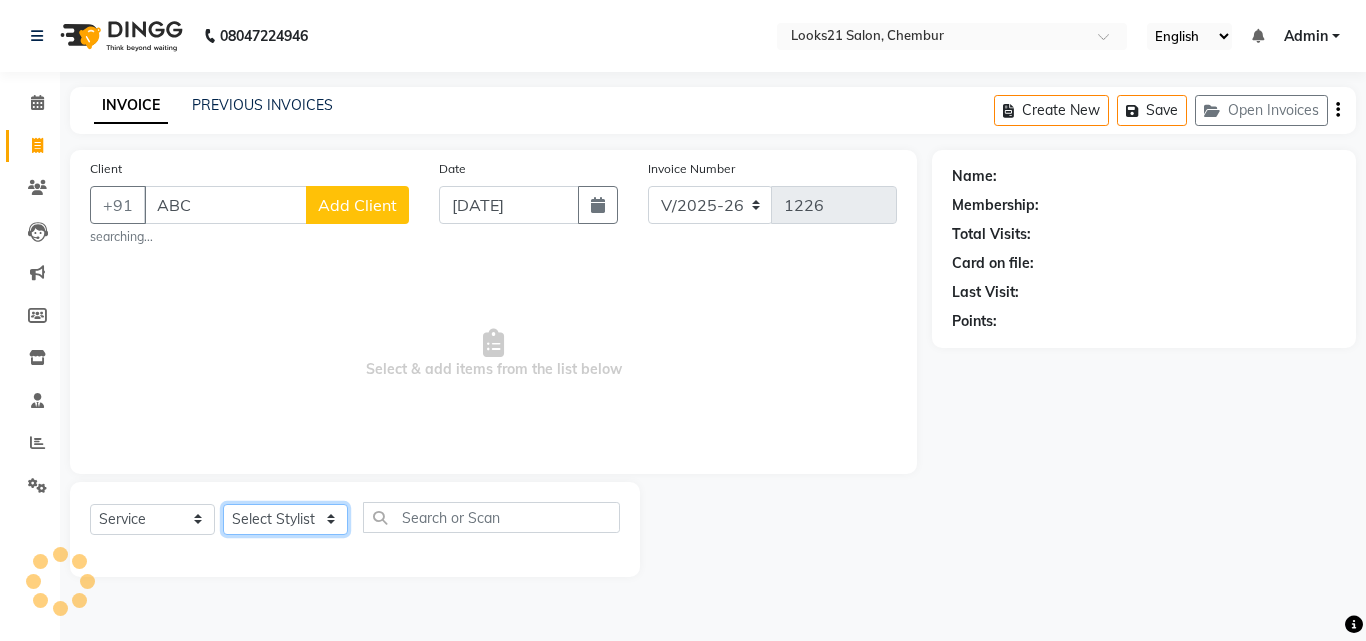 click on "Select Stylist [PERSON_NAME] [PERSON_NAME] LOOKS 21  [PERSON_NAME] [PERSON_NAME] [PERSON_NAME] [PERSON_NAME] [PERSON_NAME] [PERSON_NAME]" 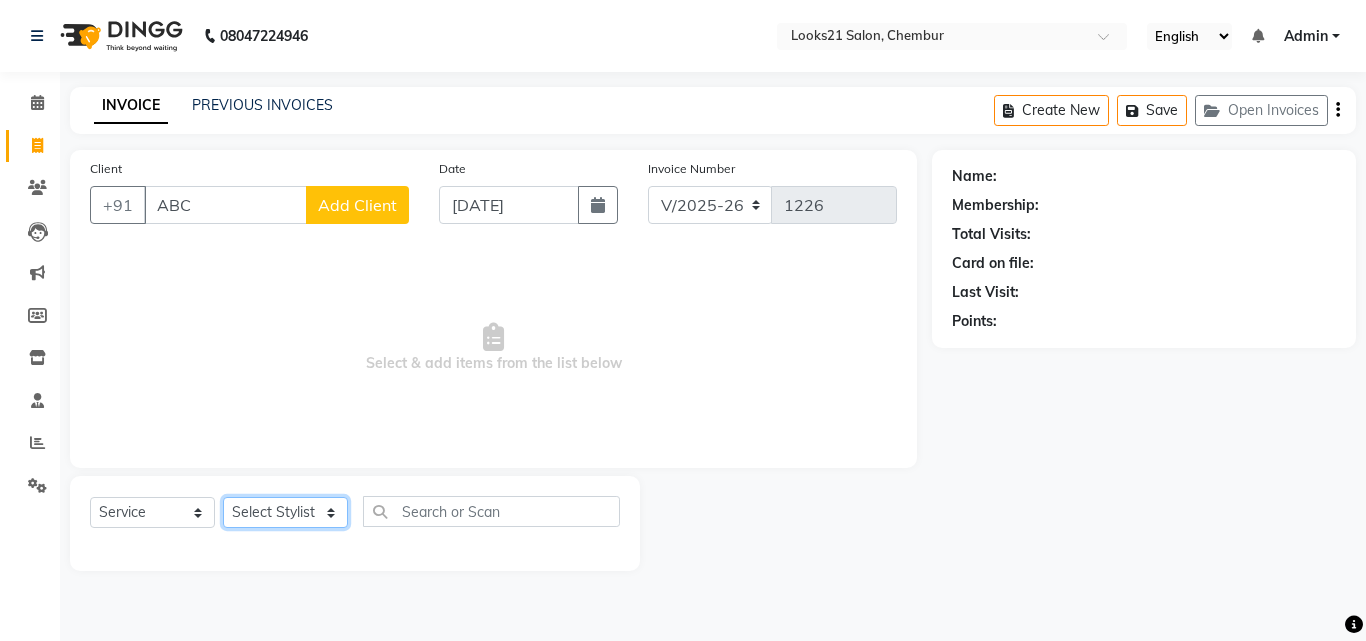 select on "13888" 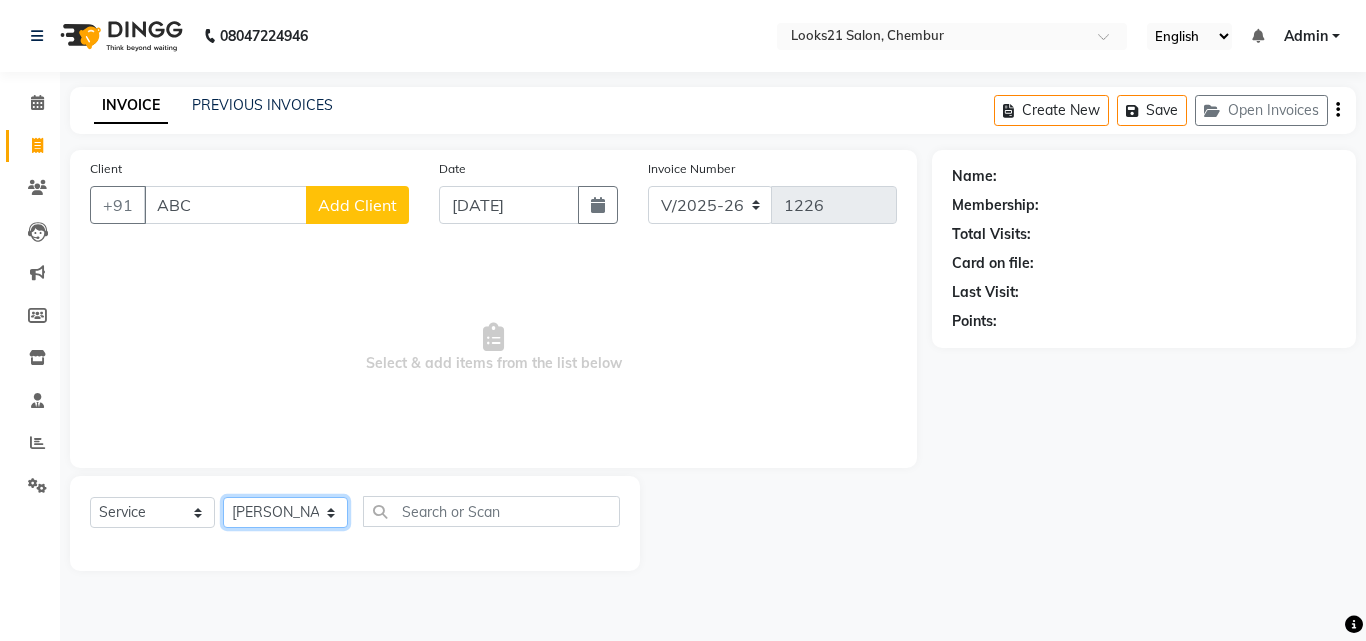 click on "Select Stylist [PERSON_NAME] [PERSON_NAME] LOOKS 21  [PERSON_NAME] [PERSON_NAME] [PERSON_NAME] [PERSON_NAME] [PERSON_NAME] [PERSON_NAME]" 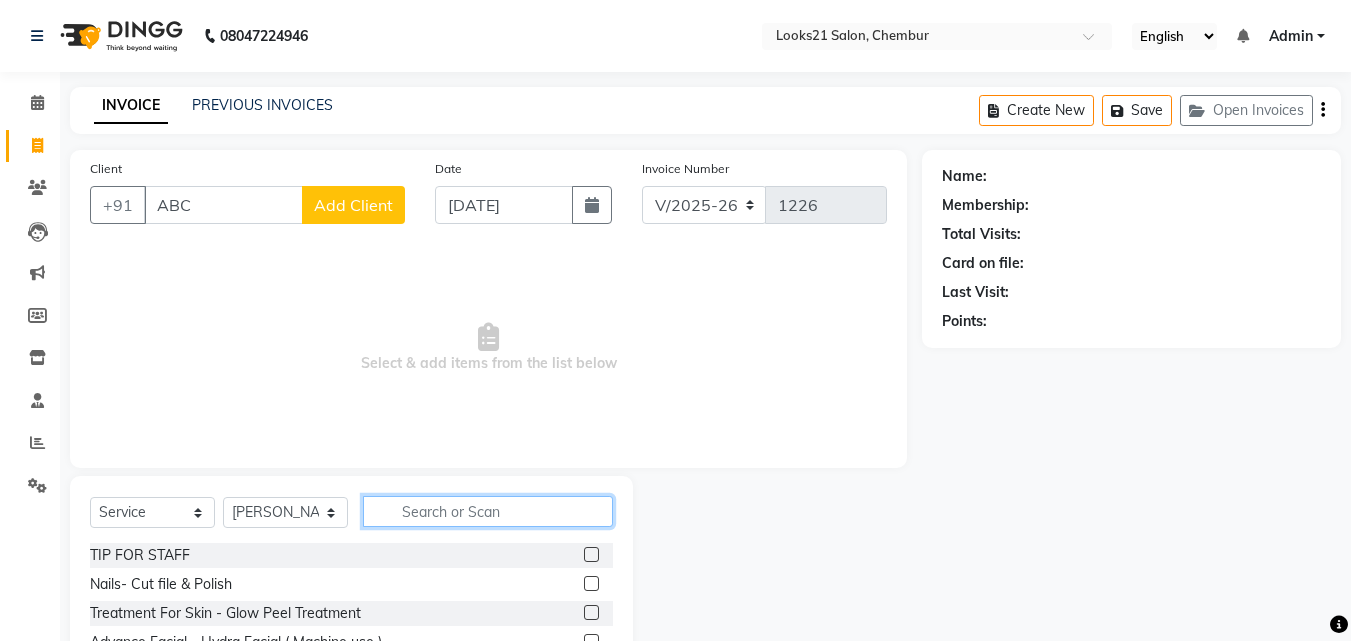 click 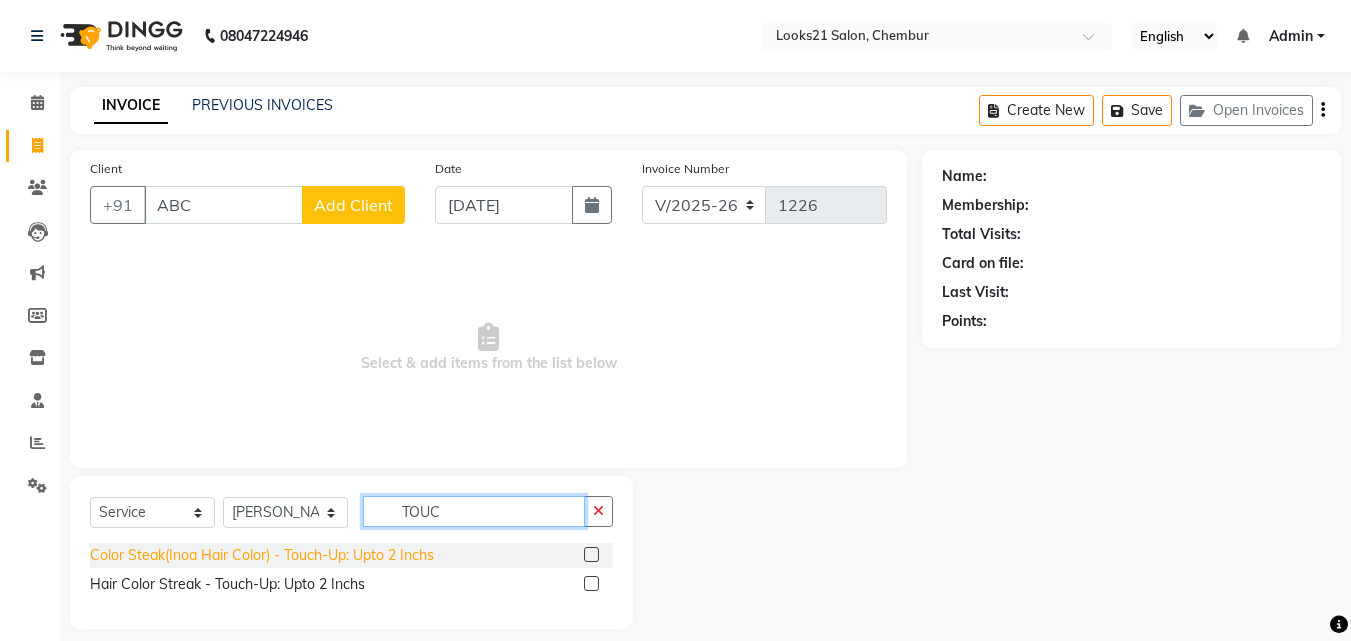 type on "TOUC" 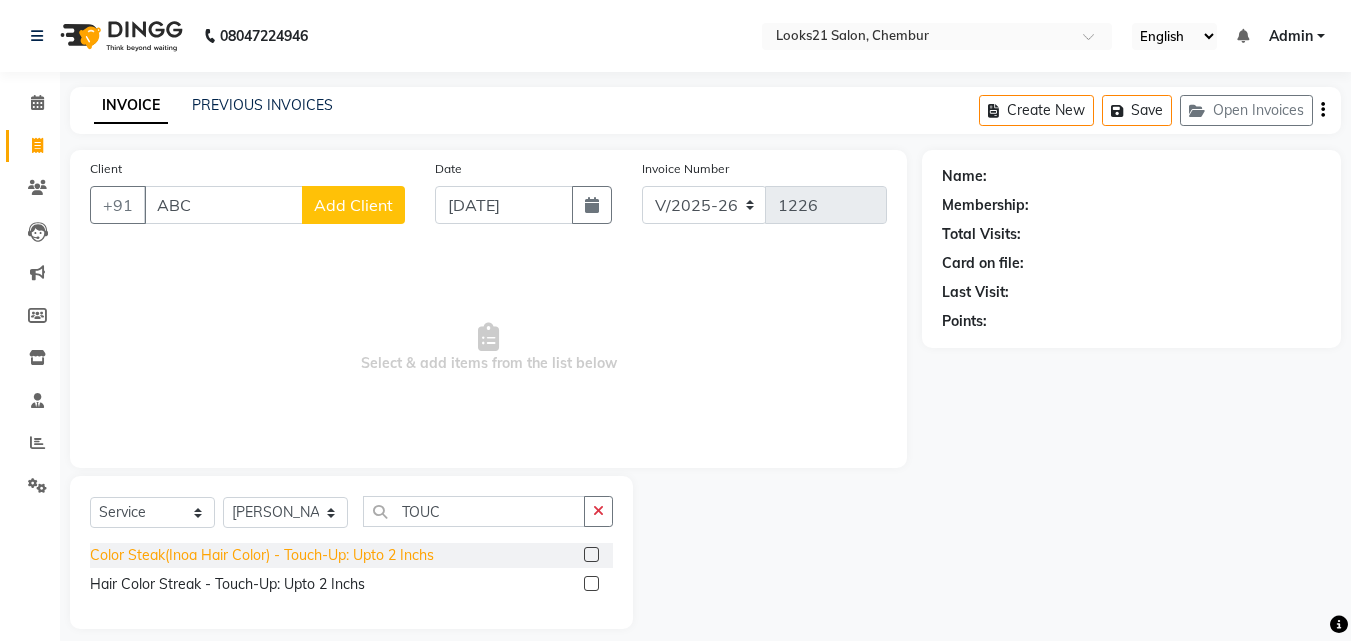 click on "Color Steak(Inoa Hair Color)  - Touch-Up: Upto 2 Inchs" 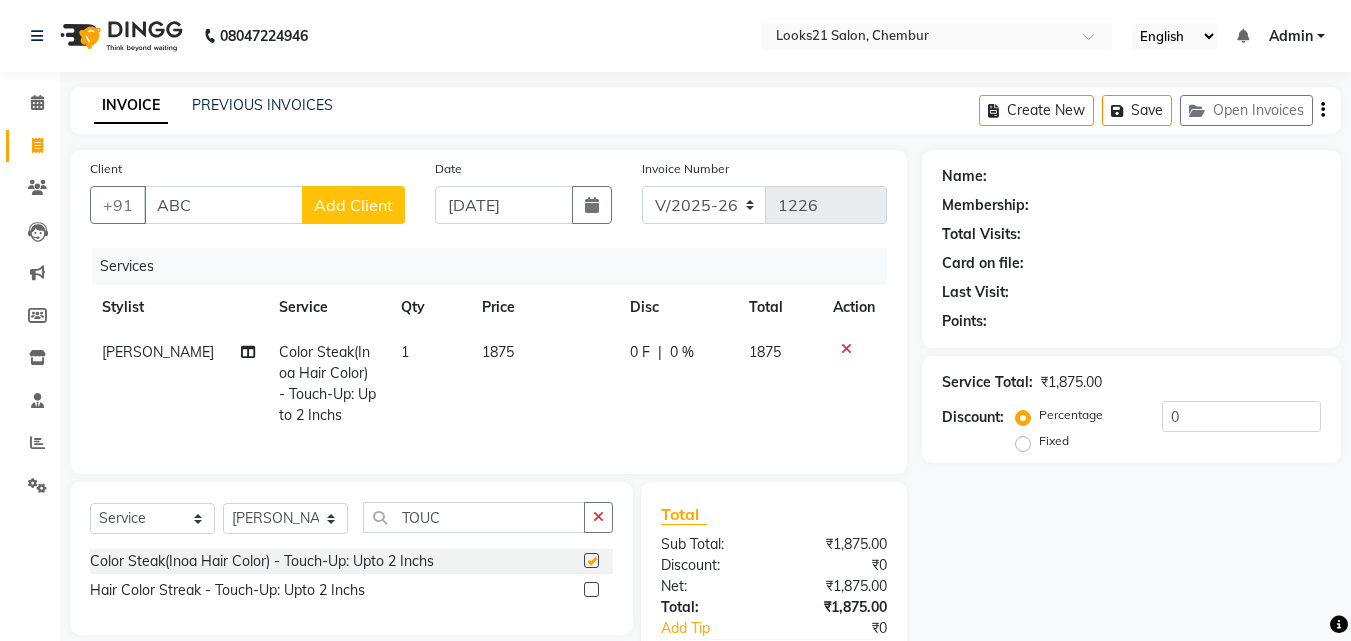 checkbox on "false" 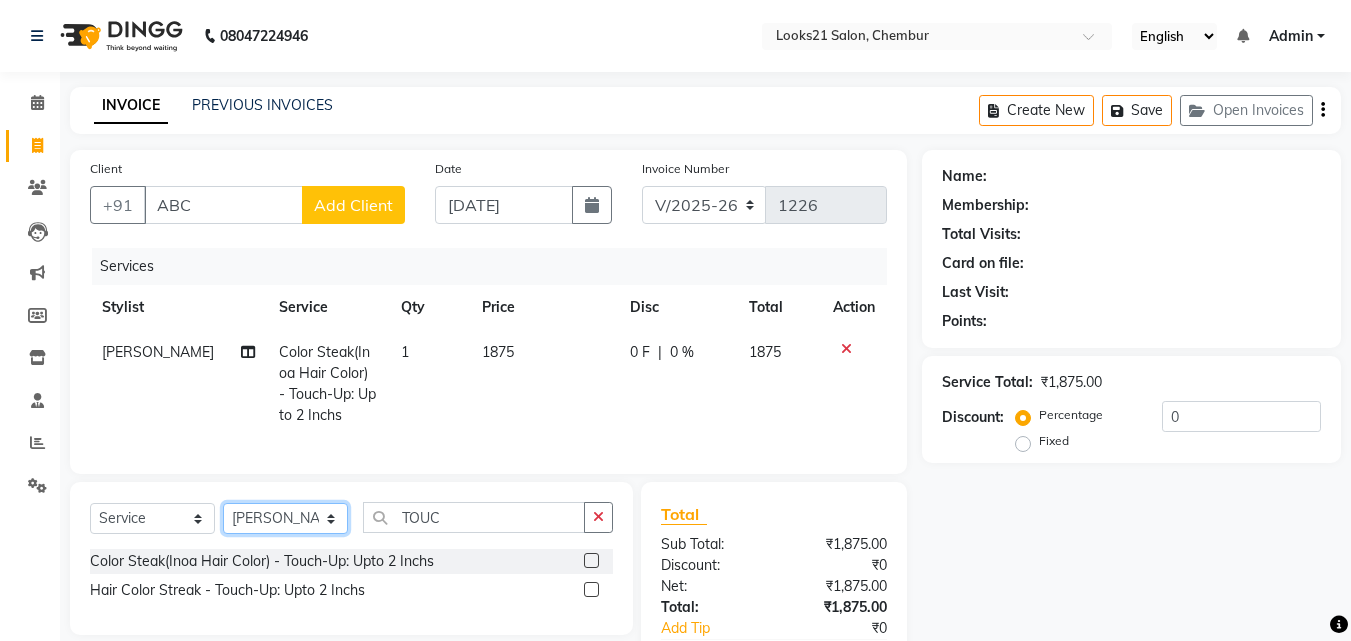 click on "Select Stylist [PERSON_NAME] [PERSON_NAME] LOOKS 21  [PERSON_NAME] [PERSON_NAME] [PERSON_NAME] [PERSON_NAME] [PERSON_NAME] [PERSON_NAME]" 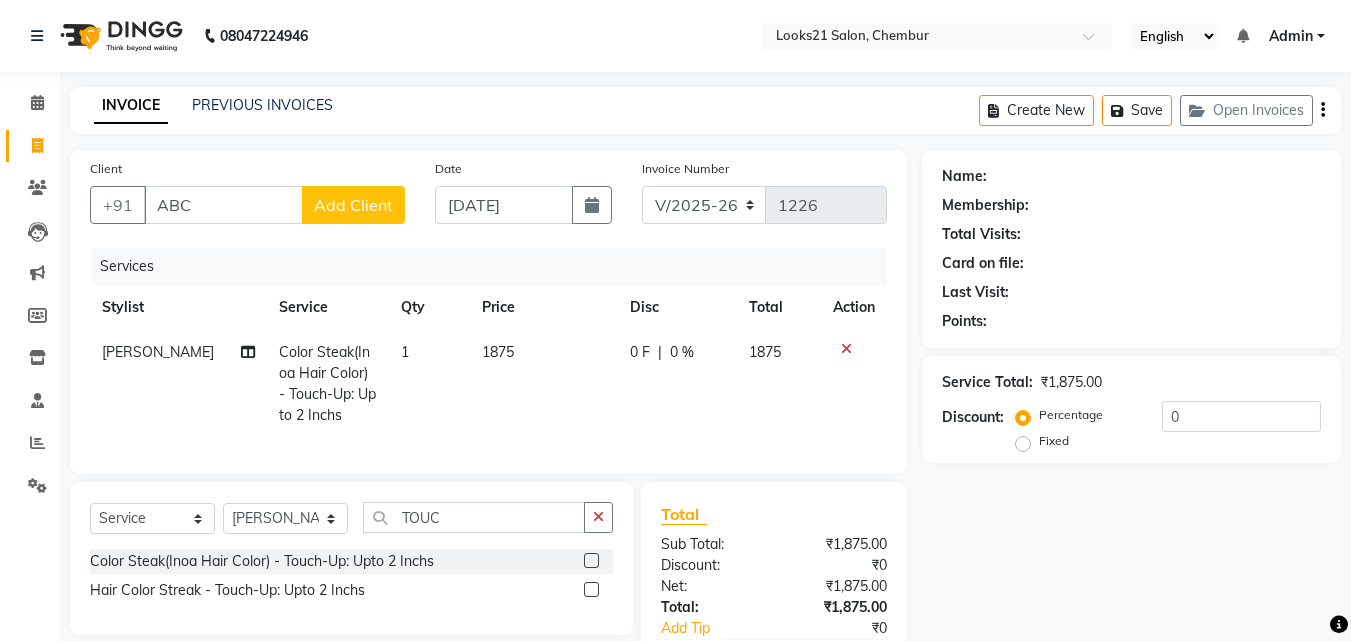 click on "1875" 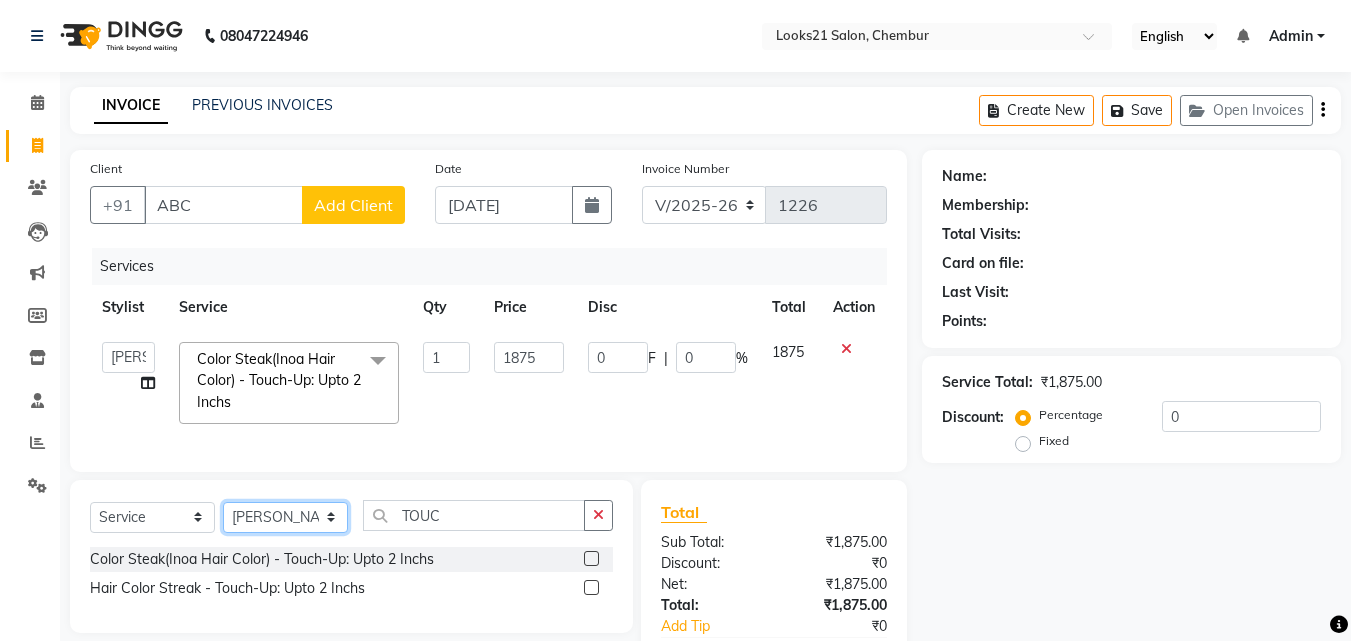 click on "Select Stylist [PERSON_NAME] [PERSON_NAME] LOOKS 21  [PERSON_NAME] [PERSON_NAME] [PERSON_NAME] [PERSON_NAME] [PERSON_NAME] [PERSON_NAME]" 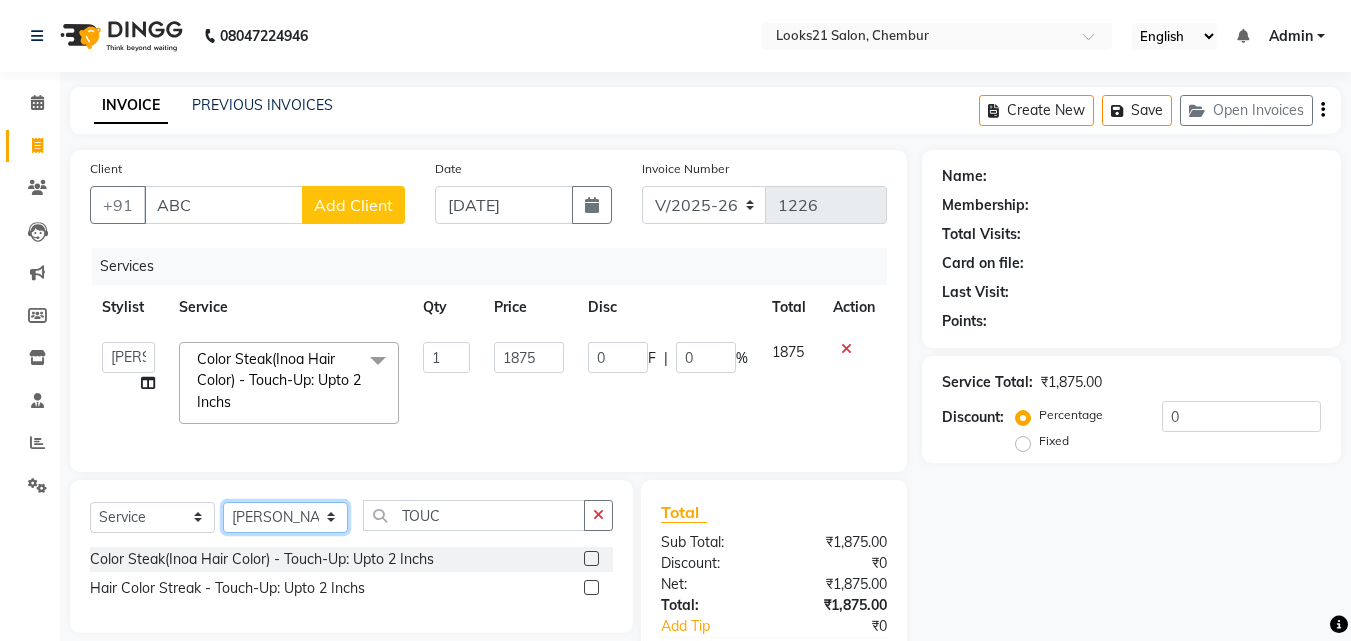 click on "Select Stylist [PERSON_NAME] [PERSON_NAME] LOOKS 21  [PERSON_NAME] [PERSON_NAME] [PERSON_NAME] [PERSON_NAME] [PERSON_NAME] [PERSON_NAME]" 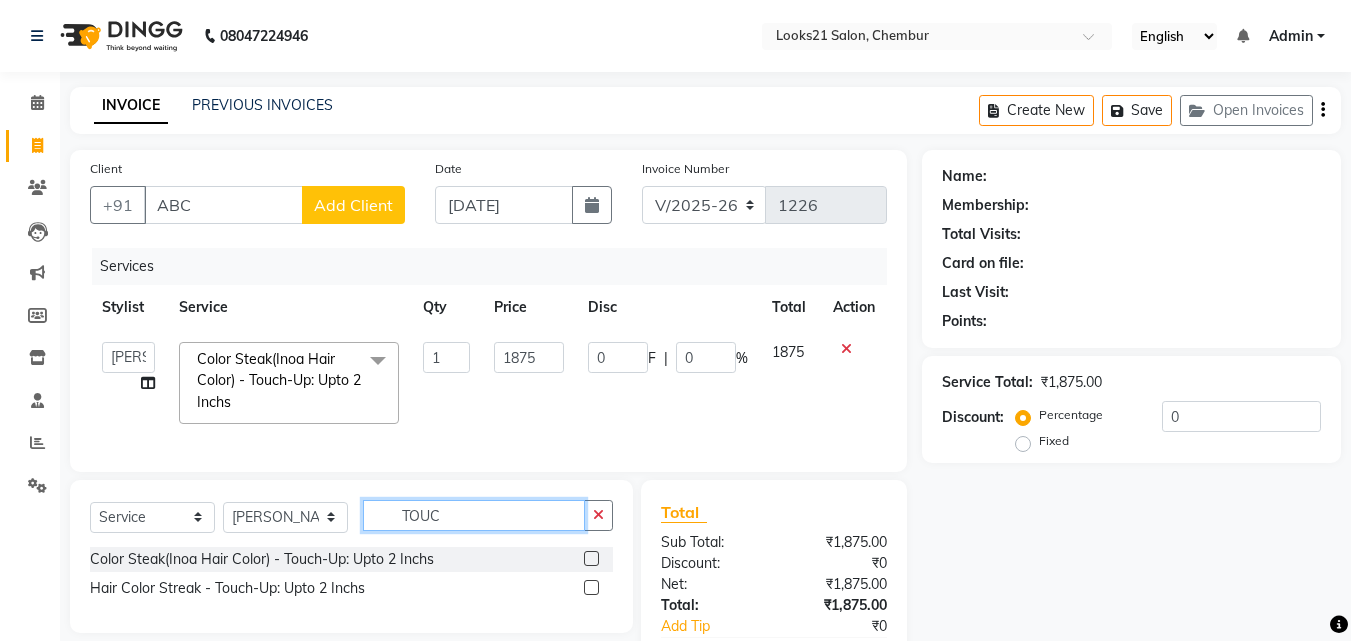 drag, startPoint x: 477, startPoint y: 538, endPoint x: 392, endPoint y: 519, distance: 87.09765 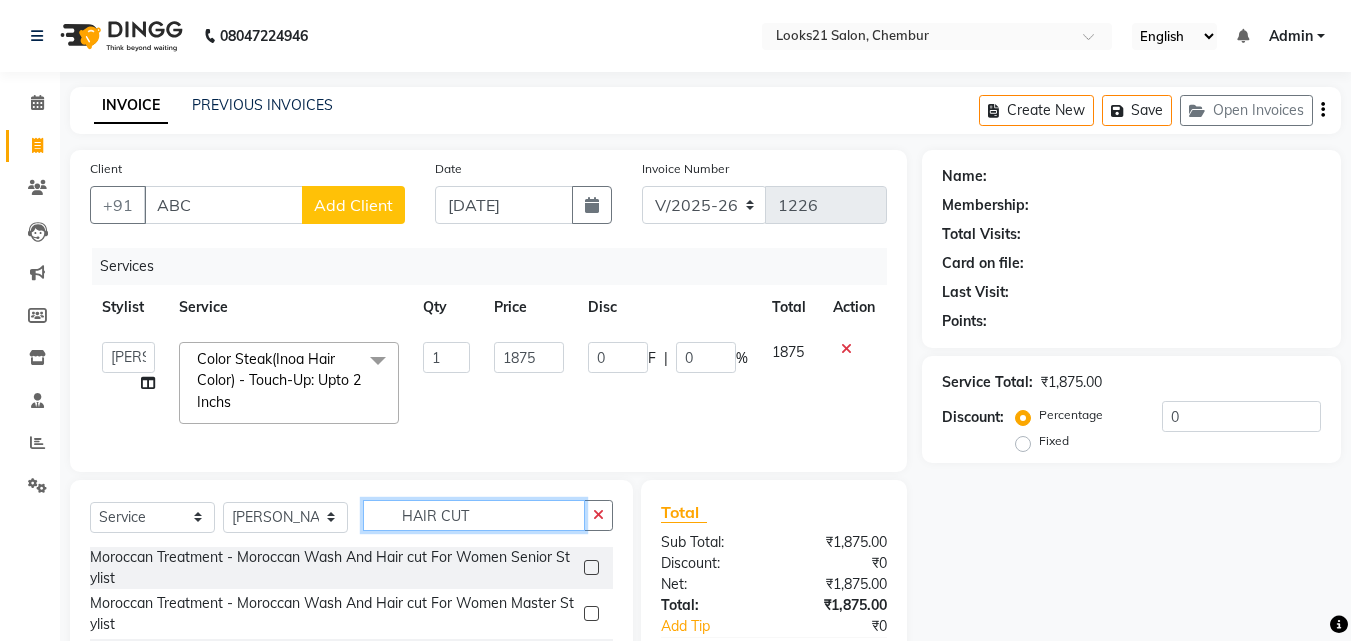 scroll, scrollTop: 100, scrollLeft: 0, axis: vertical 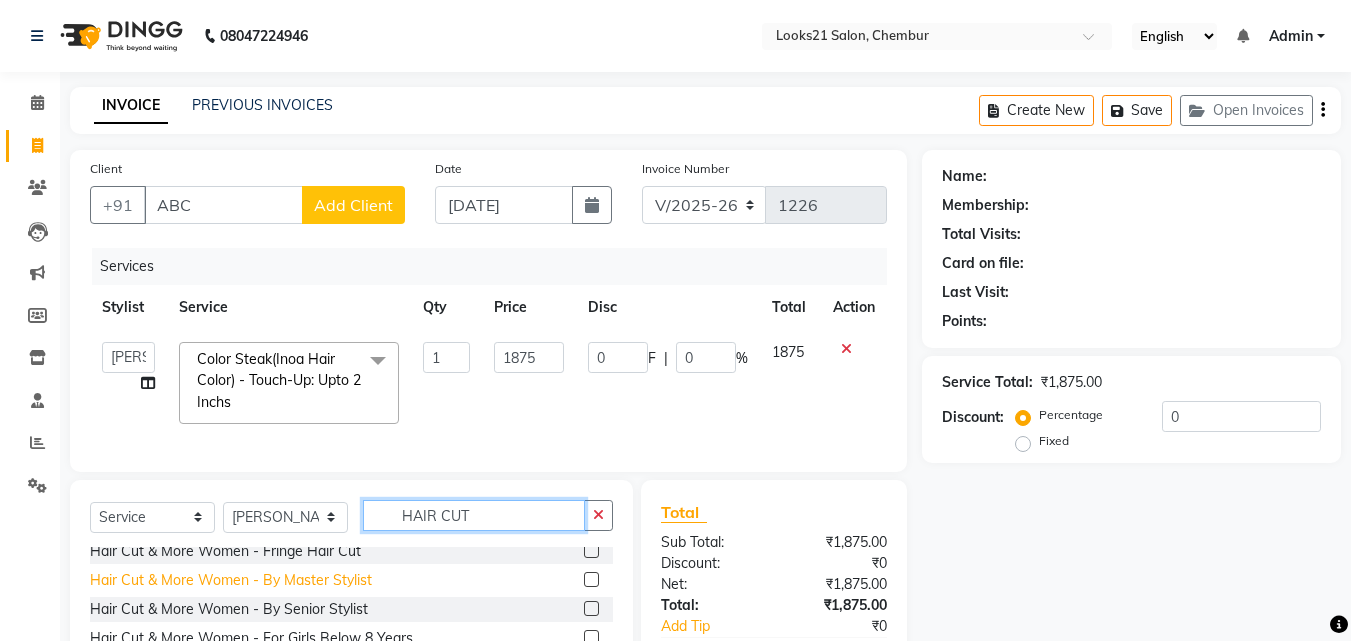 type on "HAIR CUT" 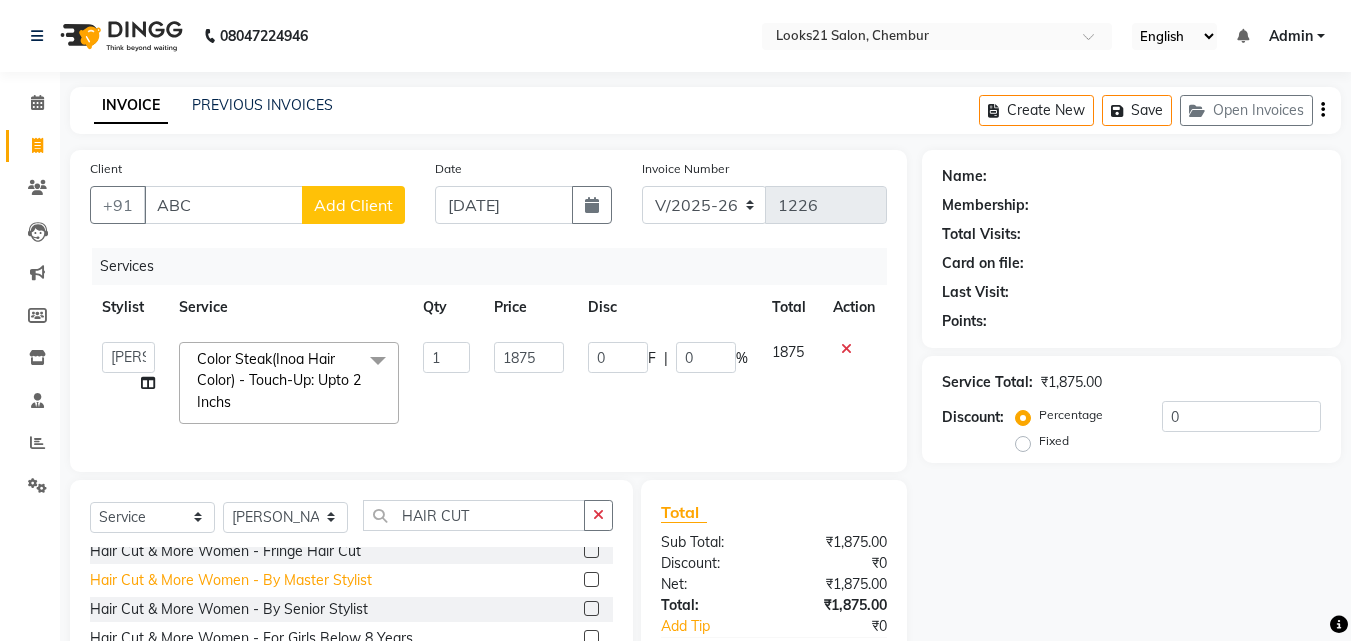 click on "Hair Cut & More Women  - By Master Stylist" 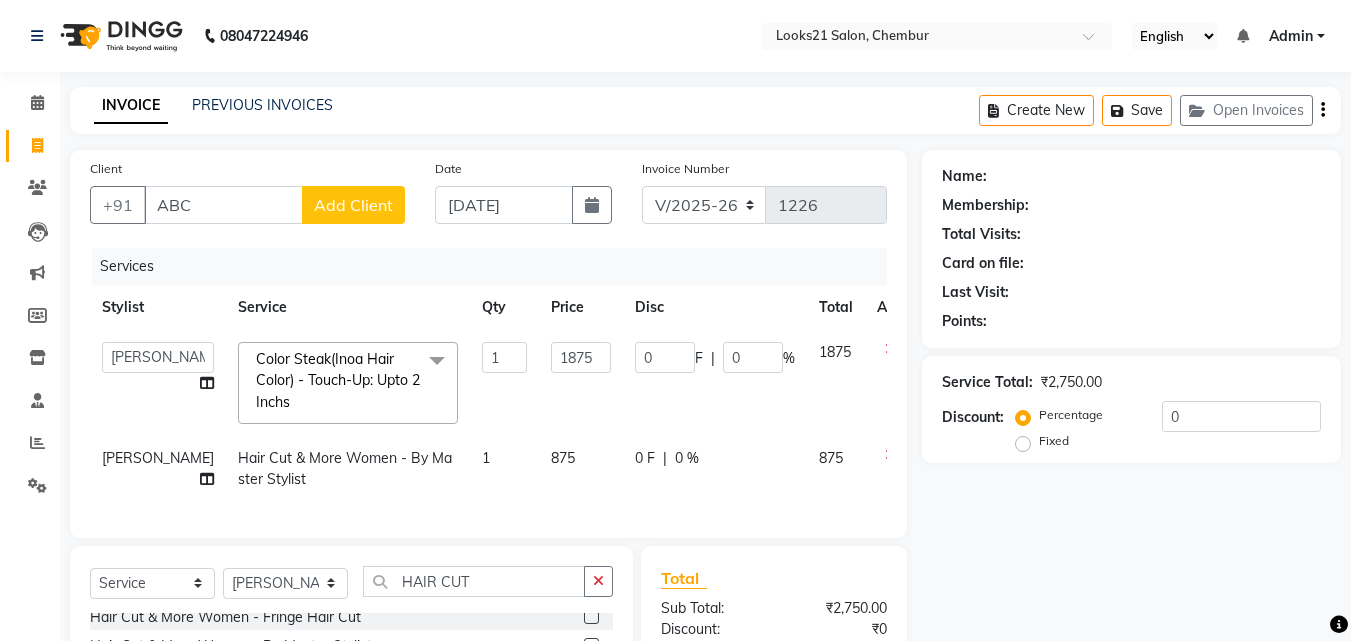 checkbox on "false" 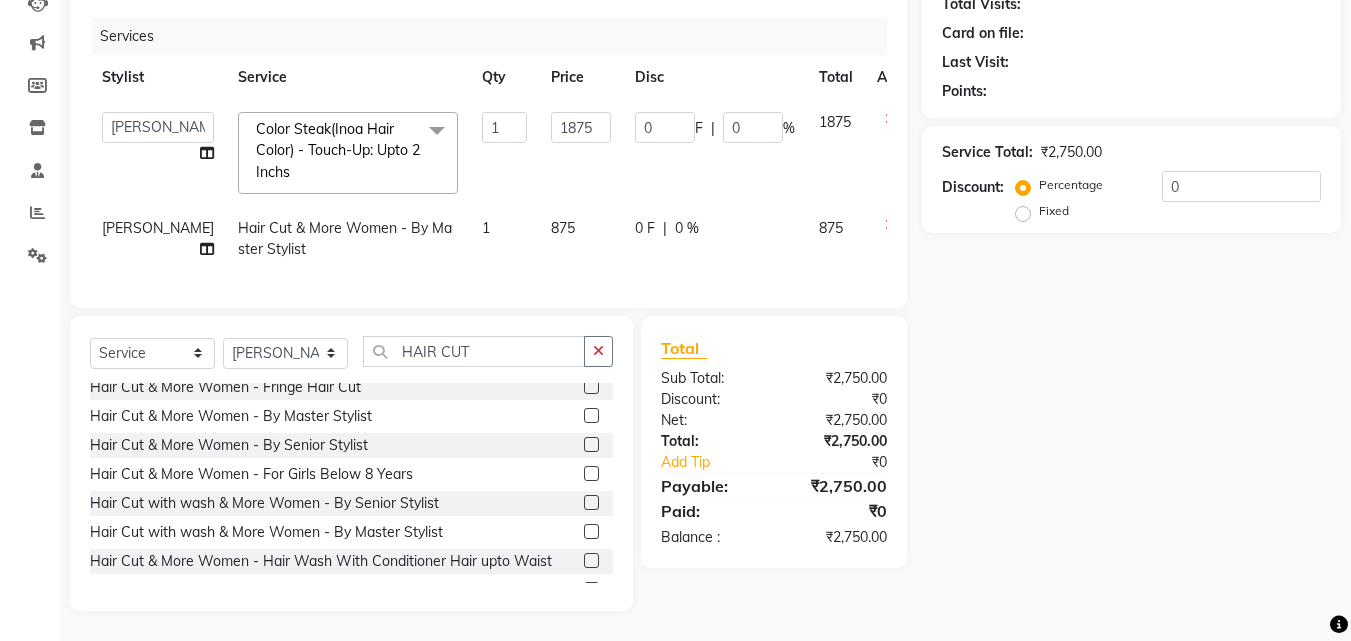 scroll, scrollTop: 245, scrollLeft: 0, axis: vertical 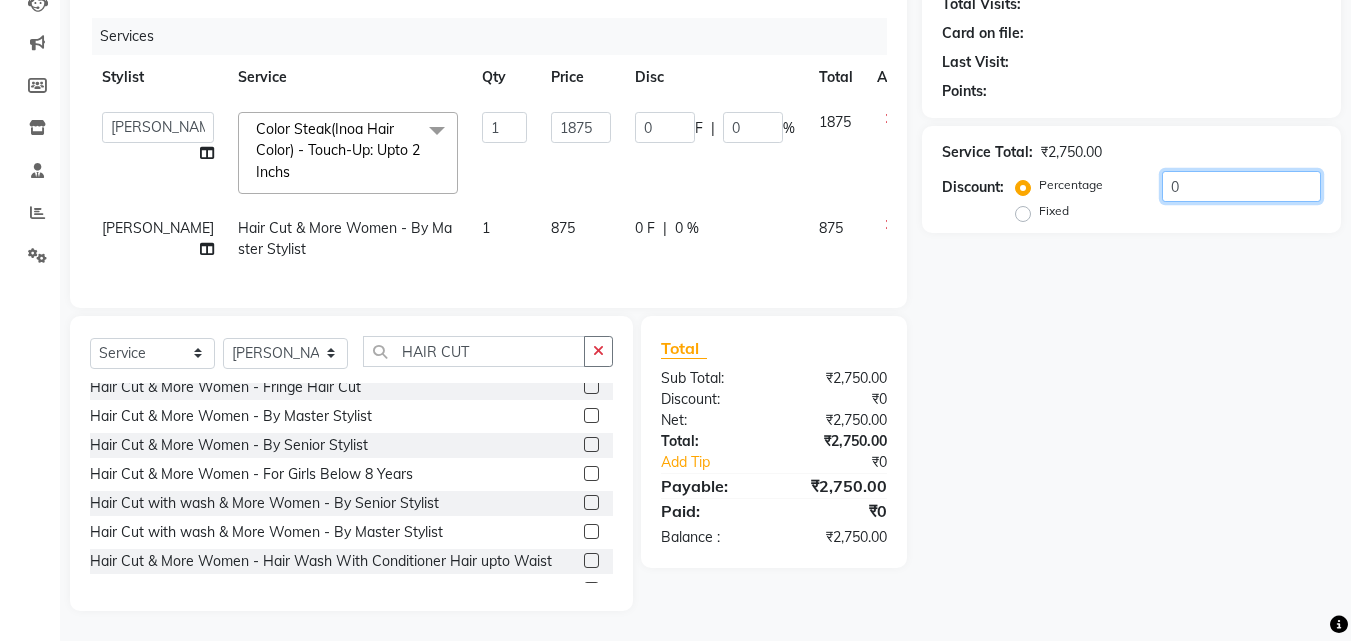 drag, startPoint x: 1218, startPoint y: 175, endPoint x: 1015, endPoint y: 178, distance: 203.02217 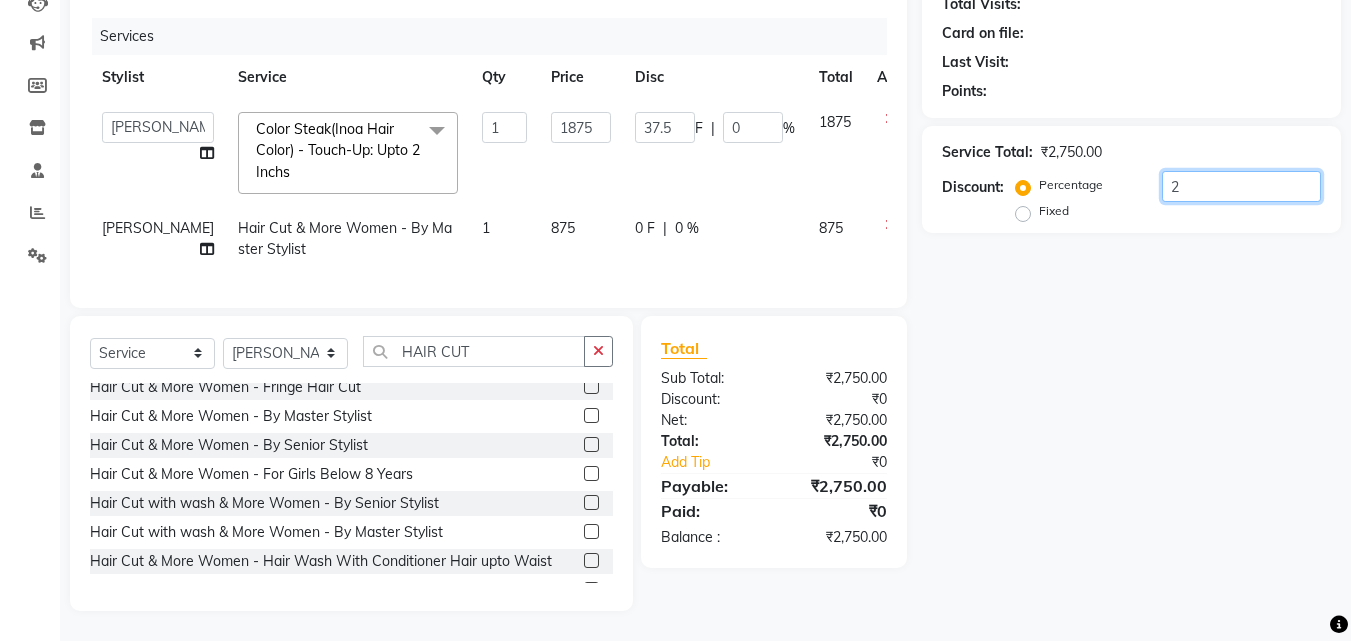 type on "2" 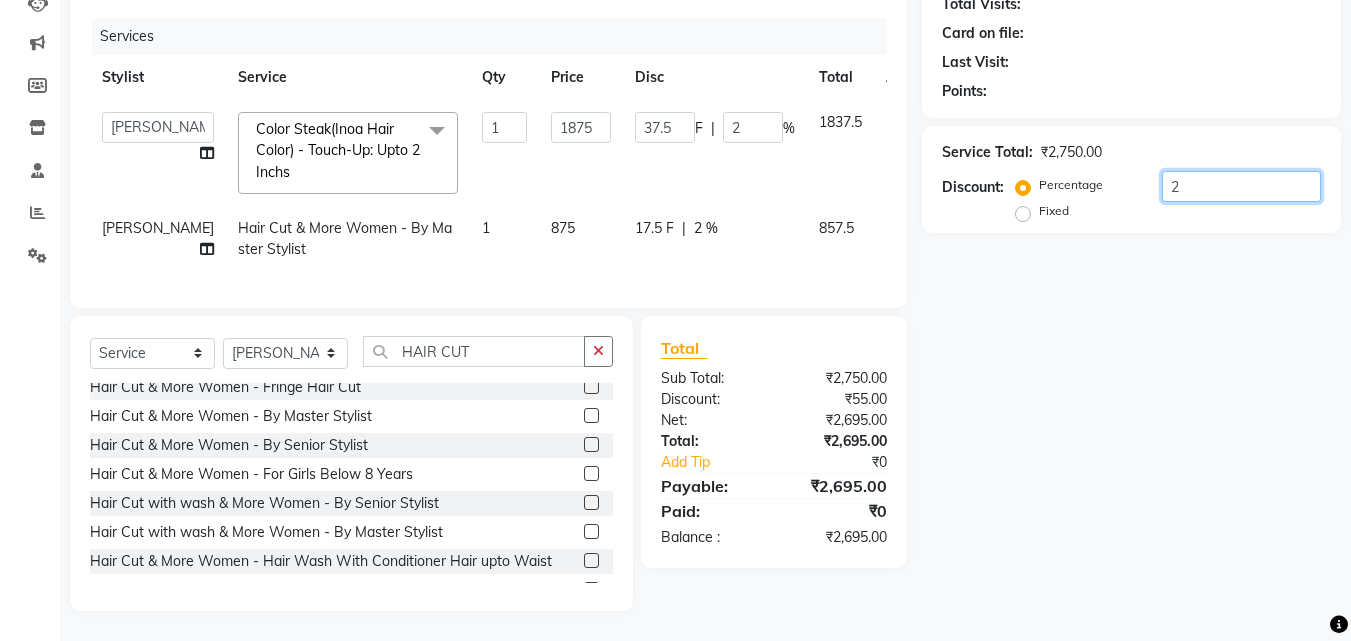 type on "20" 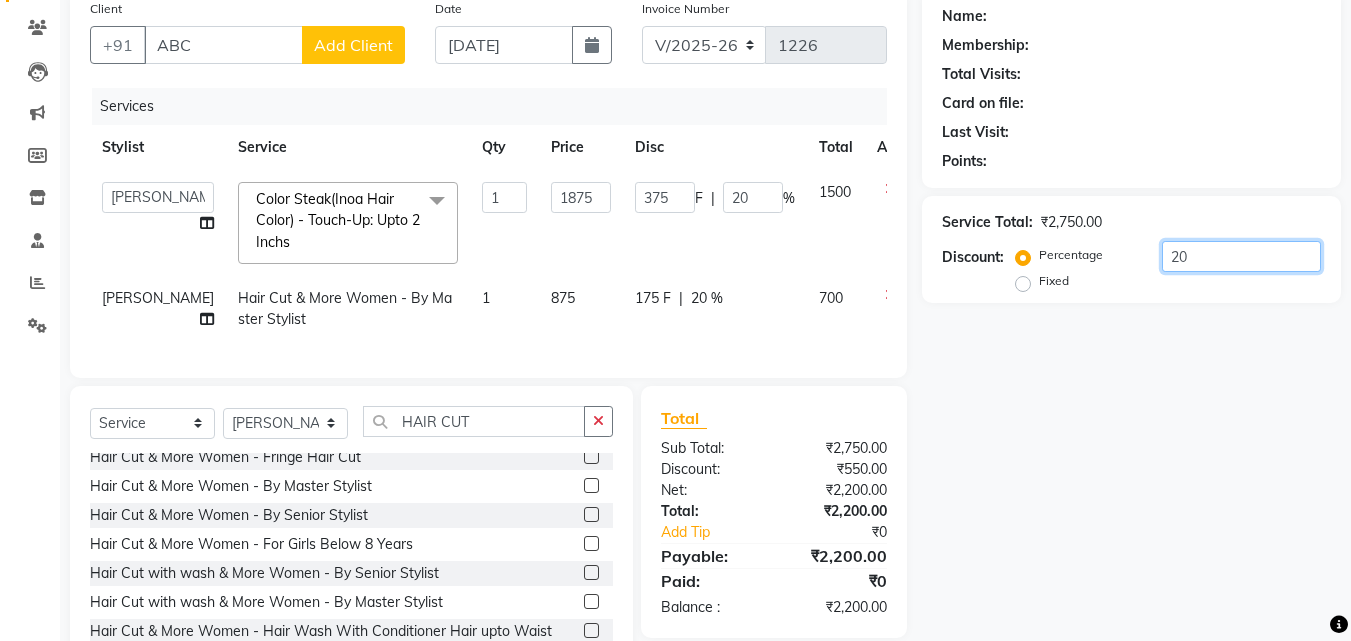 scroll, scrollTop: 45, scrollLeft: 0, axis: vertical 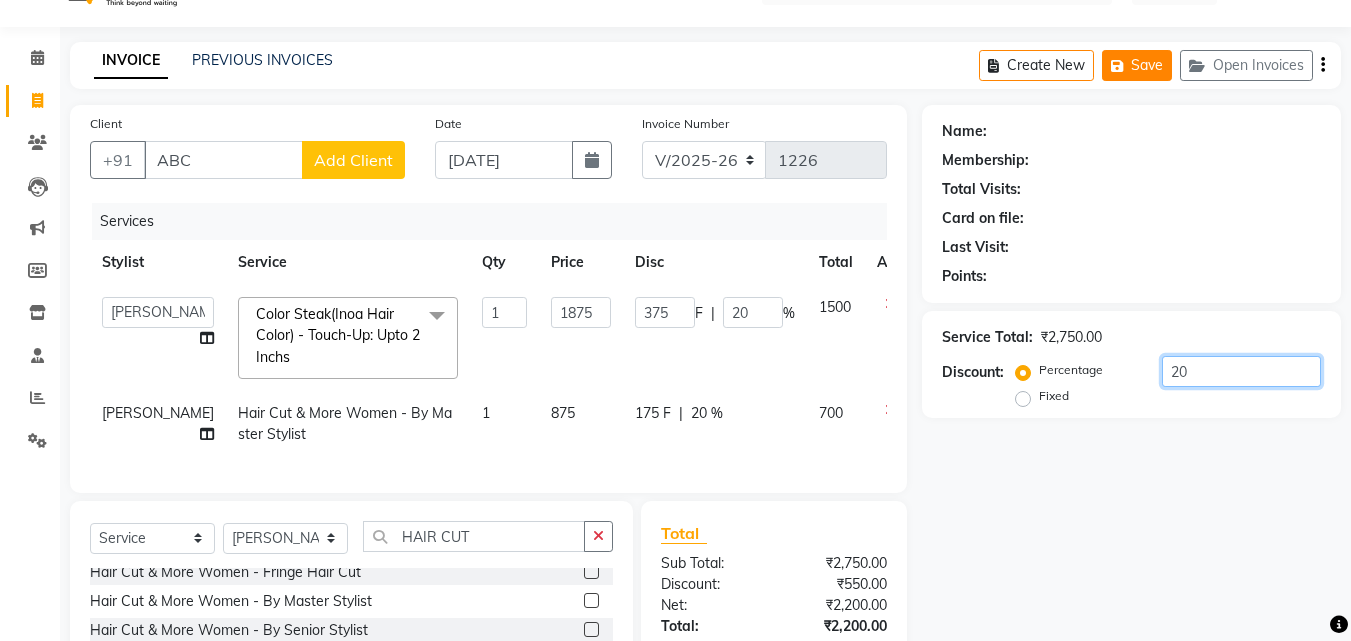 type on "20" 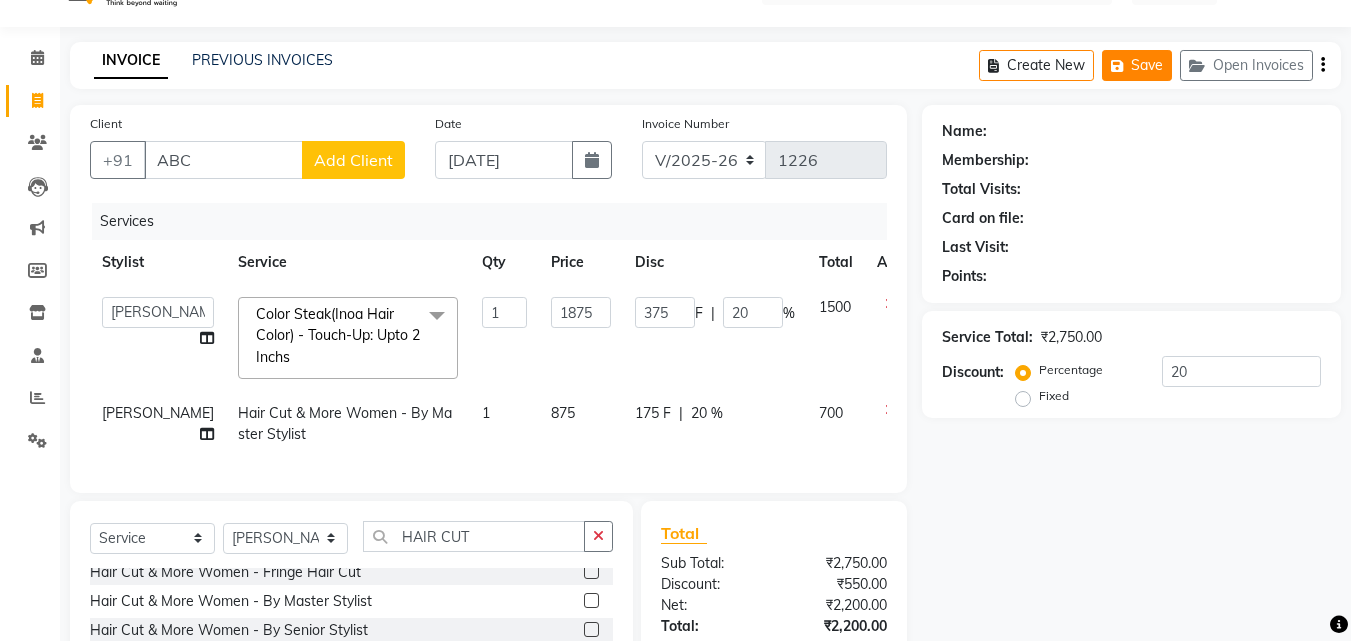 click 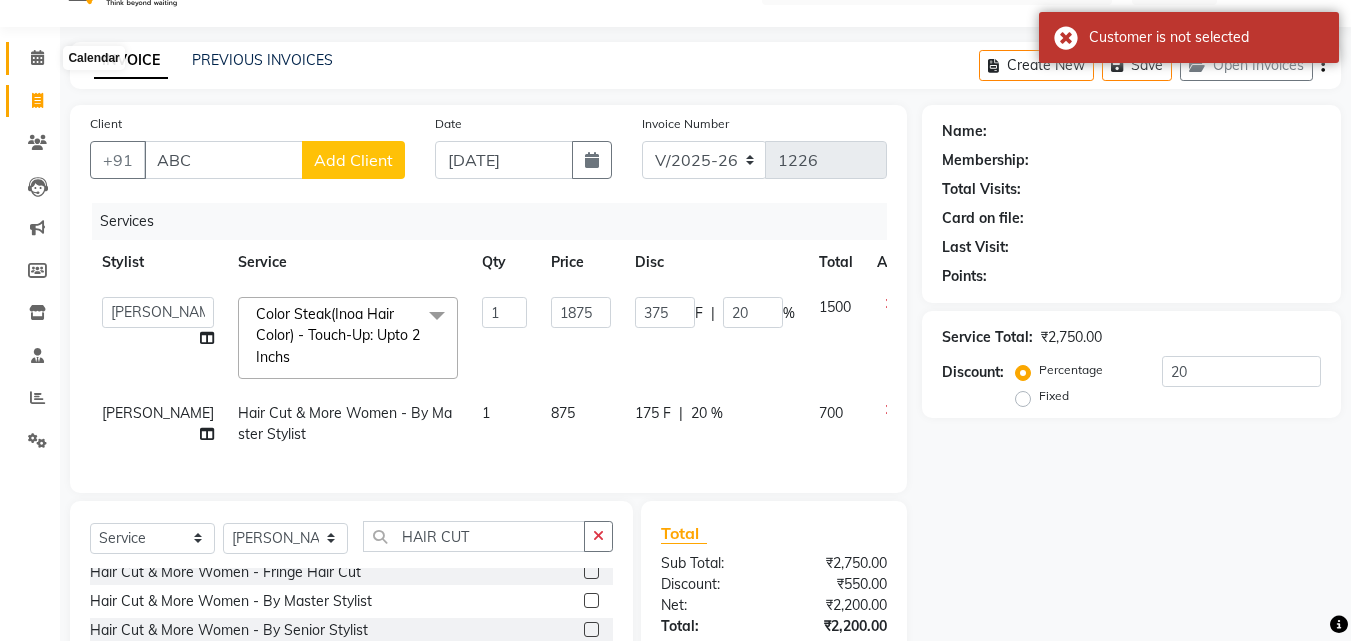 click 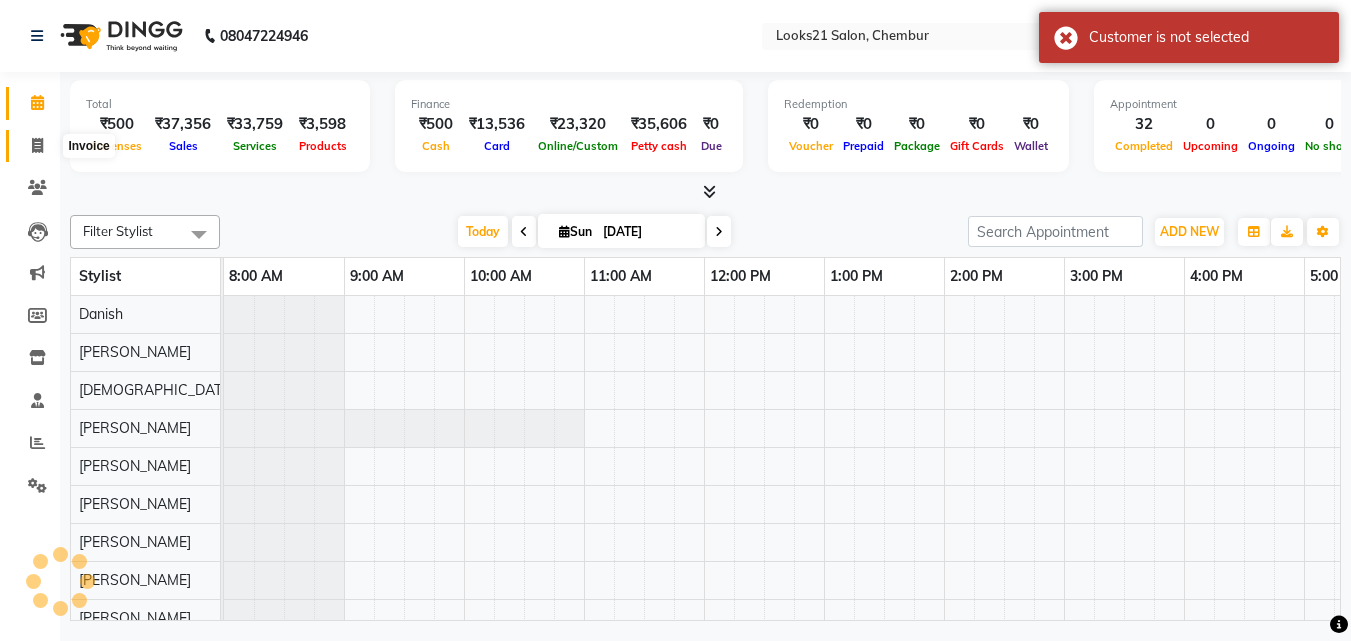 click 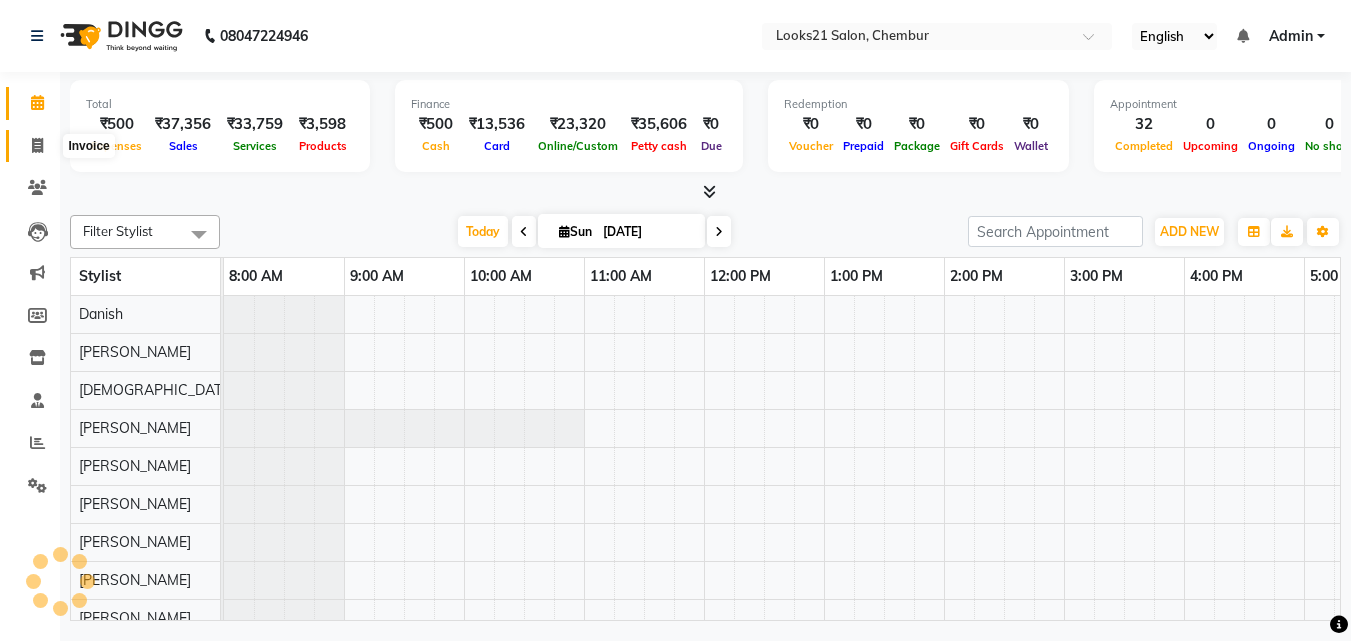 select on "service" 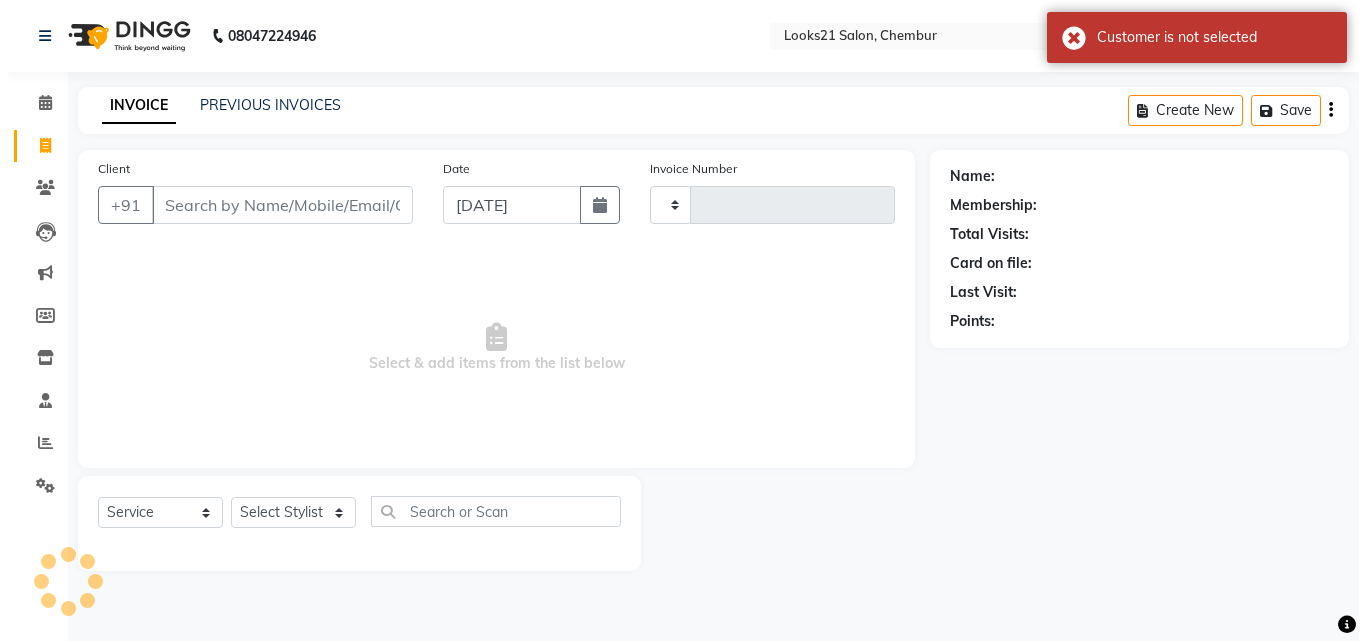 scroll, scrollTop: 0, scrollLeft: 0, axis: both 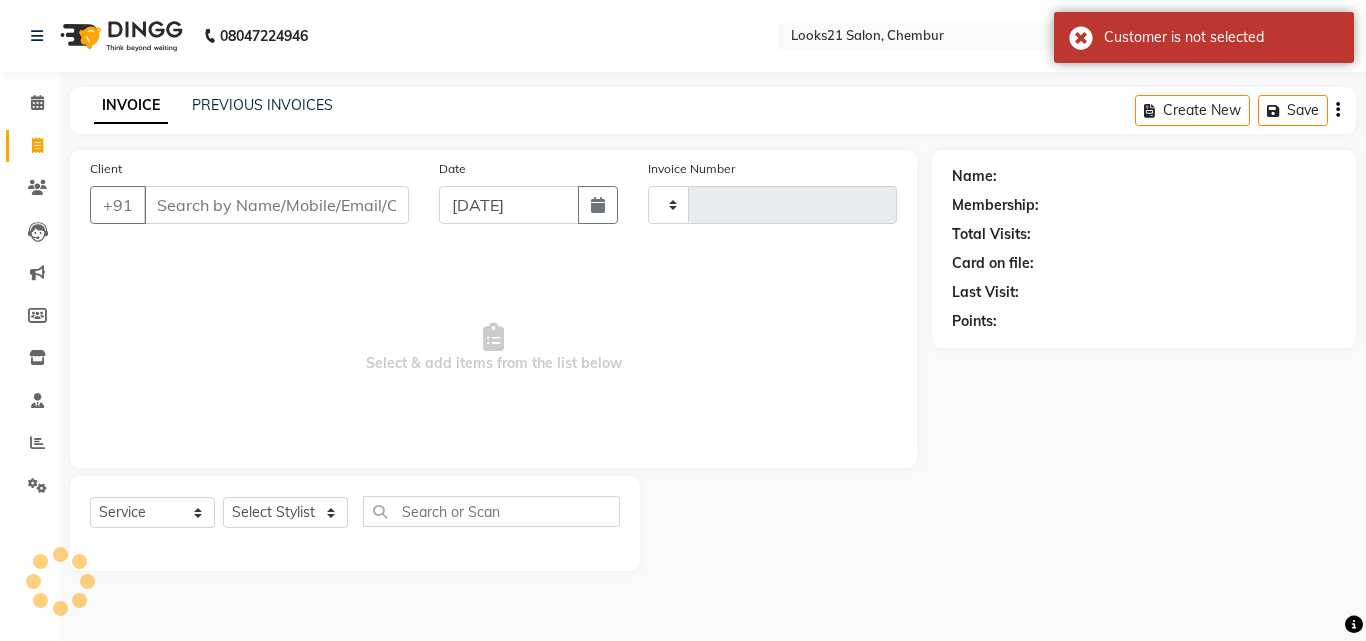 click on "Client" at bounding box center (276, 205) 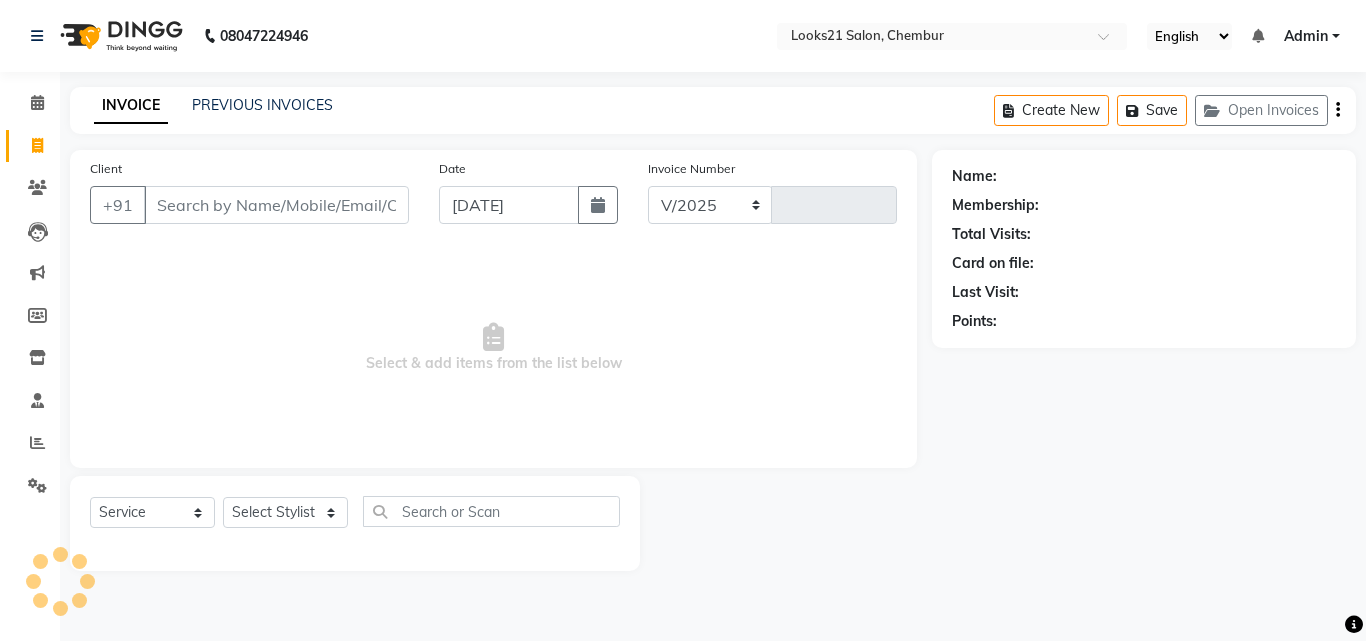 select on "844" 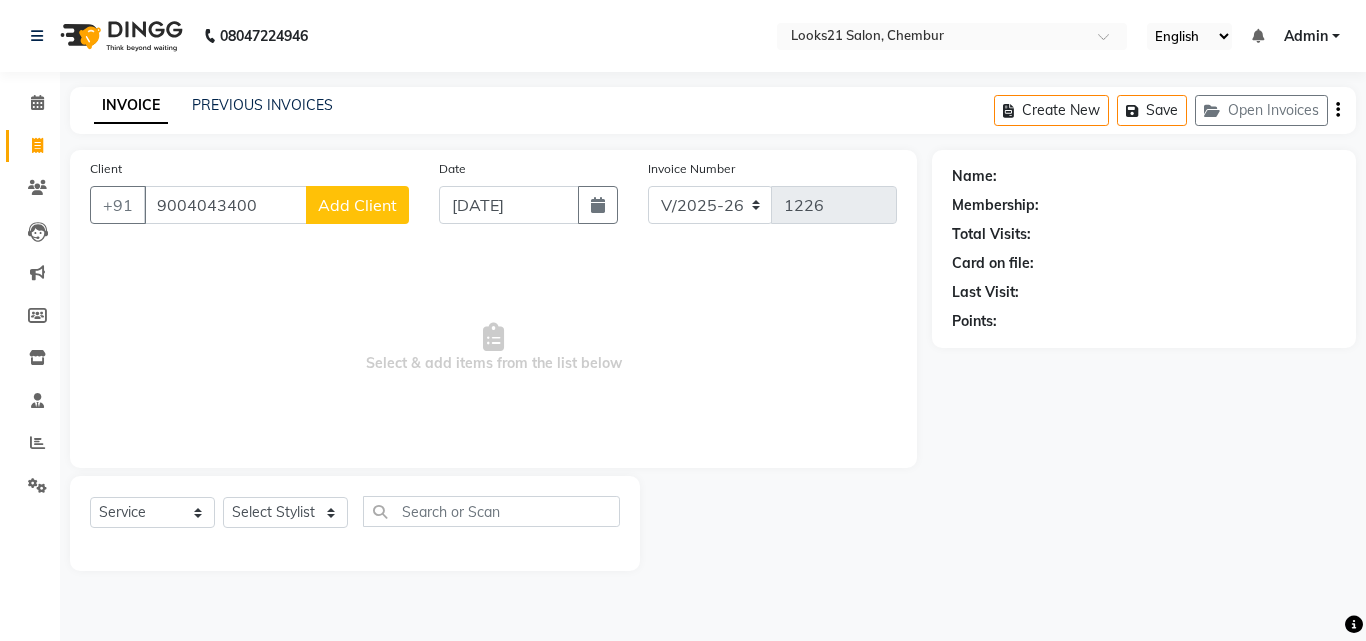 type on "9004043400" 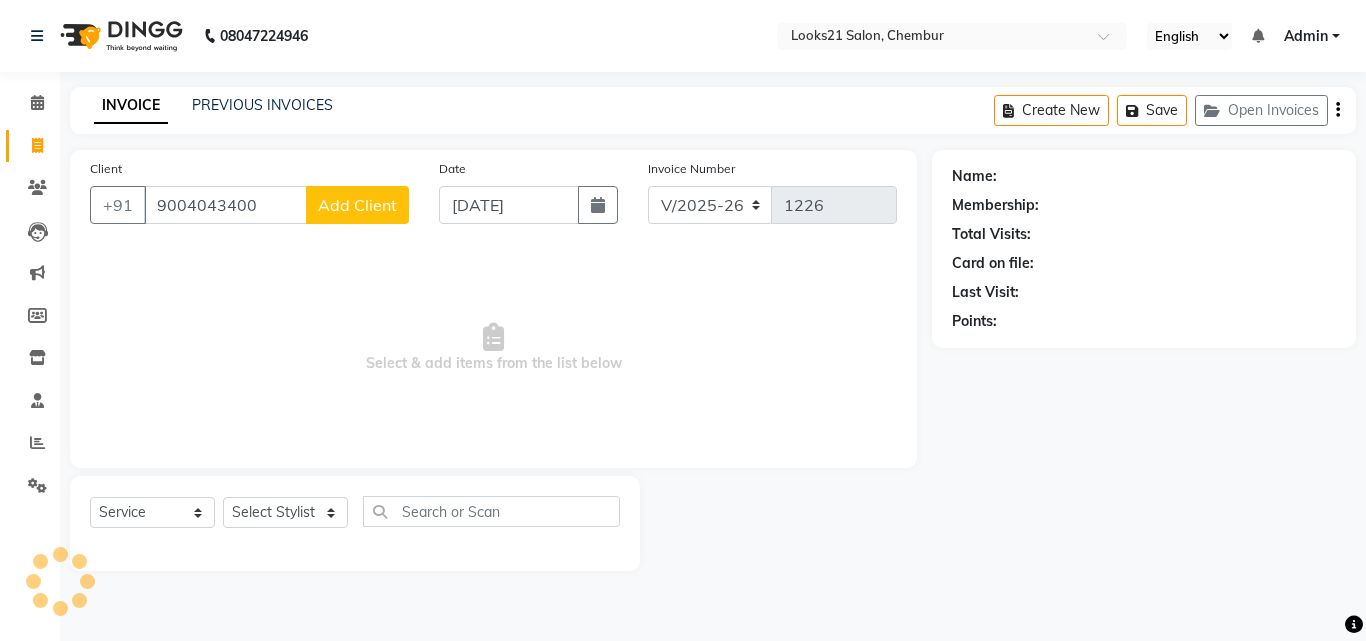 click on "Add Client" 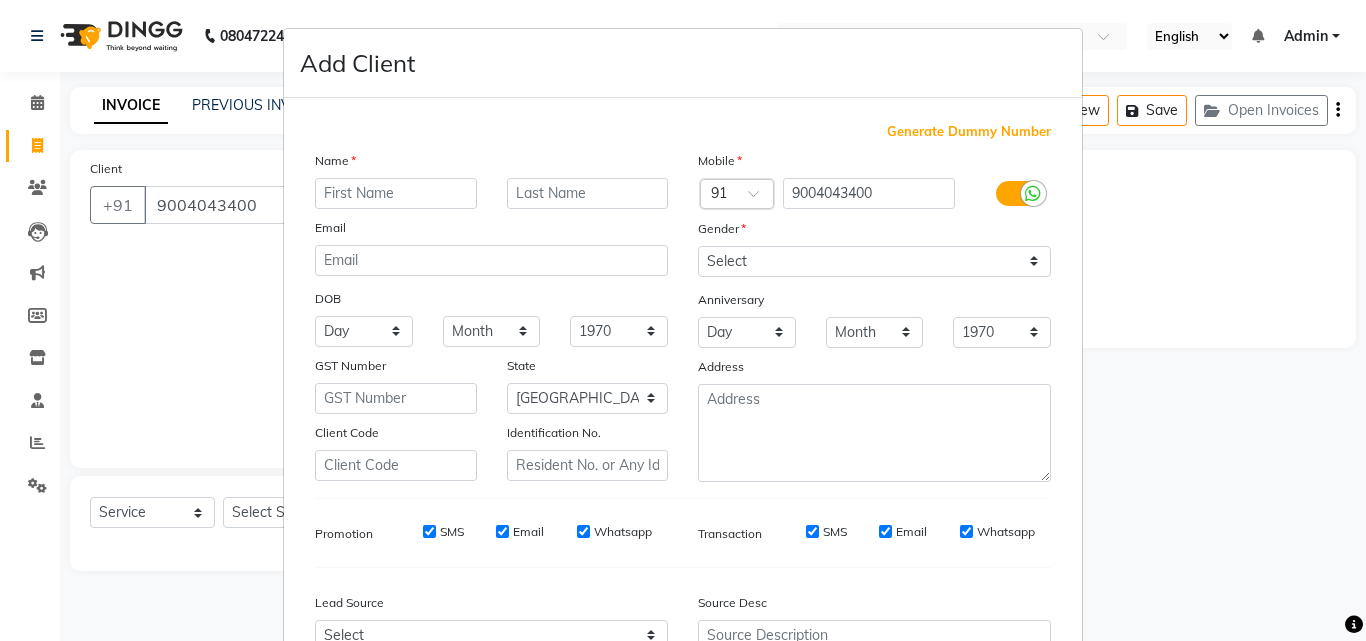 click at bounding box center (396, 193) 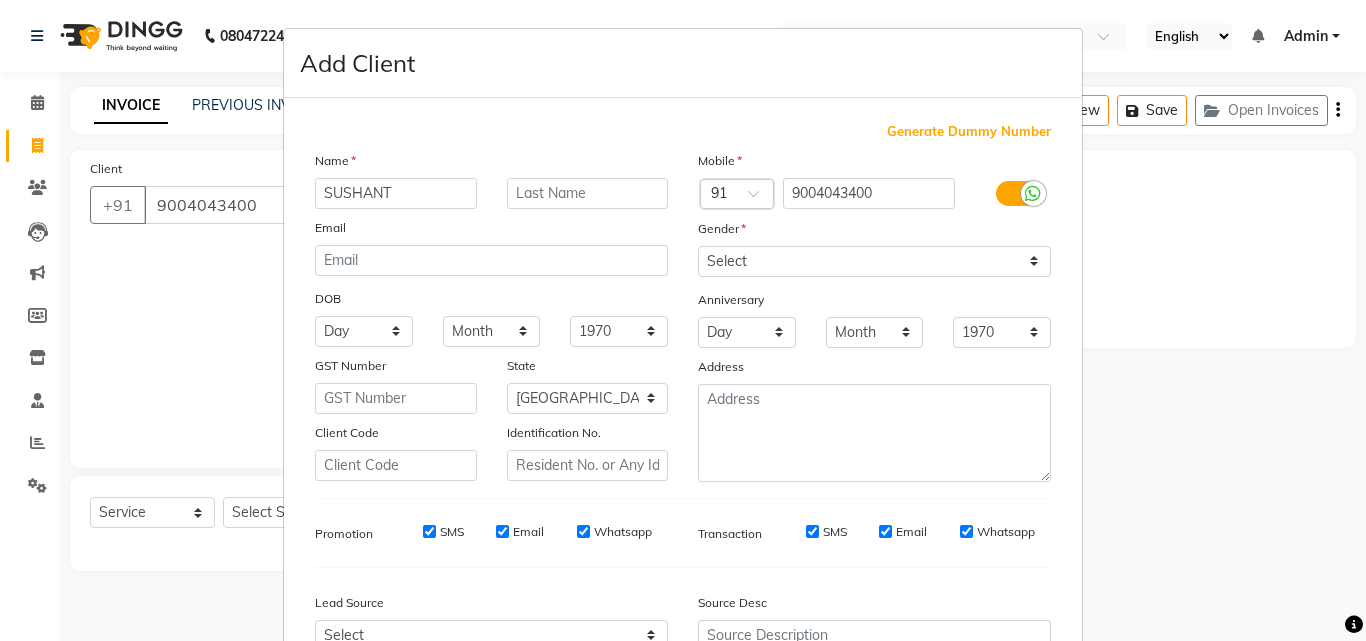 type on "SUSHANT" 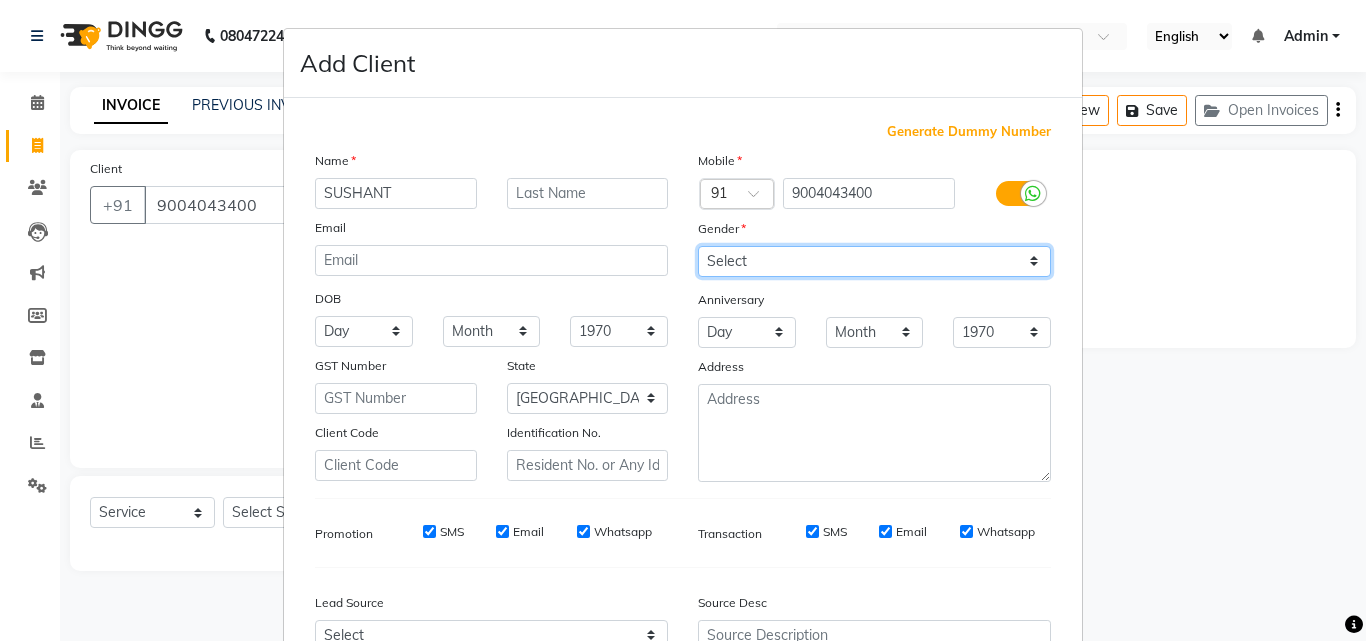 click on "Select [DEMOGRAPHIC_DATA] [DEMOGRAPHIC_DATA] Other Prefer Not To Say" at bounding box center (874, 261) 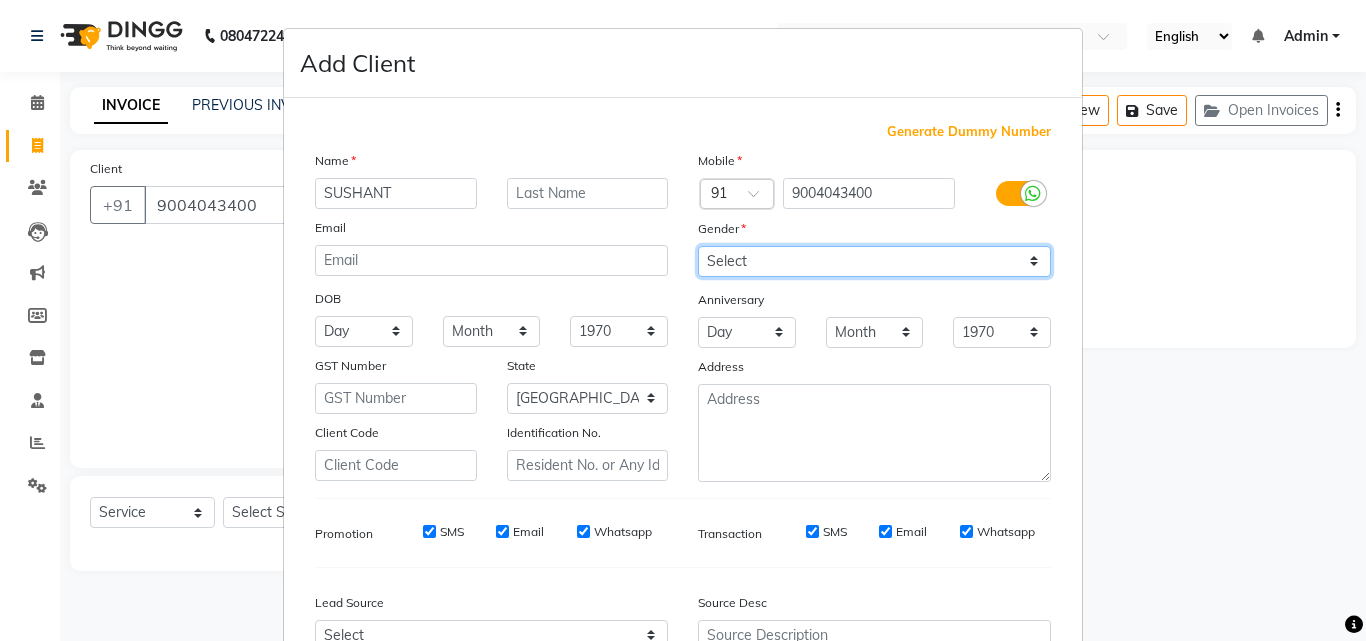 select on "[DEMOGRAPHIC_DATA]" 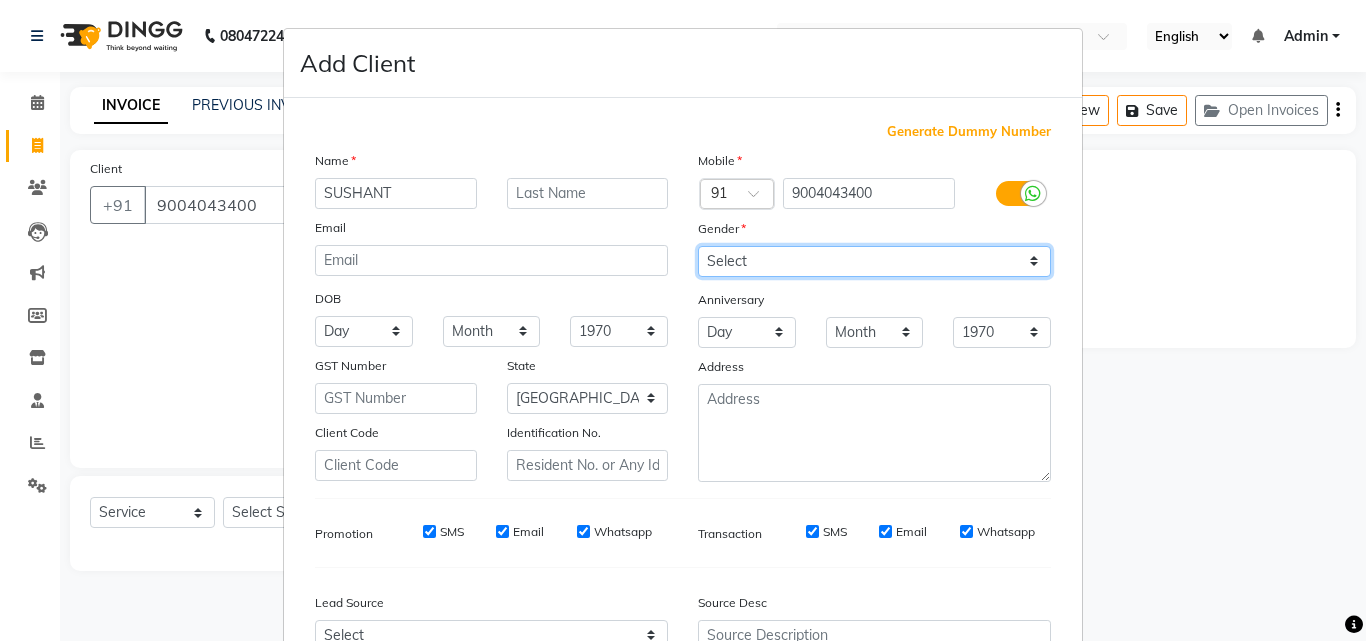 click on "Select [DEMOGRAPHIC_DATA] [DEMOGRAPHIC_DATA] Other Prefer Not To Say" at bounding box center [874, 261] 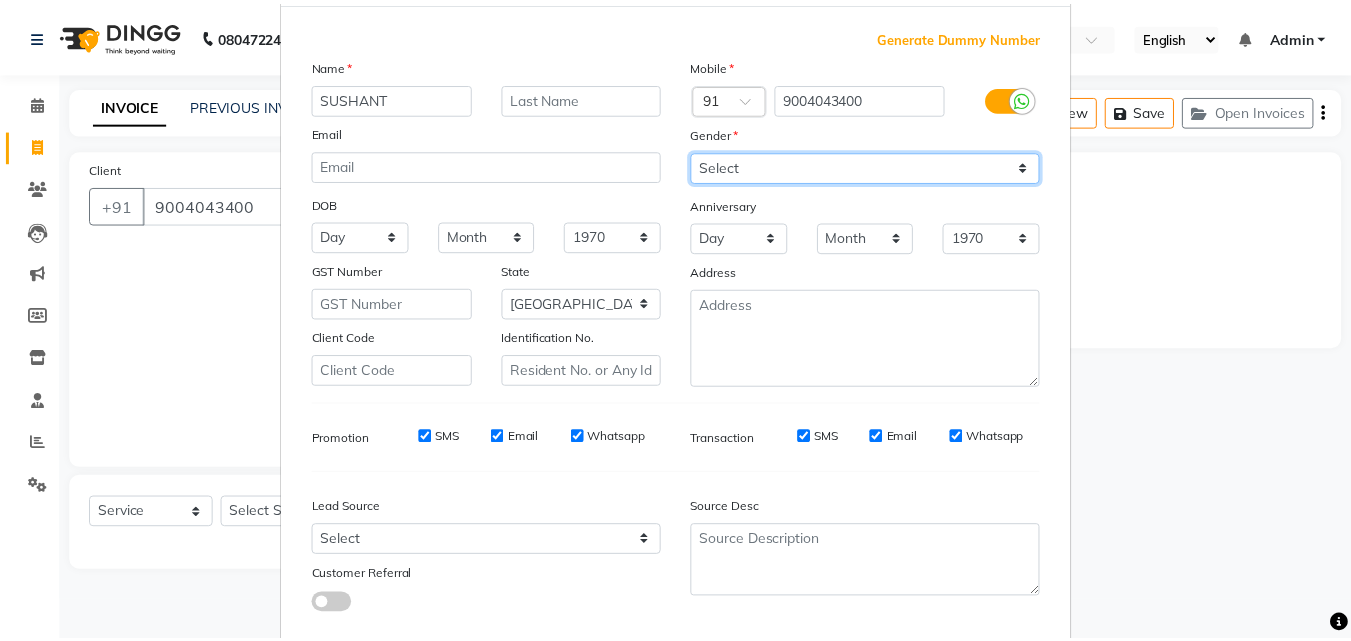 scroll, scrollTop: 208, scrollLeft: 0, axis: vertical 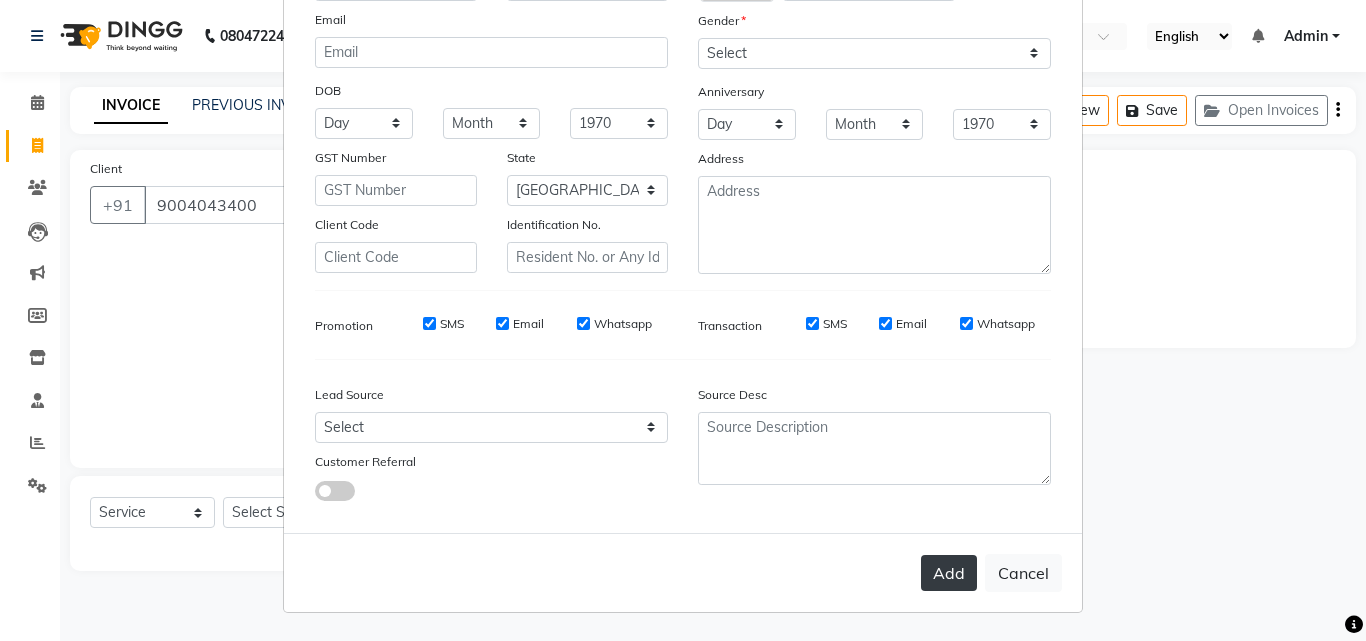 click on "Add" at bounding box center [949, 573] 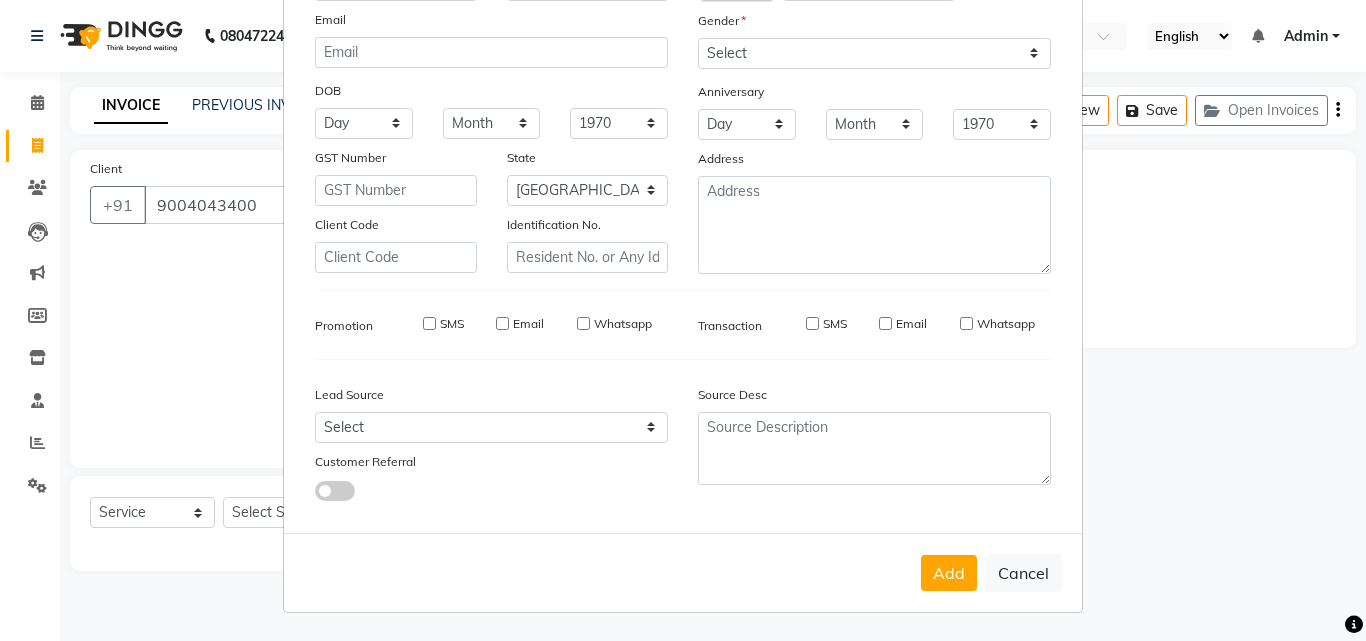 type 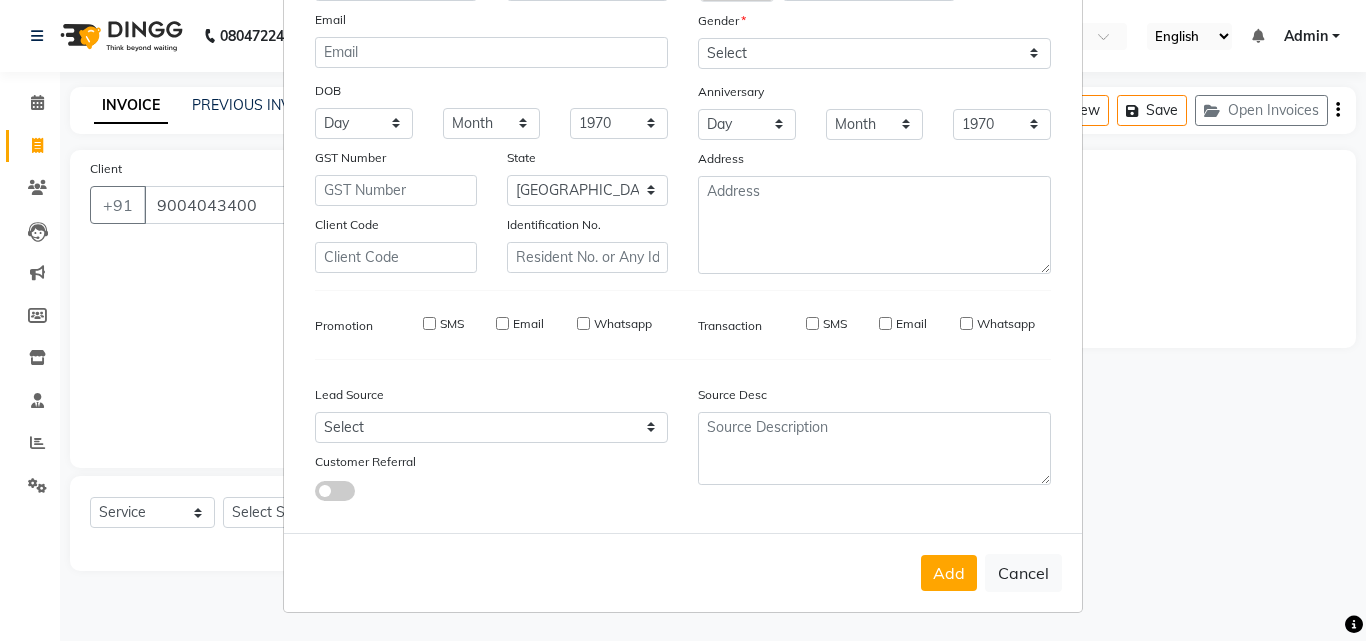 select 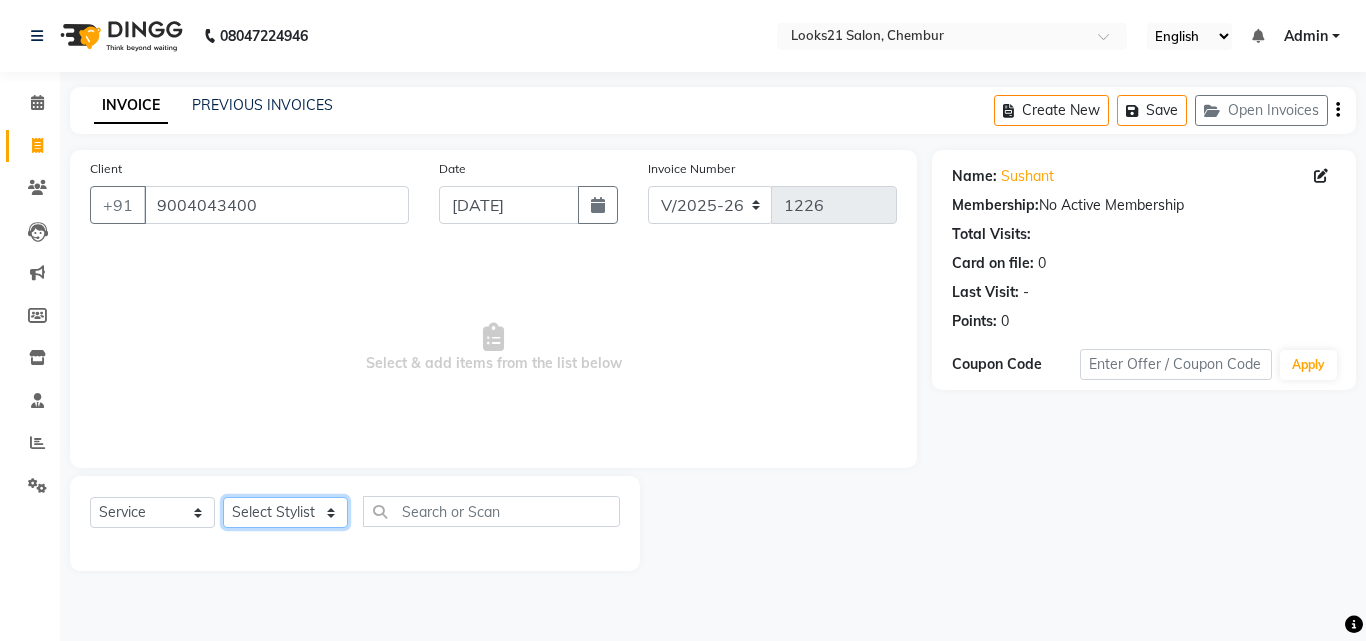 click on "Select Stylist [PERSON_NAME] [PERSON_NAME] LOOKS 21  [PERSON_NAME] [PERSON_NAME] [PERSON_NAME] [PERSON_NAME] [PERSON_NAME] [PERSON_NAME]" 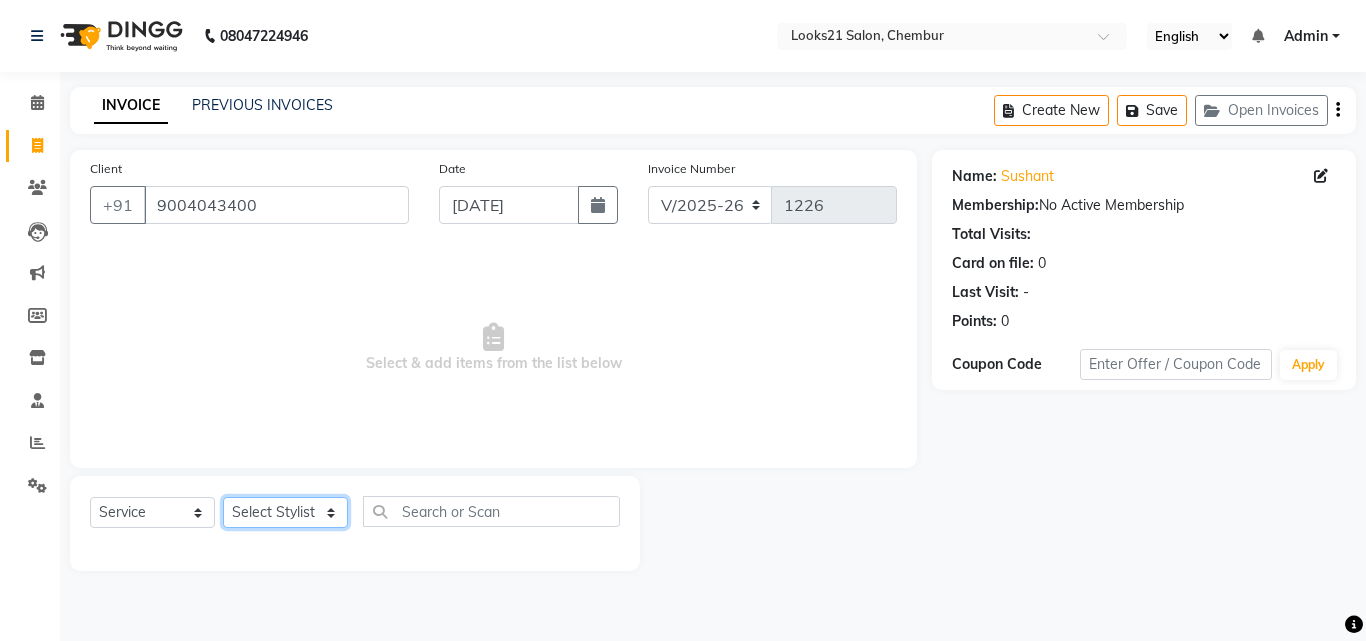 select on "86086" 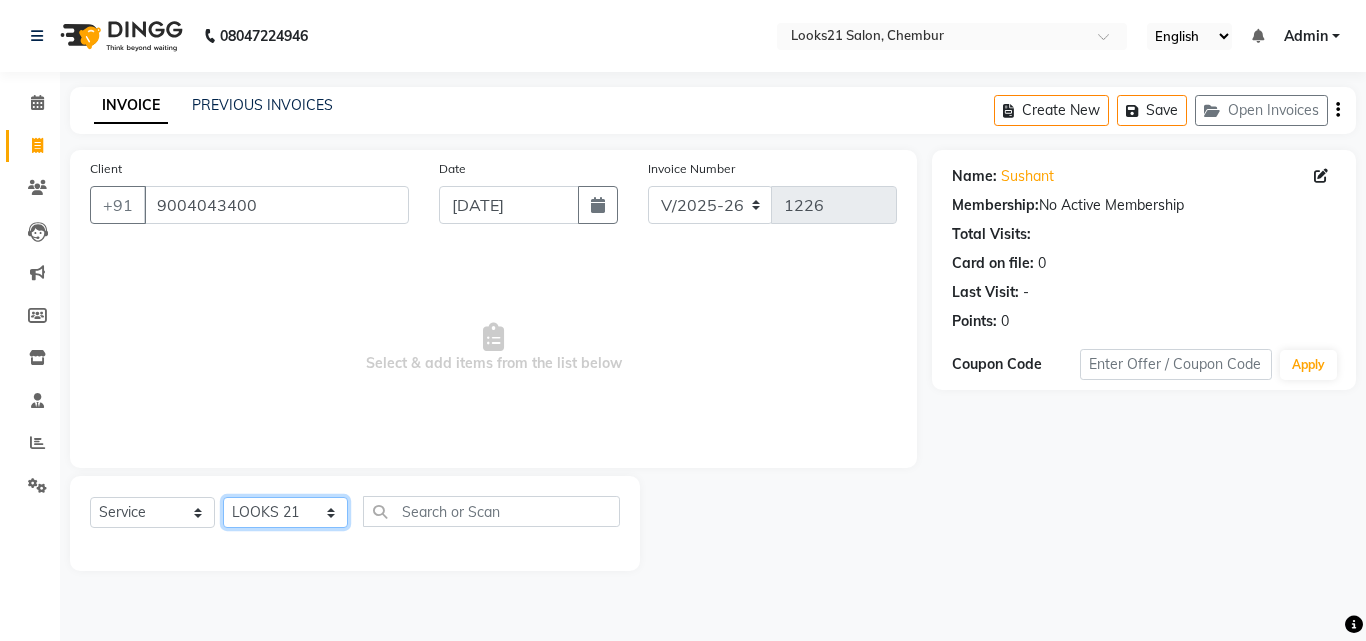 click on "Select Stylist [PERSON_NAME] [PERSON_NAME] LOOKS 21  [PERSON_NAME] [PERSON_NAME] [PERSON_NAME] [PERSON_NAME] [PERSON_NAME] [PERSON_NAME]" 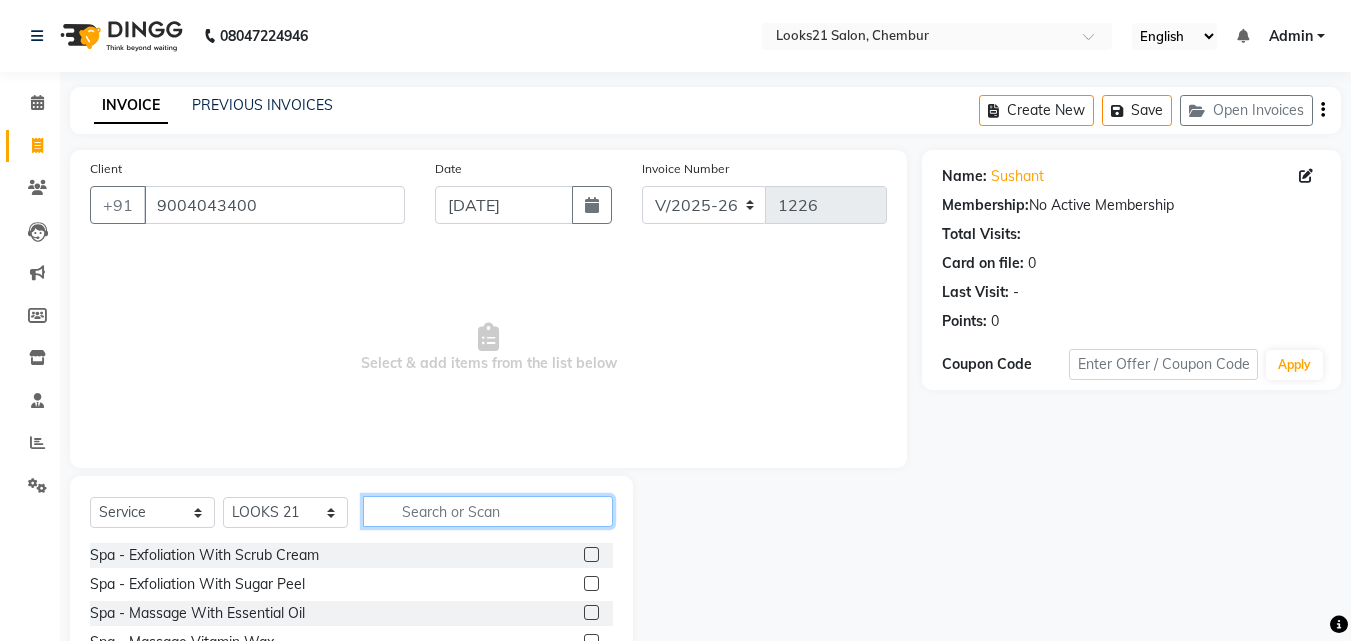 click 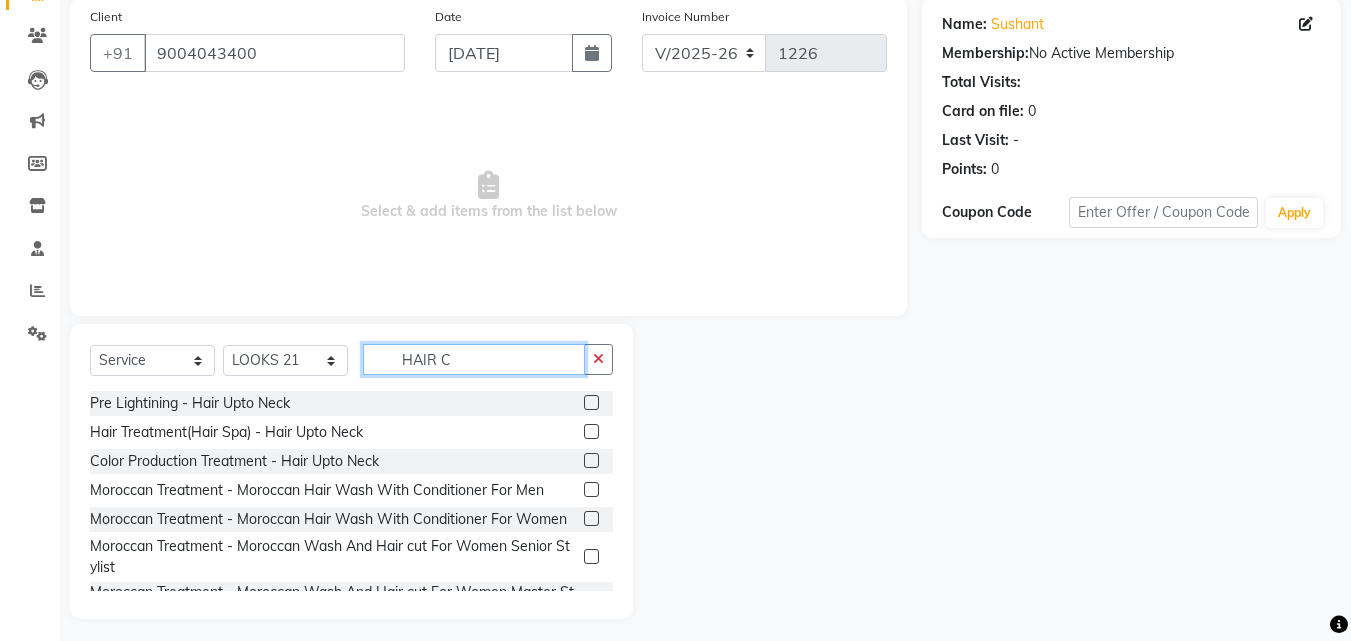 scroll, scrollTop: 160, scrollLeft: 0, axis: vertical 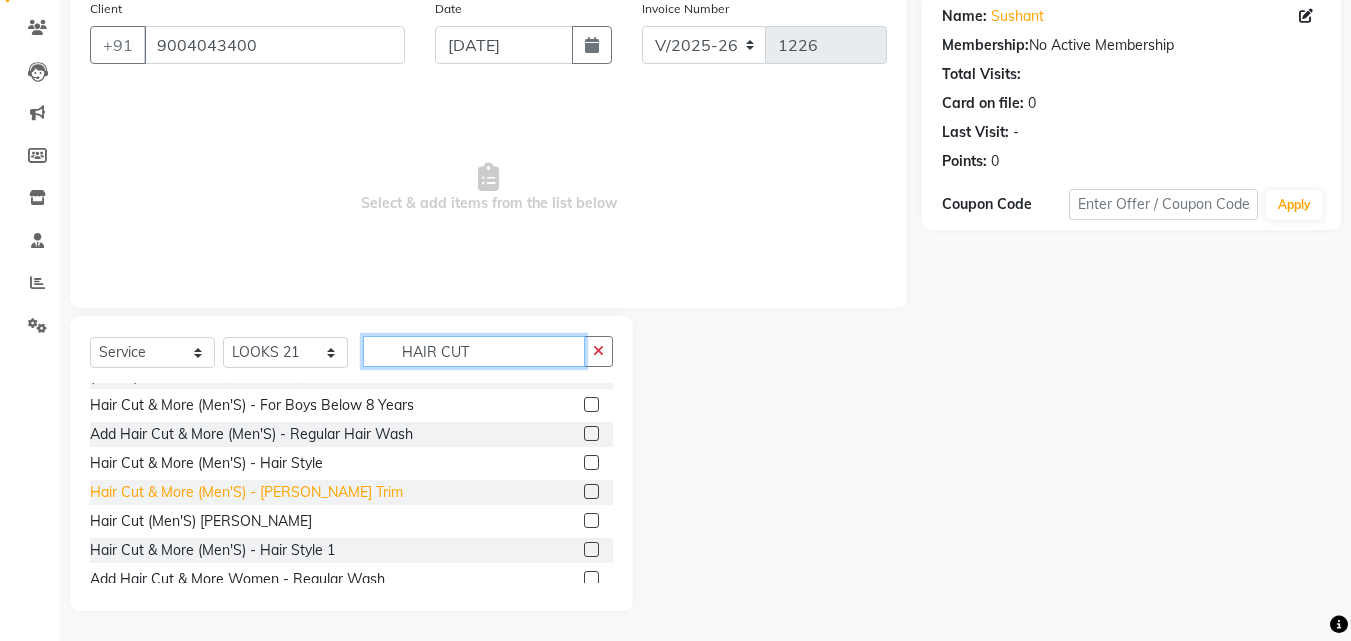 type on "HAIR CUT" 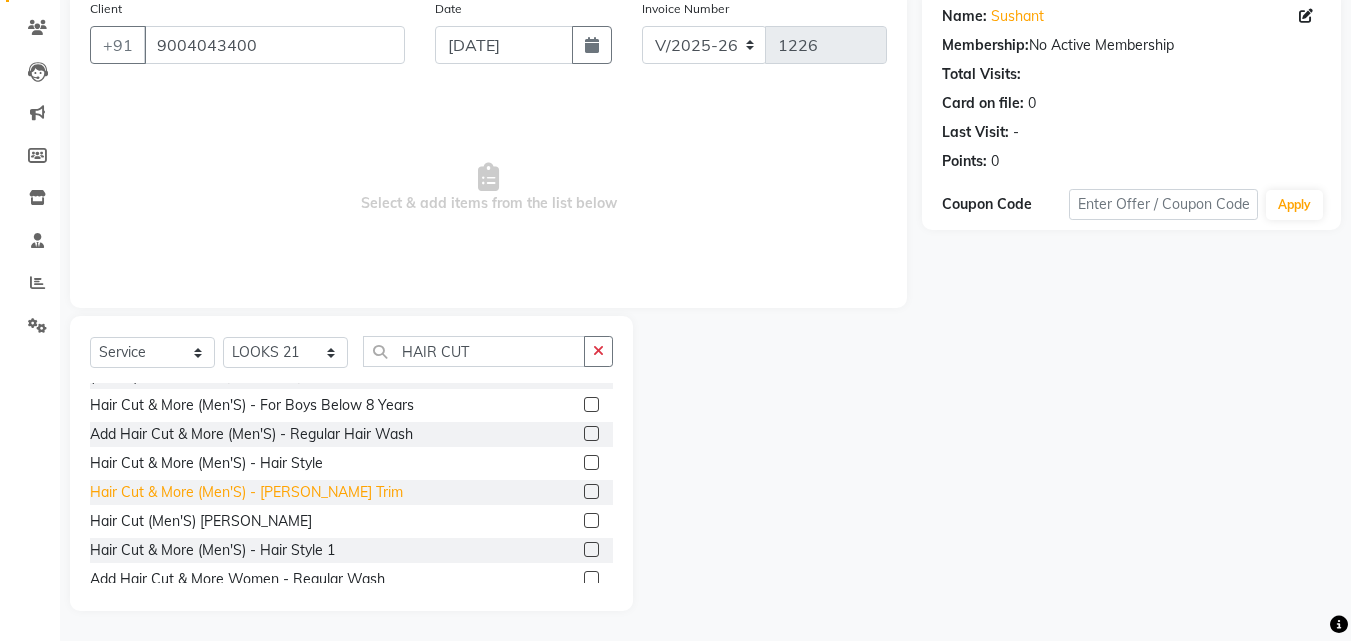 click on "Hair Cut & More (Men'S)  - [PERSON_NAME] Trim" 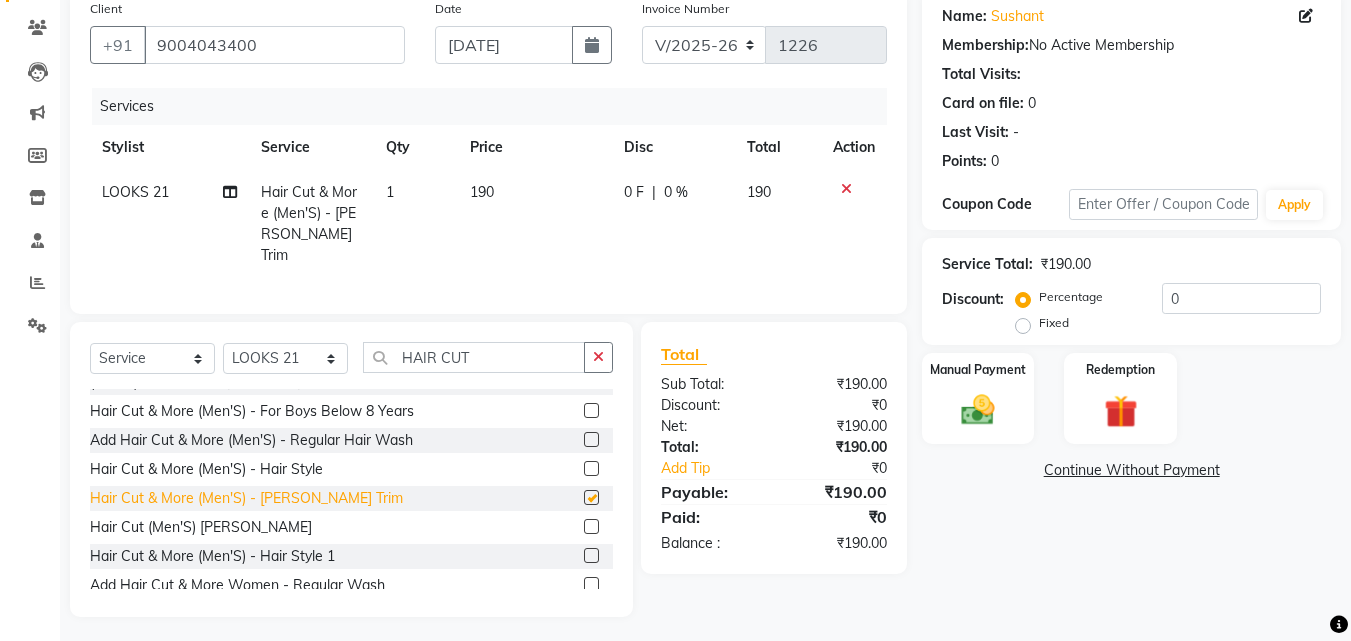 checkbox on "false" 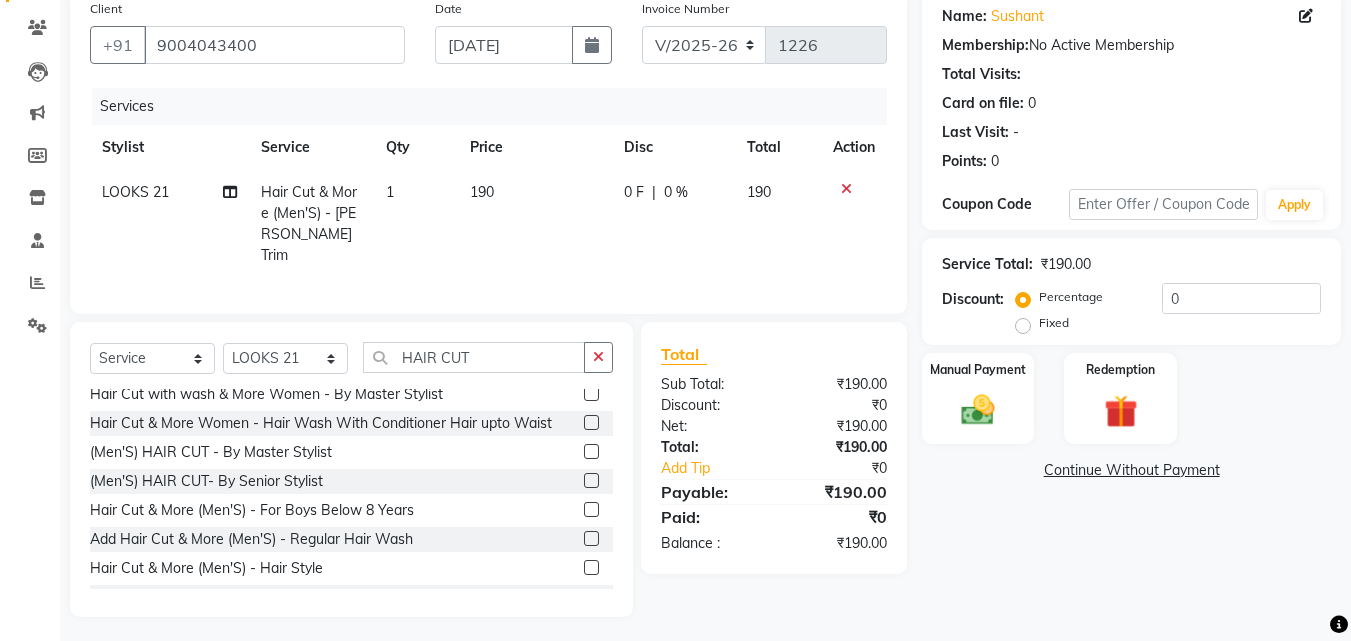 scroll, scrollTop: 243, scrollLeft: 0, axis: vertical 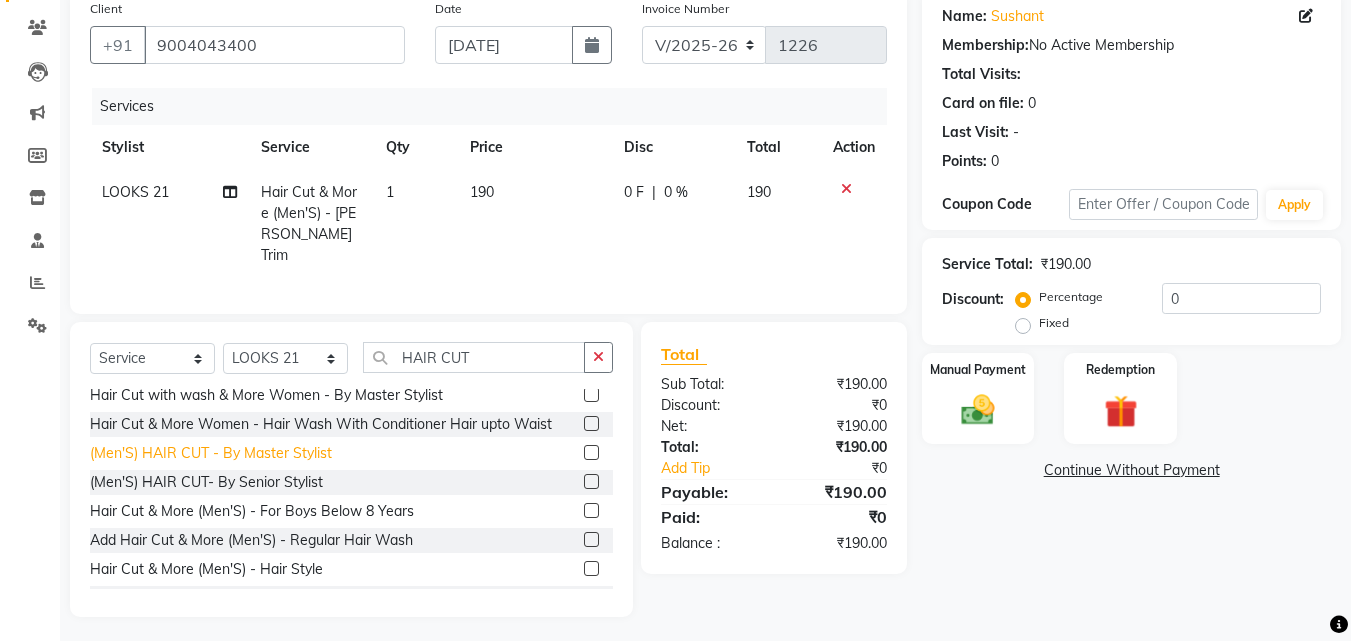 click on "(Men'S) HAIR CUT  - By Master Stylist" 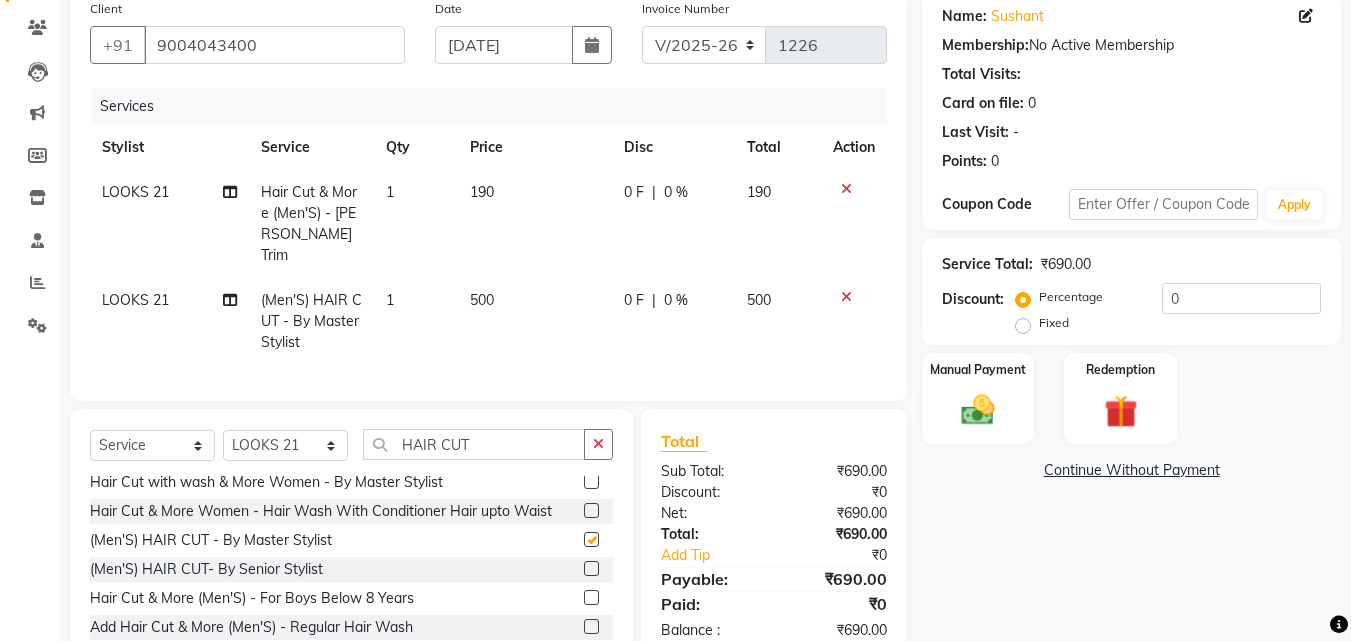 checkbox on "false" 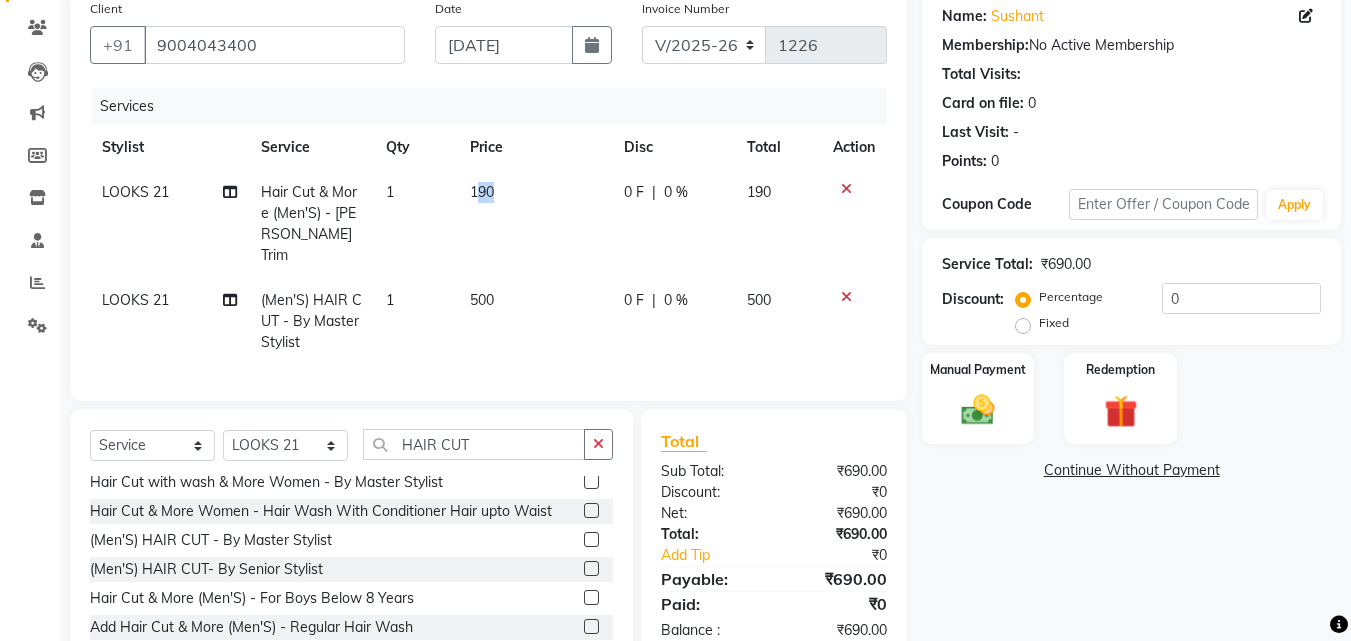 drag, startPoint x: 501, startPoint y: 189, endPoint x: 473, endPoint y: 184, distance: 28.442924 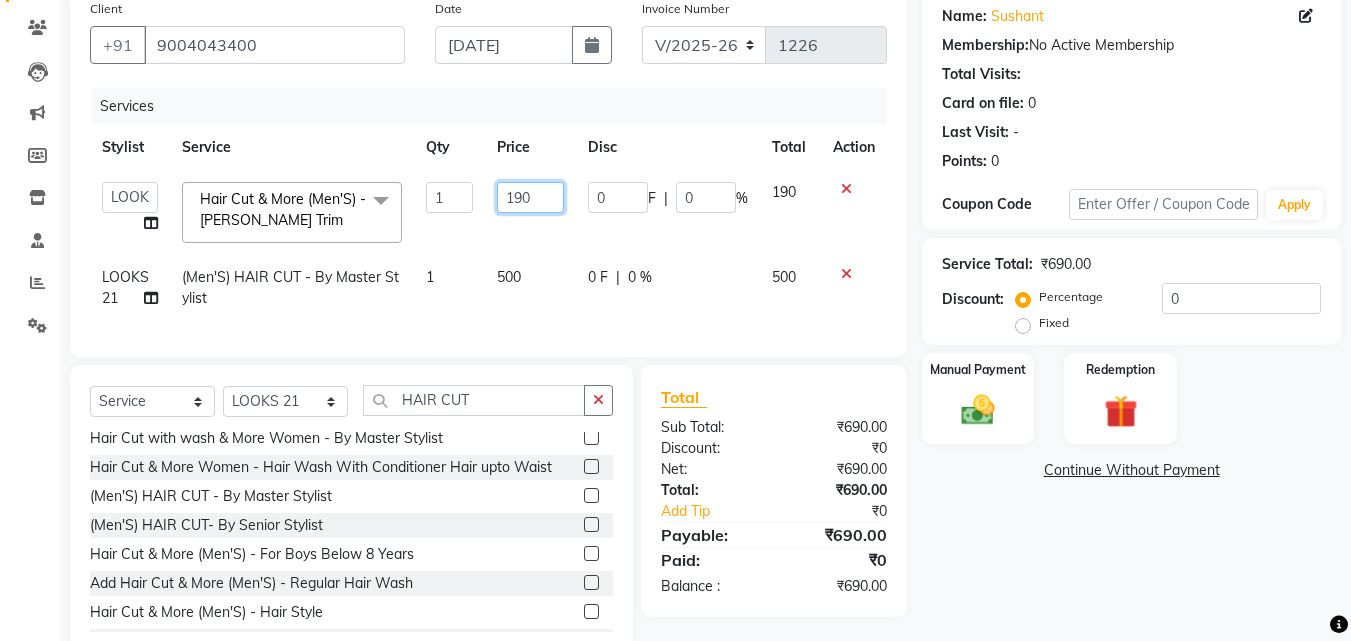 drag, startPoint x: 551, startPoint y: 200, endPoint x: 486, endPoint y: 200, distance: 65 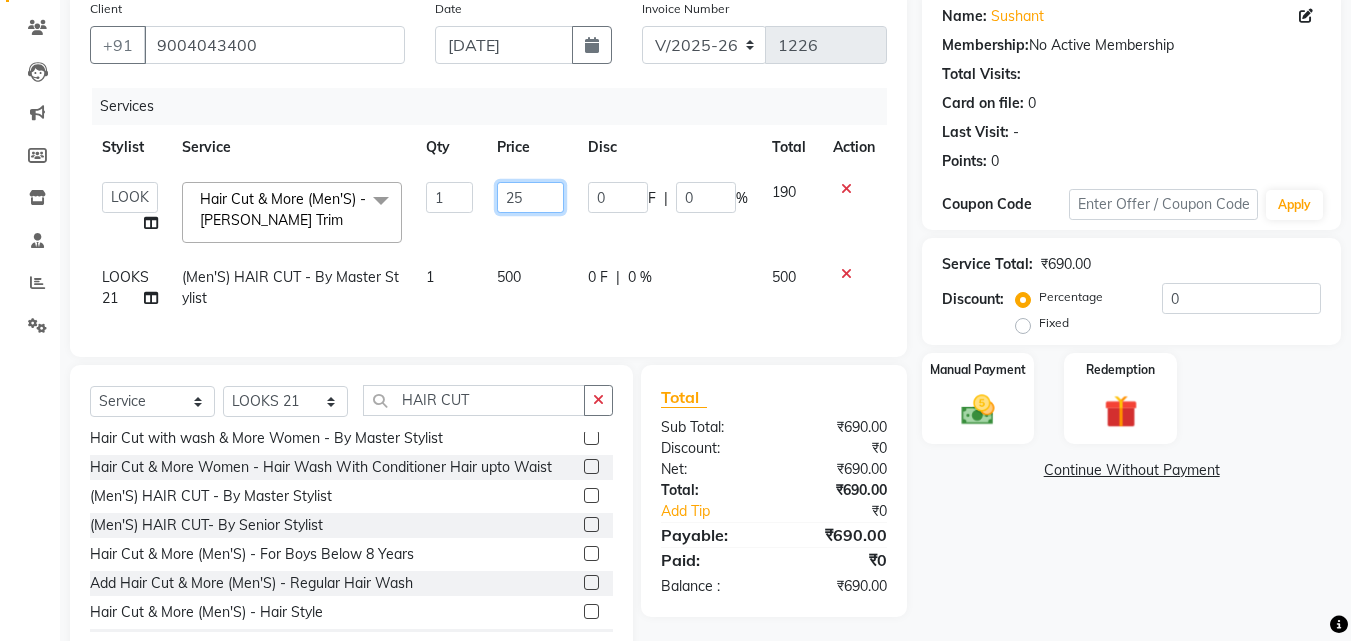 type on "250" 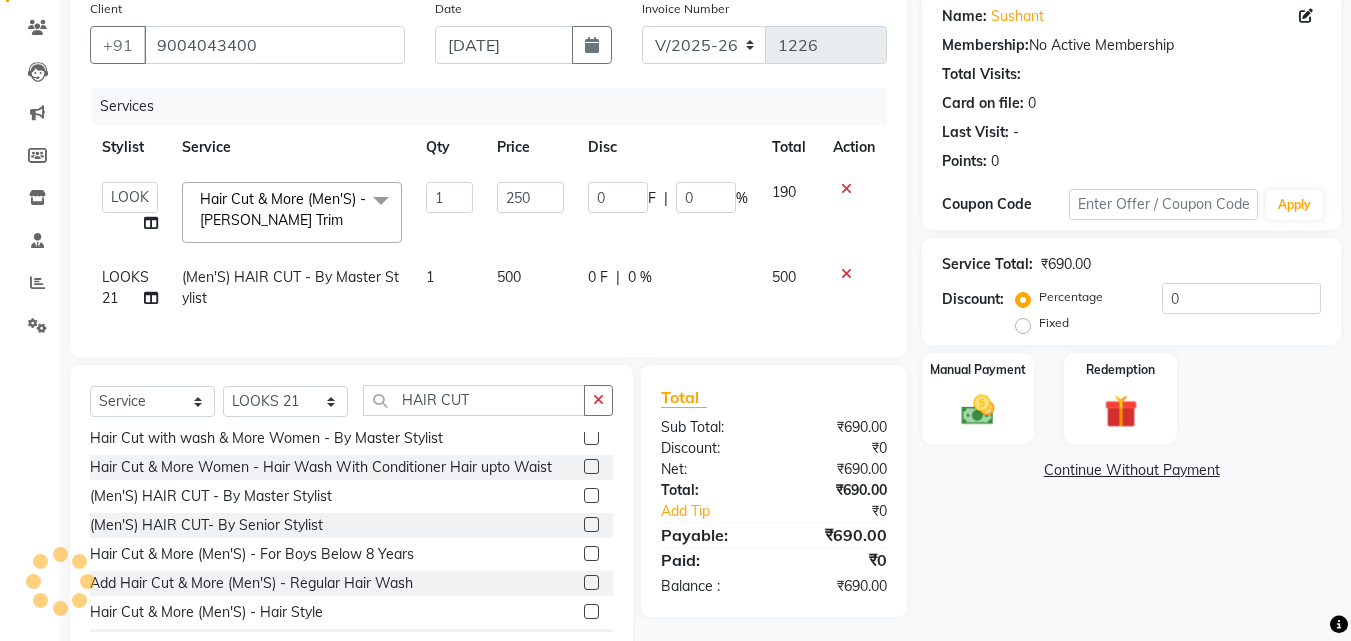 click on "Name: Sushant  Membership:  No Active Membership  Total Visits:   Card on file:  0 Last Visit:   - Points:   0  Coupon Code Apply Service Total:  ₹690.00  Discount:  Percentage   Fixed  0 Manual Payment Redemption  Continue Without Payment" 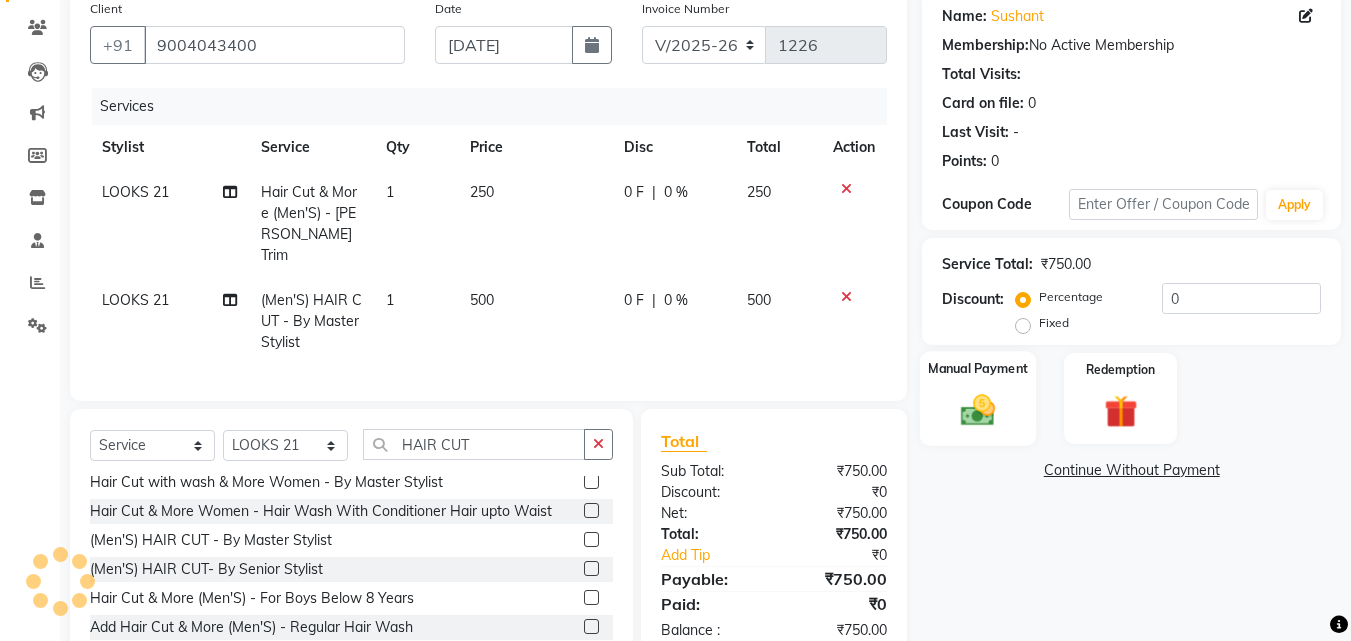 click 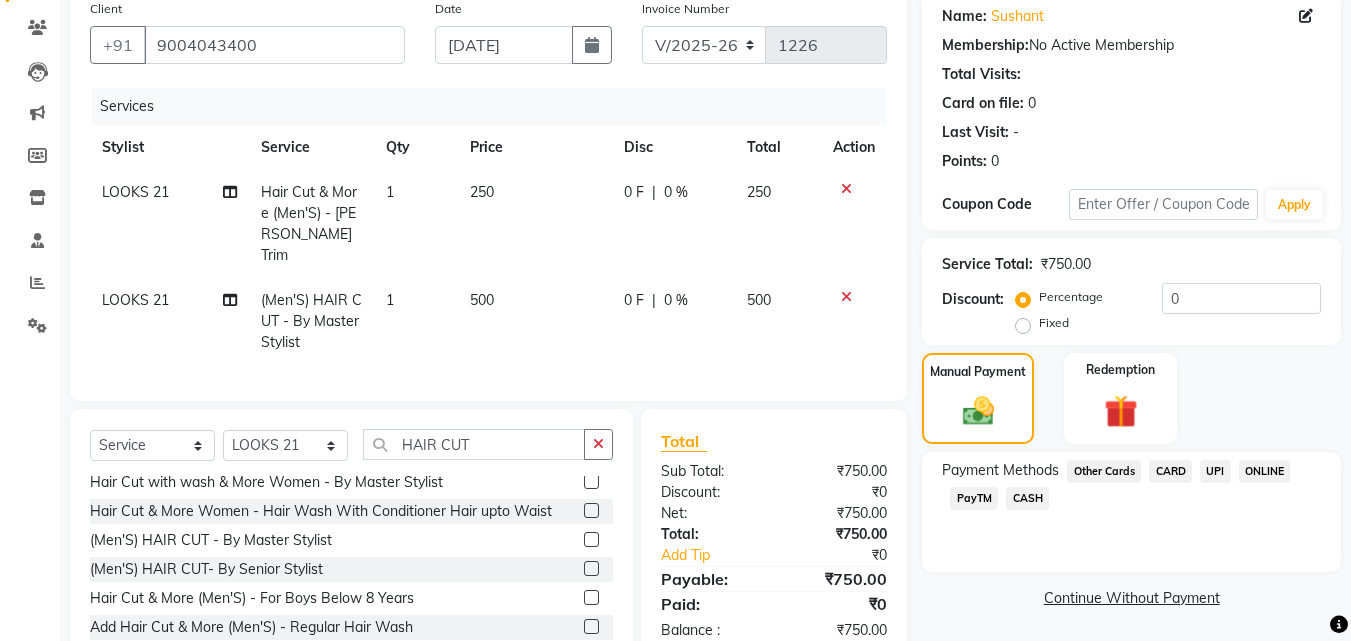 click on "CASH" 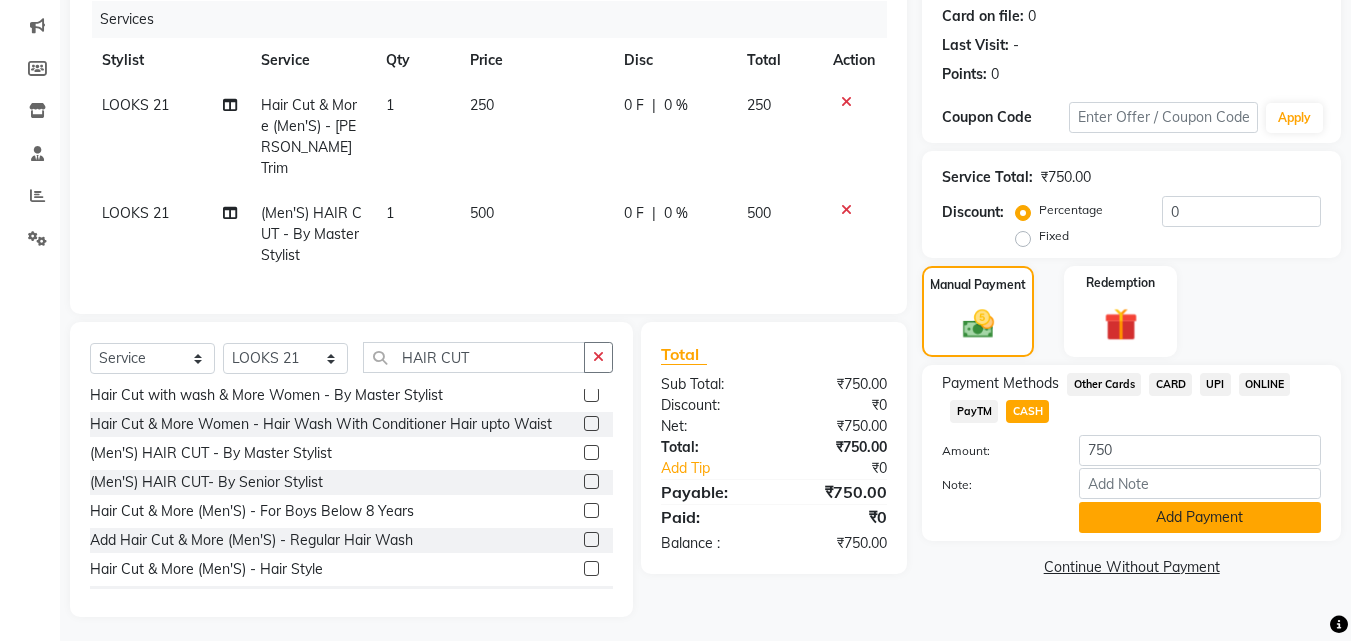 click on "Add Payment" 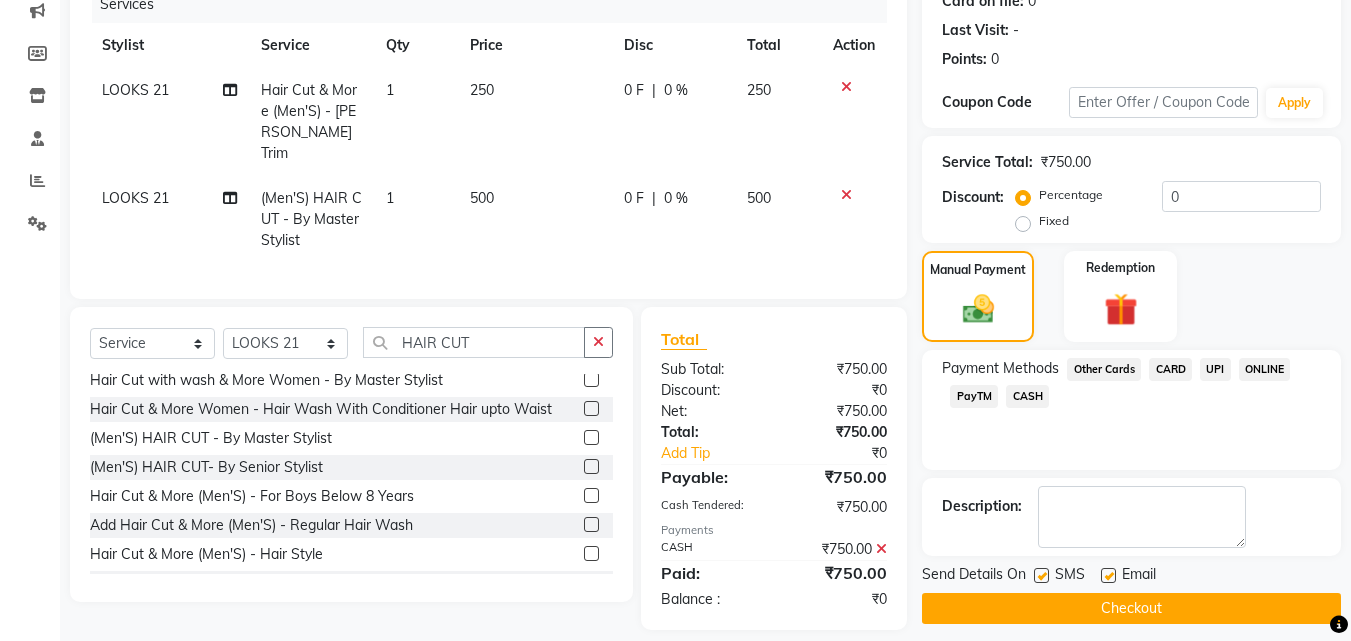 scroll, scrollTop: 275, scrollLeft: 0, axis: vertical 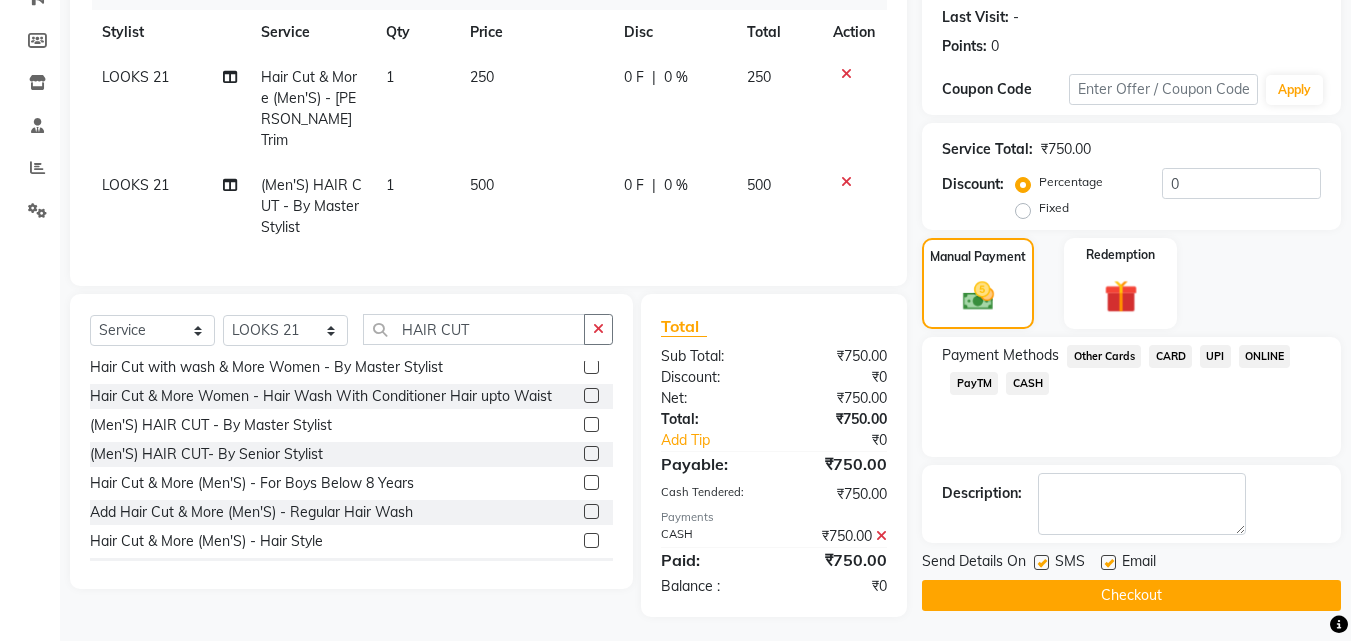click on "Checkout" 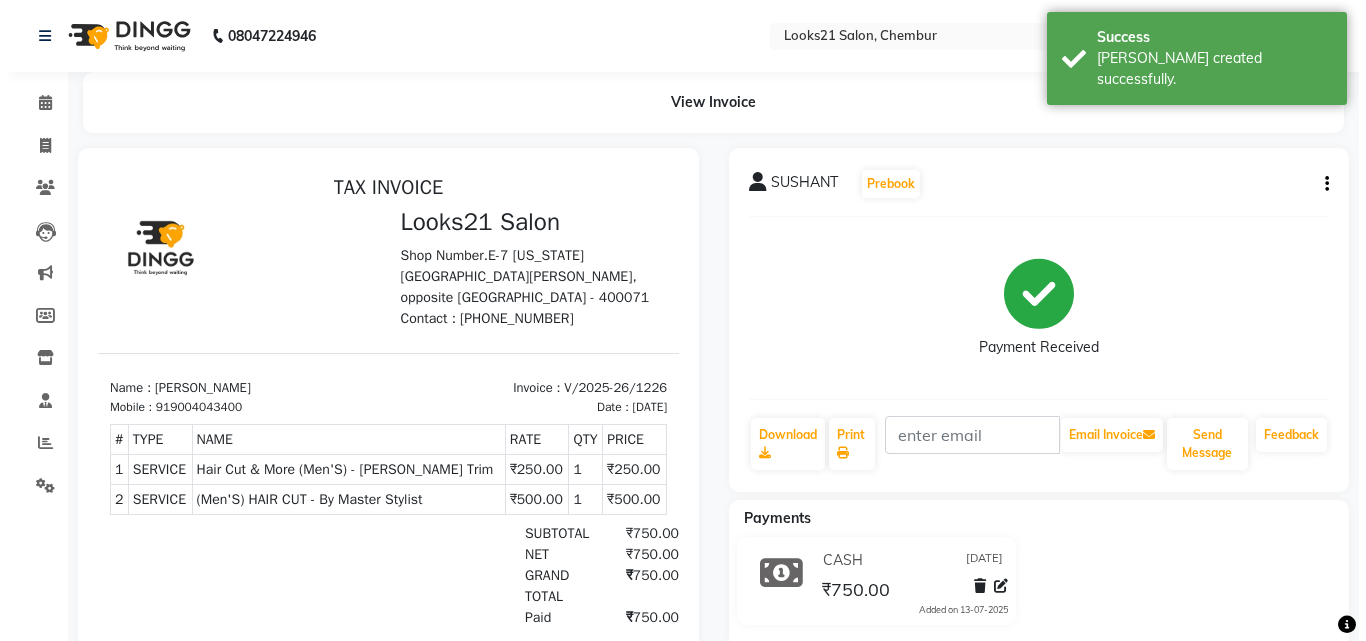scroll, scrollTop: 0, scrollLeft: 0, axis: both 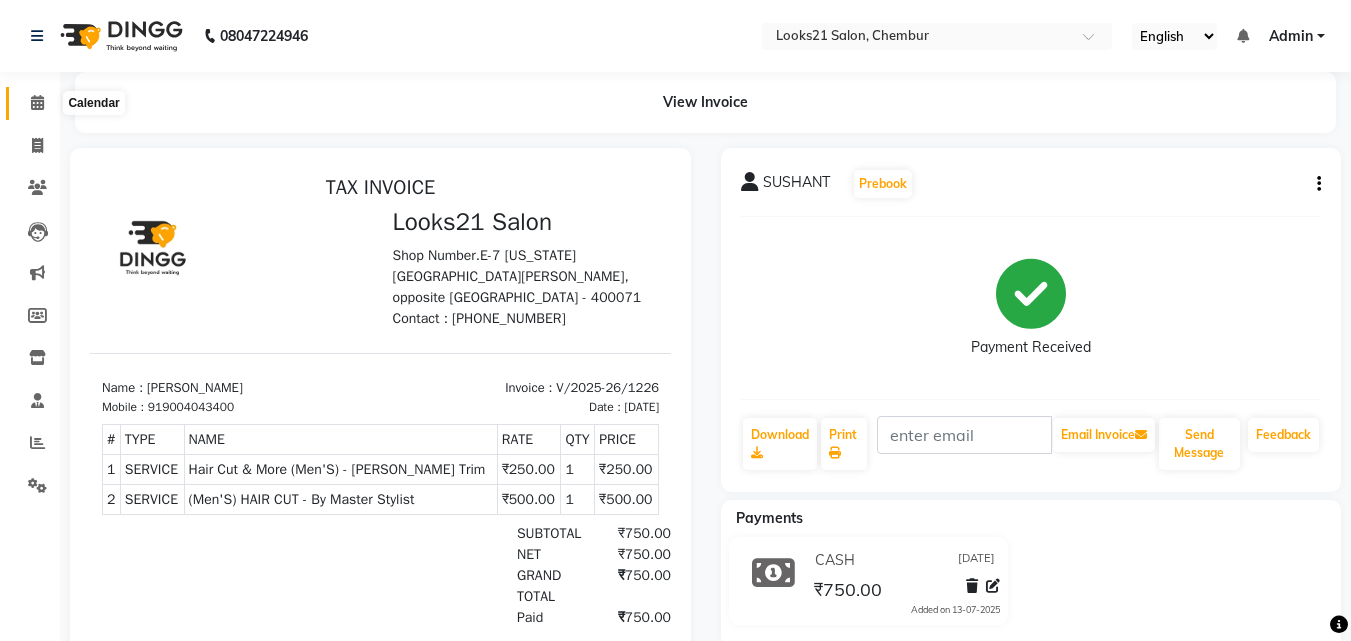 click 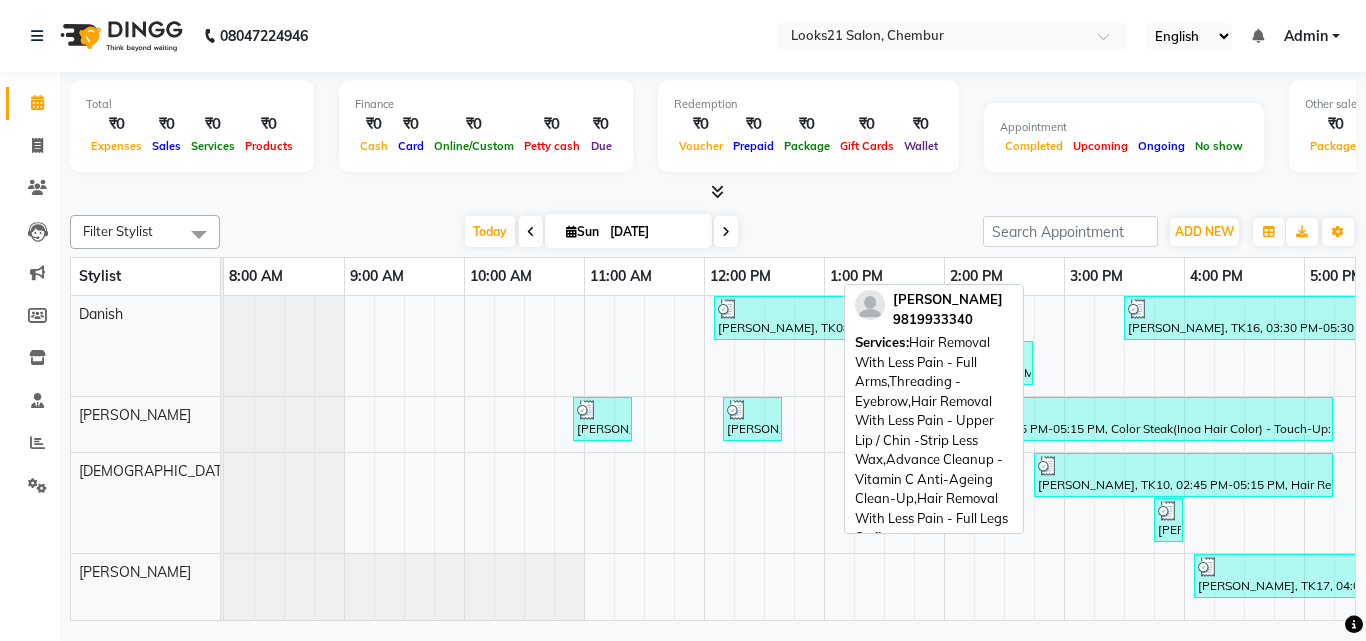 scroll, scrollTop: 70, scrollLeft: 0, axis: vertical 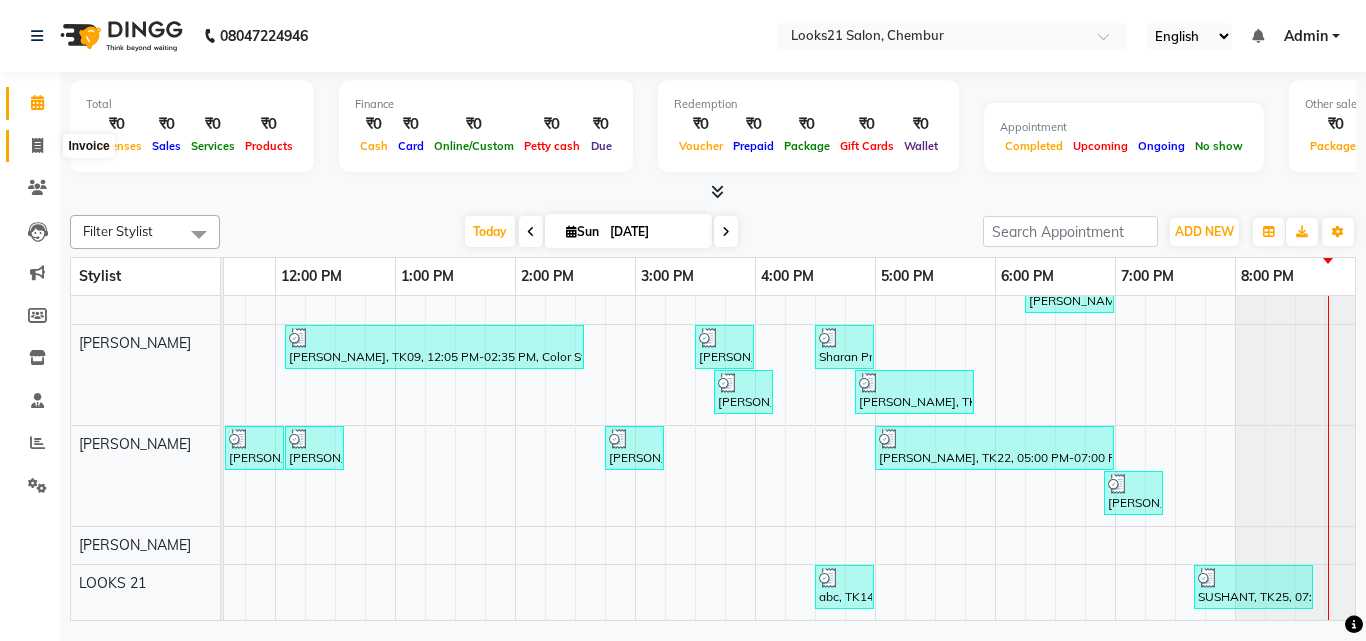 click 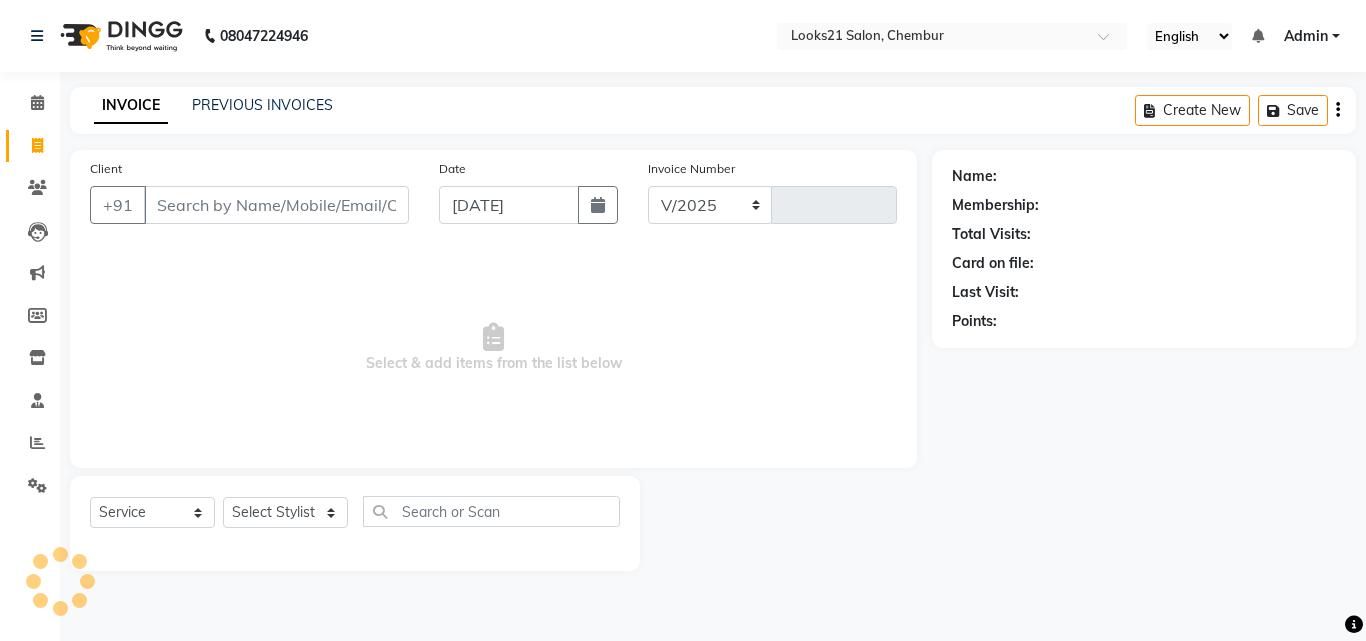 select on "844" 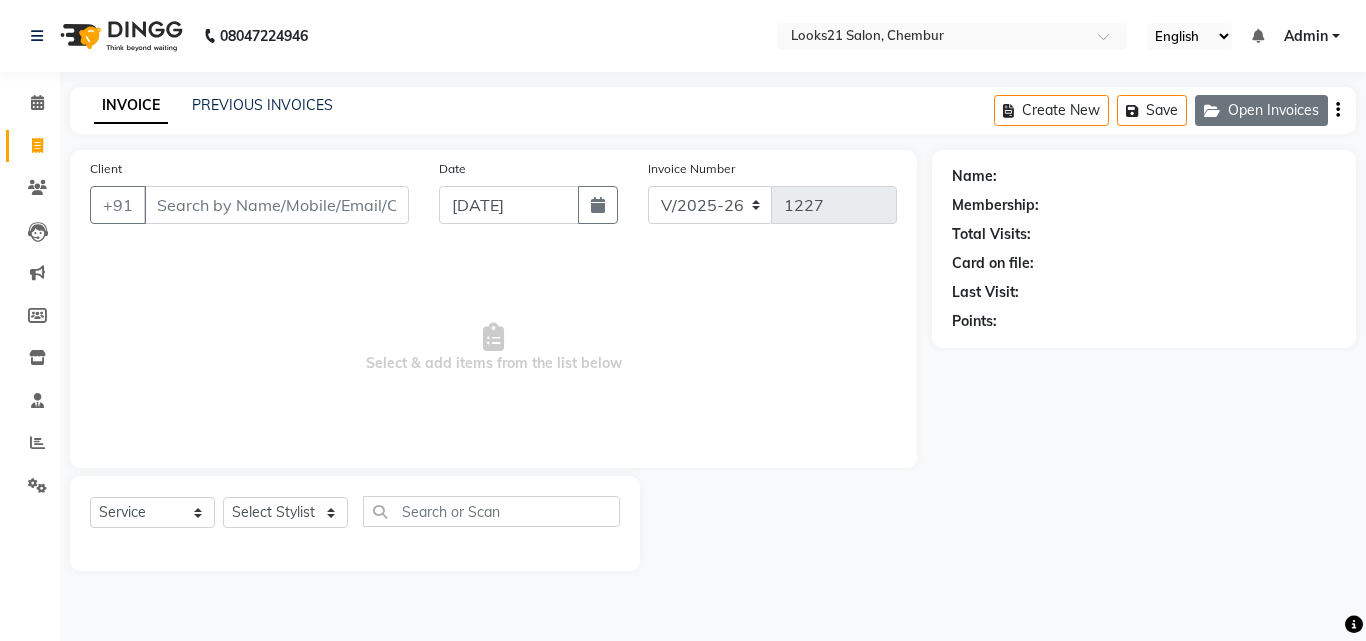 click on "Open Invoices" 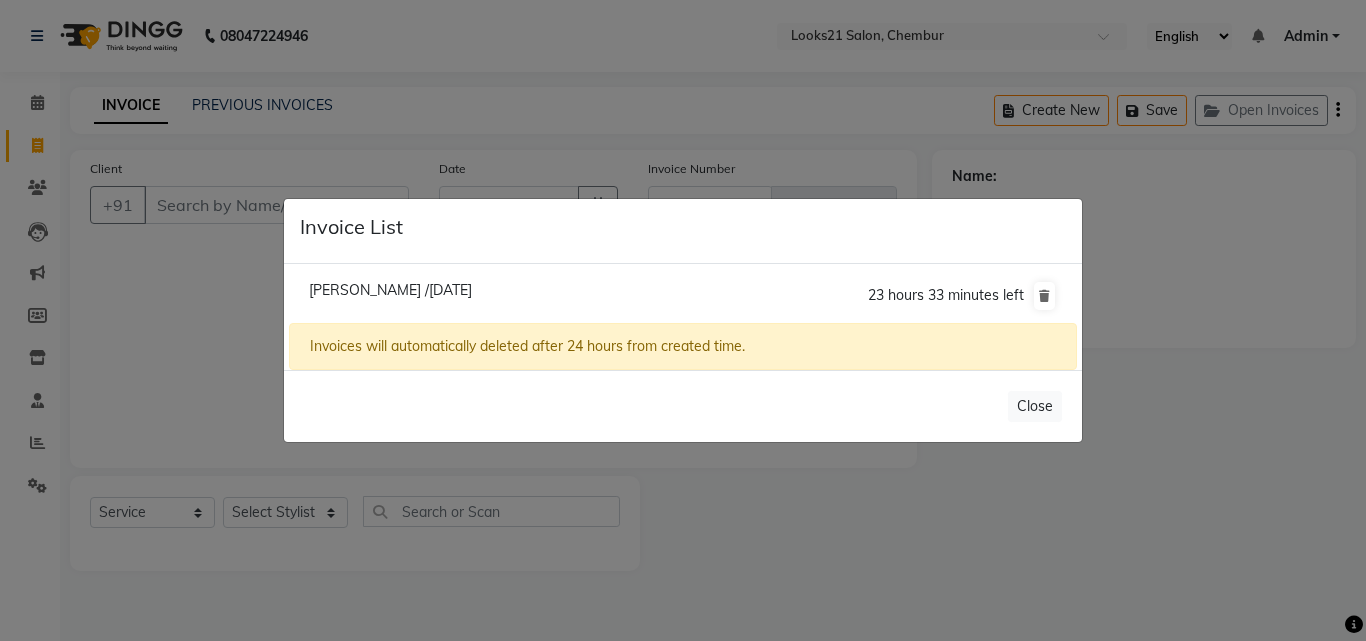 click on "Invoice List  [PERSON_NAME] /[DATE]  23 hours 33 minutes left  Invoices will automatically deleted after 24 hours from created time.   Close" 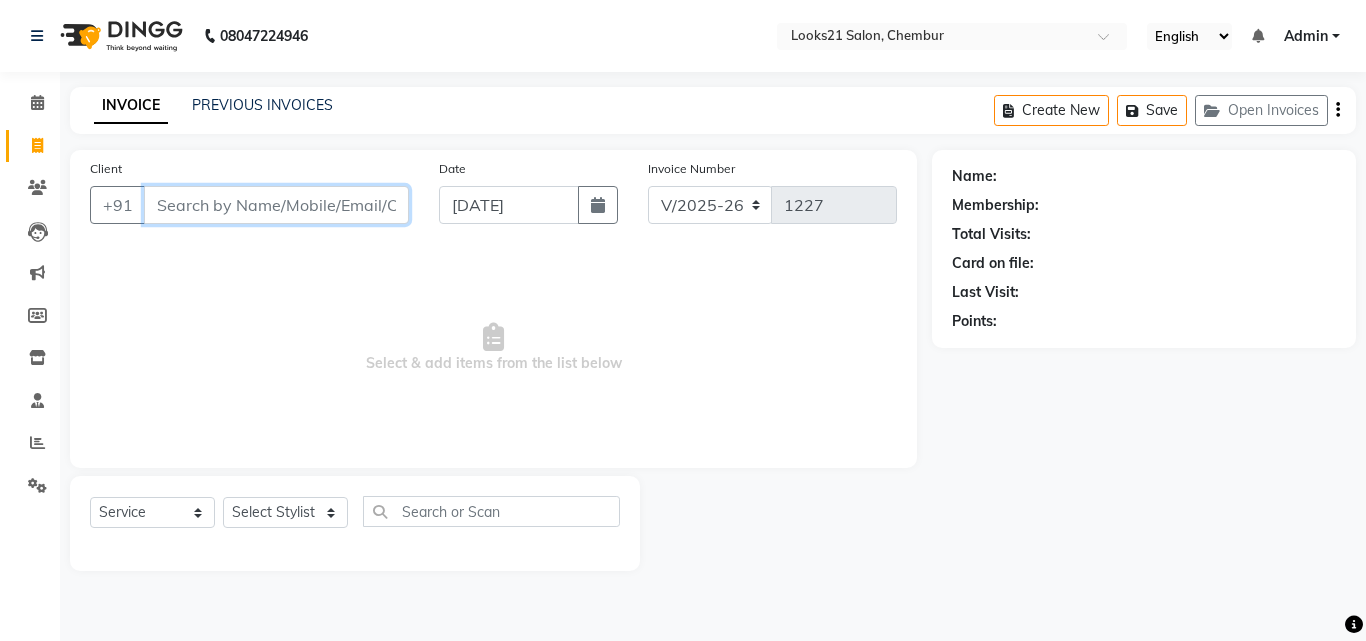 click on "Client" at bounding box center (276, 205) 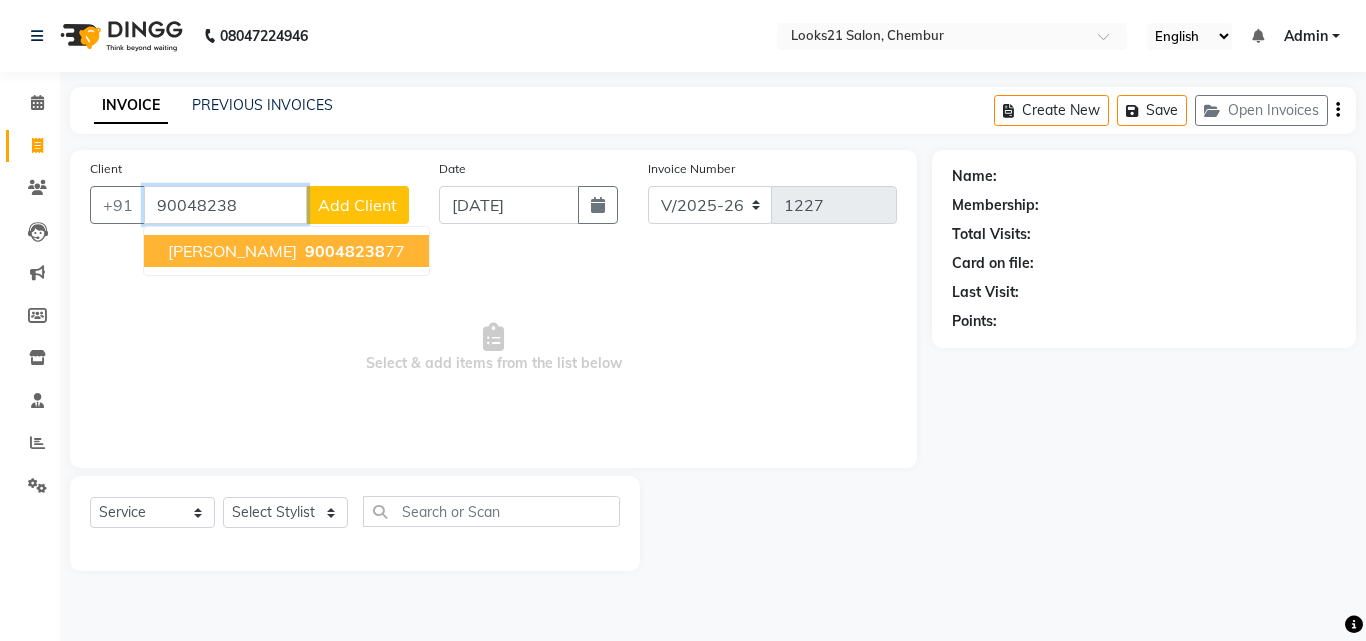click on "90048238" at bounding box center [345, 251] 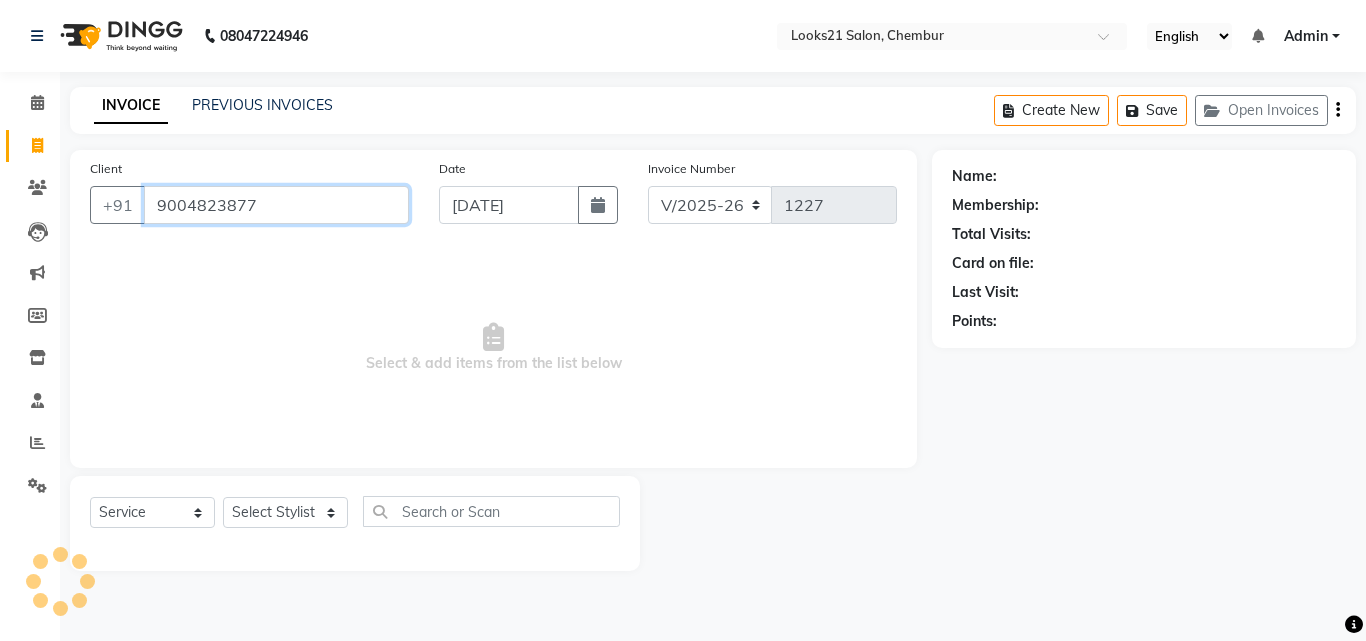 type on "9004823877" 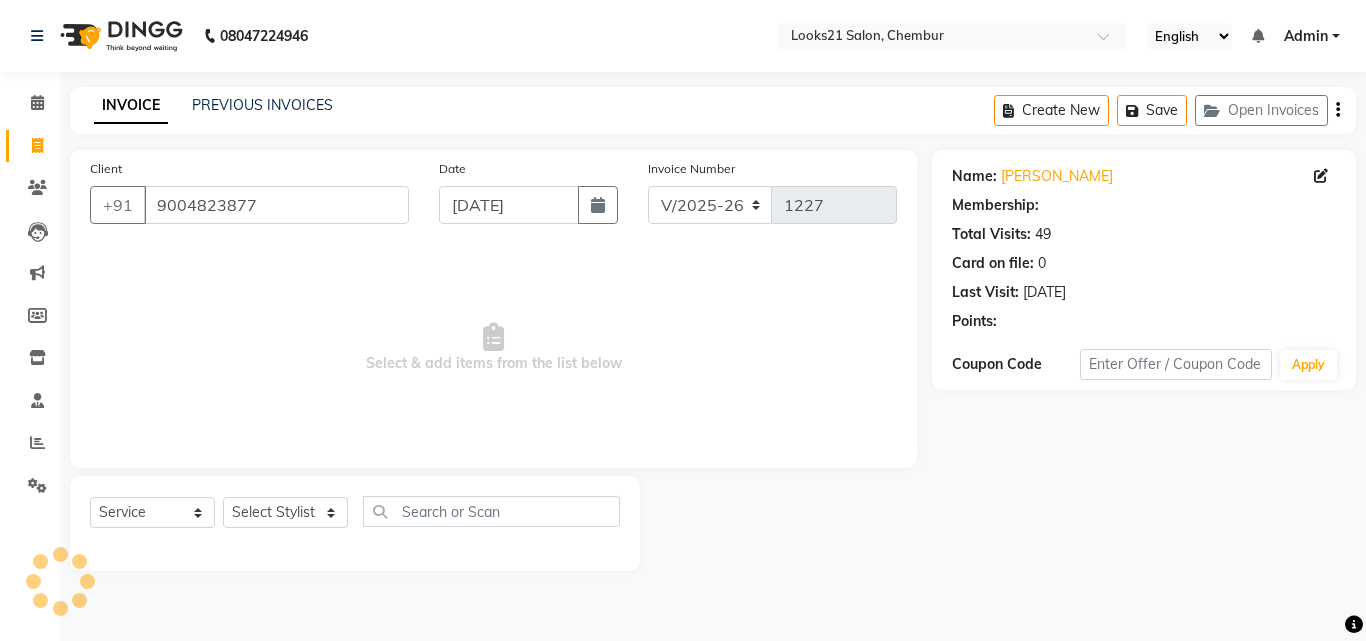 select on "1: Object" 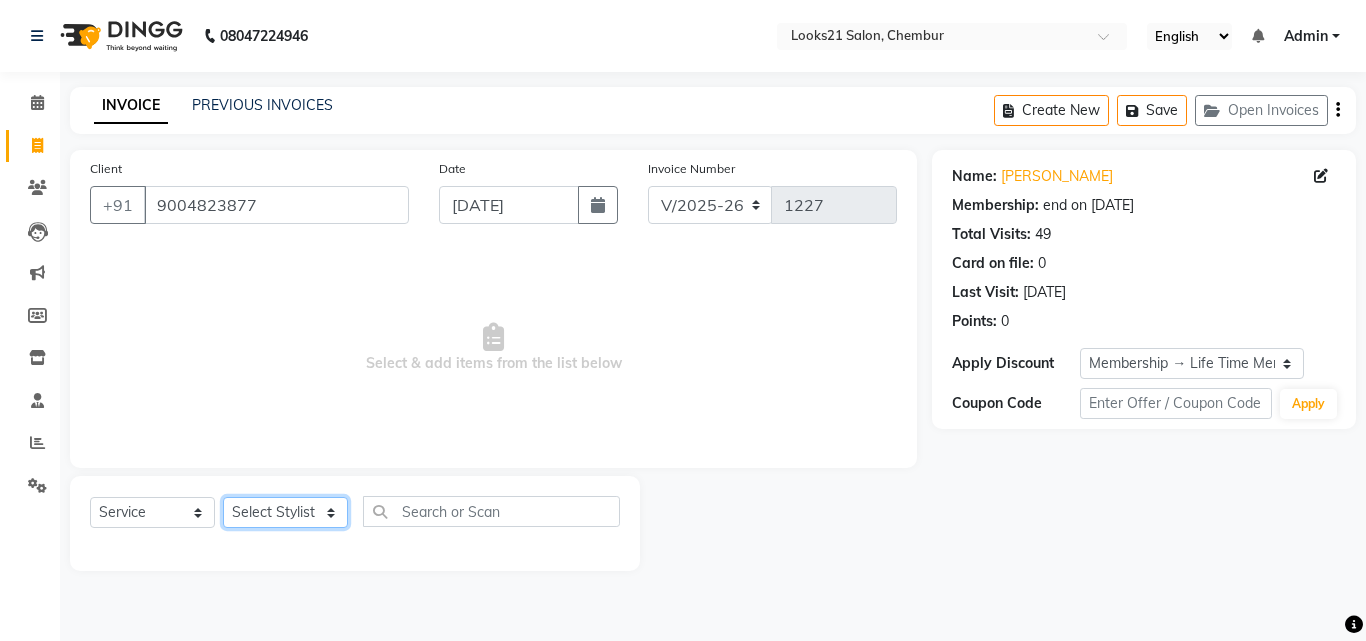 click on "Select Stylist [PERSON_NAME] [PERSON_NAME] LOOKS 21  [PERSON_NAME] [PERSON_NAME] [PERSON_NAME] [PERSON_NAME] [PERSON_NAME] [PERSON_NAME]" 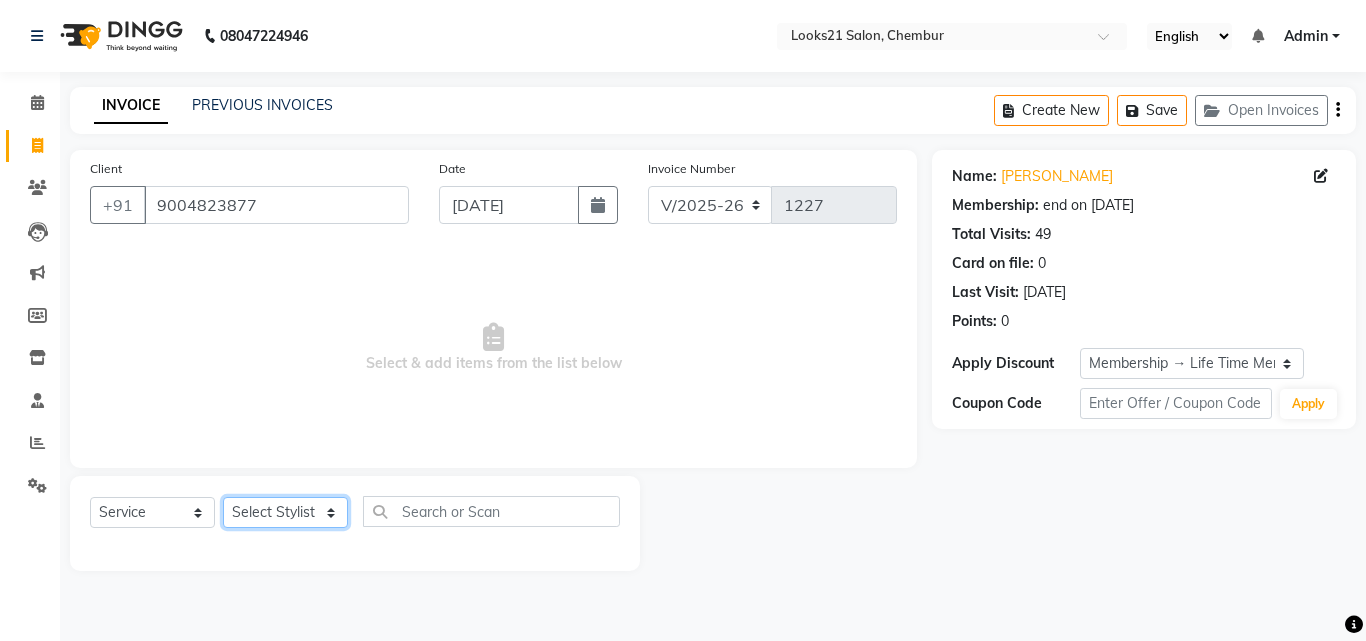 select on "13888" 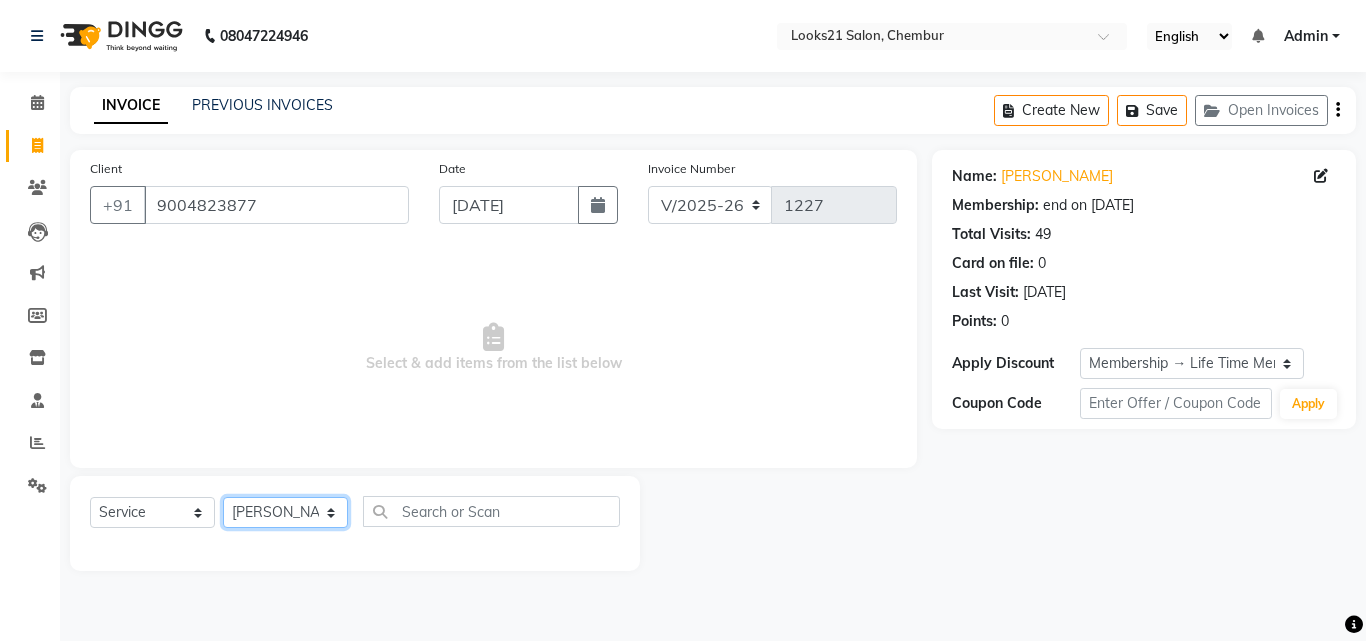 click on "Select Stylist [PERSON_NAME] [PERSON_NAME] LOOKS 21  [PERSON_NAME] [PERSON_NAME] [PERSON_NAME] [PERSON_NAME] [PERSON_NAME] [PERSON_NAME]" 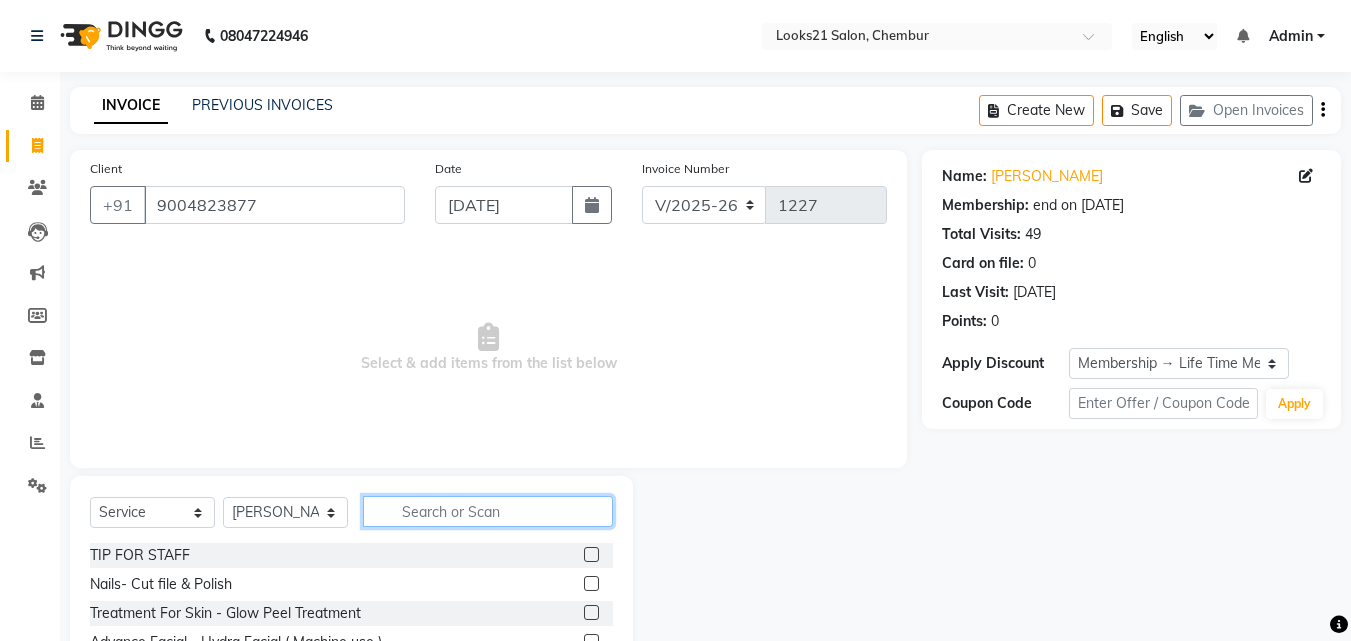 click 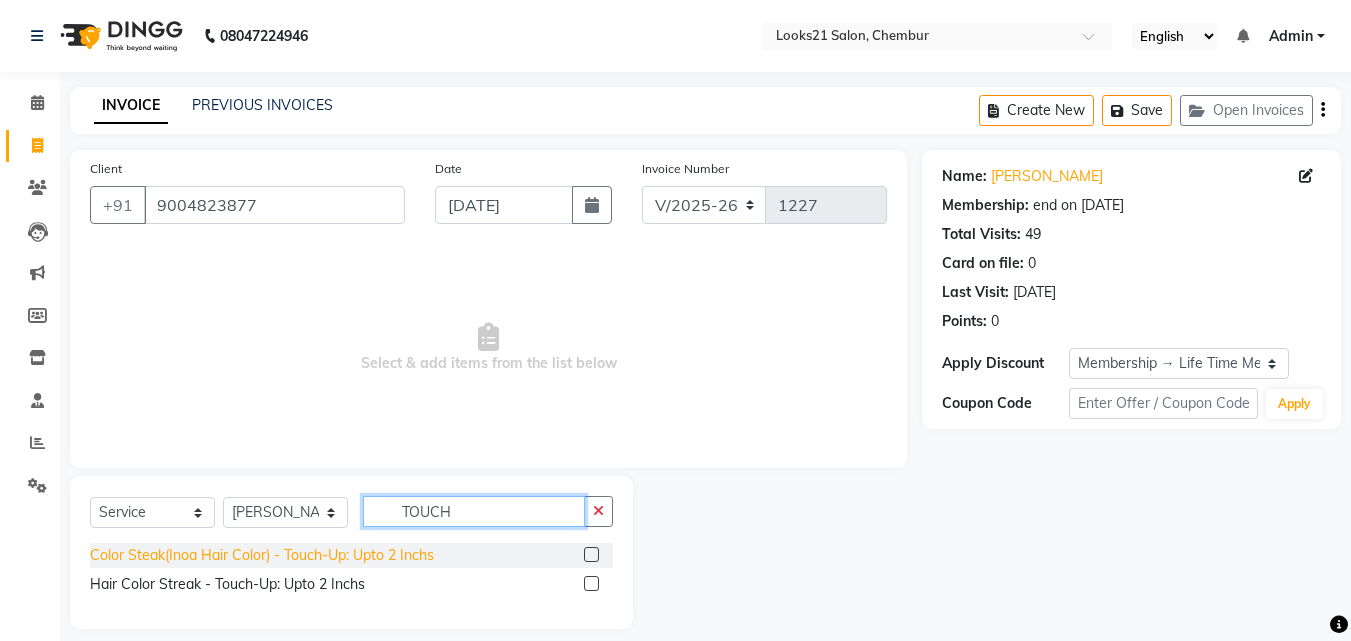 type on "TOUCH" 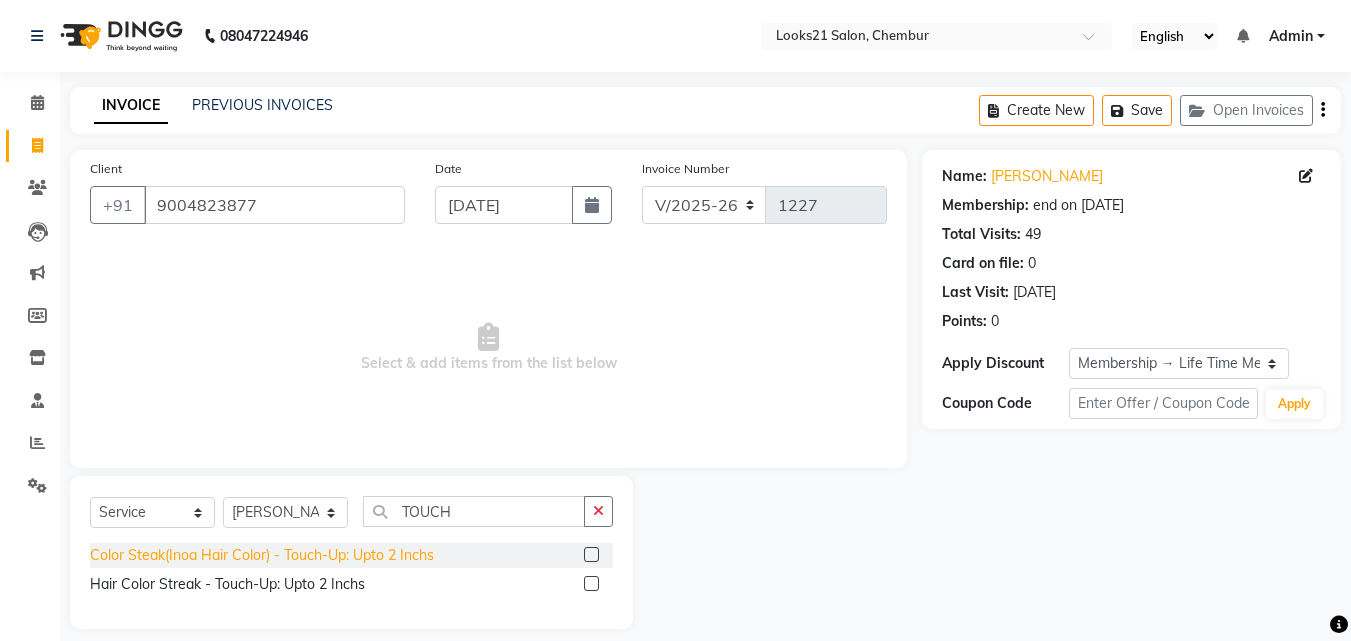 click on "Color Steak(Inoa Hair Color)  - Touch-Up: Upto 2 Inchs" 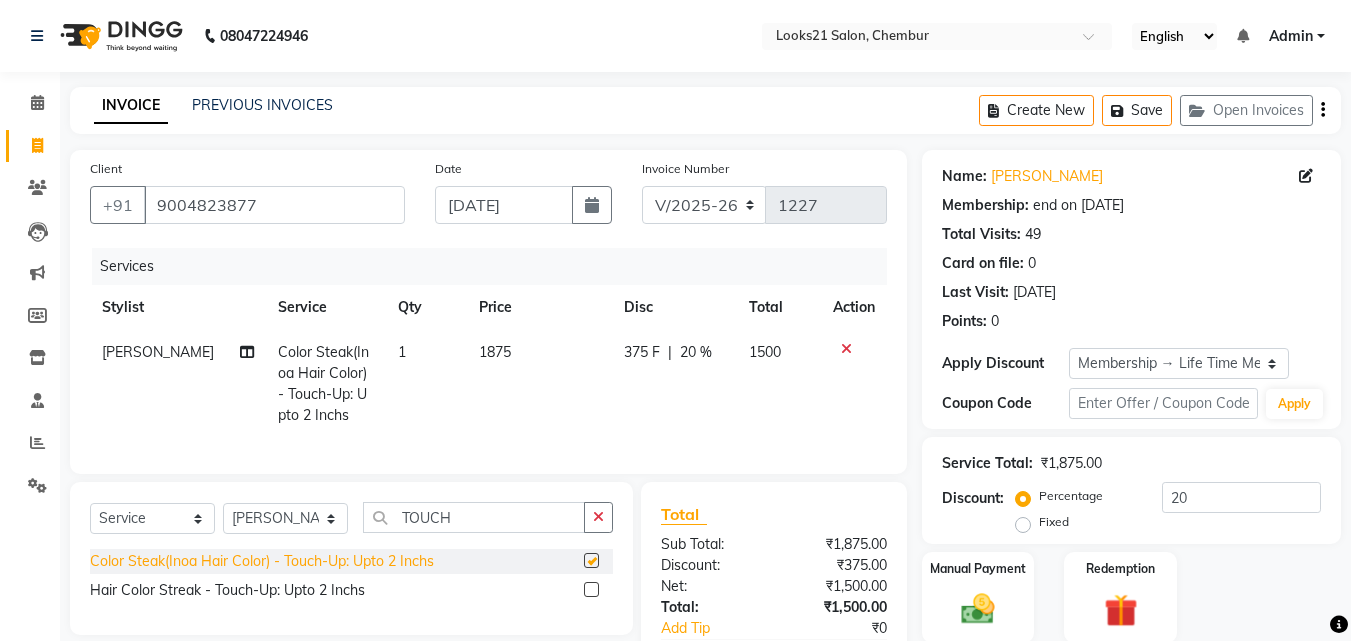 checkbox on "false" 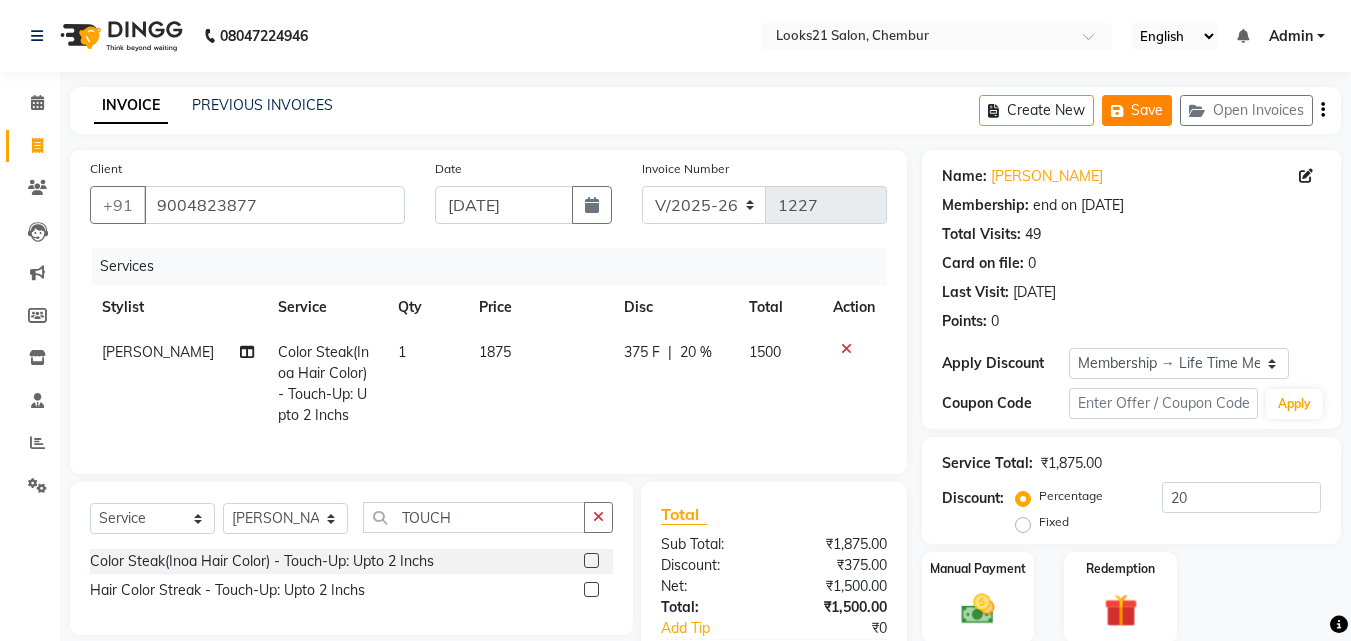 click on "Save" 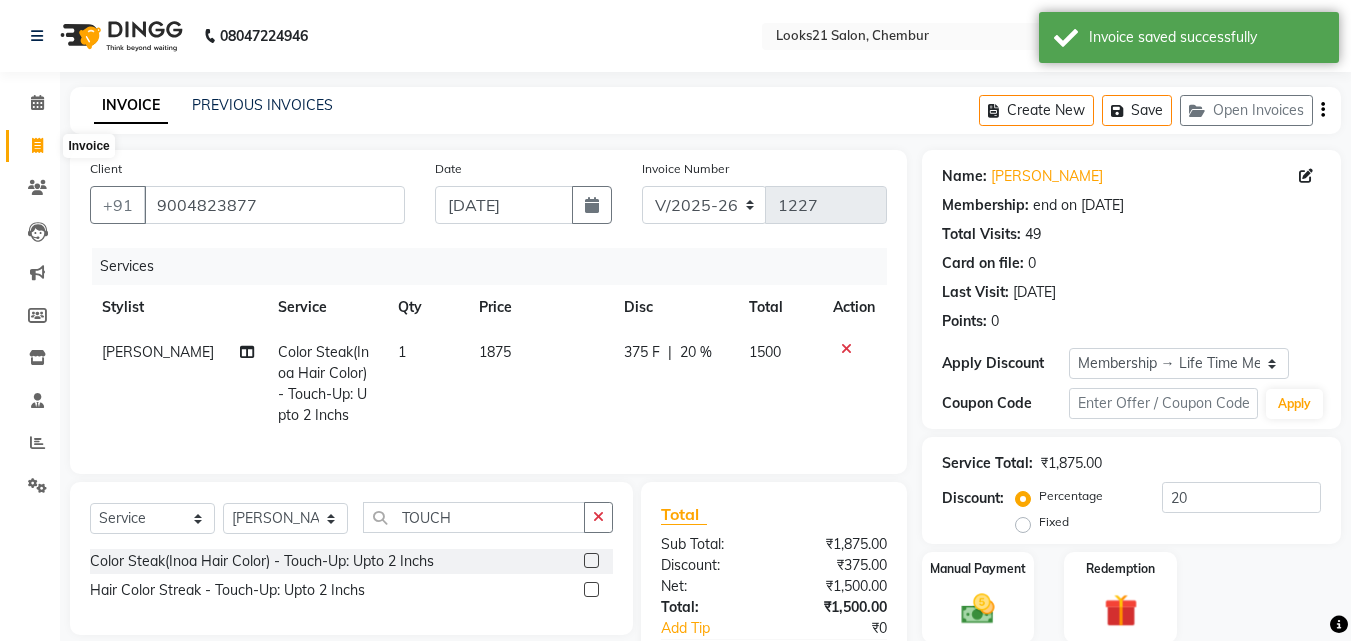 click 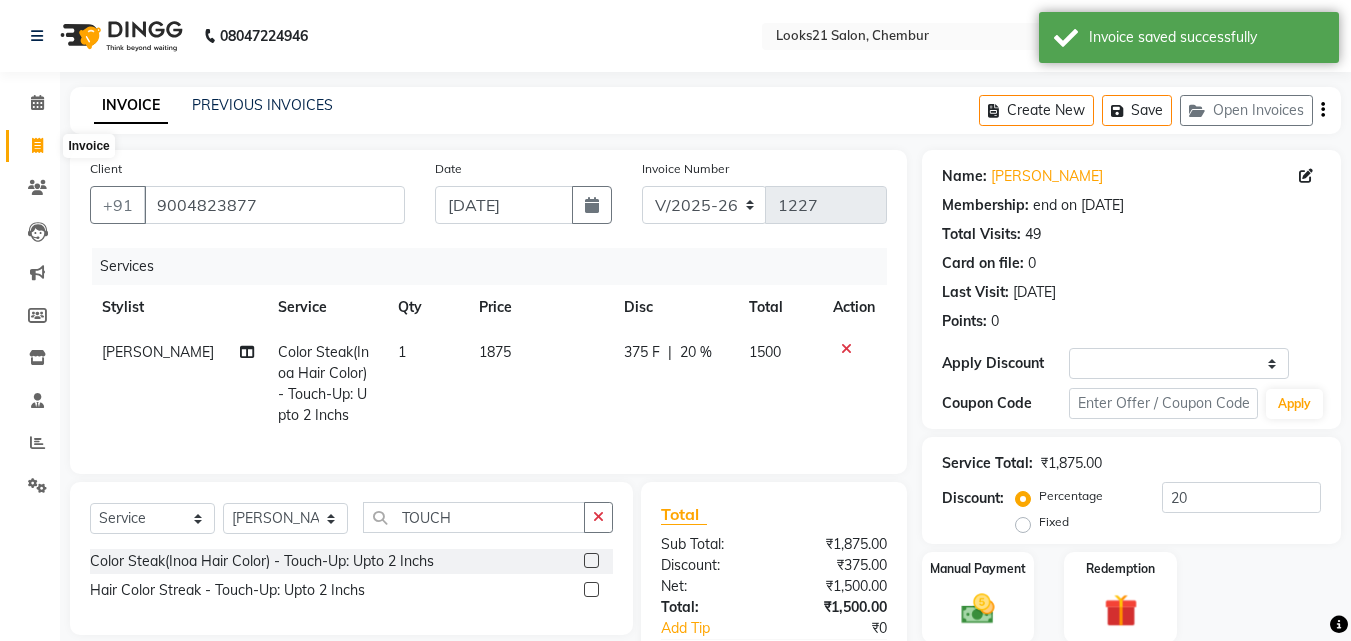 select on "service" 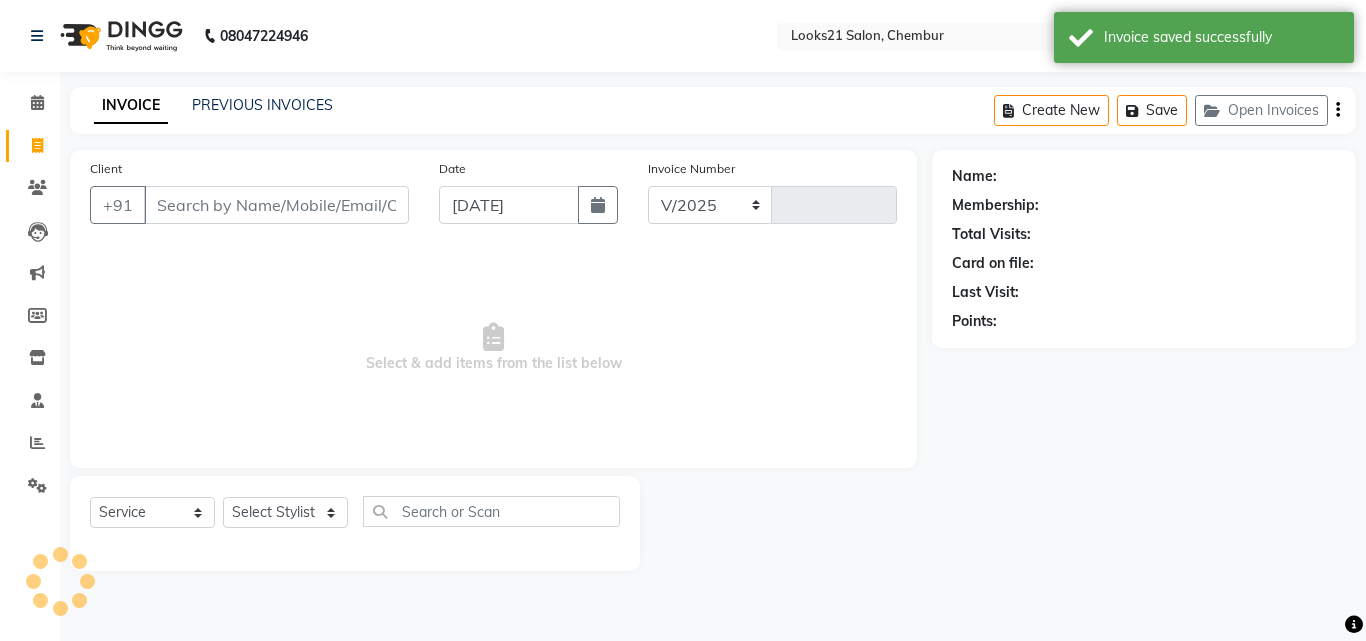 select on "844" 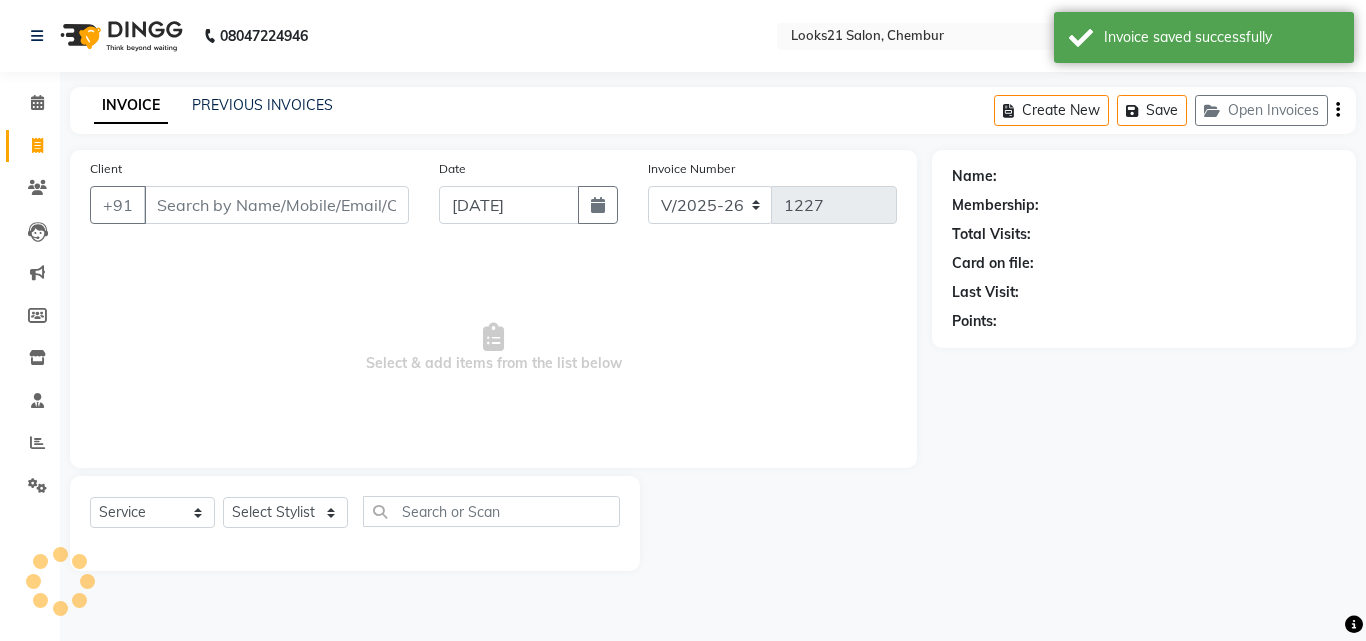 click on "Client" at bounding box center (276, 205) 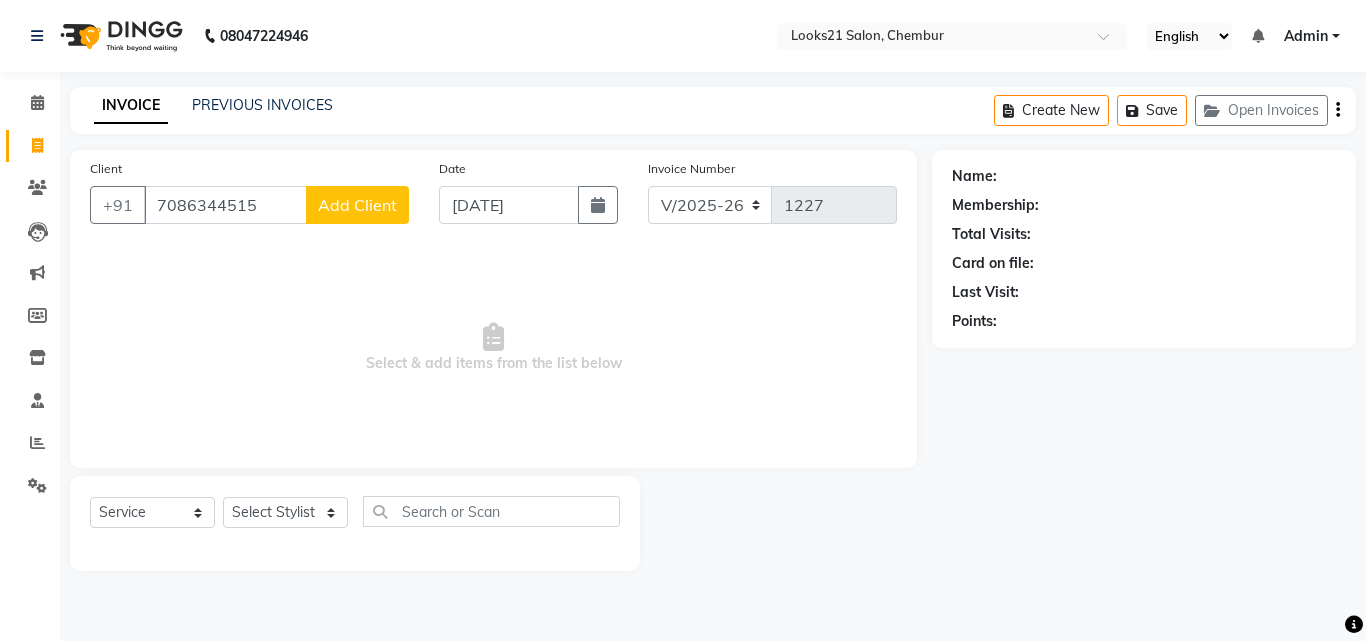 type on "7086344515" 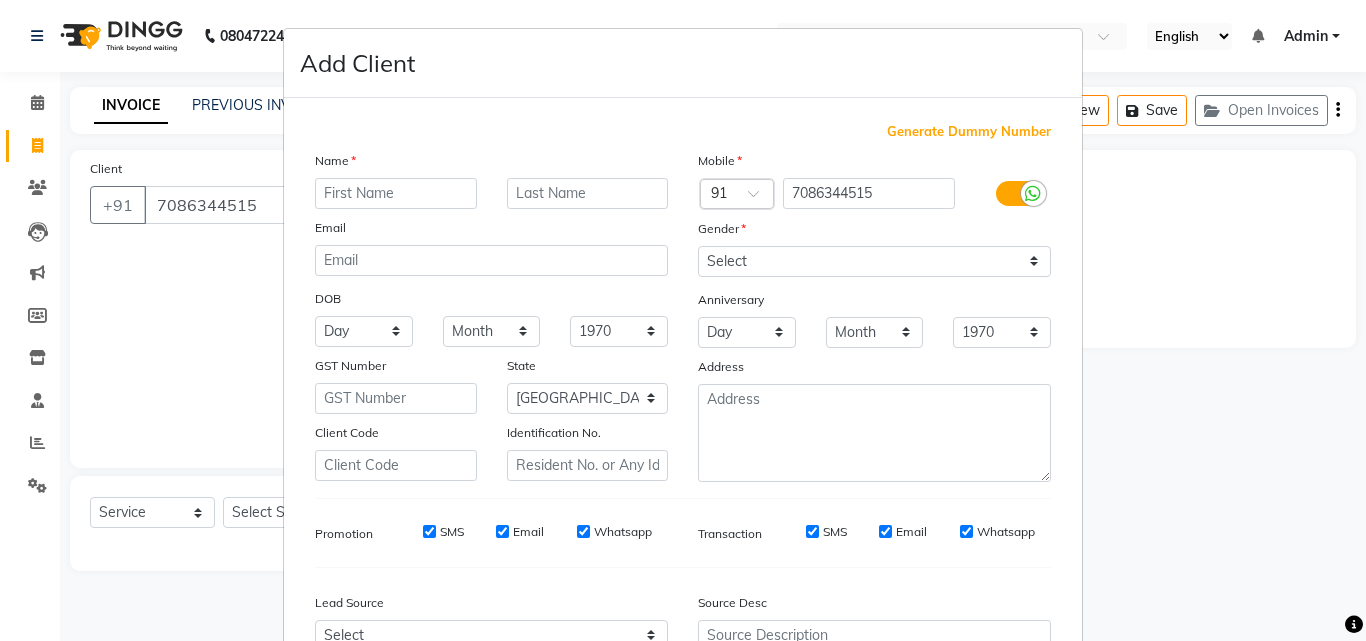 click at bounding box center [396, 193] 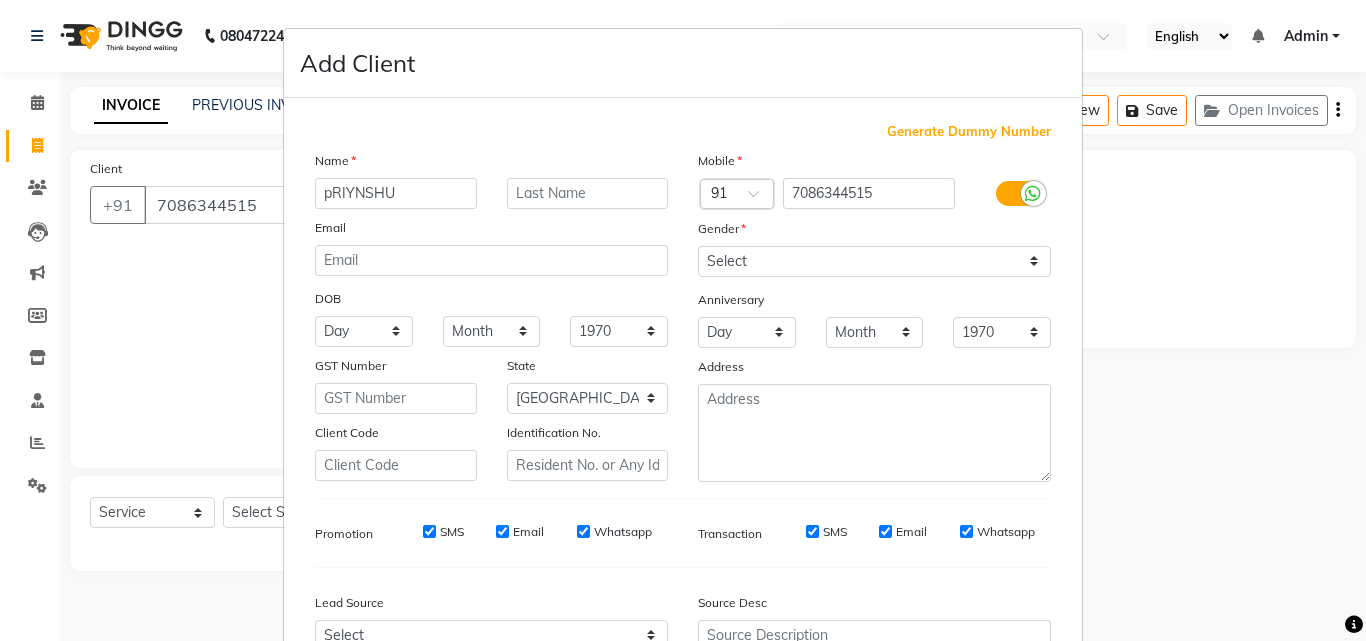 type on "pRIYNSHU" 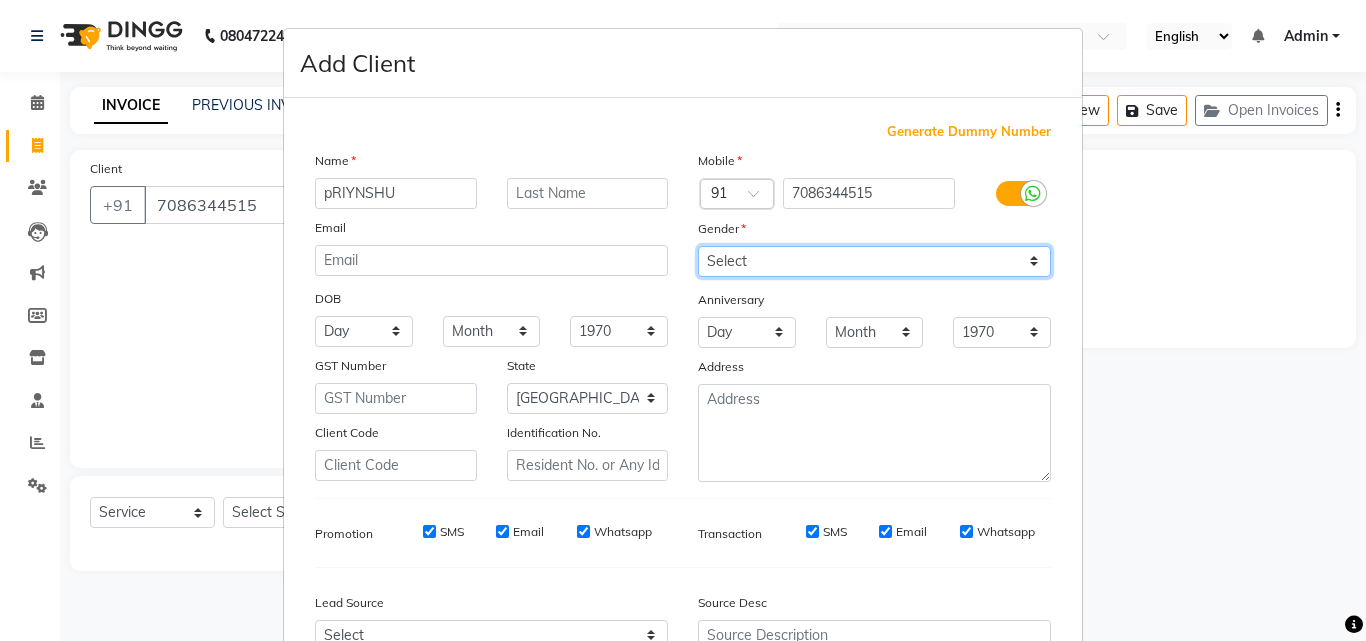 click on "Select [DEMOGRAPHIC_DATA] [DEMOGRAPHIC_DATA] Other Prefer Not To Say" at bounding box center (874, 261) 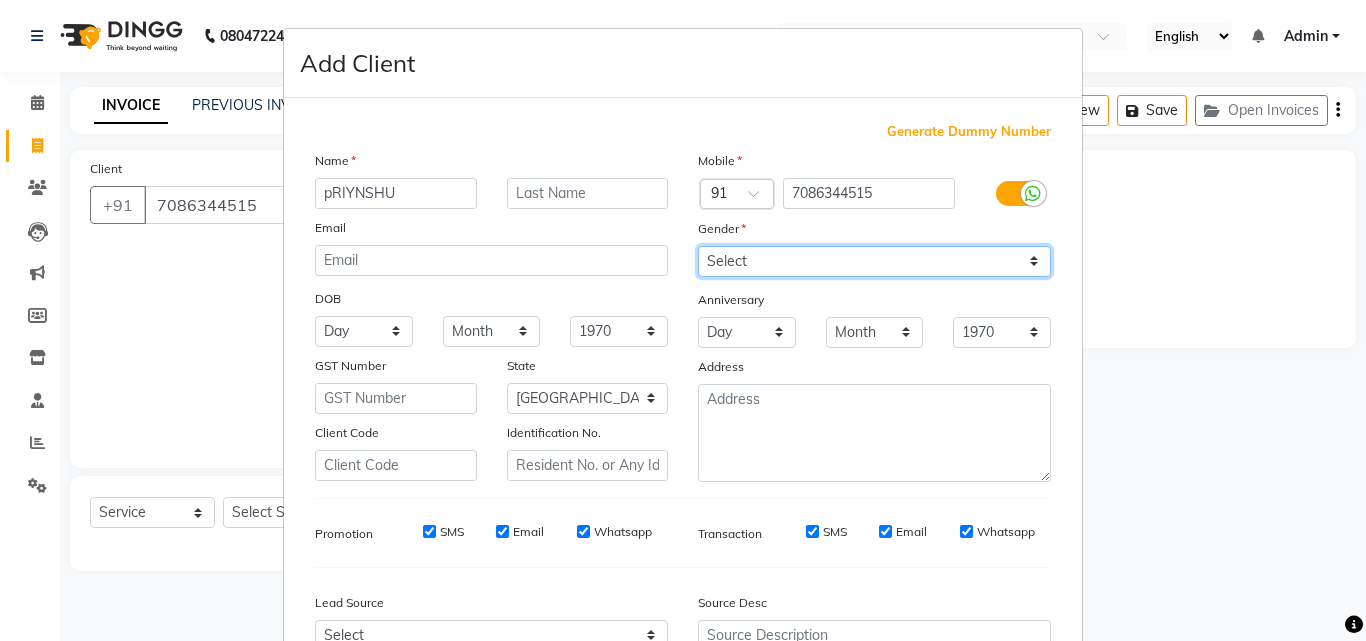 select on "[DEMOGRAPHIC_DATA]" 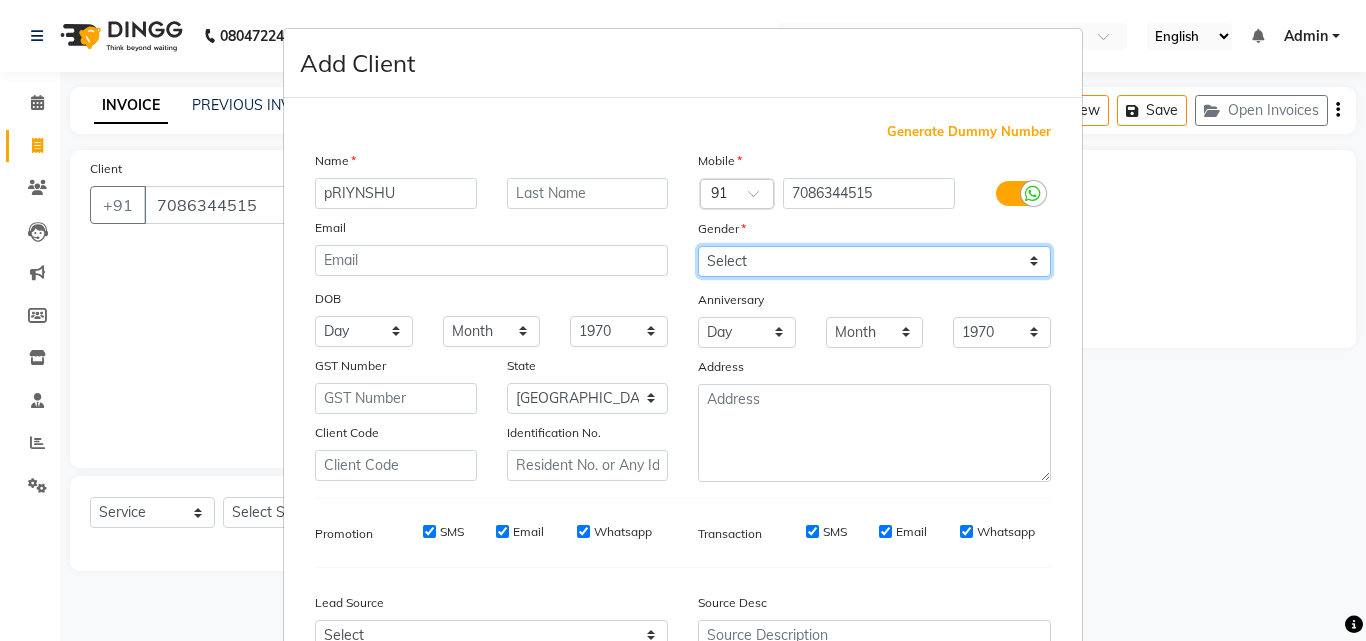 click on "Select [DEMOGRAPHIC_DATA] [DEMOGRAPHIC_DATA] Other Prefer Not To Say" at bounding box center (874, 261) 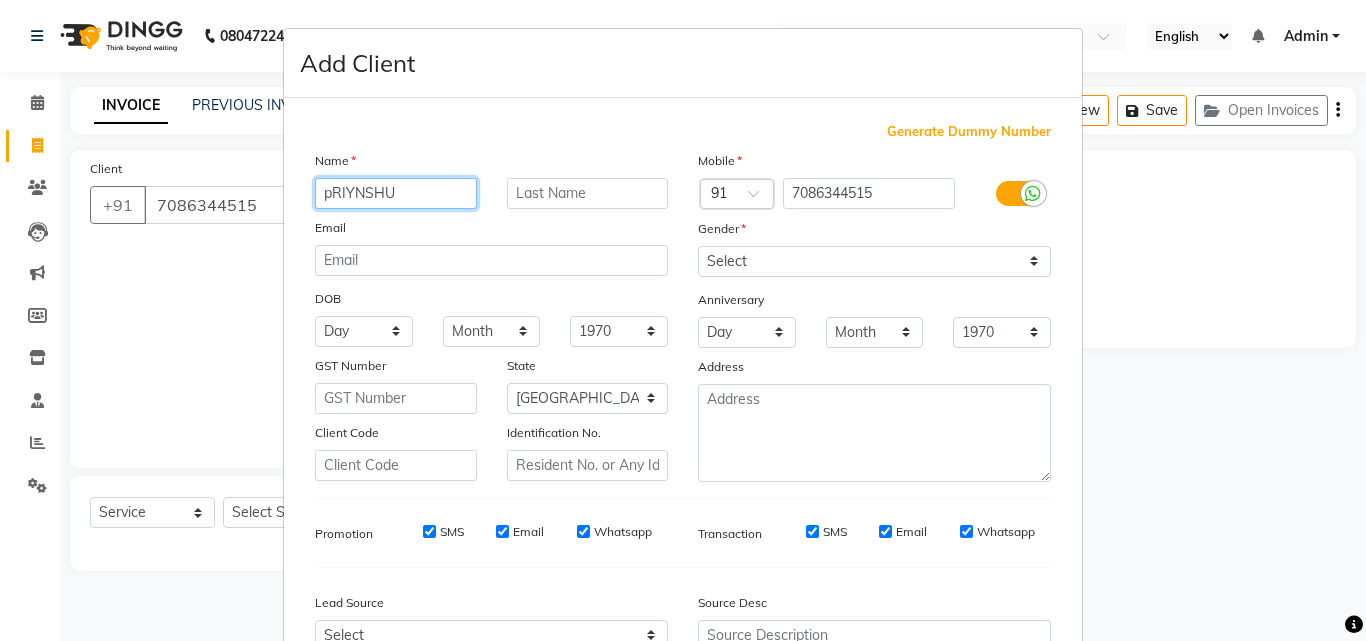 click on "pRIYNSHU" at bounding box center [396, 193] 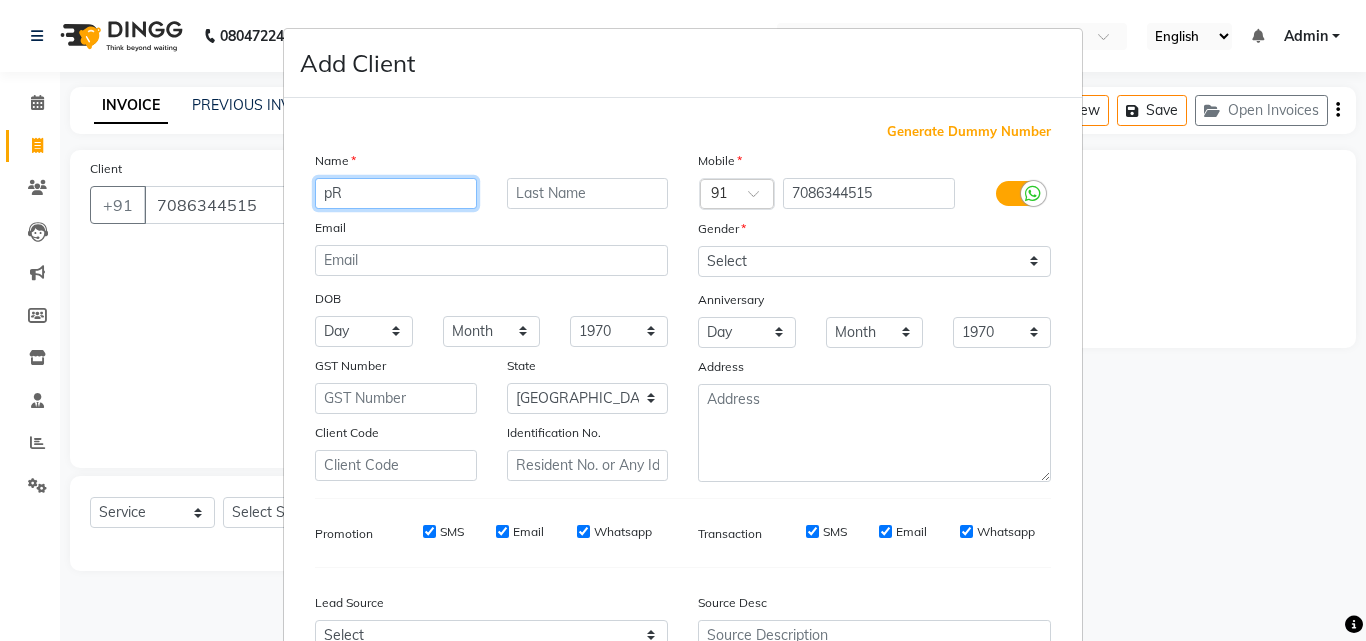 type on "p" 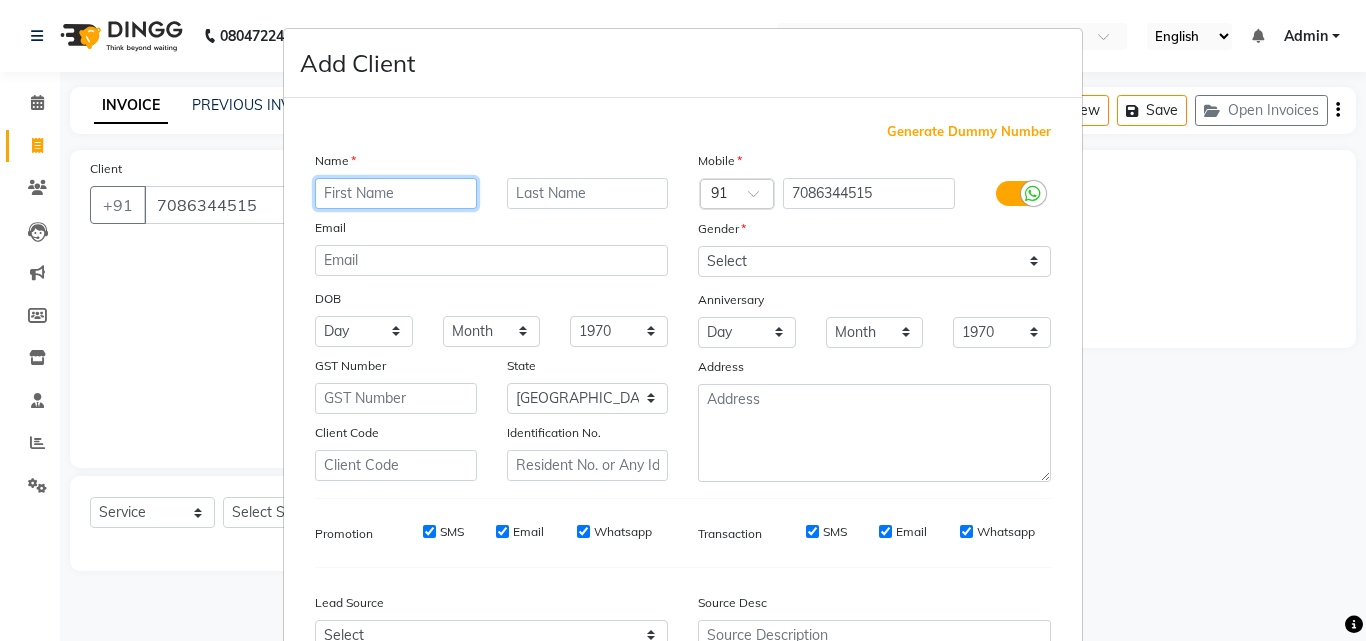 type on "p" 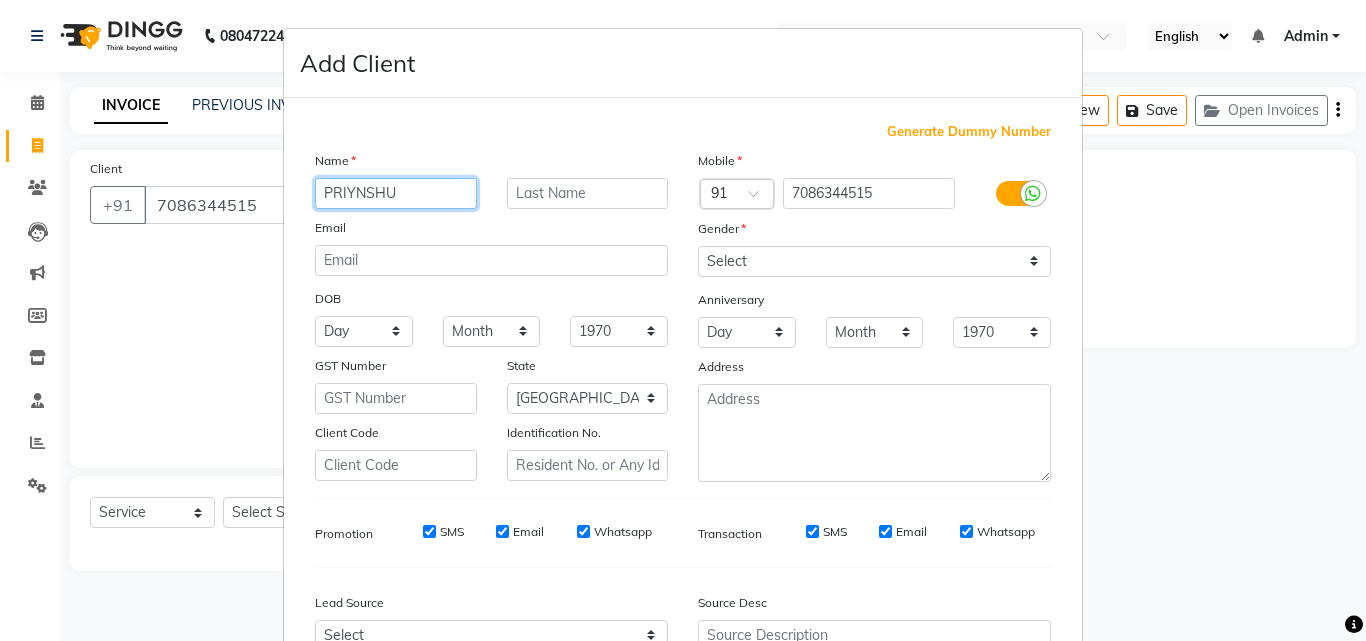 type on "PRIYNSHU" 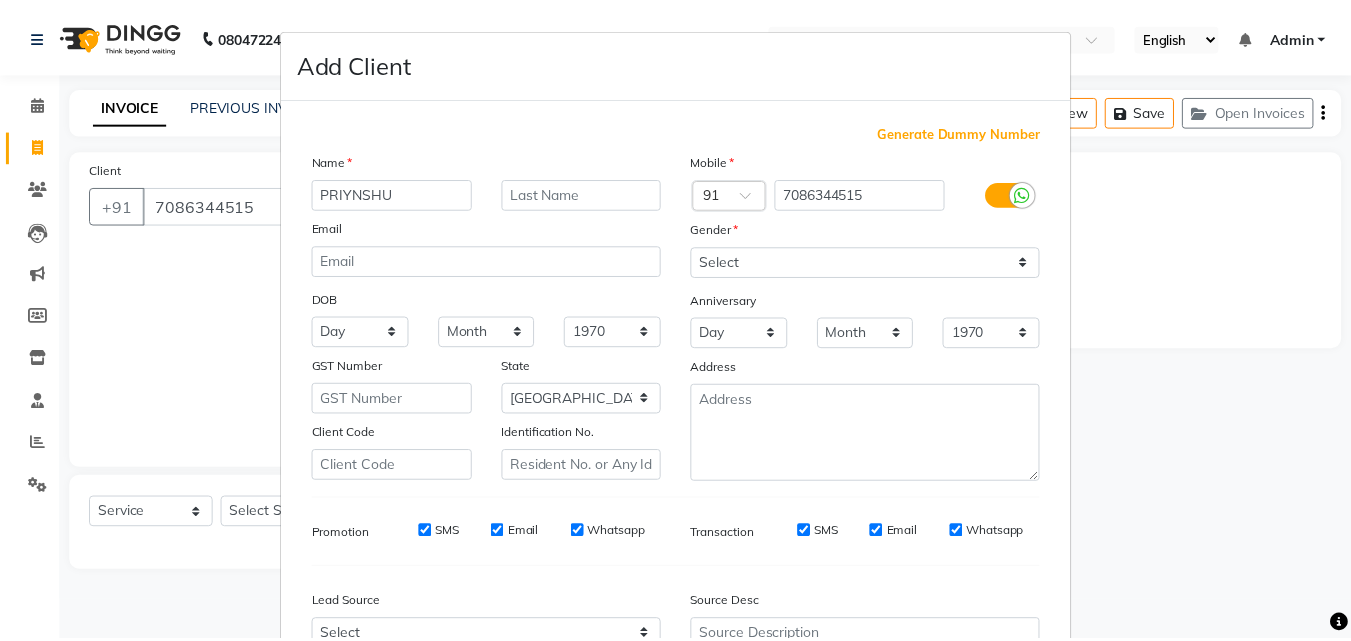 scroll, scrollTop: 204, scrollLeft: 0, axis: vertical 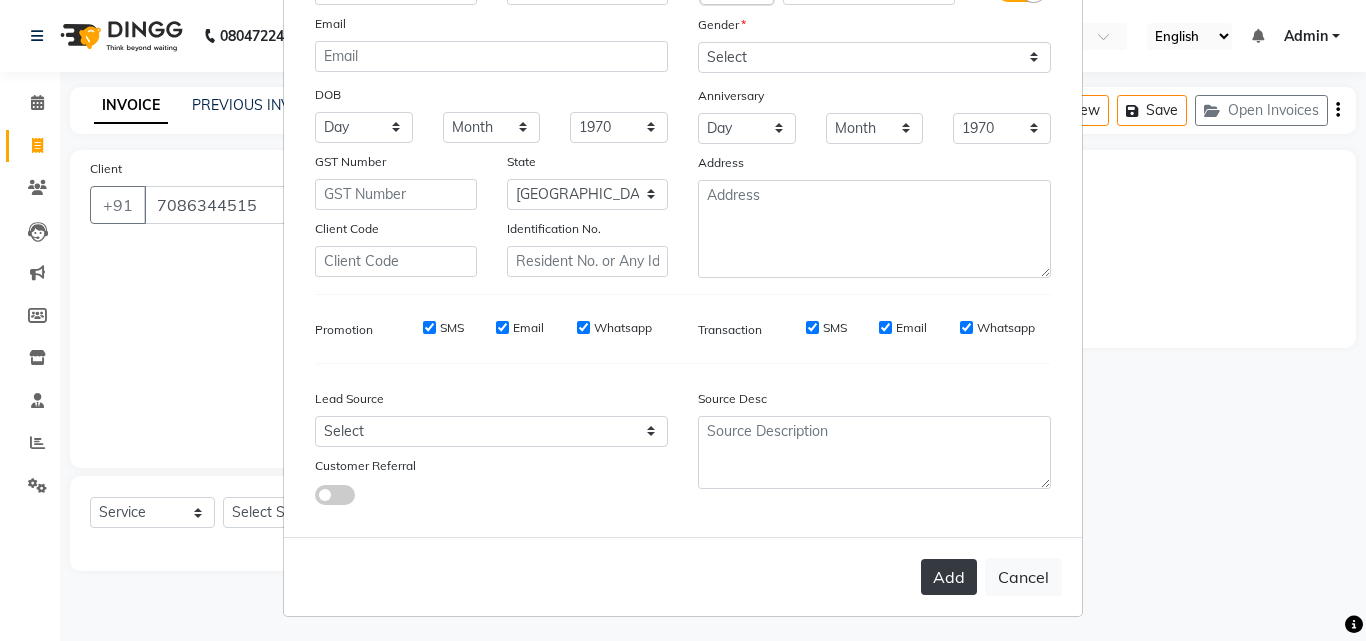 click on "Add" at bounding box center (949, 577) 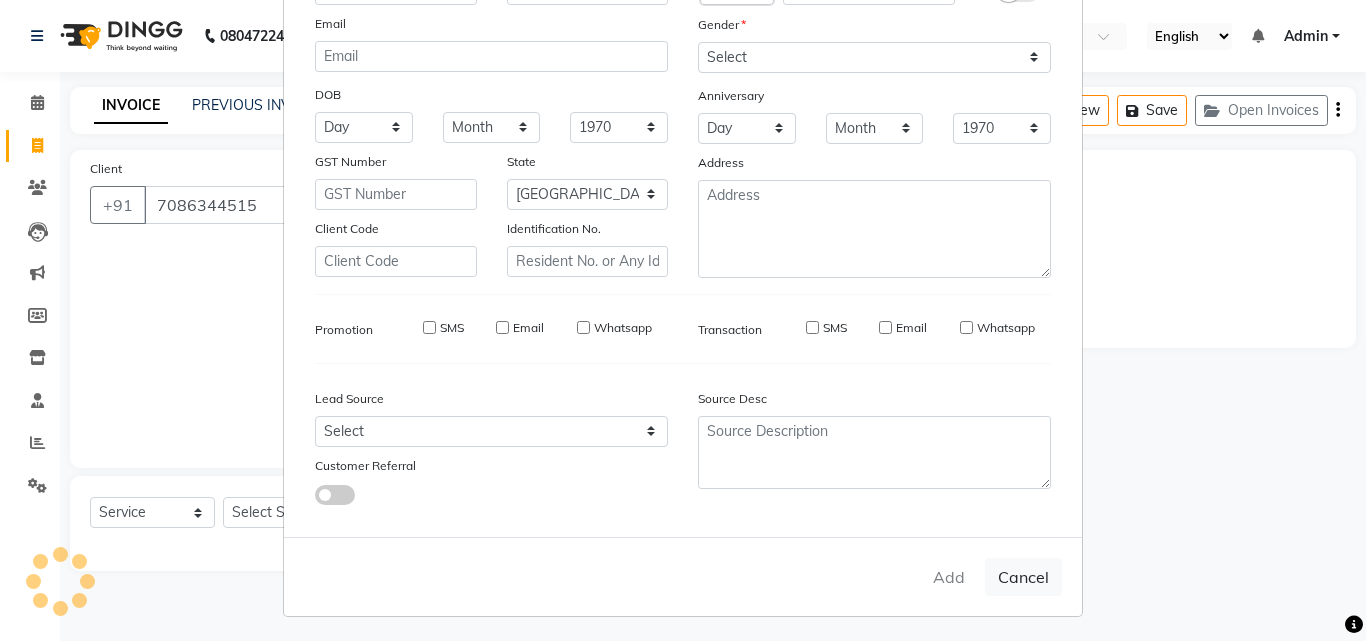 type 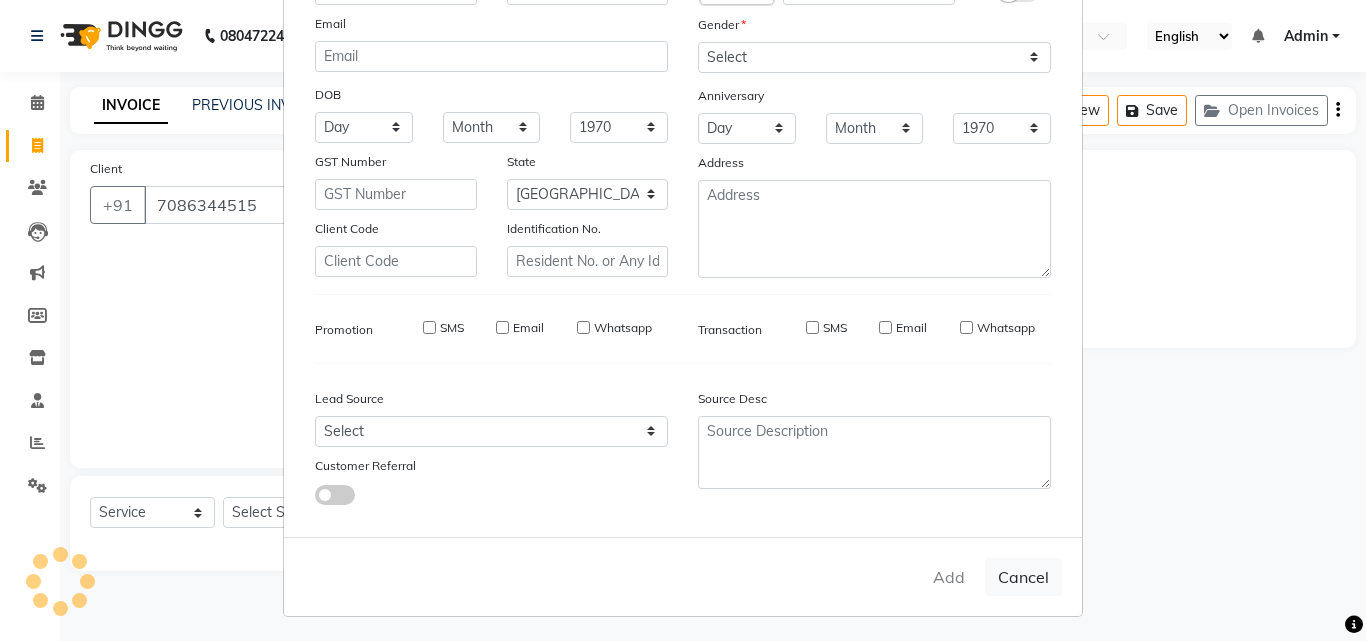 select 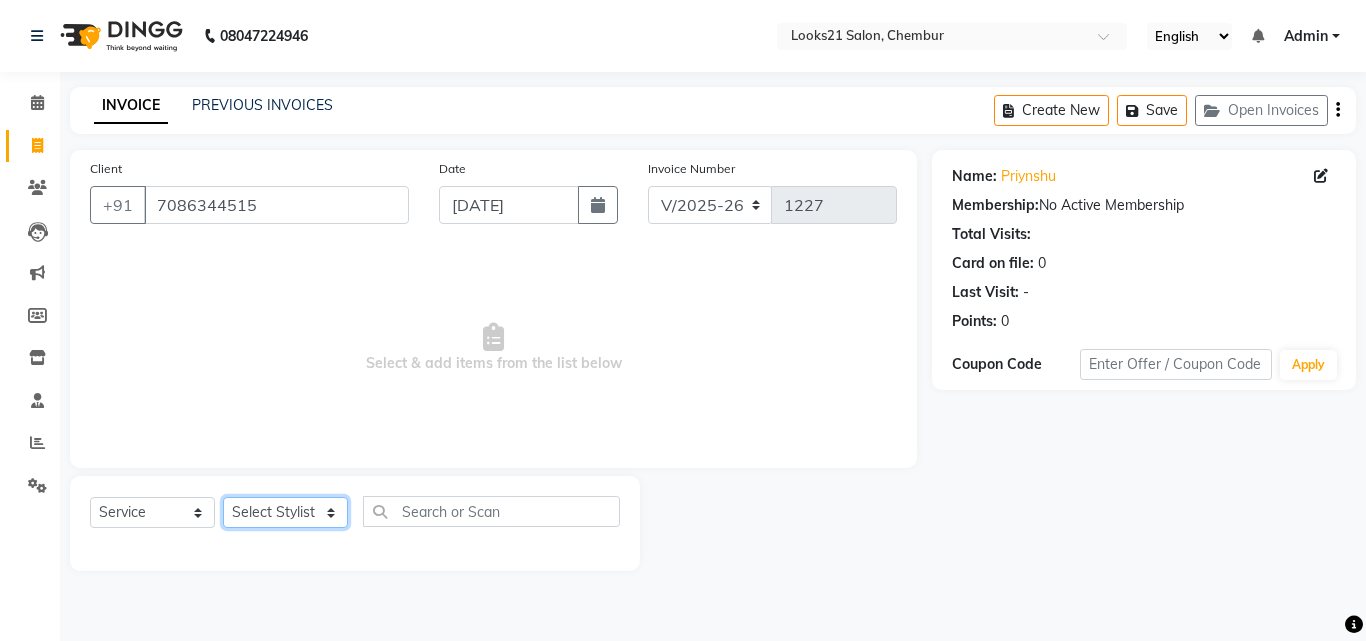 drag, startPoint x: 271, startPoint y: 501, endPoint x: 244, endPoint y: 504, distance: 27.166155 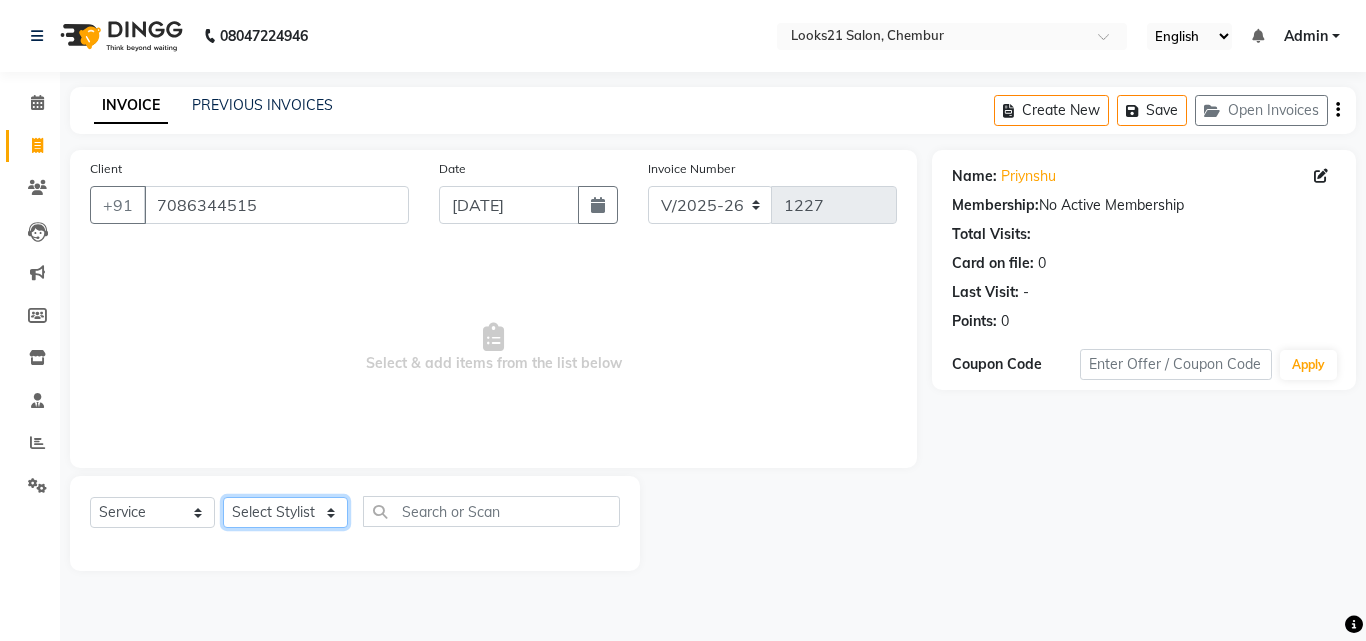 click on "Select Stylist [PERSON_NAME] [PERSON_NAME] LOOKS 21  [PERSON_NAME] [PERSON_NAME] [PERSON_NAME] [PERSON_NAME] [PERSON_NAME] [PERSON_NAME]" 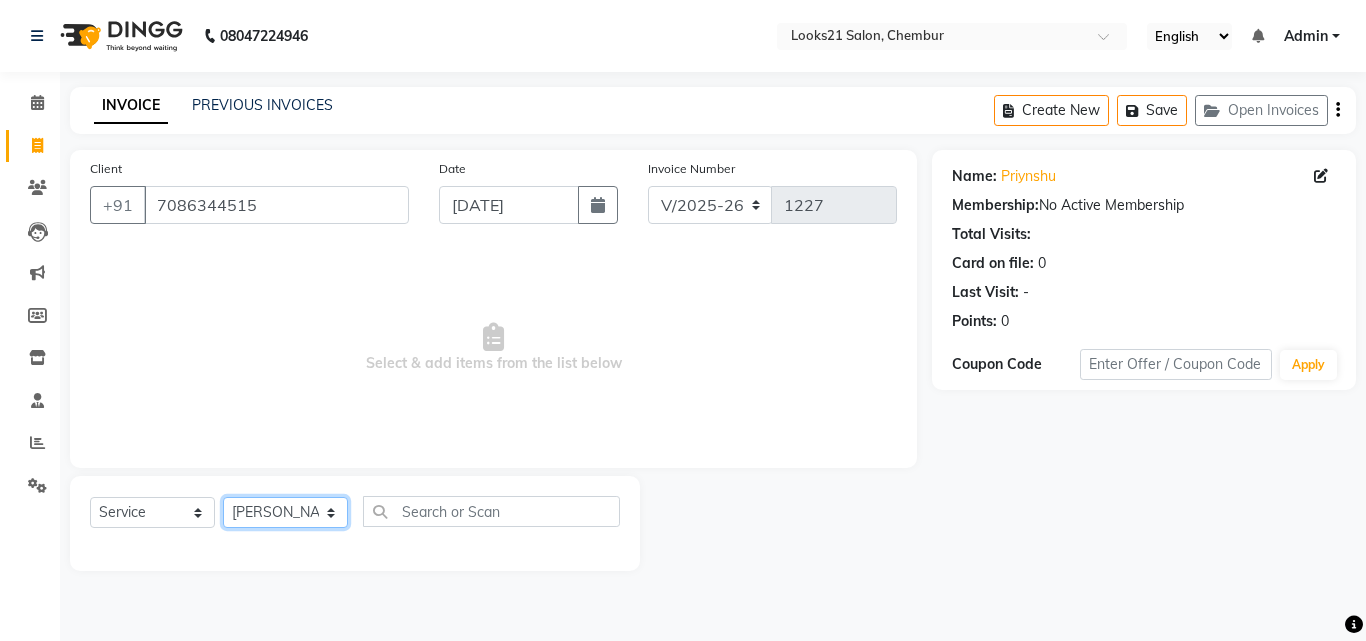 click on "Select Stylist [PERSON_NAME] [PERSON_NAME] LOOKS 21  [PERSON_NAME] [PERSON_NAME] [PERSON_NAME] [PERSON_NAME] [PERSON_NAME] [PERSON_NAME]" 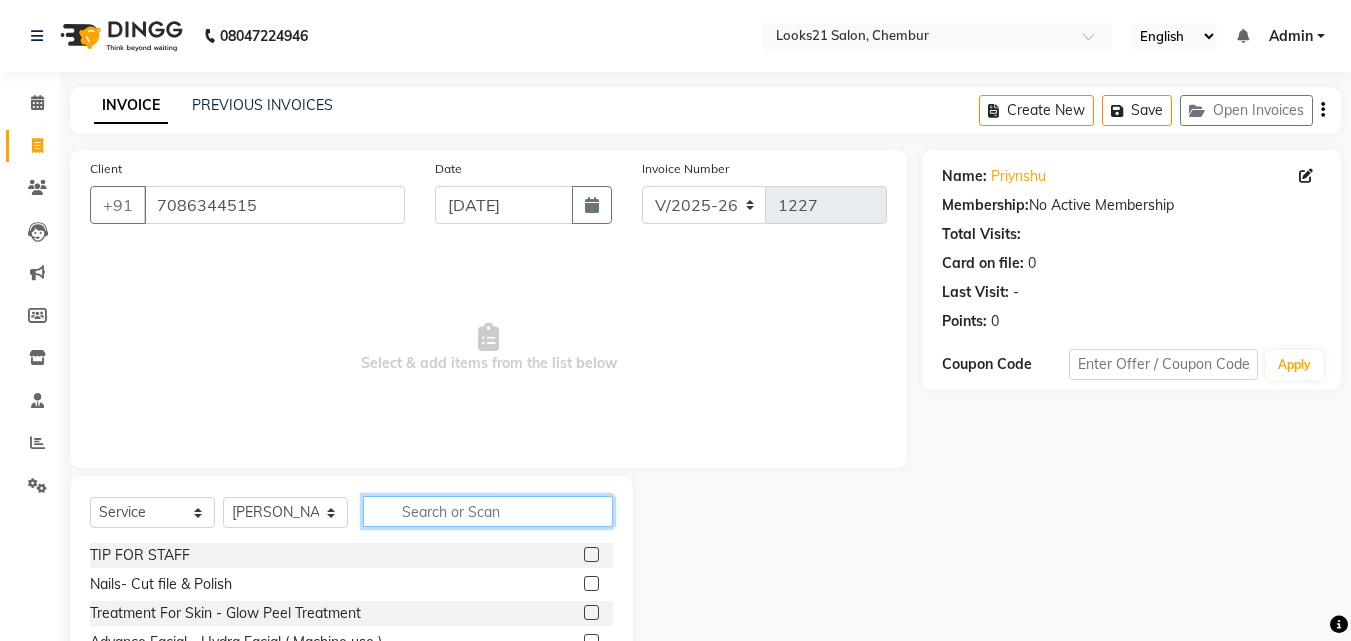 click 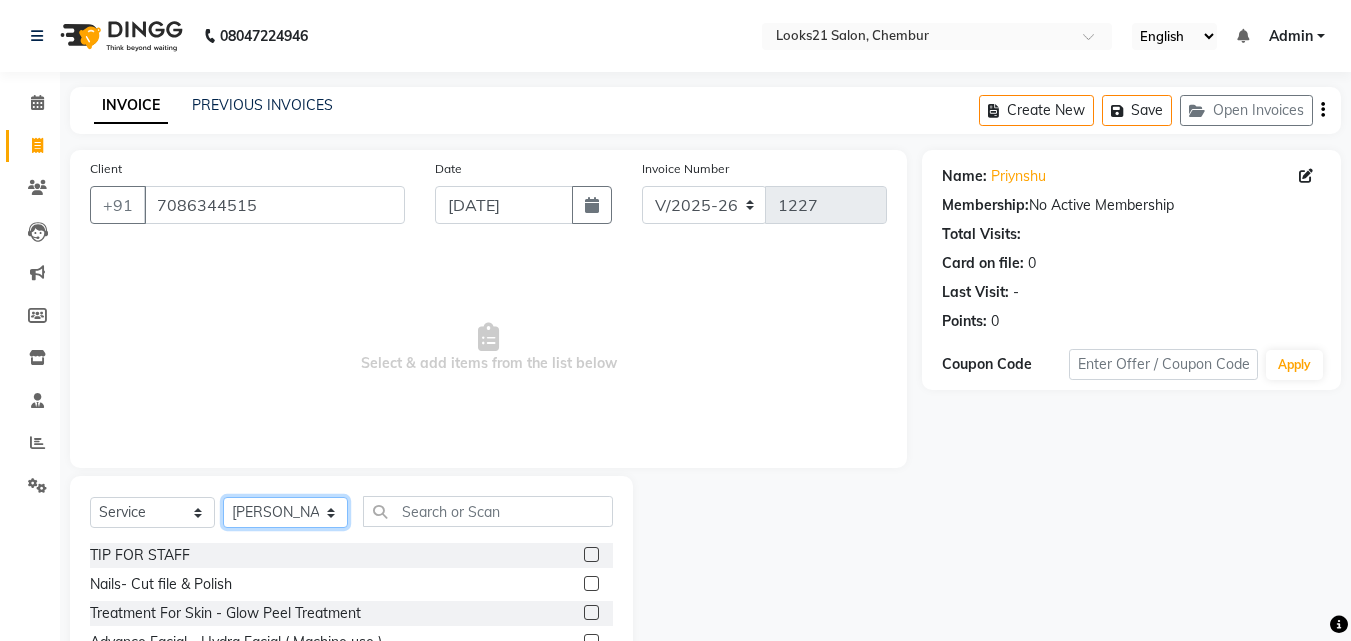 click on "Select Stylist [PERSON_NAME] [PERSON_NAME] LOOKS 21  [PERSON_NAME] [PERSON_NAME] [PERSON_NAME] [PERSON_NAME] [PERSON_NAME] [PERSON_NAME]" 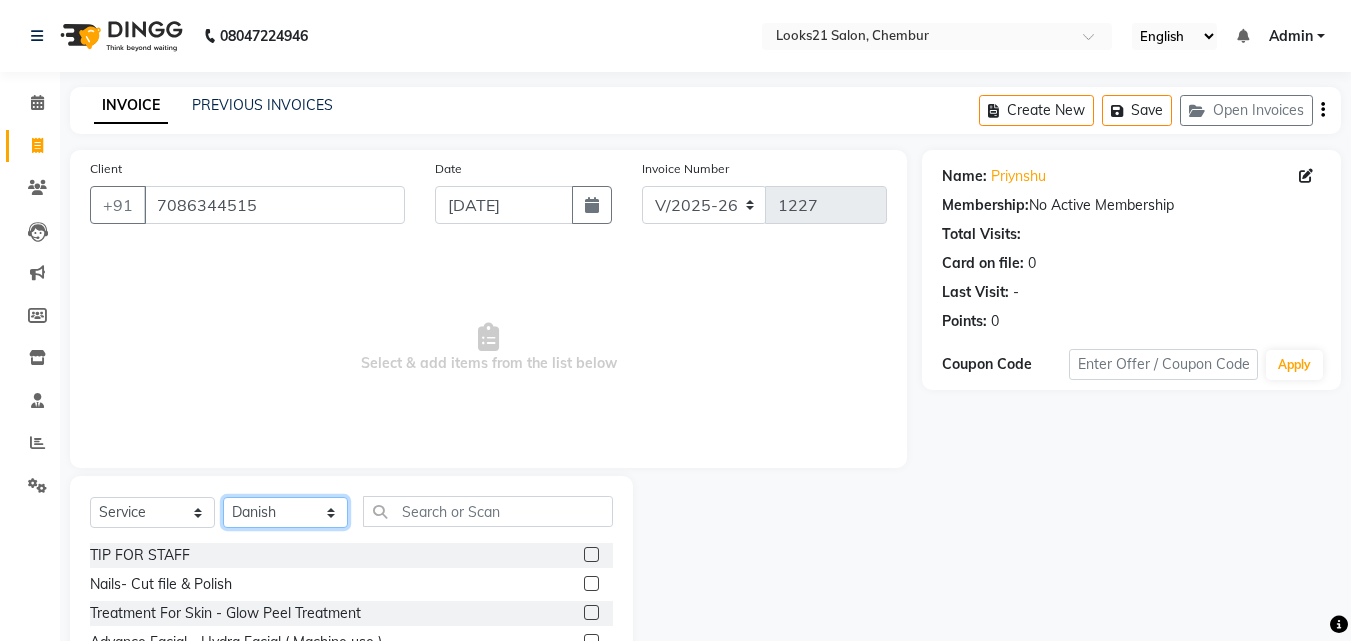click on "Select Stylist [PERSON_NAME] [PERSON_NAME] LOOKS 21  [PERSON_NAME] [PERSON_NAME] [PERSON_NAME] [PERSON_NAME] [PERSON_NAME] [PERSON_NAME]" 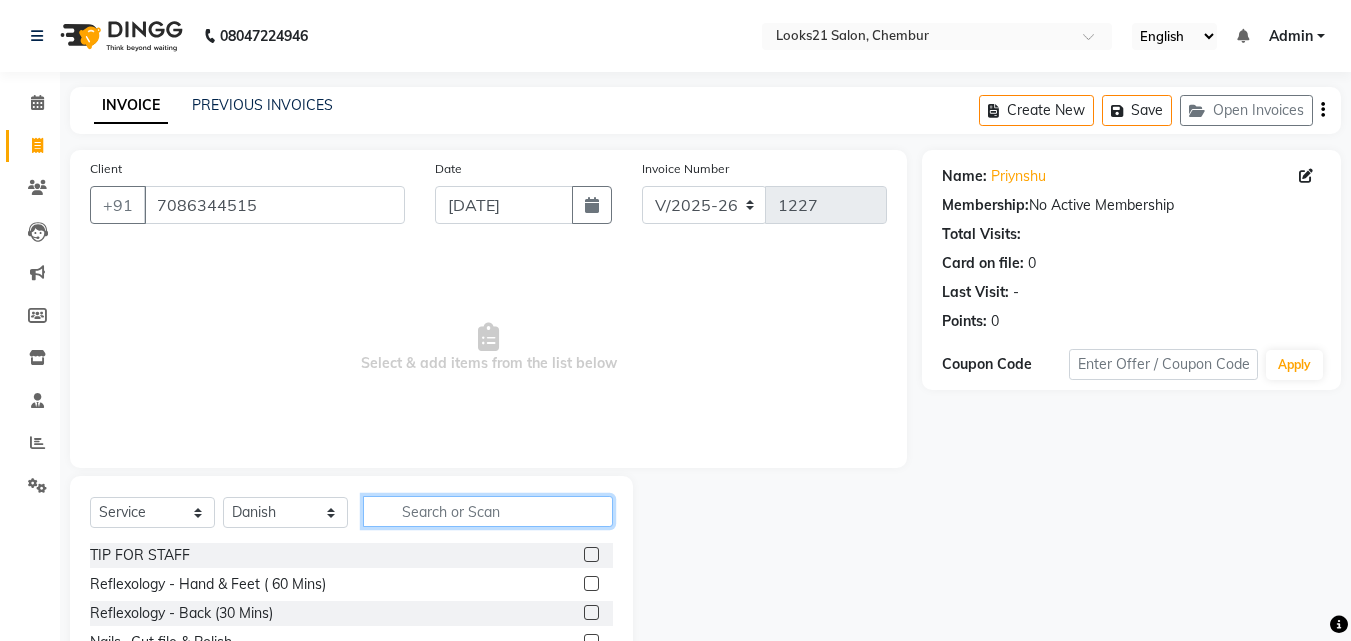 click 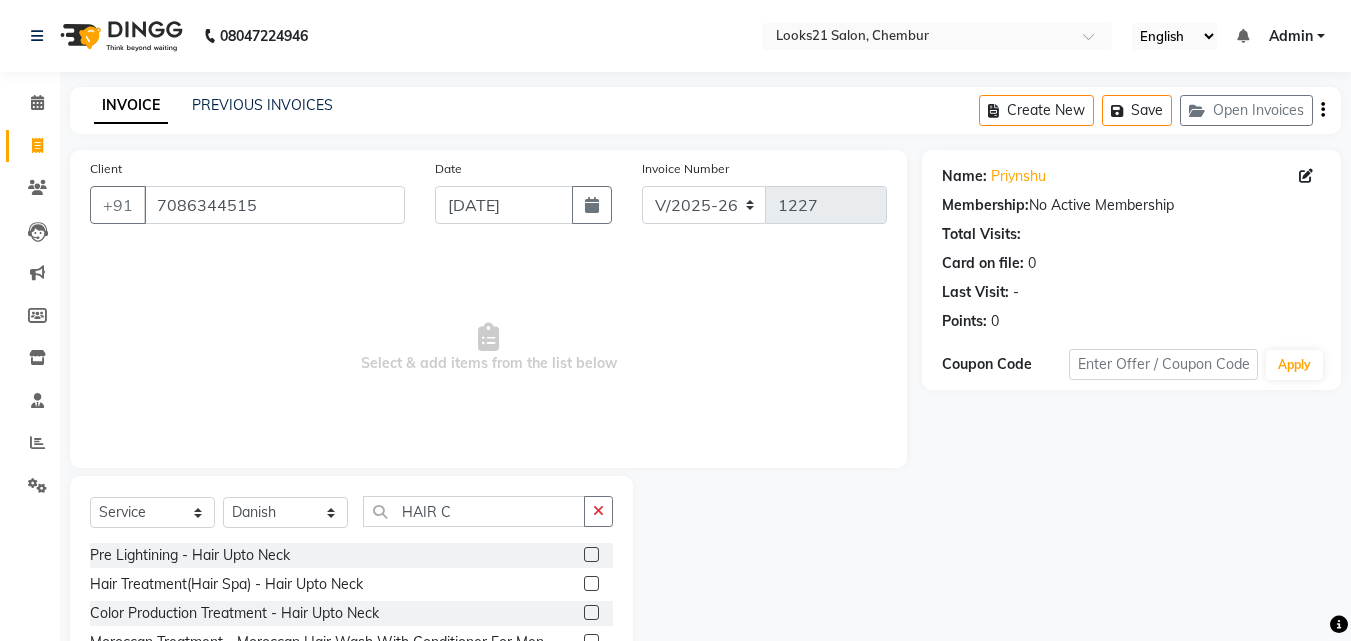 drag, startPoint x: 552, startPoint y: 585, endPoint x: 842, endPoint y: 143, distance: 528.64355 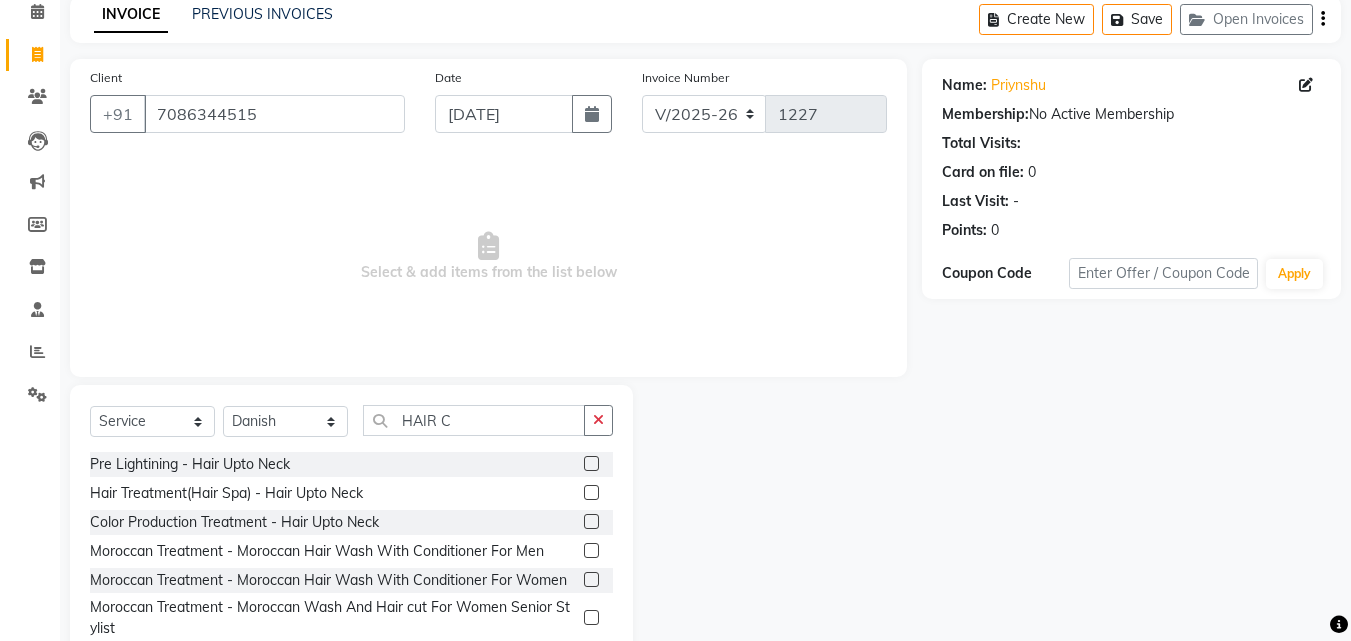 scroll, scrollTop: 160, scrollLeft: 0, axis: vertical 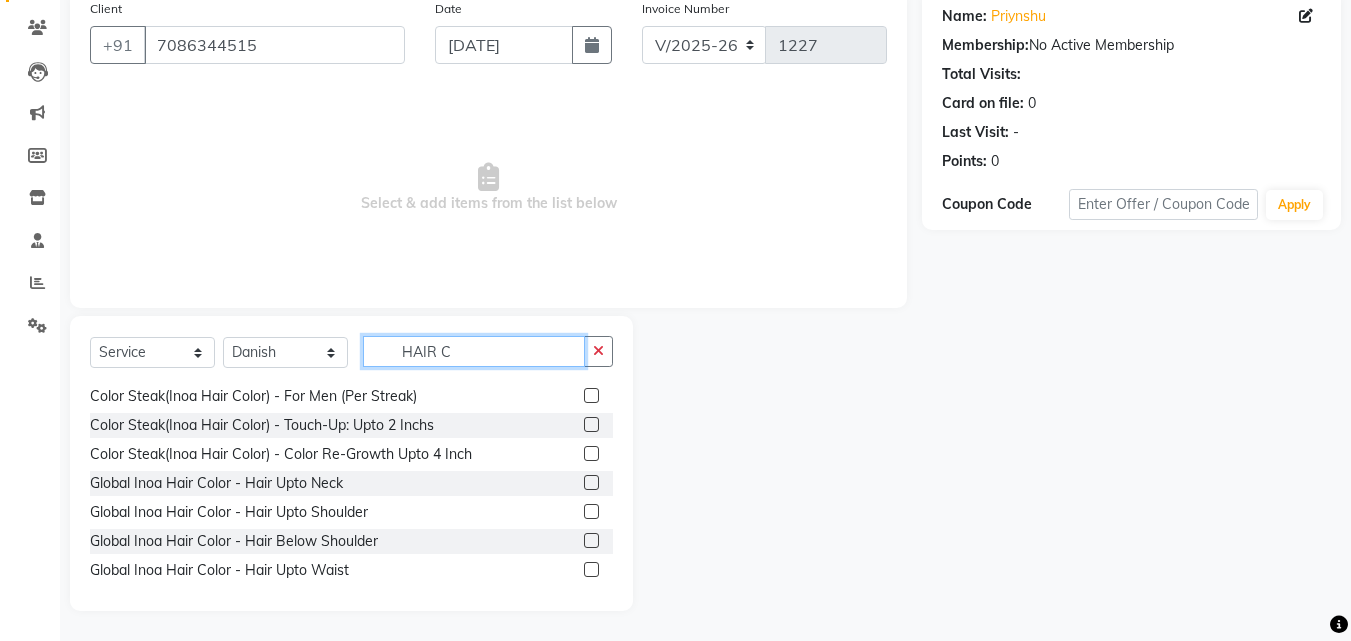 click on "HAIR C" 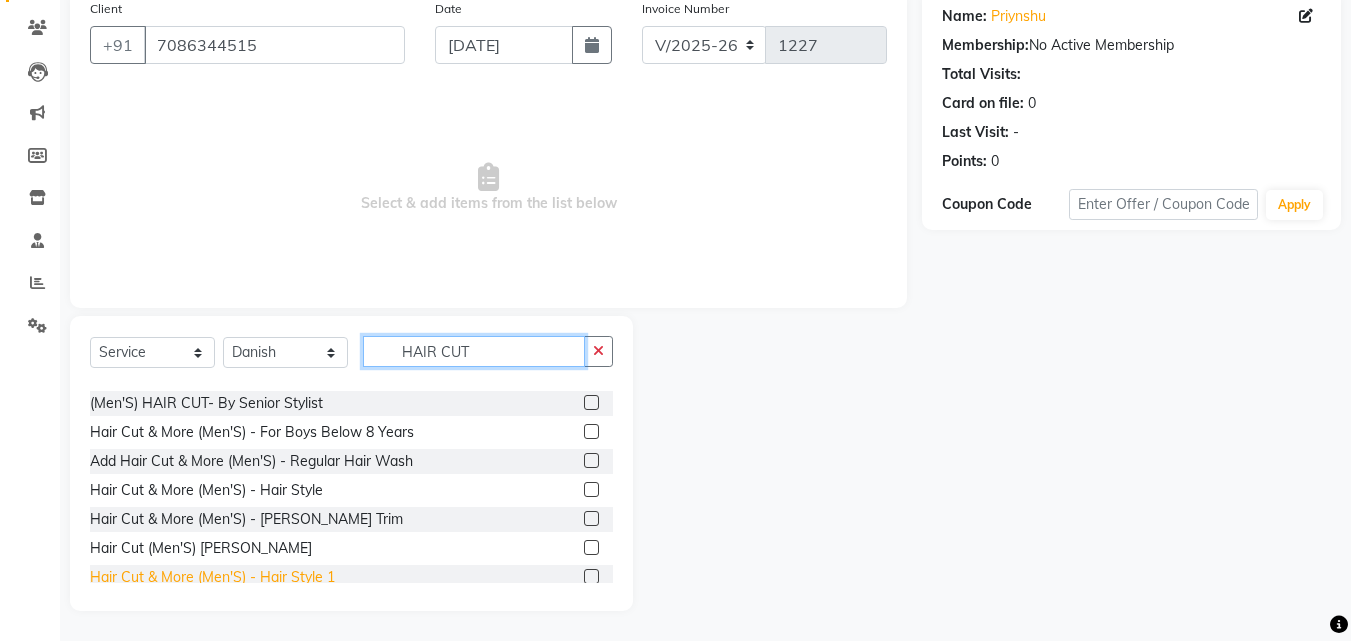 scroll, scrollTop: 243, scrollLeft: 0, axis: vertical 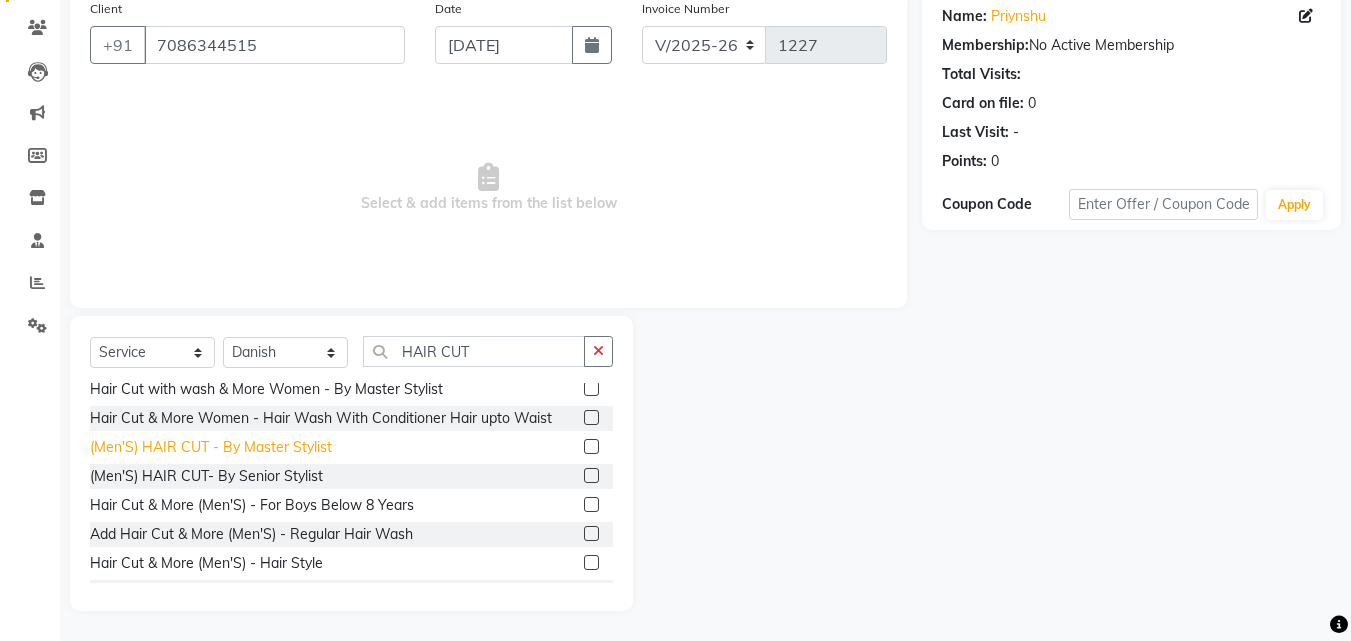 click on "(Men'S) HAIR CUT  - By Master Stylist" 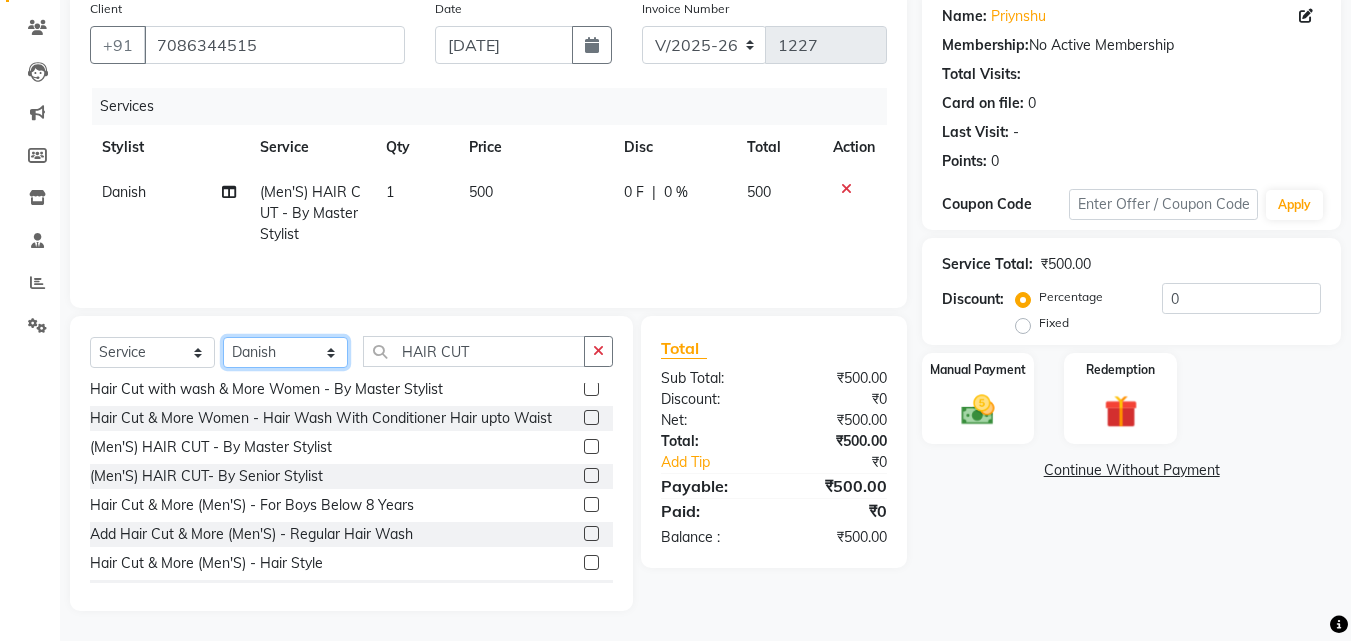 click on "Select Stylist [PERSON_NAME] [PERSON_NAME] LOOKS 21  [PERSON_NAME] [PERSON_NAME] [PERSON_NAME] [PERSON_NAME] [PERSON_NAME] [PERSON_NAME]" 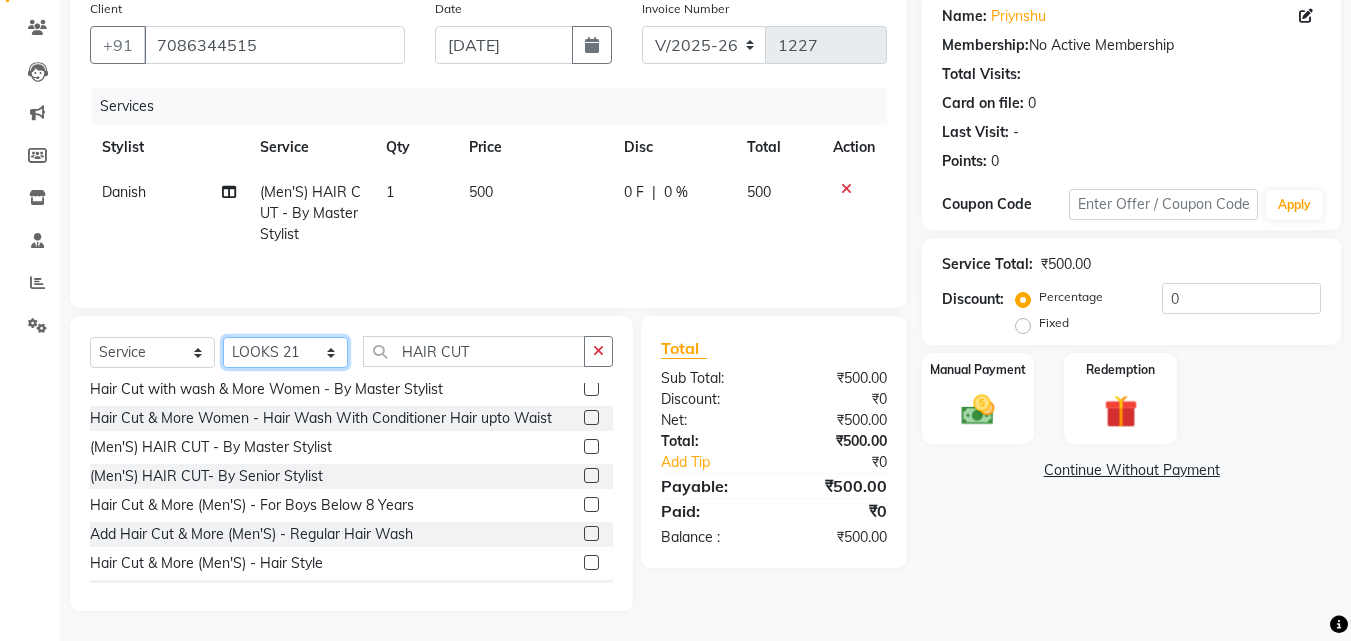click on "Select Stylist [PERSON_NAME] [PERSON_NAME] LOOKS 21  [PERSON_NAME] [PERSON_NAME] [PERSON_NAME] [PERSON_NAME] [PERSON_NAME] [PERSON_NAME]" 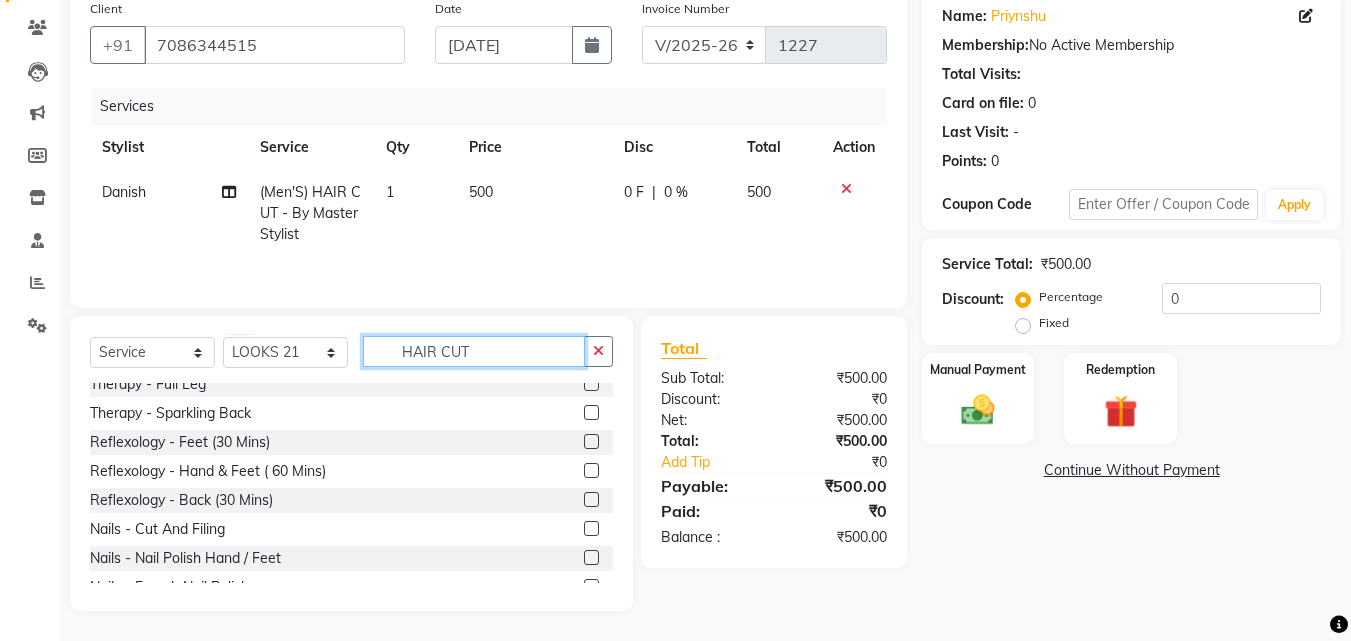 drag, startPoint x: 490, startPoint y: 345, endPoint x: 327, endPoint y: 355, distance: 163.30646 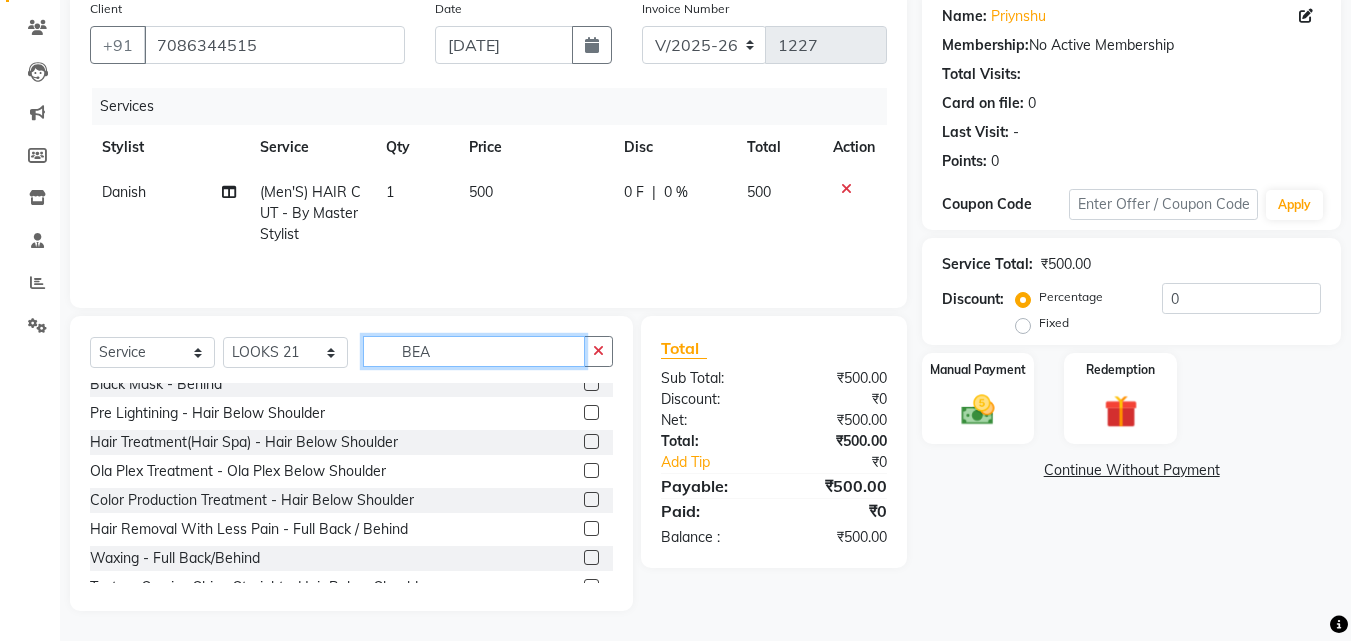 scroll, scrollTop: 0, scrollLeft: 0, axis: both 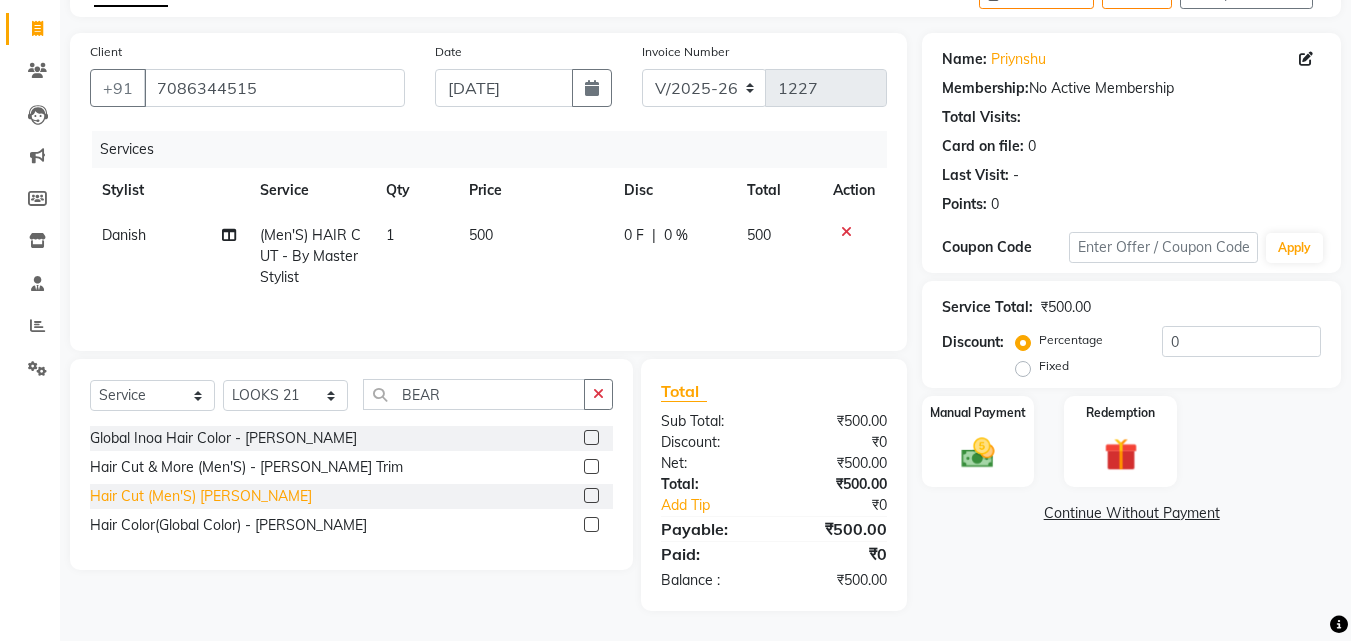 click on "Hair Cut (Men'S)  [PERSON_NAME]" 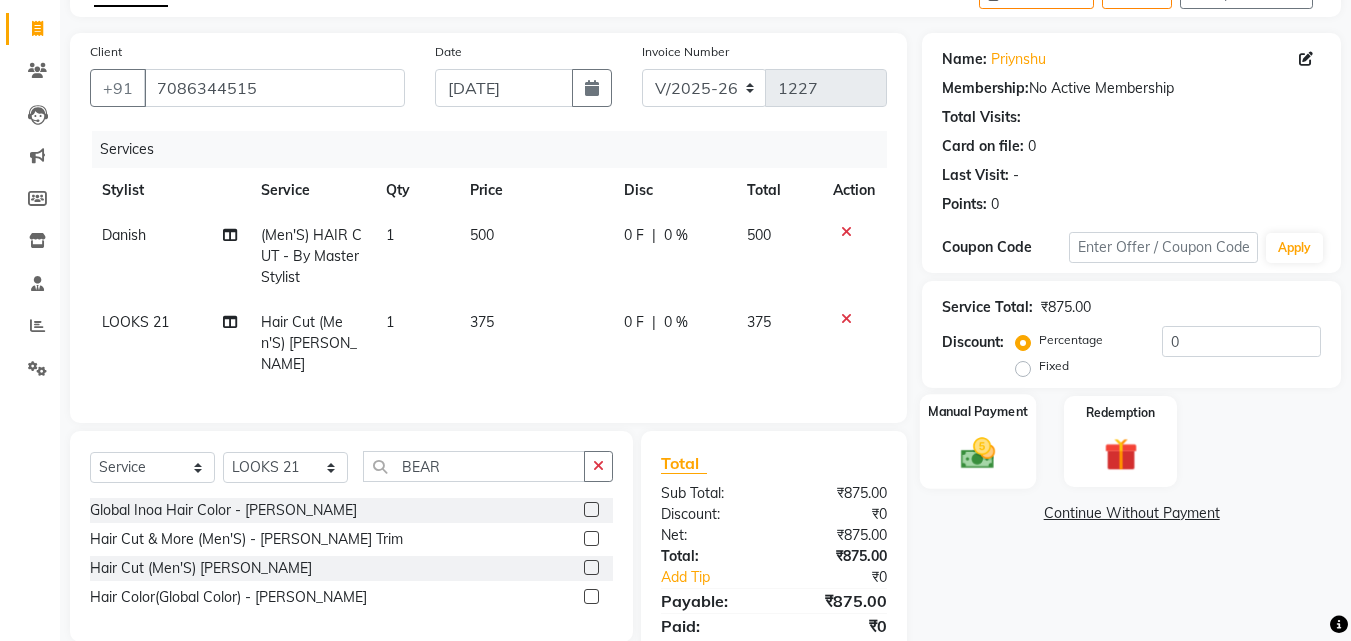 click 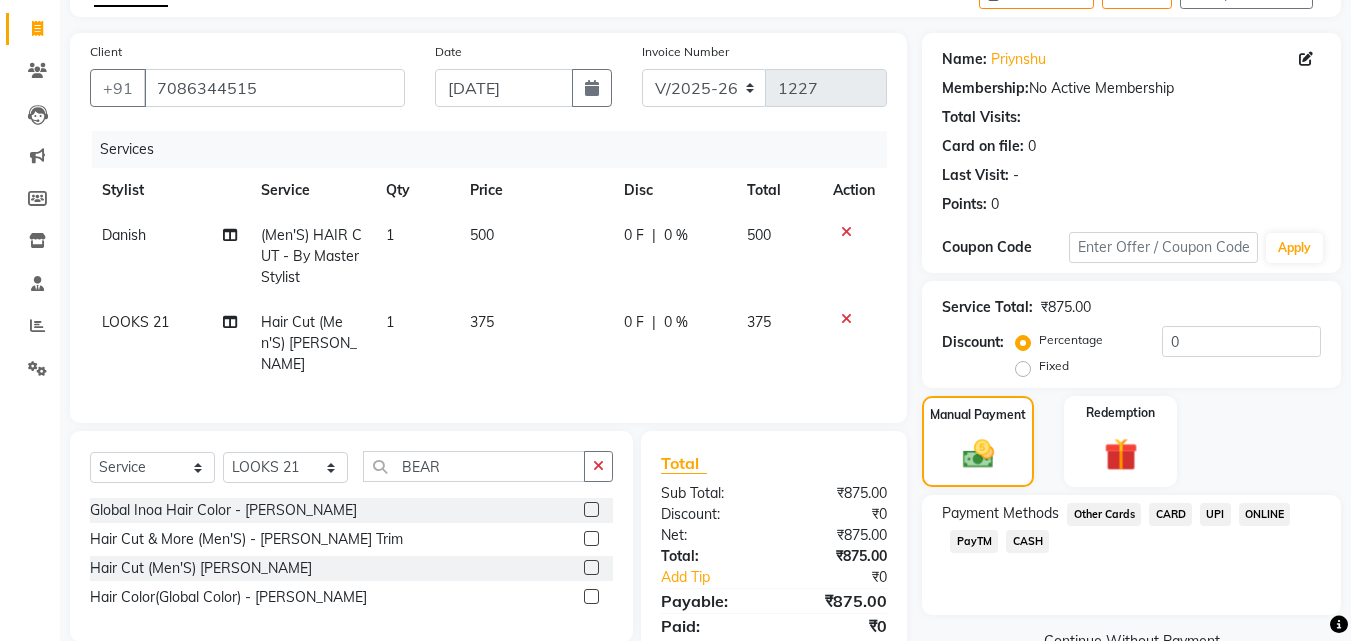 click on "UPI" 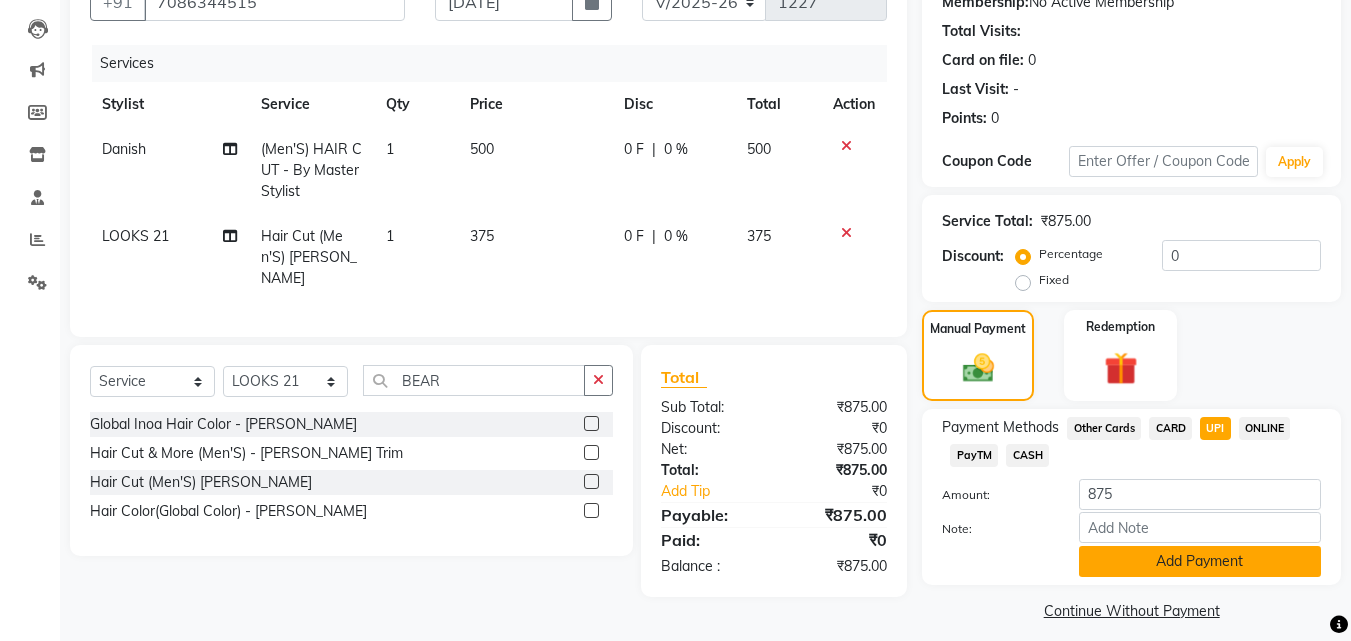 scroll, scrollTop: 218, scrollLeft: 0, axis: vertical 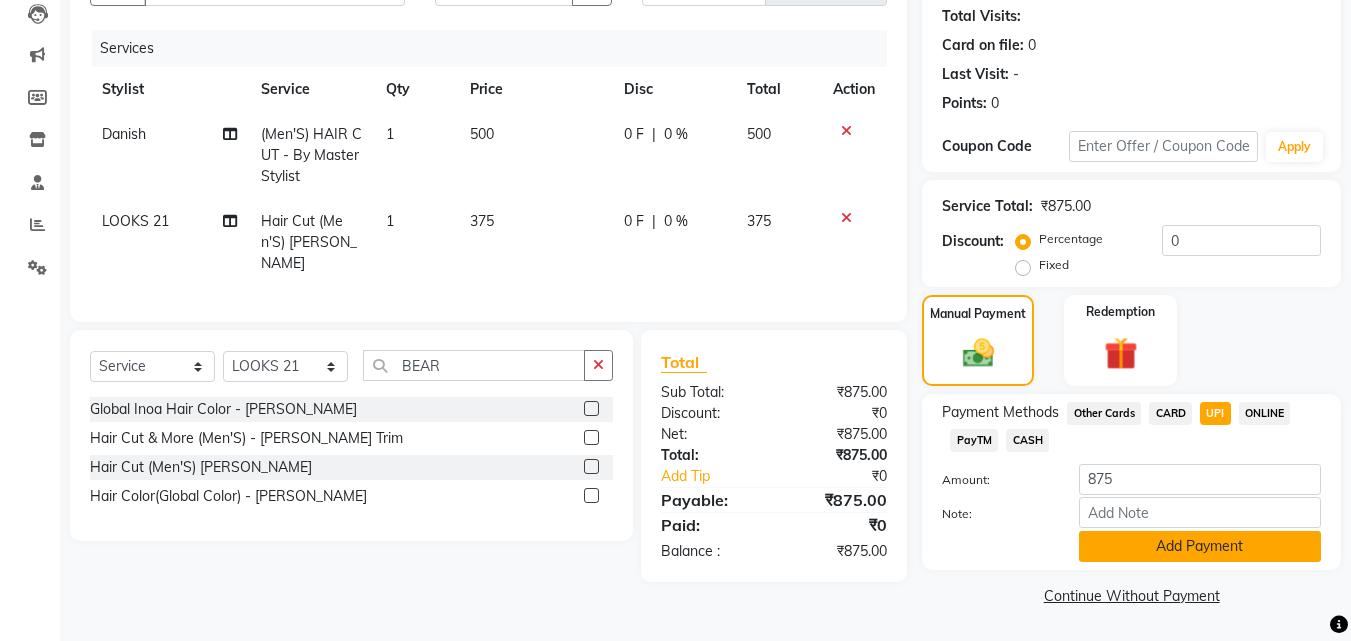 click on "Add Payment" 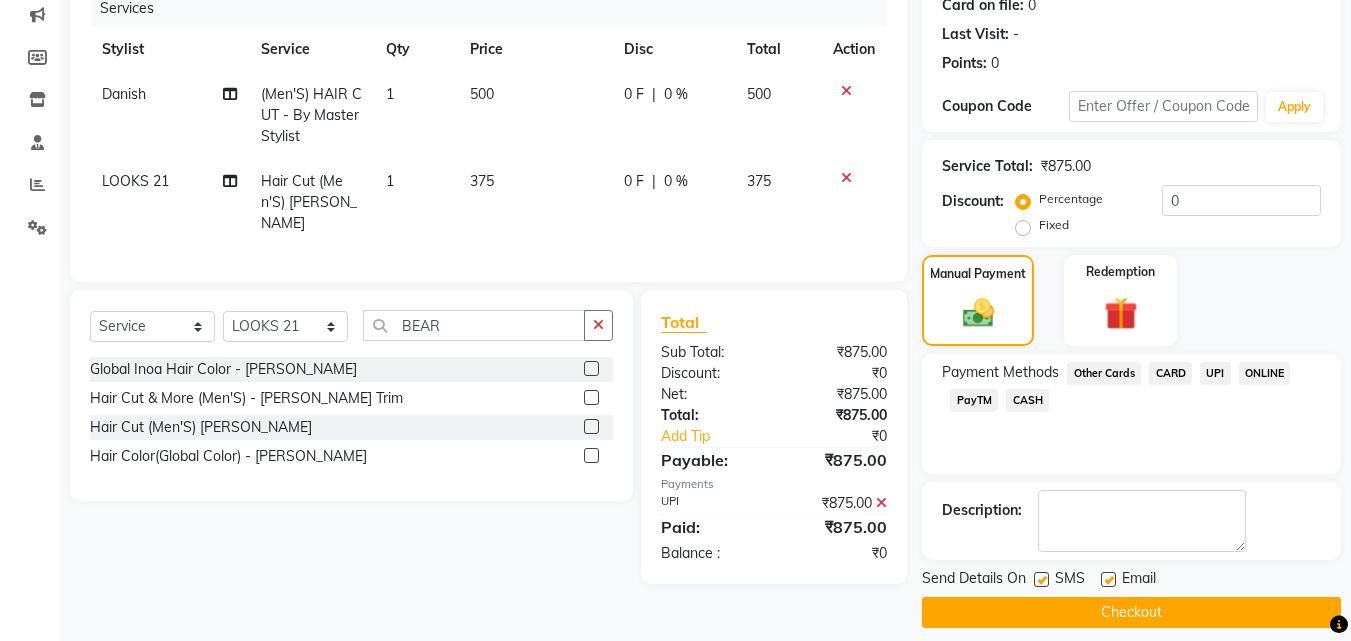 scroll, scrollTop: 275, scrollLeft: 0, axis: vertical 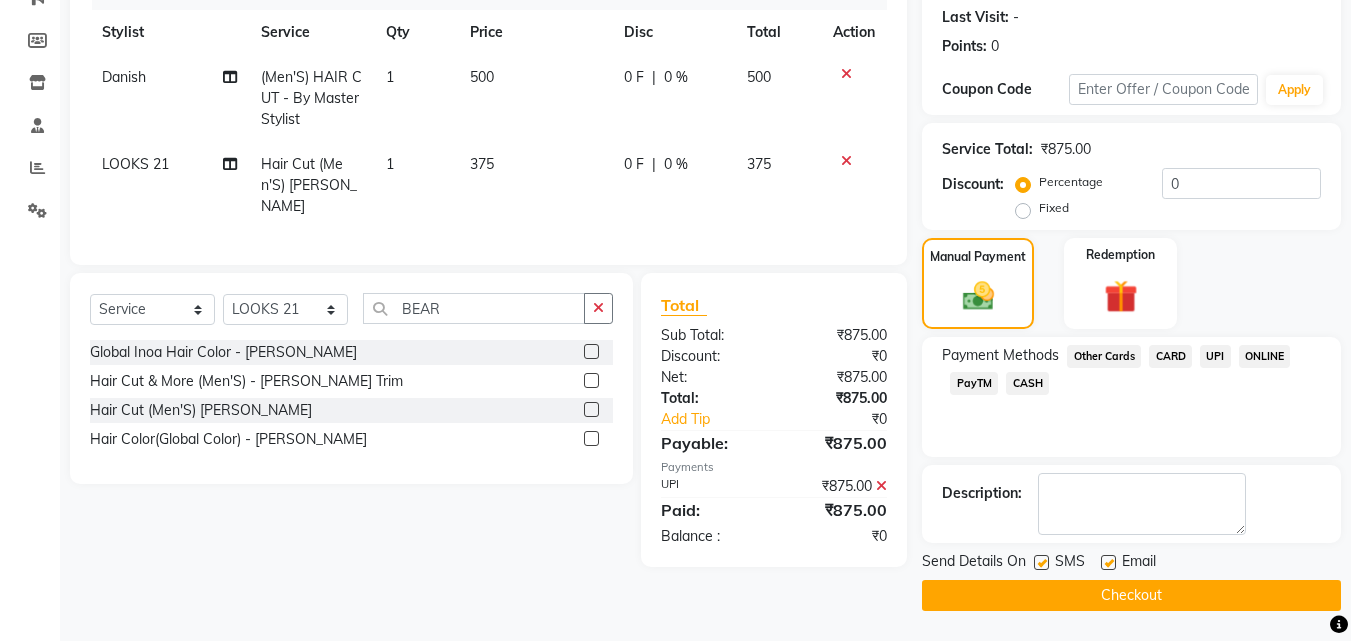 click on "Checkout" 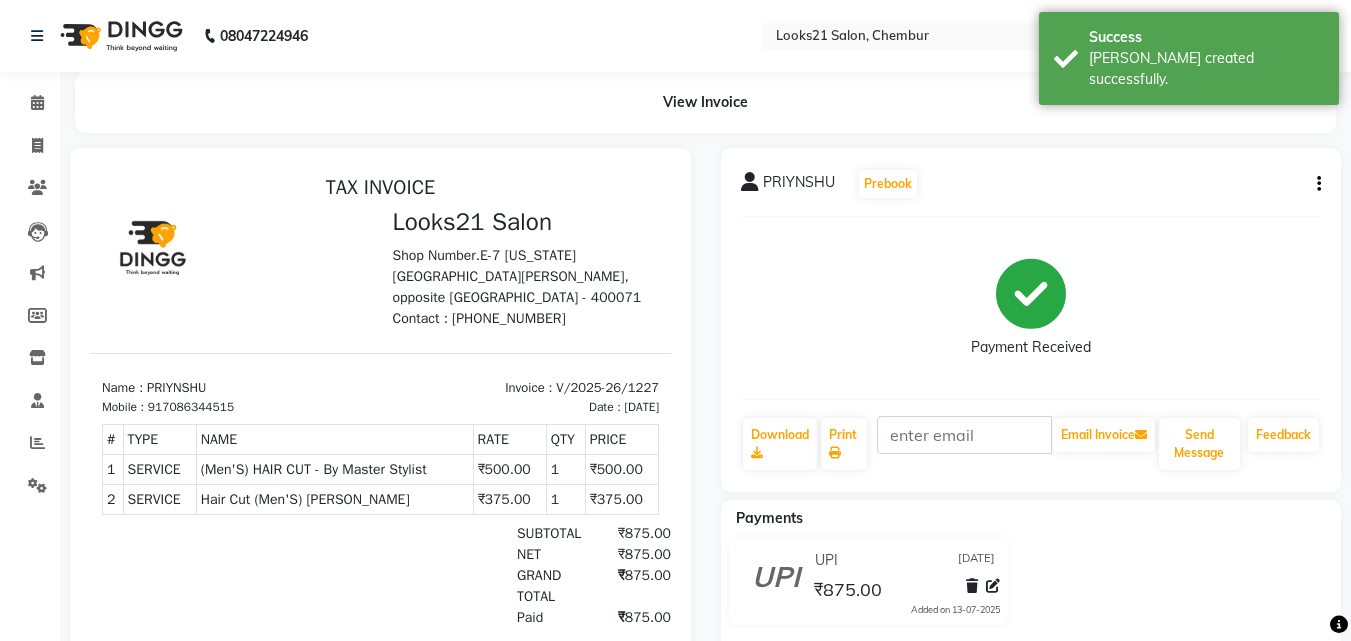 scroll, scrollTop: 0, scrollLeft: 0, axis: both 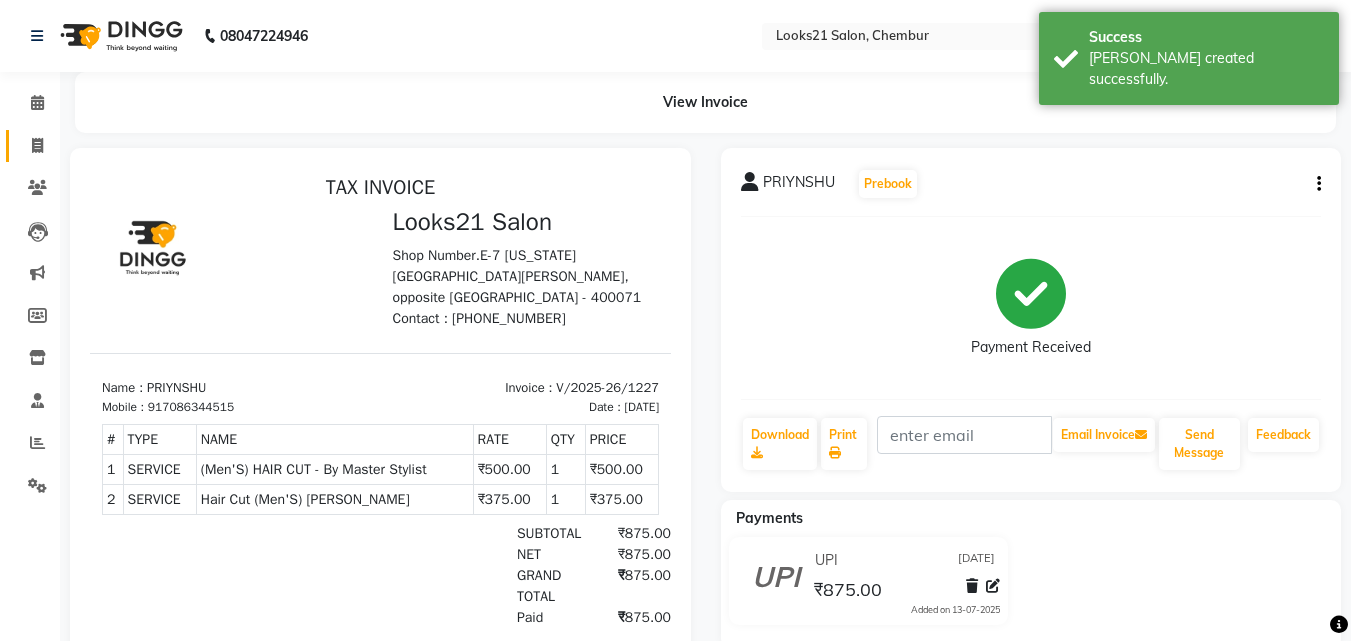 click on "Invoice" 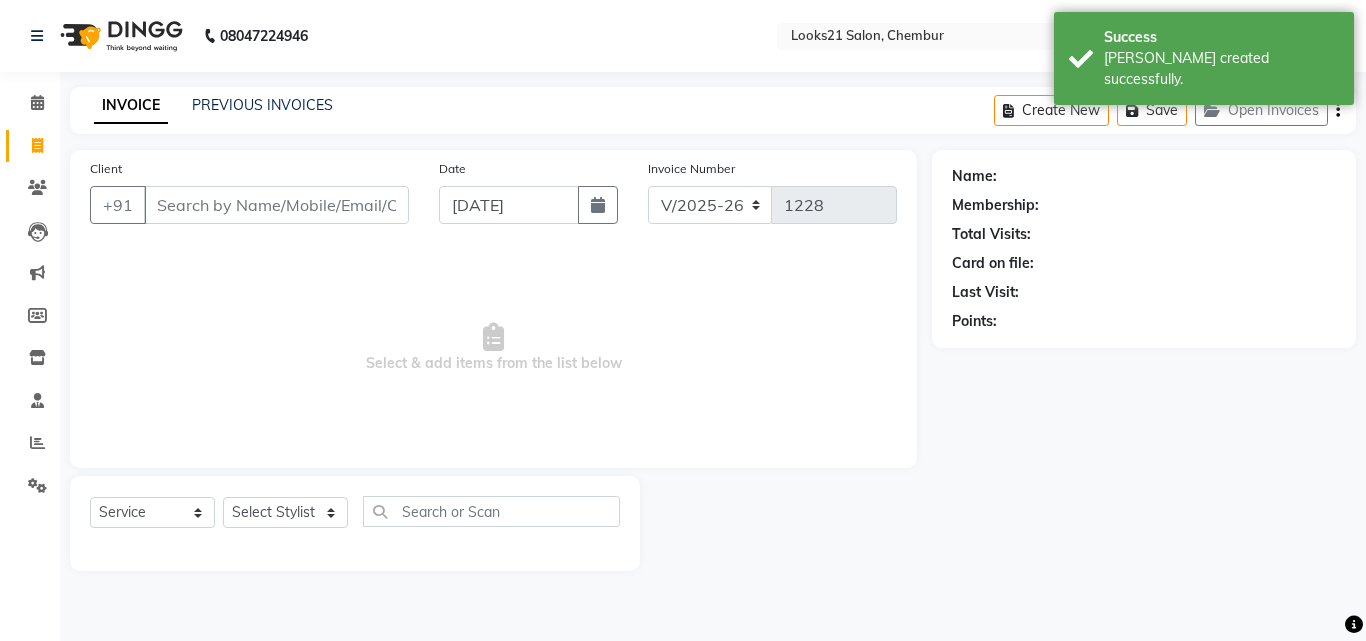 click on "Create New   Save   Open Invoices" 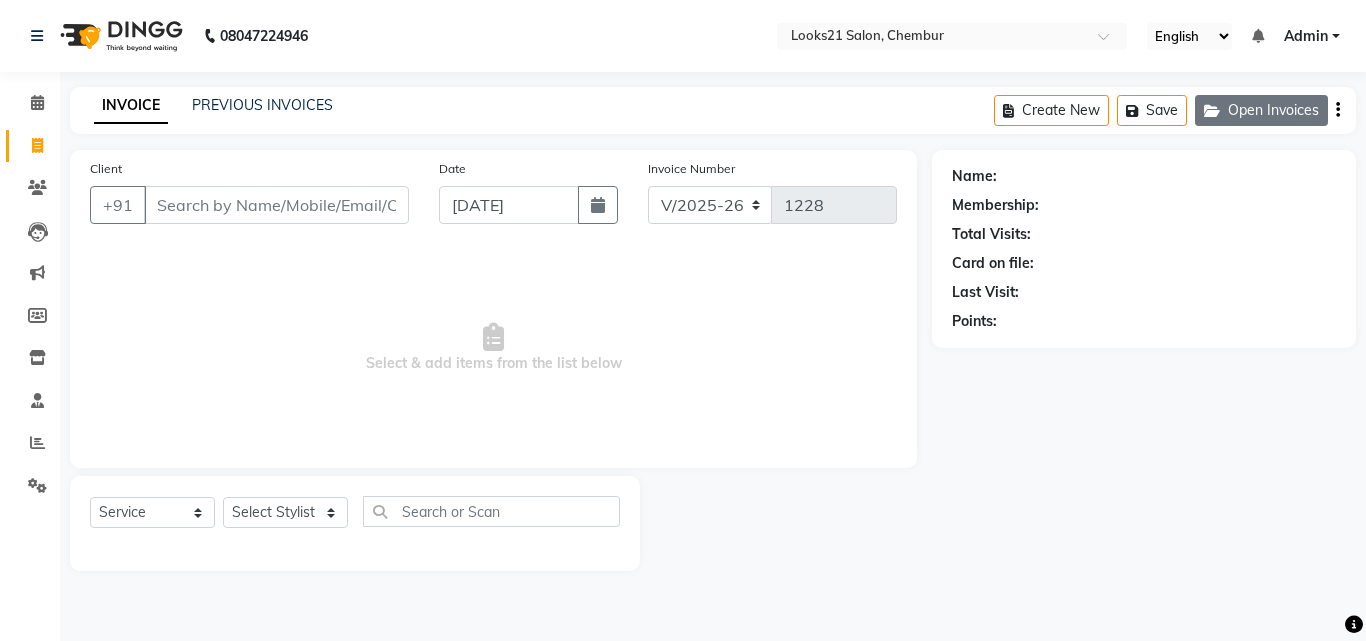click on "Open Invoices" 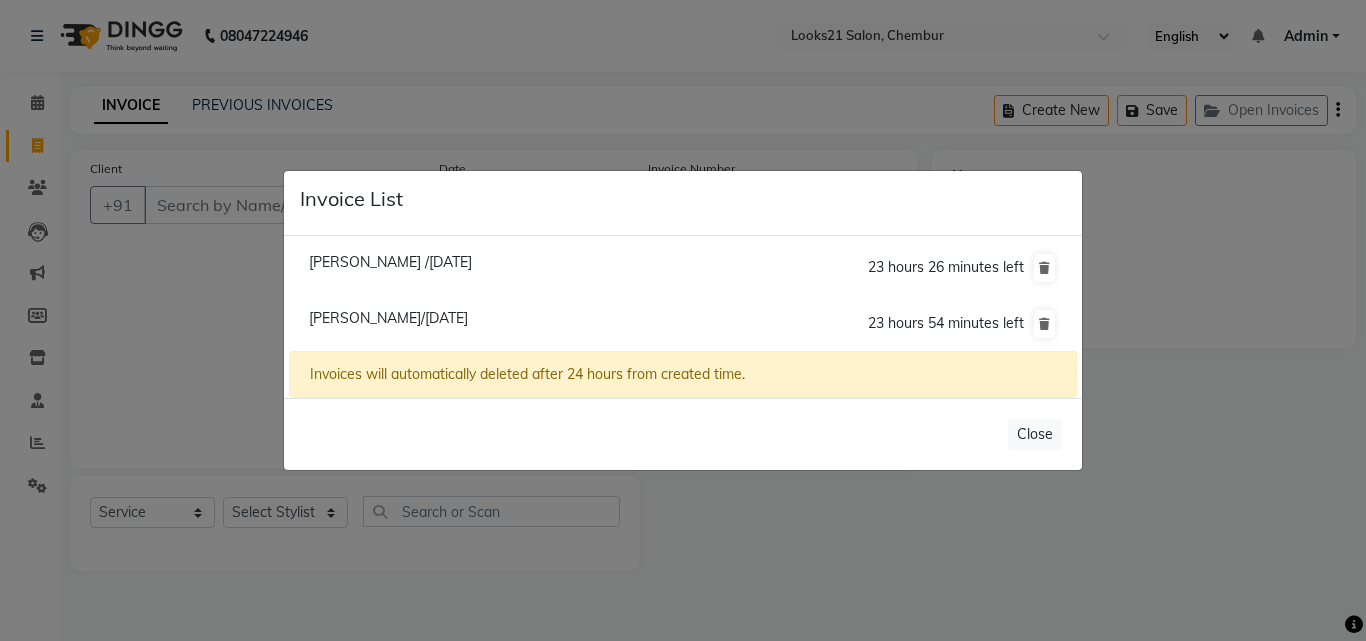 click on "Invoice List  [PERSON_NAME] /[DATE]  23 hours 26 minutes left  [PERSON_NAME]/[DATE]  23 hours 54 minutes left  Invoices will automatically deleted after 24 hours from created time.   Close" 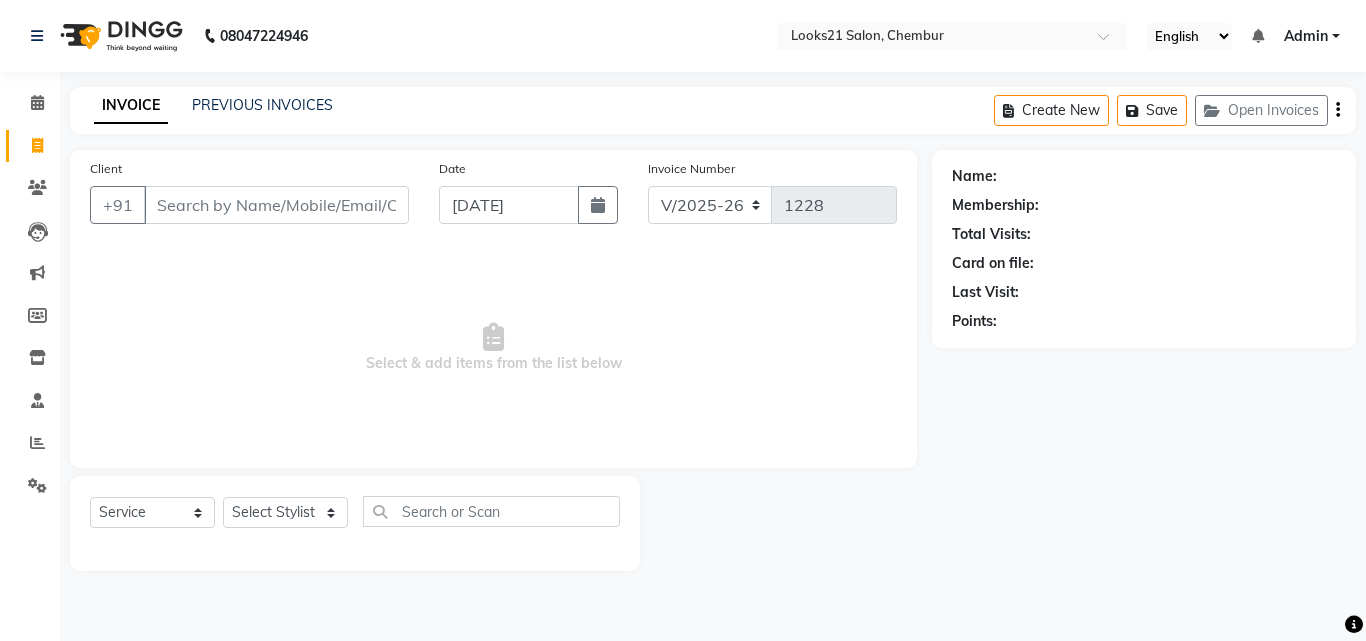 click on "Select & add items from the list below" at bounding box center [493, 348] 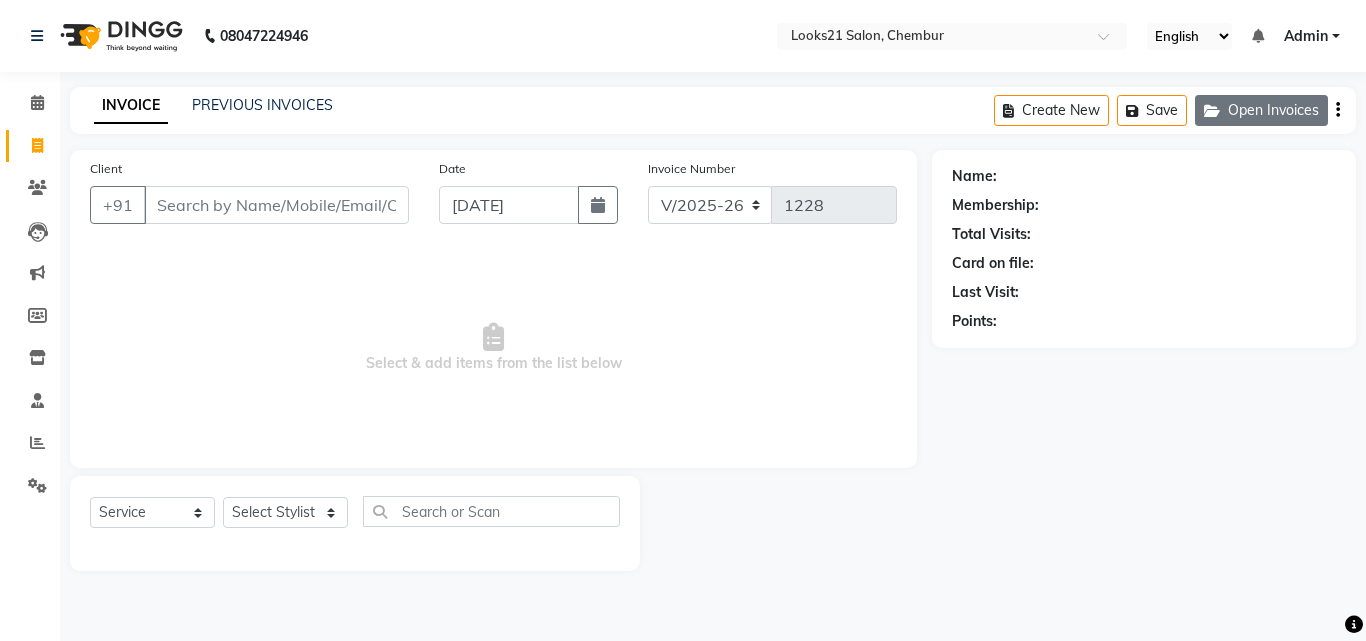 click on "Open Invoices" 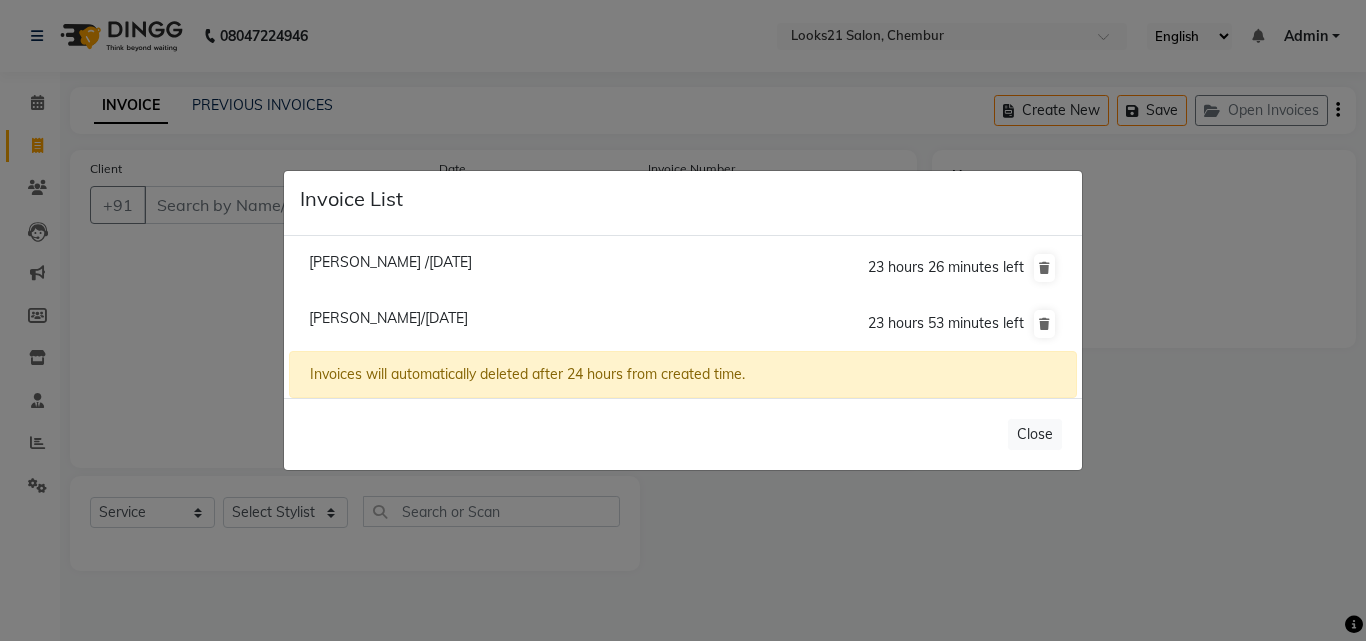 click on "[PERSON_NAME]/[DATE]" 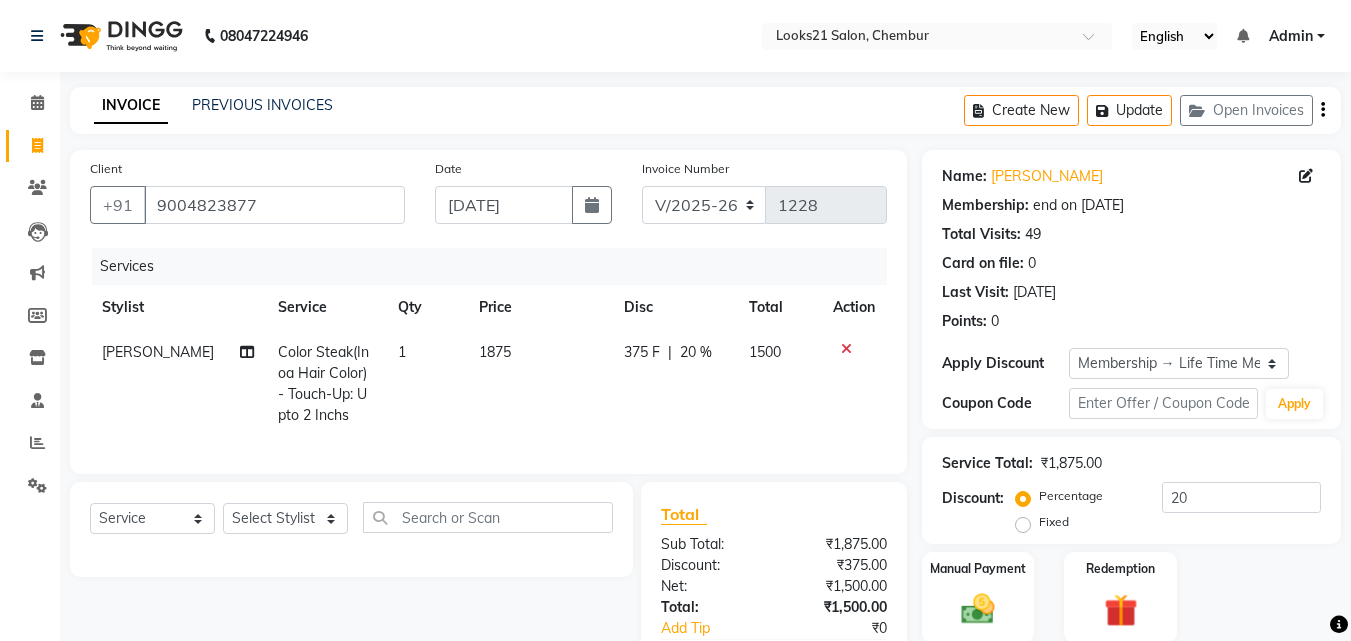 scroll, scrollTop: 100, scrollLeft: 0, axis: vertical 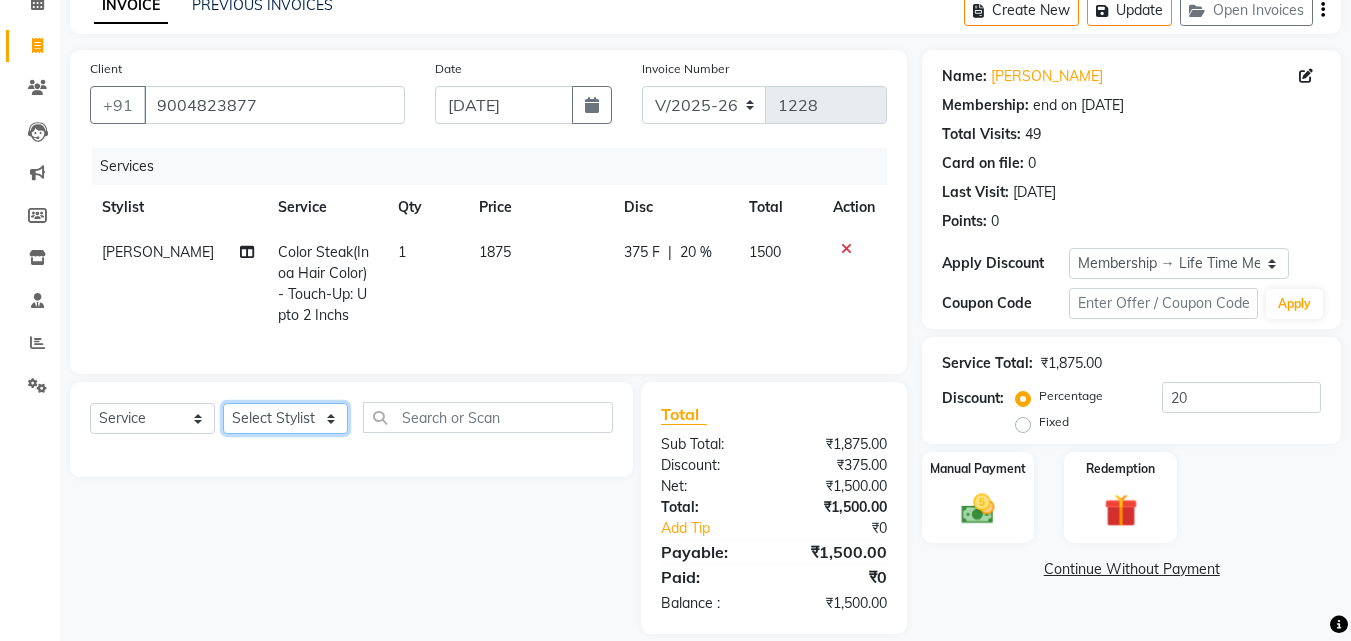 click on "Select Stylist [PERSON_NAME] [PERSON_NAME] LOOKS 21  [PERSON_NAME] [PERSON_NAME] [PERSON_NAME] [PERSON_NAME] [PERSON_NAME] [PERSON_NAME]" 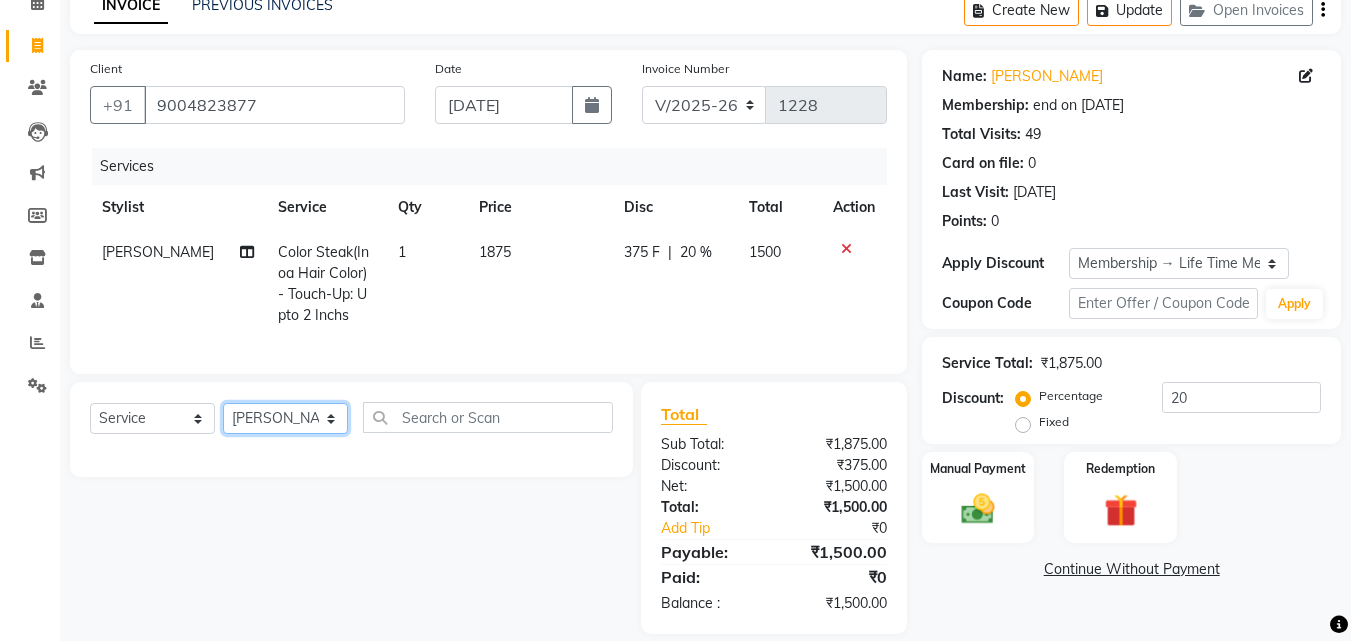 click on "Select Stylist [PERSON_NAME] [PERSON_NAME] LOOKS 21  [PERSON_NAME] [PERSON_NAME] [PERSON_NAME] [PERSON_NAME] [PERSON_NAME] [PERSON_NAME]" 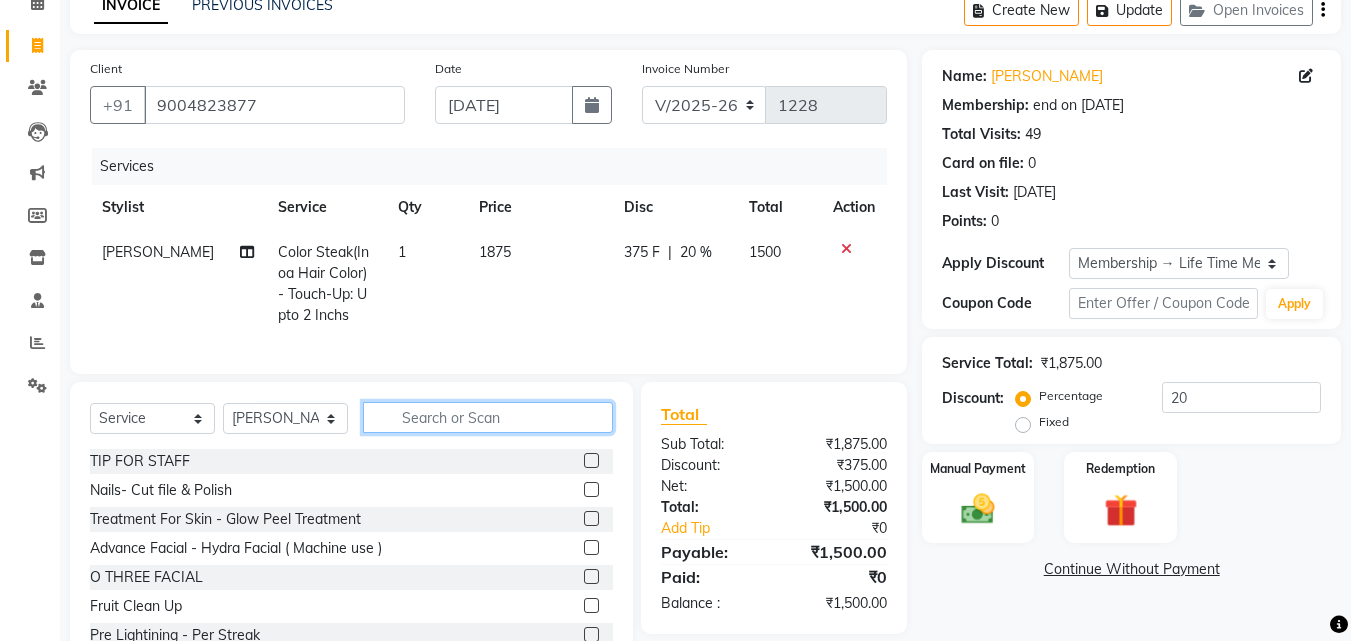 click 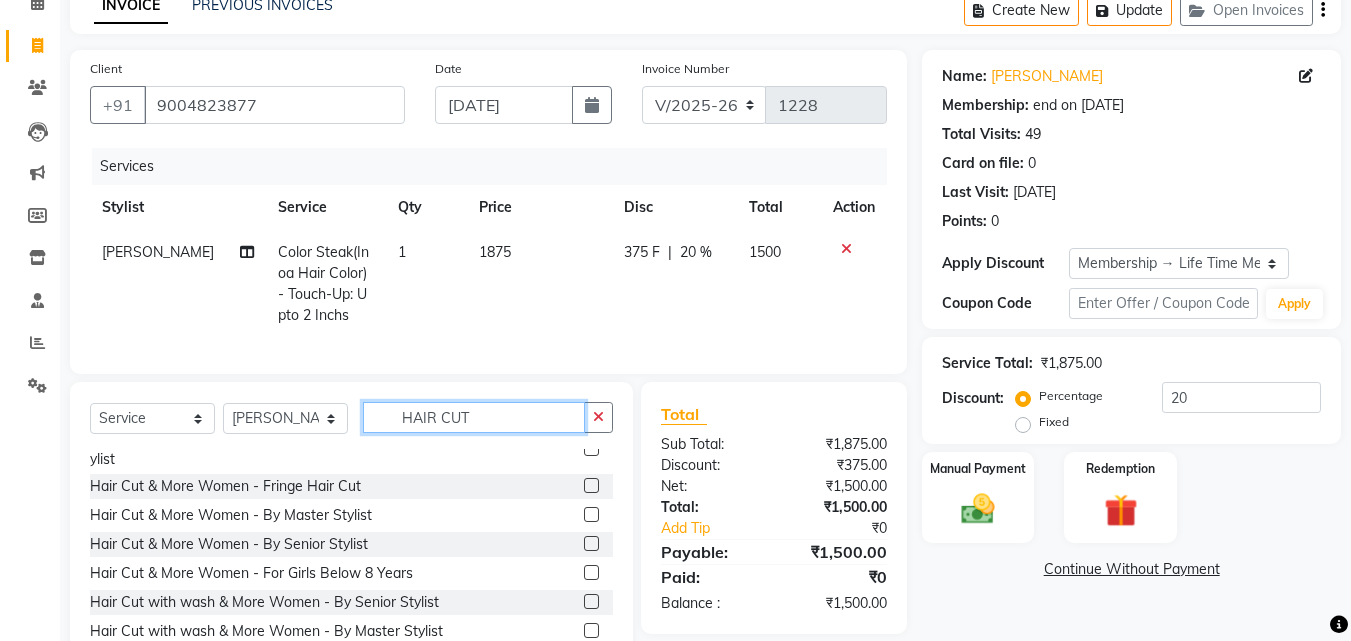 scroll, scrollTop: 100, scrollLeft: 0, axis: vertical 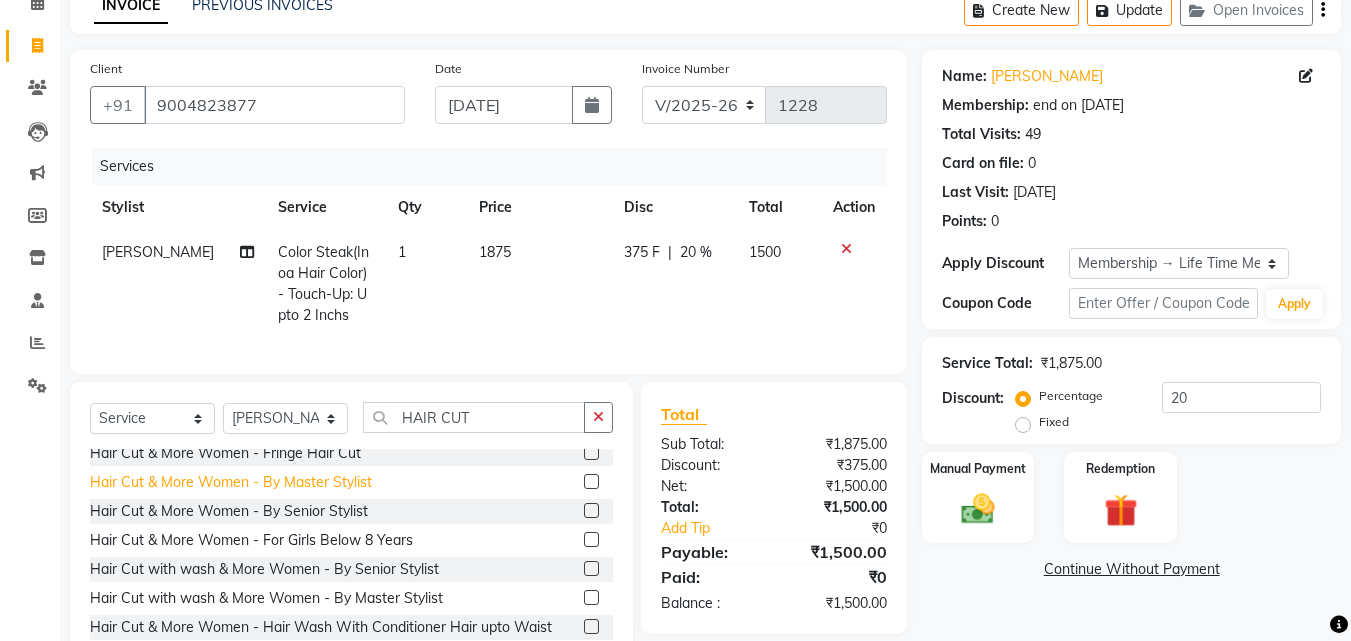 click on "Hair Cut & More Women  - By Master Stylist" 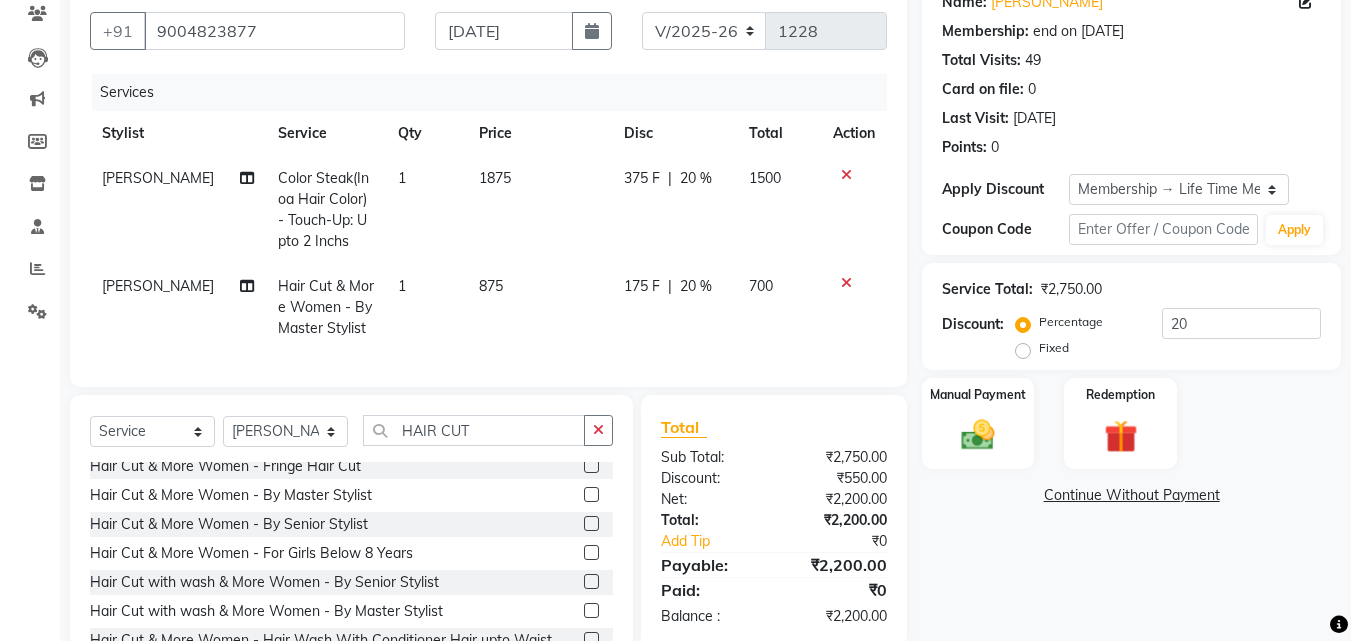 scroll, scrollTop: 268, scrollLeft: 0, axis: vertical 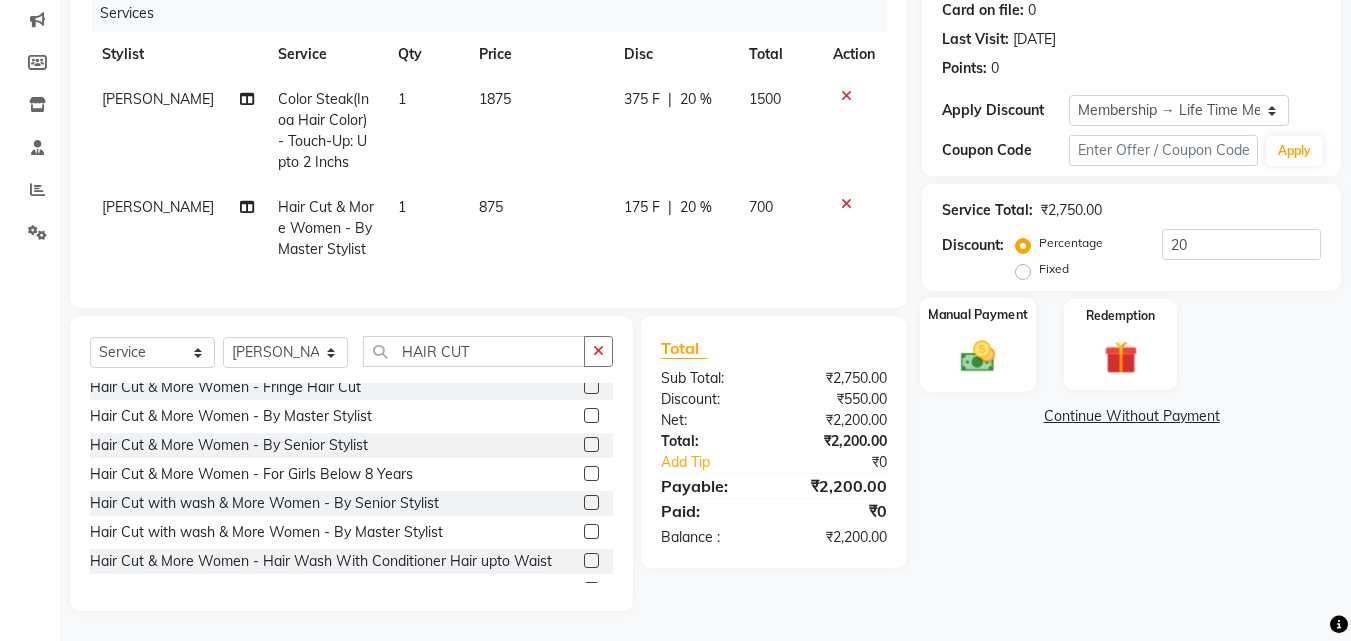 click 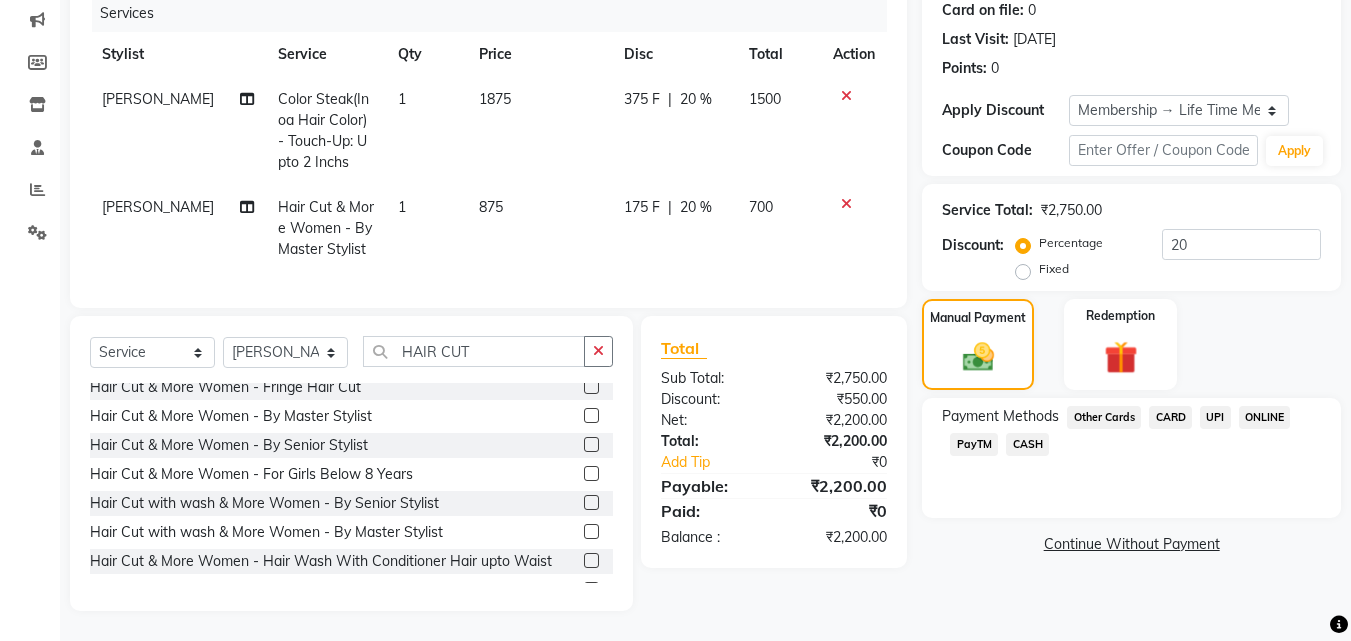 click on "UPI" 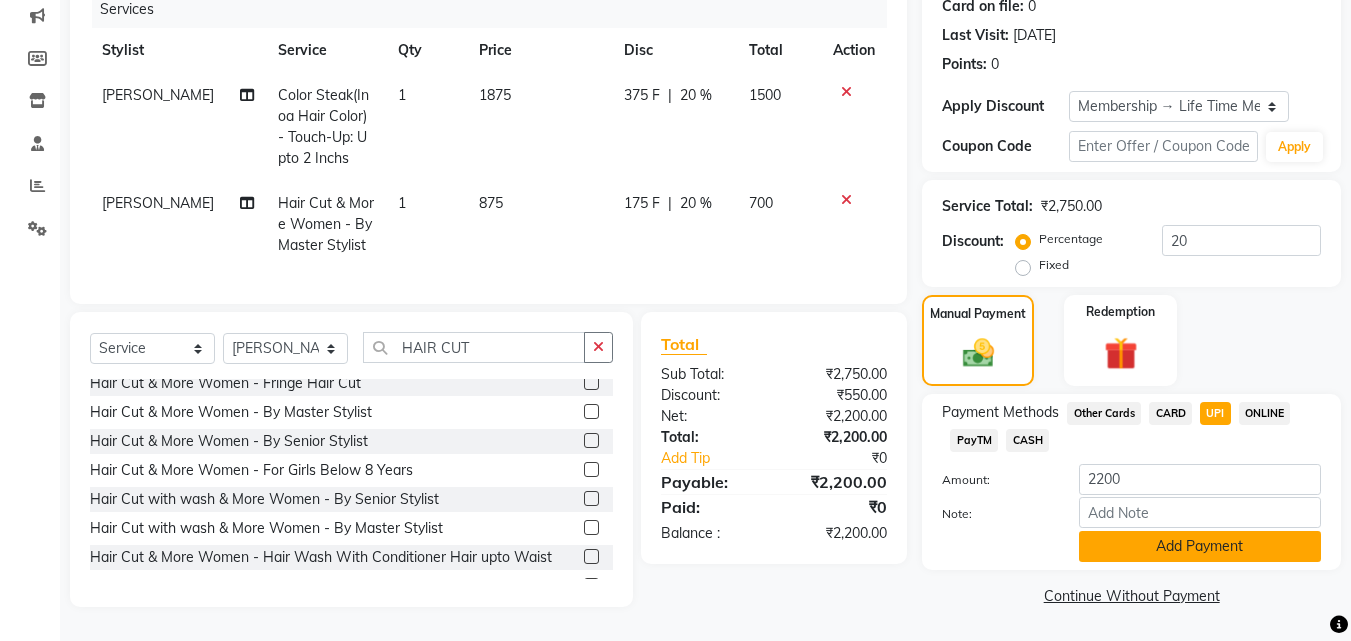 click on "Add Payment" 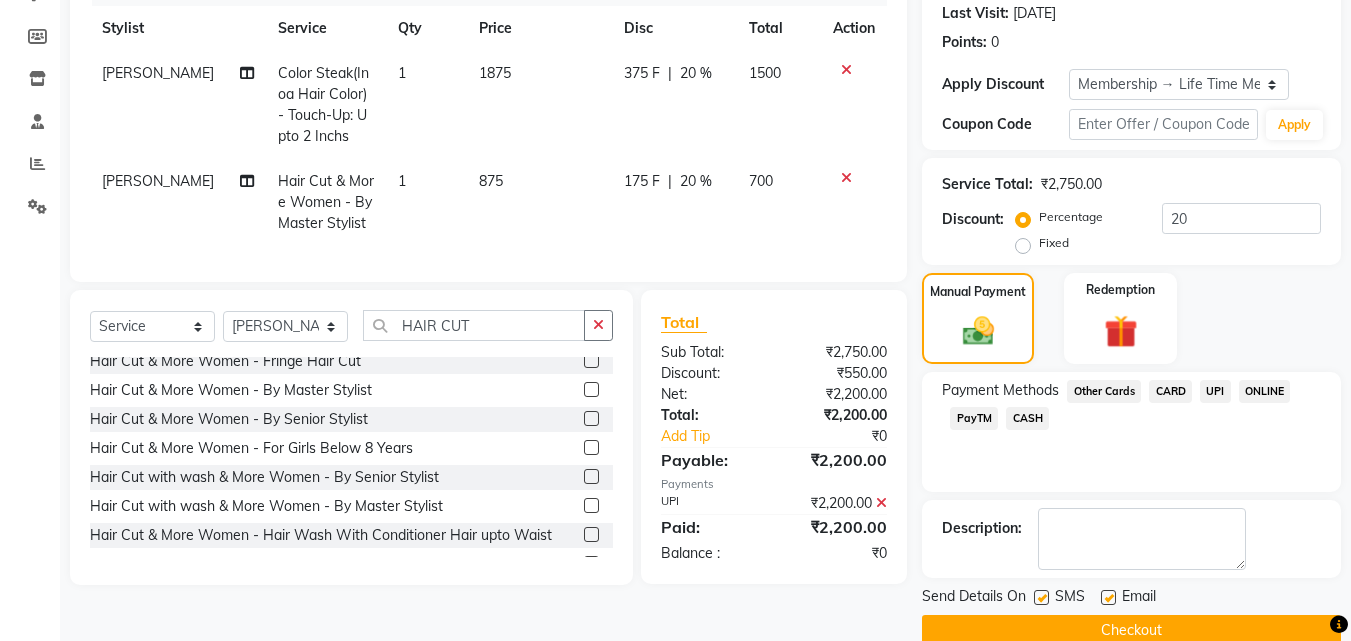 scroll, scrollTop: 314, scrollLeft: 0, axis: vertical 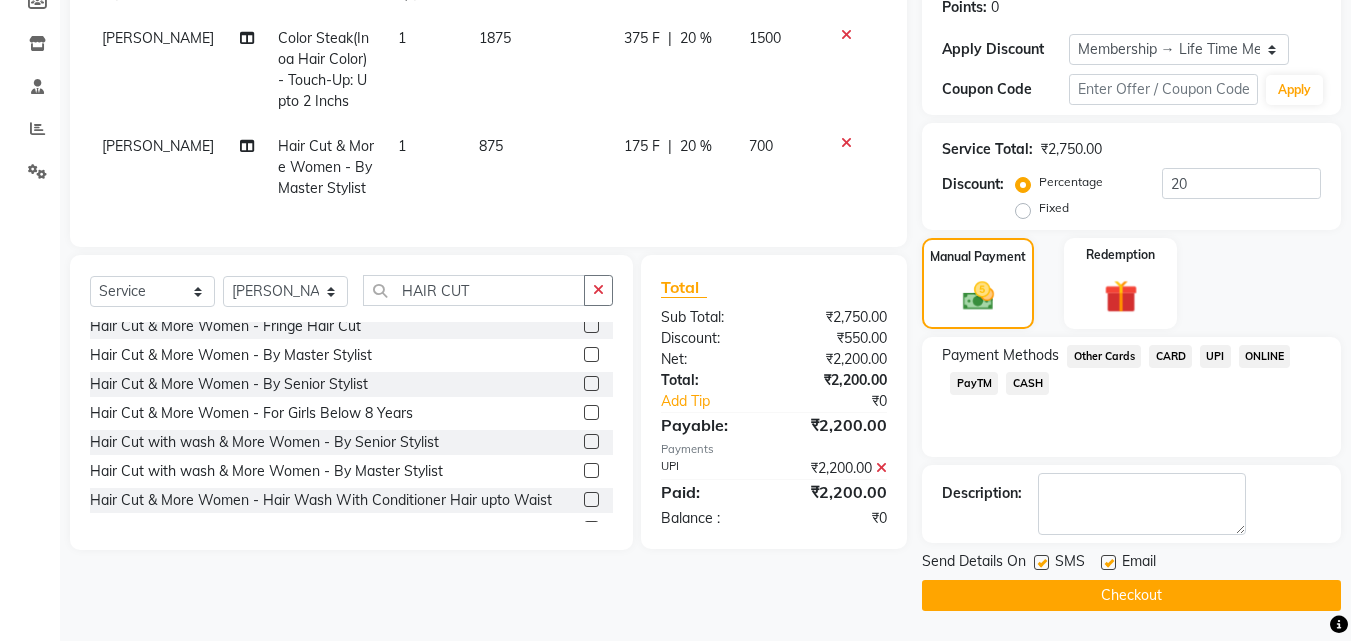 click on "Checkout" 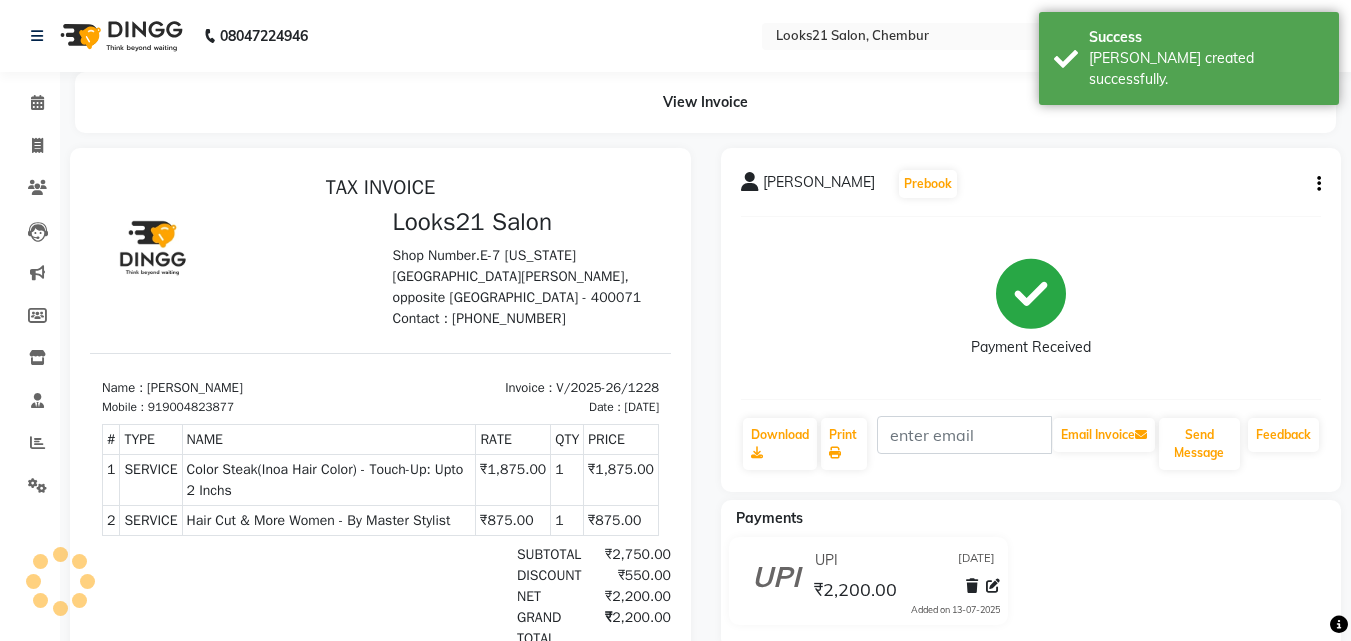 scroll, scrollTop: 0, scrollLeft: 0, axis: both 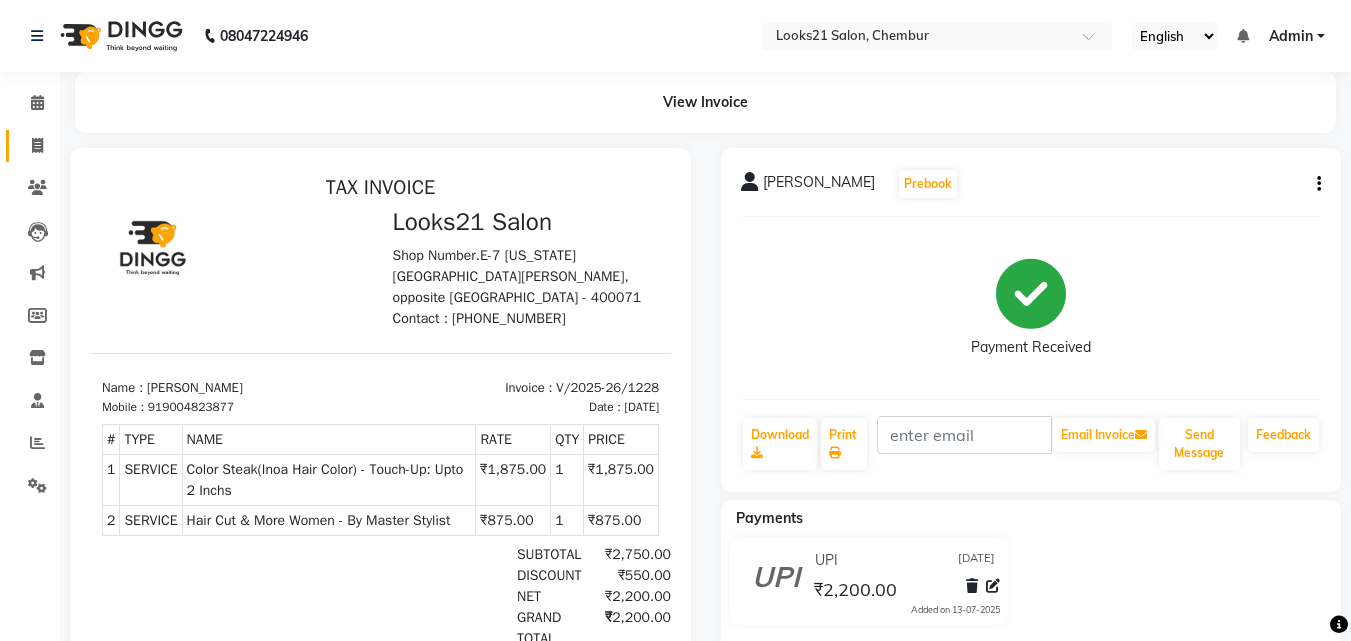 click on "Invoice" 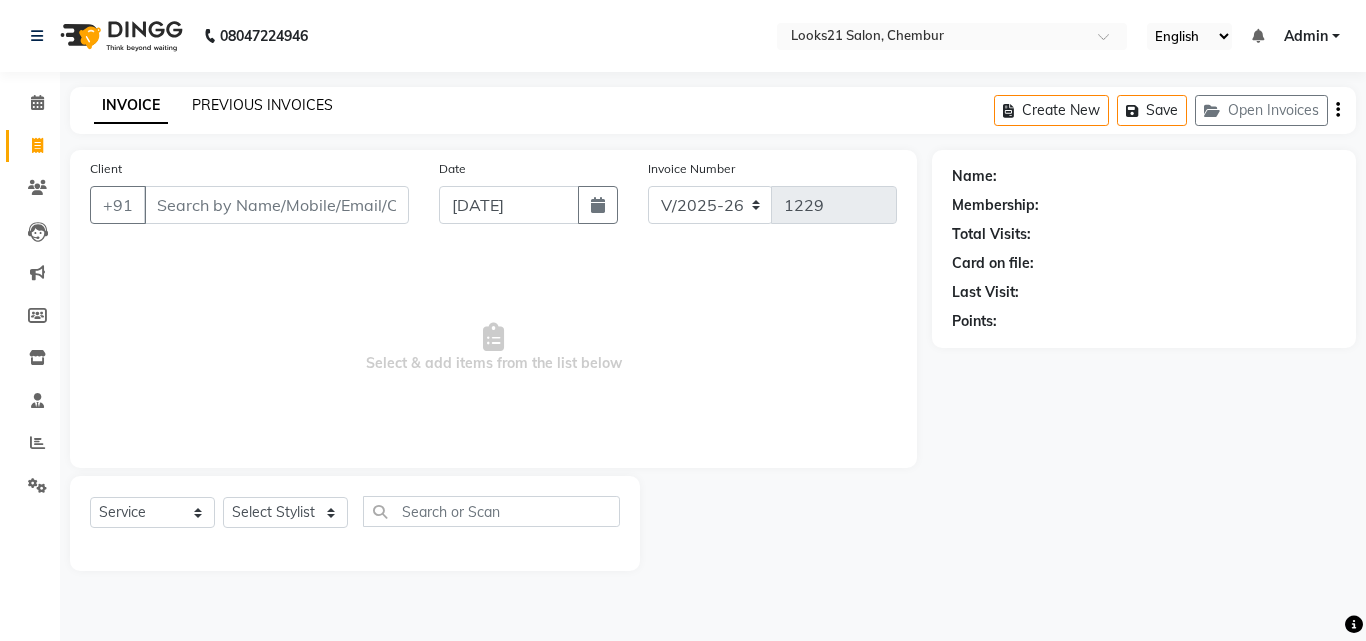 click on "PREVIOUS INVOICES" 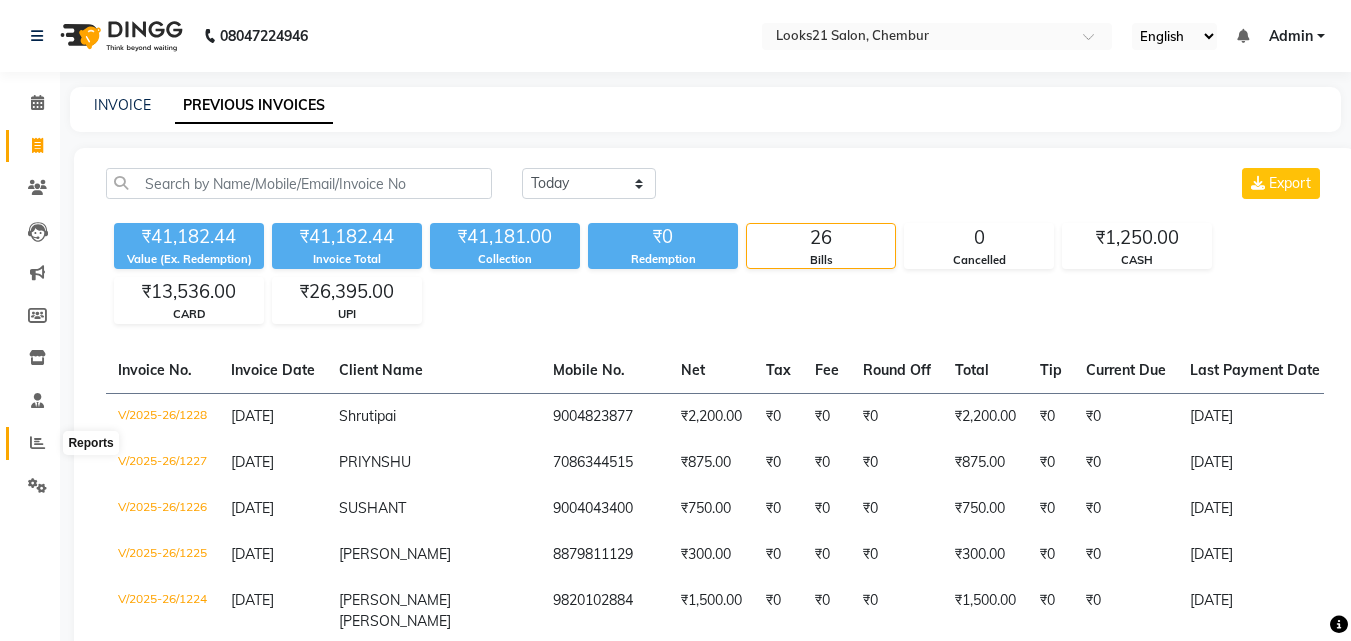 click 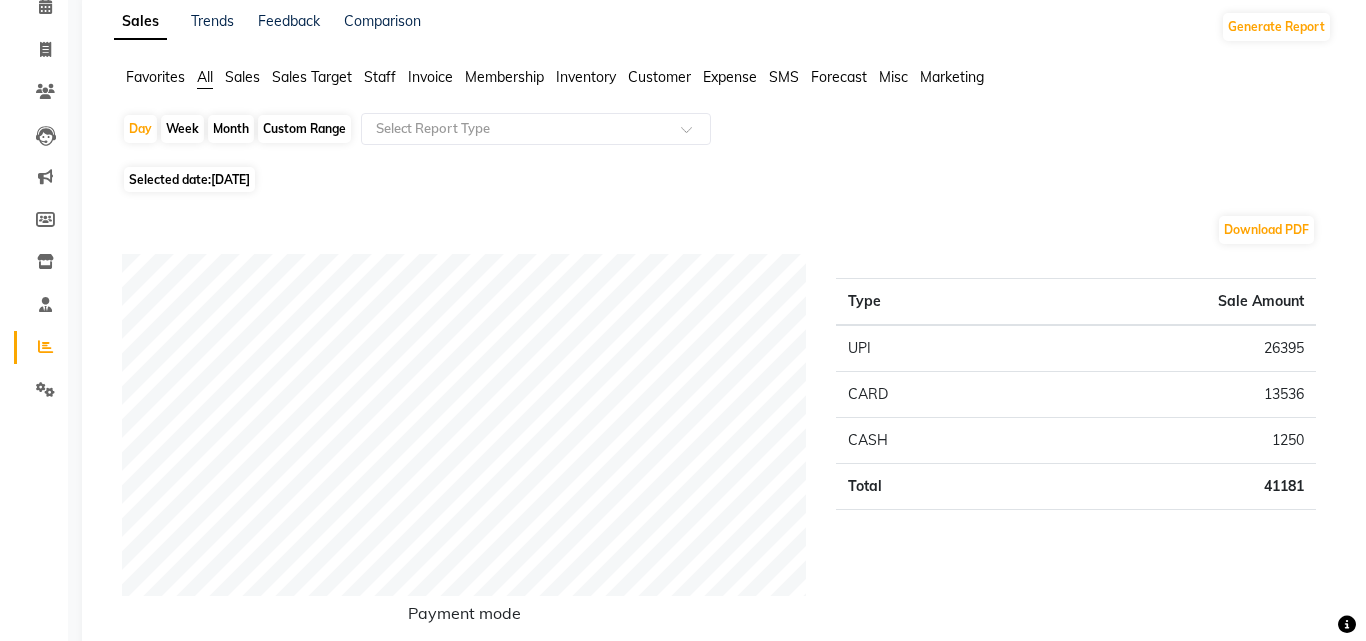 scroll, scrollTop: 0, scrollLeft: 0, axis: both 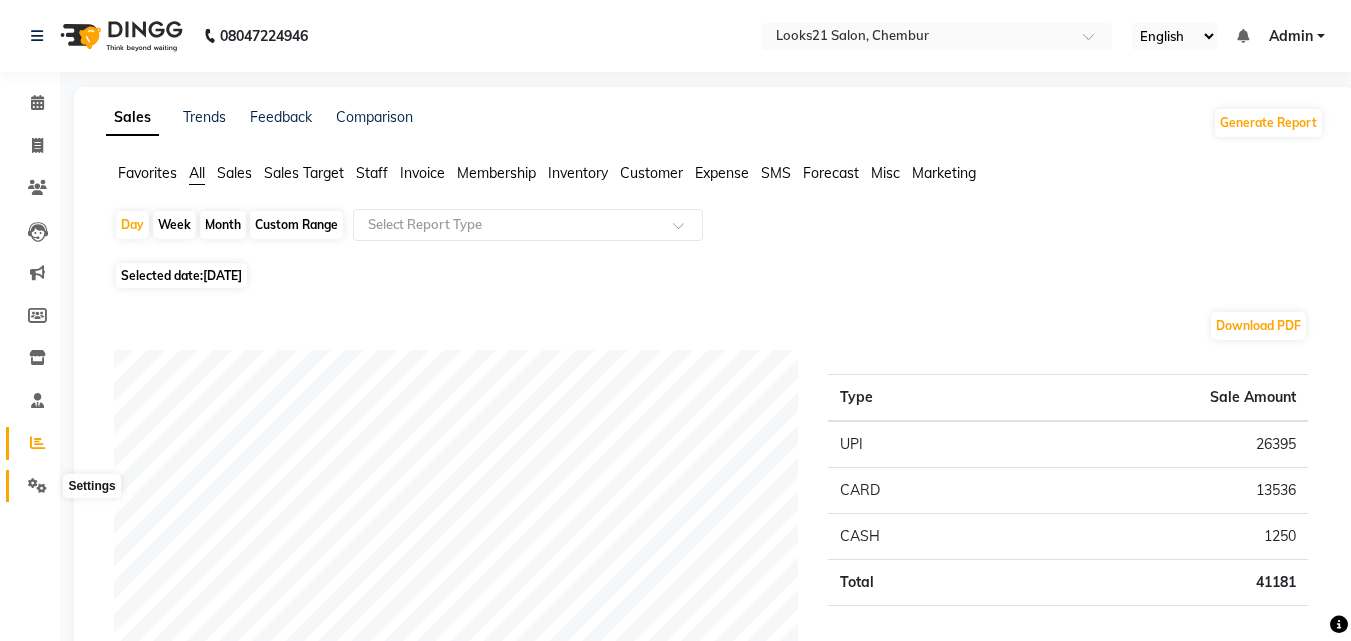 click 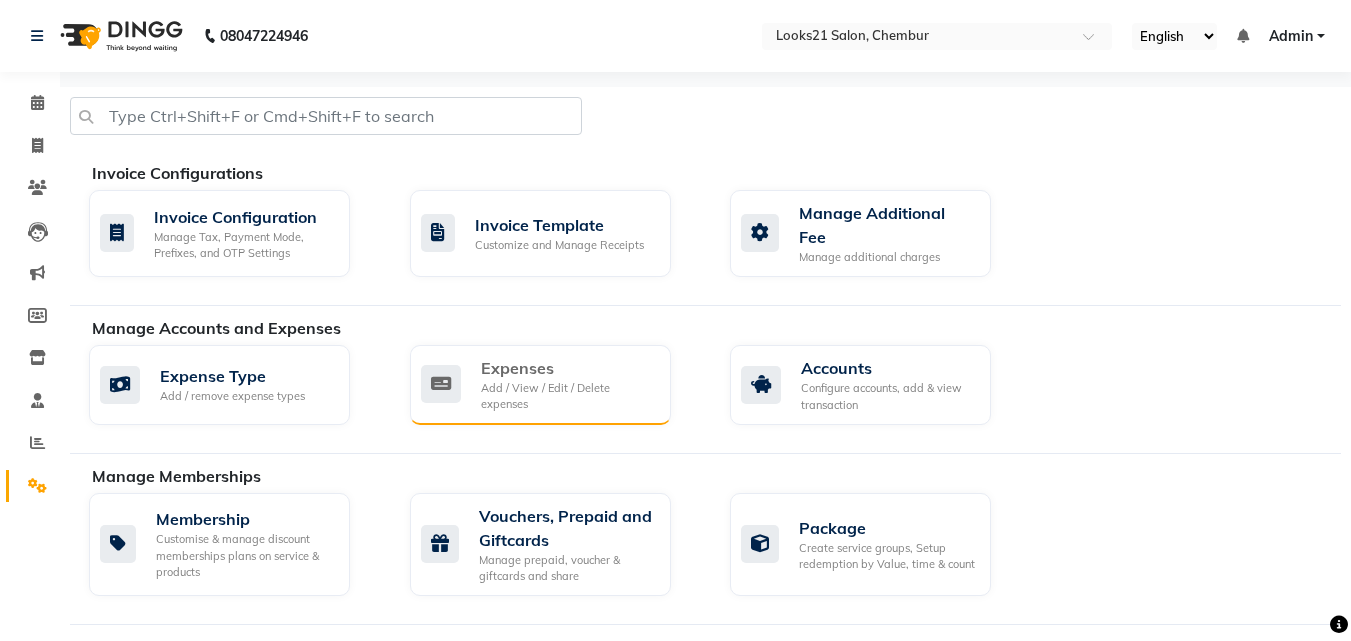 click 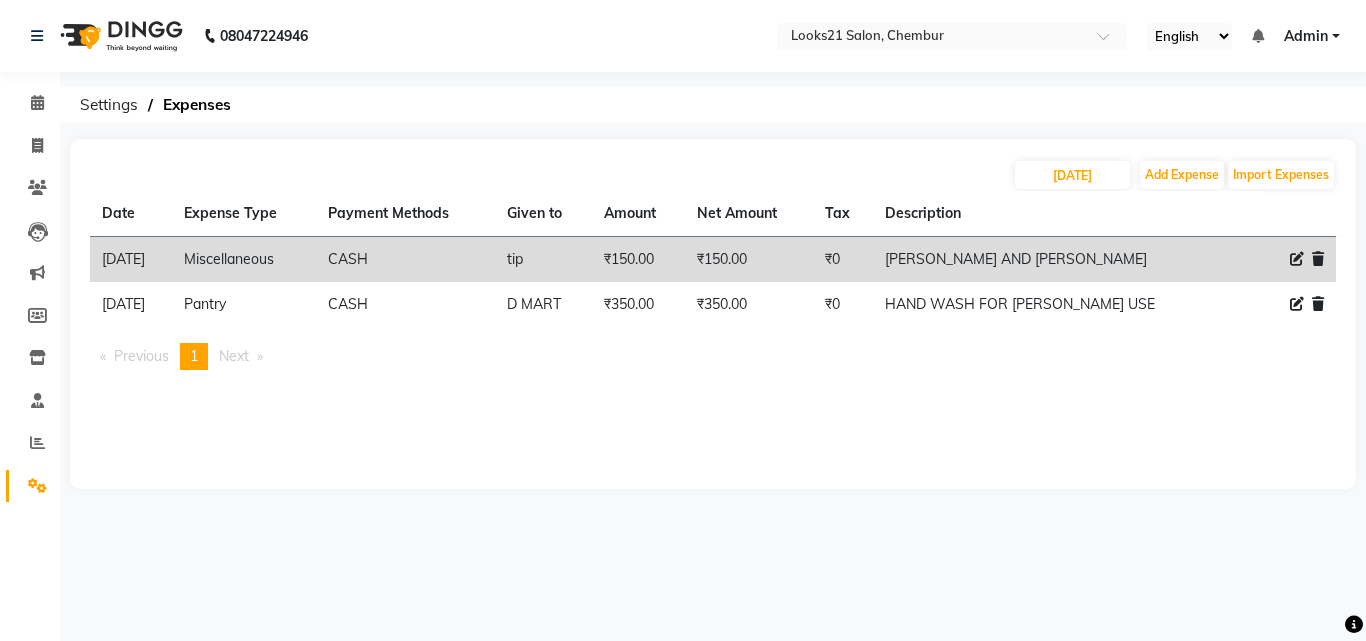 click 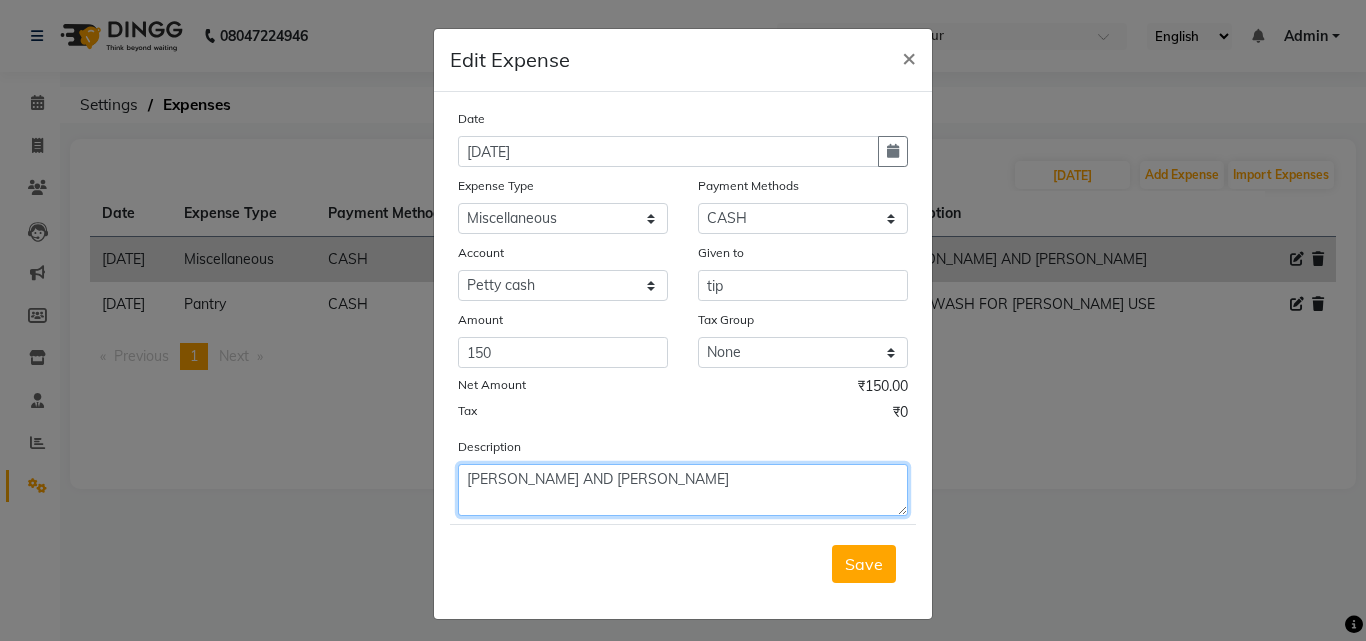 click on "[PERSON_NAME] AND [PERSON_NAME]" 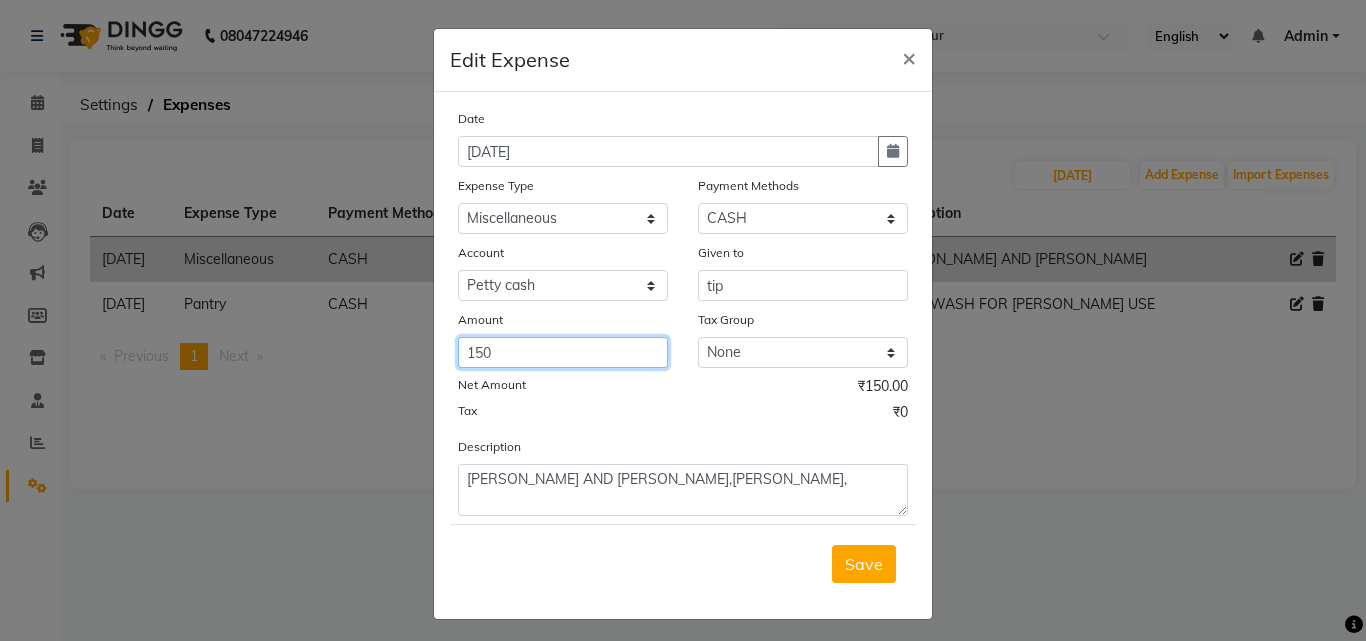 drag, startPoint x: 472, startPoint y: 341, endPoint x: 405, endPoint y: 331, distance: 67.74216 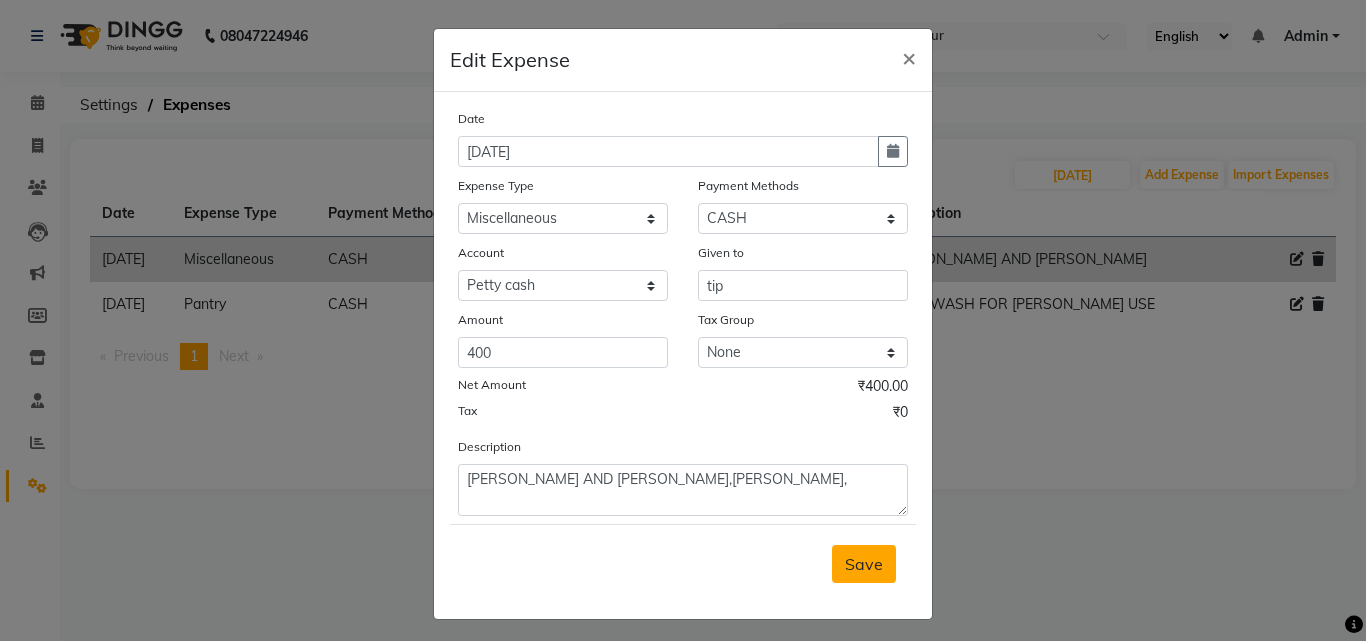 click on "Save" at bounding box center (864, 564) 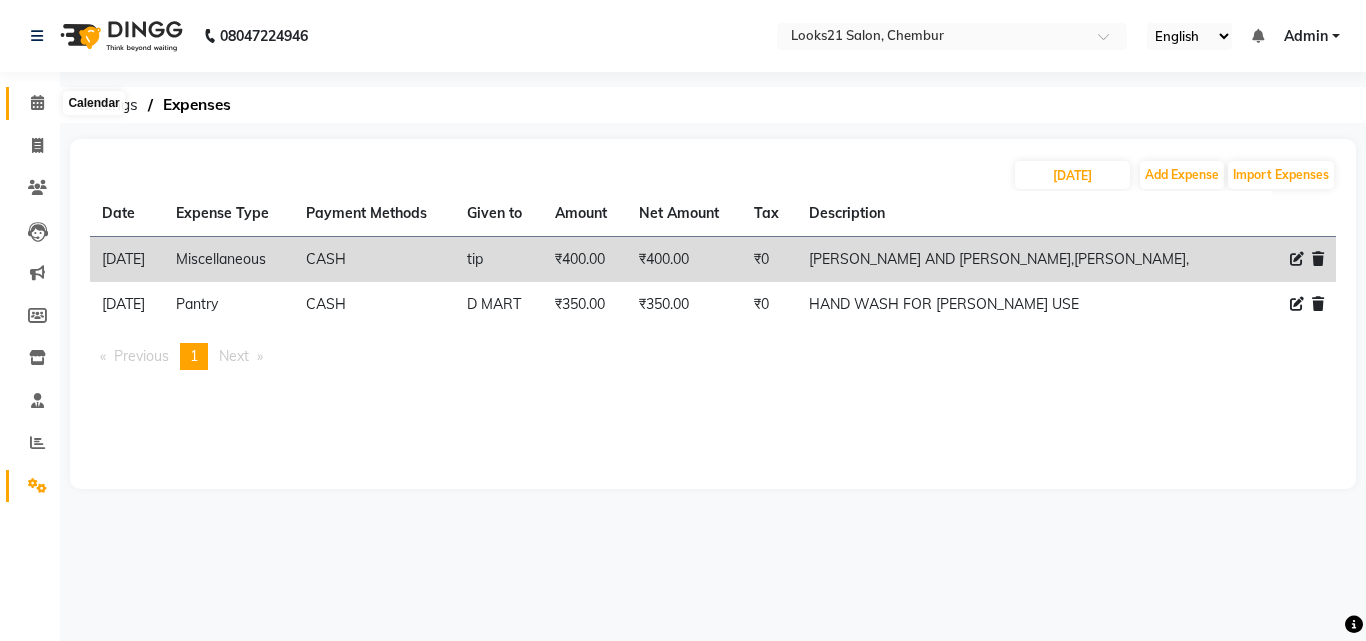 click 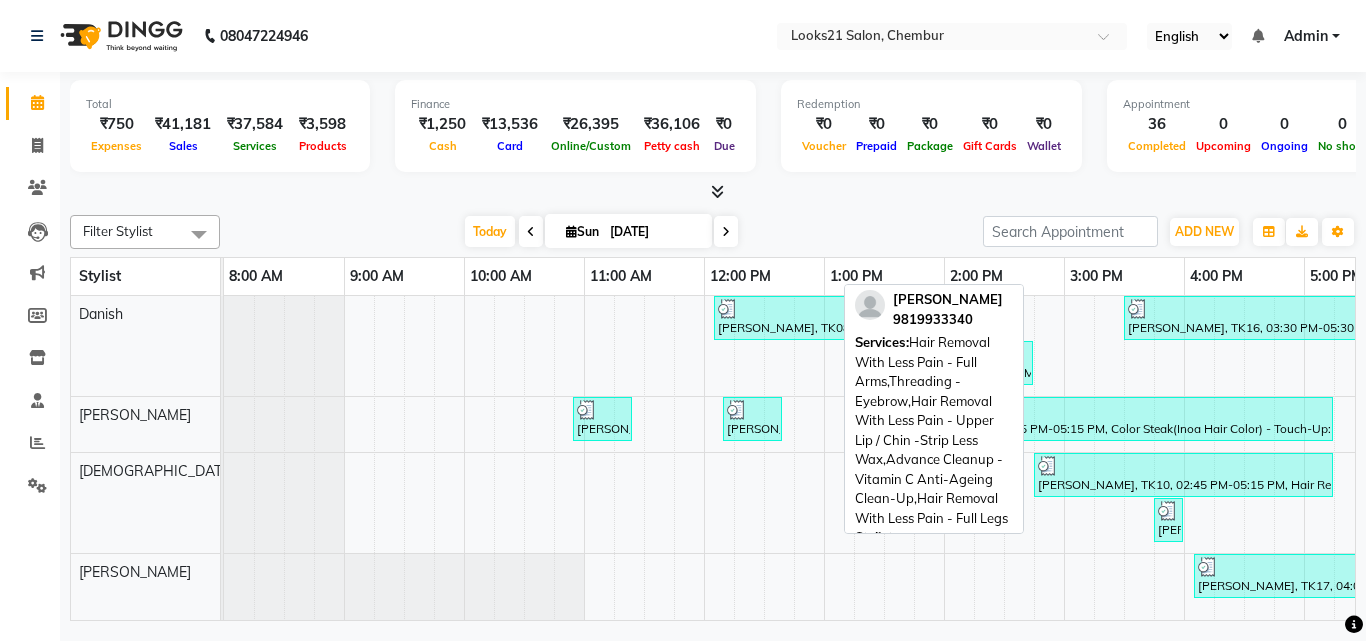 scroll, scrollTop: 0, scrollLeft: 0, axis: both 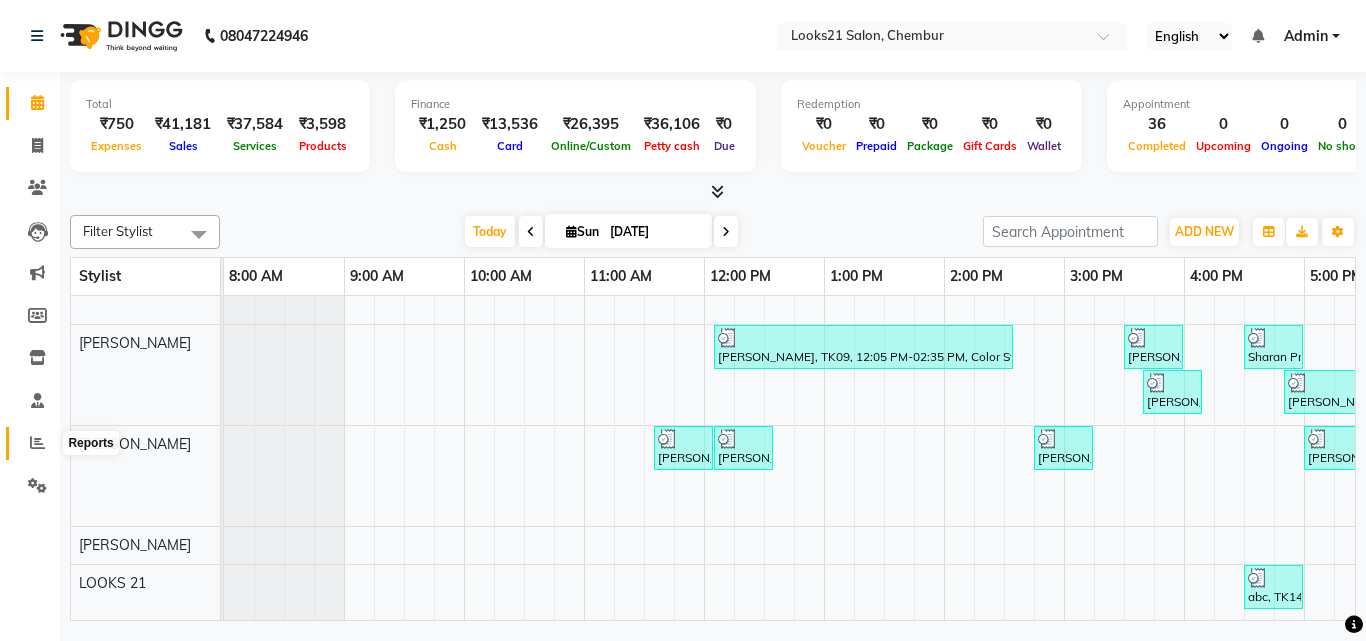 click 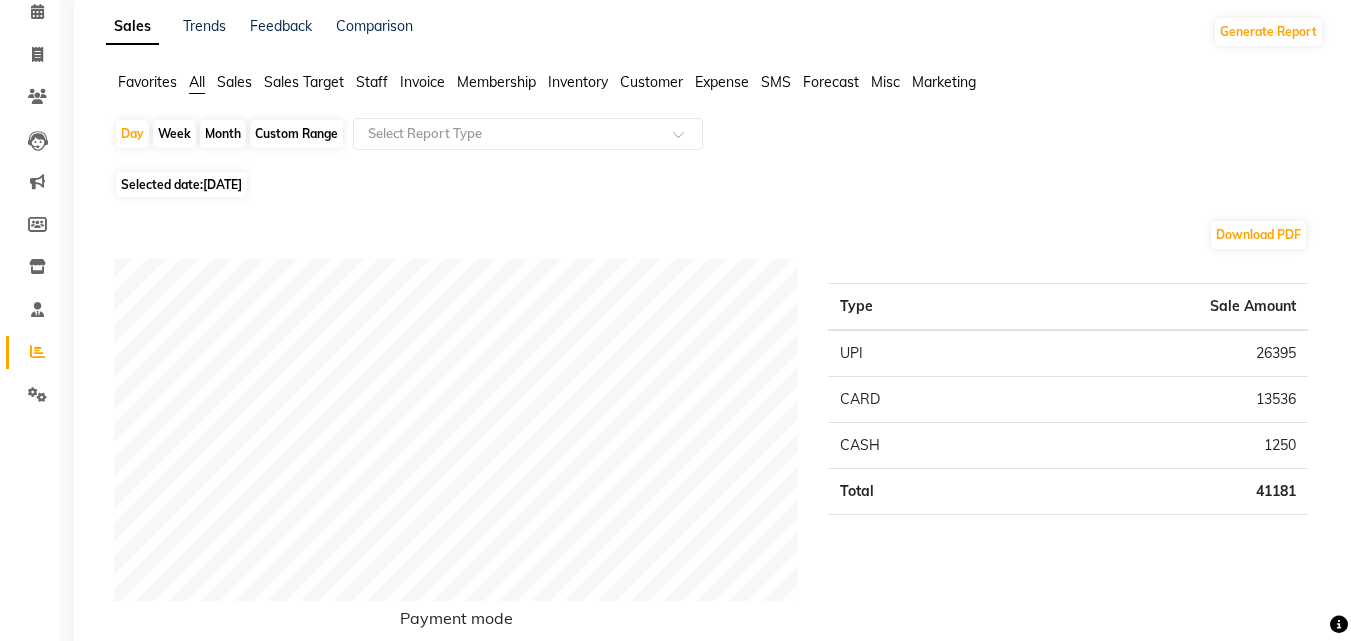 scroll, scrollTop: 0, scrollLeft: 0, axis: both 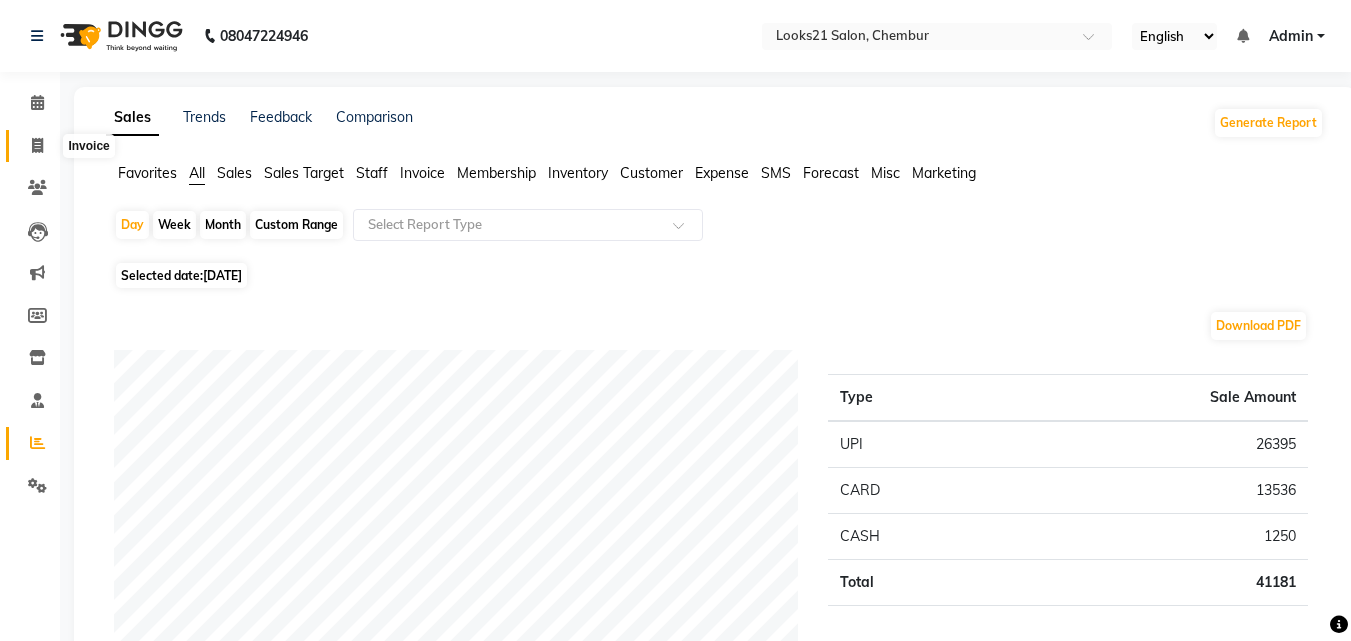 click 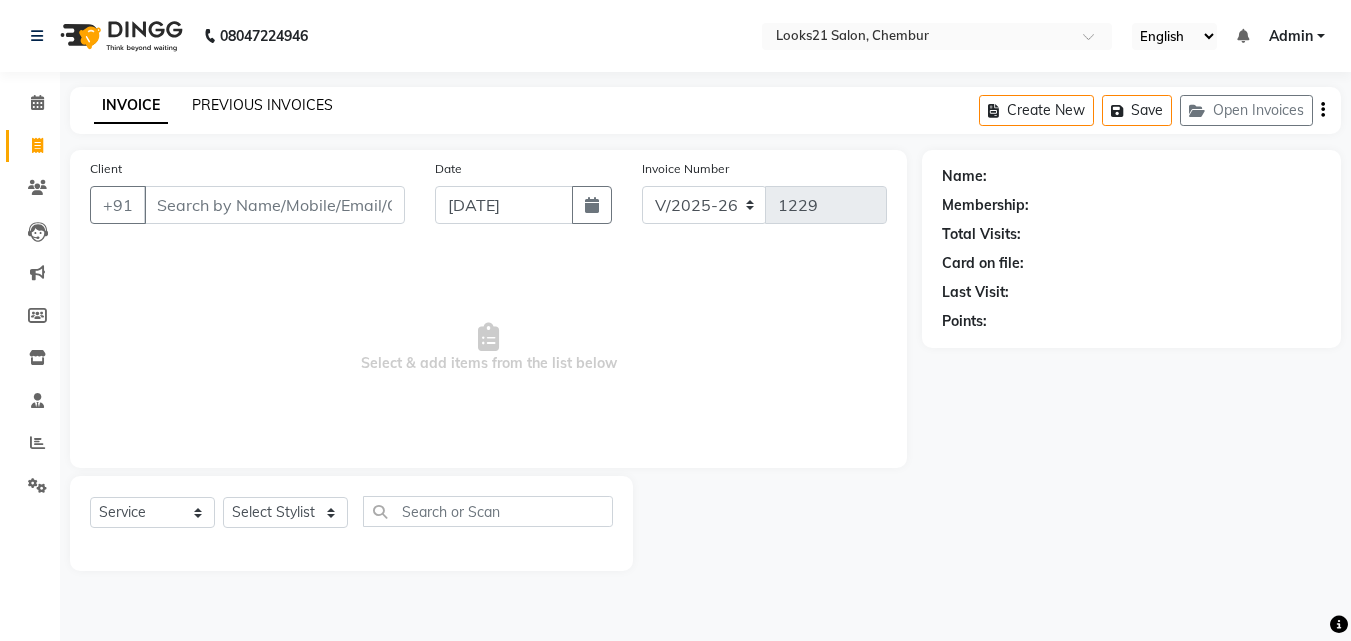 click on "PREVIOUS INVOICES" 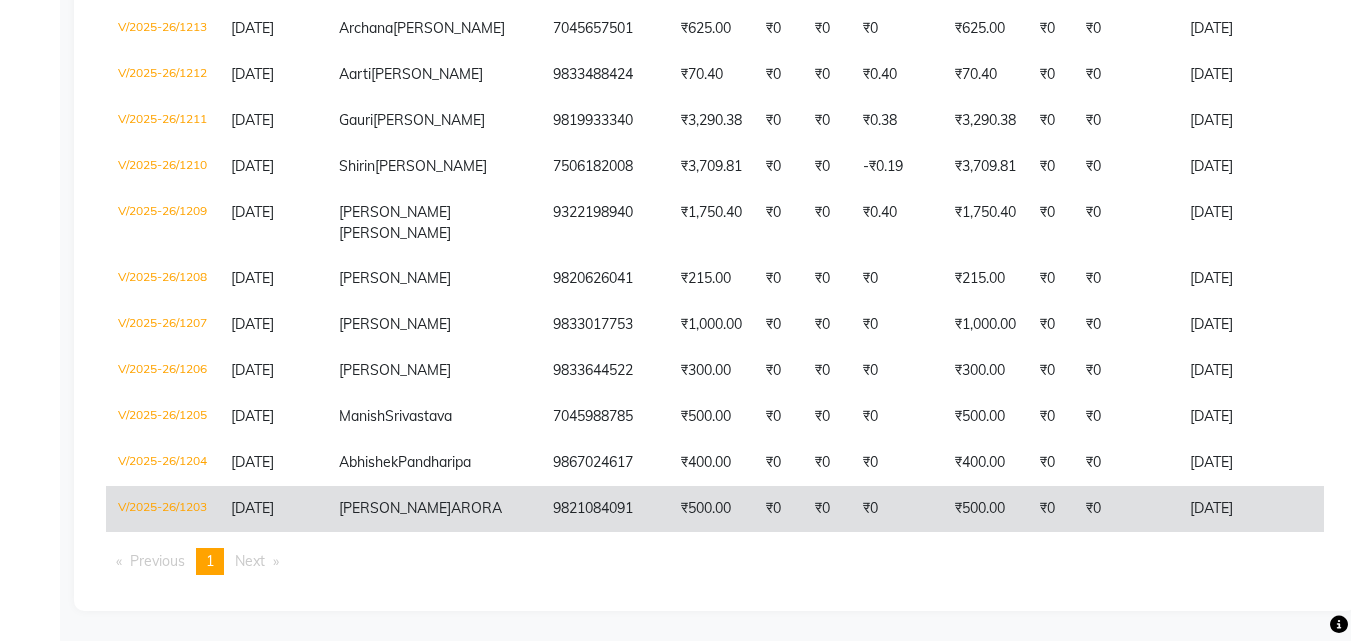 scroll, scrollTop: 1434, scrollLeft: 0, axis: vertical 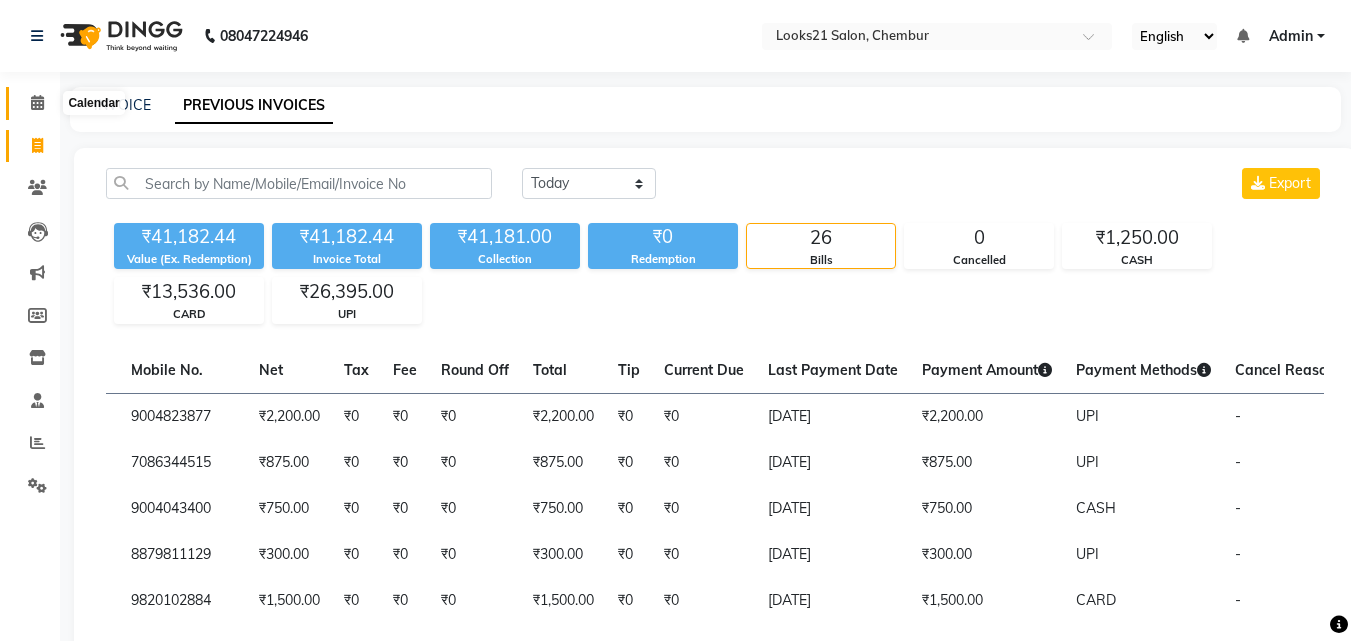 click 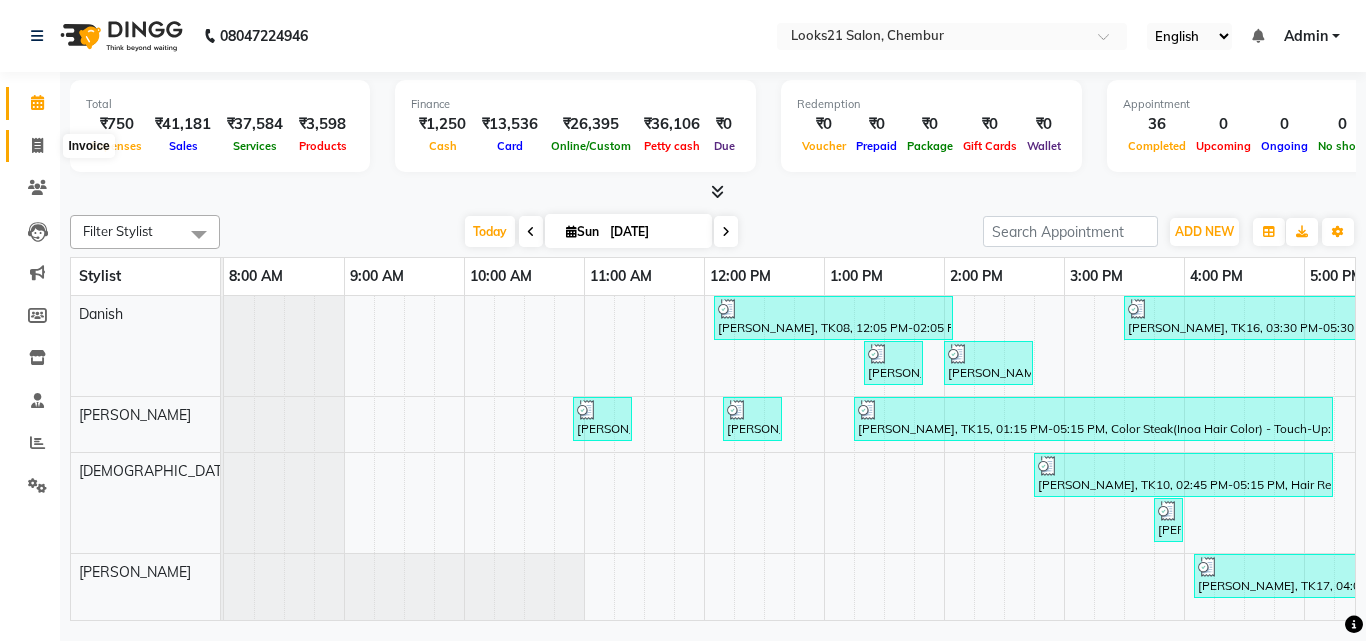 click 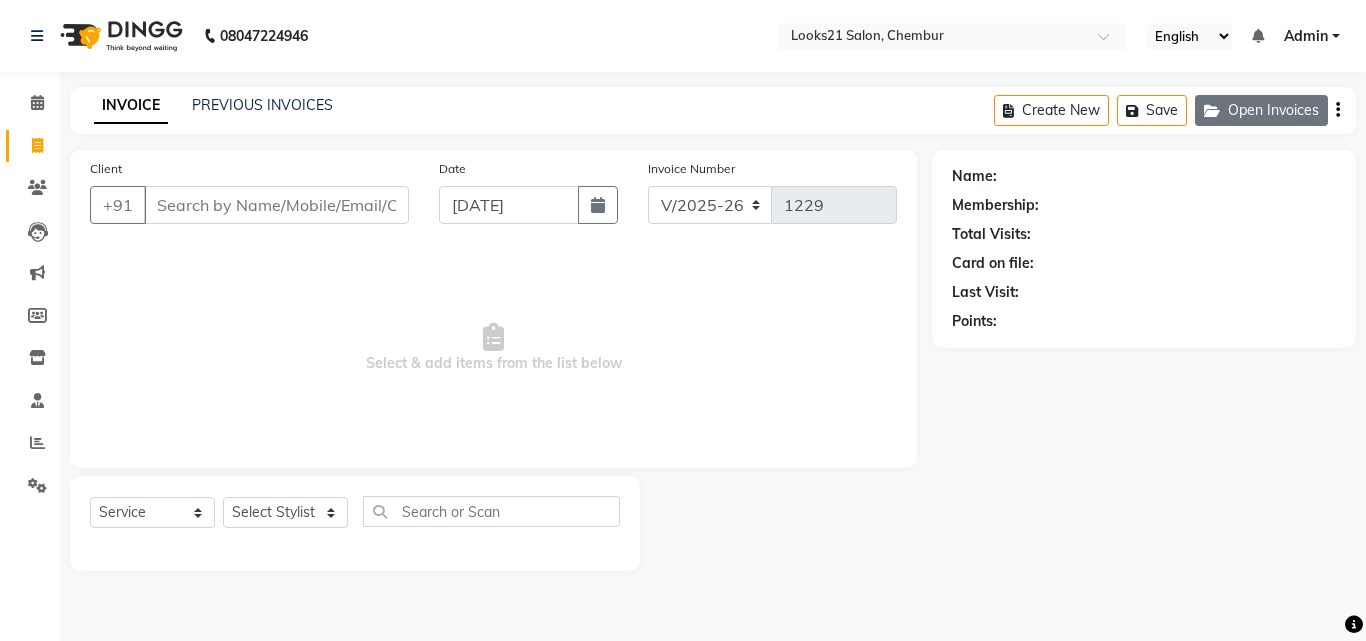 click on "Open Invoices" 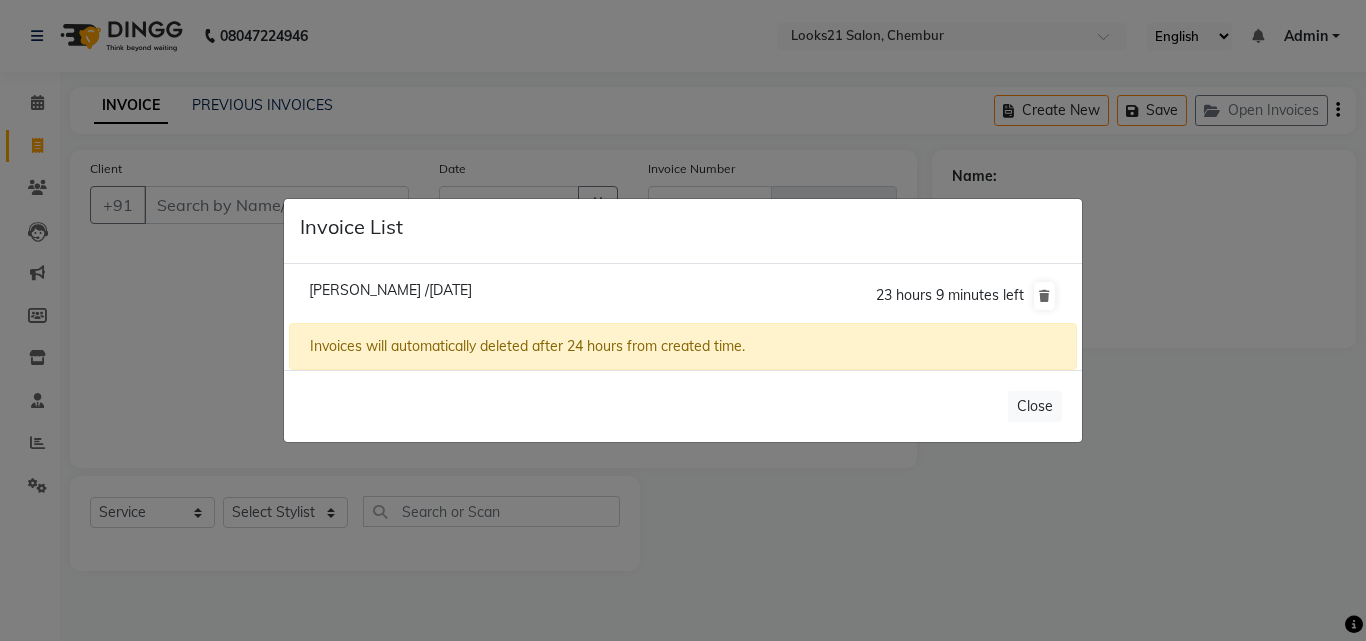 click on "[PERSON_NAME] /[DATE]" 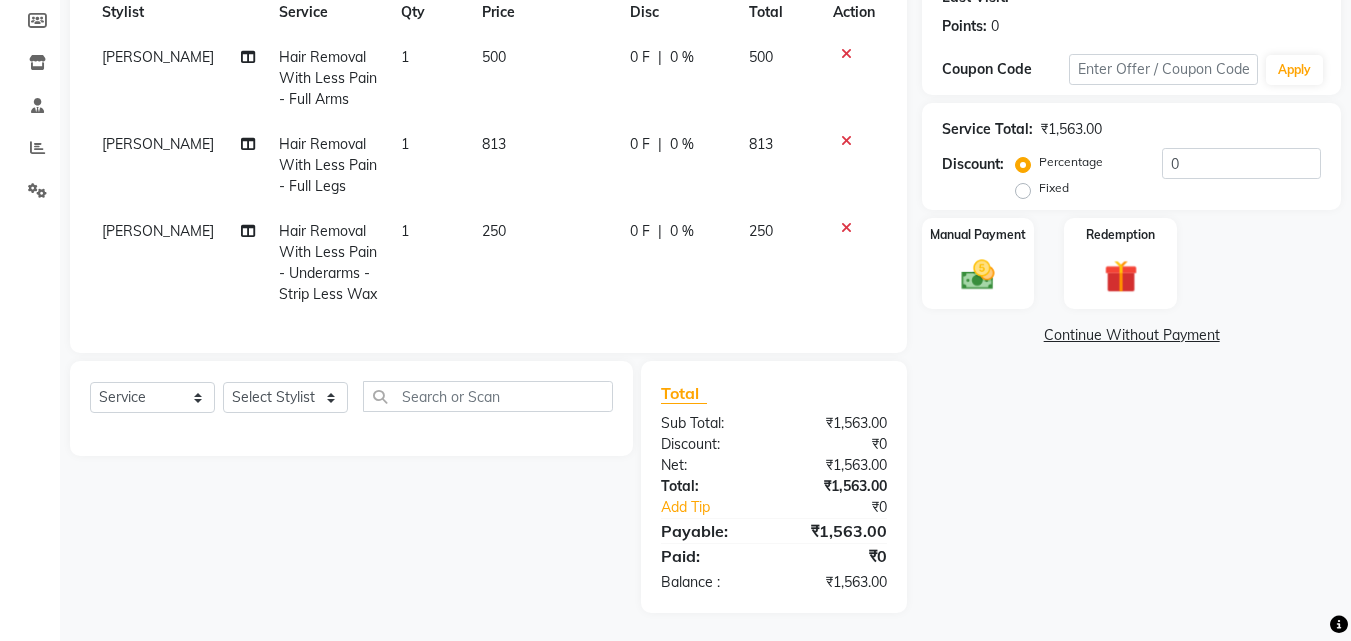 scroll, scrollTop: 312, scrollLeft: 0, axis: vertical 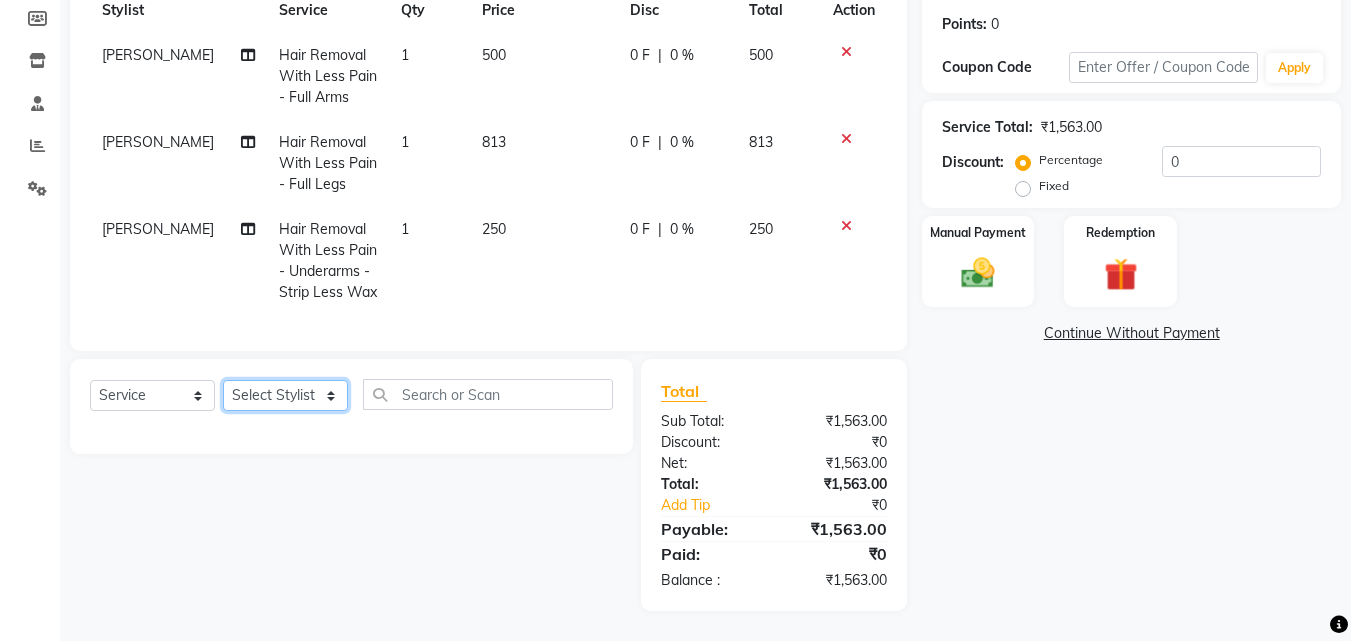 click on "Select Stylist [PERSON_NAME] [PERSON_NAME] LOOKS 21  [PERSON_NAME] [PERSON_NAME] [PERSON_NAME] [PERSON_NAME] [PERSON_NAME] [PERSON_NAME]" 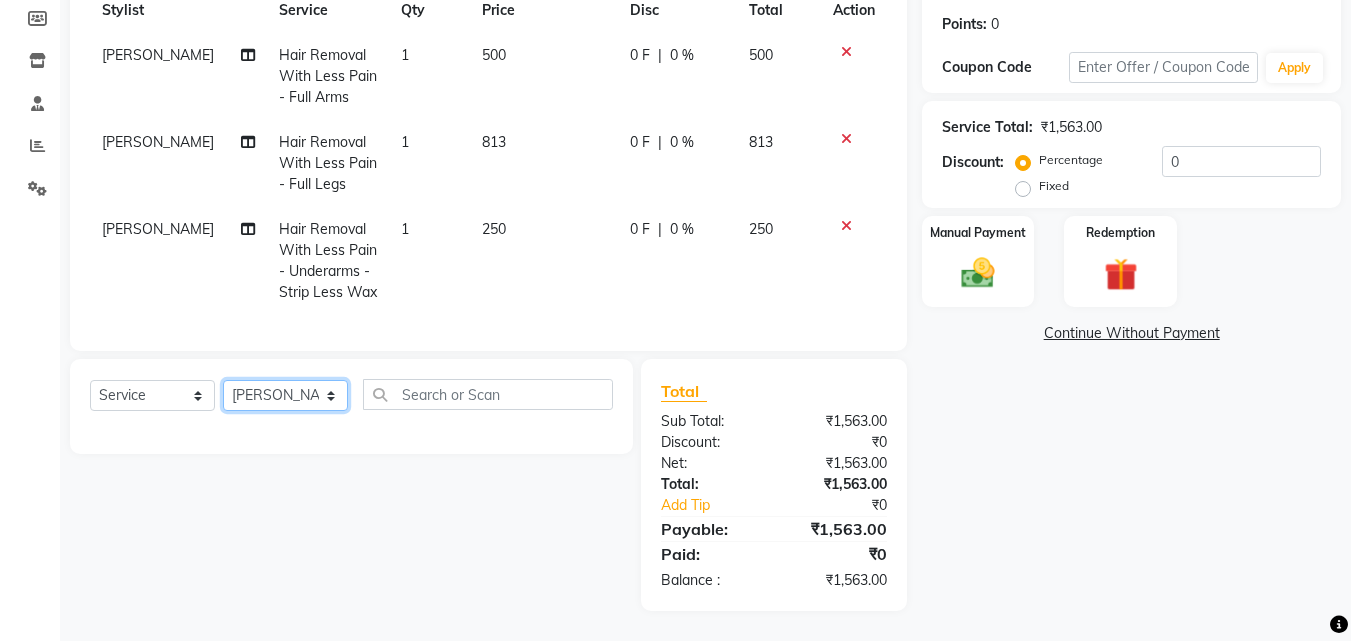 click on "Select Stylist [PERSON_NAME] [PERSON_NAME] LOOKS 21  [PERSON_NAME] [PERSON_NAME] [PERSON_NAME] [PERSON_NAME] [PERSON_NAME] [PERSON_NAME]" 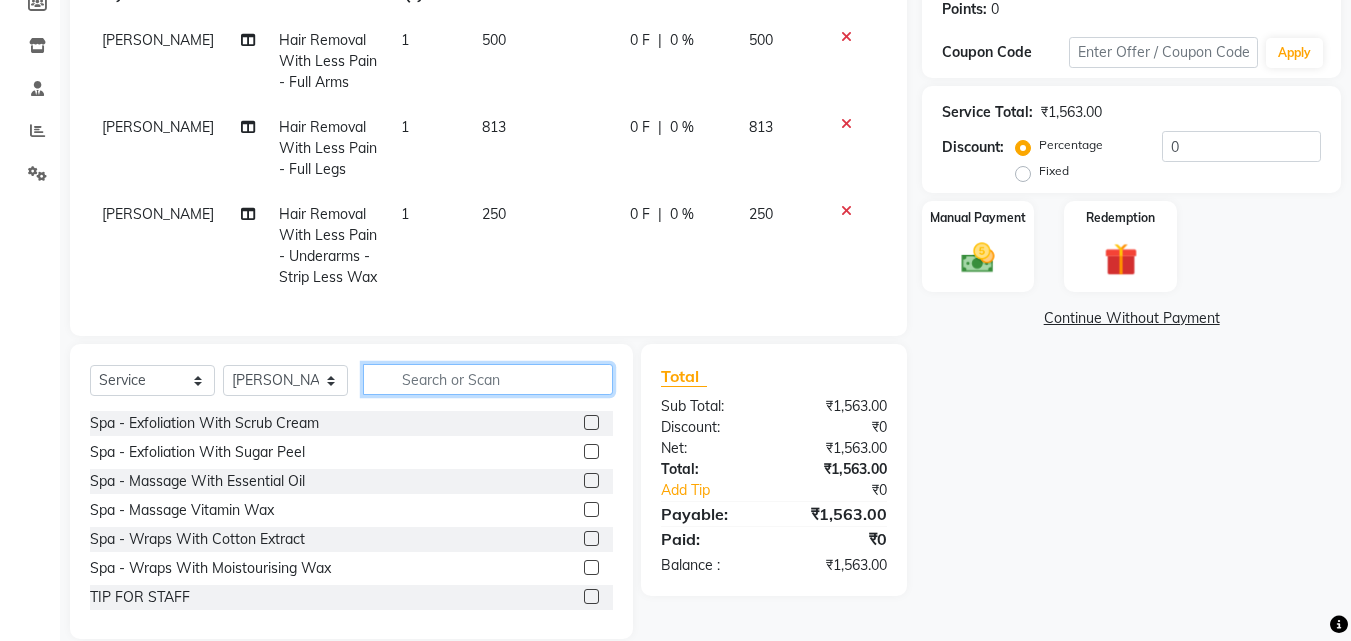 click 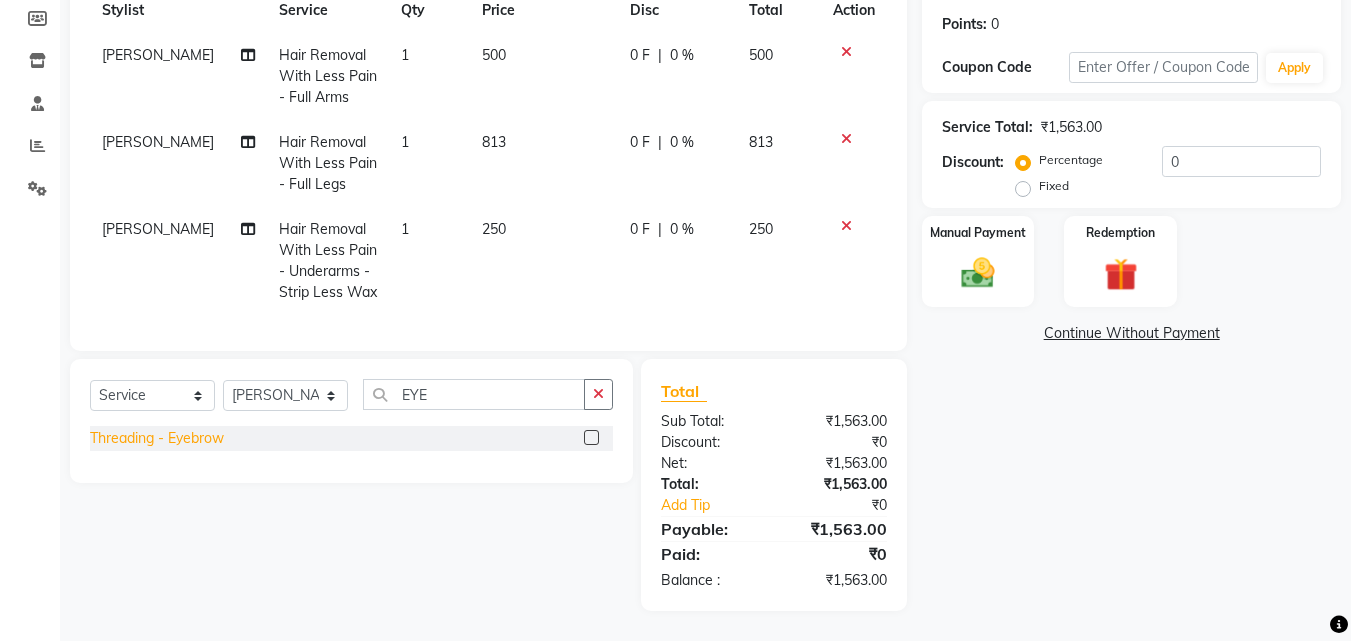 click on "Threading  - Eyebrow" 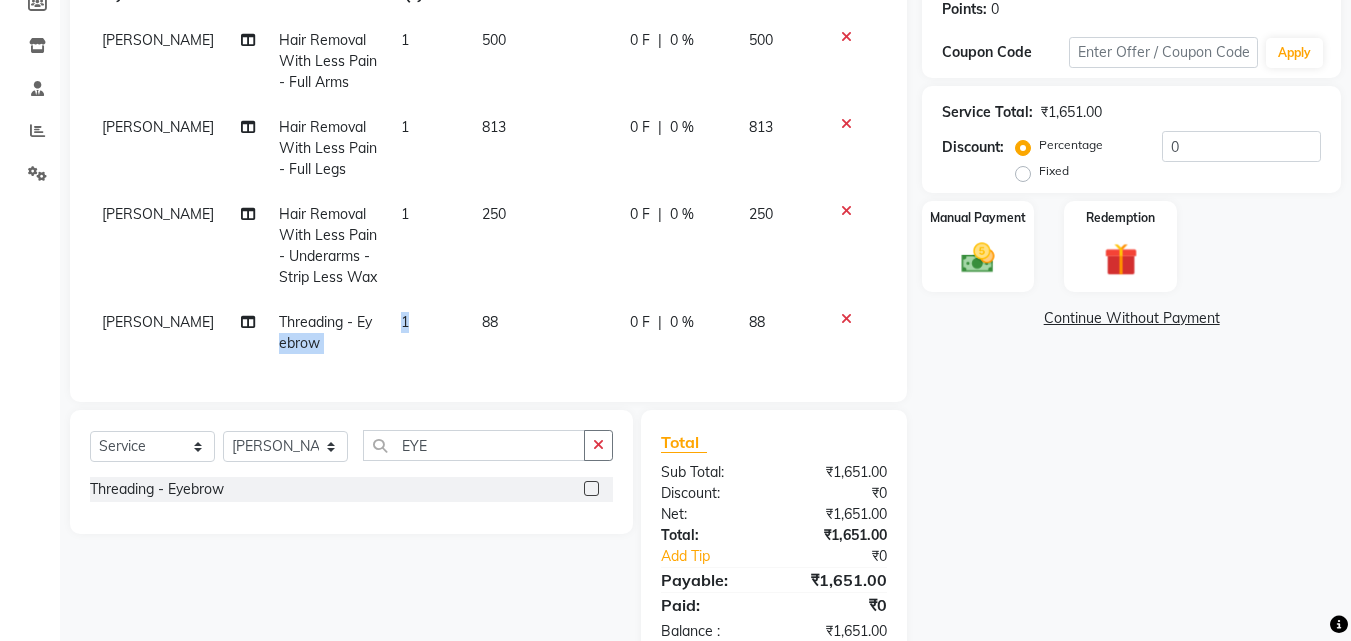 drag, startPoint x: 410, startPoint y: 317, endPoint x: 378, endPoint y: 323, distance: 32.55764 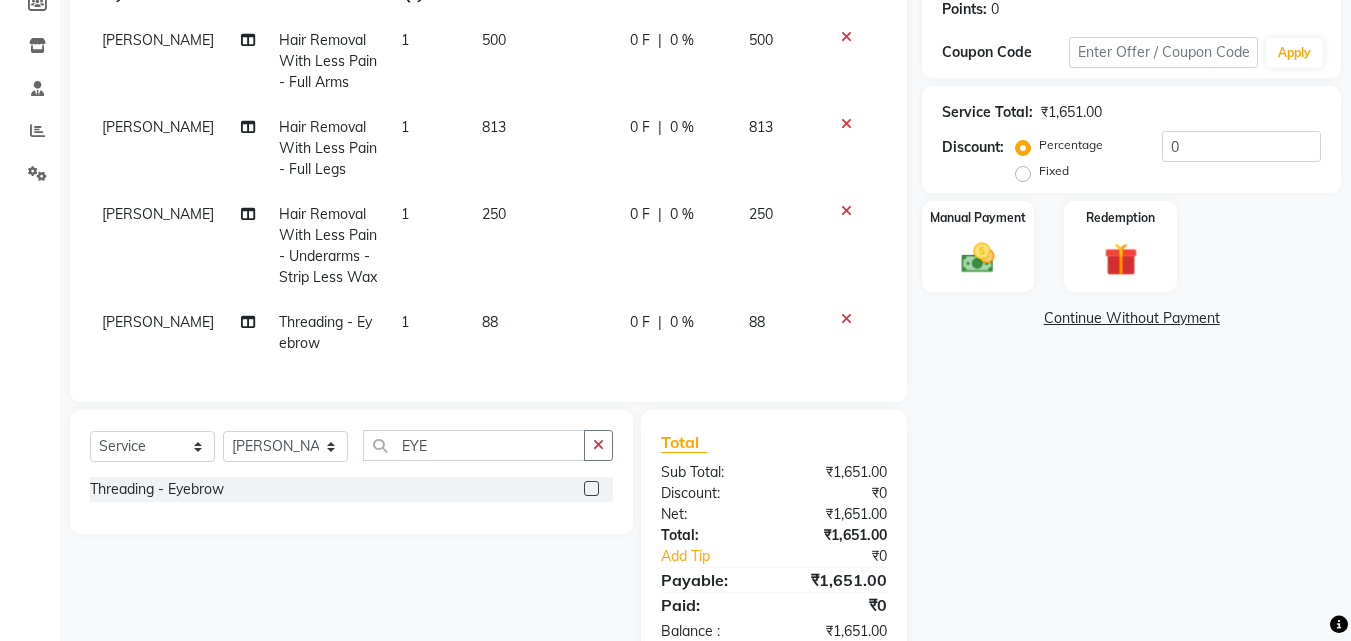 click on "1" 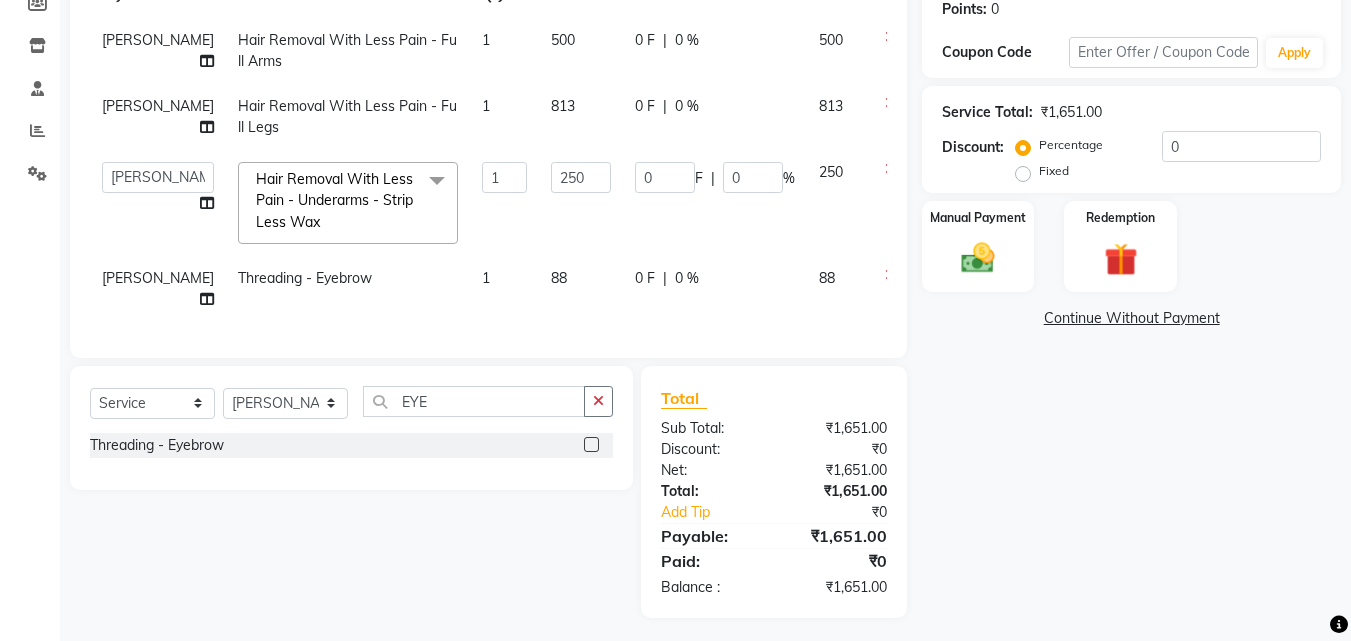 click on "1" 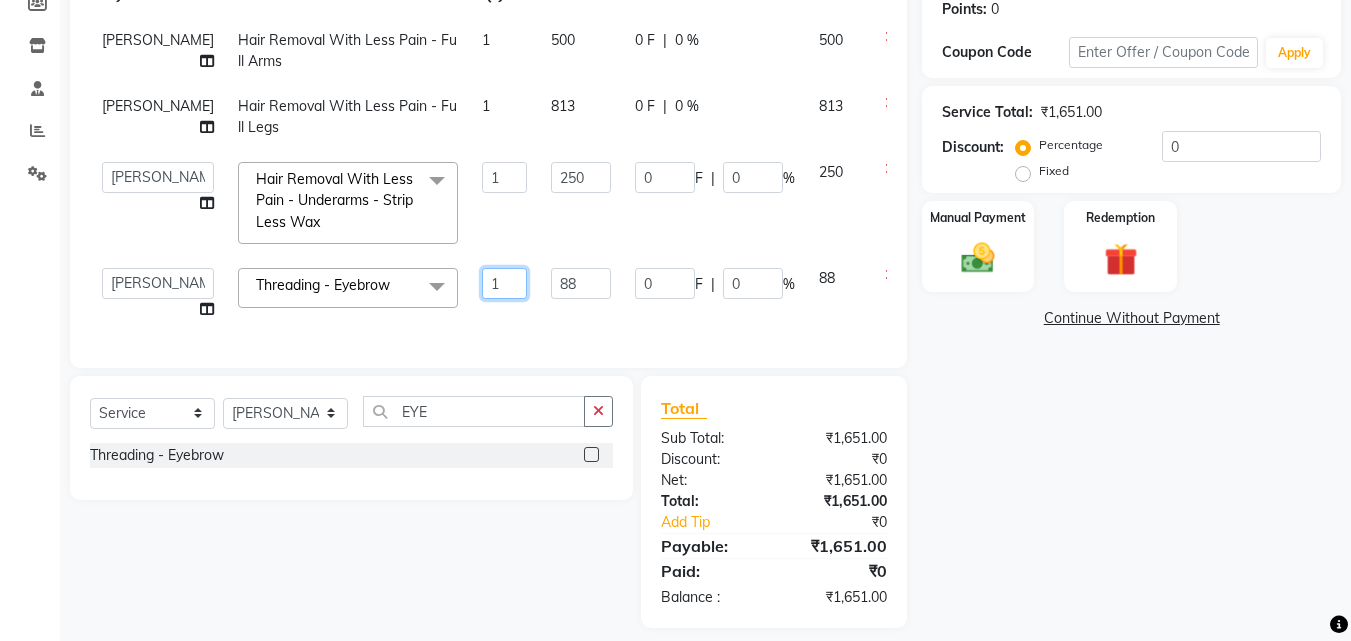 drag, startPoint x: 462, startPoint y: 279, endPoint x: 439, endPoint y: 282, distance: 23.194826 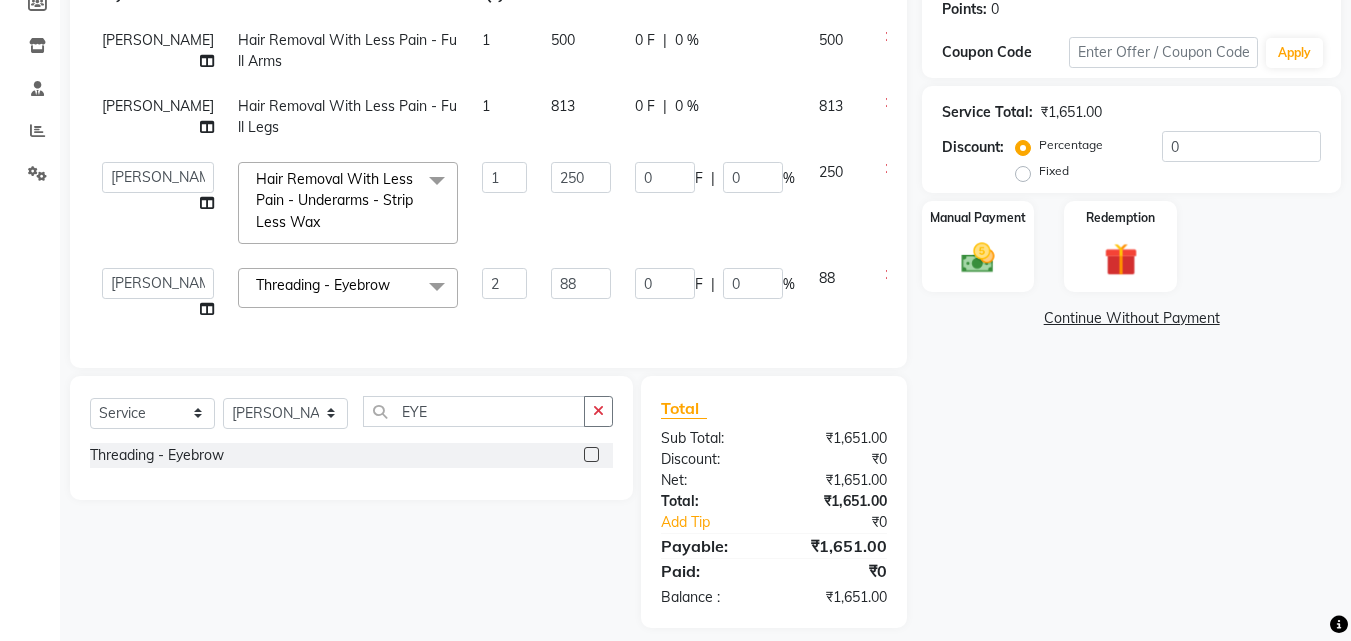 click on "Services Stylist Service Qty Price Disc Total Action [PERSON_NAME] Hair Removal With Less Pain  - Full Arms 1 500 0 F | 0 % 500 [PERSON_NAME] Hair Removal With Less Pain  - Full Legs 1 813 0 F | 0 % 813  [PERSON_NAME]   LOOKS 21    [PERSON_NAME]   [PERSON_NAME] [PERSON_NAME]   [PERSON_NAME] [PERSON_NAME]   [PERSON_NAME]  Hair Removal With Less Pain  - Underarms - Strip Less Wax  x Spa  - Exfoliation With Scrub Cream Spa  - Exfoliation With Sugar Peel Spa  - Massage With Essential Oil Spa  - Massage Vitamin Wax Spa  - Wraps With Cotton Extract Spa  - Wraps With Moistourising Wax TIP FOR STAFF Therapy  - Full Arms Therapy  - Full Leg Therapy  - Sparkling Back Reflexology  - Feet (30 Mins) Reflexology  - Hand & Feet ( 60 Mins) Reflexology  - Back (30 Mins) Nails  - Cut And Filing Nails  - Nail Polish Hand / Feet Nails  - French Nail Polish Nails  - Gel French Nail Polish Nails- Cut file & Polish Gel Polish  - Gel Polish 10 Tips Gel Polish  - Gel Polish Remover 10 Tips Gel Polish  - Builder Gel Extension Mehndi" 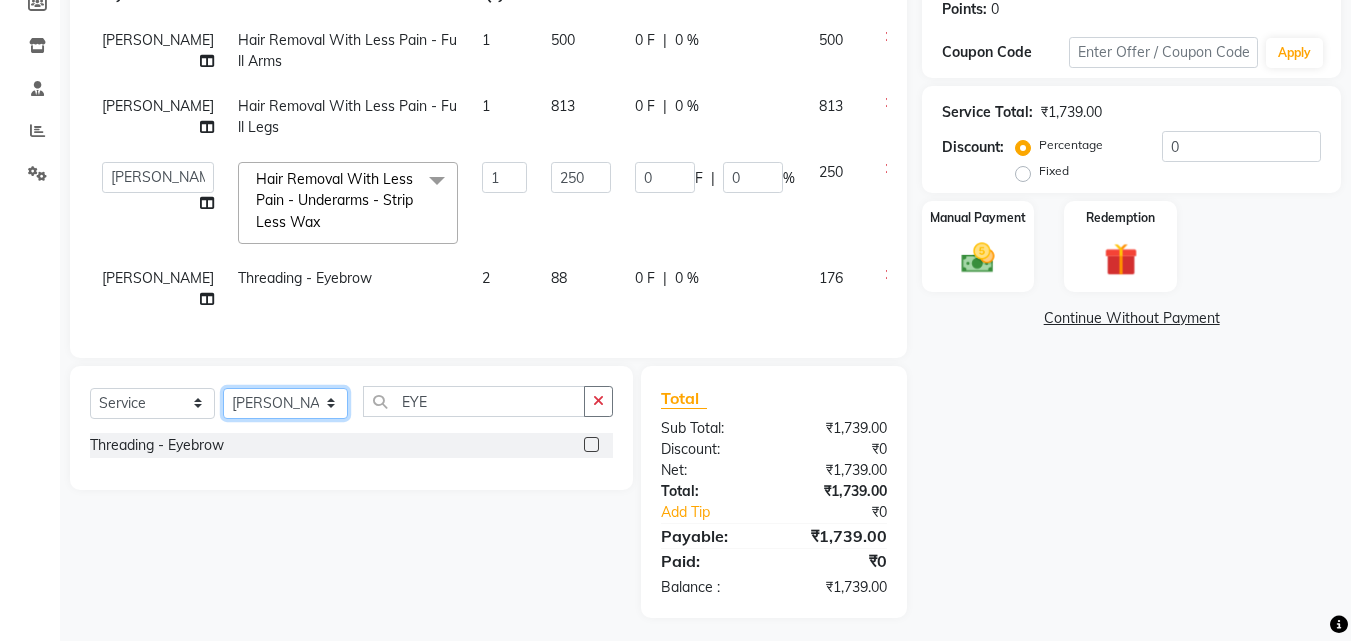 click on "Select Stylist [PERSON_NAME] [PERSON_NAME] LOOKS 21  [PERSON_NAME] [PERSON_NAME] [PERSON_NAME] [PERSON_NAME] [PERSON_NAME] [PERSON_NAME]" 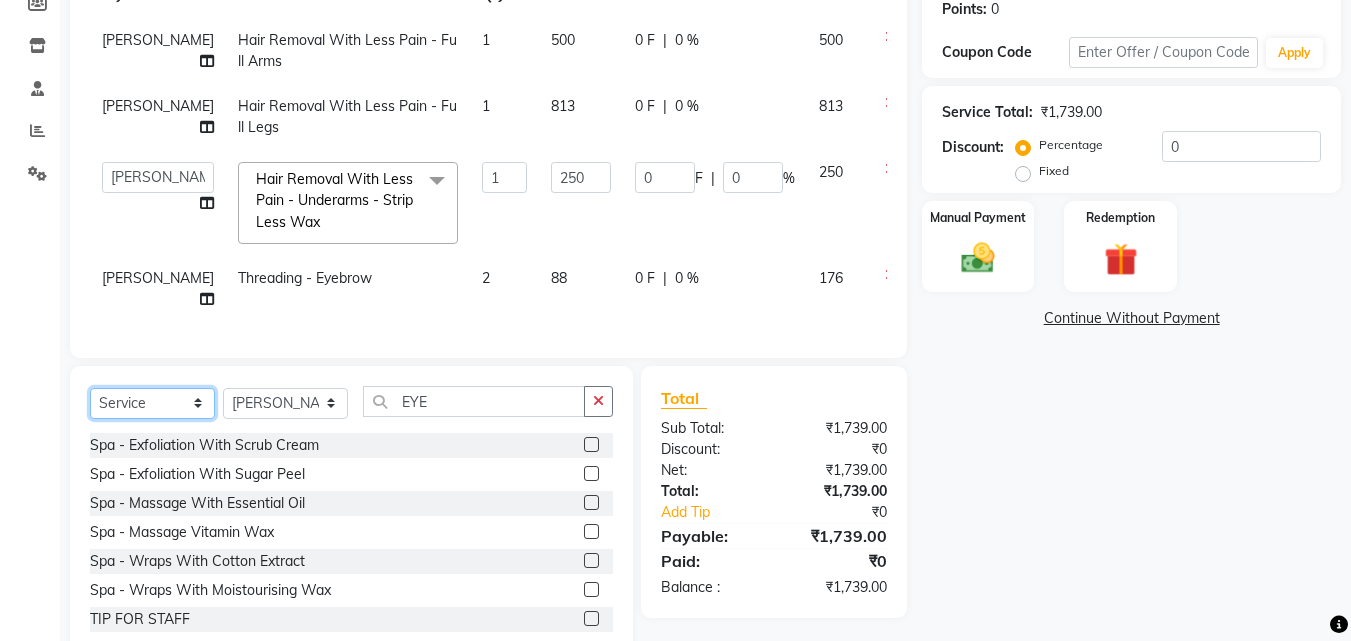 click on "Select  Service  Product  Membership  Package Voucher Prepaid Gift Card" 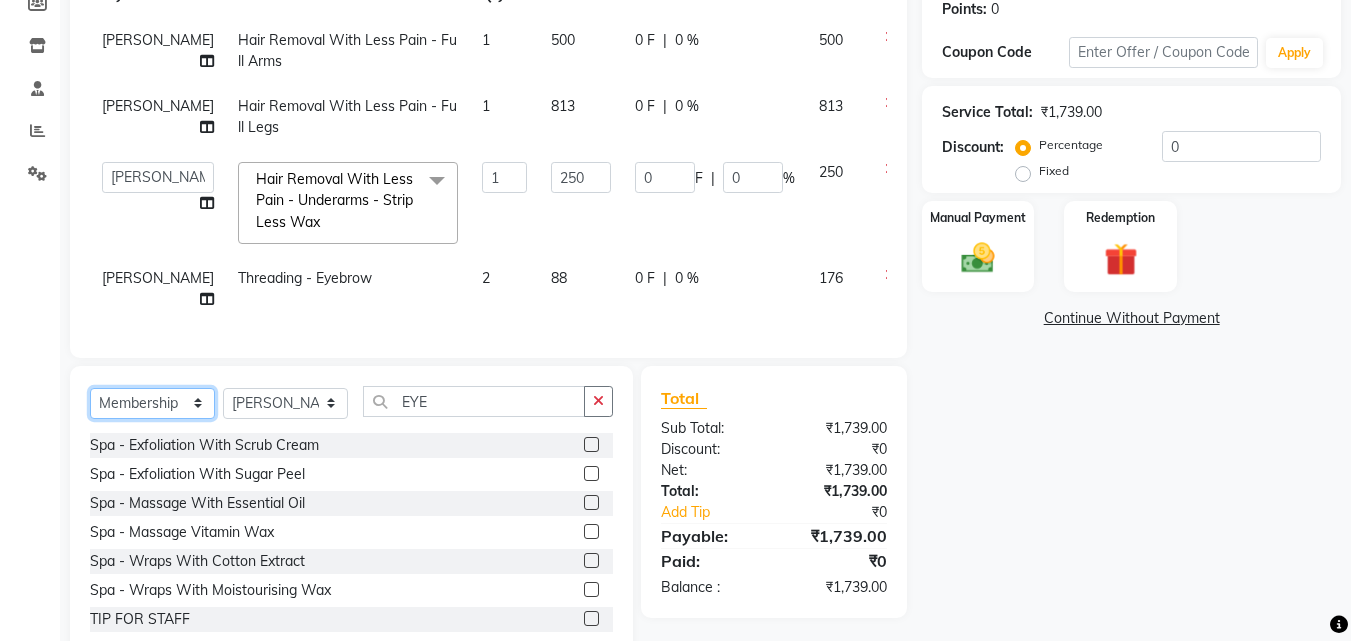 click on "Select  Service  Product  Membership  Package Voucher Prepaid Gift Card" 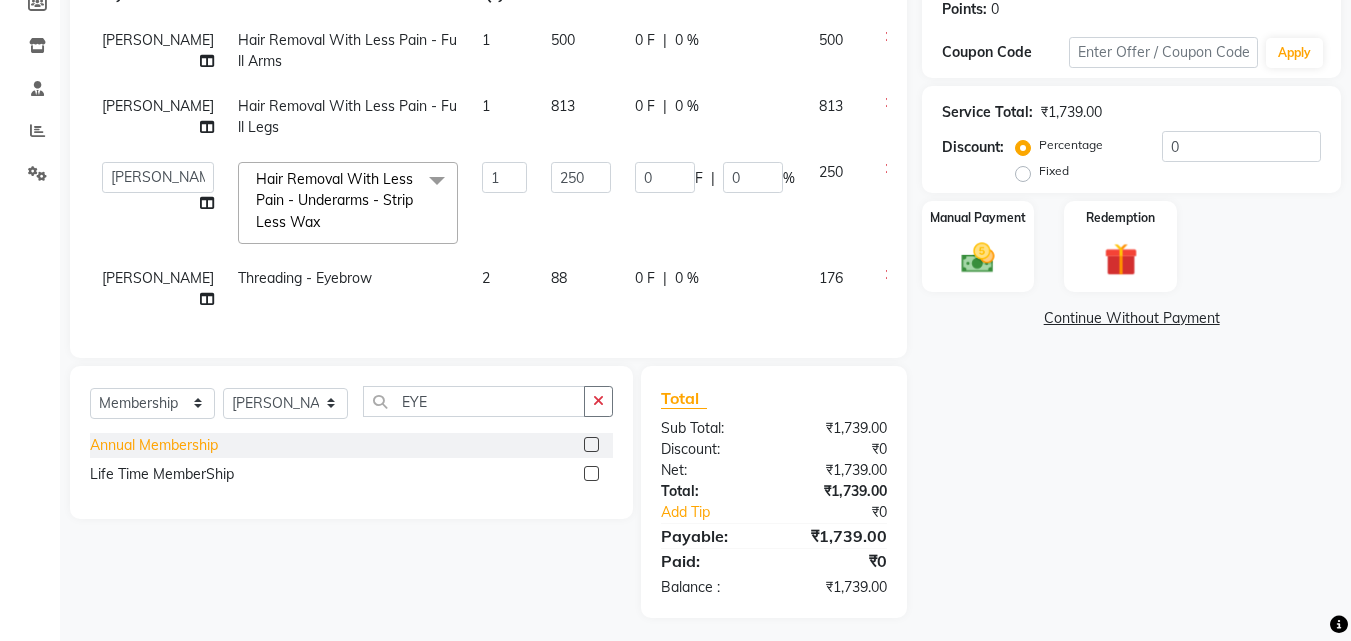 click on "Annual Membership" 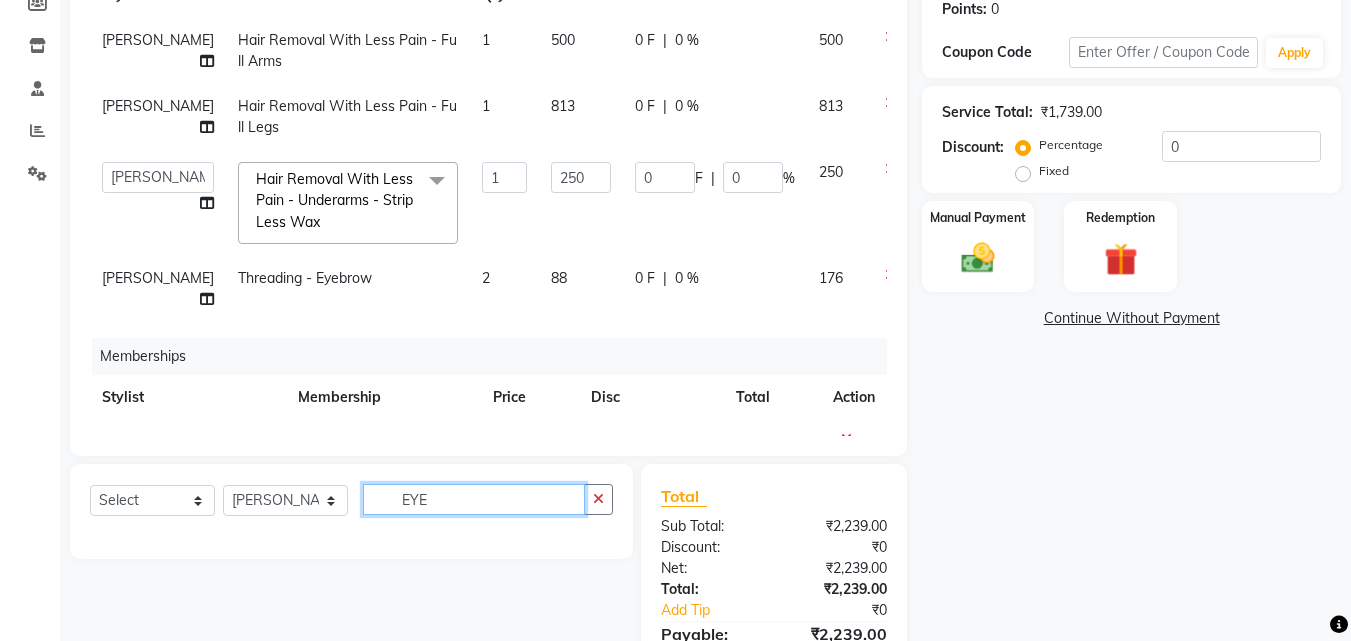 drag, startPoint x: 463, startPoint y: 508, endPoint x: 351, endPoint y: 507, distance: 112.00446 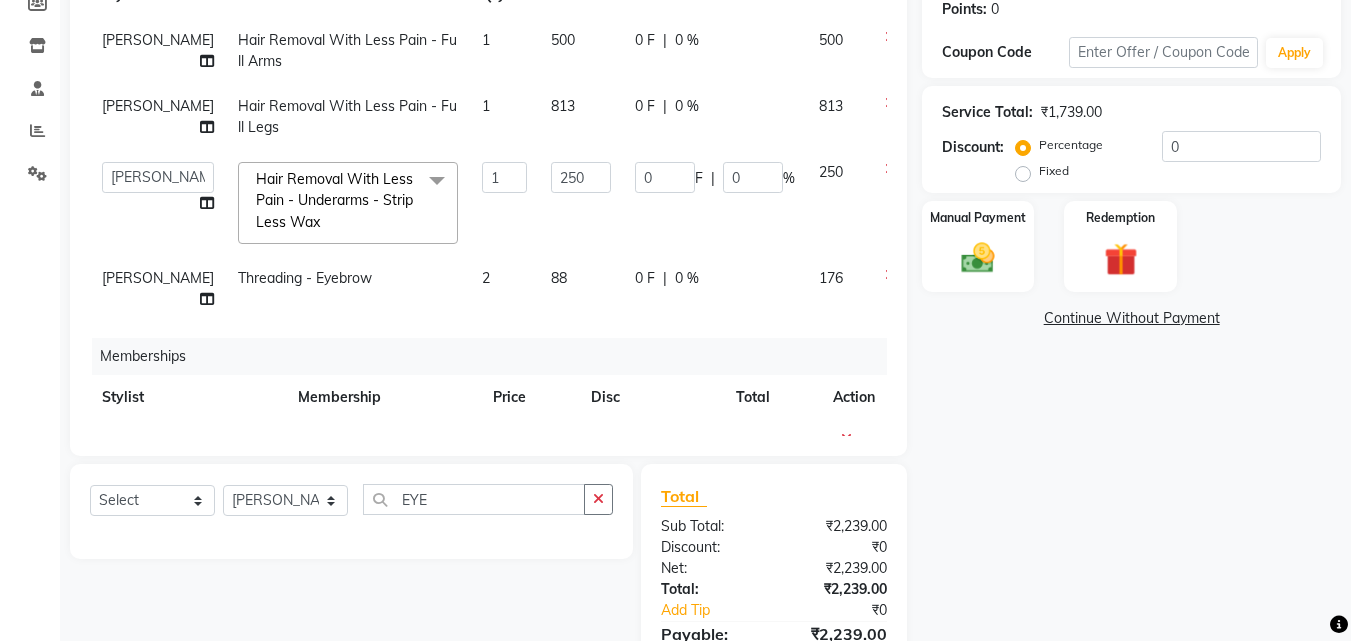 click on "Select  Service  Product  Package Voucher Prepaid Gift Card  Select Stylist [PERSON_NAME] [PERSON_NAME] LOOKS 21  [PERSON_NAME] [PERSON_NAME] [PERSON_NAME] [PERSON_NAME] [PERSON_NAME] [PERSON_NAME] EYE" 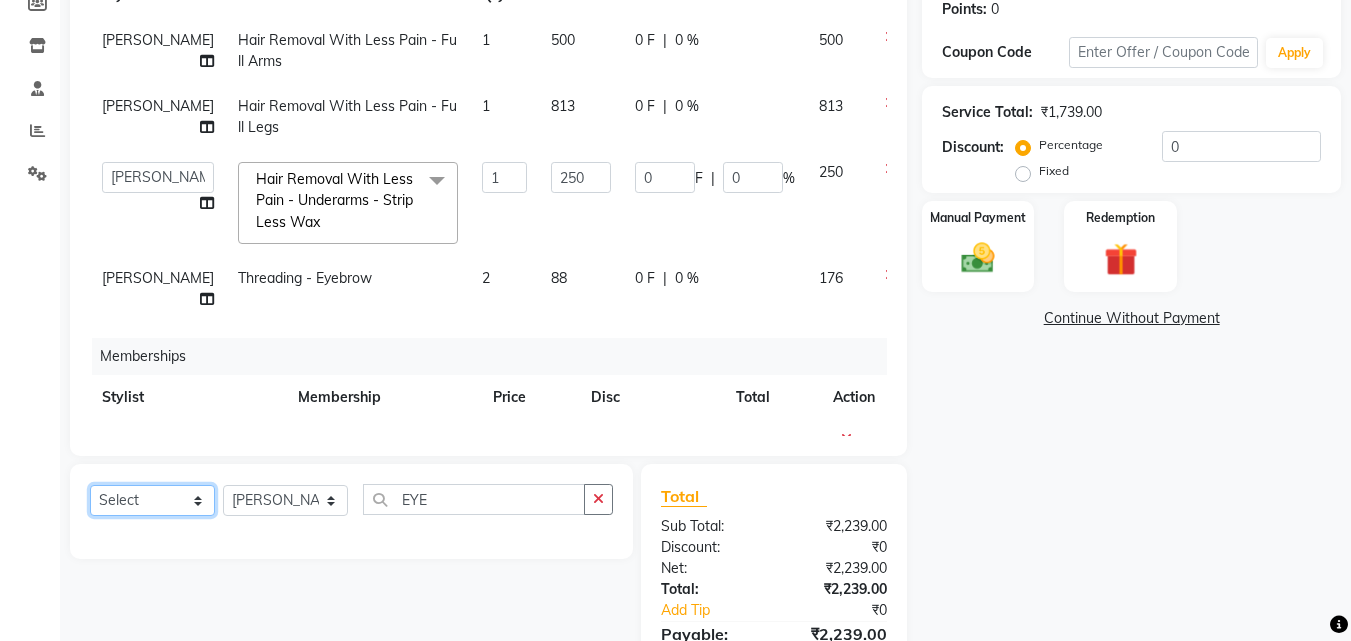 click on "Select  Service  Product  Package Voucher Prepaid Gift Card" 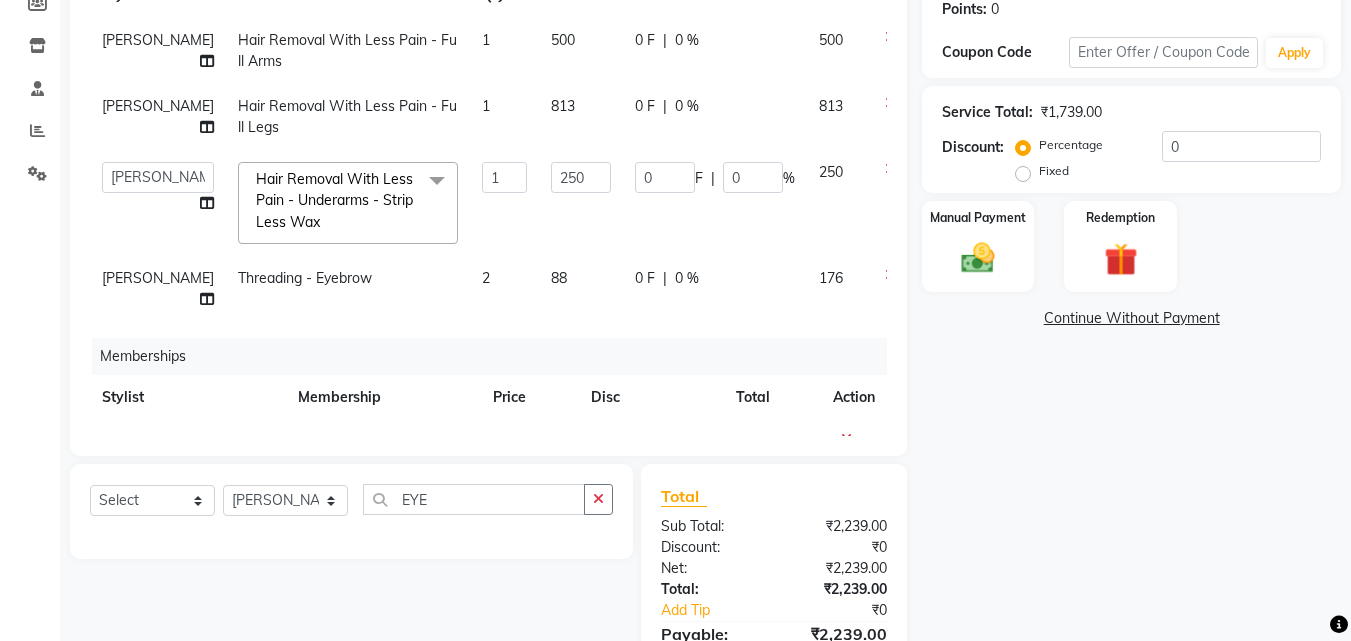 click on "Memberships" 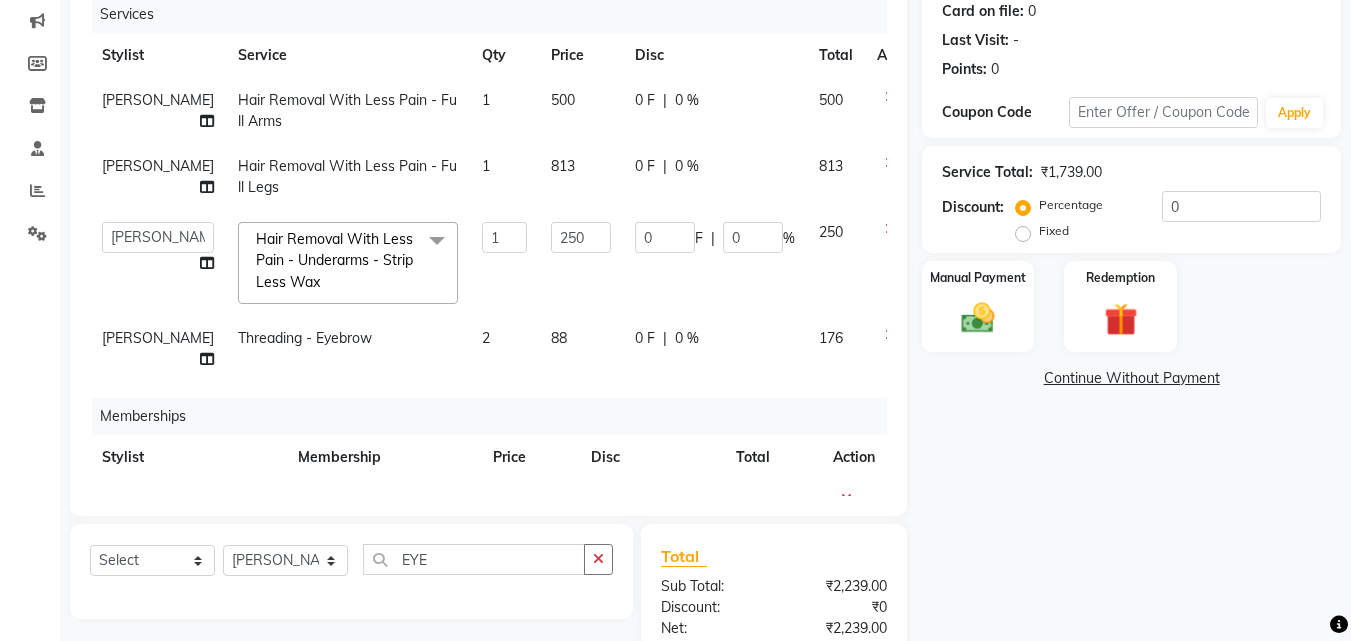 scroll, scrollTop: 17, scrollLeft: 0, axis: vertical 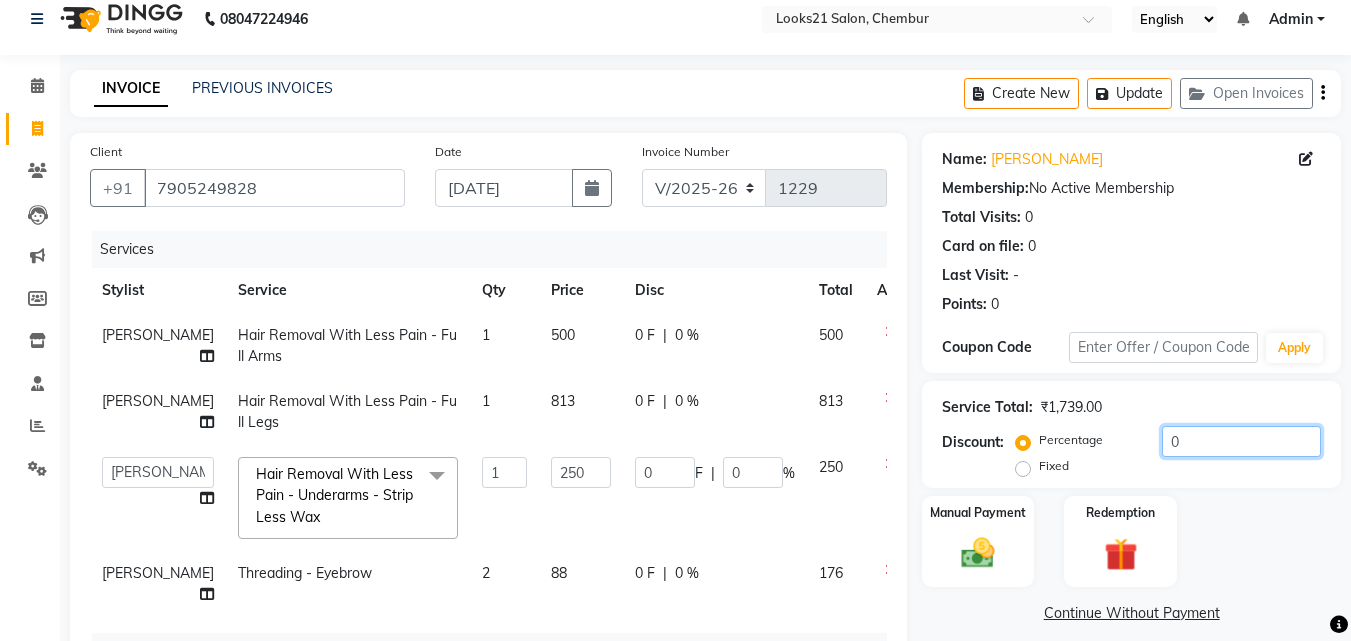 drag, startPoint x: 1244, startPoint y: 449, endPoint x: 1163, endPoint y: 446, distance: 81.055534 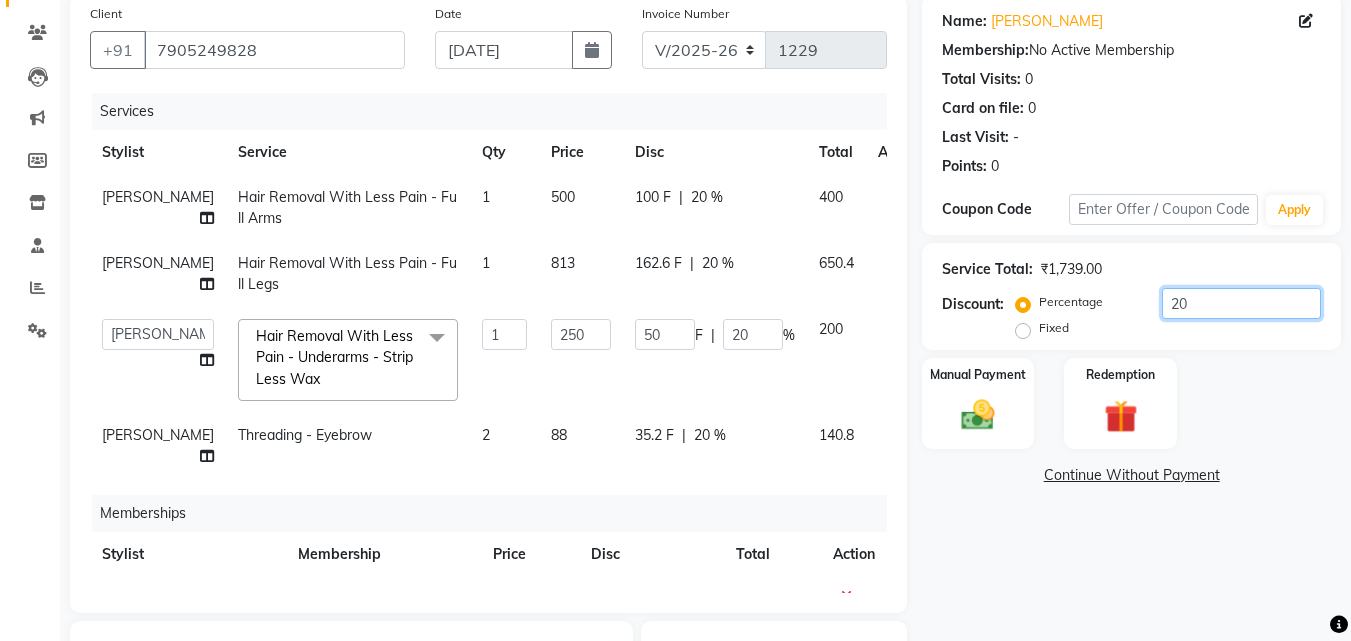 scroll, scrollTop: 400, scrollLeft: 0, axis: vertical 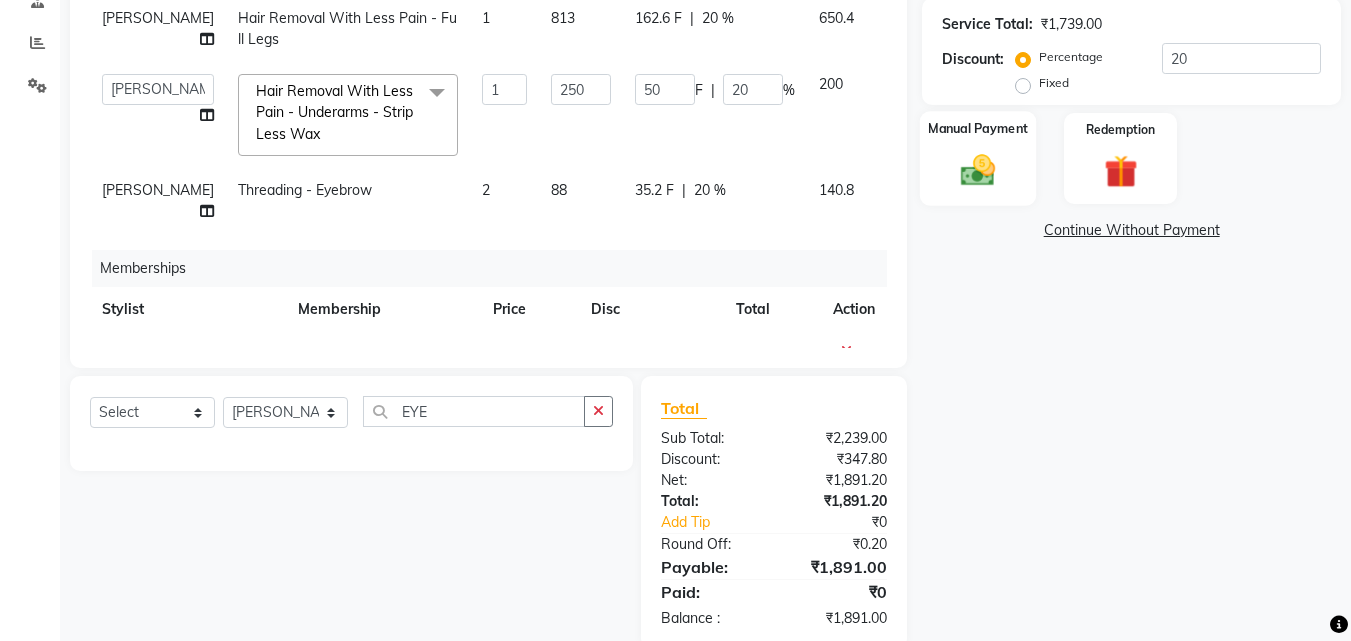 click 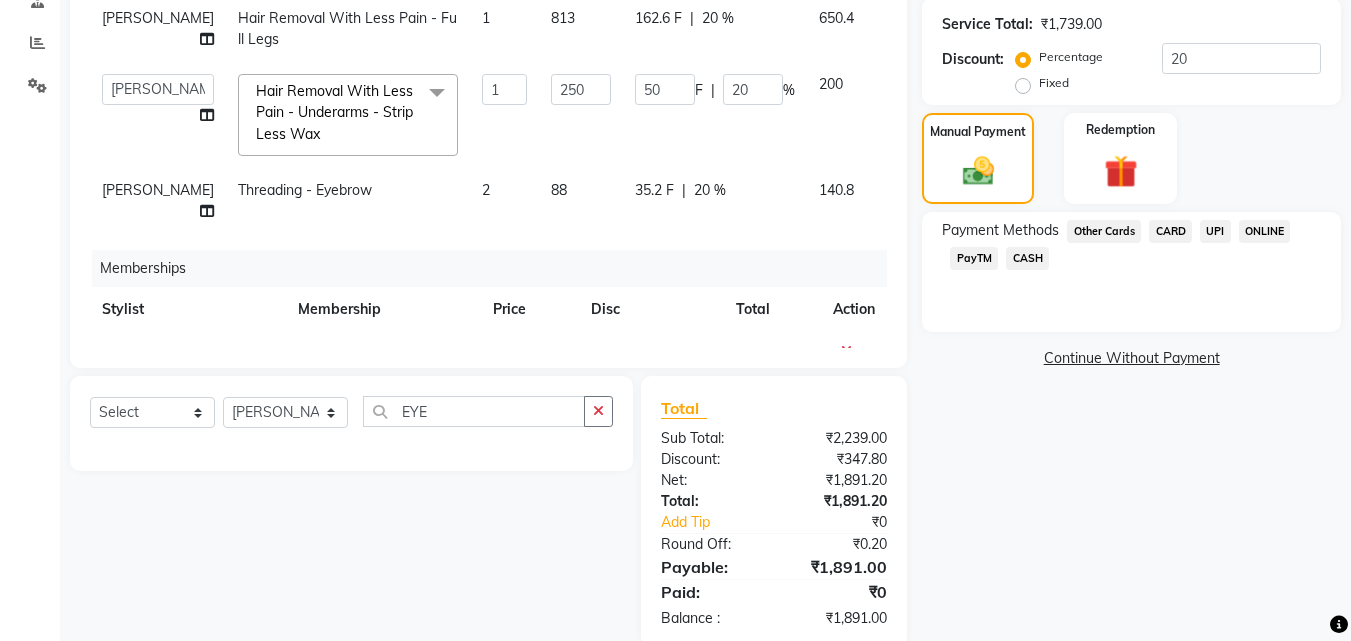 click on "CARD" 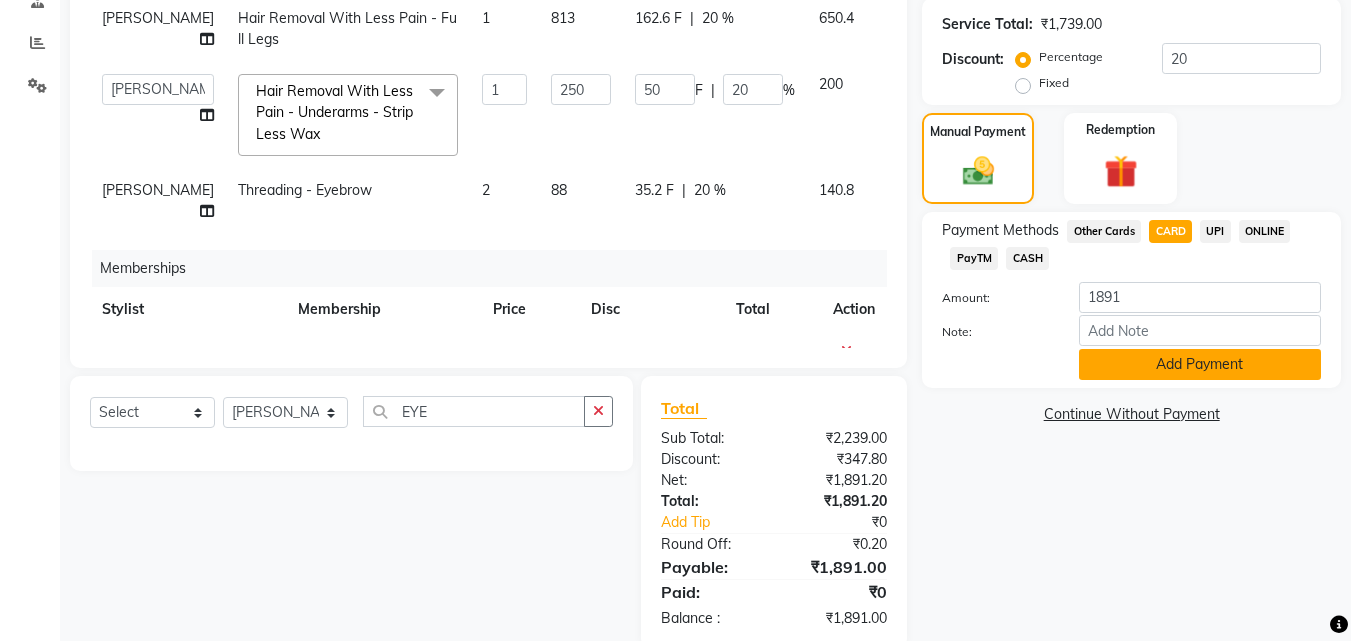 click on "Add Payment" 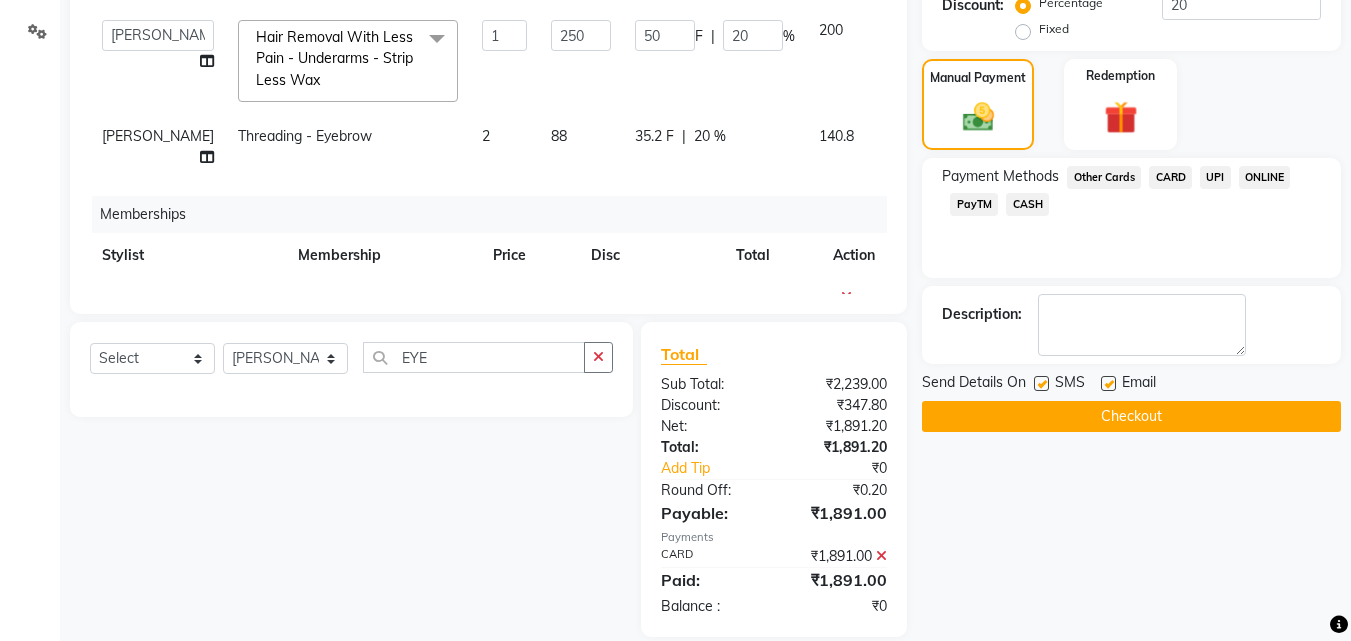 scroll, scrollTop: 480, scrollLeft: 0, axis: vertical 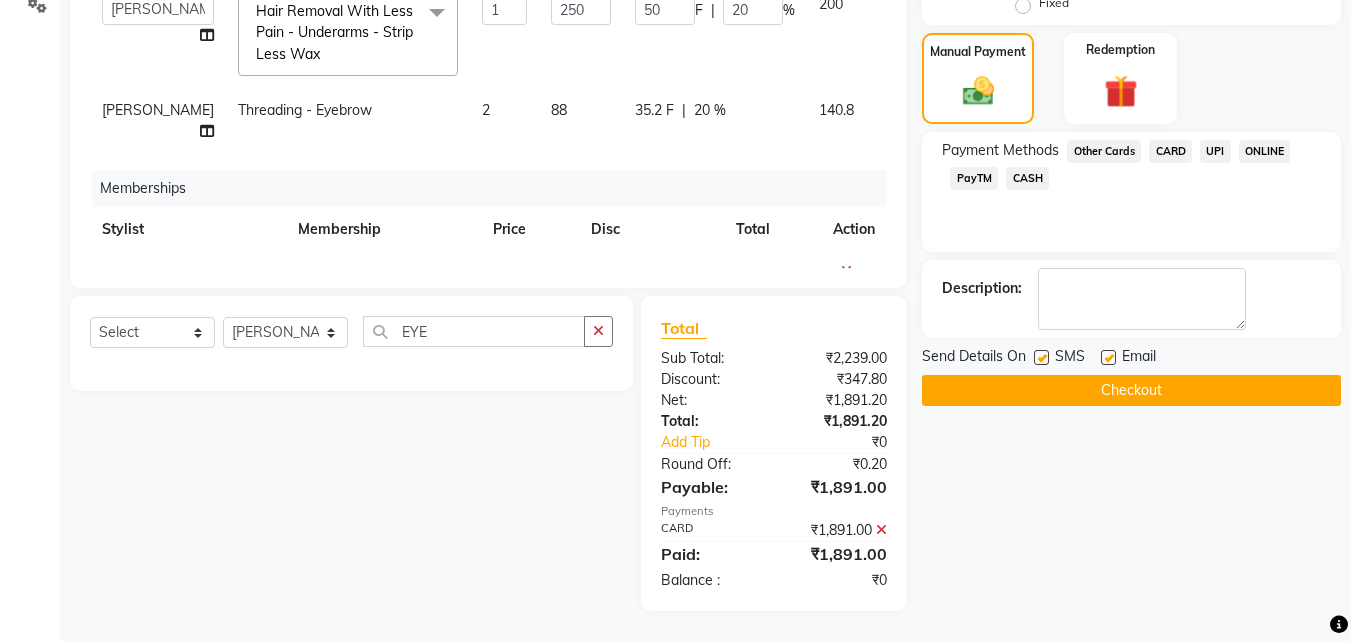 click on "Checkout" 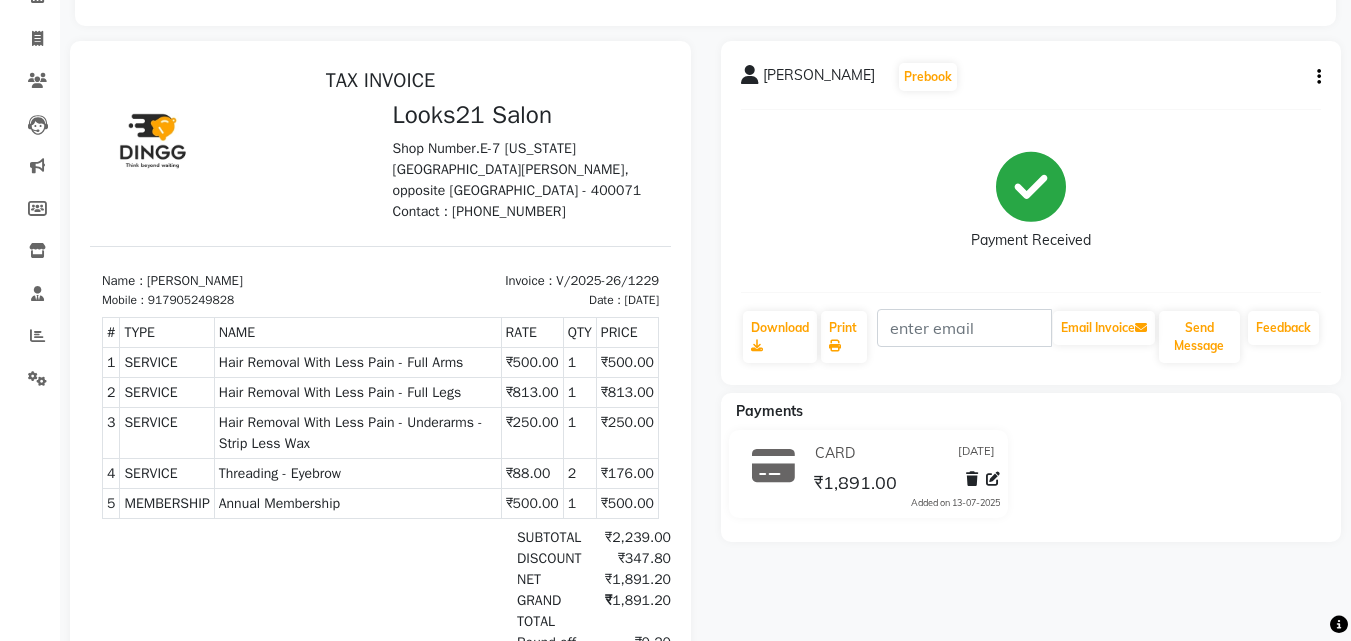 scroll, scrollTop: 271, scrollLeft: 0, axis: vertical 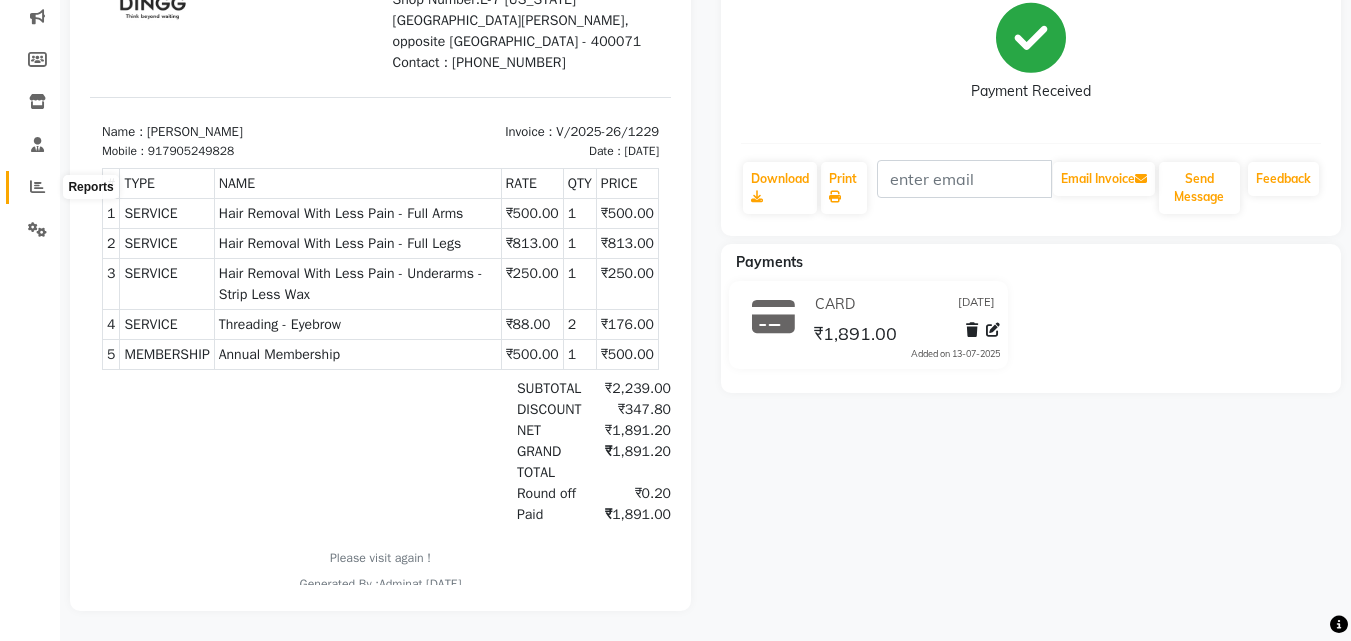 click 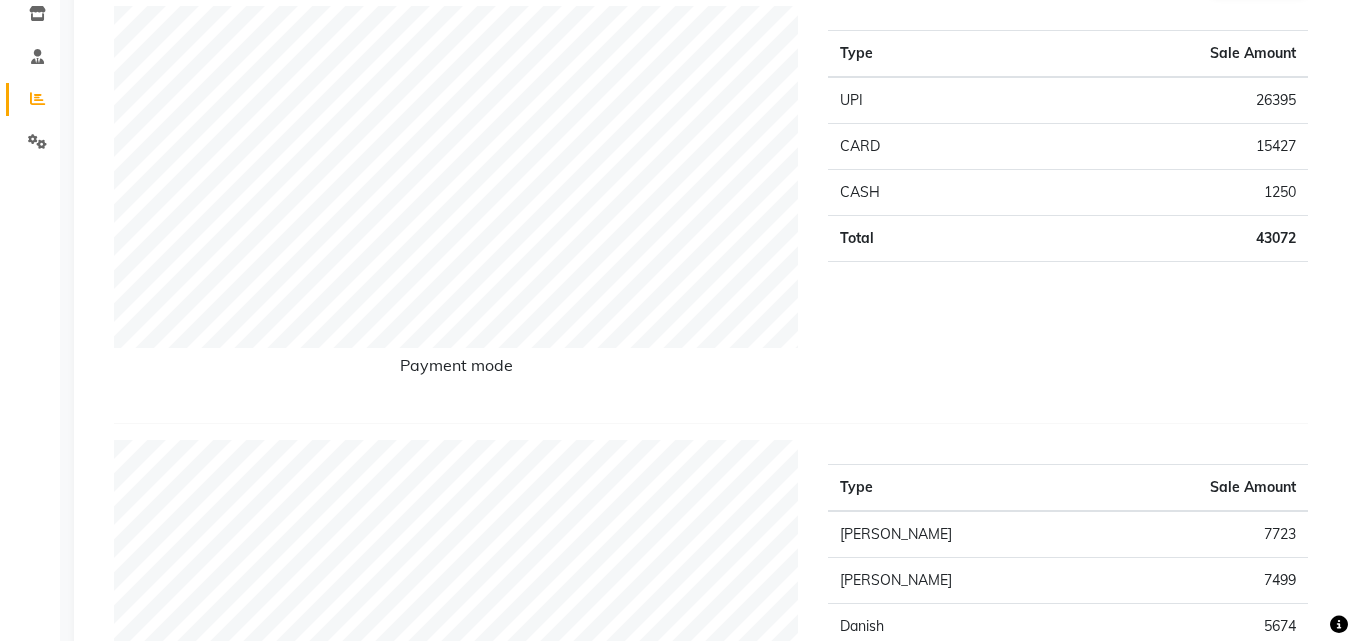 scroll, scrollTop: 300, scrollLeft: 0, axis: vertical 